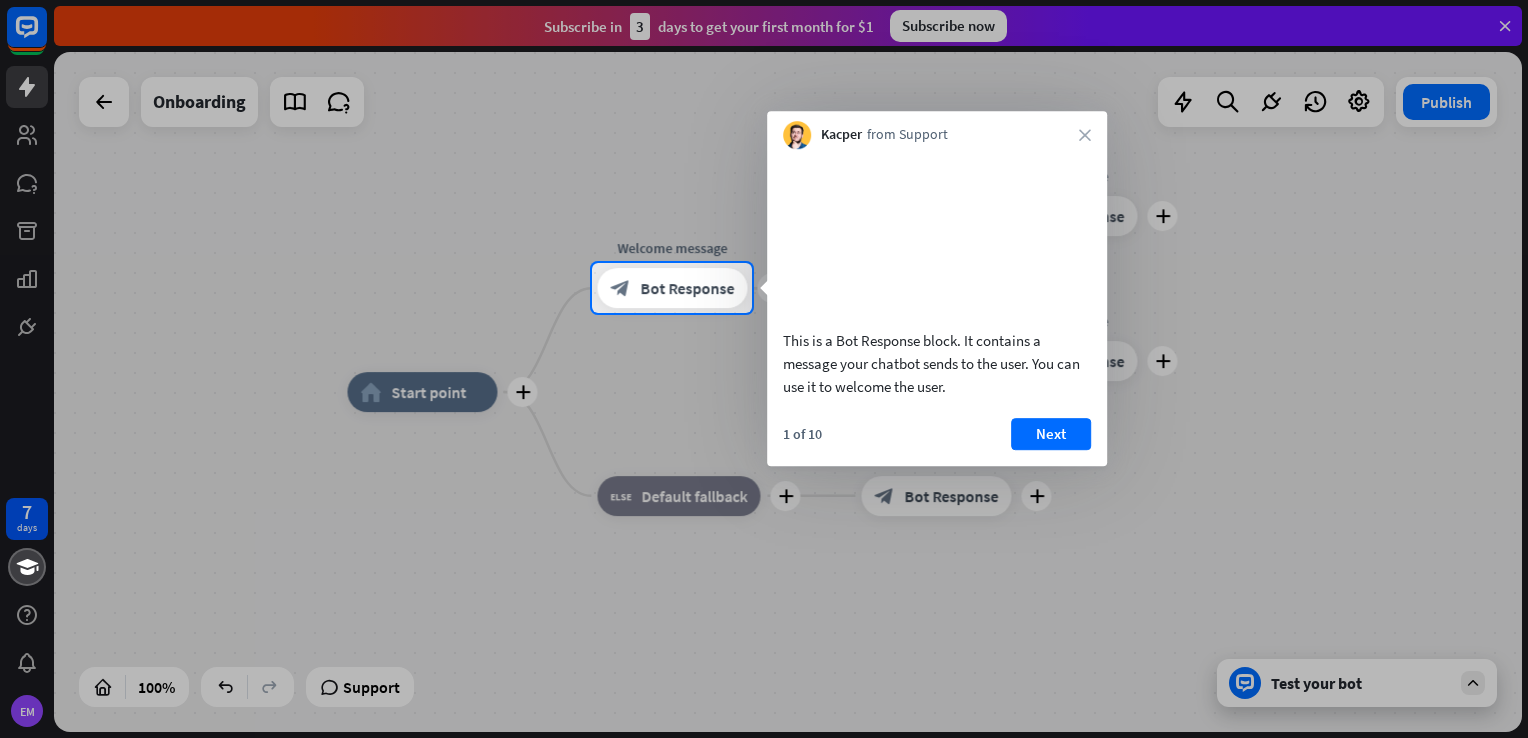 scroll, scrollTop: 0, scrollLeft: 0, axis: both 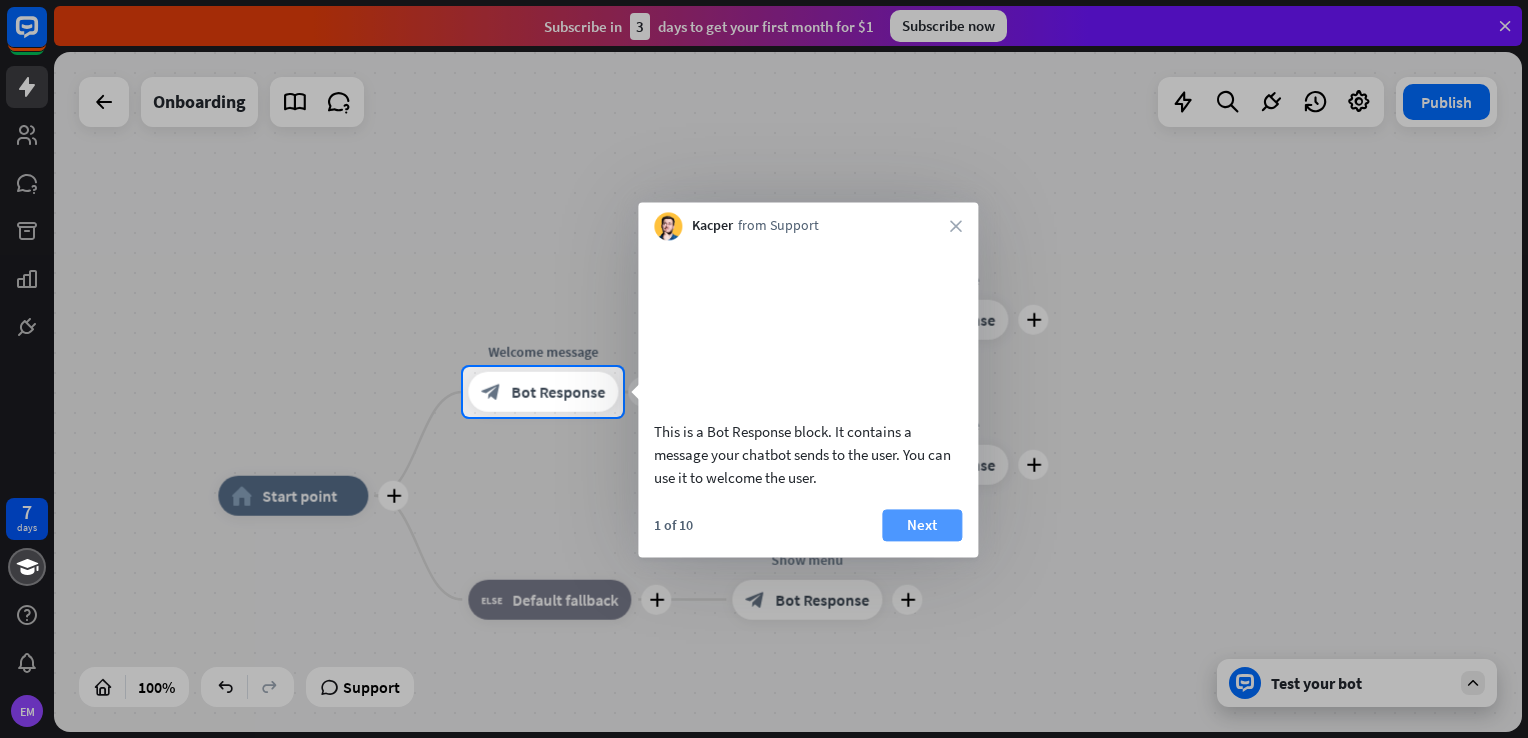 click on "Next" at bounding box center (922, 525) 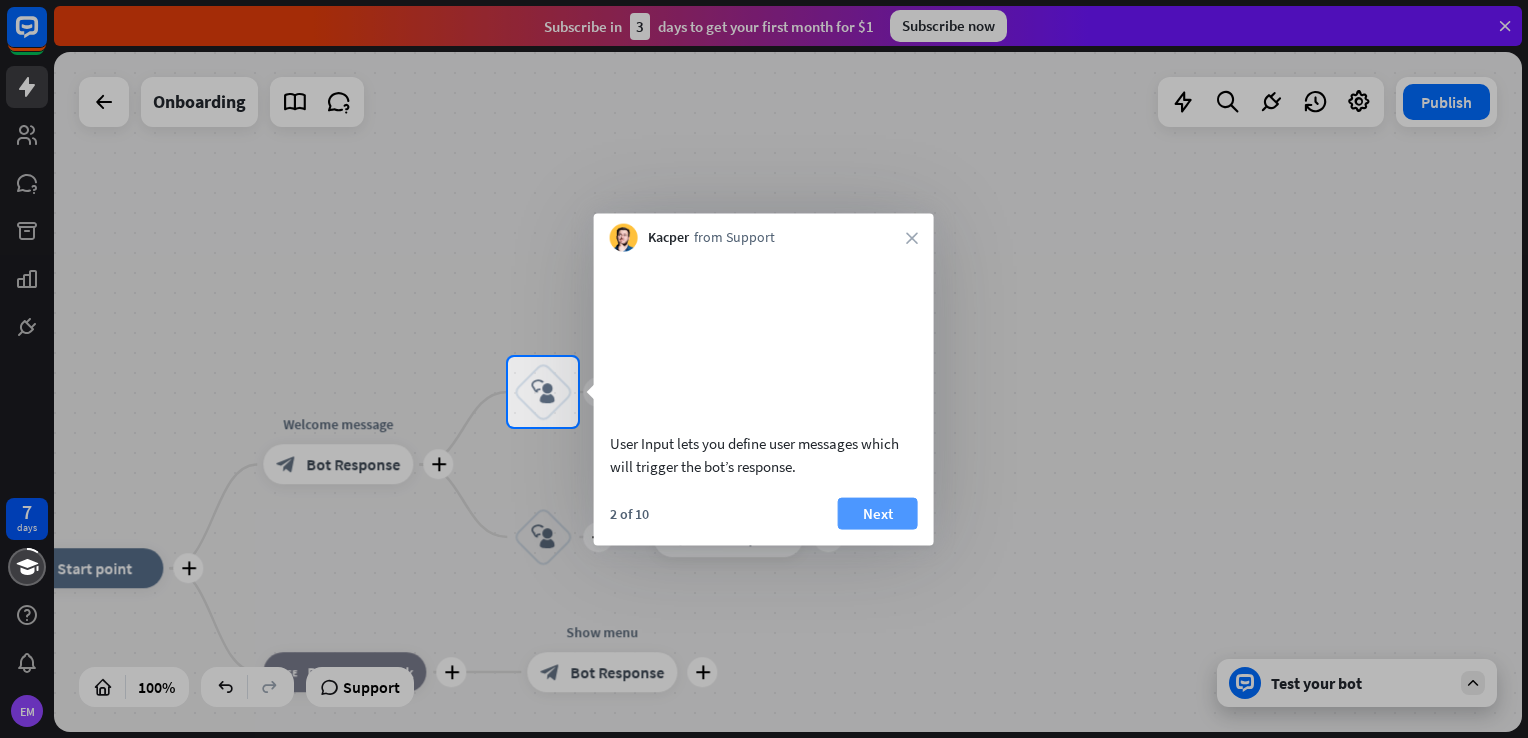 click on "Next" at bounding box center (878, 513) 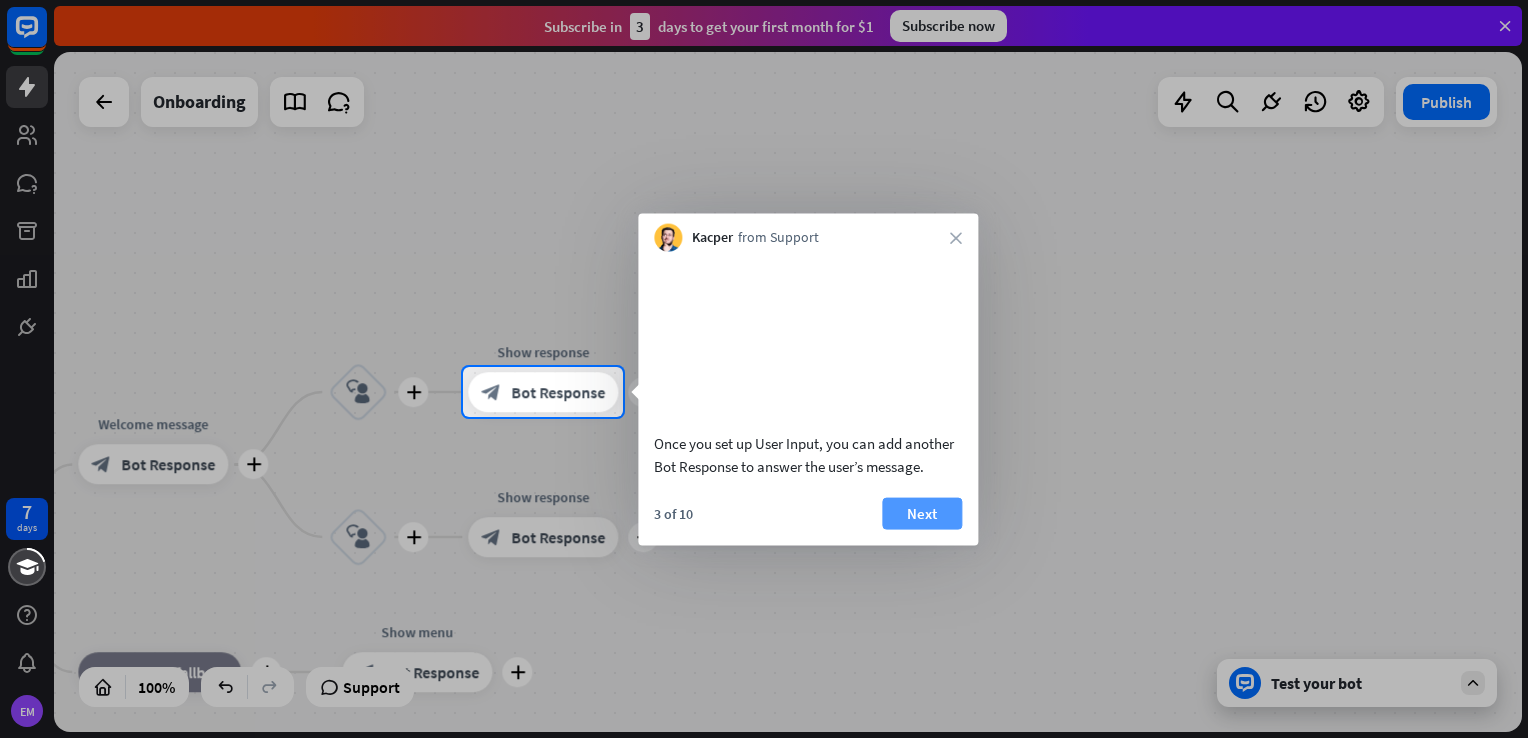 click on "Next" at bounding box center [922, 513] 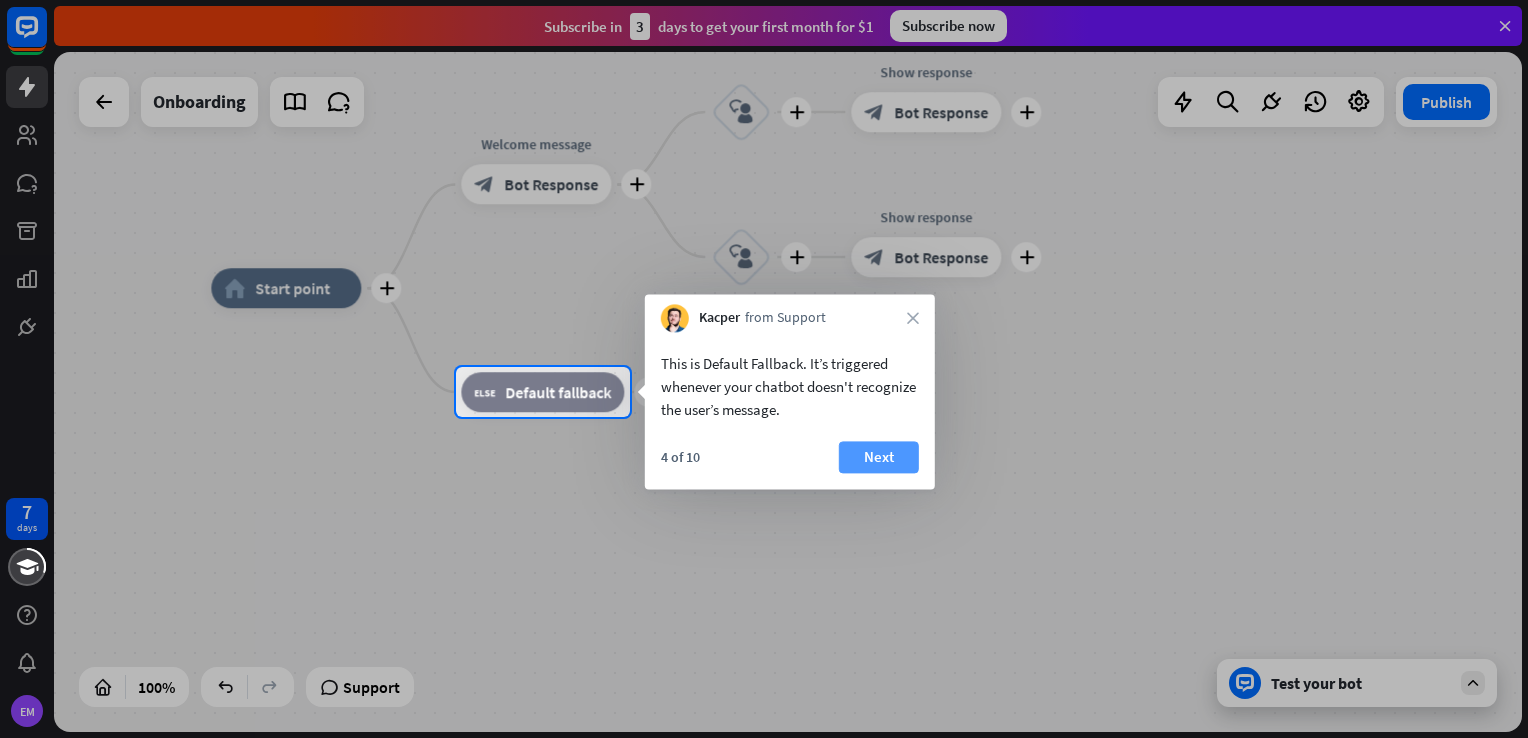 click on "Next" at bounding box center (879, 457) 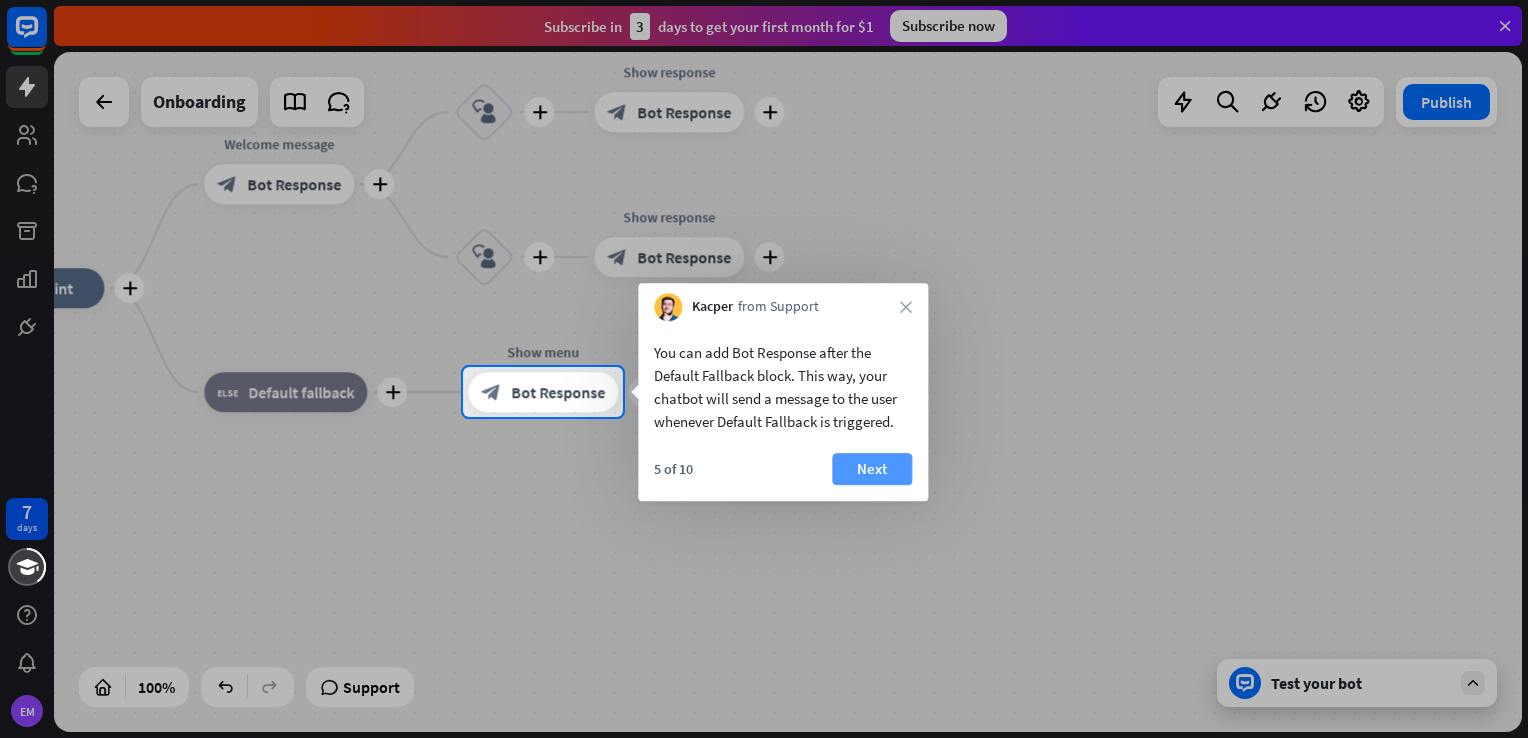 click on "Next" at bounding box center [872, 469] 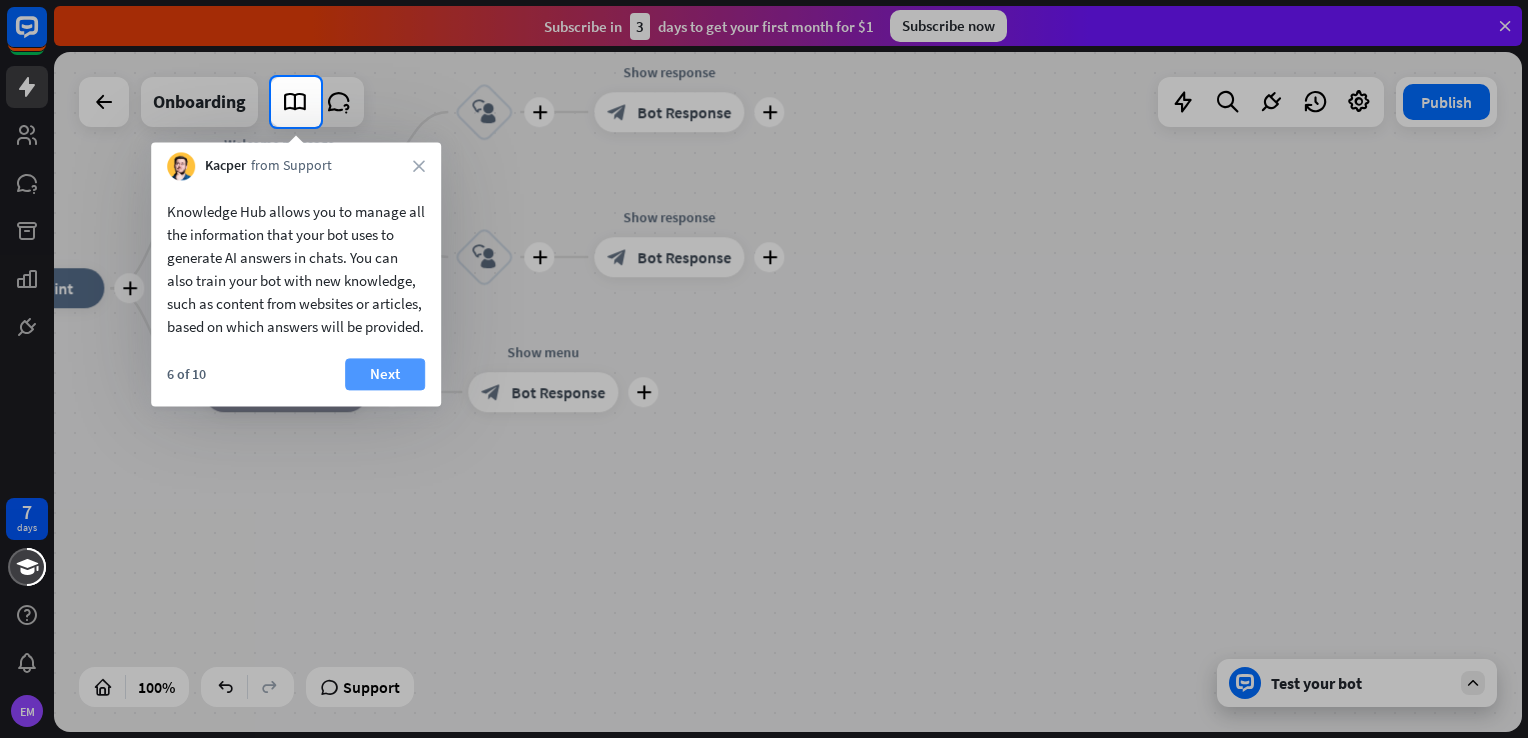 click on "Next" at bounding box center (385, 374) 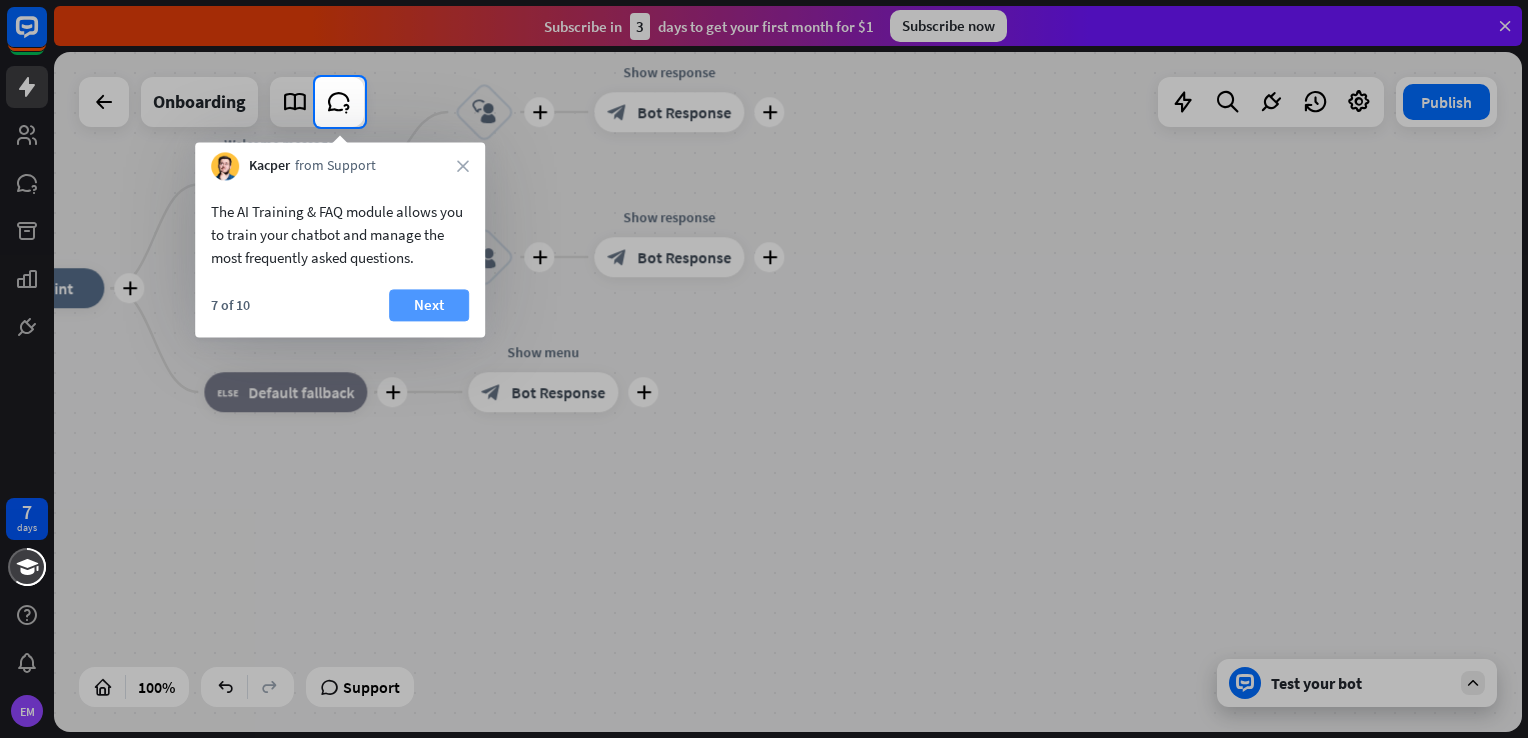 click on "Next" at bounding box center (429, 305) 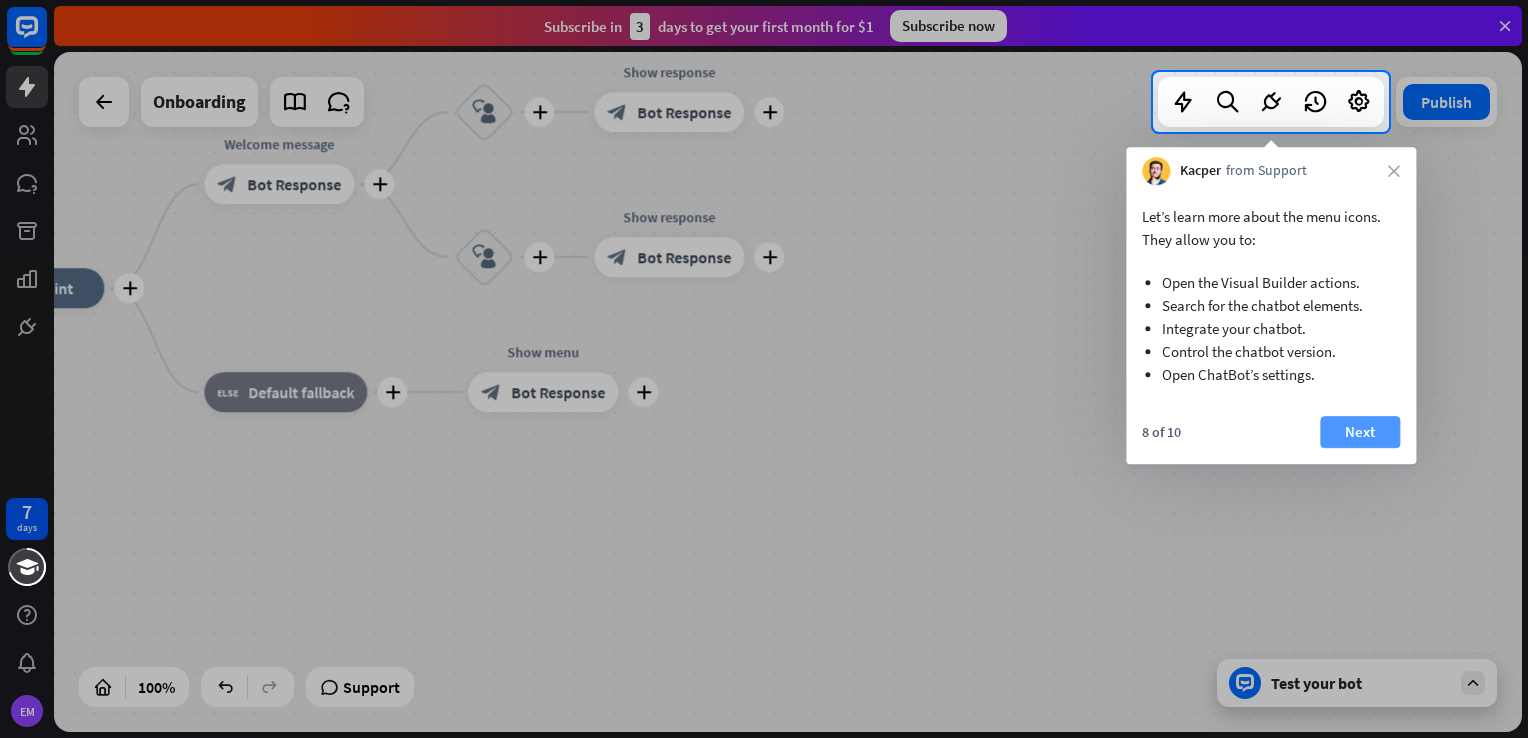 click on "Next" at bounding box center (1360, 432) 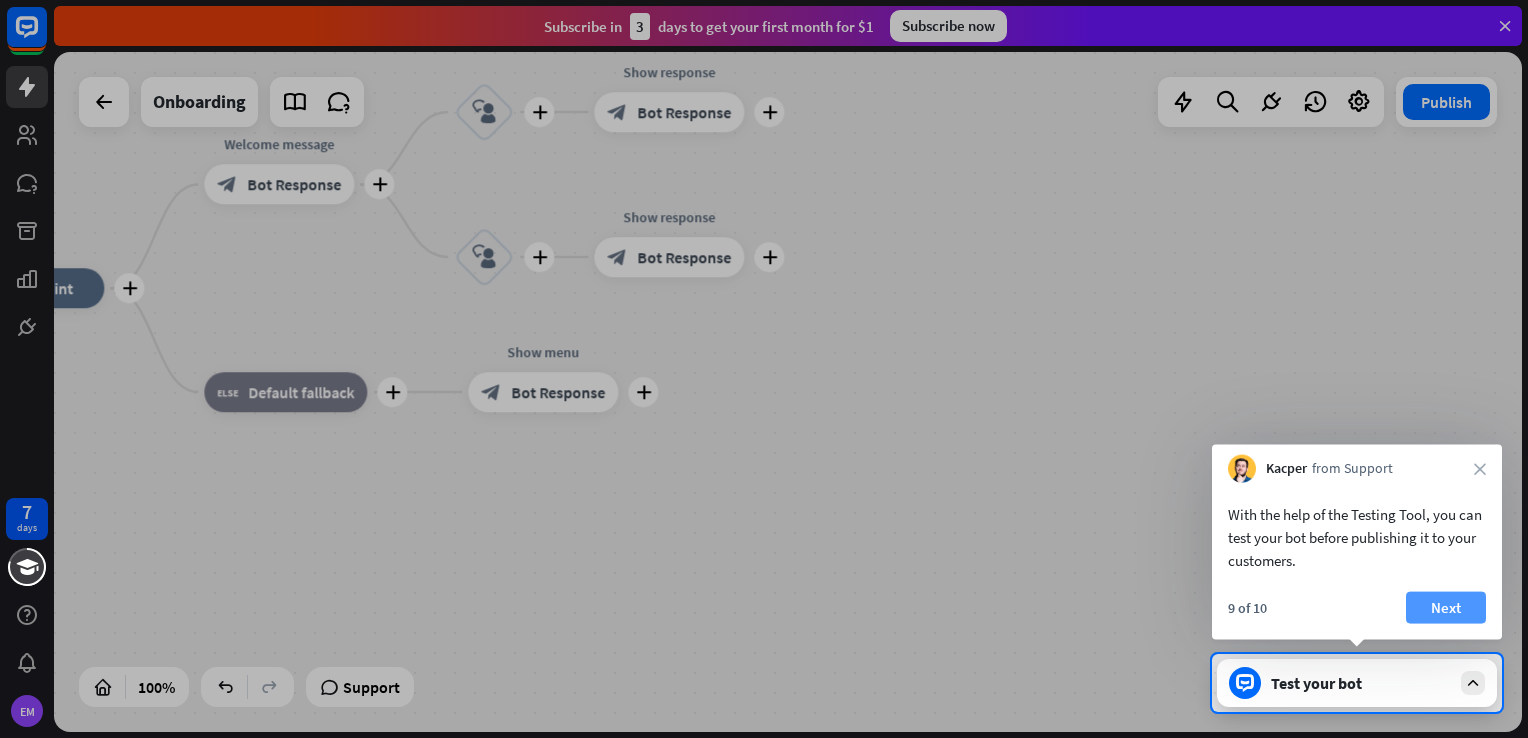 click on "Next" at bounding box center (1446, 608) 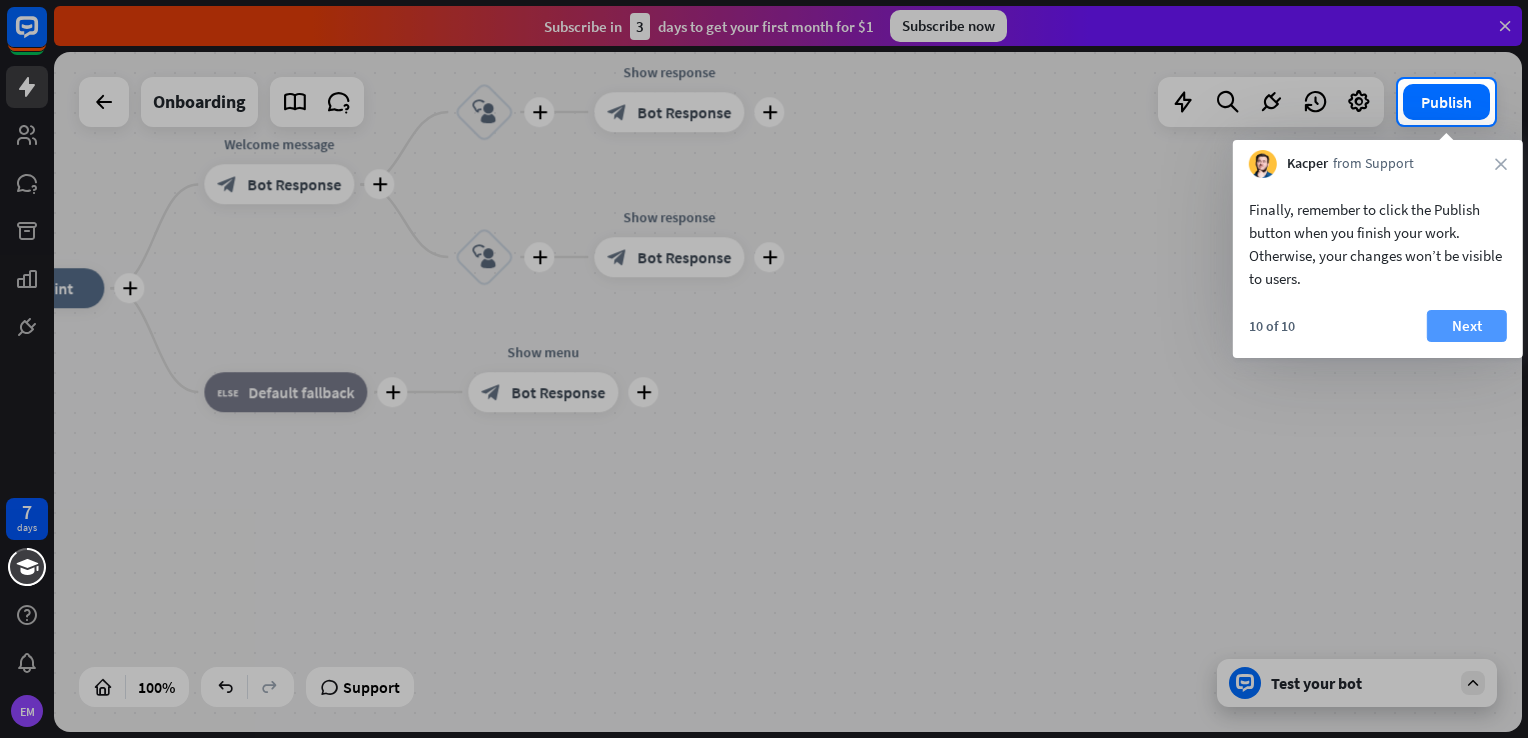 click on "Next" at bounding box center (1467, 326) 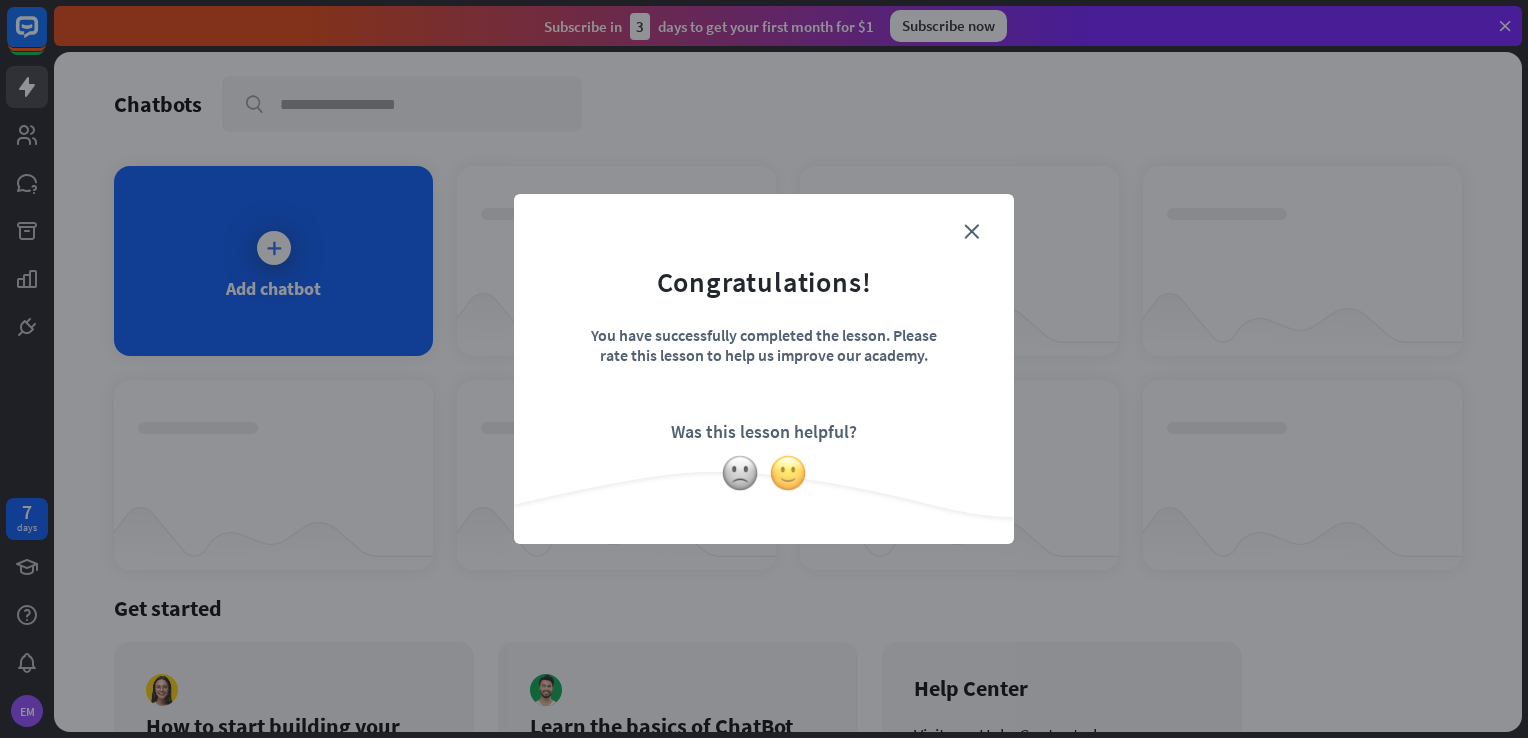 click at bounding box center [788, 473] 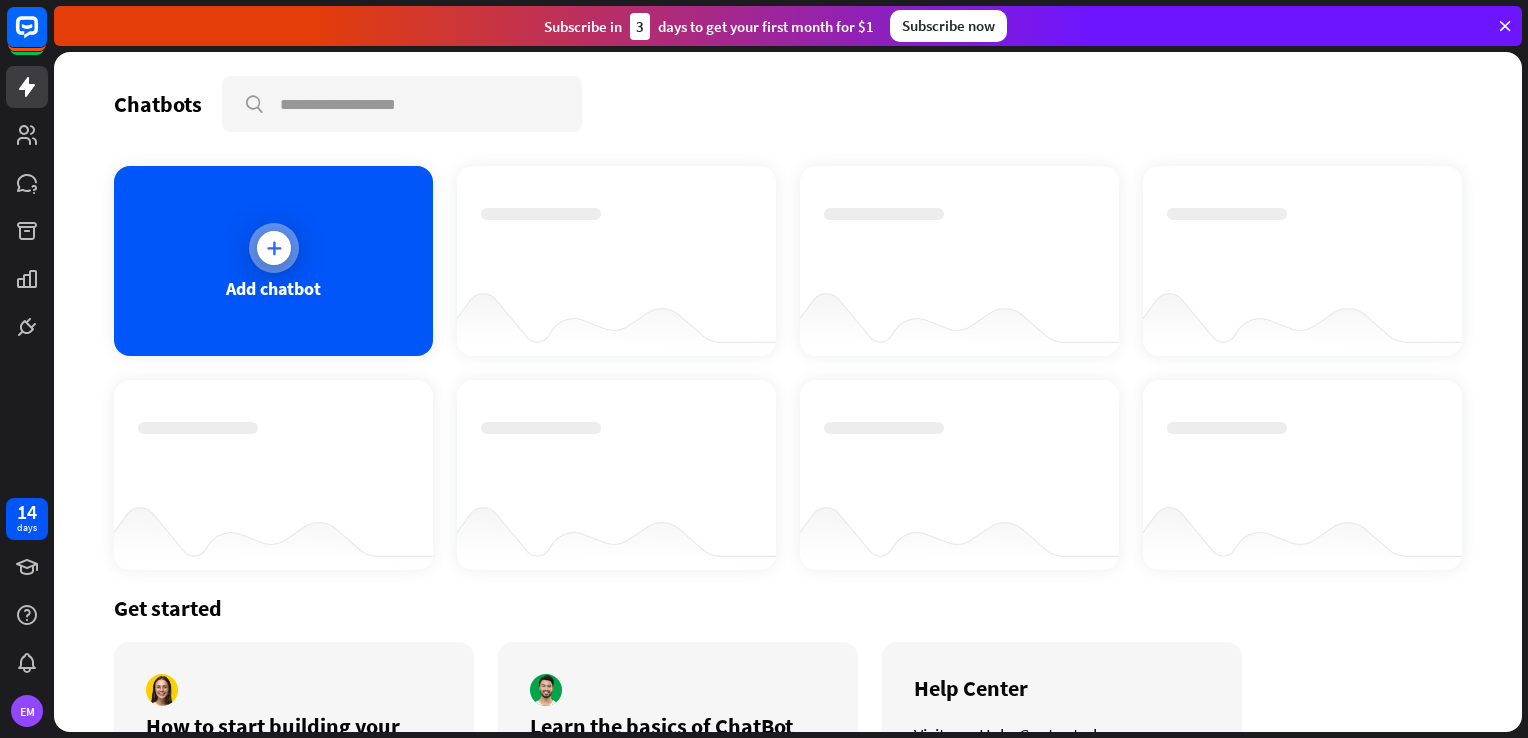 click on "Add chatbot" at bounding box center [273, 288] 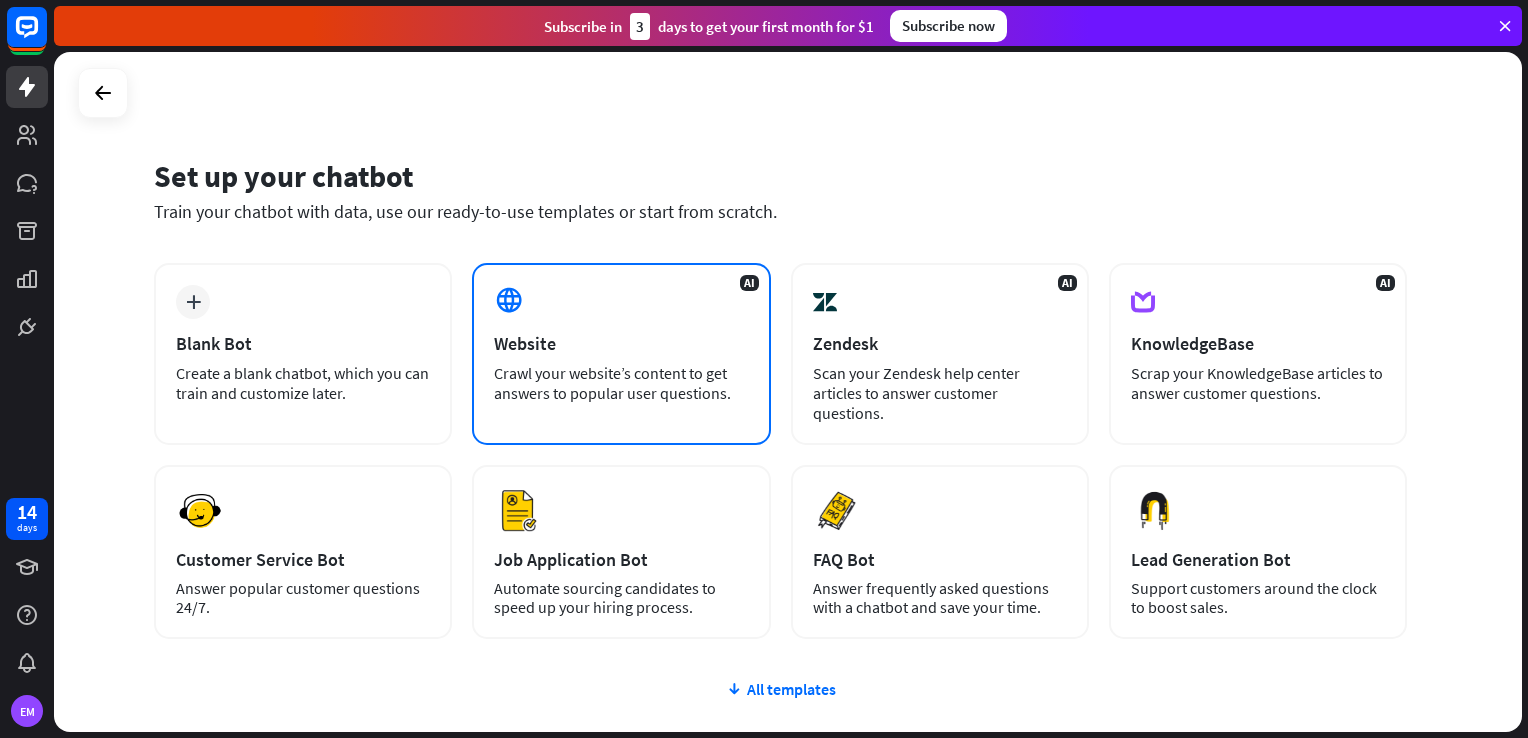 click on "AI     Website
Crawl your website’s content to get answers to
popular user questions." at bounding box center [621, 354] 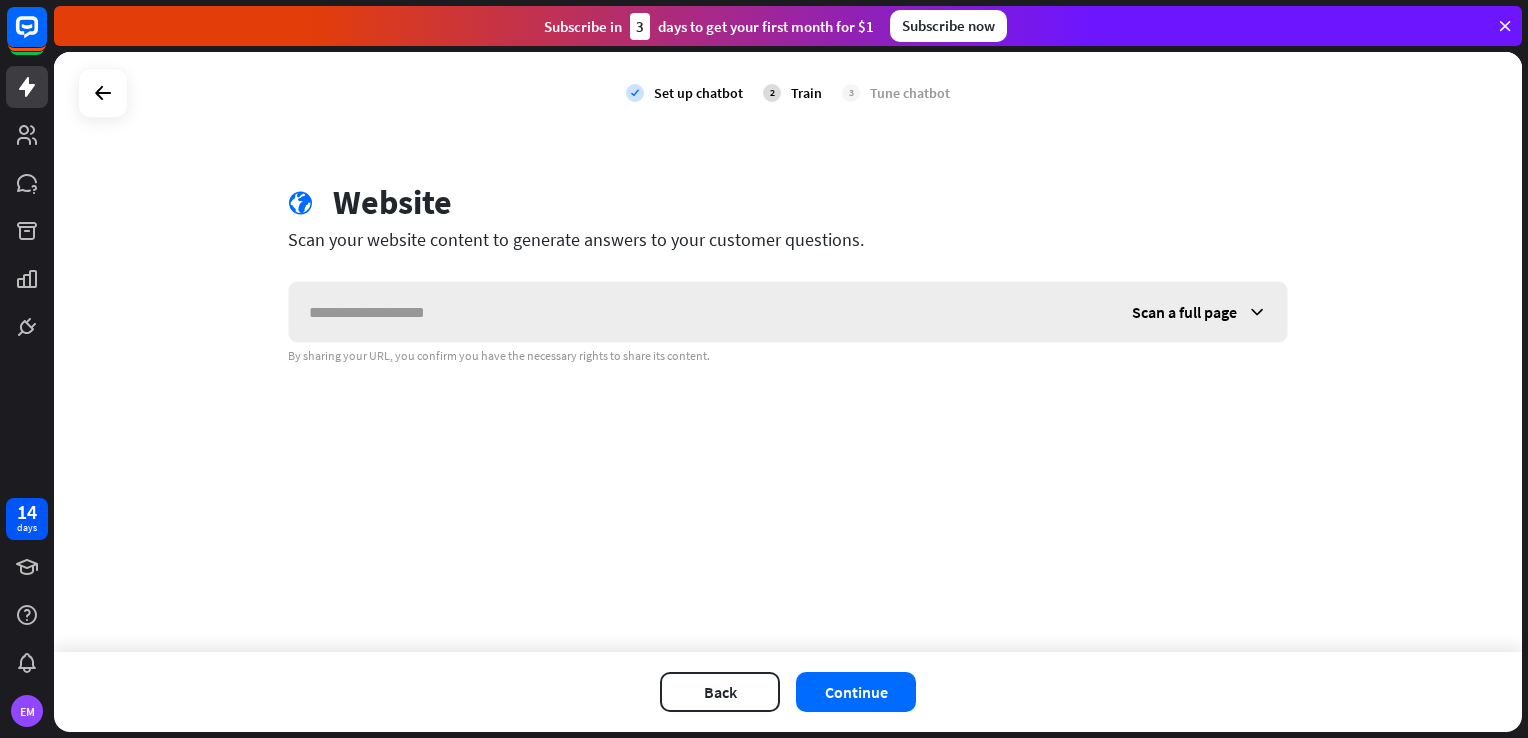 click at bounding box center [700, 312] 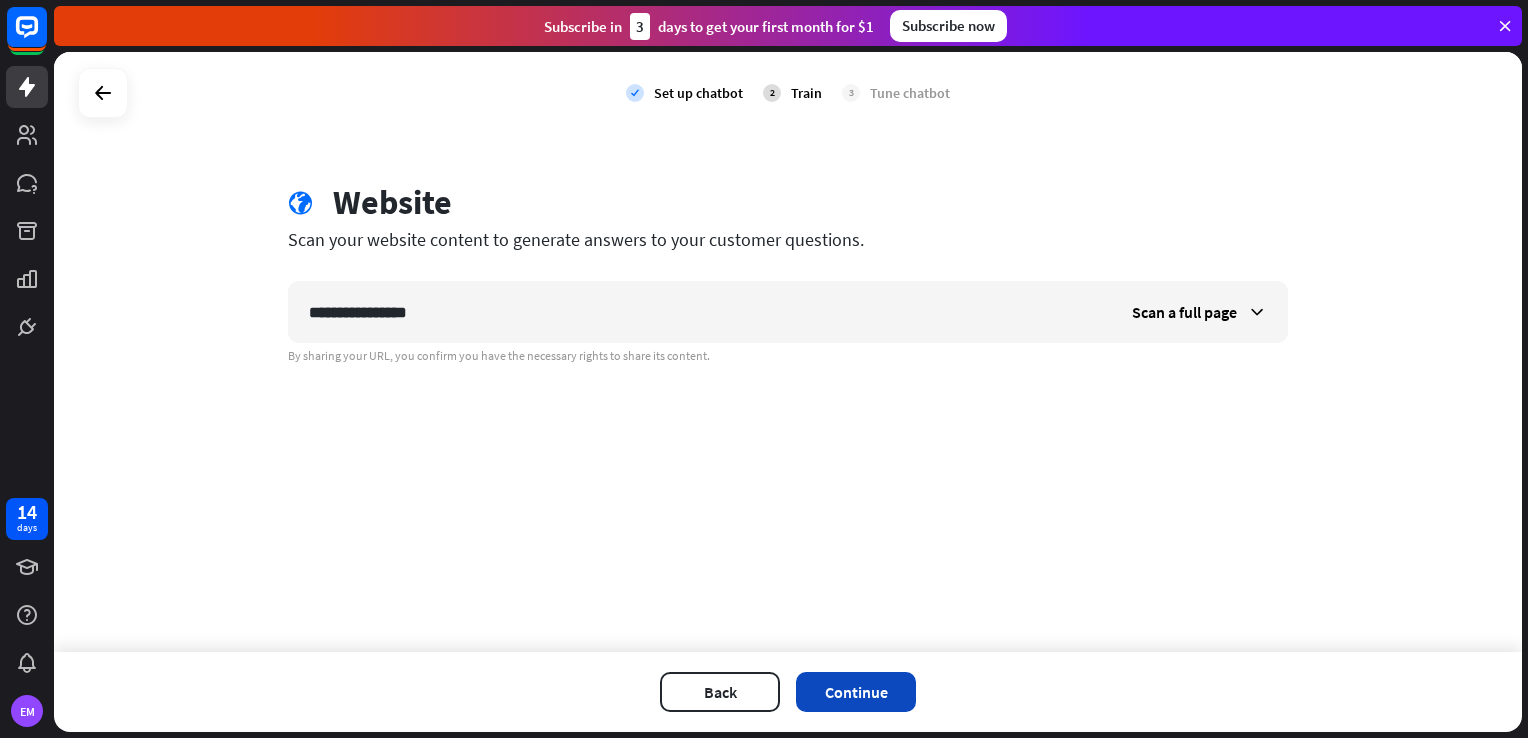type on "**********" 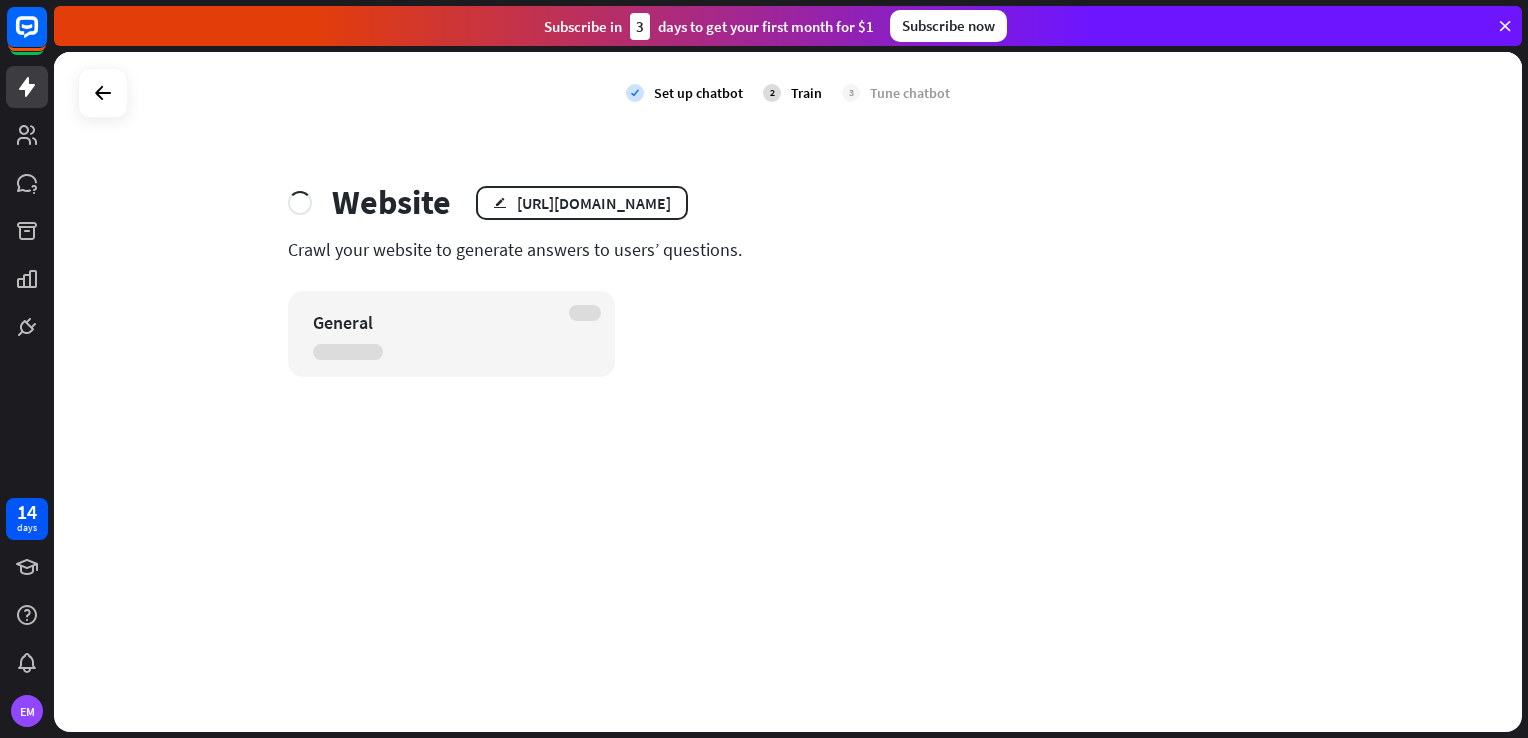 click on "check   Set up chatbot   2   Train   3   Tune chatbot
Website
edit   [URL][DOMAIN_NAME]
Crawl your website to generate answers to users’ questions.
General" at bounding box center [788, 392] 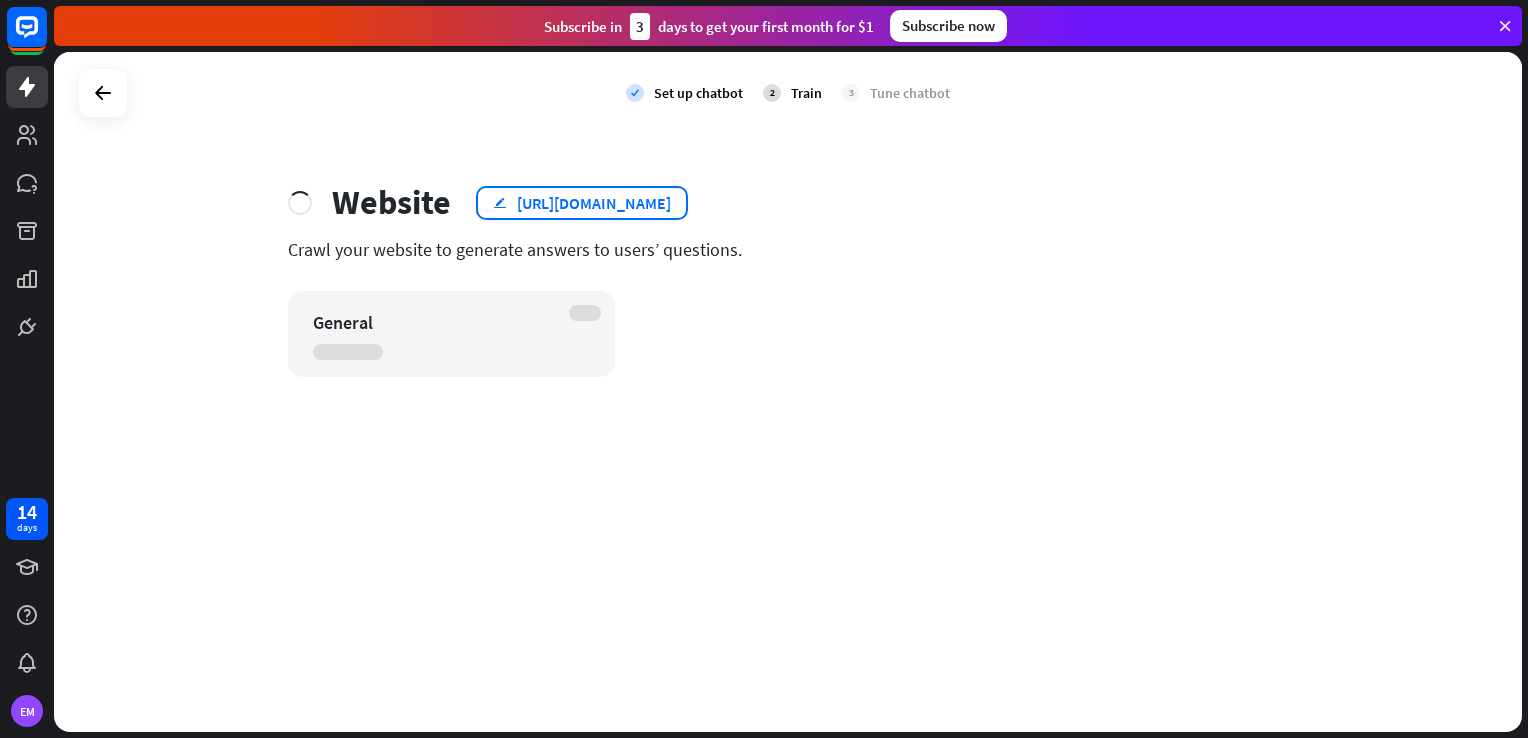 click on "[URL][DOMAIN_NAME]" at bounding box center [594, 203] 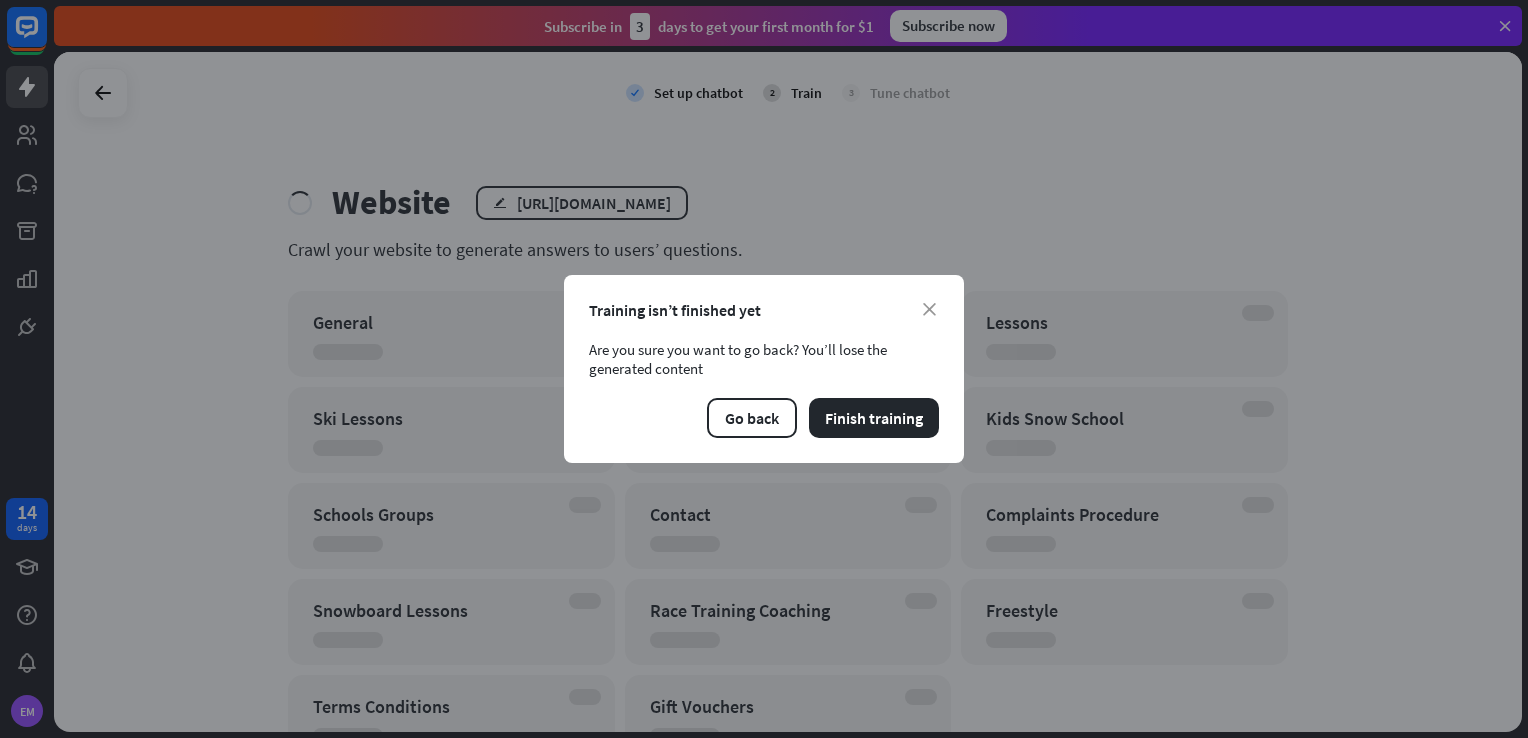 click on "Training isn’t finished yet" at bounding box center [764, 310] 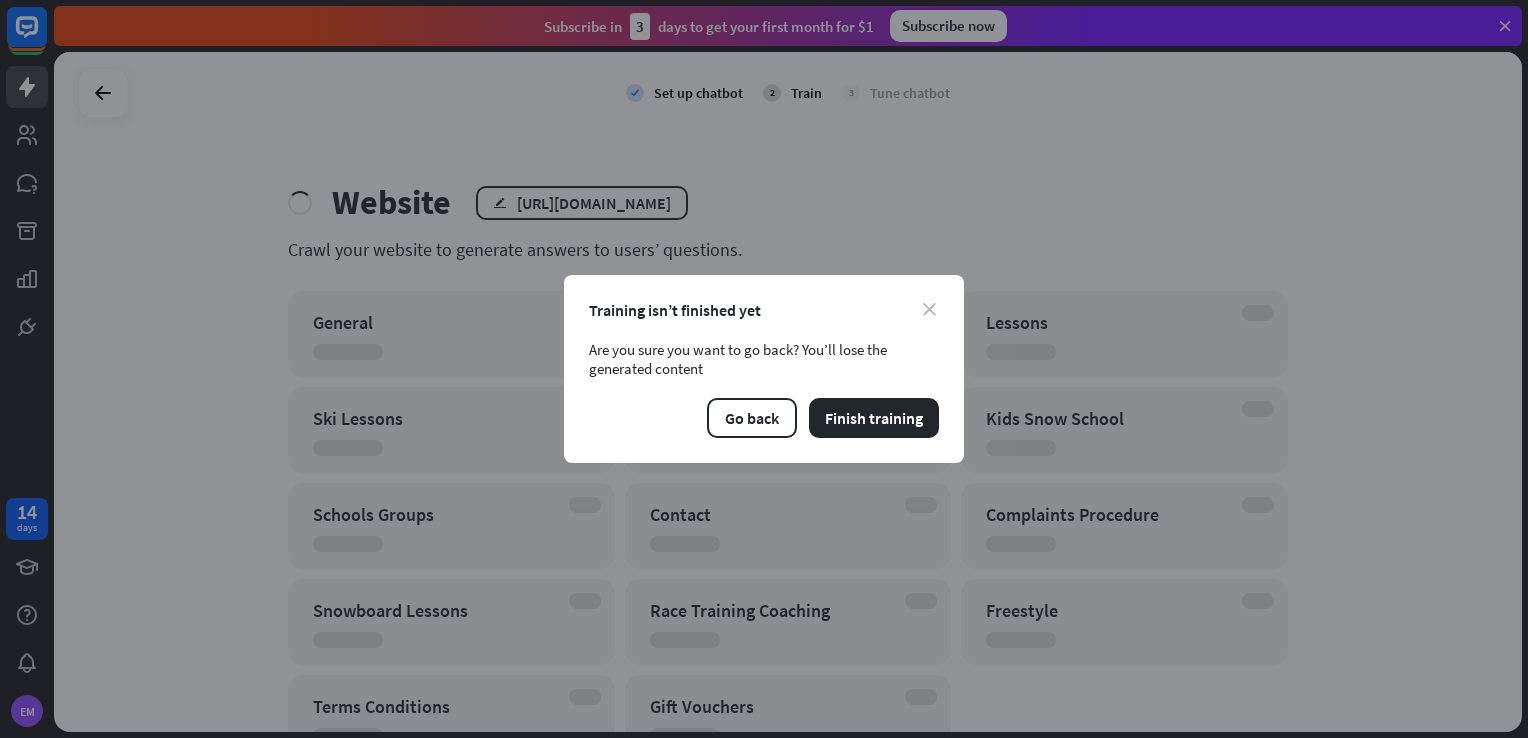 click on "close   Training isn’t finished yet
Are you sure you want to go back? You’ll lose the generated
content
Go back
Finish training" at bounding box center (764, 369) 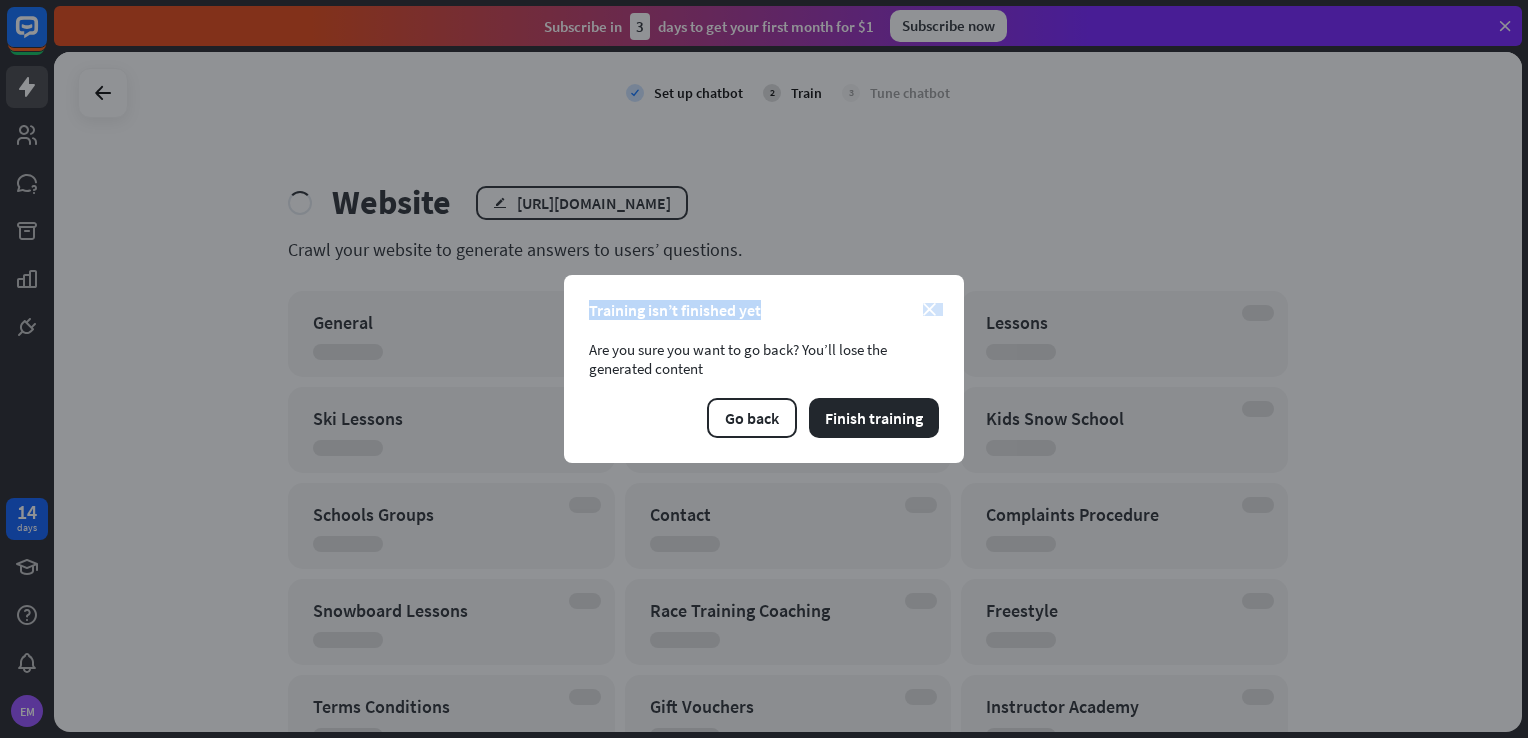 click on "close" at bounding box center (929, 309) 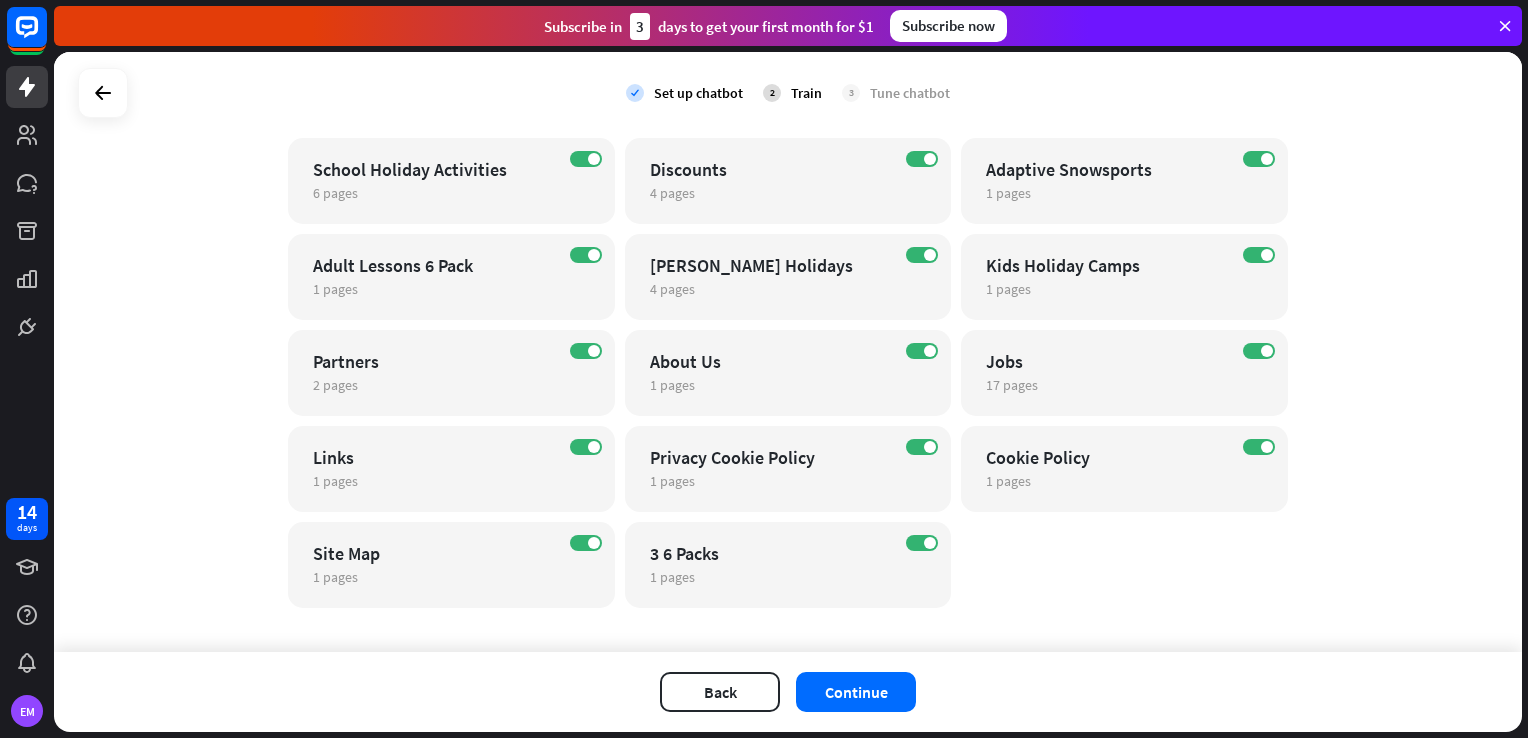 scroll, scrollTop: 963, scrollLeft: 0, axis: vertical 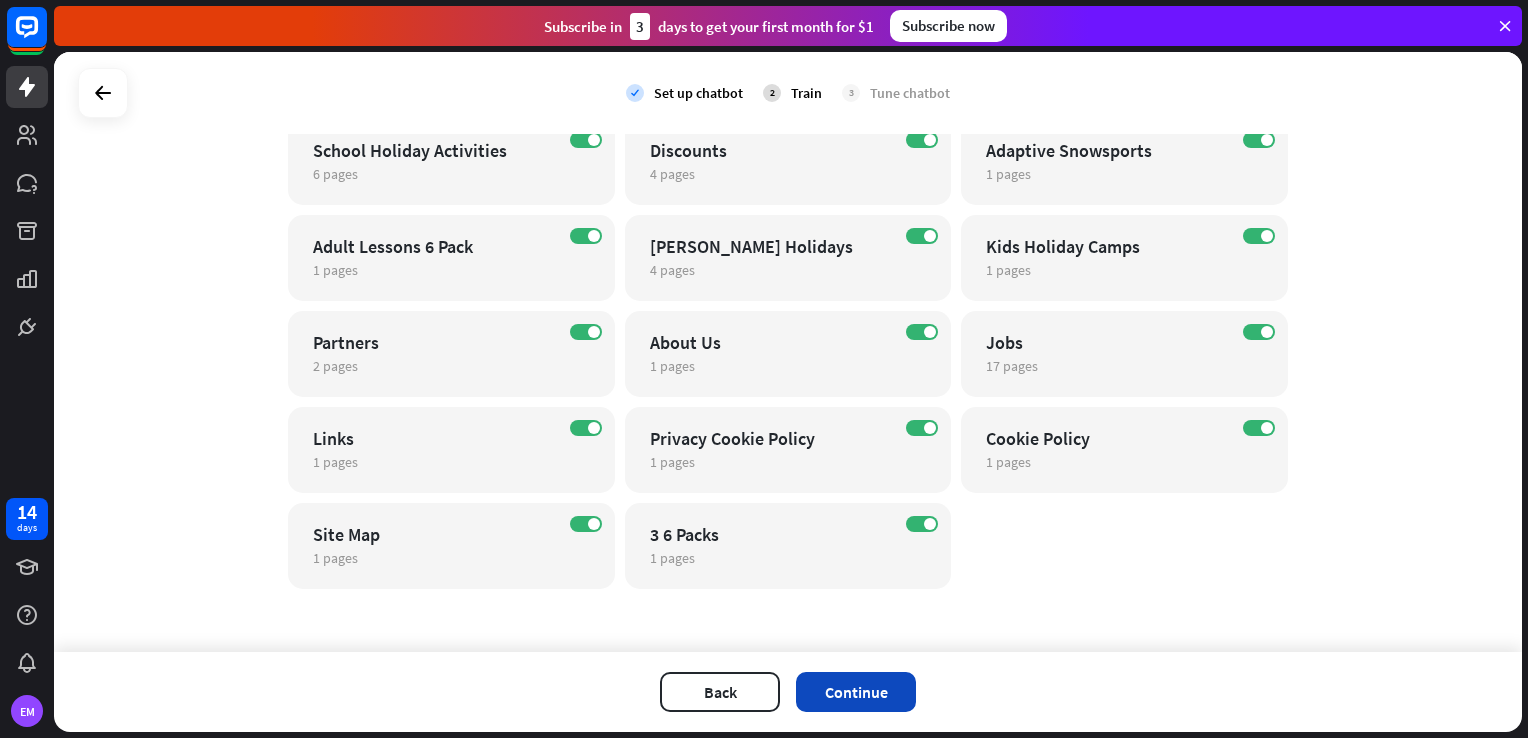 click on "Continue" at bounding box center [856, 692] 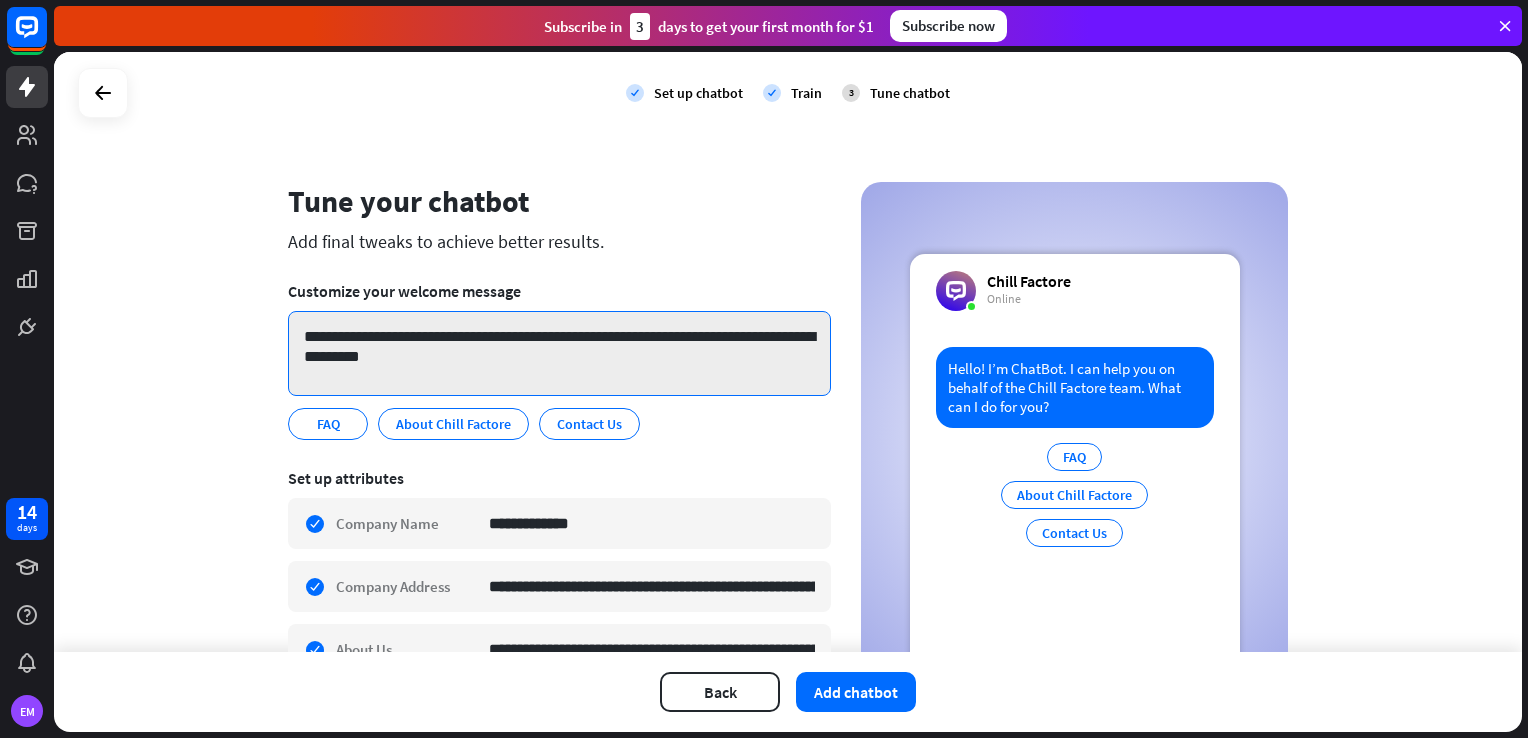 click on "**********" at bounding box center [559, 353] 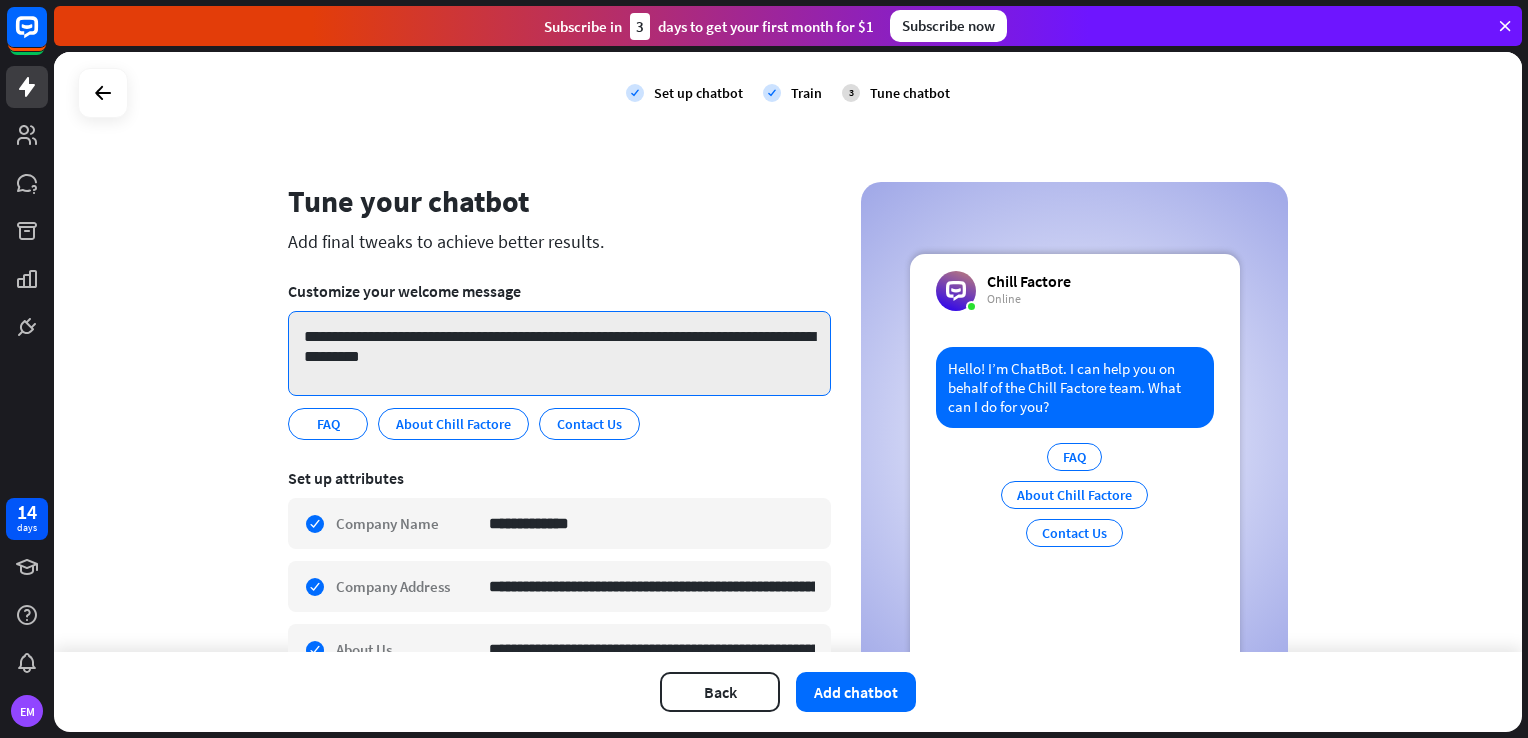 drag, startPoint x: 419, startPoint y: 341, endPoint x: 368, endPoint y: 334, distance: 51.47815 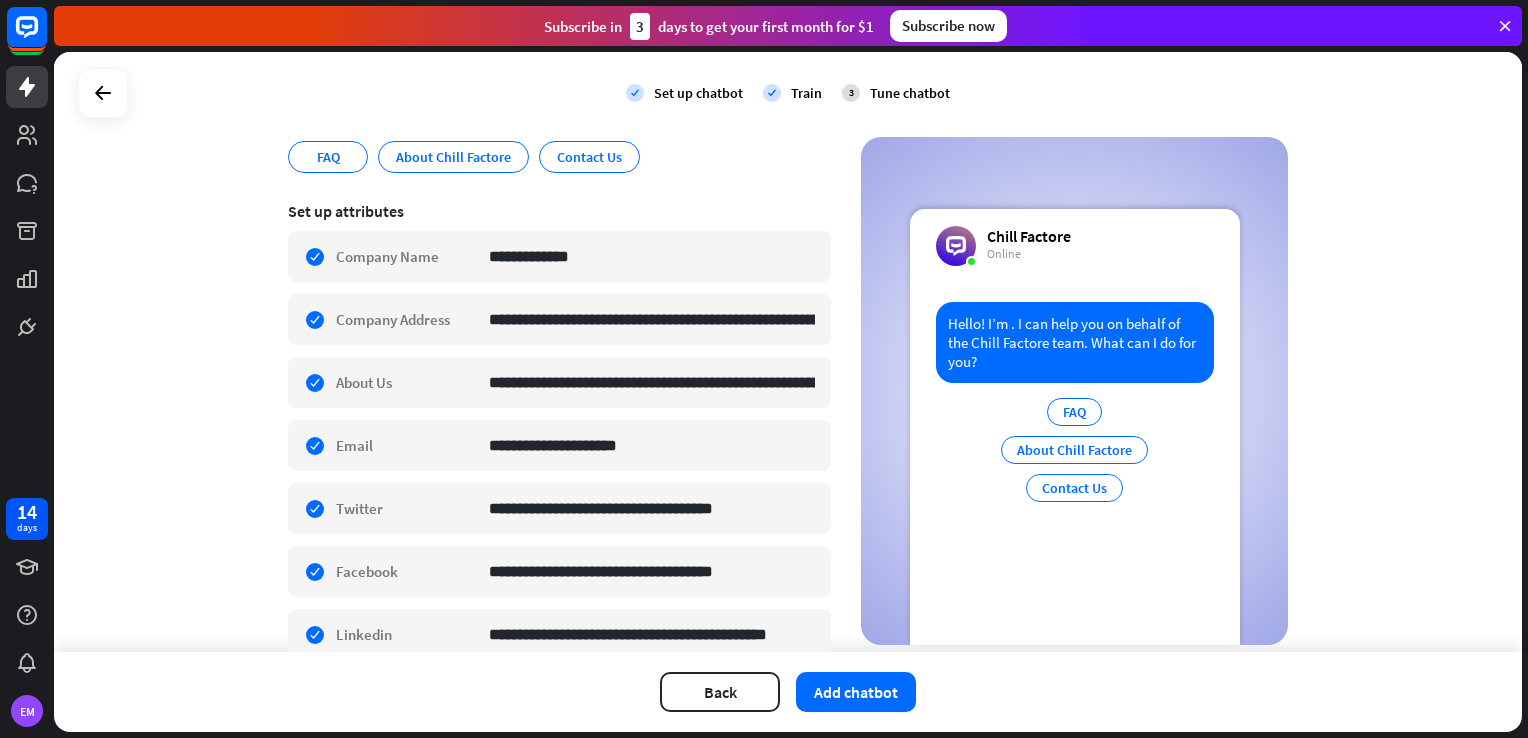 scroll, scrollTop: 0, scrollLeft: 0, axis: both 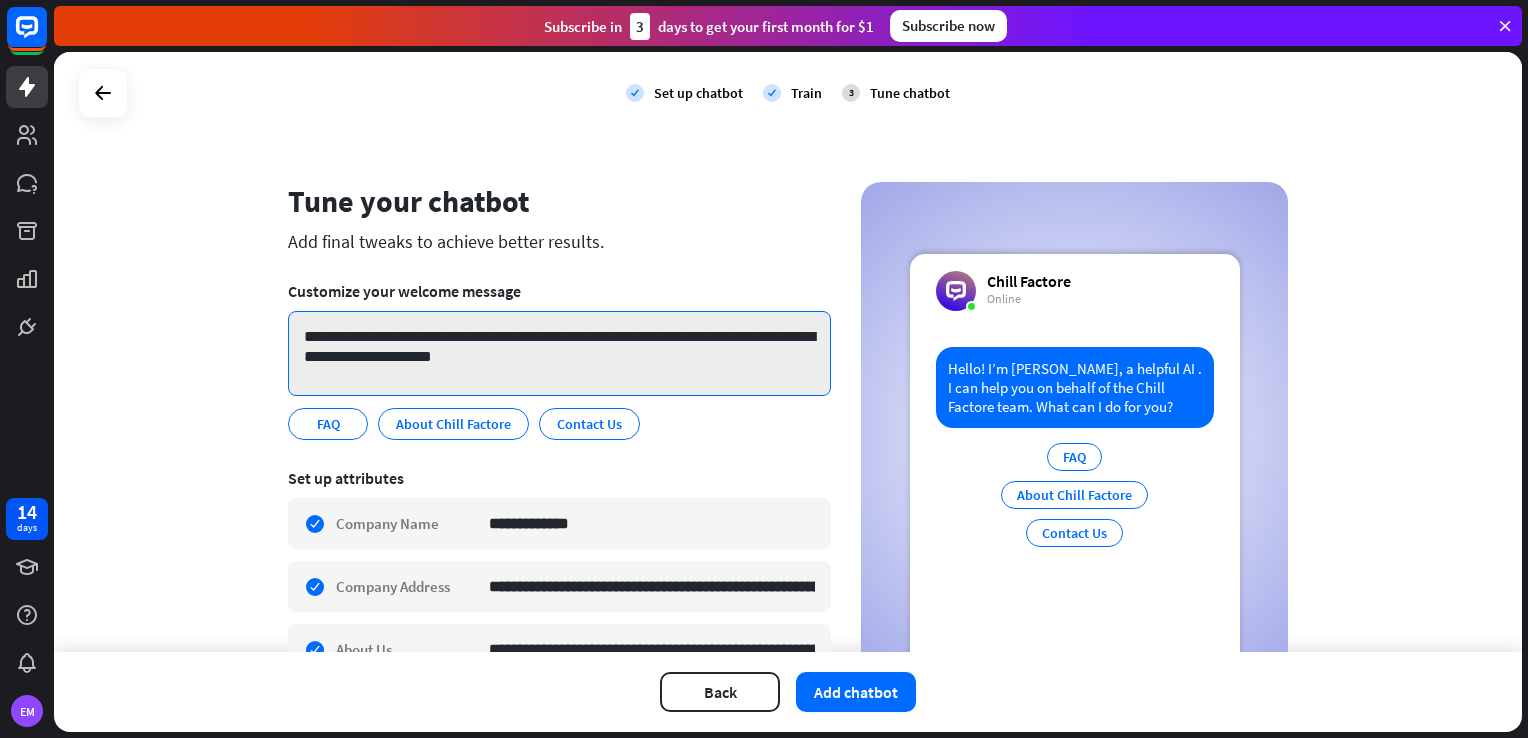drag, startPoint x: 480, startPoint y: 336, endPoint x: 405, endPoint y: 335, distance: 75.00667 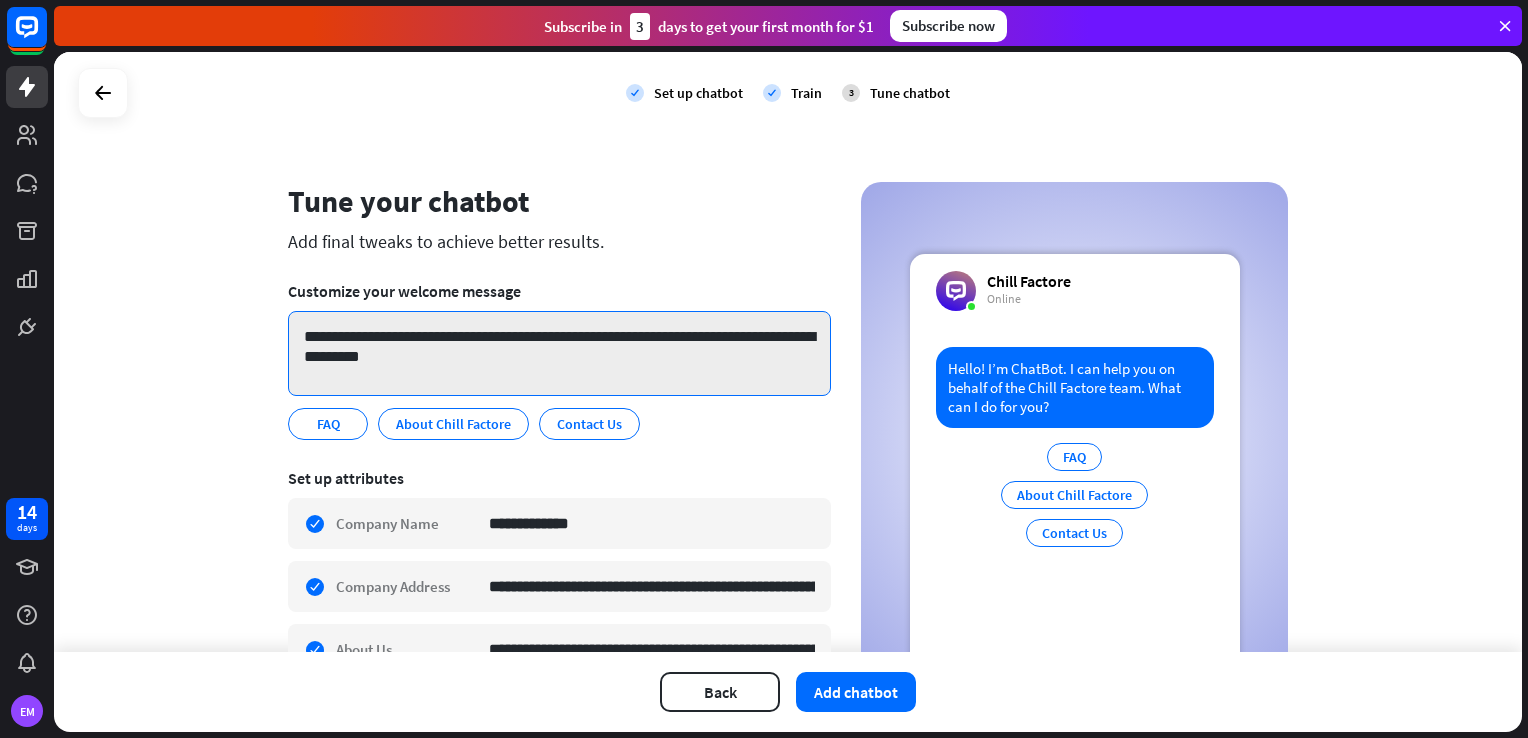 click on "**********" at bounding box center [559, 353] 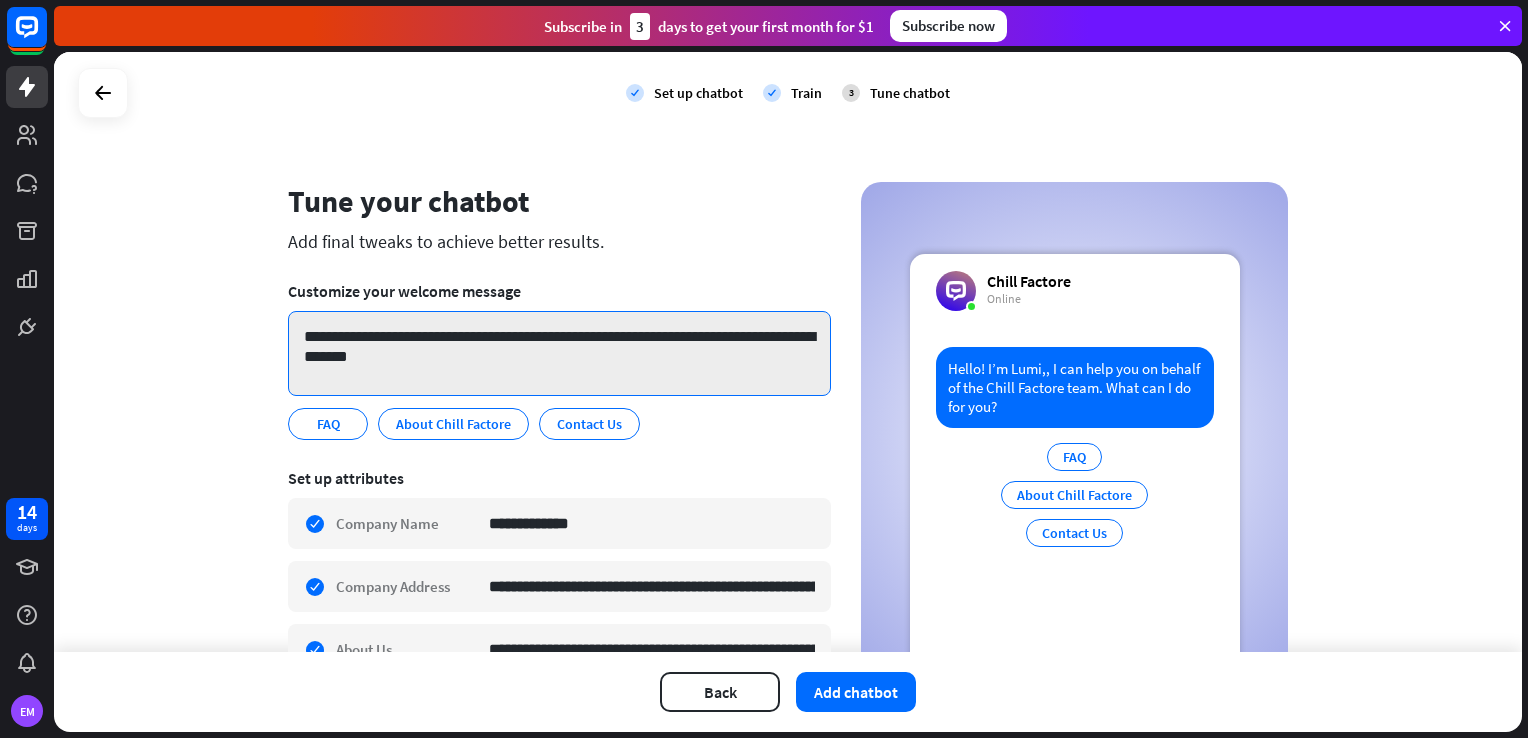 click on "**********" at bounding box center (559, 353) 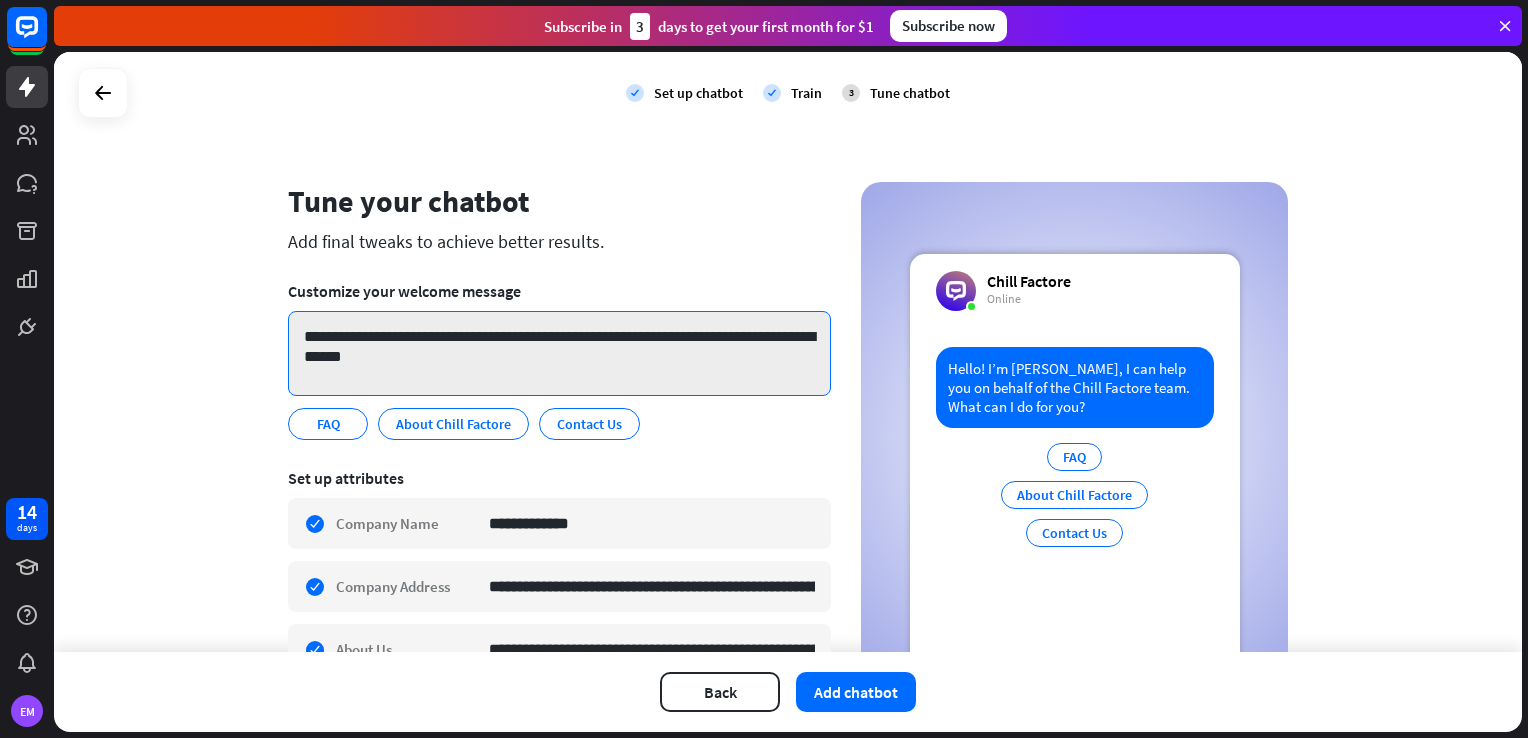 drag, startPoint x: 721, startPoint y: 337, endPoint x: 406, endPoint y: 338, distance: 315.0016 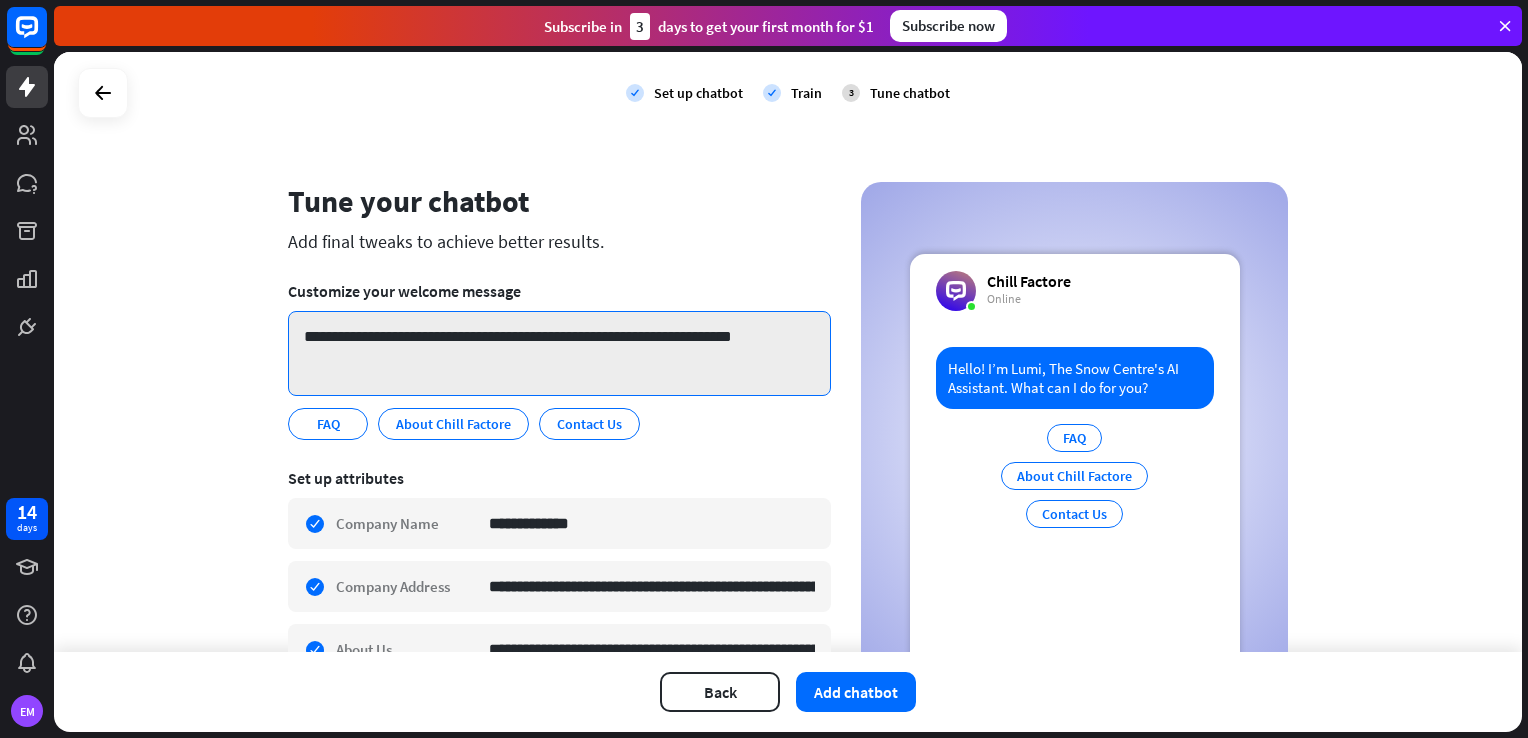 drag, startPoint x: 752, startPoint y: 341, endPoint x: 685, endPoint y: 346, distance: 67.18631 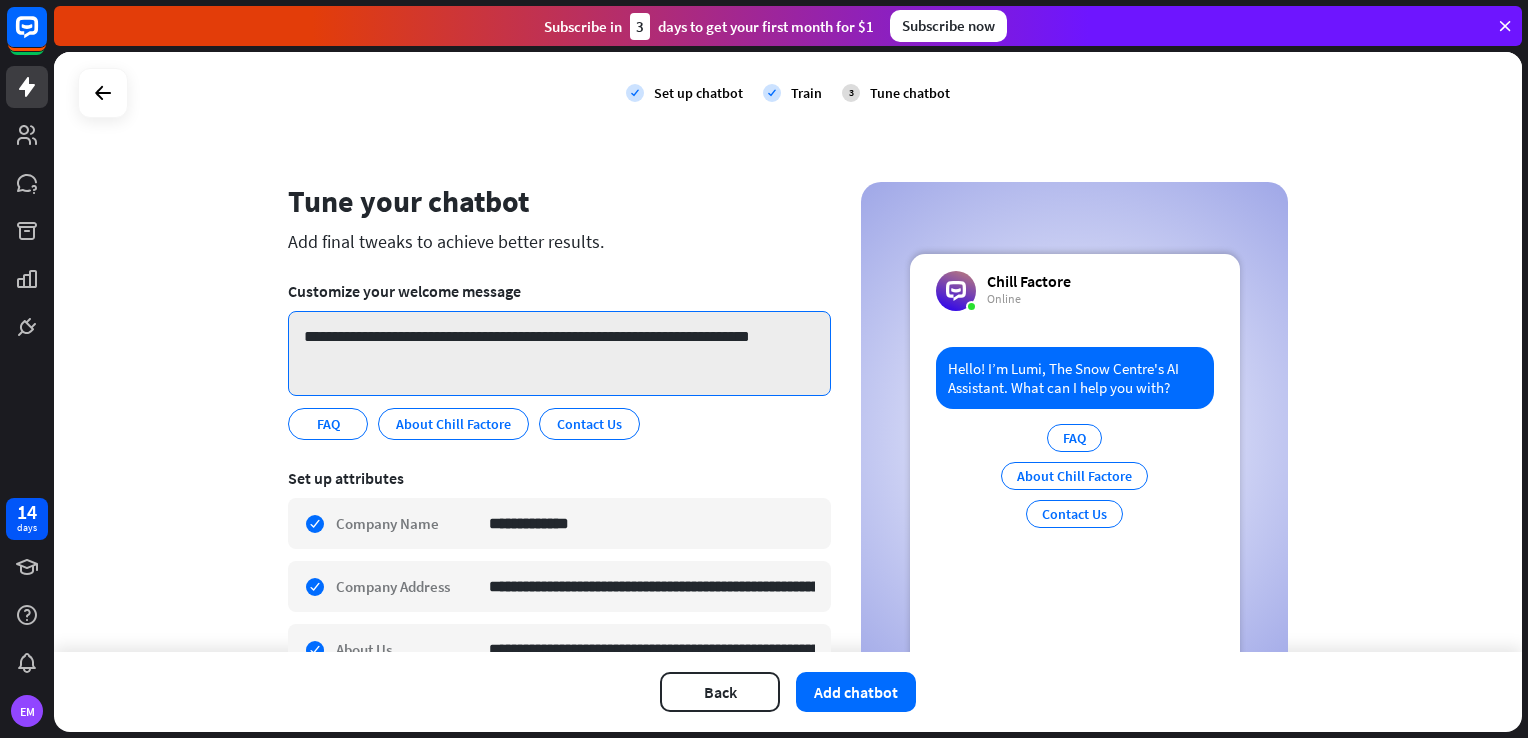 click on "**********" at bounding box center (559, 353) 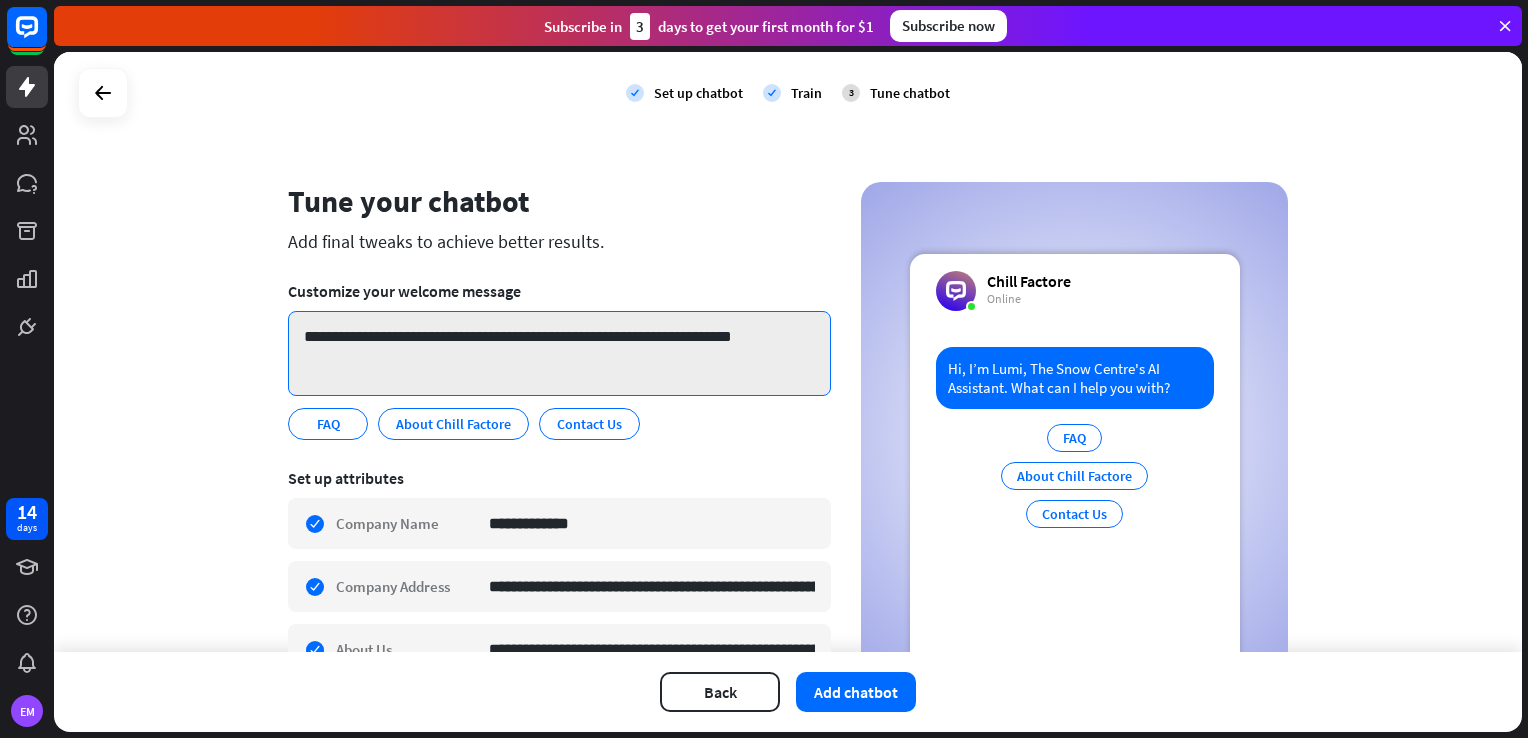 click on "**********" at bounding box center [559, 353] 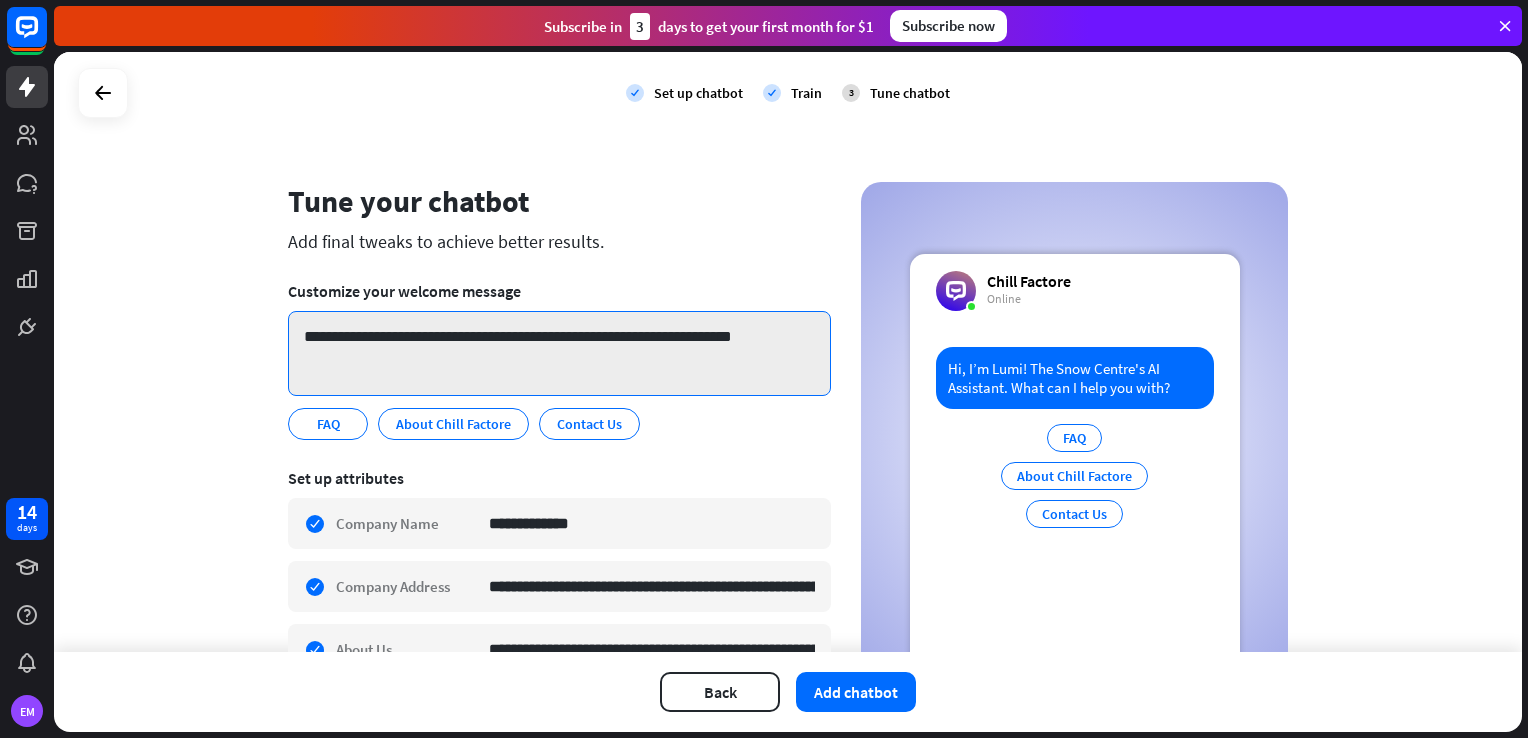 click on "**********" at bounding box center [559, 353] 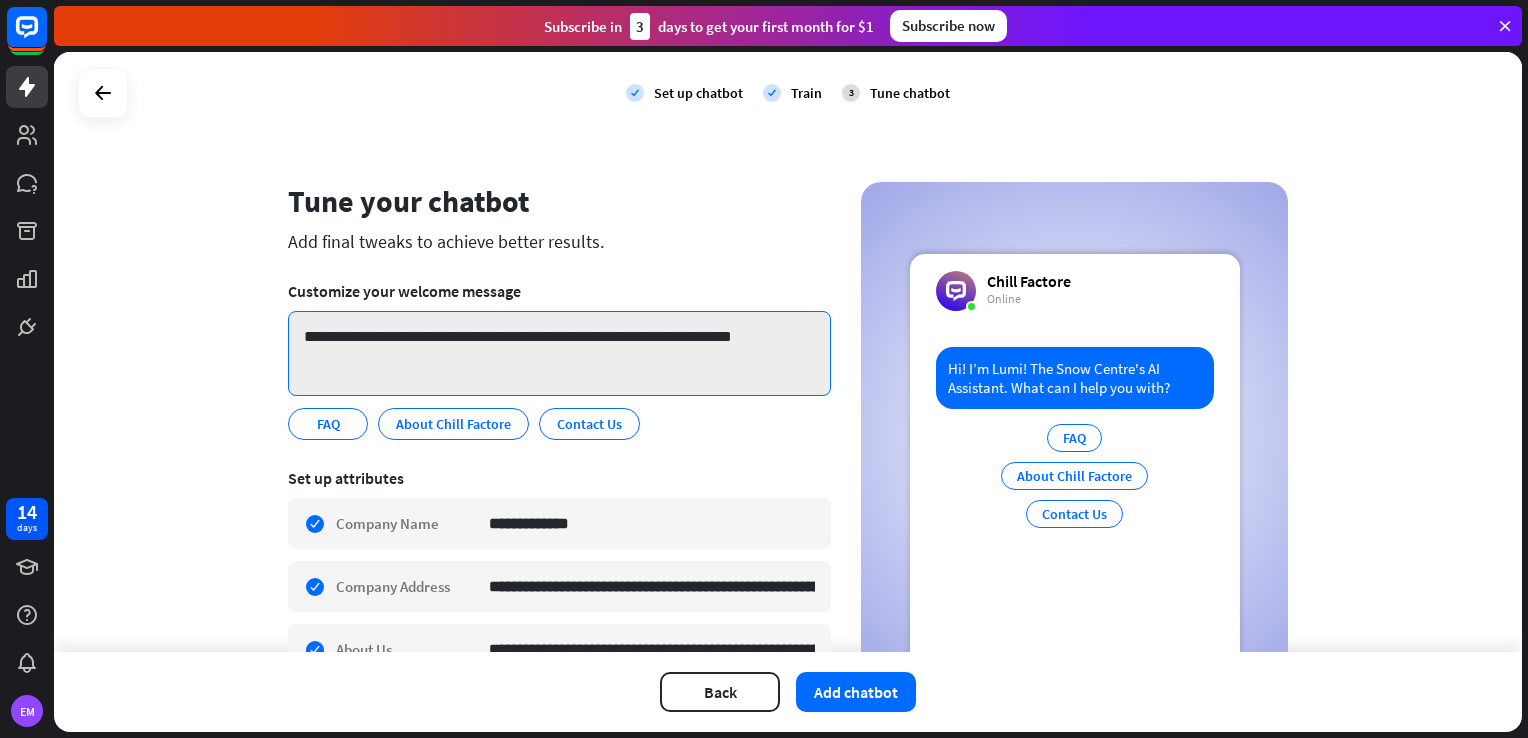 click on "**********" at bounding box center [559, 353] 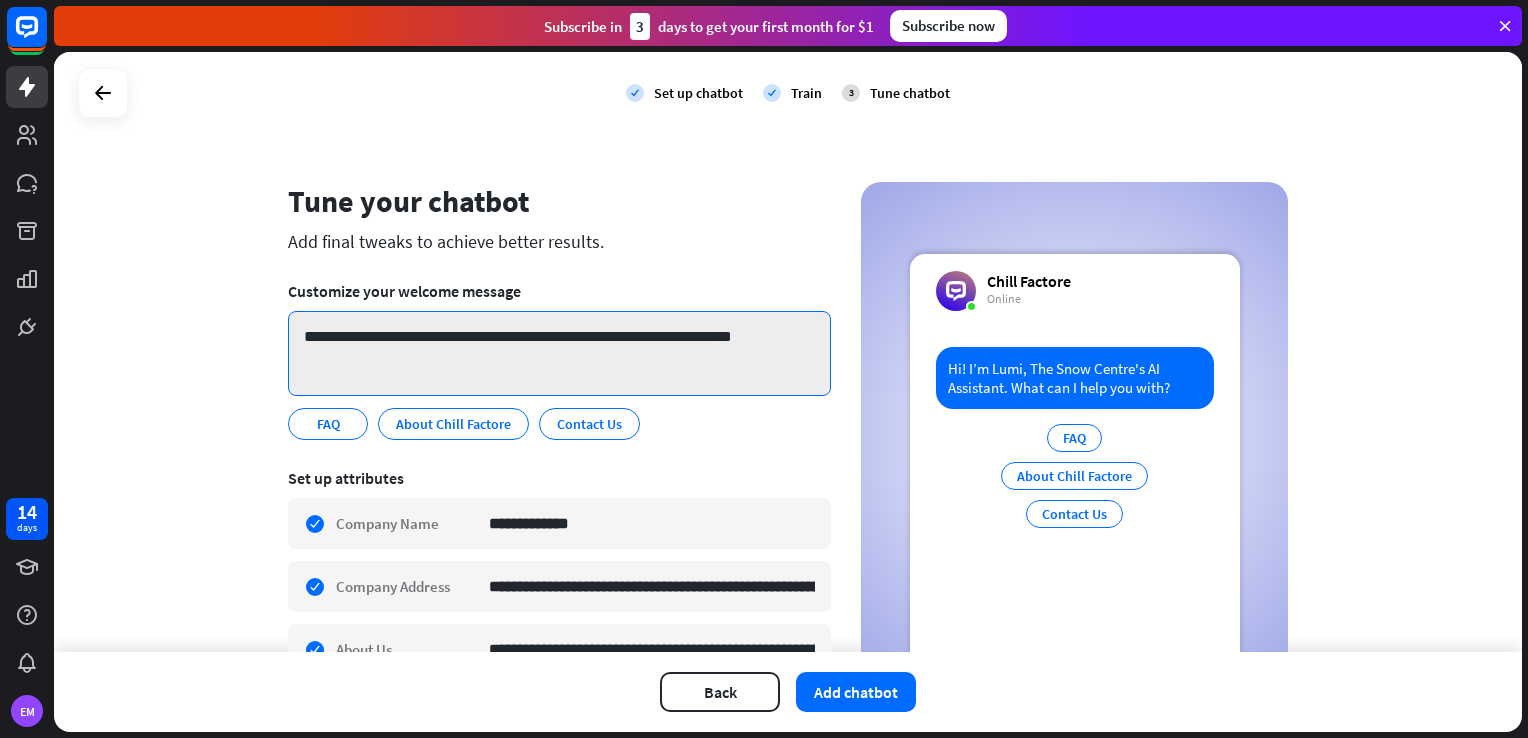 click on "**********" at bounding box center [559, 353] 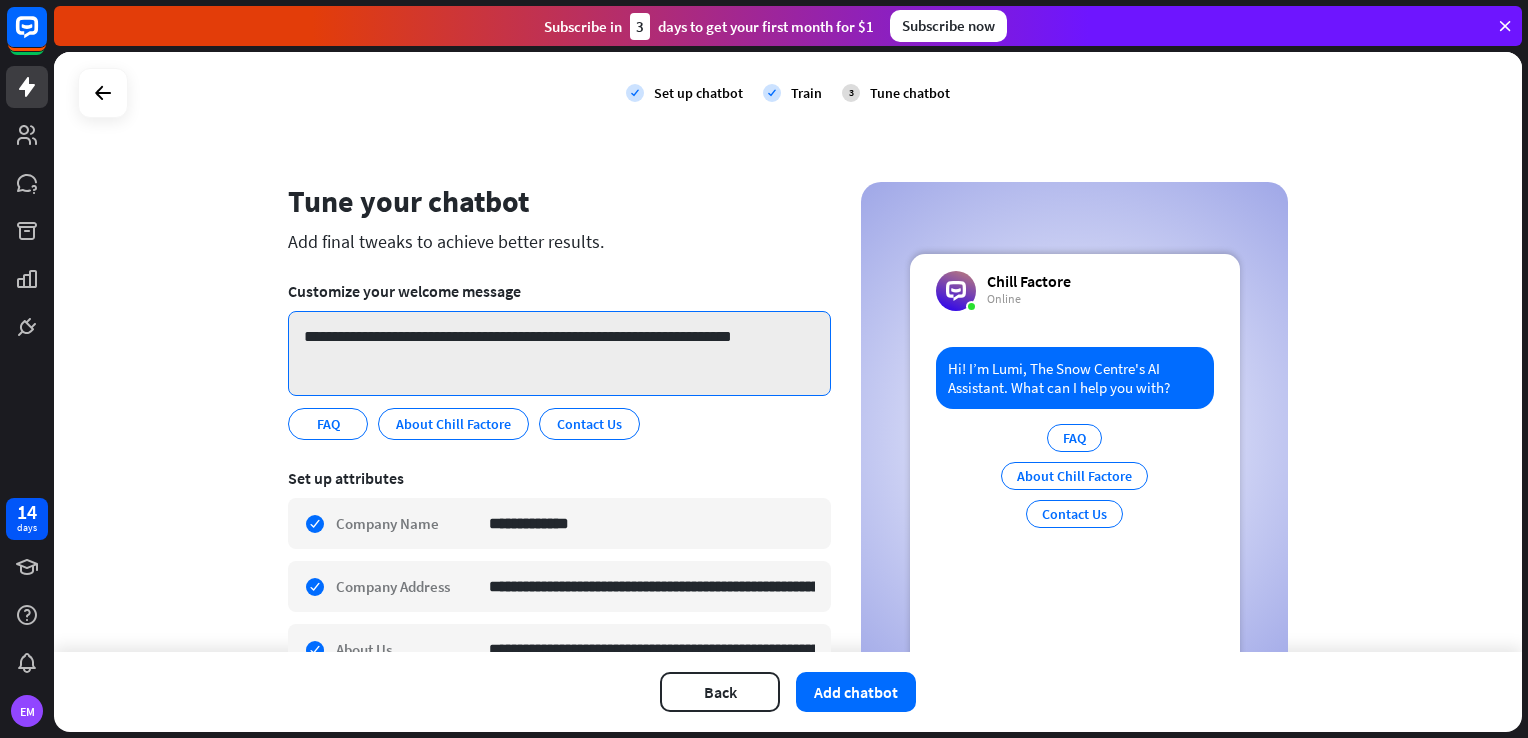 click on "**********" at bounding box center (559, 353) 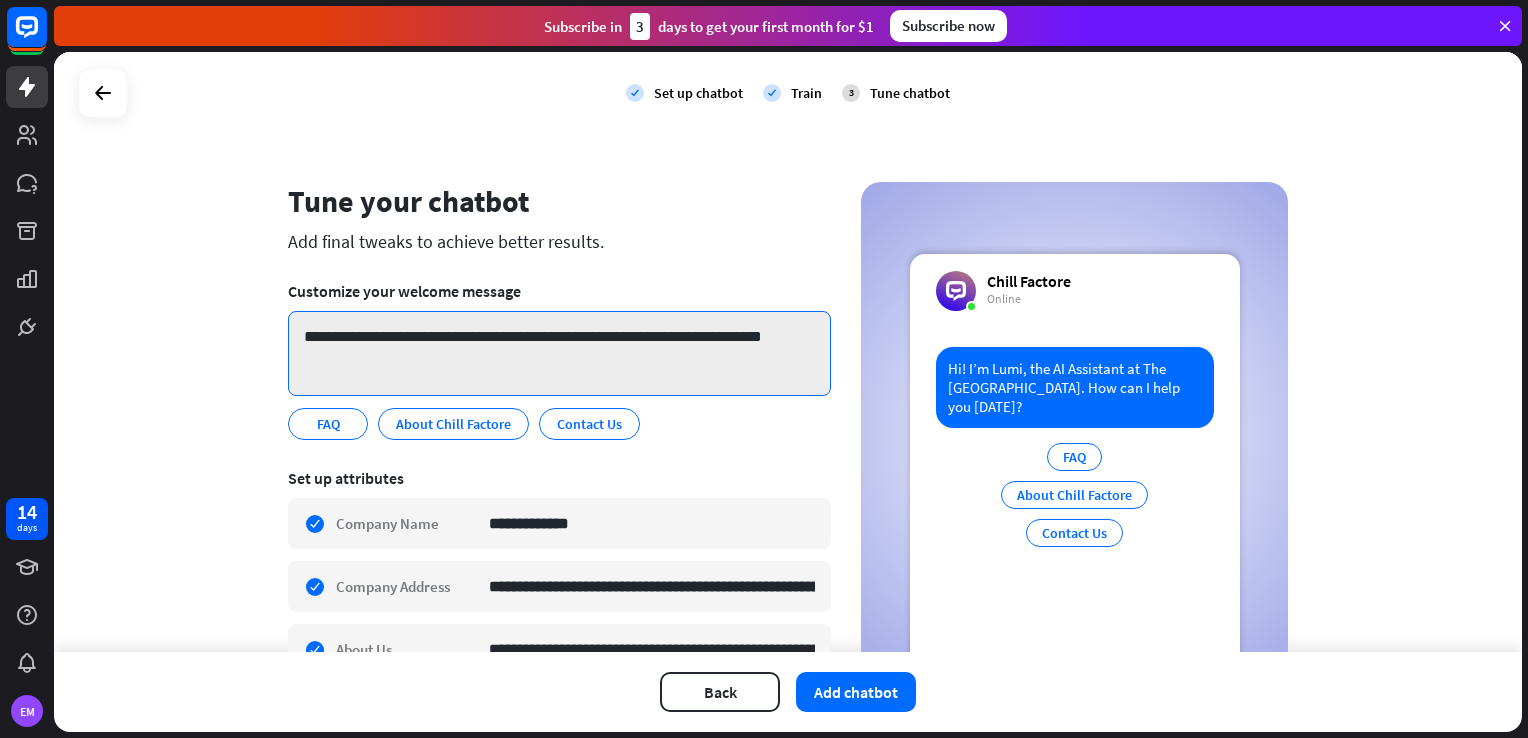 click on "**********" at bounding box center [559, 353] 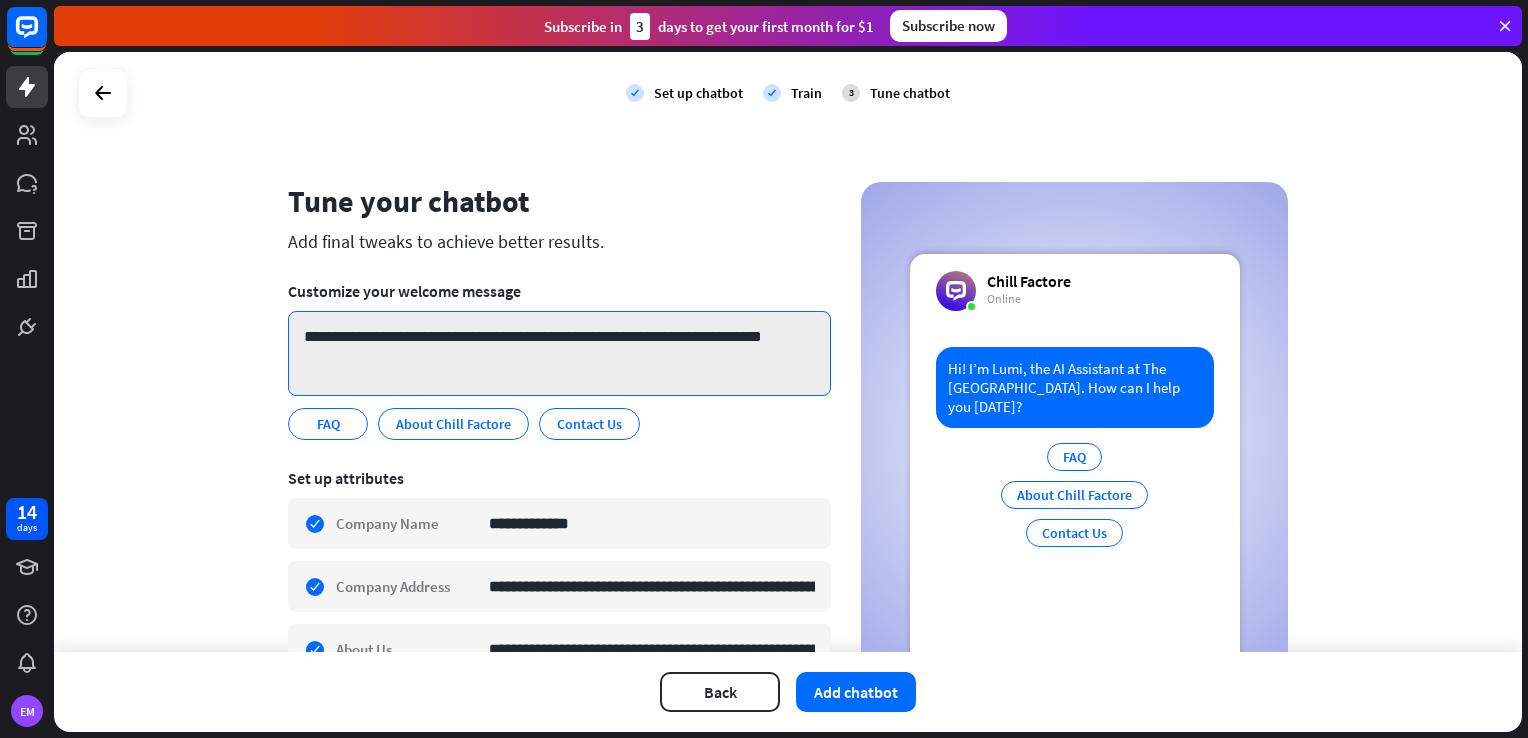 click on "**********" at bounding box center (559, 353) 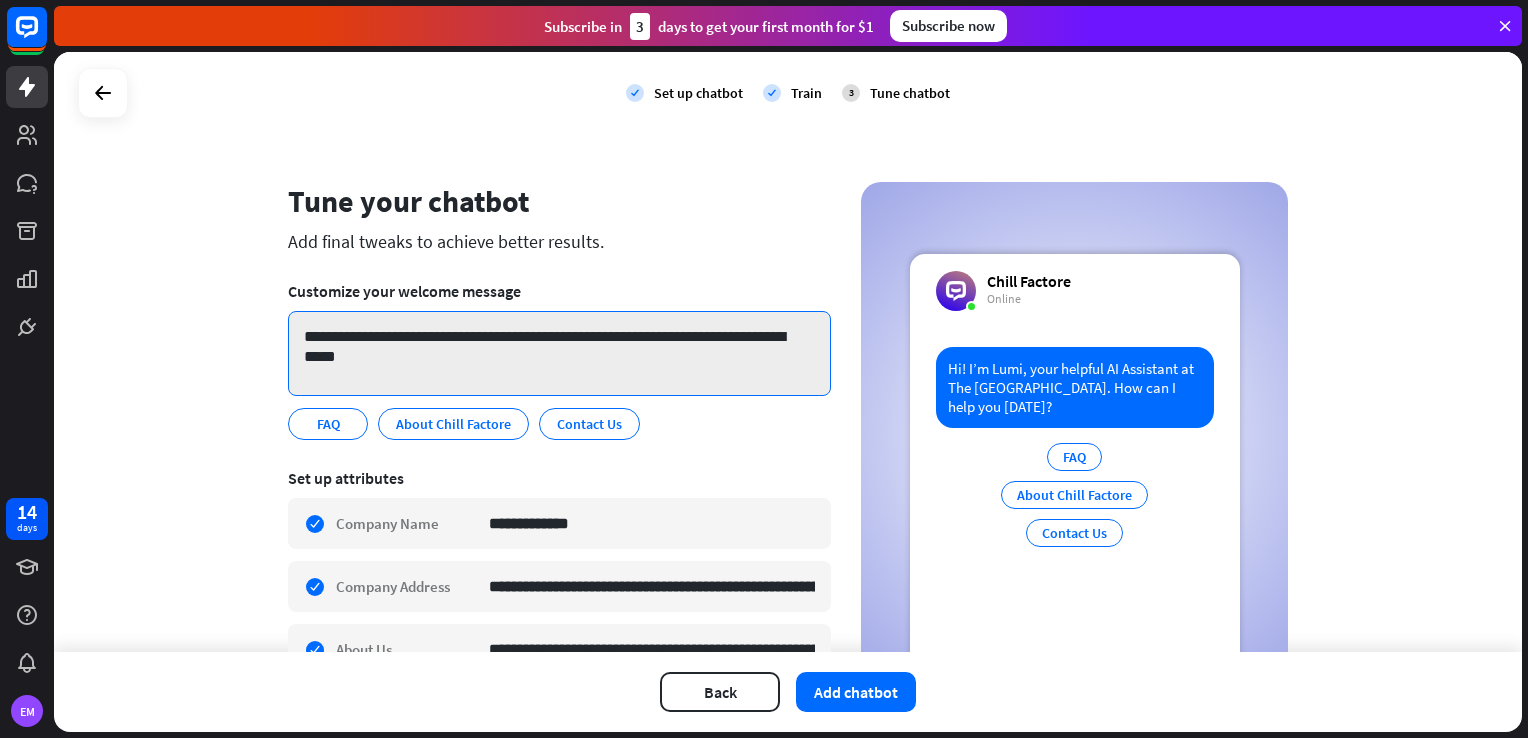 click on "**********" at bounding box center [559, 353] 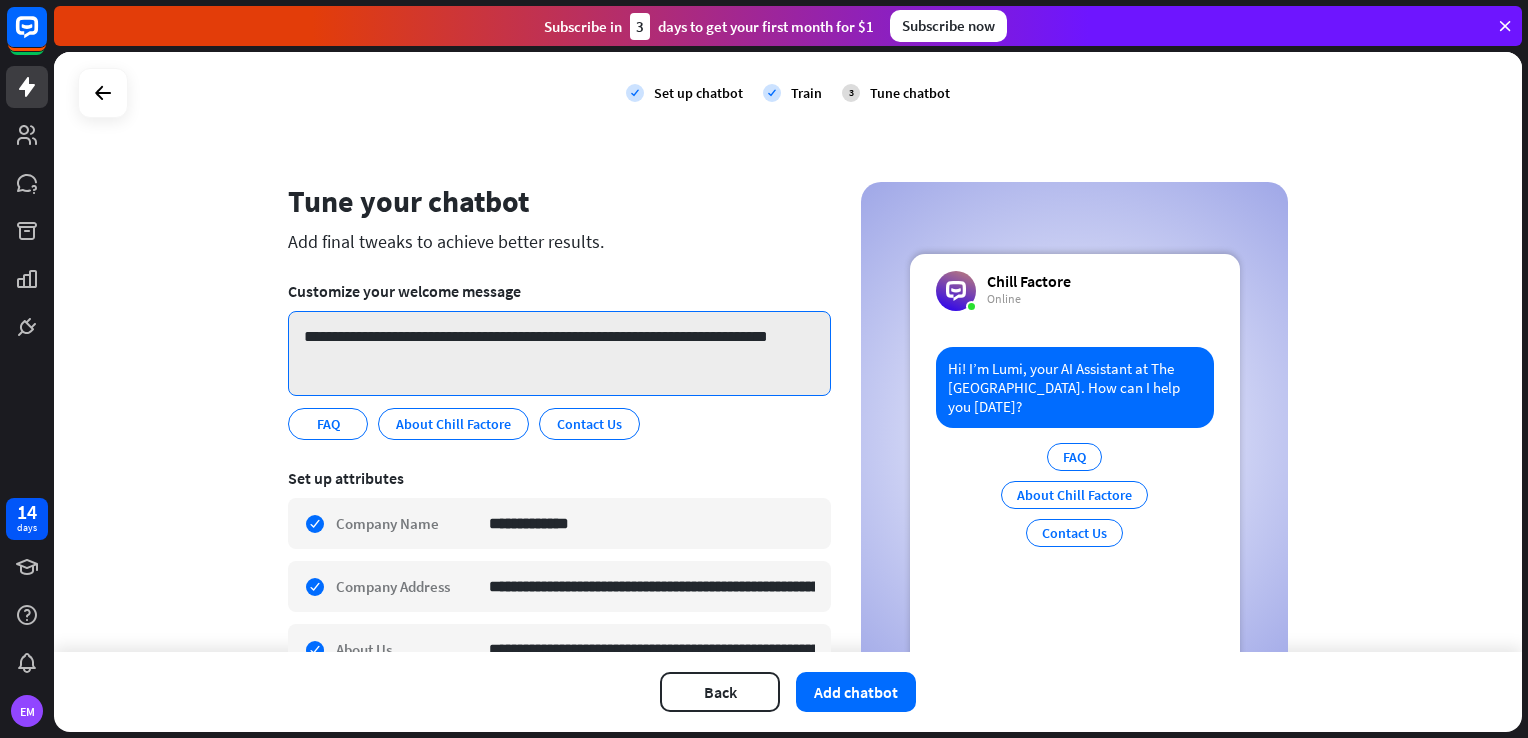 click on "**********" at bounding box center [559, 353] 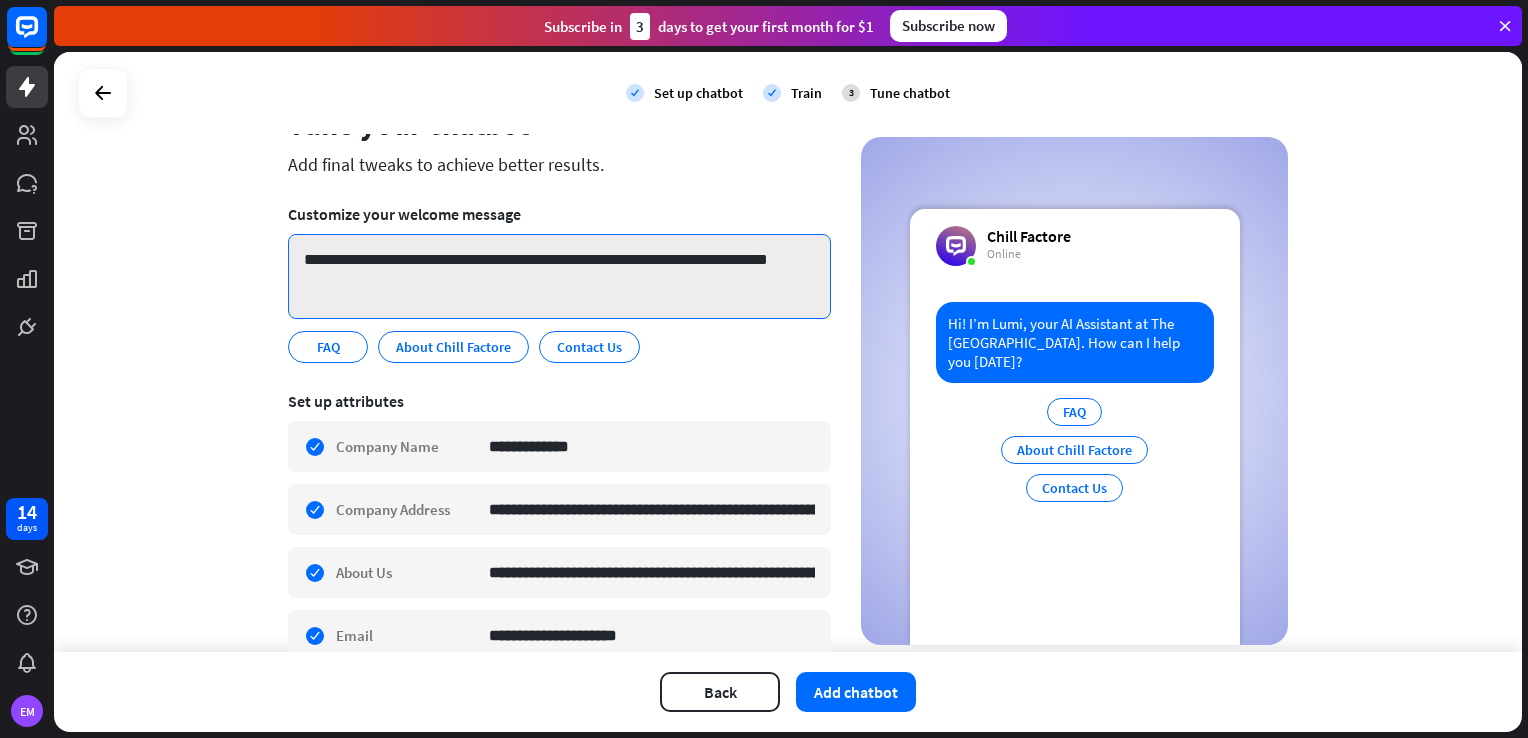 scroll, scrollTop: 100, scrollLeft: 0, axis: vertical 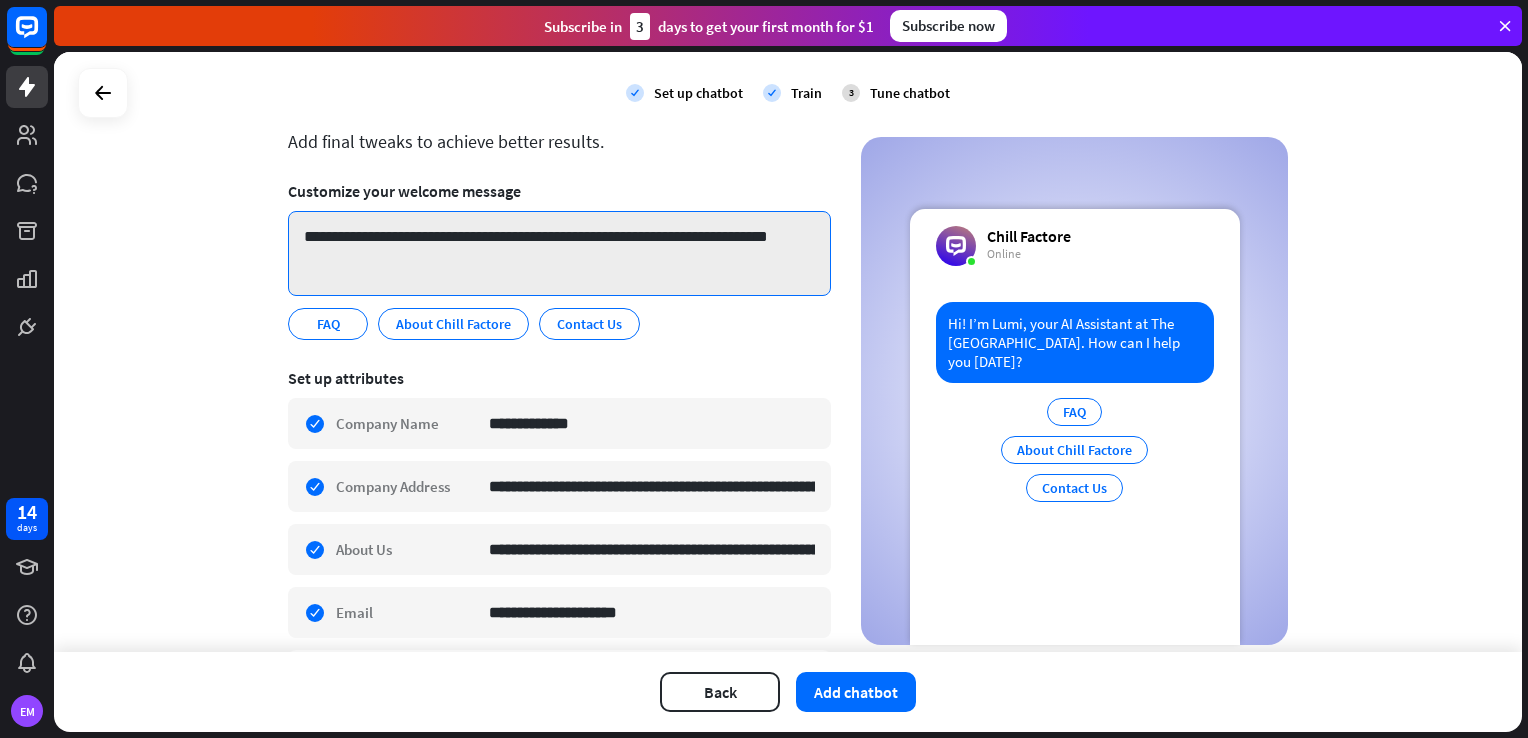 drag, startPoint x: 626, startPoint y: 238, endPoint x: 516, endPoint y: 231, distance: 110.2225 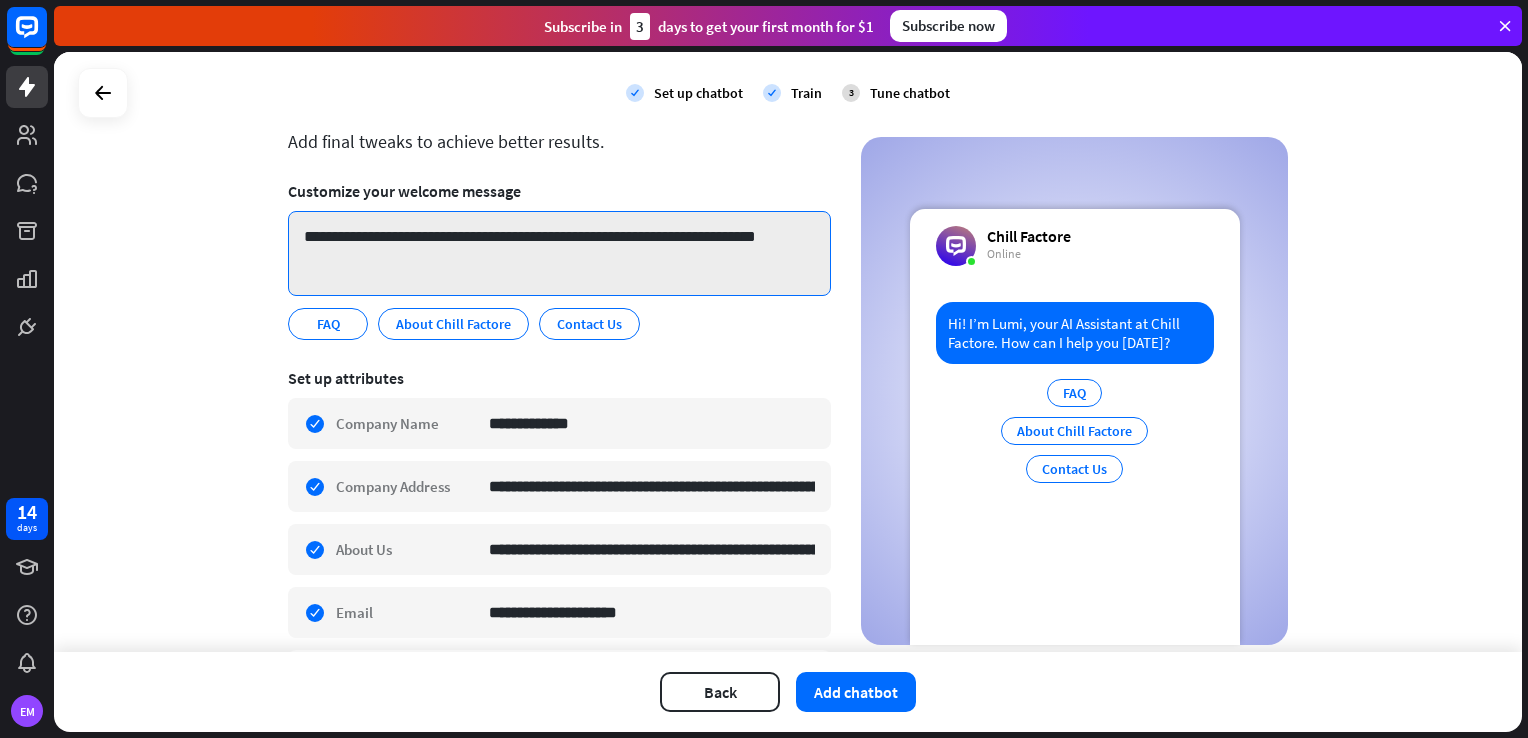 click on "**********" at bounding box center (559, 253) 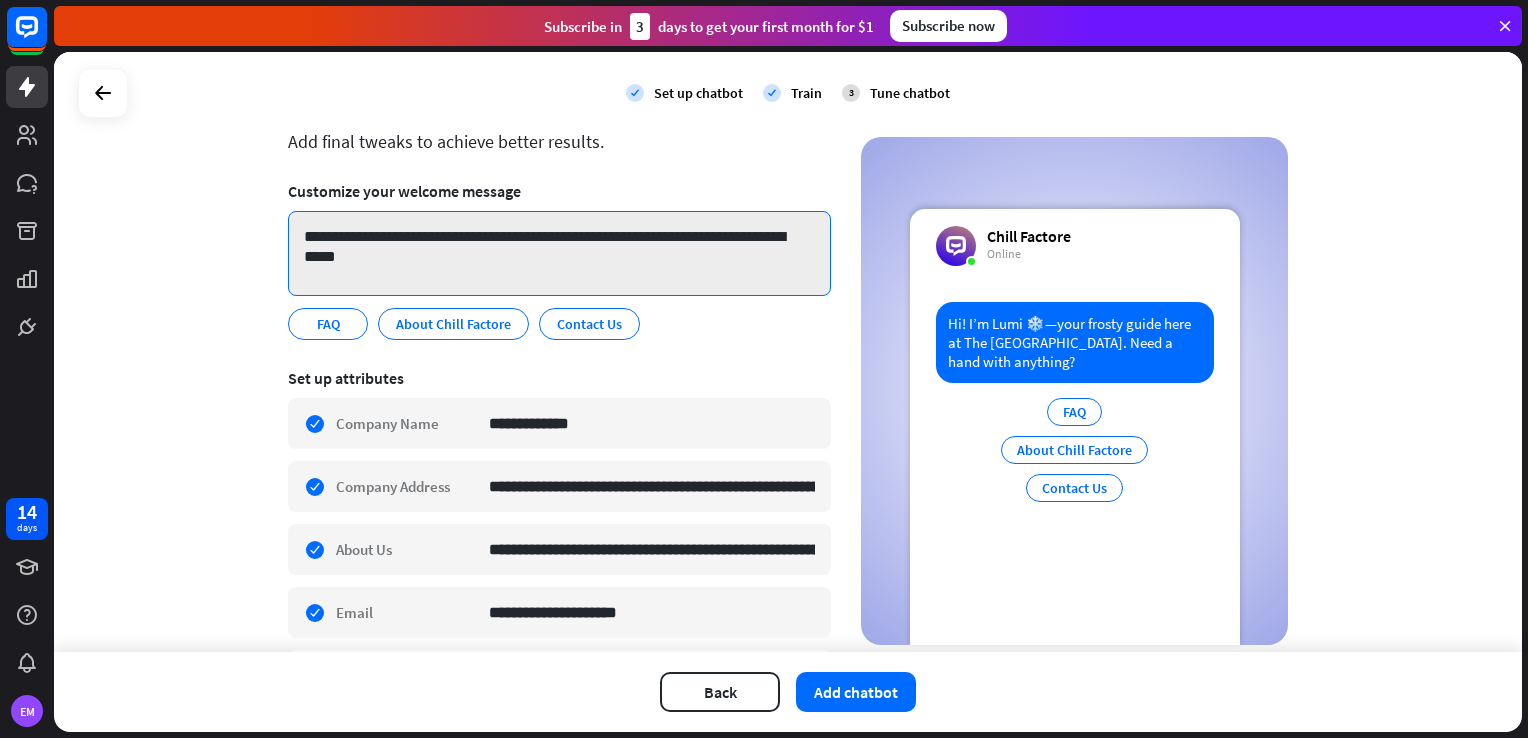 drag, startPoint x: 503, startPoint y: 248, endPoint x: 425, endPoint y: 255, distance: 78.31347 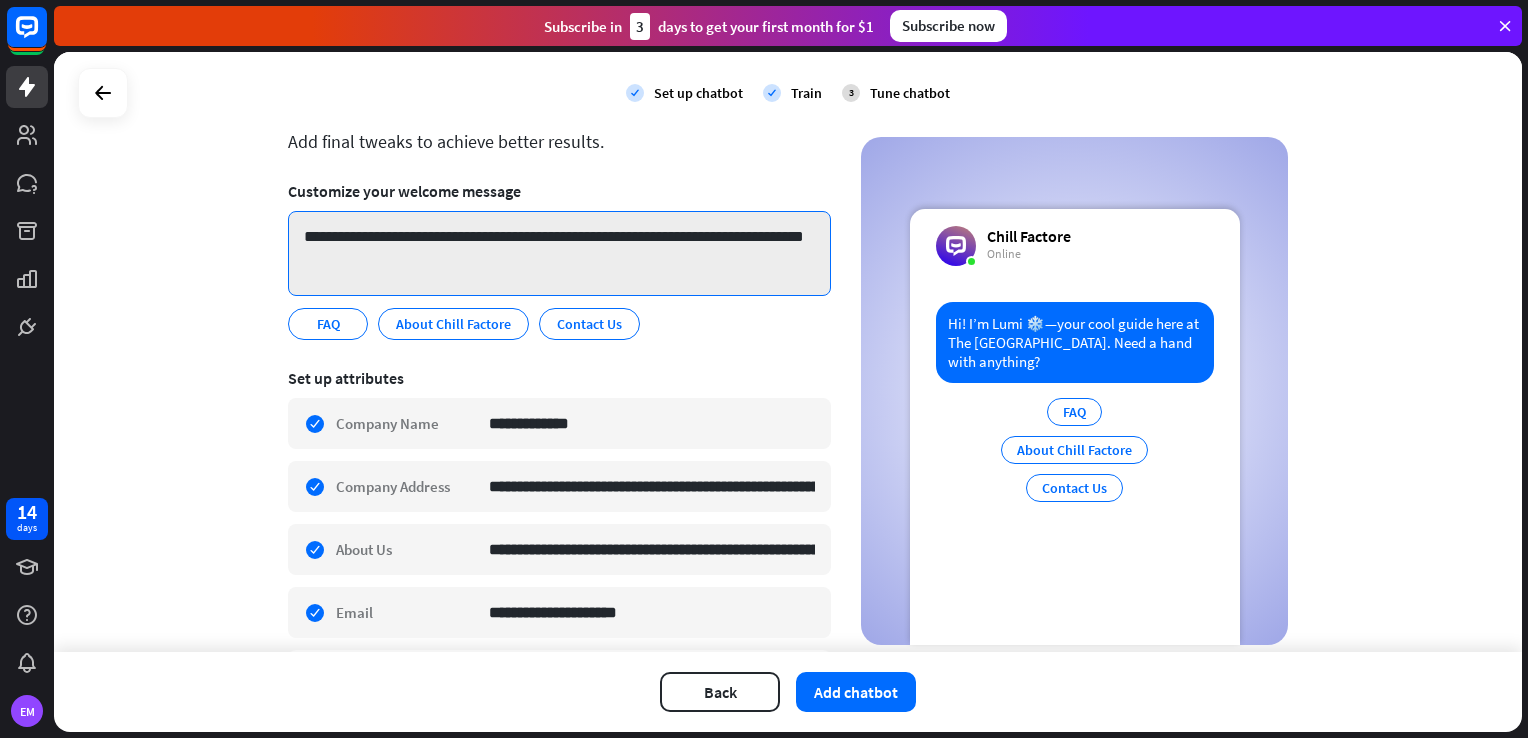 click on "**********" at bounding box center (559, 253) 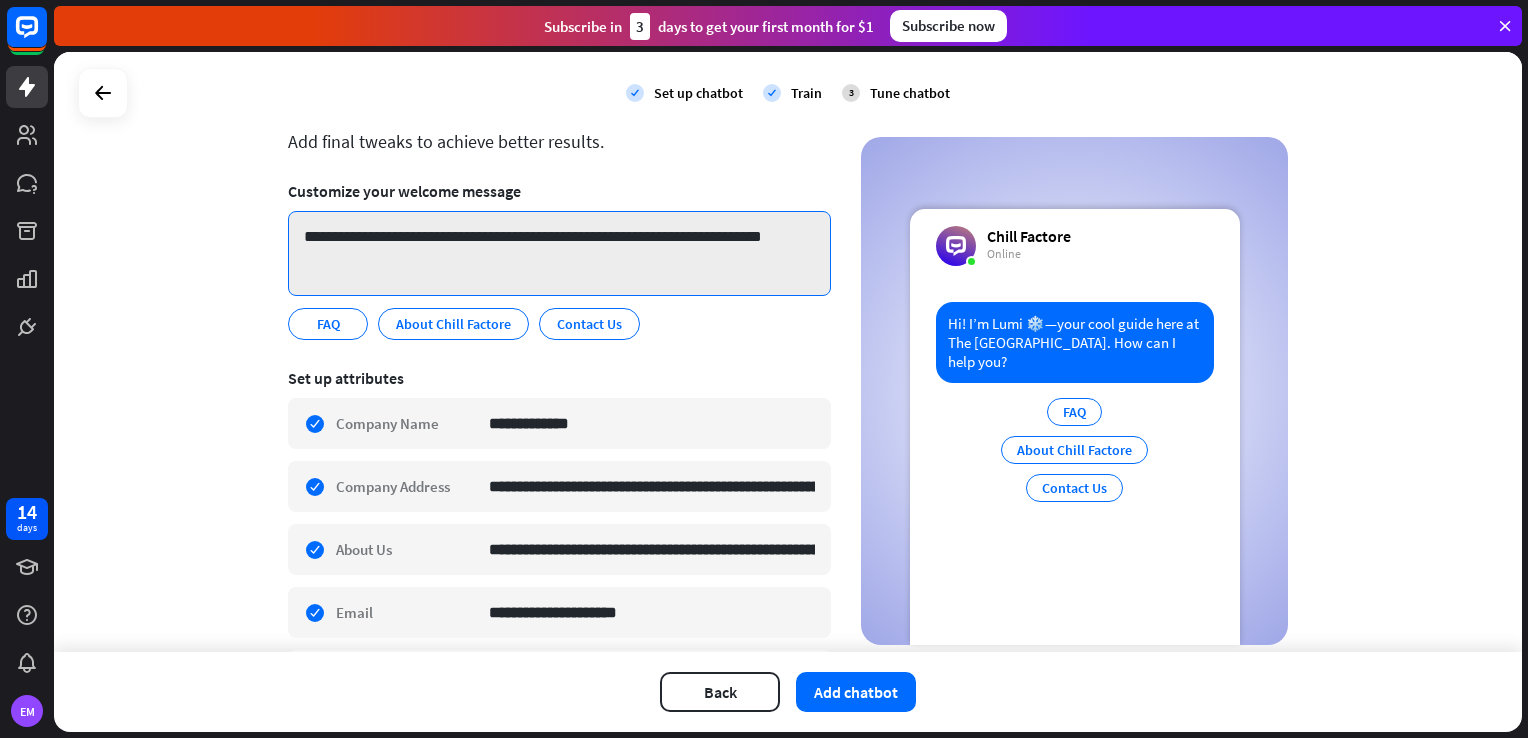 click on "**********" at bounding box center (559, 253) 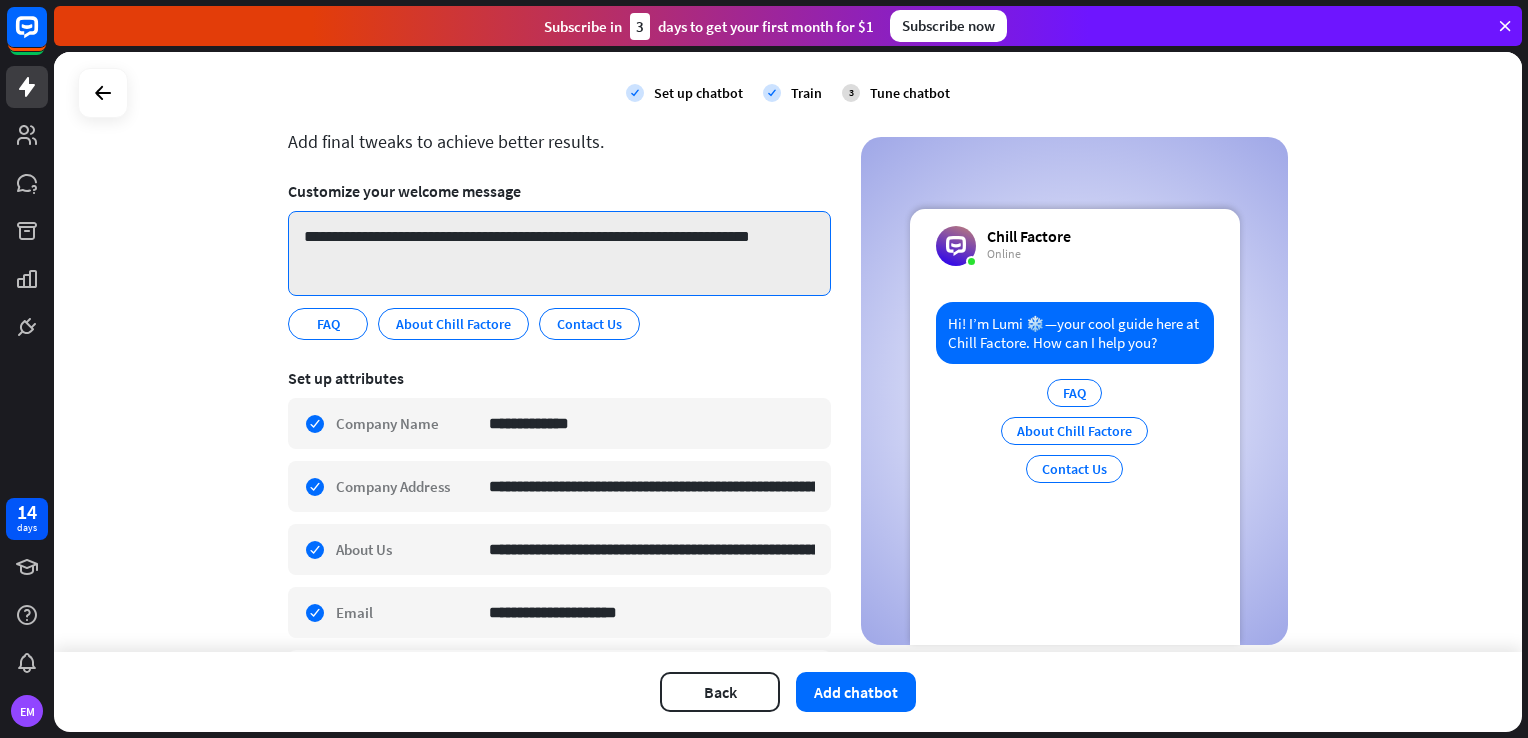 click on "**********" at bounding box center [559, 253] 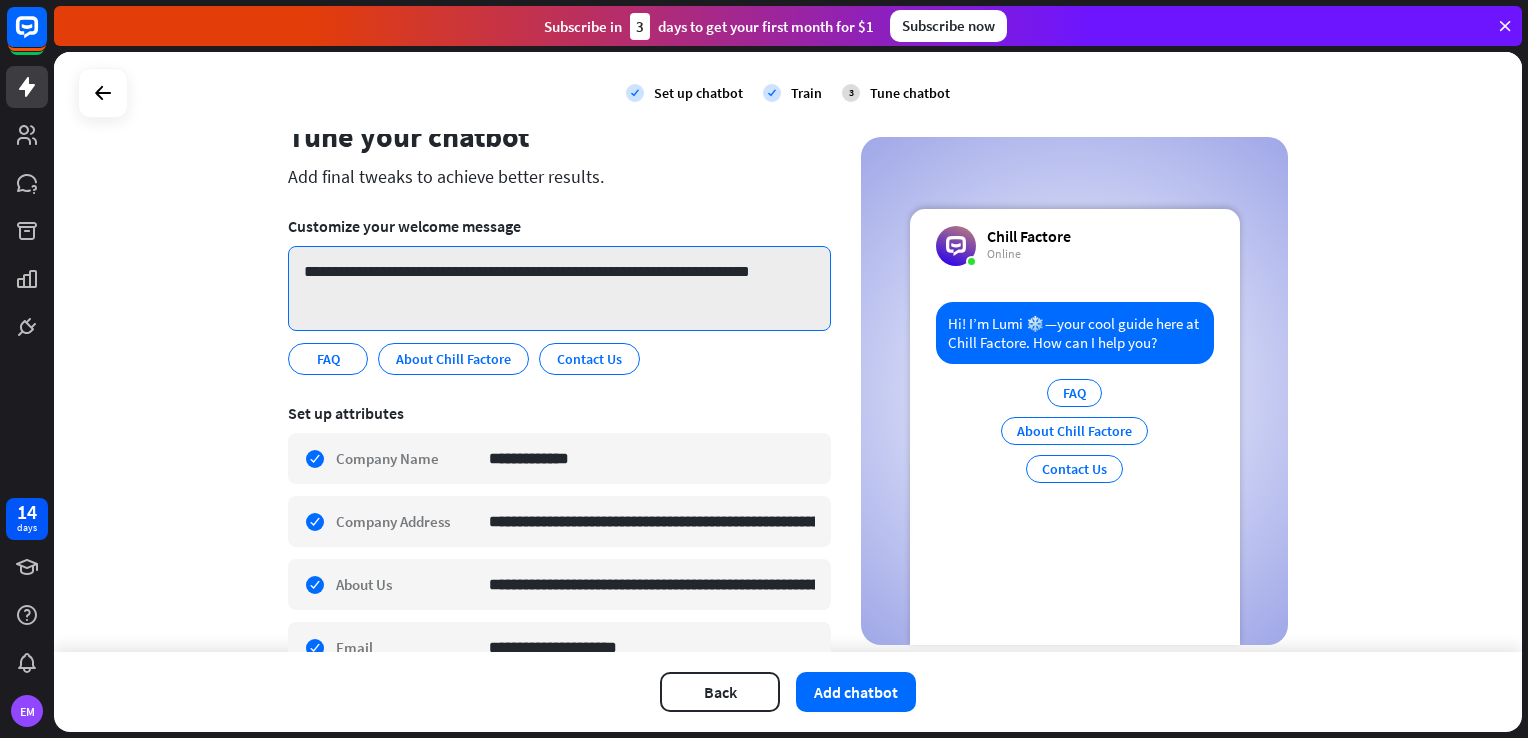 scroll, scrollTop: 0, scrollLeft: 0, axis: both 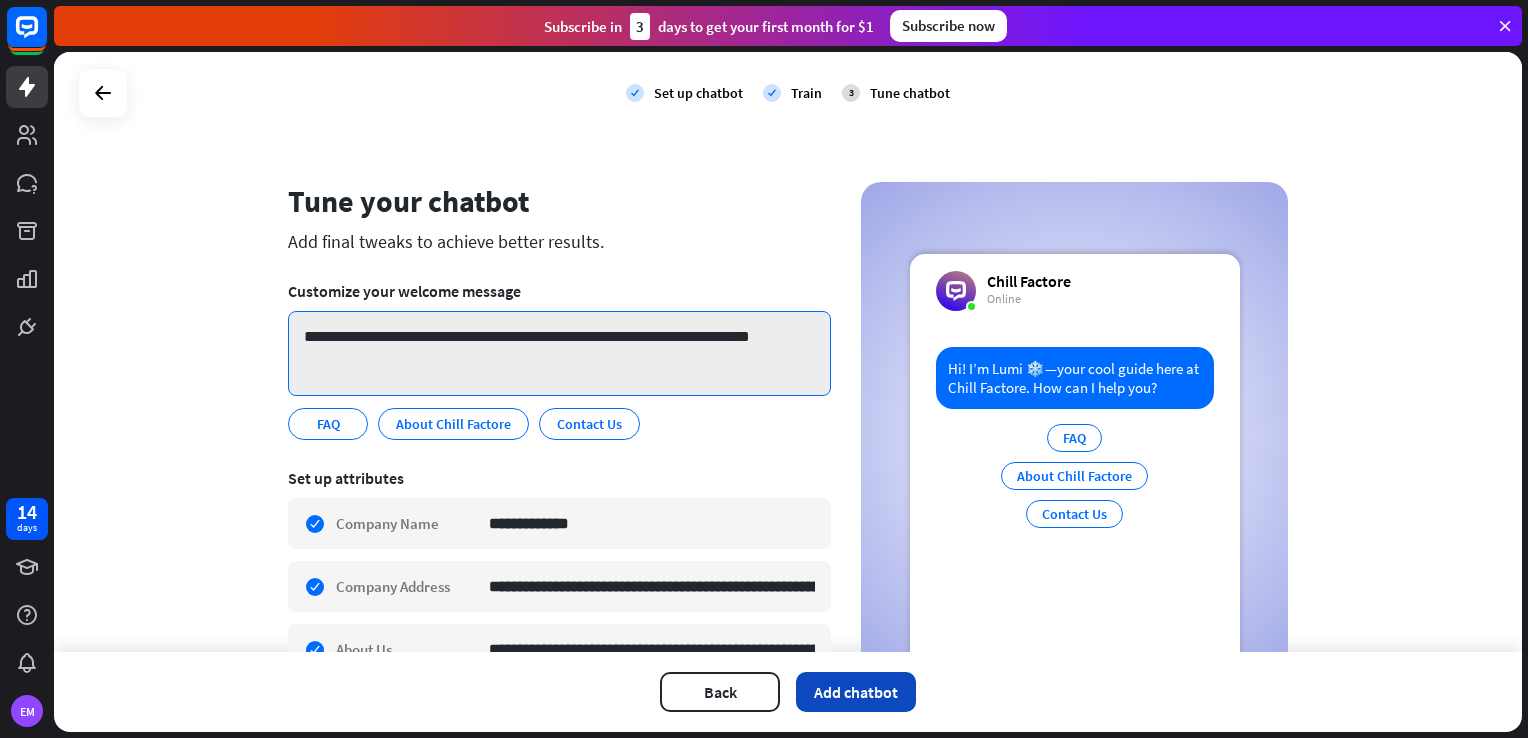 type on "**********" 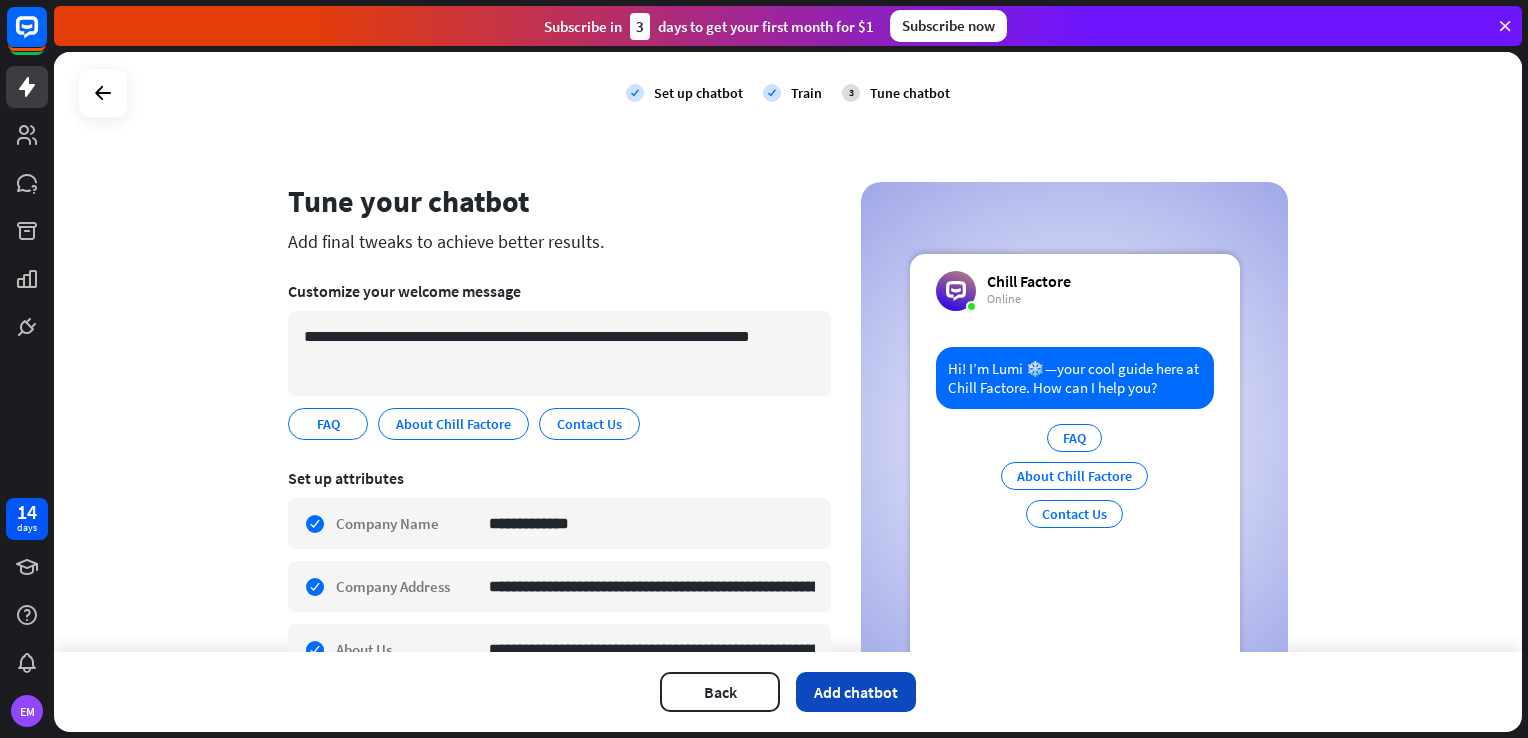 click on "Add chatbot" at bounding box center [856, 692] 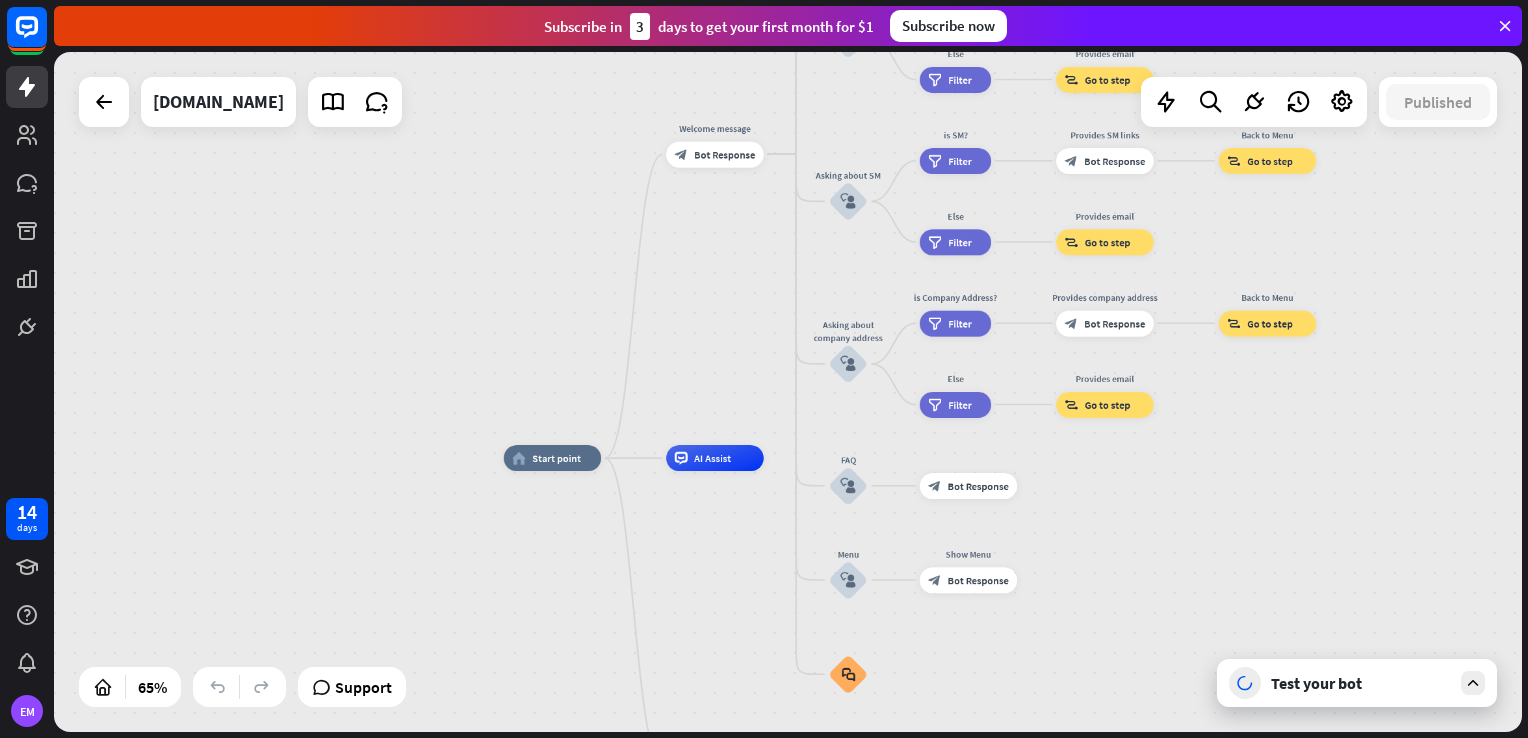click on "Test your bot" at bounding box center [1357, 683] 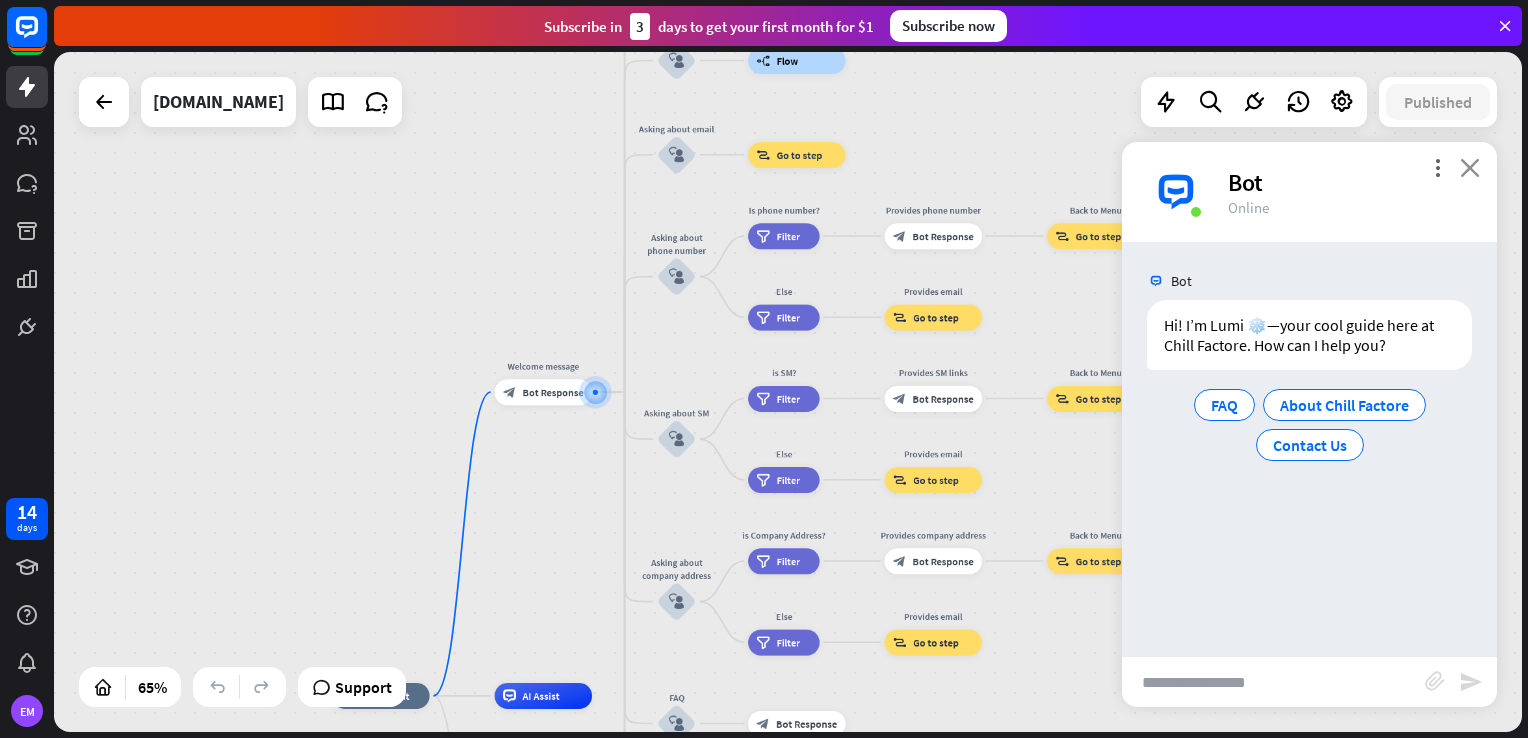 click on "close" at bounding box center (1470, 167) 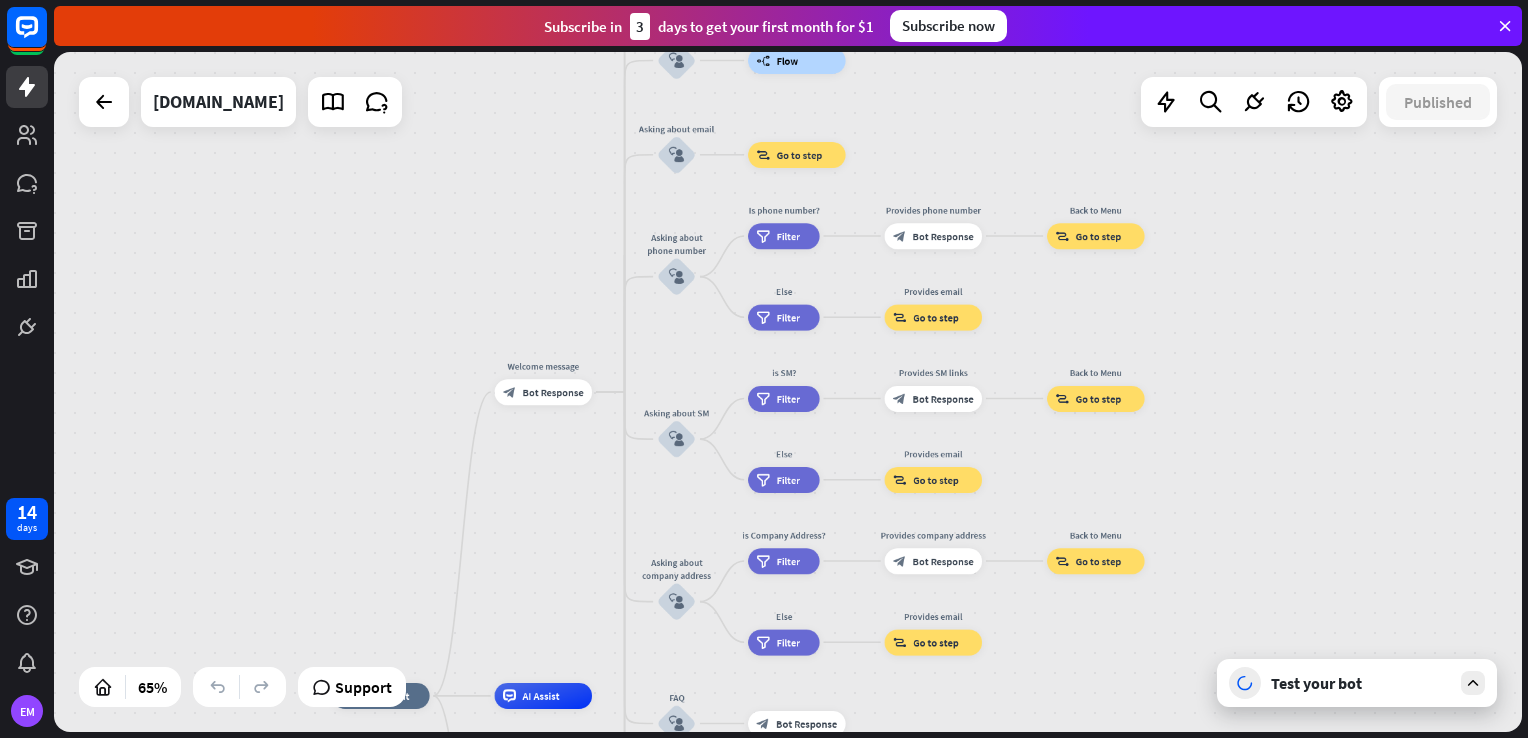 click on "Test your bot" at bounding box center [1361, 683] 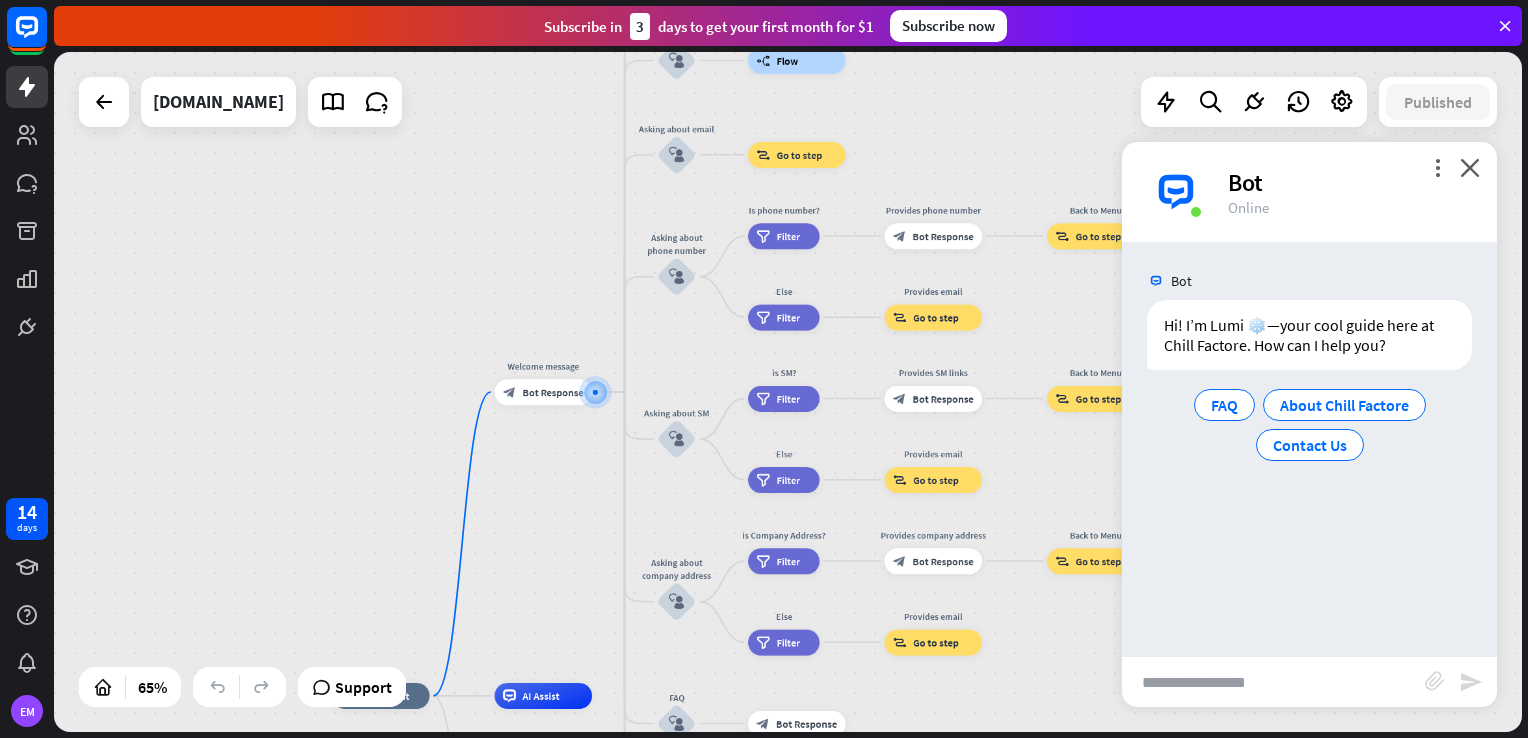 click on "Bot
Hi! I’m Lumi ❄️—your cool guide here at Chill Factore. How can I help you?   FAQ About Chill Factore Contact Us
[DATE] 10:02 AM
Show JSON" at bounding box center (1309, 449) 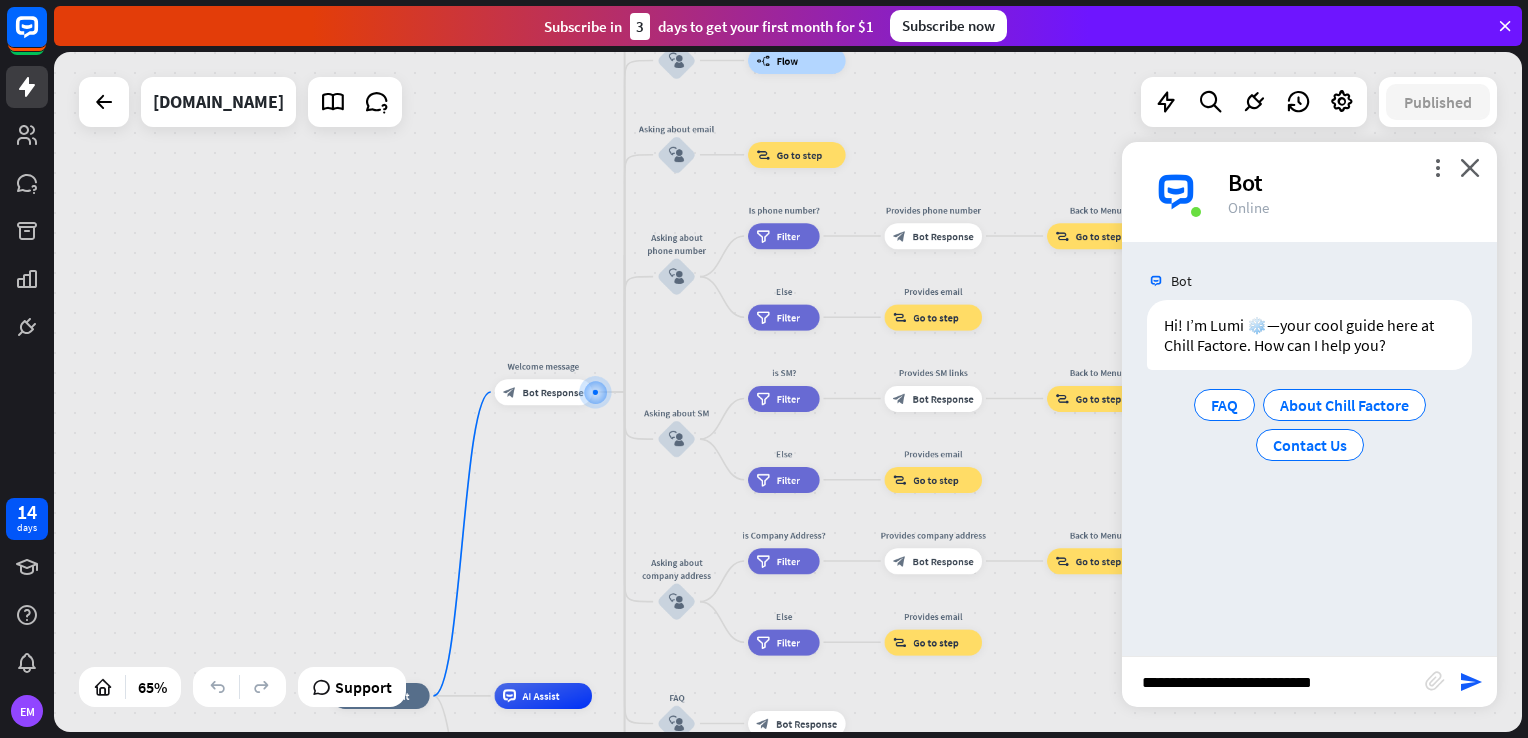 type on "**********" 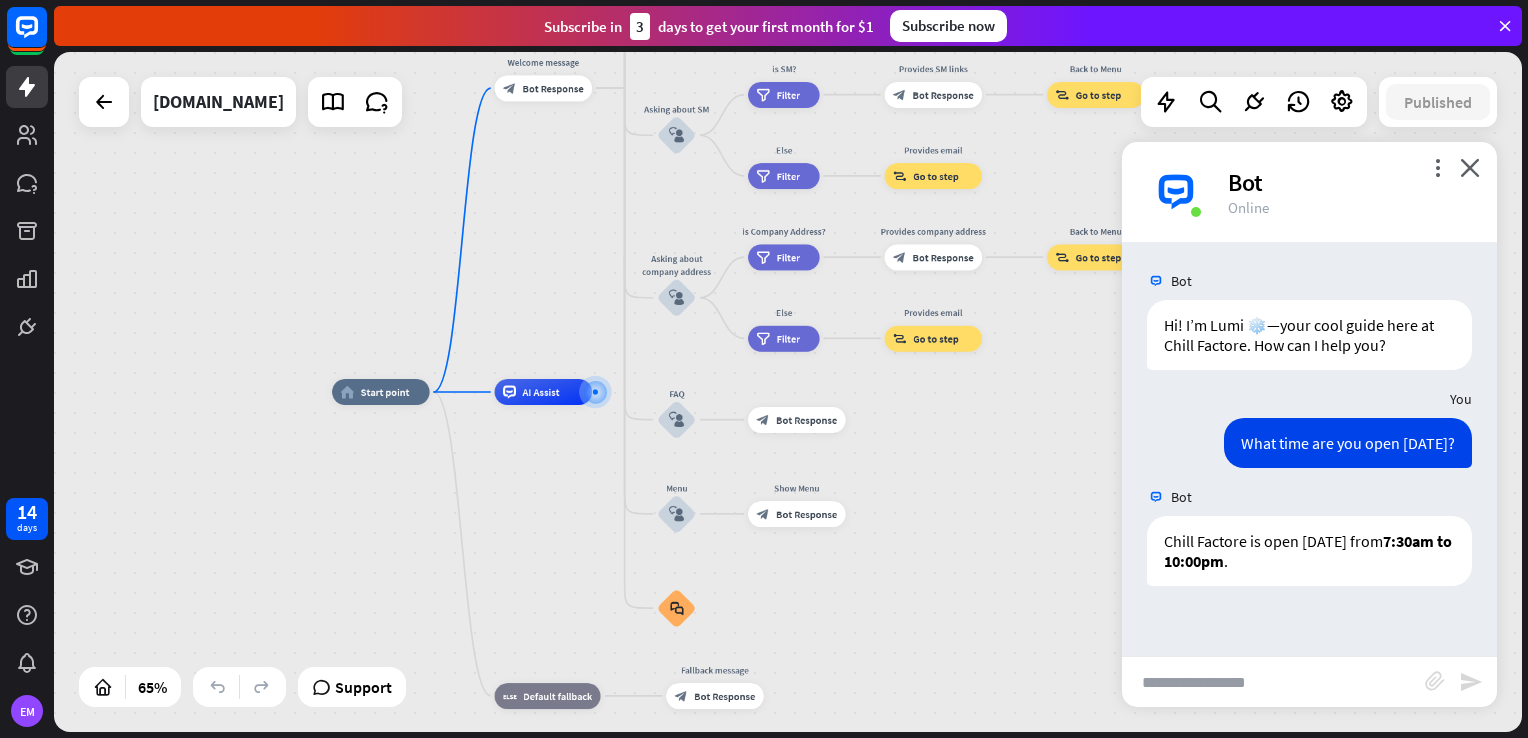 click at bounding box center [1273, 682] 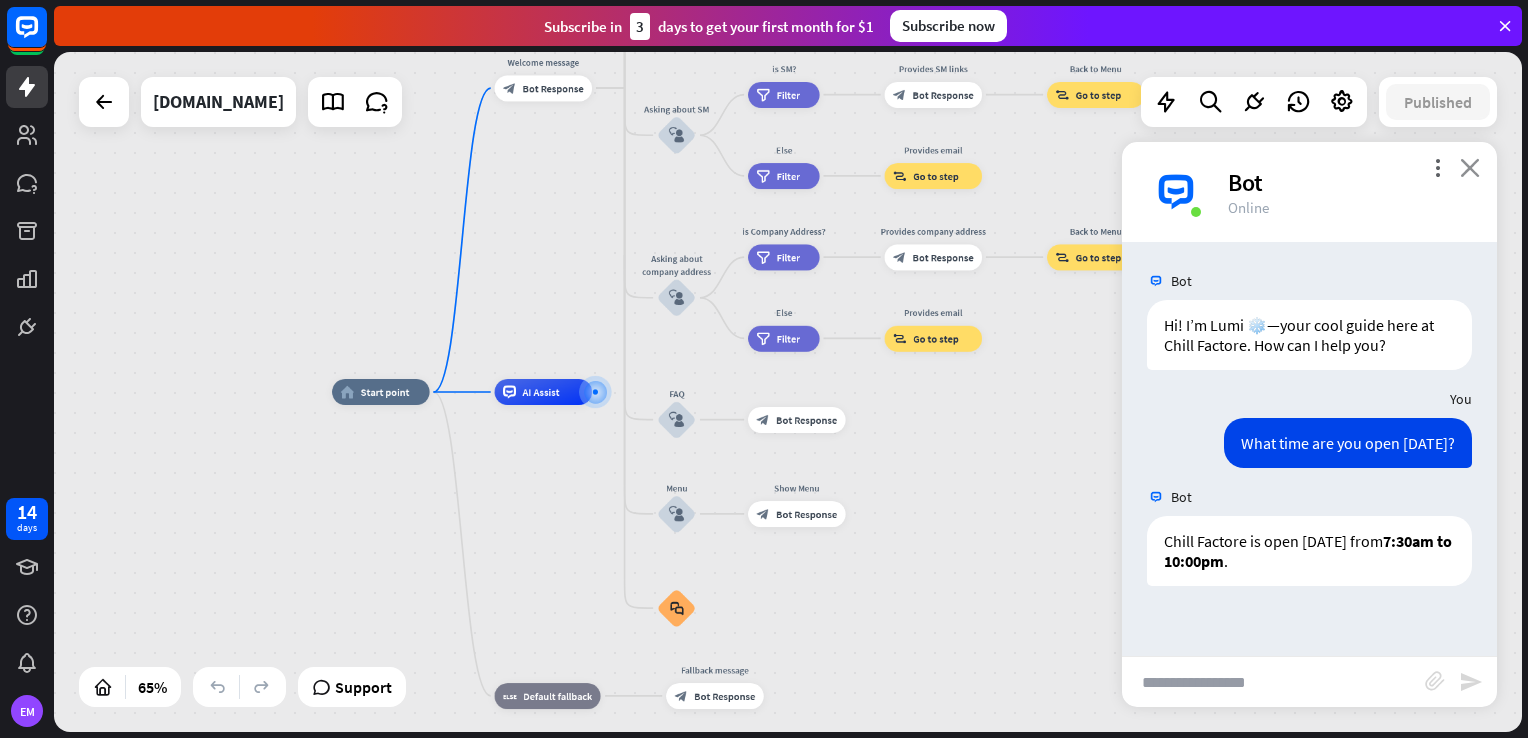 click on "close" at bounding box center [1470, 167] 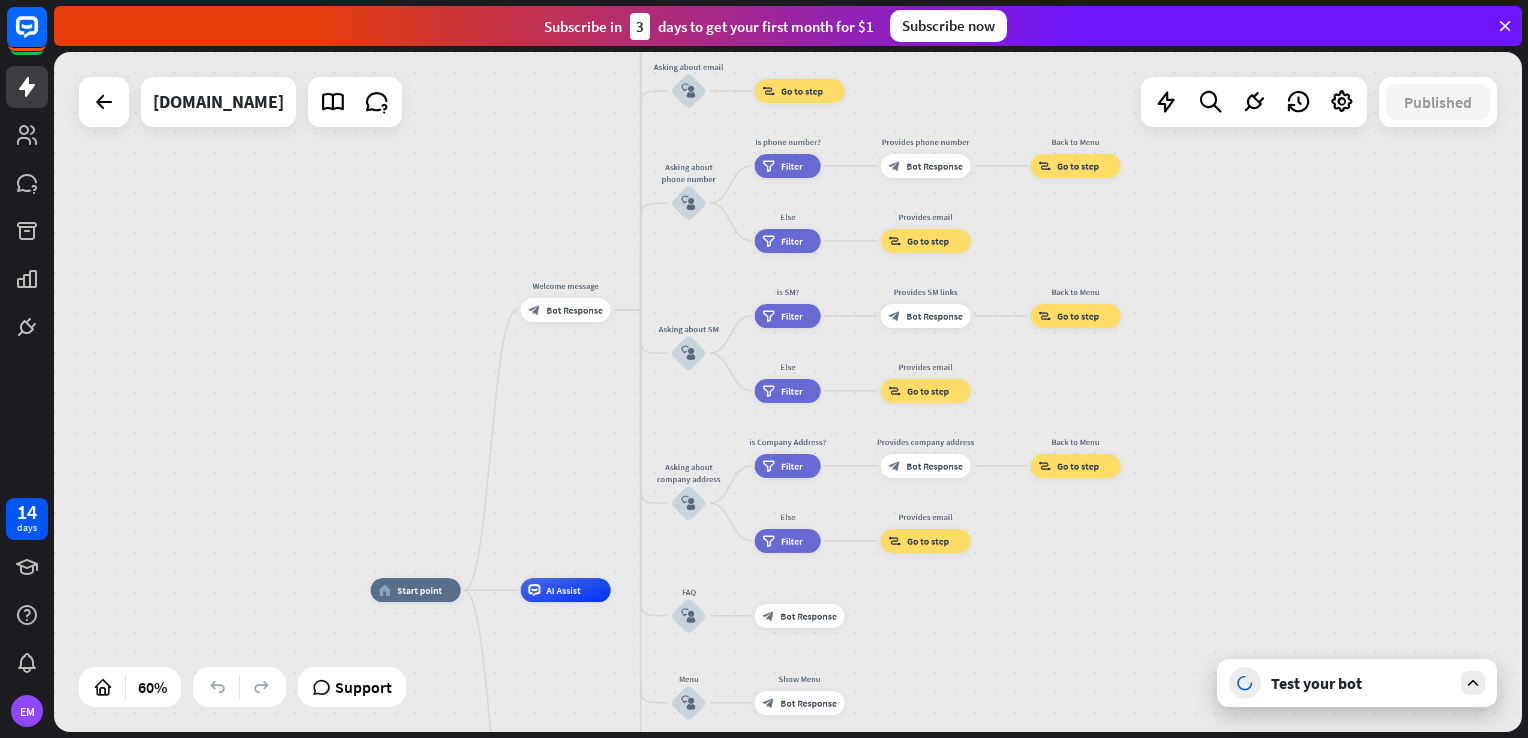 drag, startPoint x: 1001, startPoint y: 422, endPoint x: 1063, endPoint y: 604, distance: 192.27065 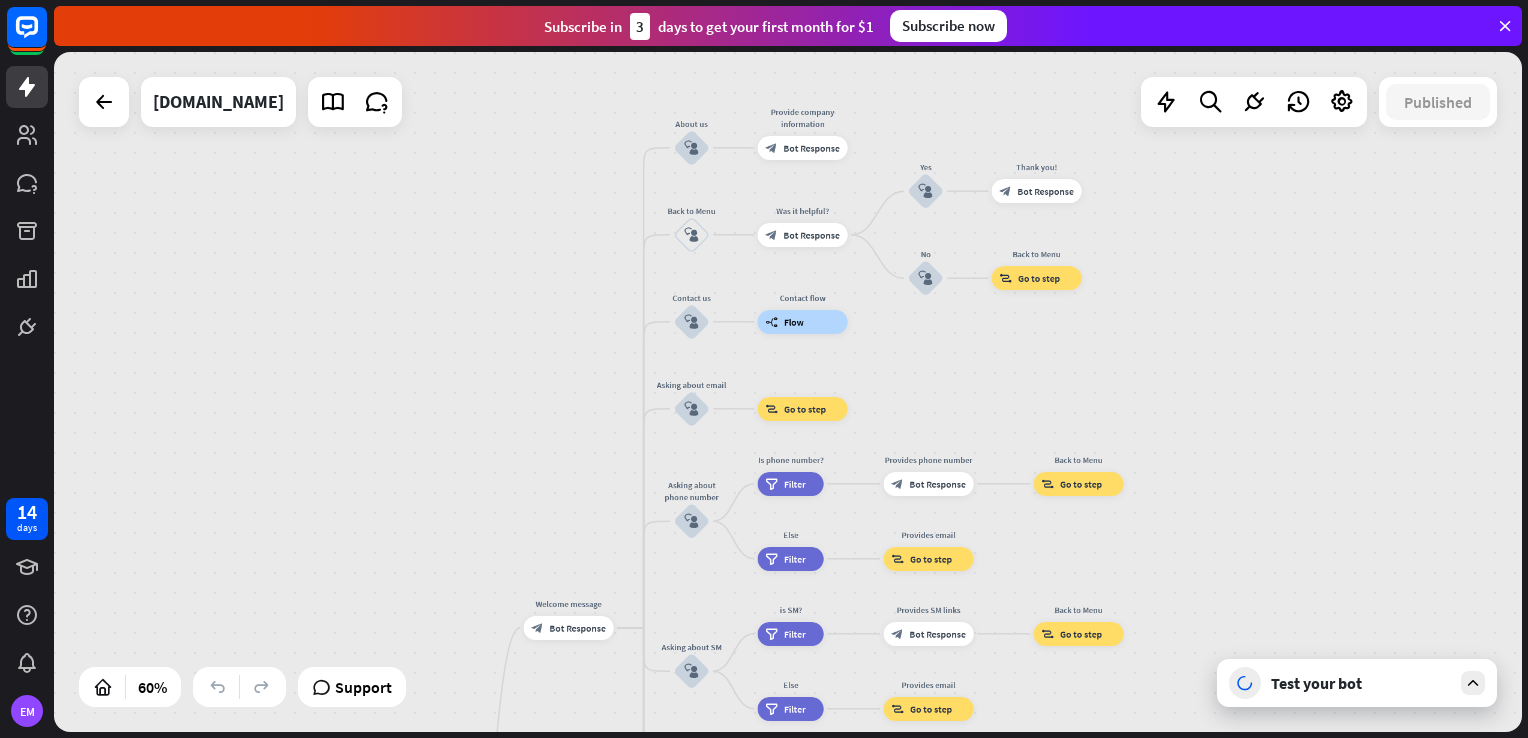 drag, startPoint x: 1325, startPoint y: 262, endPoint x: 1327, endPoint y: 580, distance: 318.0063 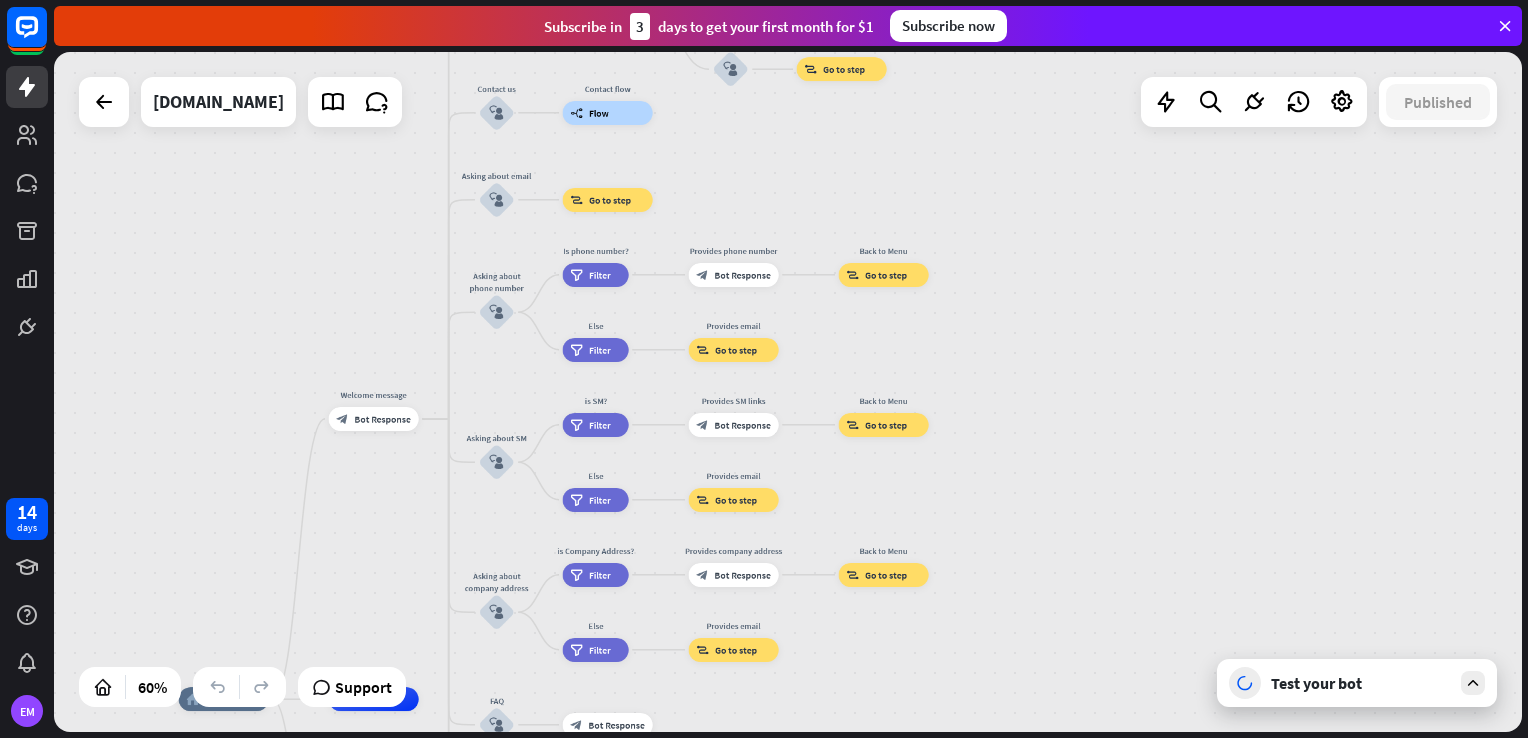 drag, startPoint x: 1264, startPoint y: 432, endPoint x: 1069, endPoint y: 194, distance: 307.6833 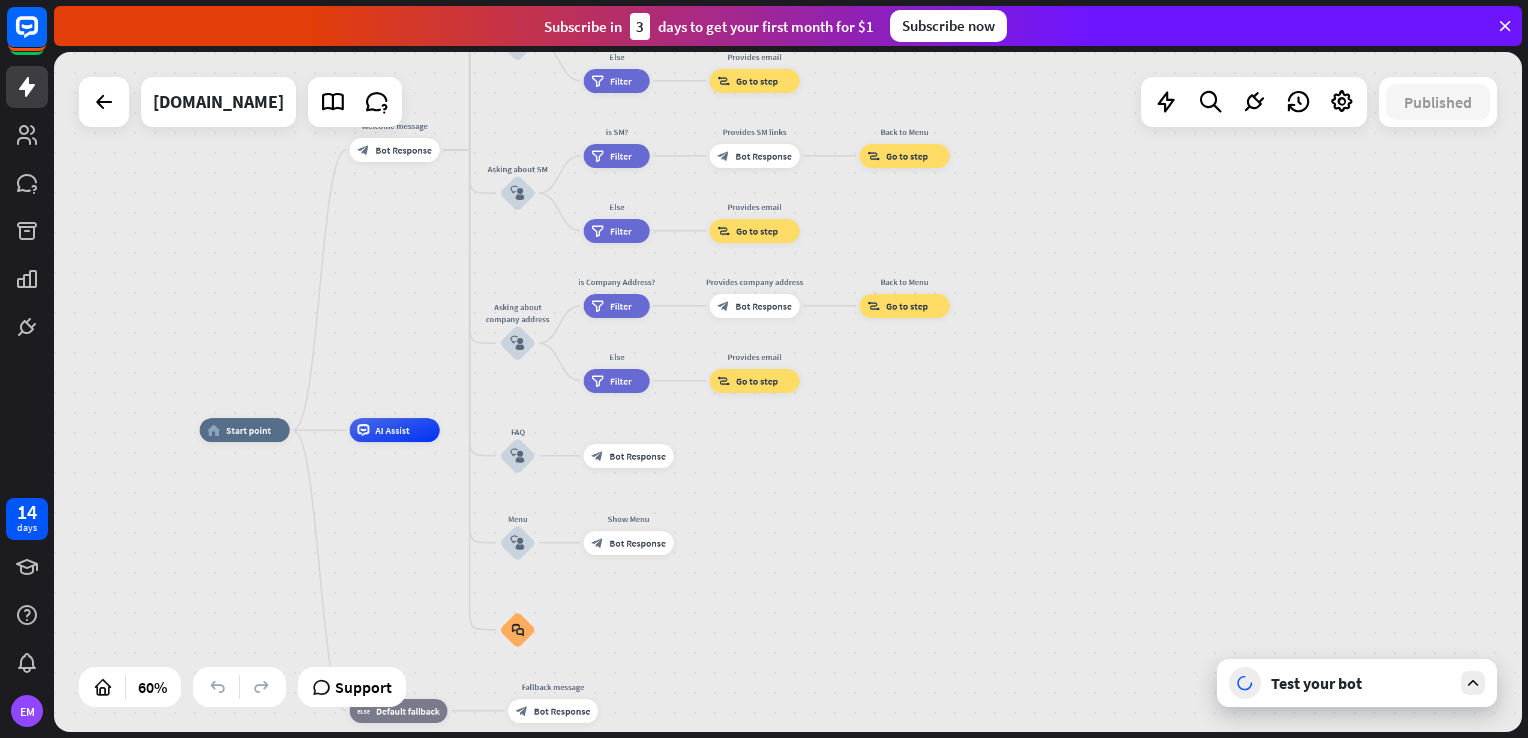 drag, startPoint x: 1164, startPoint y: 464, endPoint x: 1174, endPoint y: 222, distance: 242.20653 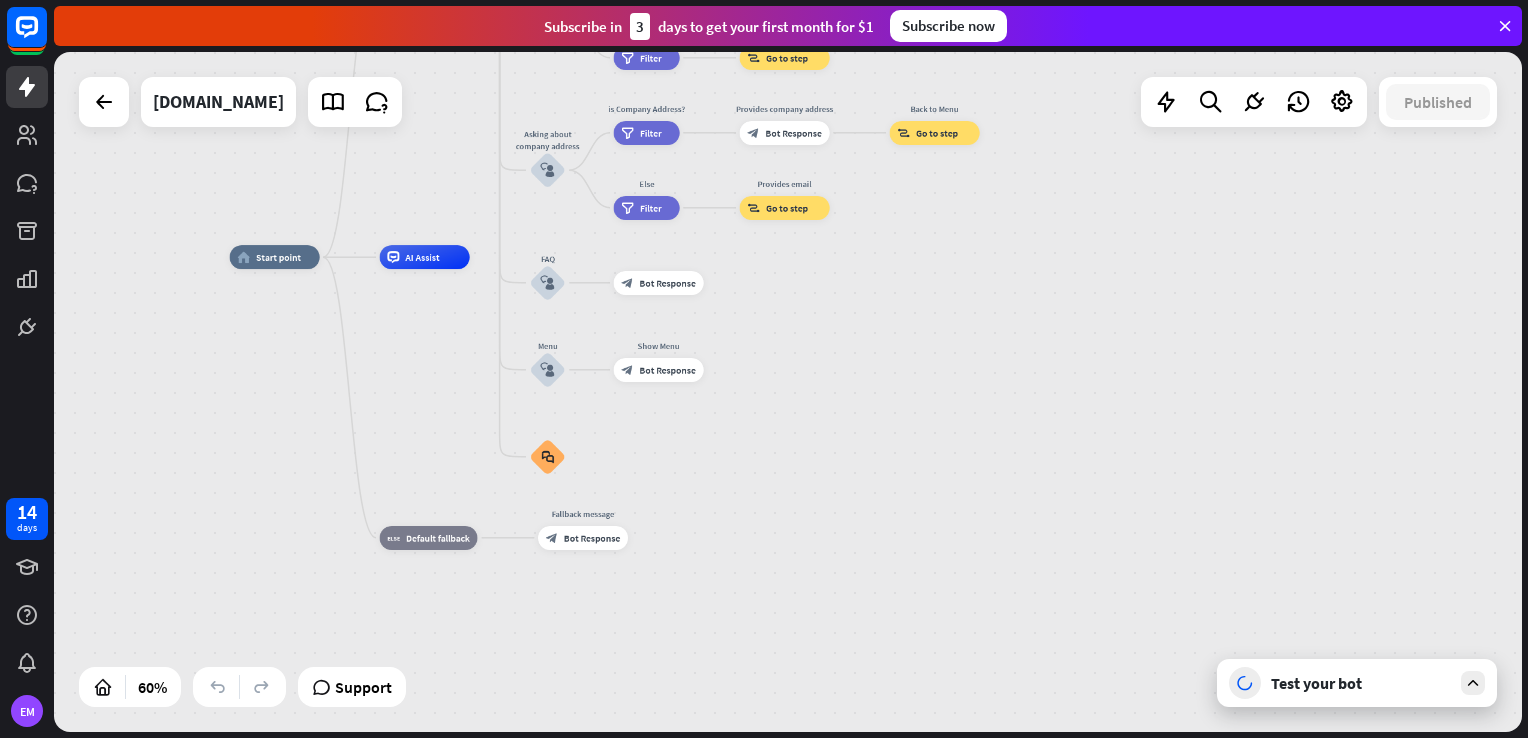 drag, startPoint x: 1144, startPoint y: 518, endPoint x: 1174, endPoint y: 340, distance: 180.51039 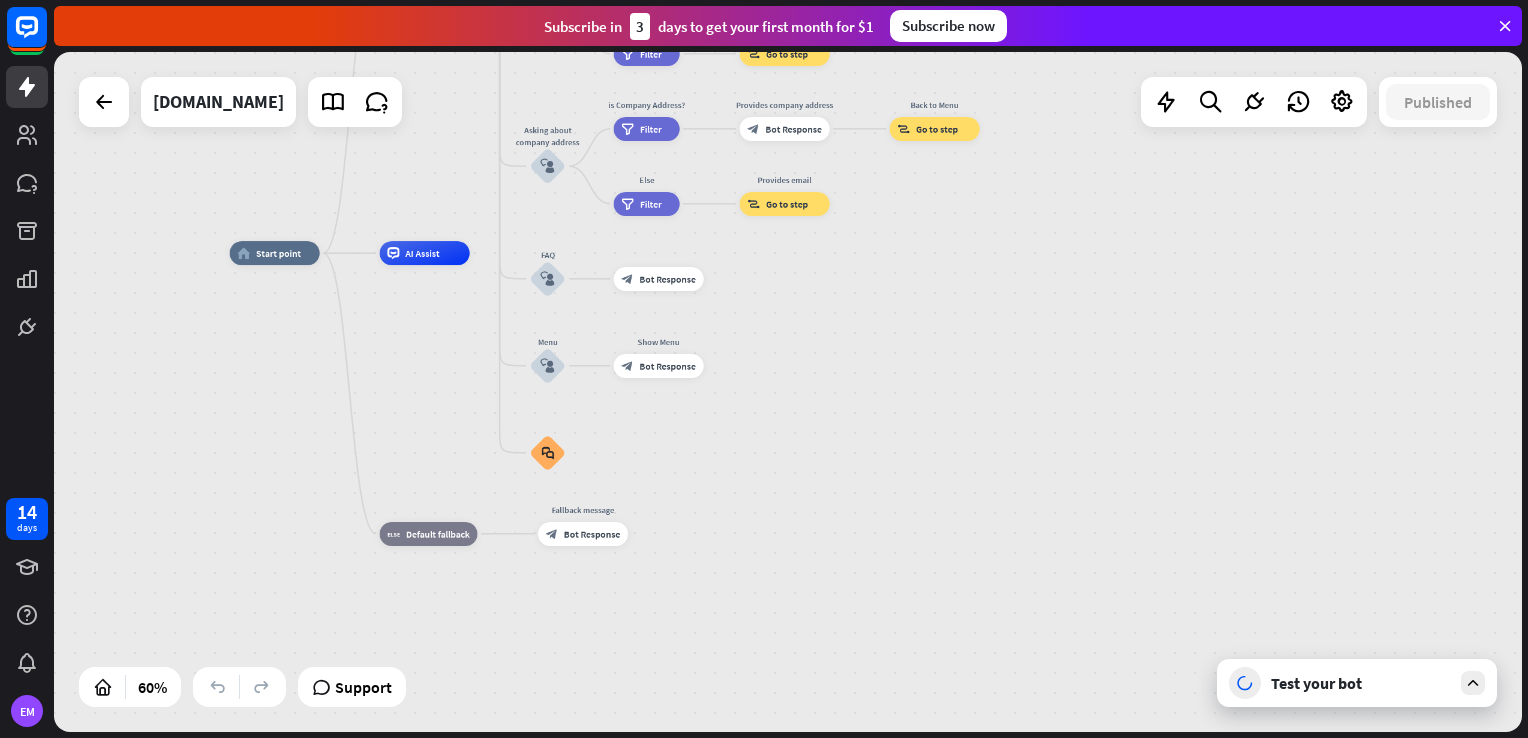 click on "Test your bot" at bounding box center (1361, 683) 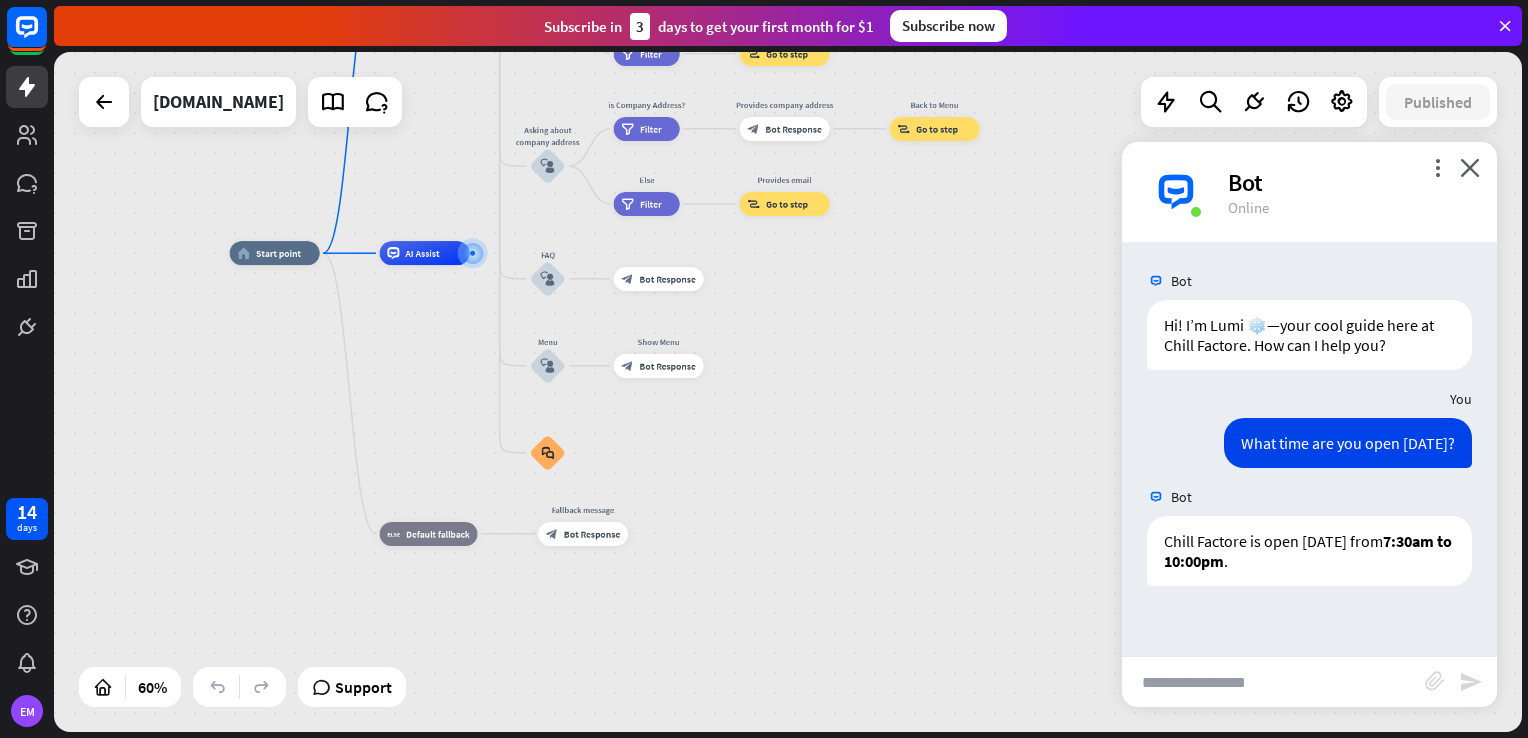 click on "Bot
Hi! I’m Lumi ❄️—your cool guide here at Chill Factore. How can I help you?
[DATE] 10:02 AM
Show JSON
You
What time are you open [DATE]?
[DATE] 10:03 AM
Show JSON
Bot
Chill Factore is open [DATE] from  7:30am to 10:00pm .
[DATE] 10:03 AM
Show JSON" at bounding box center (1309, 449) 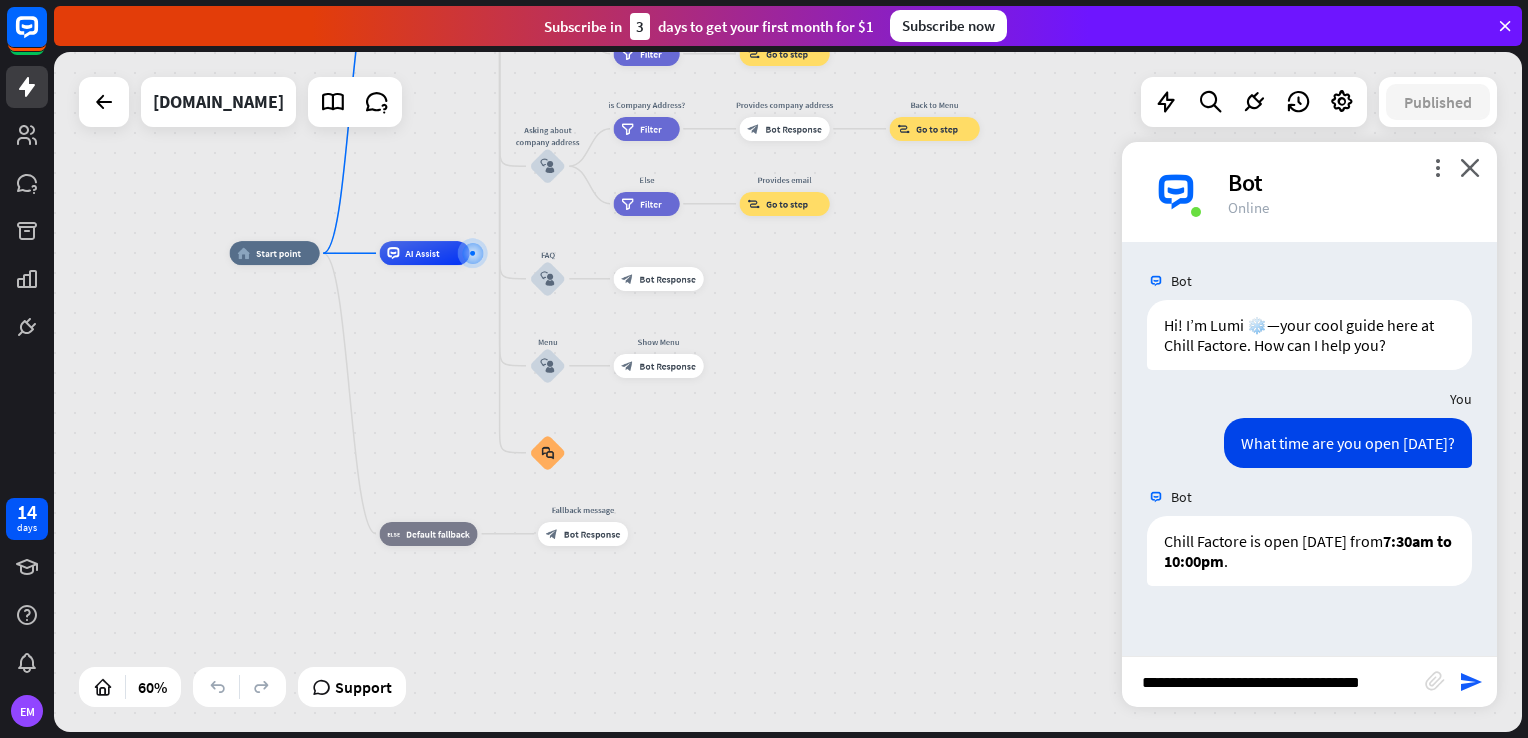 type on "**********" 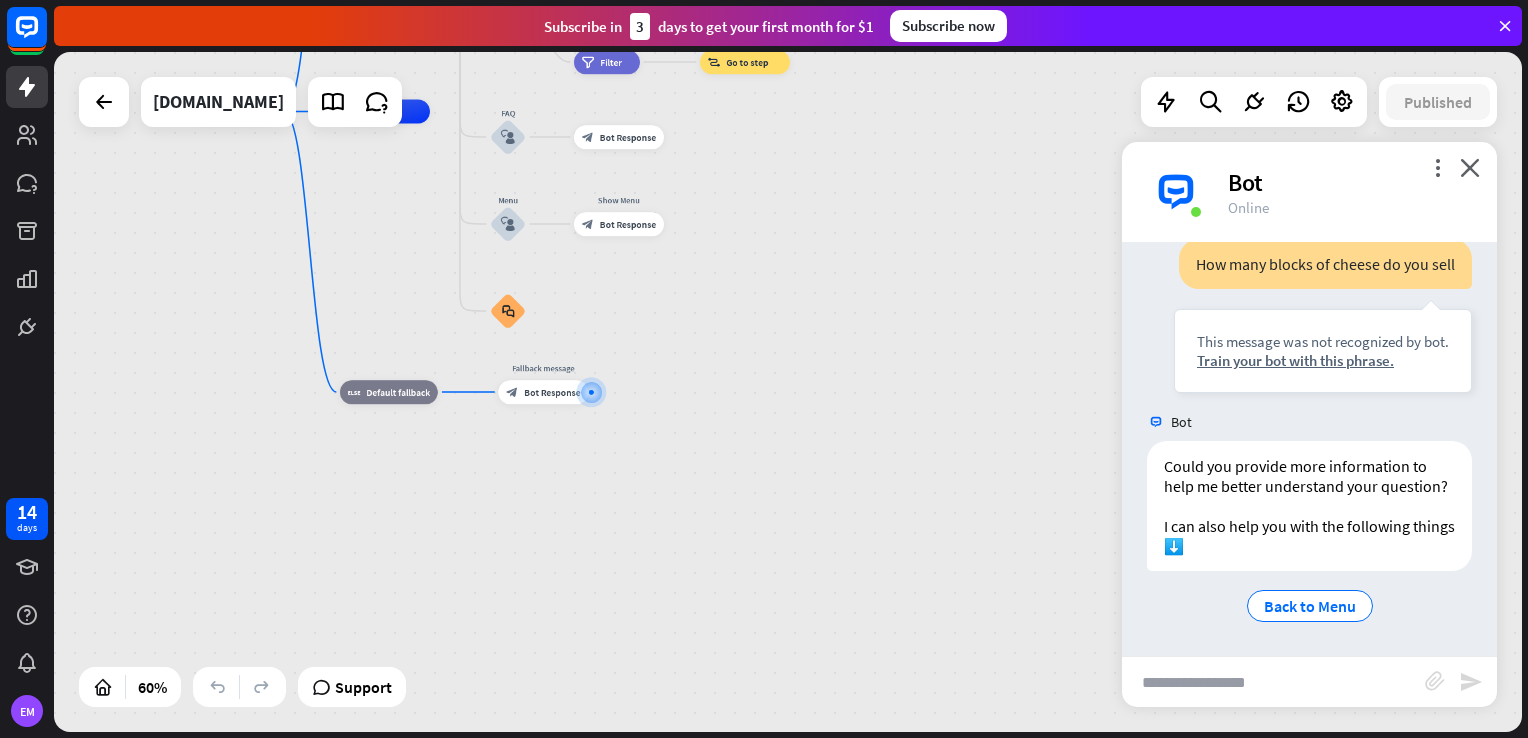 scroll, scrollTop: 413, scrollLeft: 0, axis: vertical 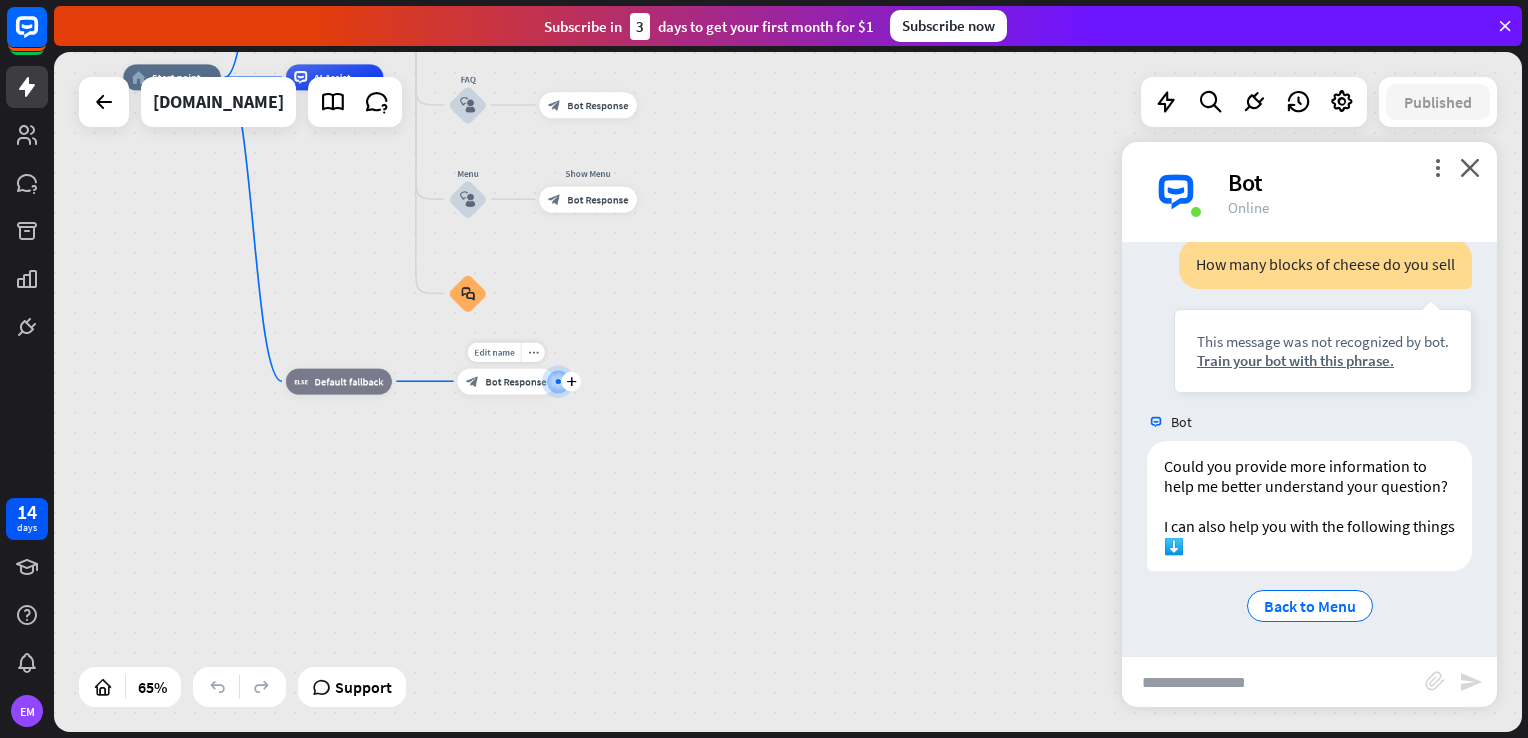 click on "Bot Response" at bounding box center (515, 381) 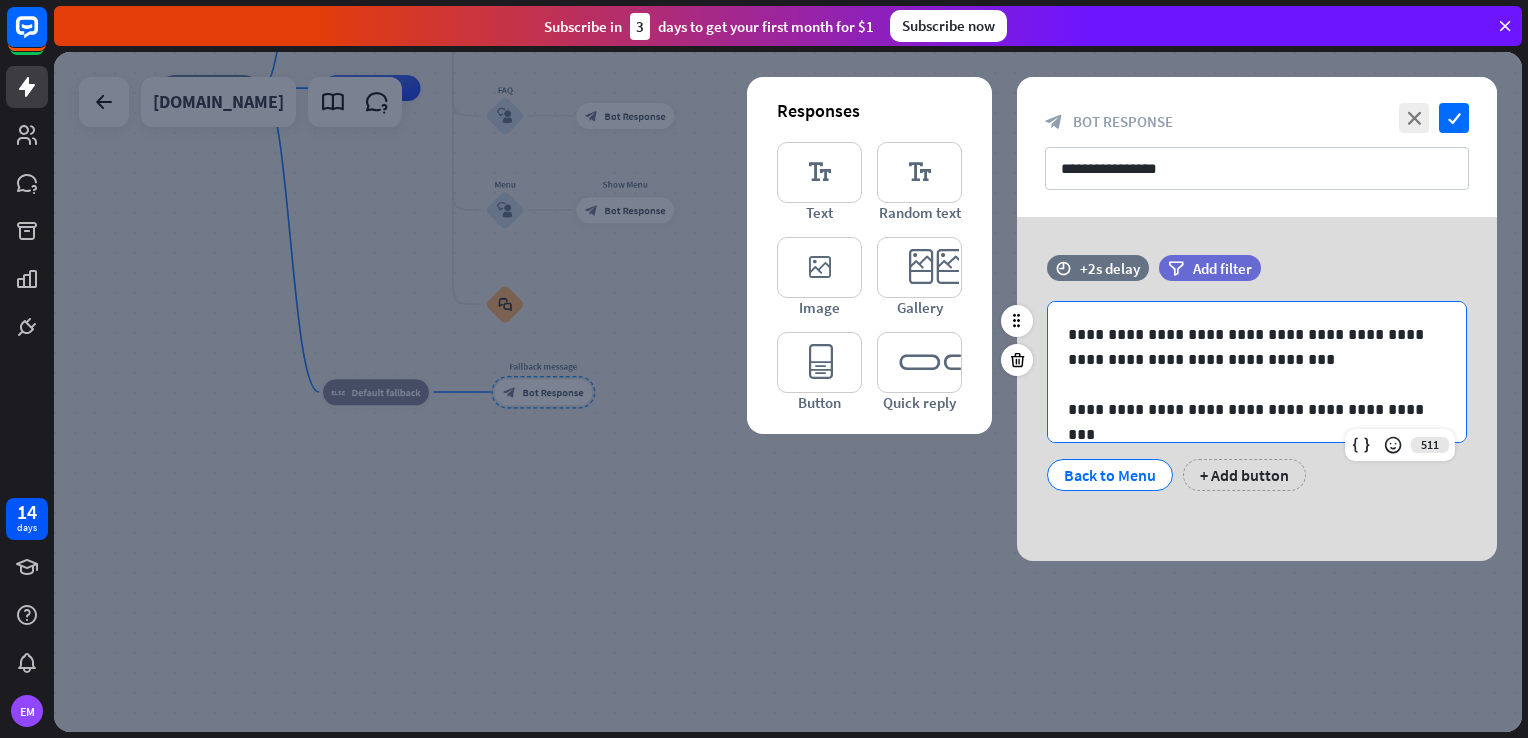 click on "**********" at bounding box center (1257, 347) 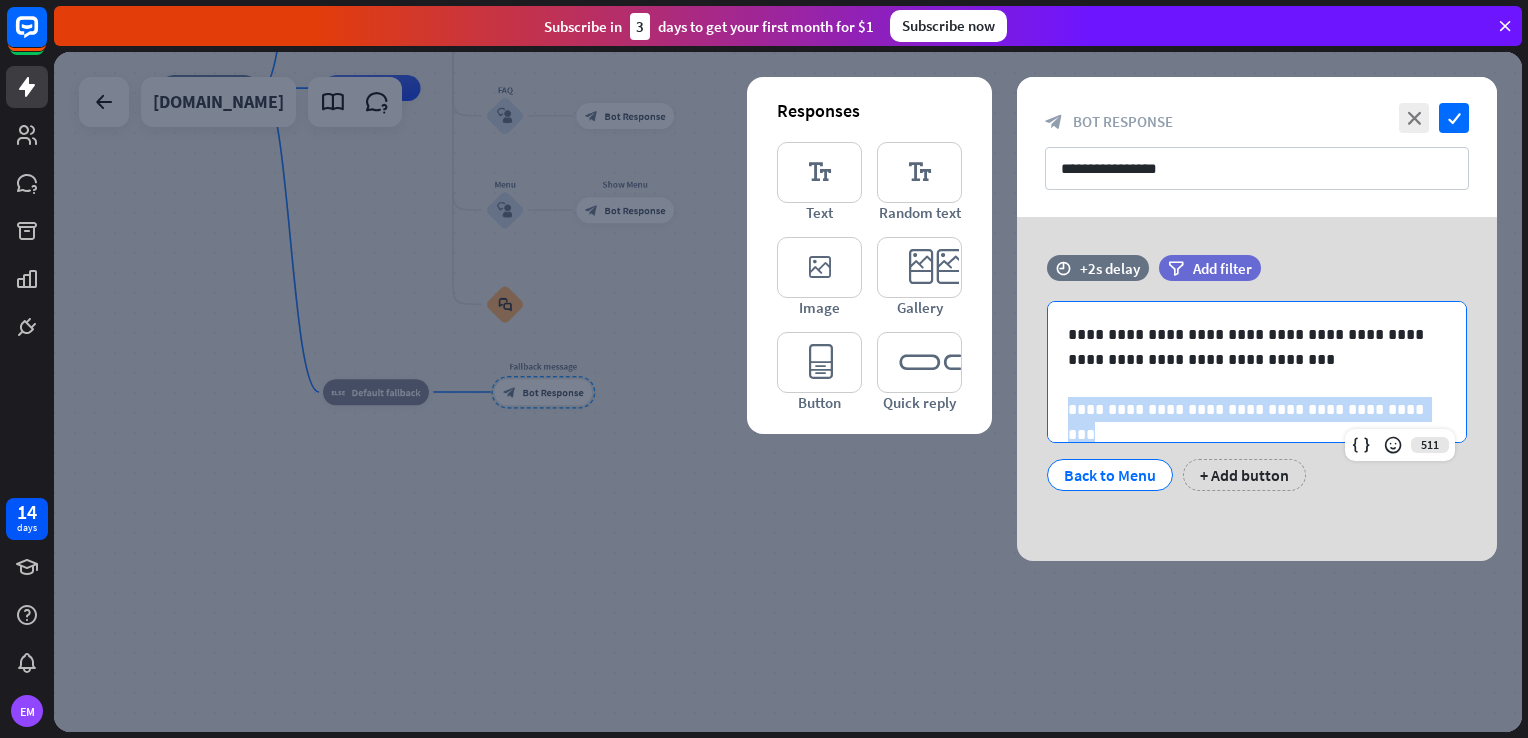 drag, startPoint x: 1409, startPoint y: 405, endPoint x: 1005, endPoint y: 405, distance: 404 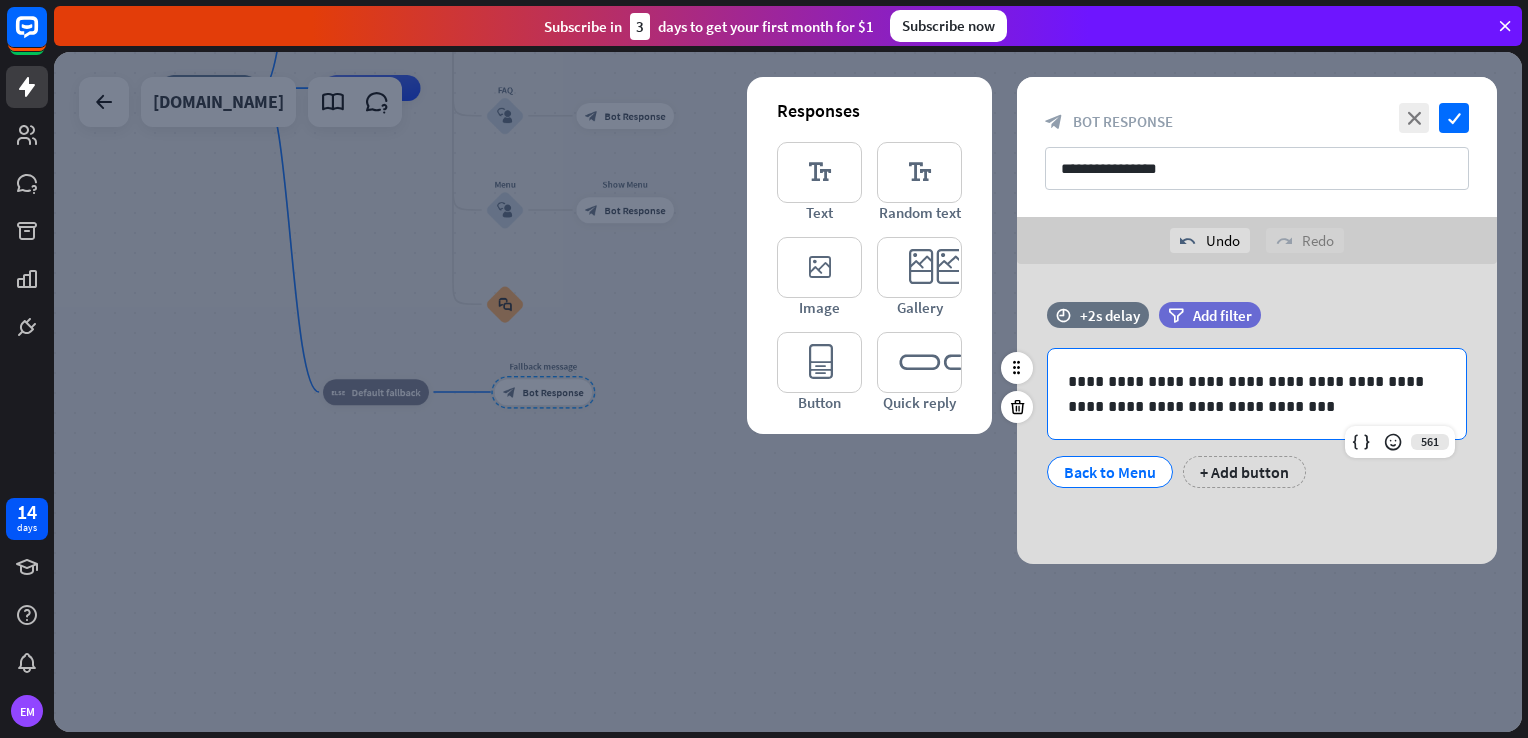 click on "Back to Menu" at bounding box center [1110, 472] 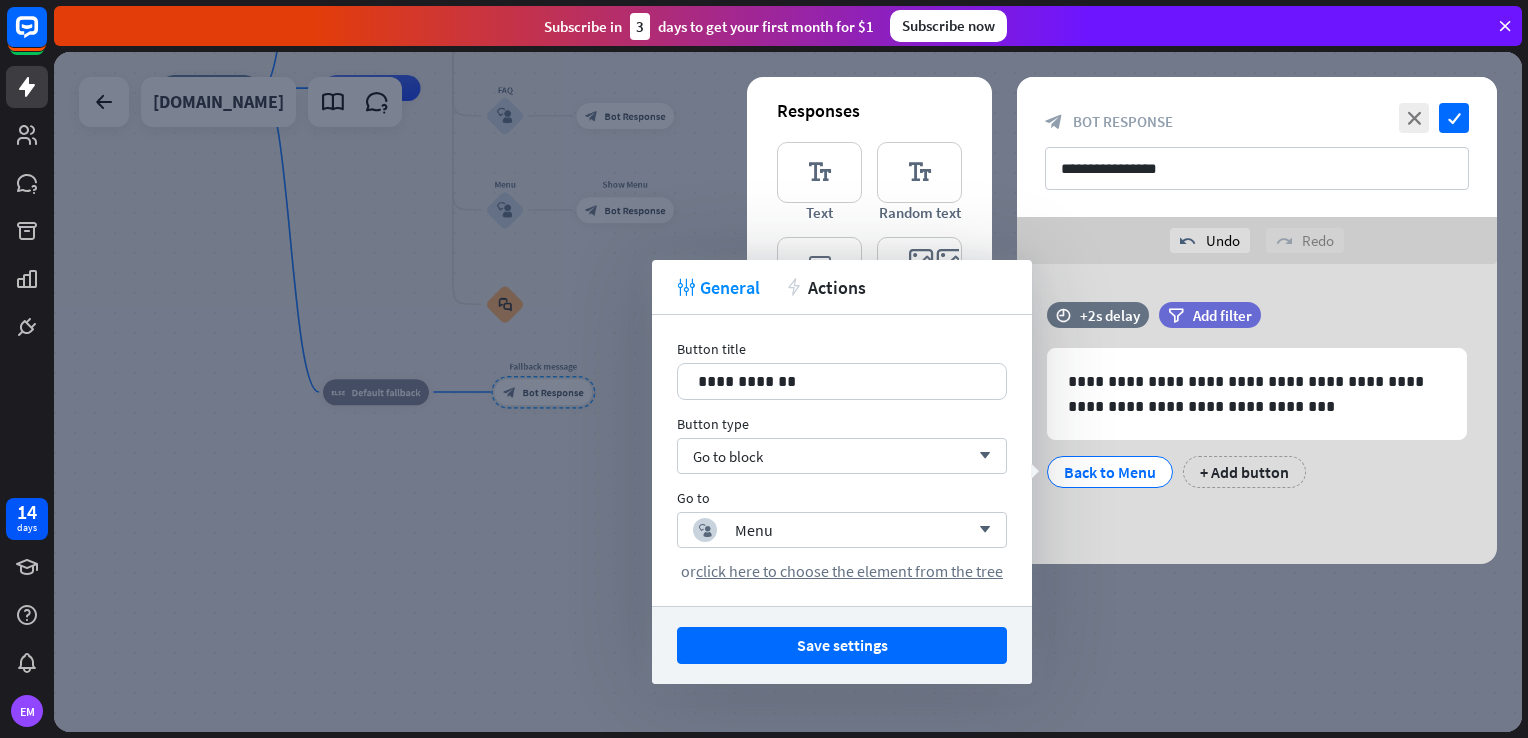 click on "**********" at bounding box center (1257, 414) 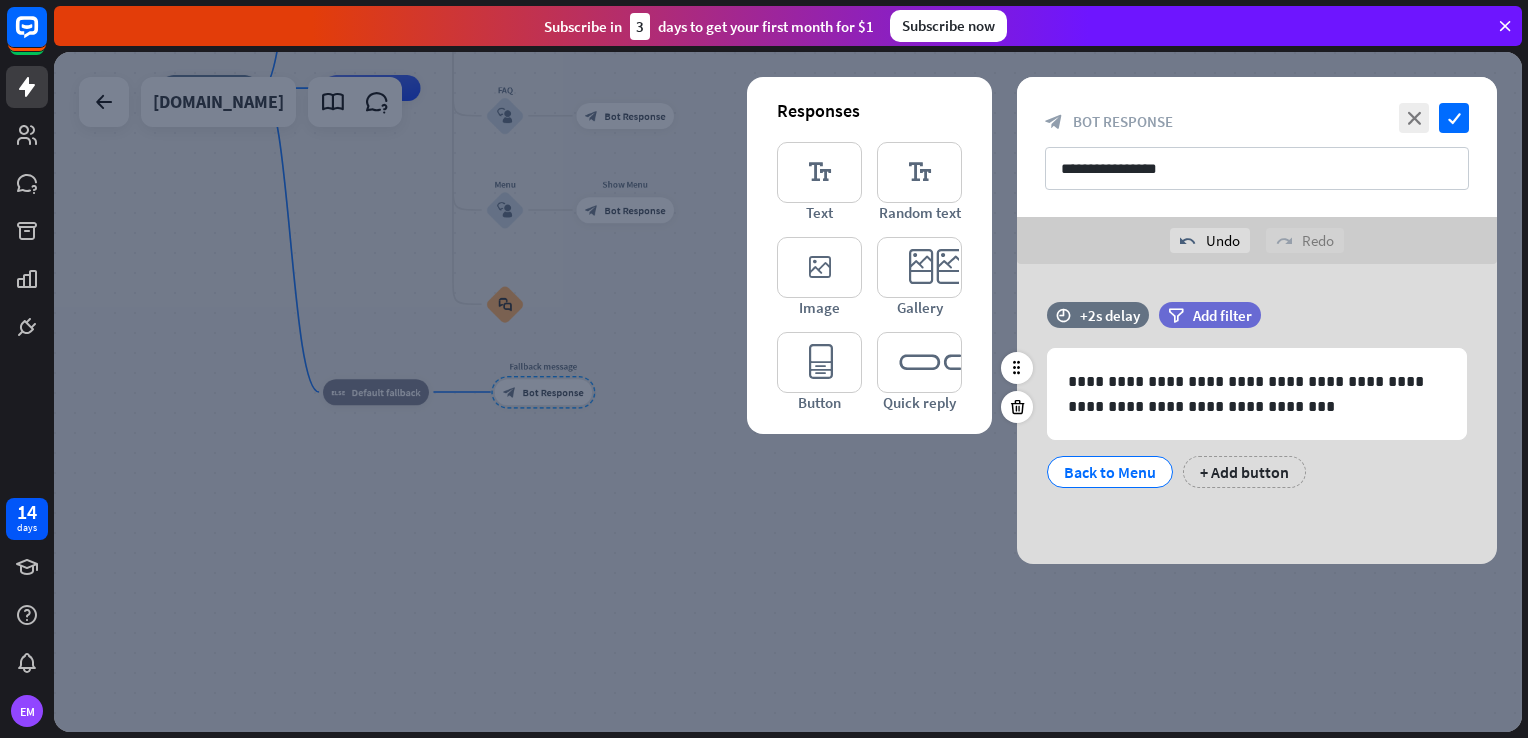 click on "Back to Menu" at bounding box center (1110, 472) 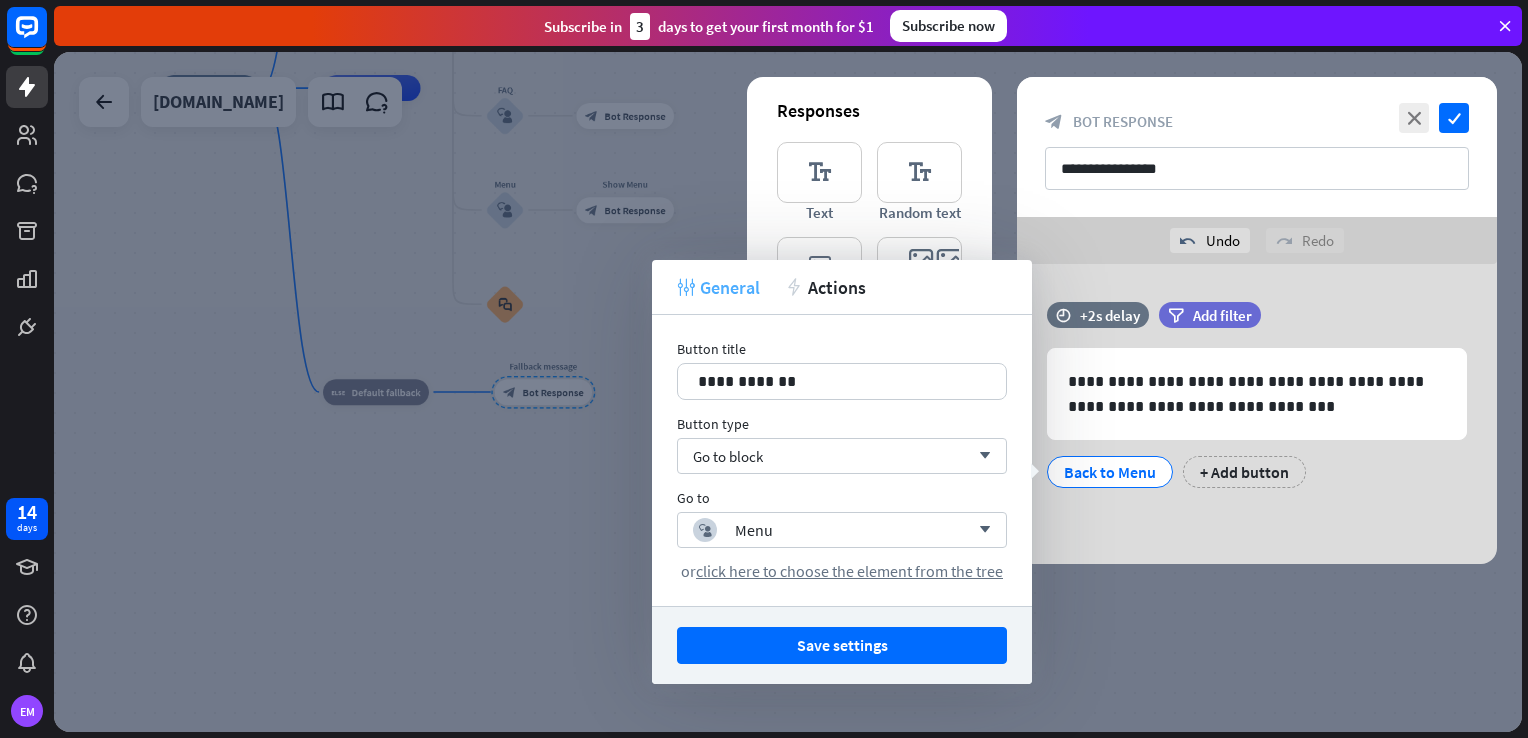 click on "General" at bounding box center (730, 287) 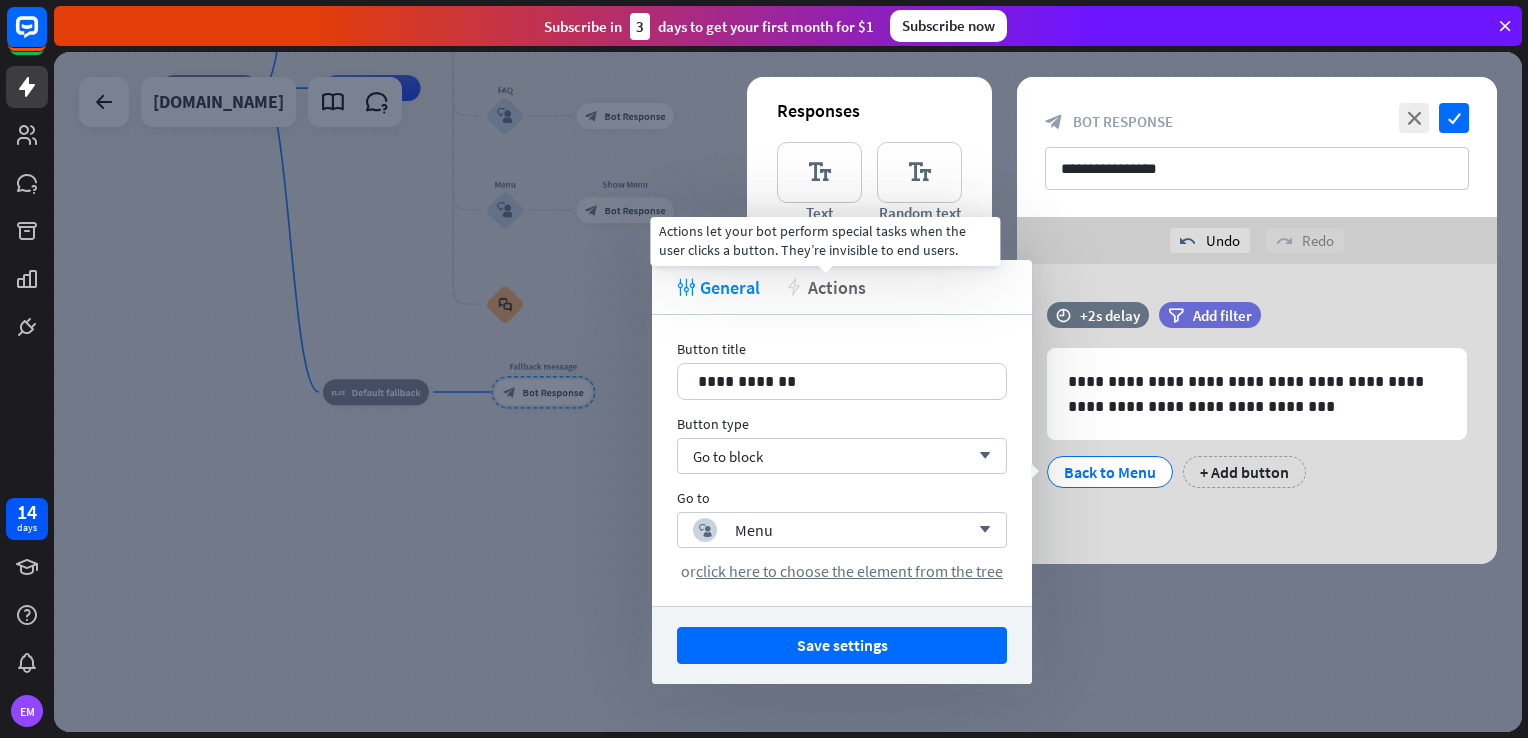 click on "Actions" at bounding box center [837, 287] 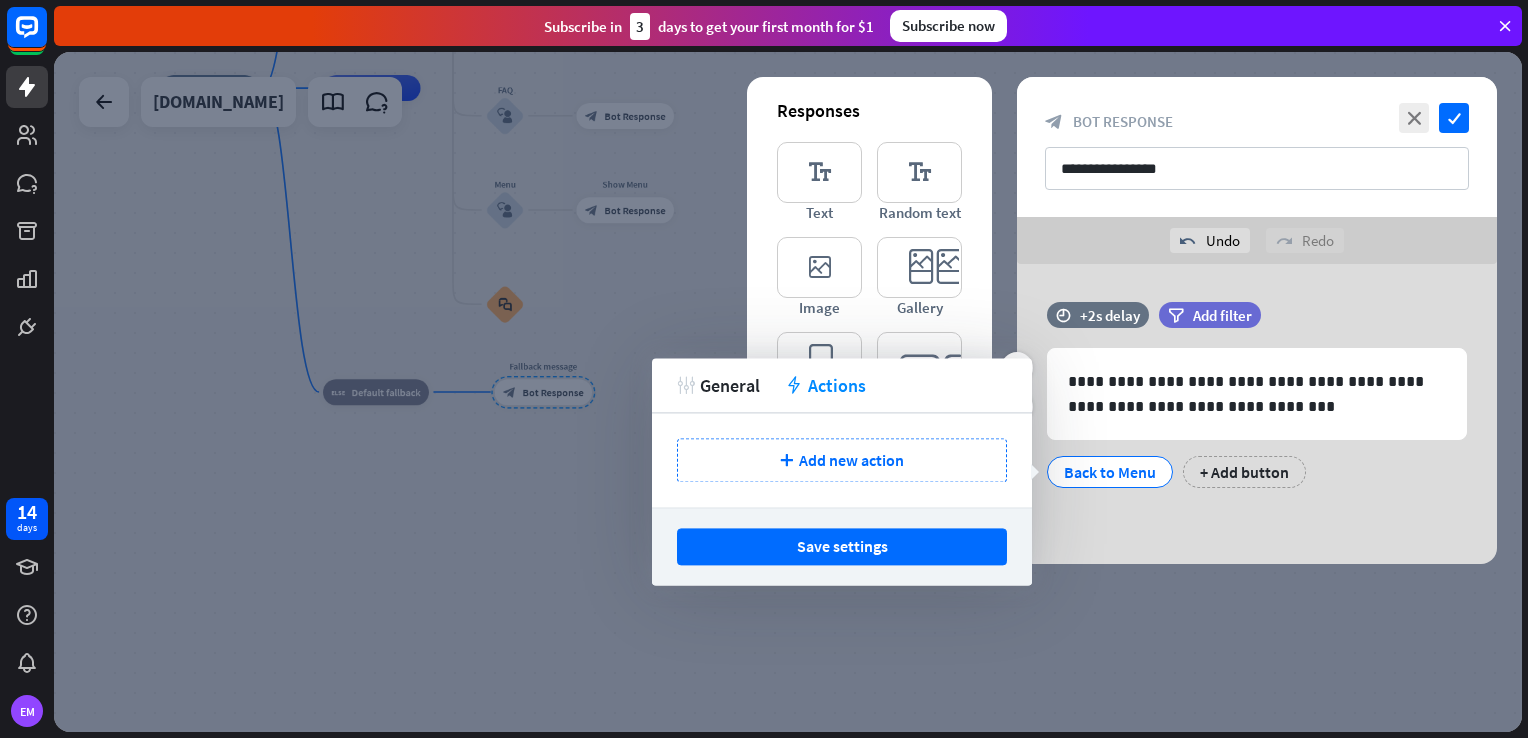 click on "**********" at bounding box center [1257, 405] 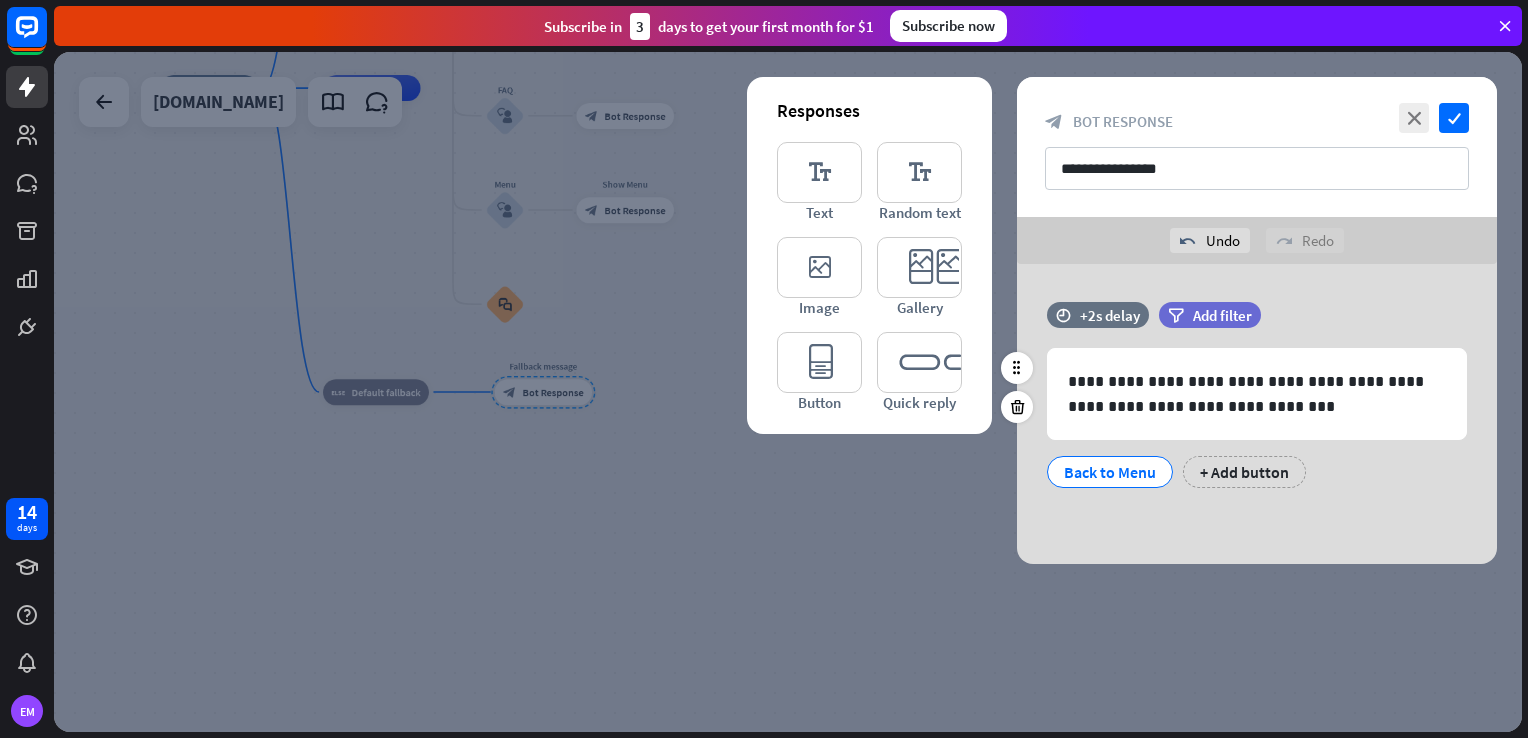 drag, startPoint x: 1120, startPoint y: 469, endPoint x: 1079, endPoint y: 497, distance: 49.648766 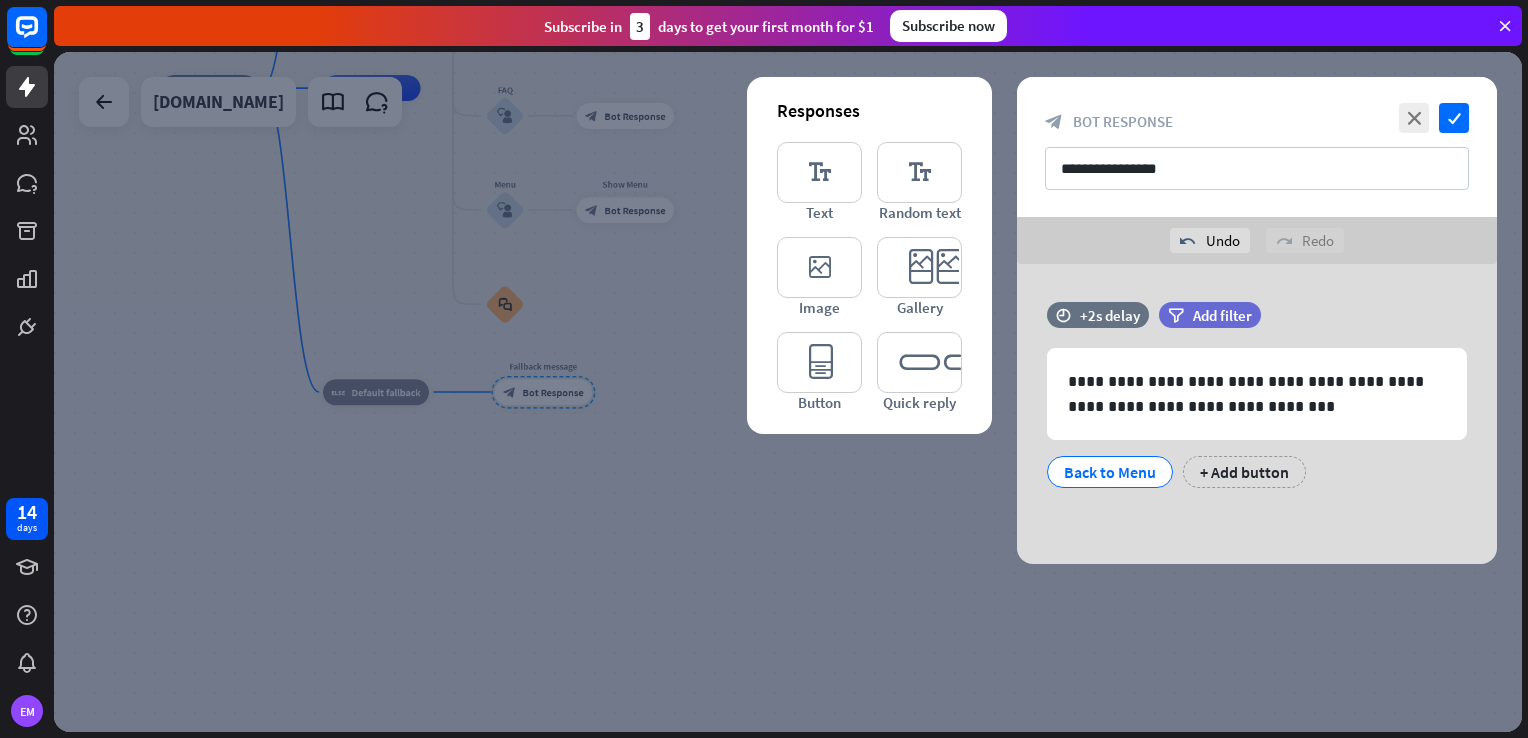 drag, startPoint x: 1336, startPoint y: 496, endPoint x: 1312, endPoint y: 507, distance: 26.400757 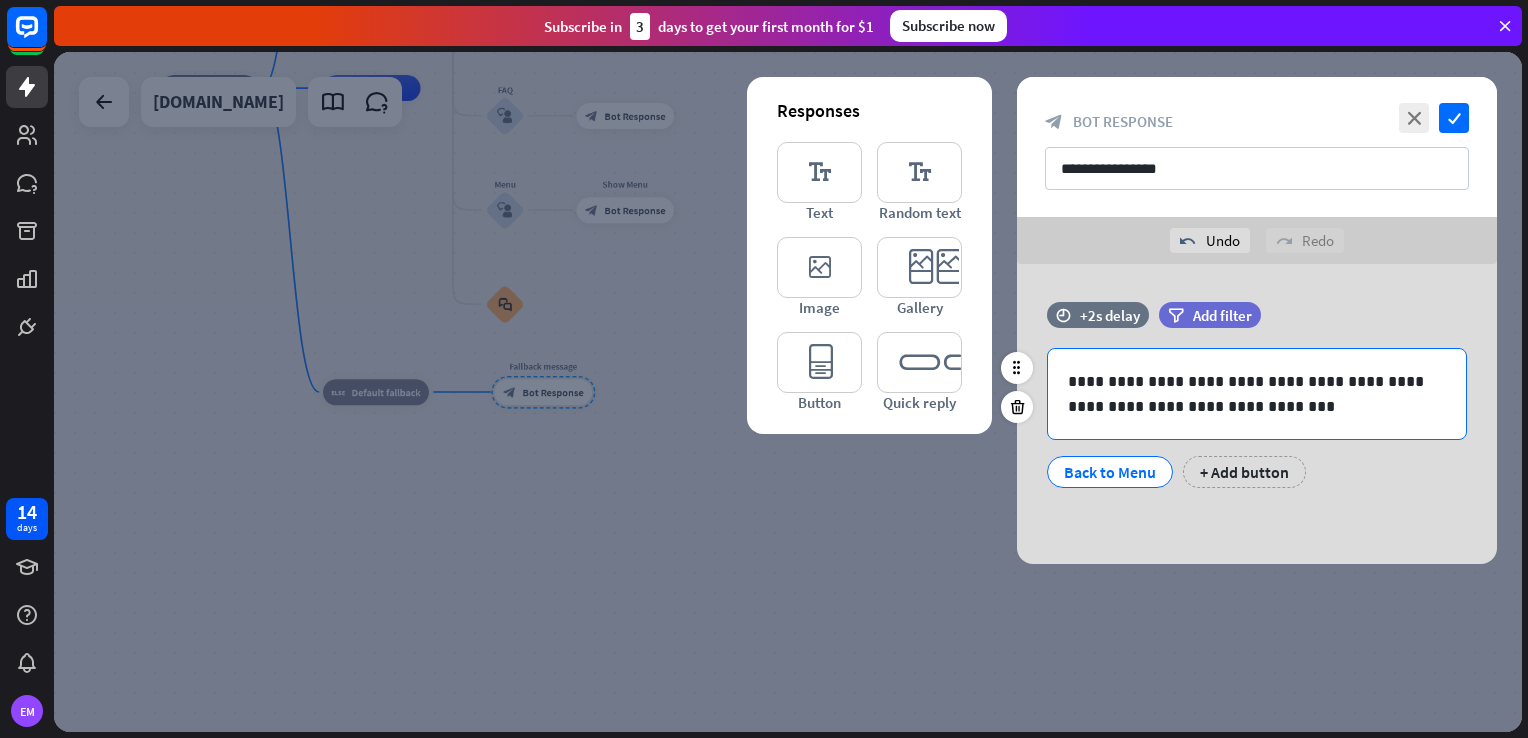click on "**********" at bounding box center [1257, 394] 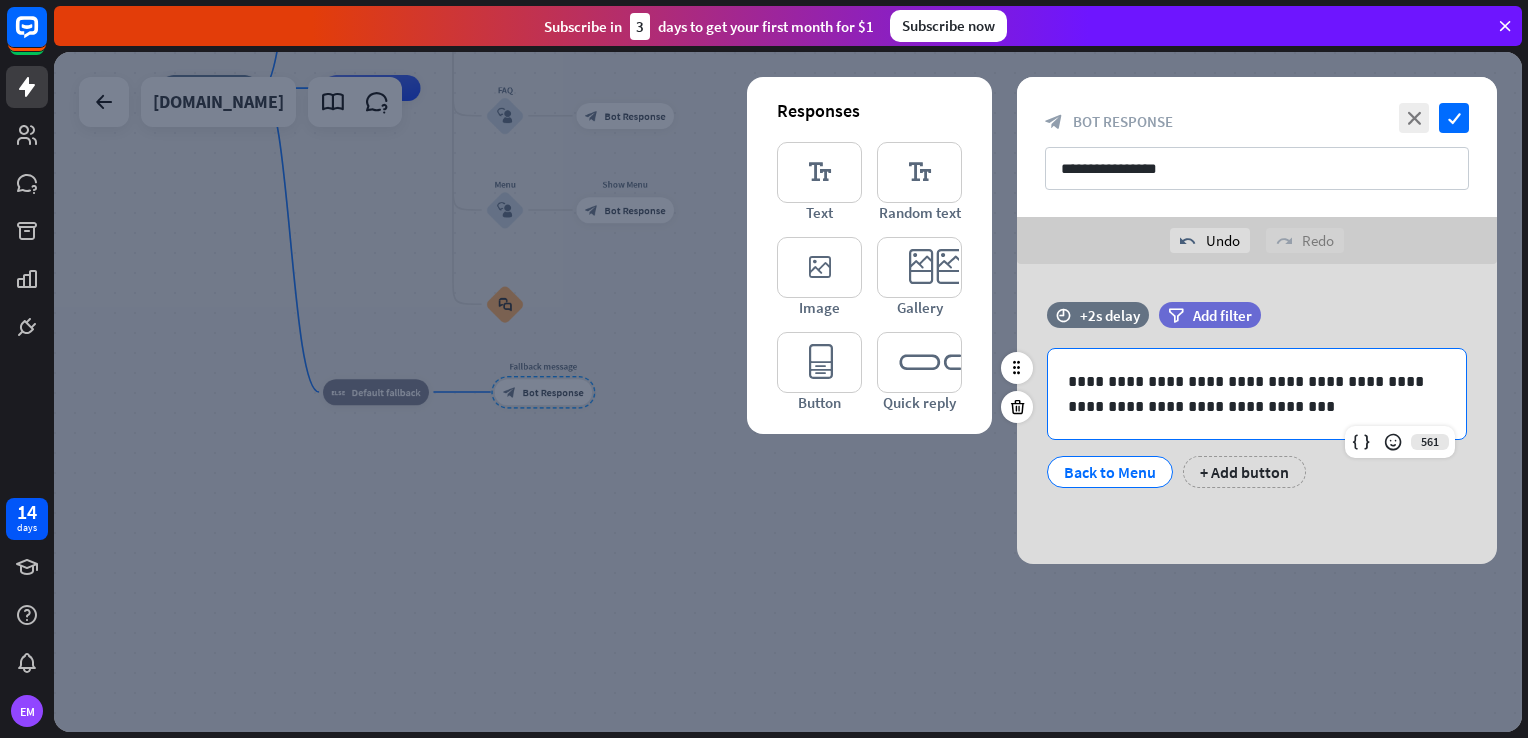 click on "**********" at bounding box center (1257, 394) 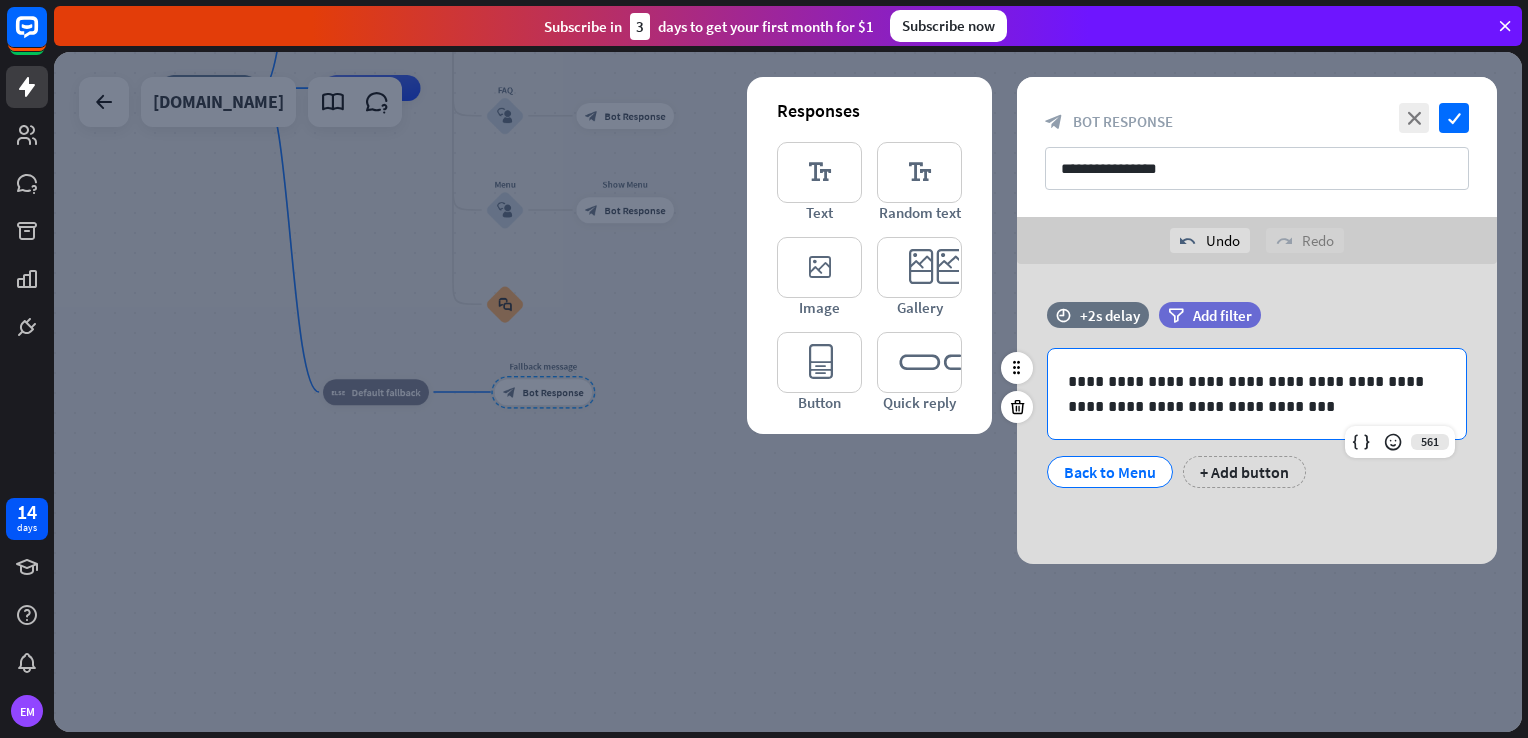 click on "**********" at bounding box center [1257, 394] 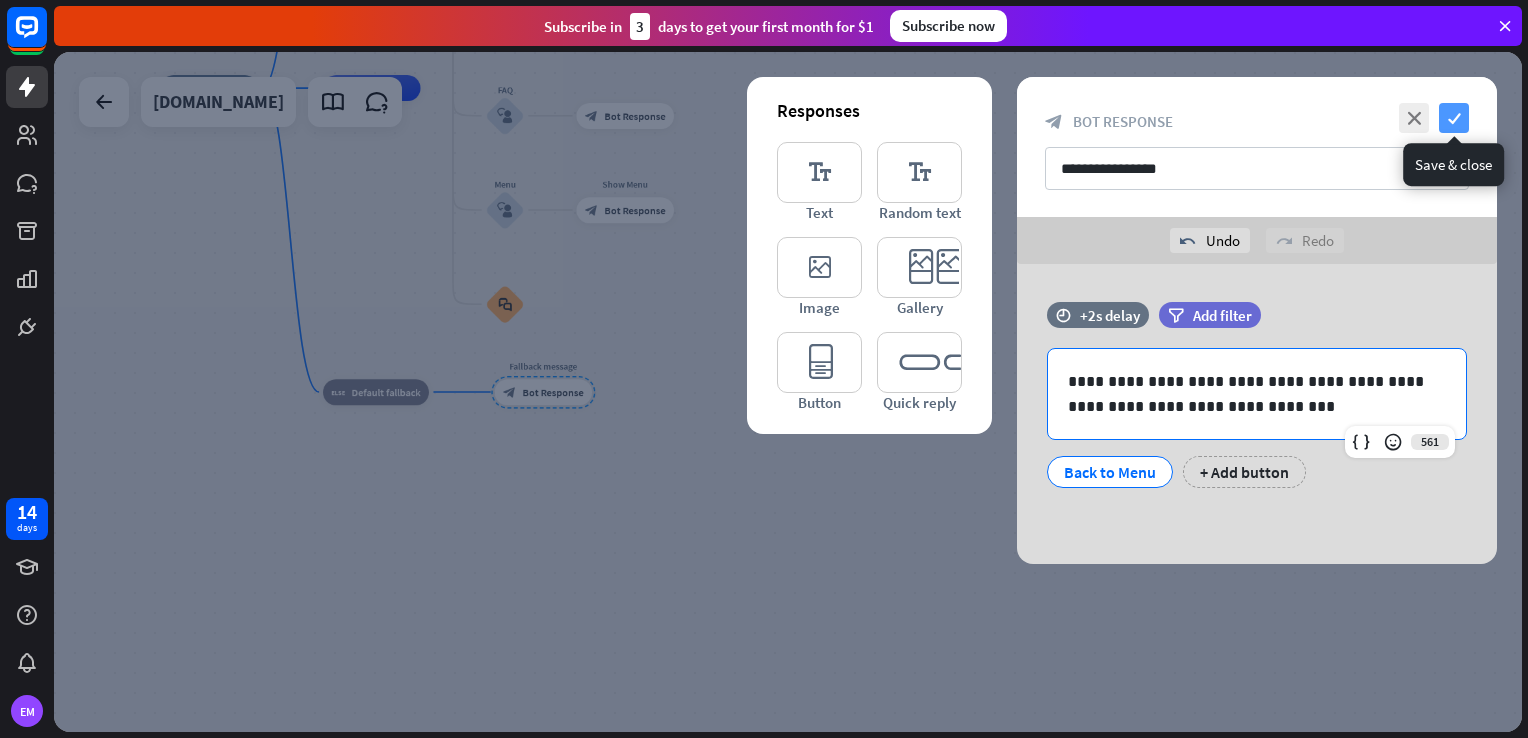 click on "check" at bounding box center [1454, 118] 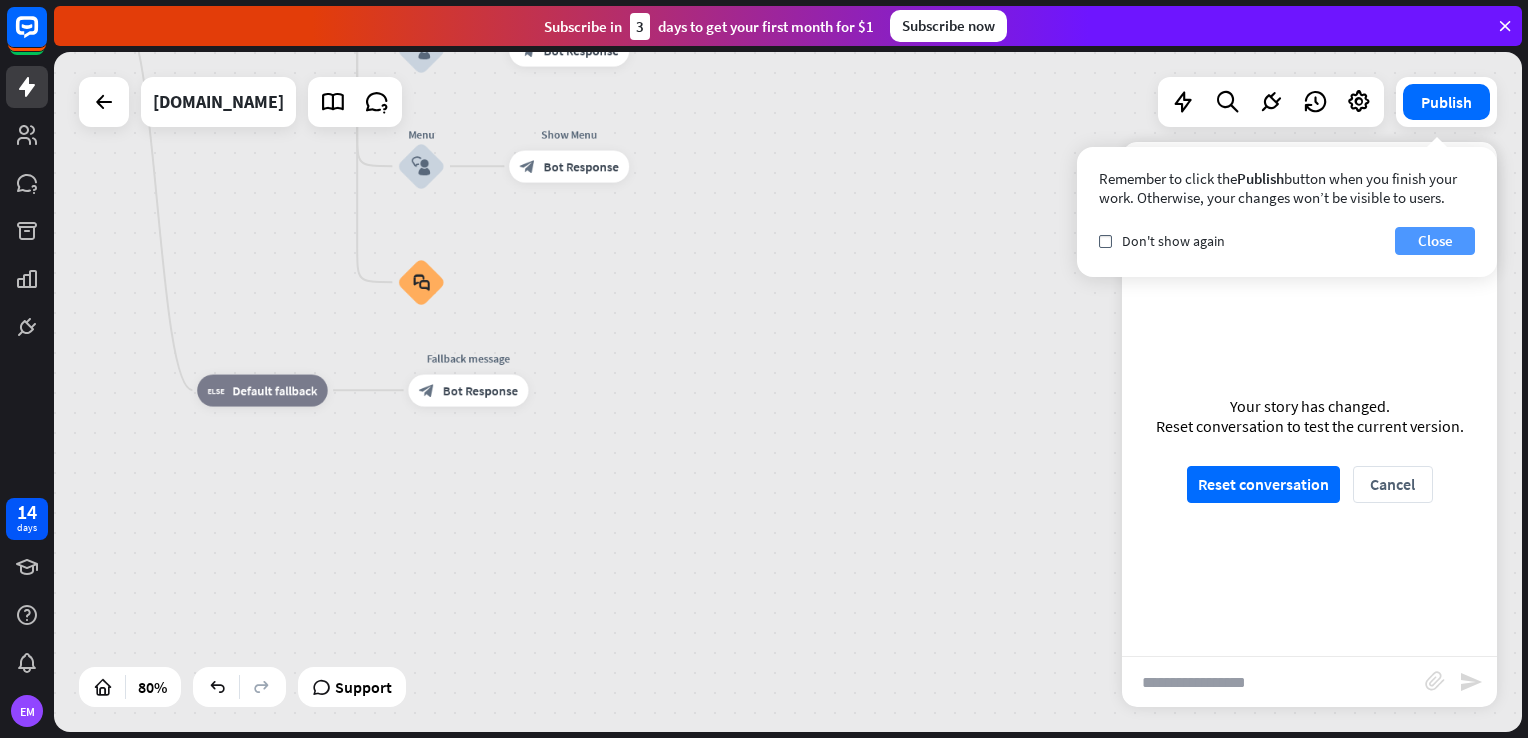 click on "Close" at bounding box center [1435, 241] 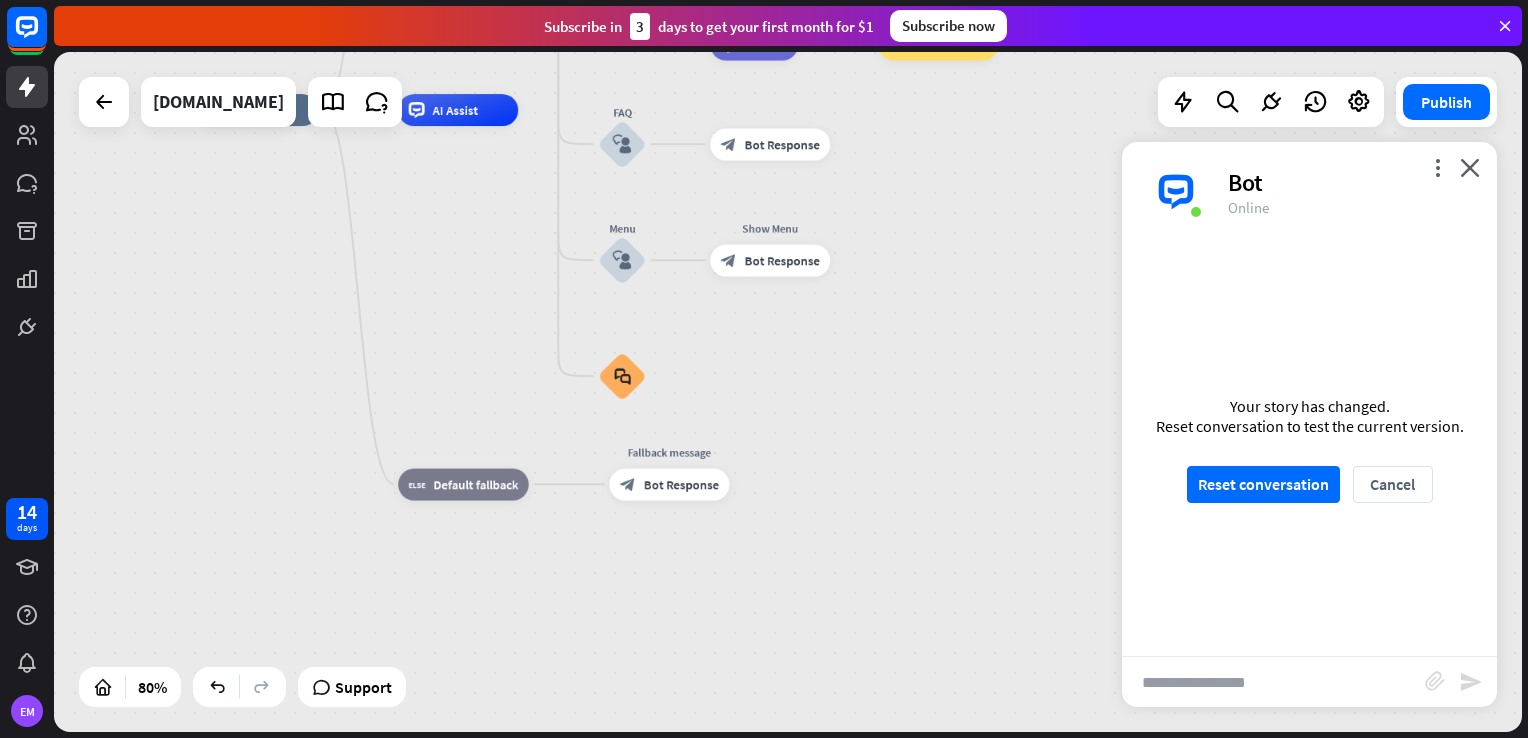 drag, startPoint x: 667, startPoint y: 360, endPoint x: 868, endPoint y: 454, distance: 221.89412 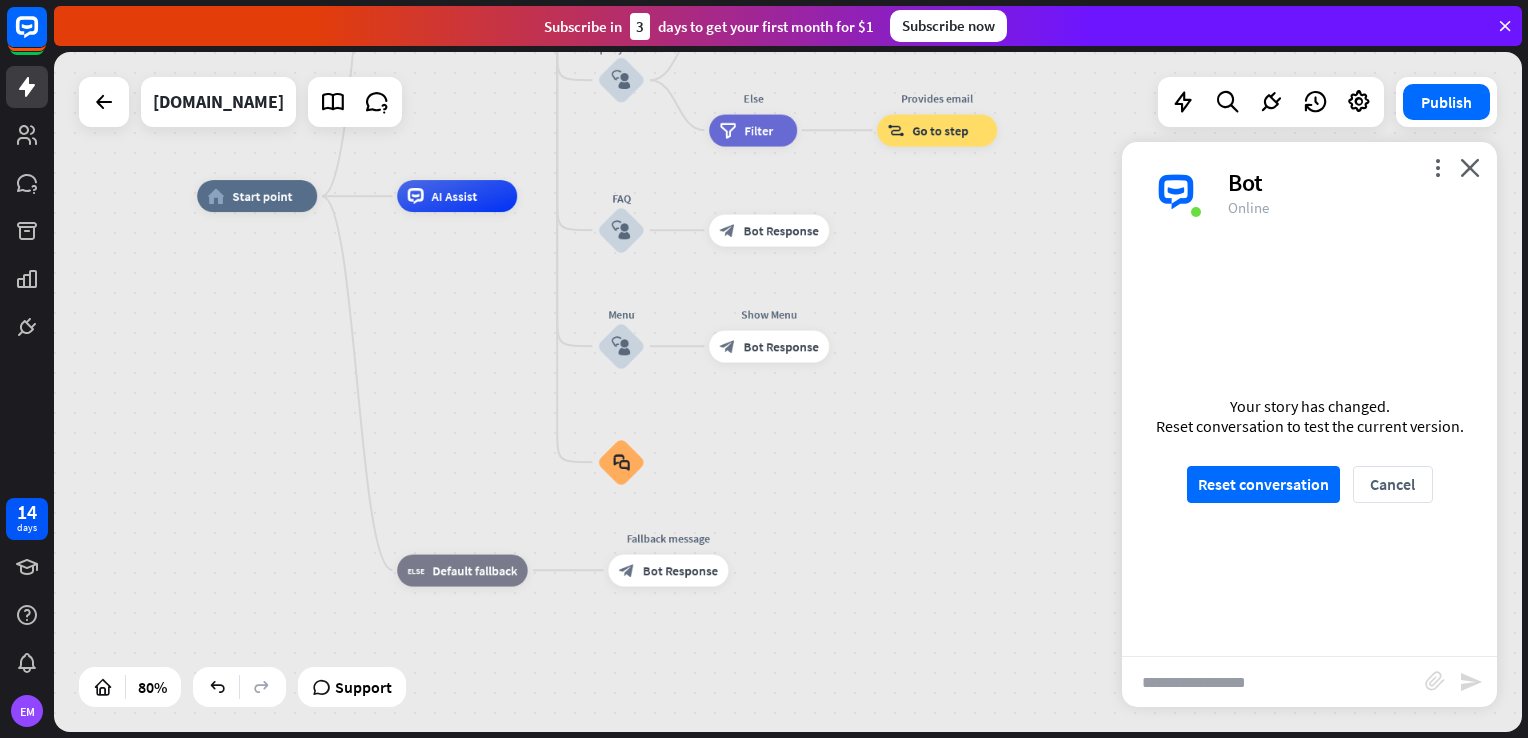 drag, startPoint x: 876, startPoint y: 366, endPoint x: 867, endPoint y: 508, distance: 142.28493 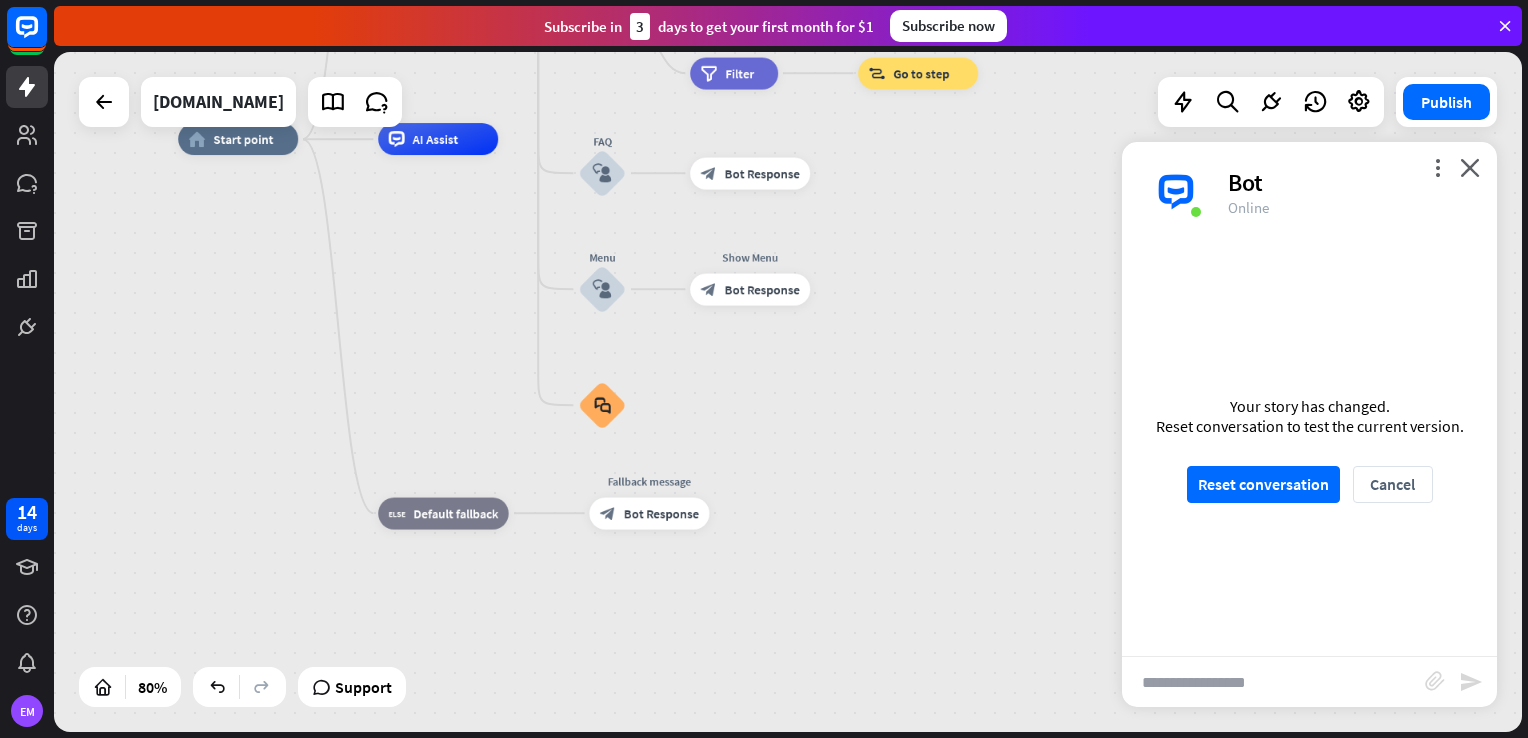 drag, startPoint x: 907, startPoint y: 482, endPoint x: 896, endPoint y: 369, distance: 113.534134 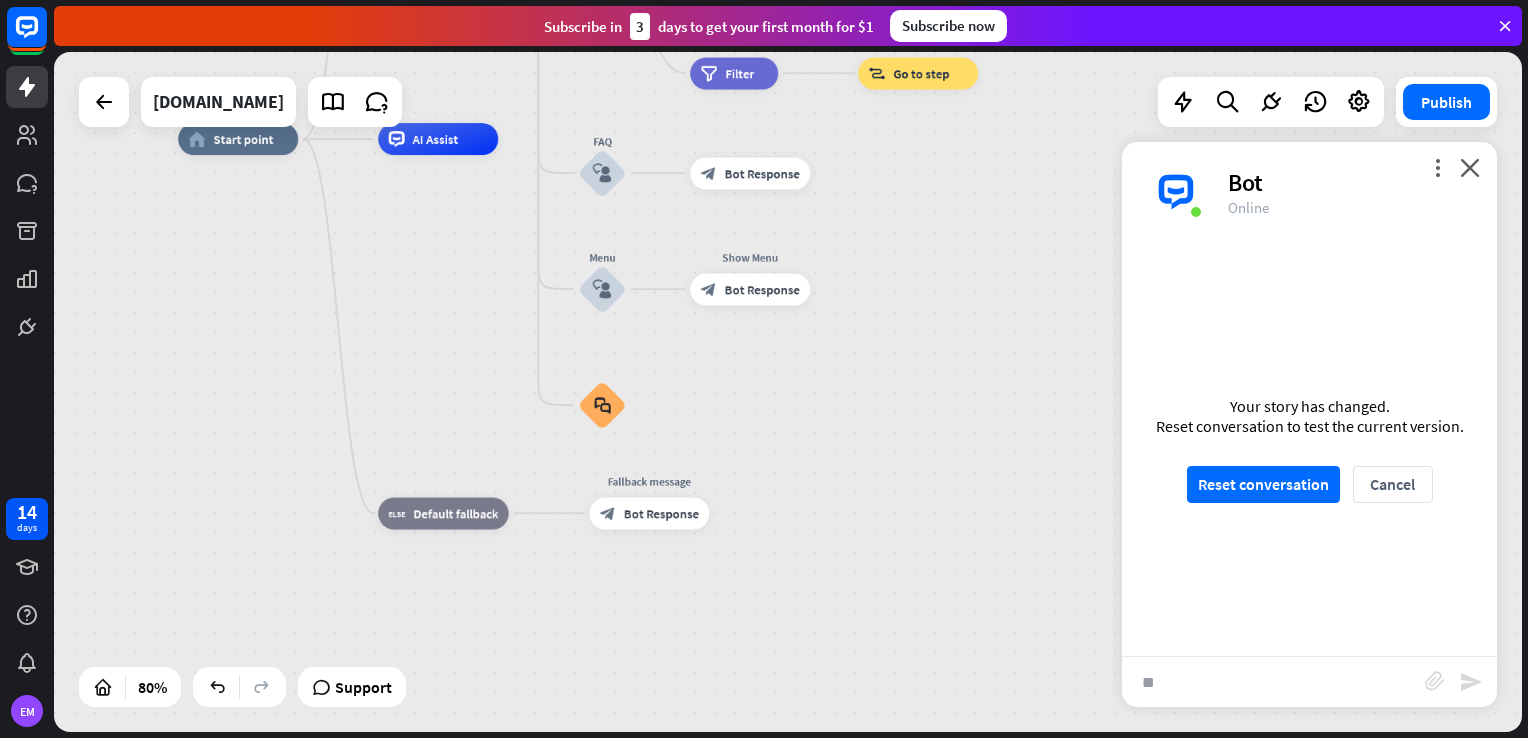type on "*" 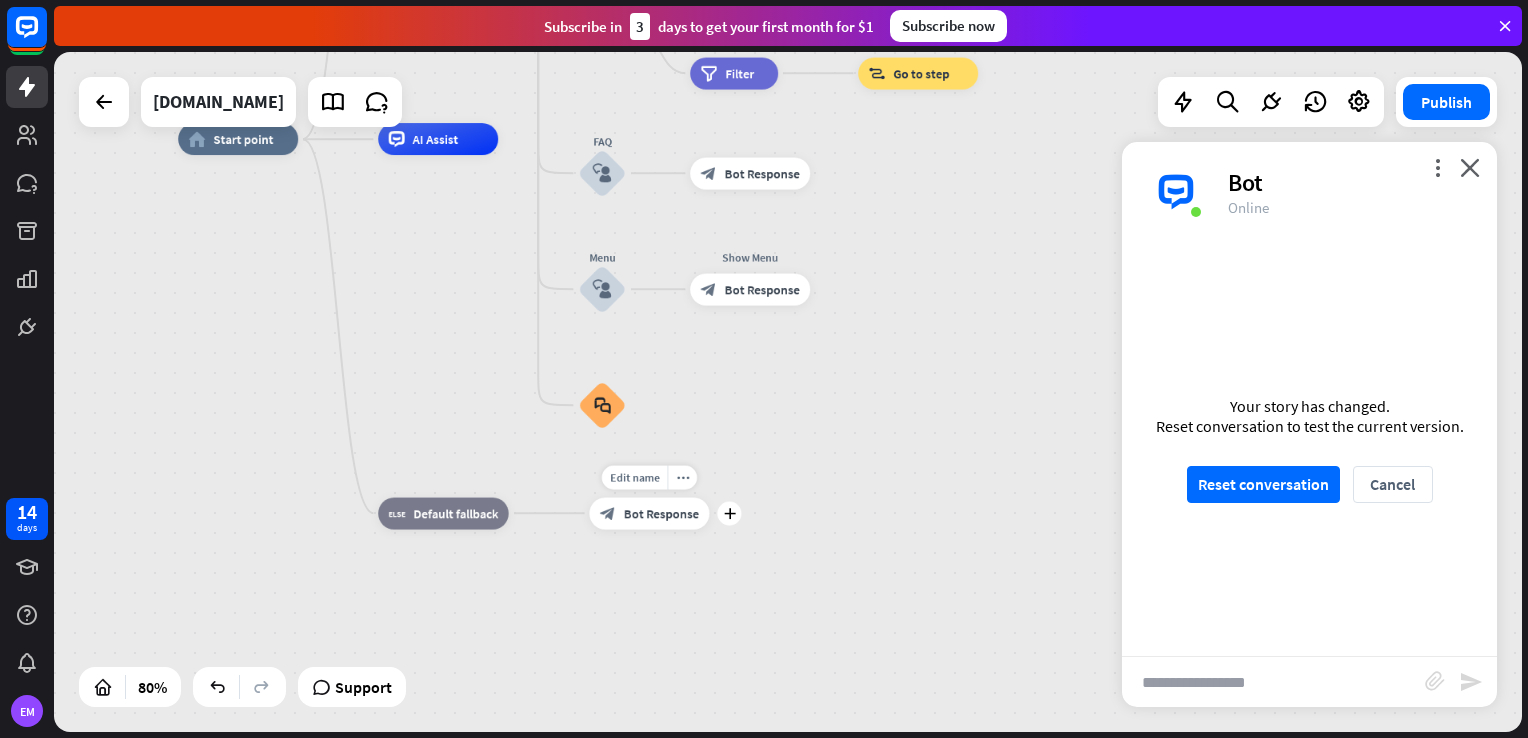 click on "Bot Response" at bounding box center [661, 513] 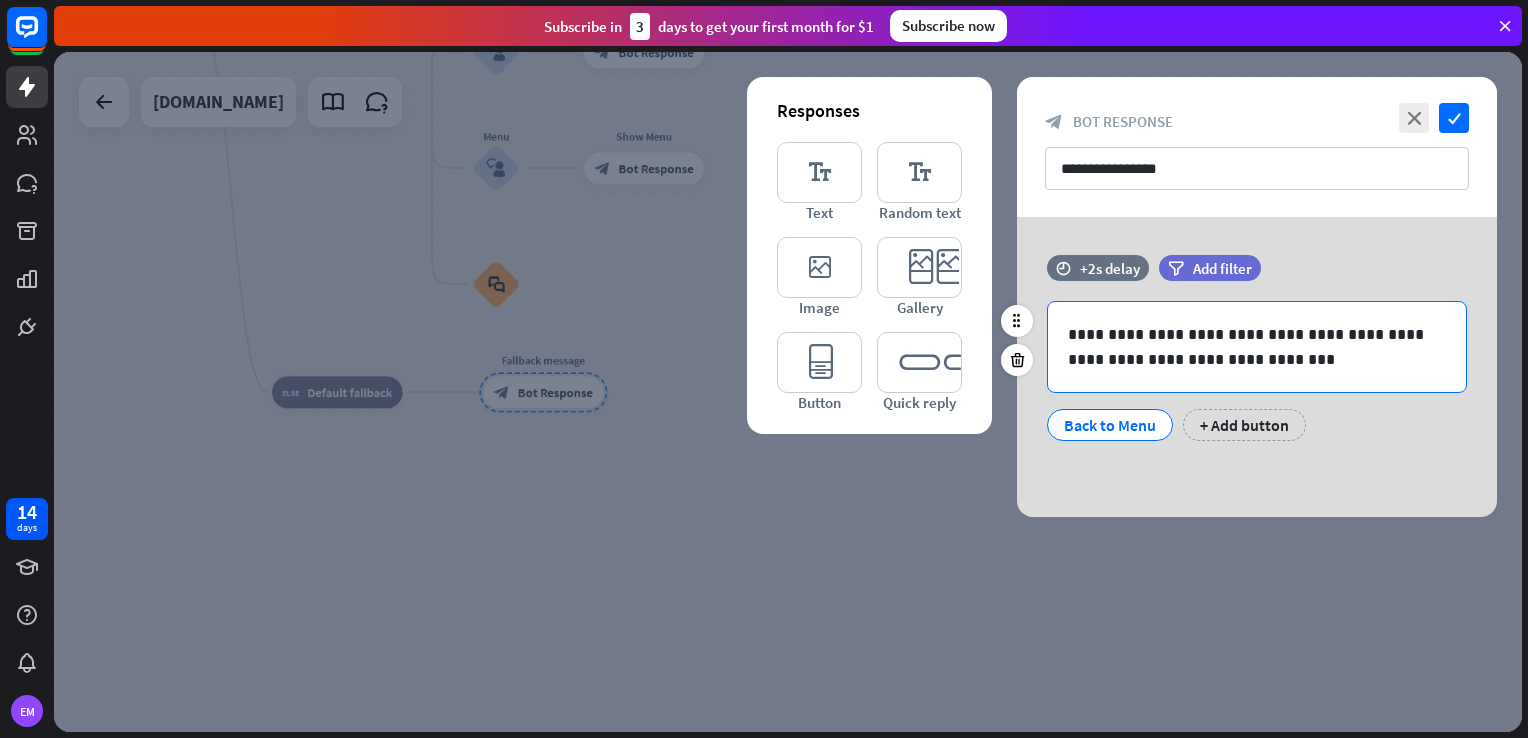click on "**********" at bounding box center (1257, 347) 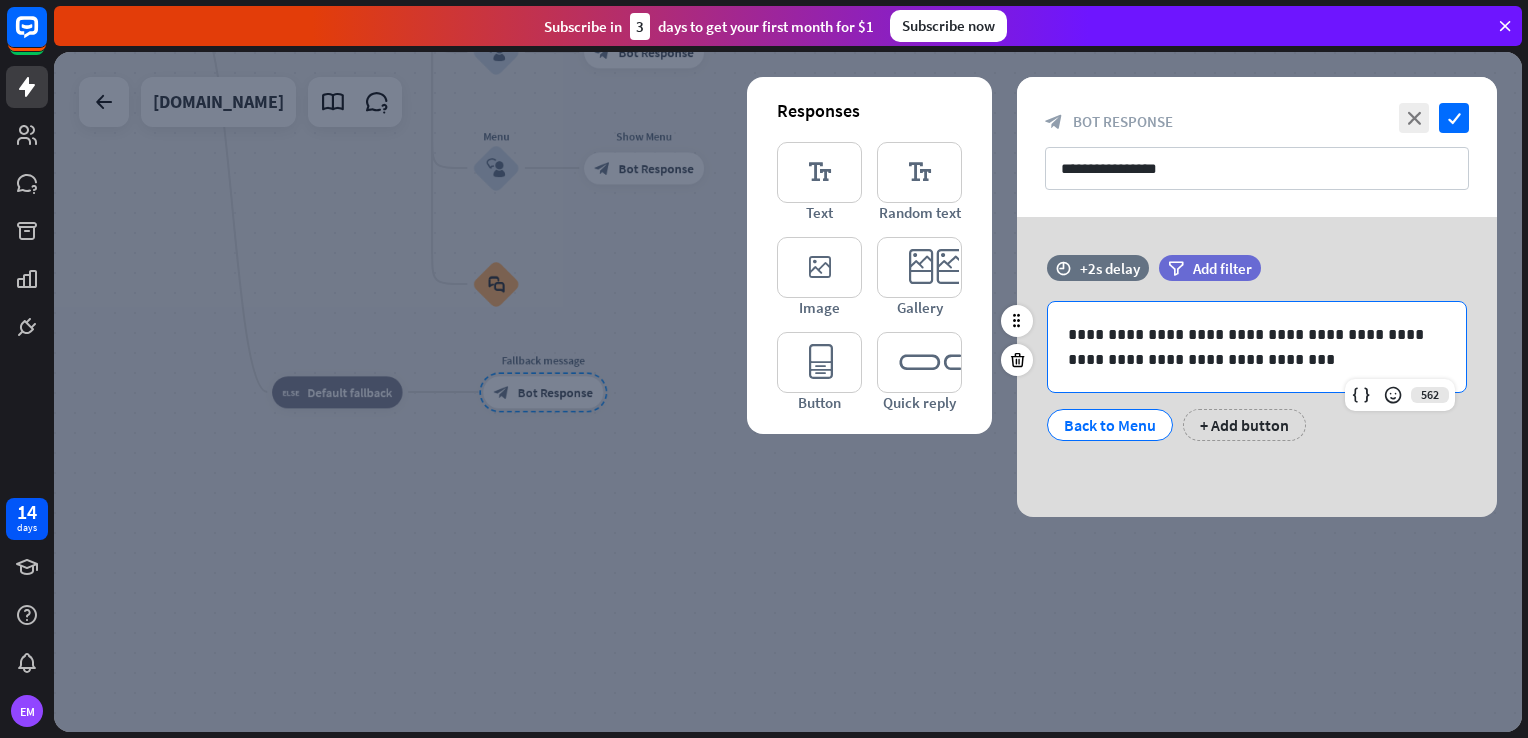 click on "**********" at bounding box center (1257, 347) 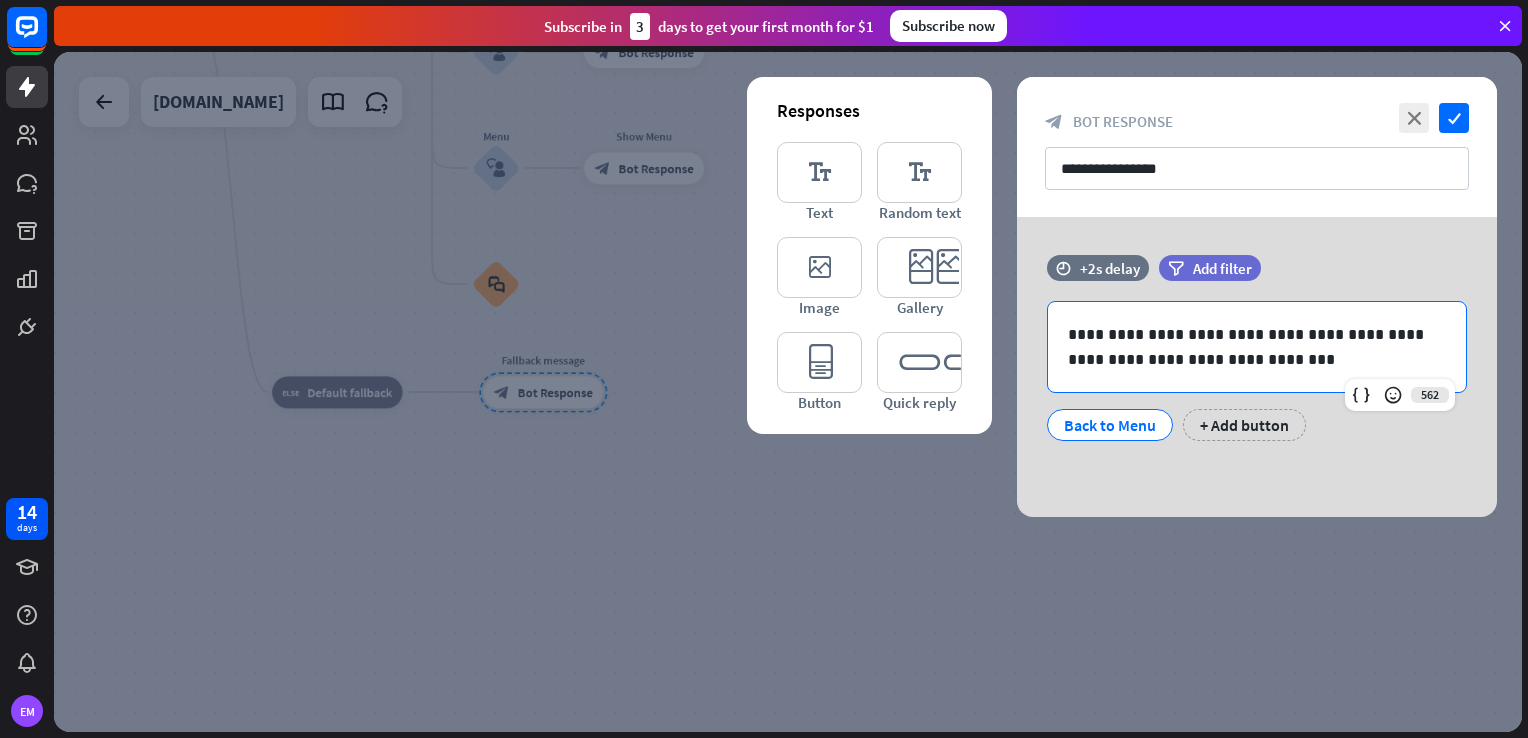click at bounding box center (788, 392) 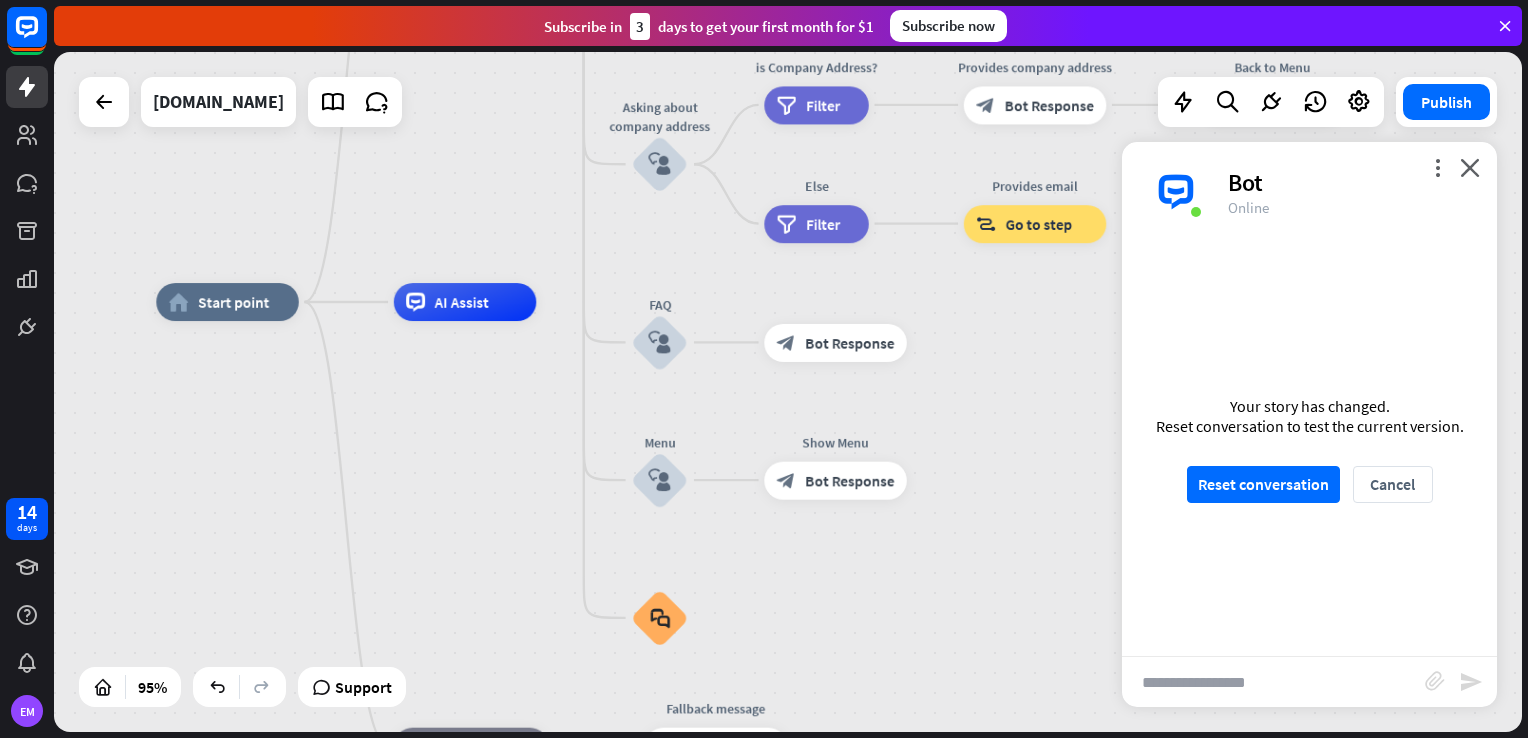 drag, startPoint x: 808, startPoint y: 238, endPoint x: 984, endPoint y: 592, distance: 395.33783 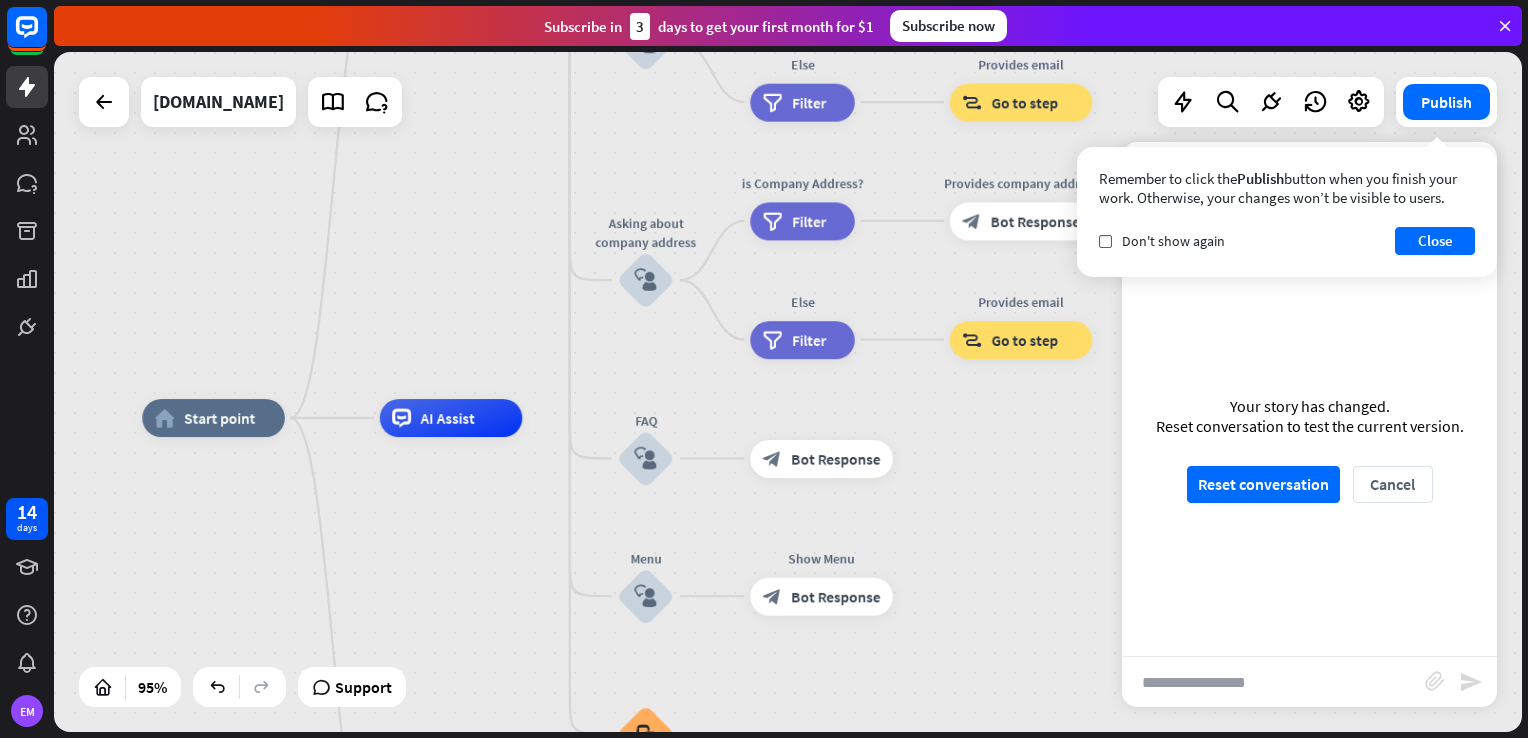 drag, startPoint x: 516, startPoint y: 433, endPoint x: 504, endPoint y: 546, distance: 113.63538 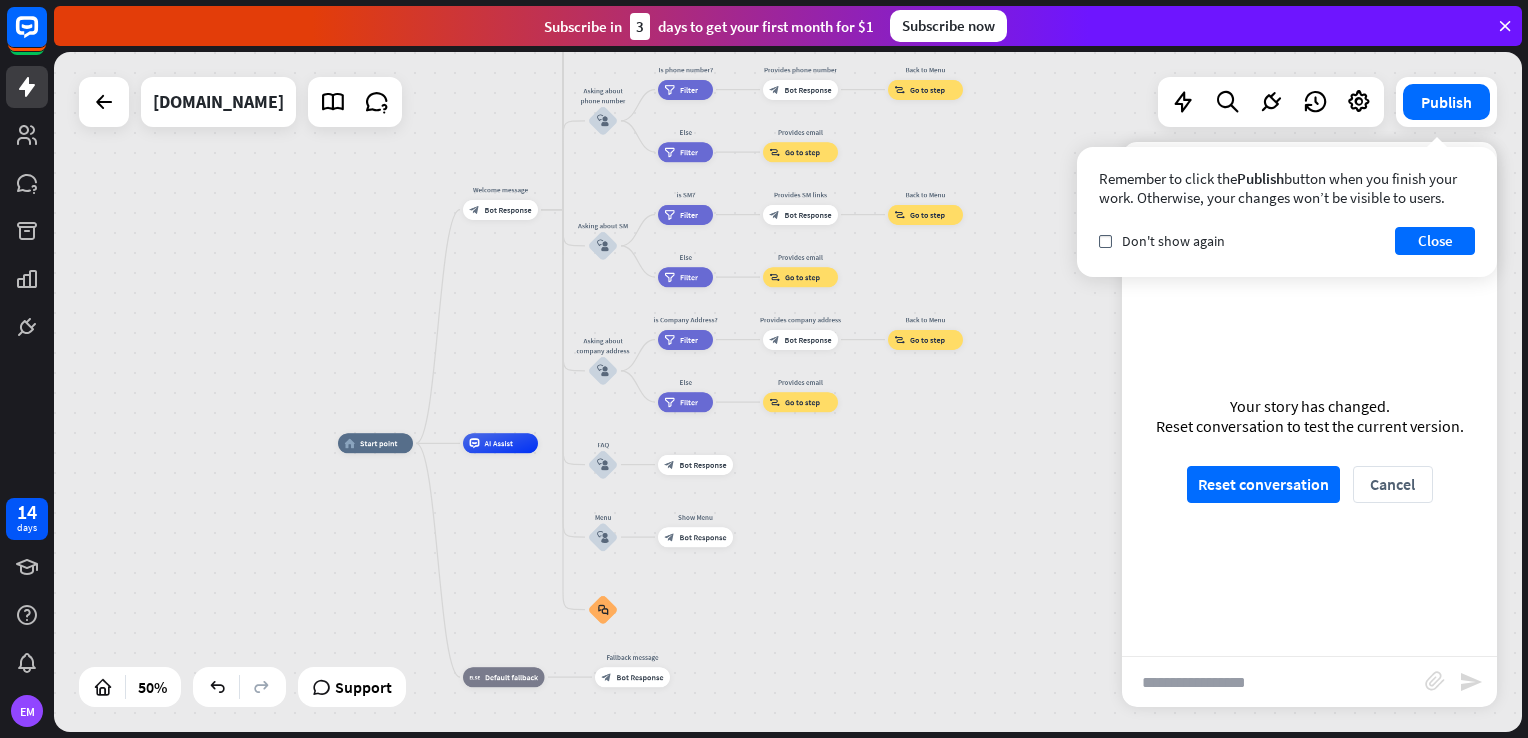 click on "home_2   Start point                 Welcome message   block_bot_response   Bot Response                 About us   block_user_input                 Provide company information   block_bot_response   Bot Response                 Back to Menu   block_user_input                 Was it helpful?   block_bot_response   Bot Response                 Yes   block_user_input                 Thank you!   block_bot_response   Bot Response                 No   block_user_input                 Back to Menu   block_goto   Go to step                 Contact us   block_user_input                 Contact flow   builder_tree   Flow                 Asking about email   block_user_input                   block_goto   Go to step                 Asking about phone number   block_user_input                 Is phone number?   filter   Filter                 Provides phone number   block_bot_response   Bot Response                 Back to Menu   block_goto   Go to step                 Else   filter   Filter" at bounding box center [788, 392] 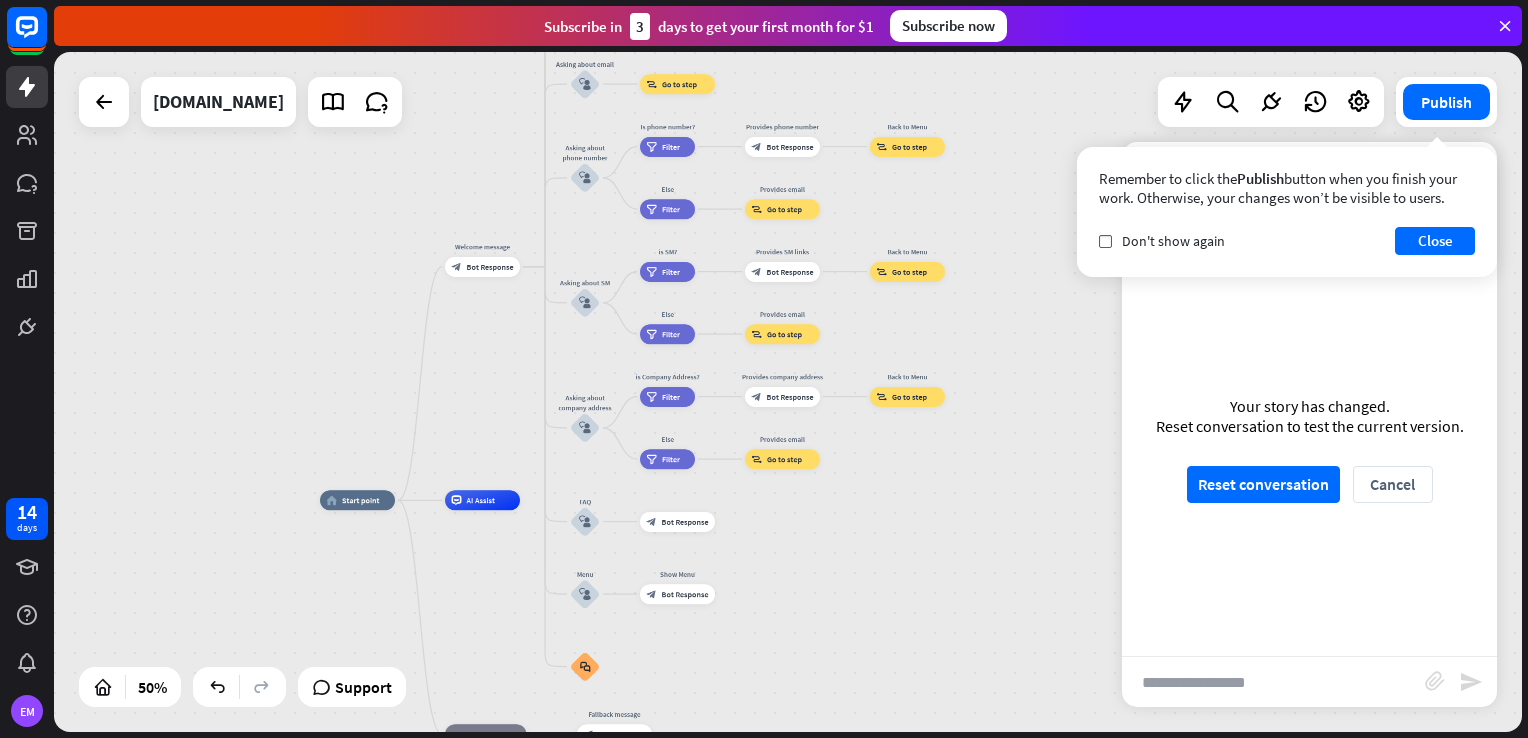 drag, startPoint x: 819, startPoint y: 464, endPoint x: 801, endPoint y: 521, distance: 59.77458 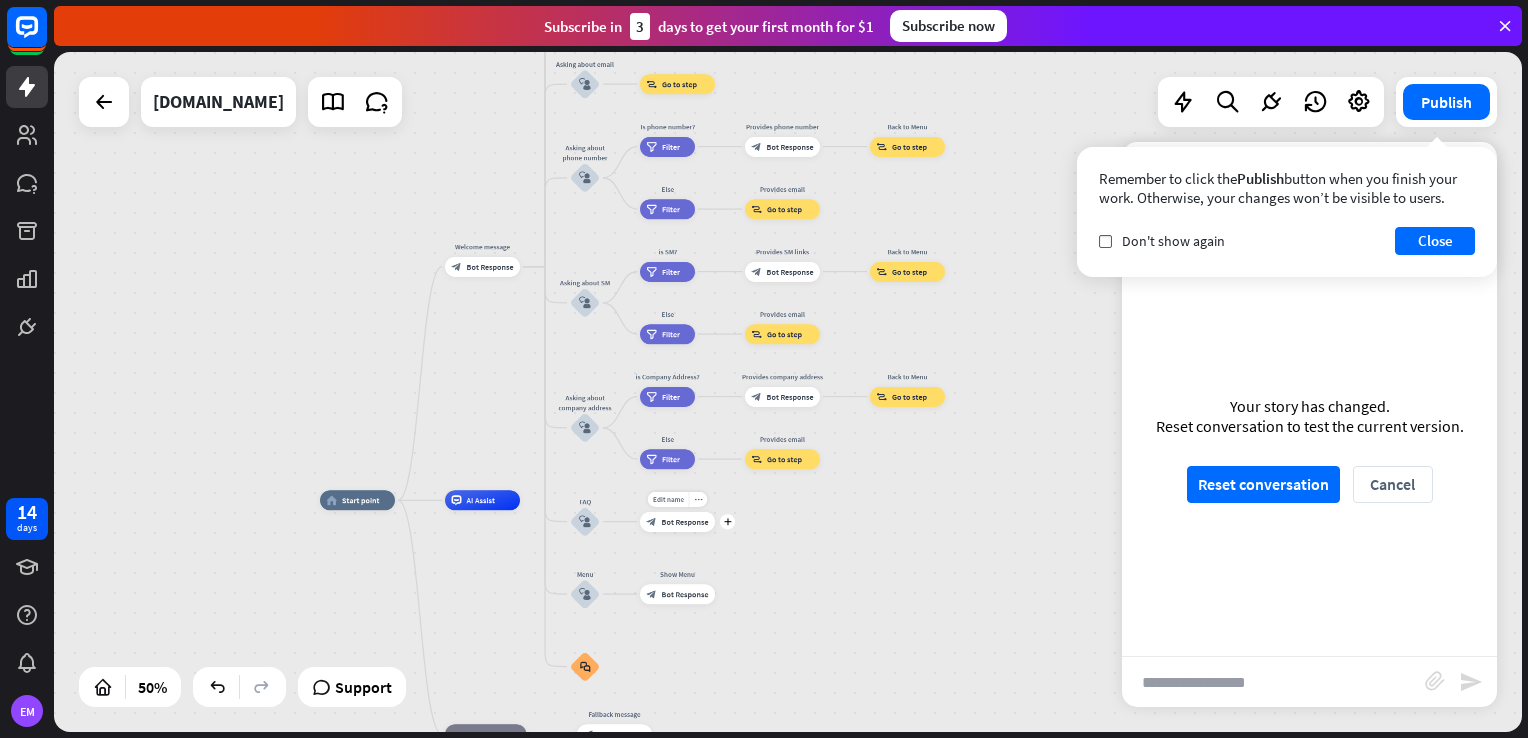 click on "Bot Response" at bounding box center [685, 522] 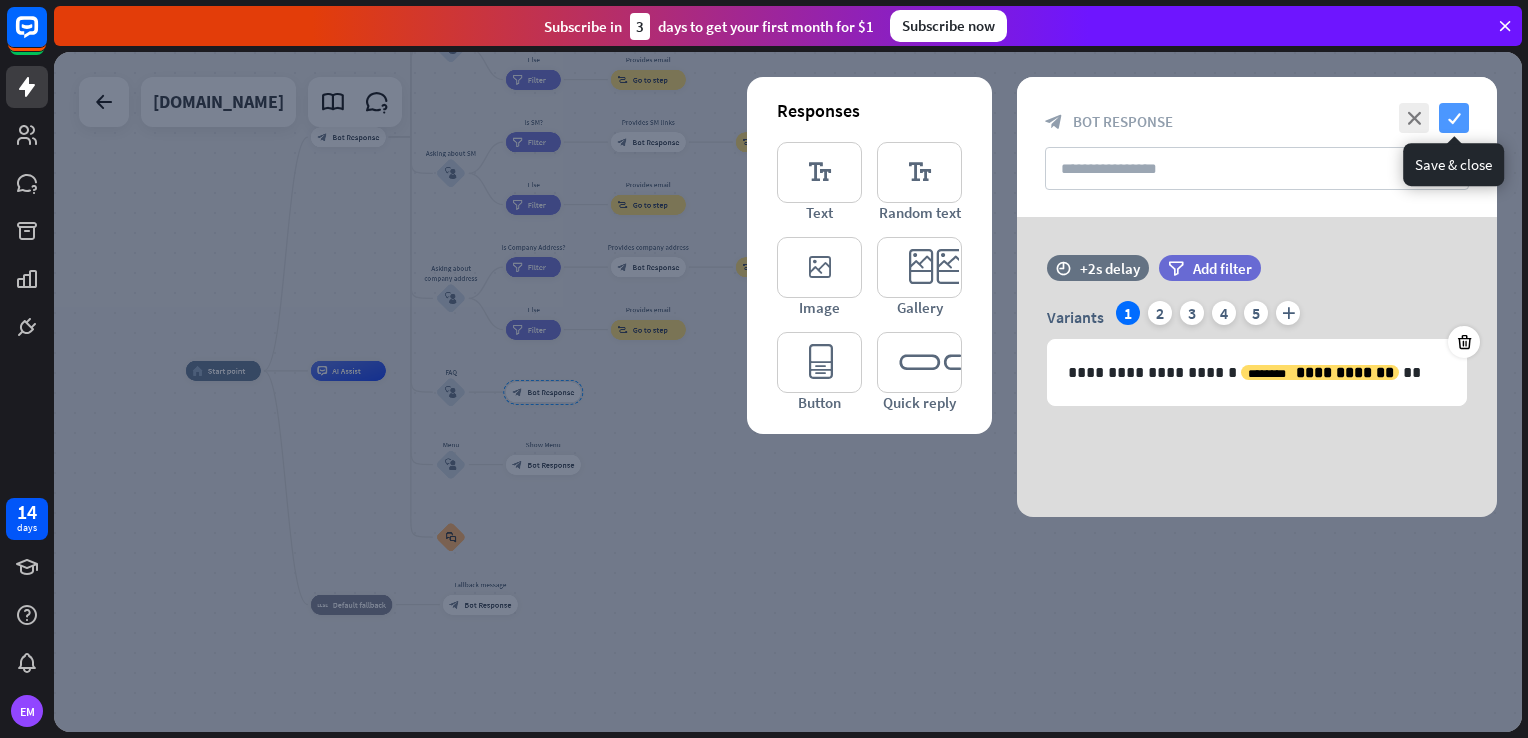click on "check" at bounding box center (1454, 118) 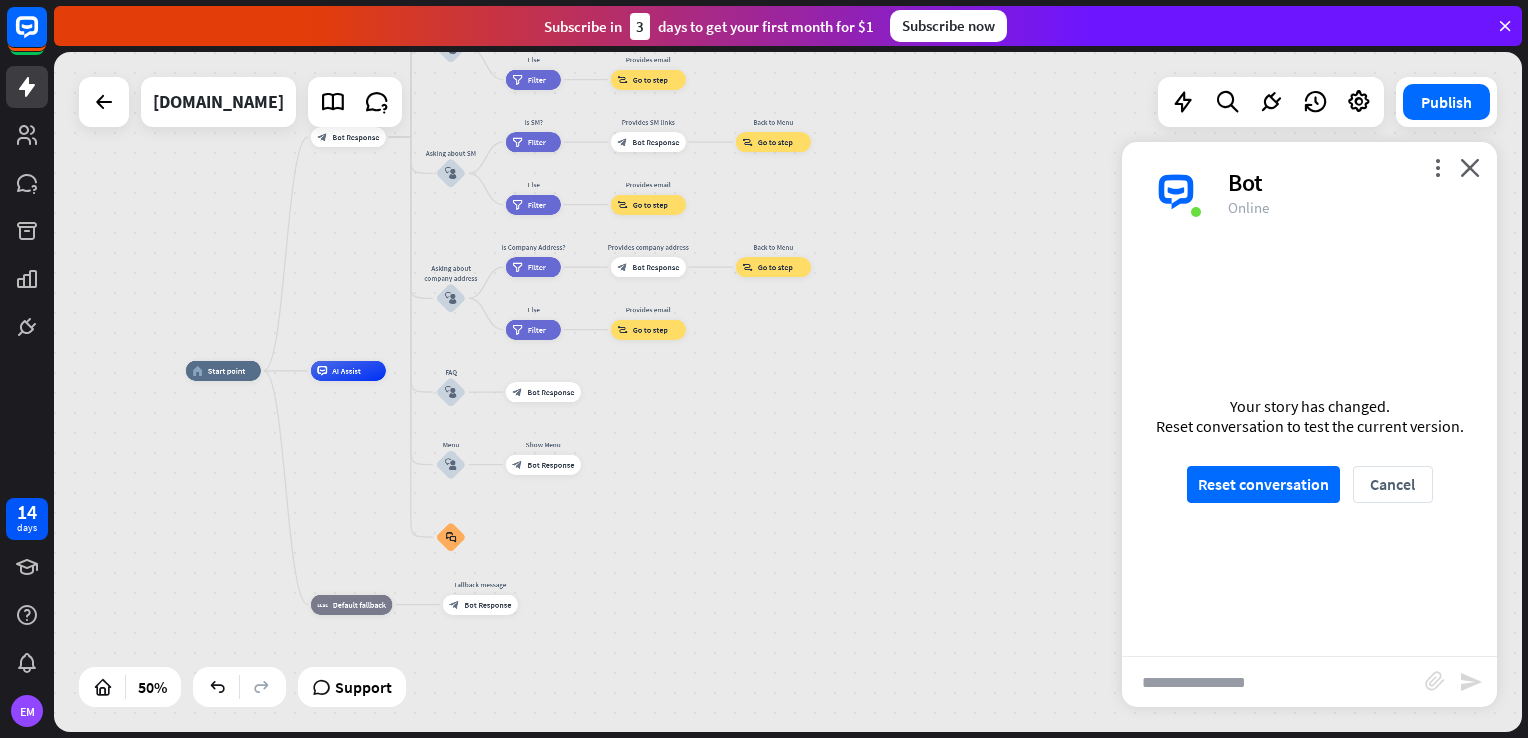 click at bounding box center (1273, 682) 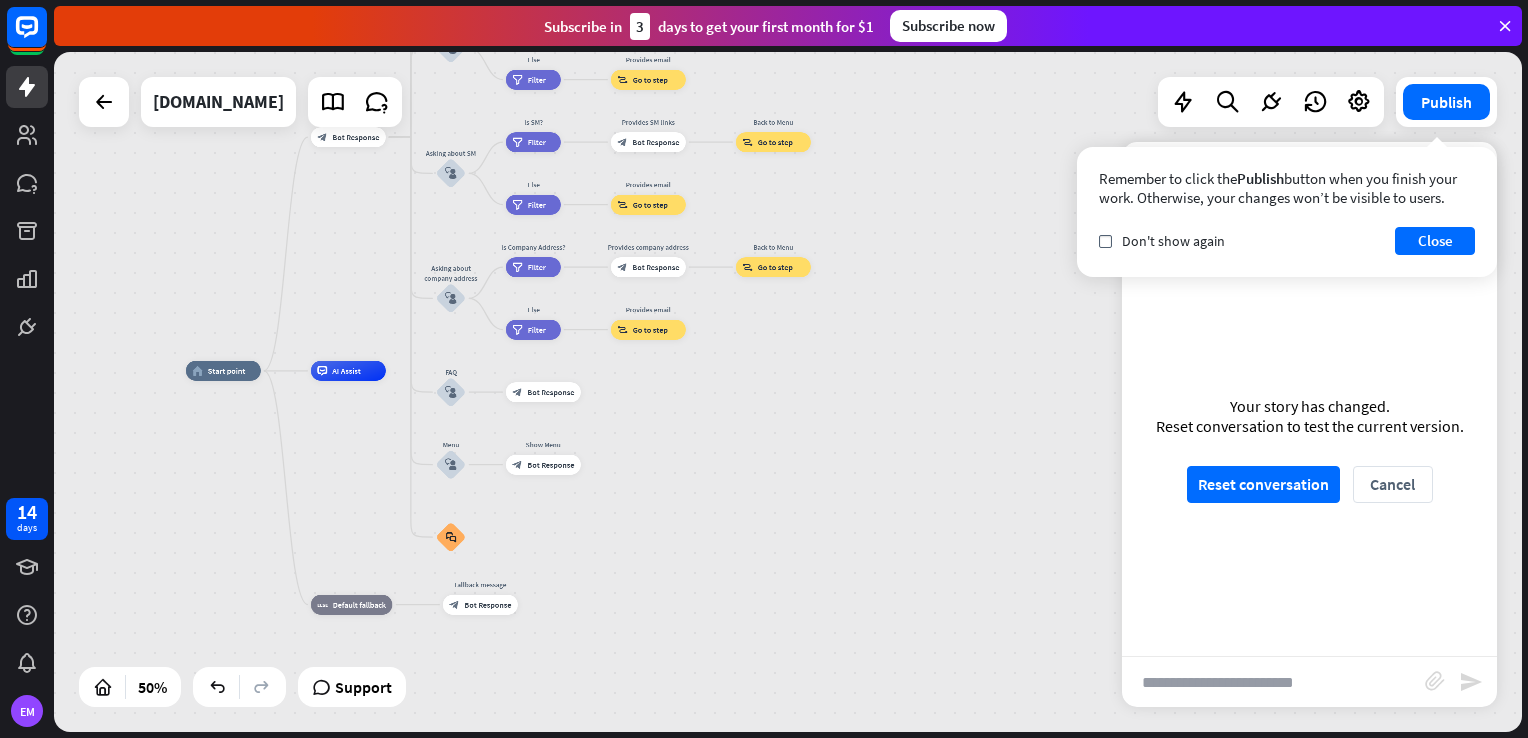 type on "**********" 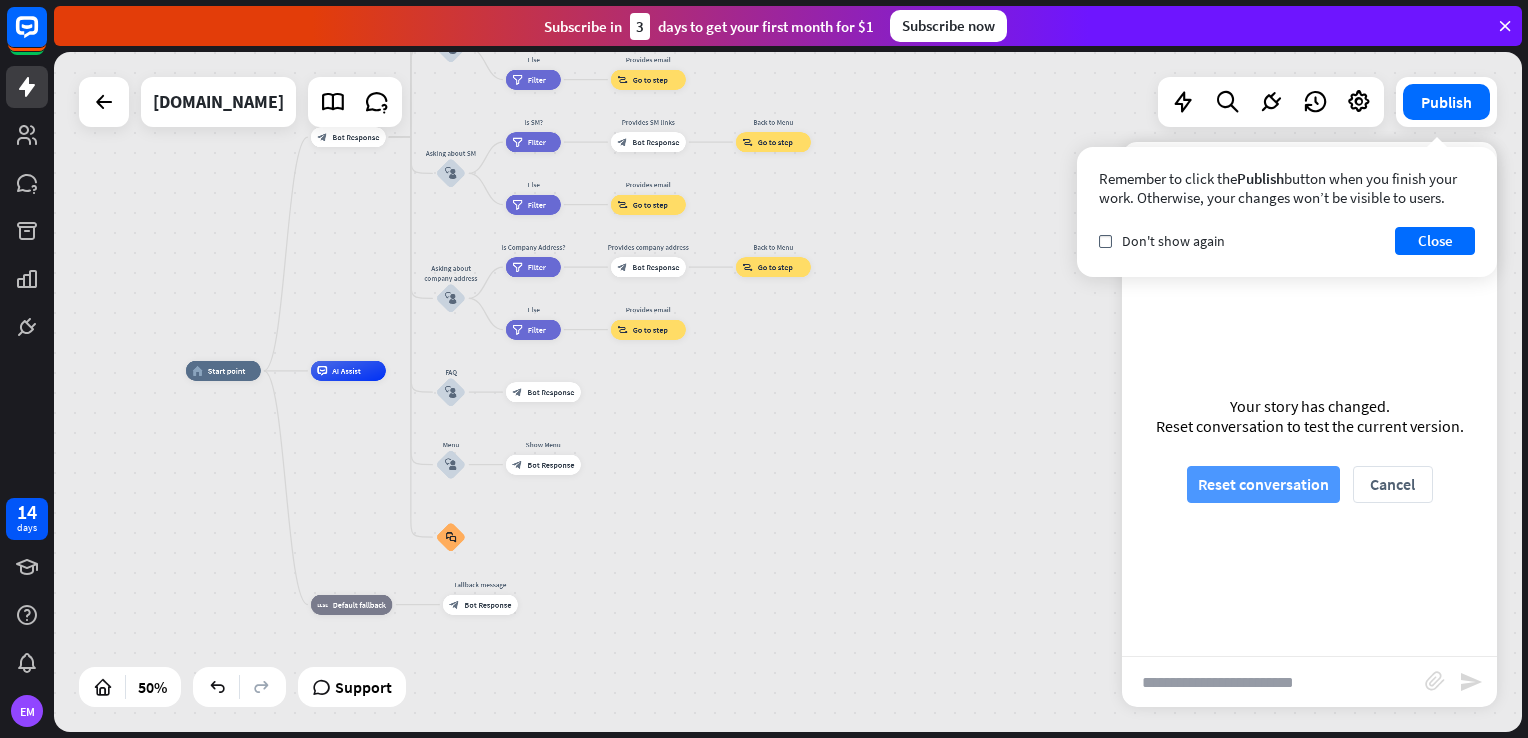 click on "Reset conversation" at bounding box center (1263, 484) 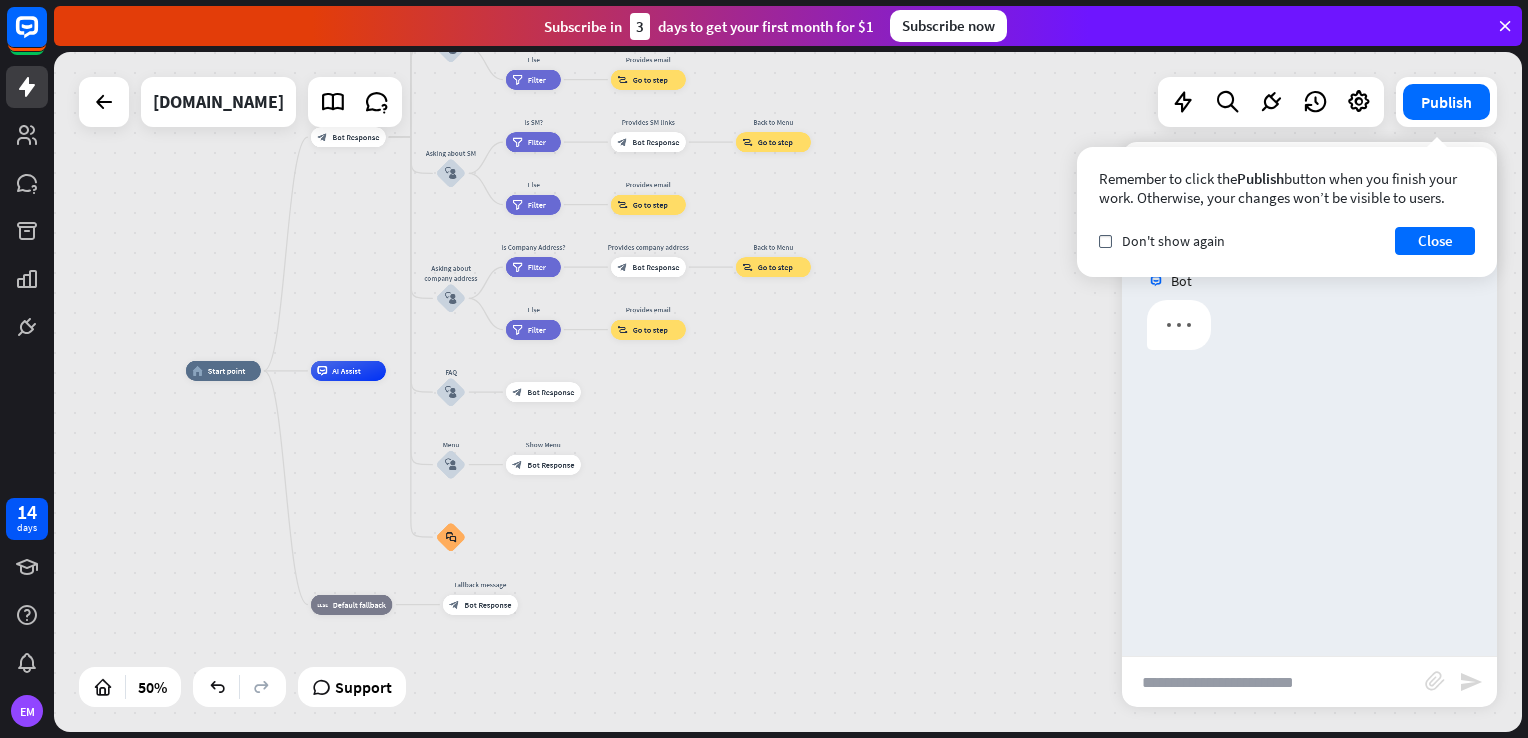 scroll, scrollTop: 0, scrollLeft: 0, axis: both 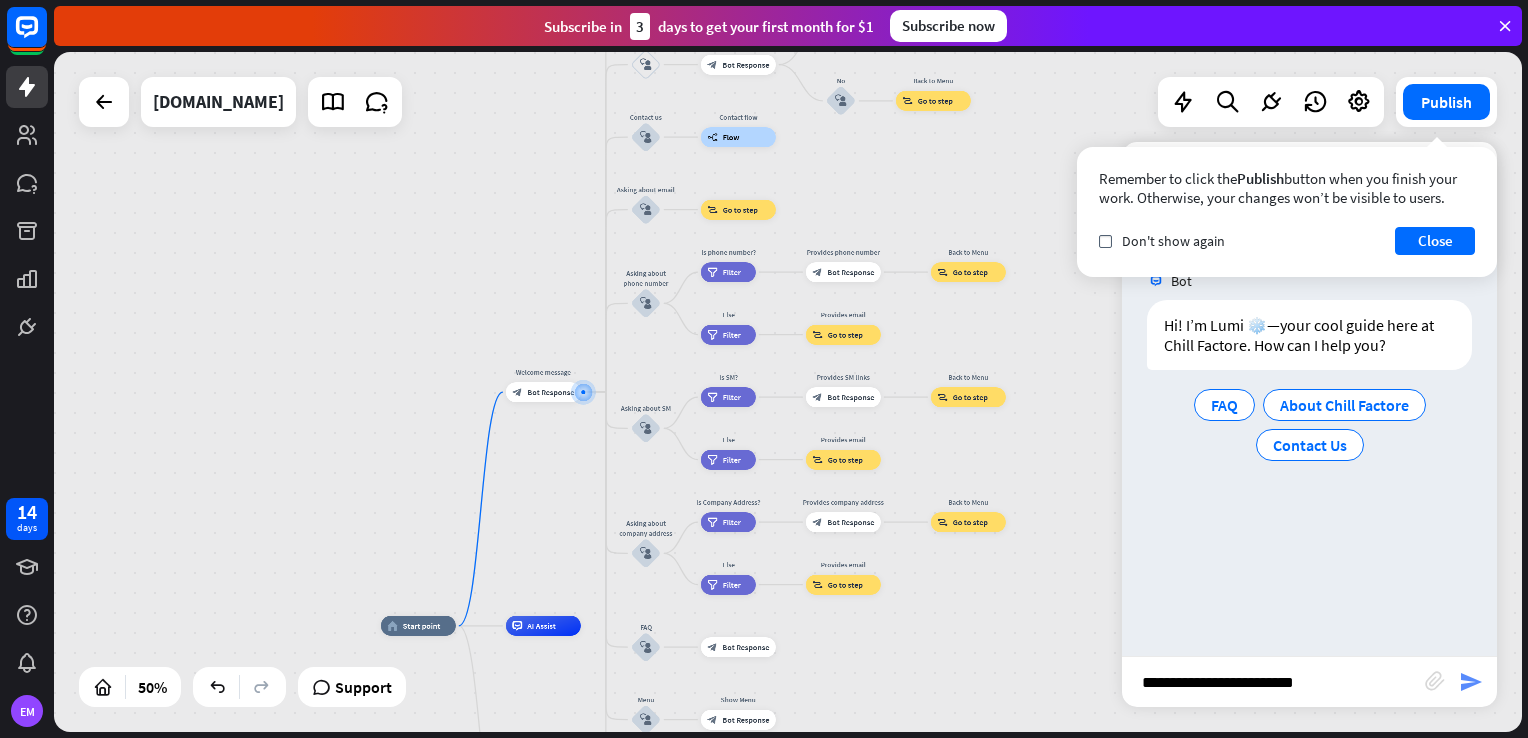 click on "send" at bounding box center (1471, 682) 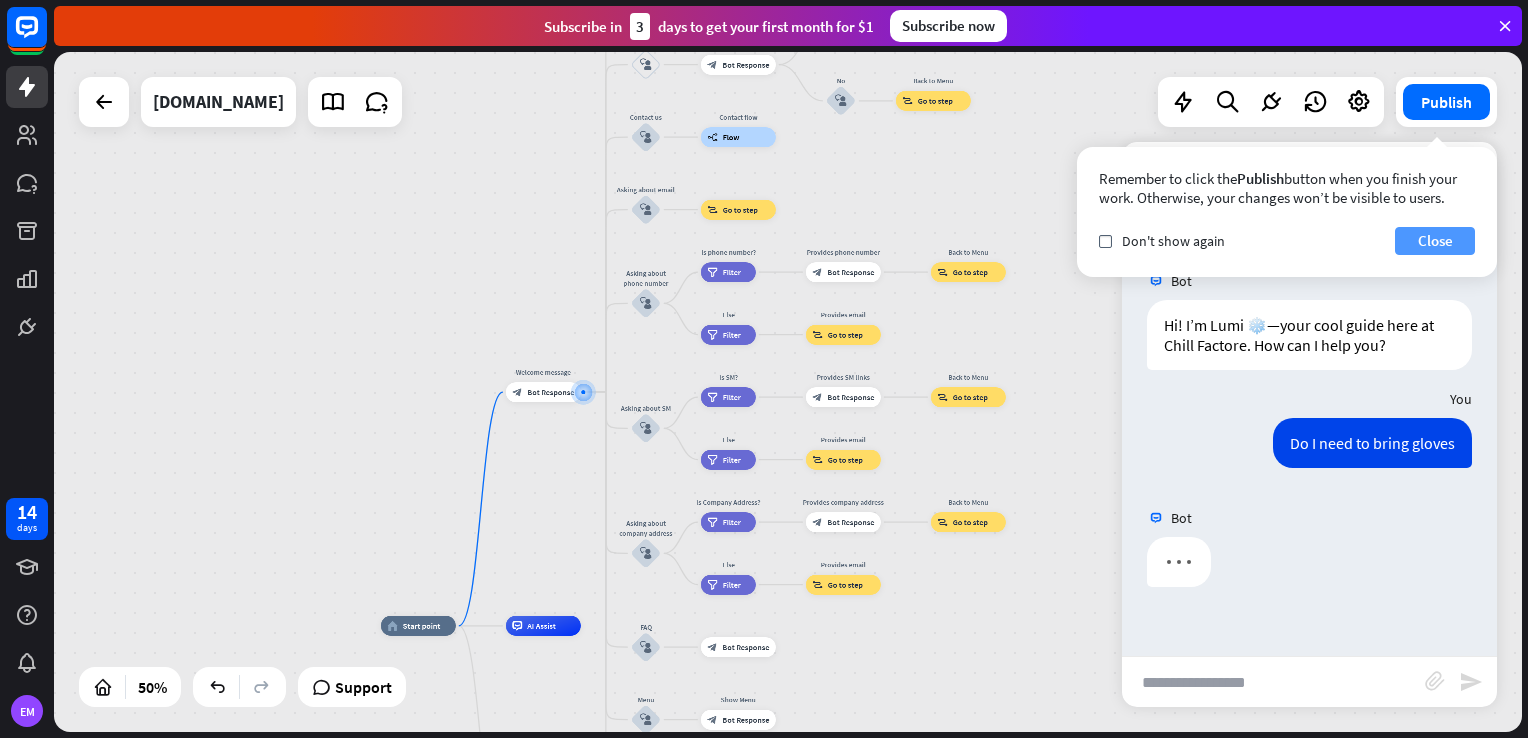 click on "Close" at bounding box center (1435, 241) 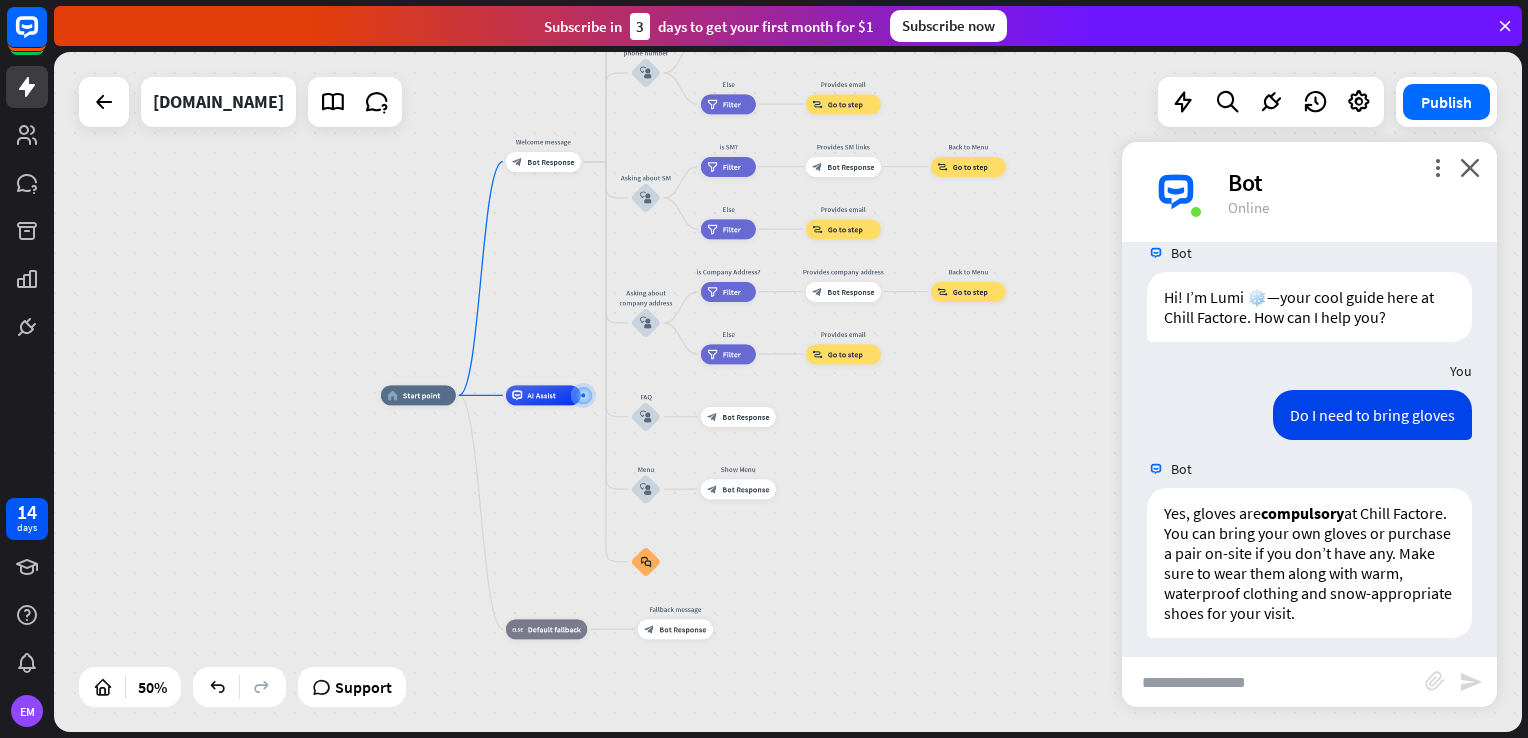 scroll, scrollTop: 39, scrollLeft: 0, axis: vertical 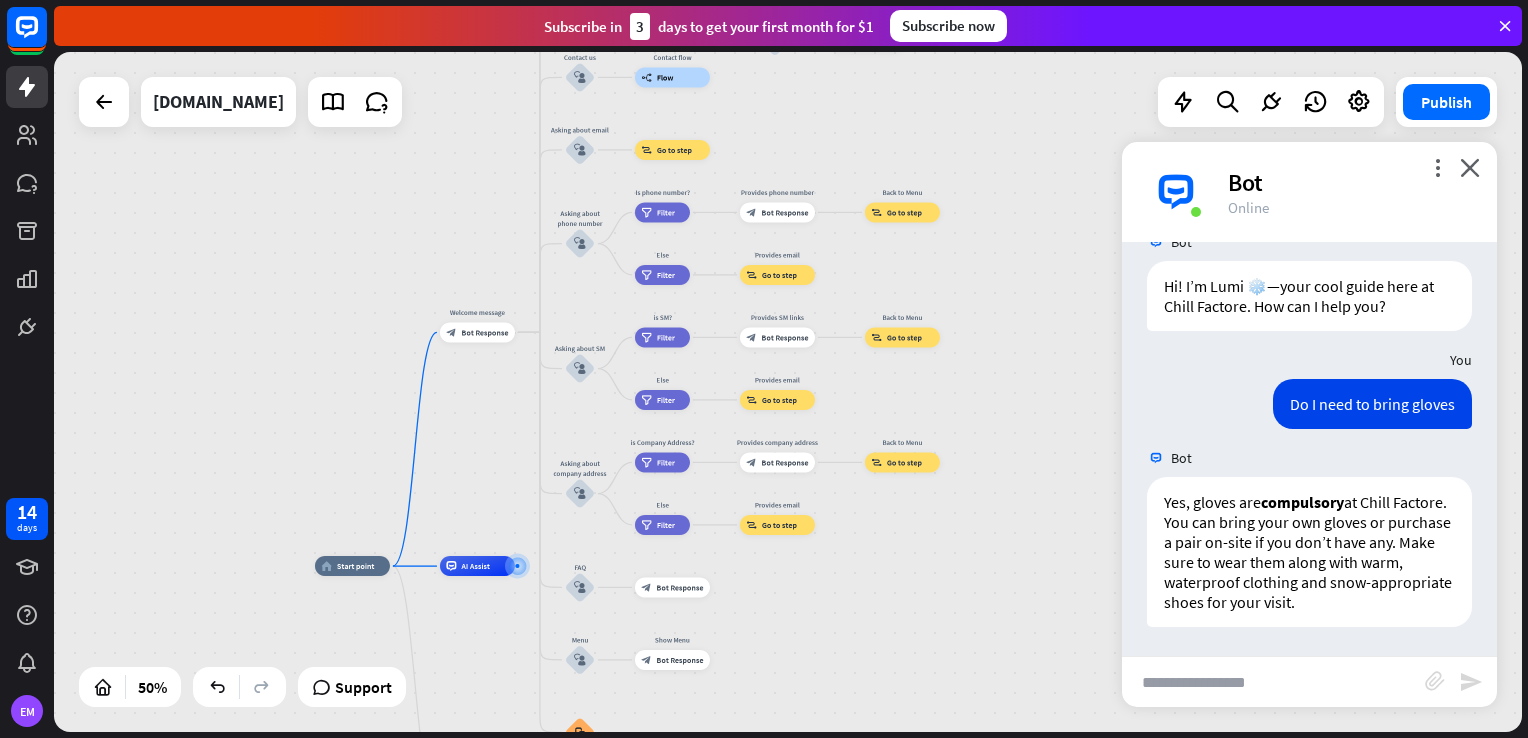 drag, startPoint x: 923, startPoint y: 479, endPoint x: 844, endPoint y: 639, distance: 178.44046 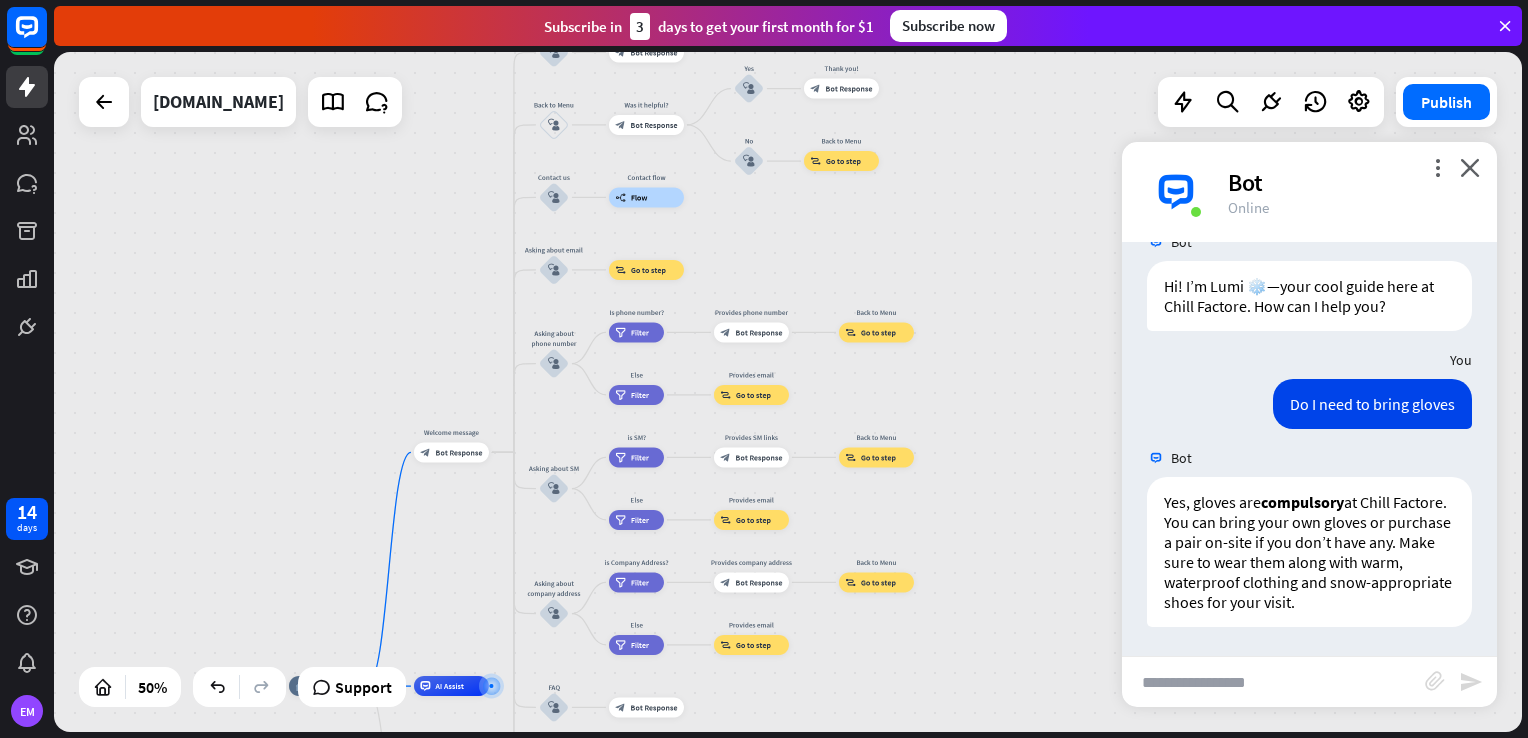 drag, startPoint x: 916, startPoint y: 527, endPoint x: 890, endPoint y: 647, distance: 122.78436 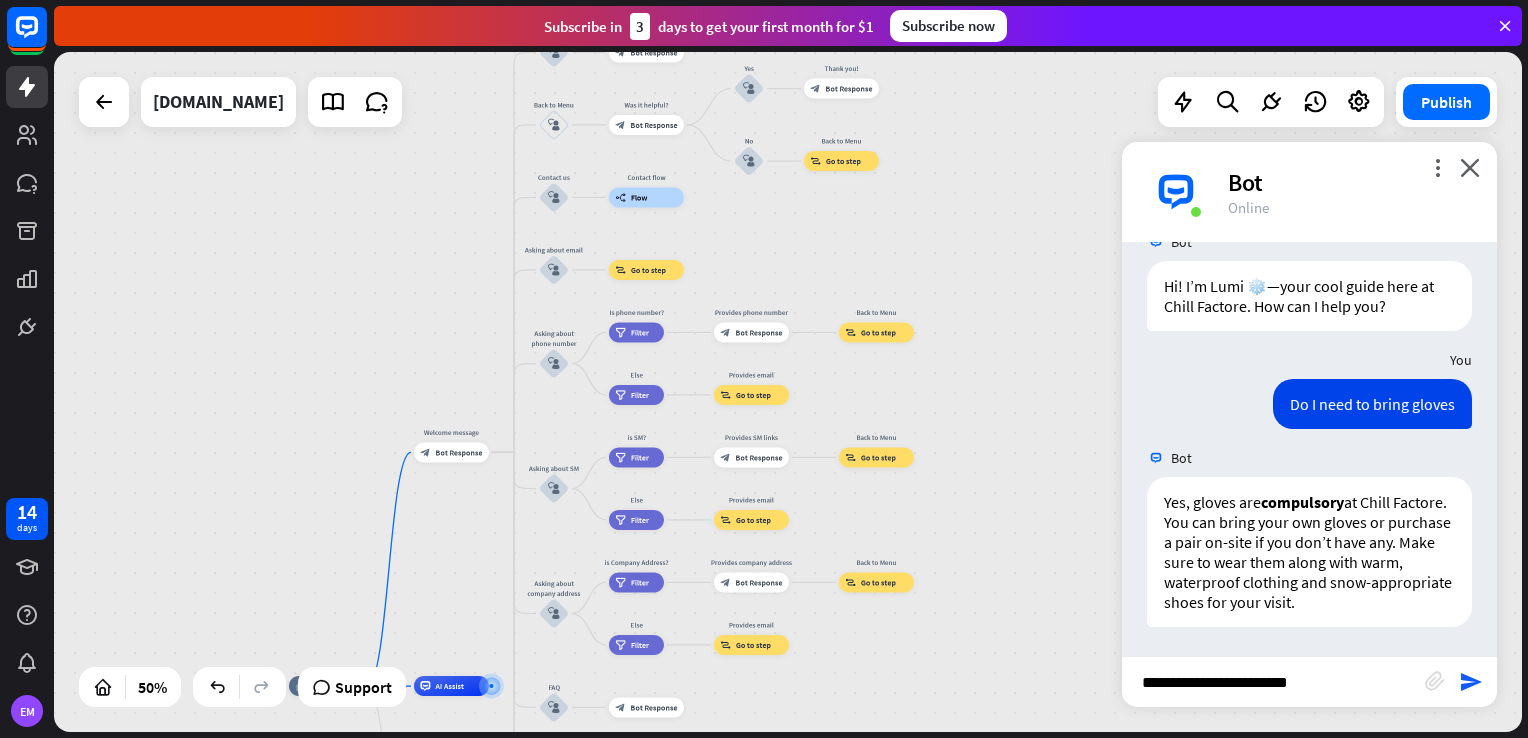 type on "**********" 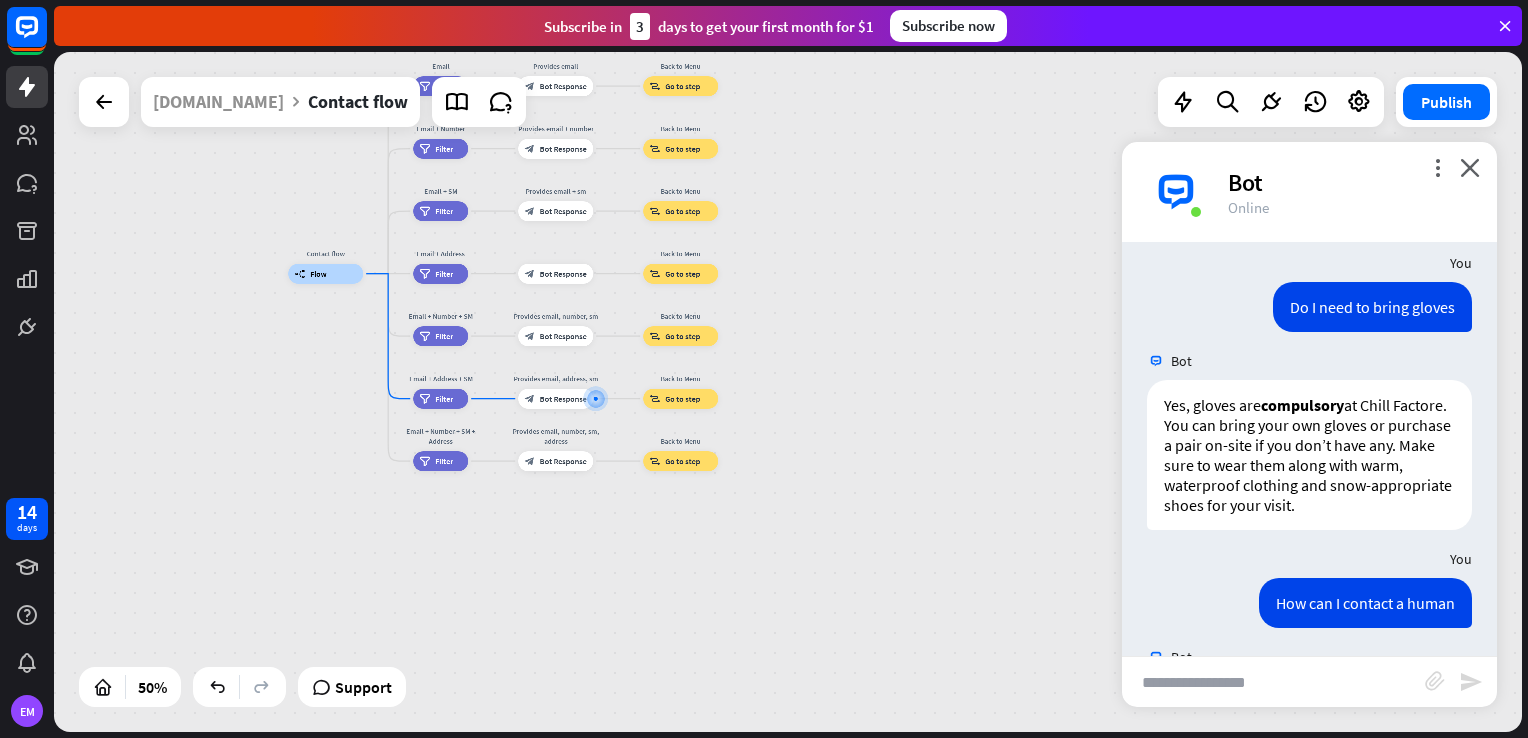scroll, scrollTop: 235, scrollLeft: 0, axis: vertical 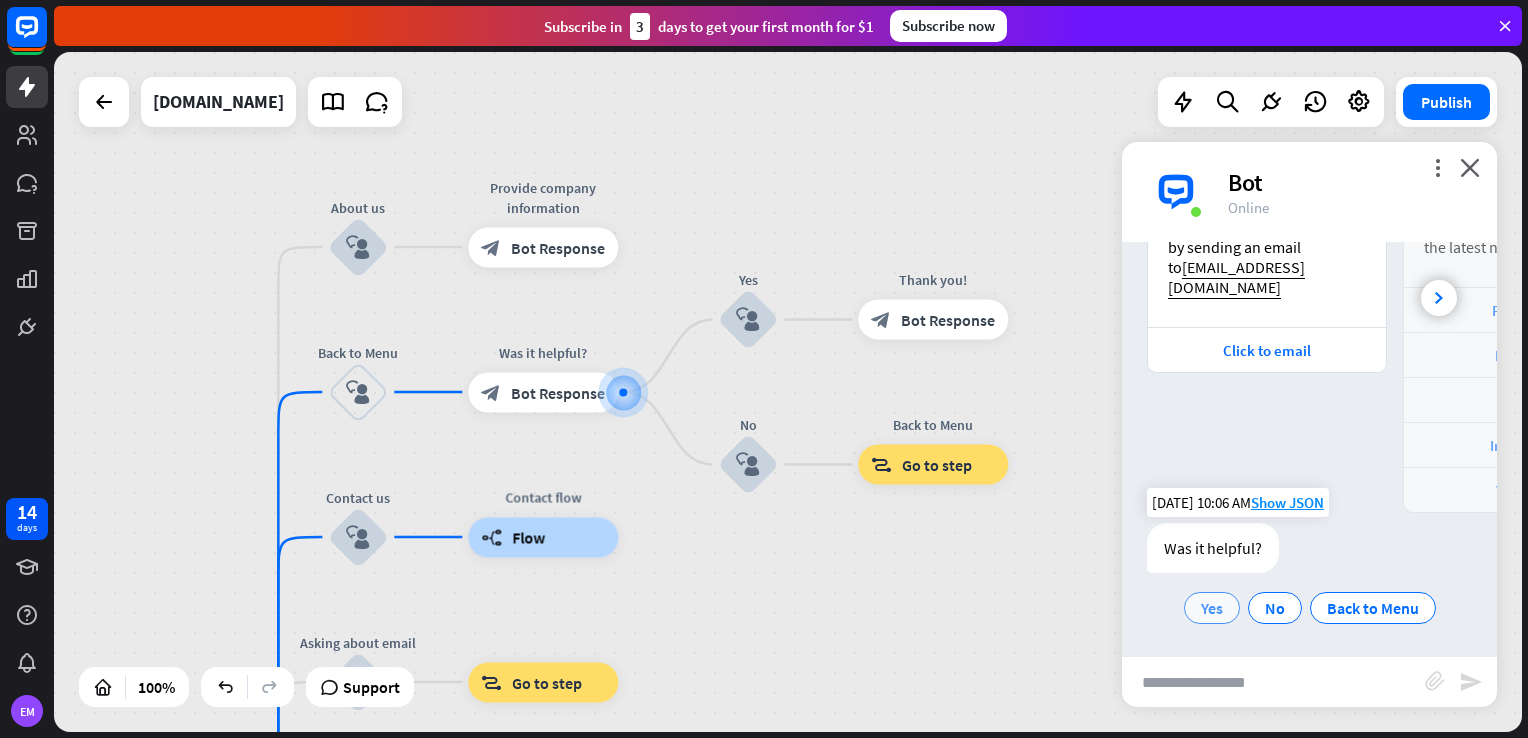 click on "Yes" at bounding box center [1212, 608] 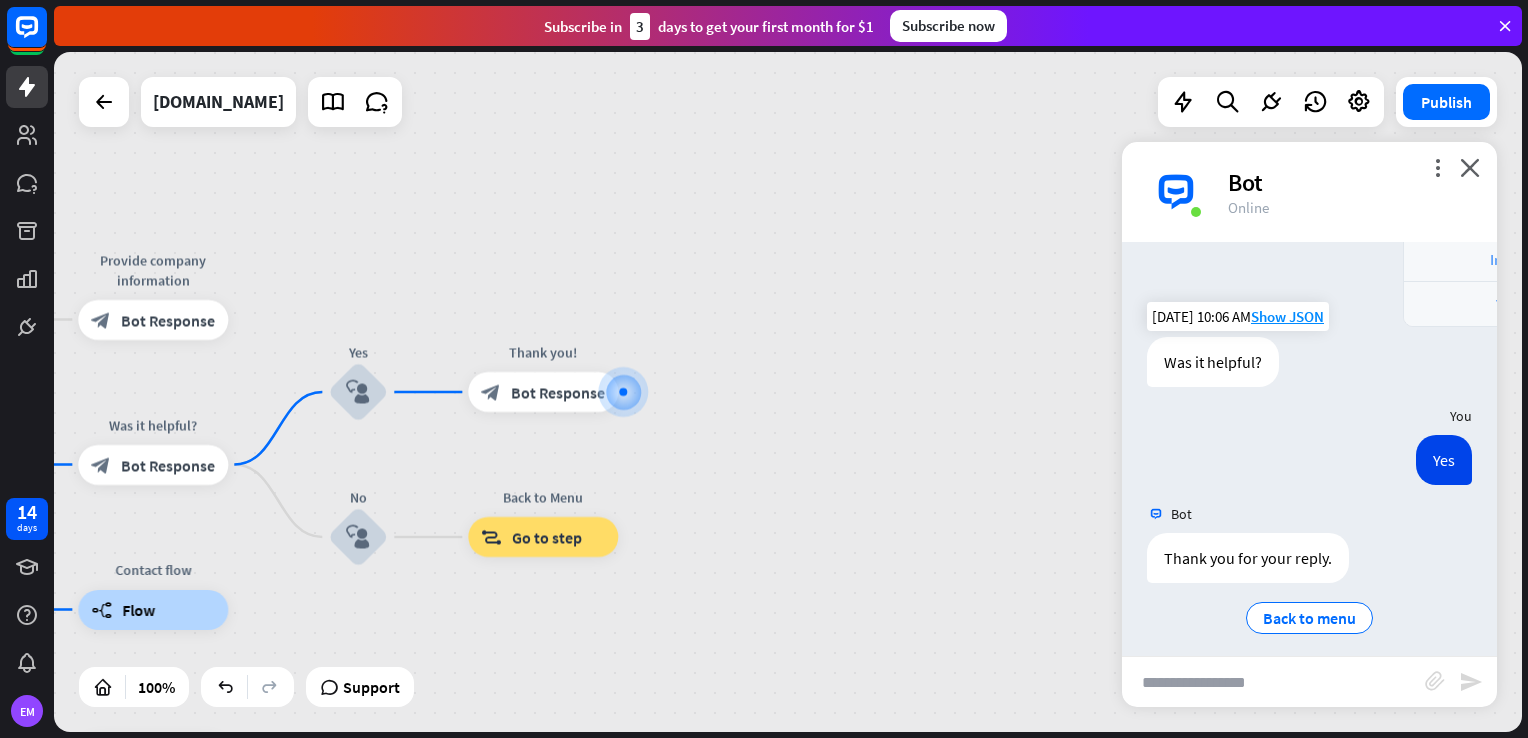 scroll, scrollTop: 856, scrollLeft: 0, axis: vertical 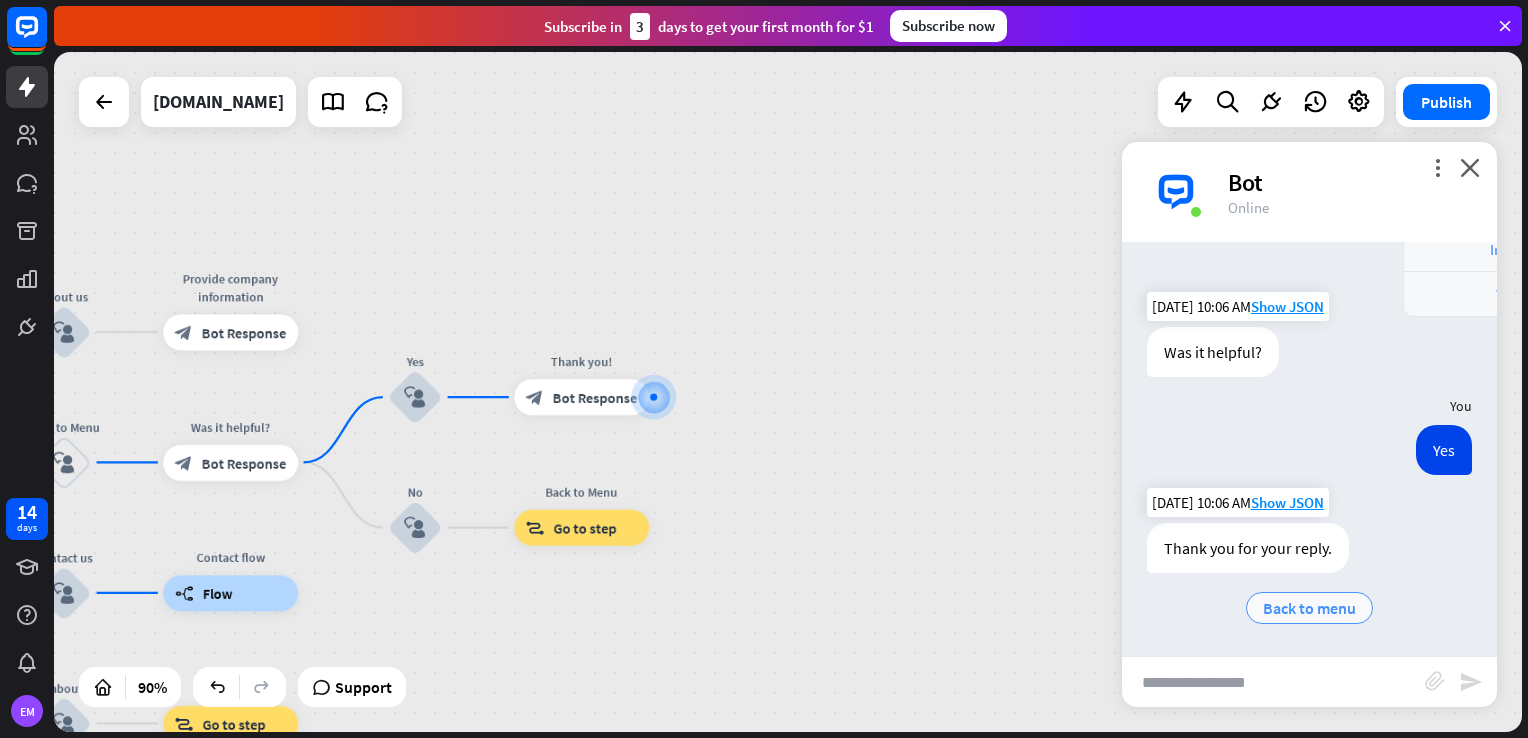 click on "Back to menu" at bounding box center [1309, 608] 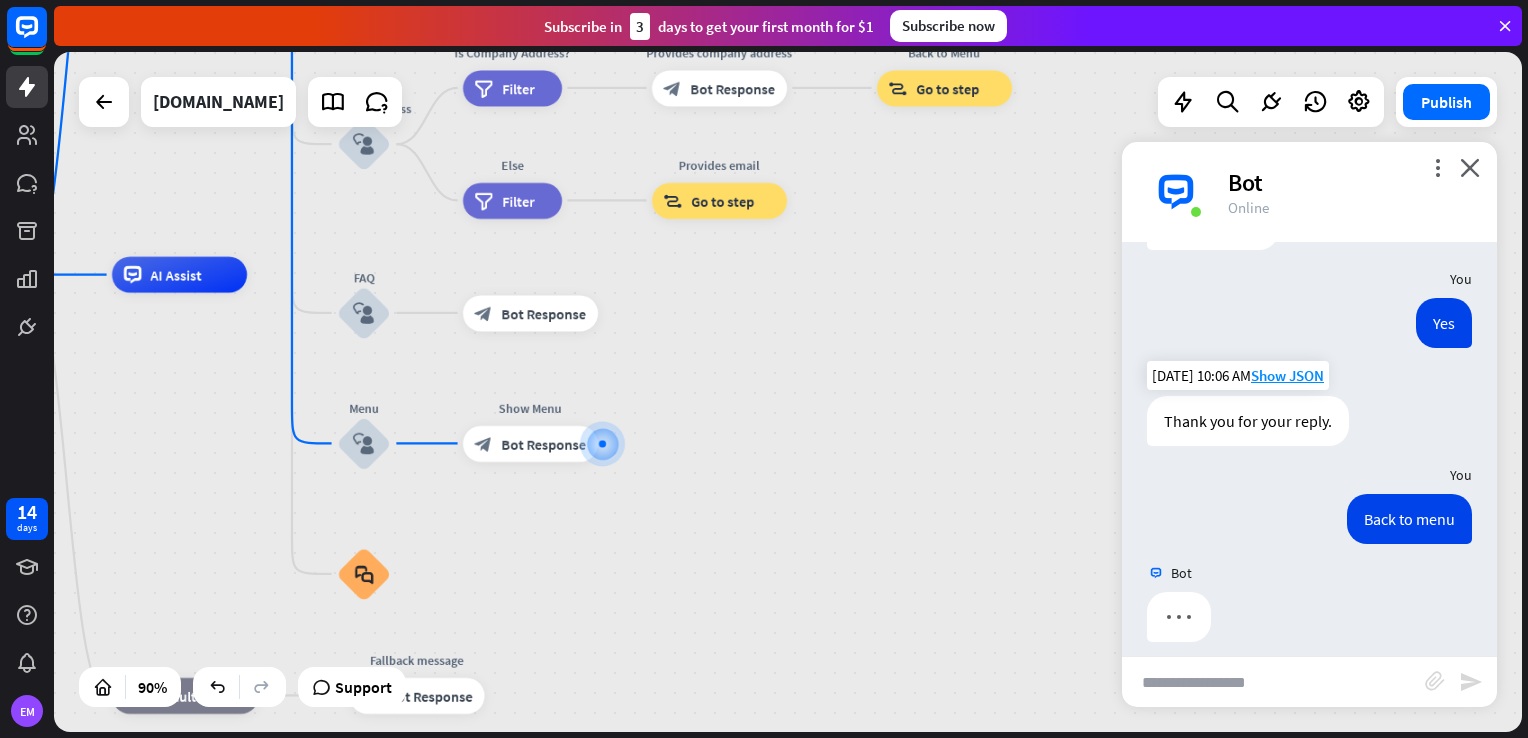 scroll, scrollTop: 998, scrollLeft: 0, axis: vertical 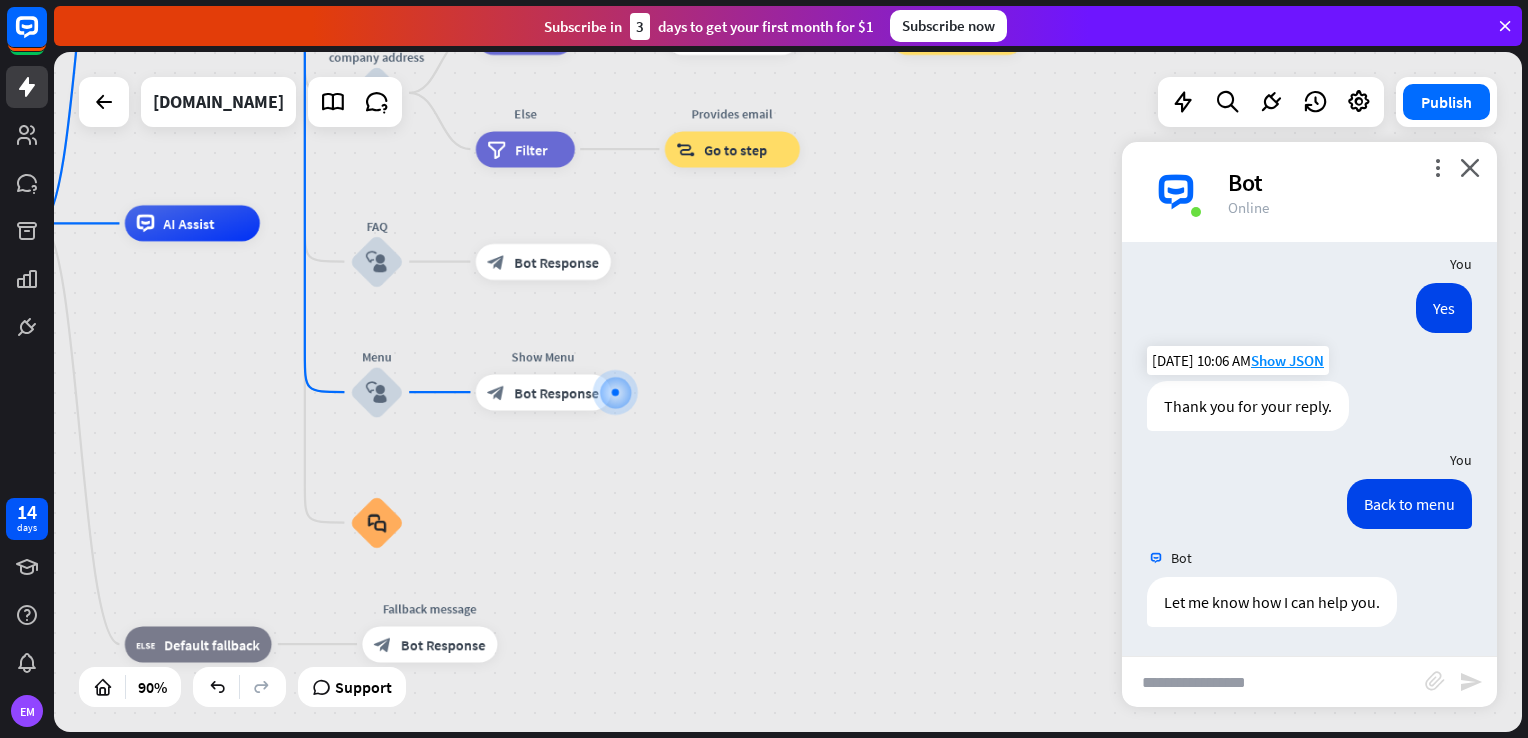 click at bounding box center [1273, 682] 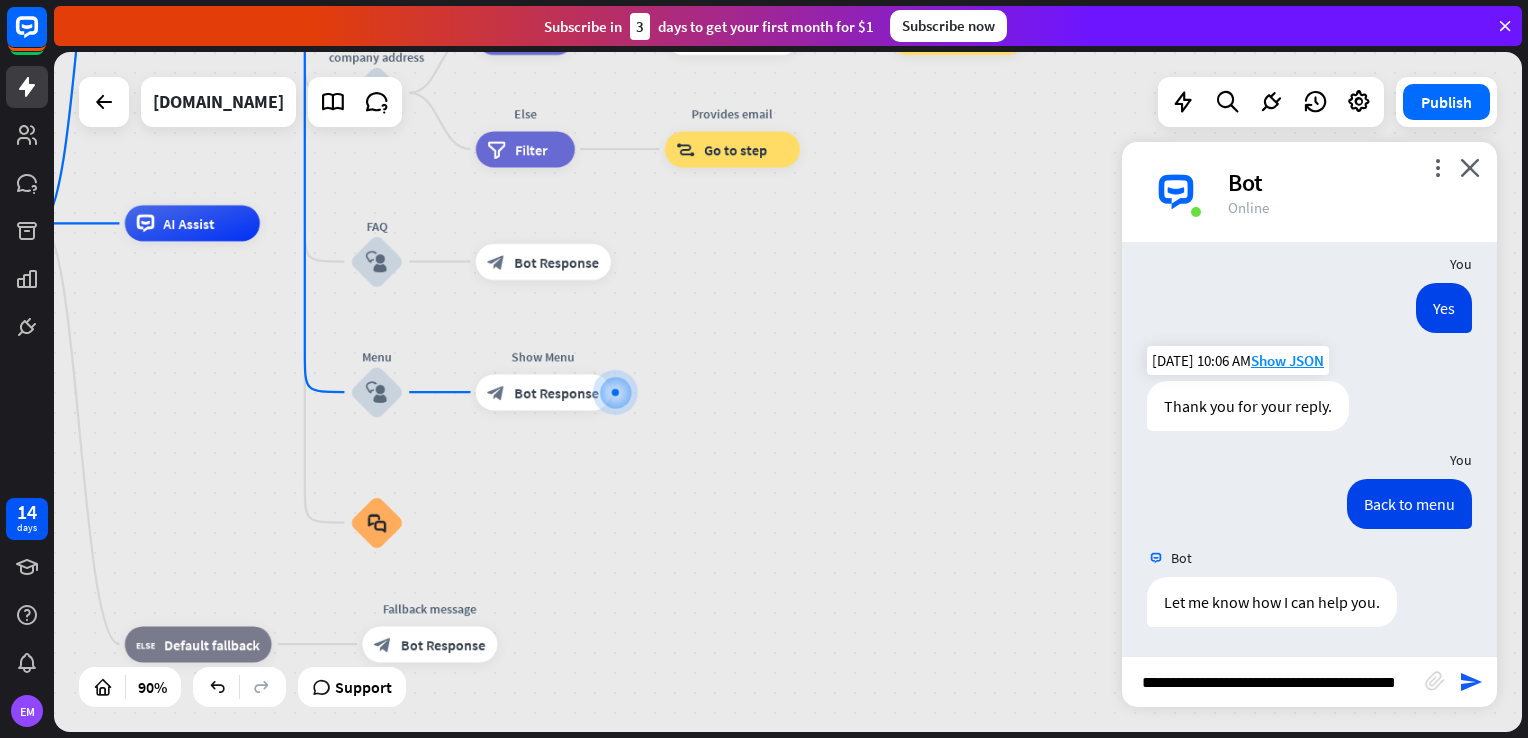 scroll, scrollTop: 0, scrollLeft: 24, axis: horizontal 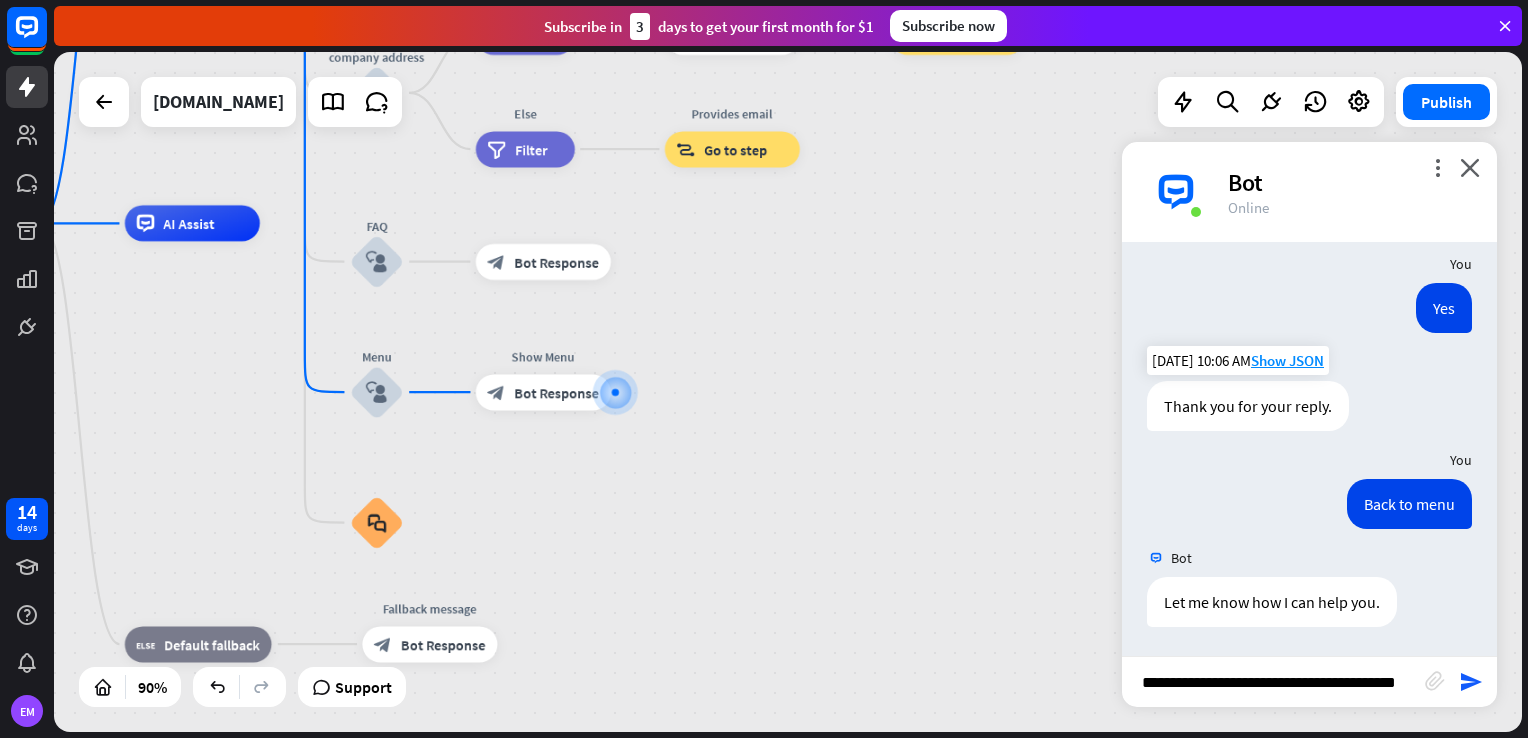 click on "**********" at bounding box center [1273, 682] 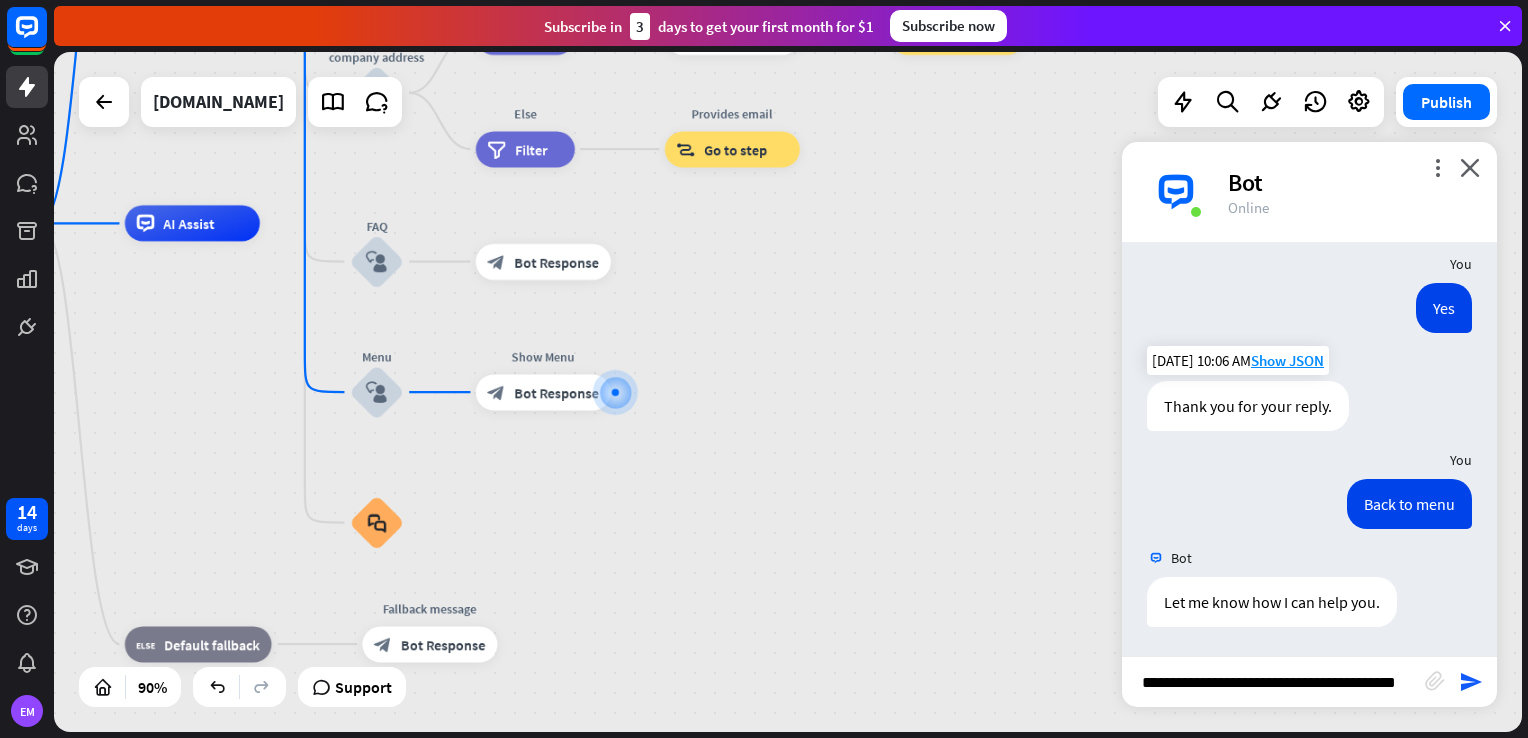 type on "**********" 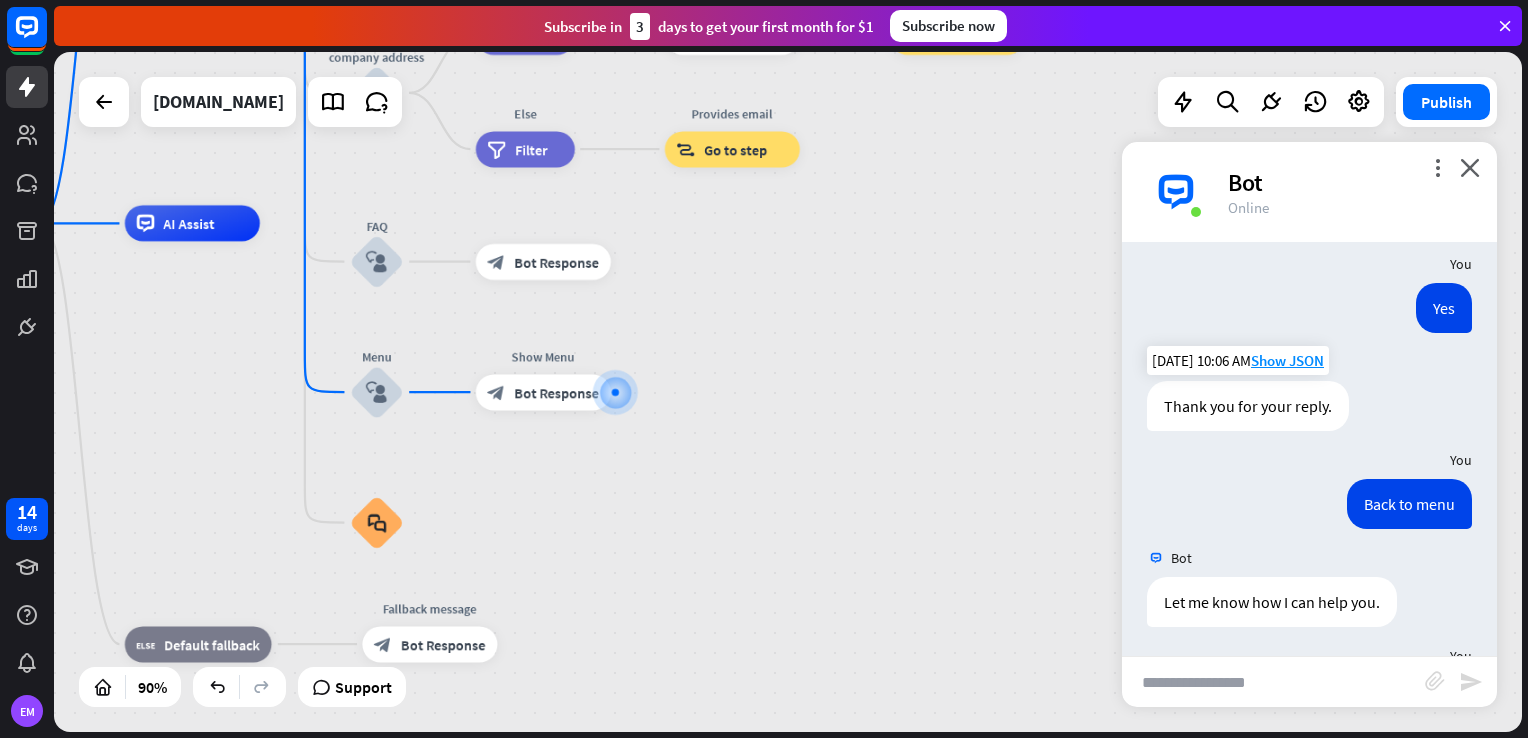 scroll, scrollTop: 0, scrollLeft: 0, axis: both 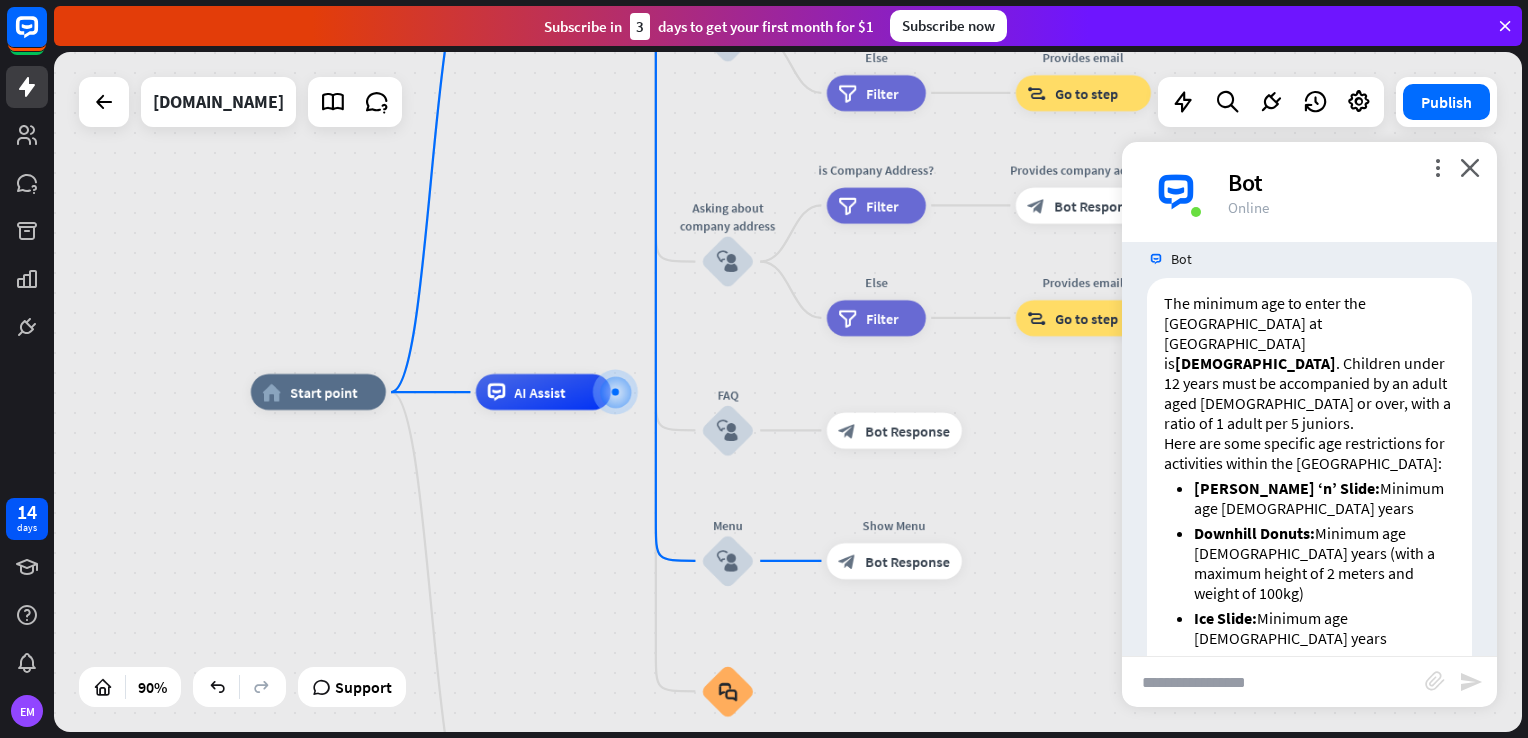 click at bounding box center [1273, 682] 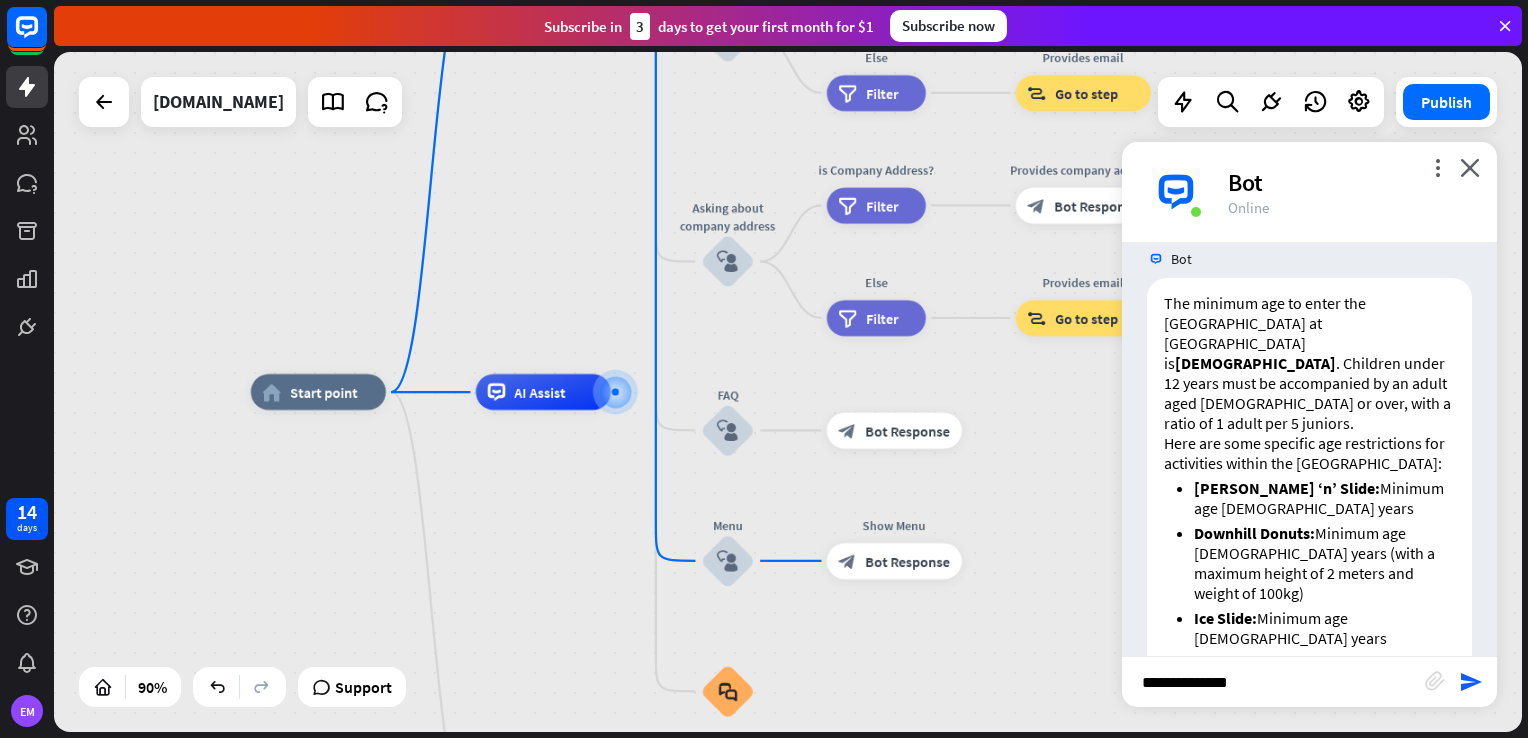 type on "**********" 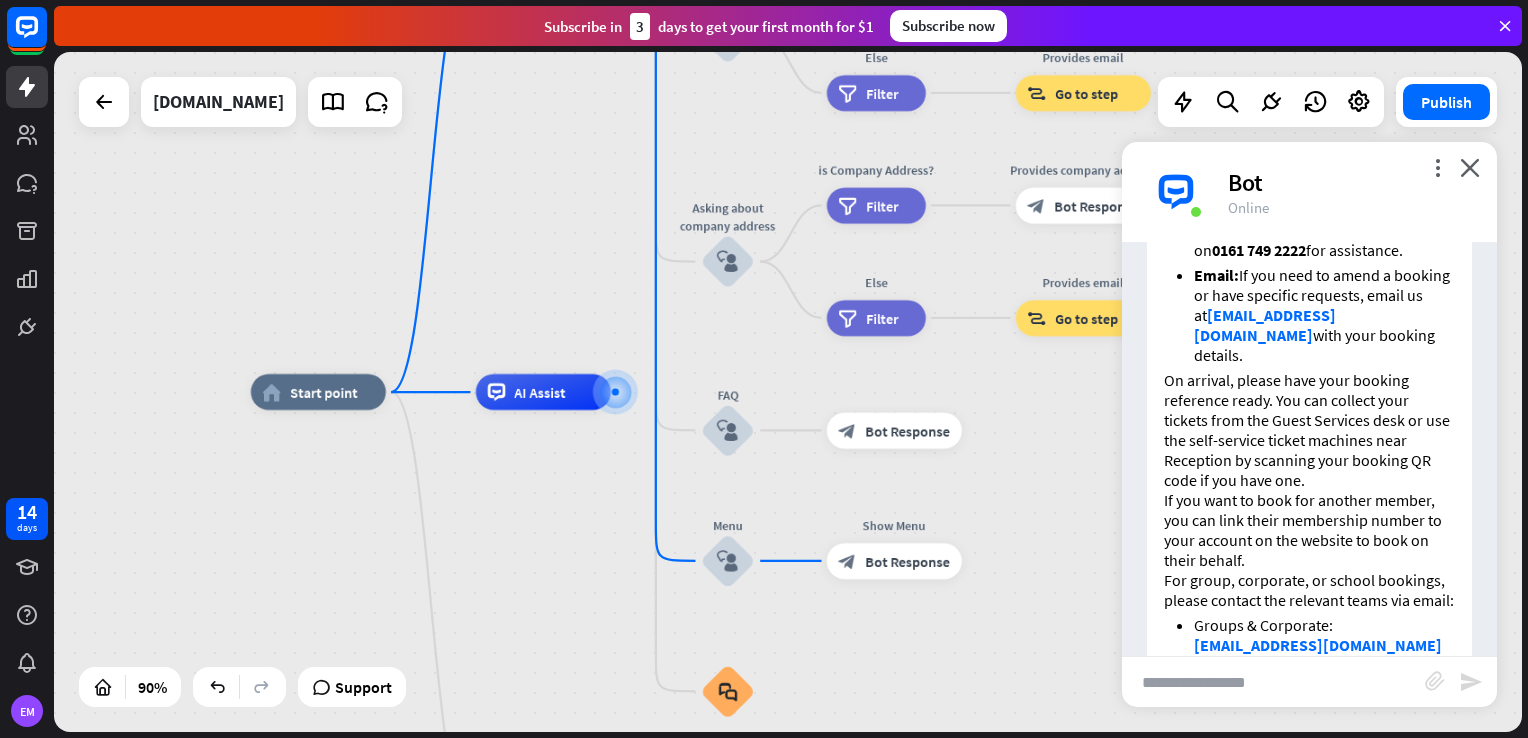 scroll, scrollTop: 2304, scrollLeft: 0, axis: vertical 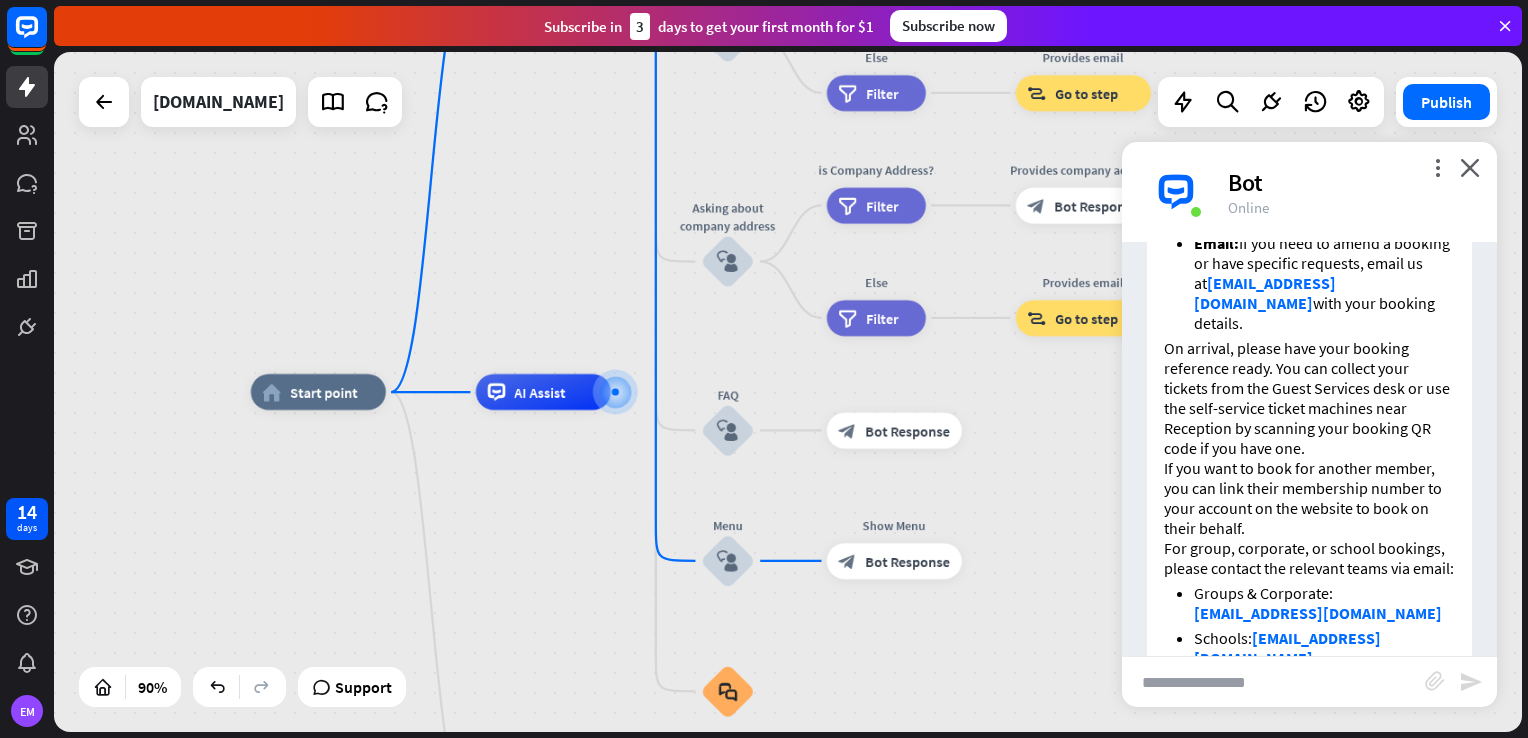 click at bounding box center [1273, 682] 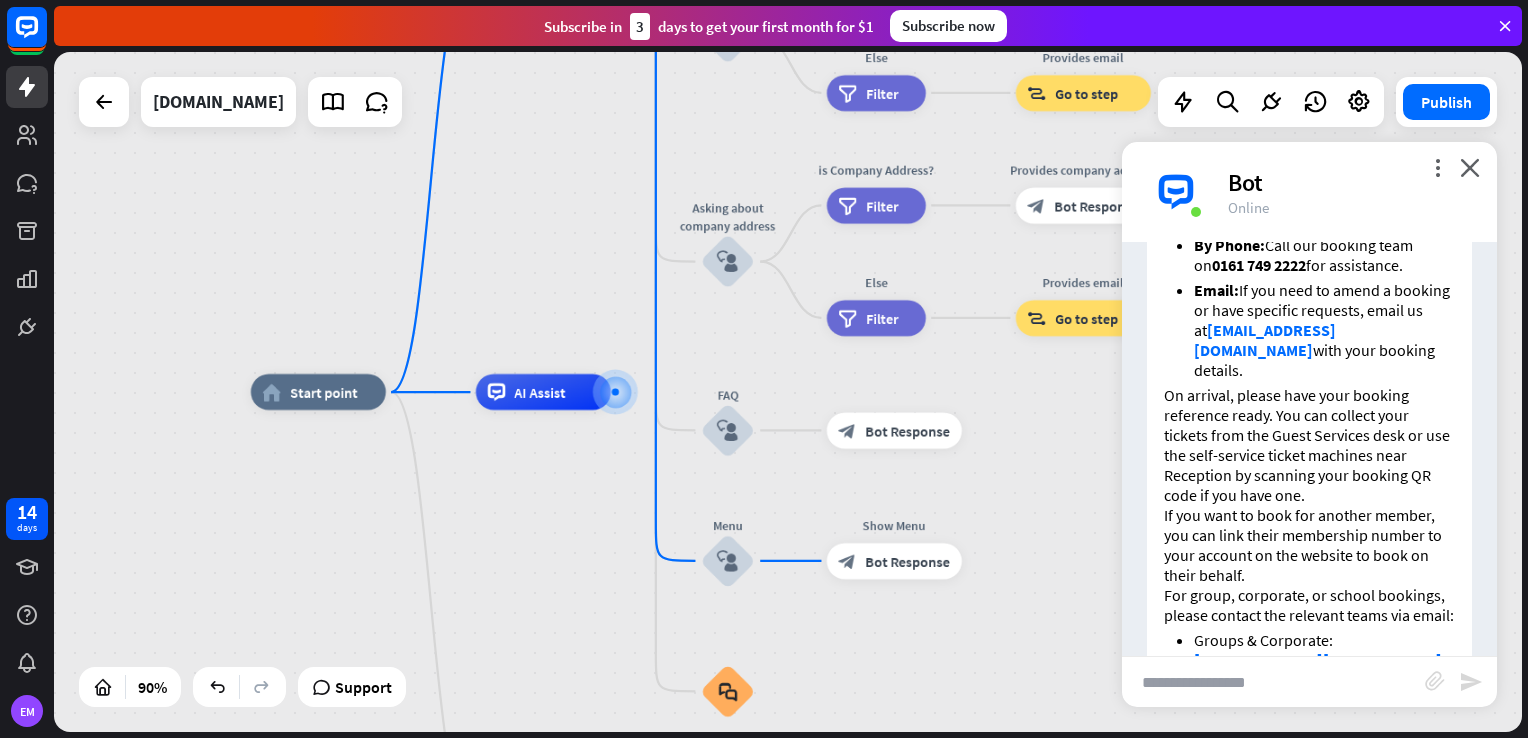 scroll, scrollTop: 2304, scrollLeft: 0, axis: vertical 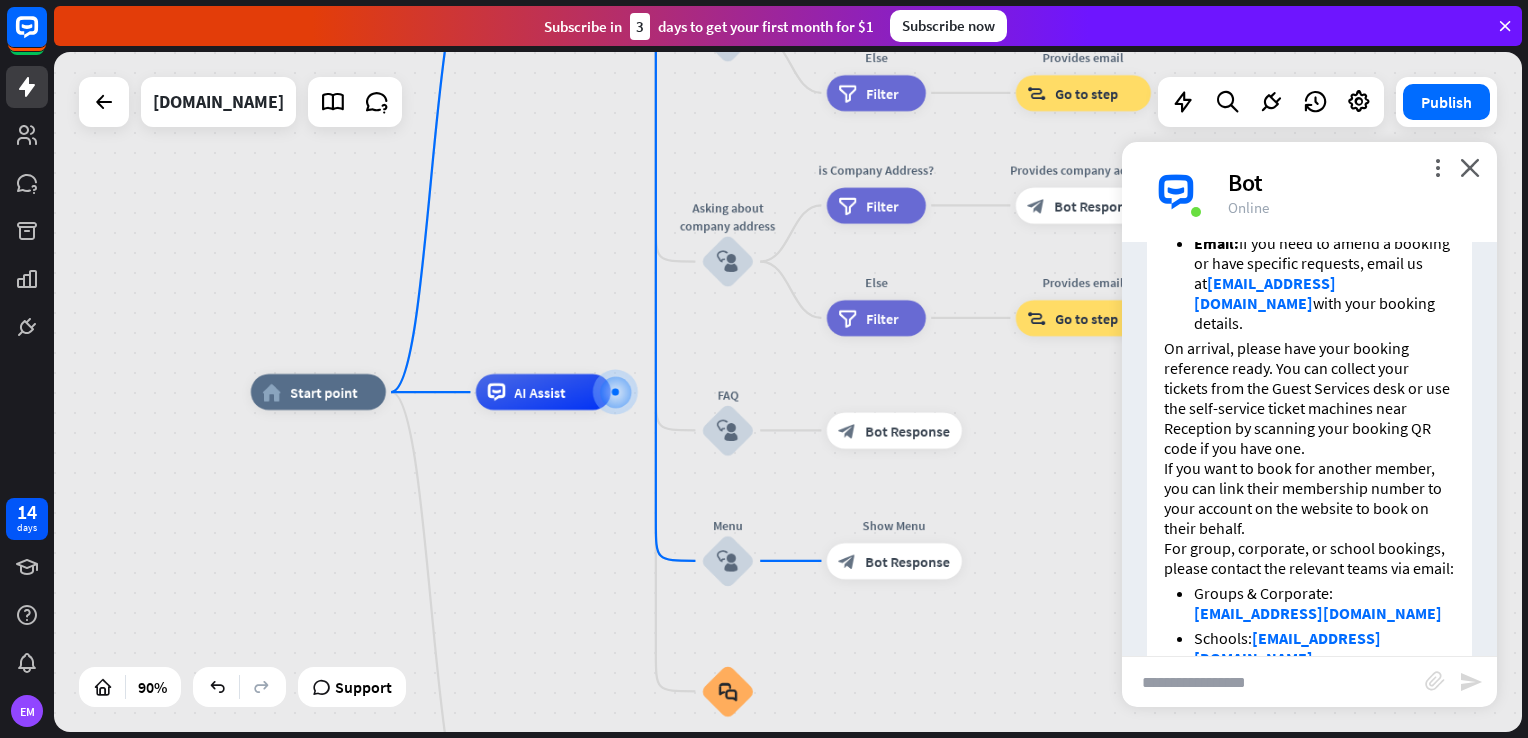 click at bounding box center (1273, 682) 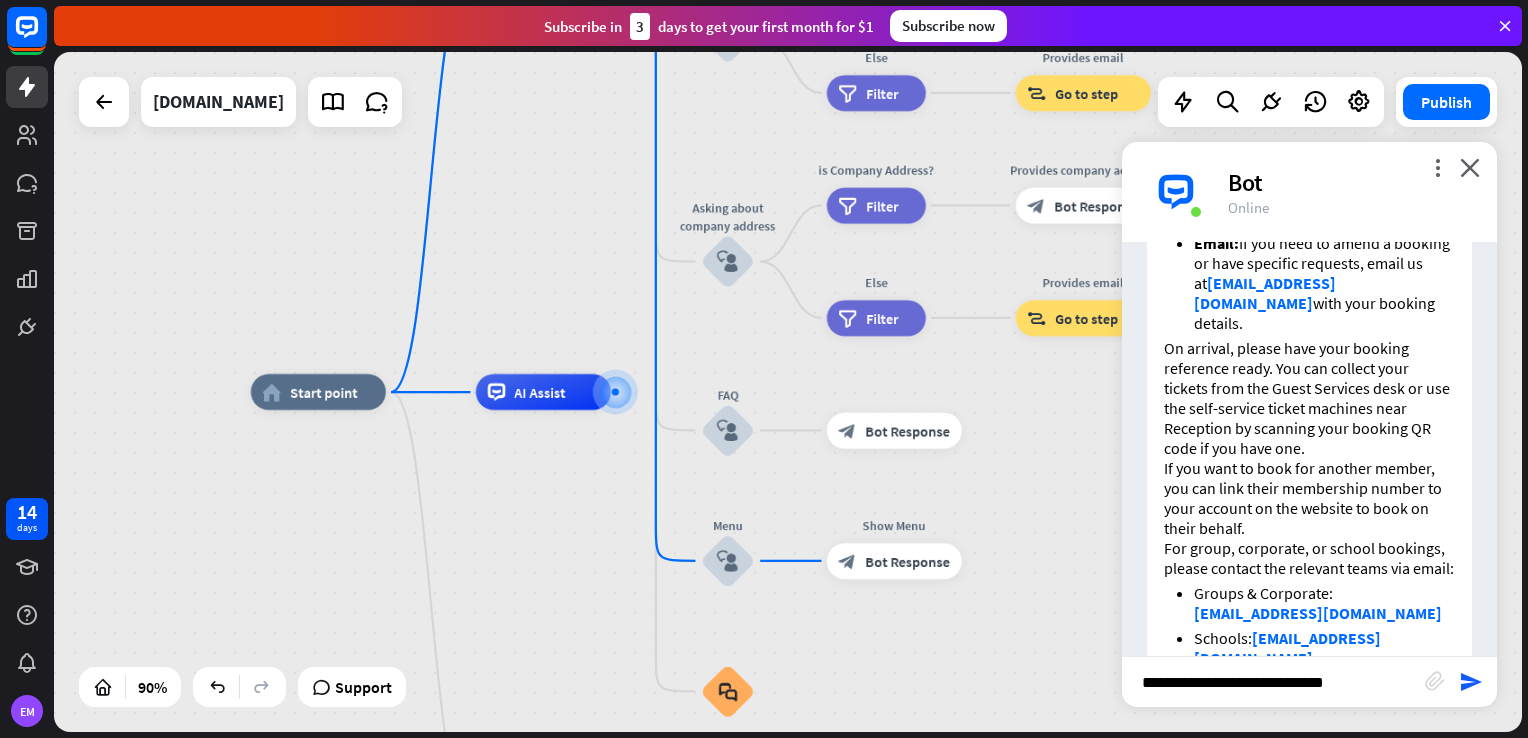 click on "**********" at bounding box center (1273, 682) 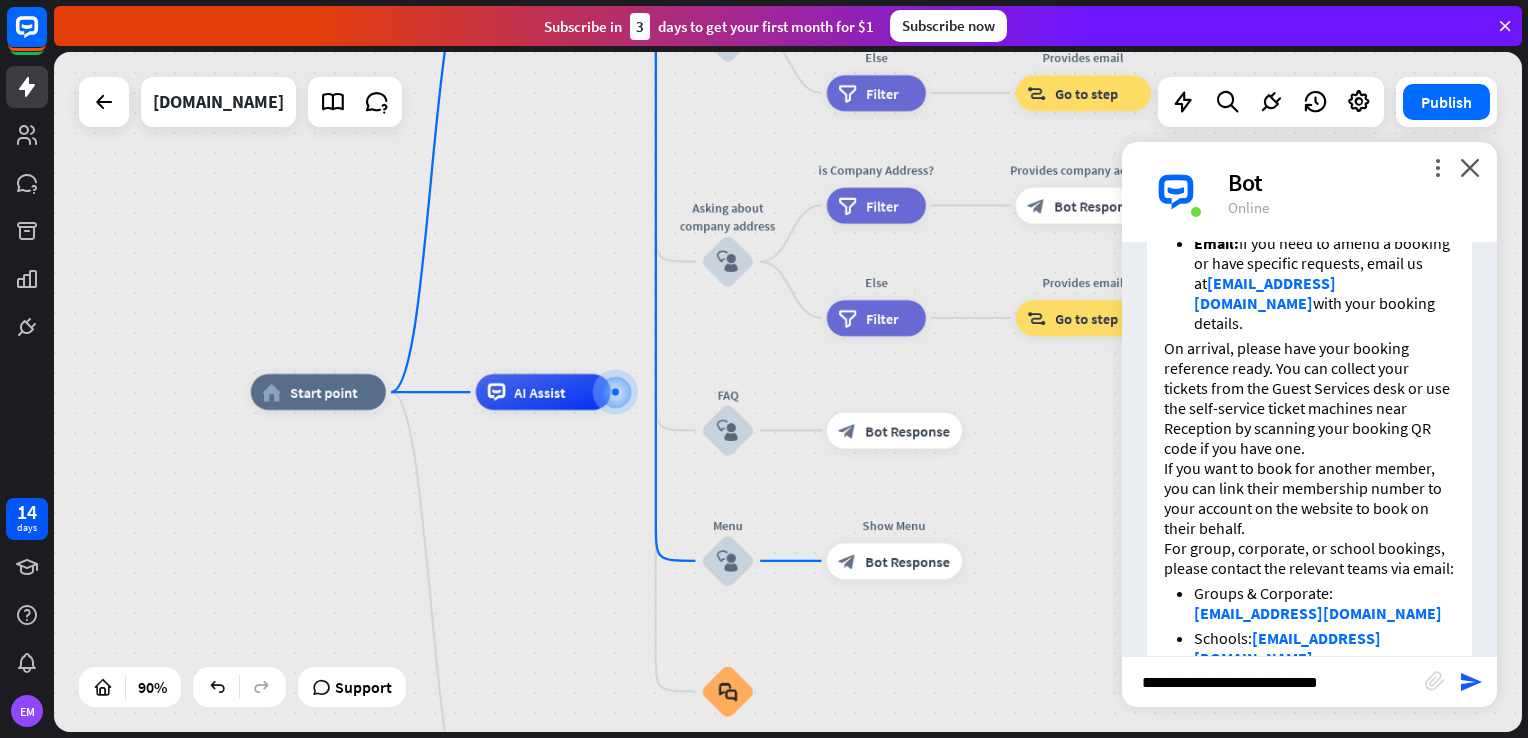 type on "**********" 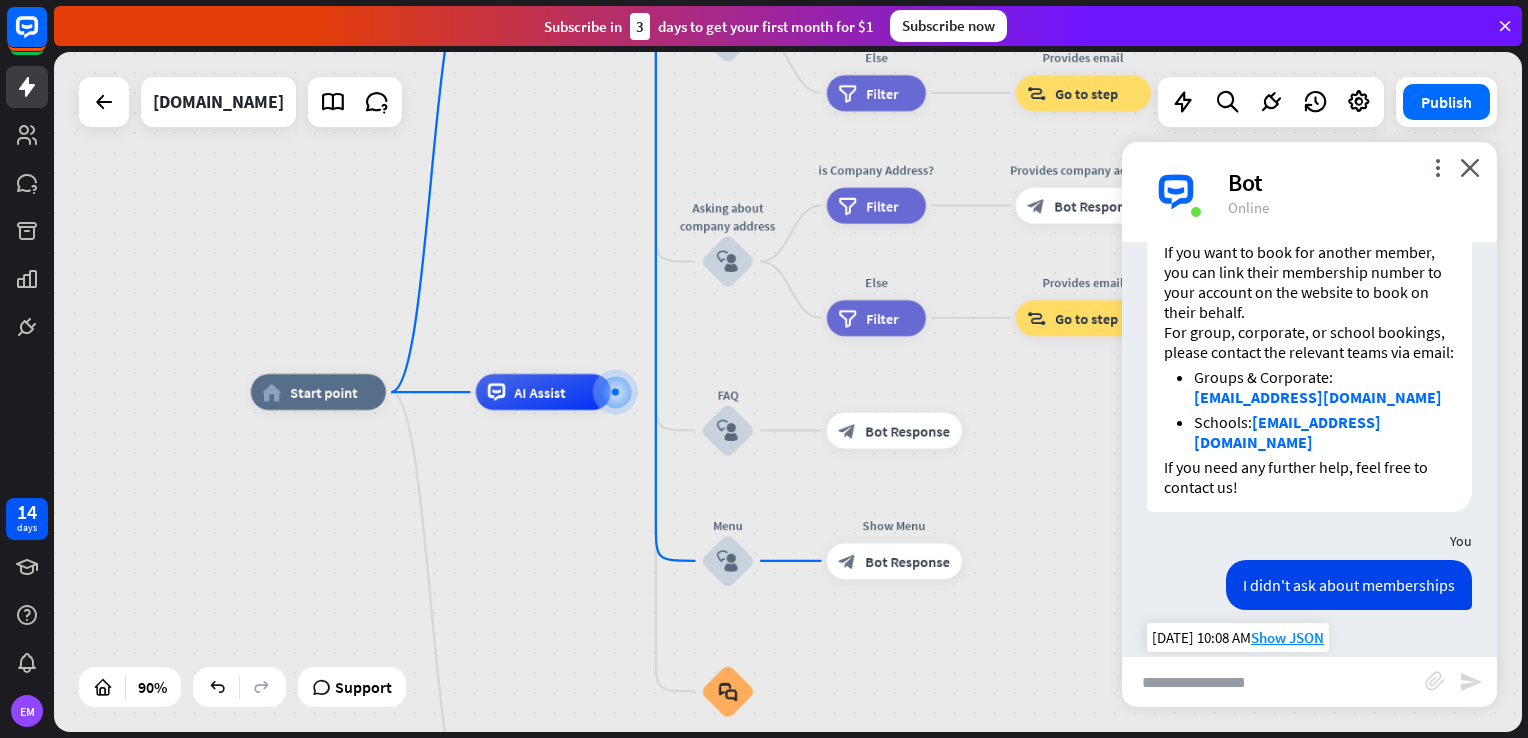 scroll, scrollTop: 2560, scrollLeft: 0, axis: vertical 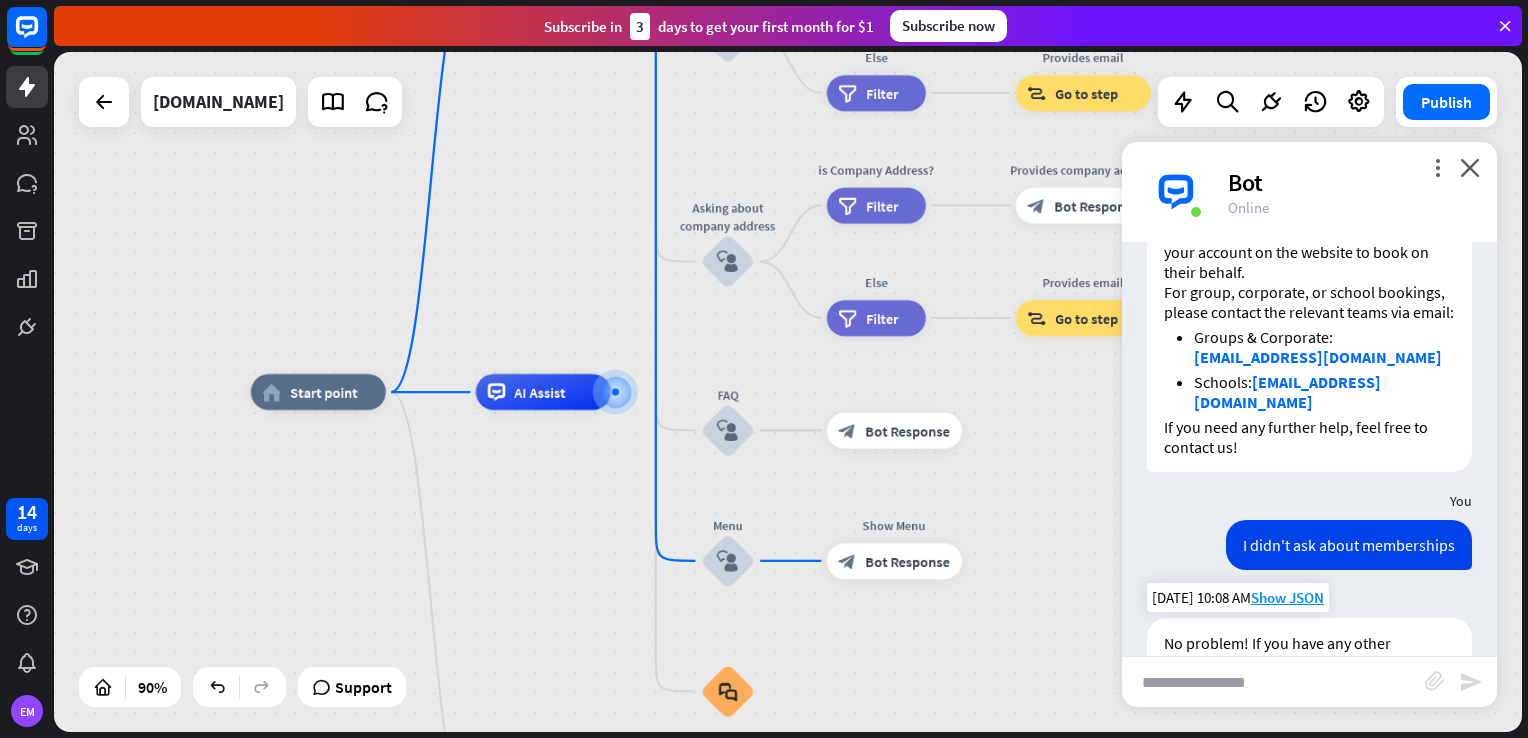 click on "No problem! If you have any other questions about Chill Factore, such as booking, activities, or what to bring, just let me know. I'm here to help!" at bounding box center (1309, 673) 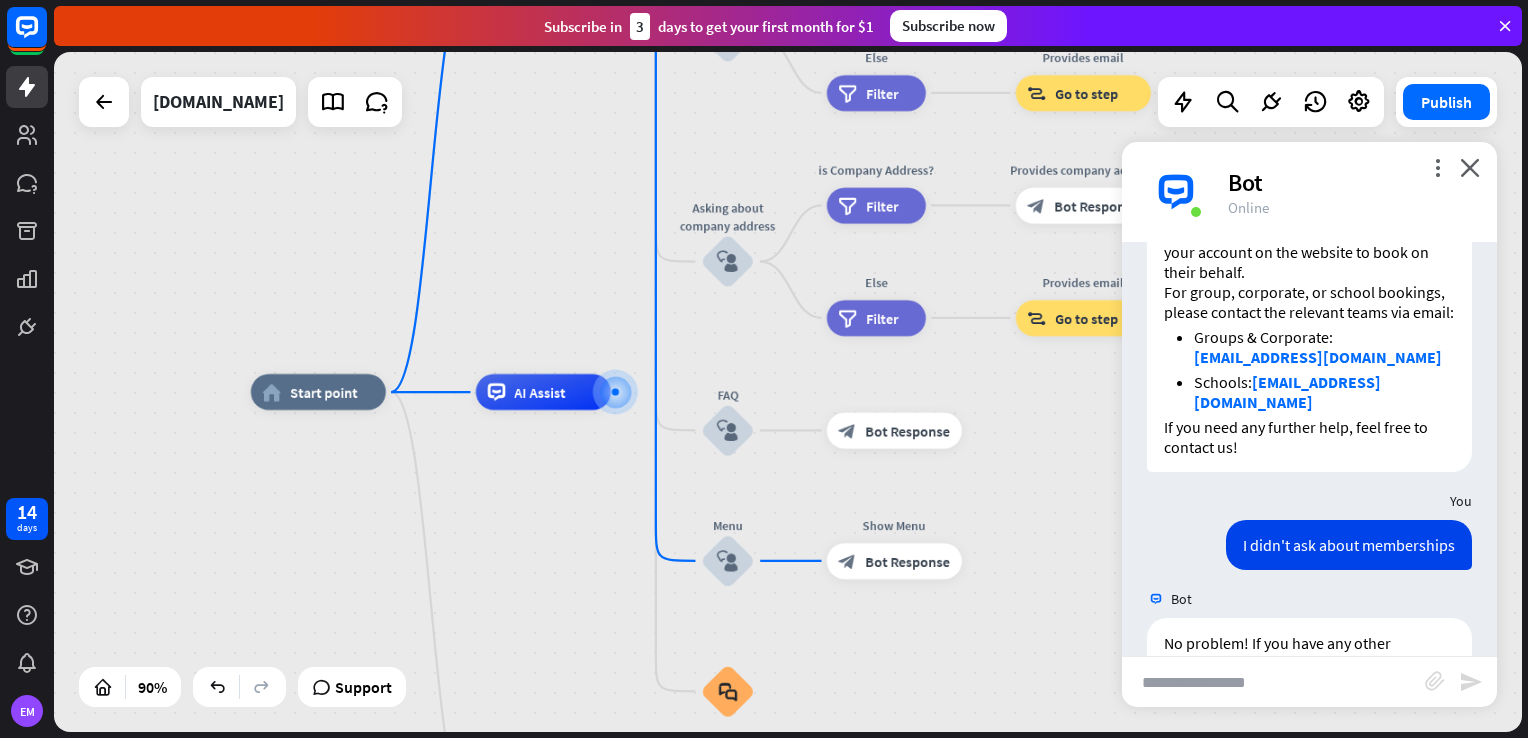 click at bounding box center [1273, 682] 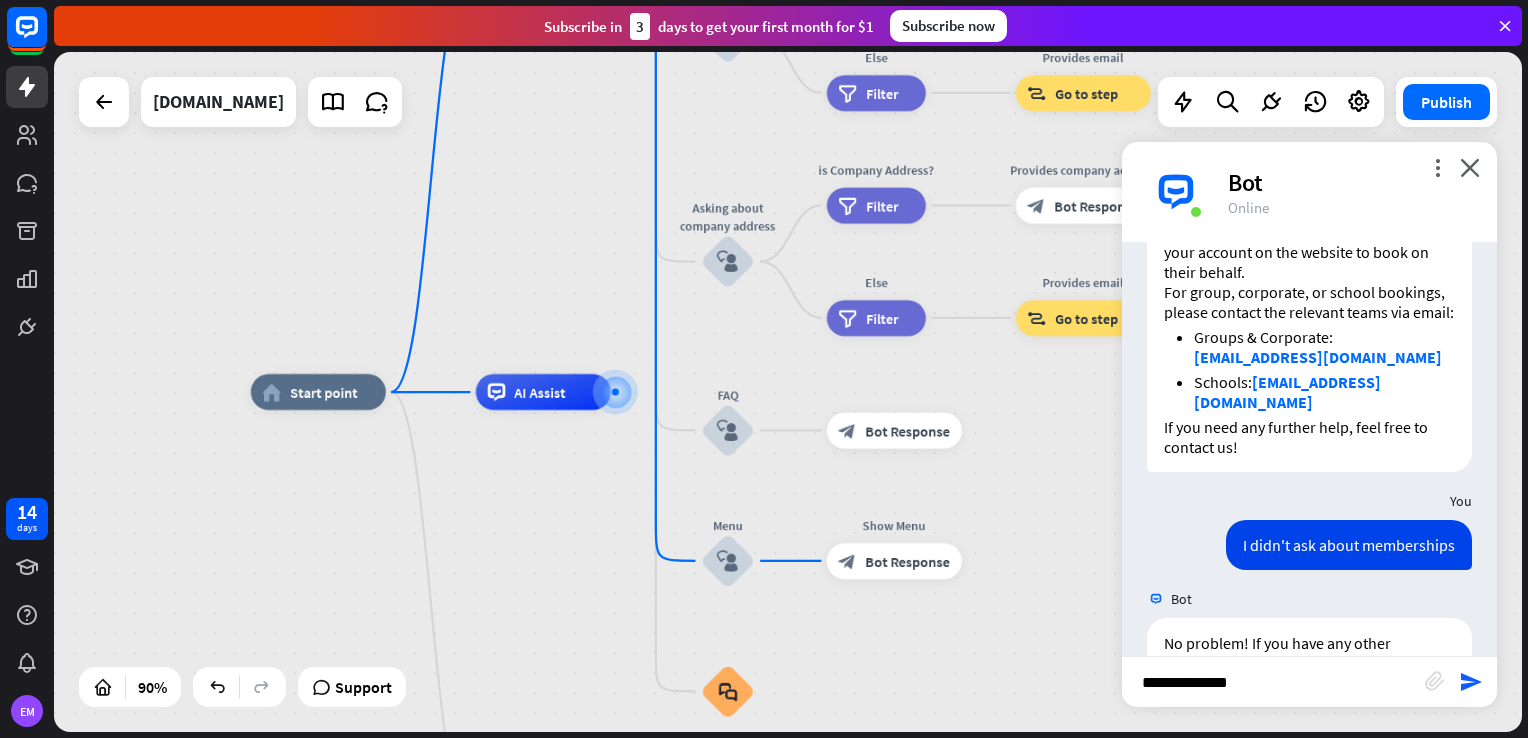 type on "**********" 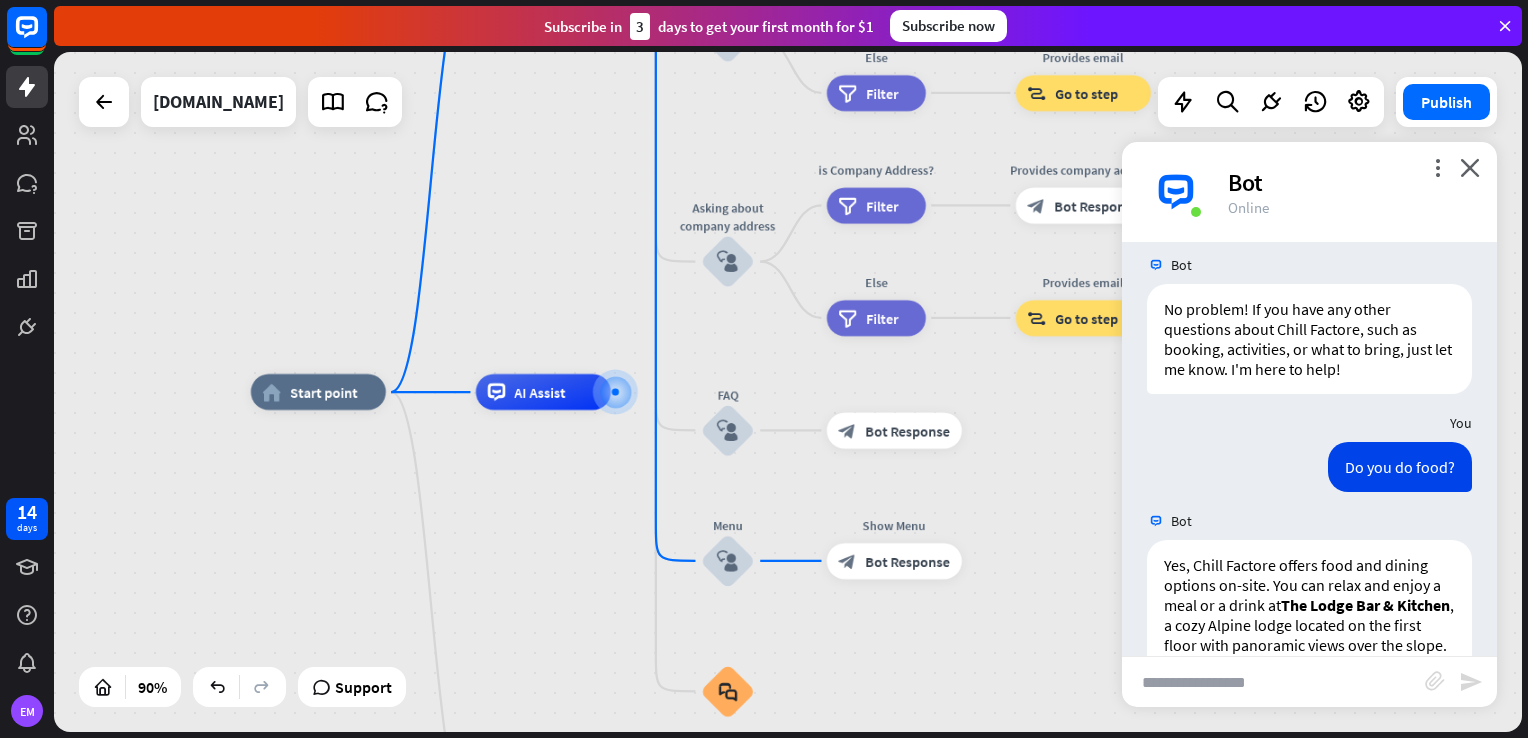scroll, scrollTop: 2956, scrollLeft: 0, axis: vertical 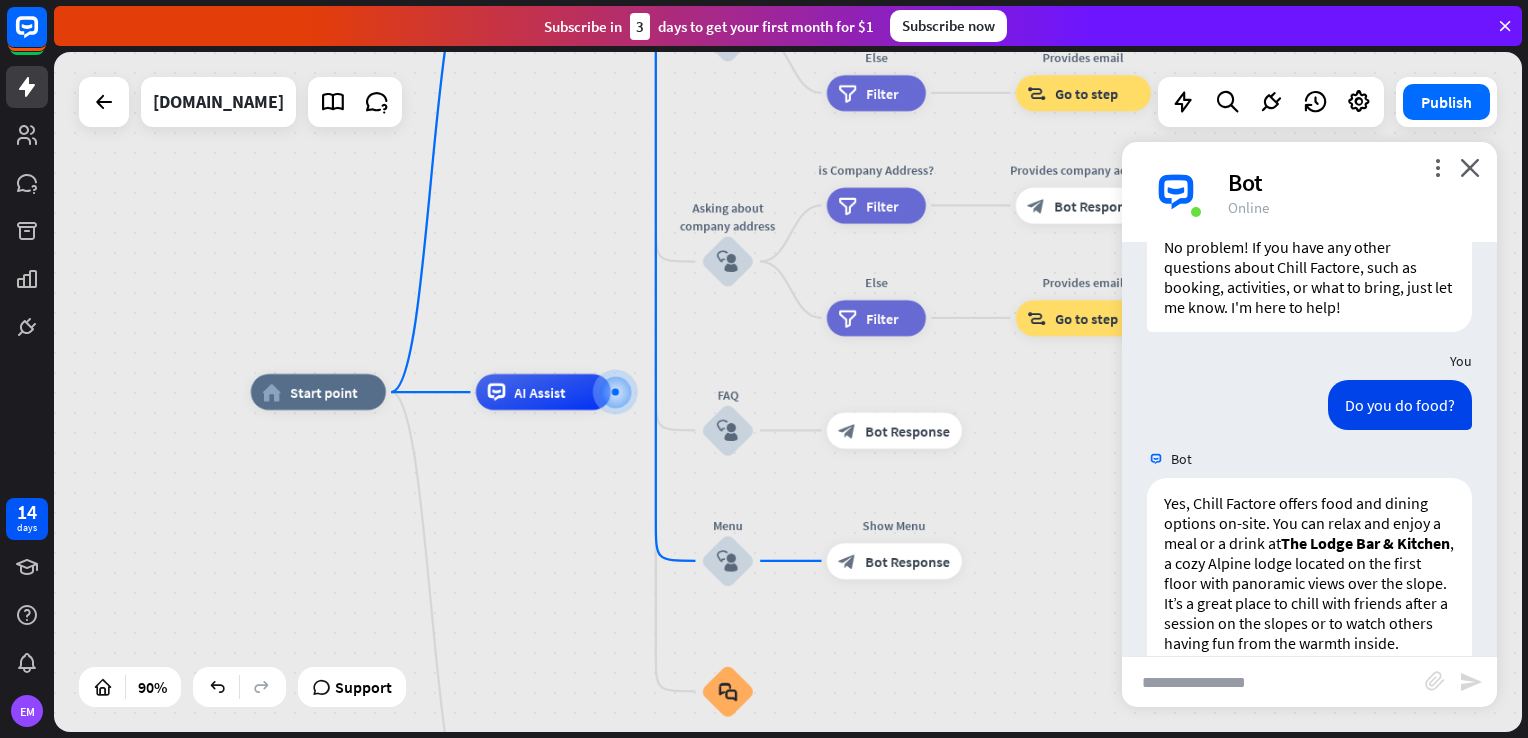 click at bounding box center (1273, 682) 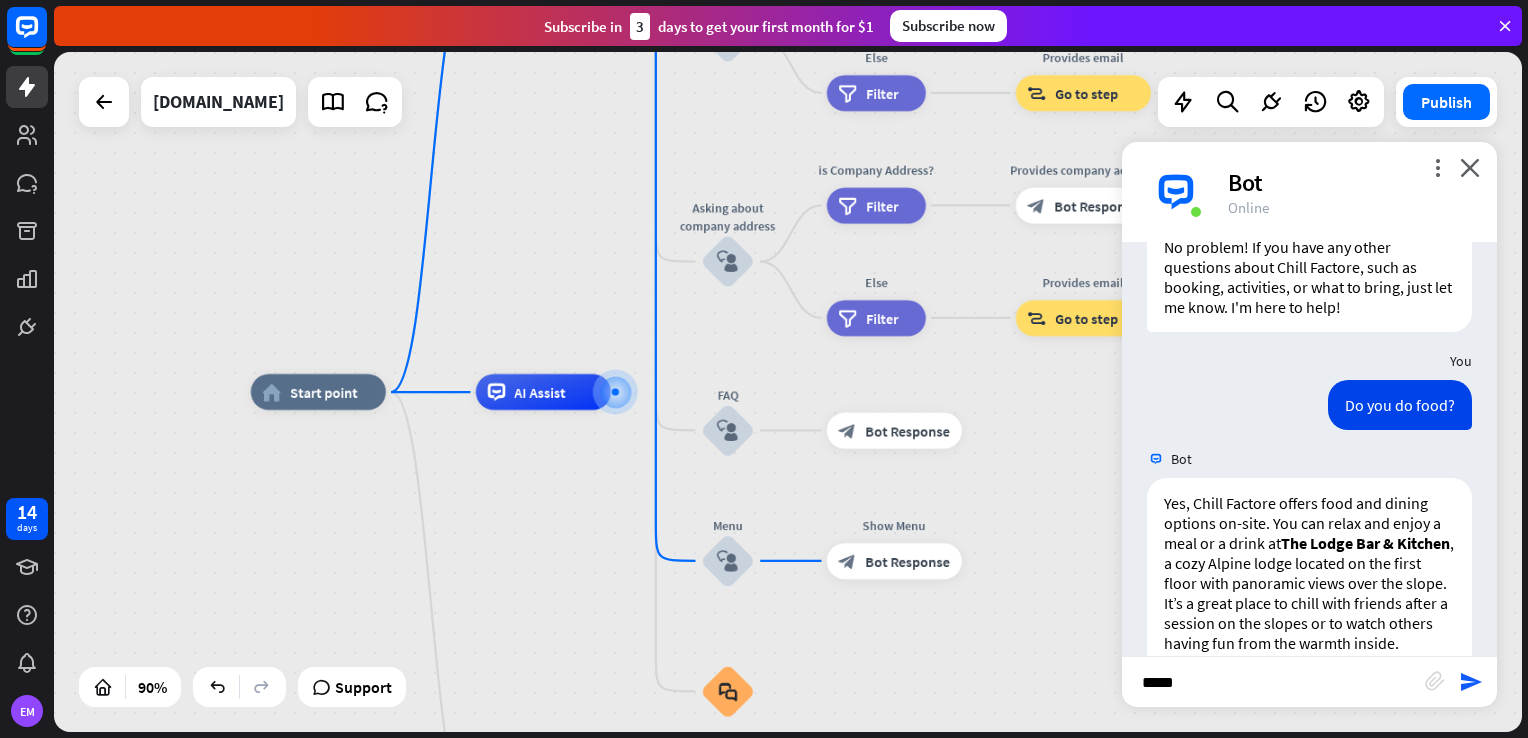 type on "******" 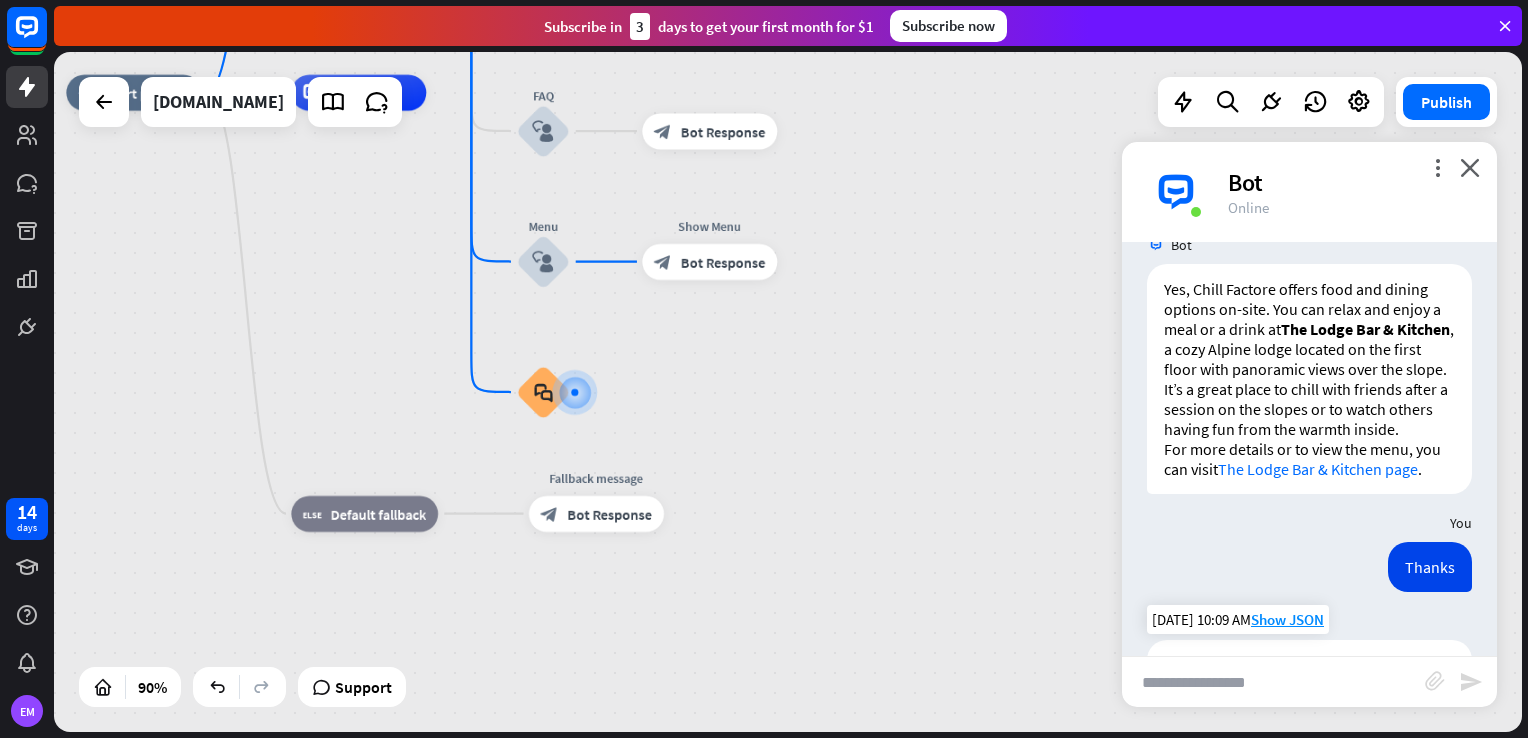 scroll, scrollTop: 3172, scrollLeft: 0, axis: vertical 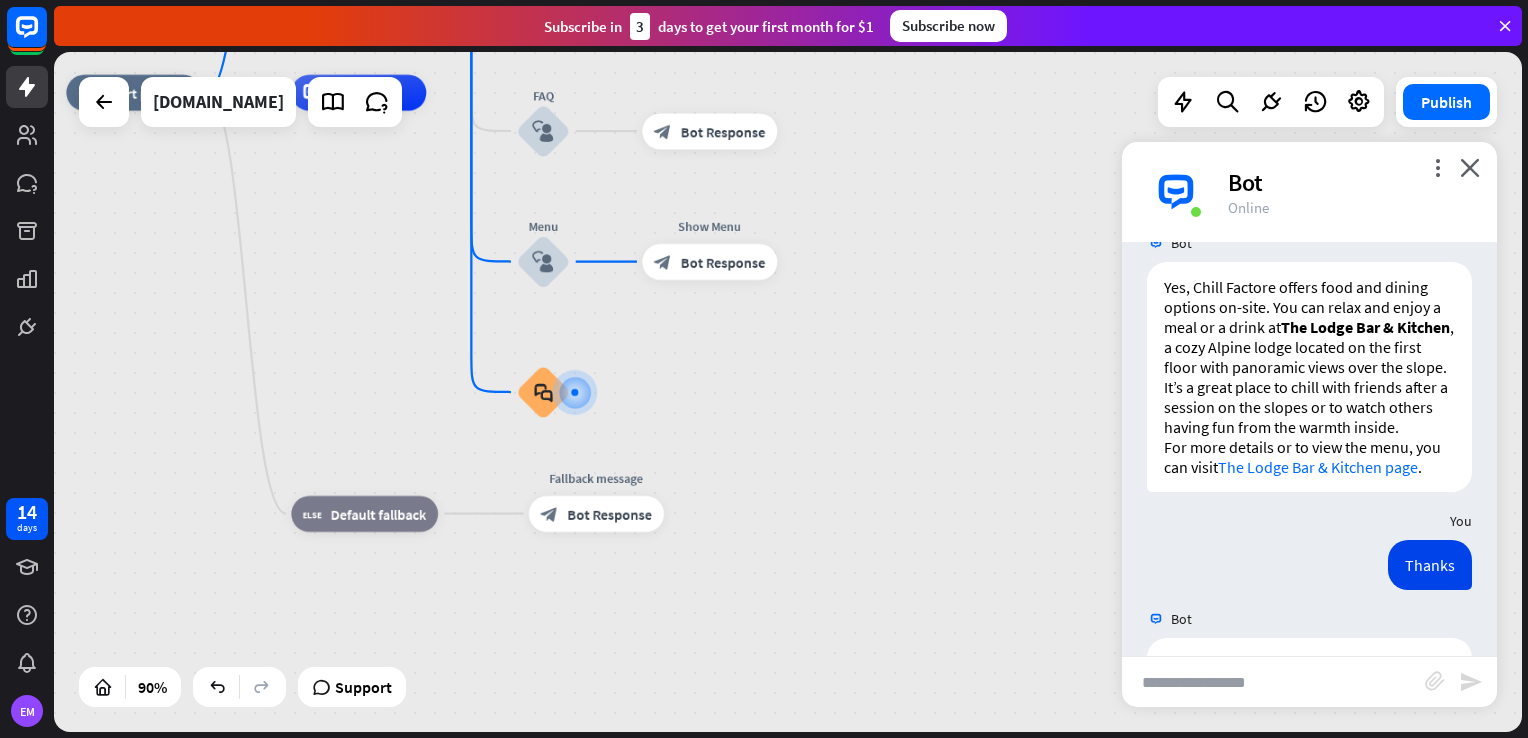 click at bounding box center [1273, 682] 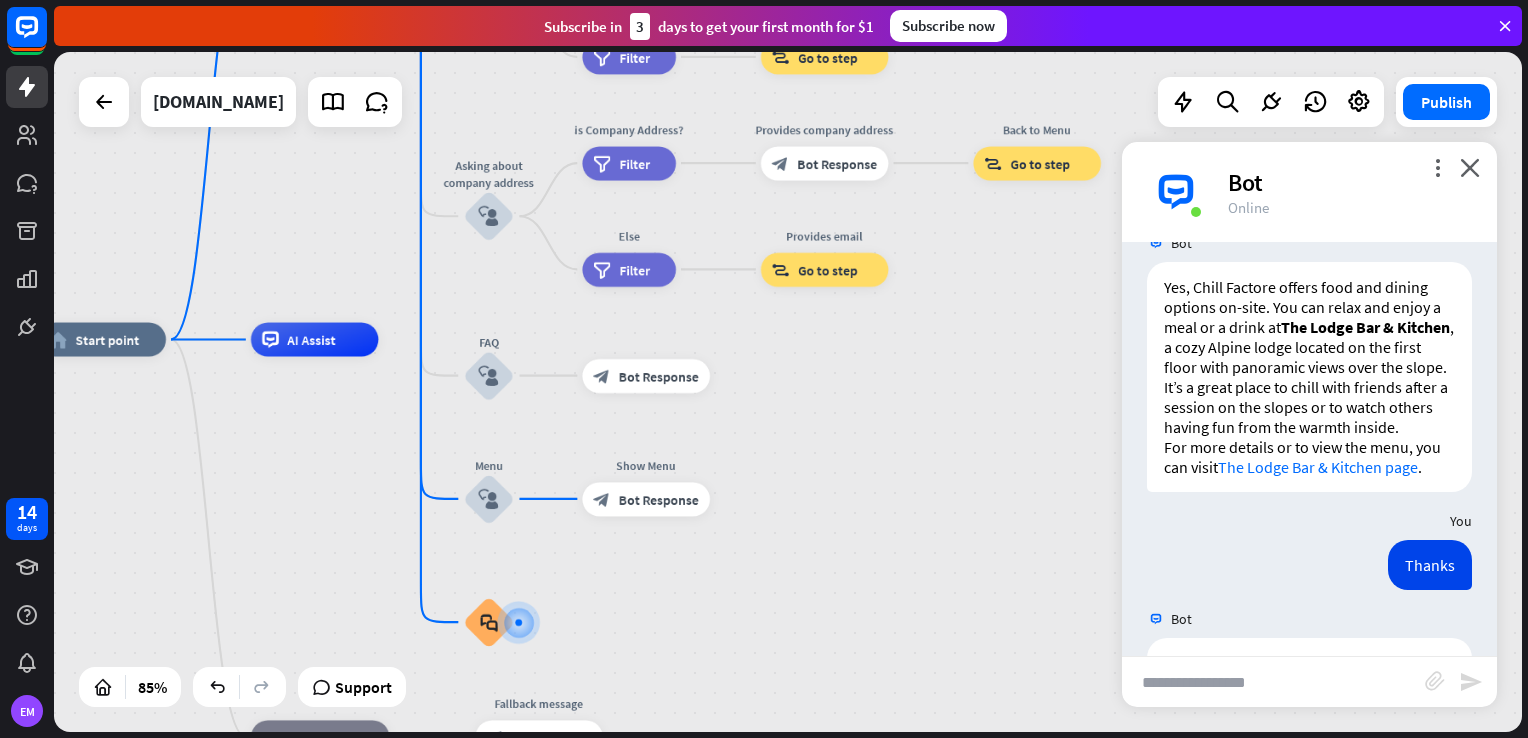 drag, startPoint x: 854, startPoint y: 541, endPoint x: 826, endPoint y: 606, distance: 70.77429 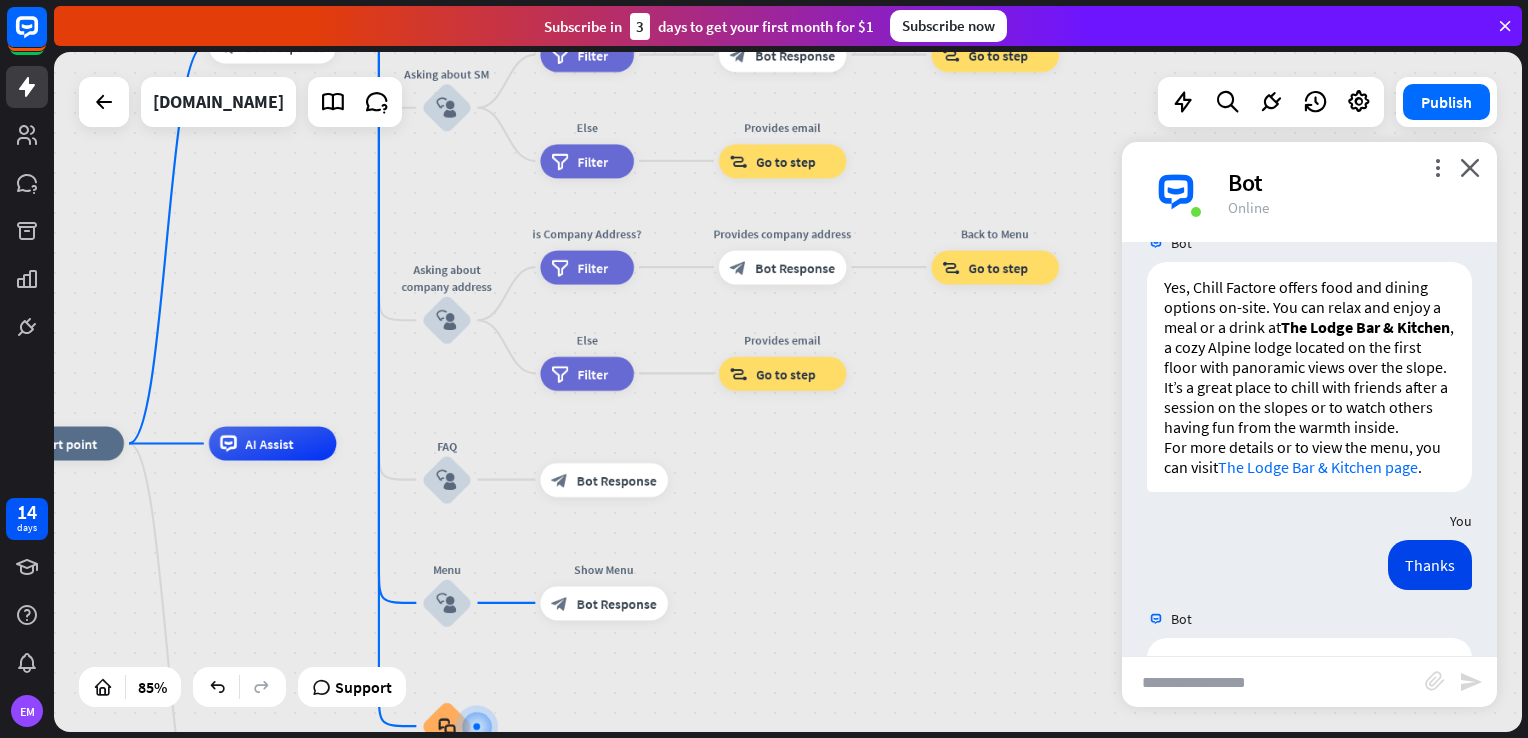 drag, startPoint x: 899, startPoint y: 404, endPoint x: 860, endPoint y: 628, distance: 227.36974 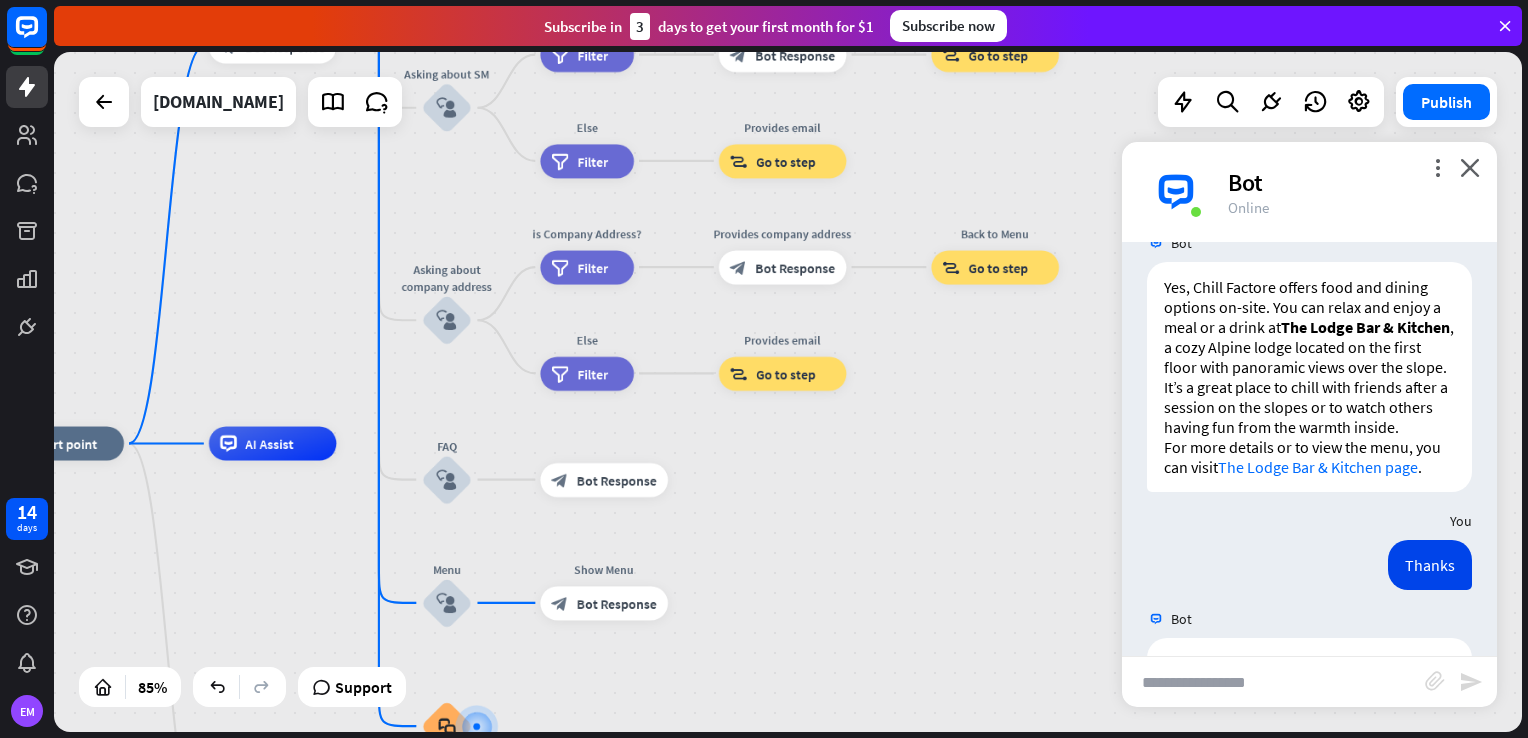 click on "home_2   Start point                 Welcome message   block_bot_response   Bot Response                 About us   block_user_input                 Provide company information   block_bot_response   Bot Response                 Back to Menu   block_user_input                 Was it helpful?   block_bot_response   Bot Response                 Yes   block_user_input                 Thank you!   block_bot_response   Bot Response                 No   block_user_input                 Back to Menu   block_goto   Go to step                 Contact us   block_user_input                 Contact flow   builder_tree   Flow                 Asking about email   block_user_input                   block_goto   Go to step                 Asking about phone number   block_user_input                 Is phone number?   filter   Filter                 Provides phone number   block_bot_response   Bot Response                 Back to Menu   block_goto   Go to step                 Else   filter   Filter" at bounding box center [788, 392] 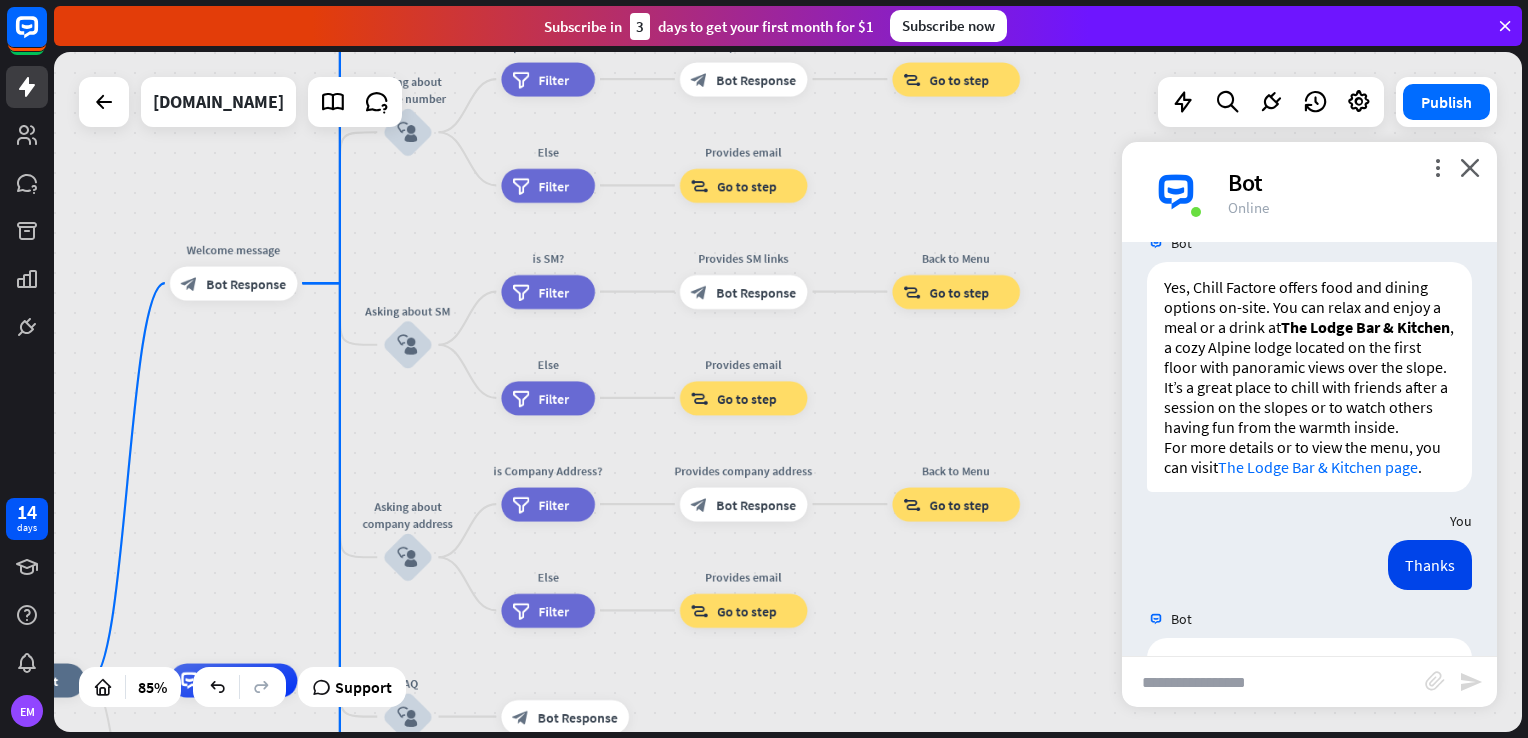 drag, startPoint x: 875, startPoint y: 390, endPoint x: 875, endPoint y: 403, distance: 13 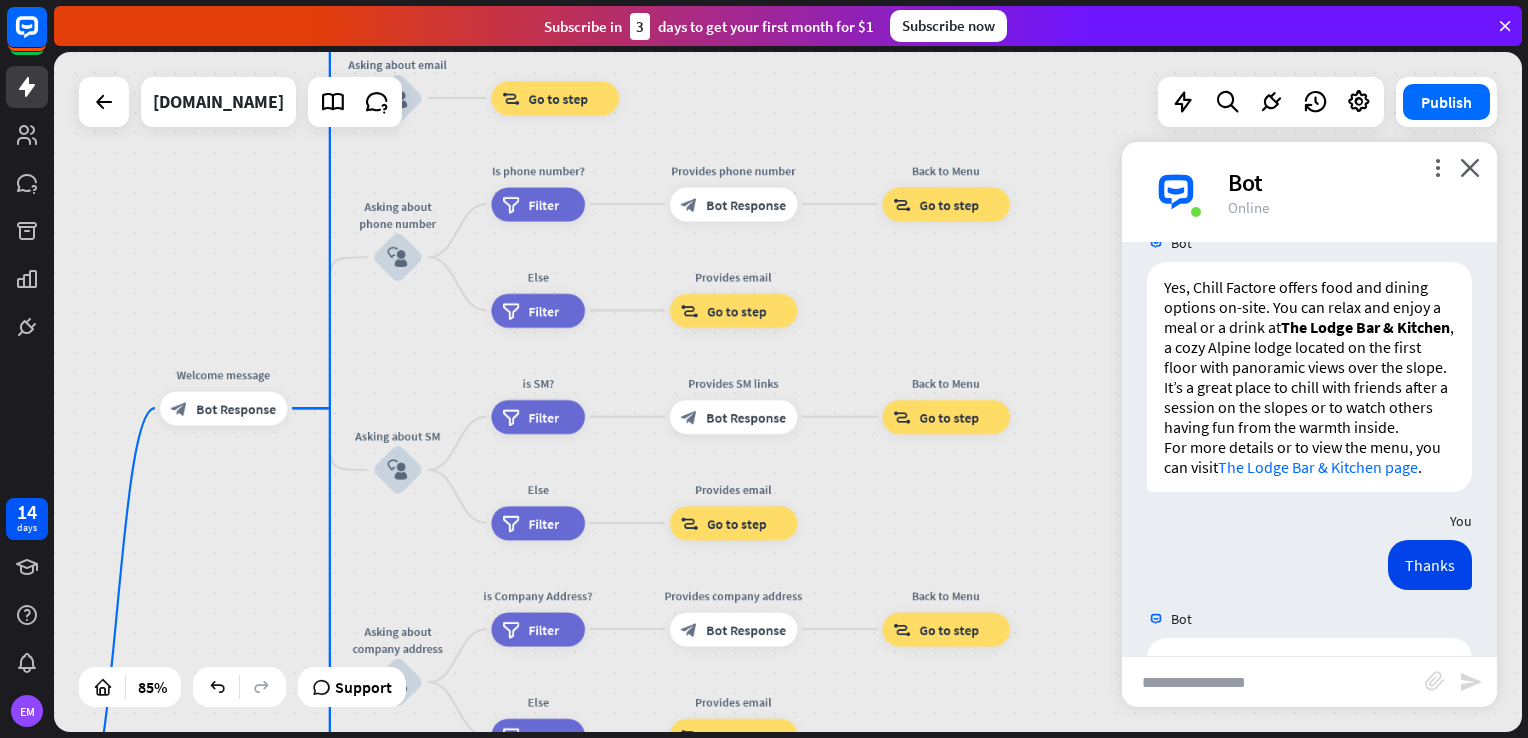 drag, startPoint x: 875, startPoint y: 382, endPoint x: 865, endPoint y: 507, distance: 125.39936 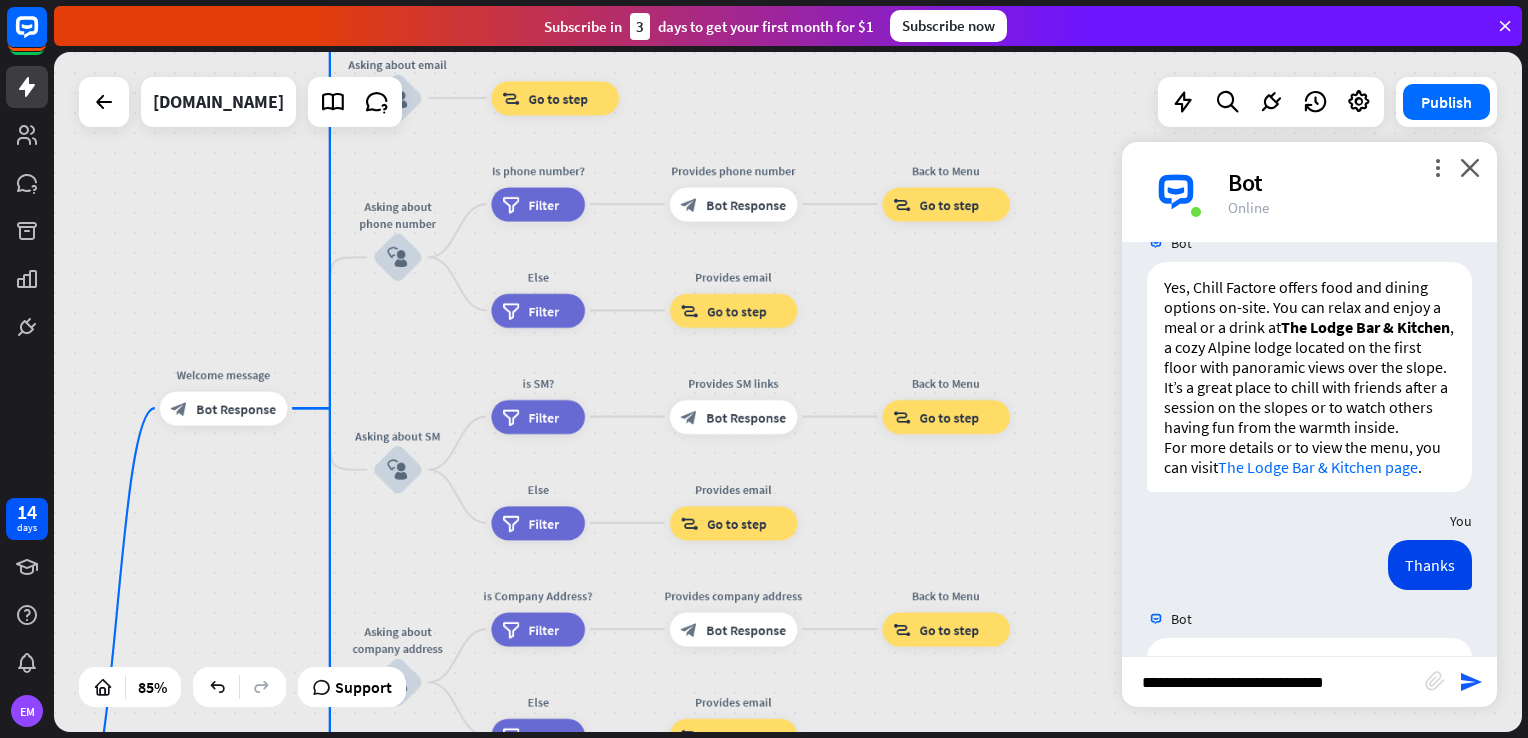 type on "**********" 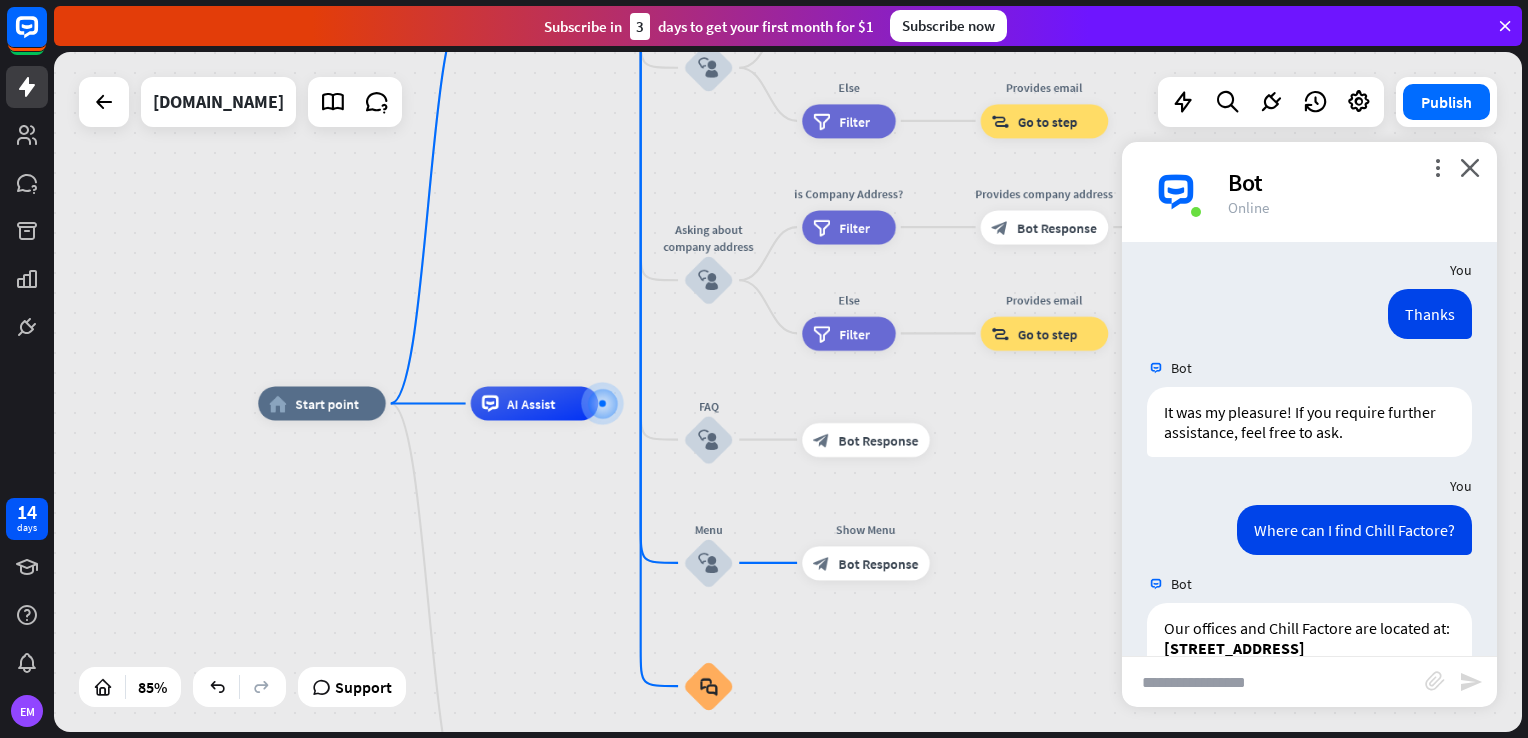 scroll, scrollTop: 3468, scrollLeft: 0, axis: vertical 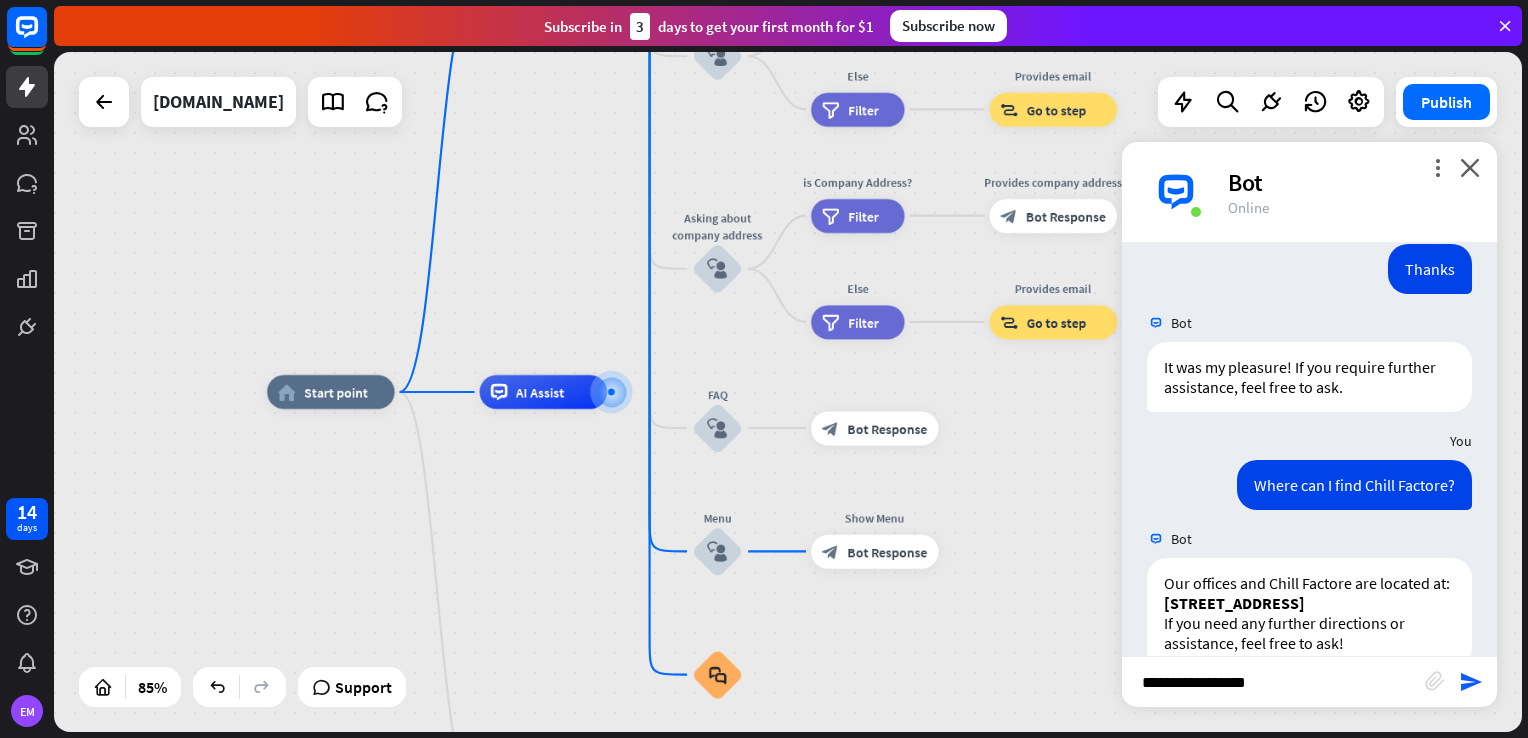 type on "**********" 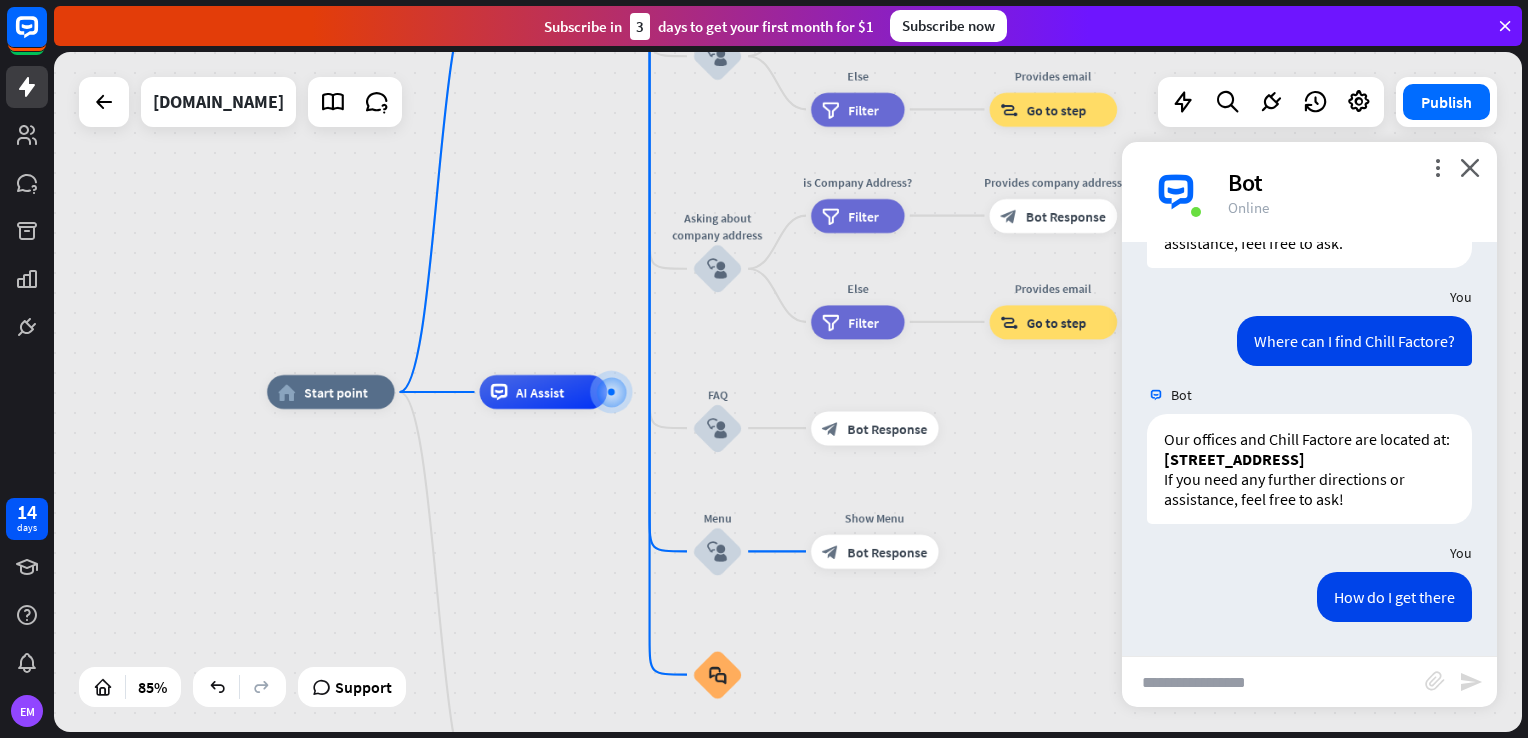 scroll, scrollTop: 3686, scrollLeft: 0, axis: vertical 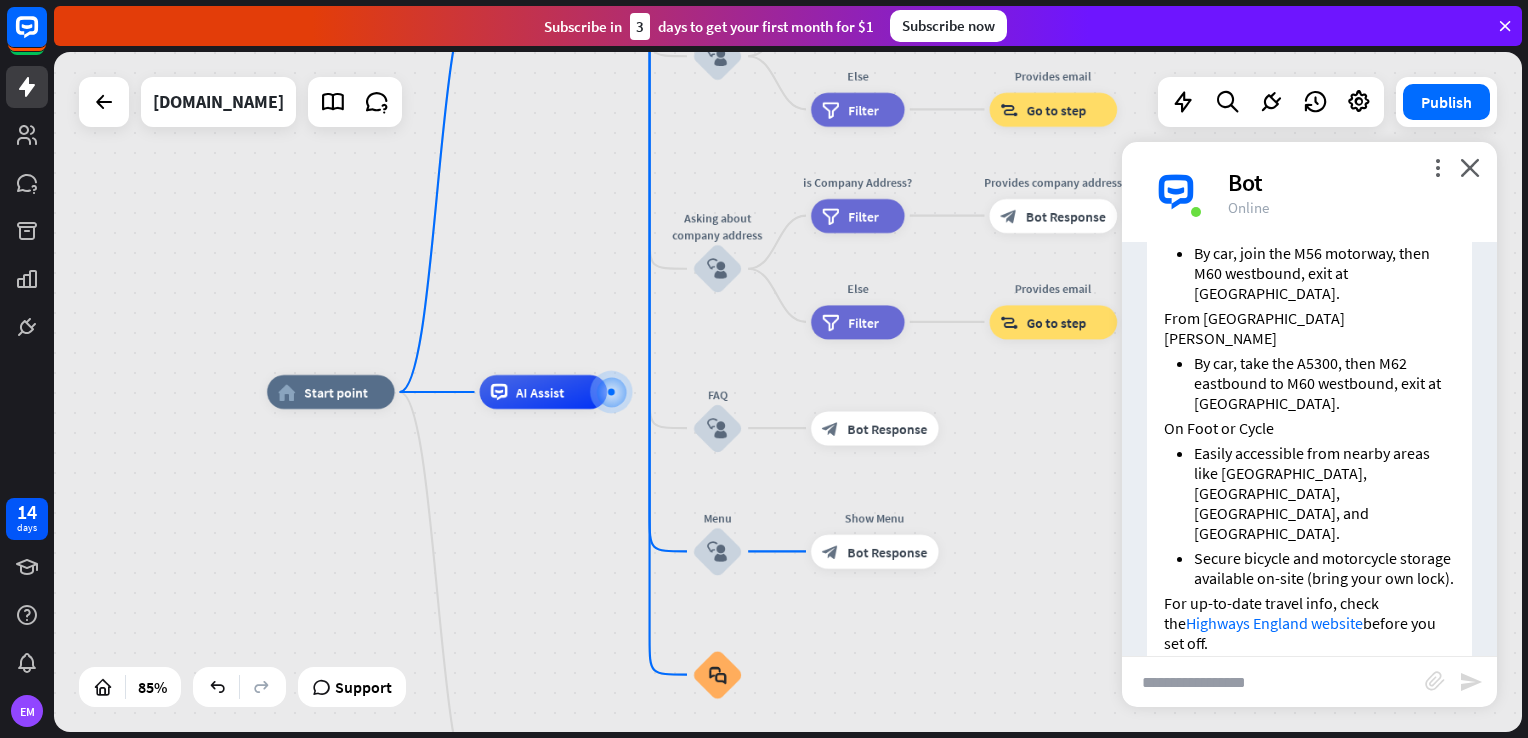 click at bounding box center (1273, 682) 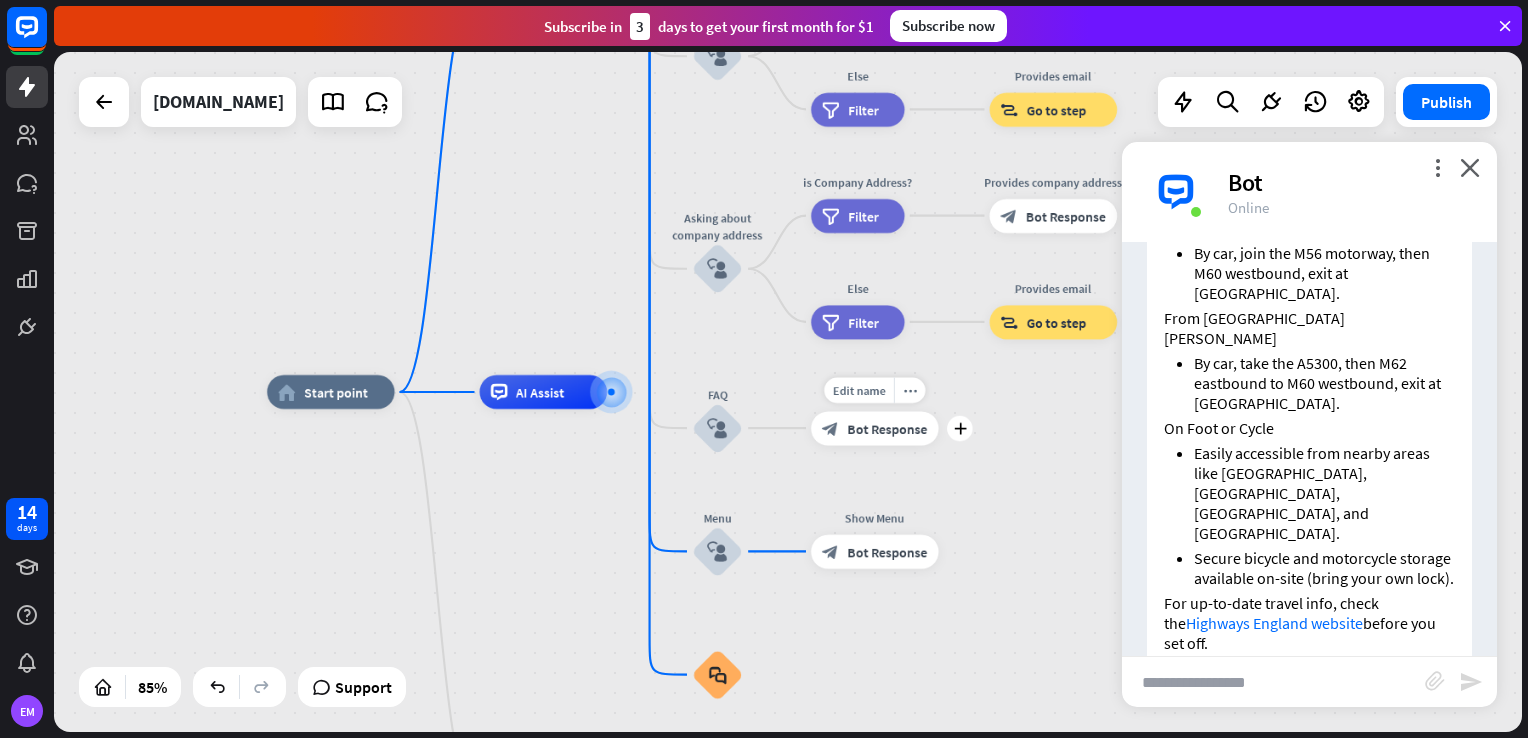 click on "block_bot_response   Bot Response" at bounding box center [875, 428] 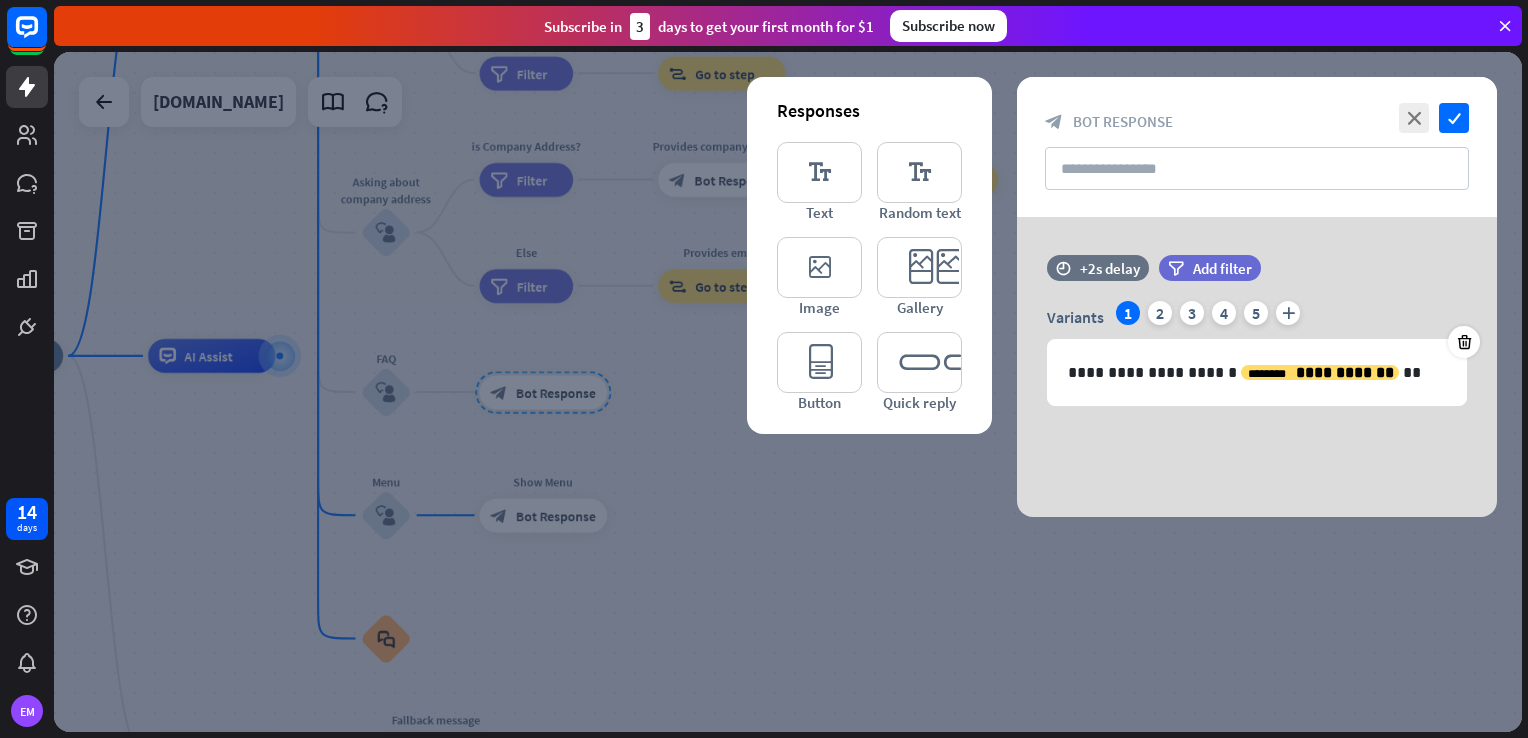 click on "close
check
block_bot_response   Bot Response" at bounding box center [1257, 147] 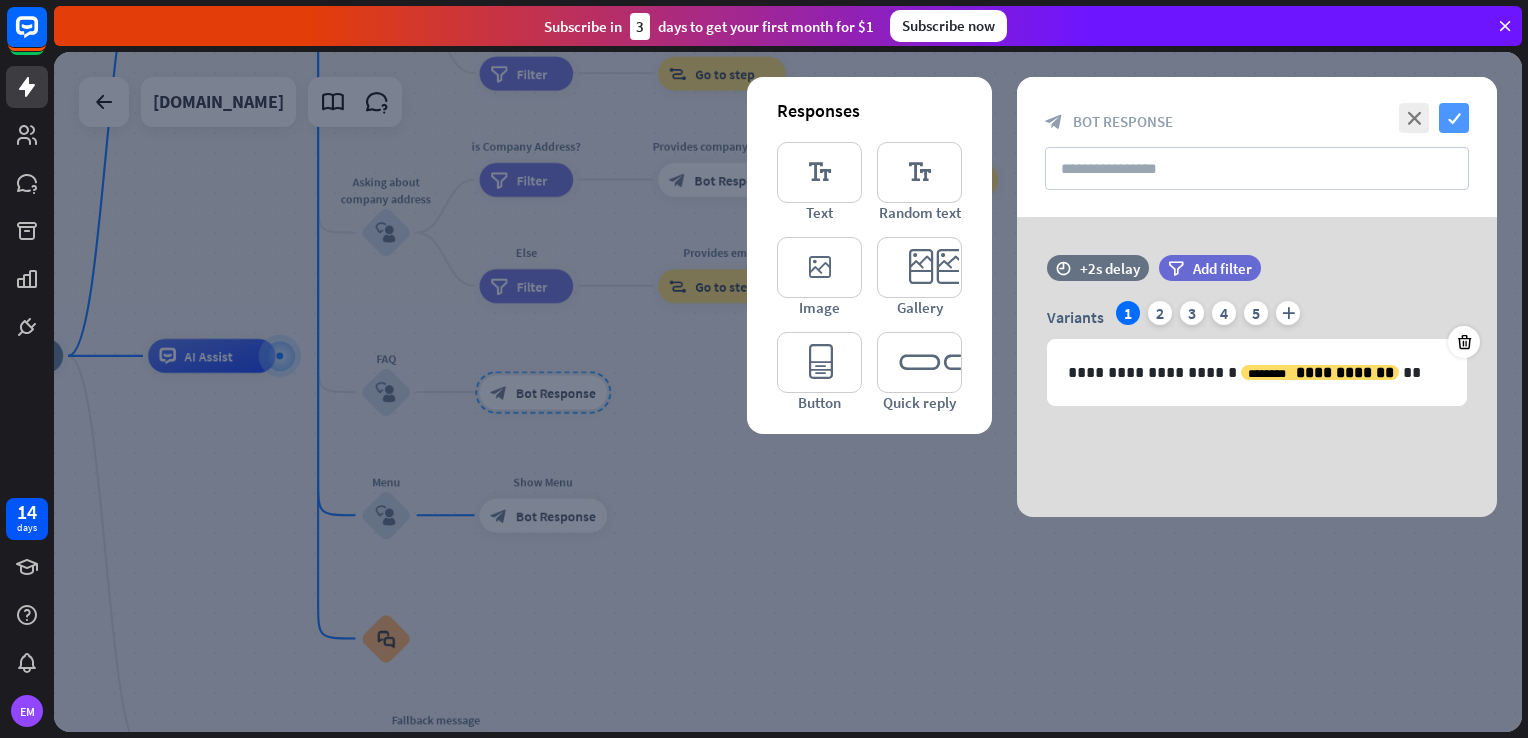 click on "check" at bounding box center (1454, 118) 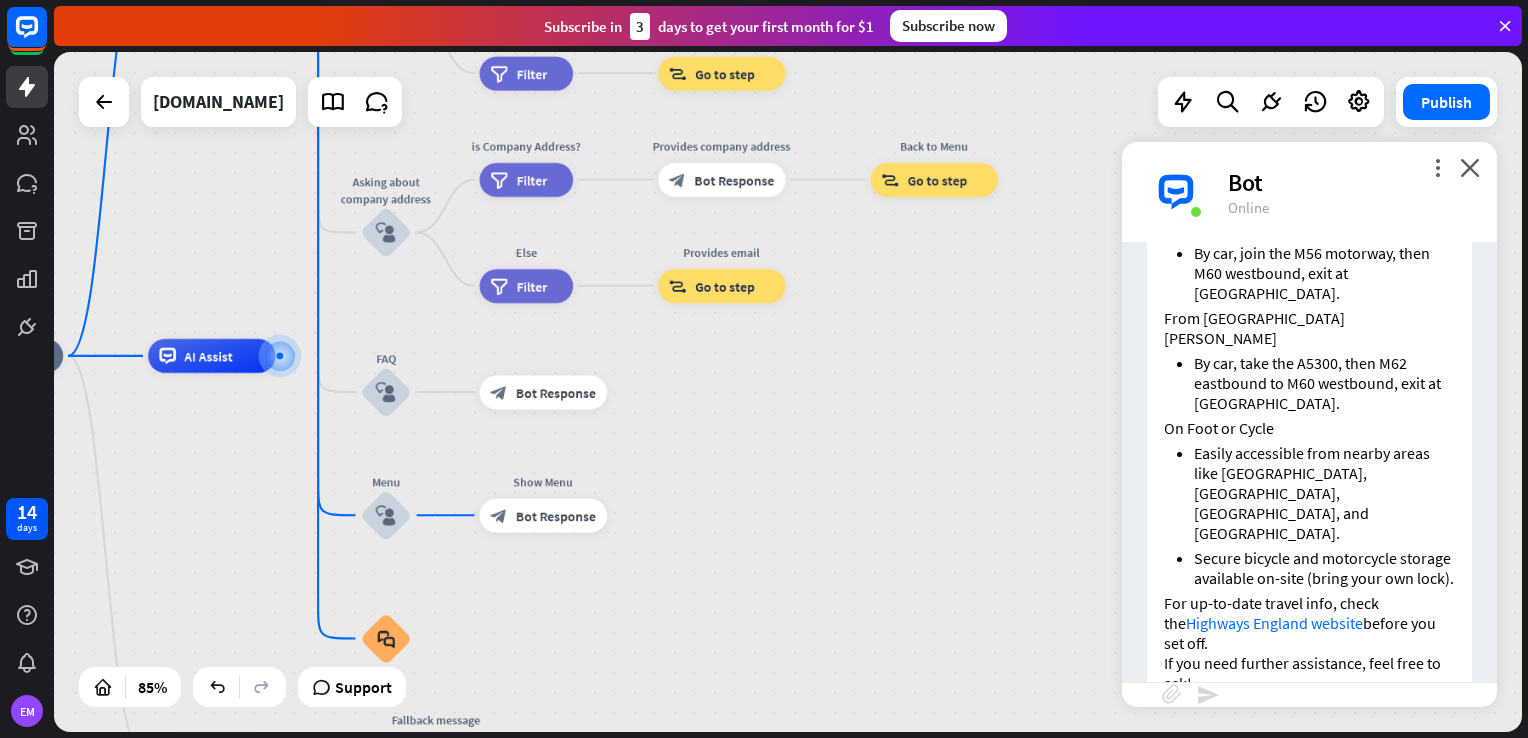 scroll, scrollTop: 5025, scrollLeft: 0, axis: vertical 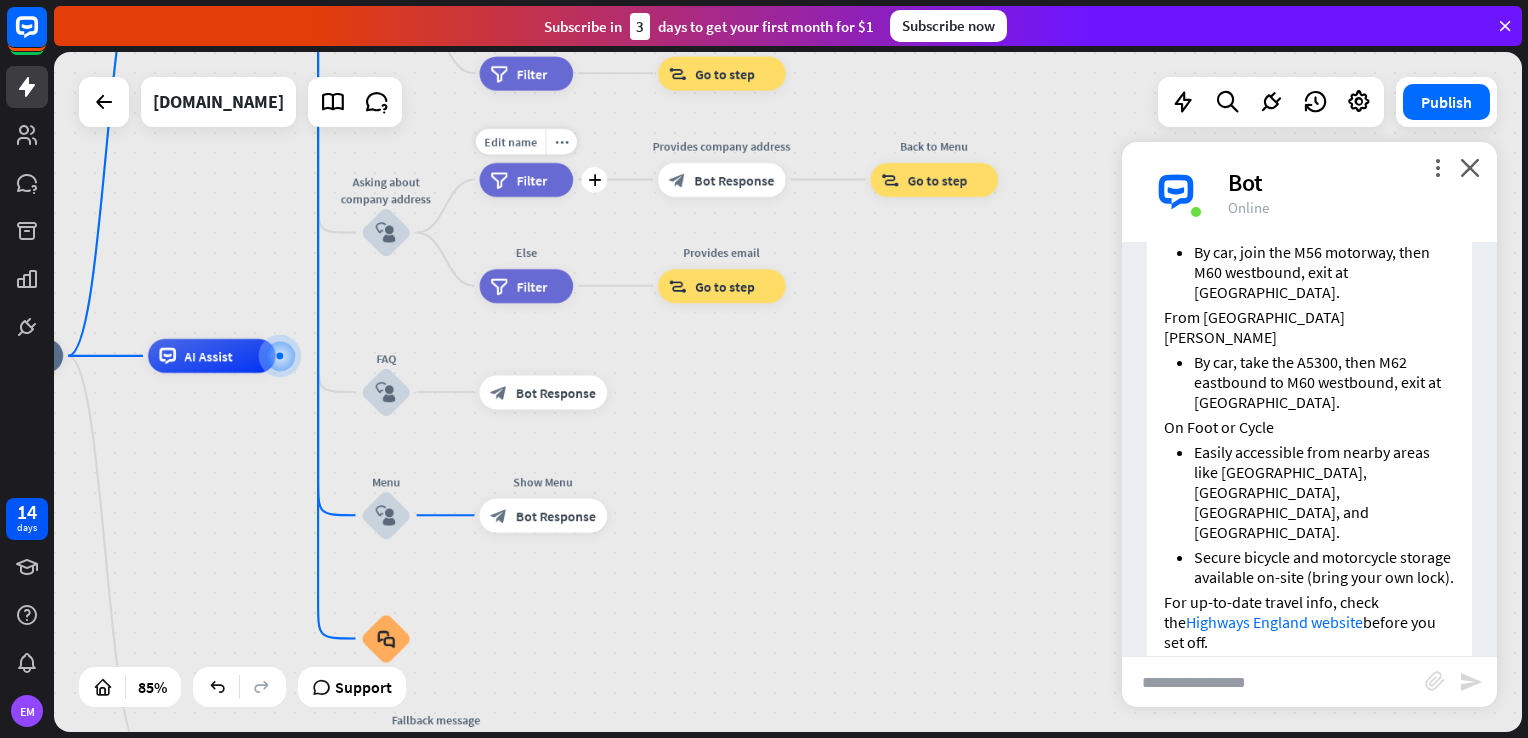 click on "filter   Filter" at bounding box center [527, 180] 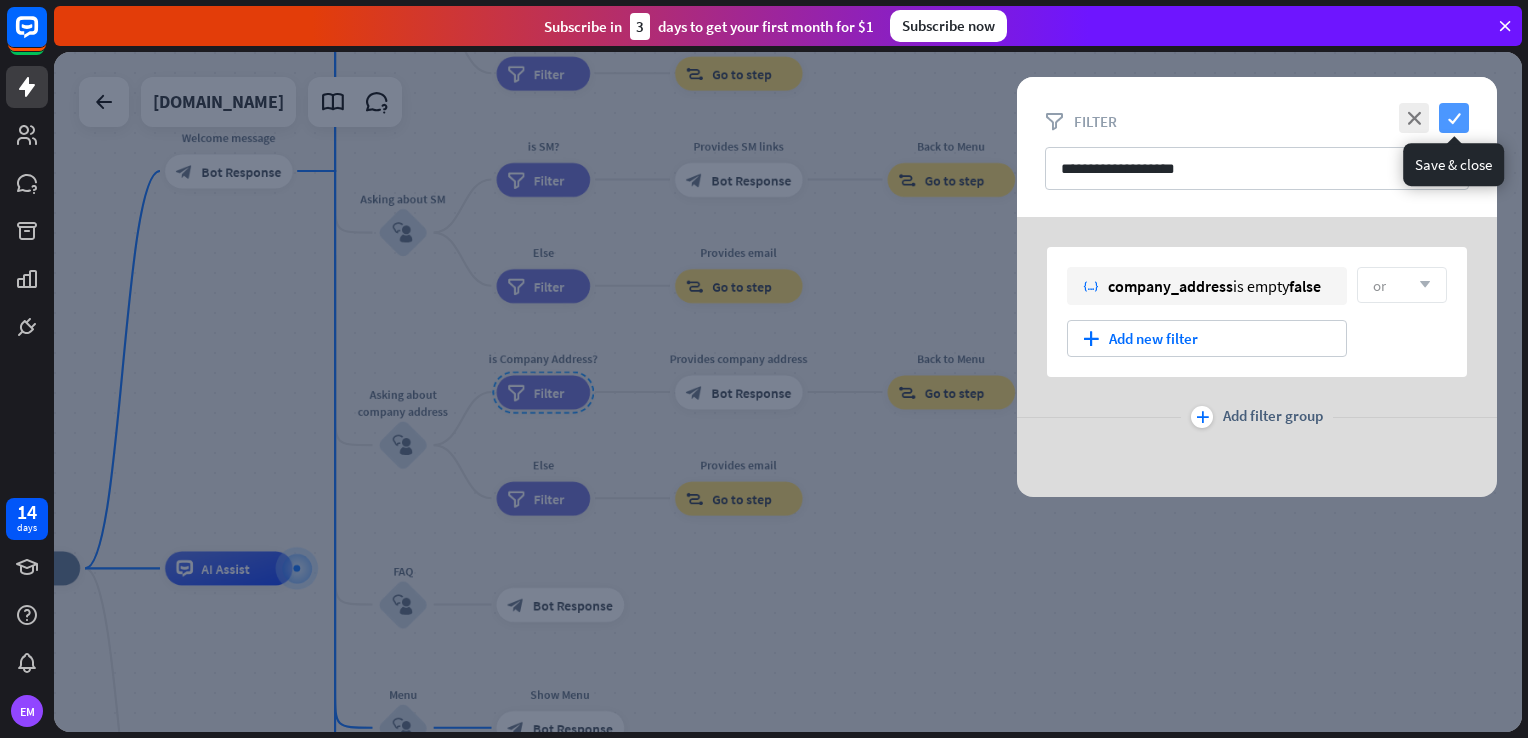 click on "check" at bounding box center (1454, 118) 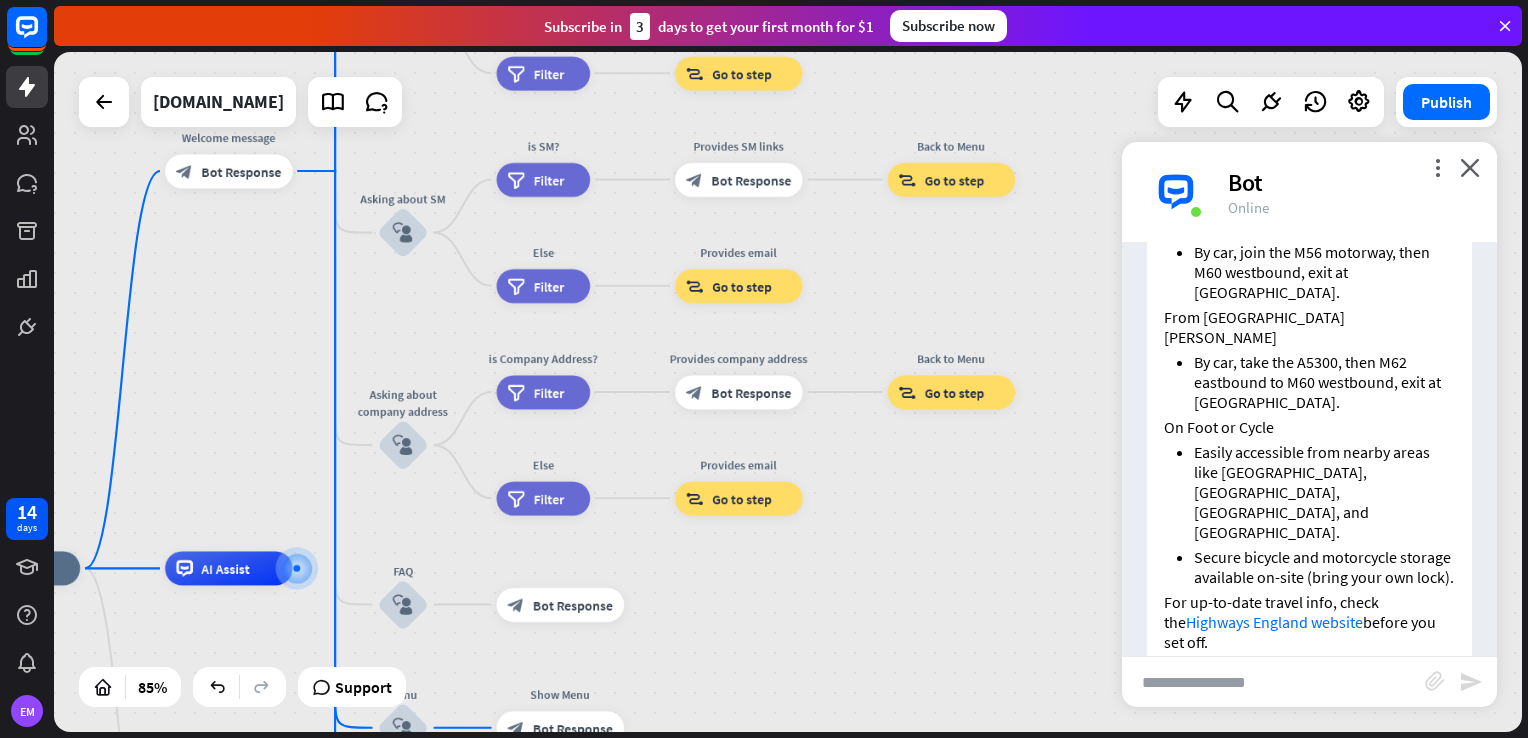 scroll, scrollTop: 5024, scrollLeft: 0, axis: vertical 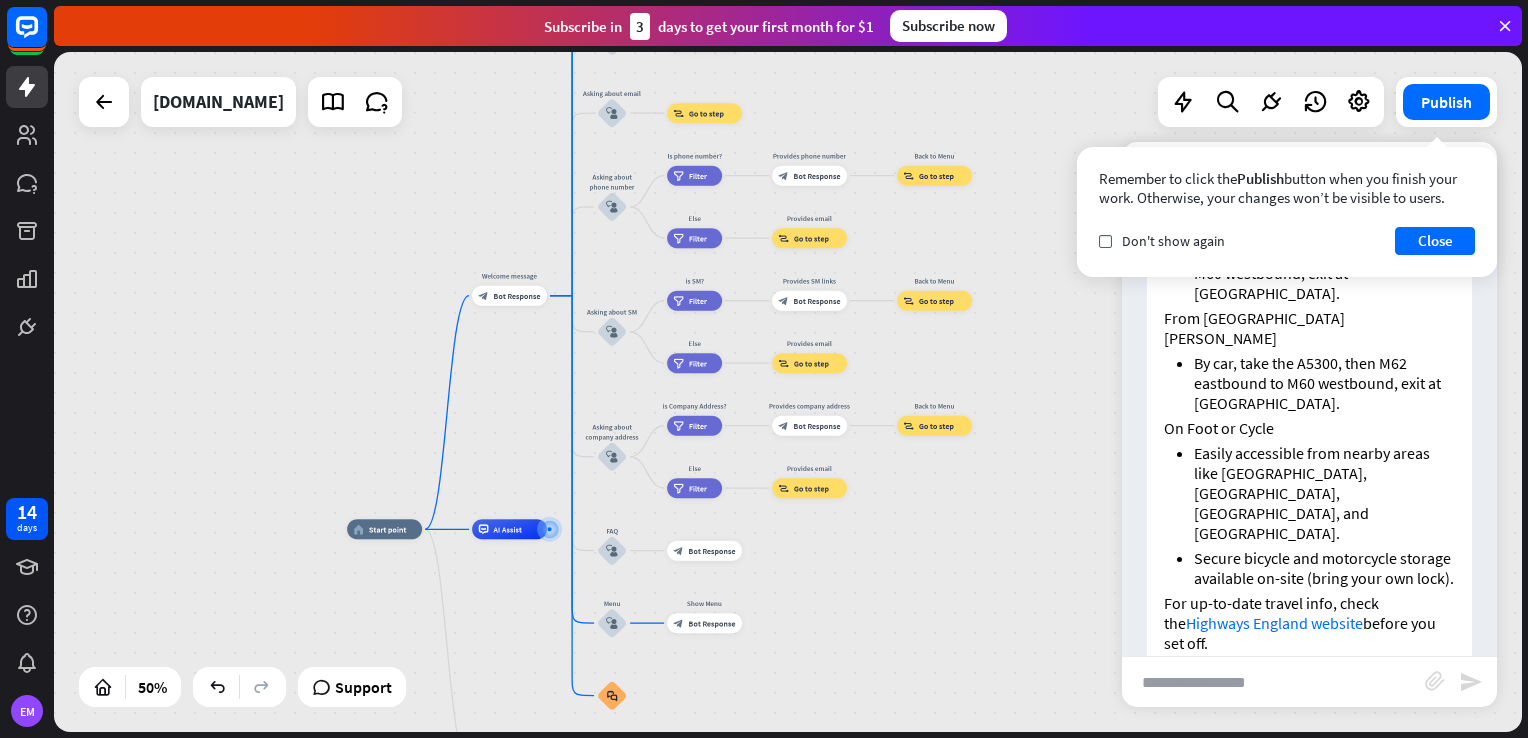 drag, startPoint x: 858, startPoint y: 510, endPoint x: 820, endPoint y: 730, distance: 223.2577 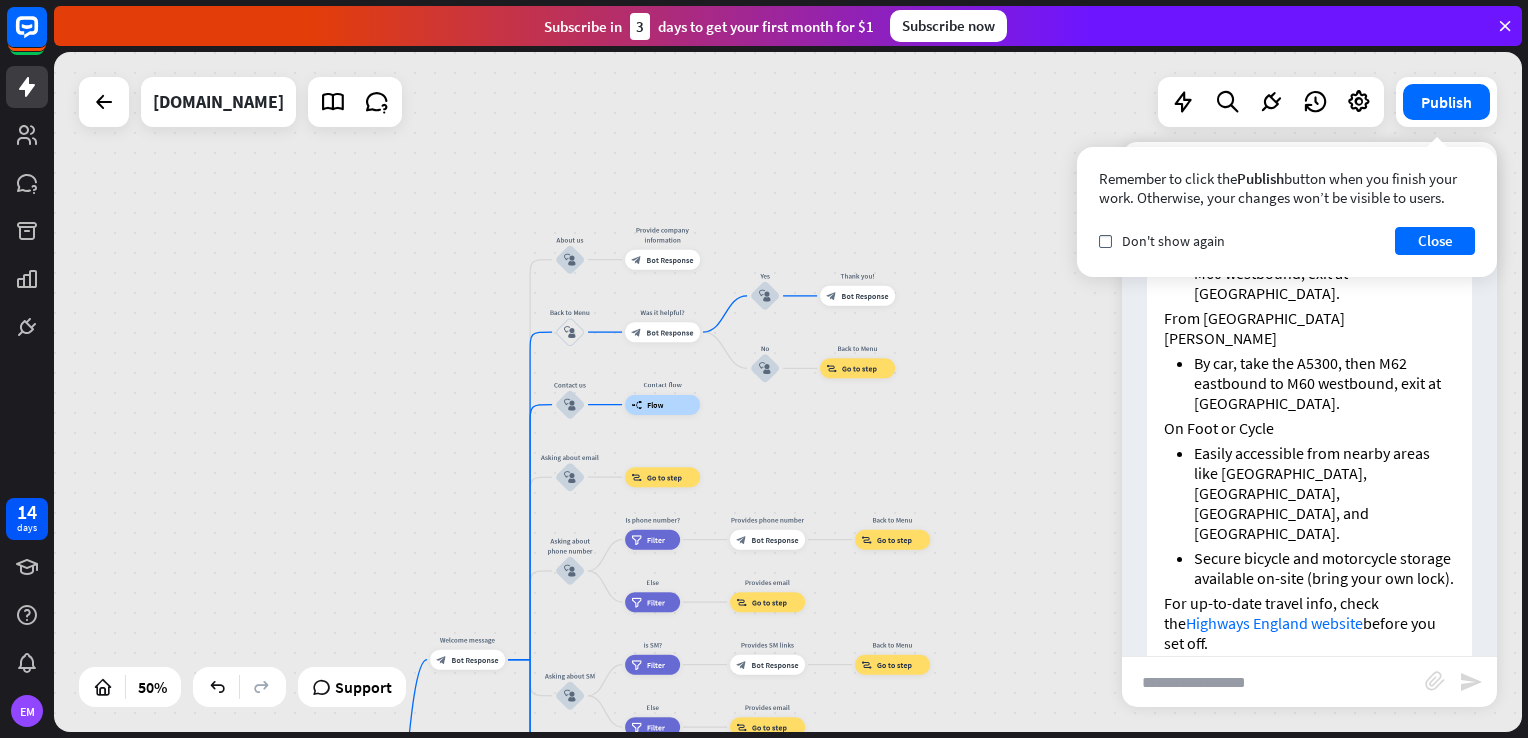 drag, startPoint x: 999, startPoint y: 259, endPoint x: 998, endPoint y: 344, distance: 85.00588 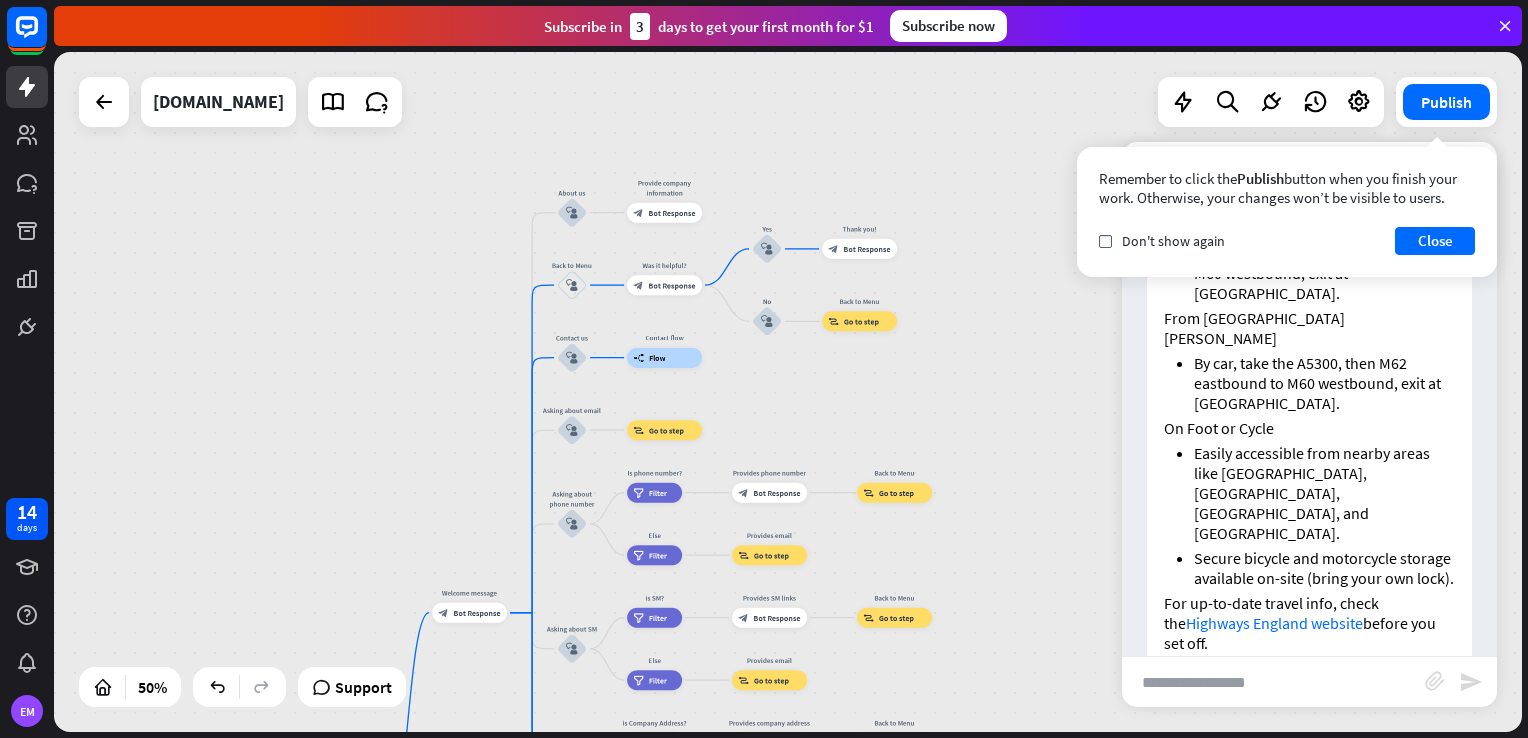 click on "home_2   Start point                 Welcome message   block_bot_response   Bot Response                 About us   block_user_input                 Provide company information   block_bot_response   Bot Response                 Back to Menu   block_user_input                 Was it helpful?   block_bot_response   Bot Response                 Yes   block_user_input                 Thank you!   block_bot_response   Bot Response                 No   block_user_input                 Back to Menu   block_goto   Go to step                 Contact us   block_user_input                 Contact flow   builder_tree   Flow                 Asking about email   block_user_input                   block_goto   Go to step                 Asking about phone number   block_user_input                 Is phone number?   filter   Filter                 Provides phone number   block_bot_response   Bot Response                 Back to Menu   block_goto   Go to step                 Else   filter   Filter" at bounding box center (788, 392) 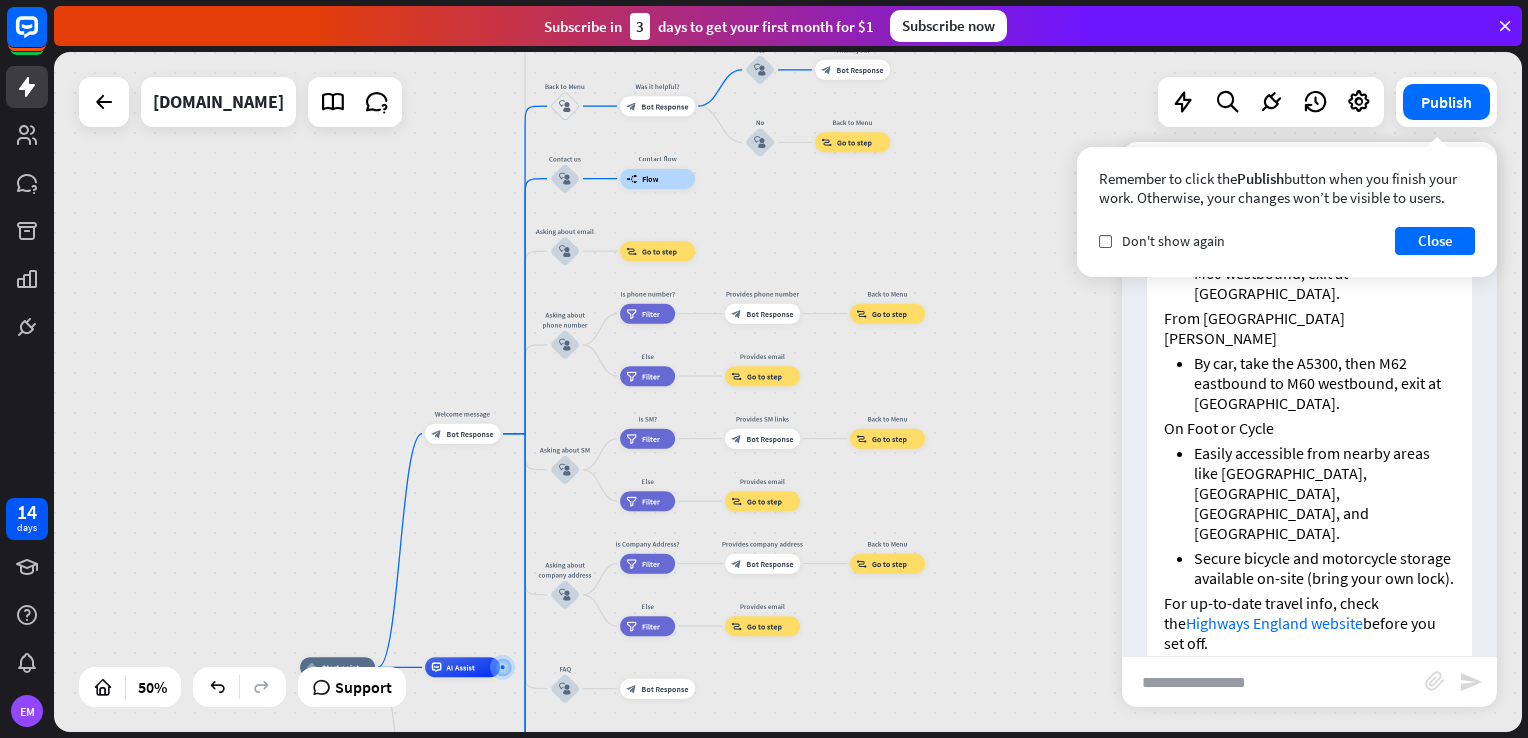 drag, startPoint x: 996, startPoint y: 392, endPoint x: 988, endPoint y: 236, distance: 156.20499 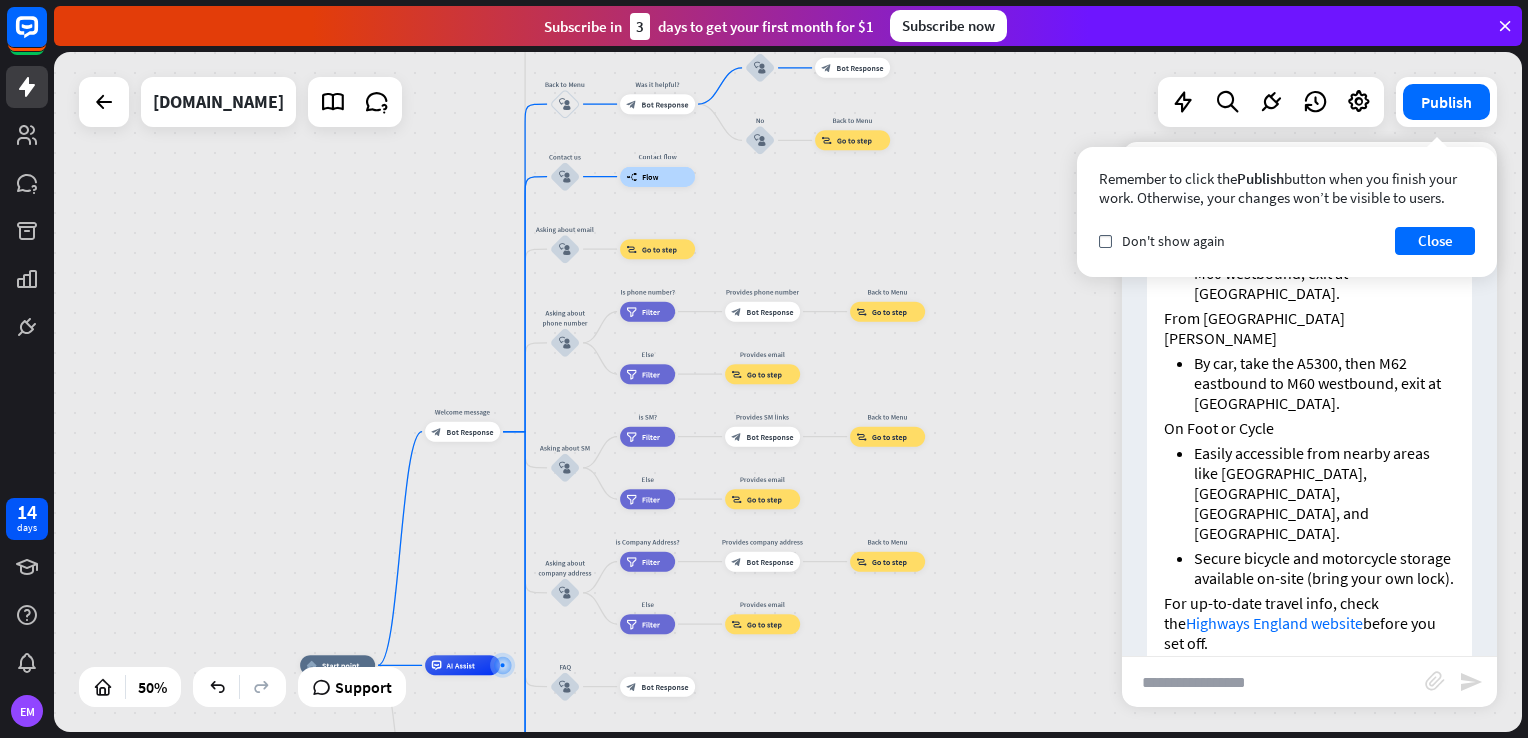 click at bounding box center [1273, 682] 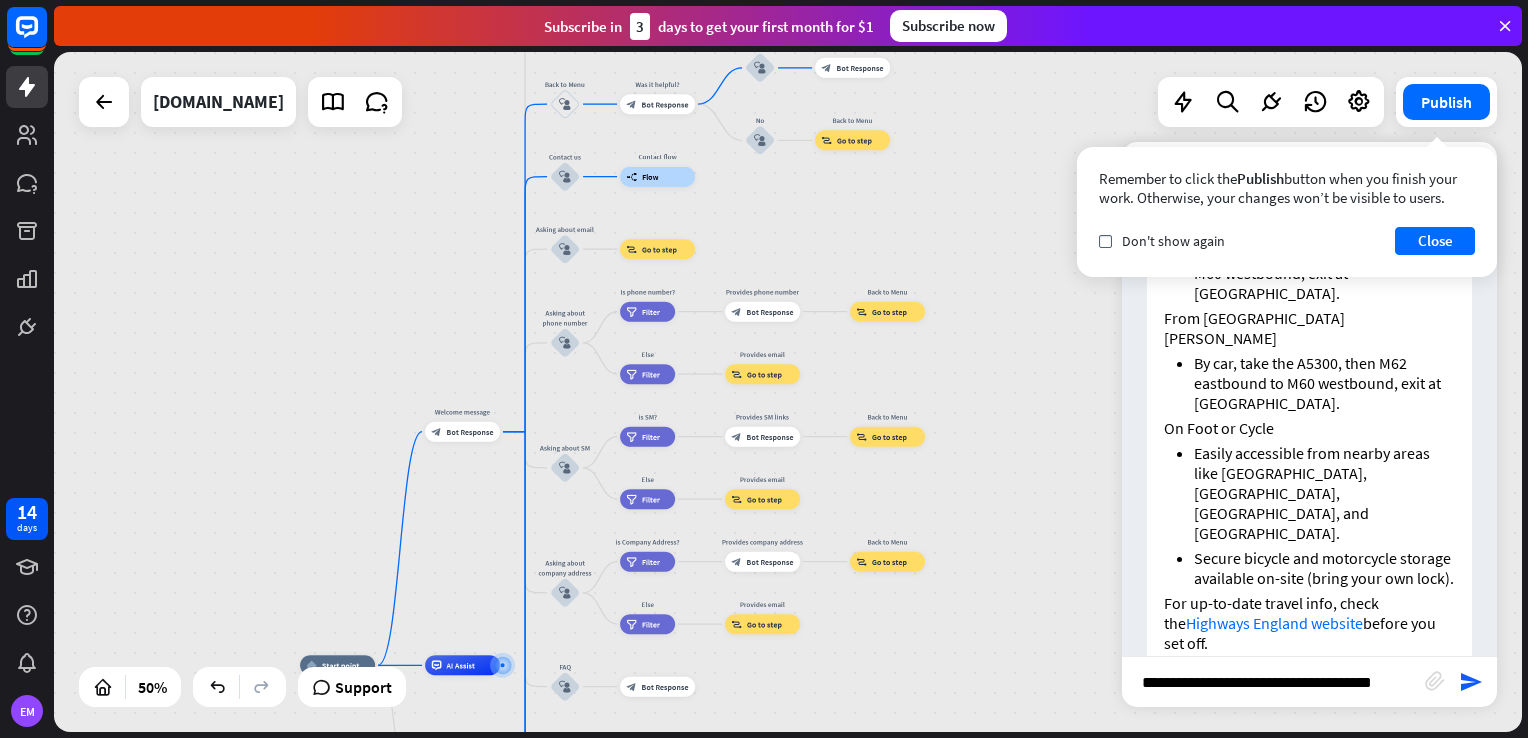 type on "**********" 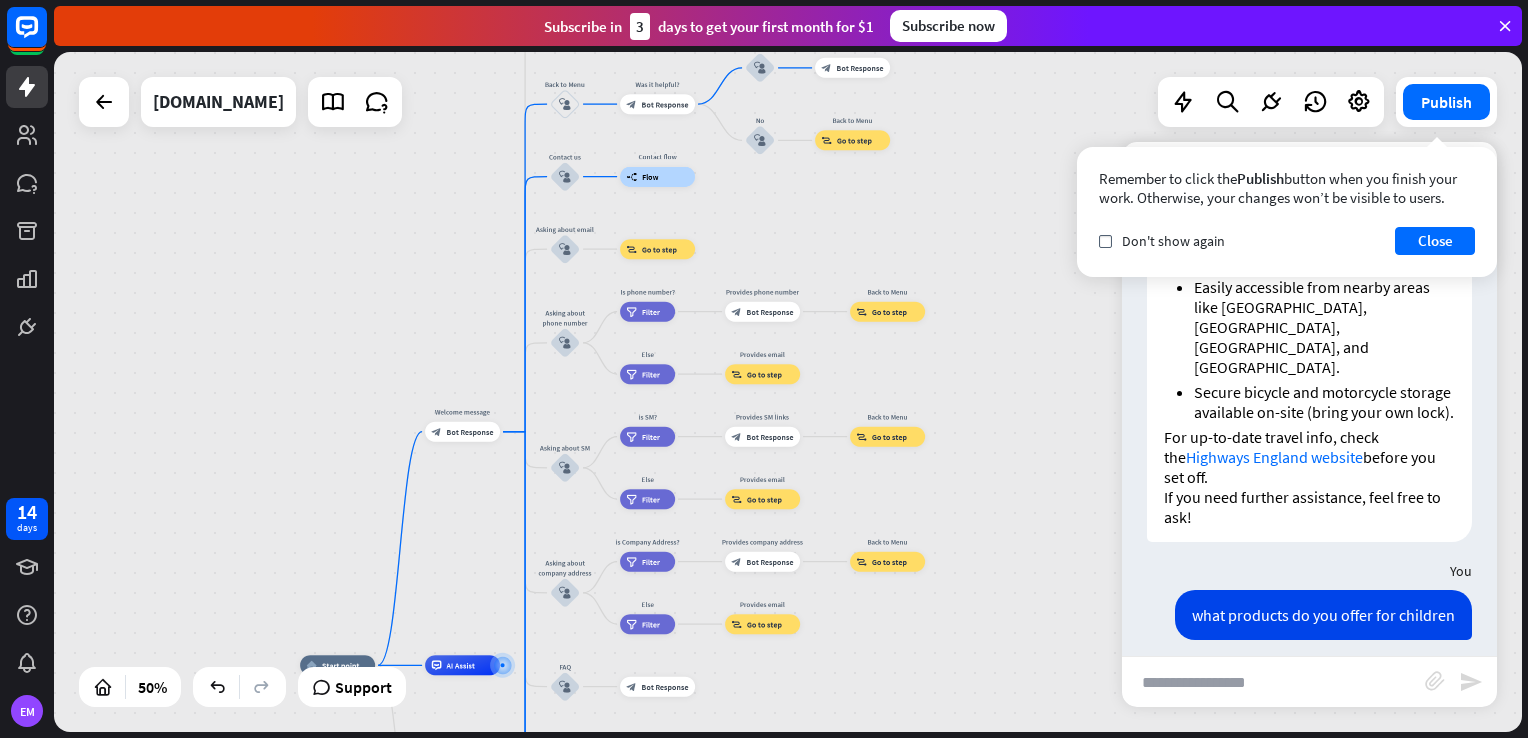 scroll, scrollTop: 5242, scrollLeft: 0, axis: vertical 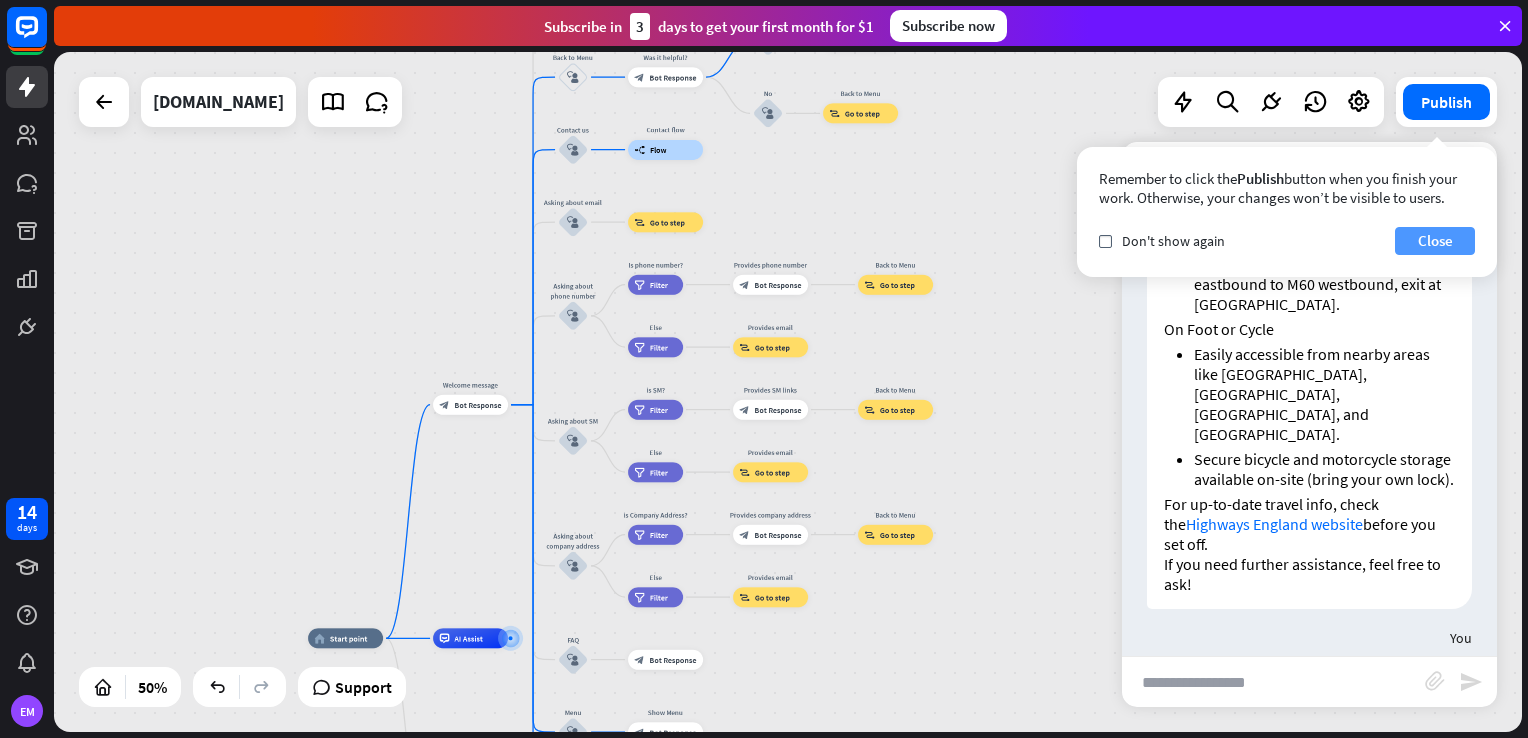 click on "Close" at bounding box center (1435, 241) 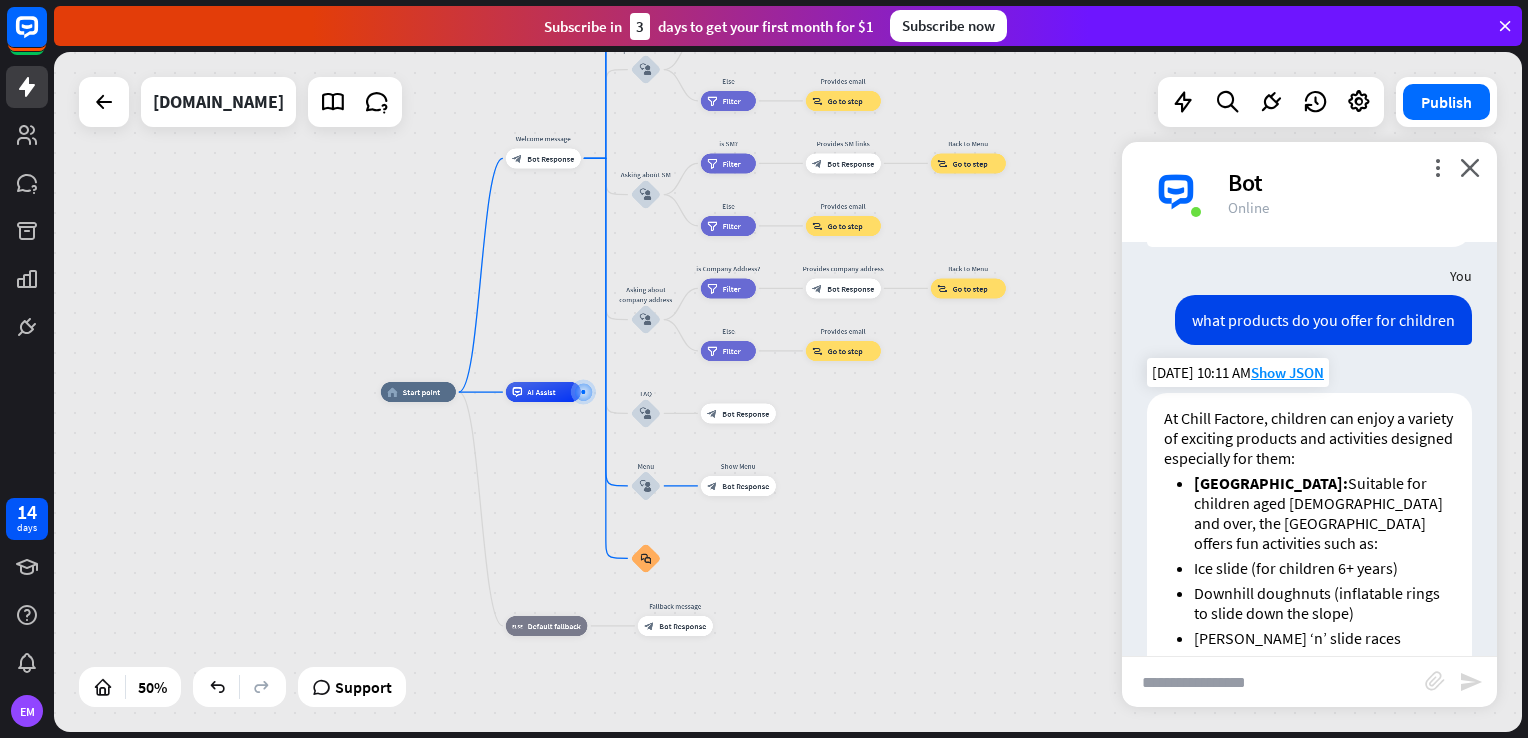 scroll, scrollTop: 5885, scrollLeft: 0, axis: vertical 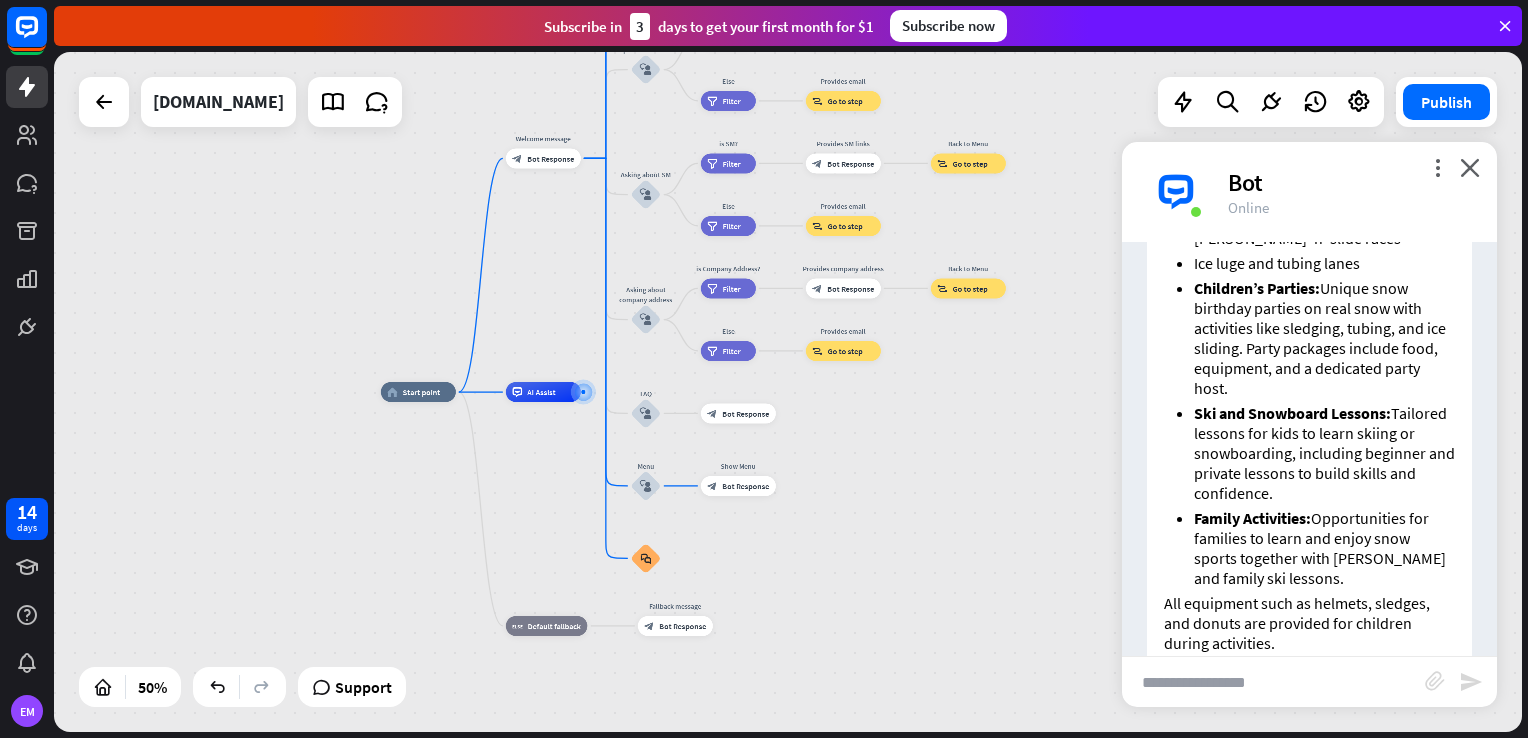 click at bounding box center (1273, 682) 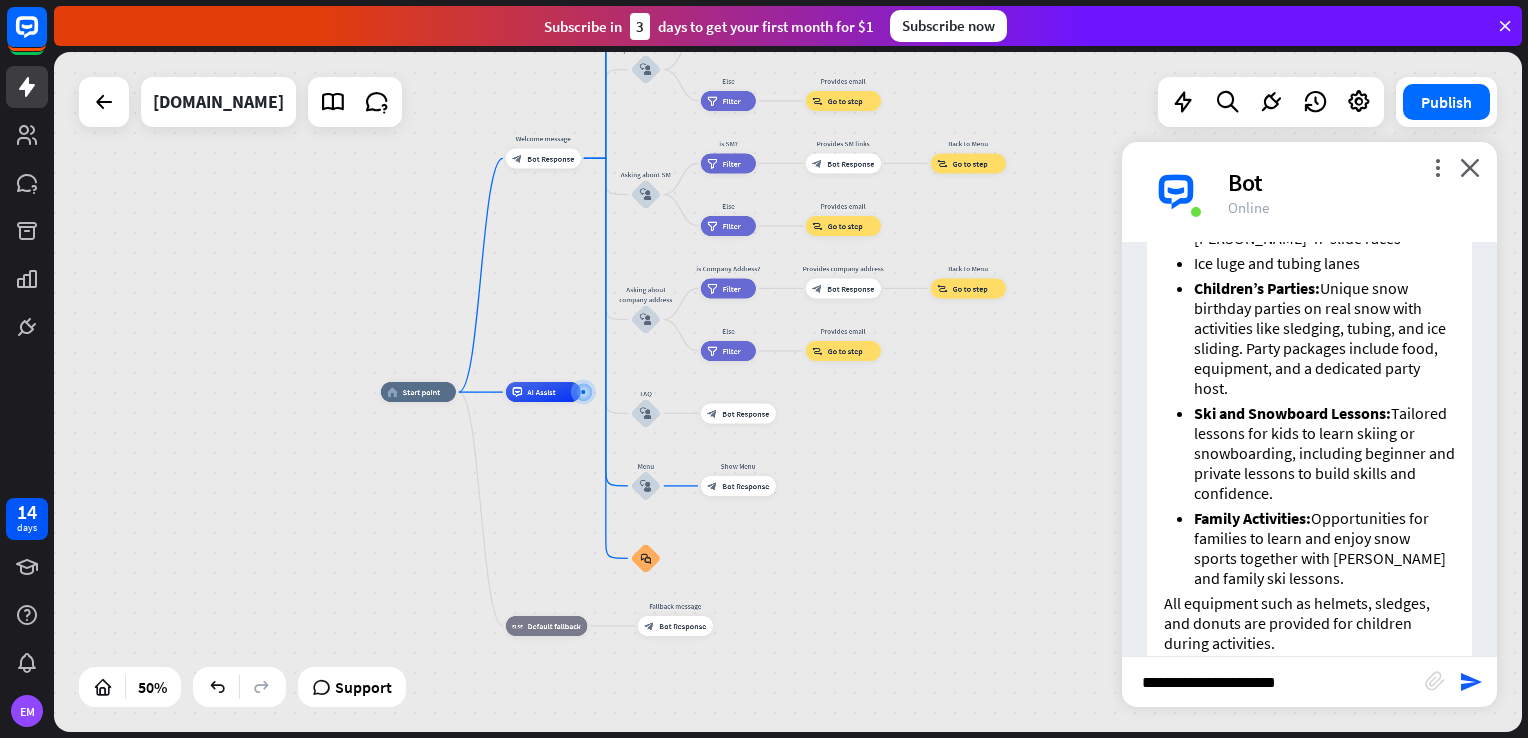 type on "**********" 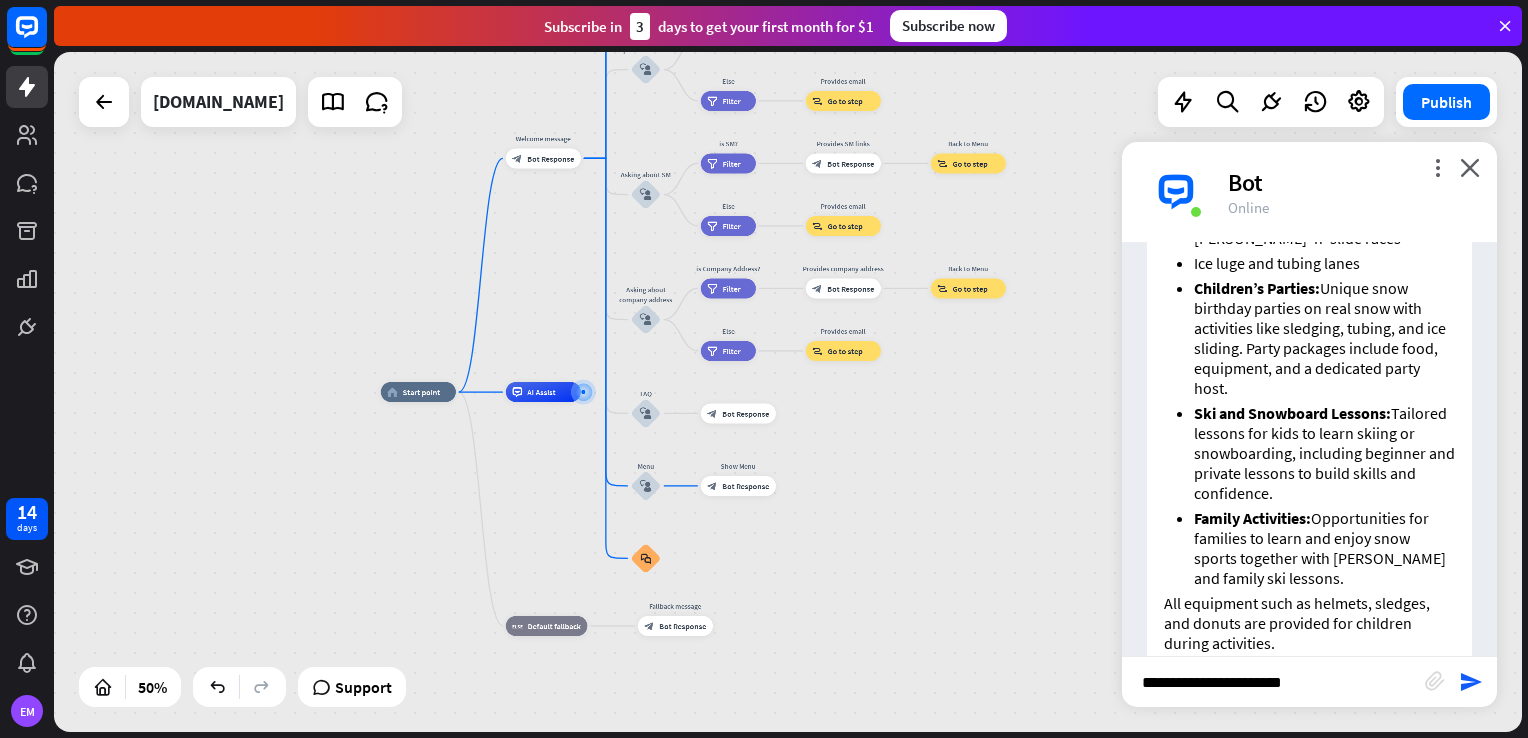 type 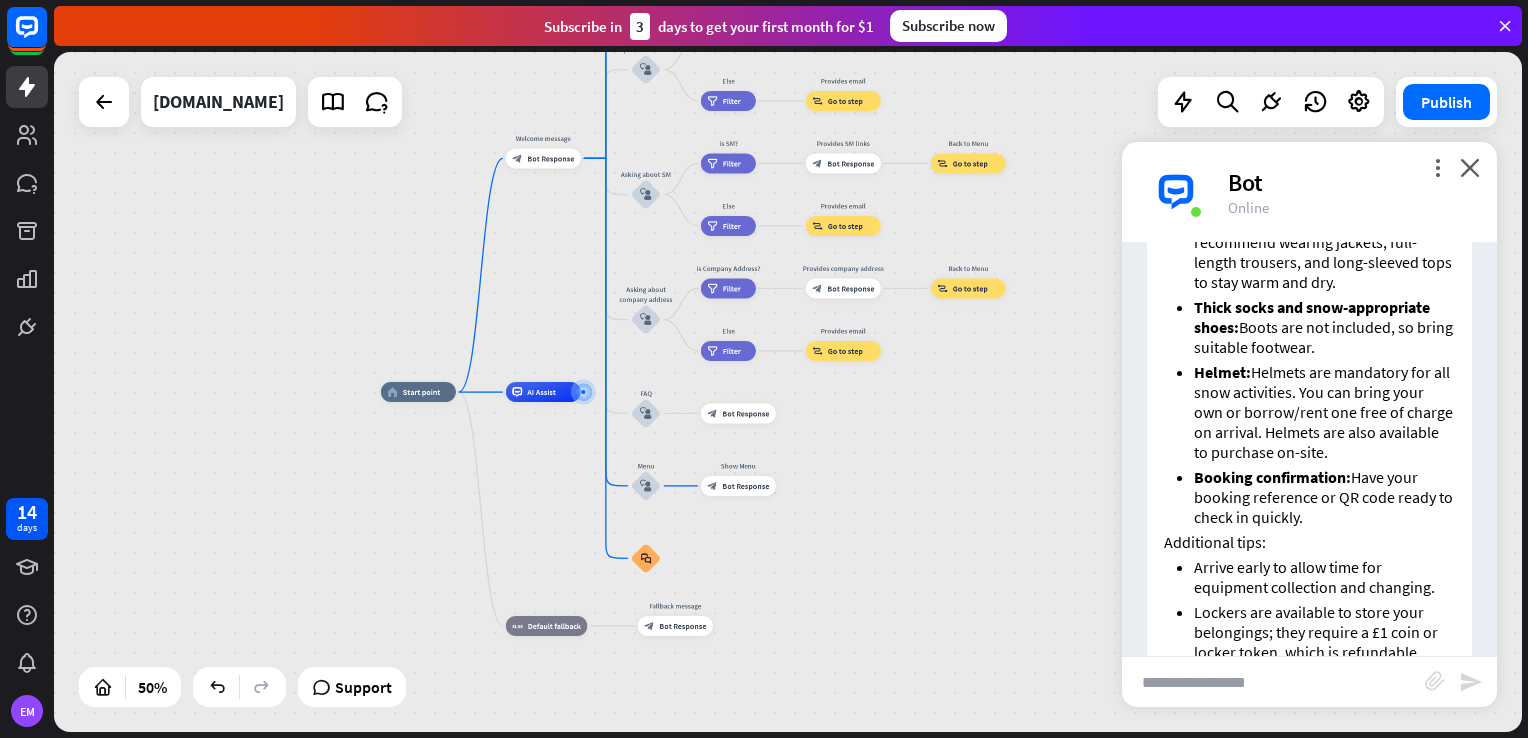 scroll, scrollTop: 6792, scrollLeft: 0, axis: vertical 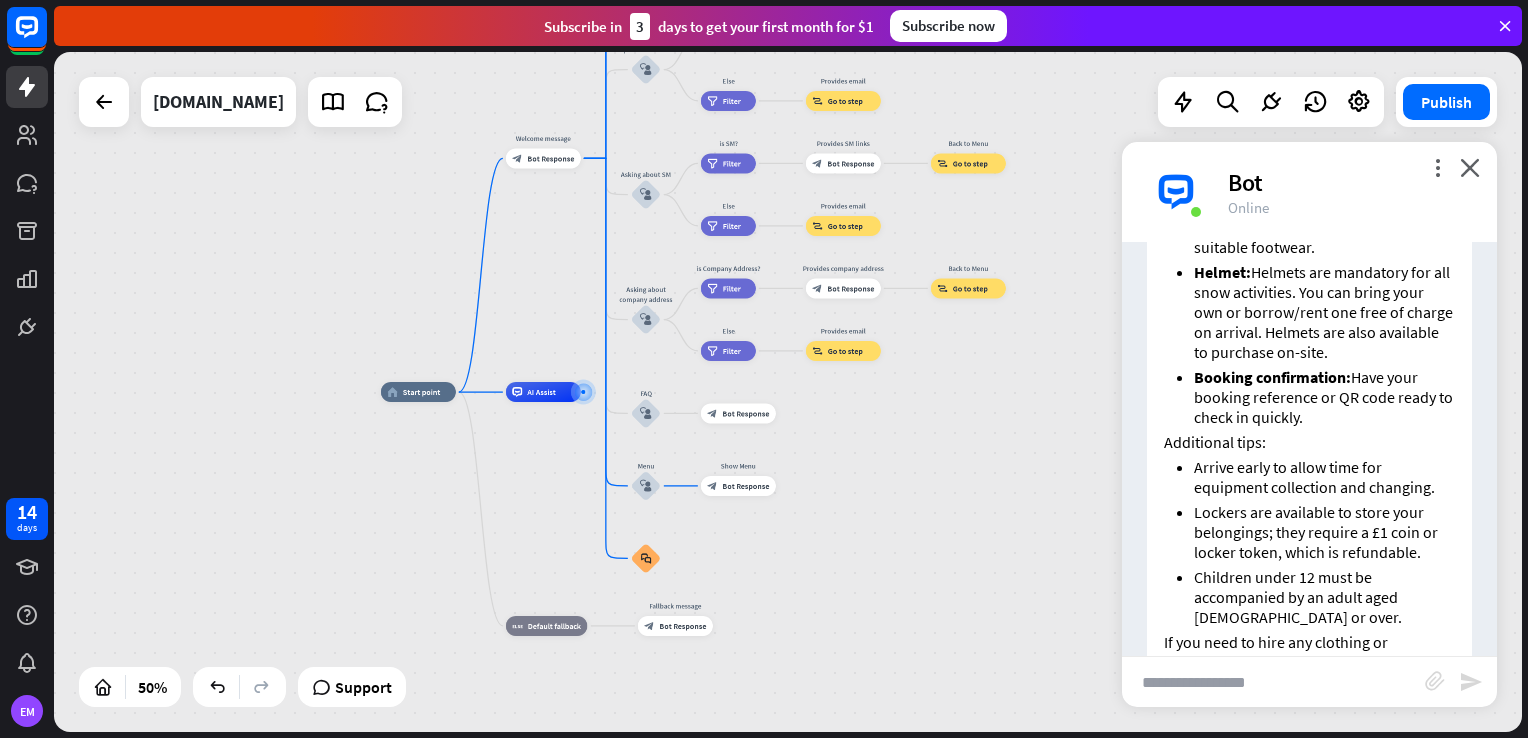 click on "Bot" at bounding box center [1350, 182] 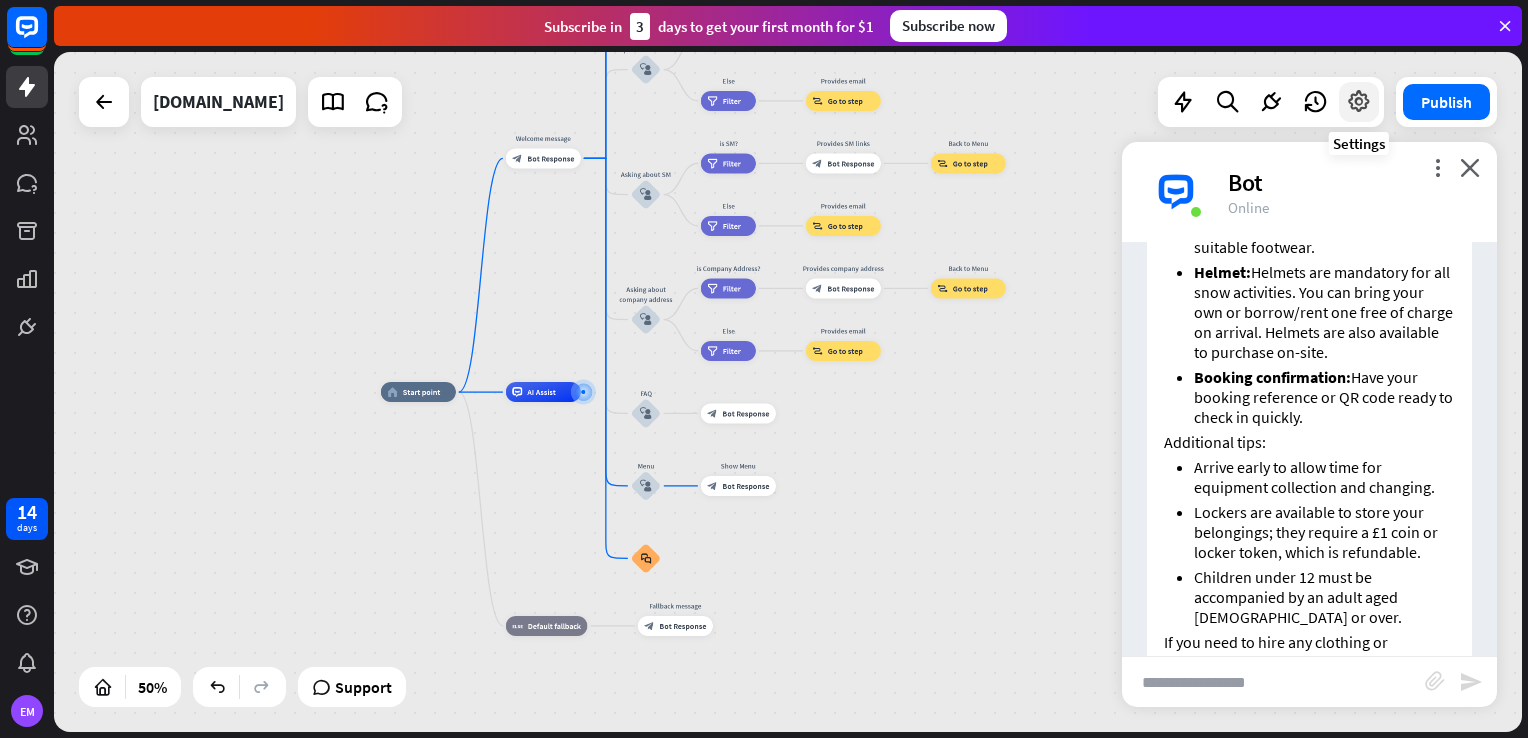 click at bounding box center (1359, 102) 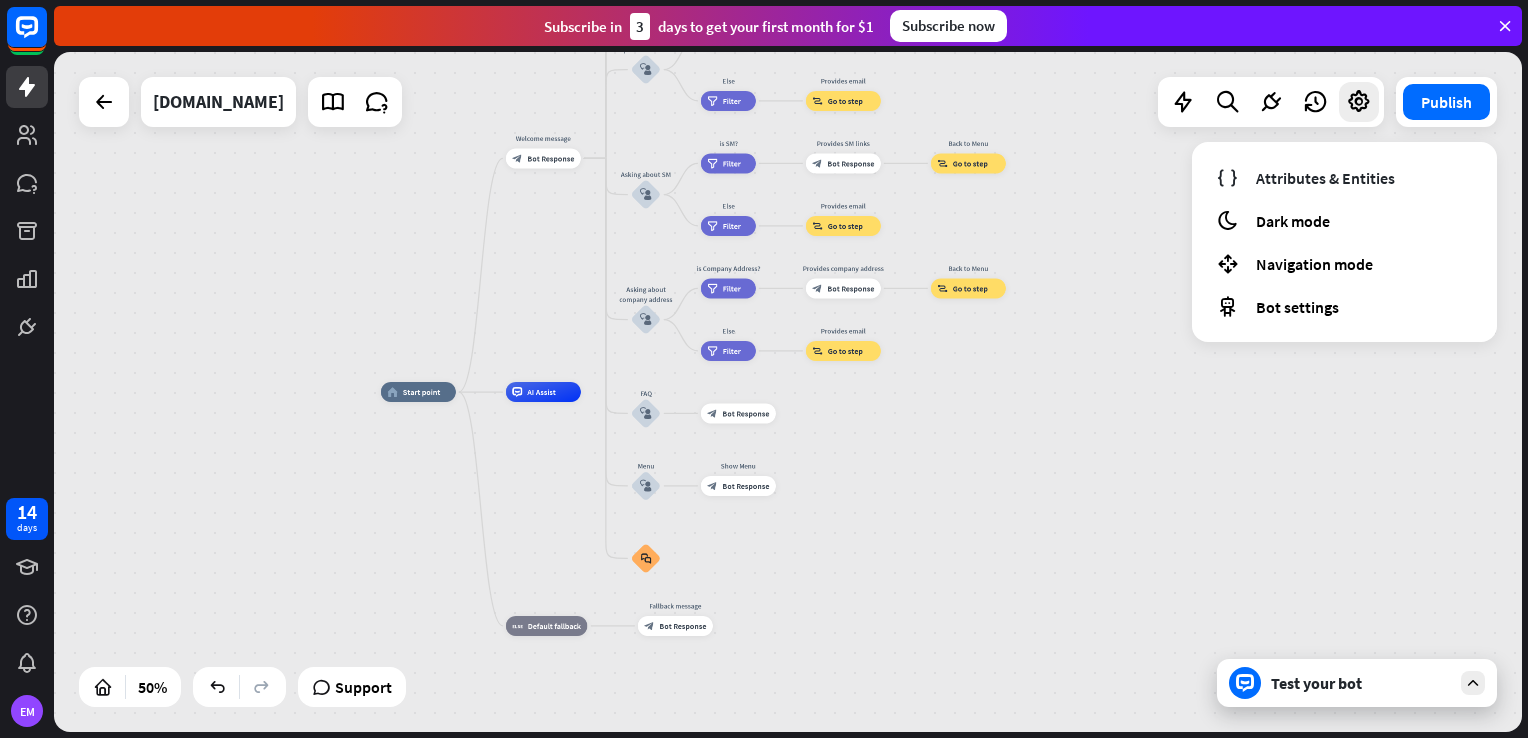 click on "home_2   Start point                 Welcome message   block_bot_response   Bot Response                 About us   block_user_input                 Provide company information   block_bot_response   Bot Response                 Back to Menu   block_user_input                 Was it helpful?   block_bot_response   Bot Response                 Yes   block_user_input                 Thank you!   block_bot_response   Bot Response                 No   block_user_input                 Back to Menu   block_goto   Go to step                 Contact us   block_user_input                 Contact flow   builder_tree   Flow                 Asking about email   block_user_input                   block_goto   Go to step                 Asking about phone number   block_user_input                 Is phone number?   filter   Filter                 Provides phone number   block_bot_response   Bot Response                 Back to Menu   block_goto   Go to step                 Else   filter   Filter" at bounding box center [788, 392] 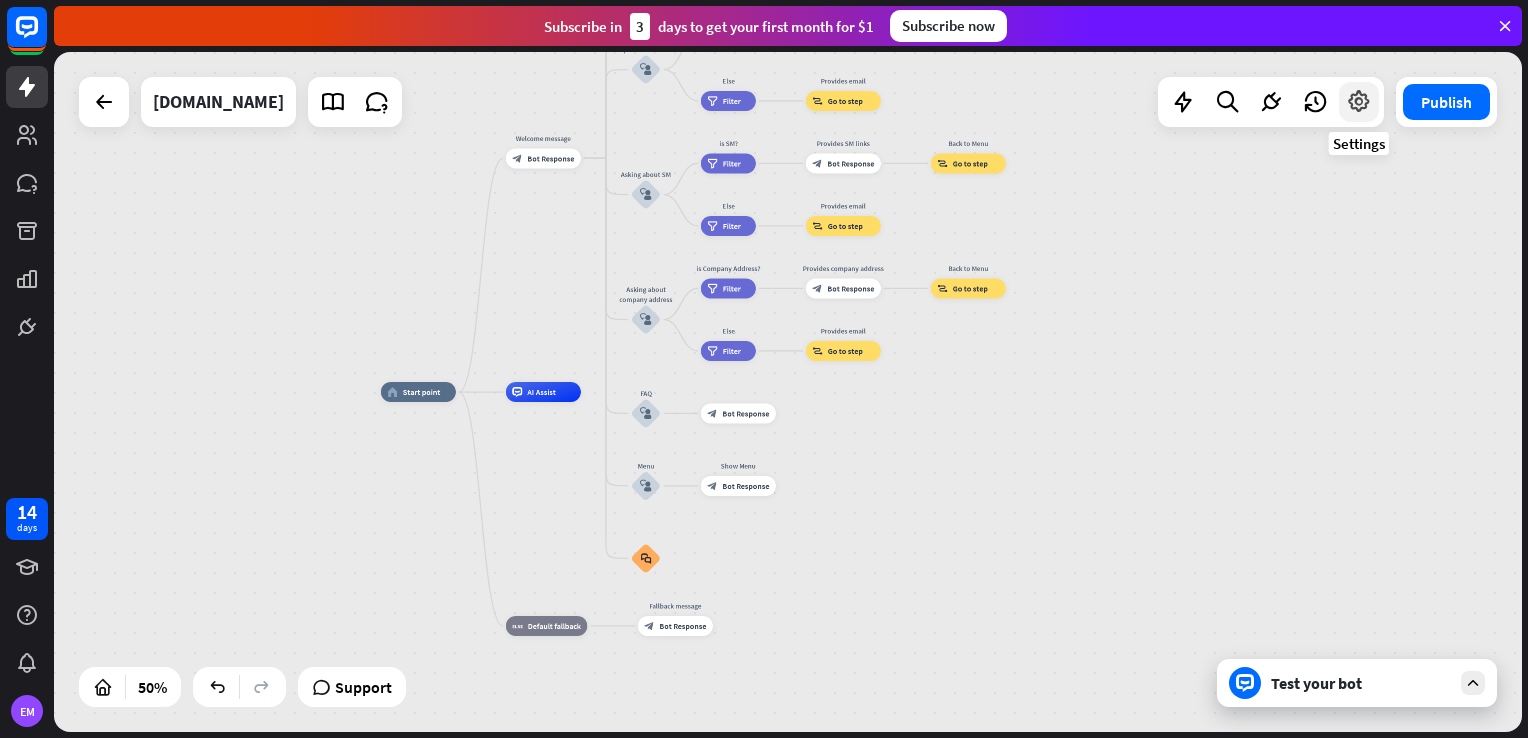 click at bounding box center (1359, 102) 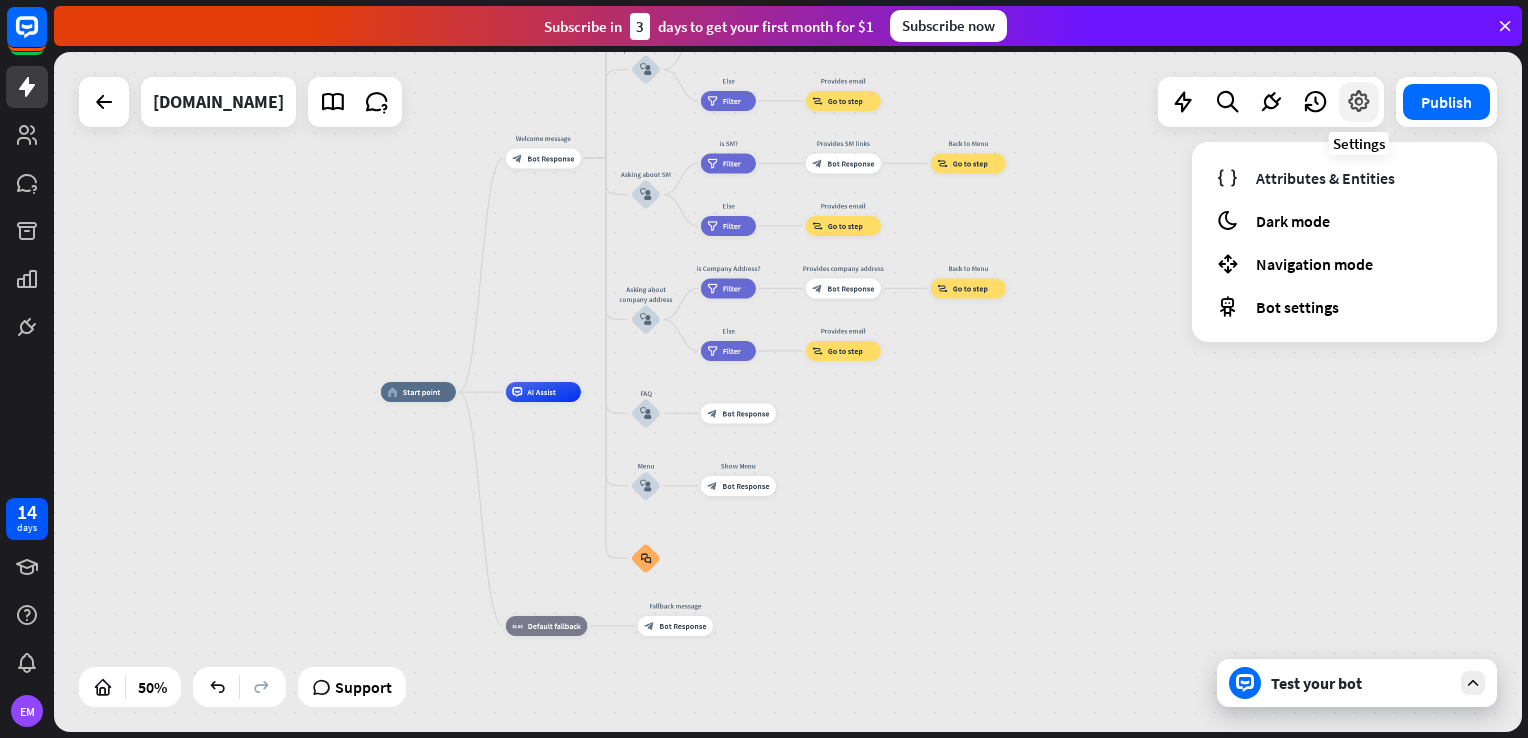click at bounding box center (1359, 102) 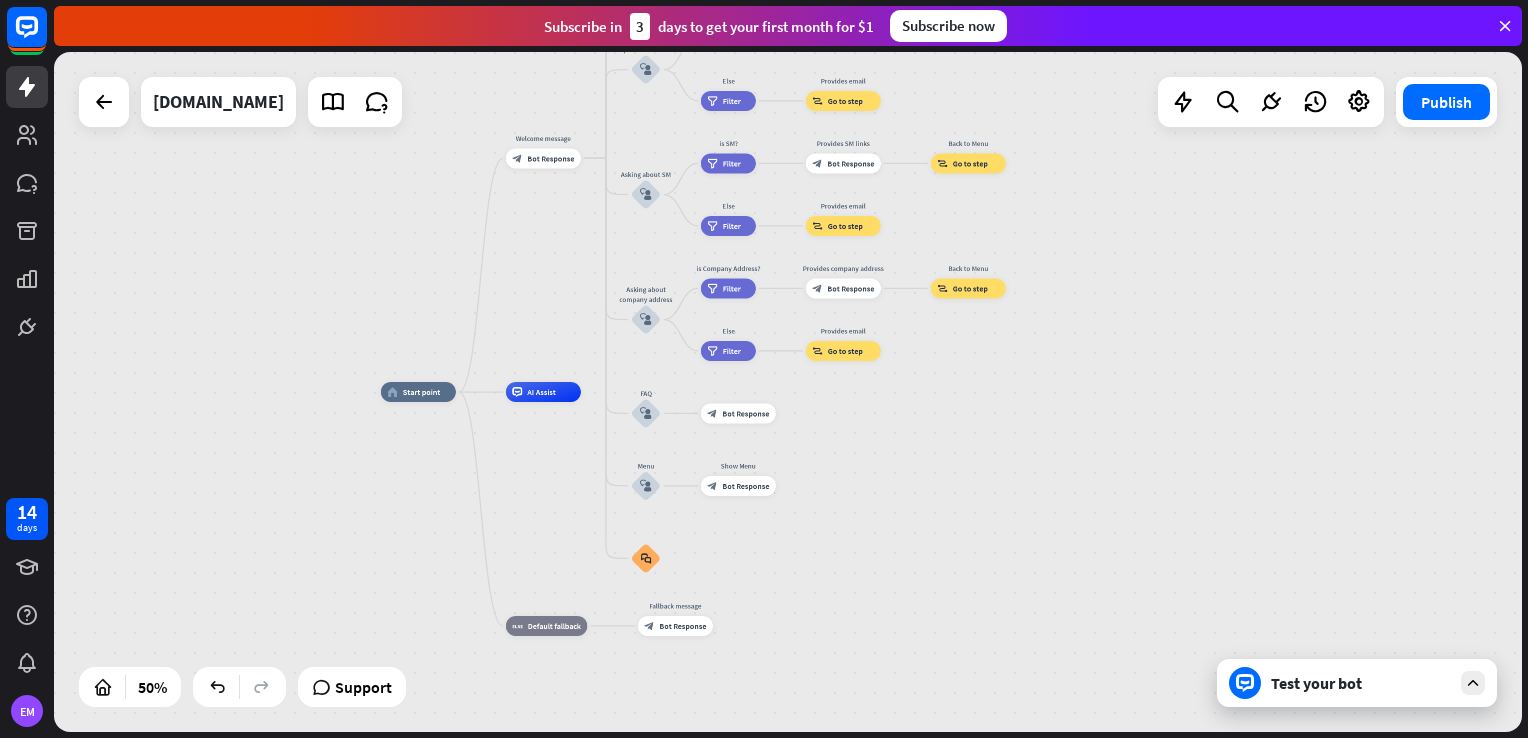 click on "Test your bot" at bounding box center (1357, 683) 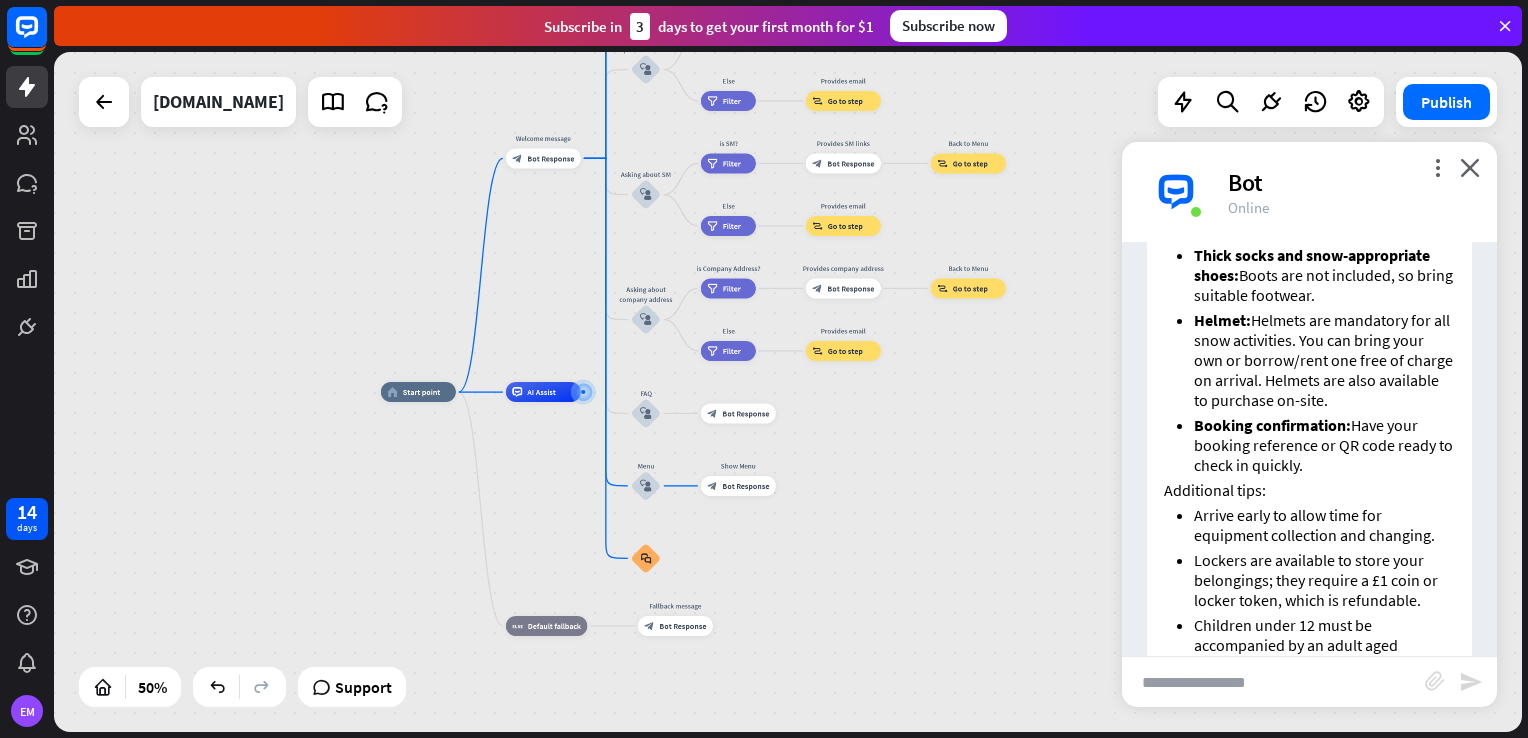 scroll, scrollTop: 6792, scrollLeft: 0, axis: vertical 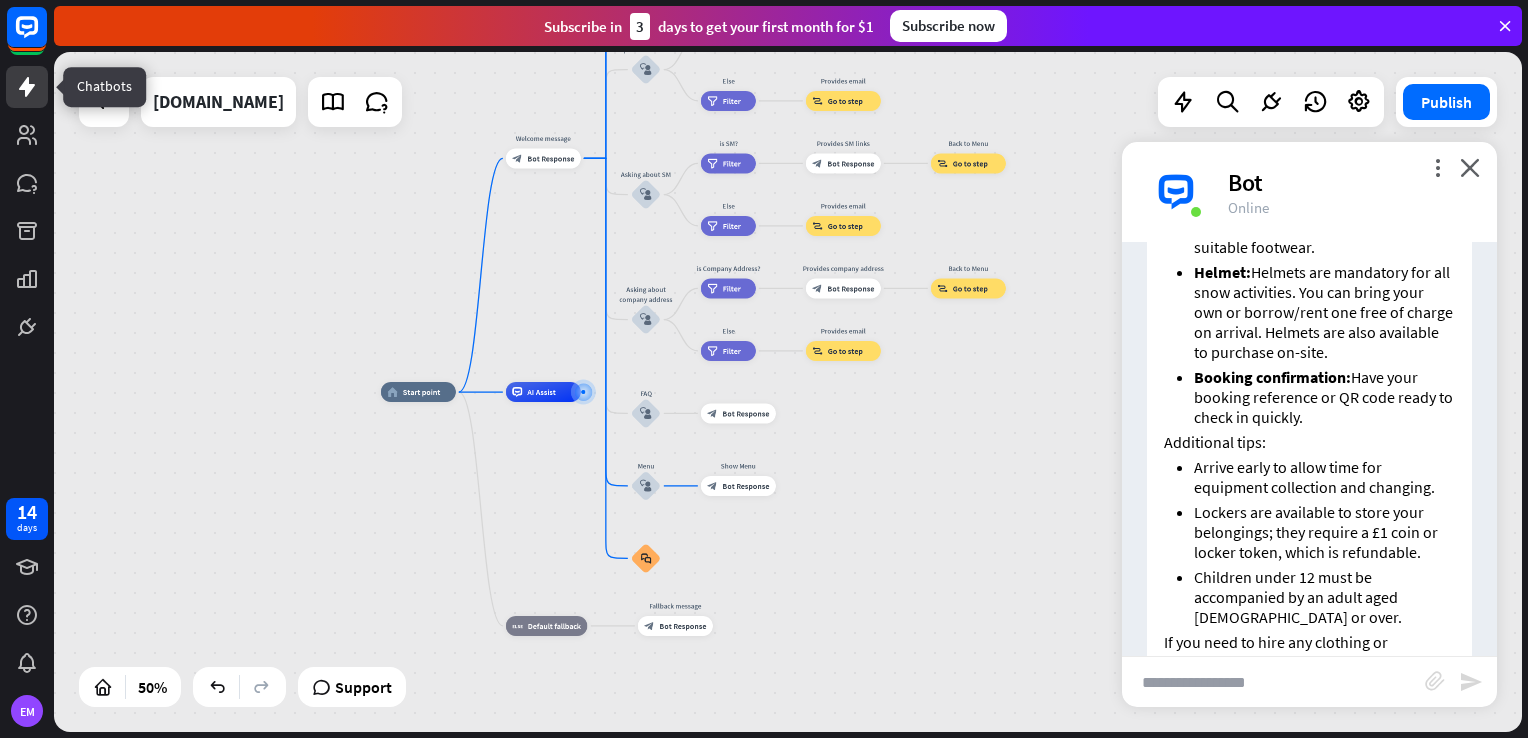 click 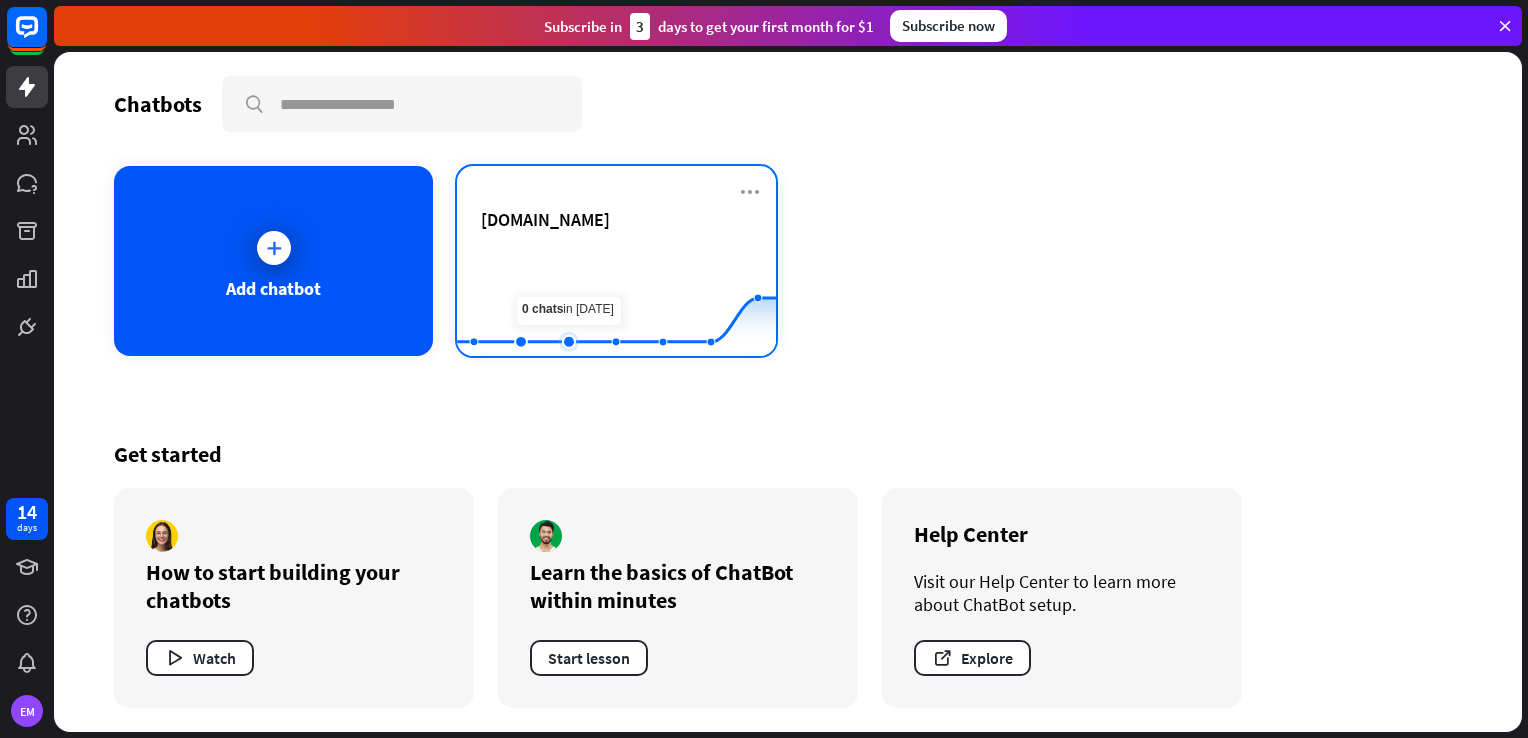 click 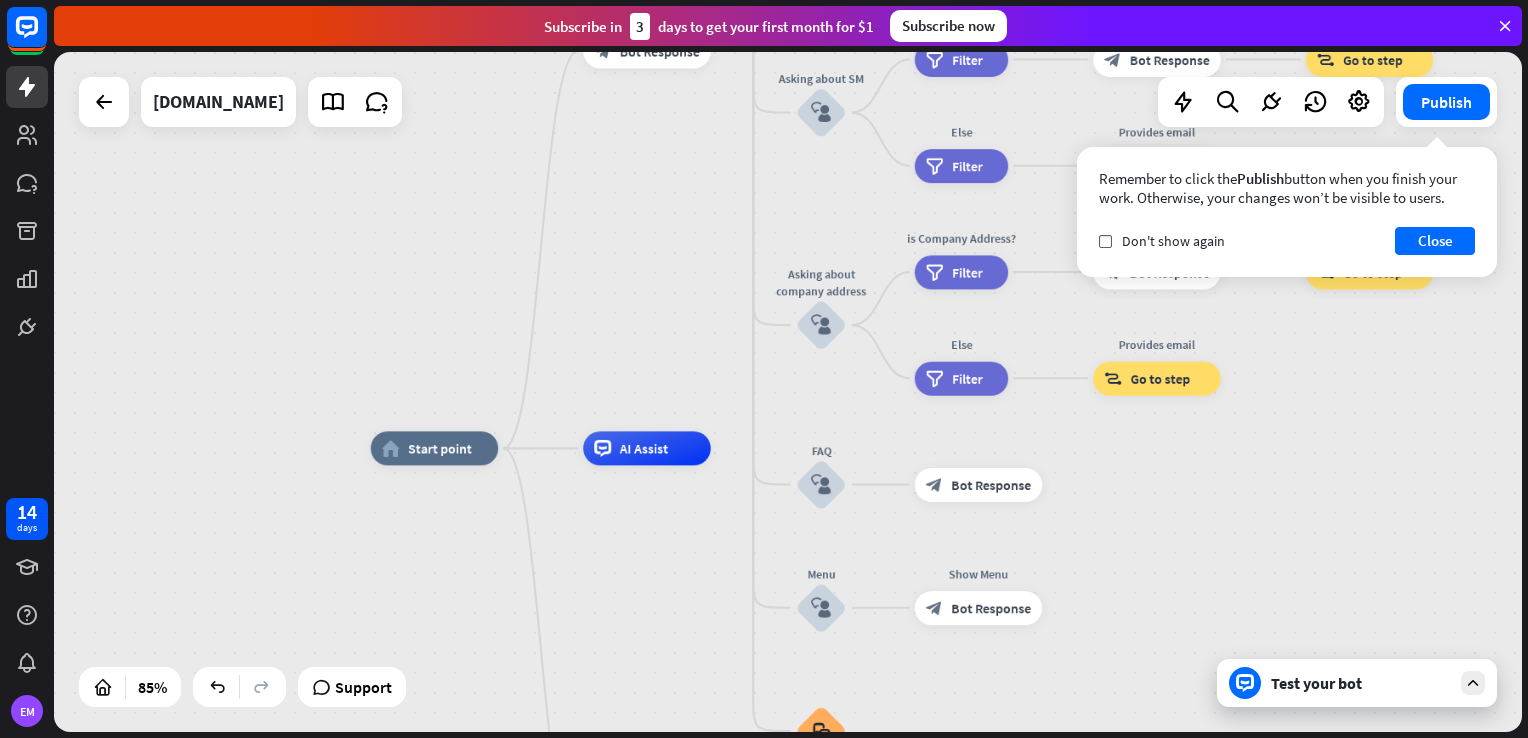 drag, startPoint x: 1422, startPoint y: 485, endPoint x: 1188, endPoint y: 552, distance: 243.40295 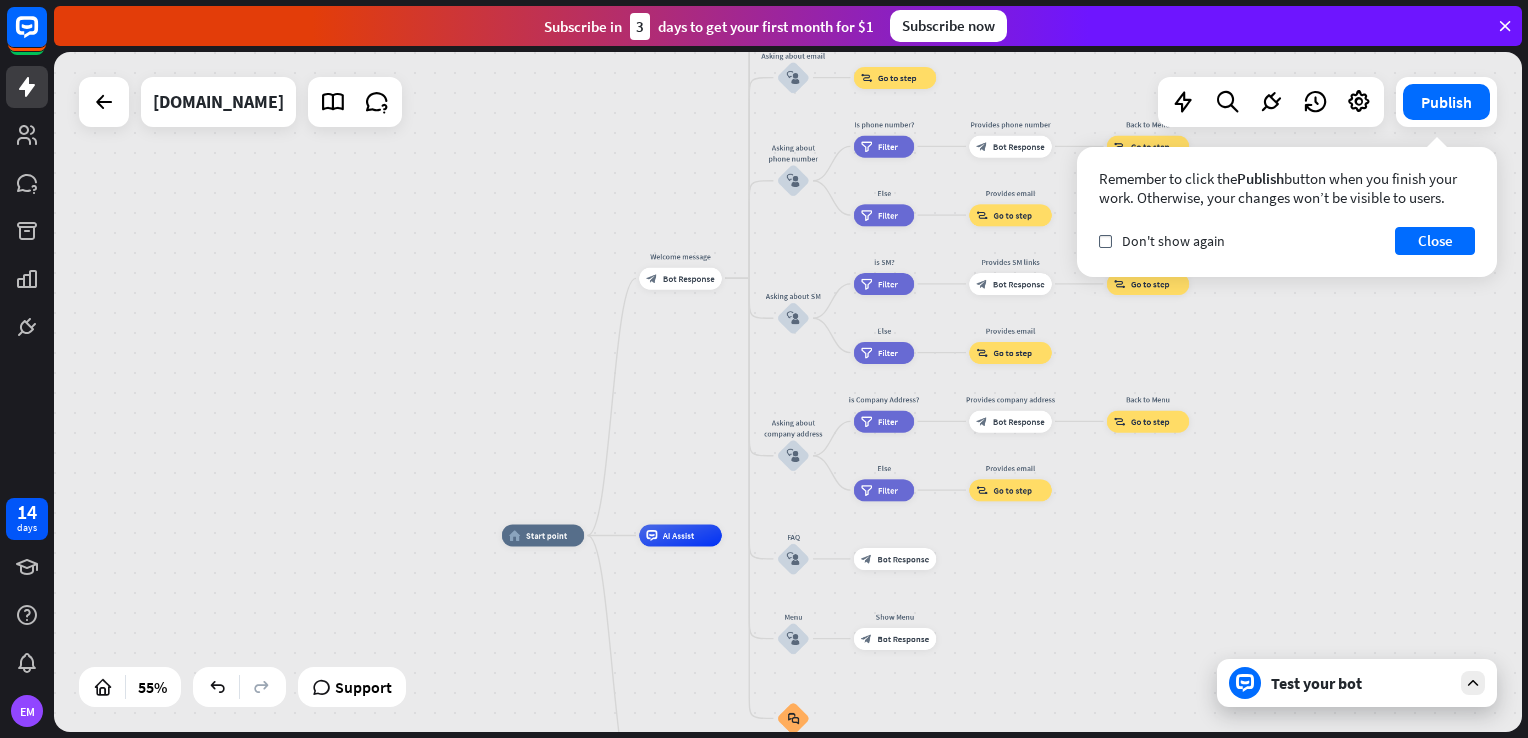 drag, startPoint x: 1214, startPoint y: 513, endPoint x: 908, endPoint y: 589, distance: 315.2967 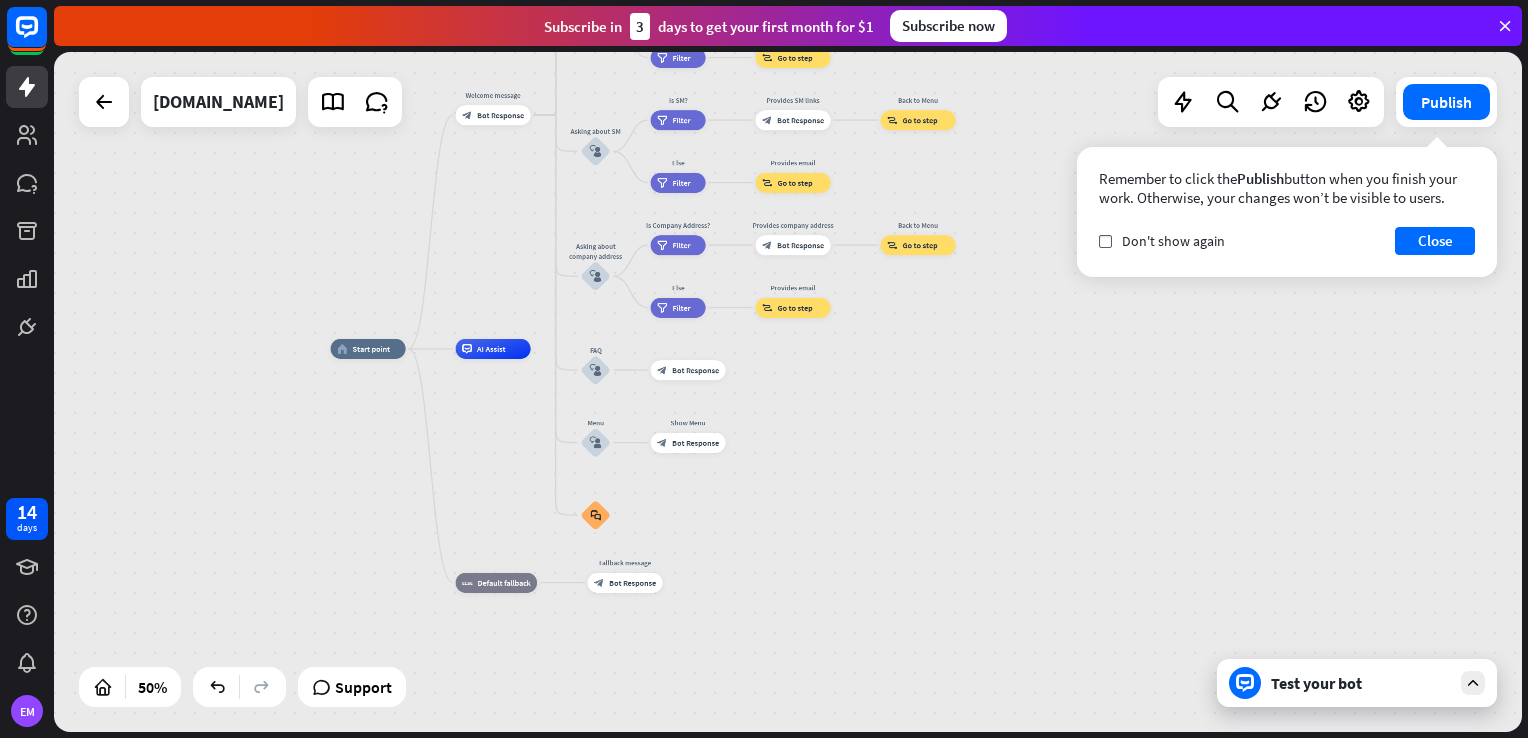 drag, startPoint x: 1005, startPoint y: 522, endPoint x: 993, endPoint y: 310, distance: 212.33936 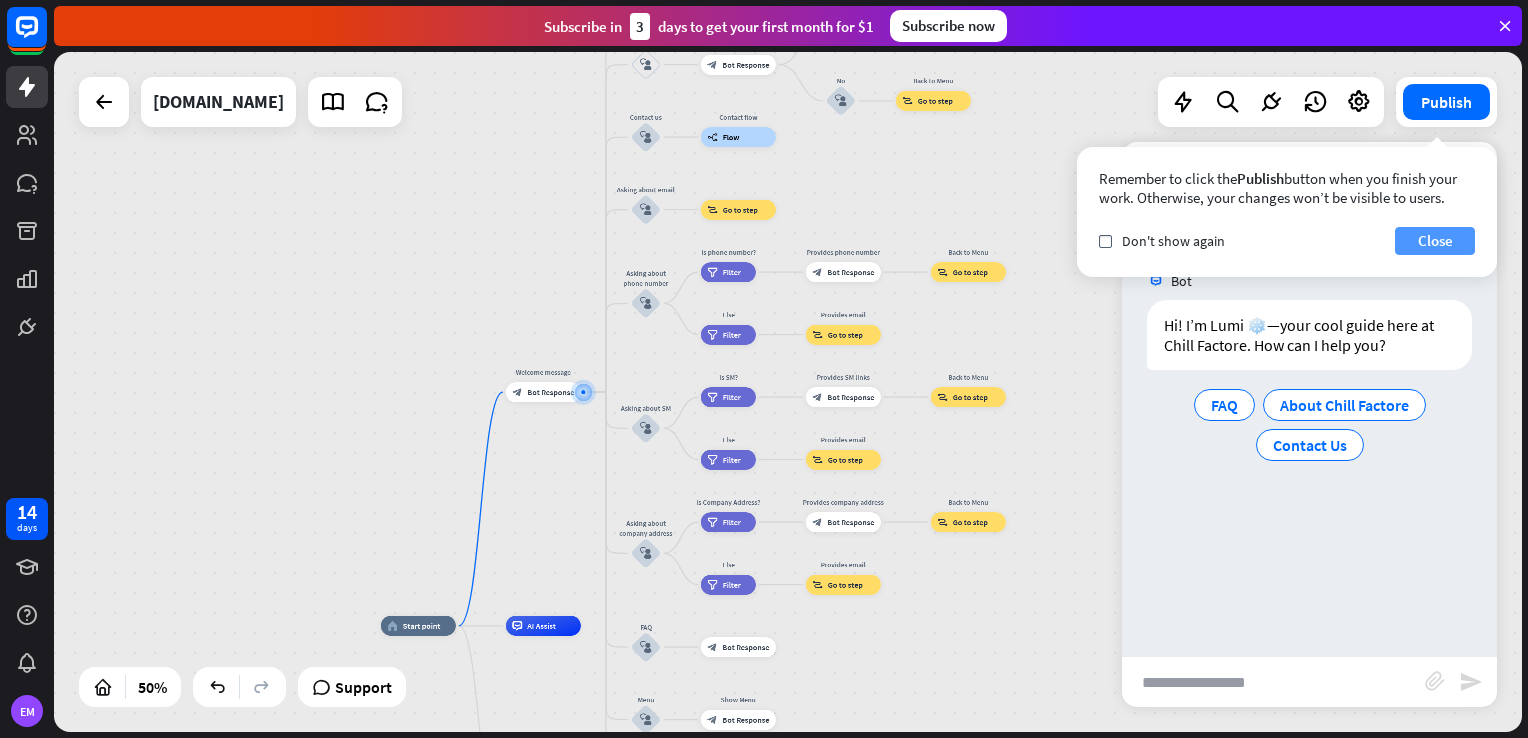 click on "Close" at bounding box center [1435, 241] 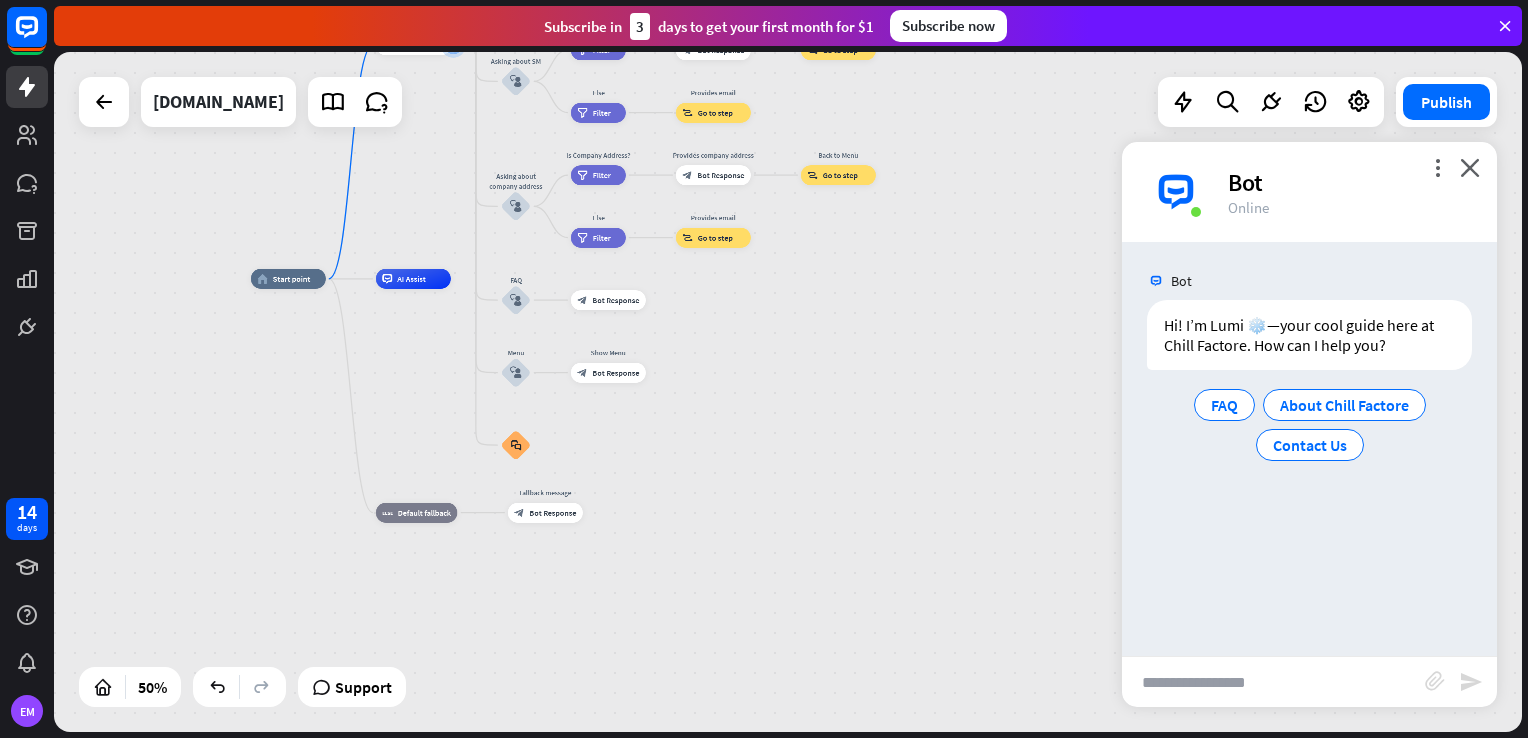 drag, startPoint x: 834, startPoint y: 270, endPoint x: 826, endPoint y: 245, distance: 26.24881 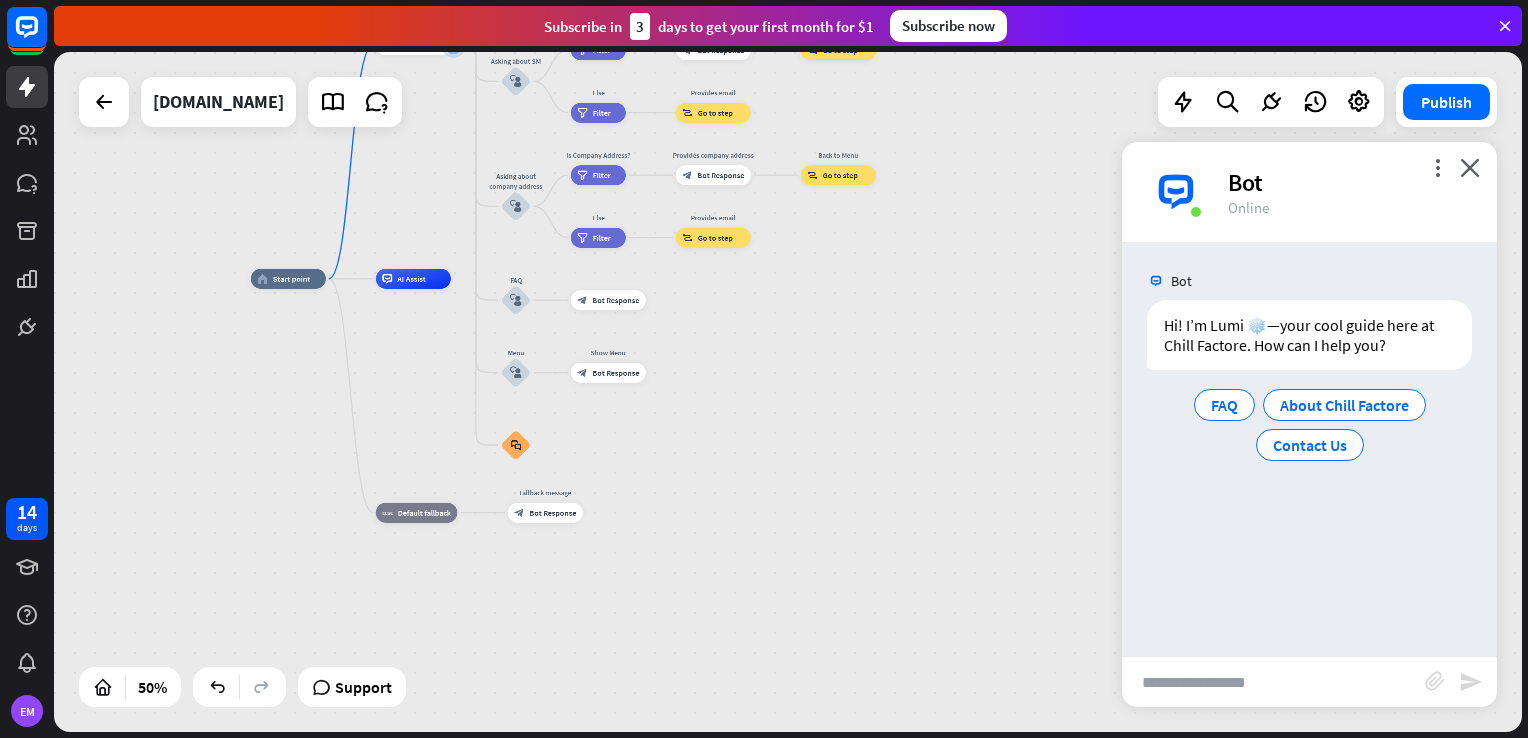 click on "home_2   Start point                 Welcome message   block_bot_response   Bot Response                     About us   block_user_input                 Provide company information   block_bot_response   Bot Response                 Back to Menu   block_user_input                 Was it helpful?   block_bot_response   Bot Response                 Yes   block_user_input                 Thank you!   block_bot_response   Bot Response                 No   block_user_input                 Back to Menu   block_goto   Go to step                 Contact us   block_user_input                 Contact flow   builder_tree   Flow                 Asking about email   block_user_input                   block_goto   Go to step                 Asking about phone number   block_user_input                 Is phone number?   filter   Filter                 Provides phone number   block_bot_response   Bot Response                 Back to Menu   block_goto   Go to step                 Else   filter   Filter" at bounding box center (788, 392) 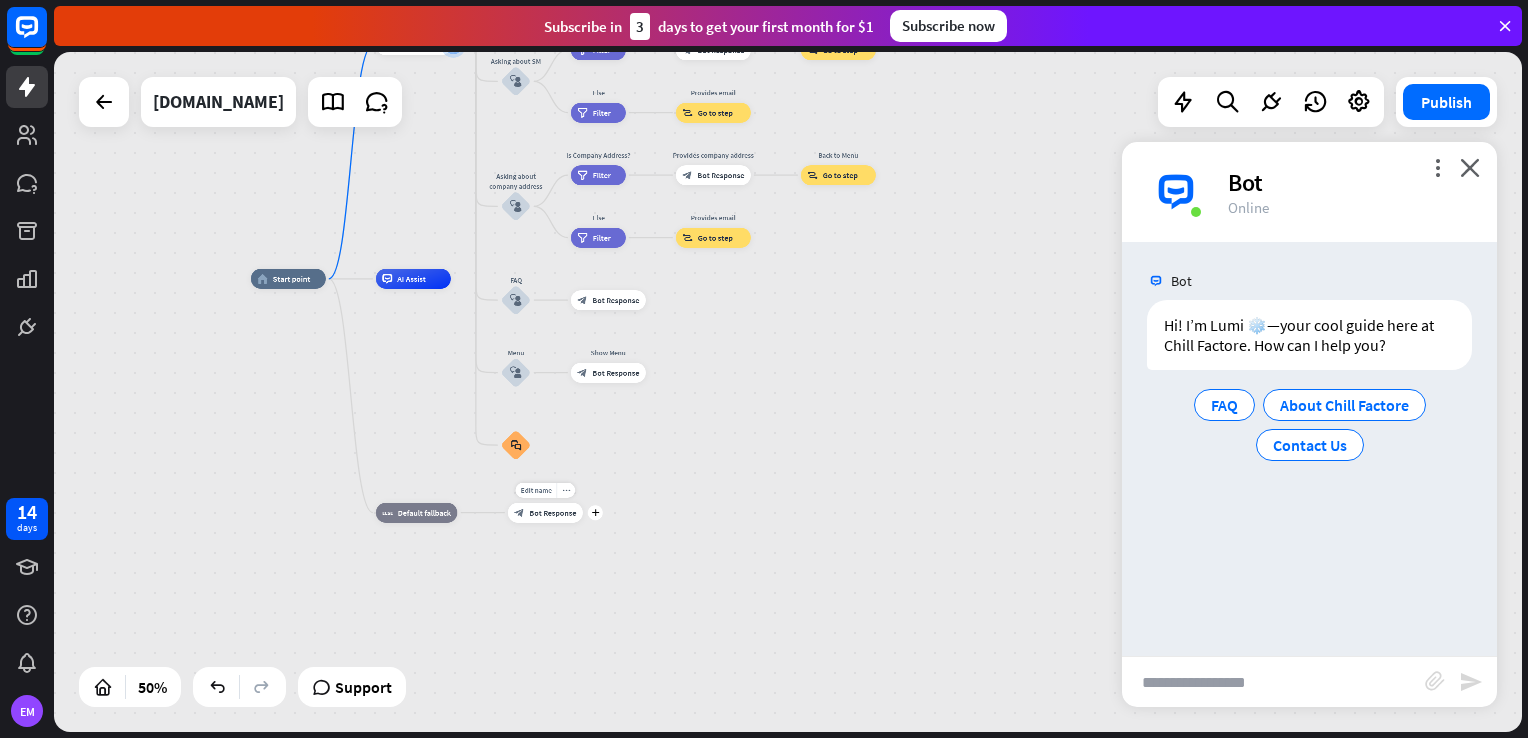 click on "block_bot_response   Bot Response" at bounding box center [545, 513] 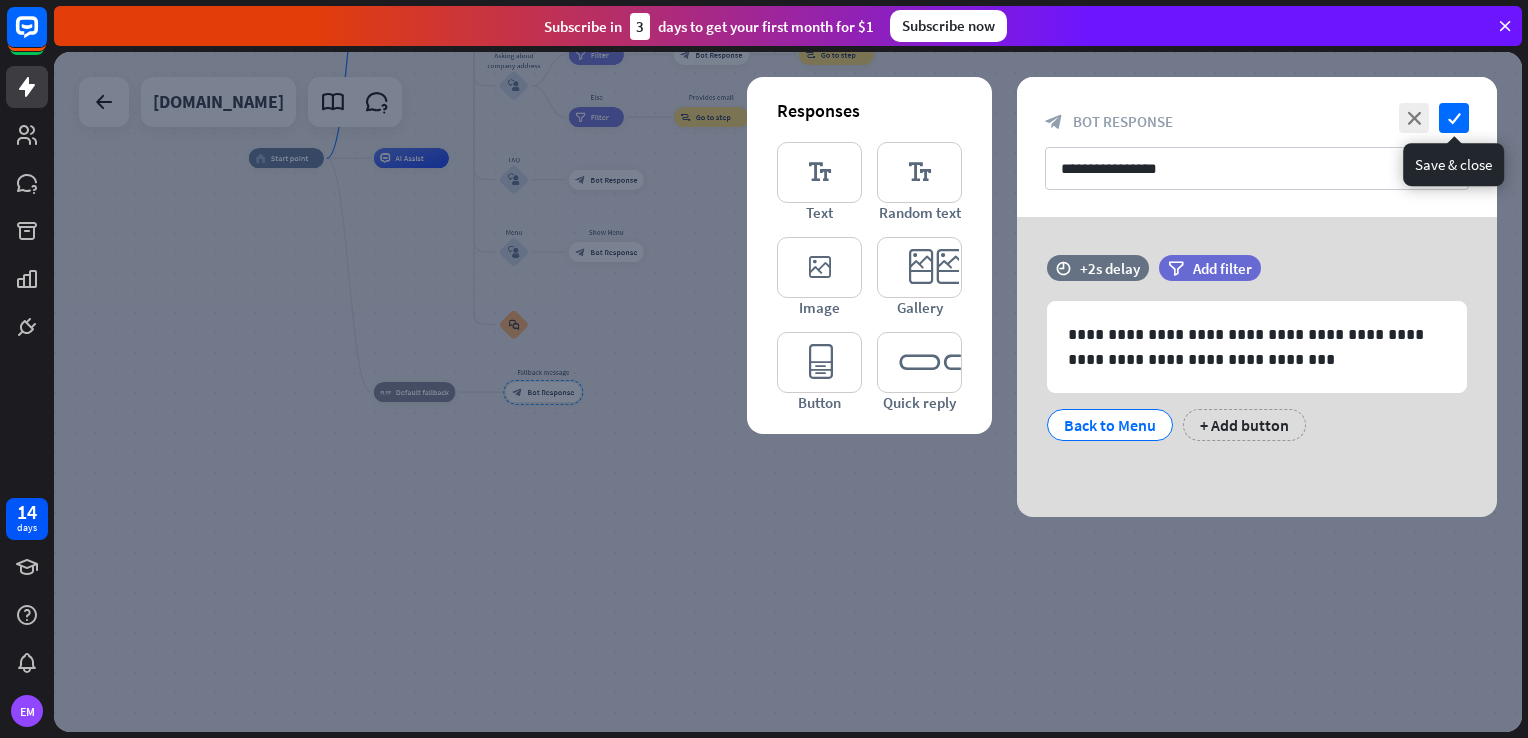 click on "check" at bounding box center [1454, 118] 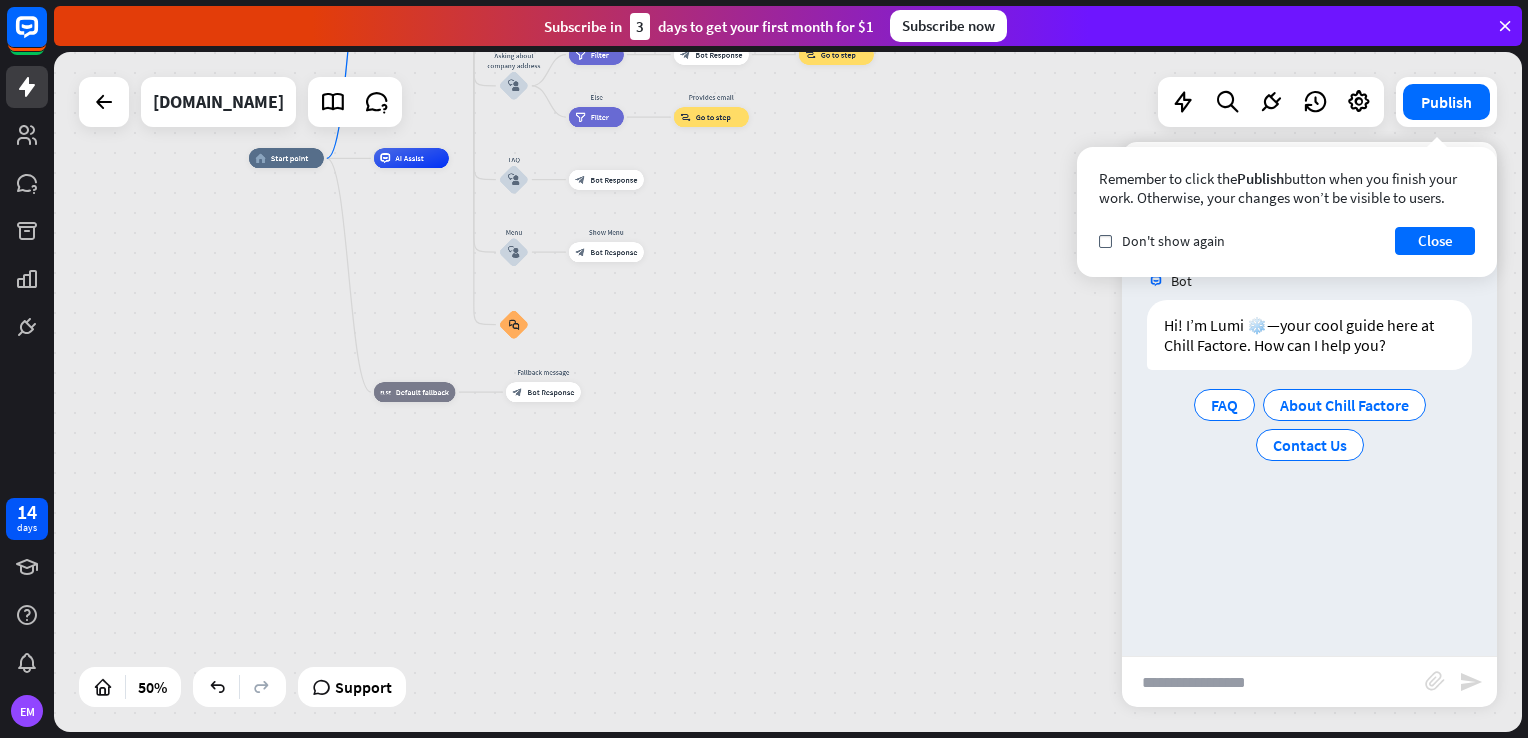 click on "Bot
Hi! I’m Lumi ❄️—your cool guide here at Chill Factore. How can I help you?   FAQ About Chill Factore Contact Us
[DATE] 10:12 AM
Show JSON" at bounding box center [1309, 449] 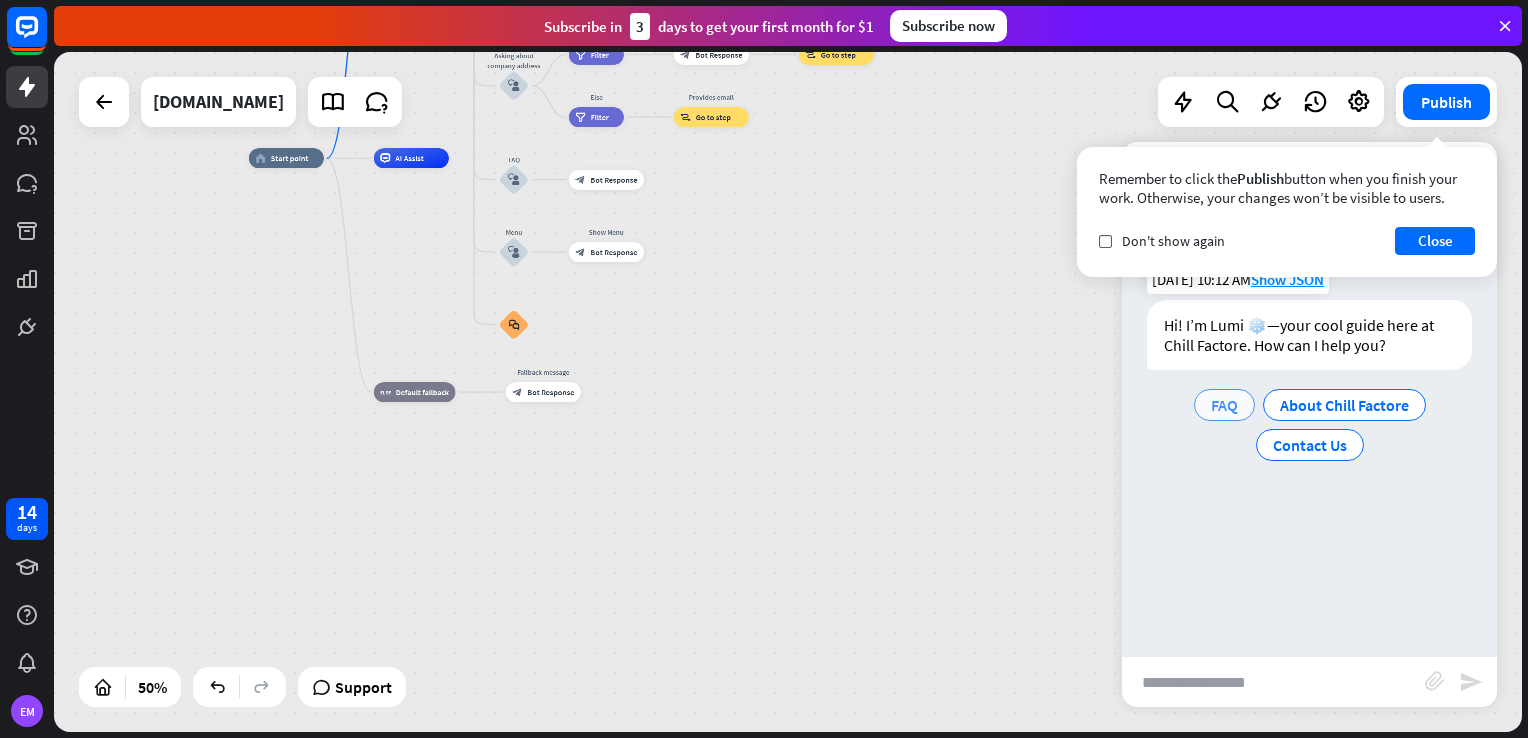 click on "FAQ" at bounding box center (1224, 405) 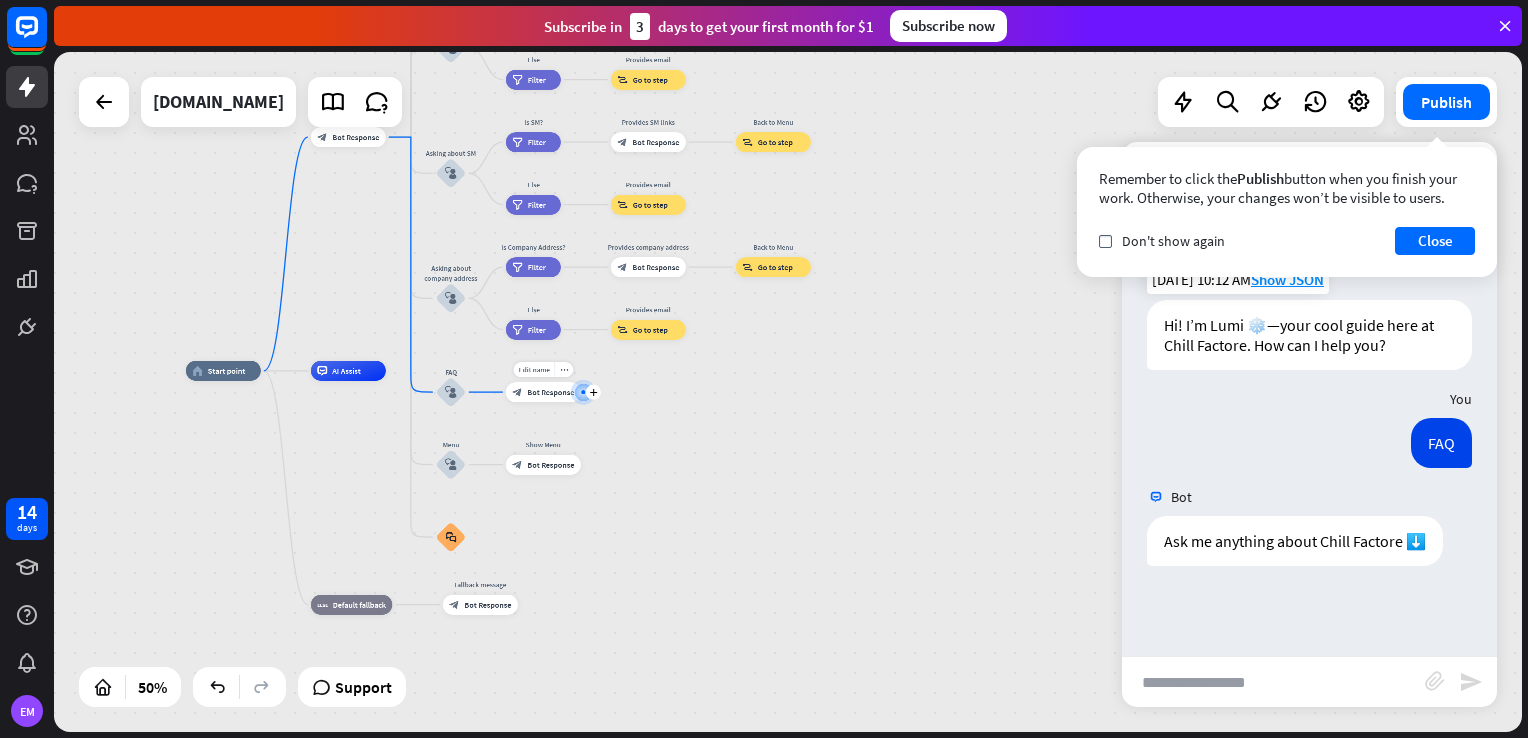click on "Edit name   more_horiz         plus     block_bot_response   Bot Response" at bounding box center [543, 392] 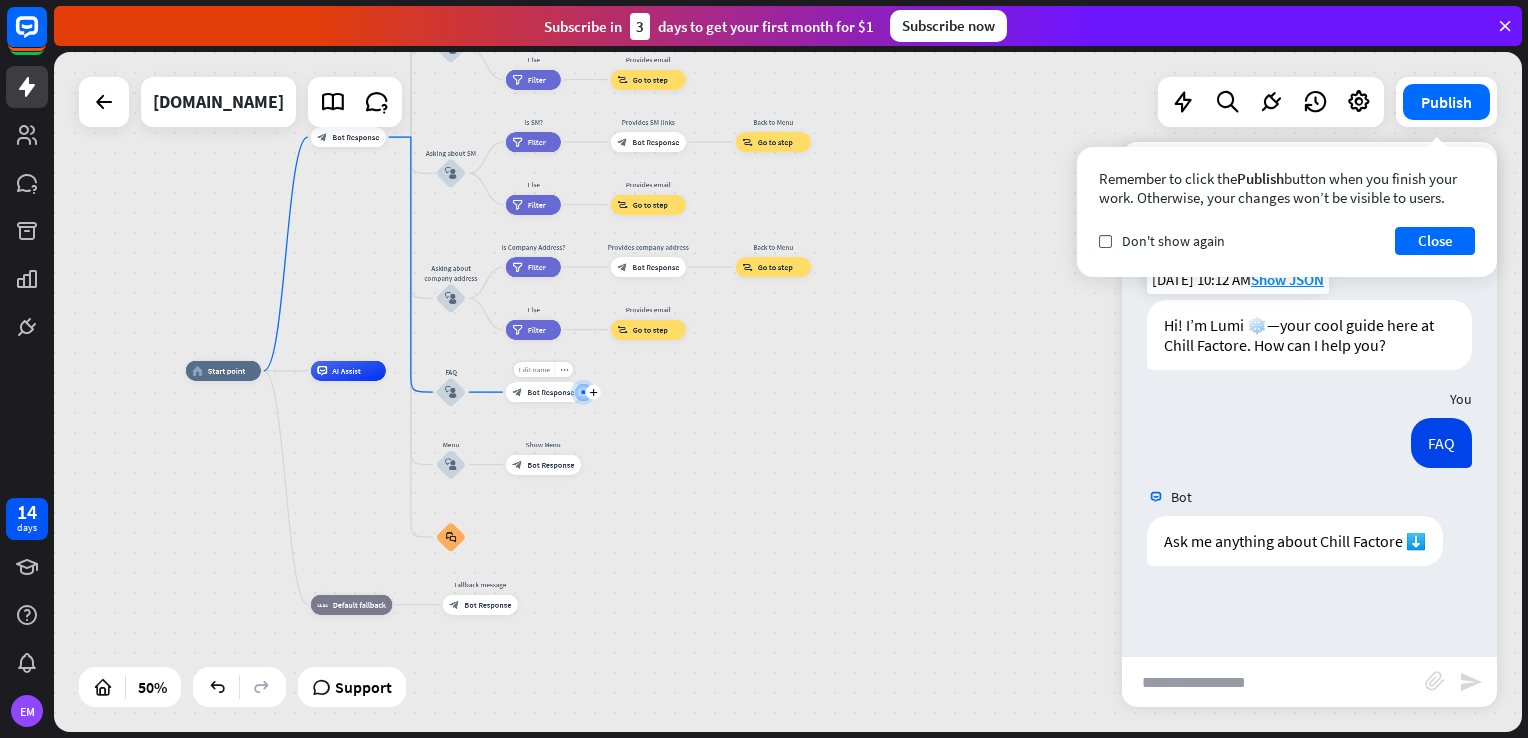 click on "Edit name" at bounding box center (534, 369) 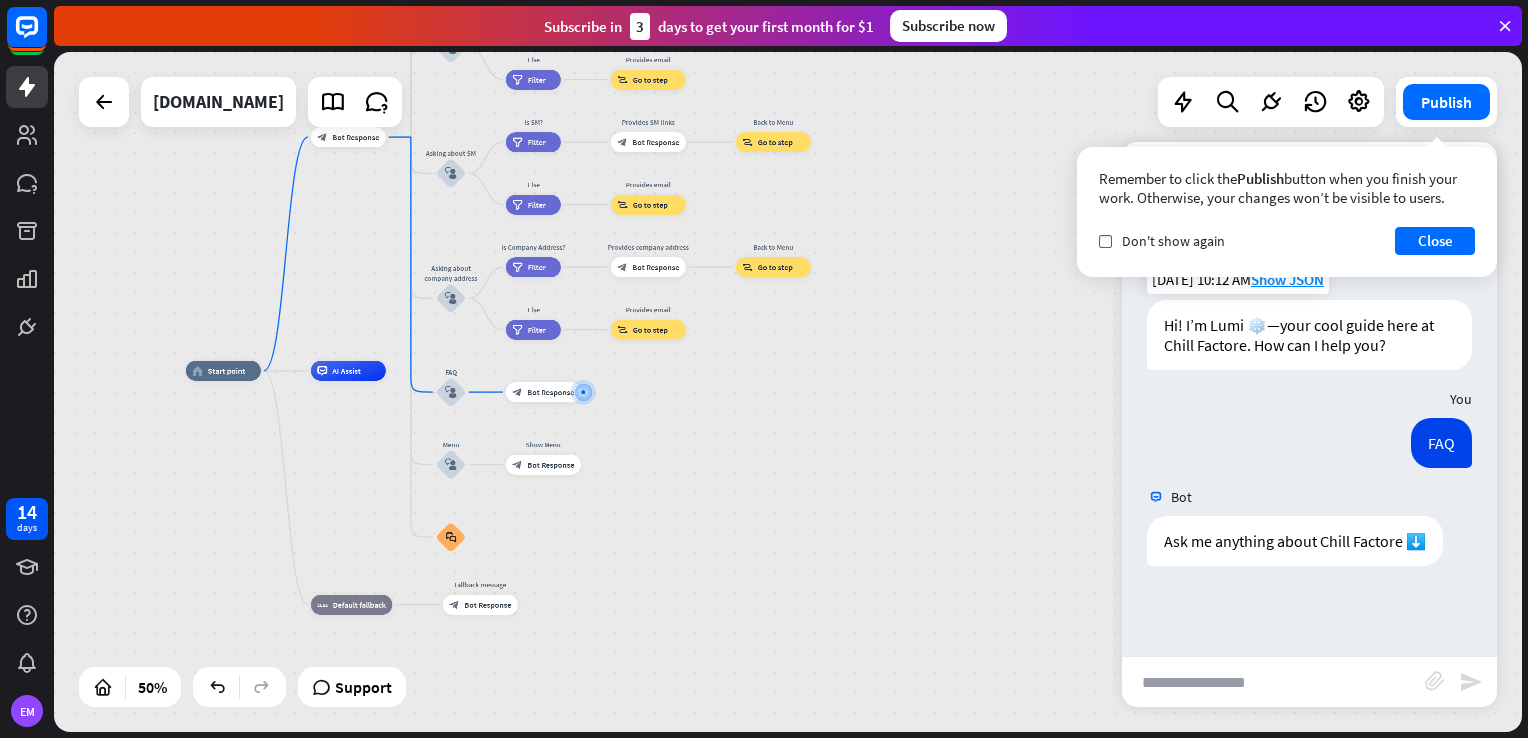 click on "home_2   Start point                 Welcome message   block_bot_response   Bot Response                 About us   block_user_input                 Provide company information   block_bot_response   Bot Response                 Back to Menu   block_user_input                 Was it helpful?   block_bot_response   Bot Response                 Yes   block_user_input                 Thank you!   block_bot_response   Bot Response                 No   block_user_input                 Back to Menu   block_goto   Go to step                 Contact us   block_user_input                 Contact flow   builder_tree   Flow                 Asking about email   block_user_input                   block_goto   Go to step                 Asking about phone number   block_user_input                 Is phone number?   filter   Filter                 Provides phone number   block_bot_response   Bot Response                 Back to Menu   block_goto   Go to step                 Else   filter   Filter" at bounding box center (553, 541) 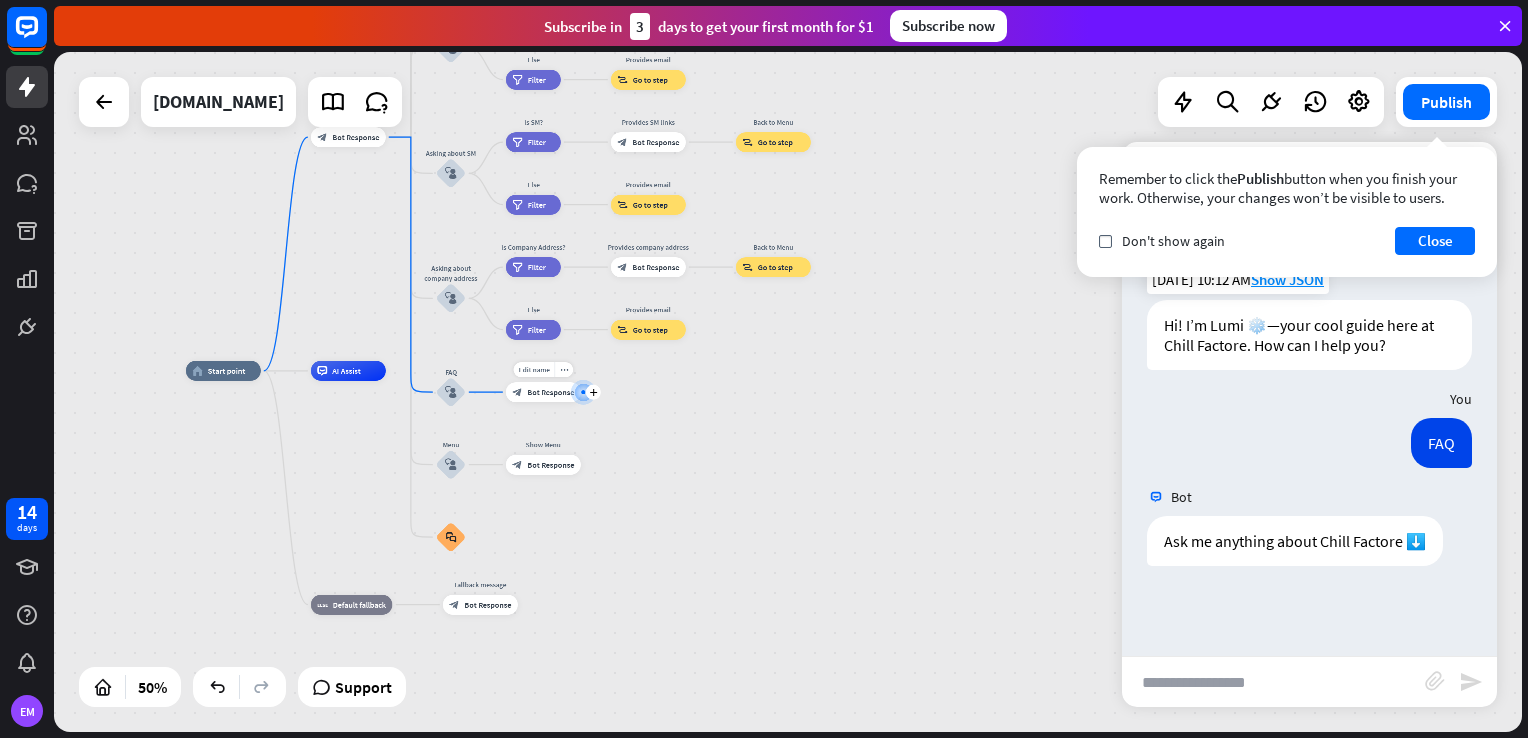 click on "block_bot_response   Bot Response" at bounding box center (543, 392) 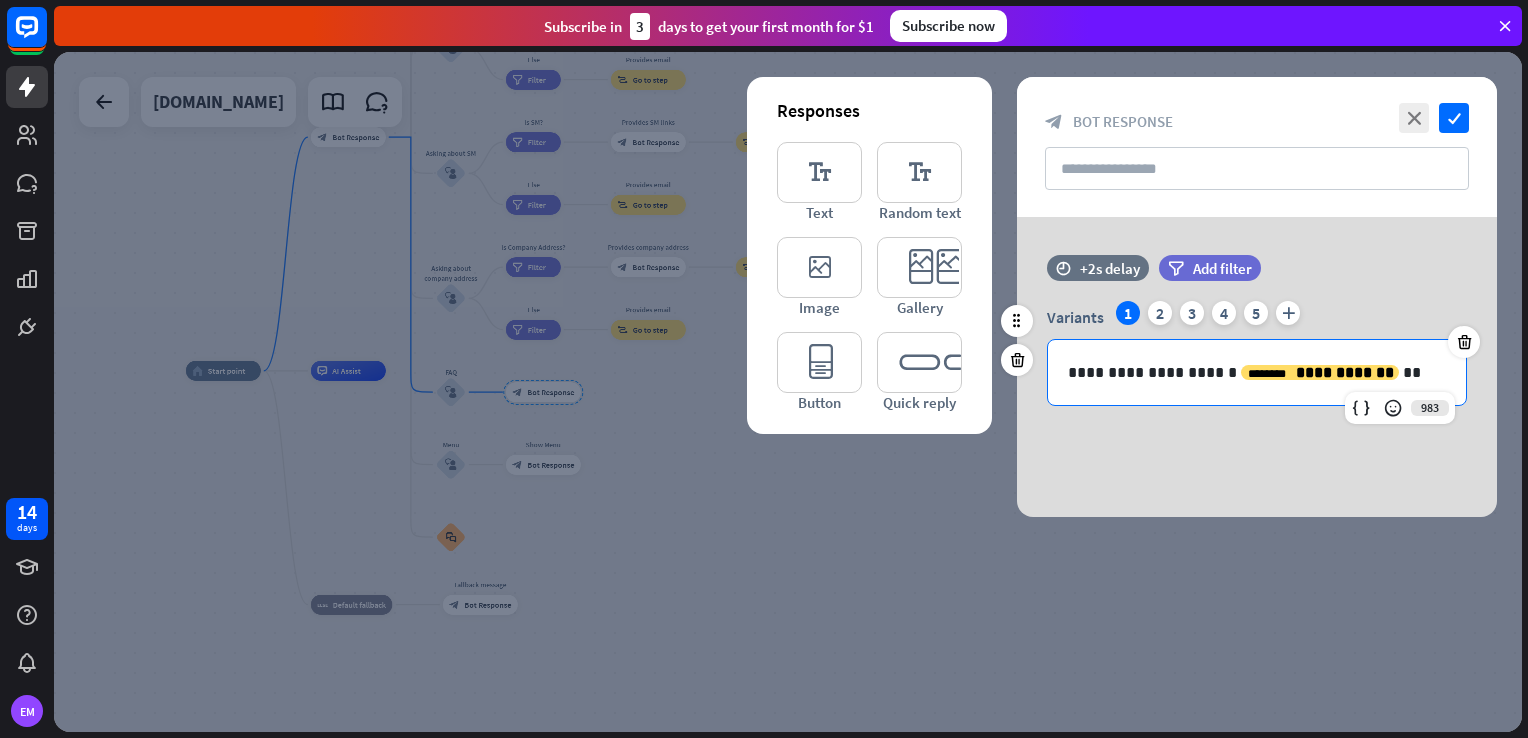 click on "**********" at bounding box center (1257, 372) 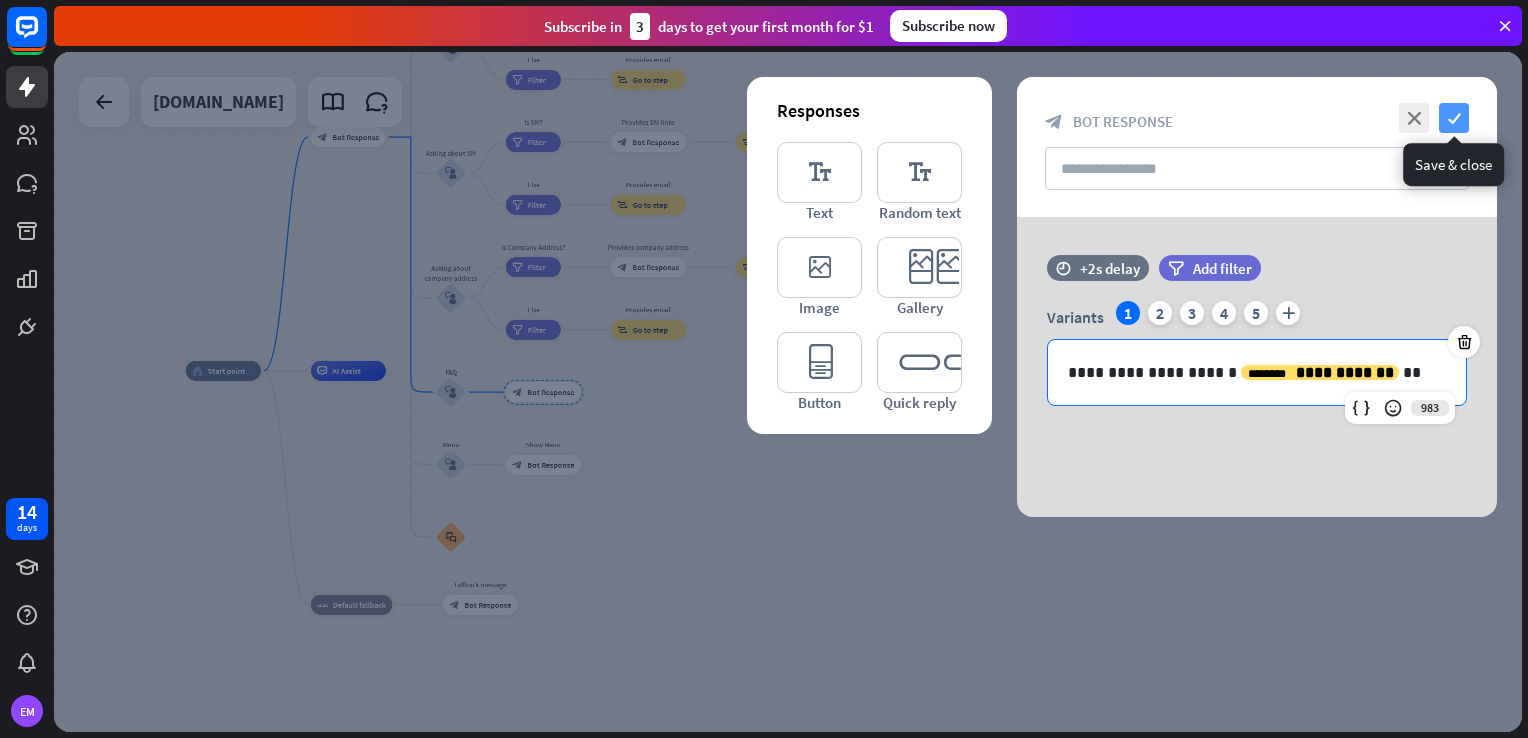 click on "check" at bounding box center (1454, 118) 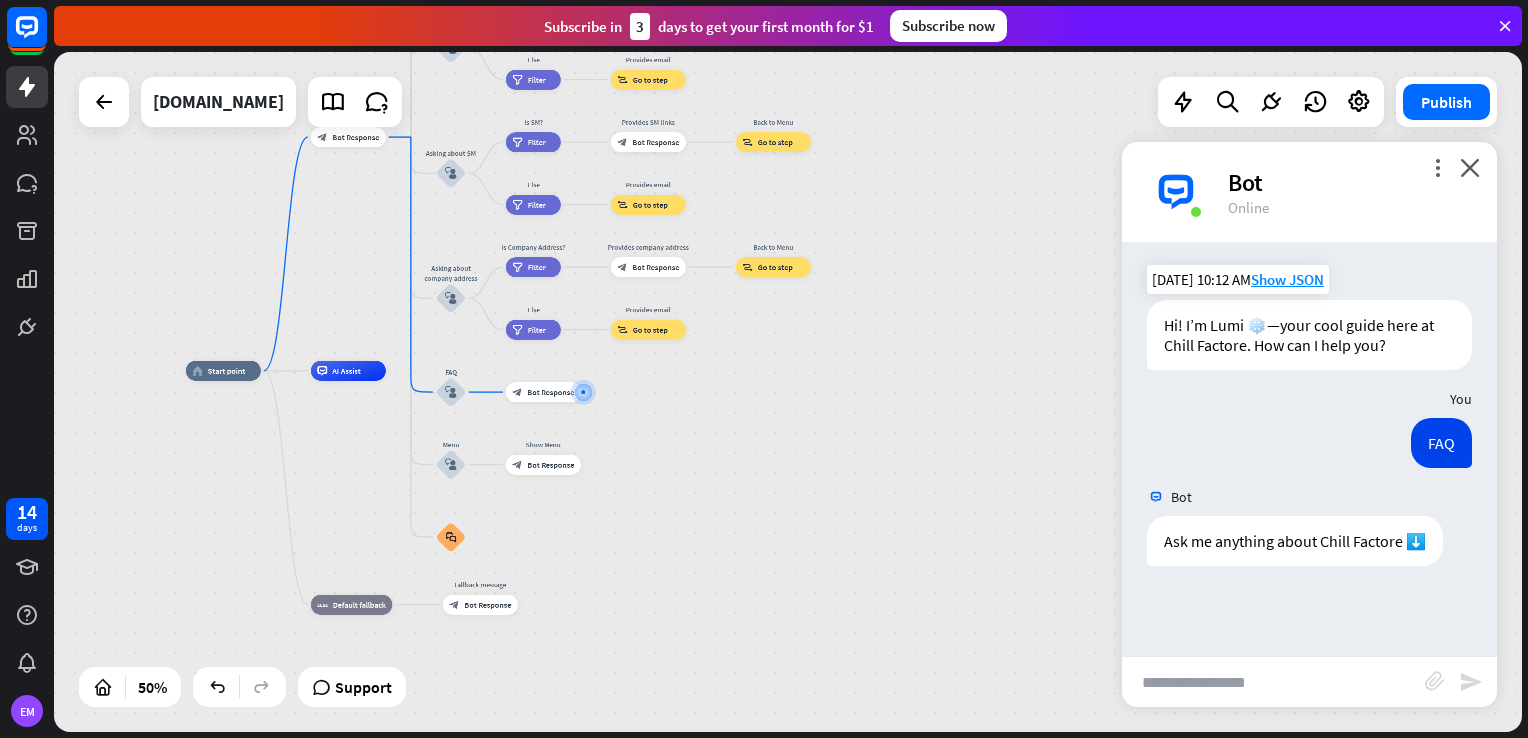 click at bounding box center (1273, 682) 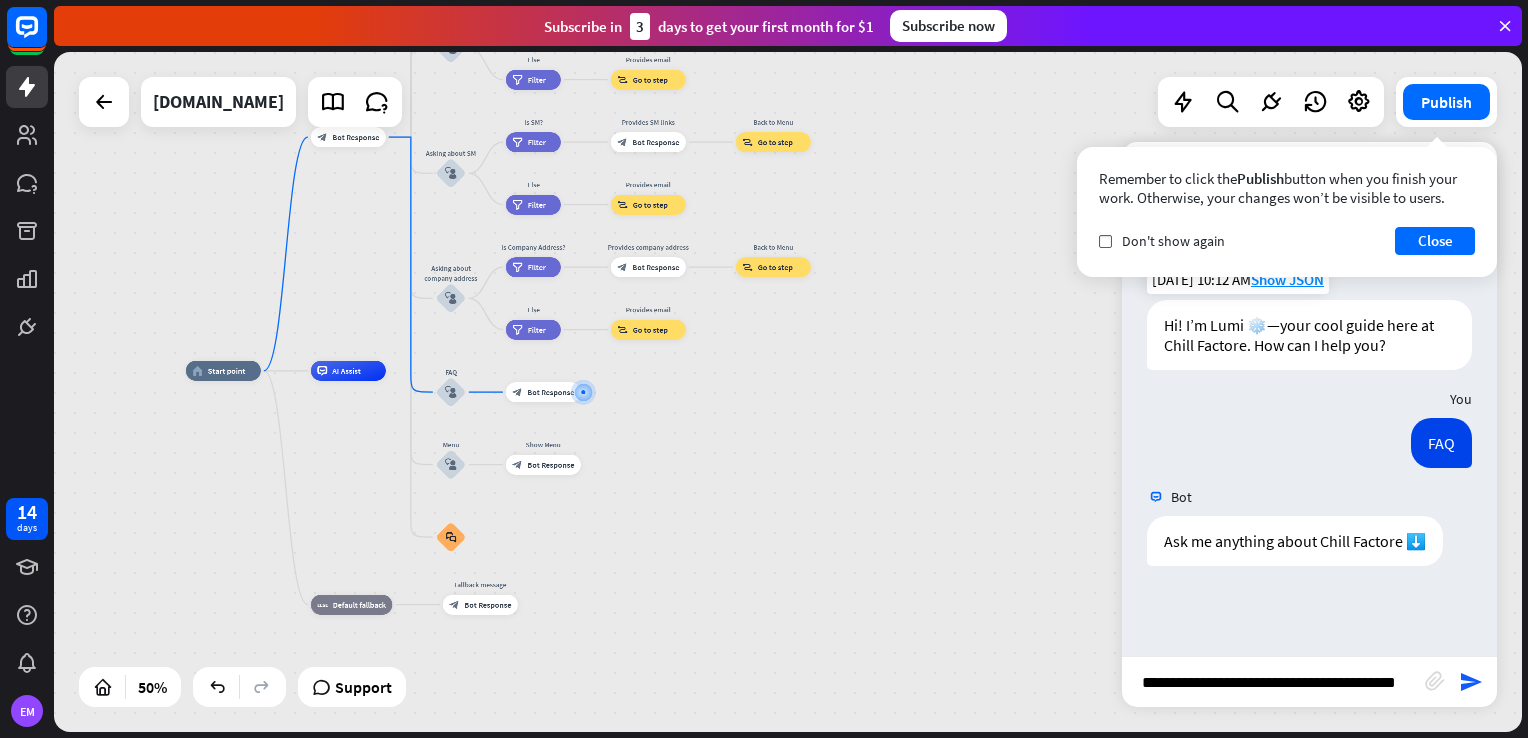 type on "**********" 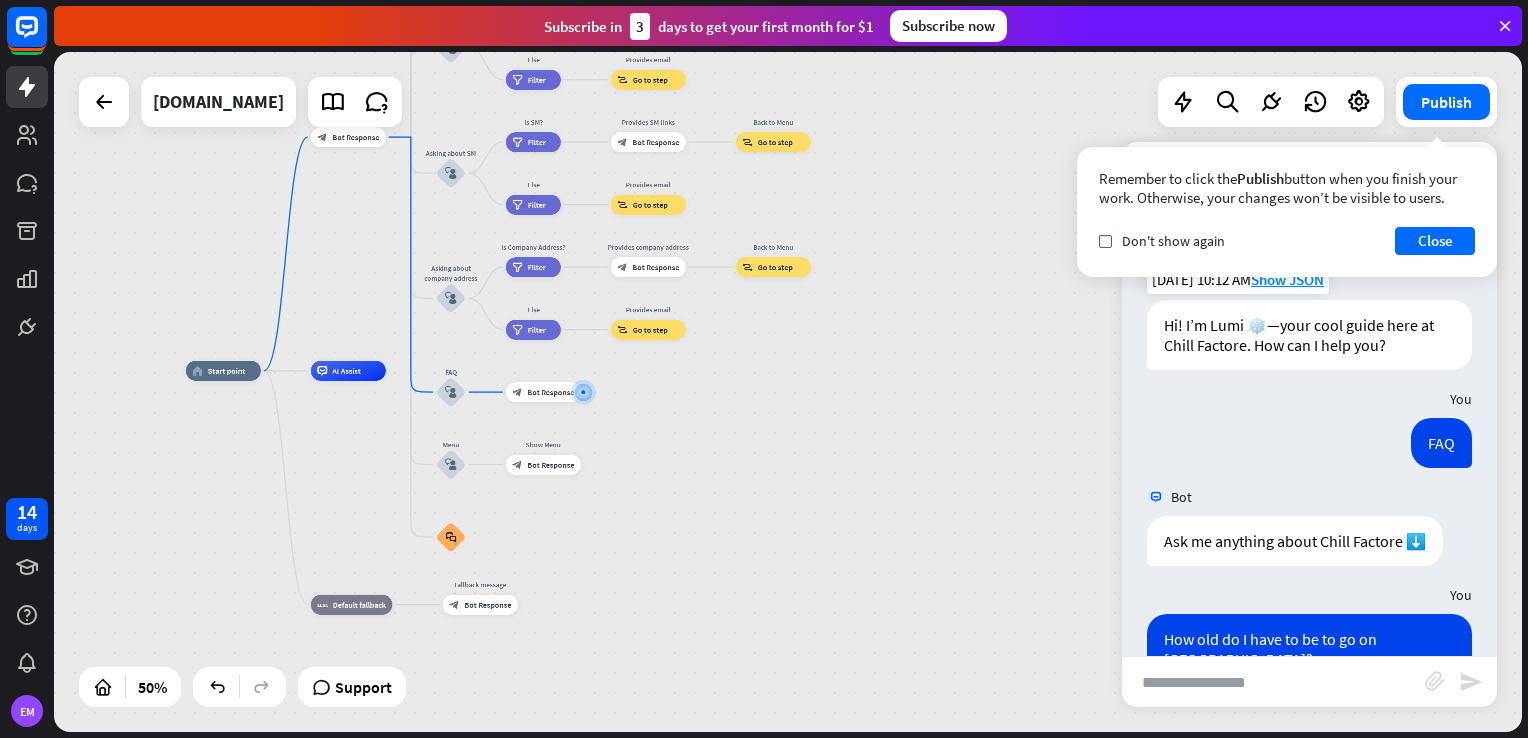 scroll, scrollTop: 0, scrollLeft: 0, axis: both 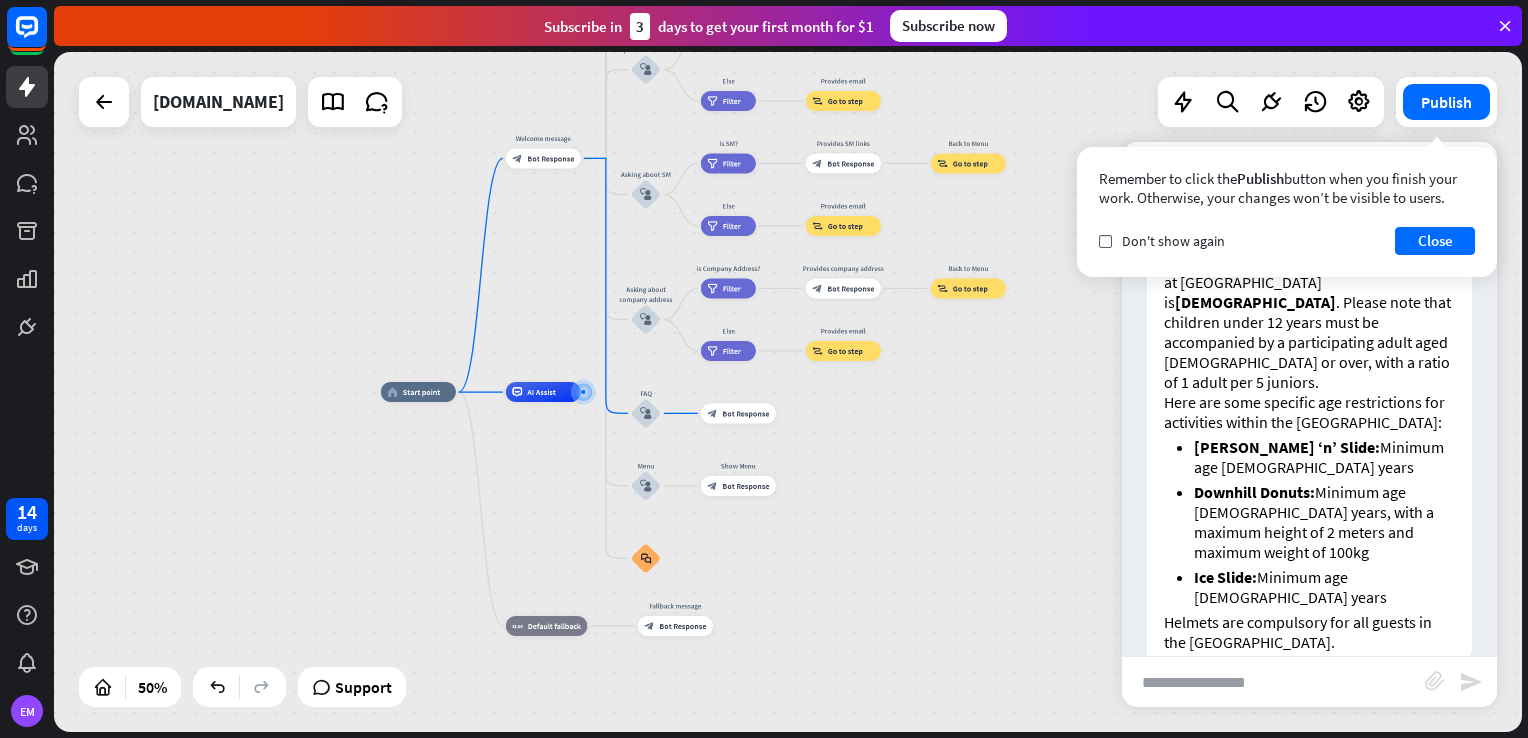 click at bounding box center (1273, 682) 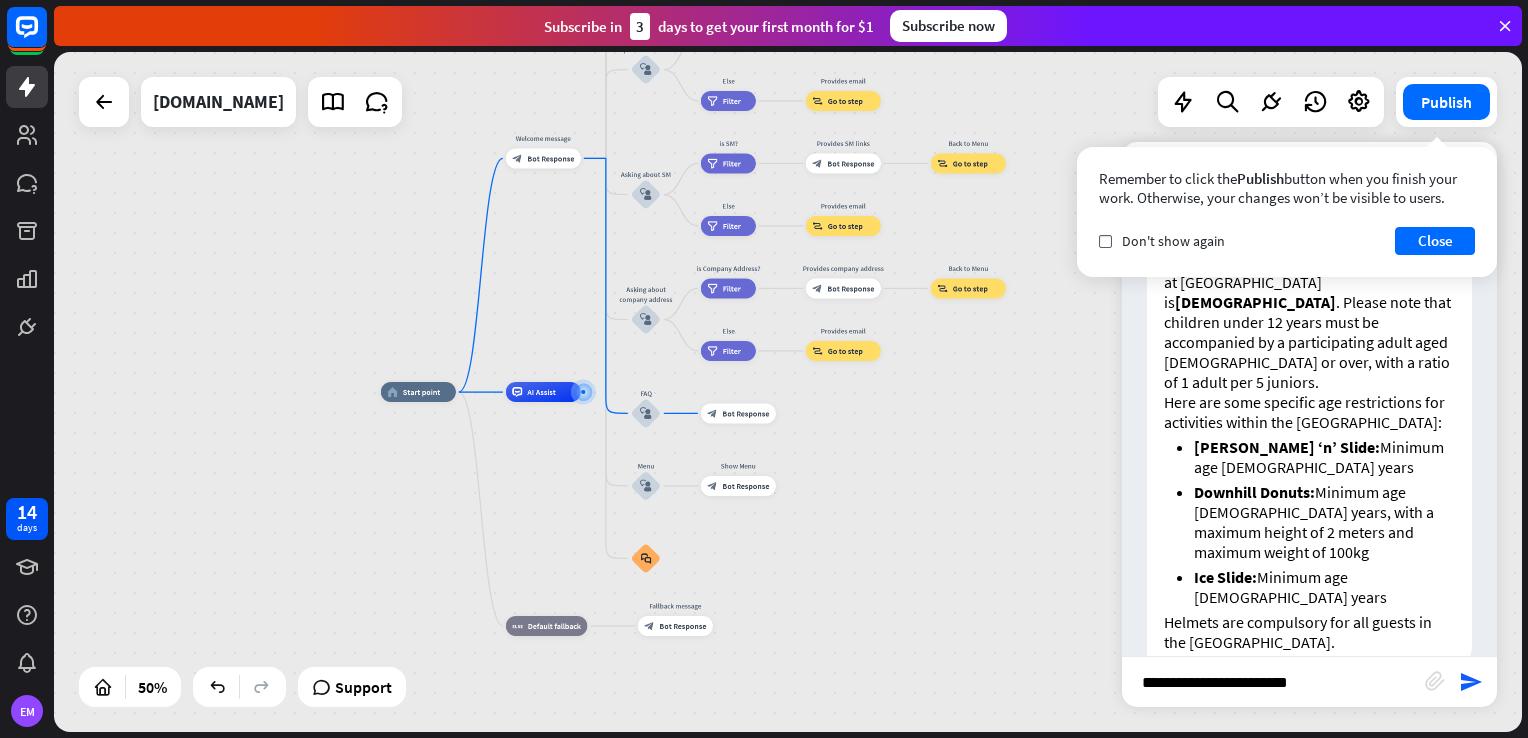 type on "**********" 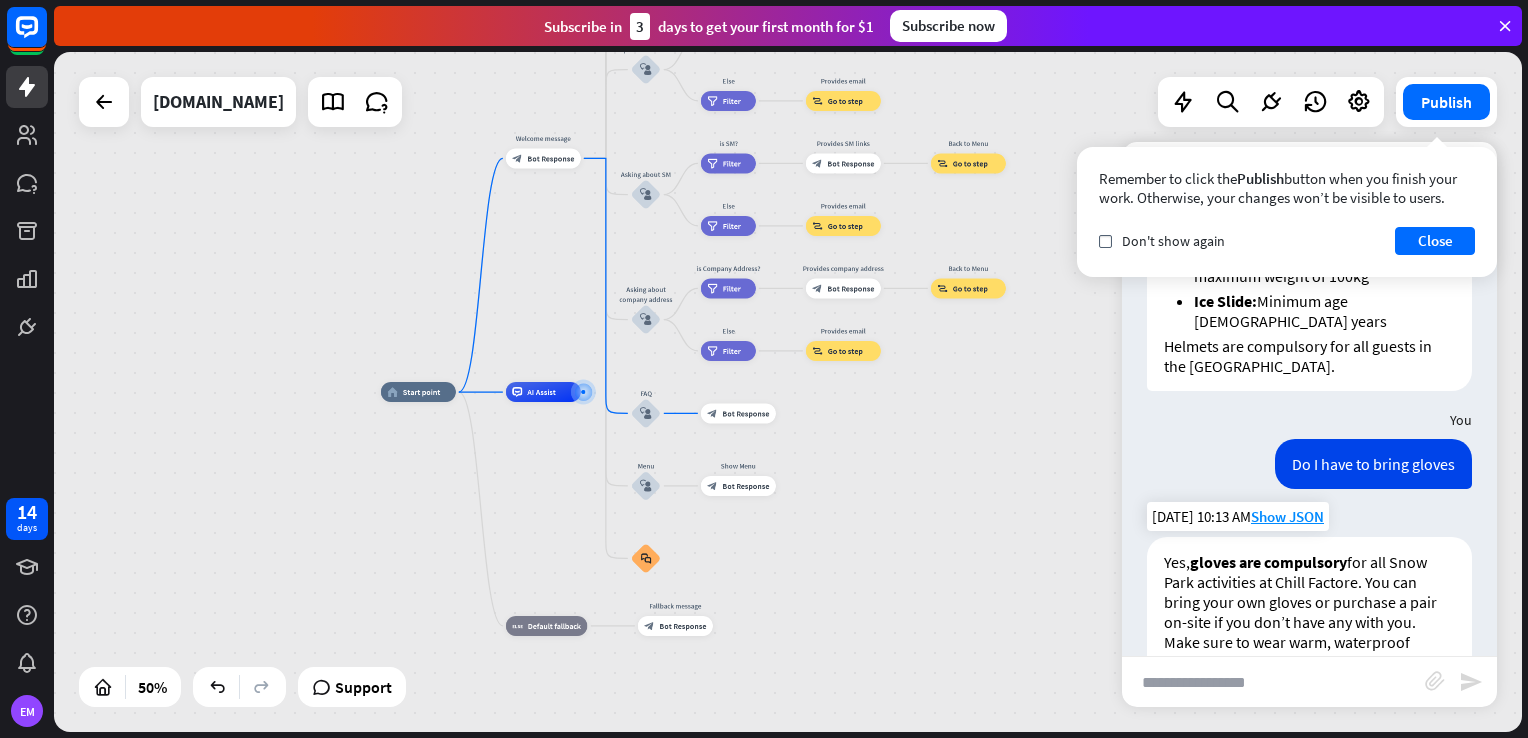 scroll, scrollTop: 811, scrollLeft: 0, axis: vertical 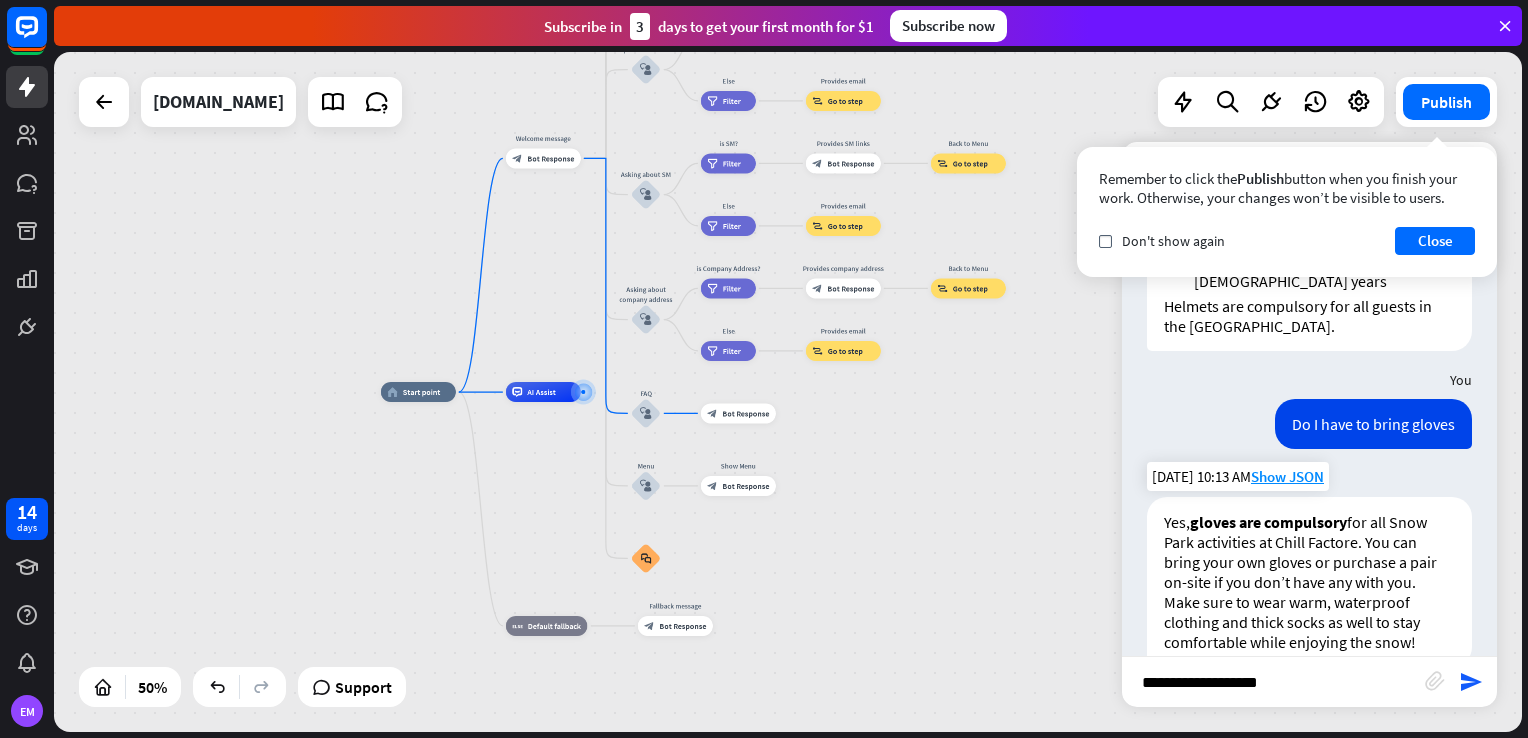 type on "**********" 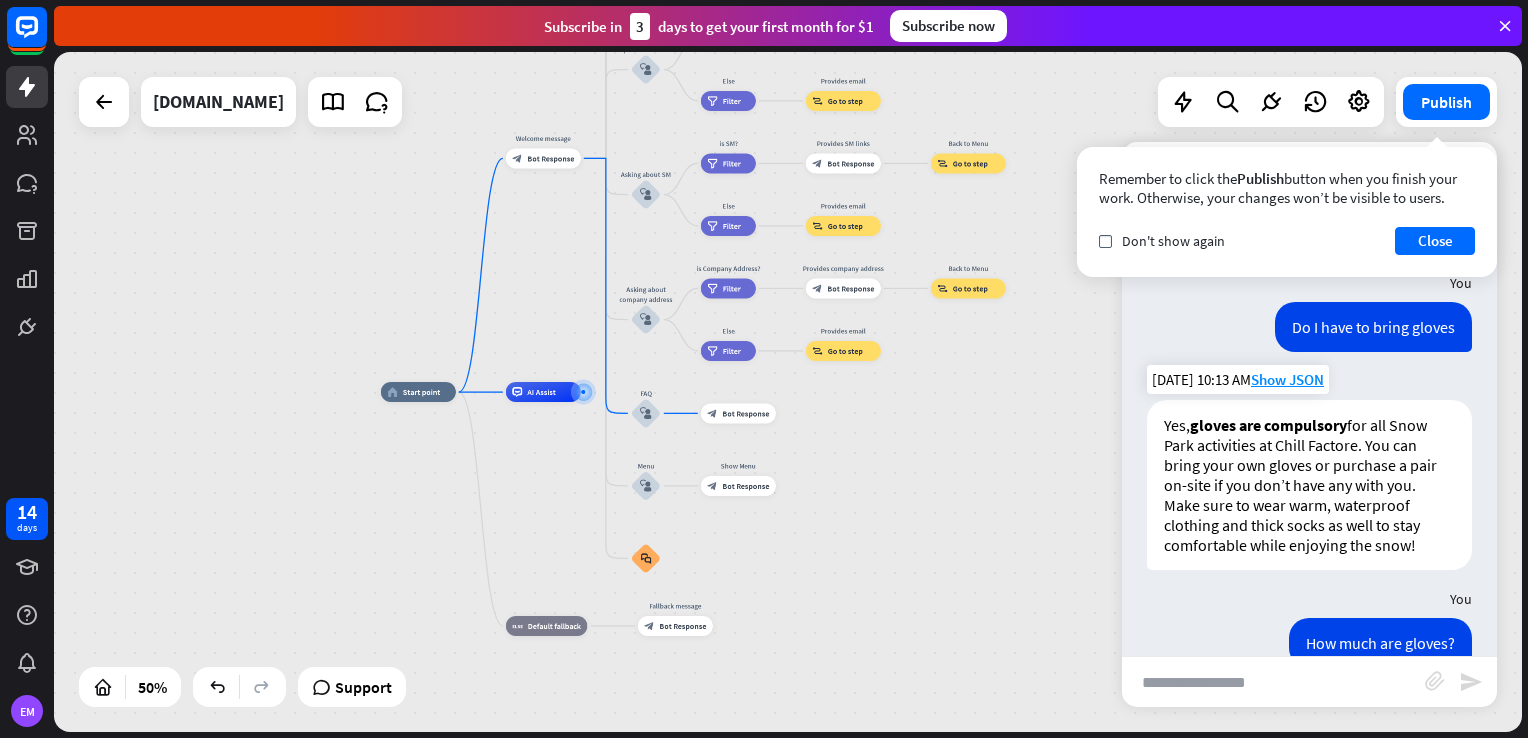 scroll, scrollTop: 1287, scrollLeft: 0, axis: vertical 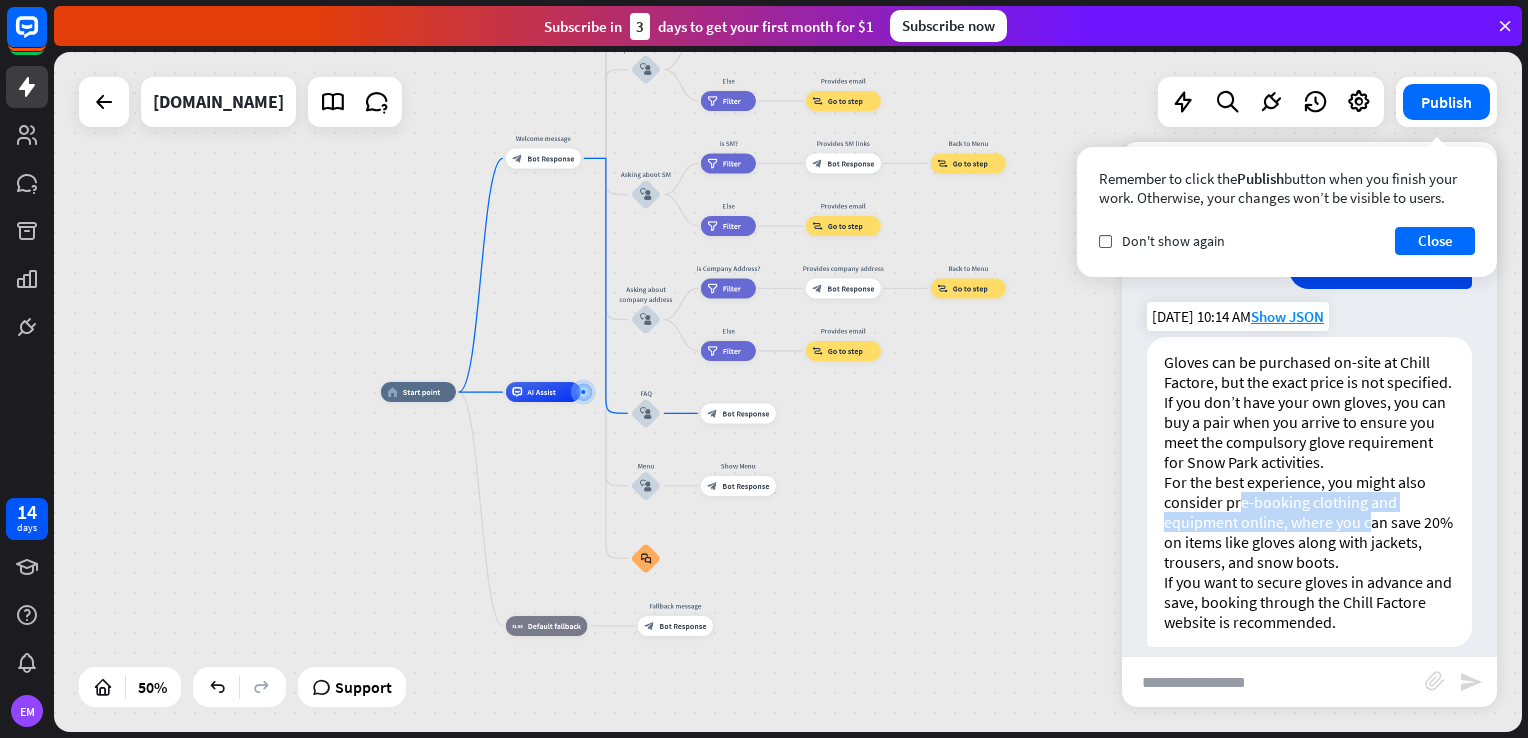 drag, startPoint x: 1305, startPoint y: 490, endPoint x: 1242, endPoint y: 475, distance: 64.7611 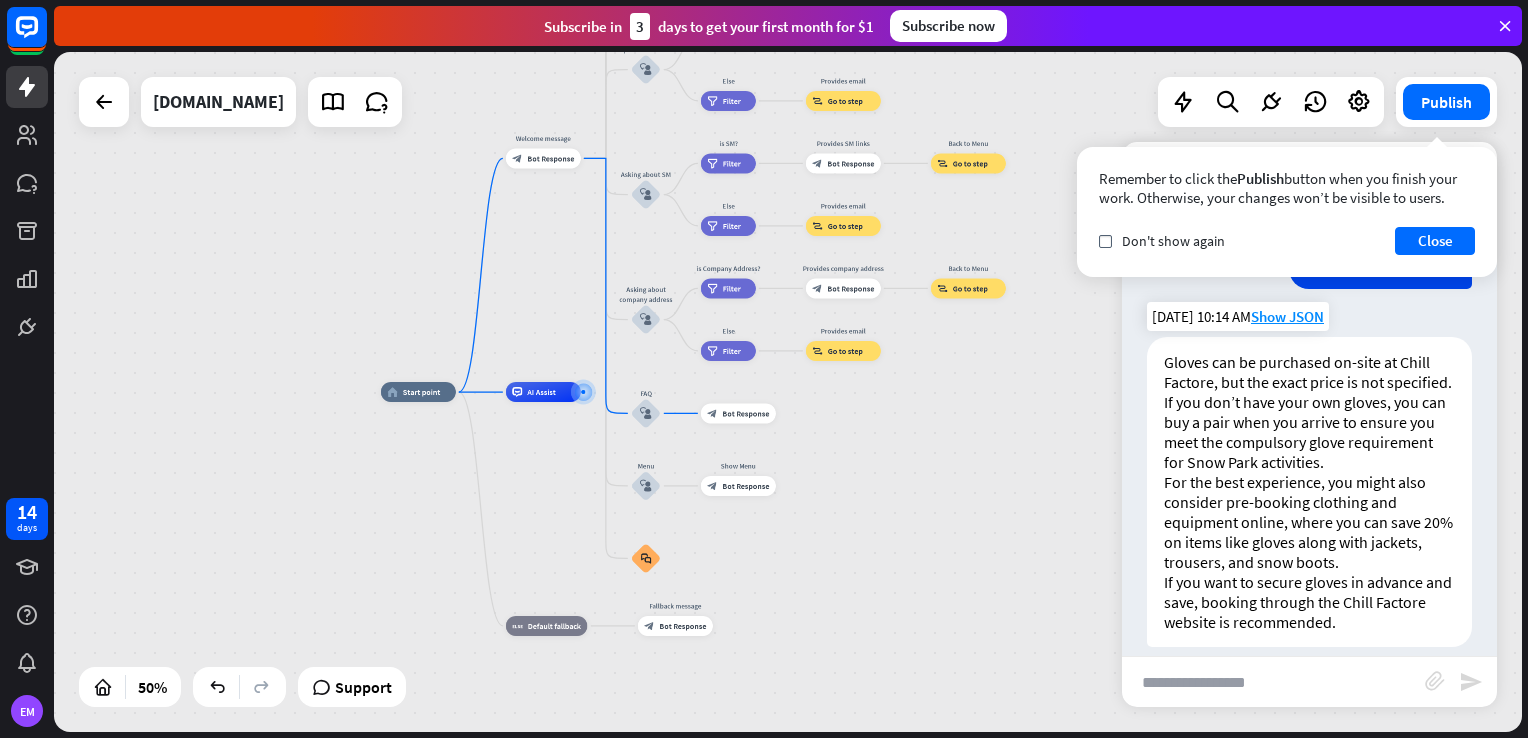 drag, startPoint x: 1242, startPoint y: 475, endPoint x: 1298, endPoint y: 610, distance: 146.15402 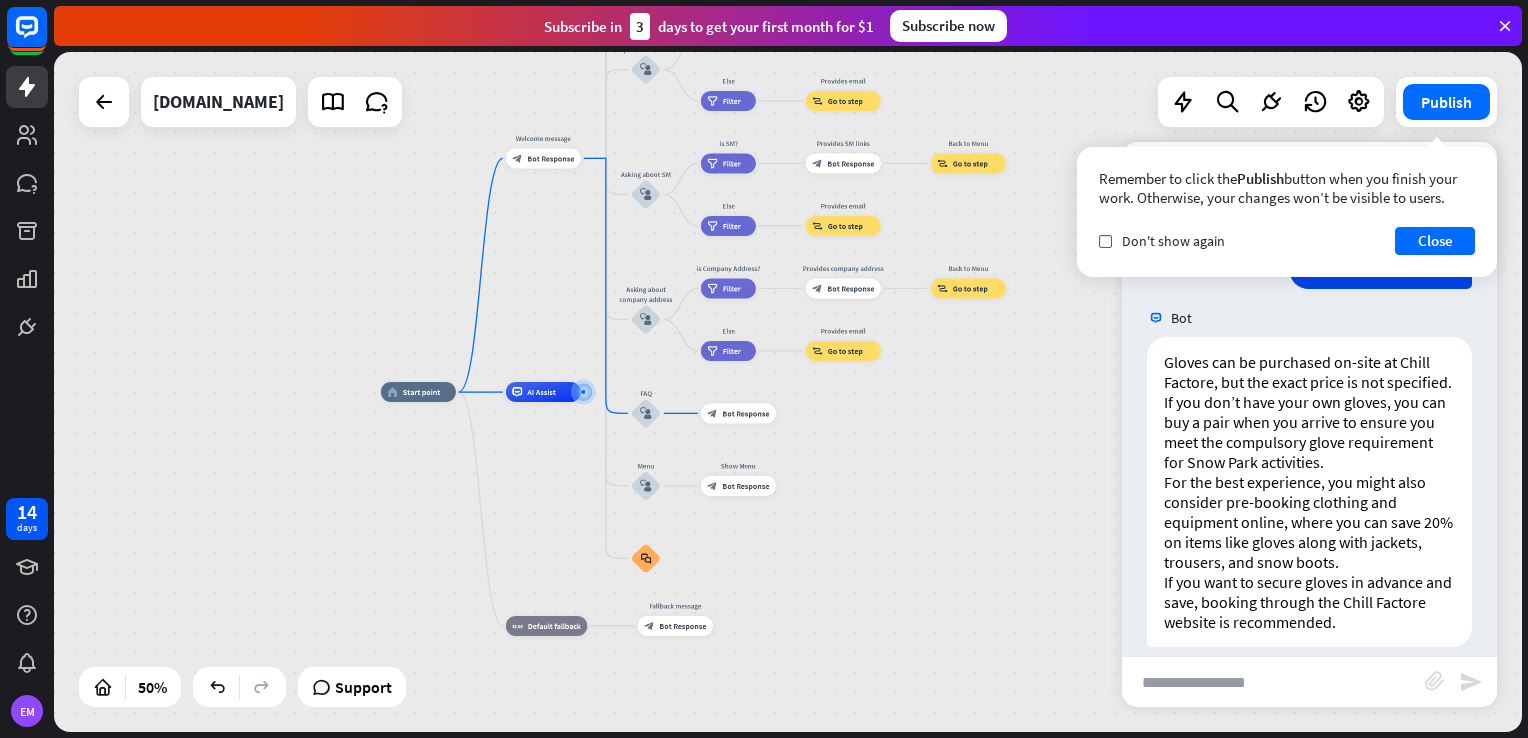 click on "Bot
Hi! I’m Lumi ❄️—your cool guide here at Chill Factore. How can I help you?
[DATE] 10:12 AM
Show JSON
You
FAQ
[DATE] 10:13 AM
Show JSON
Bot
Ask me anything about Chill Factore ⬇️
[DATE] 10:13 AM
Show JSON
You
How old do I have to be to go on [GEOGRAPHIC_DATA]?
[DATE] 10:13 AM
Show JSON
Bot
The minimum age to enjoy the Snow Park at [GEOGRAPHIC_DATA] is  [DEMOGRAPHIC_DATA] . Please note that children under 12 years must be accompanied by a participating adult aged [DEMOGRAPHIC_DATA] or over, with a ratio of 1 adult per 5 juniors.
[PERSON_NAME] ‘n’ Slide:  Minimum age [DEMOGRAPHIC_DATA] years
Downhill Donuts:" at bounding box center (1309, 449) 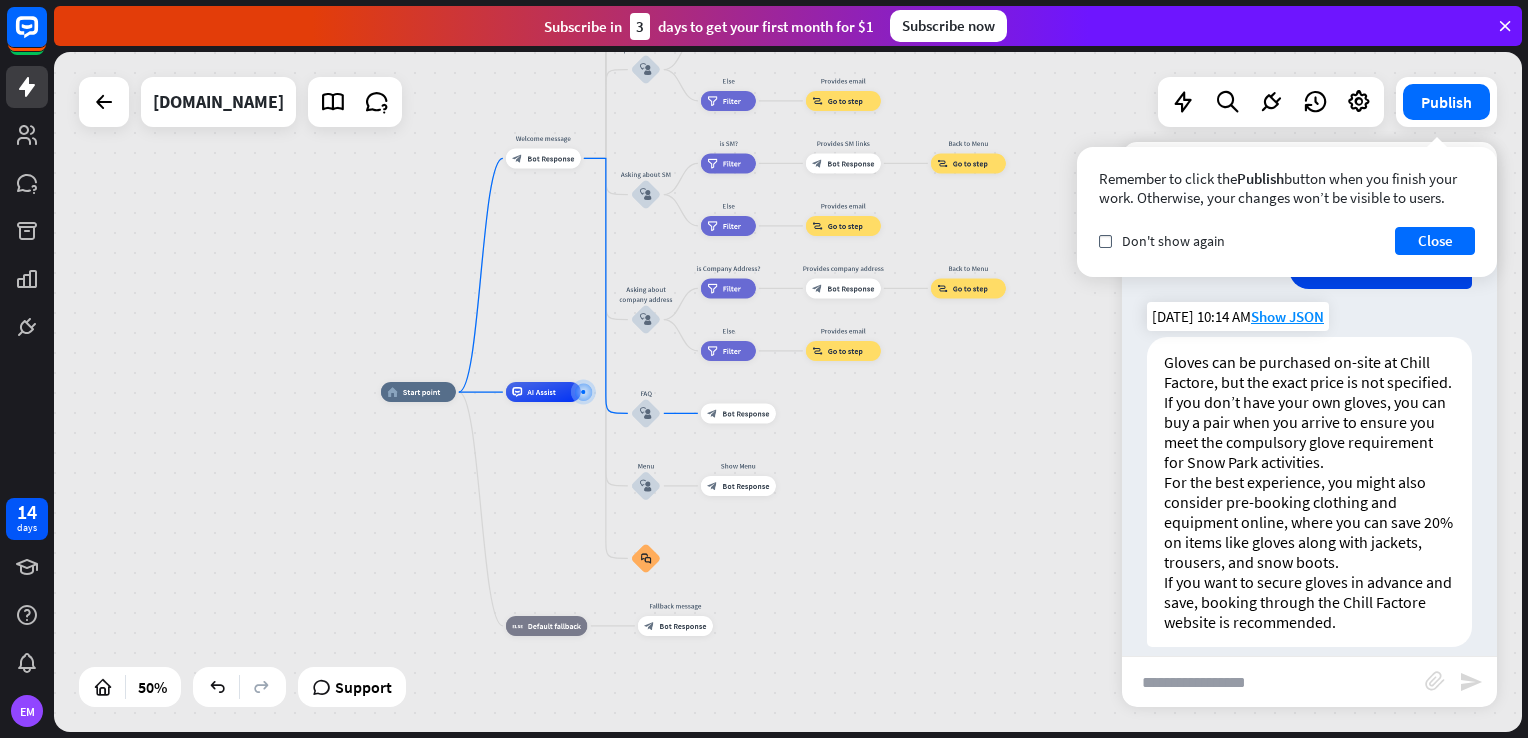 click on "If you want to secure gloves in advance and save, booking through the Chill Factore website is recommended." at bounding box center [1309, 602] 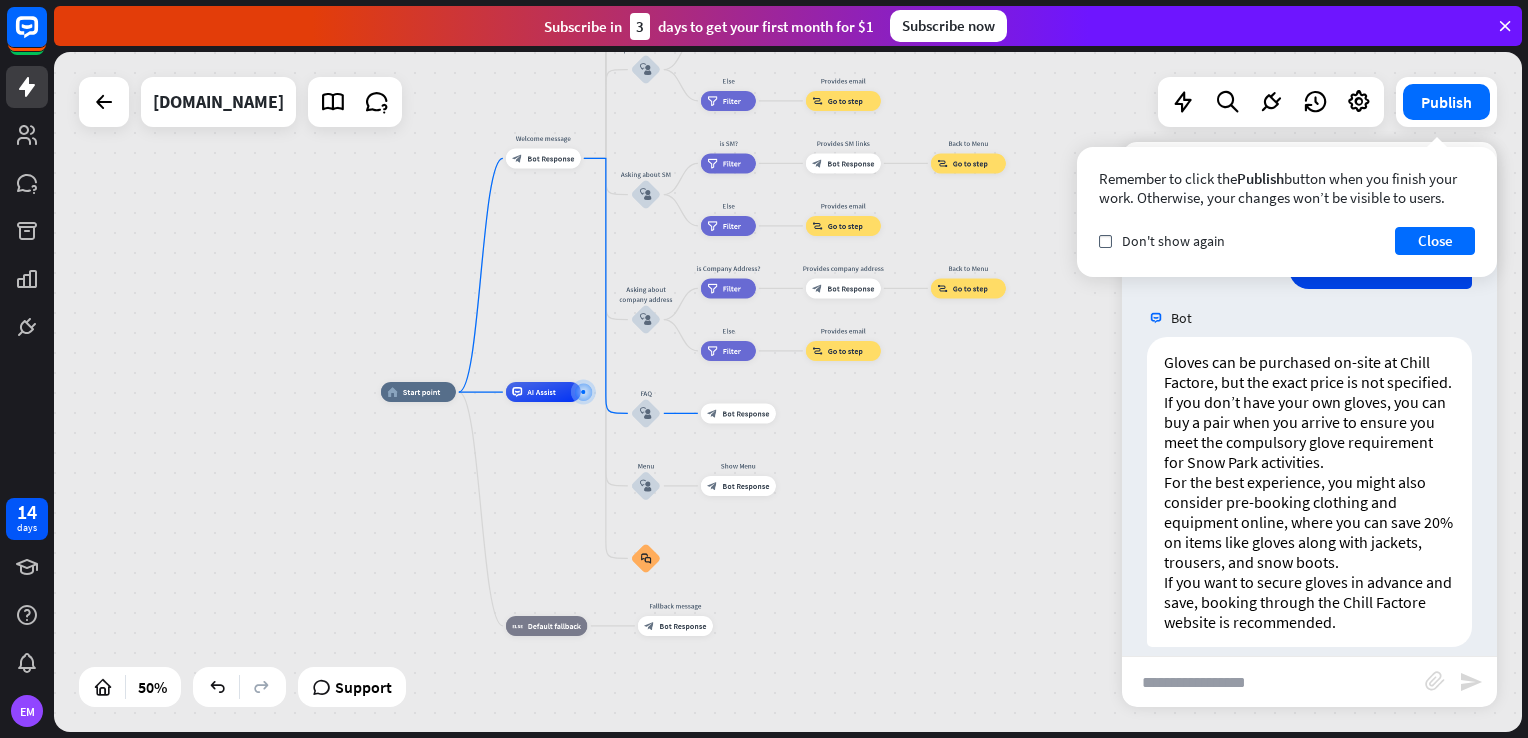click at bounding box center (1273, 682) 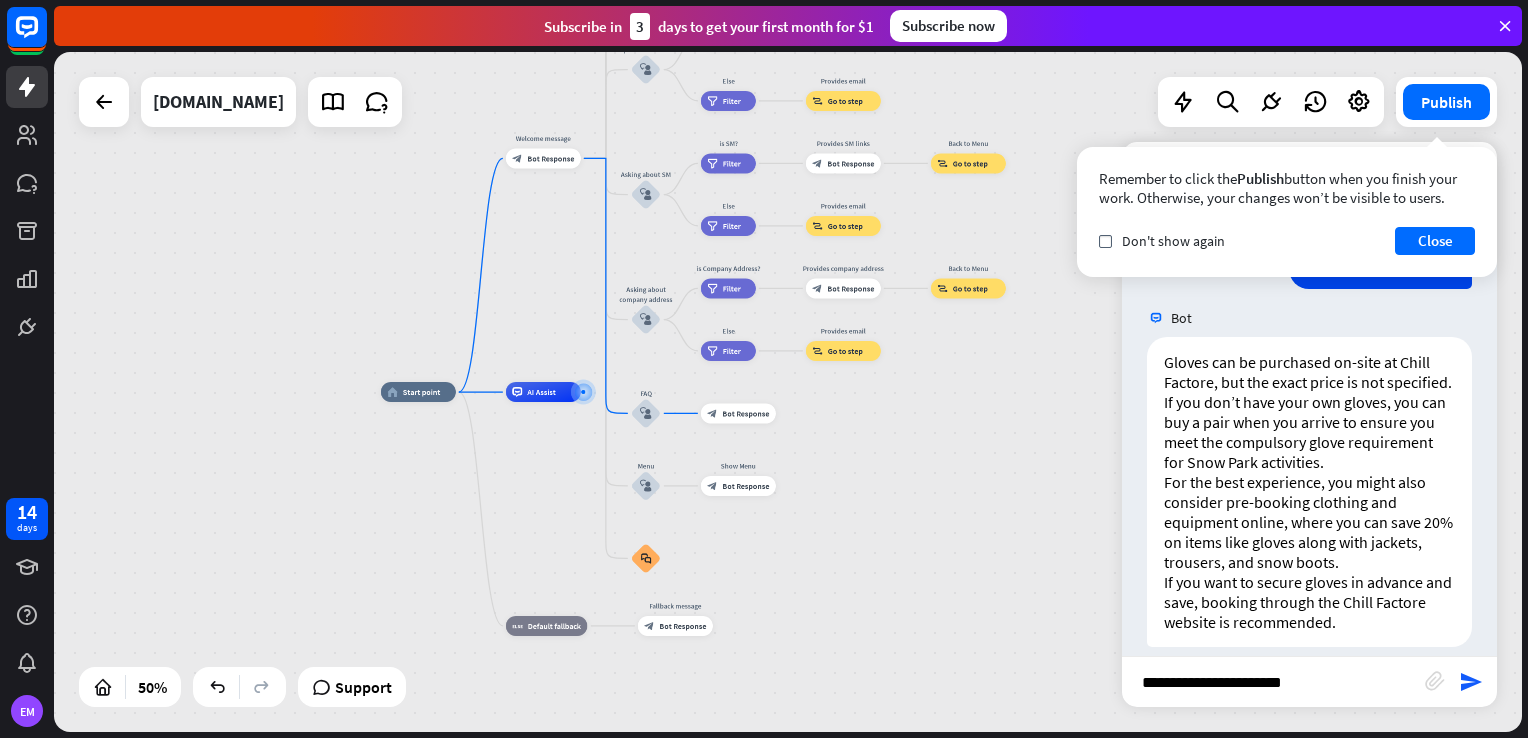 type on "**********" 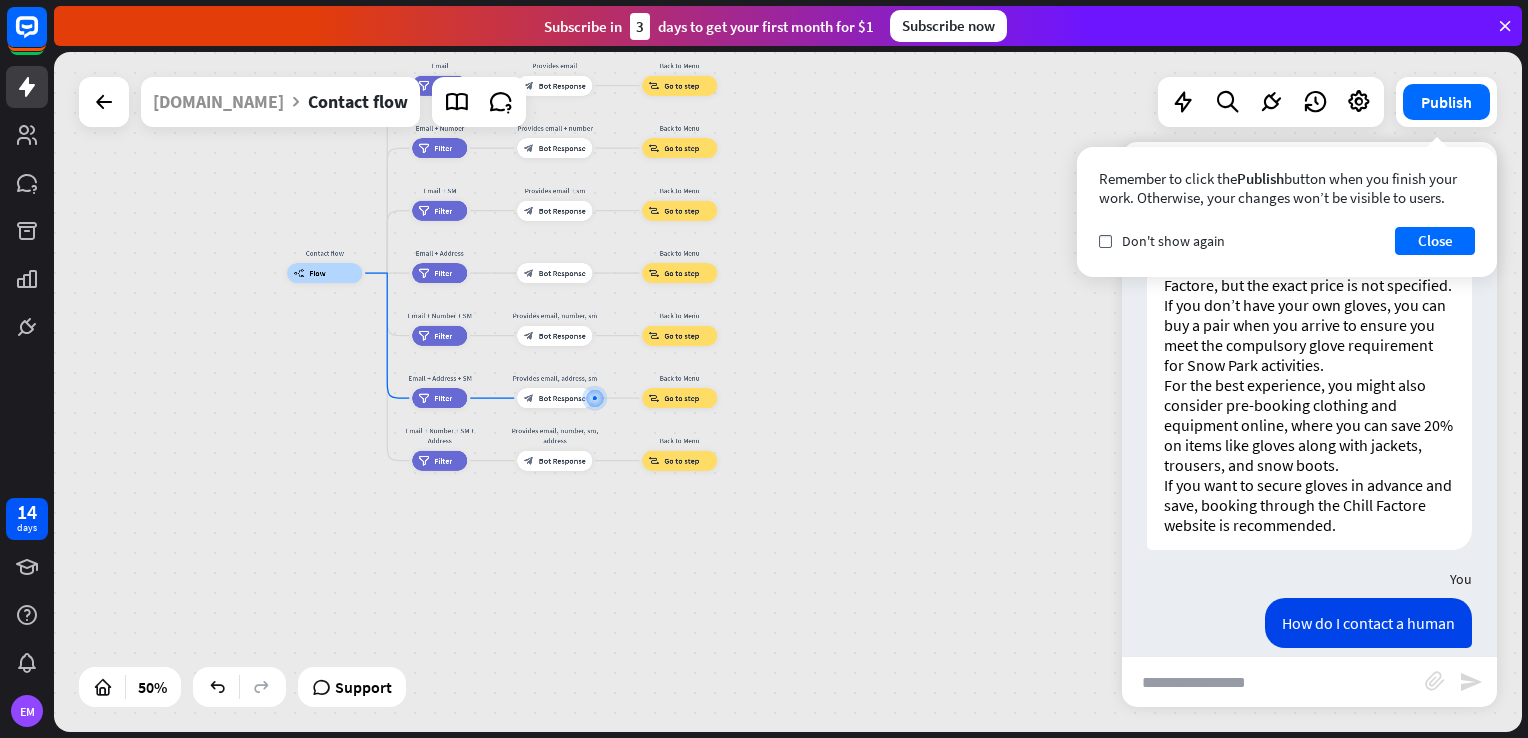 scroll, scrollTop: 1483, scrollLeft: 0, axis: vertical 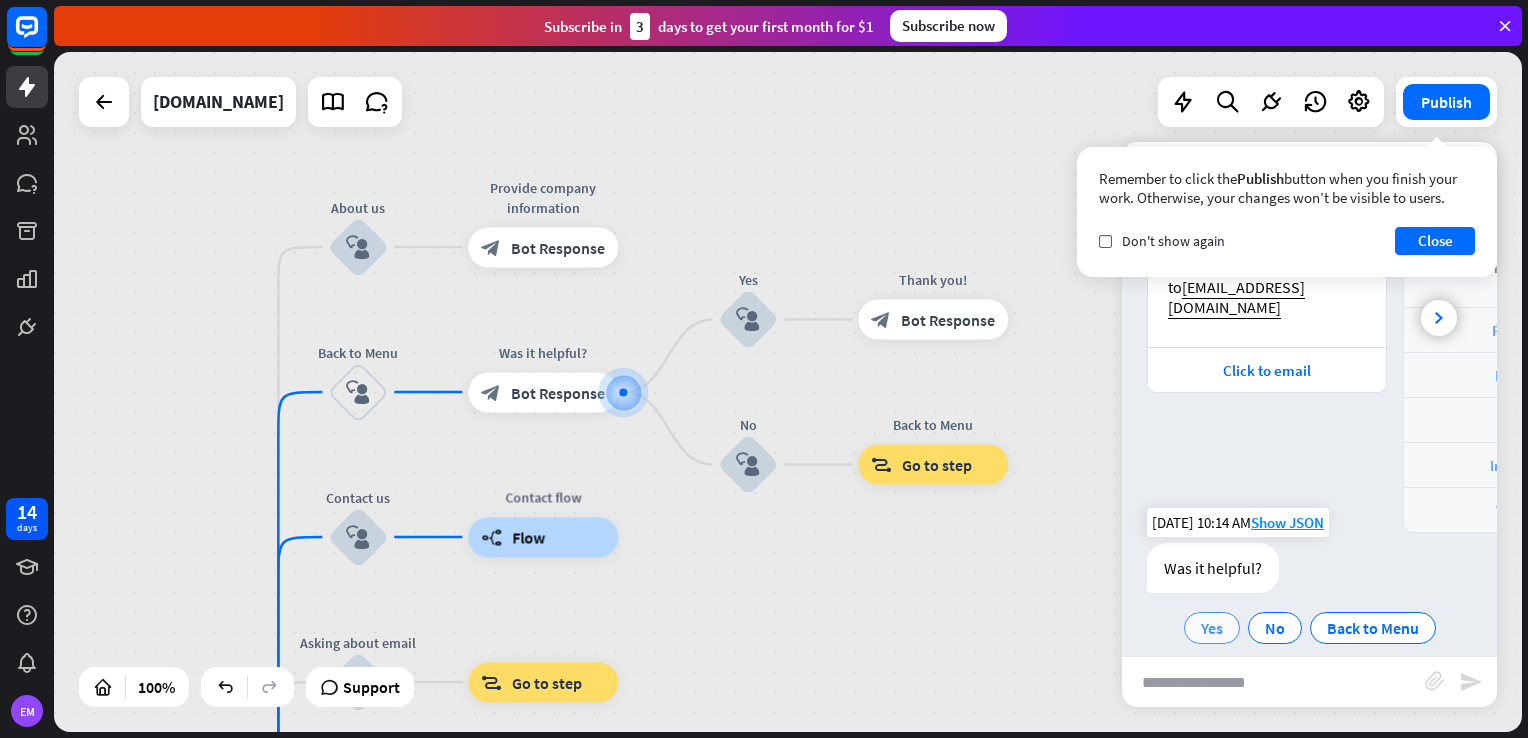 click on "Yes" at bounding box center (1212, 628) 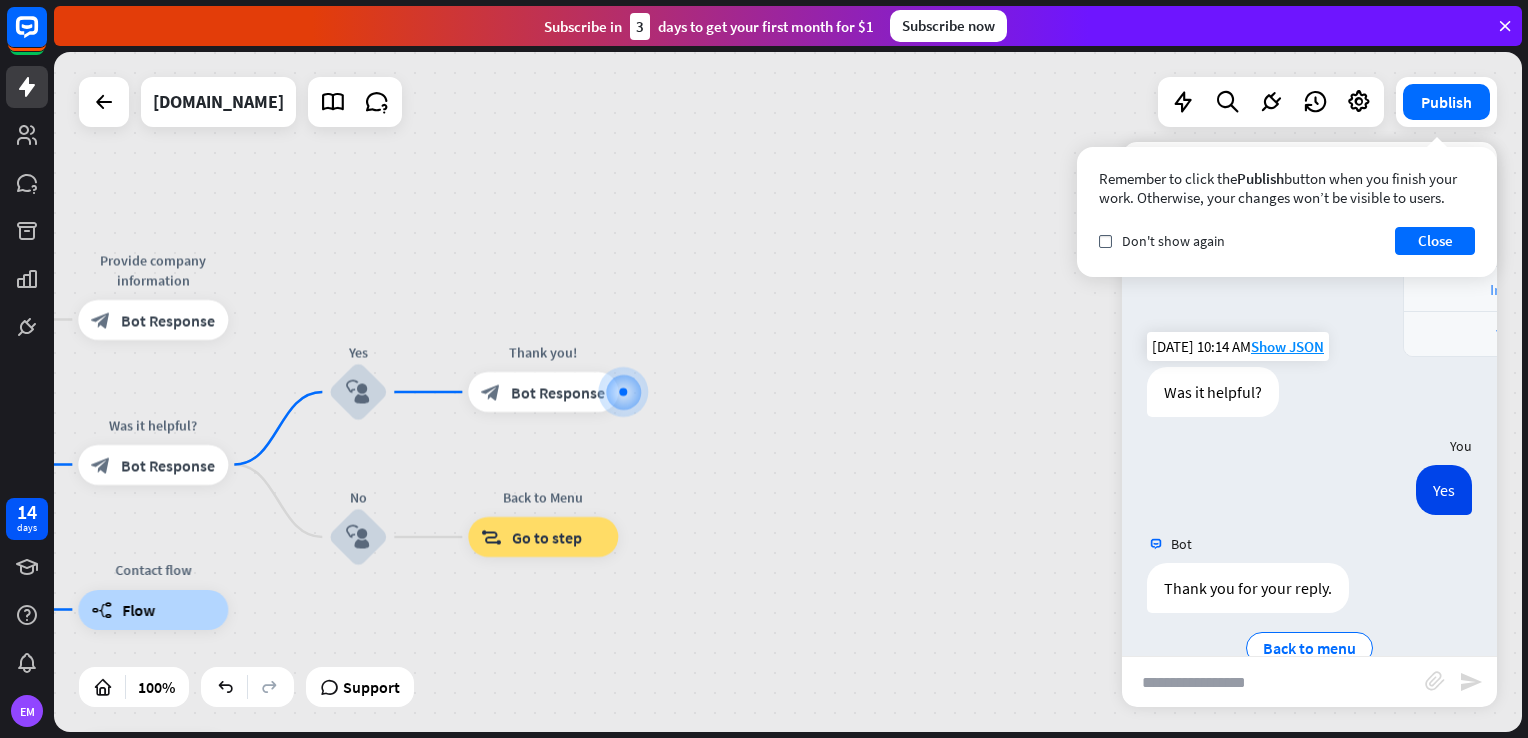 scroll, scrollTop: 2104, scrollLeft: 0, axis: vertical 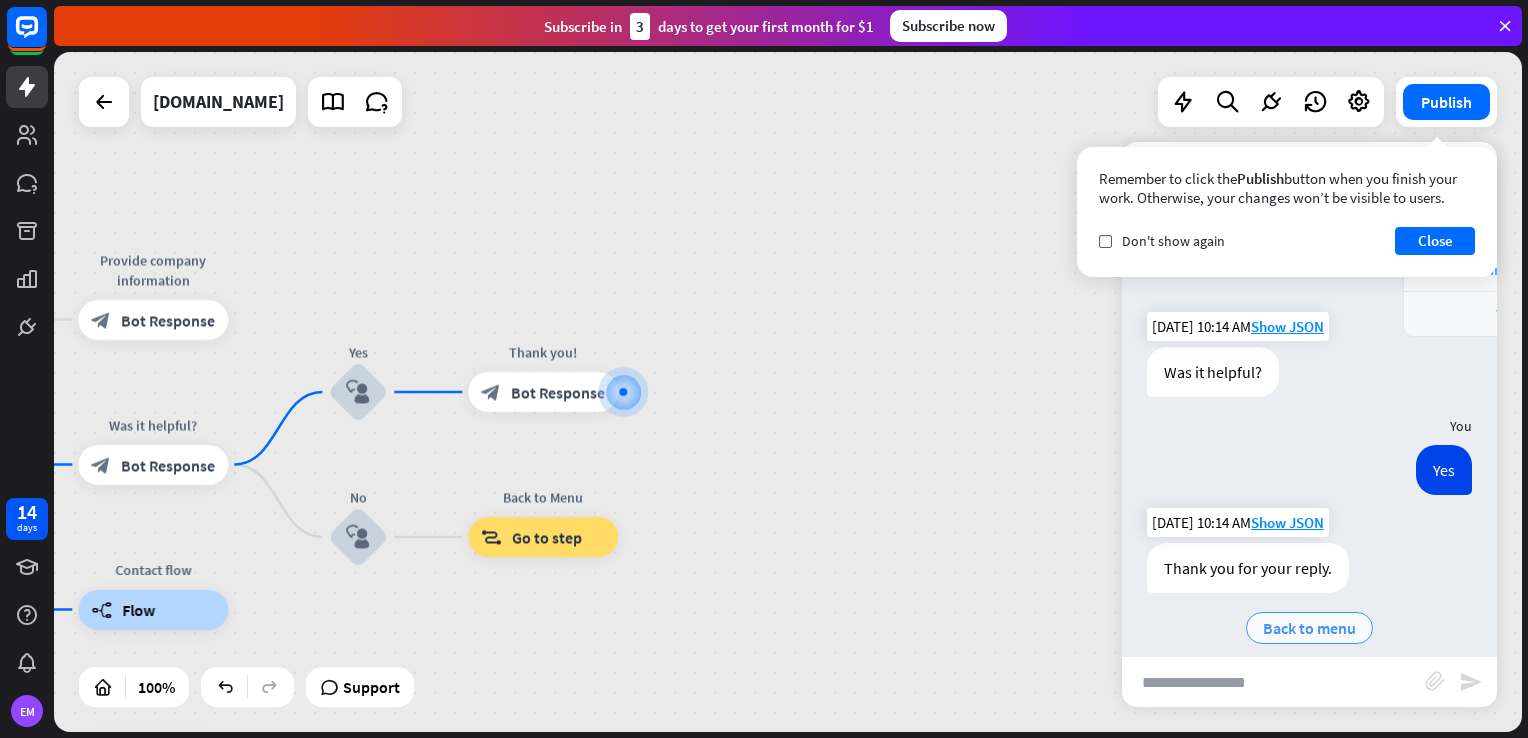 click on "Back to menu" at bounding box center [1309, 628] 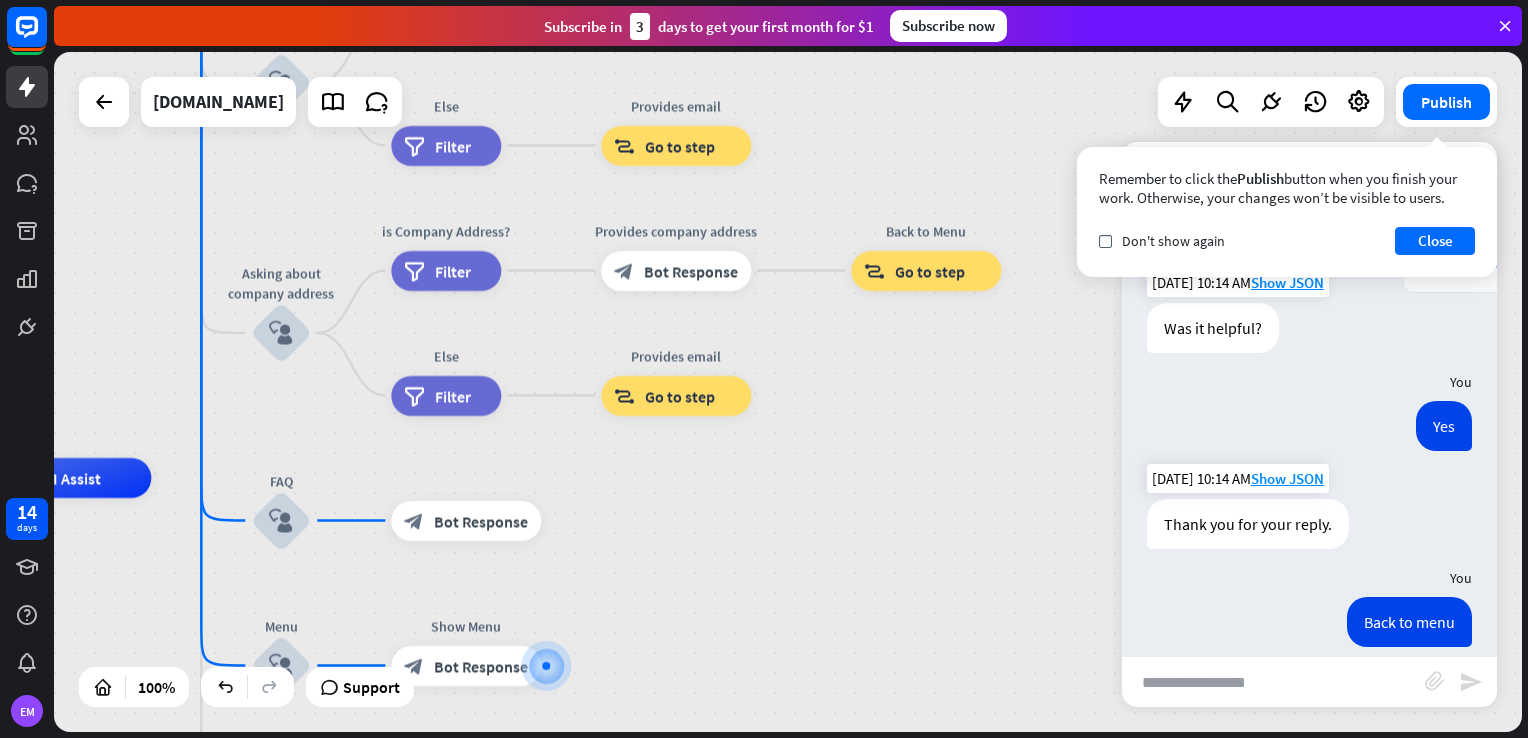 scroll, scrollTop: 2246, scrollLeft: 0, axis: vertical 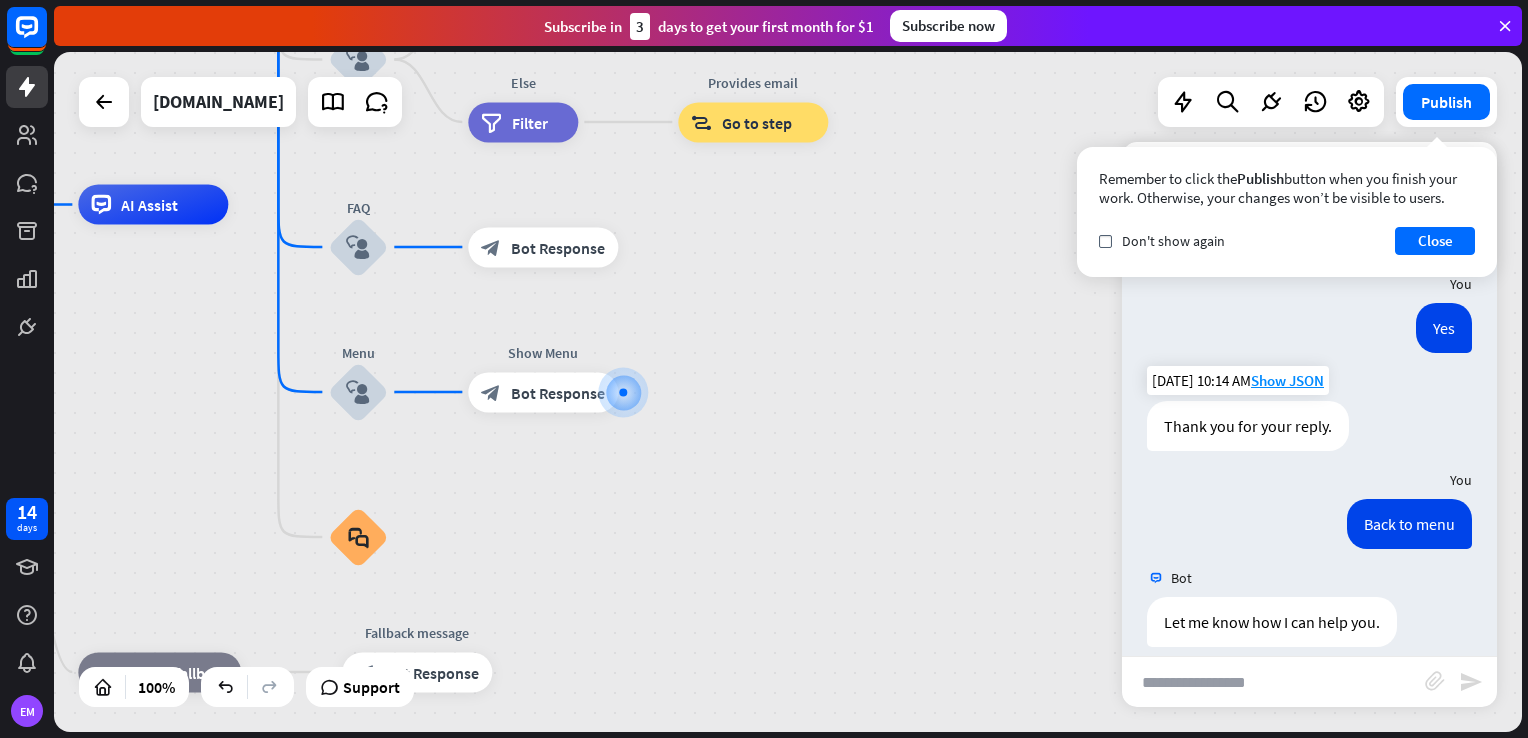click at bounding box center (1273, 682) 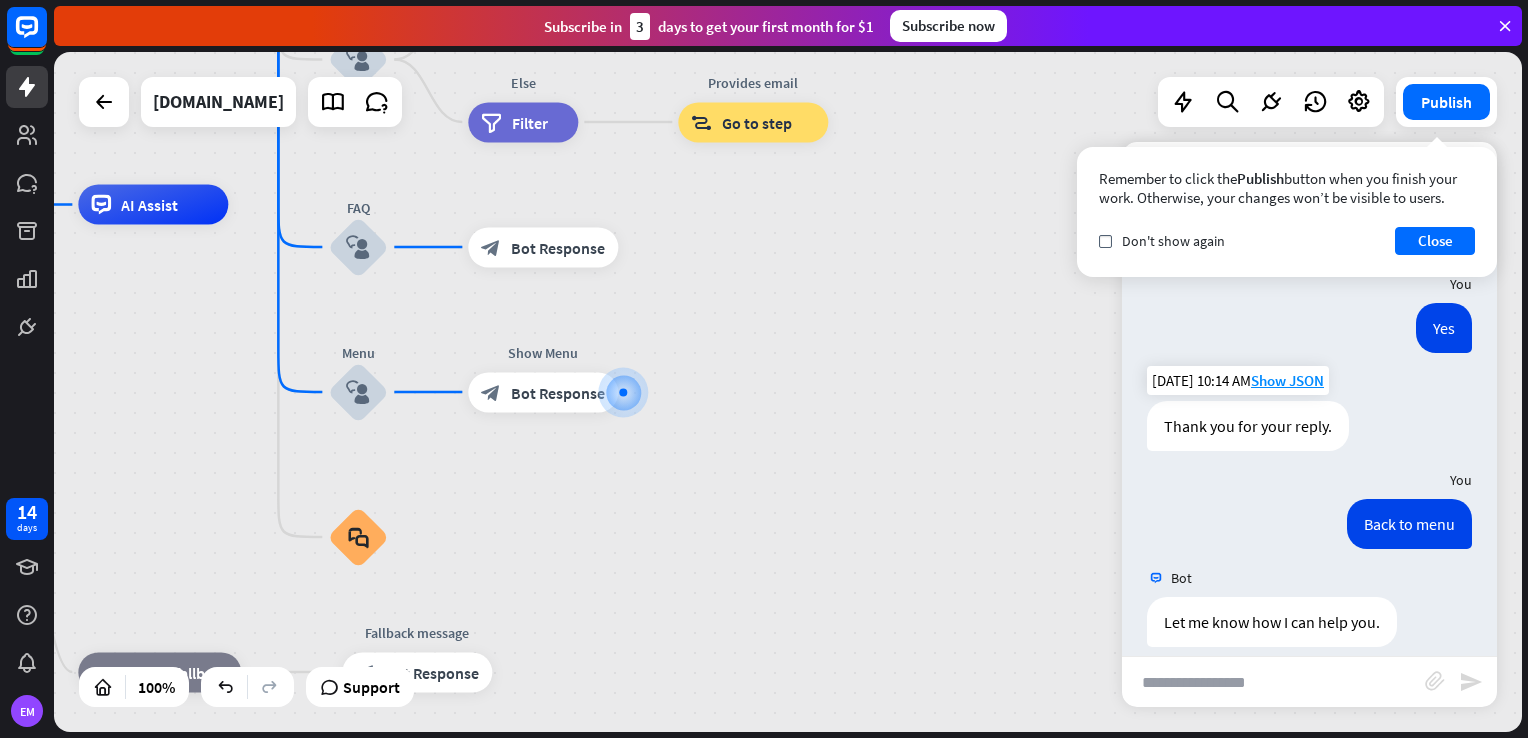 type on "*" 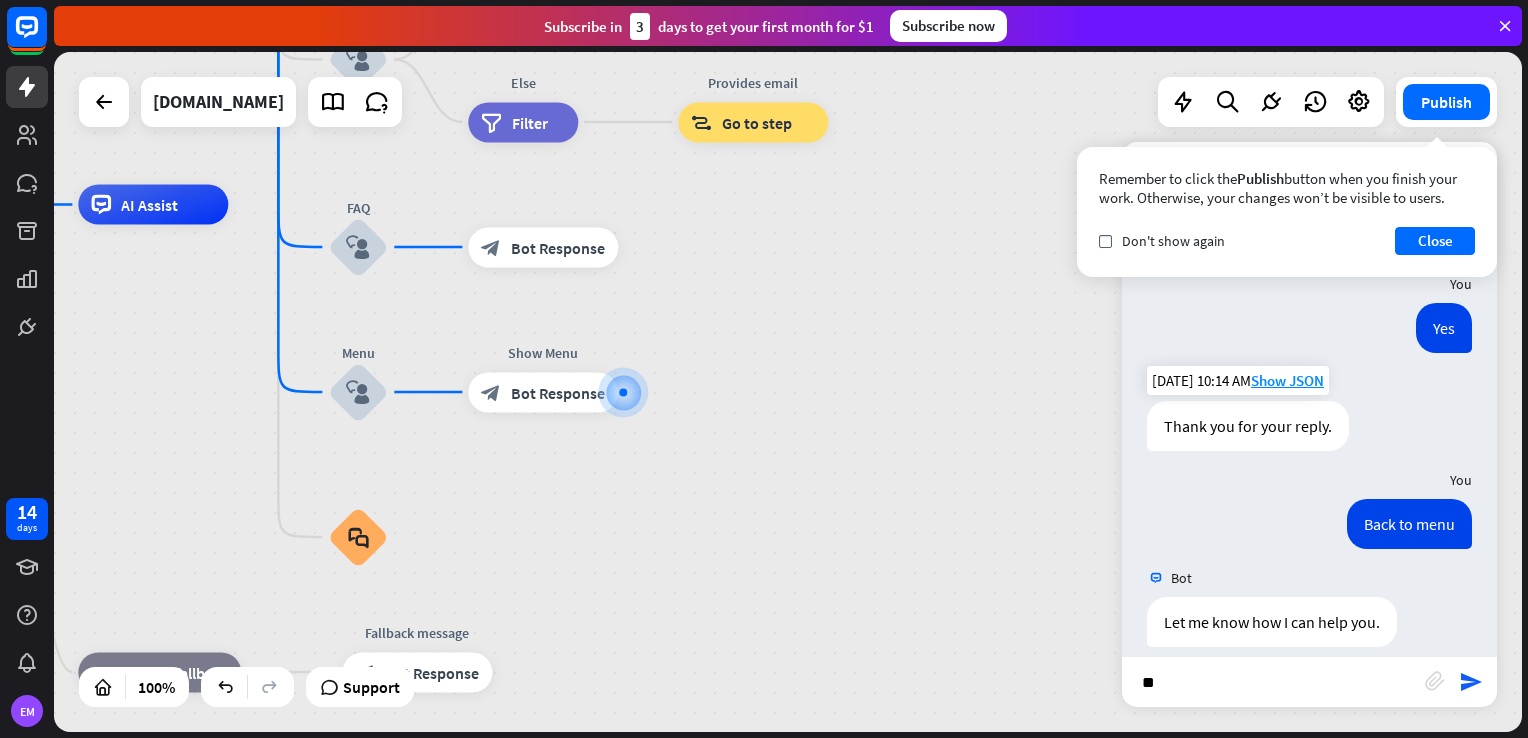 type on "*" 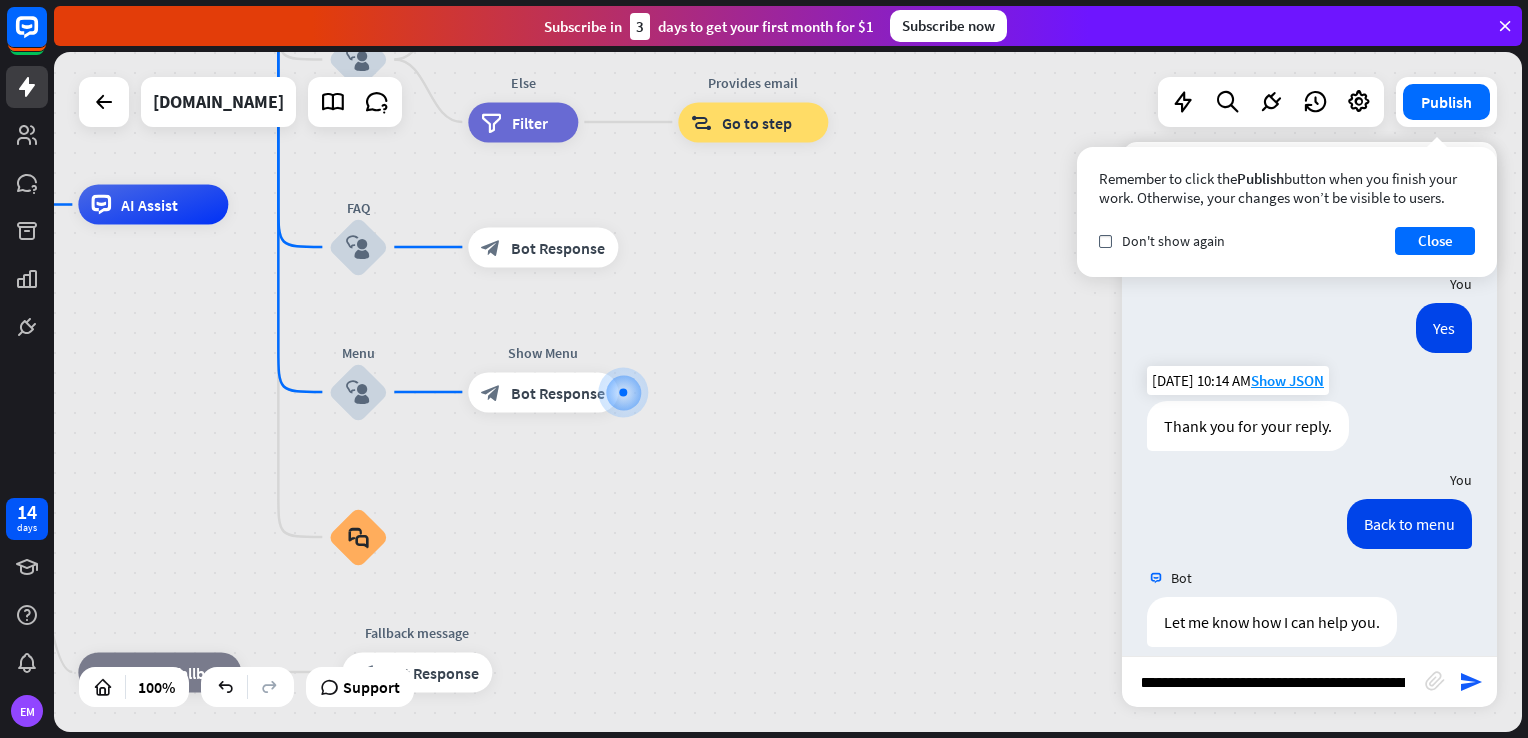 scroll, scrollTop: 0, scrollLeft: 6, axis: horizontal 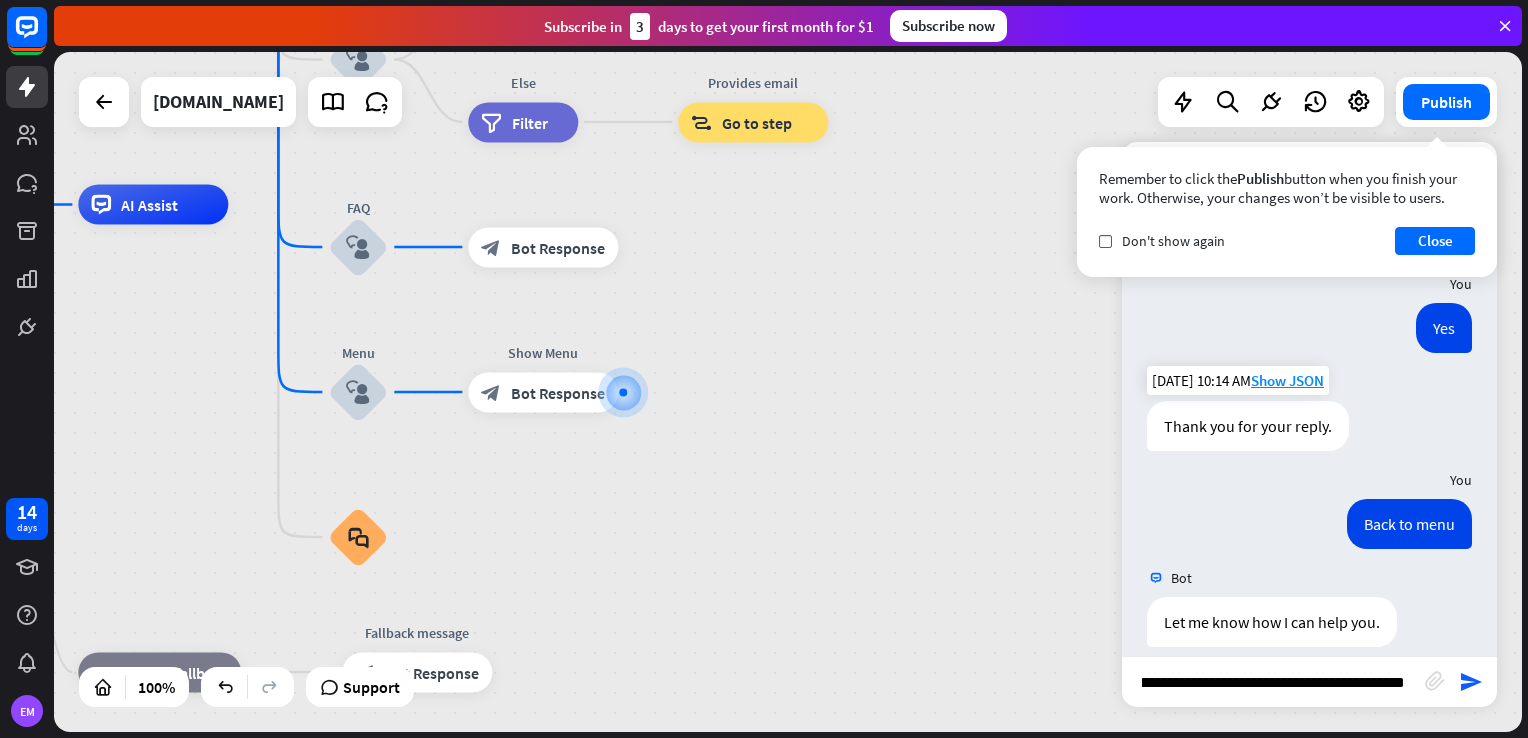 type on "**********" 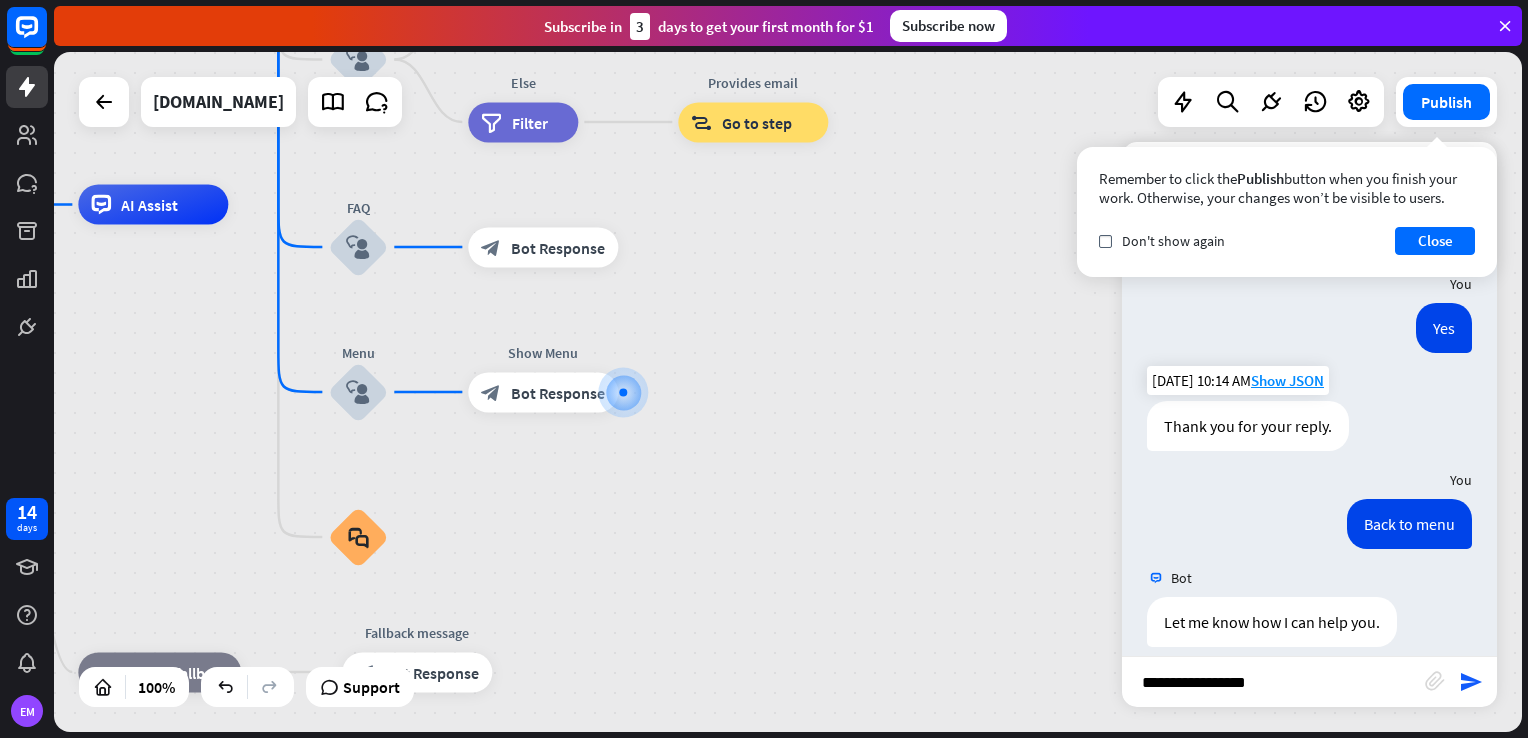 scroll, scrollTop: 0, scrollLeft: 0, axis: both 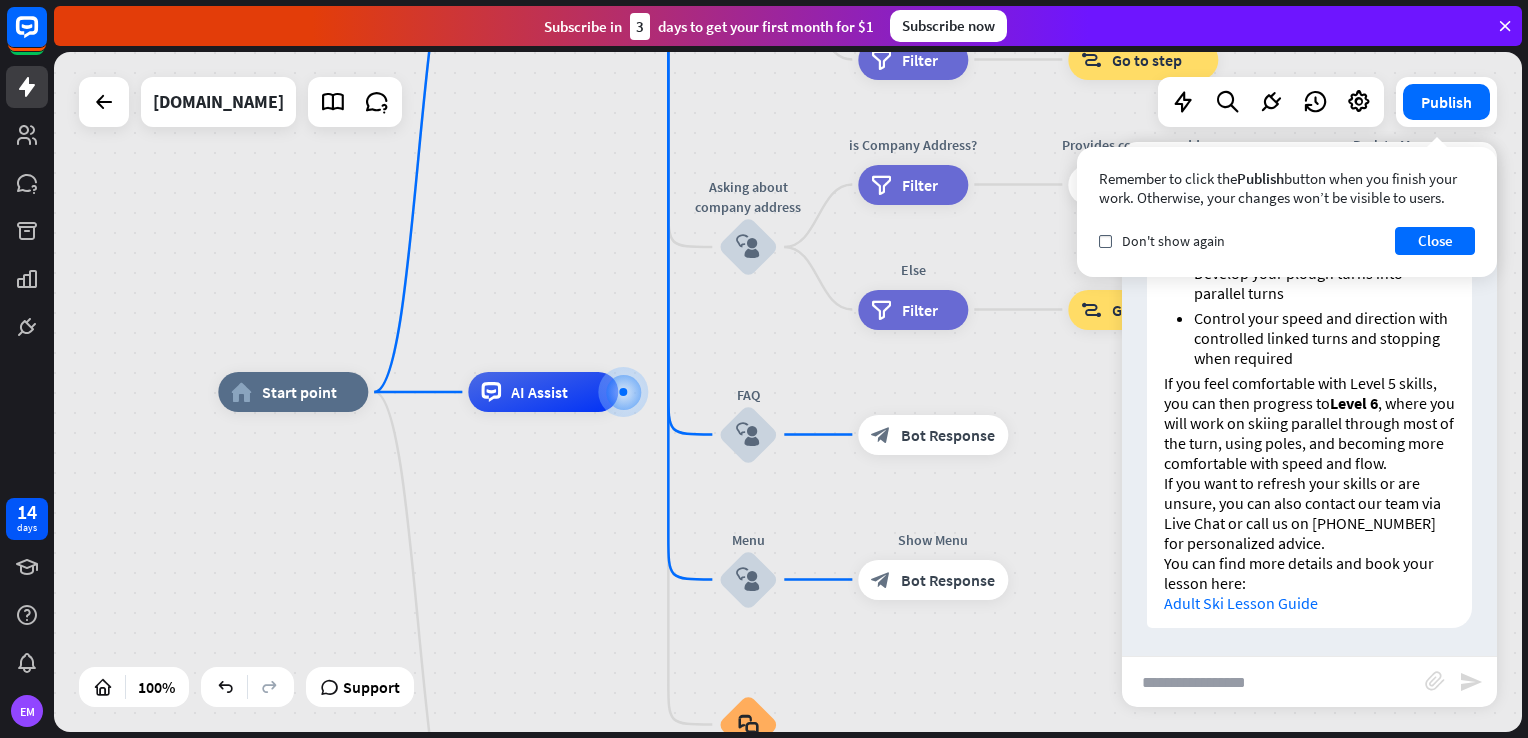 click at bounding box center [1273, 682] 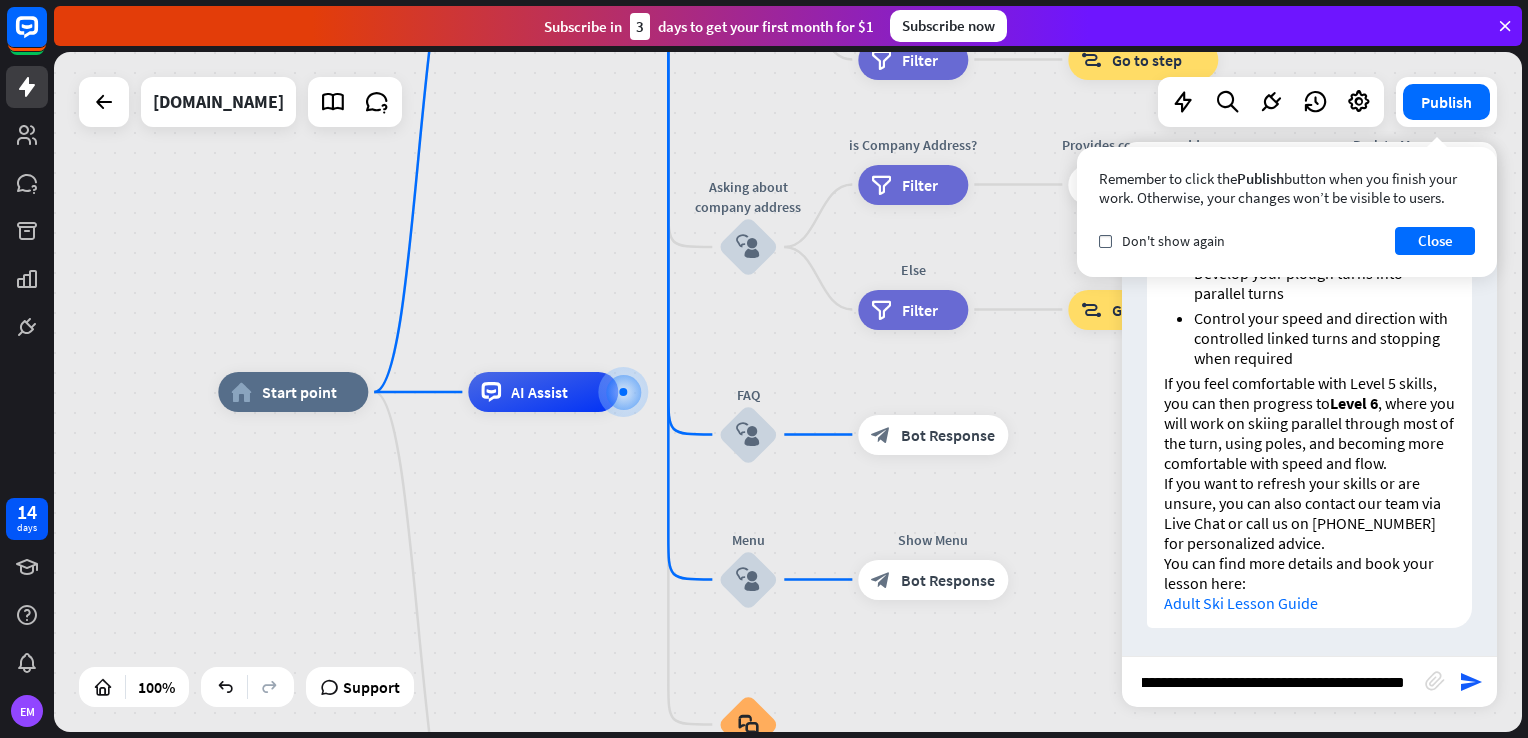 type on "**********" 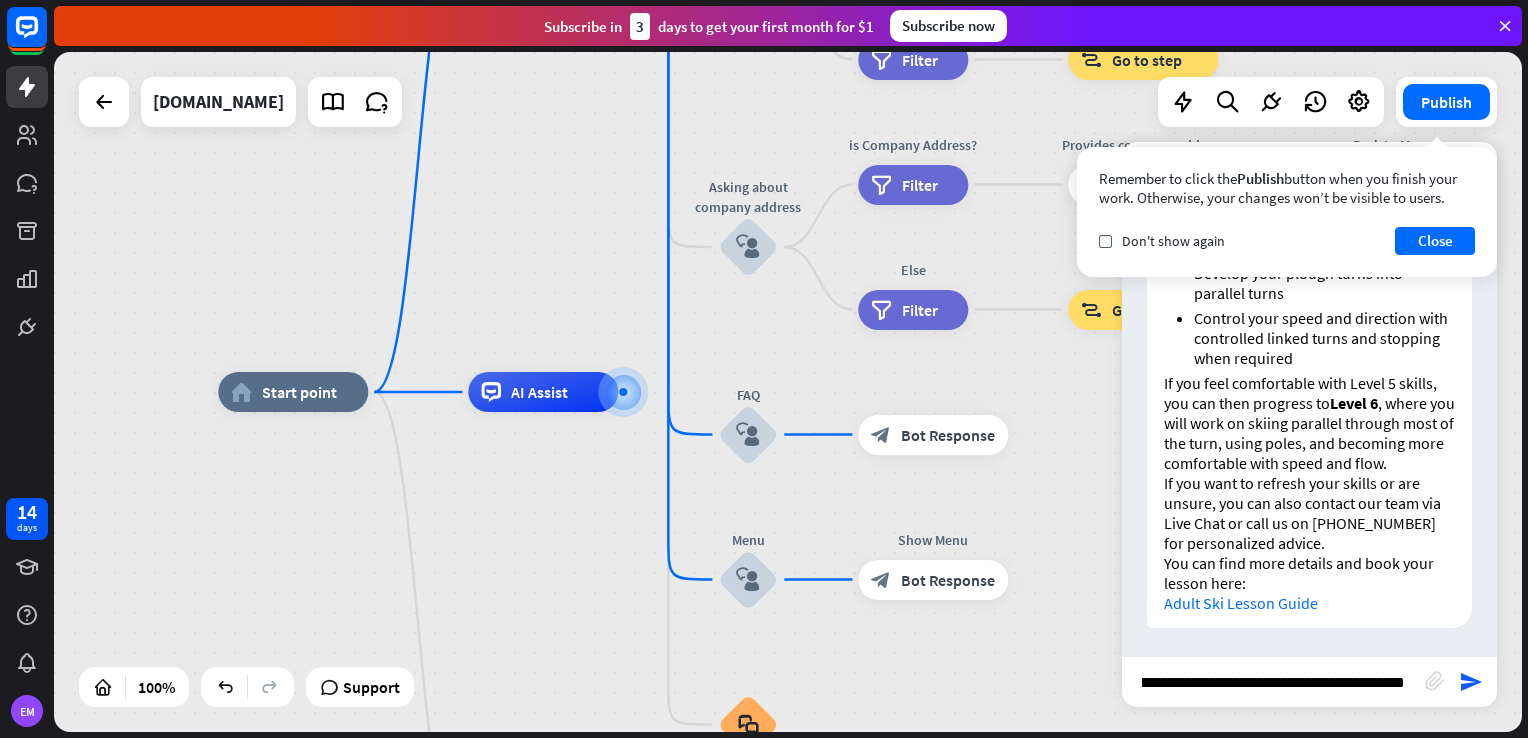 scroll, scrollTop: 0, scrollLeft: 82, axis: horizontal 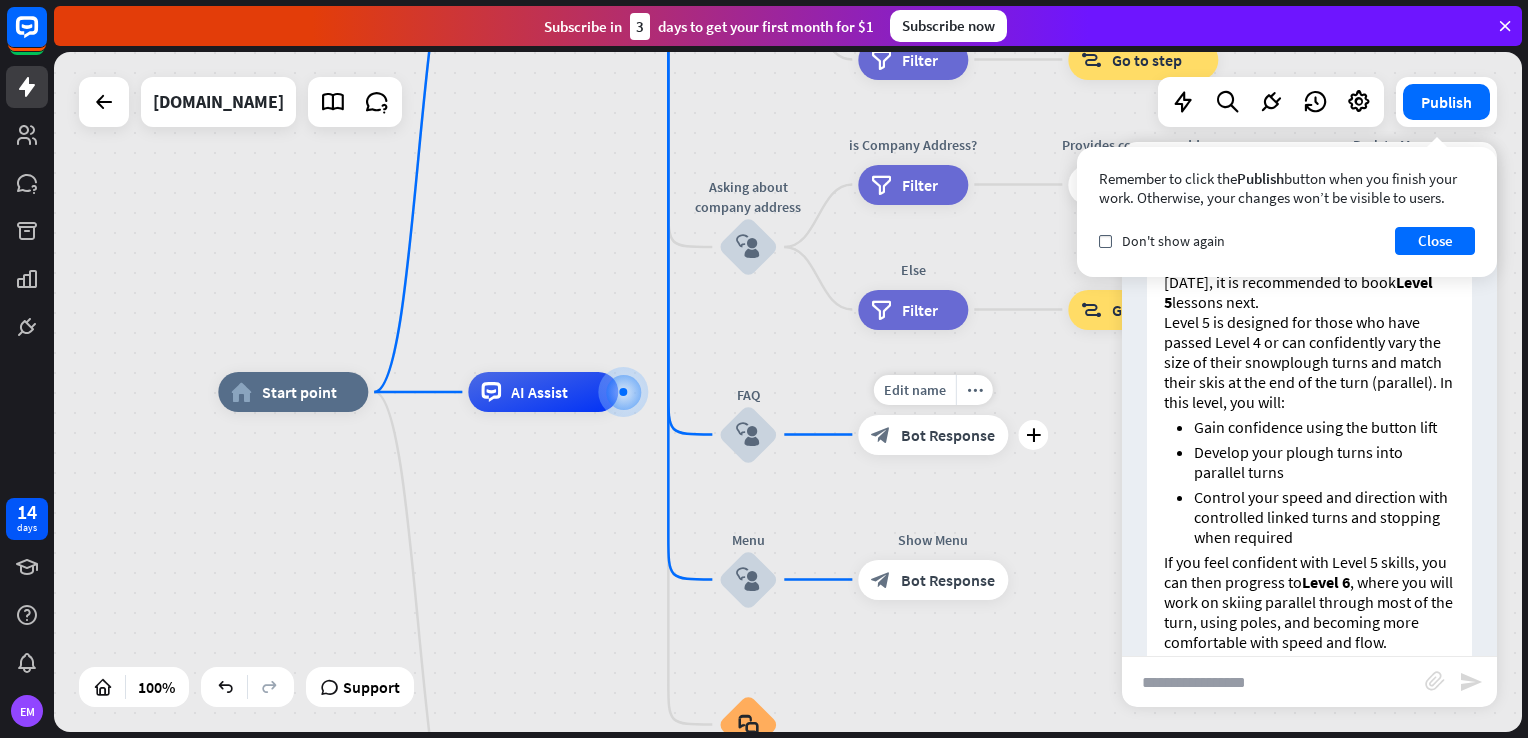 click on "Bot Response" at bounding box center [948, 435] 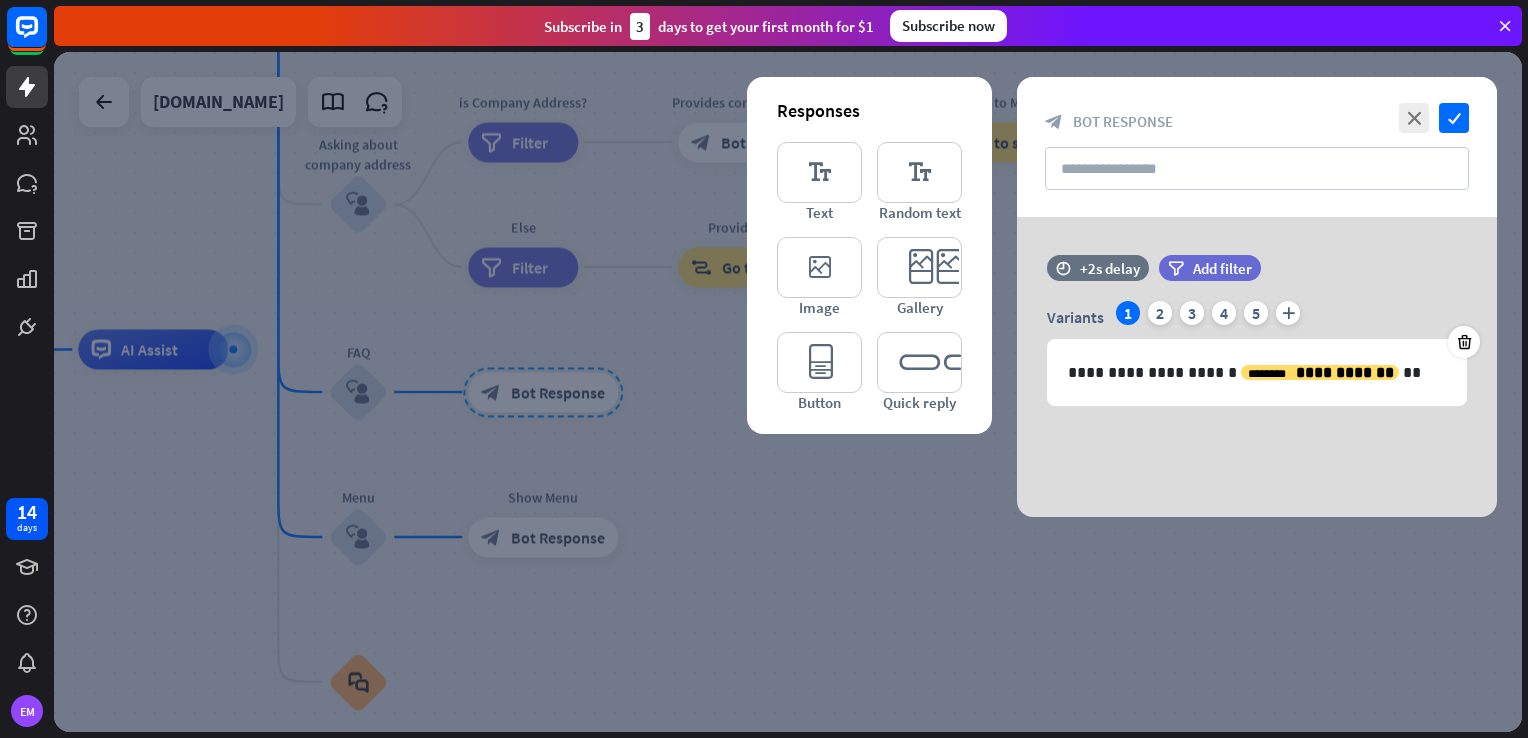 click at bounding box center [788, 392] 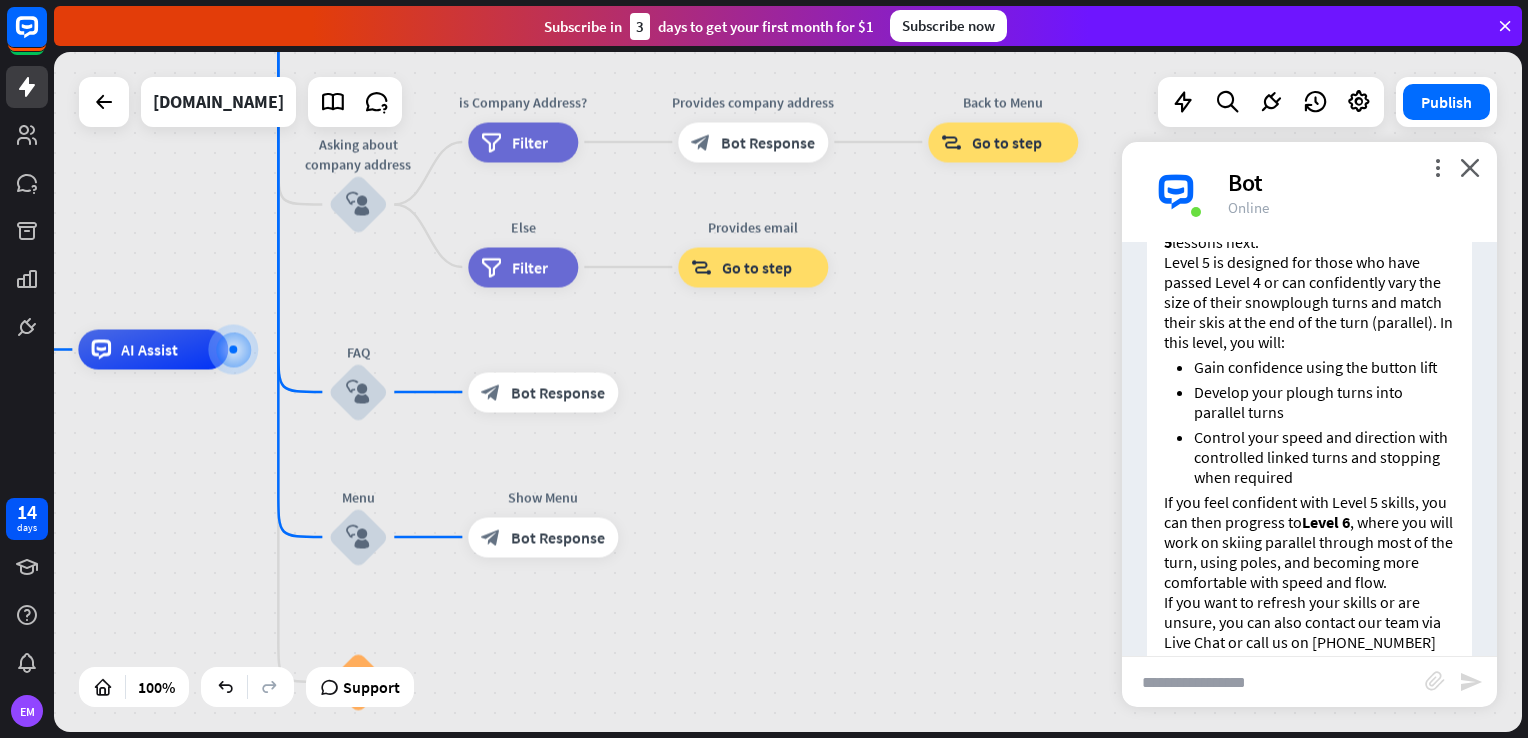 scroll, scrollTop: 3777, scrollLeft: 0, axis: vertical 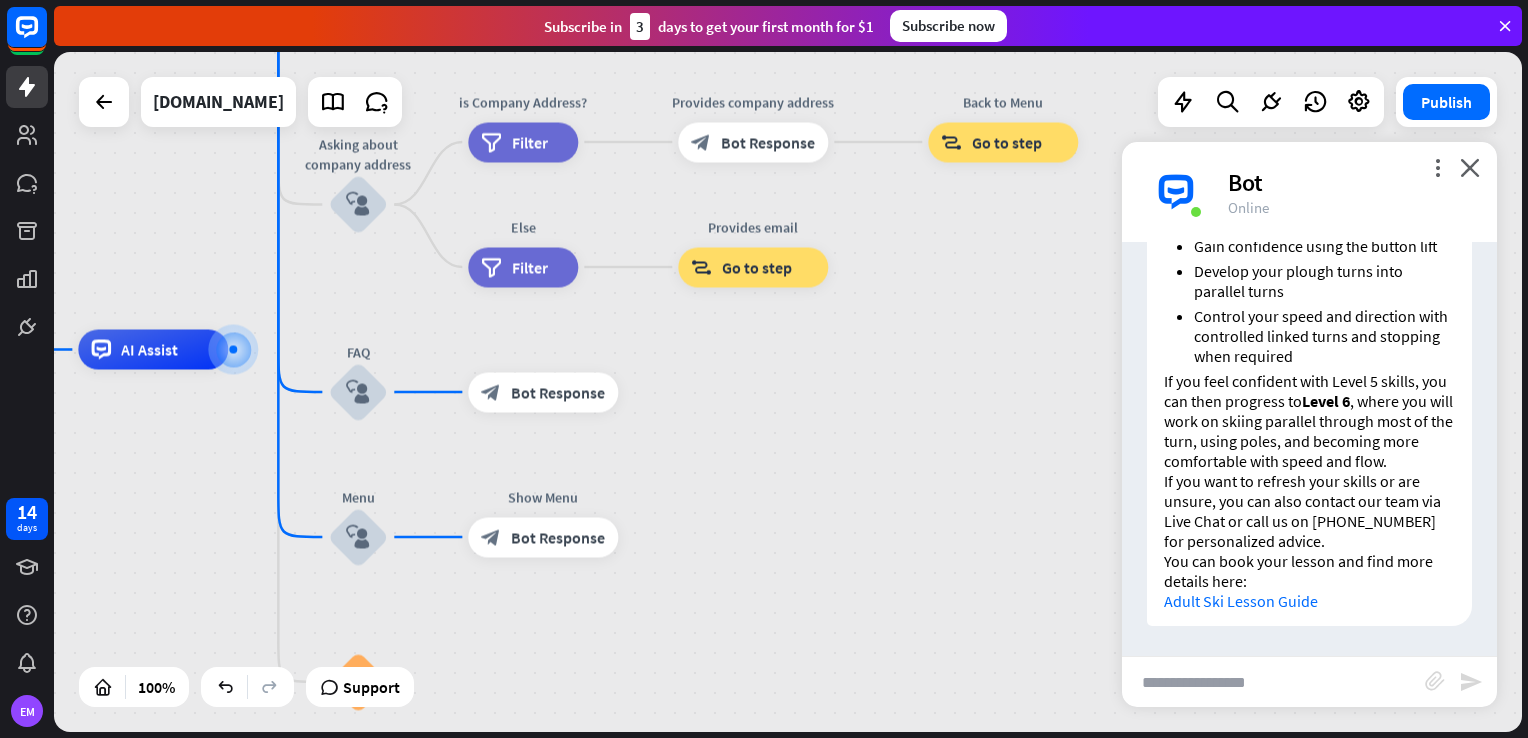 click at bounding box center (27, 87) 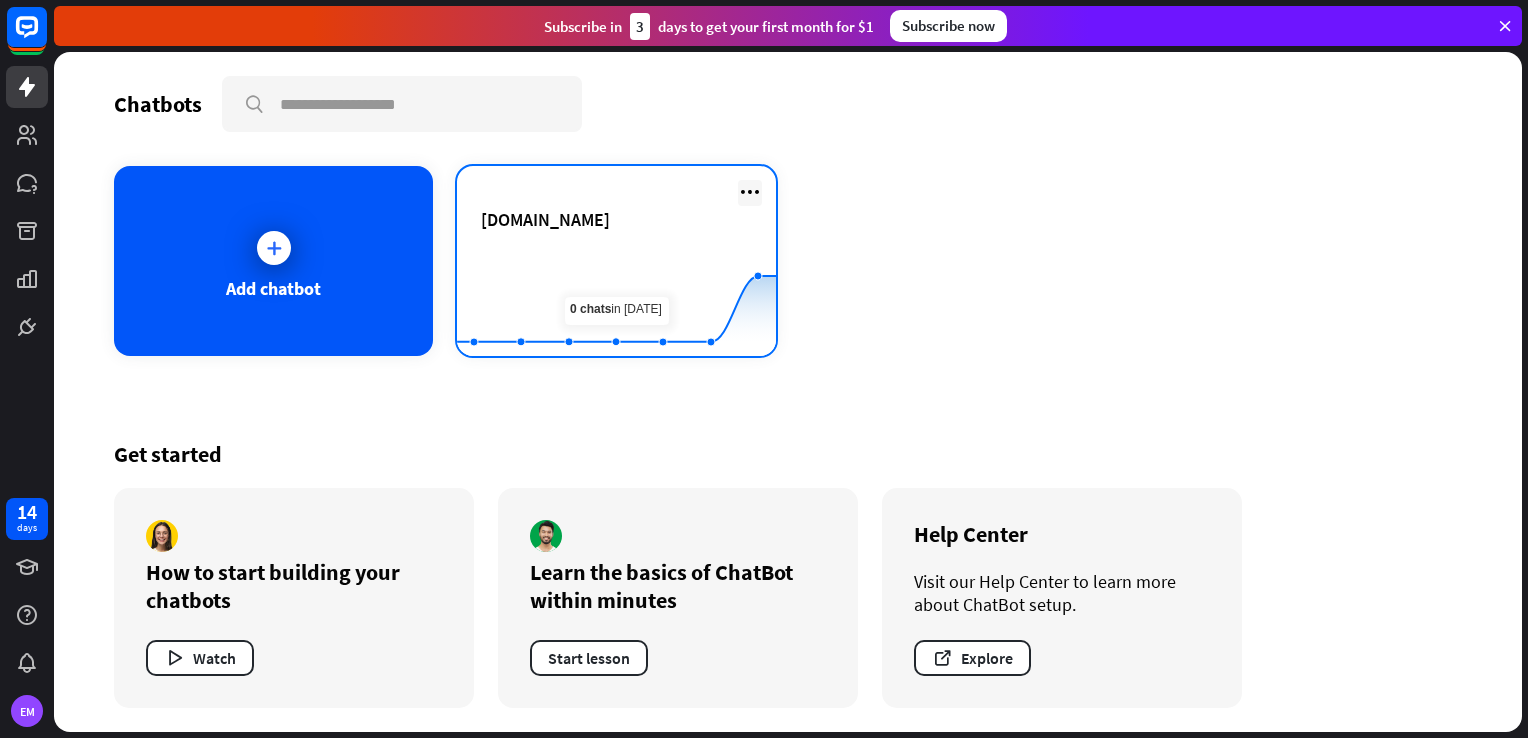 click at bounding box center (750, 192) 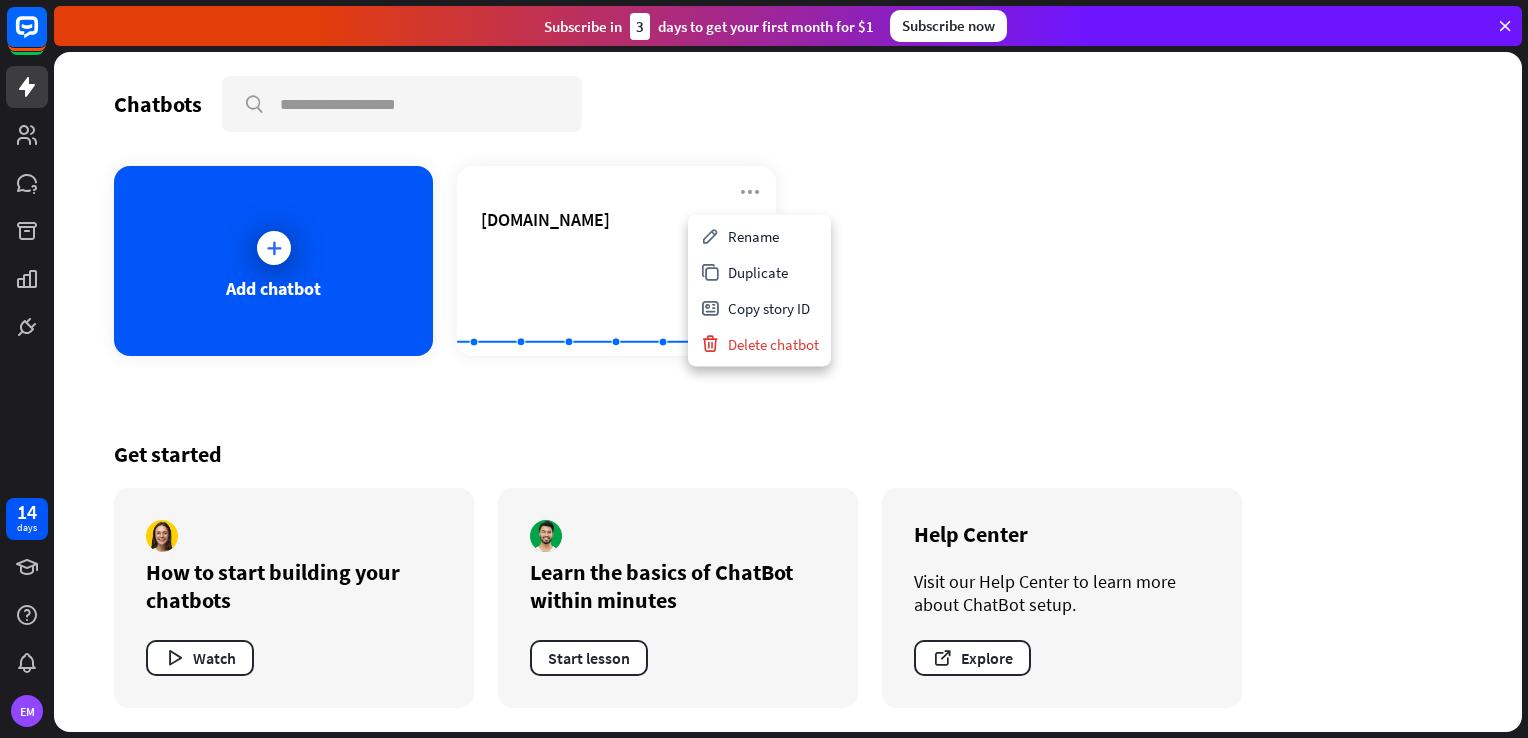 click on "Add chatbot
[DOMAIN_NAME]
Created with Highcharts 10.1.0 0 2 4" at bounding box center [788, 261] 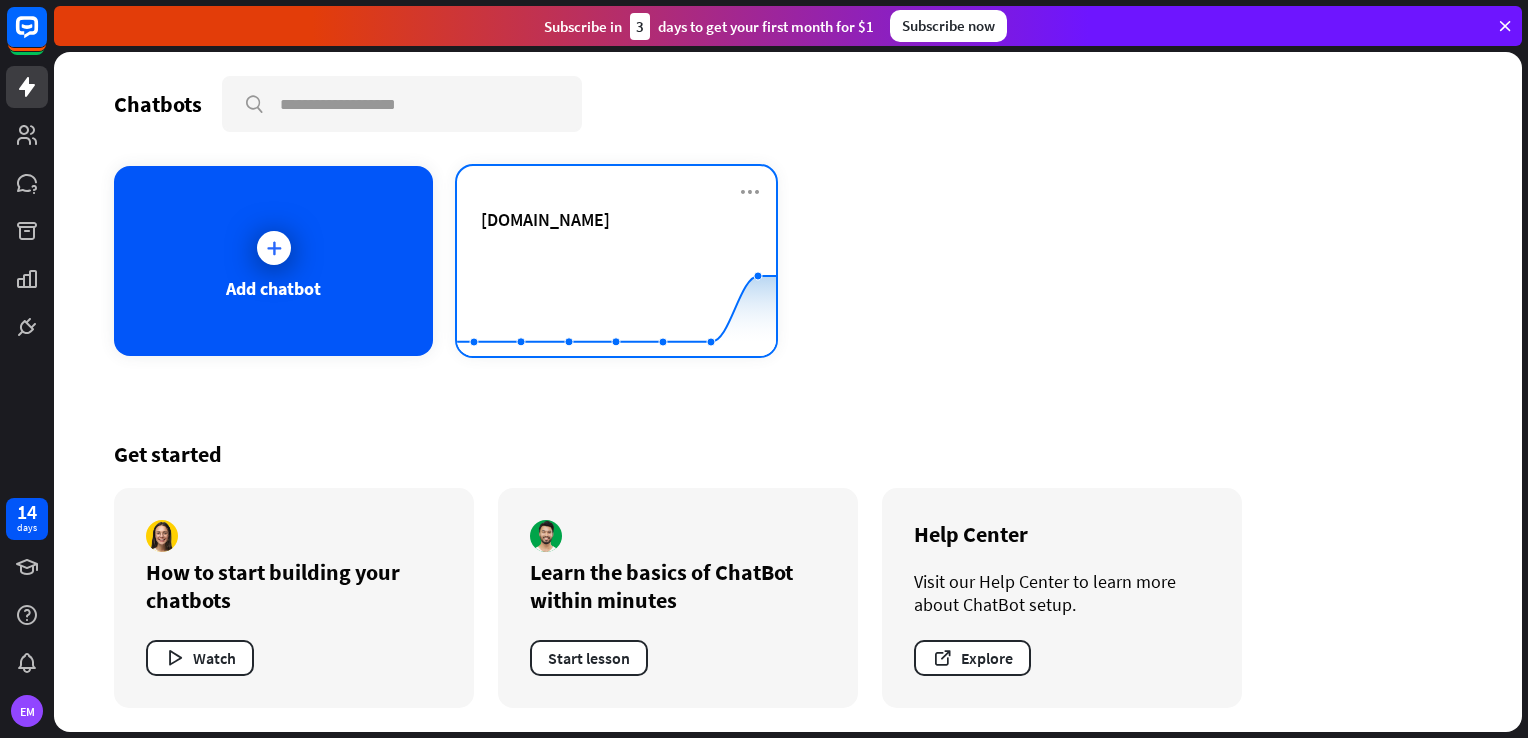 click on "[DOMAIN_NAME]" at bounding box center [616, 243] 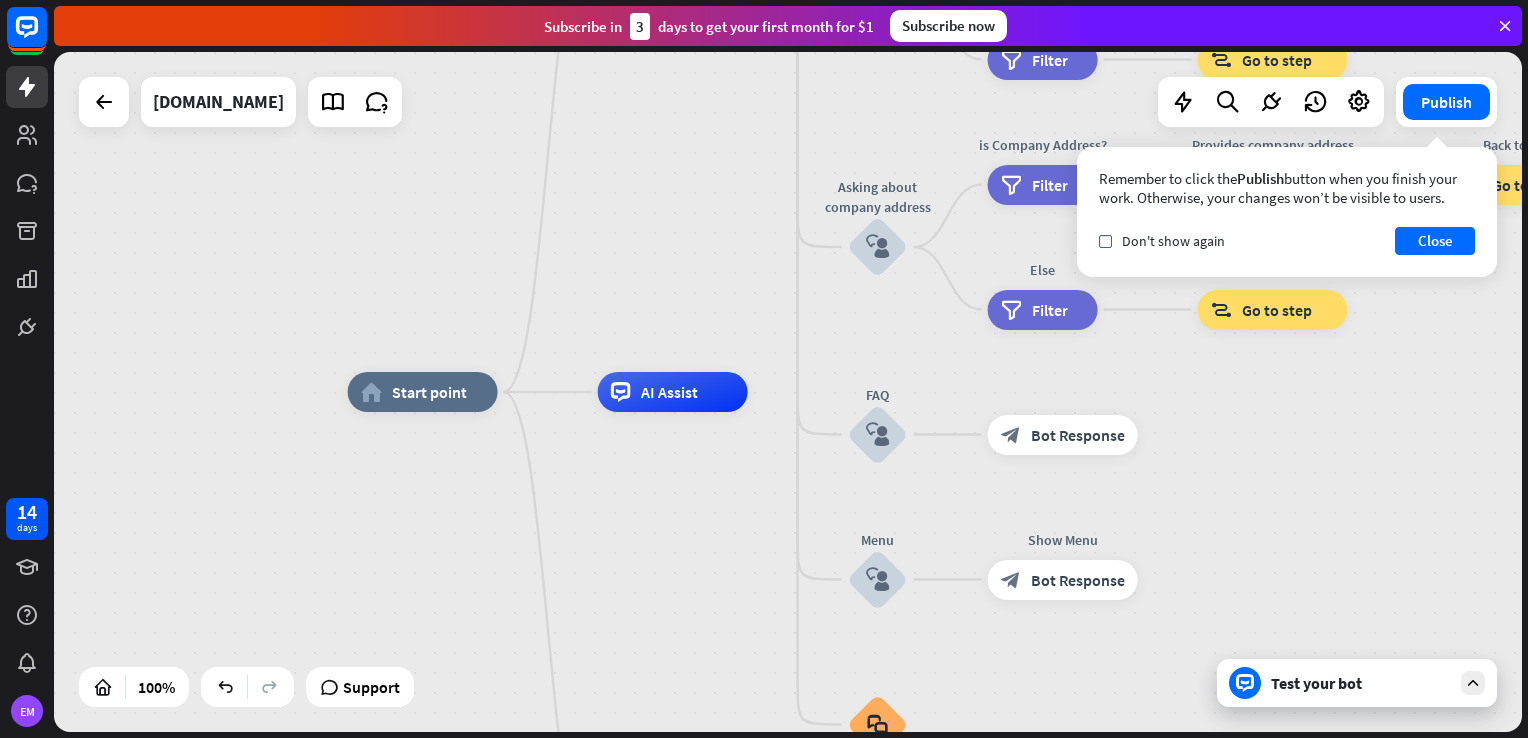 click on "home_2   Start point                 Welcome message   block_bot_response   Bot Response                 About us   block_user_input                 Provide company information   block_bot_response   Bot Response                 Back to Menu   block_user_input                 Was it helpful?   block_bot_response   Bot Response                 Yes   block_user_input                 Thank you!   block_bot_response   Bot Response                 No   block_user_input                 Back to Menu   block_goto   Go to step                 Contact us   block_user_input                 Contact flow   builder_tree   Flow                 Asking about email   block_user_input                   block_goto   Go to step                 Asking about phone number   block_user_input                 Is phone number?   filter   Filter                 Provides phone number   block_bot_response   Bot Response                 Back to Menu   block_goto   Go to step                 Else   filter   Filter" at bounding box center [1082, 732] 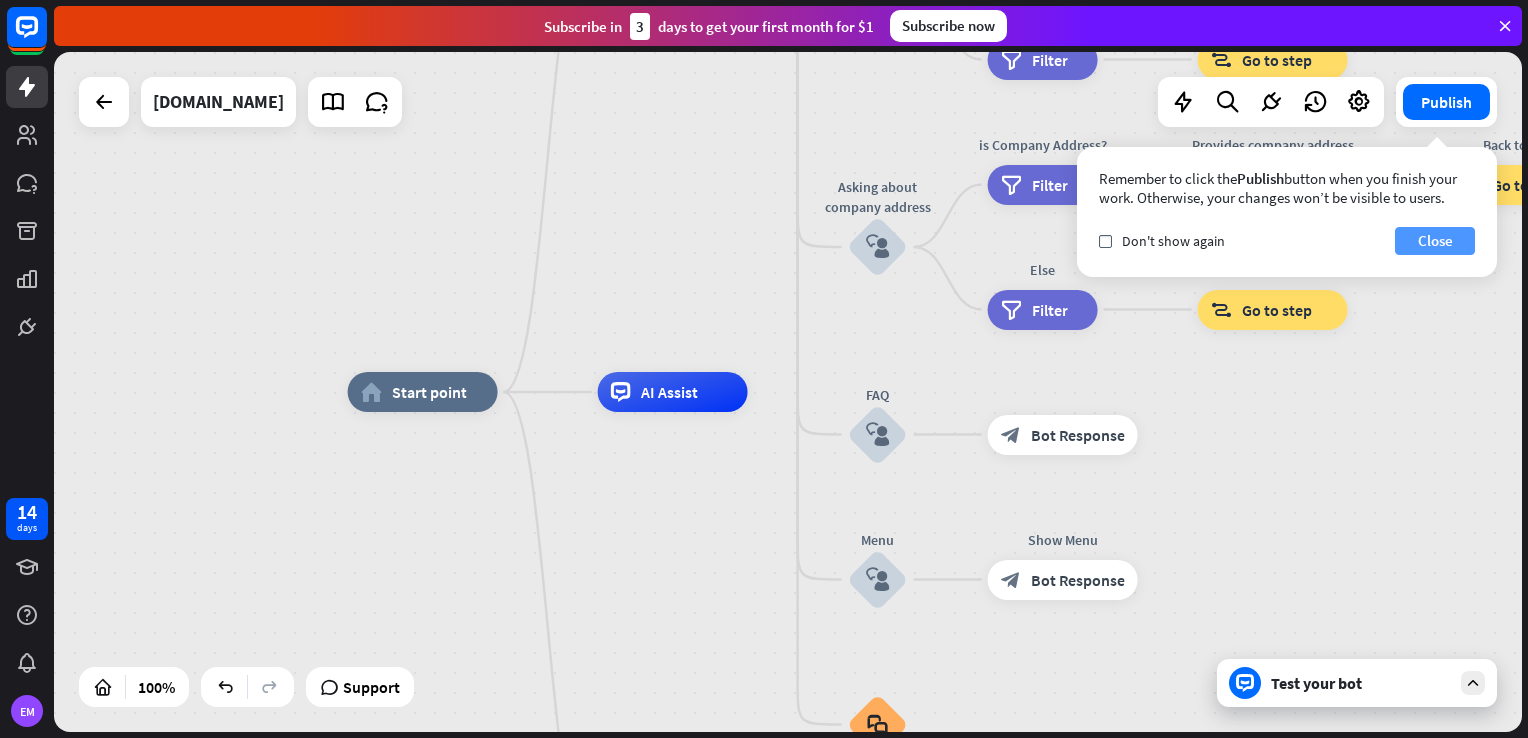click on "Close" at bounding box center (1435, 241) 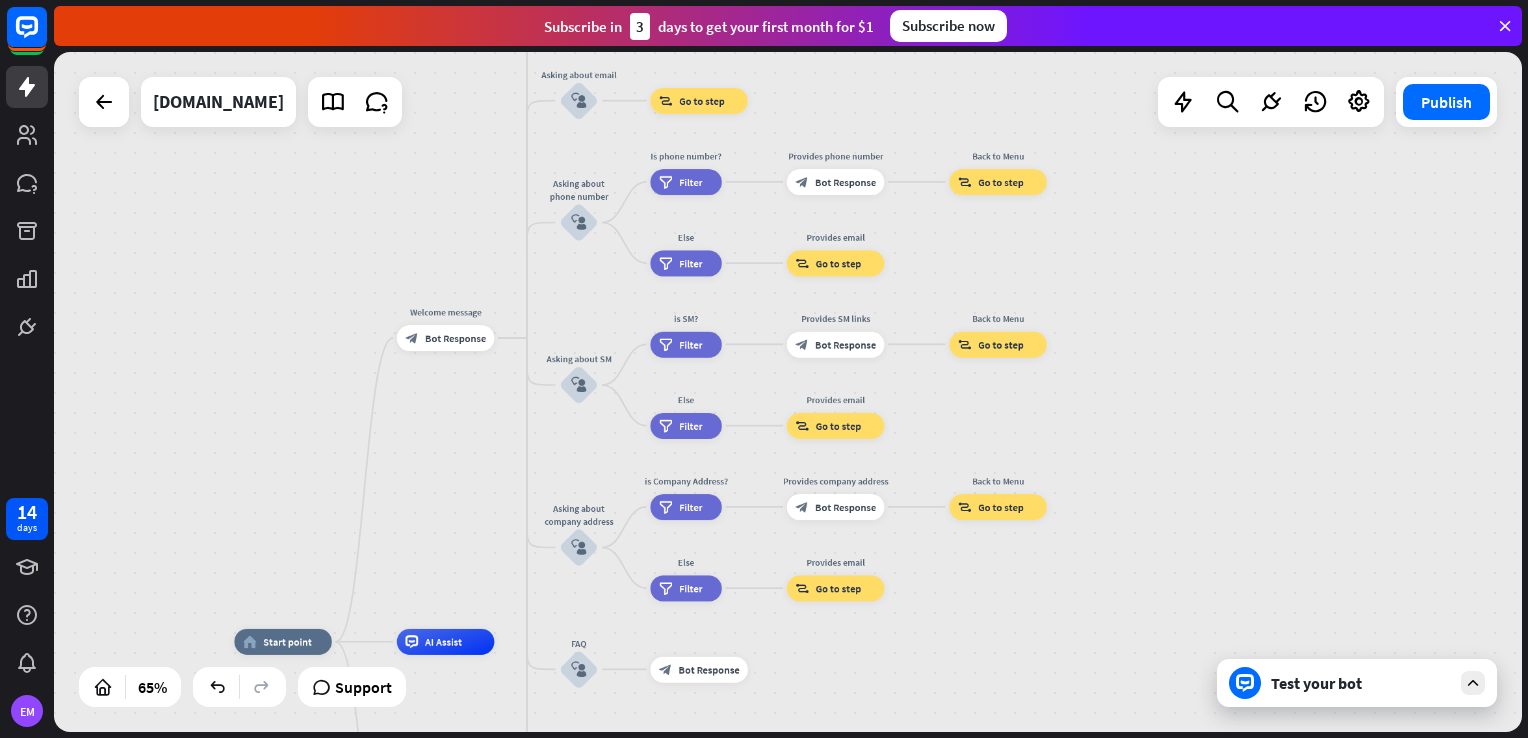 drag, startPoint x: 1111, startPoint y: 488, endPoint x: 911, endPoint y: 710, distance: 298.8043 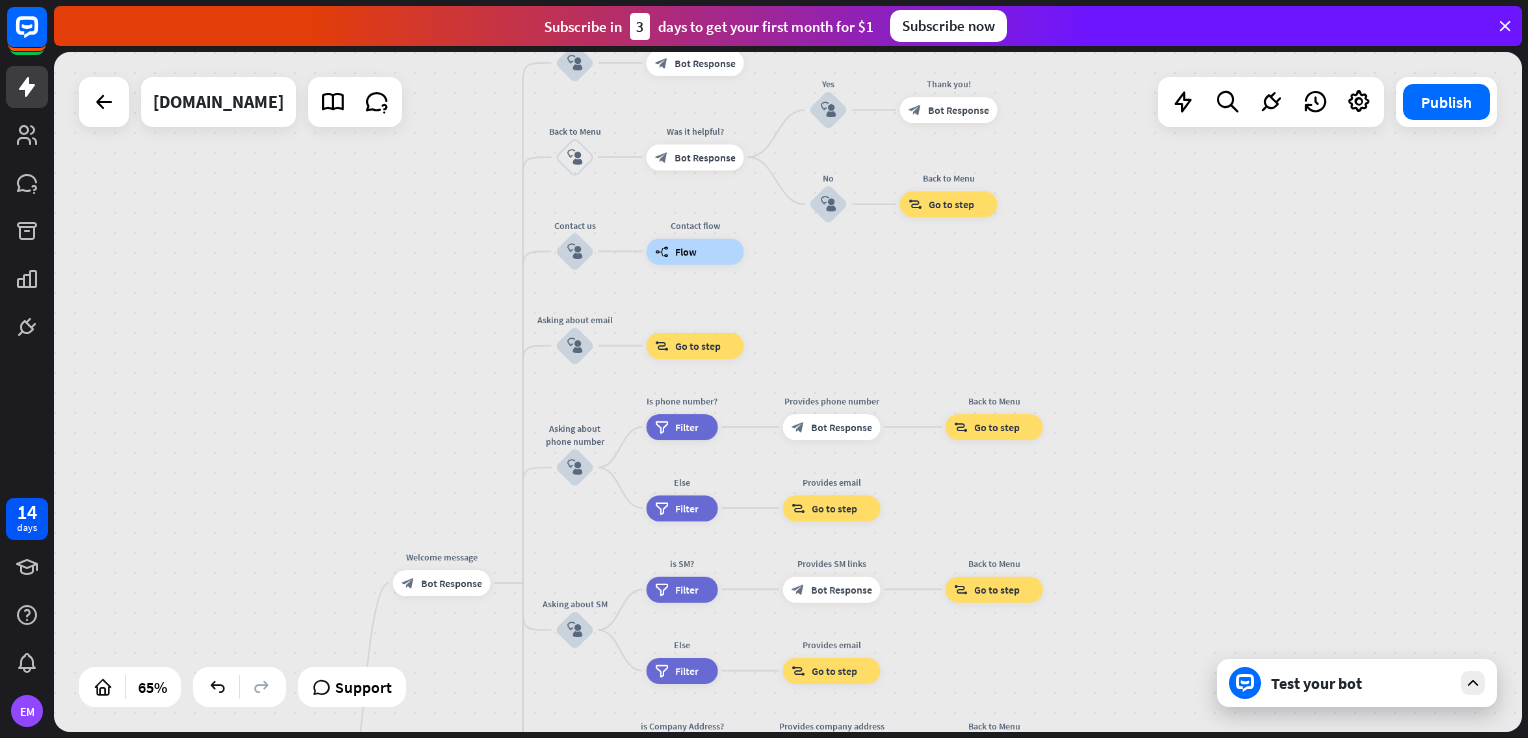 drag, startPoint x: 1105, startPoint y: 365, endPoint x: 1101, endPoint y: 610, distance: 245.03265 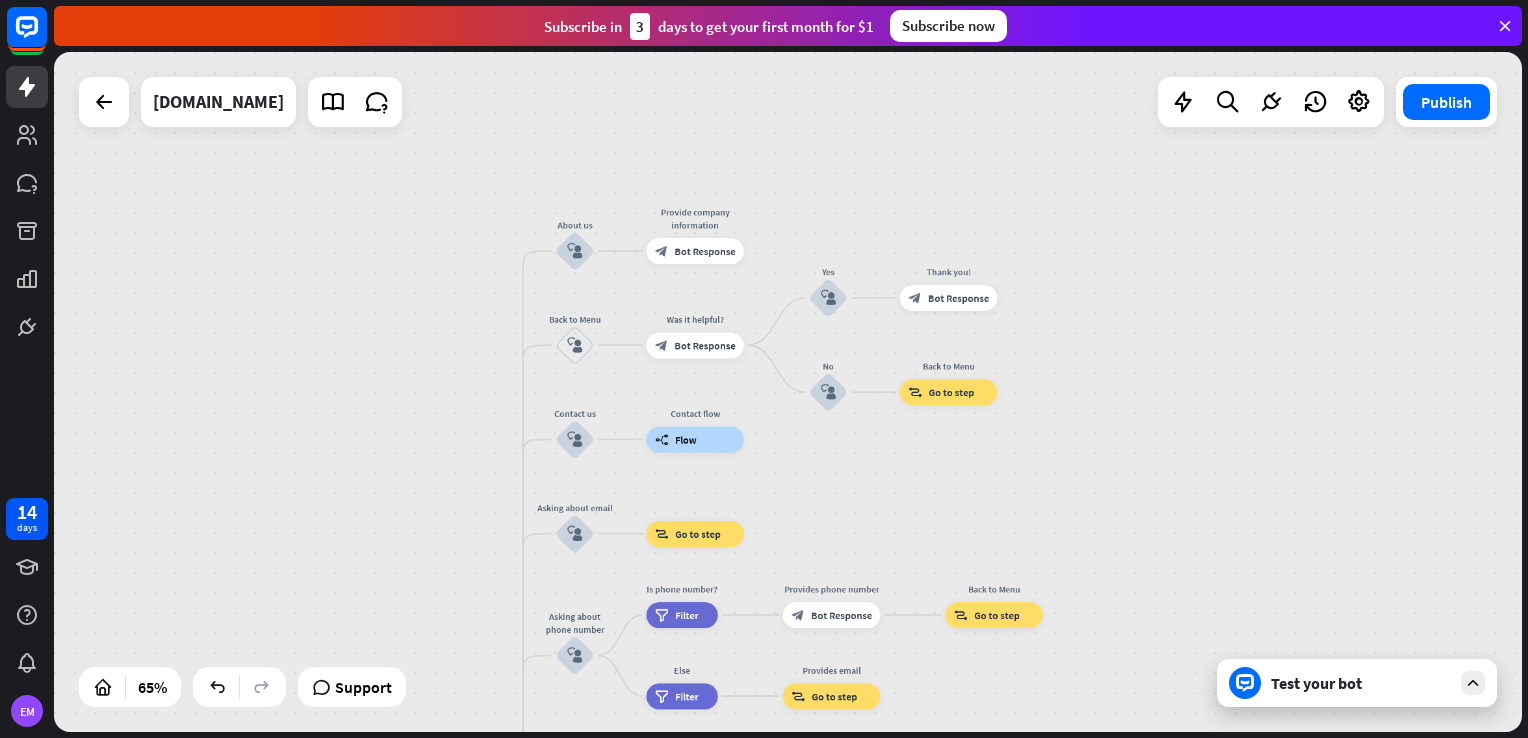 drag, startPoint x: 1108, startPoint y: 306, endPoint x: 1149, endPoint y: 441, distance: 141.08862 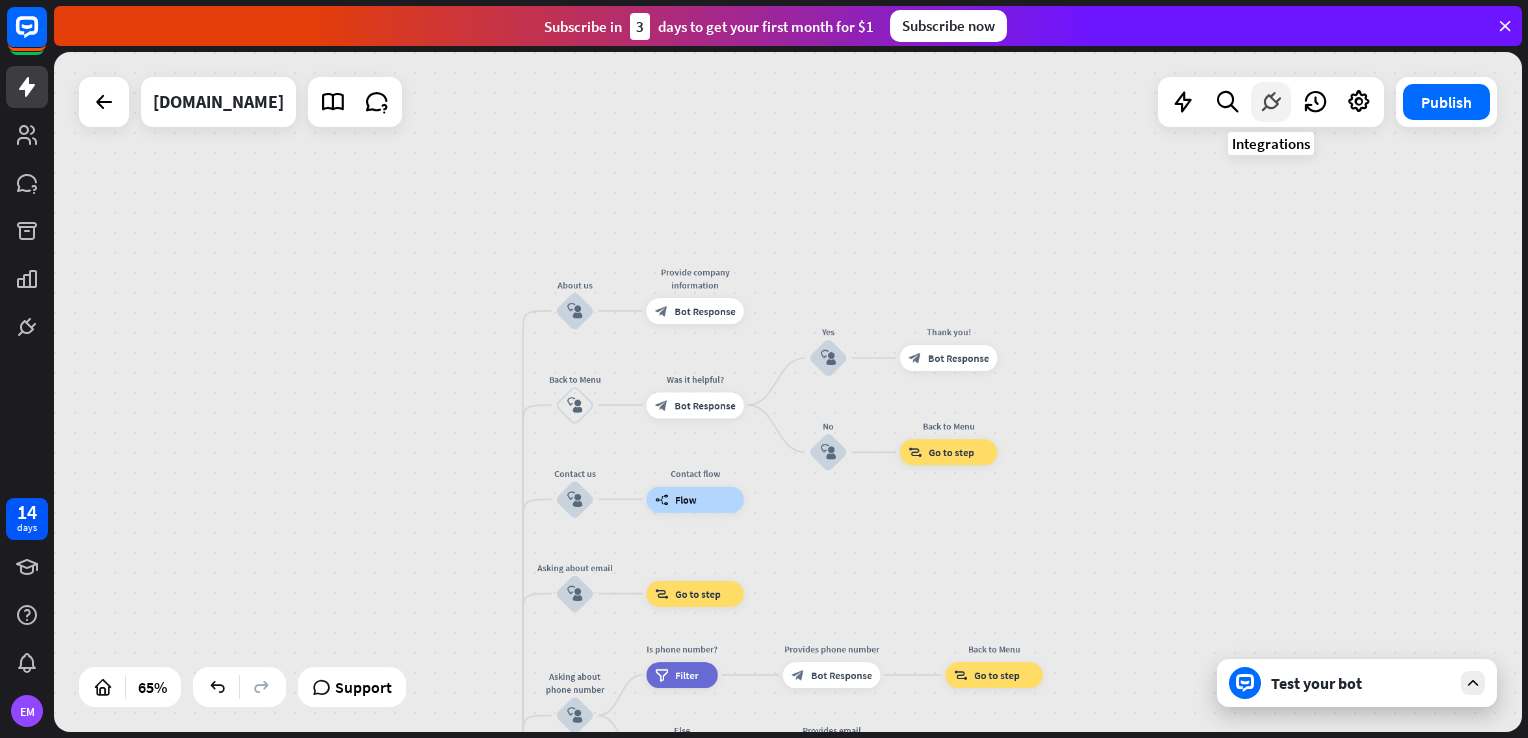 click at bounding box center [1271, 102] 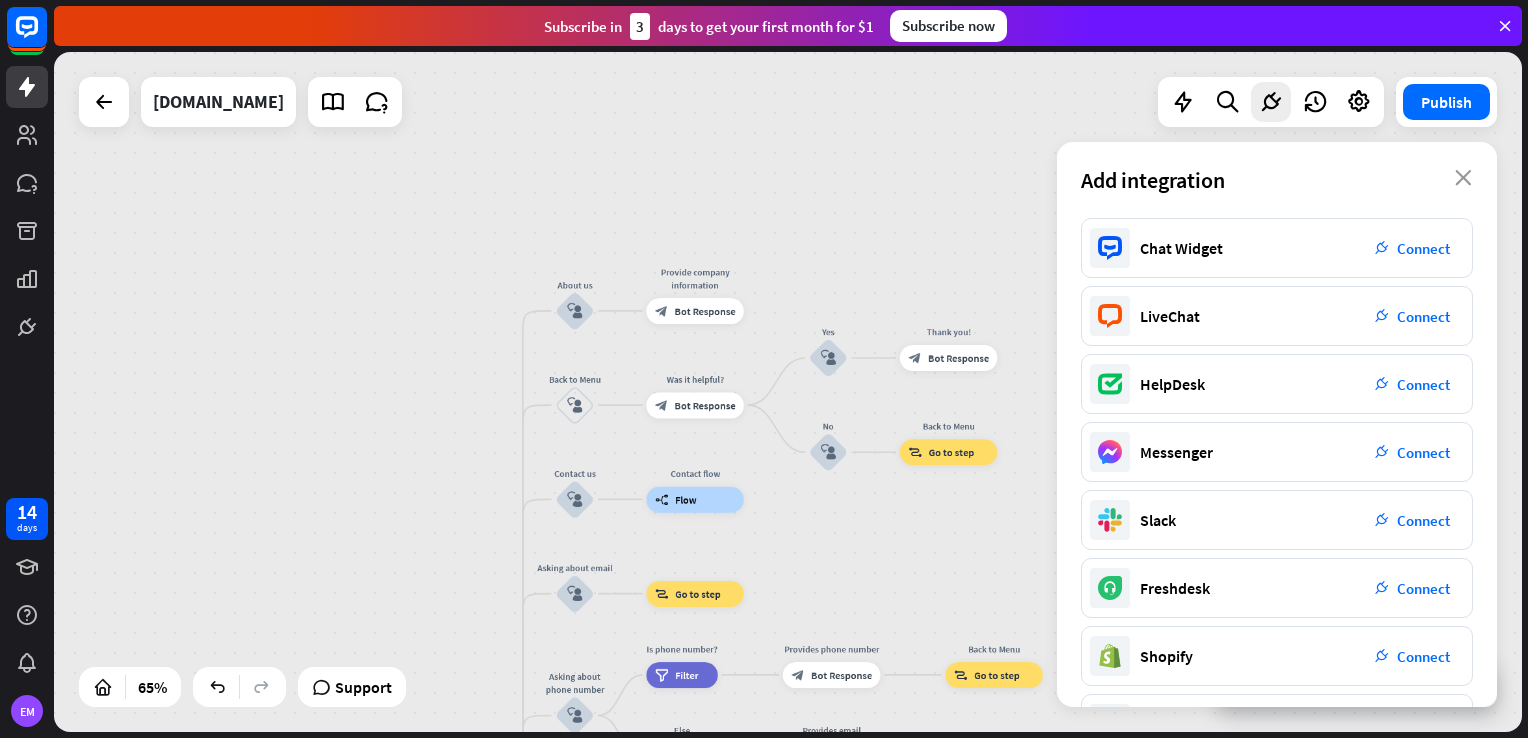 click on "home_2   Start point                 Welcome message   block_bot_response   Bot Response                 About us   block_user_input                 Provide company information   block_bot_response   Bot Response                 Back to Menu   block_user_input                 Was it helpful?   block_bot_response   Bot Response                 Yes   block_user_input                 Thank you!   block_bot_response   Bot Response                 No   block_user_input                 Back to Menu   block_goto   Go to step                 Contact us   block_user_input                 Contact flow   builder_tree   Flow                 Asking about email   block_user_input                   block_goto   Go to step                 Asking about phone number   block_user_input                 Is phone number?   filter   Filter                 Provides phone number   block_bot_response   Bot Response                 Back to Menu   block_goto   Go to step                 Else   filter   Filter" at bounding box center (788, 392) 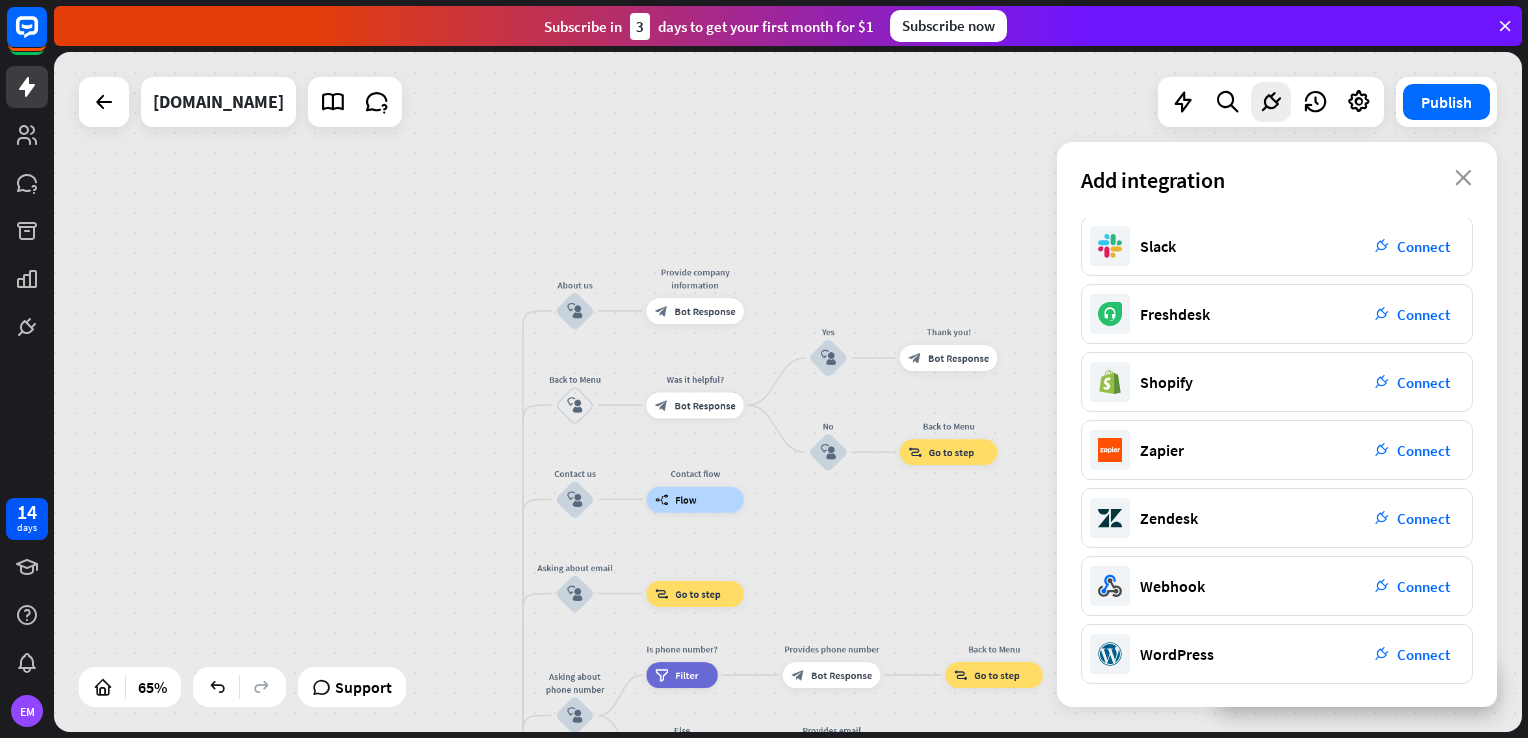scroll, scrollTop: 75, scrollLeft: 0, axis: vertical 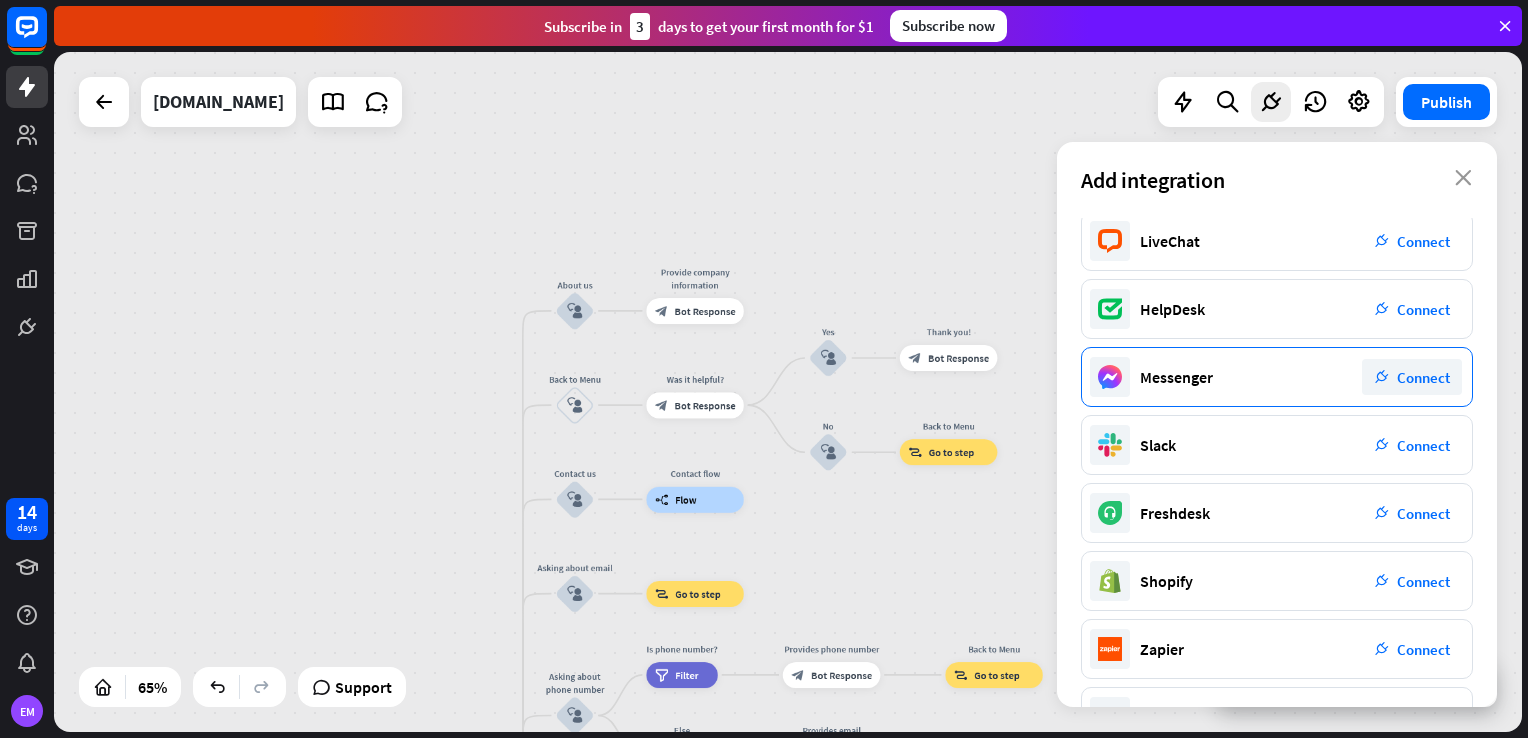 click on "Connect" at bounding box center [1423, 377] 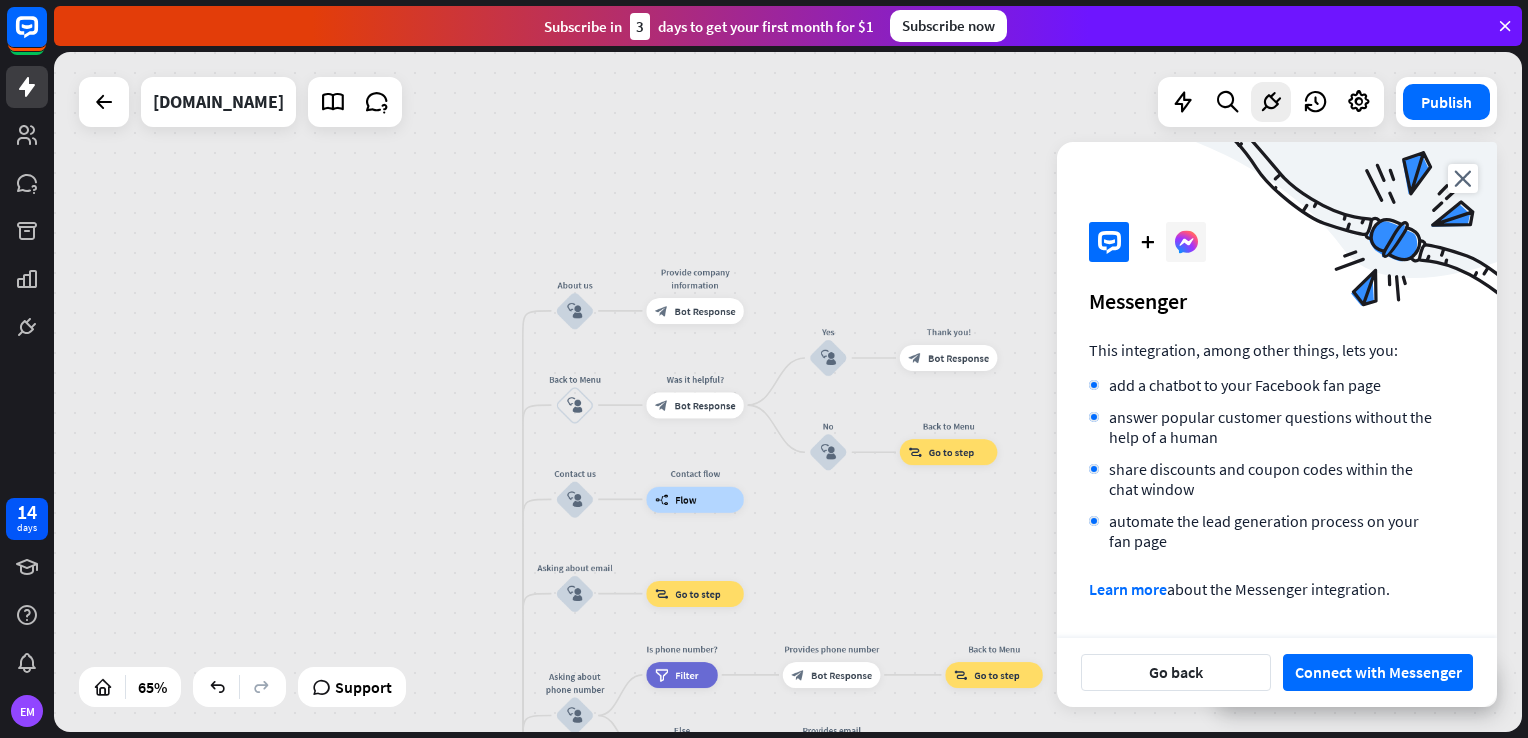 scroll, scrollTop: 108, scrollLeft: 0, axis: vertical 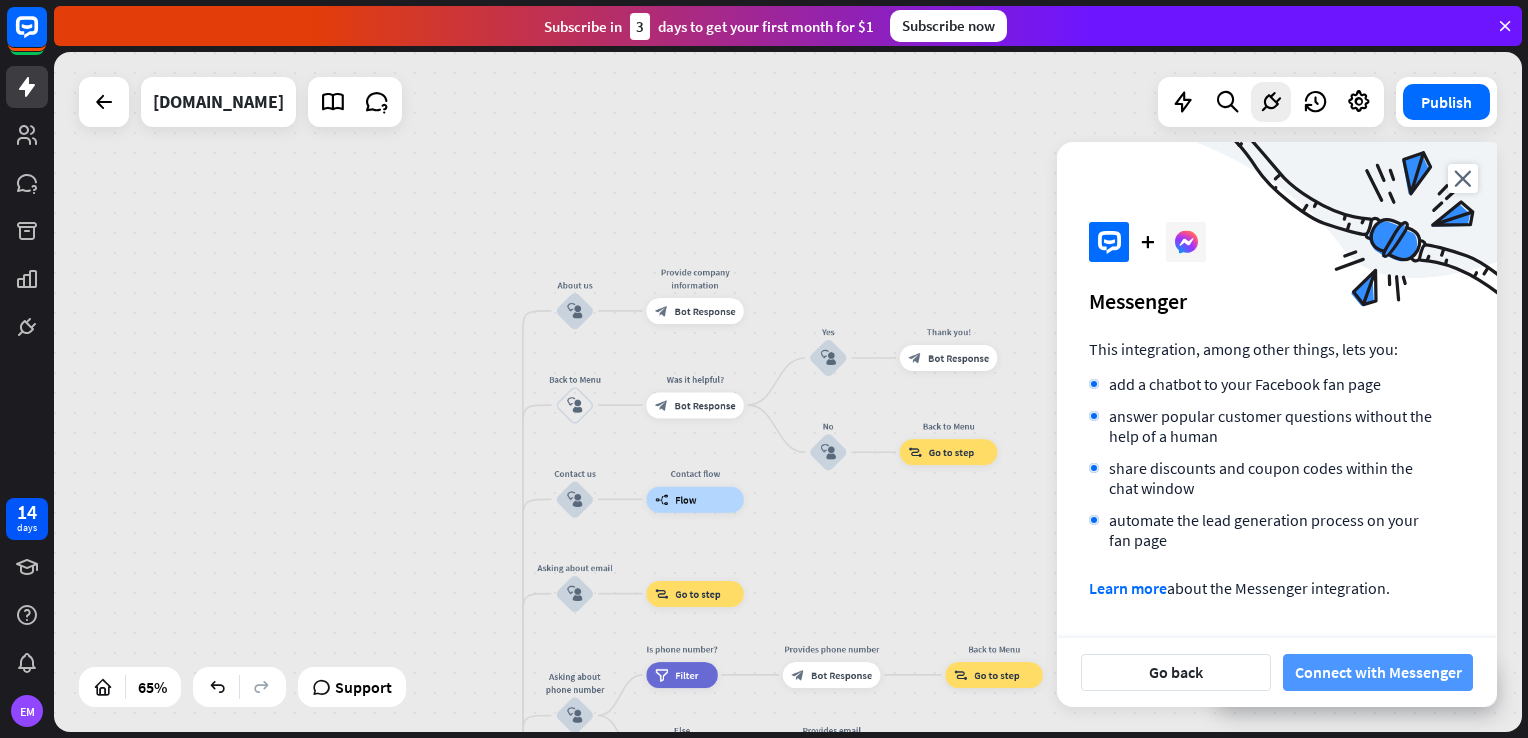 click on "Connect with Messenger" at bounding box center [1378, 672] 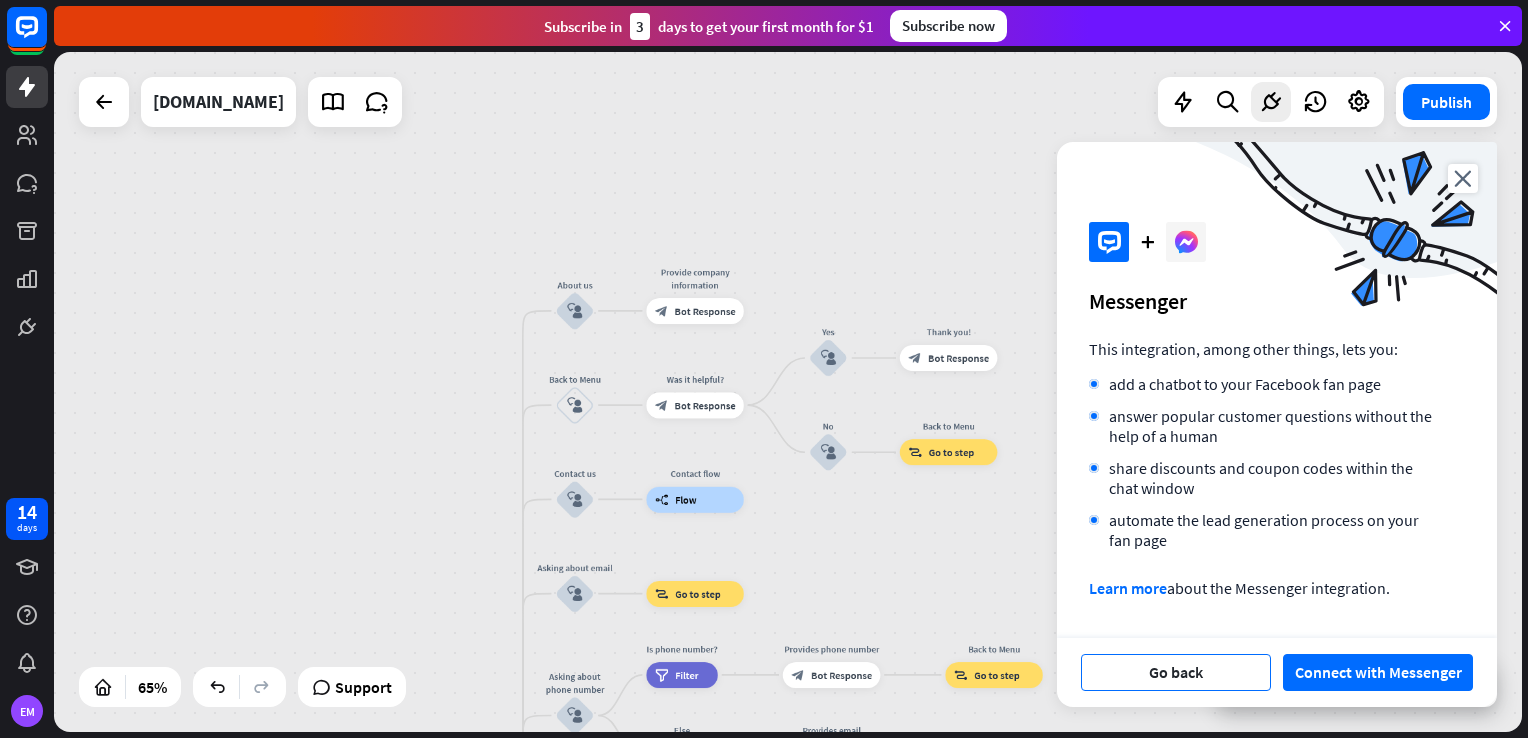 click on "Go back" at bounding box center [1176, 672] 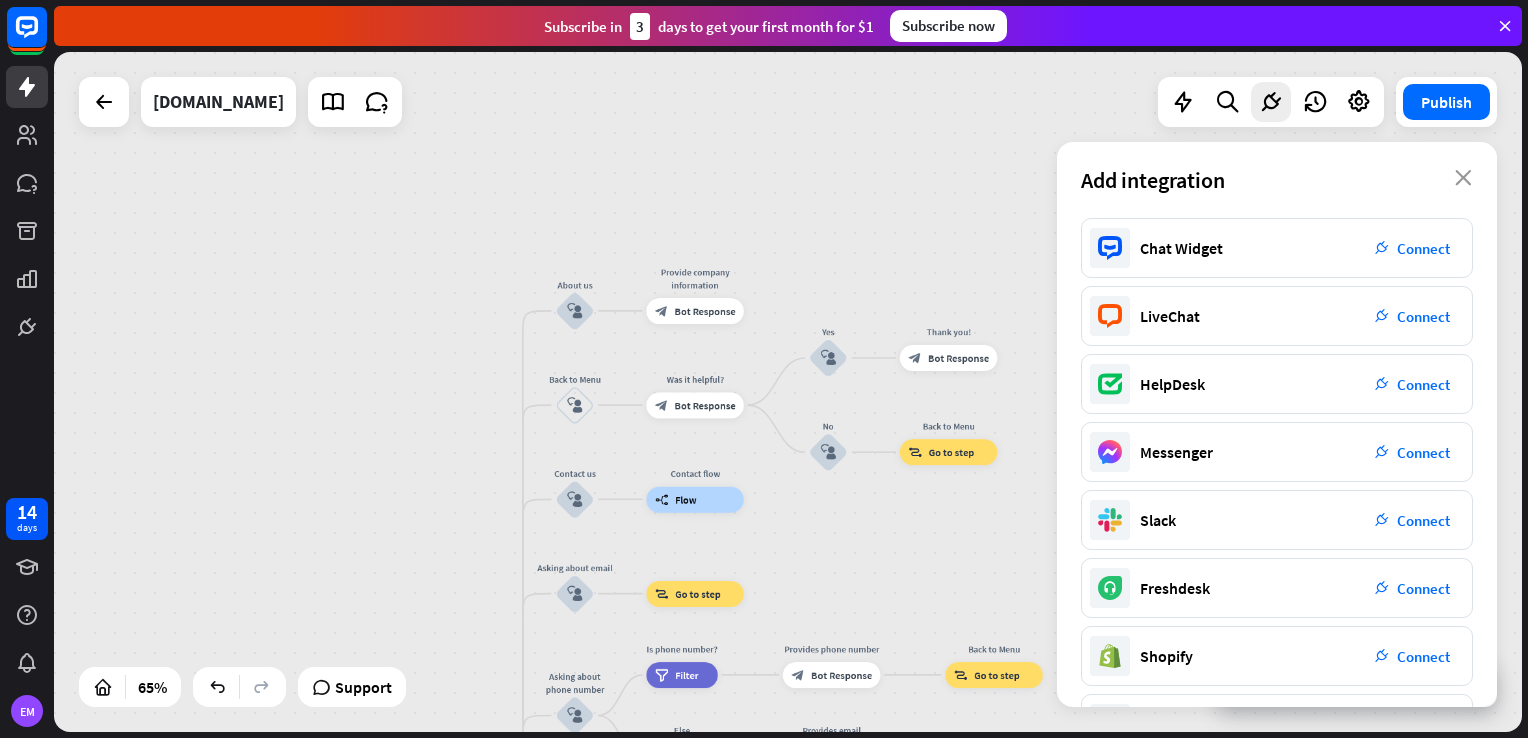 click on "home_2   Start point                 Welcome message   block_bot_response   Bot Response                 About us   block_user_input                 Provide company information   block_bot_response   Bot Response                 Back to Menu   block_user_input                 Was it helpful?   block_bot_response   Bot Response                 Yes   block_user_input                 Thank you!   block_bot_response   Bot Response                 No   block_user_input                 Back to Menu   block_goto   Go to step                 Contact us   block_user_input                 Contact flow   builder_tree   Flow                 Asking about email   block_user_input                   block_goto   Go to step                 Asking about phone number   block_user_input                 Is phone number?   filter   Filter                 Provides phone number   block_bot_response   Bot Response                 Back to Menu   block_goto   Go to step                 Else   filter   Filter" at bounding box center [788, 392] 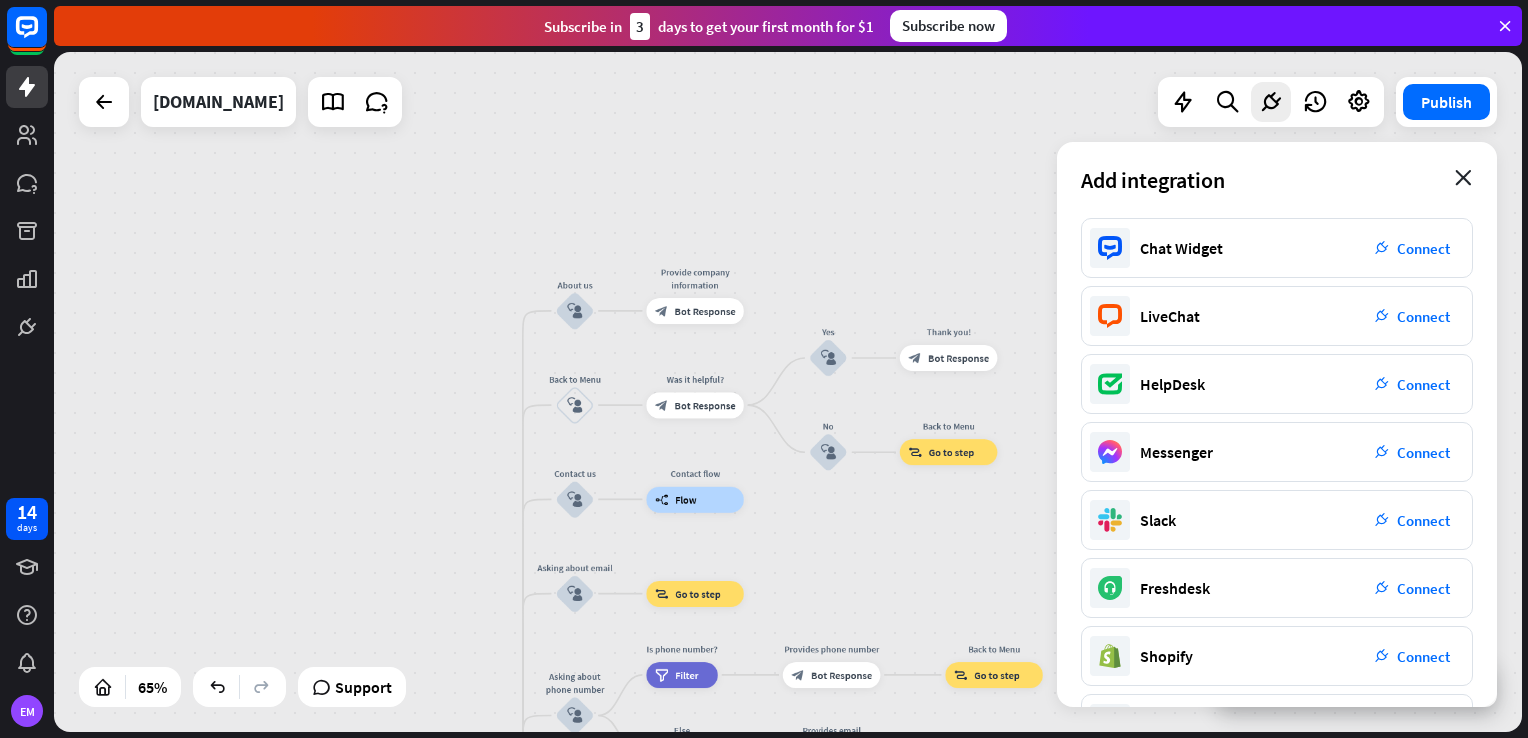 click on "close" at bounding box center (1463, 178) 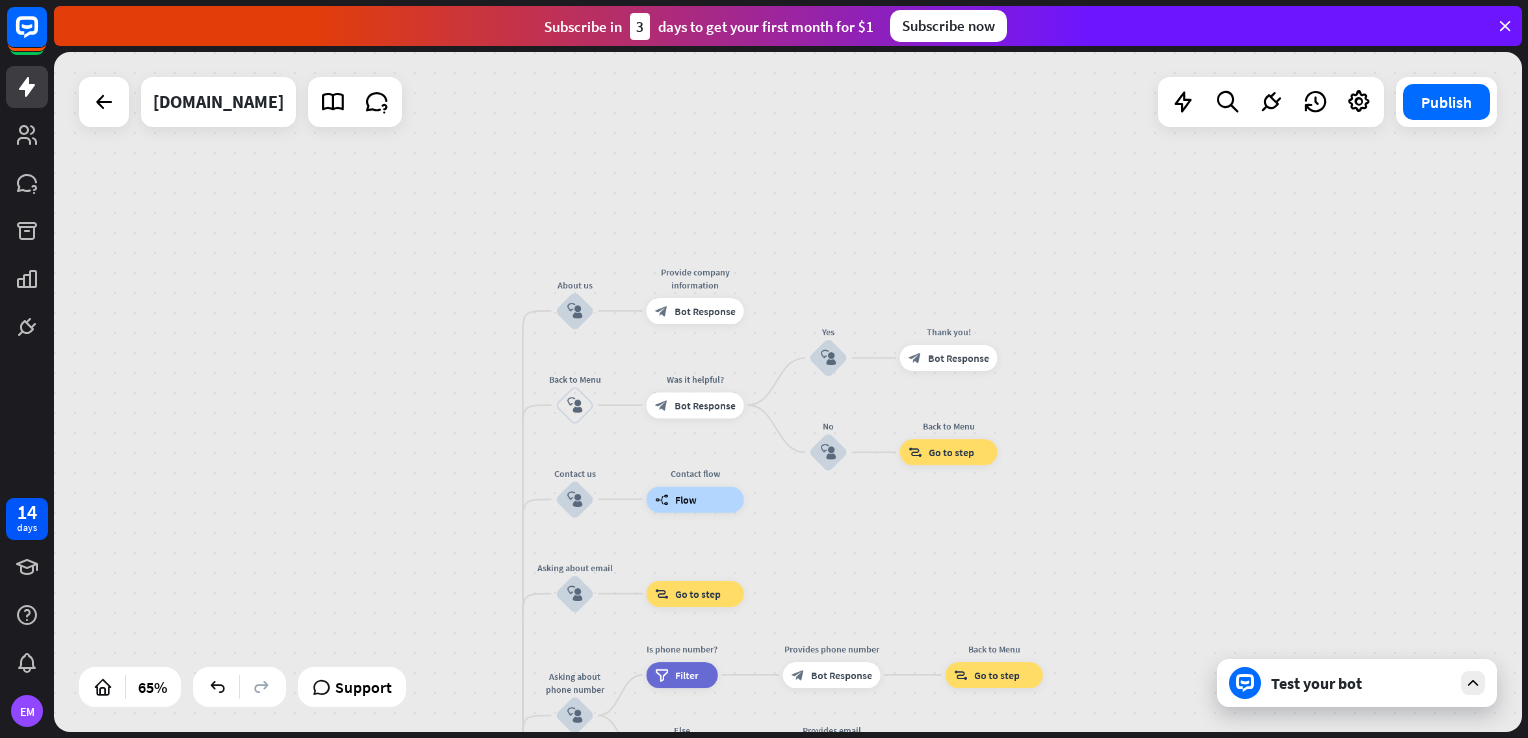 click on "home_2   Start point                 Welcome message   block_bot_response   Bot Response                 About us   block_user_input                 Provide company information   block_bot_response   Bot Response                 Back to Menu   block_user_input                 Was it helpful?   block_bot_response   Bot Response                 Yes   block_user_input                 Thank you!   block_bot_response   Bot Response                 No   block_user_input                 Back to Menu   block_goto   Go to step                 Contact us   block_user_input                 Contact flow   builder_tree   Flow                 Asking about email   block_user_input                   block_goto   Go to step                 Asking about phone number   block_user_input                 Is phone number?   filter   Filter                 Provides phone number   block_bot_response   Bot Response                 Back to Menu   block_goto   Go to step                 Else   filter   Filter" at bounding box center (788, 392) 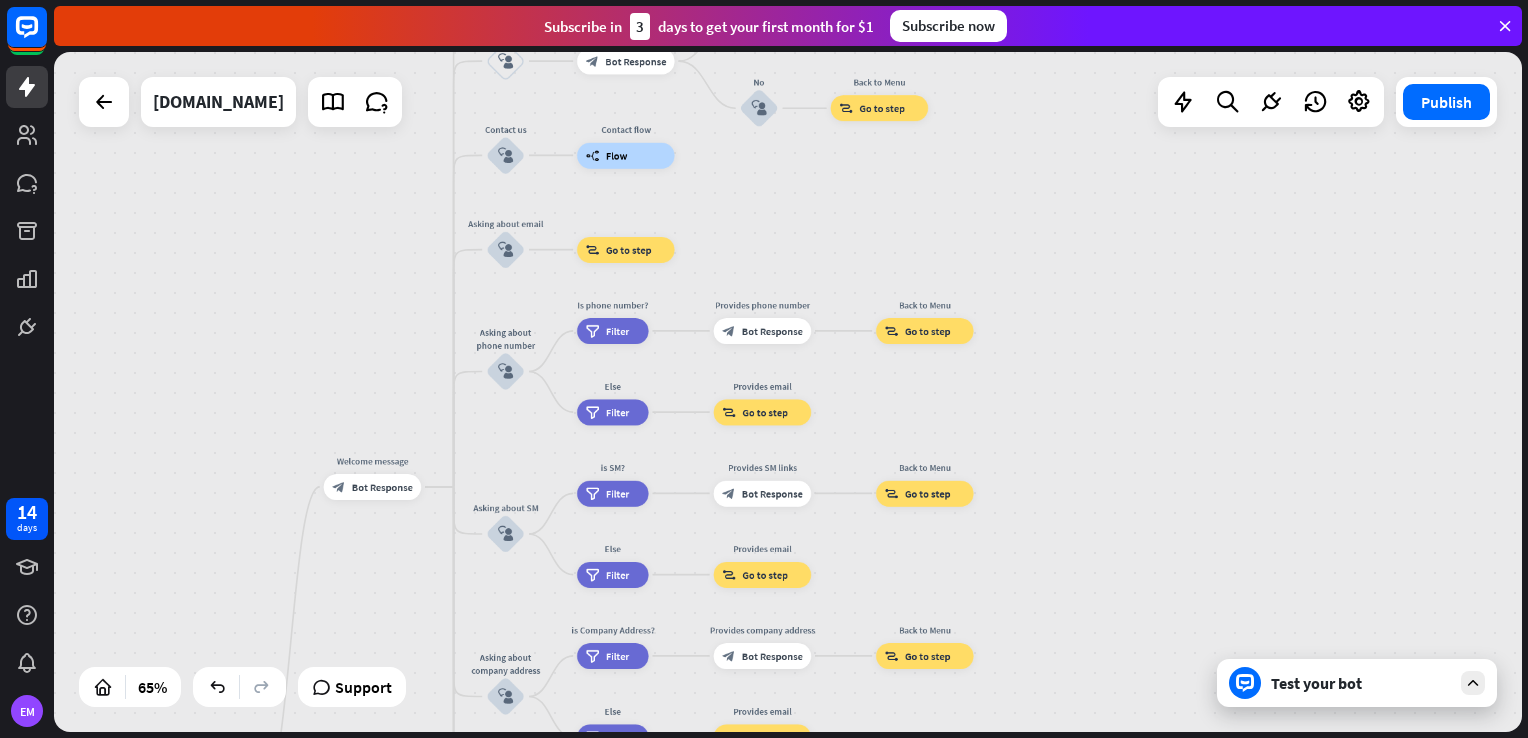 drag, startPoint x: 1070, startPoint y: 457, endPoint x: 992, endPoint y: 206, distance: 262.84024 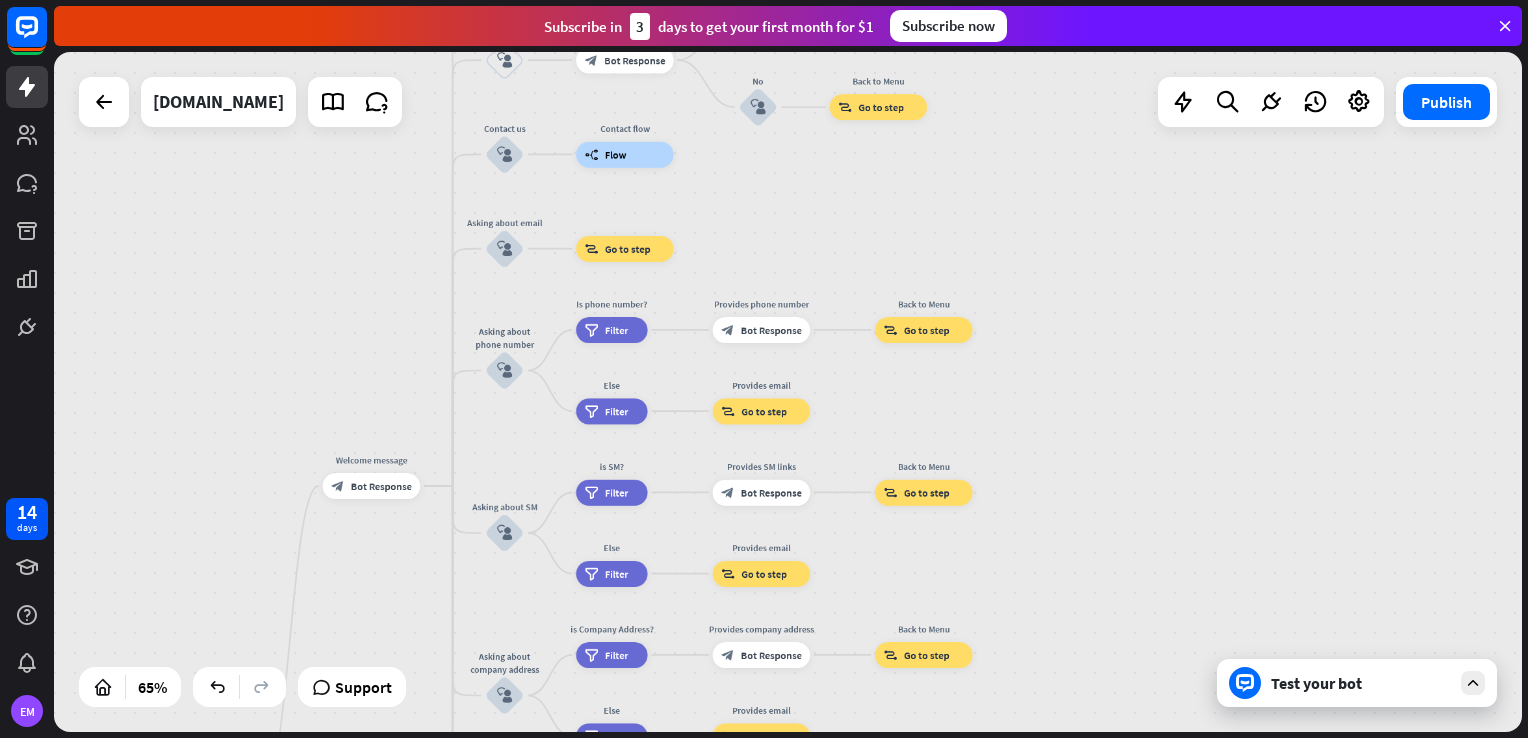 drag, startPoint x: 1085, startPoint y: 481, endPoint x: 1160, endPoint y: 231, distance: 261.00766 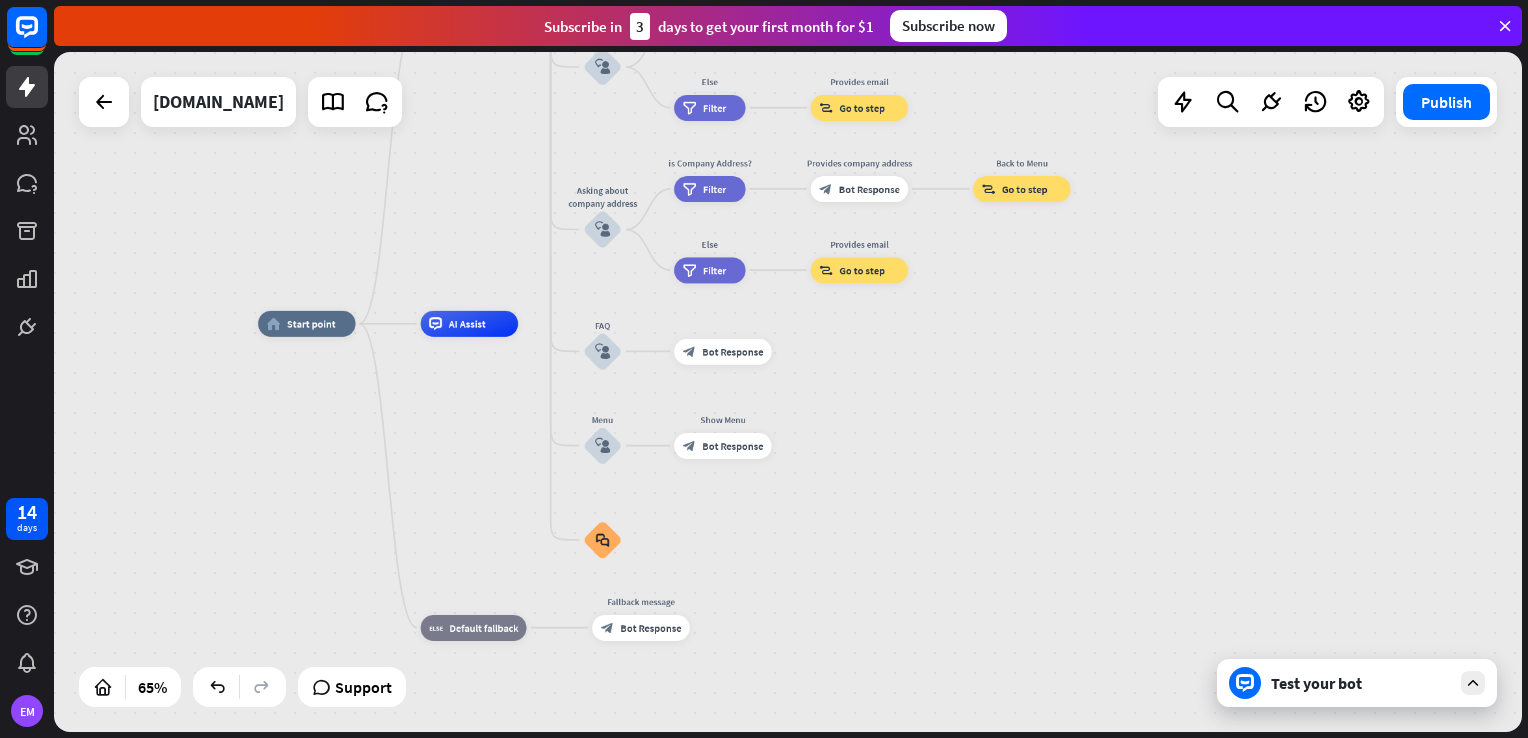 drag, startPoint x: 1180, startPoint y: 436, endPoint x: 1180, endPoint y: 342, distance: 94 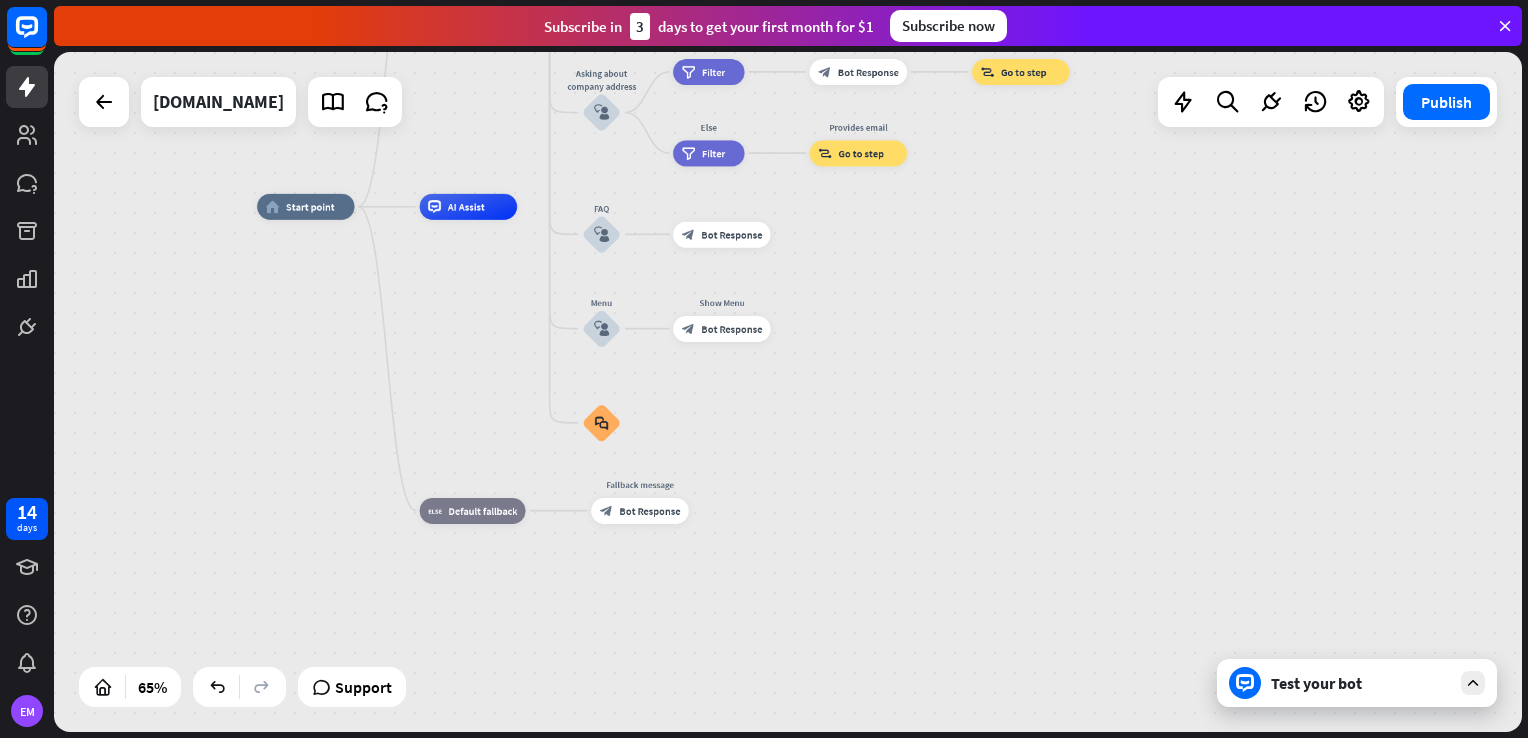 drag, startPoint x: 1124, startPoint y: 492, endPoint x: 1123, endPoint y: 458, distance: 34.0147 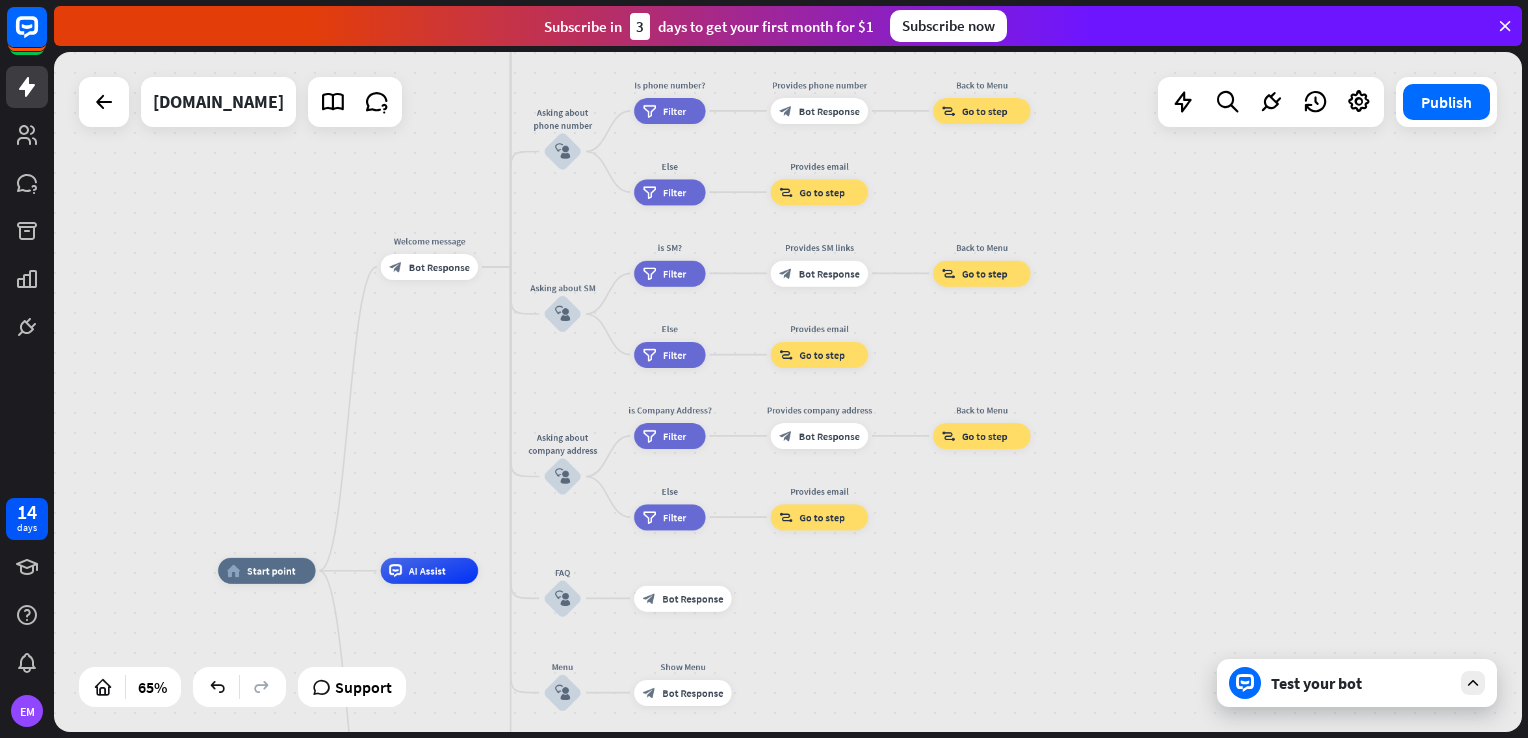 drag, startPoint x: 1049, startPoint y: 468, endPoint x: 1049, endPoint y: 428, distance: 40 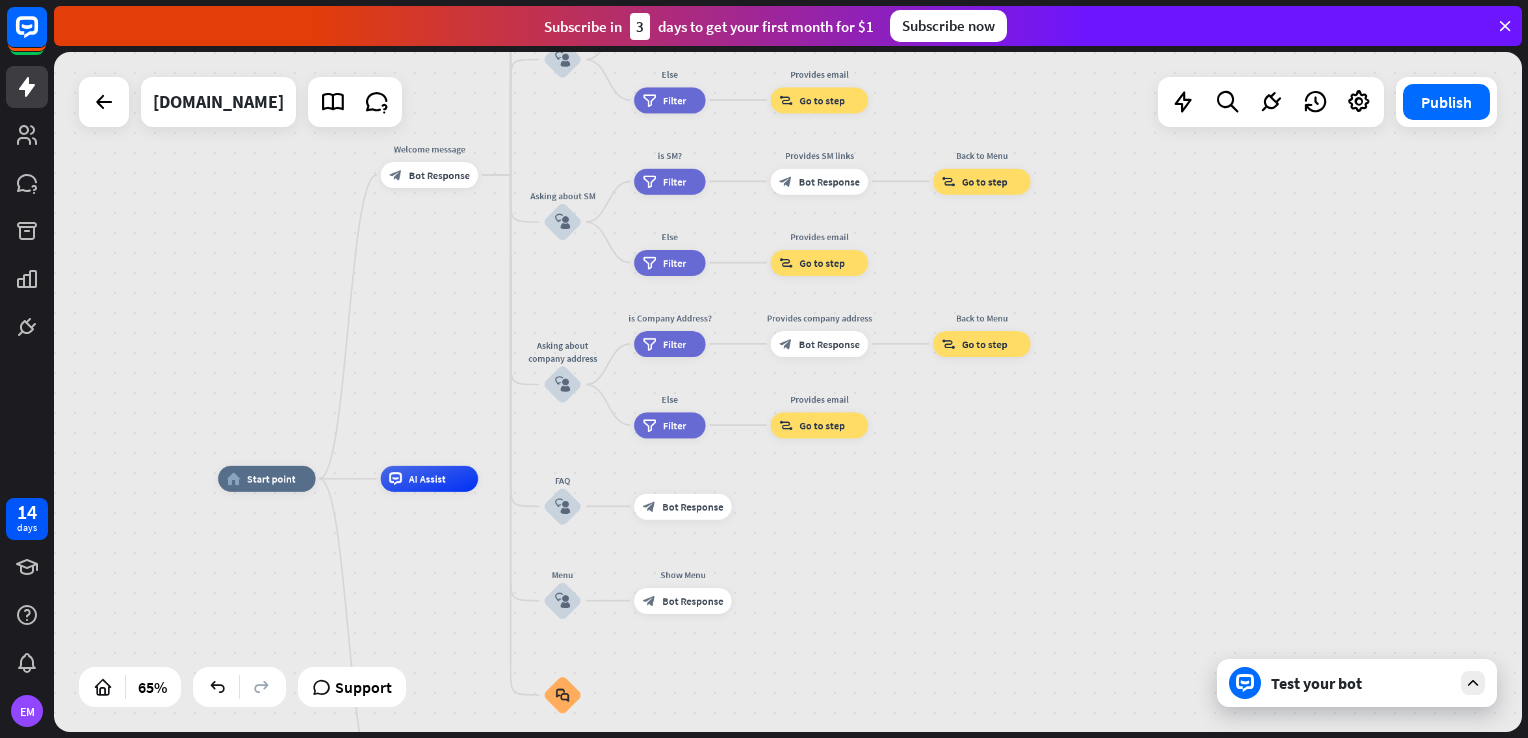 click on "home_2   Start point                 Welcome message   block_bot_response   Bot Response                 About us   block_user_input                 Provide company information   block_bot_response   Bot Response                 Back to Menu   block_user_input                 Was it helpful?   block_bot_response   Bot Response                 Yes   block_user_input                 Thank you!   block_bot_response   Bot Response                 No   block_user_input                 Back to Menu   block_goto   Go to step                 Contact us   block_user_input                 Contact flow   builder_tree   Flow                 Asking about email   block_user_input                   block_goto   Go to step                 Asking about phone number   block_user_input                 Is phone number?   filter   Filter                 Provides phone number   block_bot_response   Bot Response                 Back to Menu   block_goto   Go to step                 Else   filter   Filter" at bounding box center [788, 392] 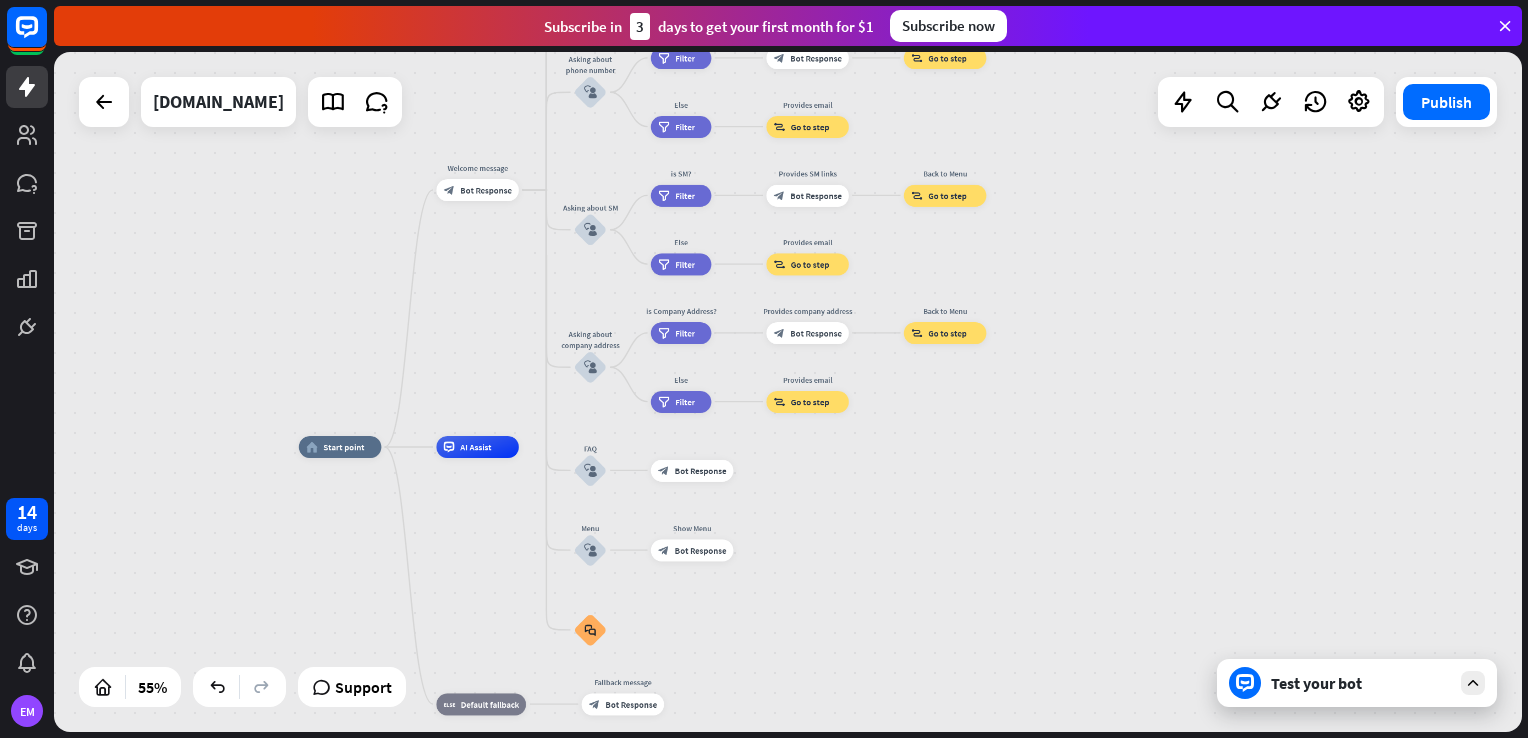 drag, startPoint x: 1008, startPoint y: 605, endPoint x: 961, endPoint y: 364, distance: 245.54022 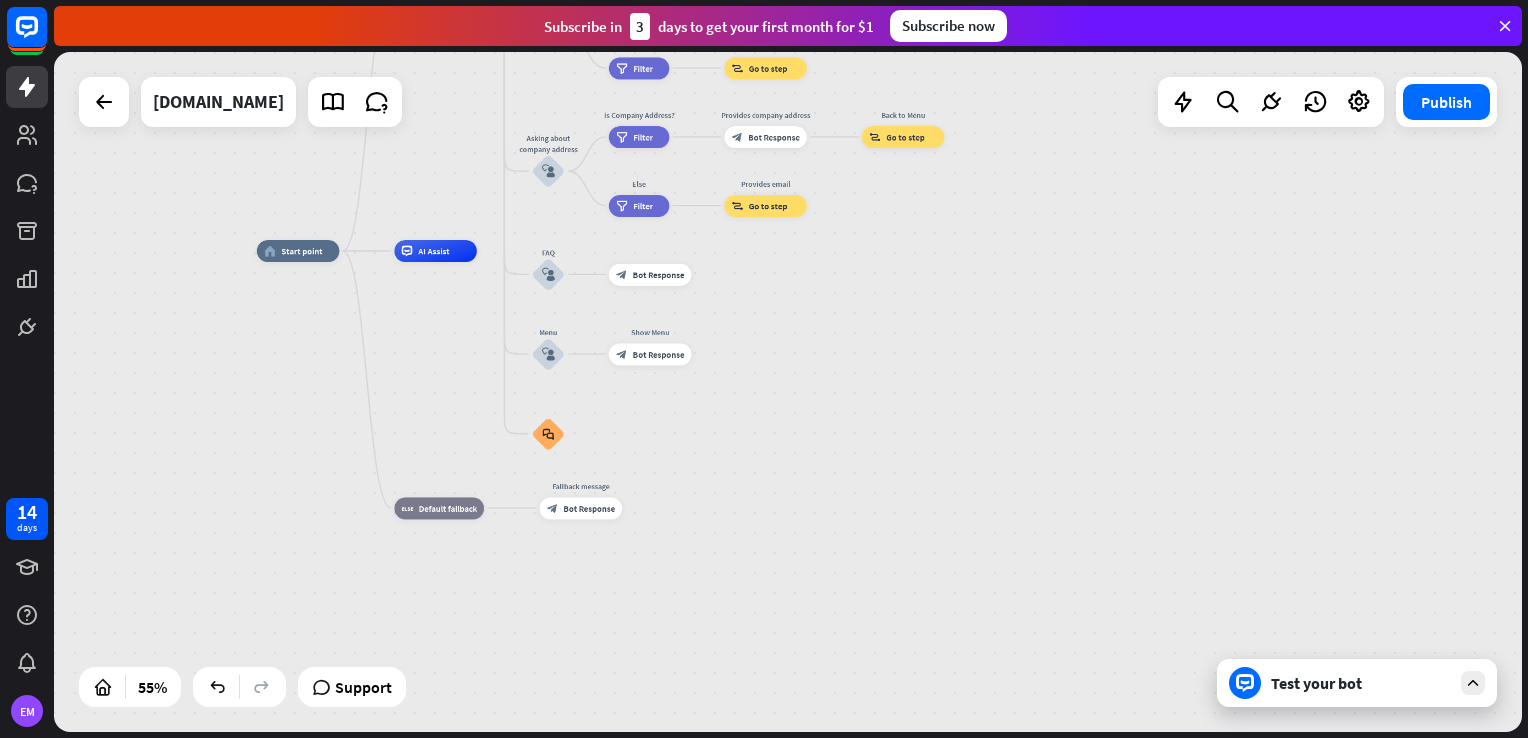 click on "home_2   Start point                 Welcome message   block_bot_response   Bot Response                 About us   block_user_input                 Provide company information   block_bot_response   Bot Response                 Back to Menu   block_user_input                 Was it helpful?   block_bot_response   Bot Response                 Yes   block_user_input                 Thank you!   block_bot_response   Bot Response                 No   block_user_input                 Back to Menu   block_goto   Go to step                 Contact us   block_user_input                 Contact flow   builder_tree   Flow                 Asking about email   block_user_input                   block_goto   Go to step                 Asking about phone number   block_user_input                 Is phone number?   filter   Filter                 Provides phone number   block_bot_response   Bot Response                 Back to Menu   block_goto   Go to step                 Else   filter   Filter" at bounding box center [660, 438] 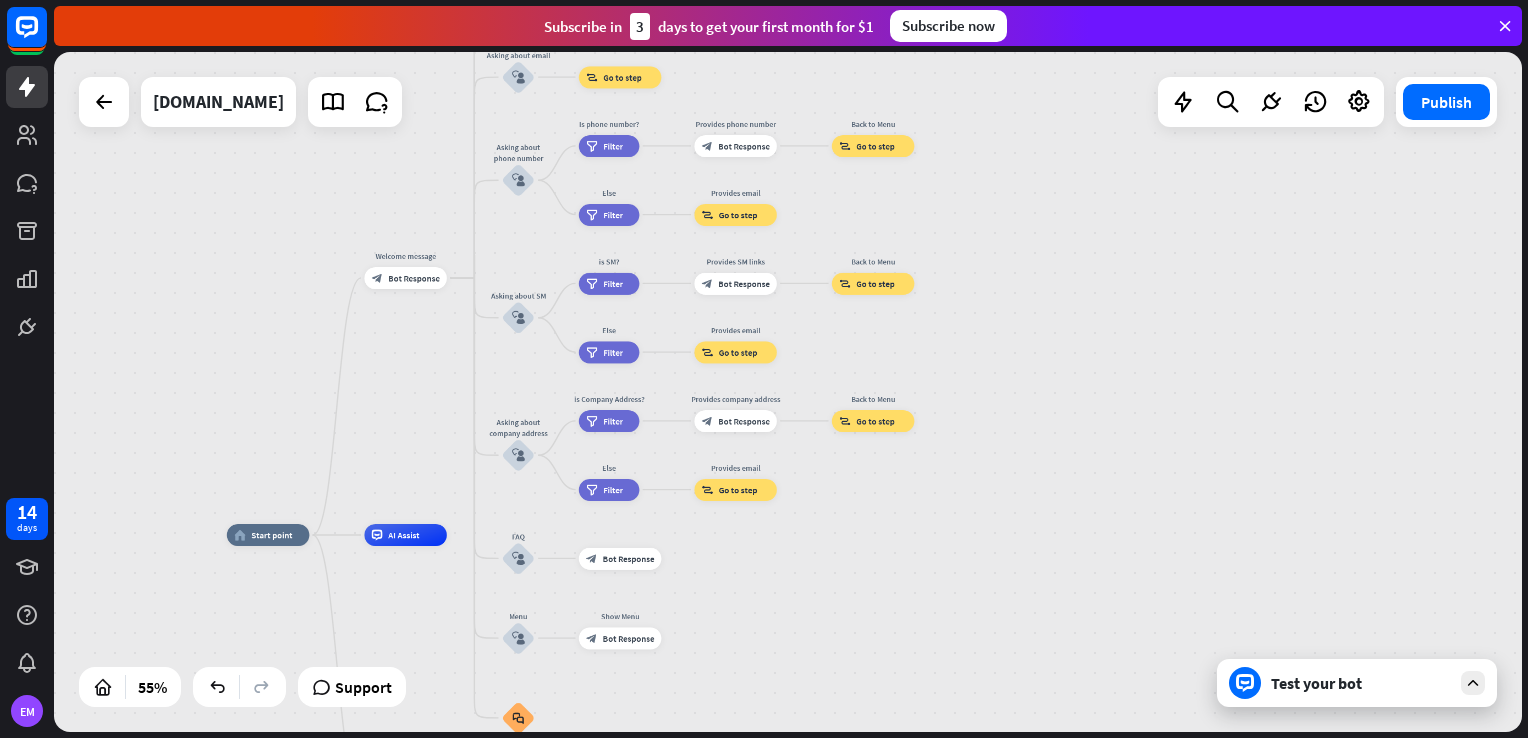 drag, startPoint x: 847, startPoint y: 458, endPoint x: 847, endPoint y: 404, distance: 54 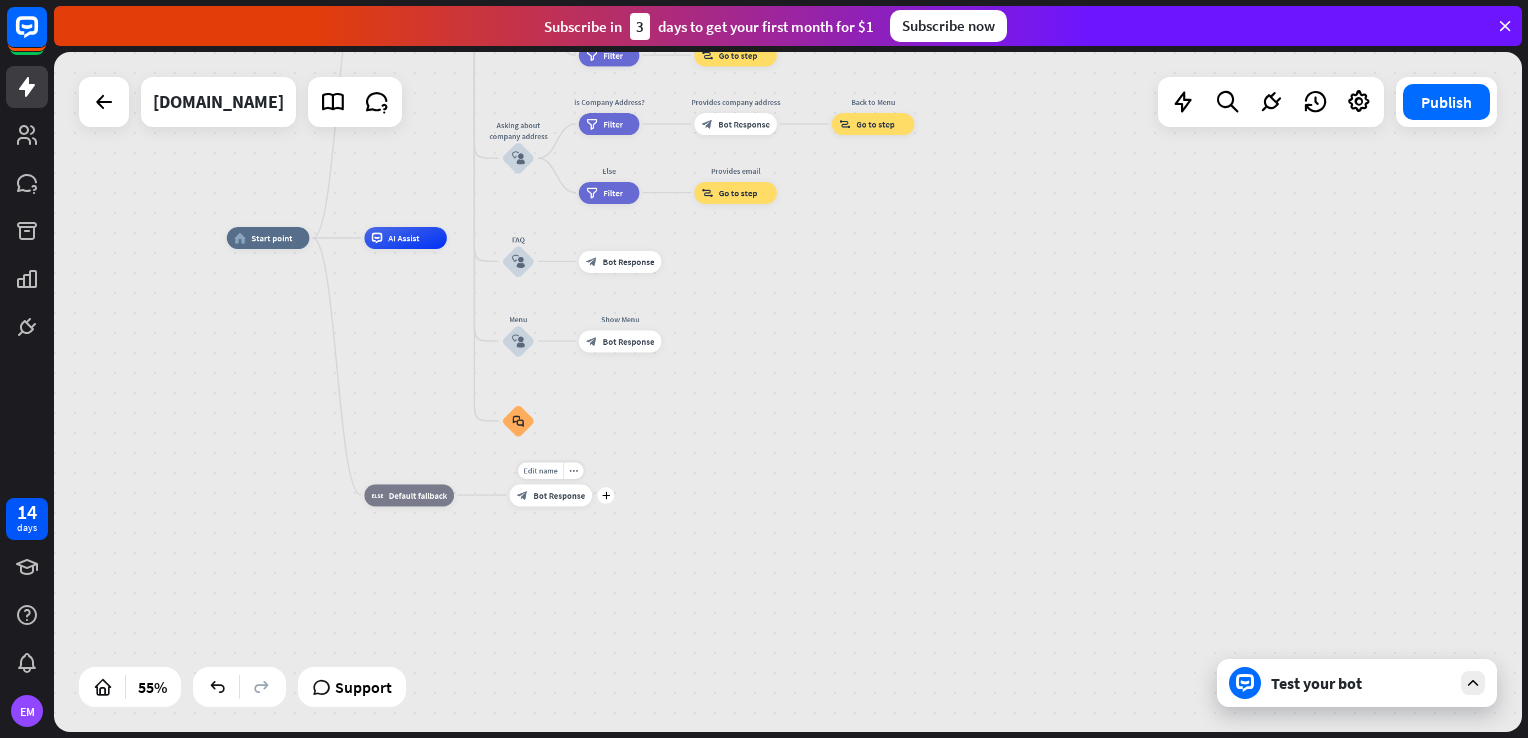 click on "block_bot_response   Bot Response" at bounding box center (551, 495) 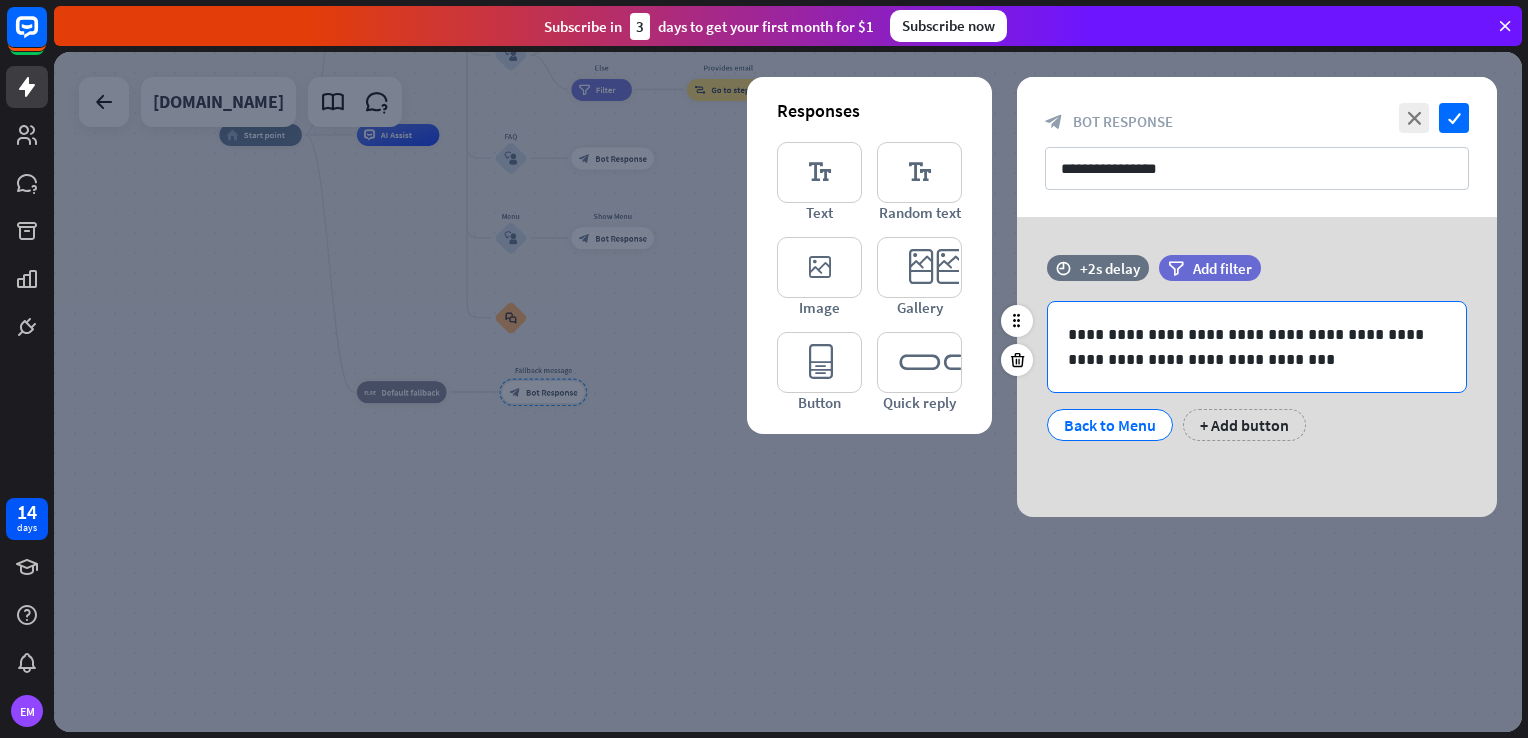 drag, startPoint x: 1318, startPoint y: 354, endPoint x: 1100, endPoint y: 365, distance: 218.27734 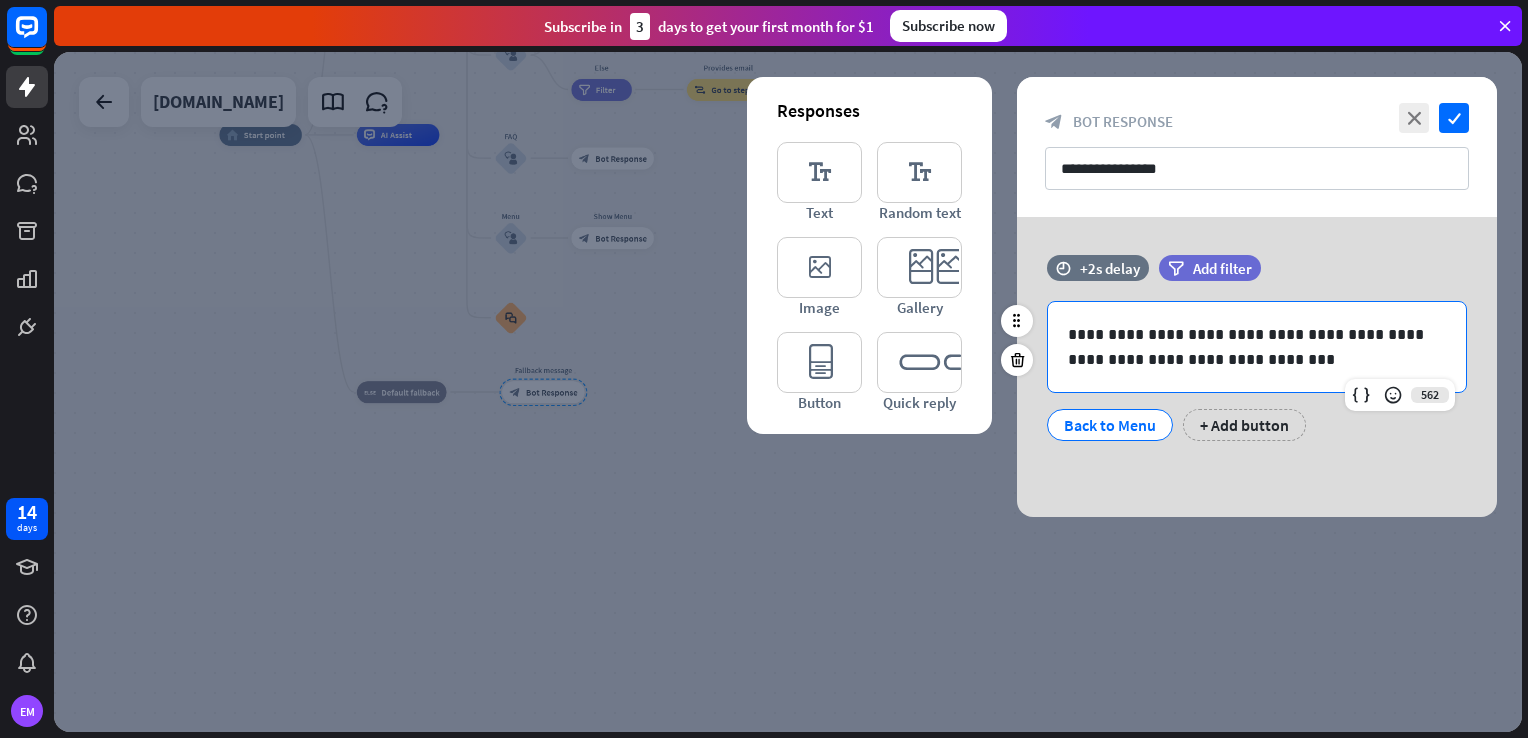 click on "**********" at bounding box center (1257, 347) 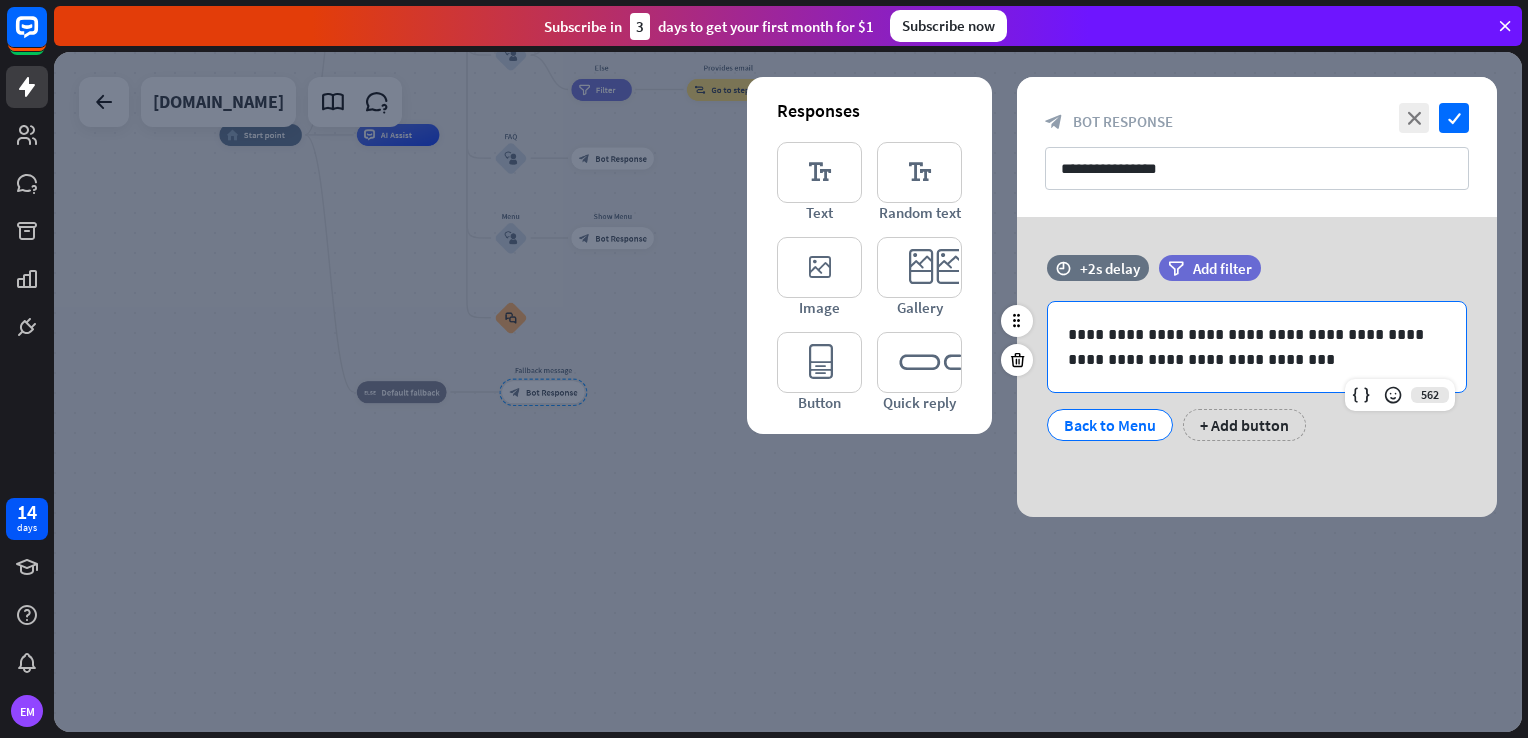 click on "**********" at bounding box center [1257, 347] 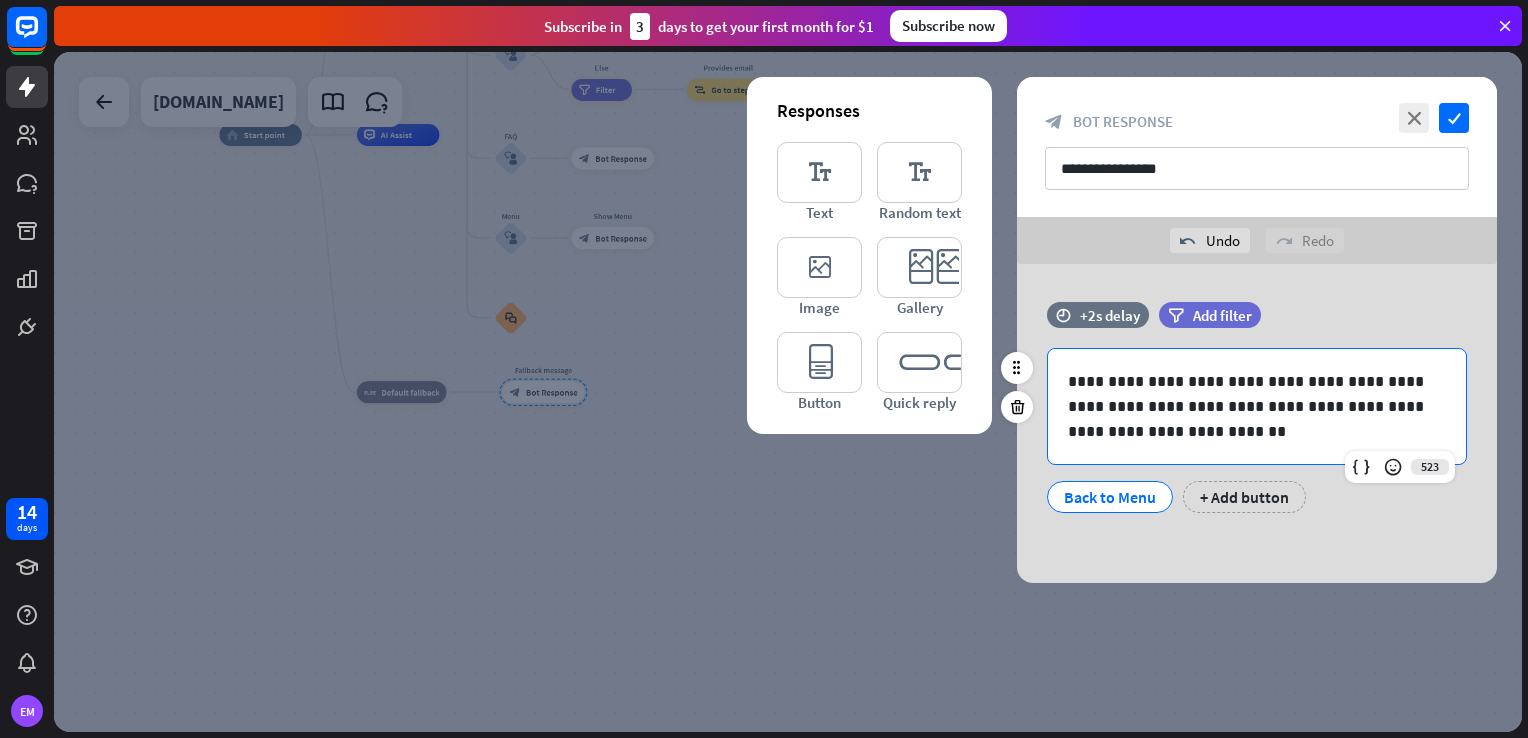 click on "**********" at bounding box center (1257, 406) 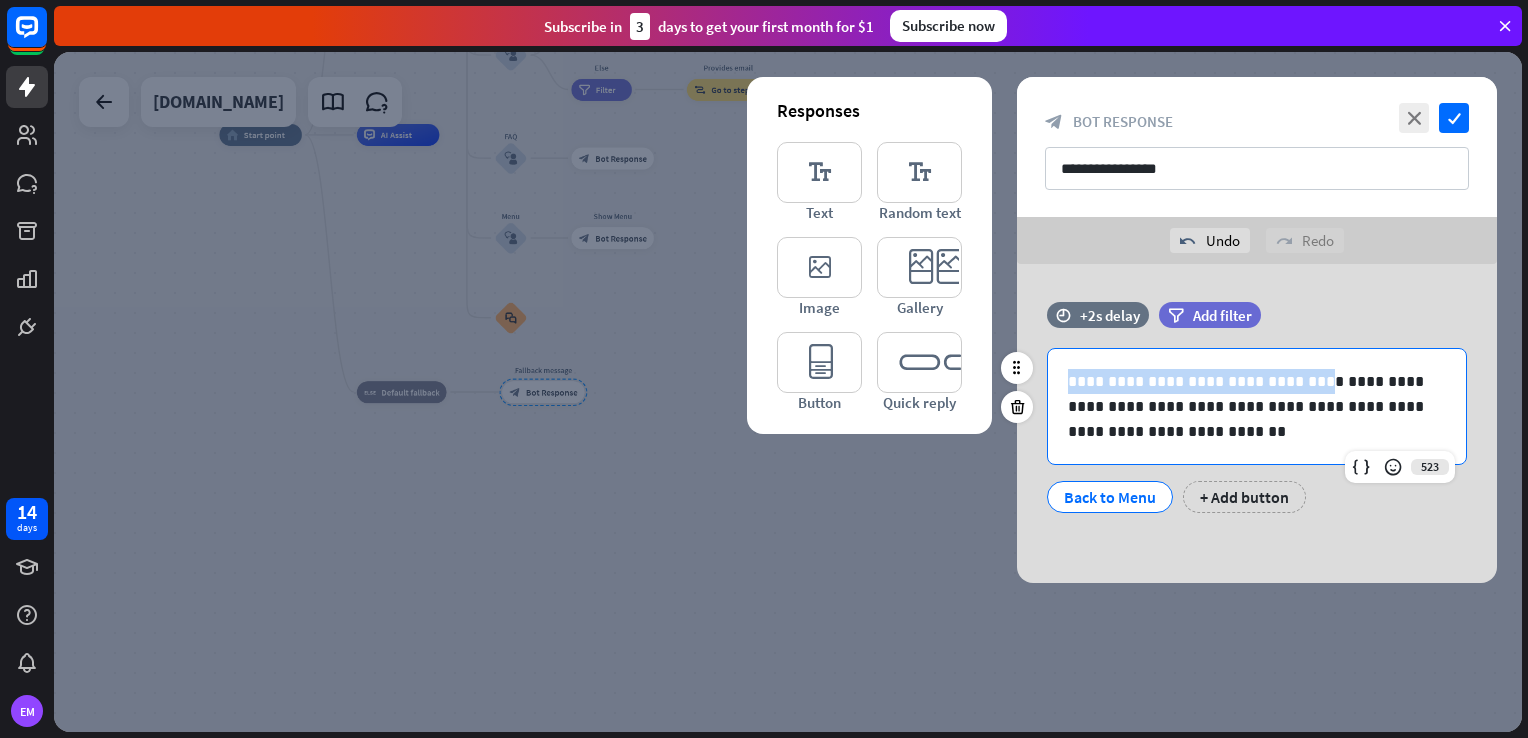 drag, startPoint x: 1279, startPoint y: 381, endPoint x: 1061, endPoint y: 389, distance: 218.14674 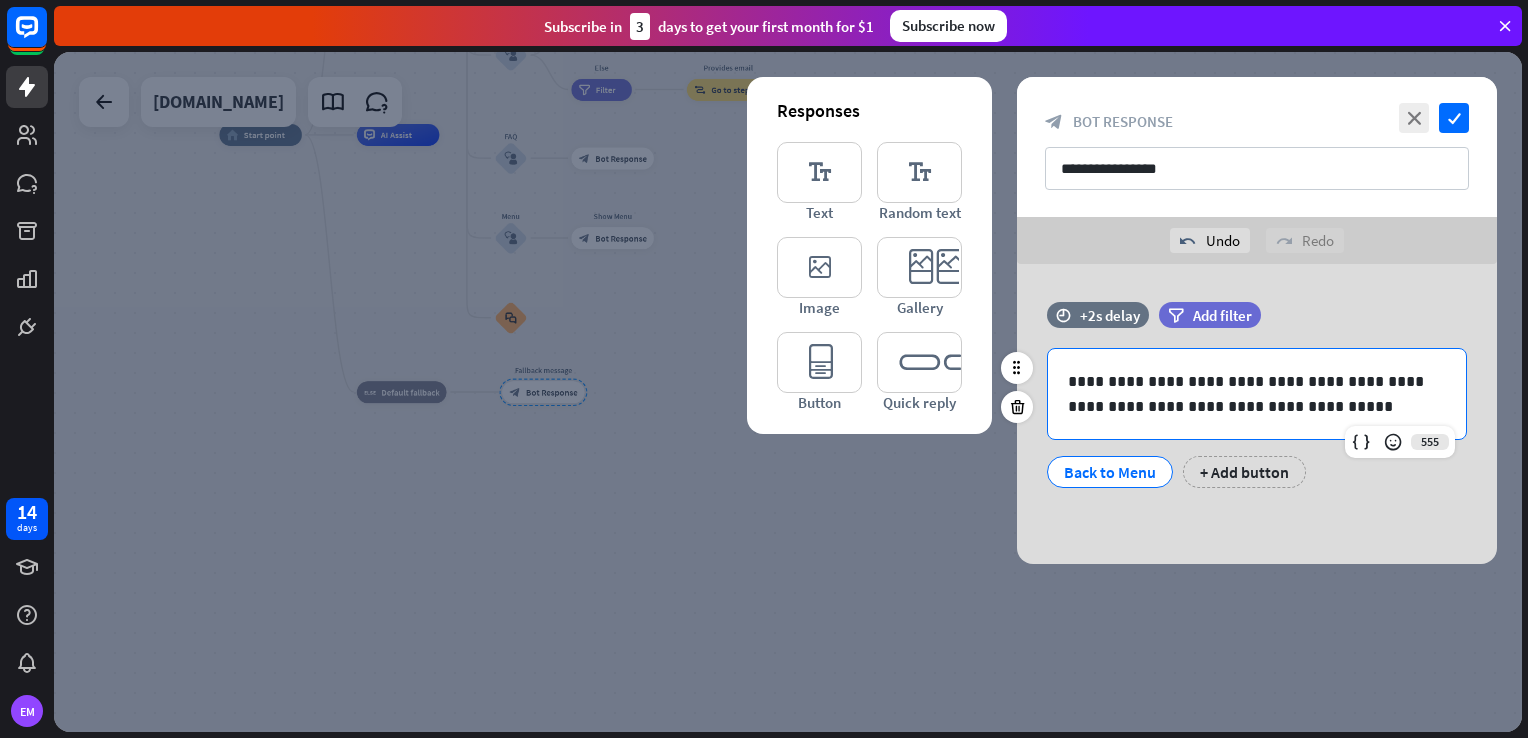 click on "**********" at bounding box center (1257, 394) 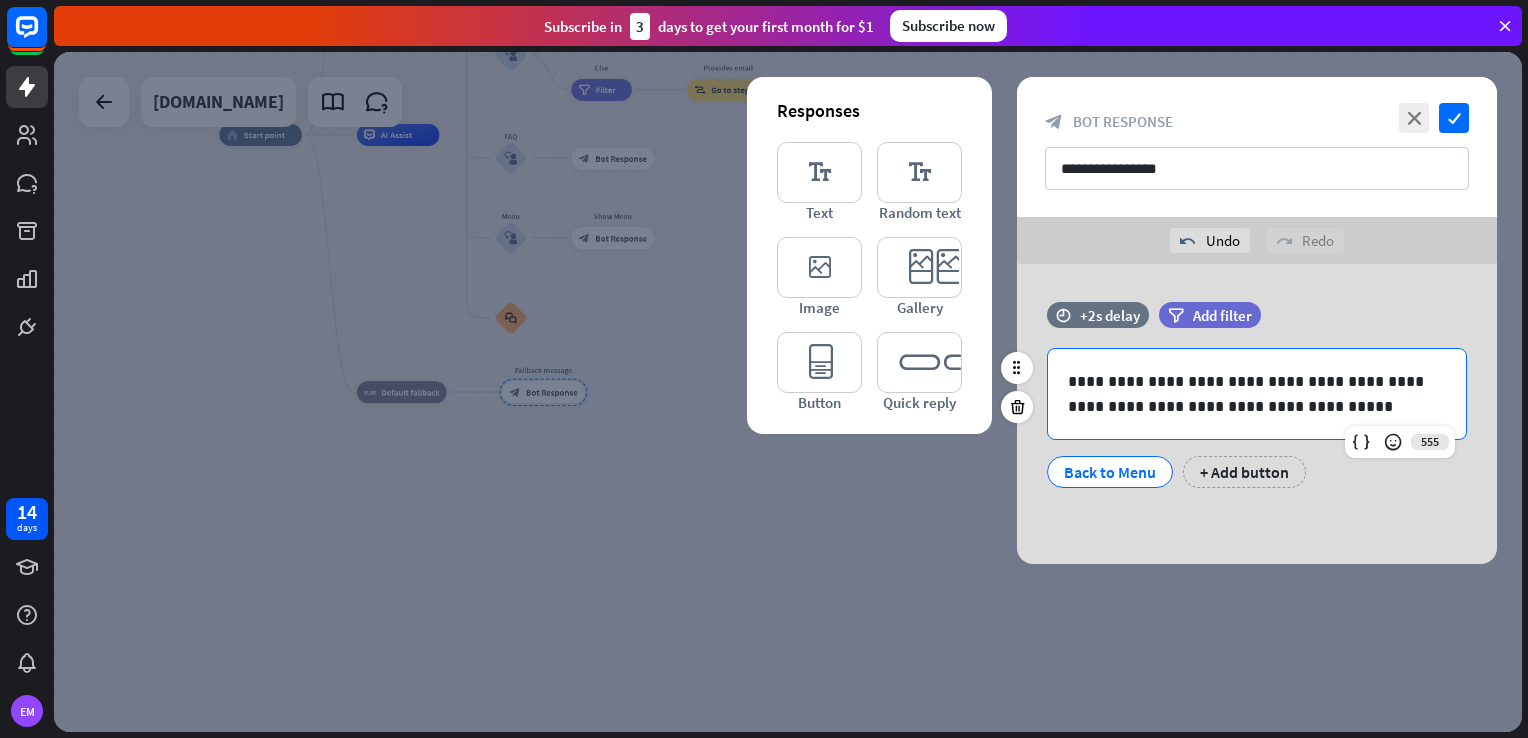 click on "**********" at bounding box center (1257, 394) 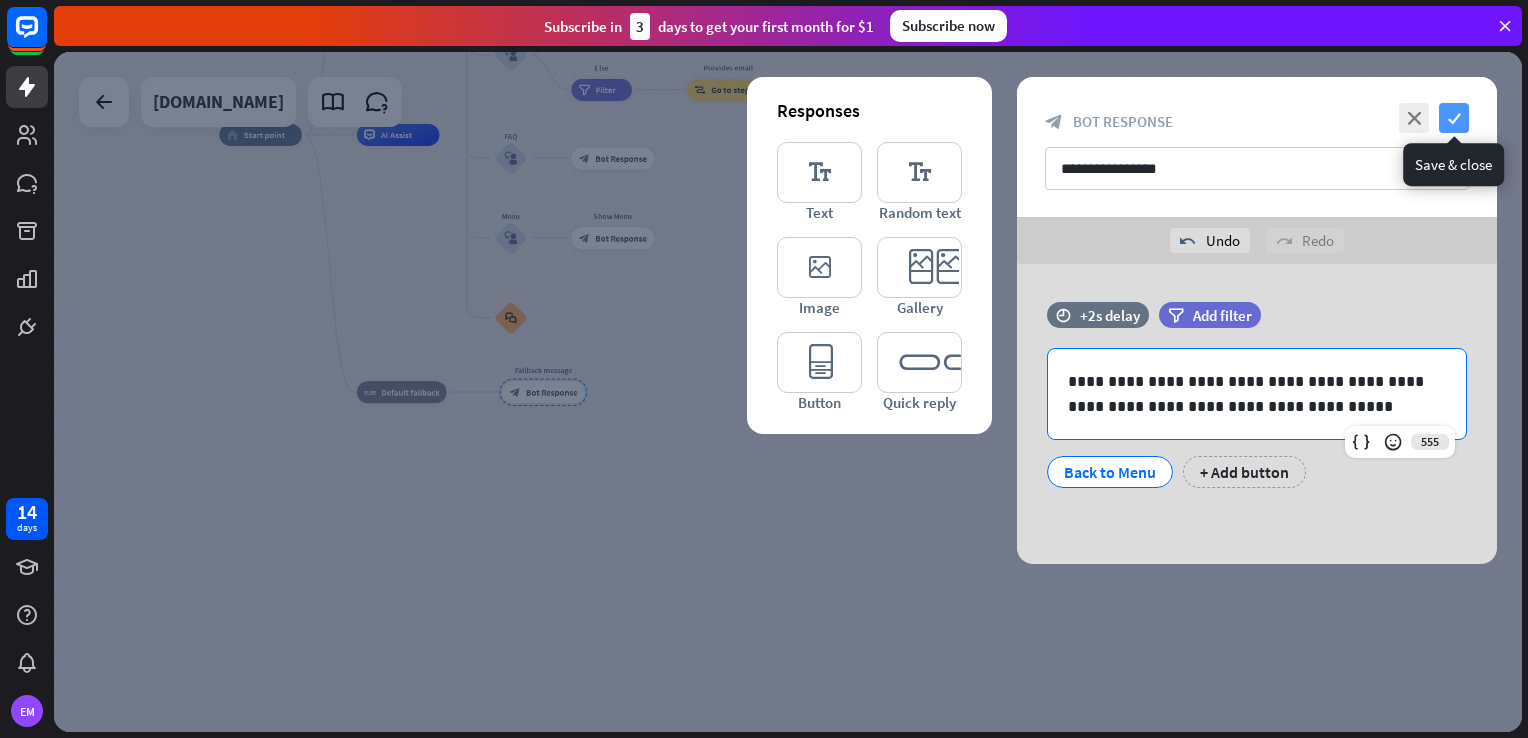 click on "check" at bounding box center (1454, 118) 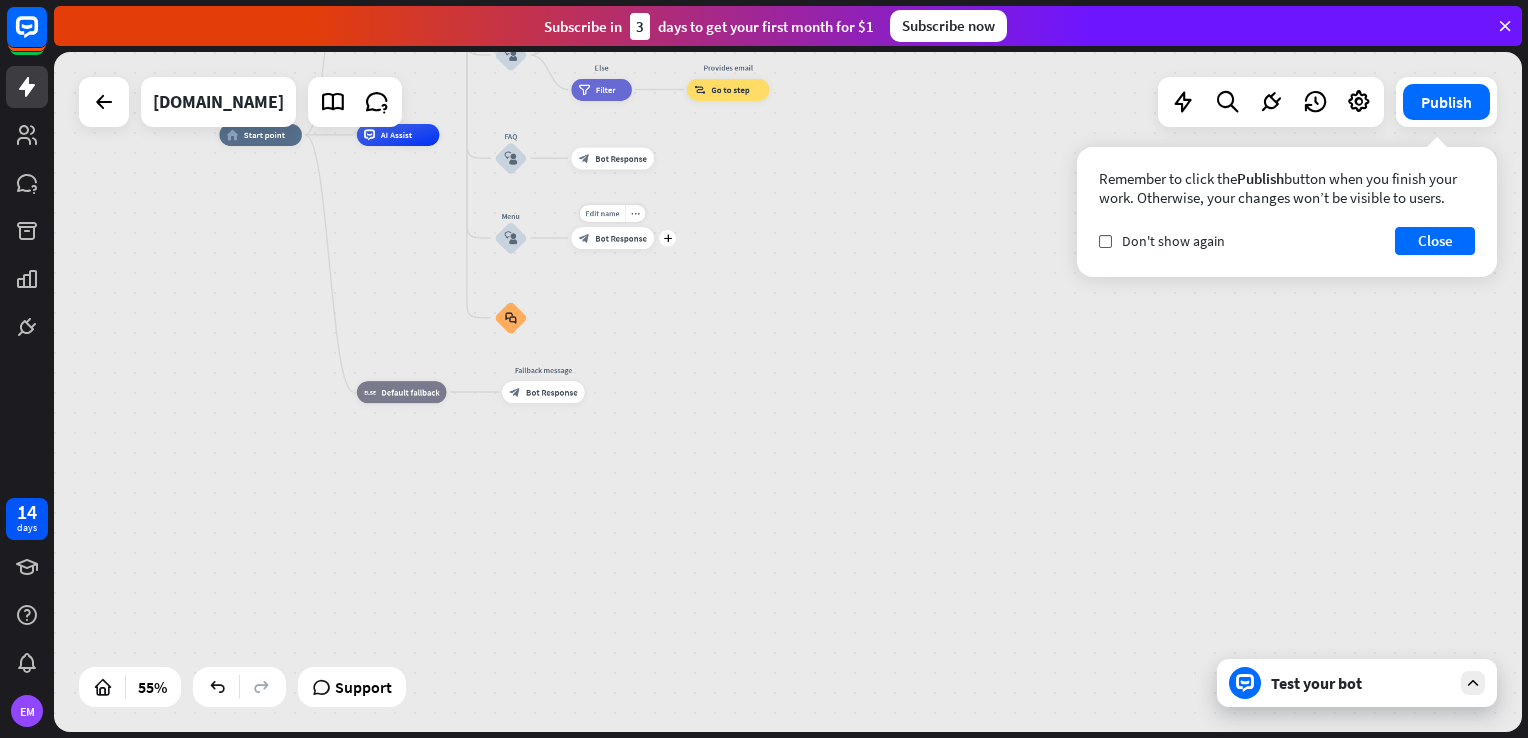 click on "Bot Response" at bounding box center [621, 237] 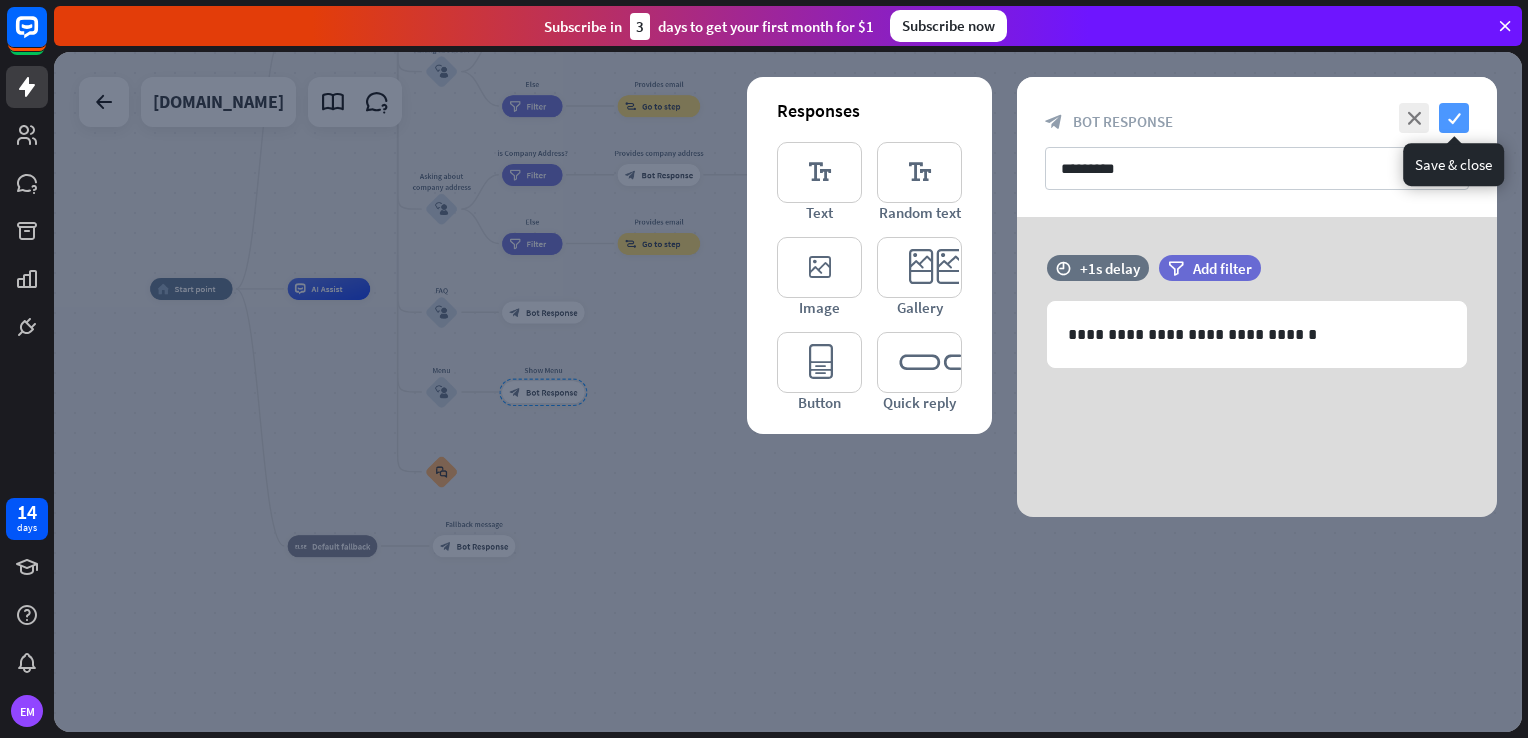 click on "check" at bounding box center [1454, 118] 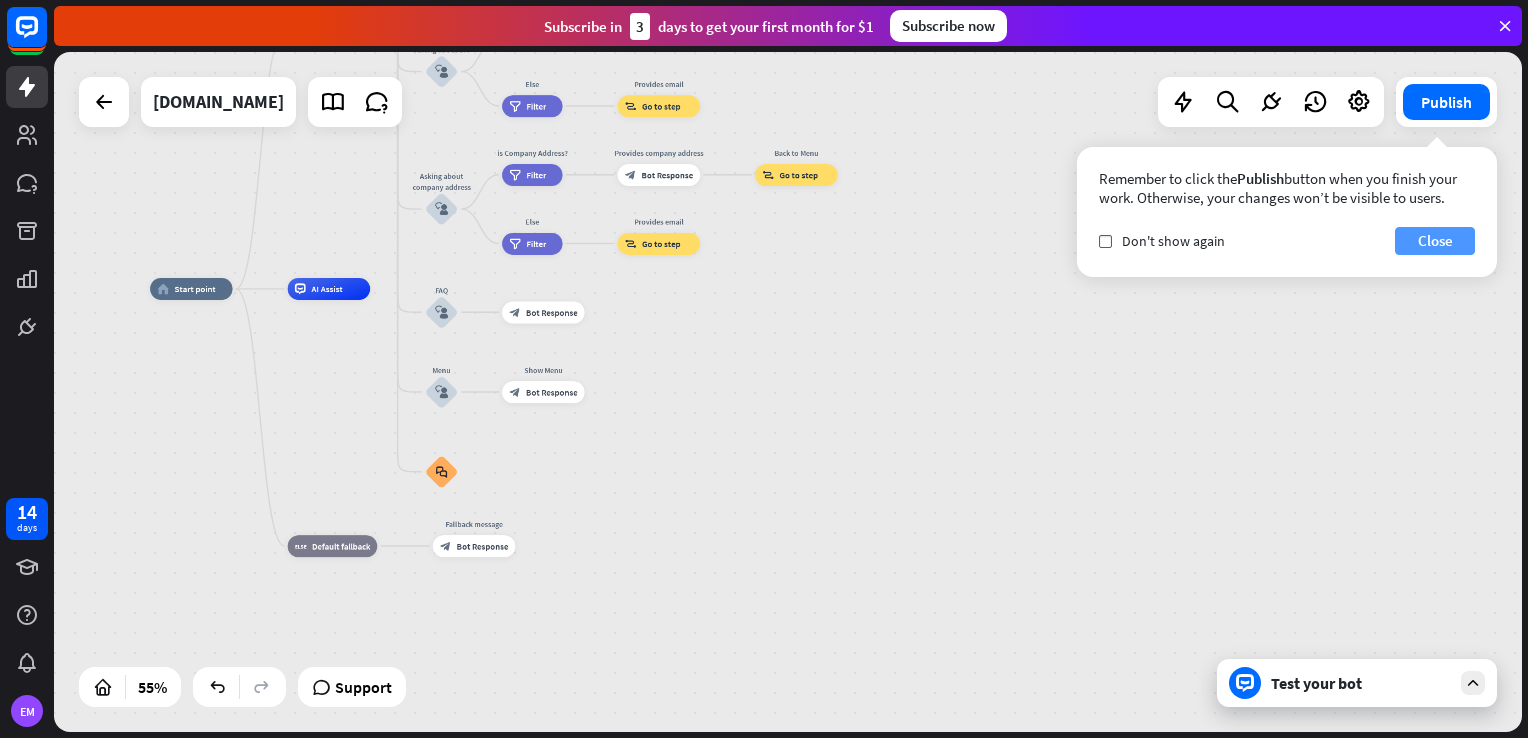 click on "Close" at bounding box center (1435, 241) 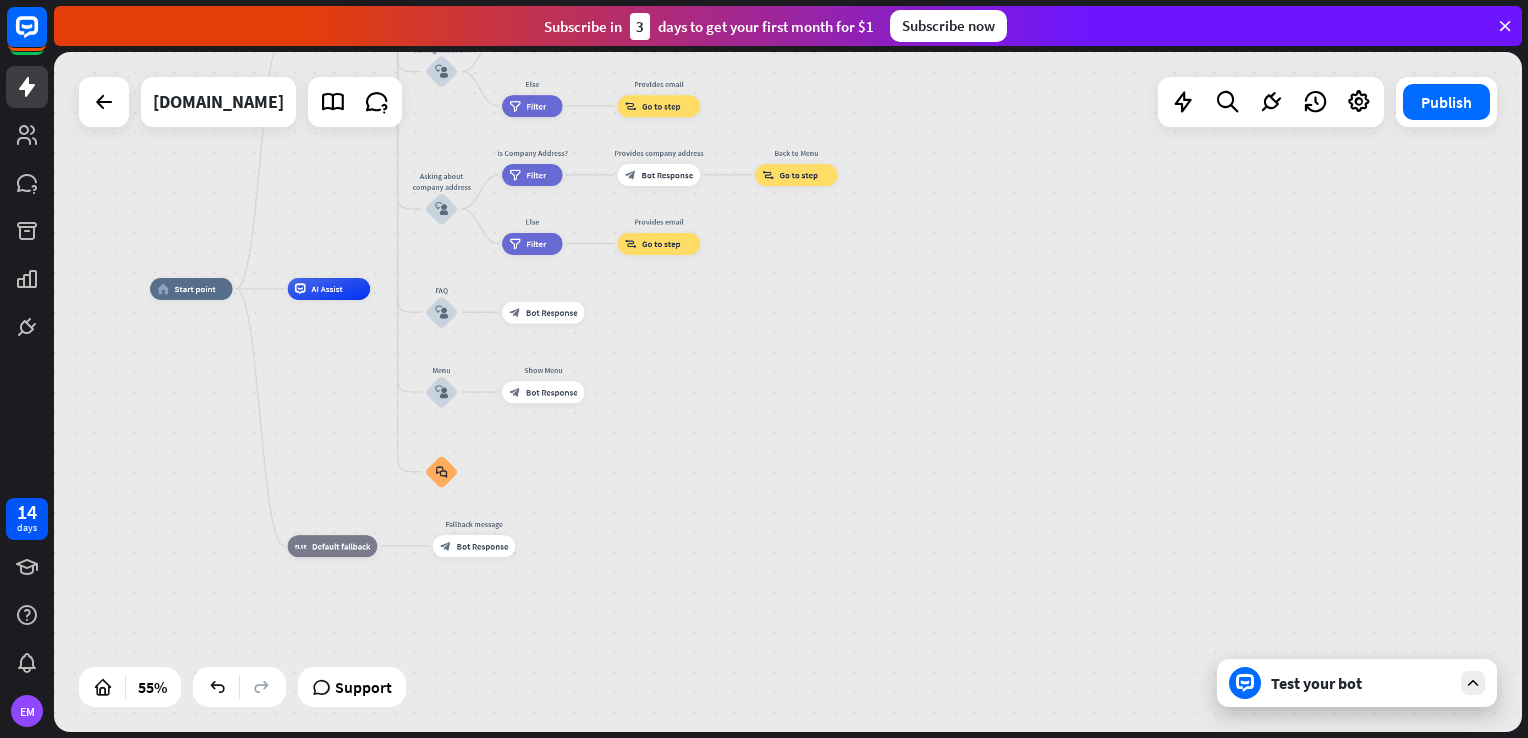 click on "home_2   Start point                 Welcome message   block_bot_response   Bot Response                 About us   block_user_input                 Provide company information   block_bot_response   Bot Response                 Back to Menu   block_user_input                 Was it helpful?   block_bot_response   Bot Response                 Yes   block_user_input                 Thank you!   block_bot_response   Bot Response                 No   block_user_input                 Back to Menu   block_goto   Go to step                 Contact us   block_user_input                 Contact flow   builder_tree   Flow                 Asking about email   block_user_input                   block_goto   Go to step                 Asking about phone number   block_user_input                 Is phone number?   filter   Filter                 Provides phone number   block_bot_response   Bot Response                 Back to Menu   block_goto   Go to step                 Else   filter   Filter" at bounding box center [788, 392] 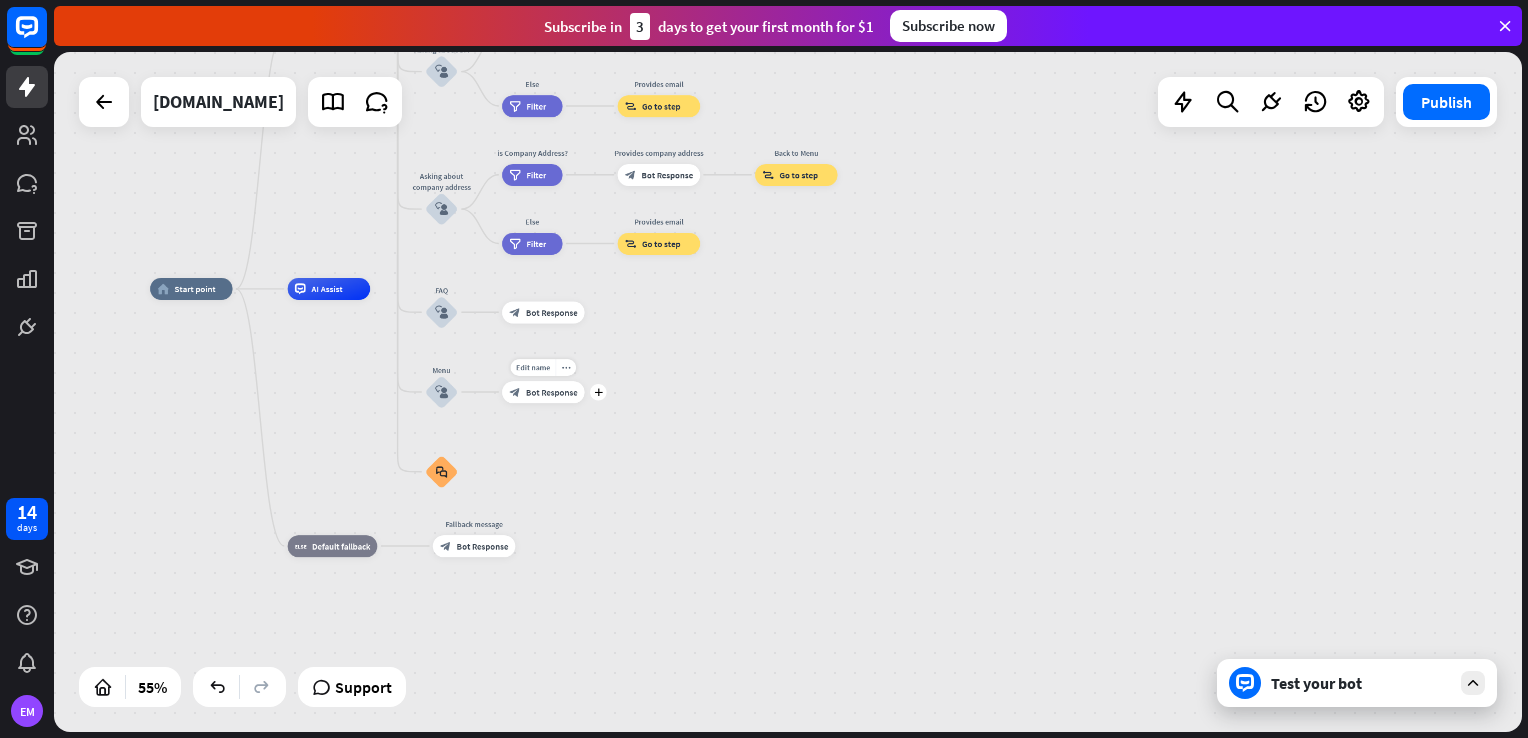 click on "block_bot_response   Bot Response" at bounding box center (543, 392) 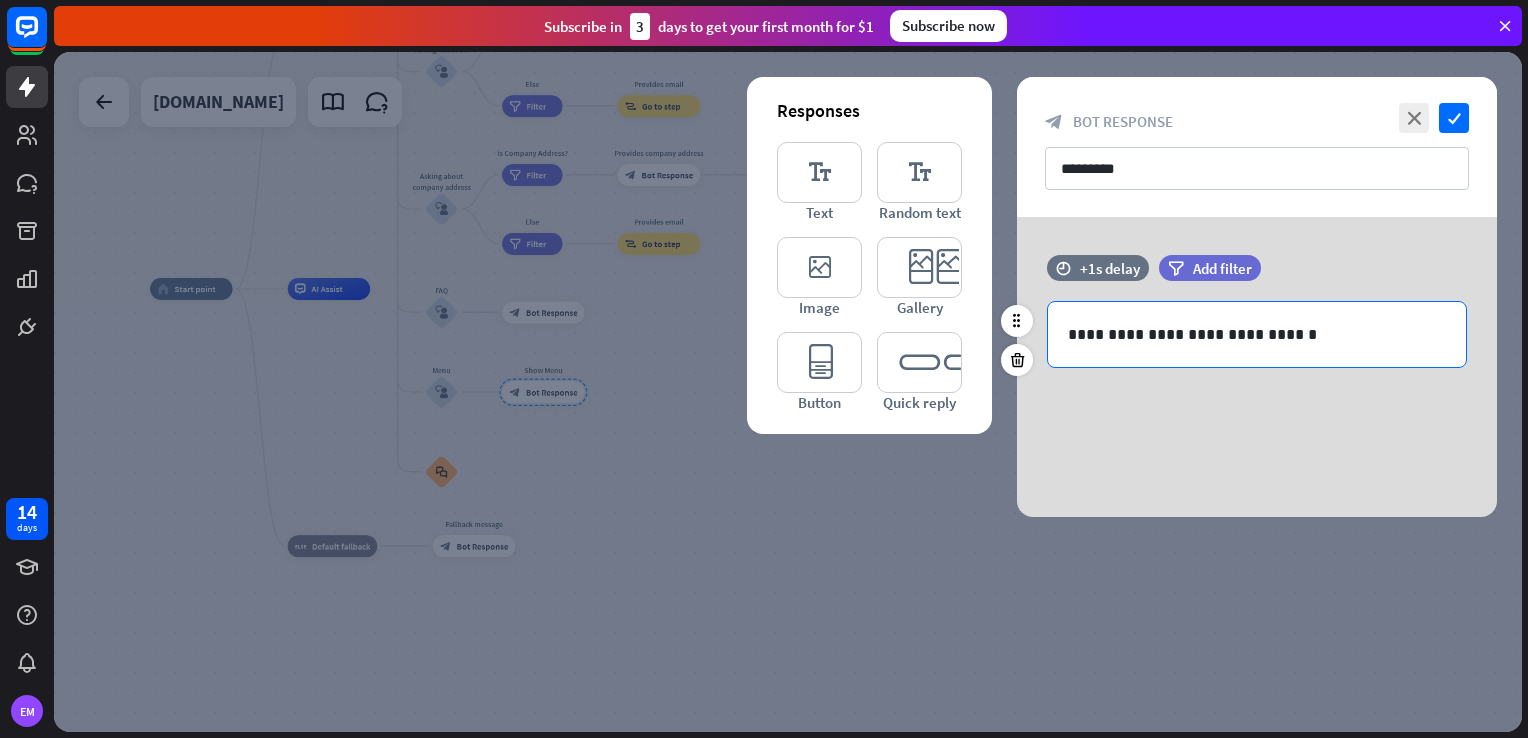 click on "**********" at bounding box center [1257, 334] 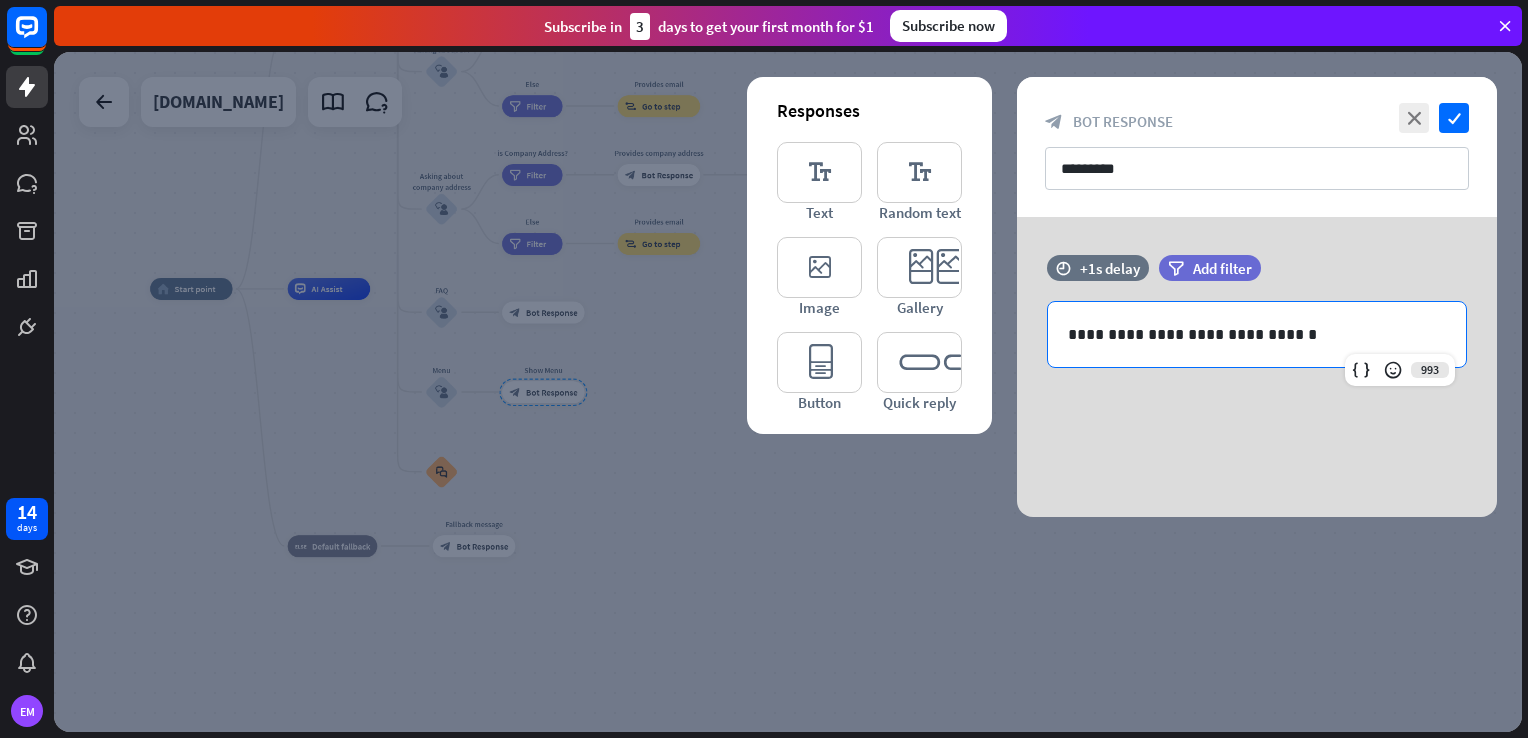 click at bounding box center (788, 392) 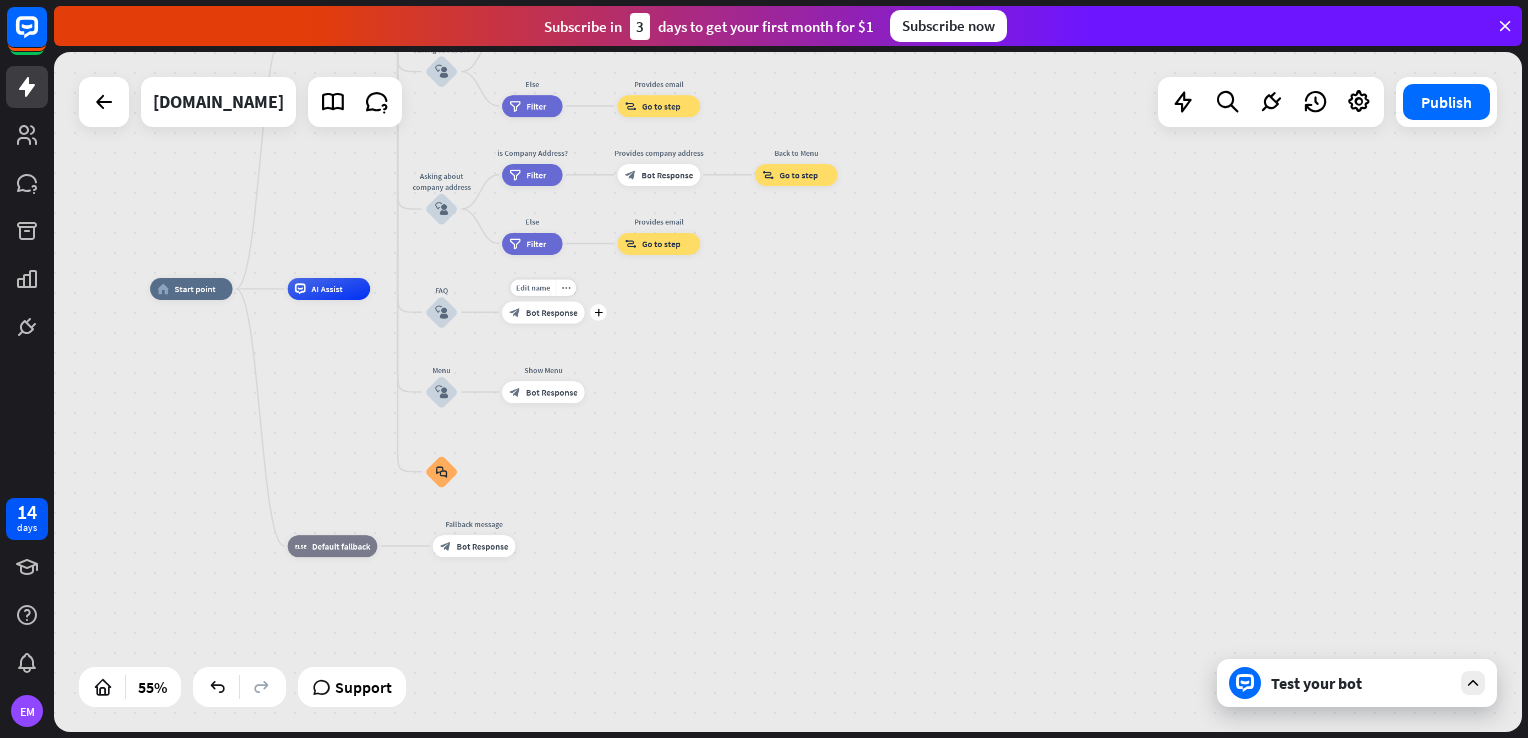 click on "Edit name   more_horiz         plus     block_bot_response   Bot Response" at bounding box center [543, 312] 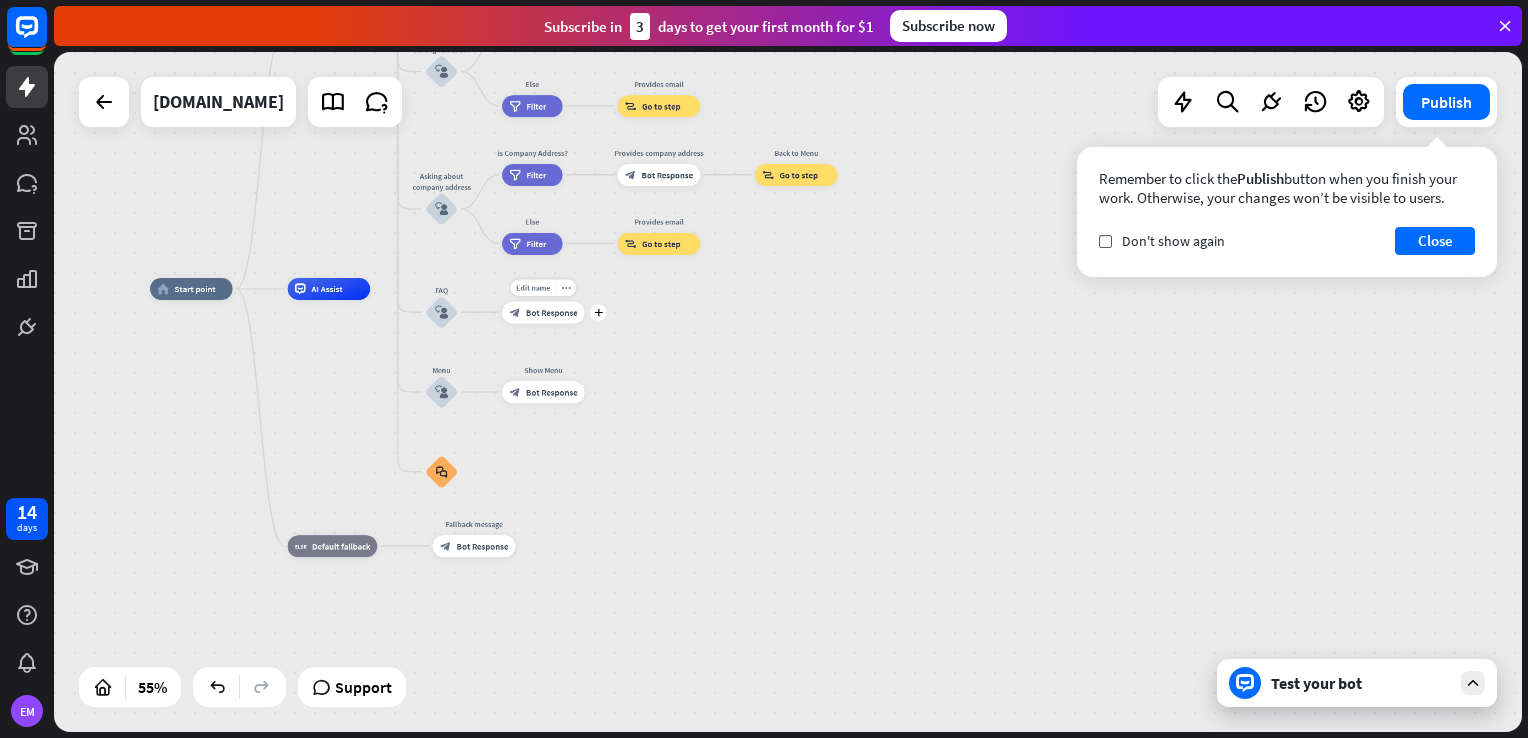 click on "block_bot_response" at bounding box center (514, 312) 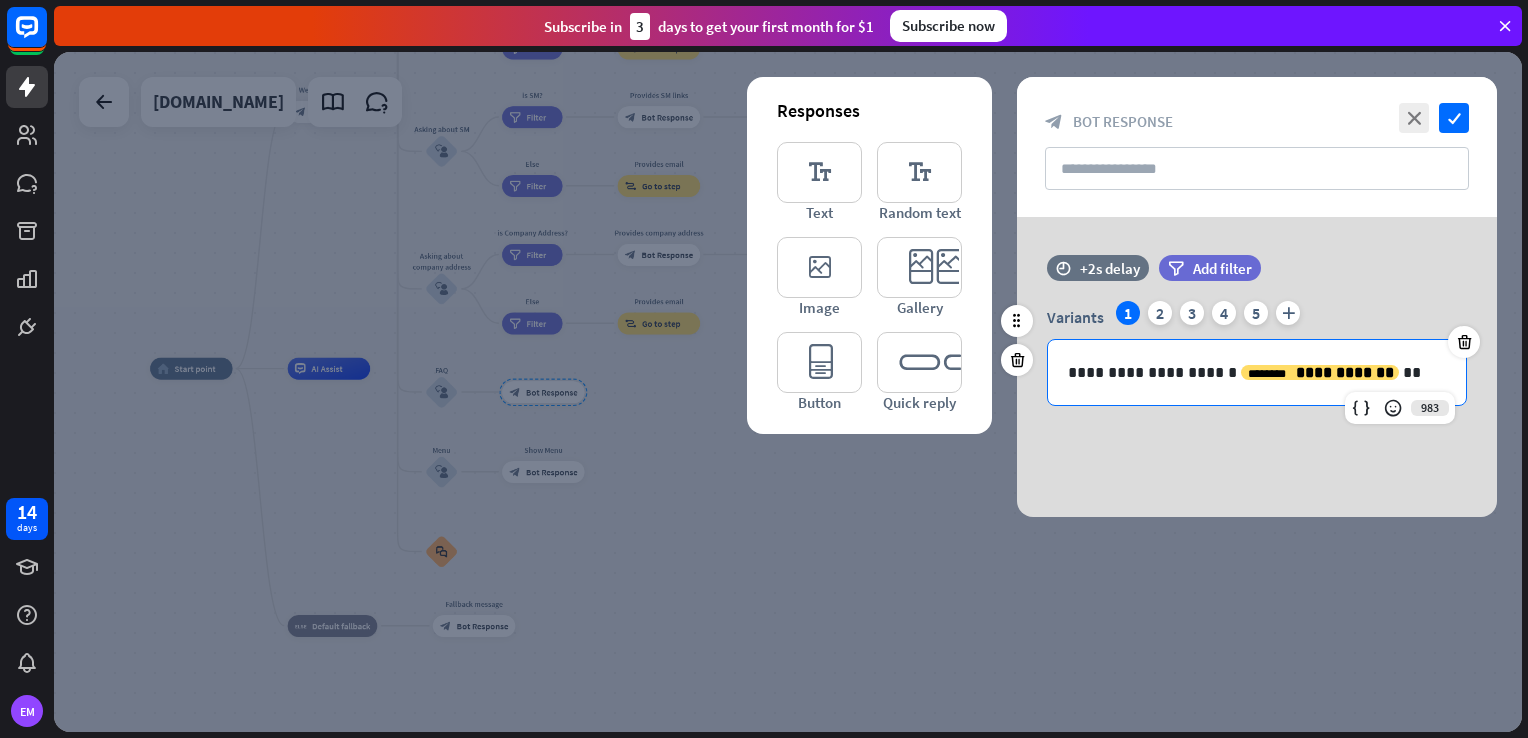 click on "**********" at bounding box center [1257, 372] 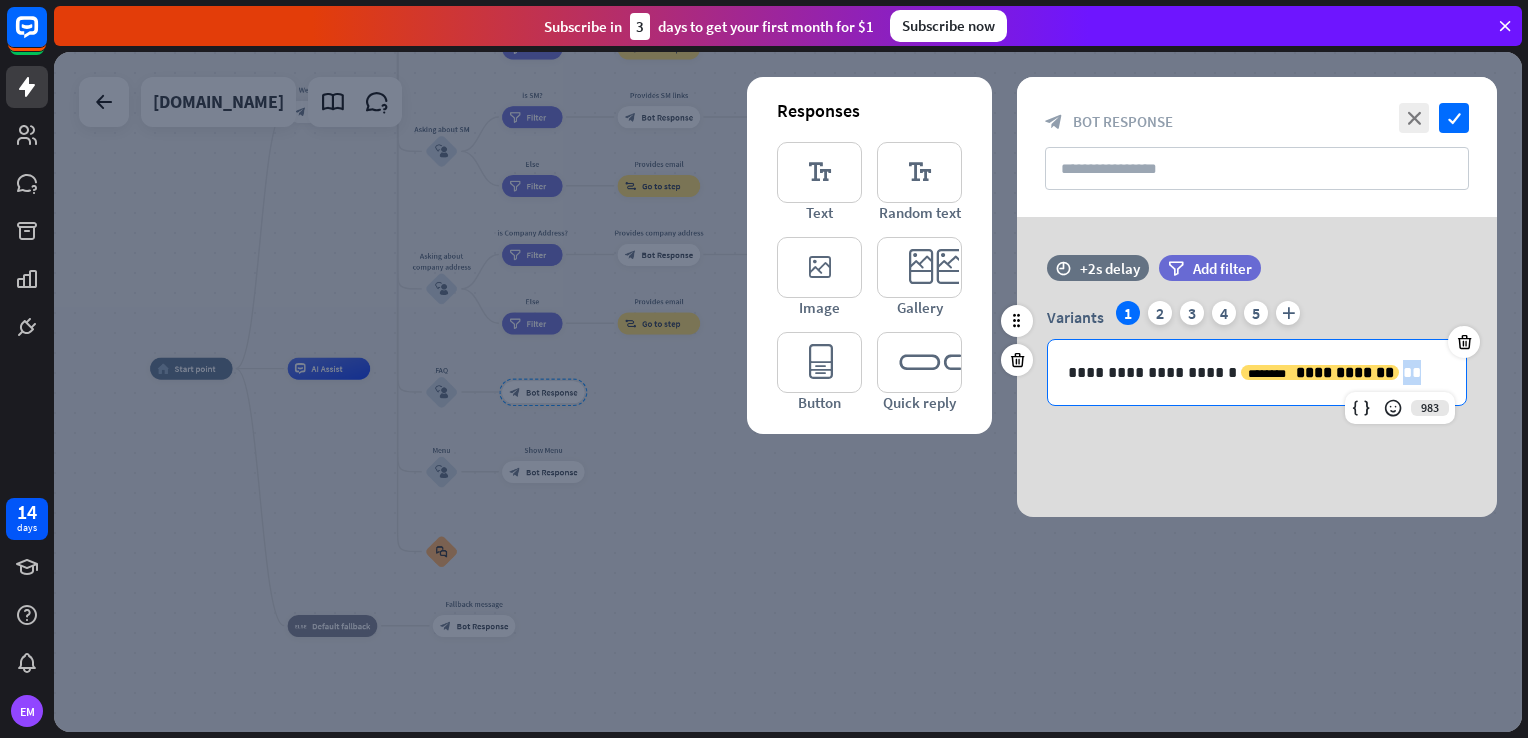 drag, startPoint x: 1401, startPoint y: 374, endPoint x: 1376, endPoint y: 371, distance: 25.179358 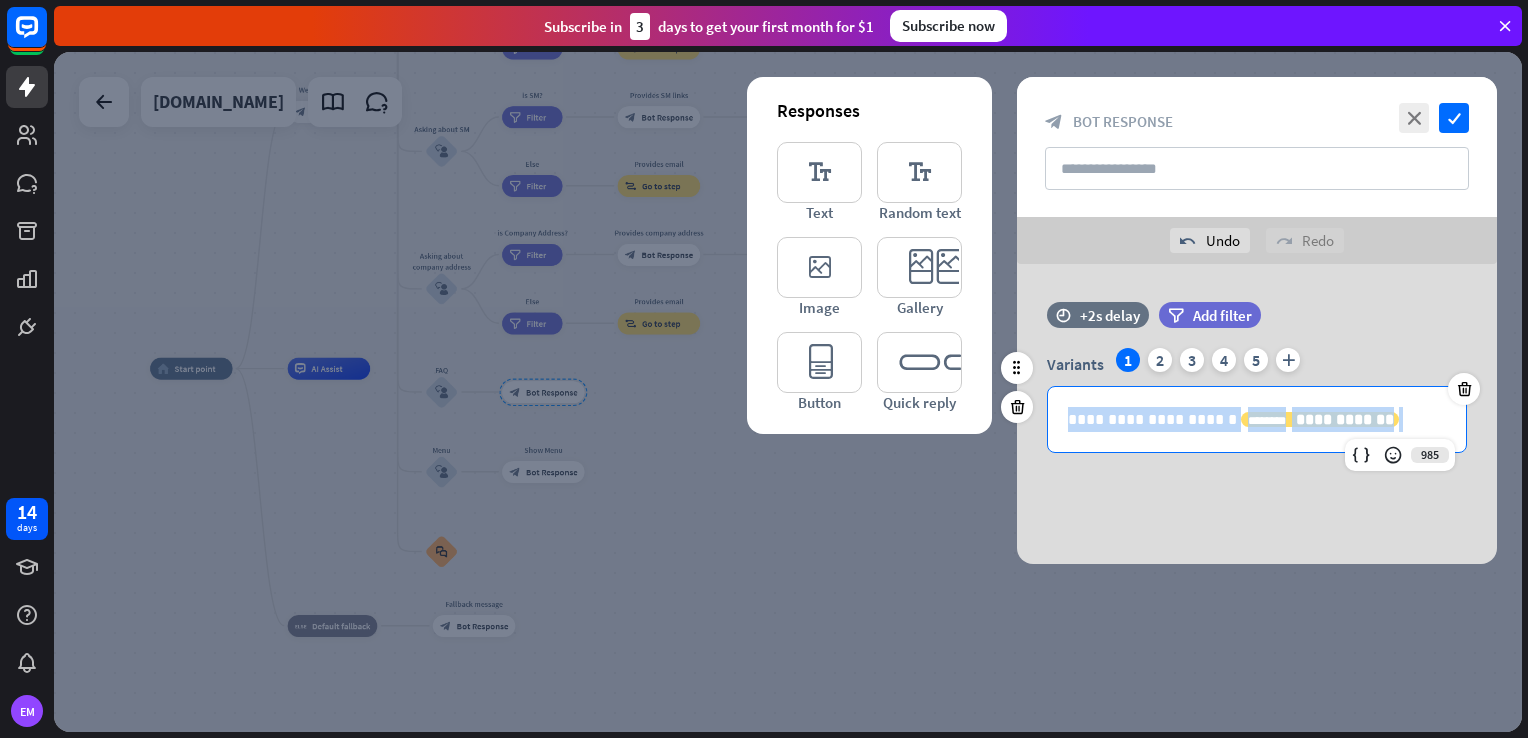 drag, startPoint x: 1407, startPoint y: 423, endPoint x: 1048, endPoint y: 414, distance: 359.1128 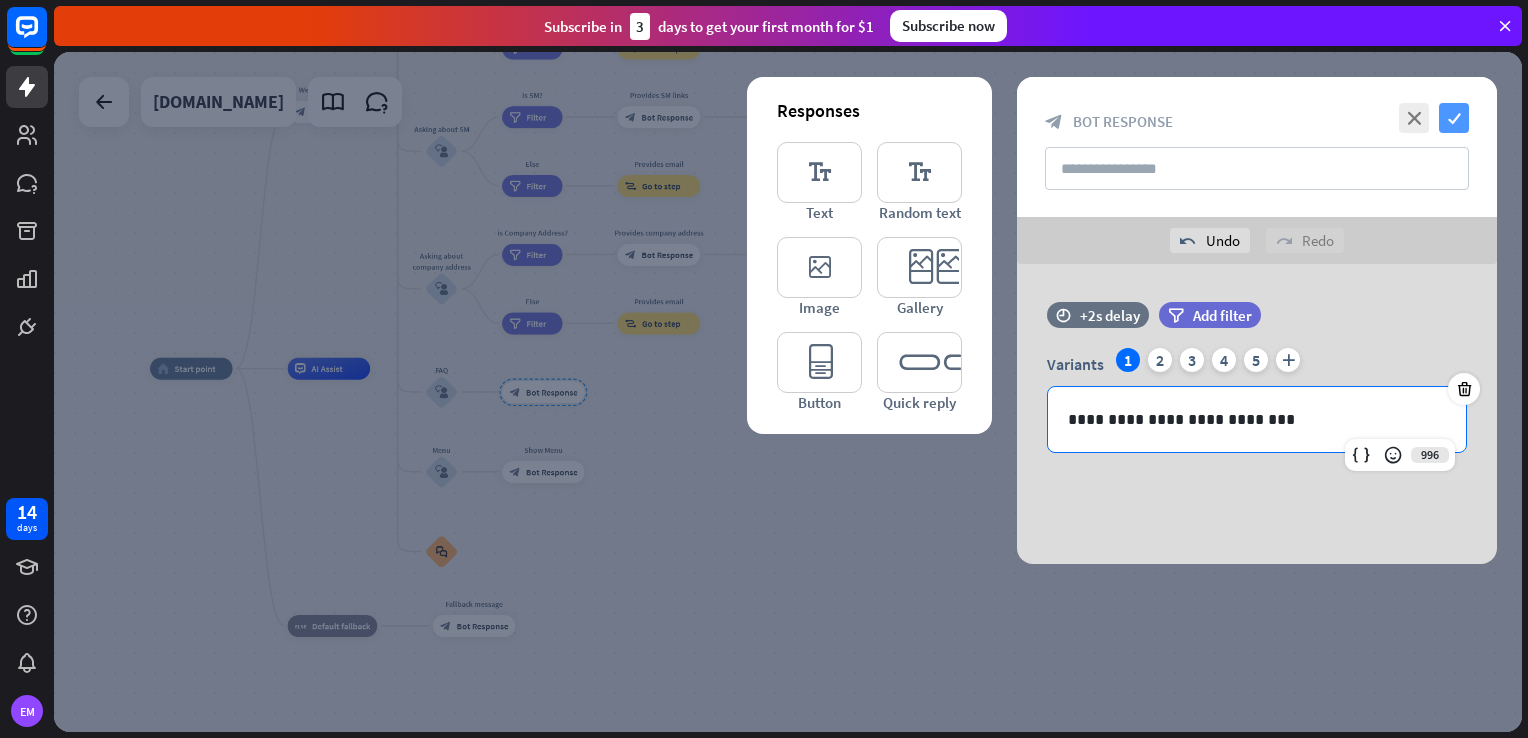 click on "check" at bounding box center [1454, 118] 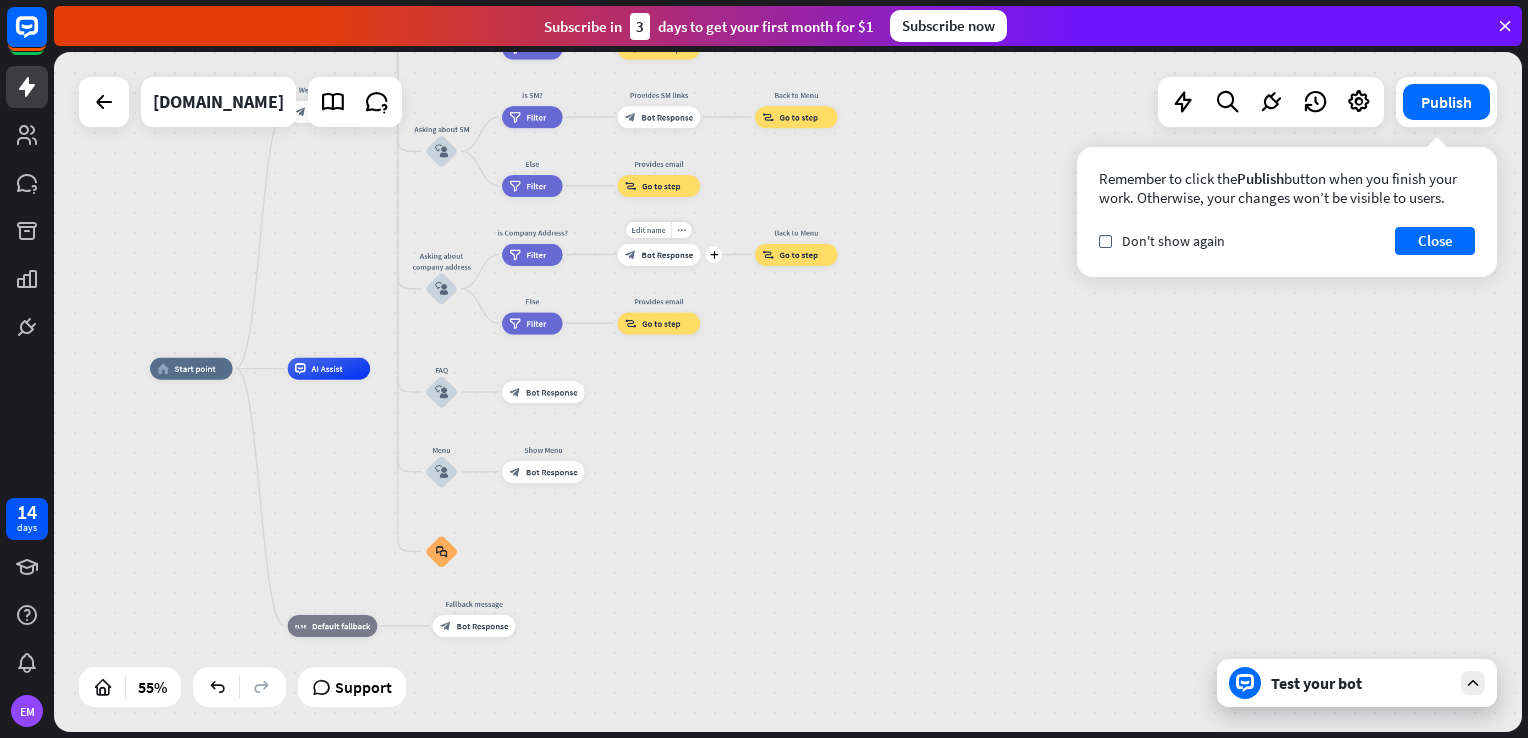 click on "block_bot_response   Bot Response" at bounding box center [659, 255] 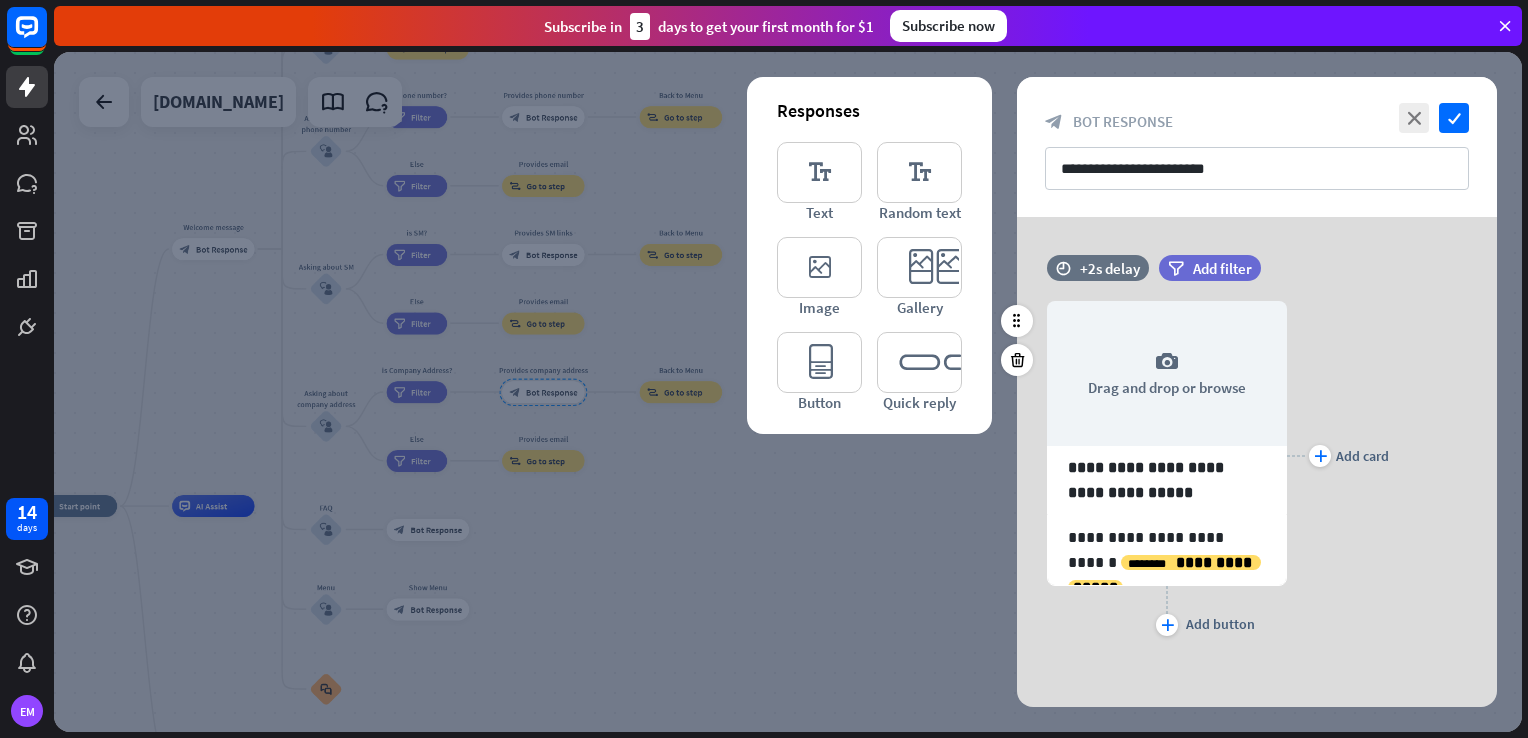 scroll, scrollTop: 3, scrollLeft: 0, axis: vertical 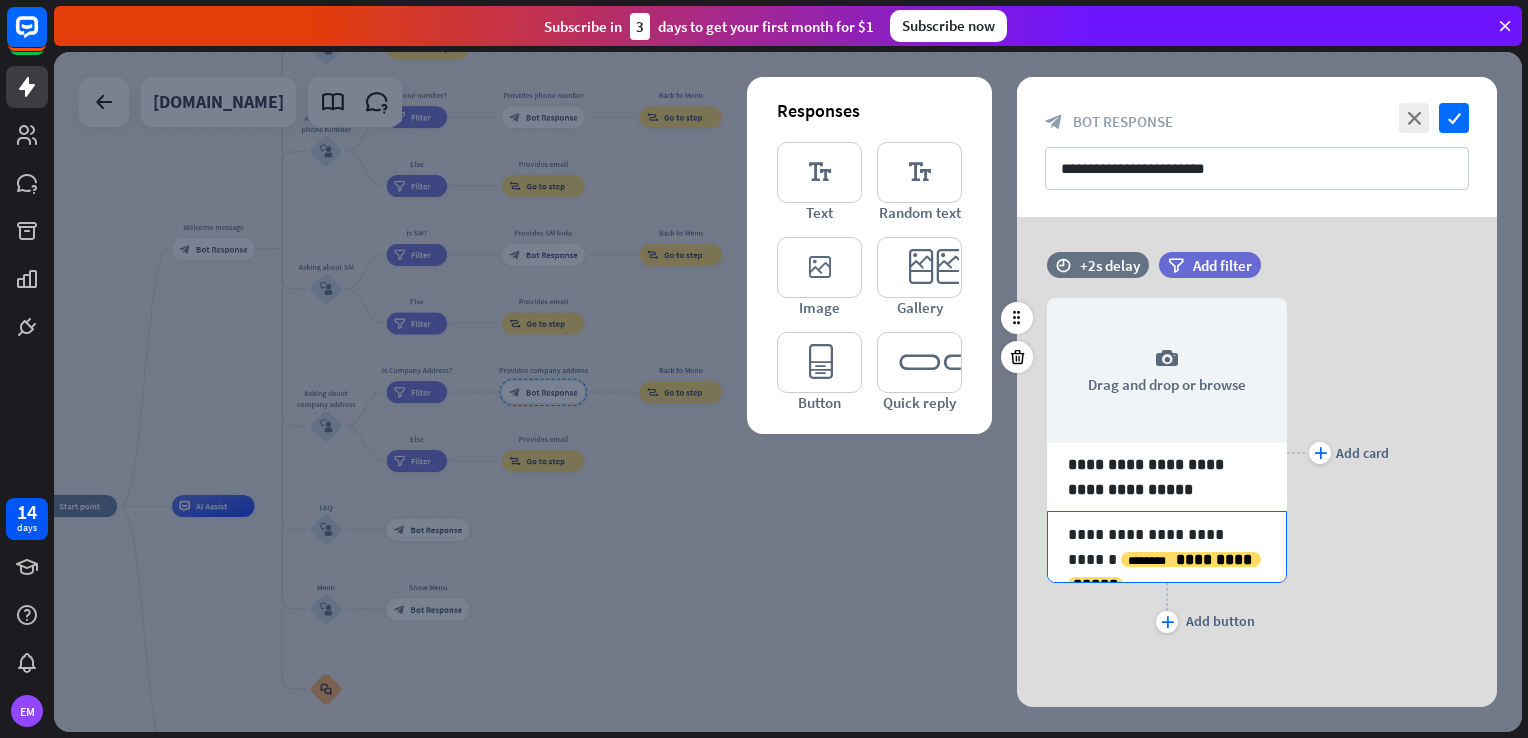 click on "**********" at bounding box center [1167, 547] 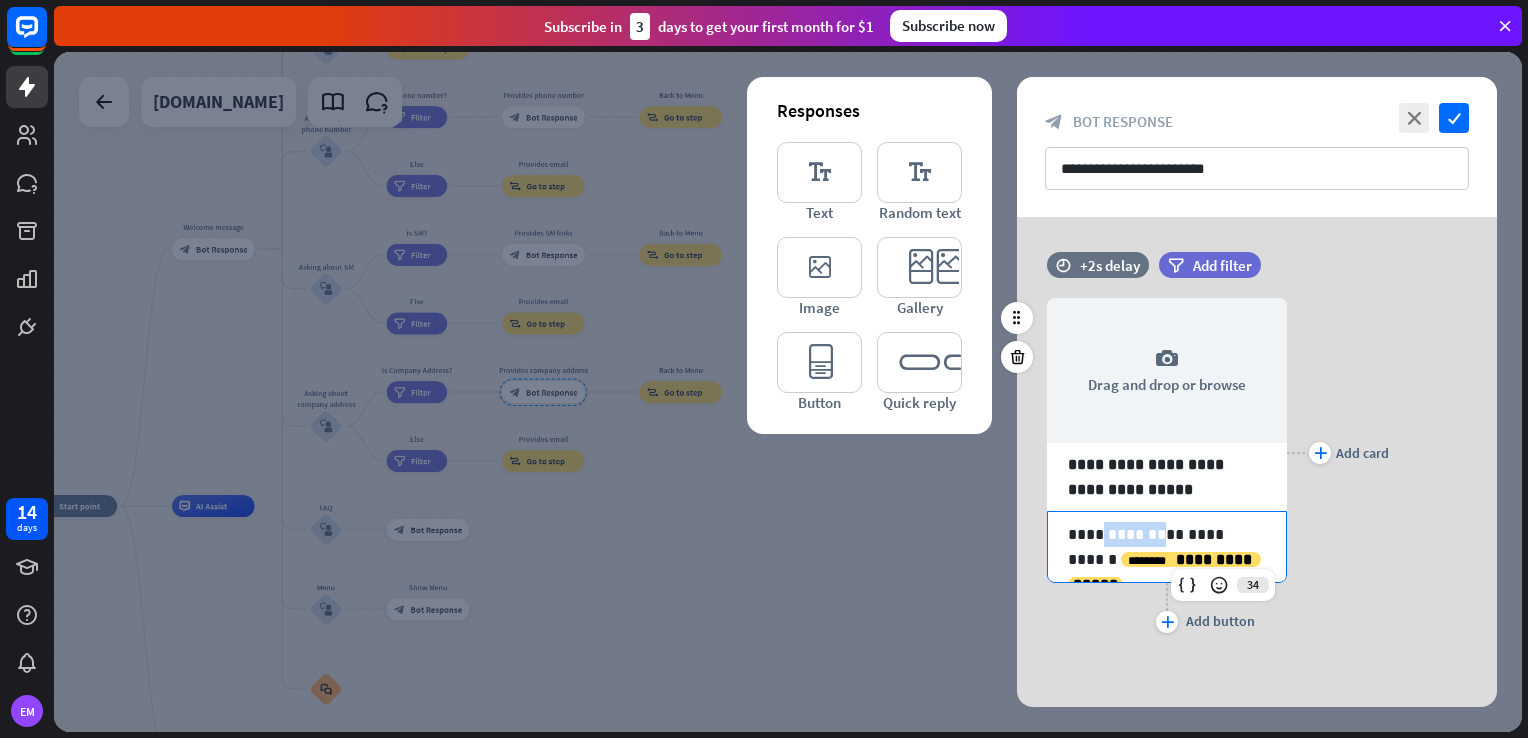 click on "**********" at bounding box center (1167, 547) 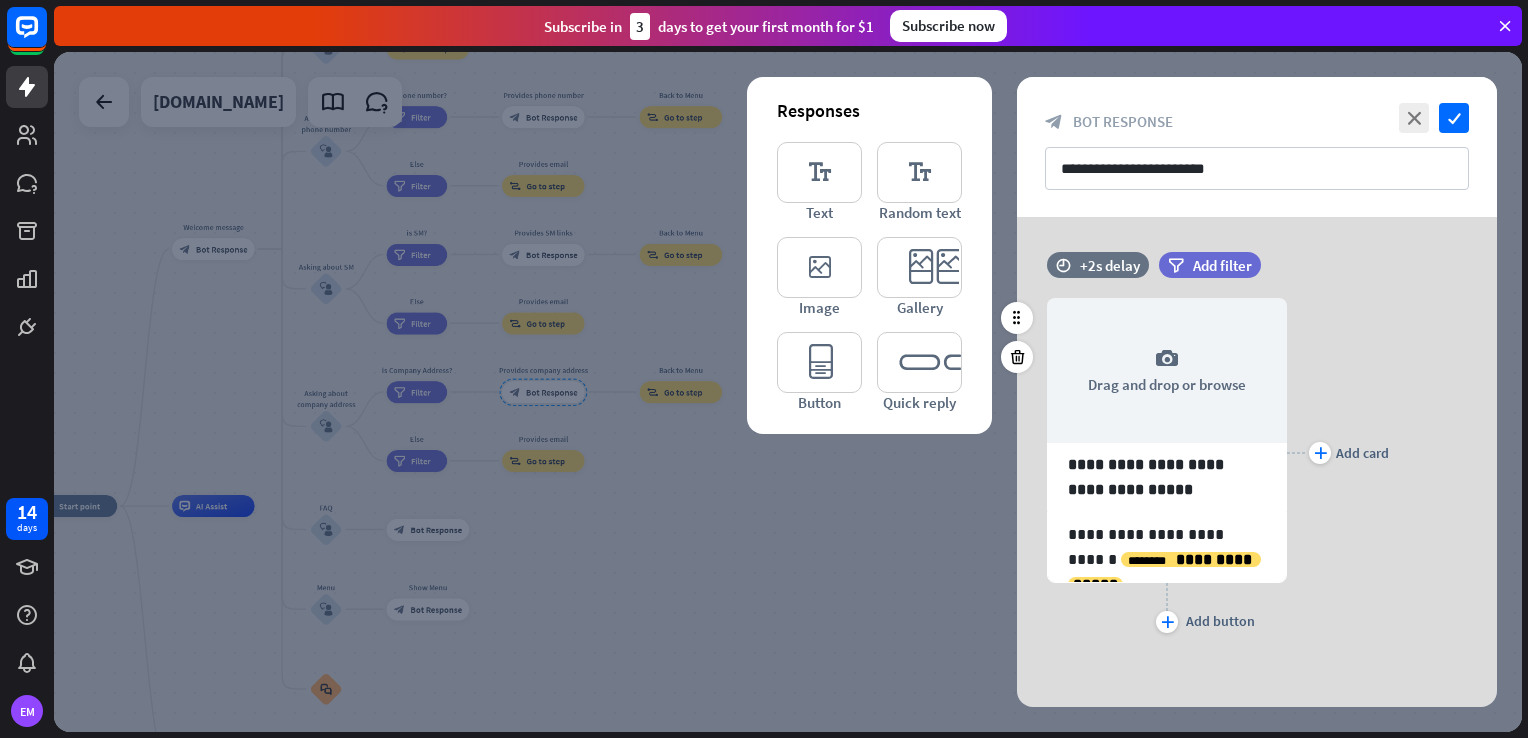 click on "plus   Add card" at bounding box center [1338, 453] 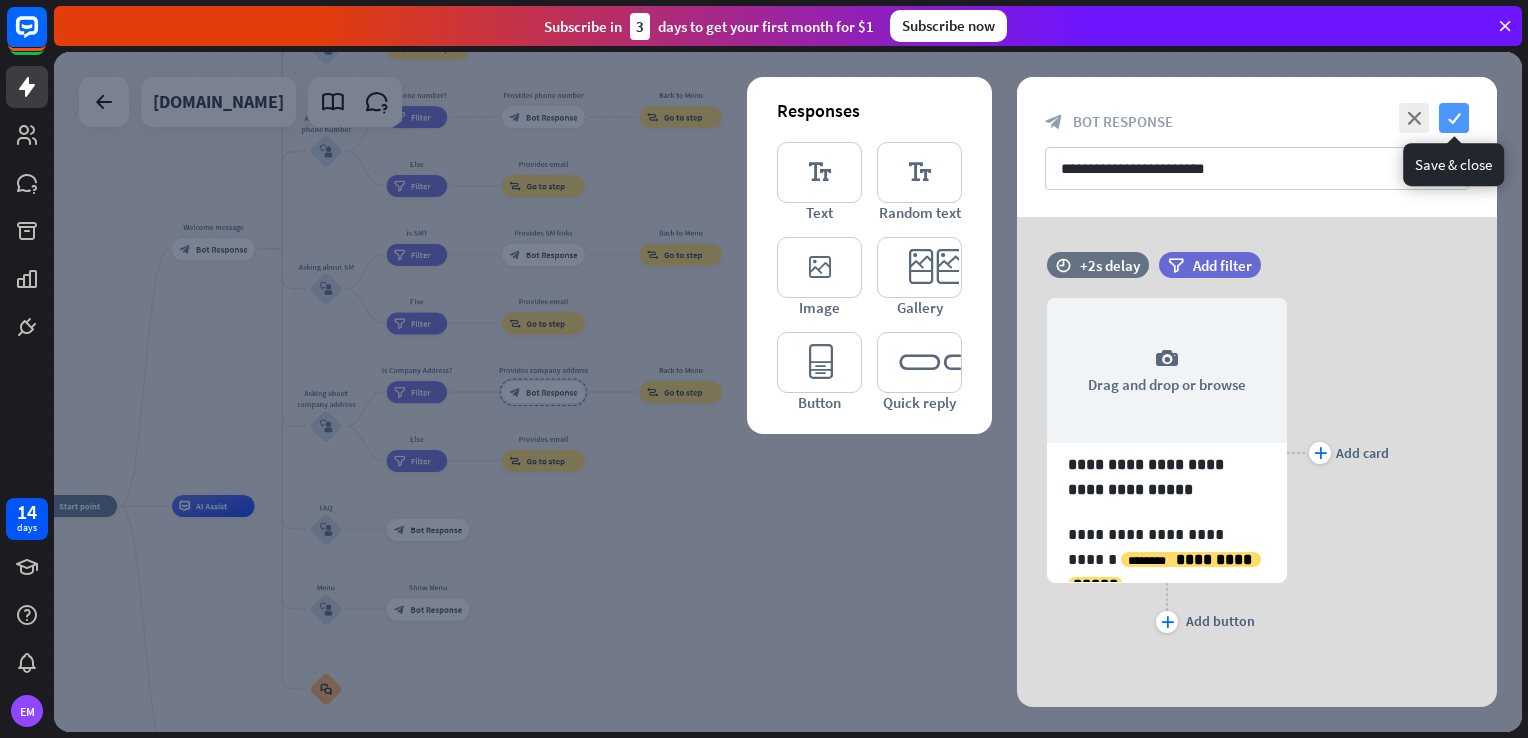 click on "check" at bounding box center (1454, 118) 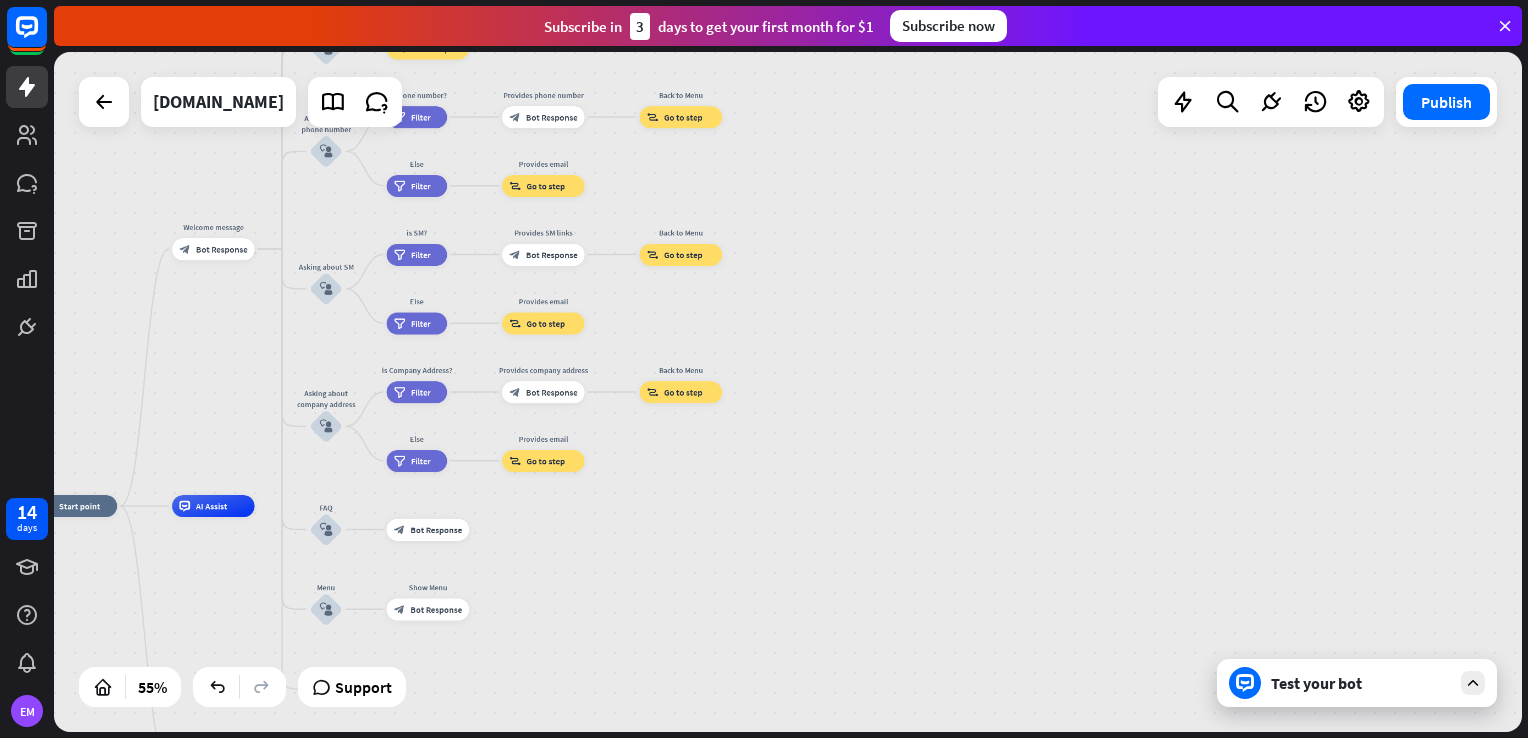 click on "Test your bot" at bounding box center [1357, 683] 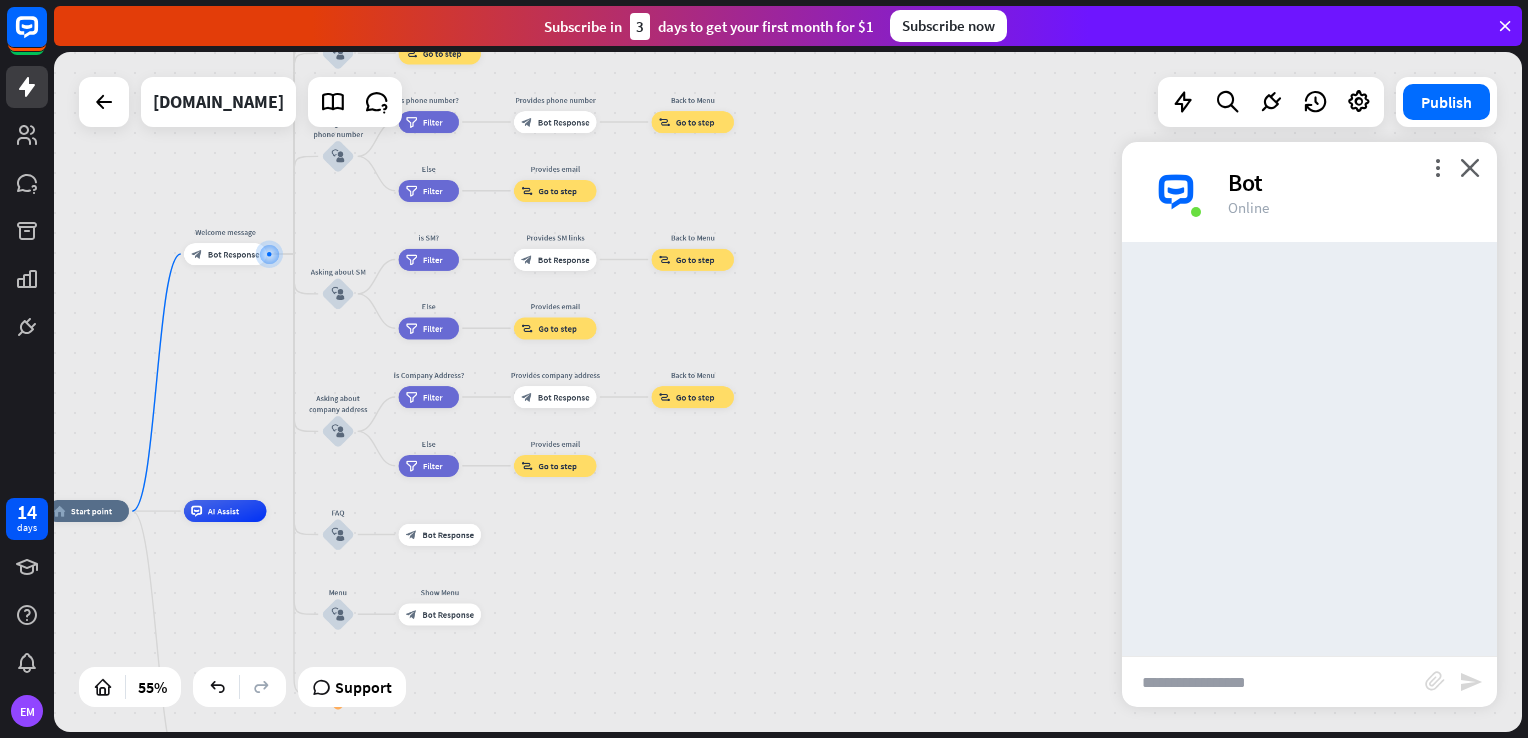 click at bounding box center [1273, 682] 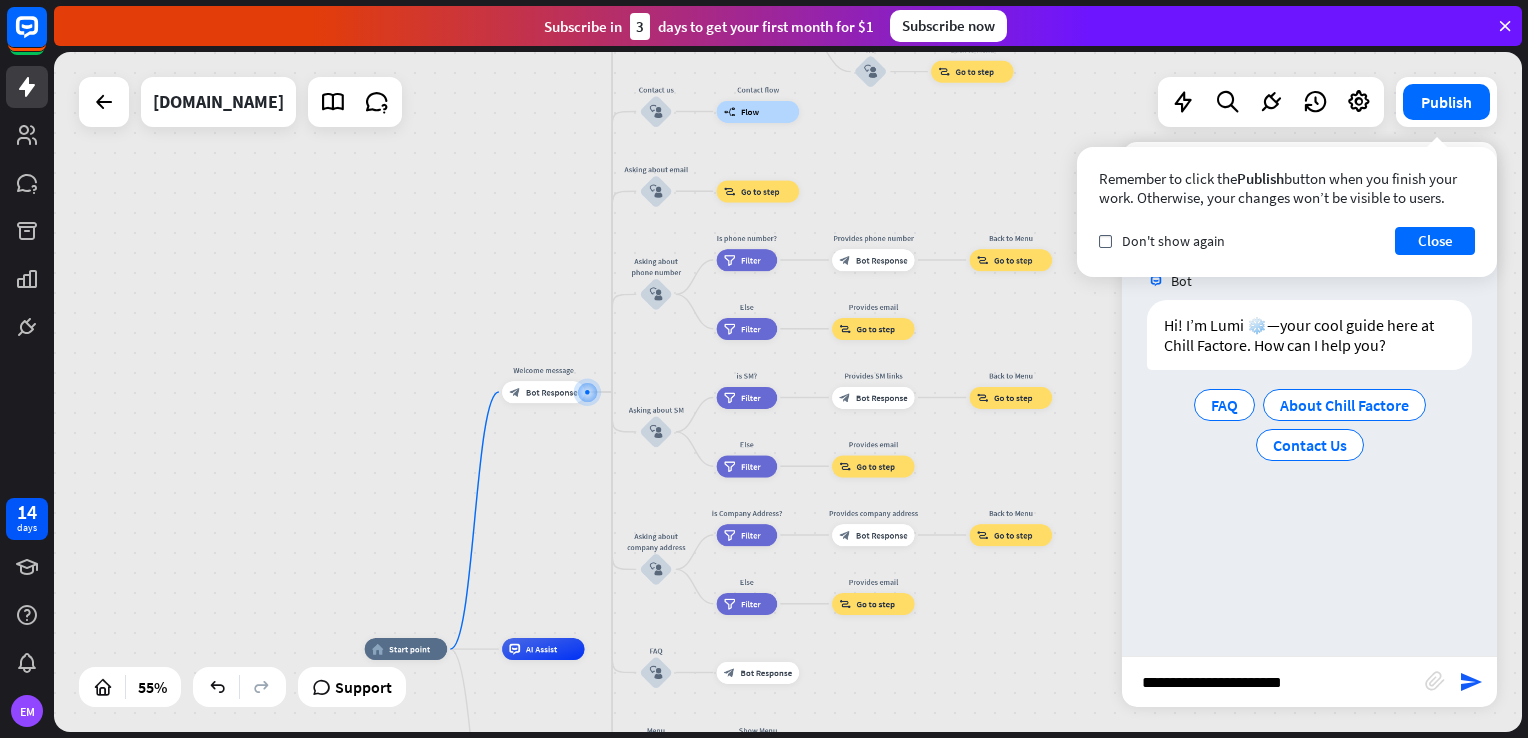 type on "**********" 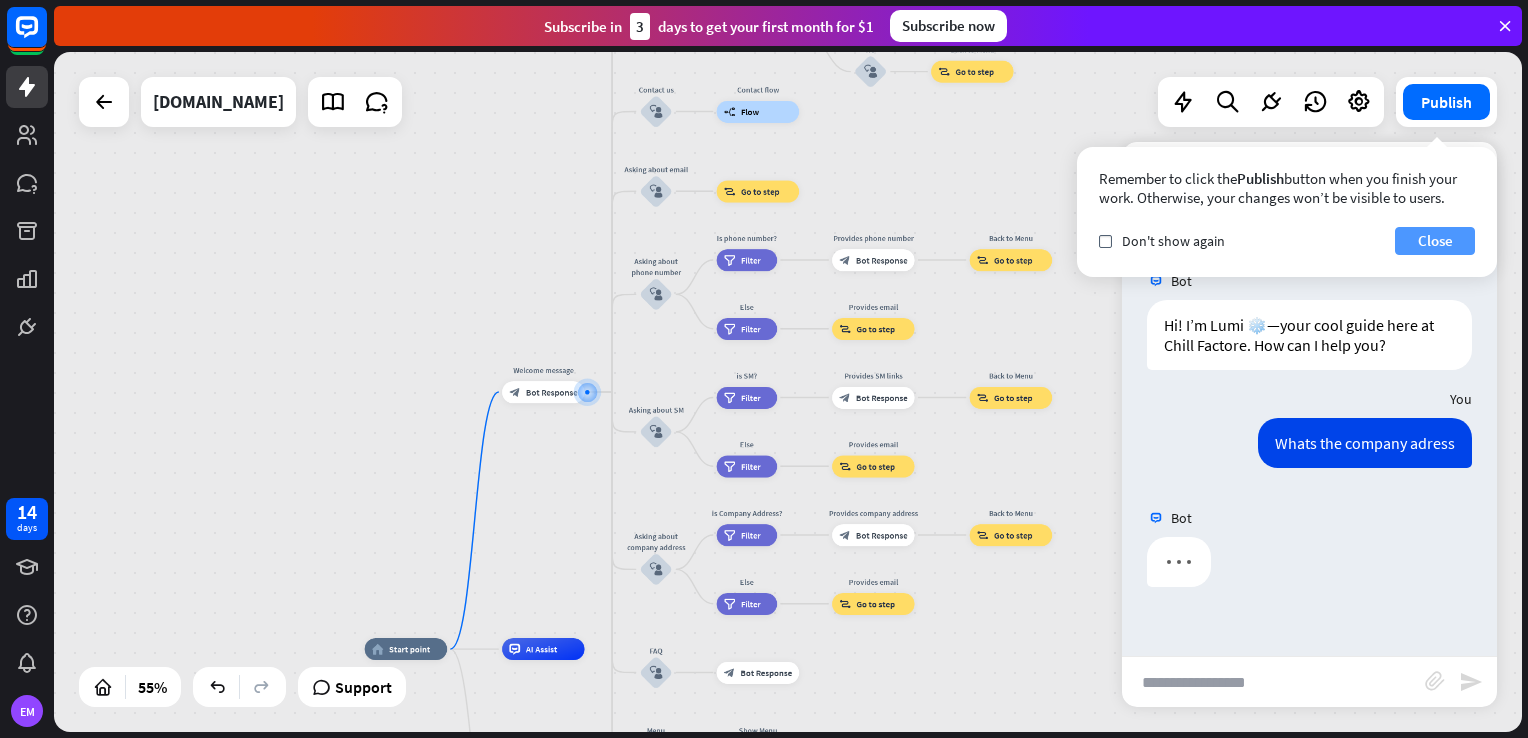 click on "Close" at bounding box center [1435, 241] 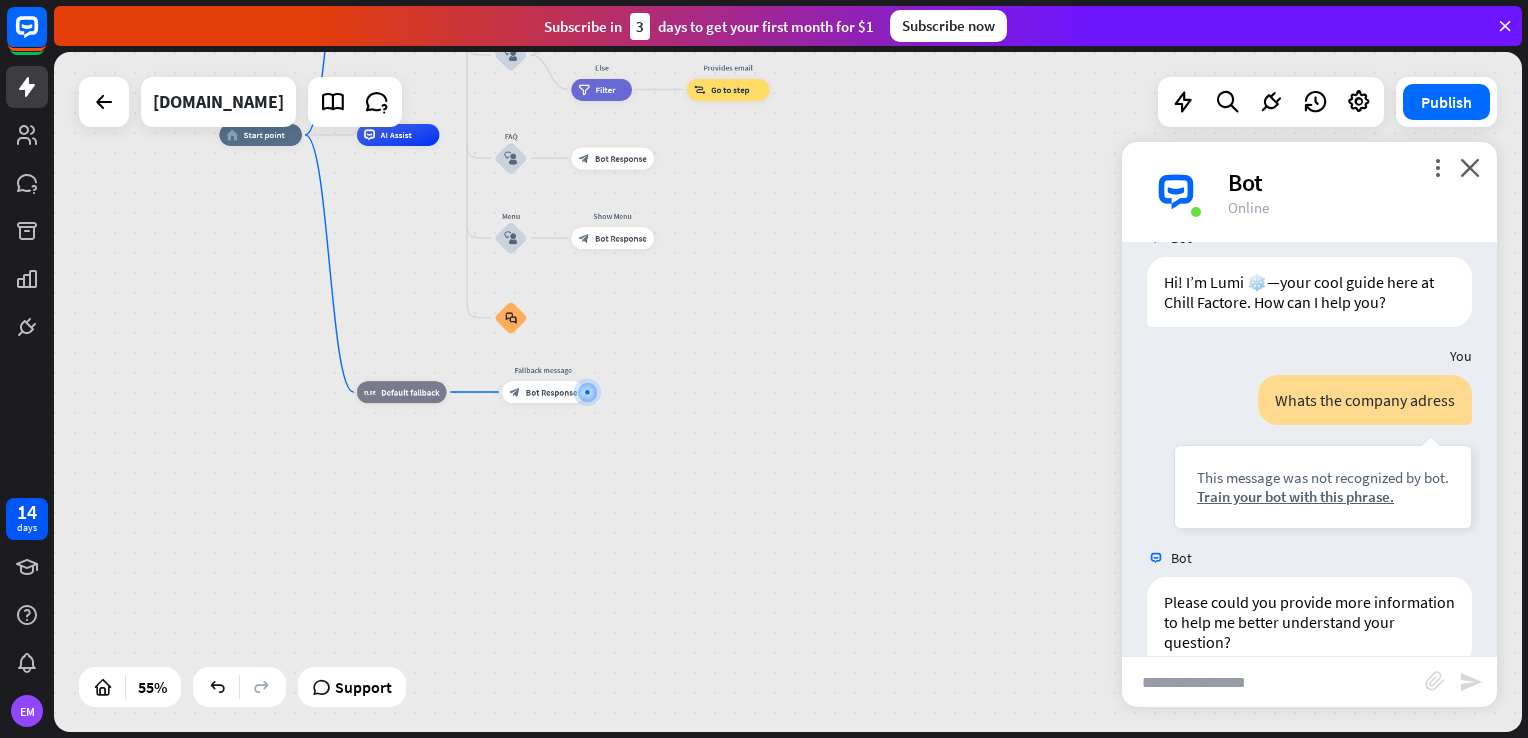 scroll, scrollTop: 138, scrollLeft: 0, axis: vertical 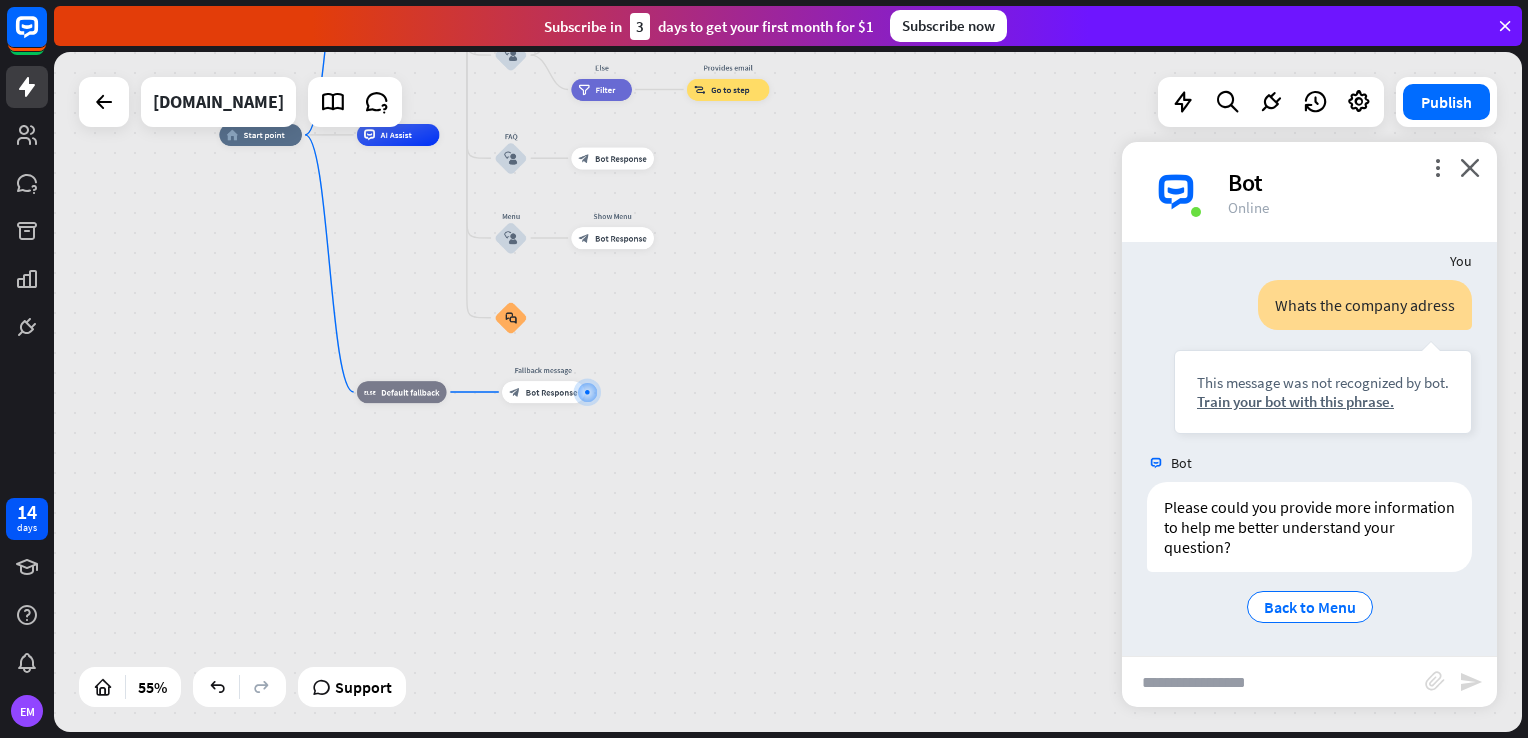 click at bounding box center [1273, 682] 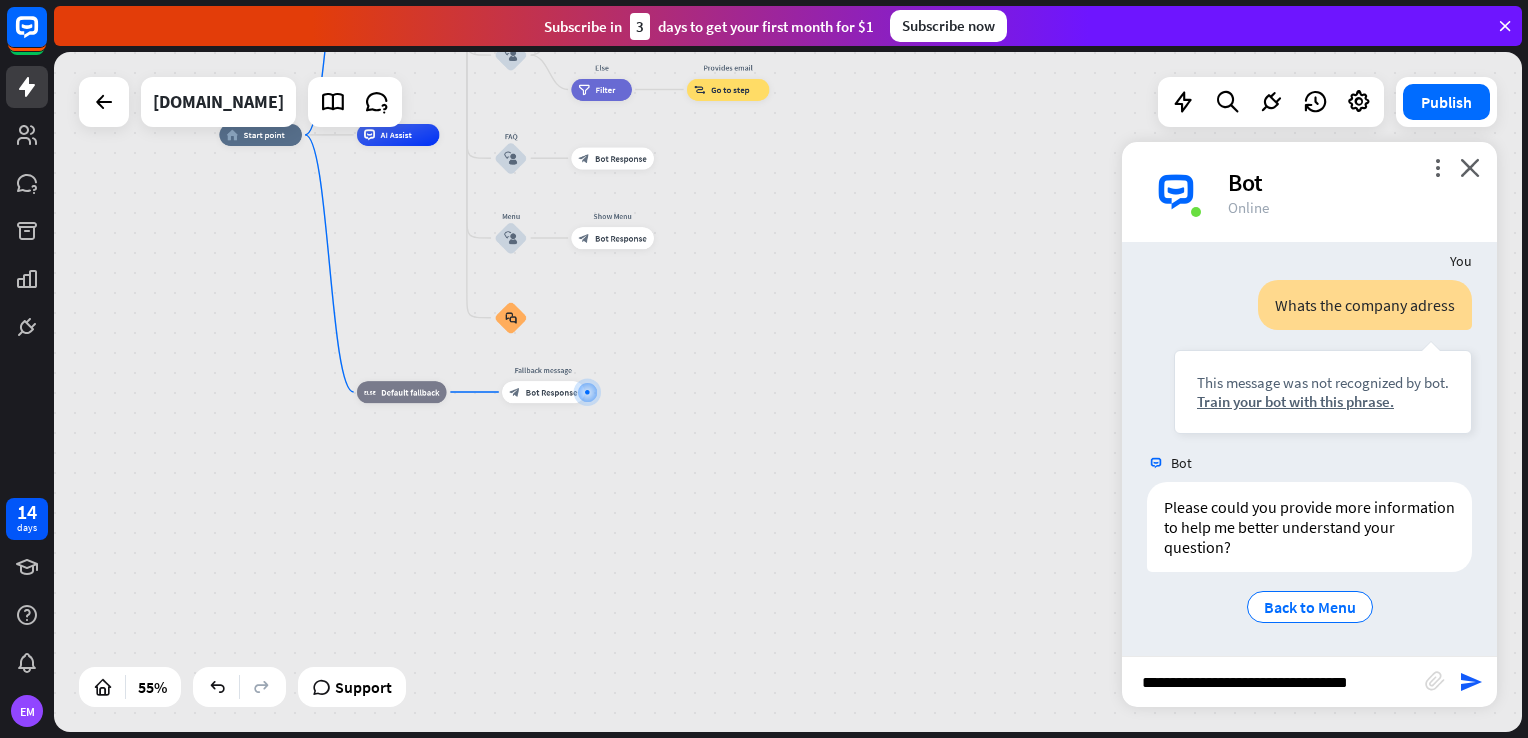 type on "**********" 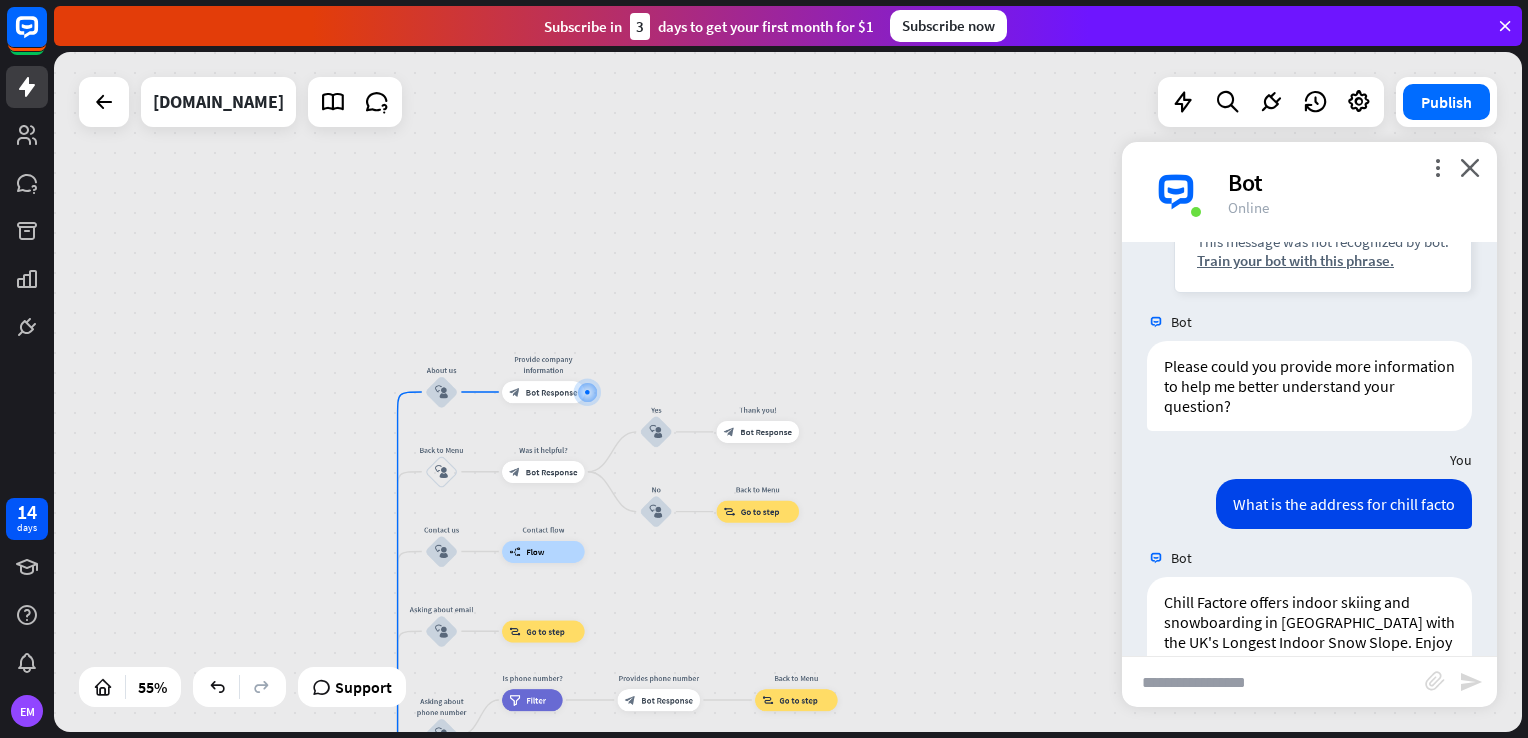 scroll, scrollTop: 414, scrollLeft: 0, axis: vertical 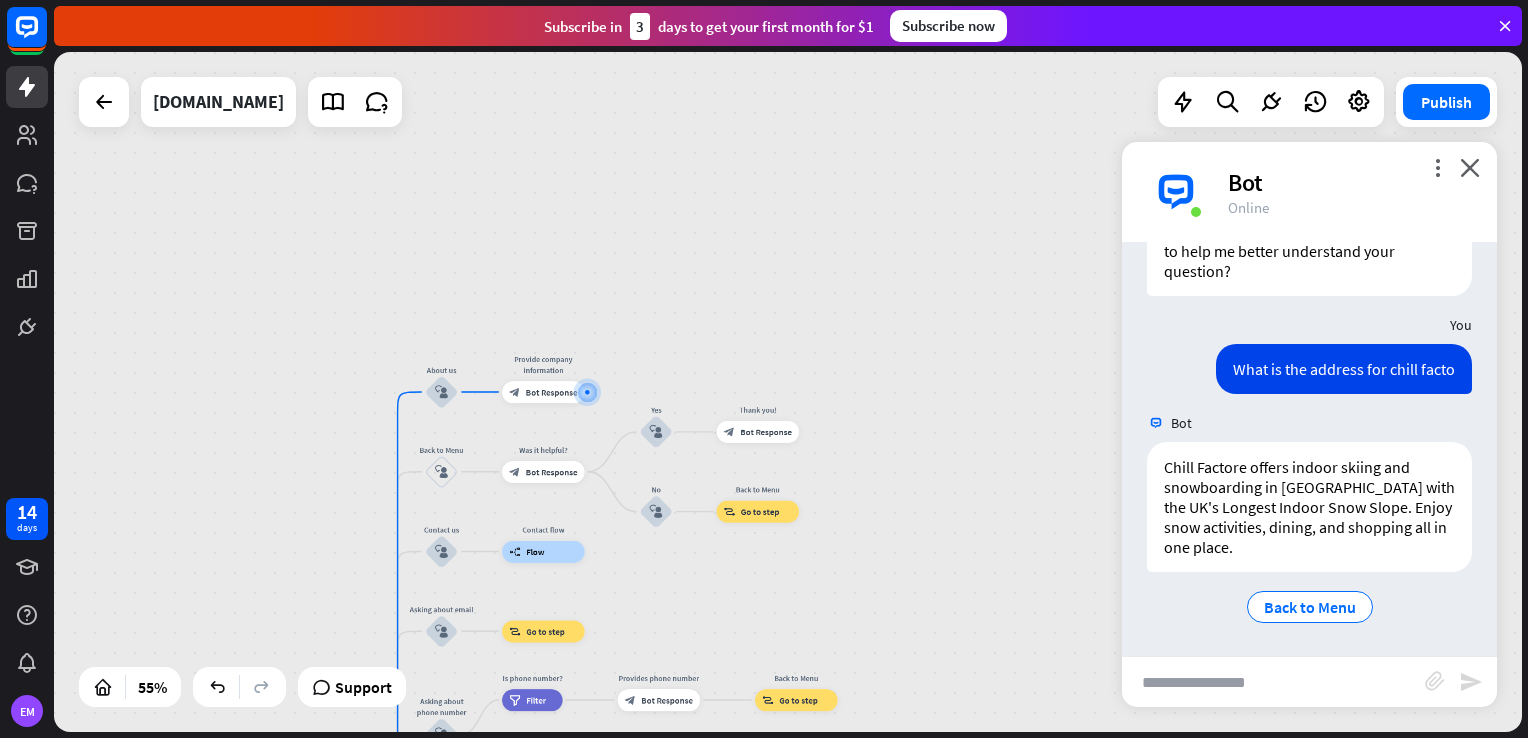 click at bounding box center (1273, 682) 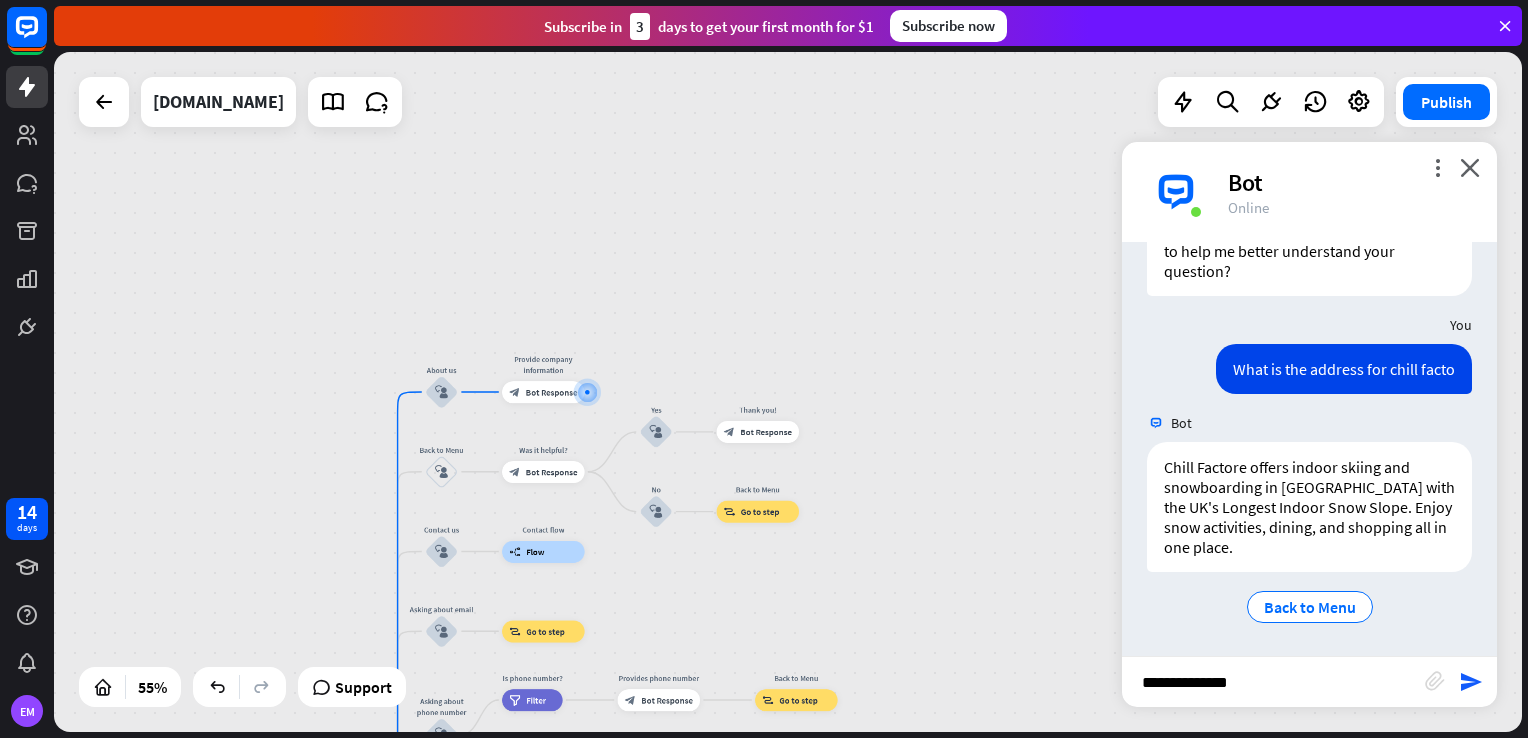 type on "**********" 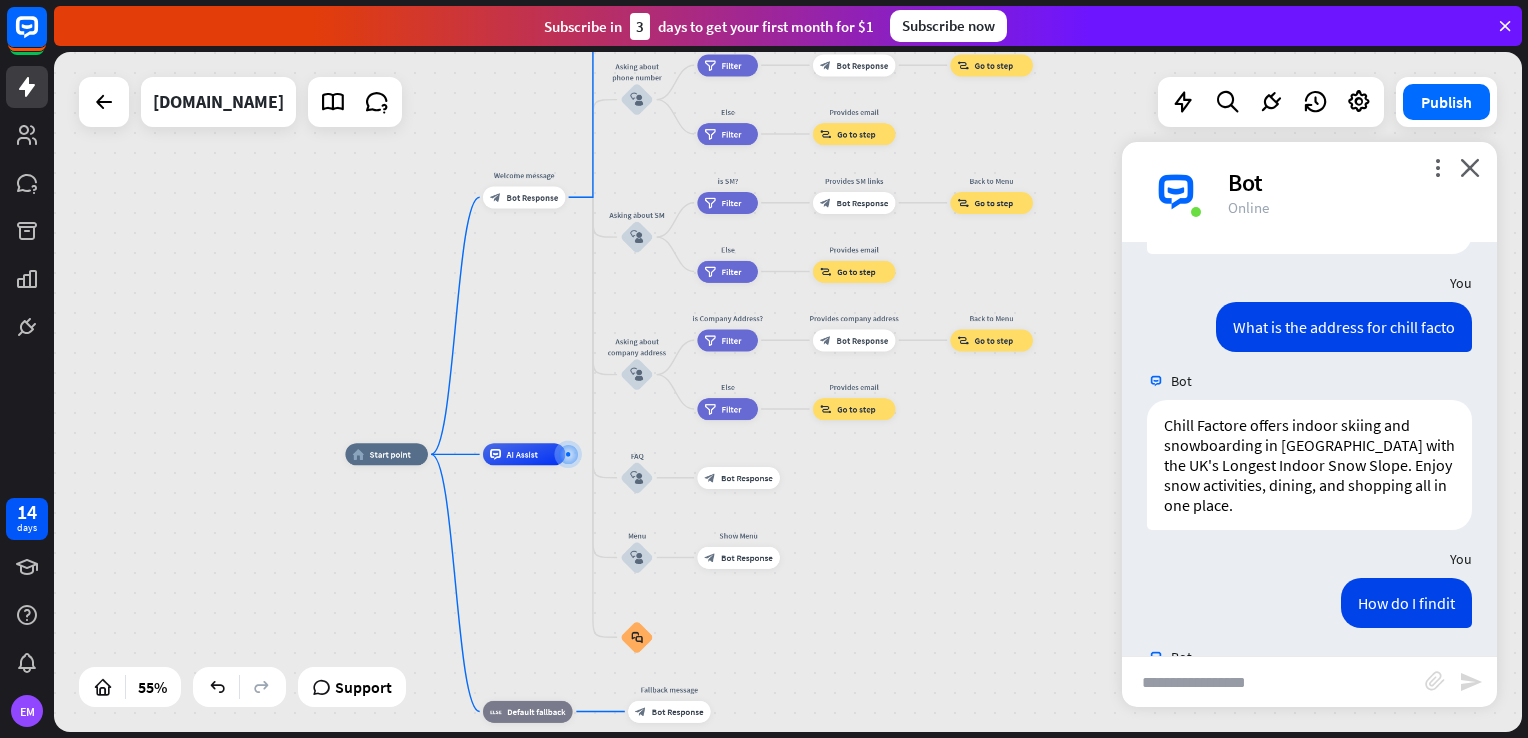 scroll, scrollTop: 850, scrollLeft: 0, axis: vertical 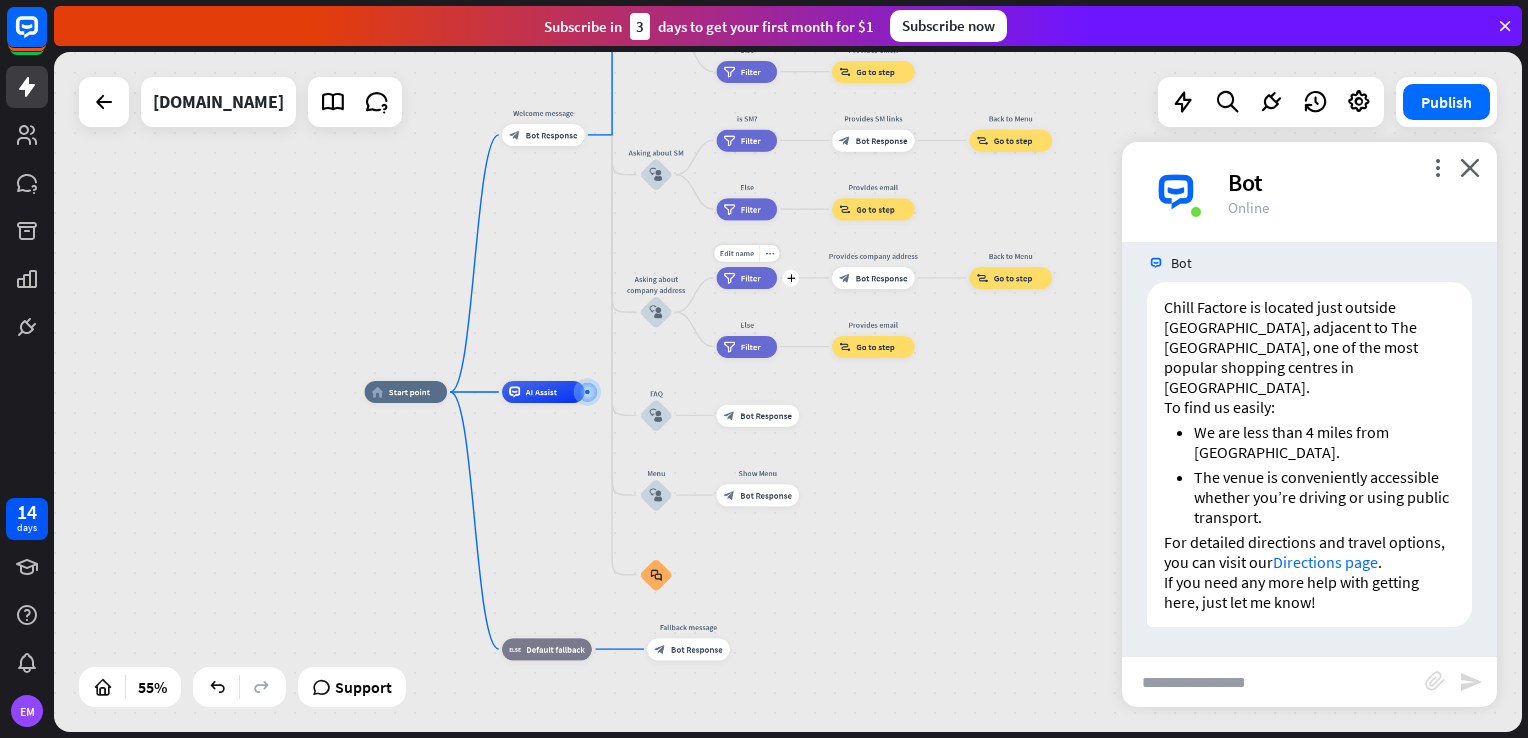 click on "Filter" at bounding box center (751, 277) 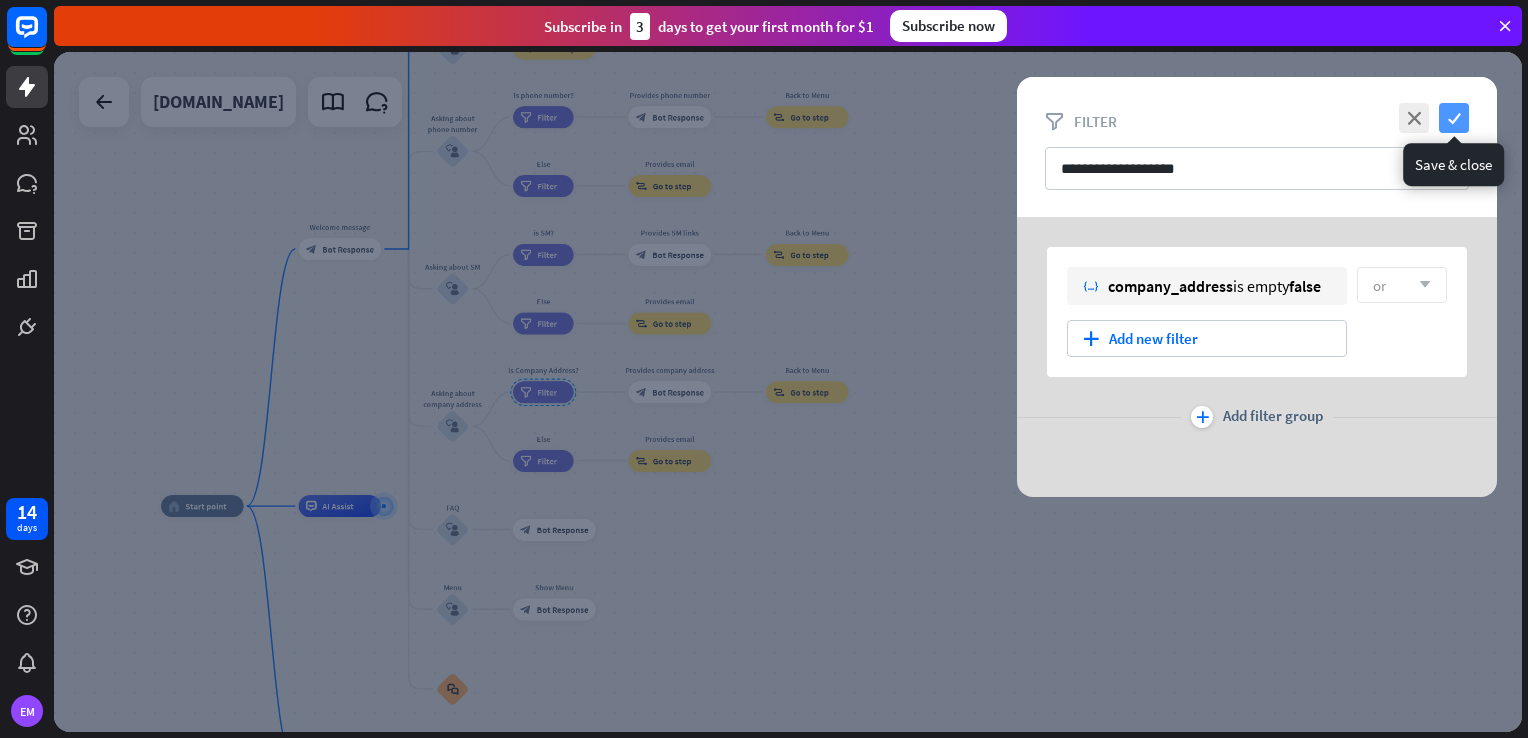 click on "check" at bounding box center [1454, 118] 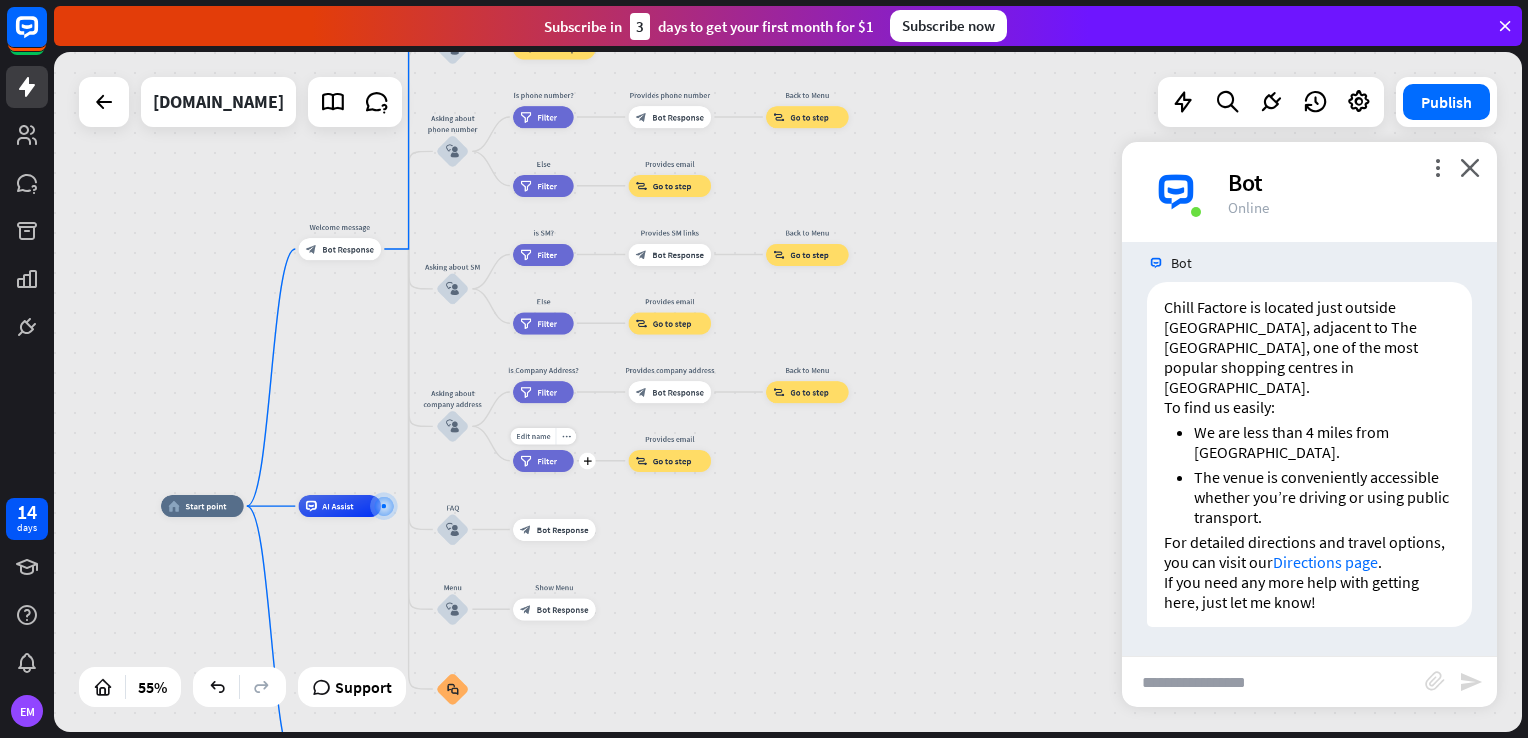 click on "Filter" at bounding box center [547, 460] 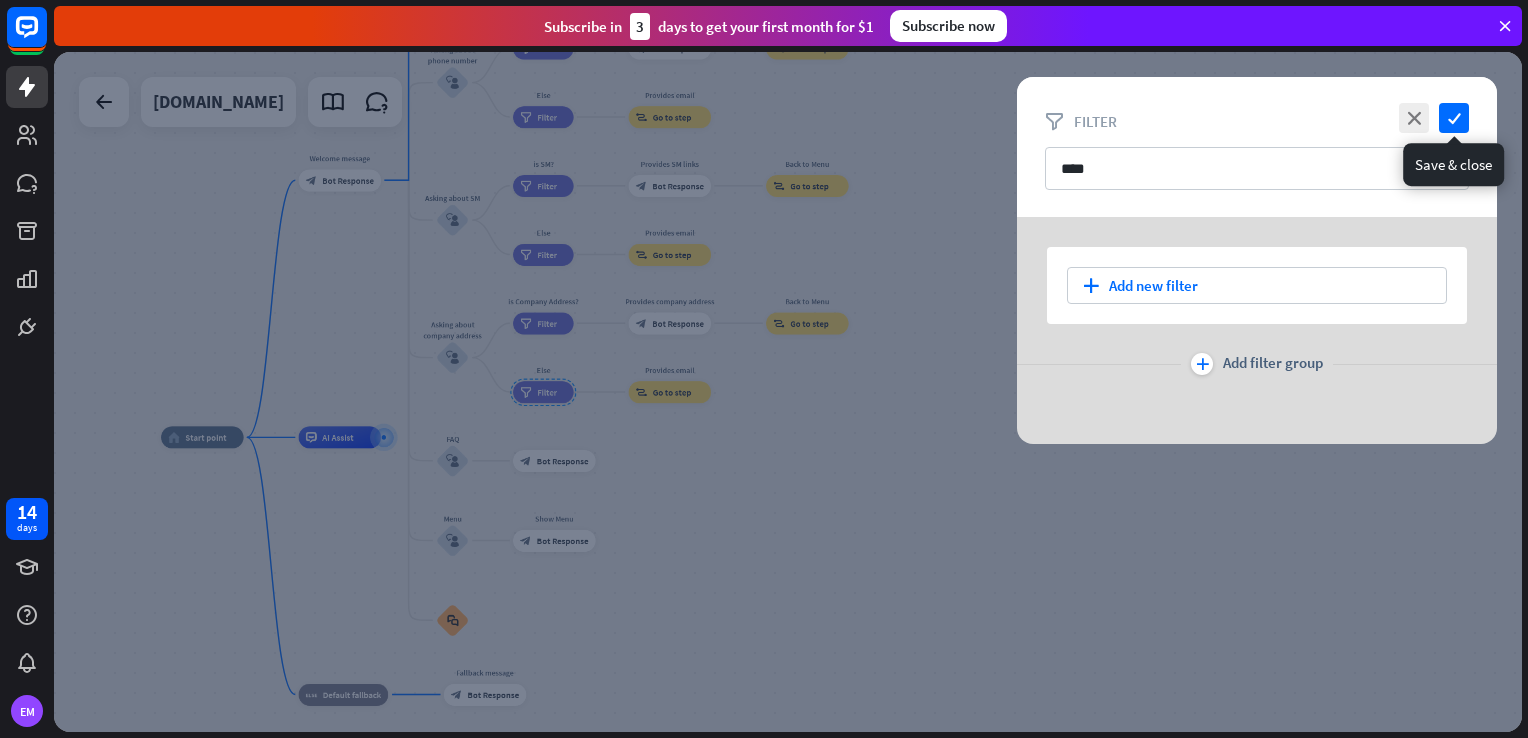 click on "check" at bounding box center (1454, 118) 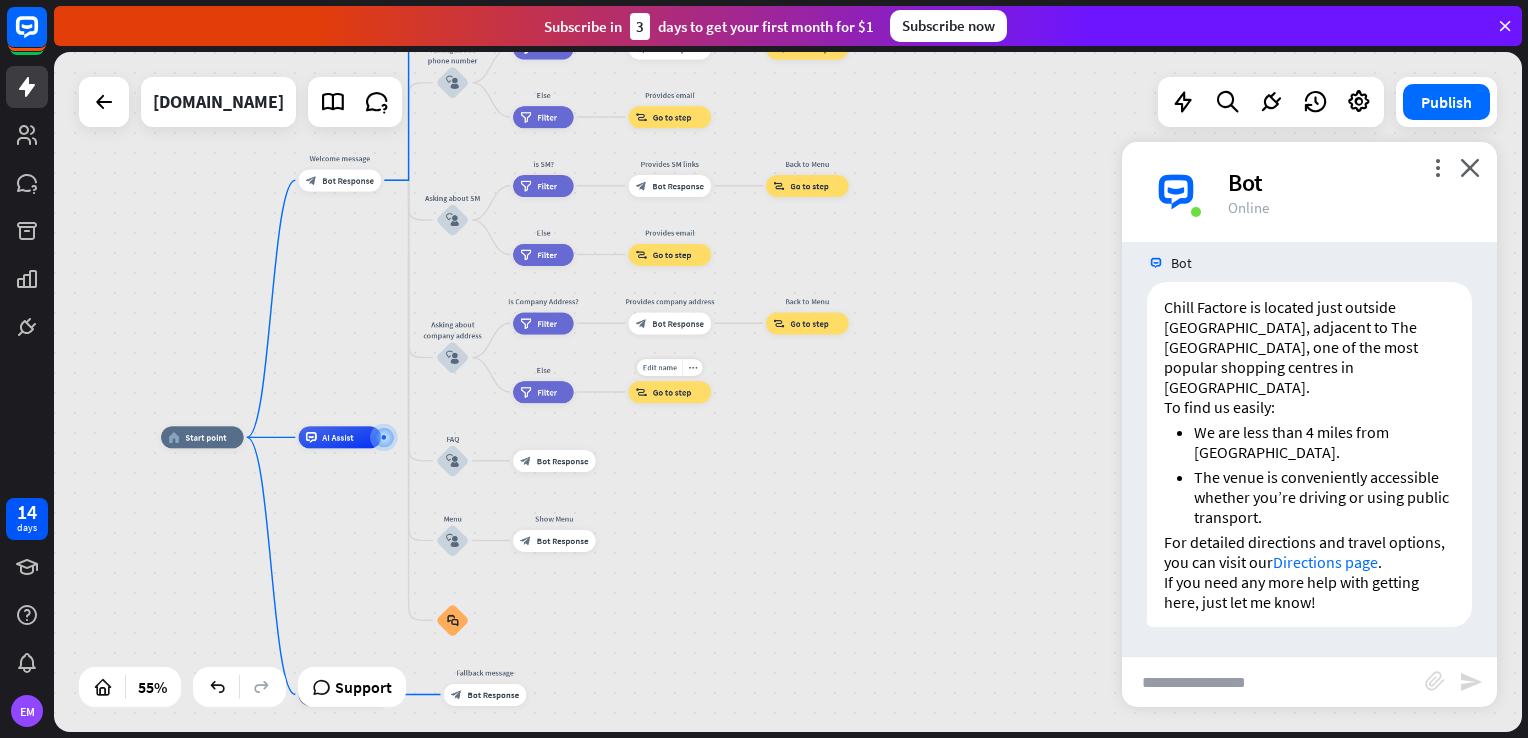 click on "Edit name   more_horiz           Provides email   block_goto   Go to step" at bounding box center (670, 392) 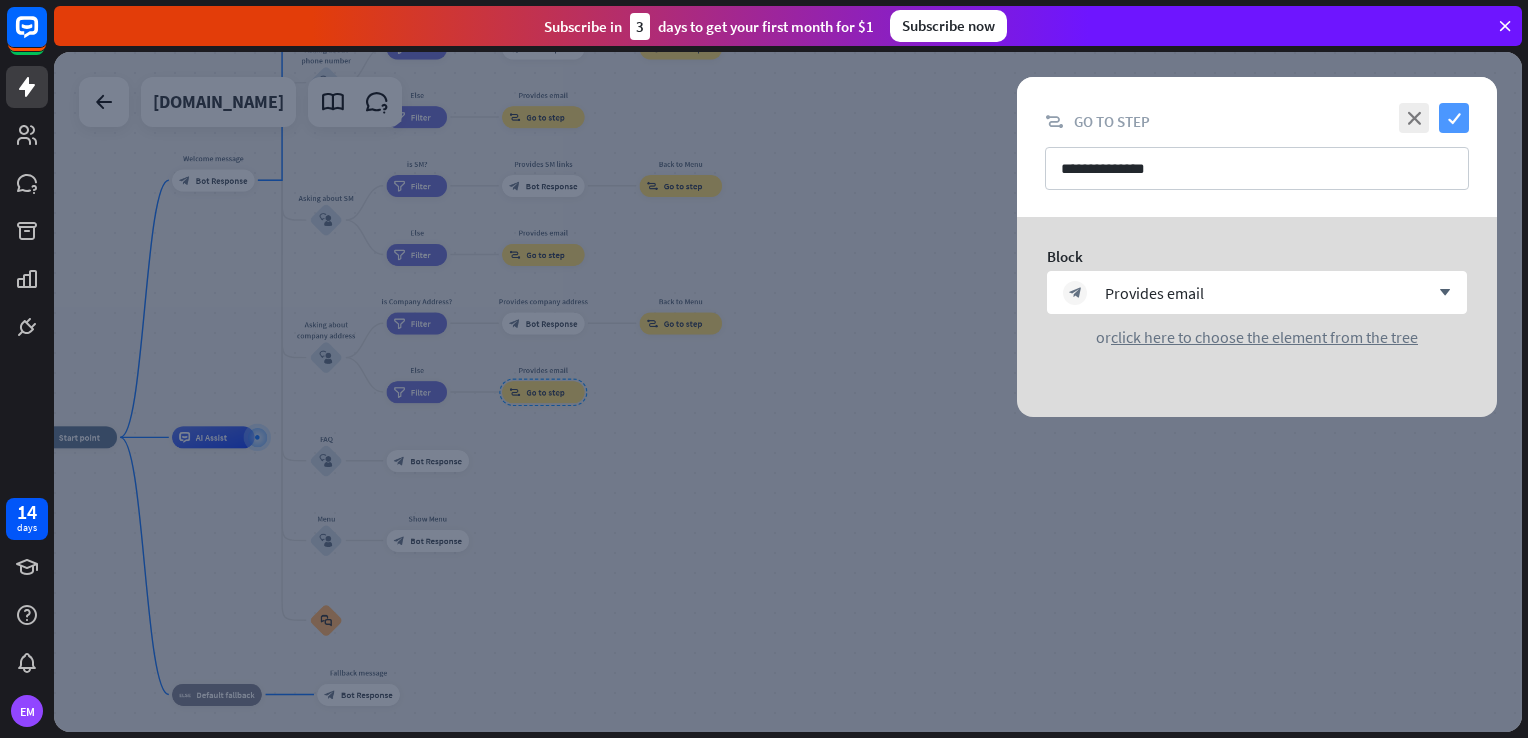click on "check" at bounding box center (1454, 118) 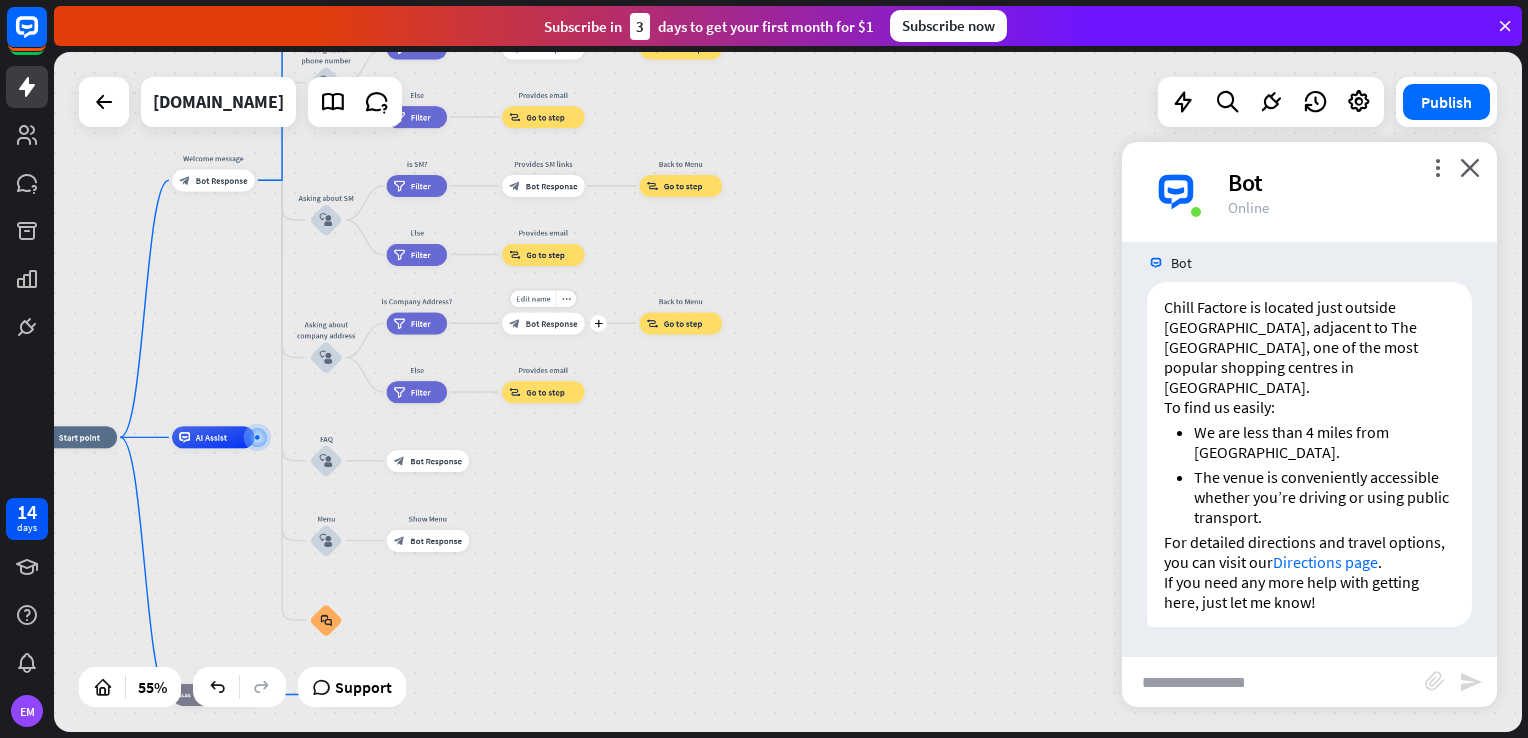 click on "Bot Response" at bounding box center (552, 323) 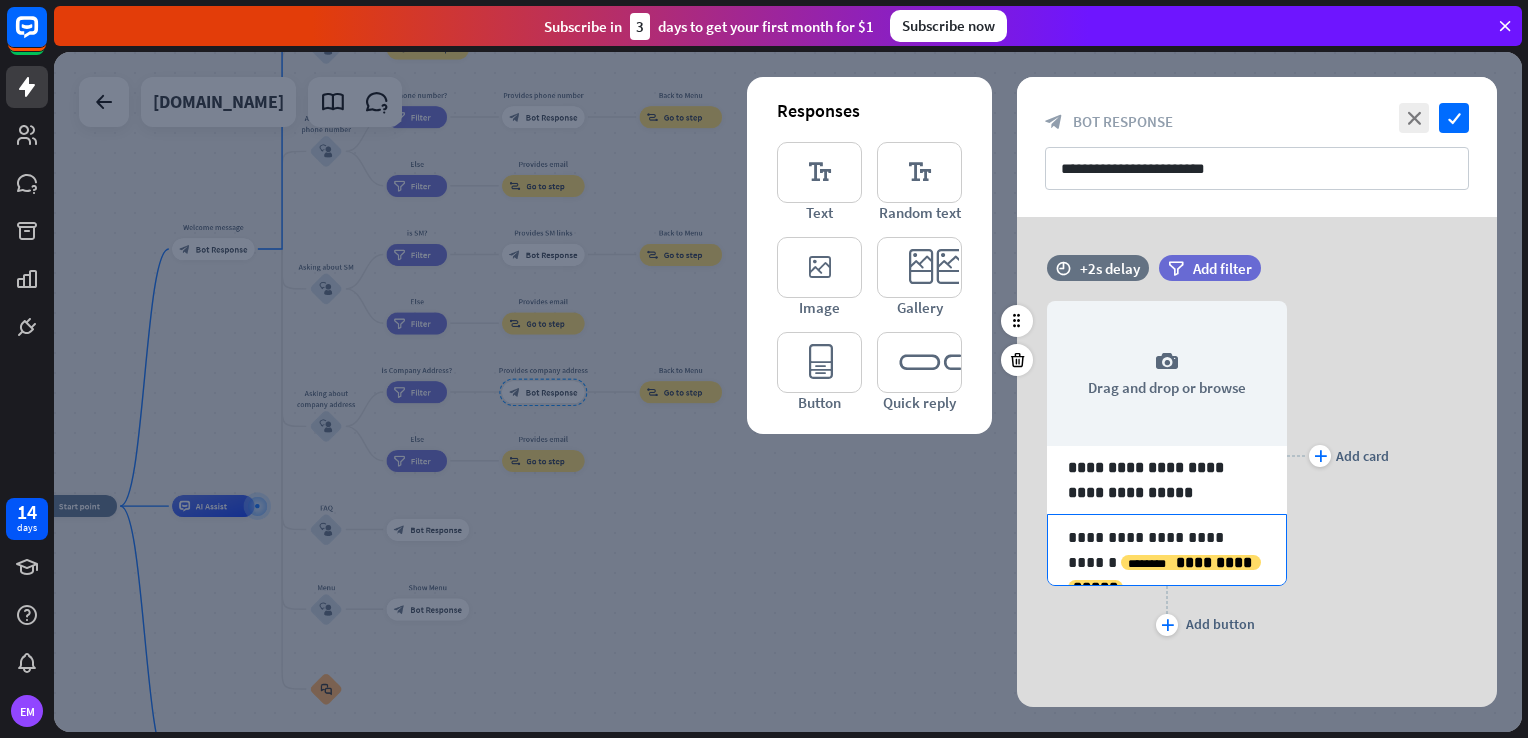scroll, scrollTop: 3, scrollLeft: 0, axis: vertical 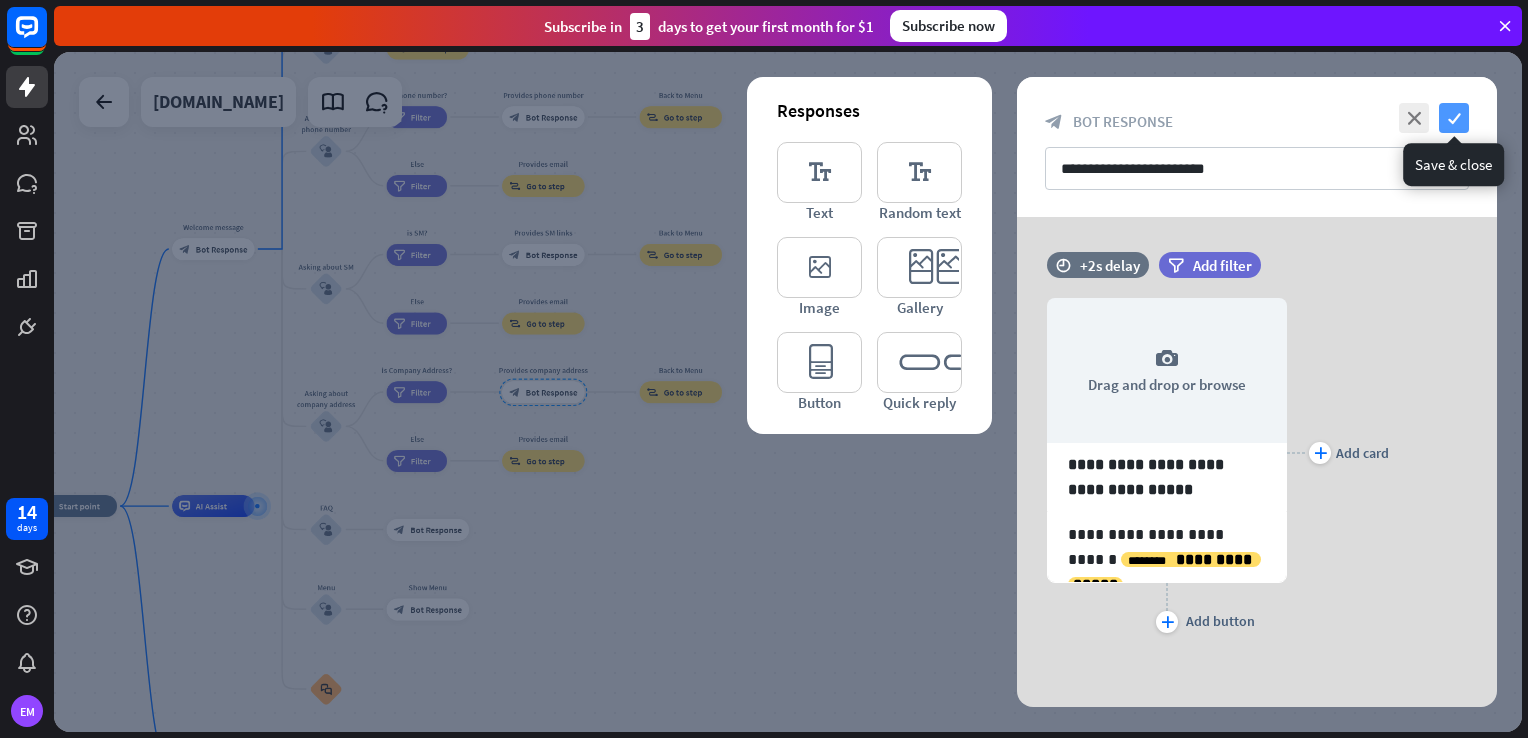 click on "check" at bounding box center (1454, 118) 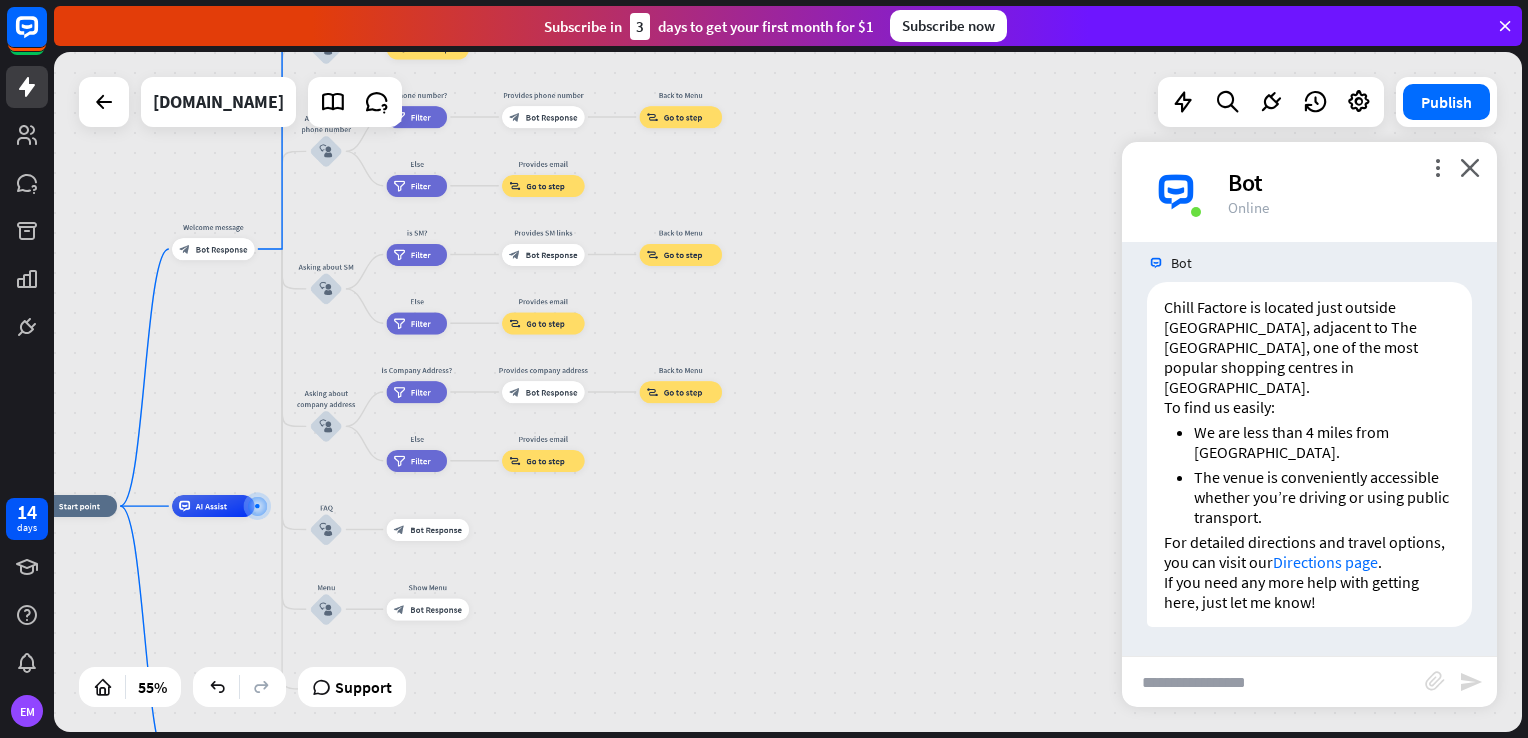 click at bounding box center [1273, 682] 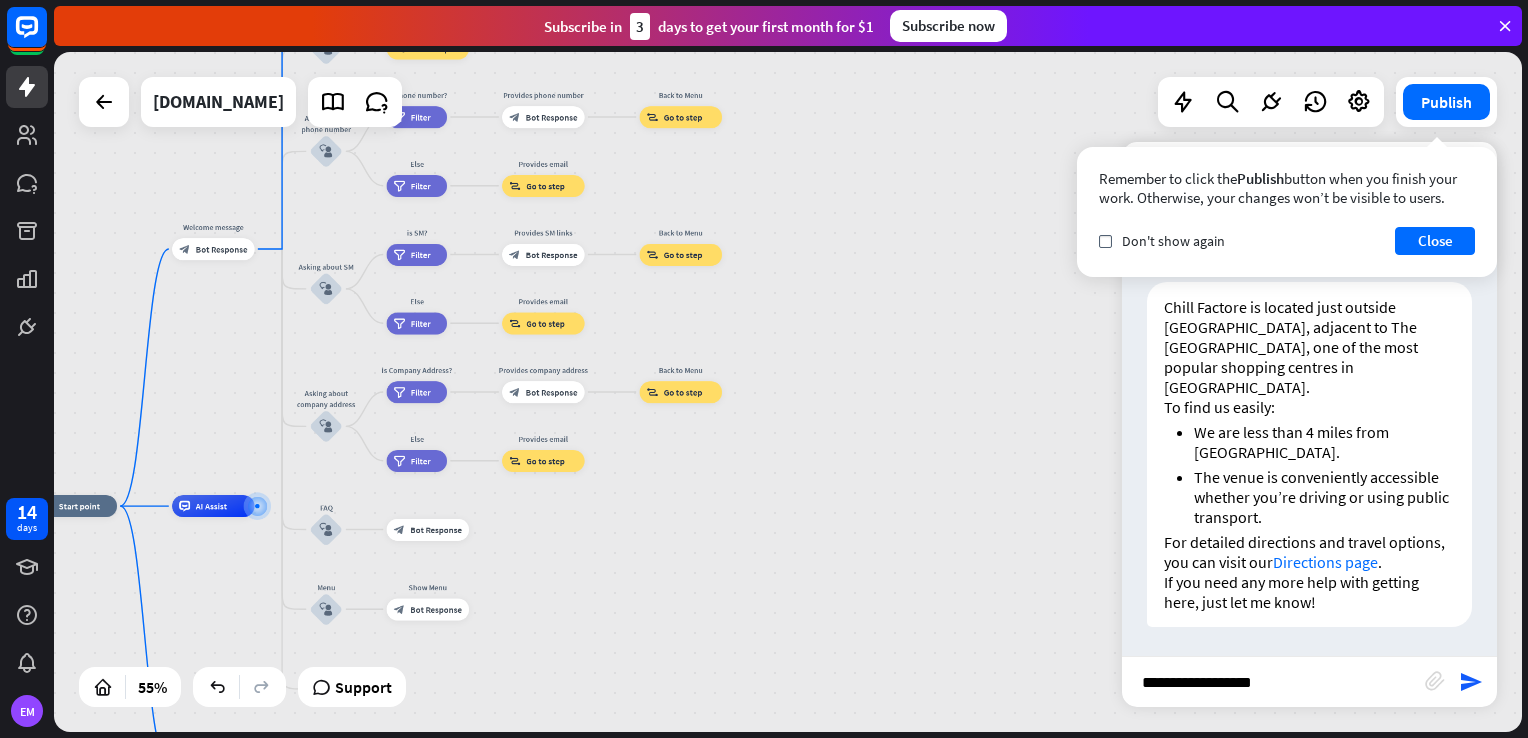 type on "**********" 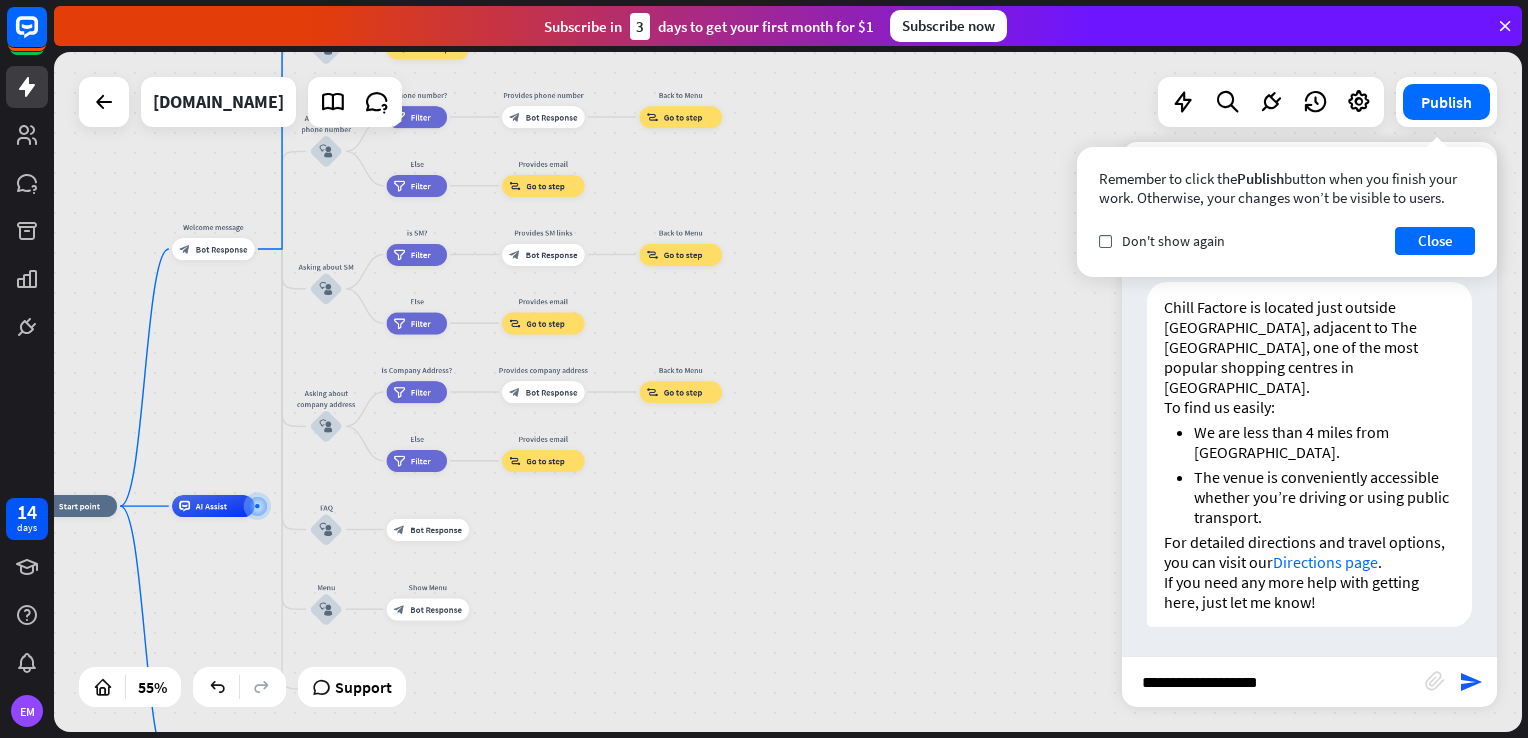 type 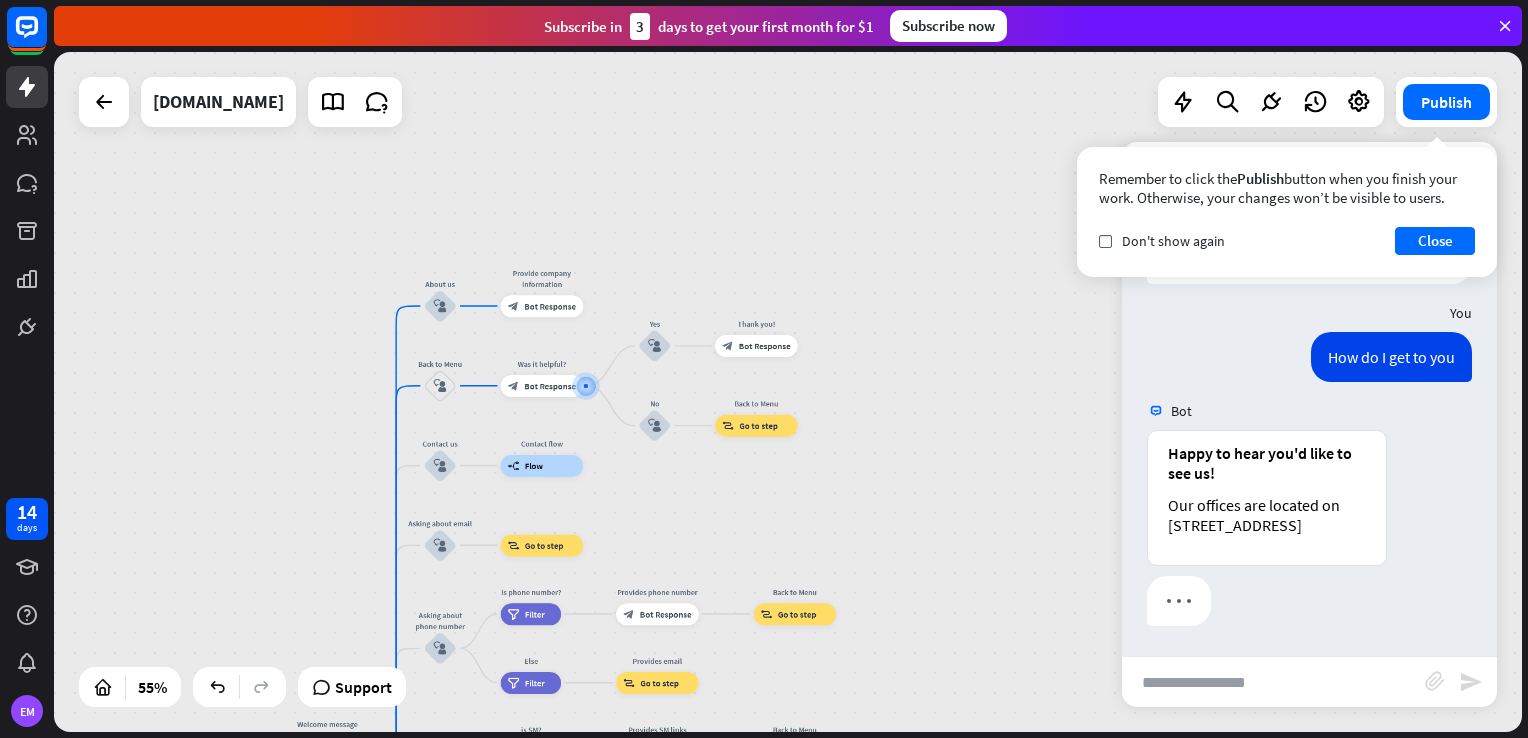 scroll, scrollTop: 1231, scrollLeft: 0, axis: vertical 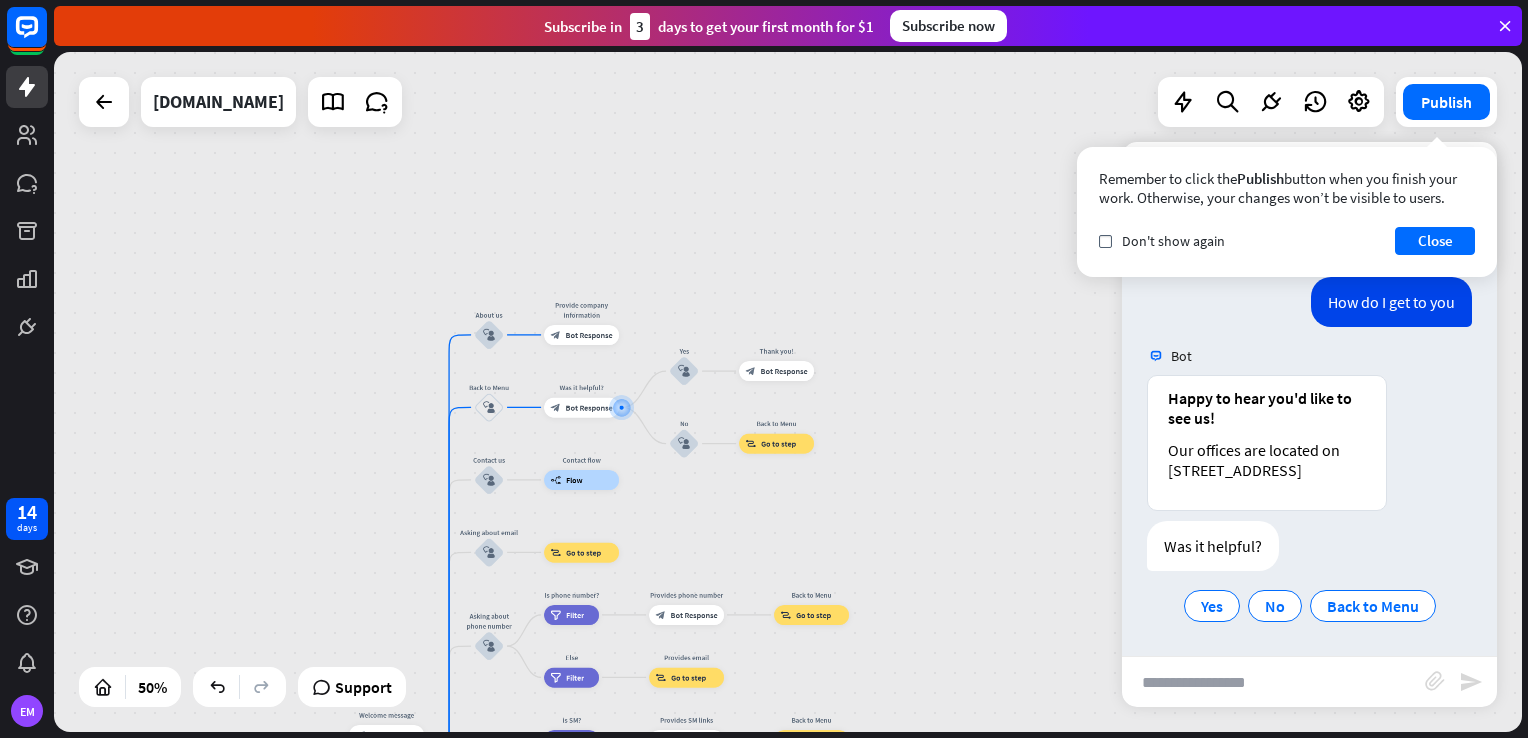 click on "home_2   Start point                 Welcome message   block_bot_response   Bot Response                 About us   block_user_input                 Provide company information   block_bot_response   Bot Response                 Back to Menu   block_user_input                 Was it helpful?   block_bot_response   Bot Response                     Yes   block_user_input                 Thank you!   block_bot_response   Bot Response                 No   block_user_input                 Back to Menu   block_goto   Go to step                 Contact us   block_user_input                 Contact flow   builder_tree   Flow                 Asking about email   block_user_input                   block_goto   Go to step                 Asking about phone number   block_user_input                 Is phone number?   filter   Filter                 Provides phone number   block_bot_response   Bot Response                 Back to Menu   block_goto   Go to step                 Else   filter   Filter" at bounding box center [788, 392] 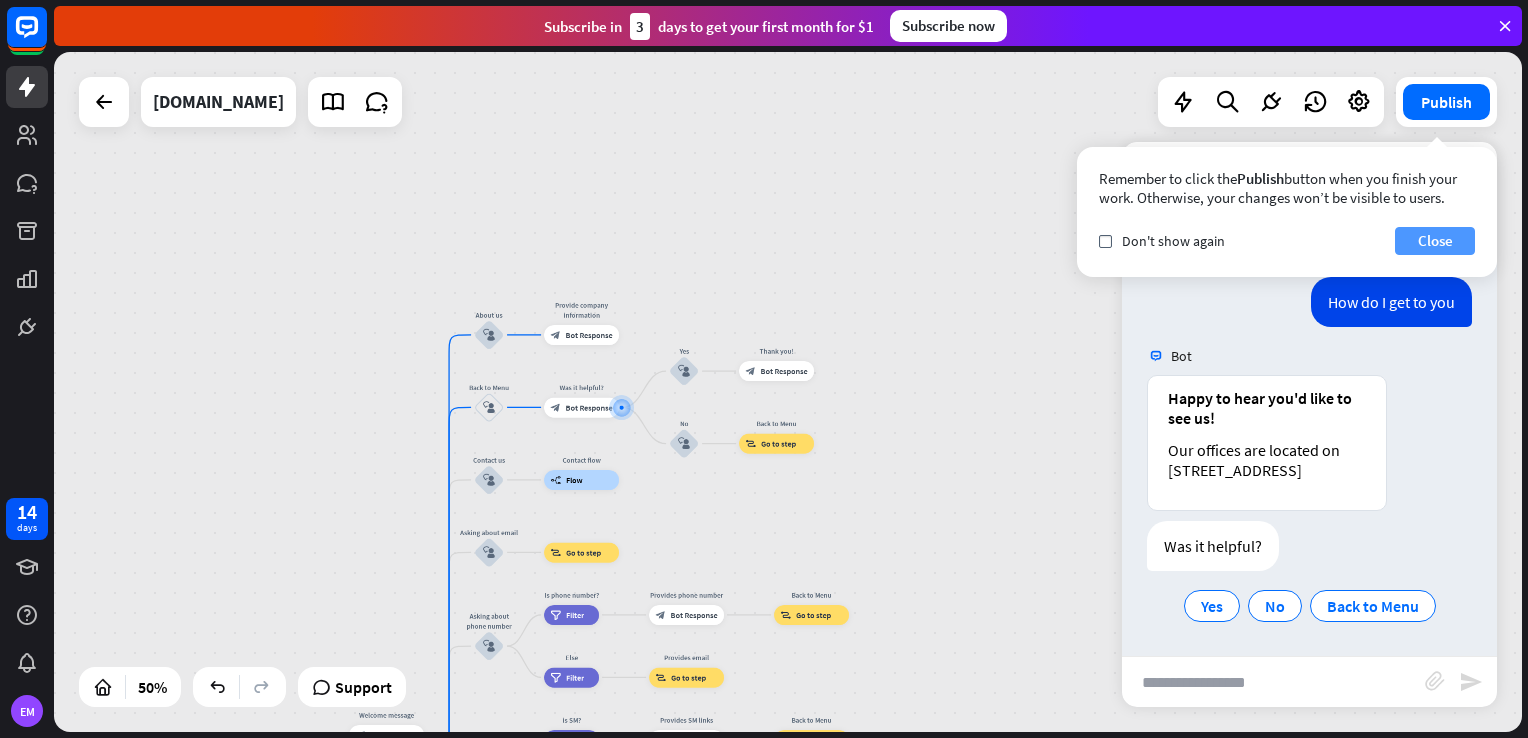 click on "Close" at bounding box center [1435, 241] 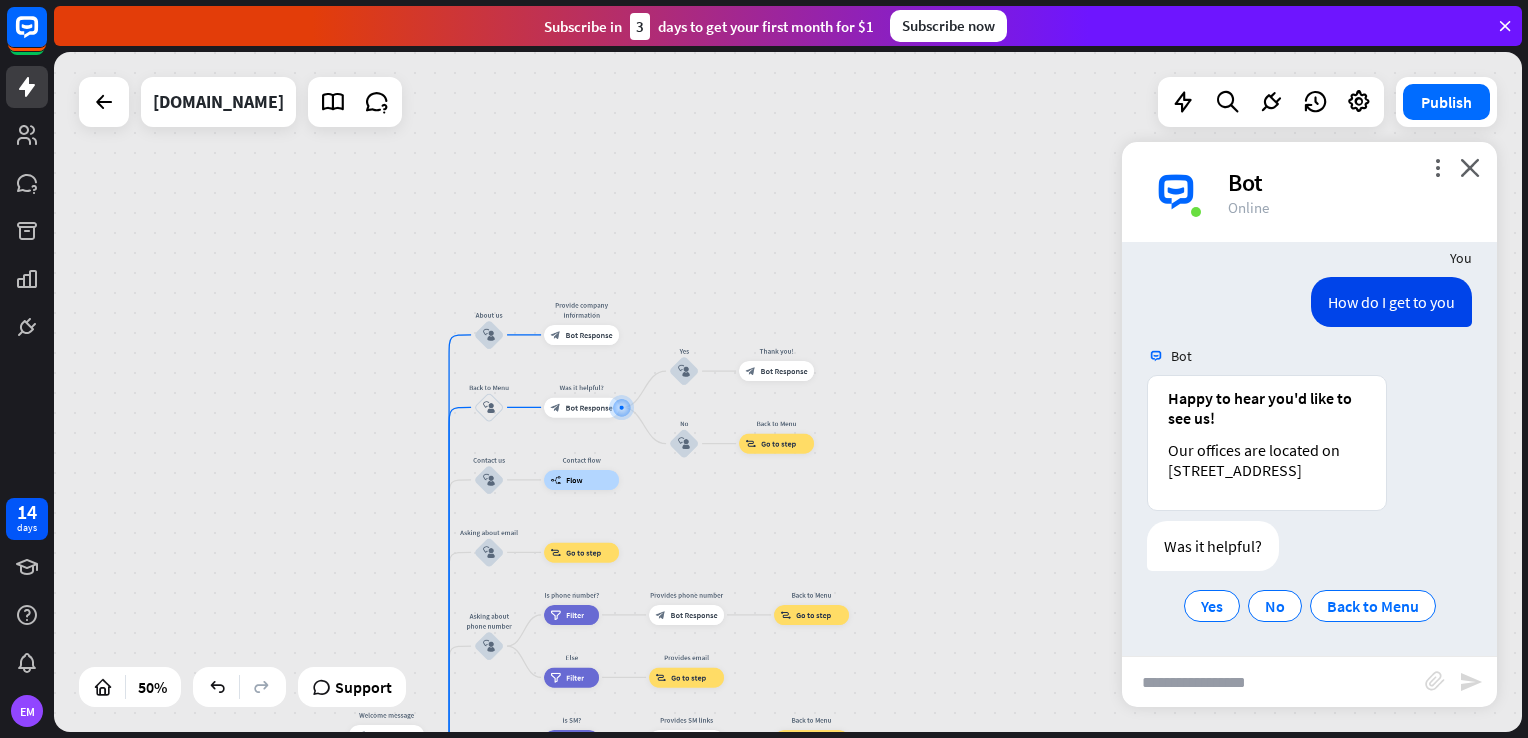 click on "home_2   Start point                 Welcome message   block_bot_response   Bot Response                 About us   block_user_input                 Provide company information   block_bot_response   Bot Response                 Back to Menu   block_user_input                 Was it helpful?   block_bot_response   Bot Response                     Yes   block_user_input                 Thank you!   block_bot_response   Bot Response                 No   block_user_input                 Back to Menu   block_goto   Go to step                 Contact us   block_user_input                 Contact flow   builder_tree   Flow                 Asking about email   block_user_input                   block_goto   Go to step                 Asking about phone number   block_user_input                 Is phone number?   filter   Filter                 Provides phone number   block_bot_response   Bot Response                 Back to Menu   block_goto   Go to step                 Else   filter   Filter" at bounding box center (788, 392) 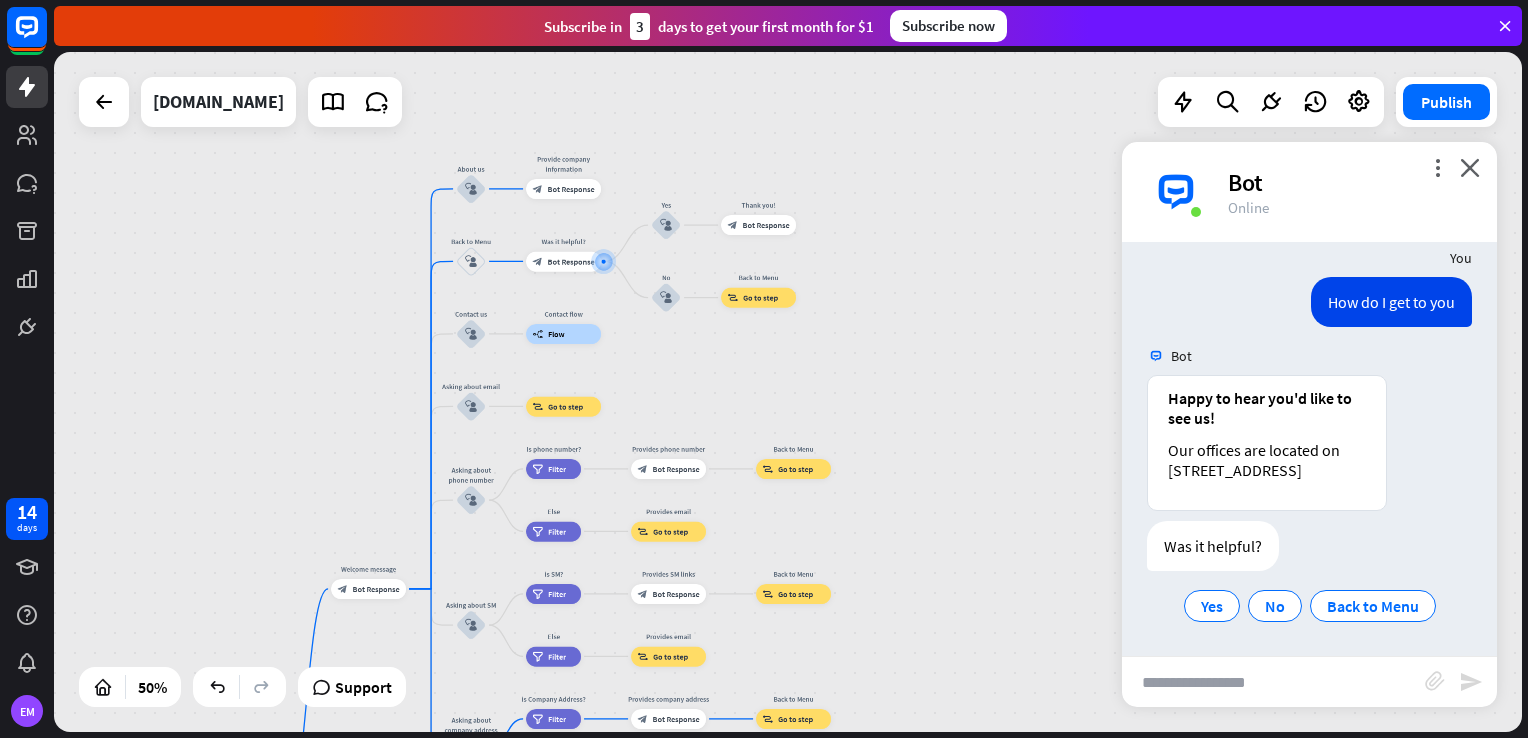 drag, startPoint x: 924, startPoint y: 605, endPoint x: 881, endPoint y: 141, distance: 465.9882 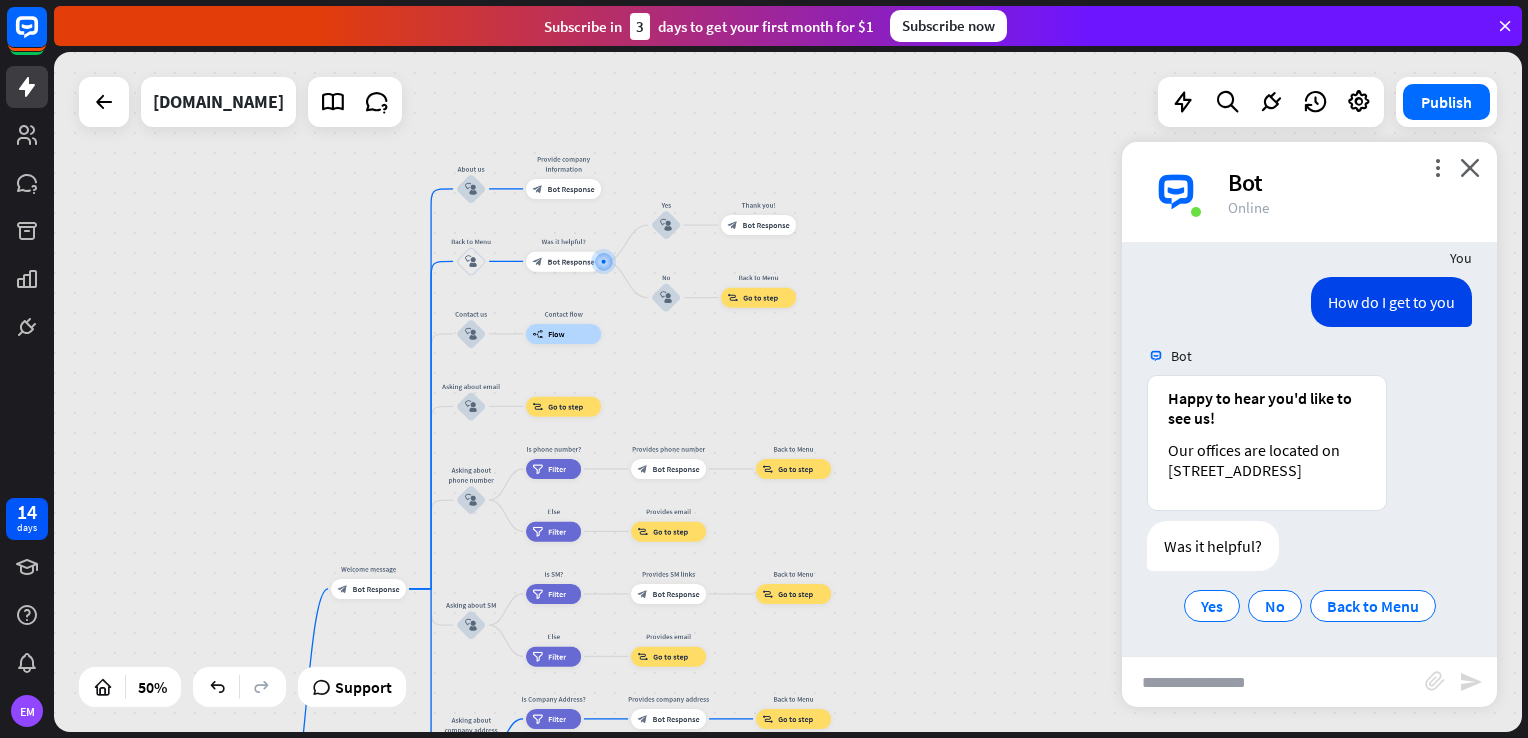 click on "home_2   Start point                 Welcome message   block_bot_response   Bot Response                 About us   block_user_input                 Provide company information   block_bot_response   Bot Response                 Back to Menu   block_user_input                 Was it helpful?   block_bot_response   Bot Response                     Yes   block_user_input                 Thank you!   block_bot_response   Bot Response                 No   block_user_input                 Back to Menu   block_goto   Go to step                 Contact us   block_user_input                 Contact flow   builder_tree   Flow                 Asking about email   block_user_input                   block_goto   Go to step                 Asking about phone number   block_user_input                 Is phone number?   filter   Filter                 Provides phone number   block_bot_response   Bot Response                 Back to Menu   block_goto   Go to step                 Else   filter   Filter" at bounding box center [788, 392] 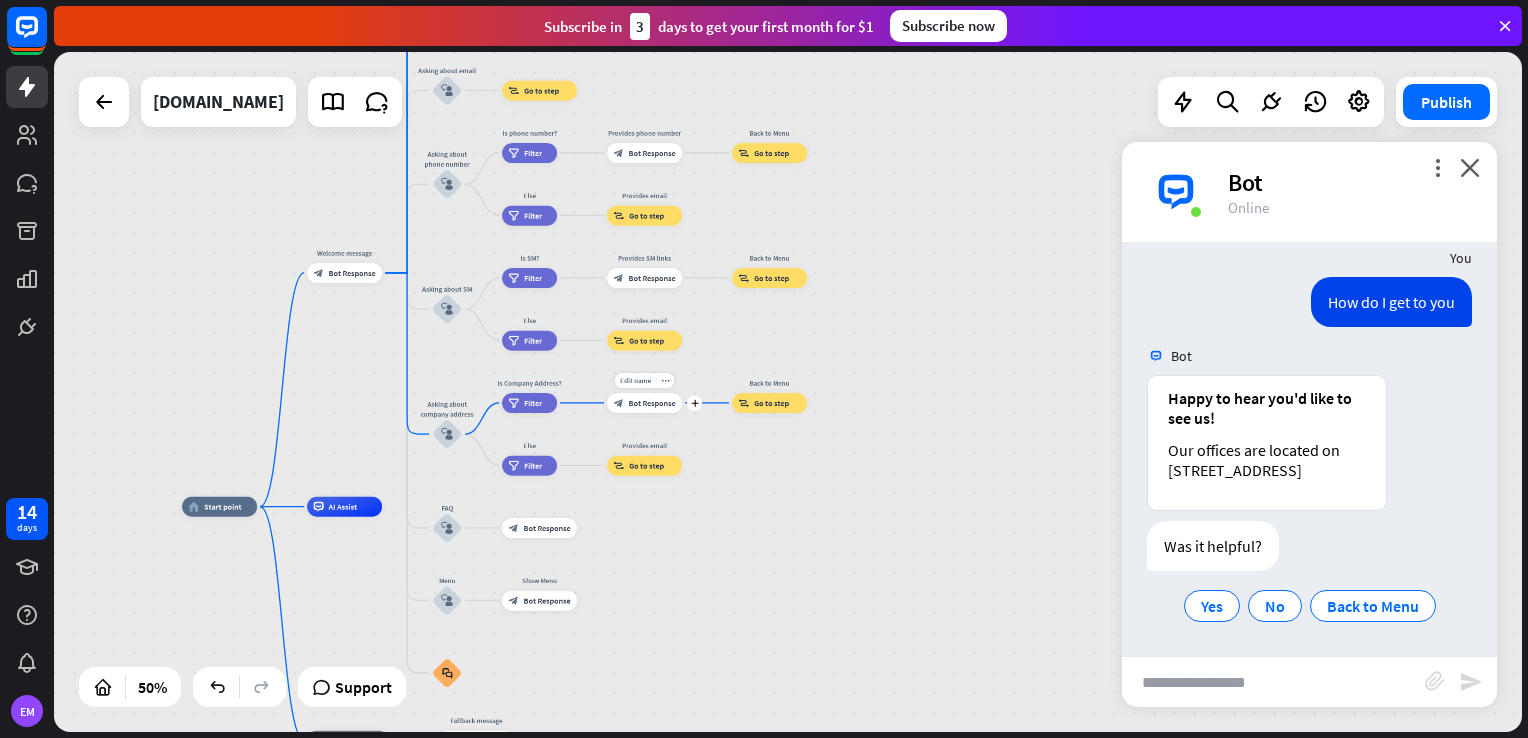 click on "Bot Response" at bounding box center (652, 403) 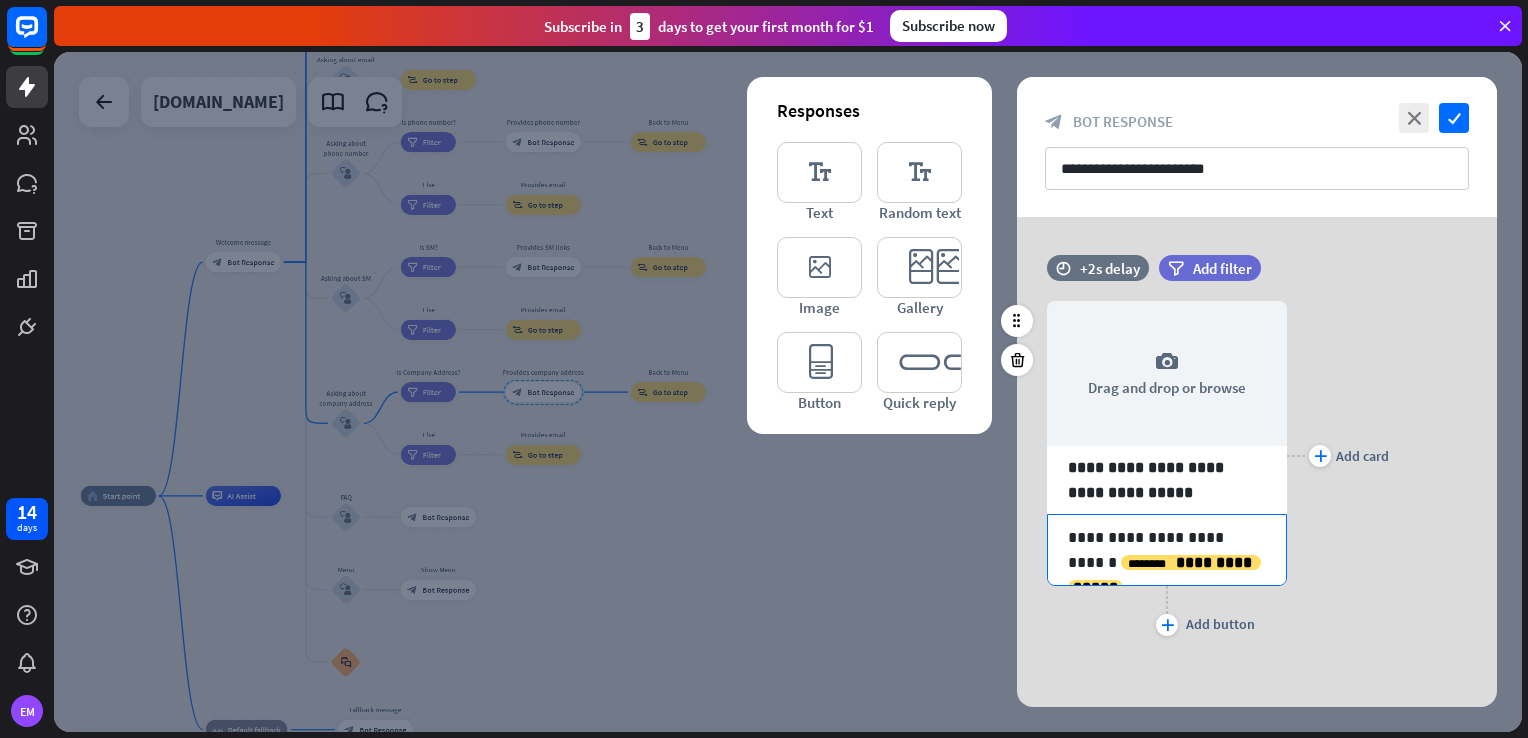click on "**********" at bounding box center [1167, 550] 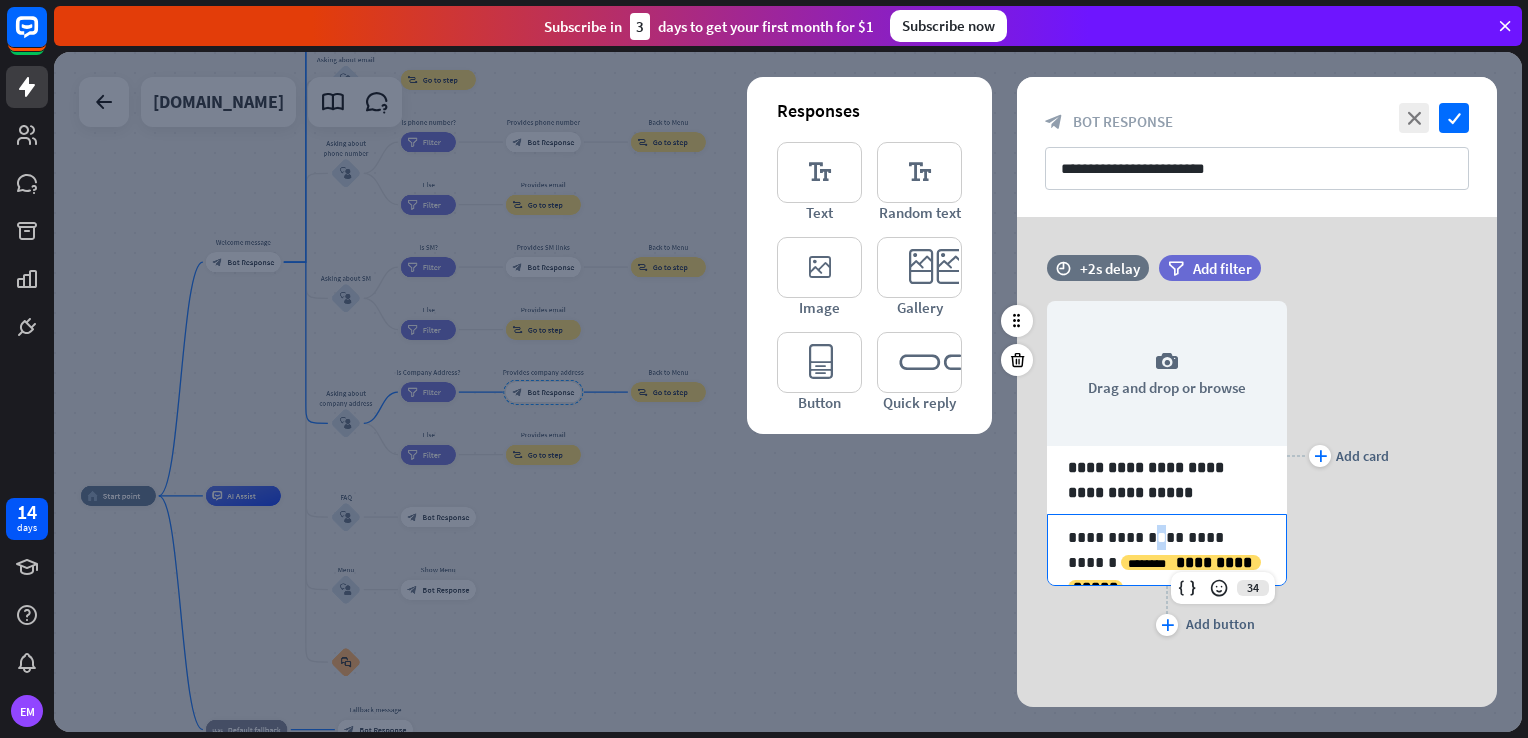 click on "**********" at bounding box center [1167, 550] 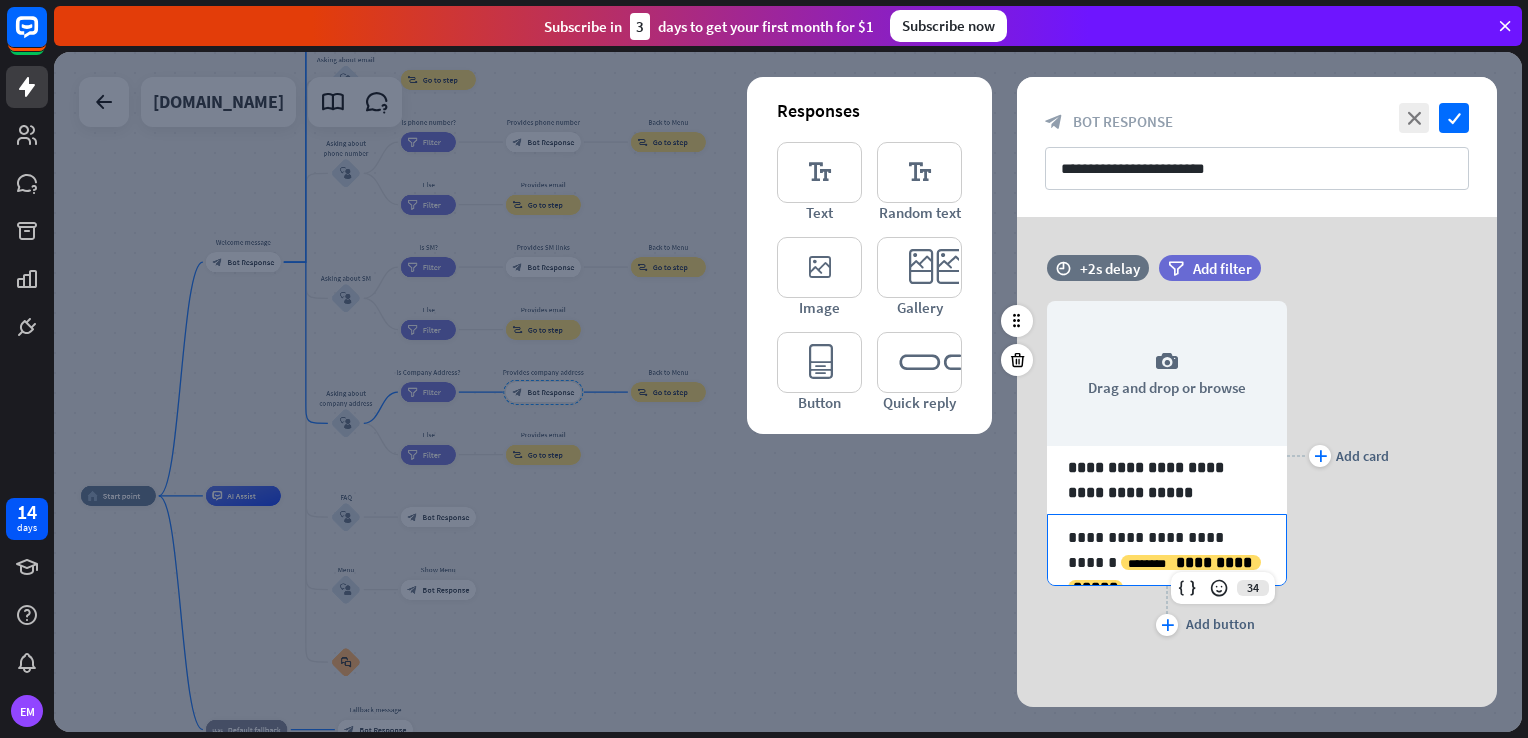click on "**********" at bounding box center [1167, 550] 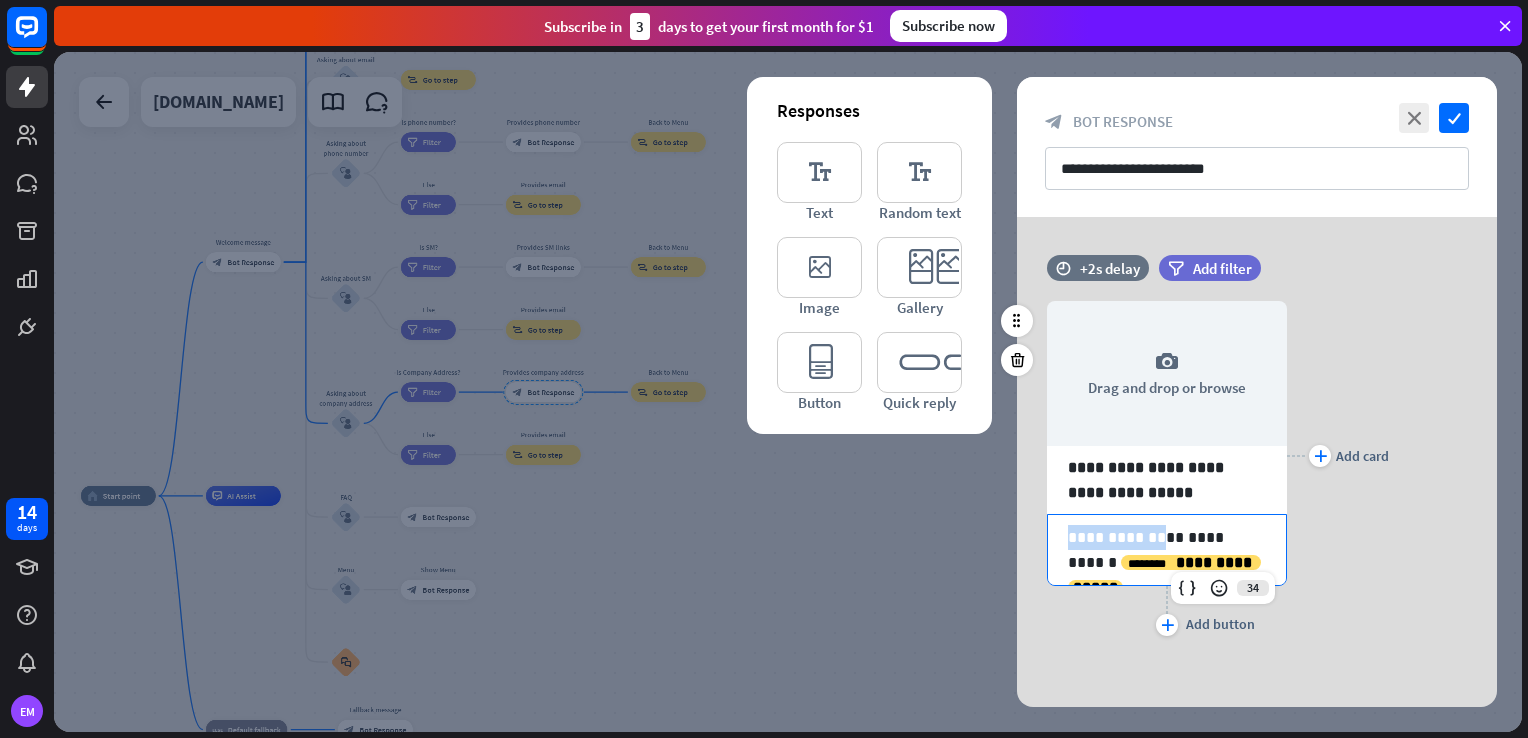 drag, startPoint x: 1144, startPoint y: 537, endPoint x: 1037, endPoint y: 535, distance: 107.01869 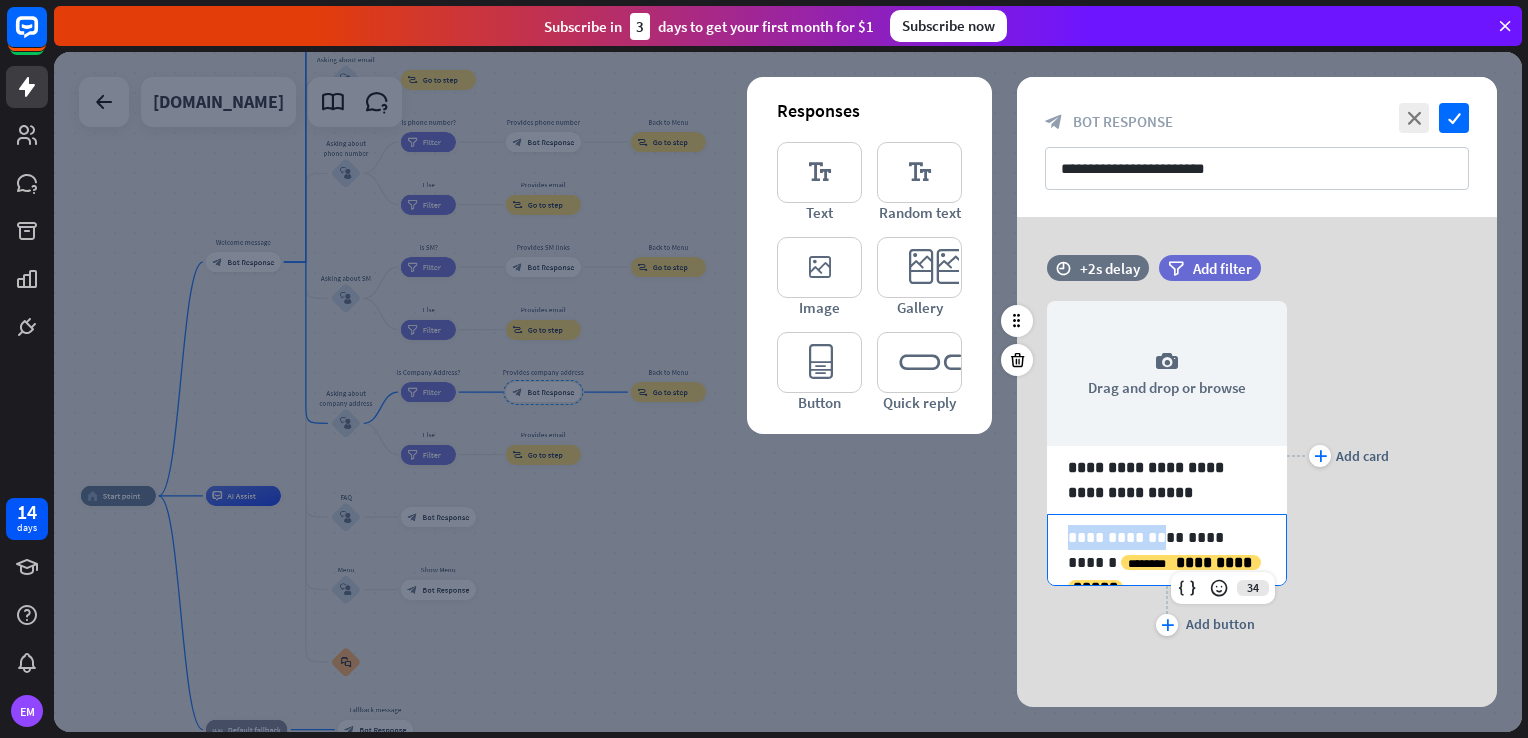click on "**********" at bounding box center (1257, 456) 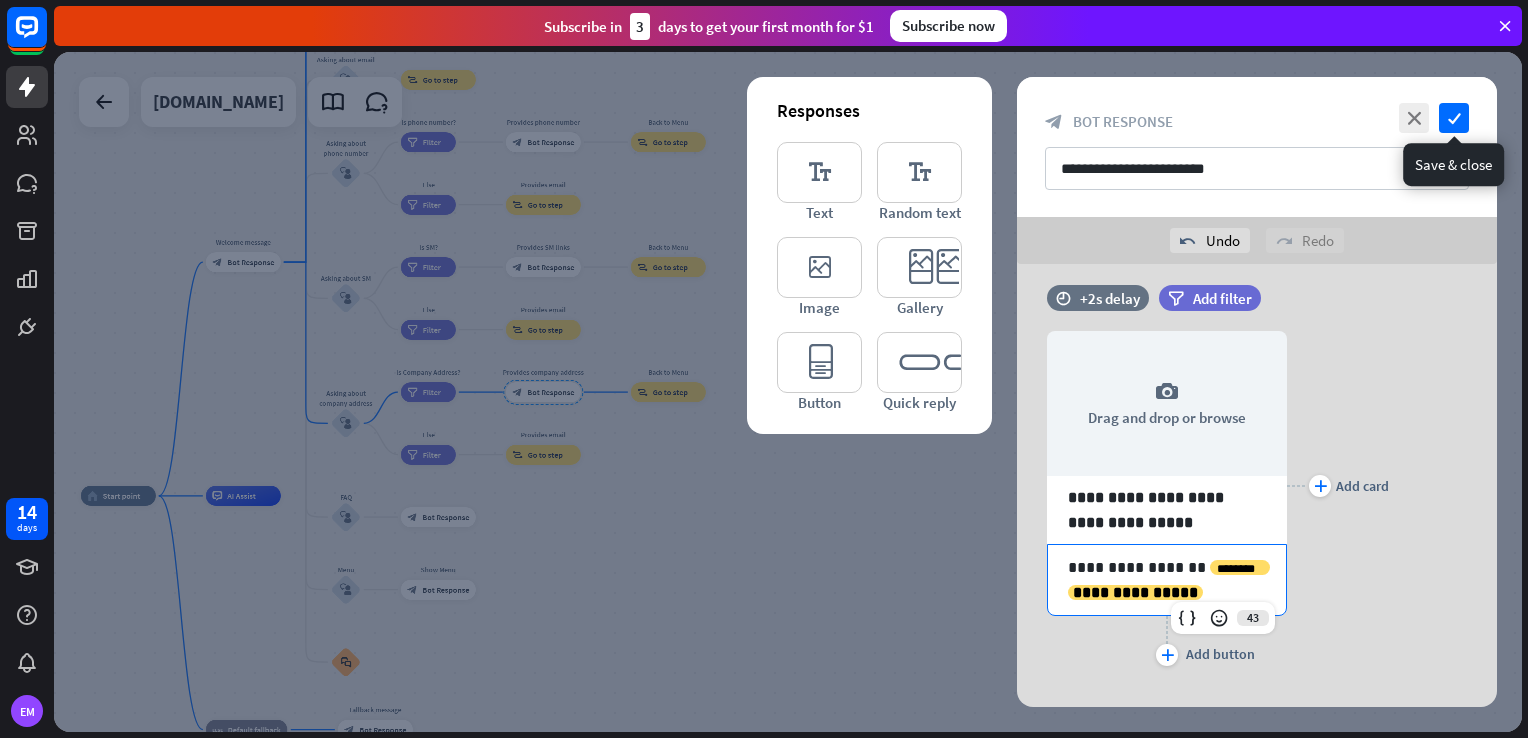 scroll, scrollTop: 0, scrollLeft: 0, axis: both 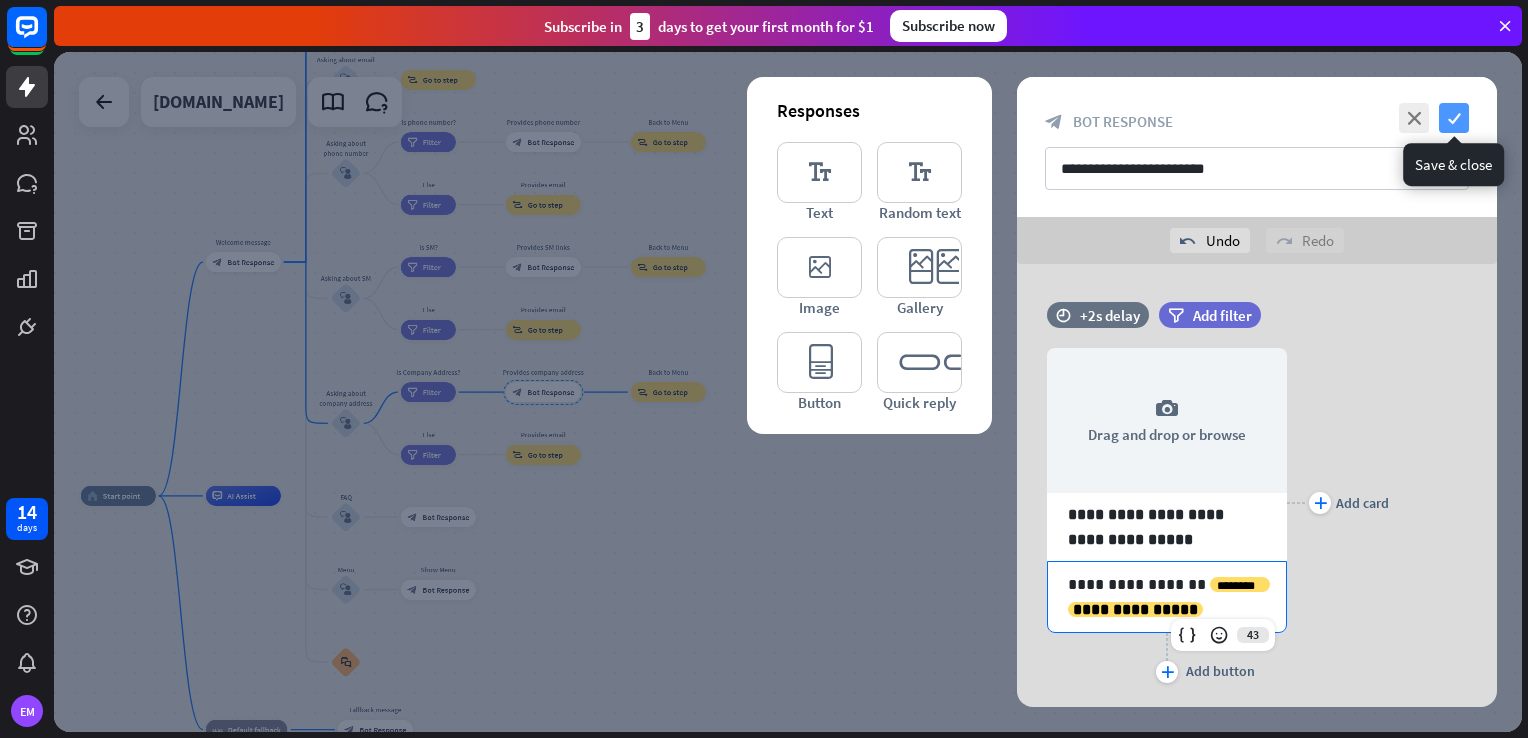 click on "check" at bounding box center (1454, 118) 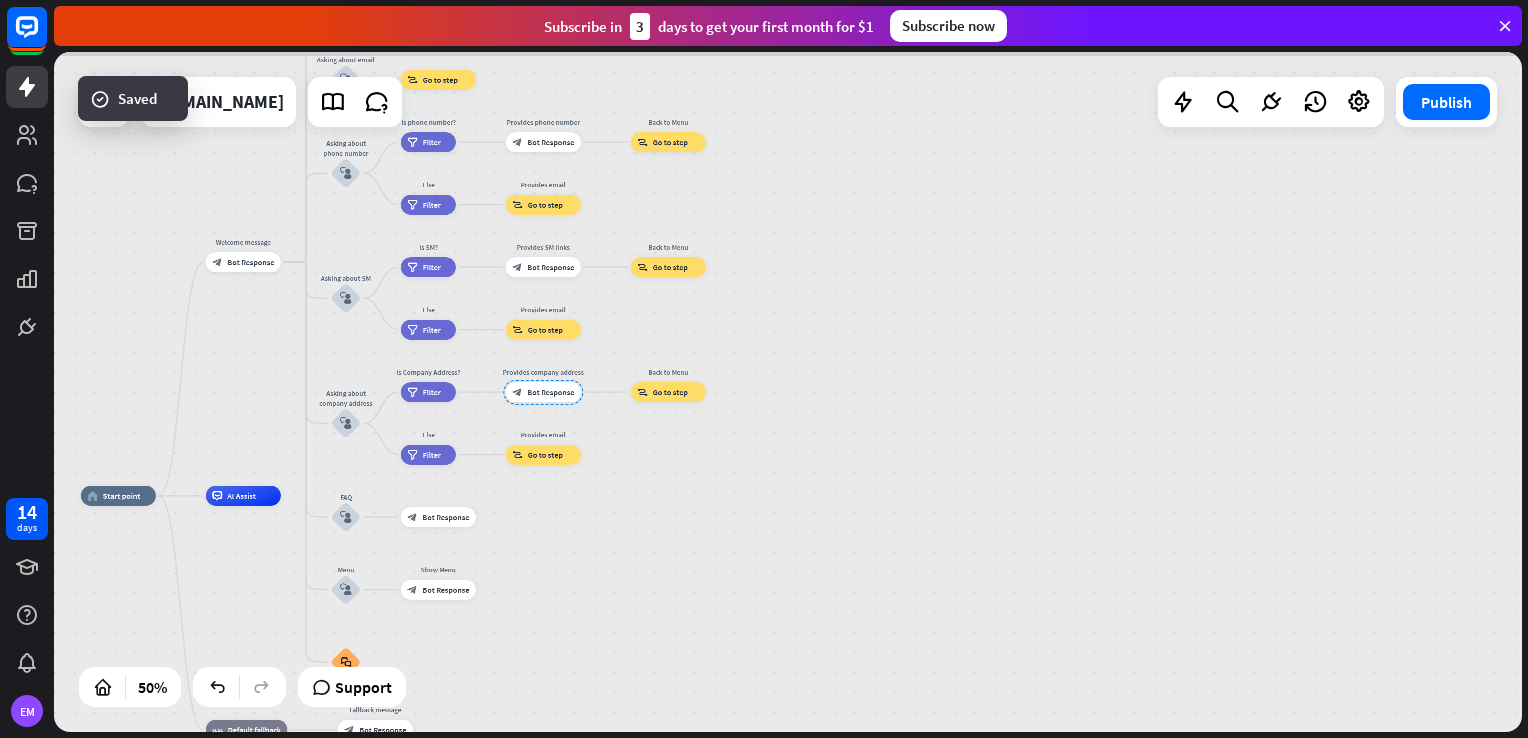scroll, scrollTop: 1287, scrollLeft: 0, axis: vertical 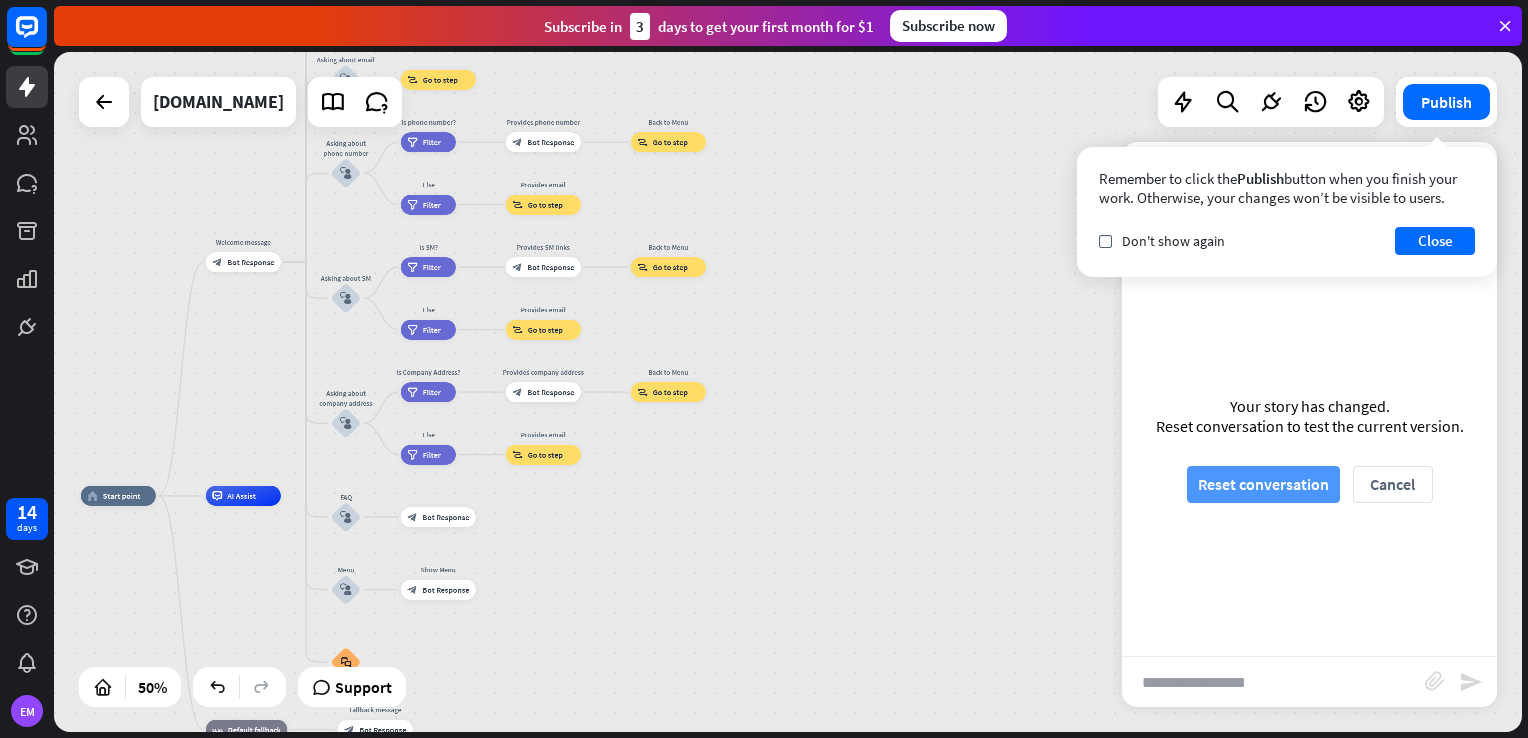 click on "Reset conversation" at bounding box center (1263, 484) 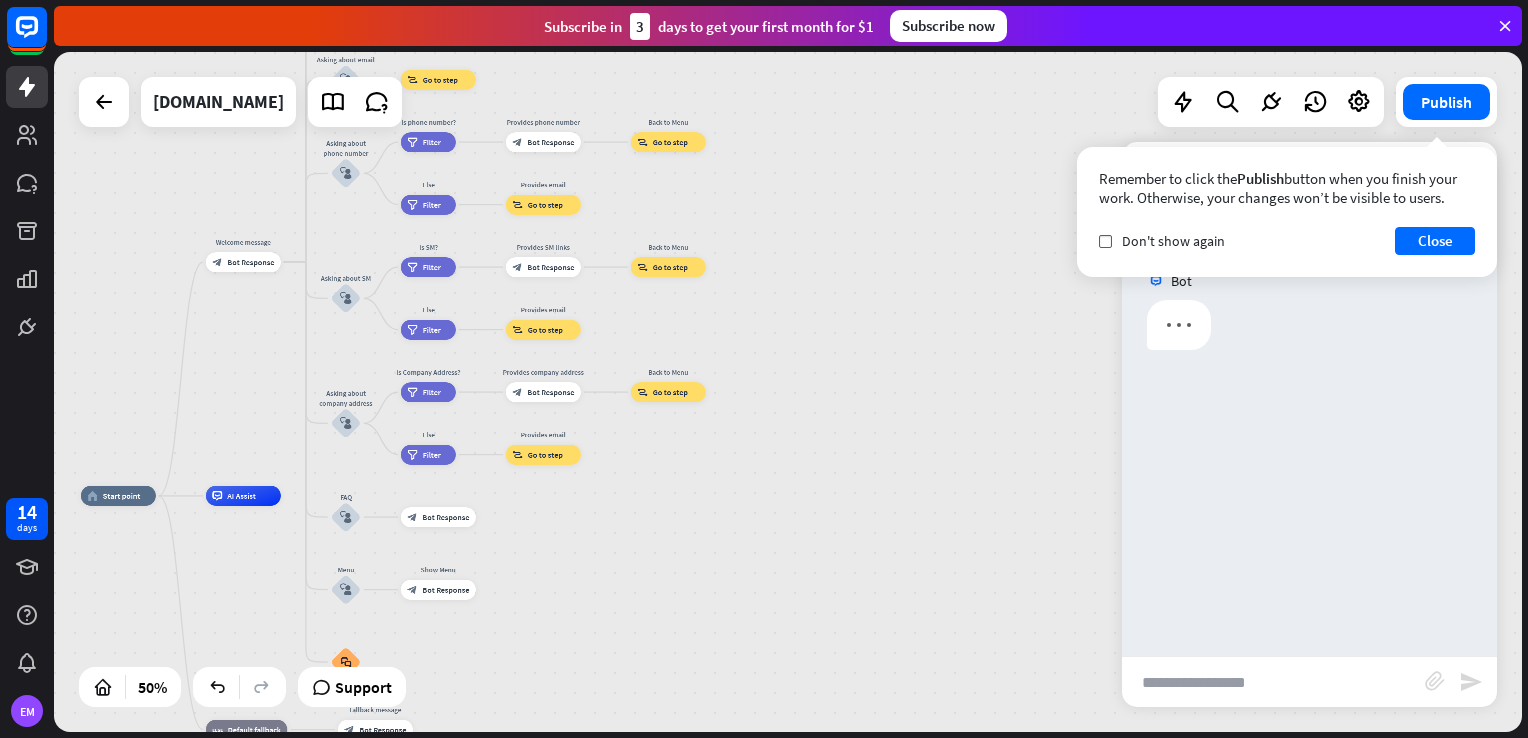 scroll, scrollTop: 0, scrollLeft: 0, axis: both 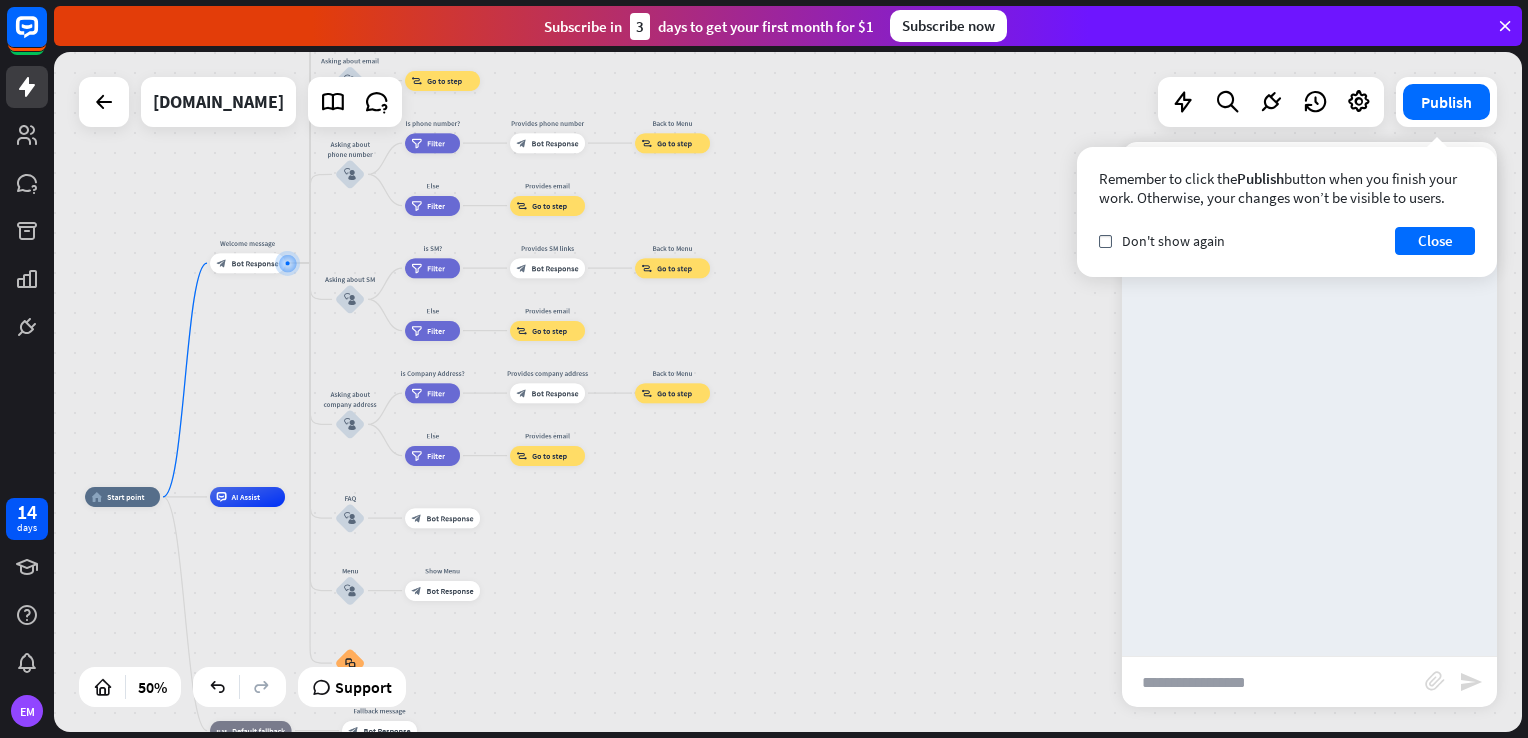 click at bounding box center (1273, 682) 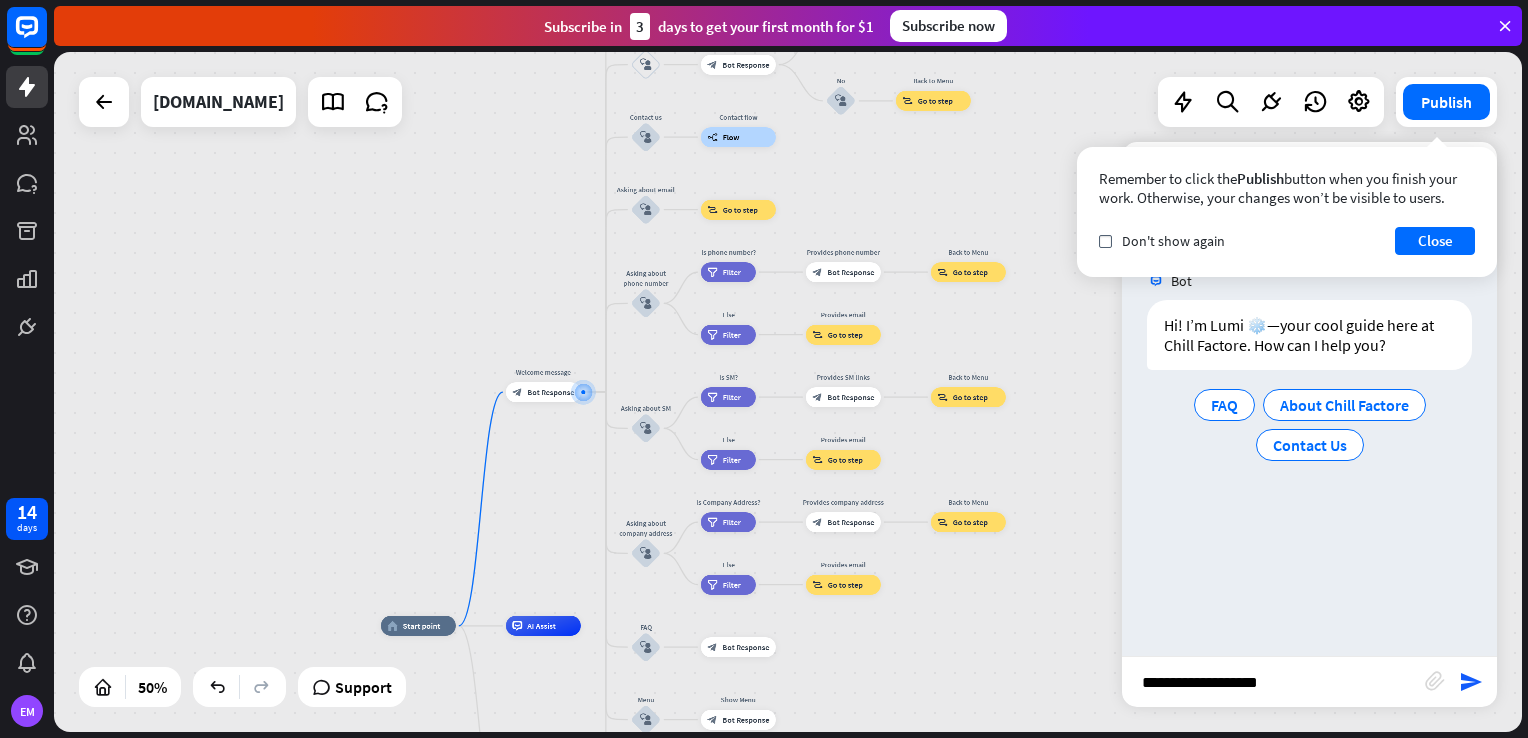 type on "**********" 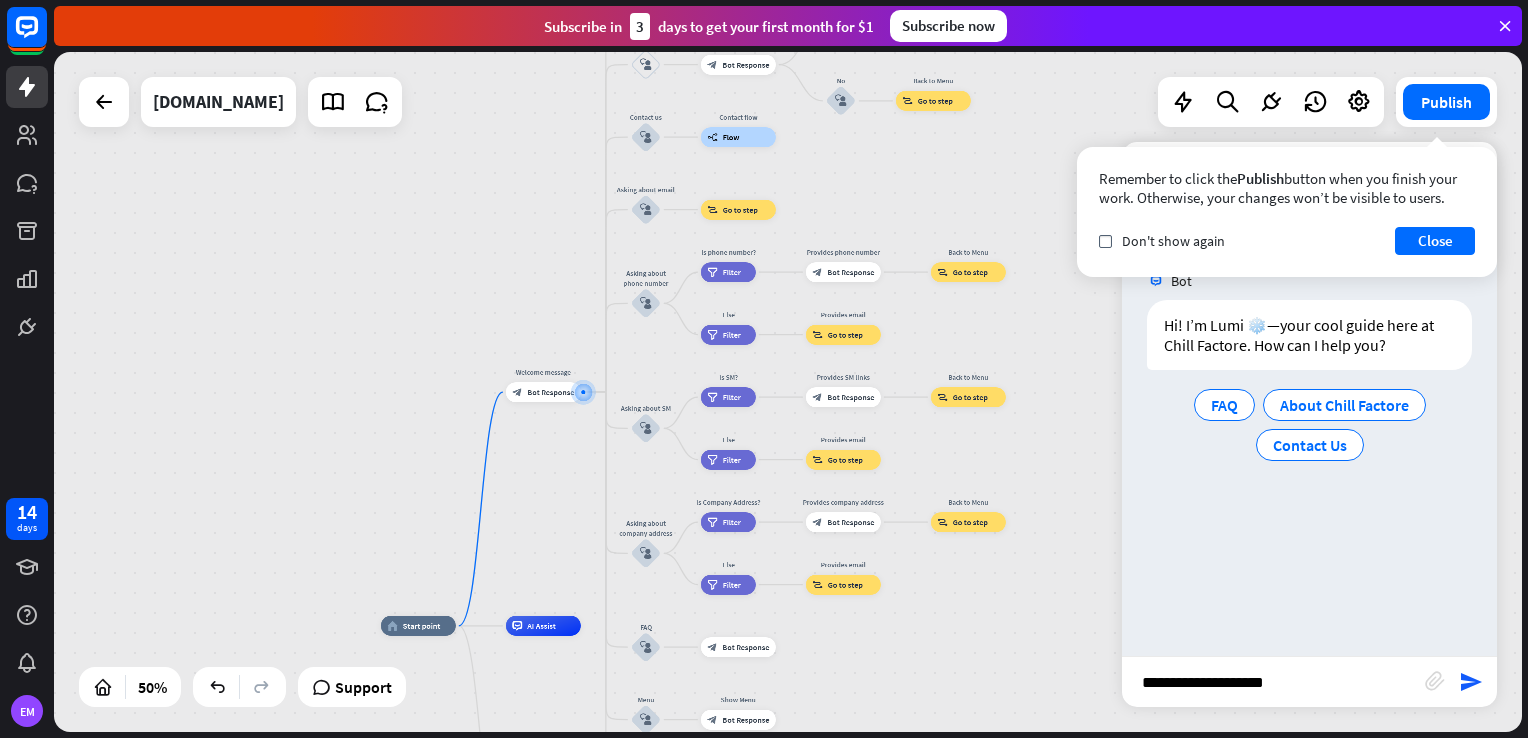 type 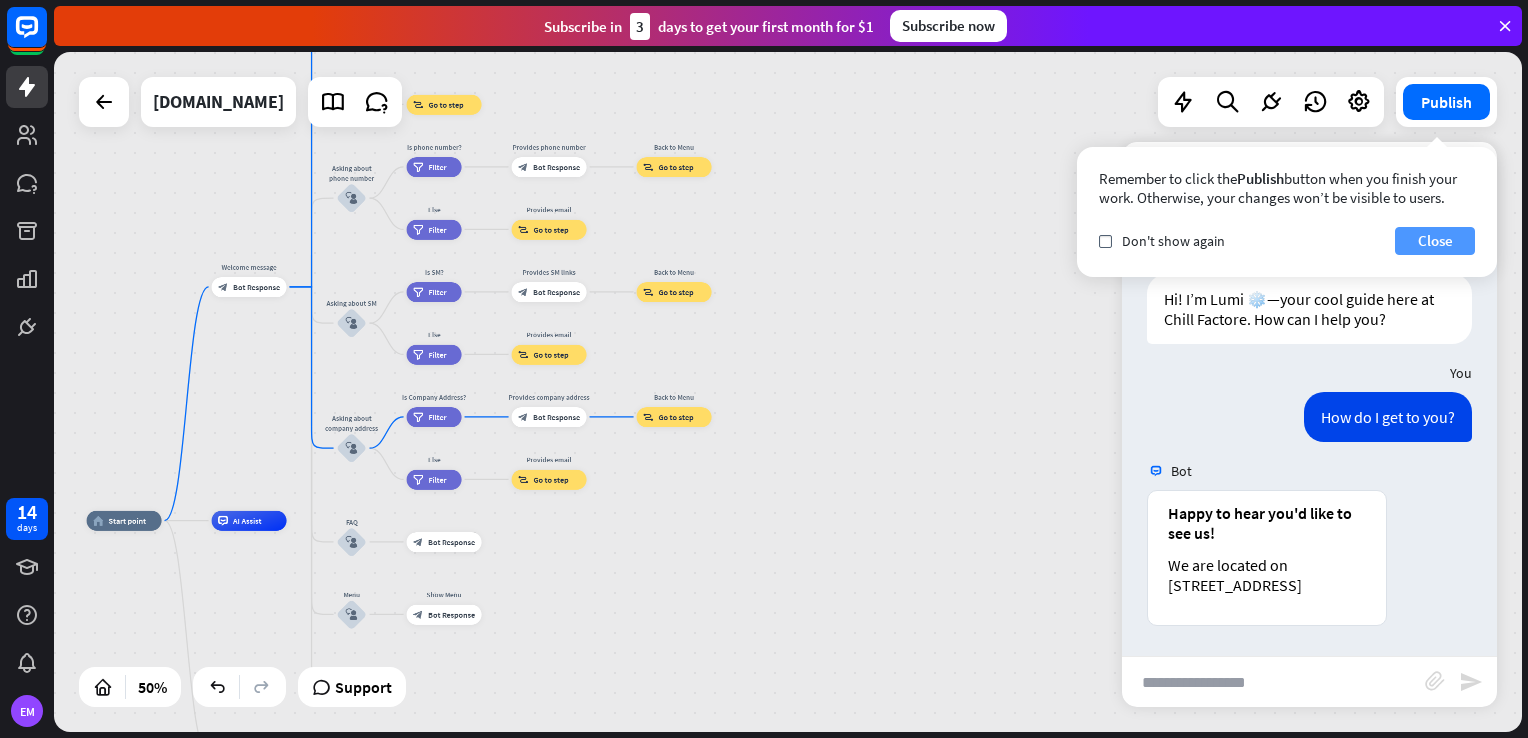 click on "Close" at bounding box center (1435, 241) 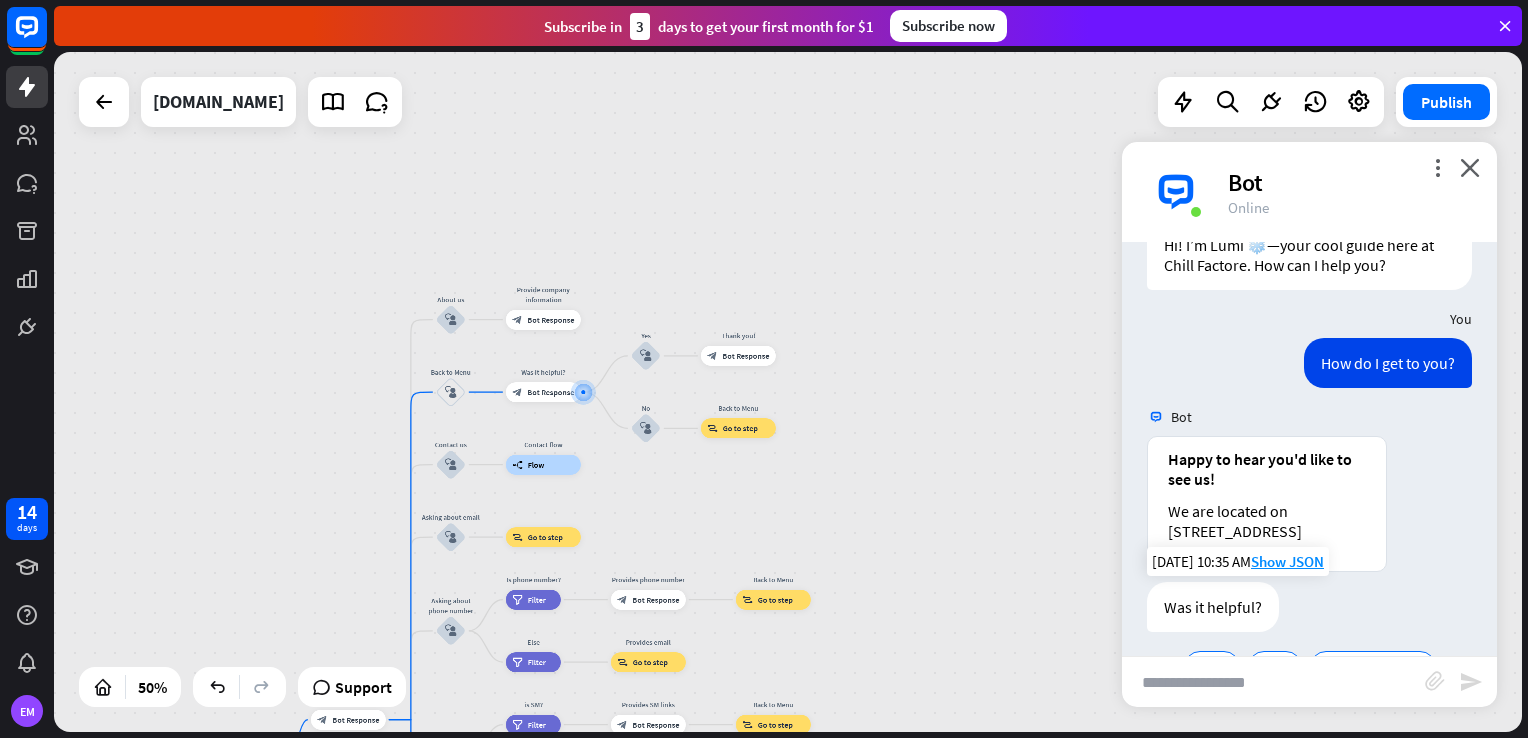 scroll, scrollTop: 180, scrollLeft: 0, axis: vertical 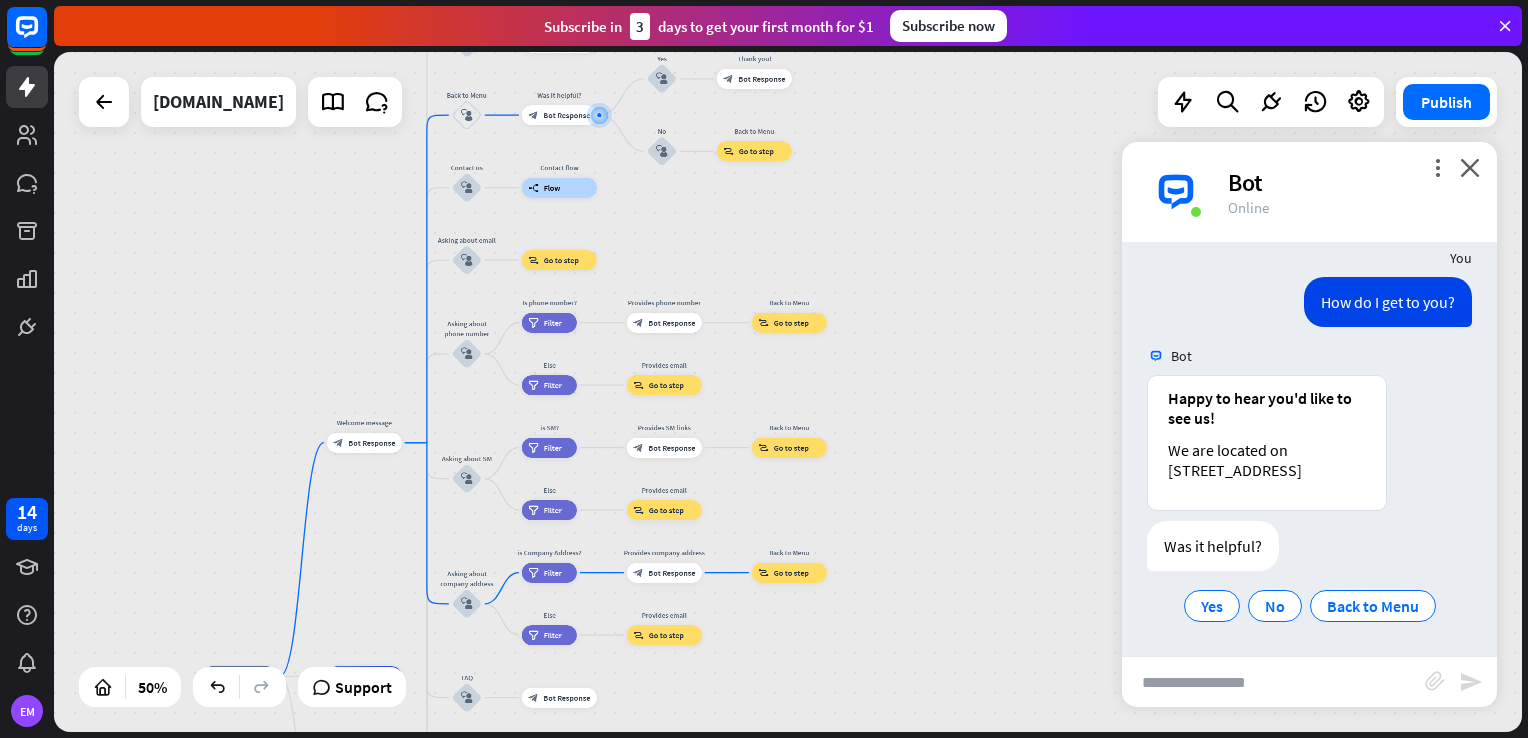 drag, startPoint x: 870, startPoint y: 615, endPoint x: 884, endPoint y: 338, distance: 277.35358 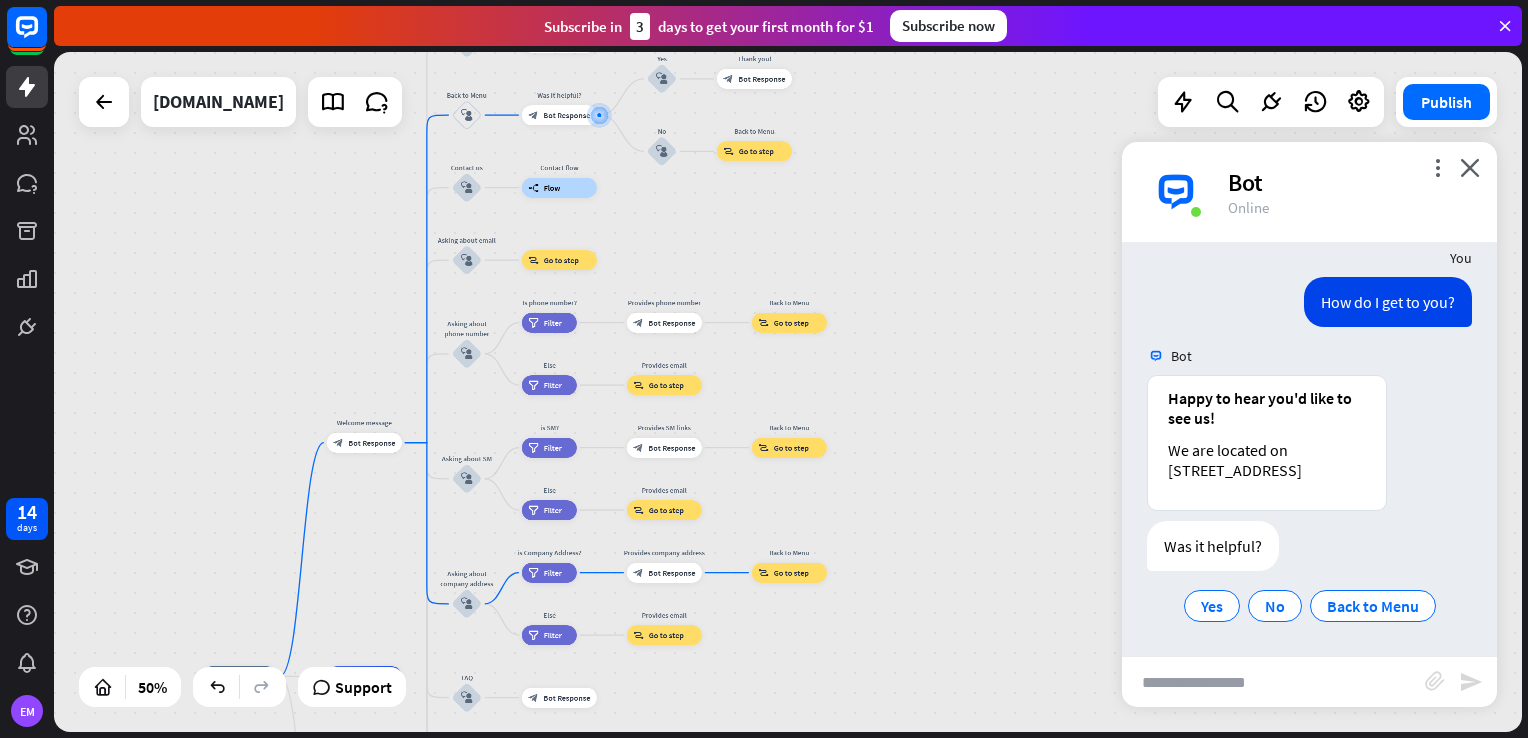 click on "home_2   Start point                 Welcome message   block_bot_response   Bot Response                 About us   block_user_input                 Provide company information   block_bot_response   Bot Response                 Back to Menu   block_user_input                 Was it helpful?   block_bot_response   Bot Response                     Yes   block_user_input                 Thank you!   block_bot_response   Bot Response                 No   block_user_input                 Back to Menu   block_goto   Go to step                 Contact us   block_user_input                 Contact flow   builder_tree   Flow                 Asking about email   block_user_input                   block_goto   Go to step                 Asking about phone number   block_user_input                 Is phone number?   filter   Filter                 Provides phone number   block_bot_response   Bot Response                 Back to Menu   block_goto   Go to step                 Else   filter   Filter" at bounding box center [788, 392] 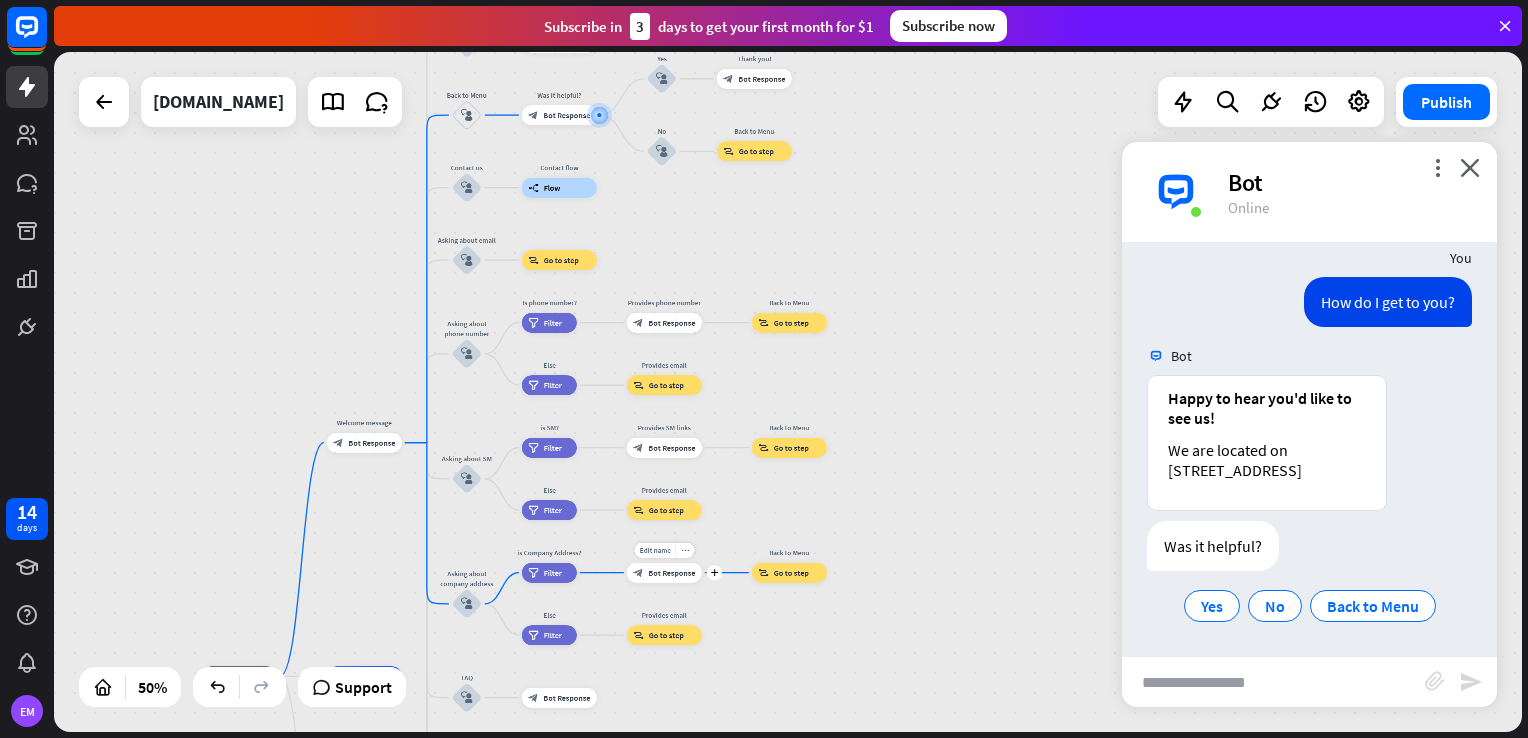 click on "block_bot_response   Bot Response" at bounding box center [664, 573] 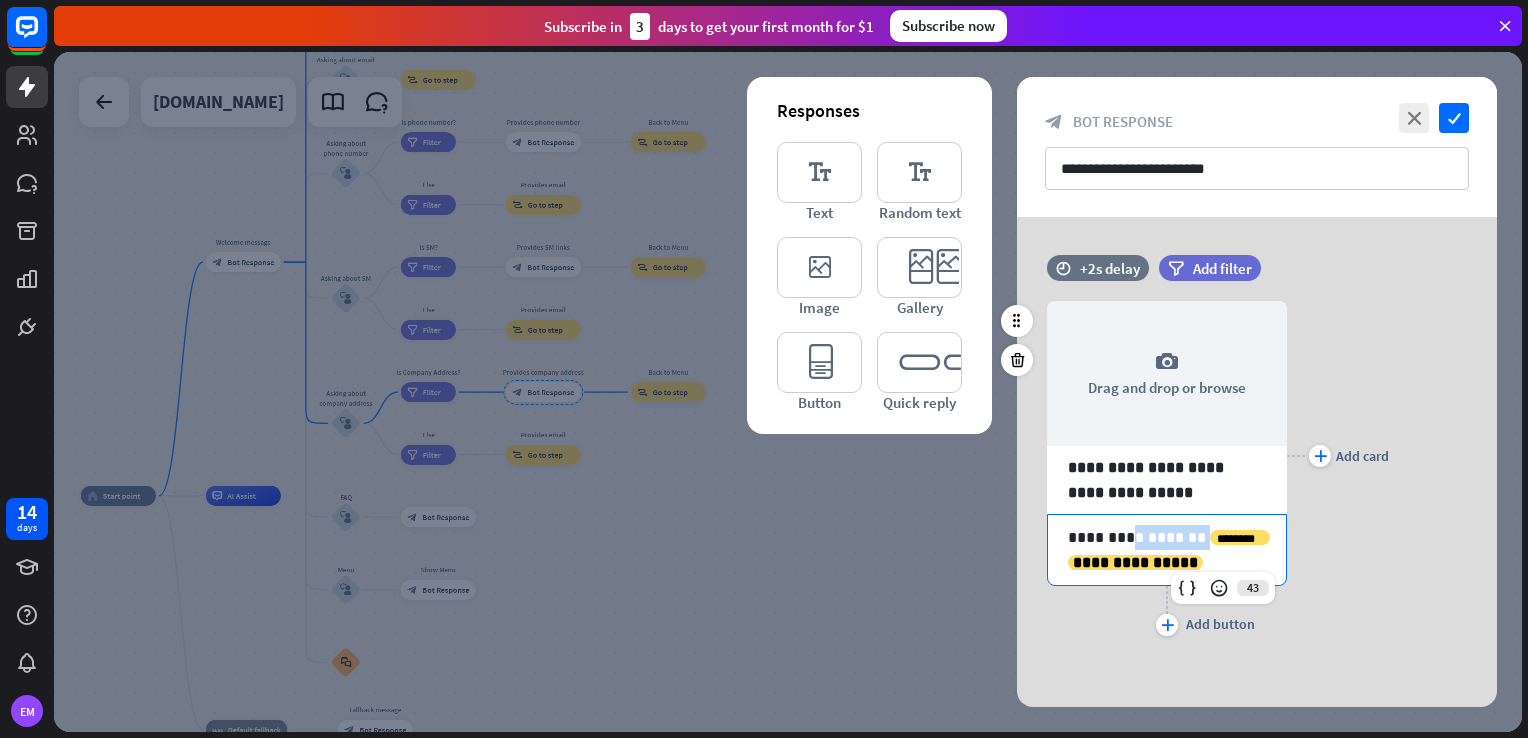 drag, startPoint x: 1188, startPoint y: 538, endPoint x: 1120, endPoint y: 536, distance: 68.0294 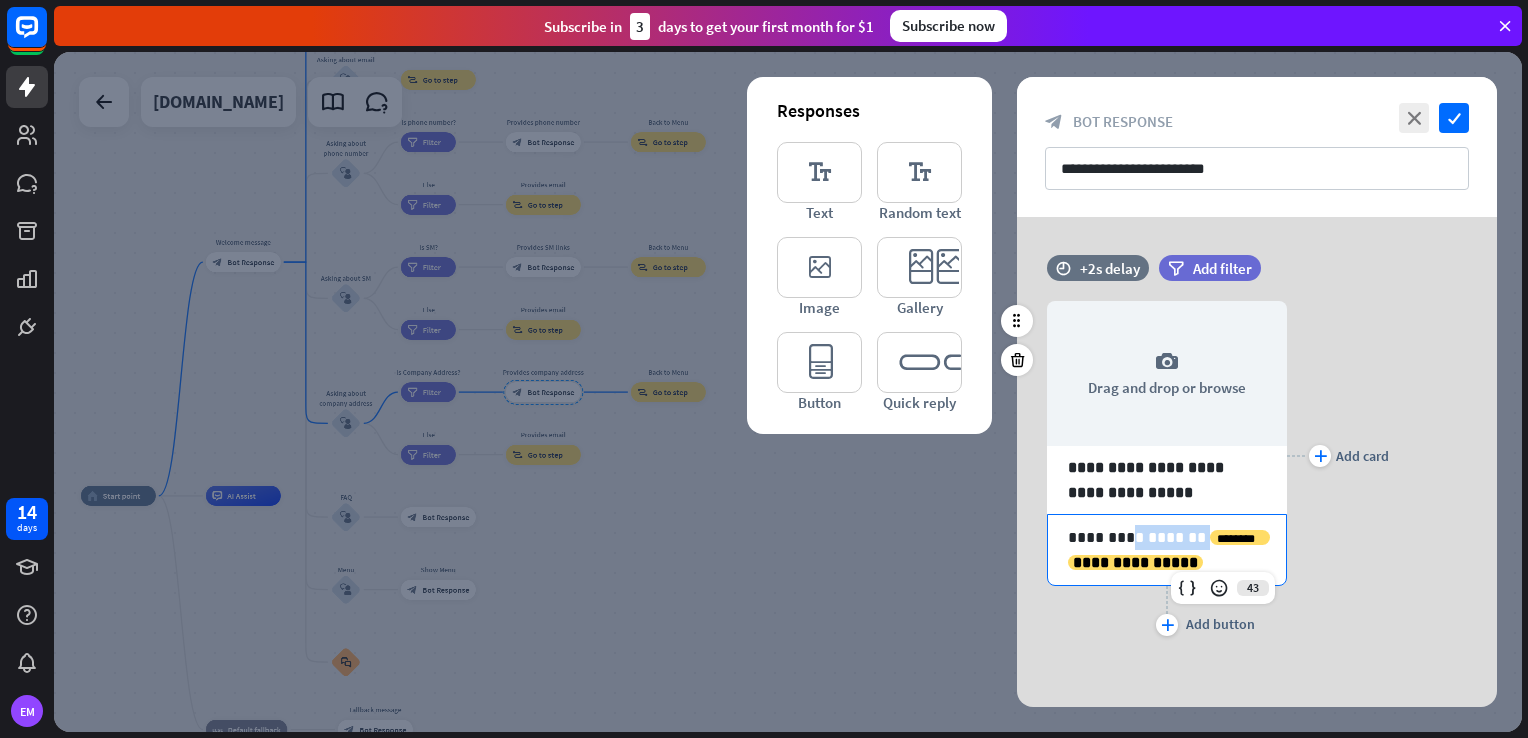 click on "**********" at bounding box center (1167, 550) 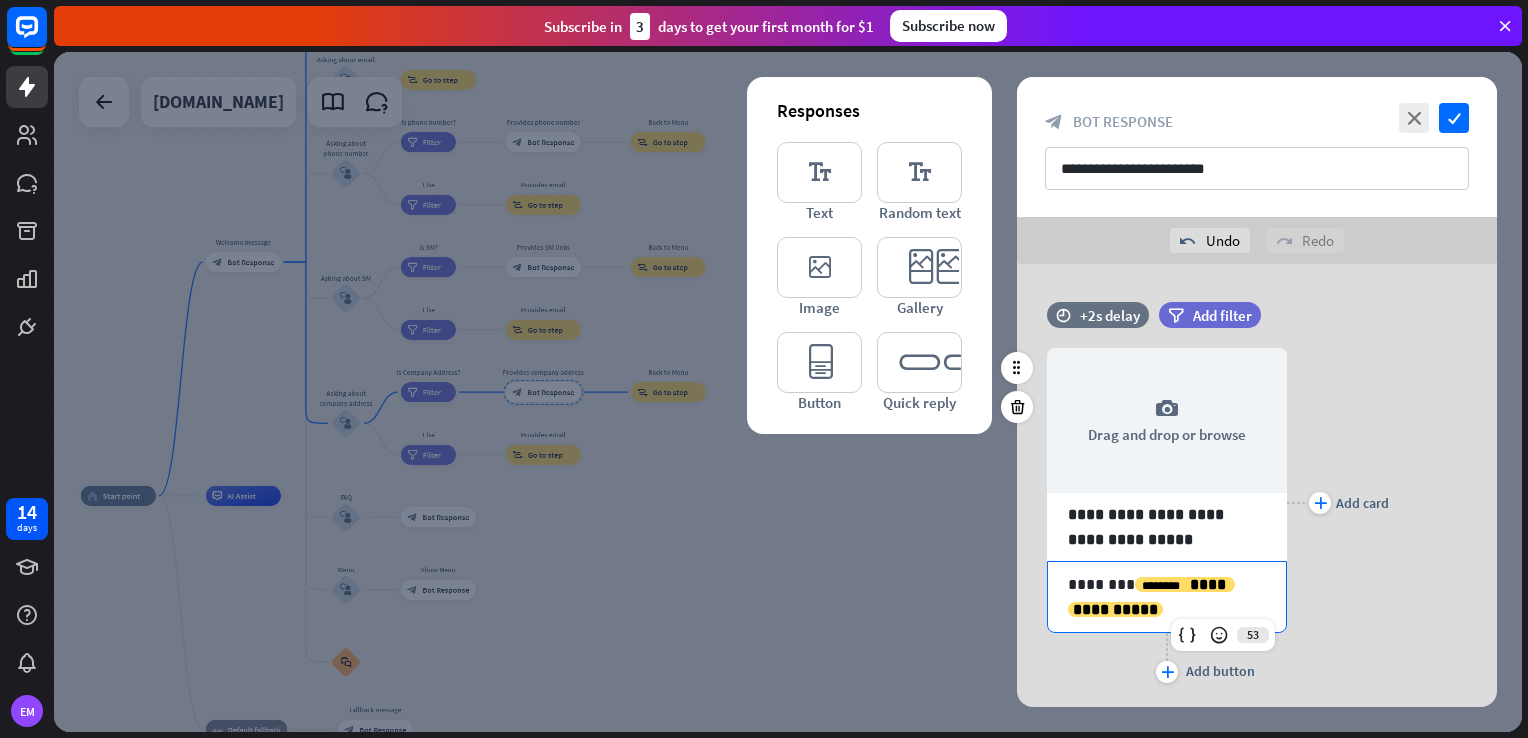 type 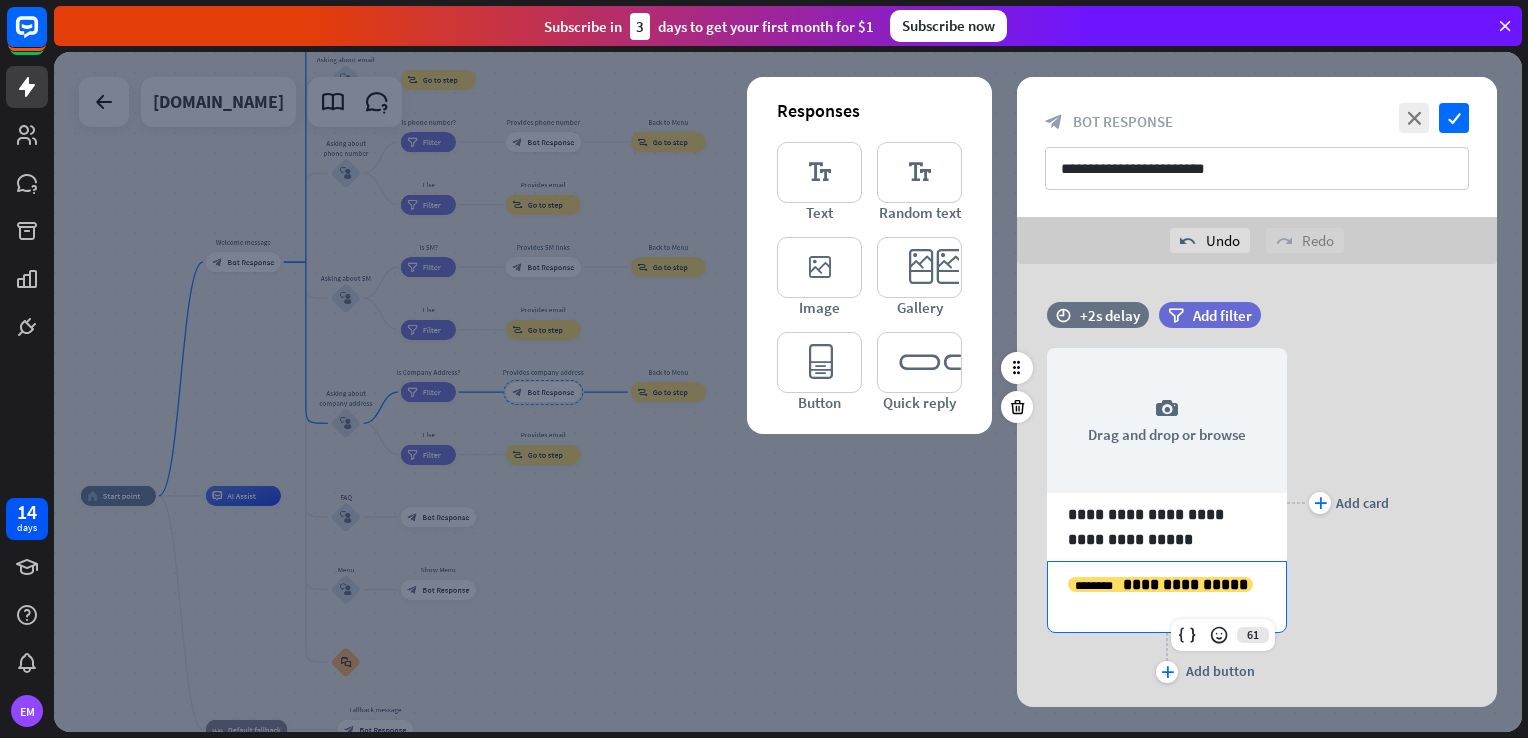 scroll, scrollTop: 50, scrollLeft: 0, axis: vertical 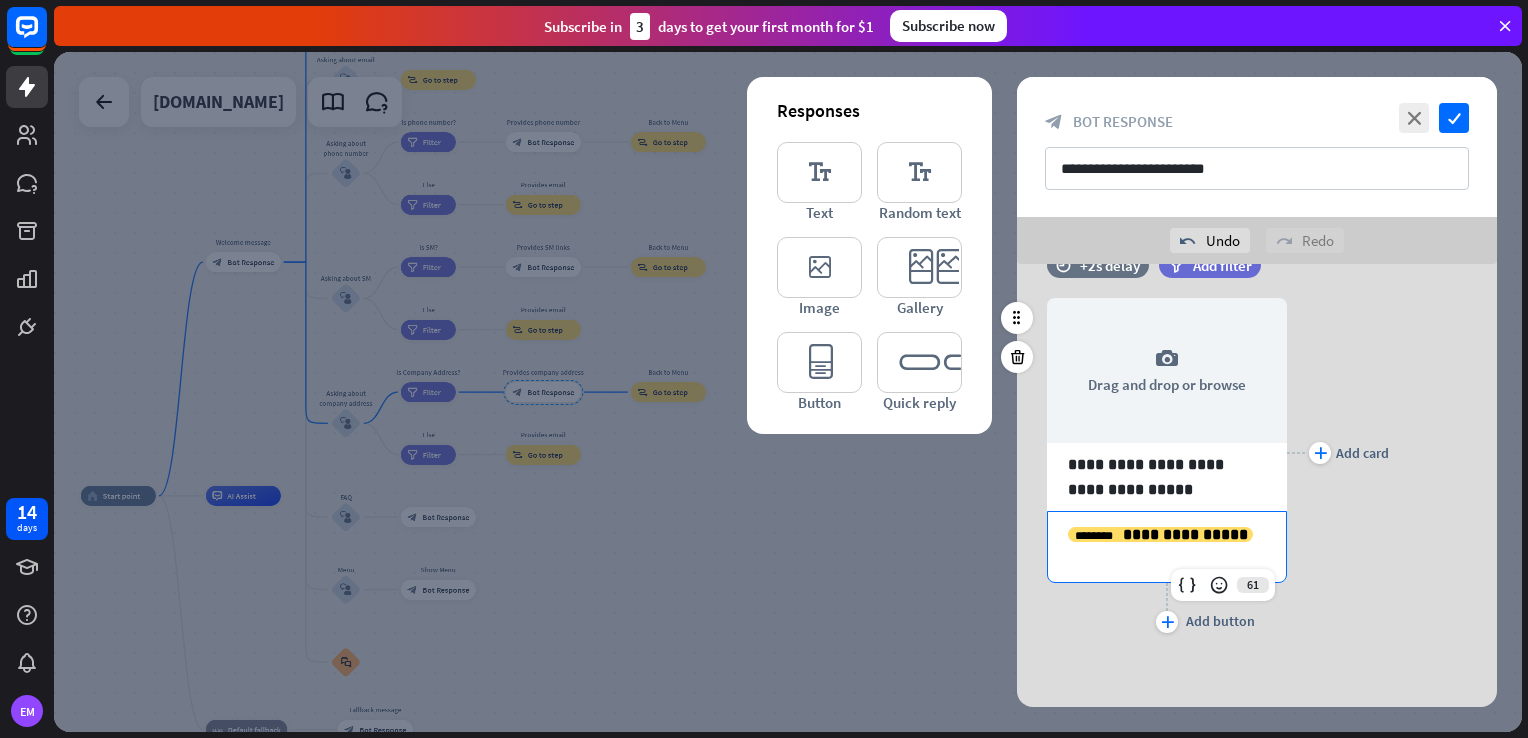click on "**********" at bounding box center (1167, 547) 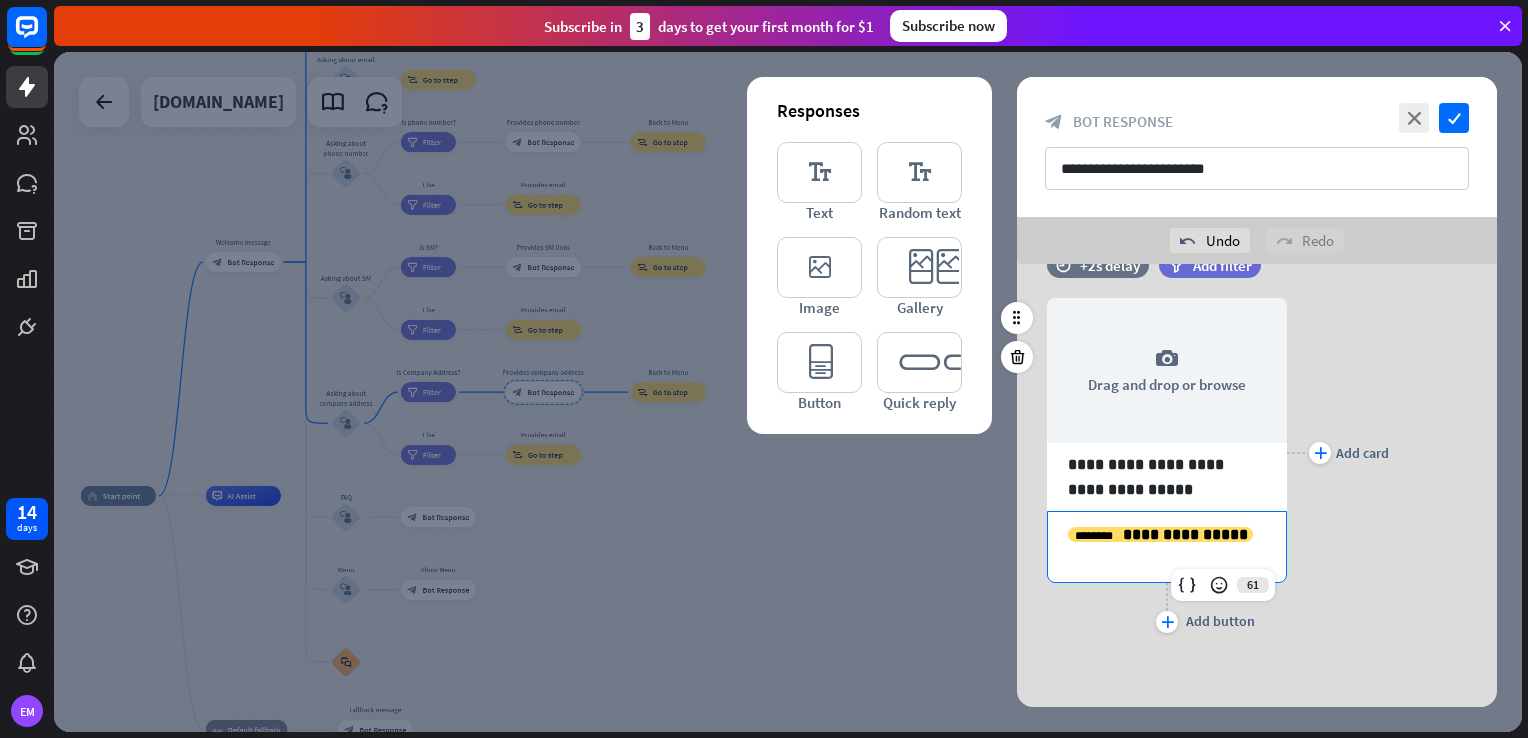 click on "**********" at bounding box center [1167, 547] 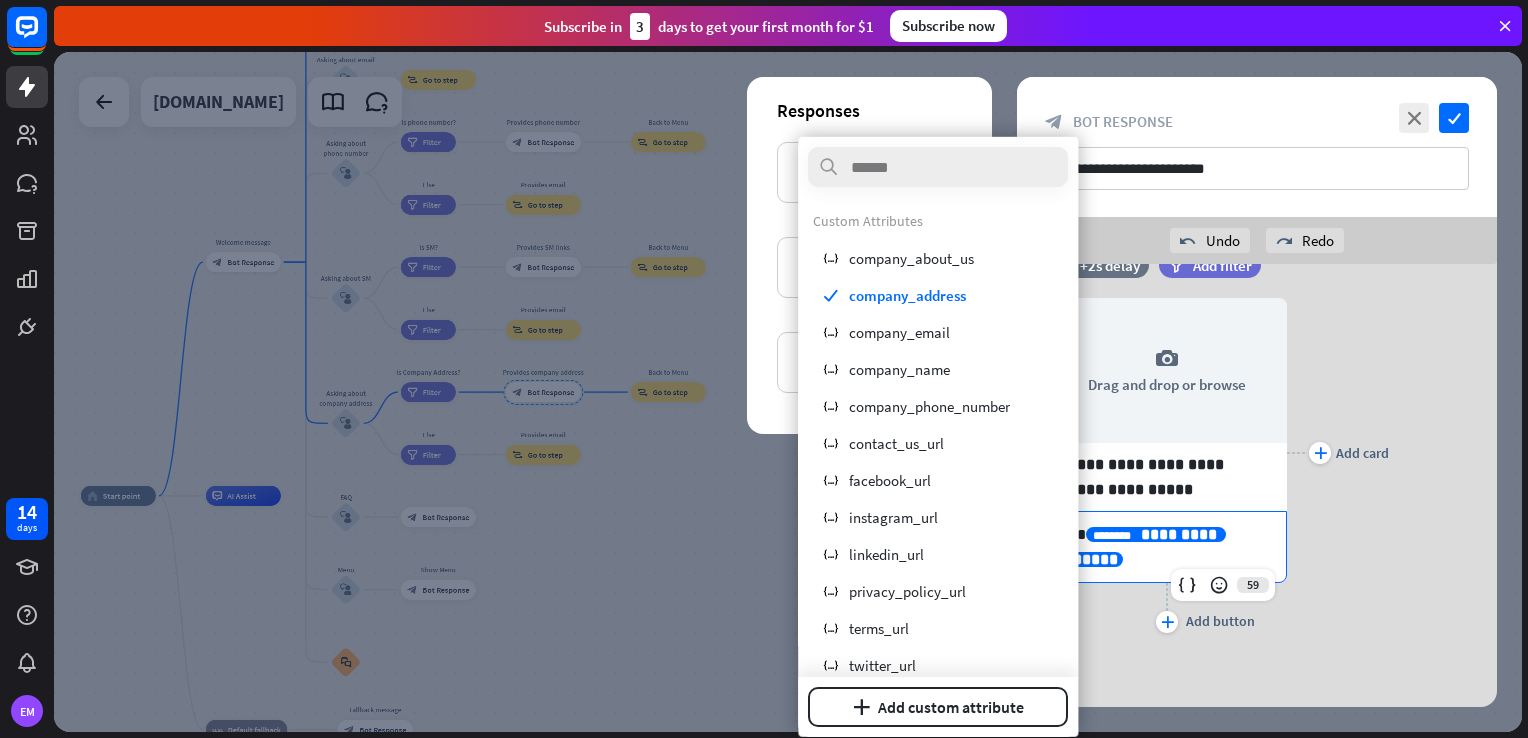 click on "**********" at bounding box center [1167, 547] 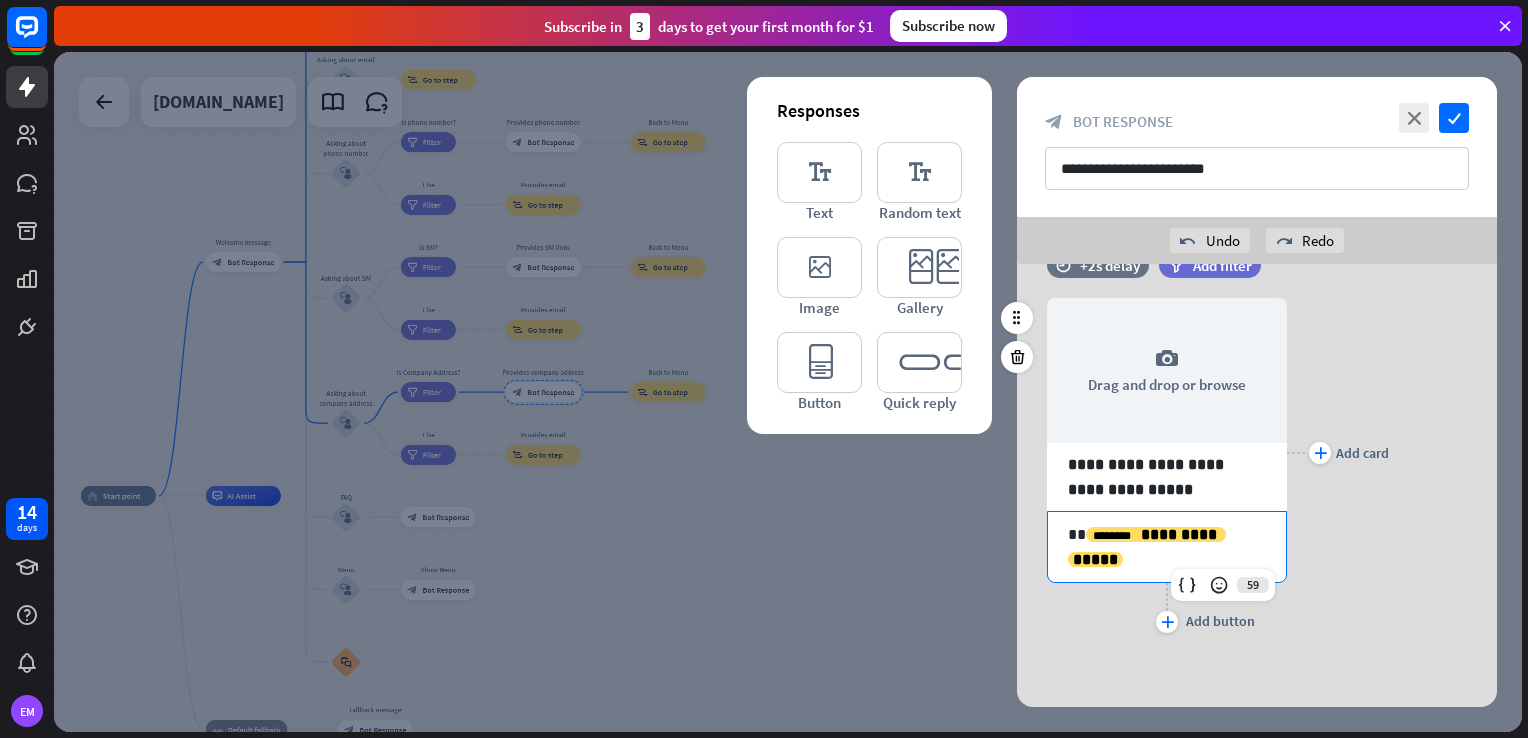 click on "**********" at bounding box center (1167, 534) 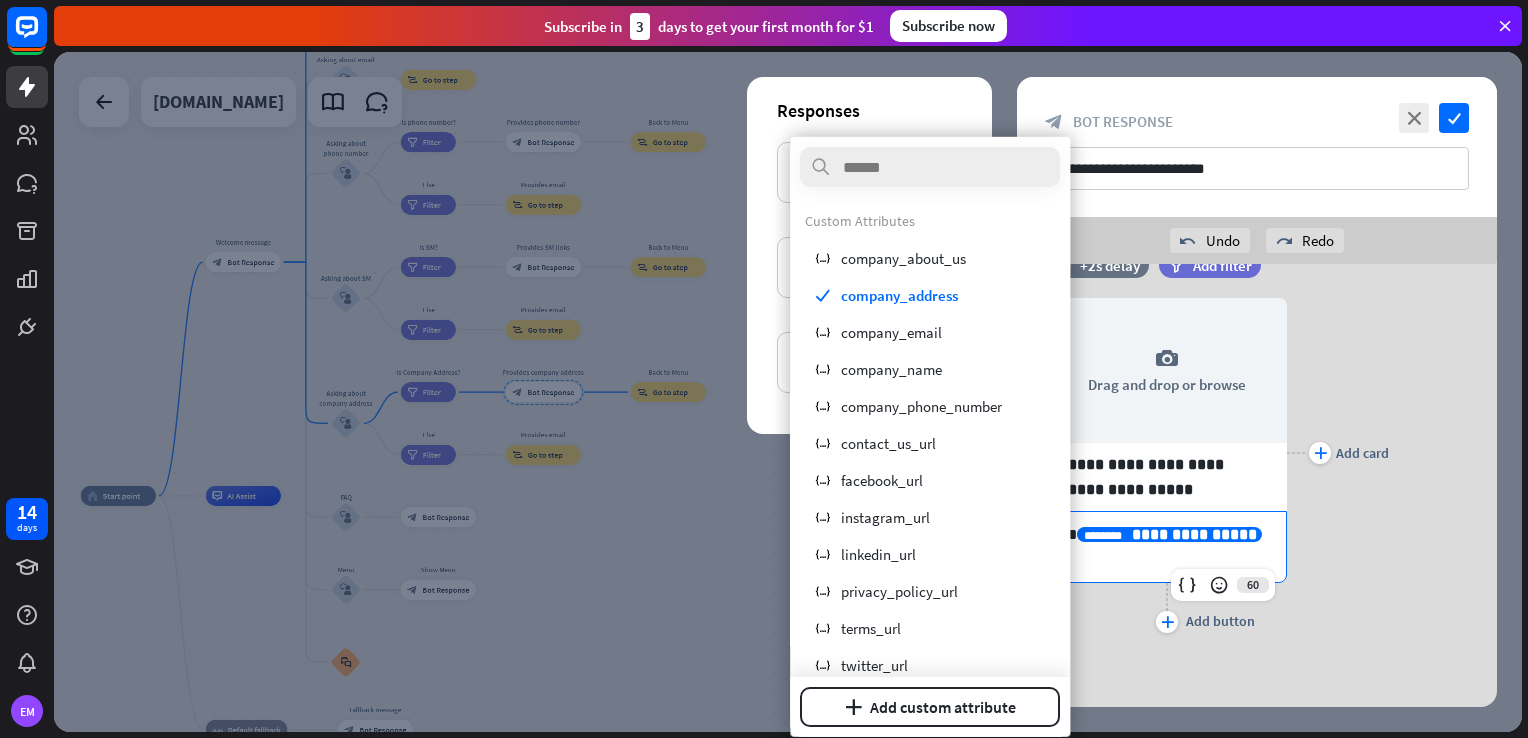 click on "**********" at bounding box center (1167, 547) 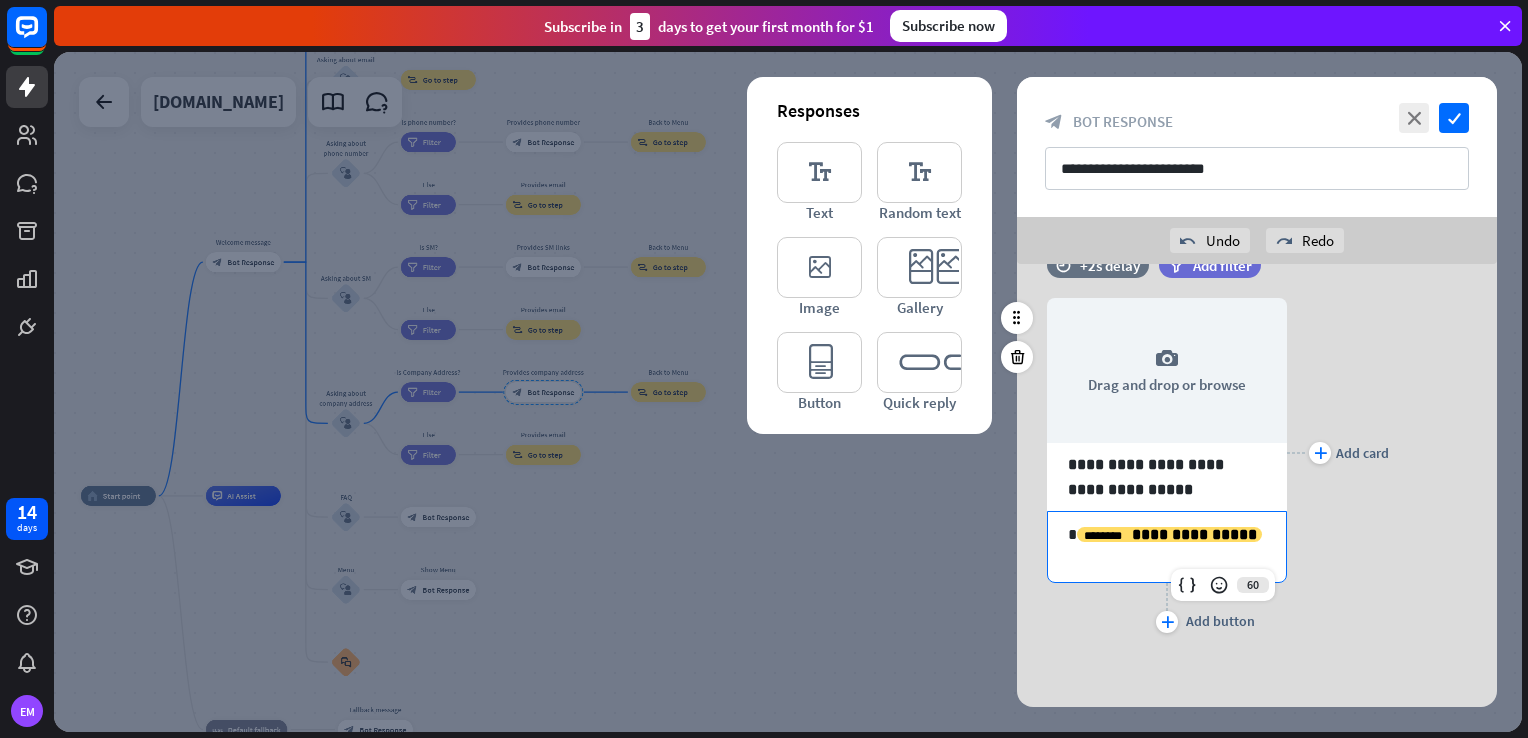 click on "**********" at bounding box center [1167, 534] 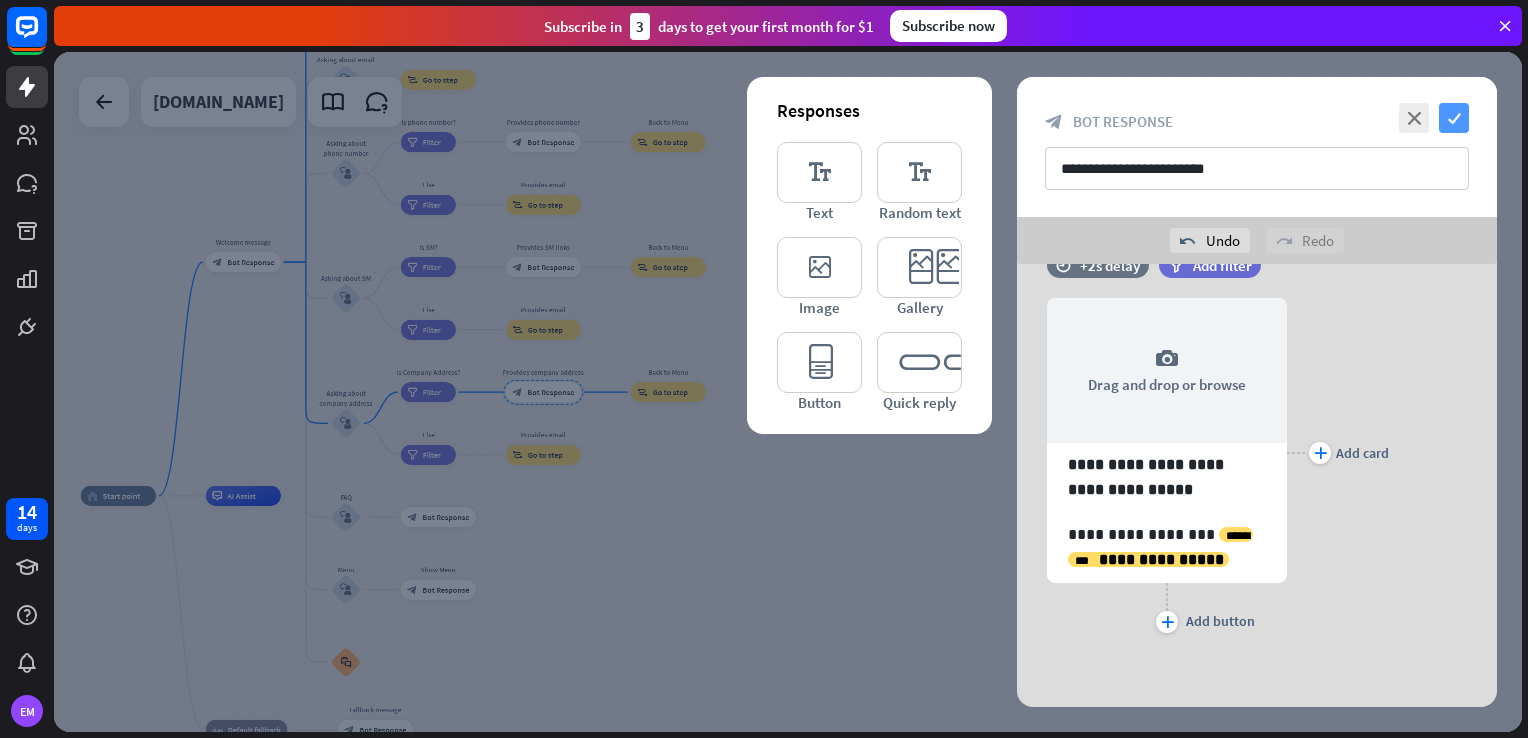 click on "check" at bounding box center [1454, 118] 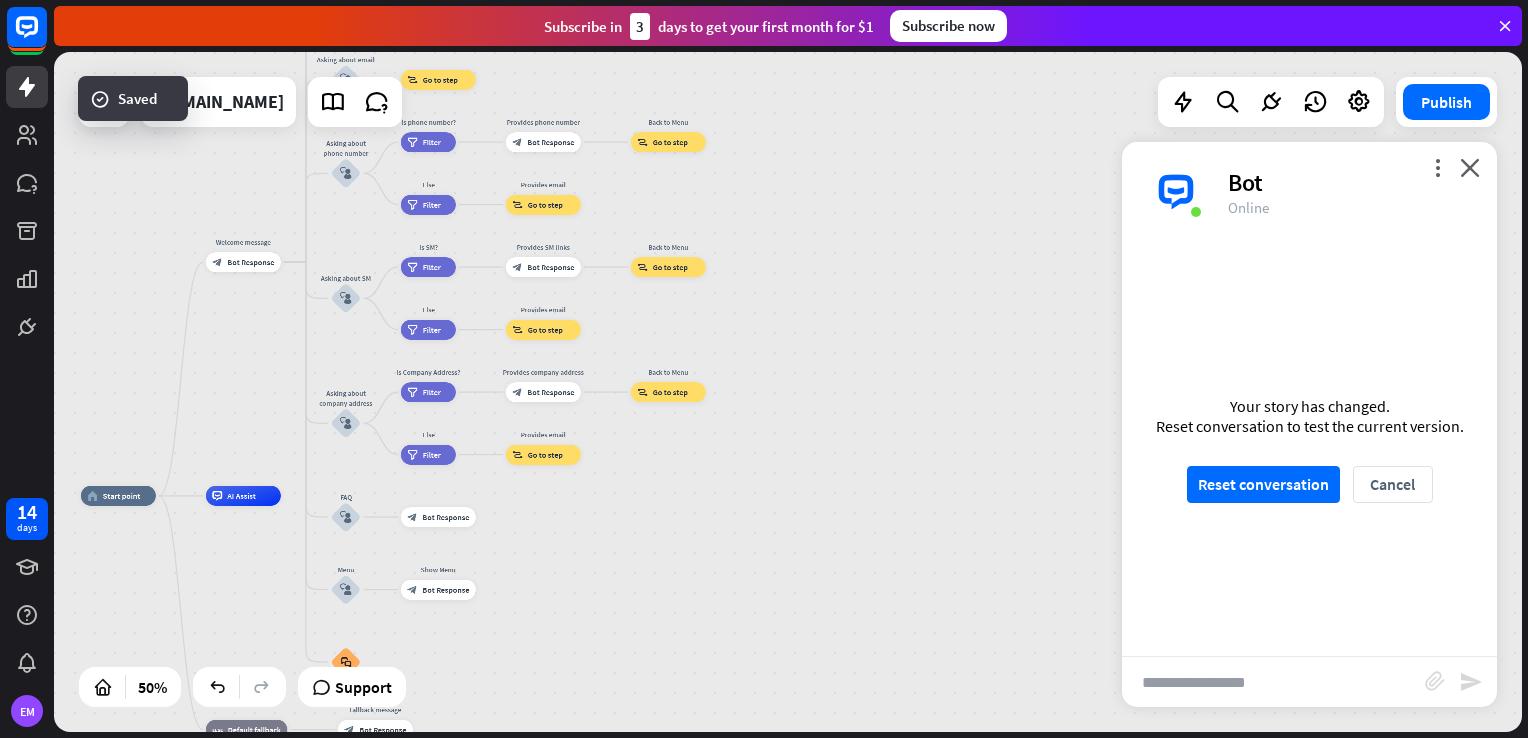click on "Your story has changed.
Reset conversation to test the current version.
Reset conversation
Cancel" at bounding box center (1309, 449) 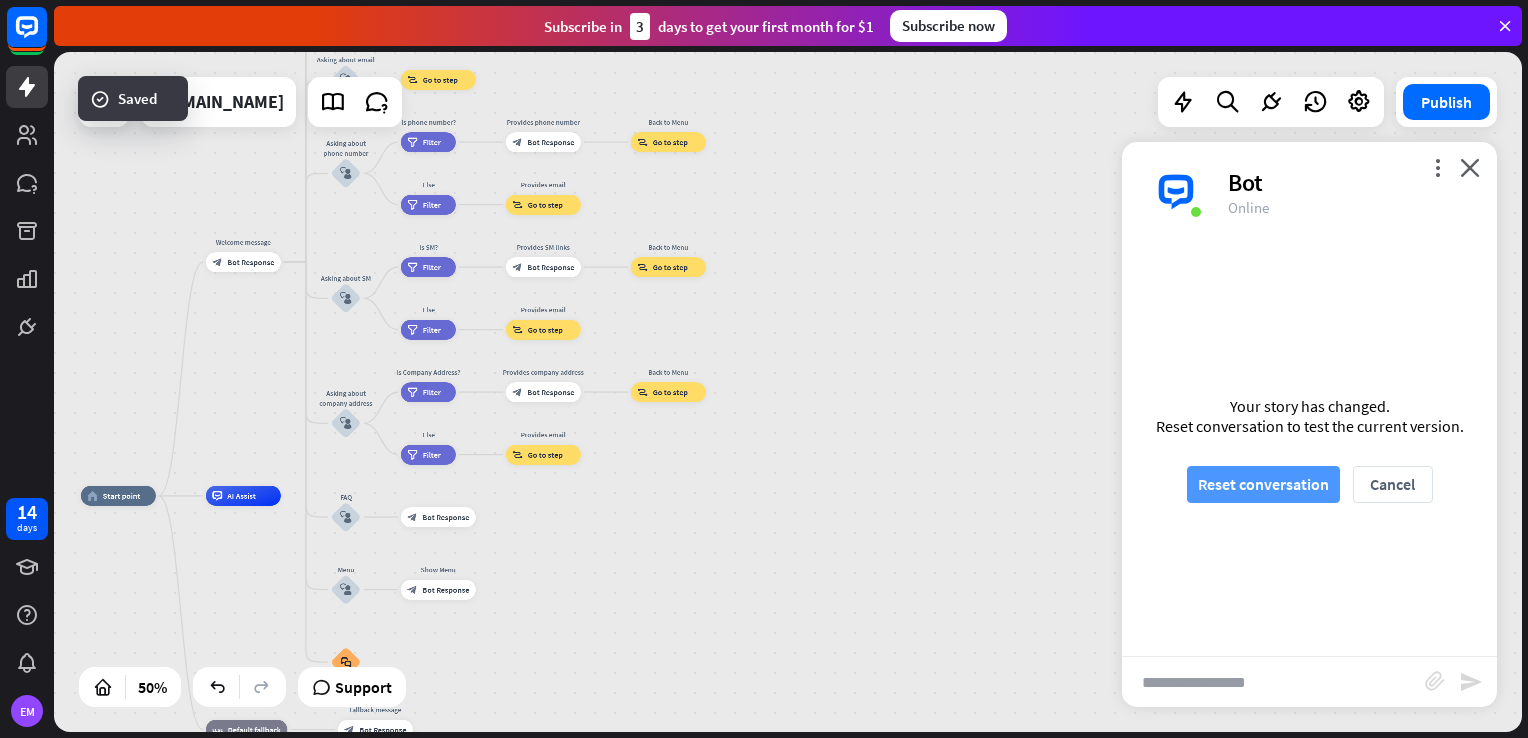 click on "Reset conversation" at bounding box center [1263, 484] 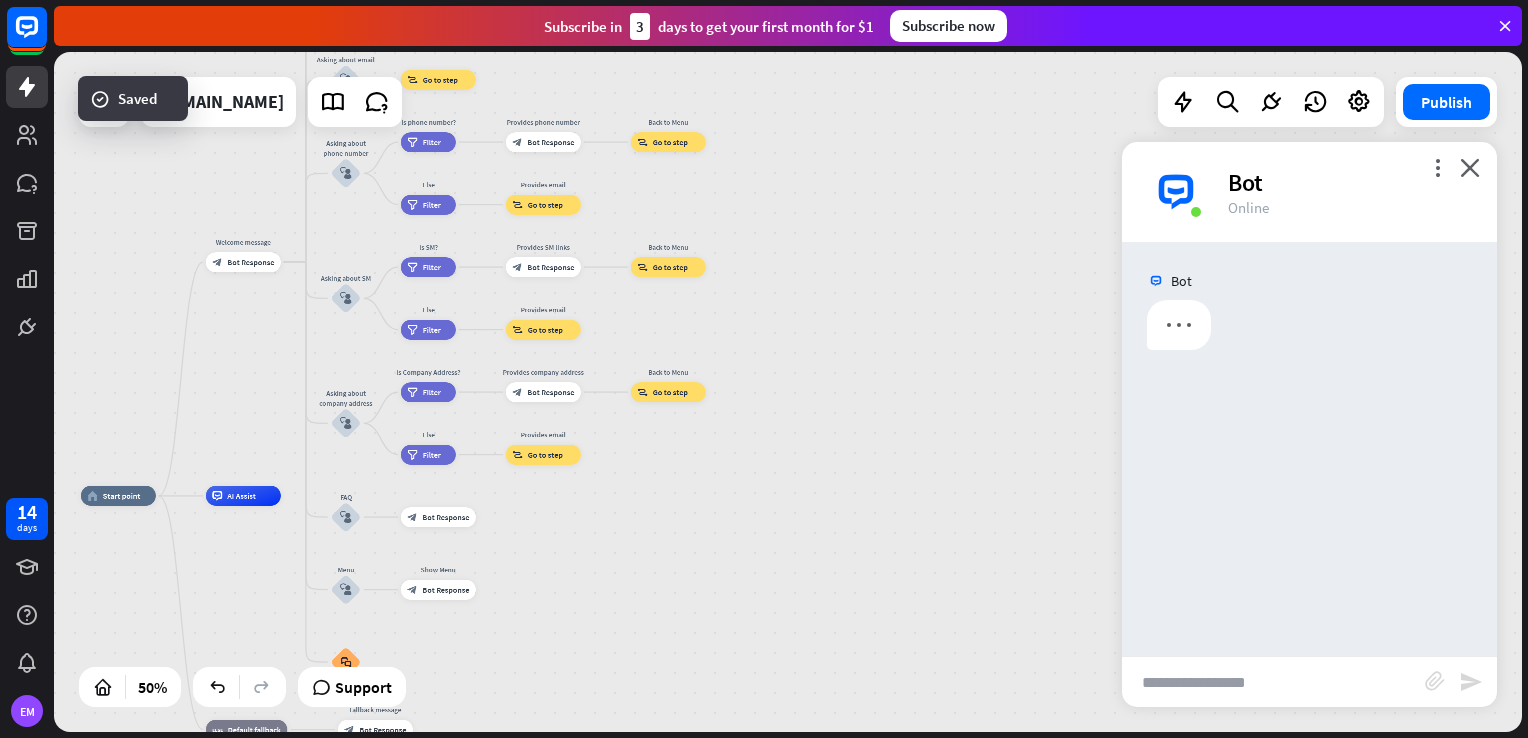 scroll, scrollTop: 0, scrollLeft: 0, axis: both 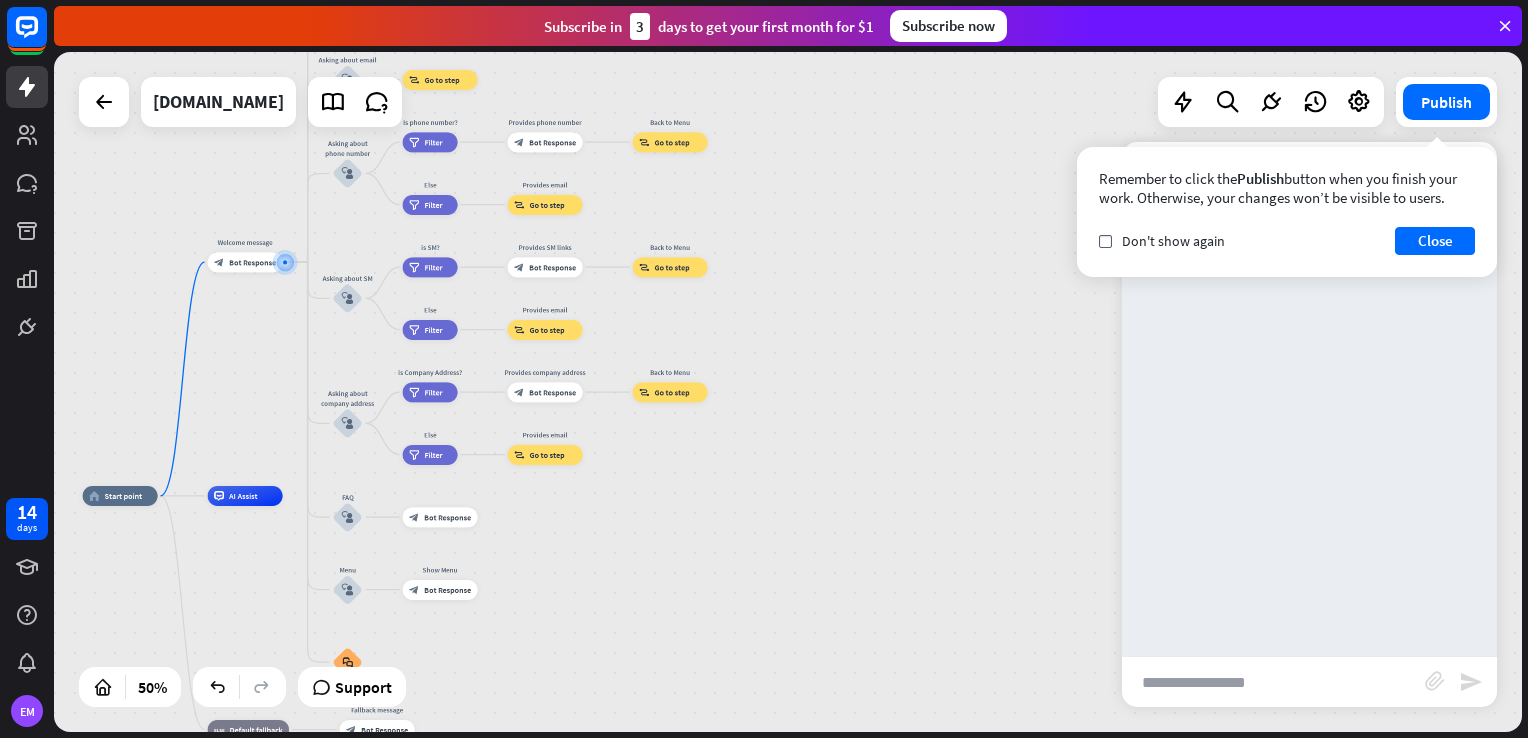 click at bounding box center (1273, 682) 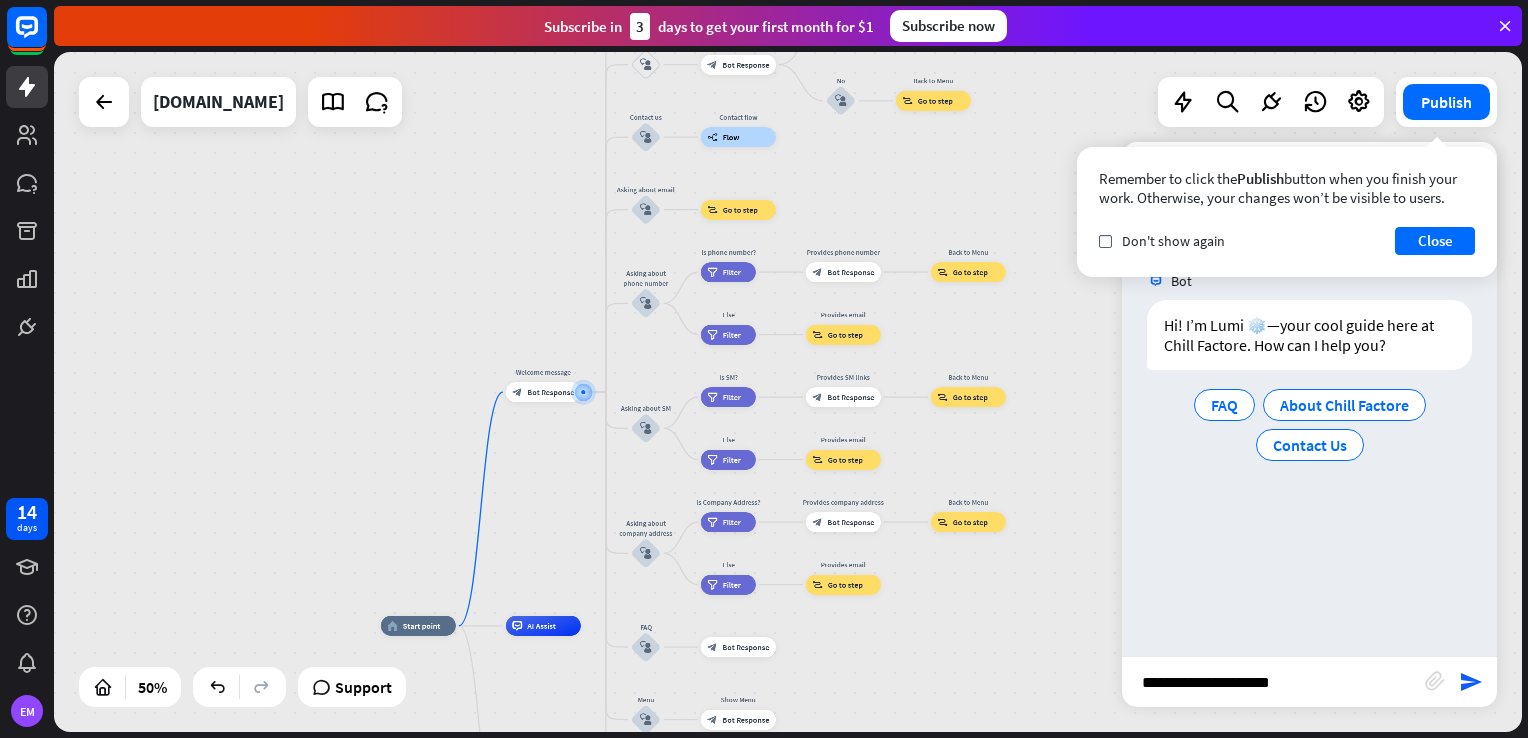 type on "**********" 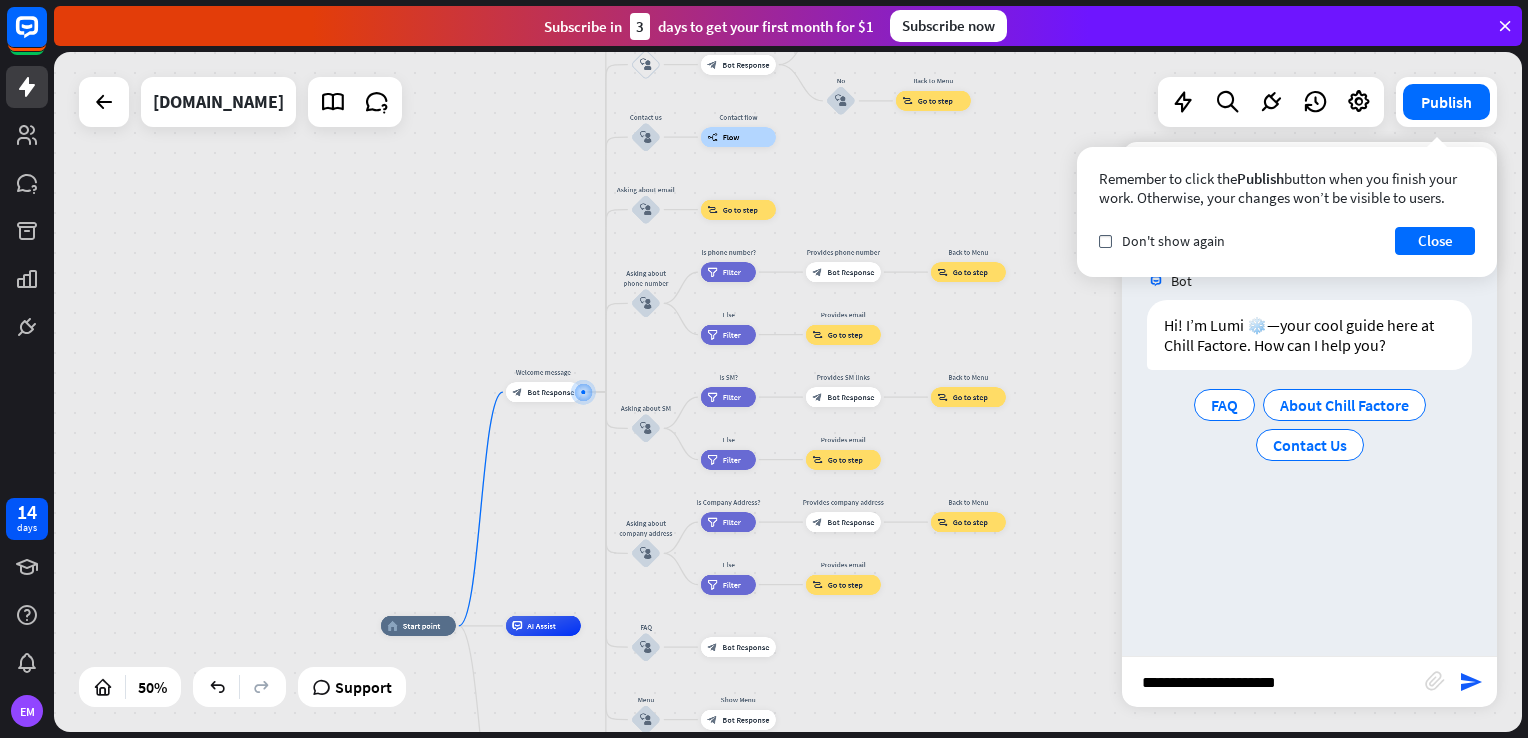 type 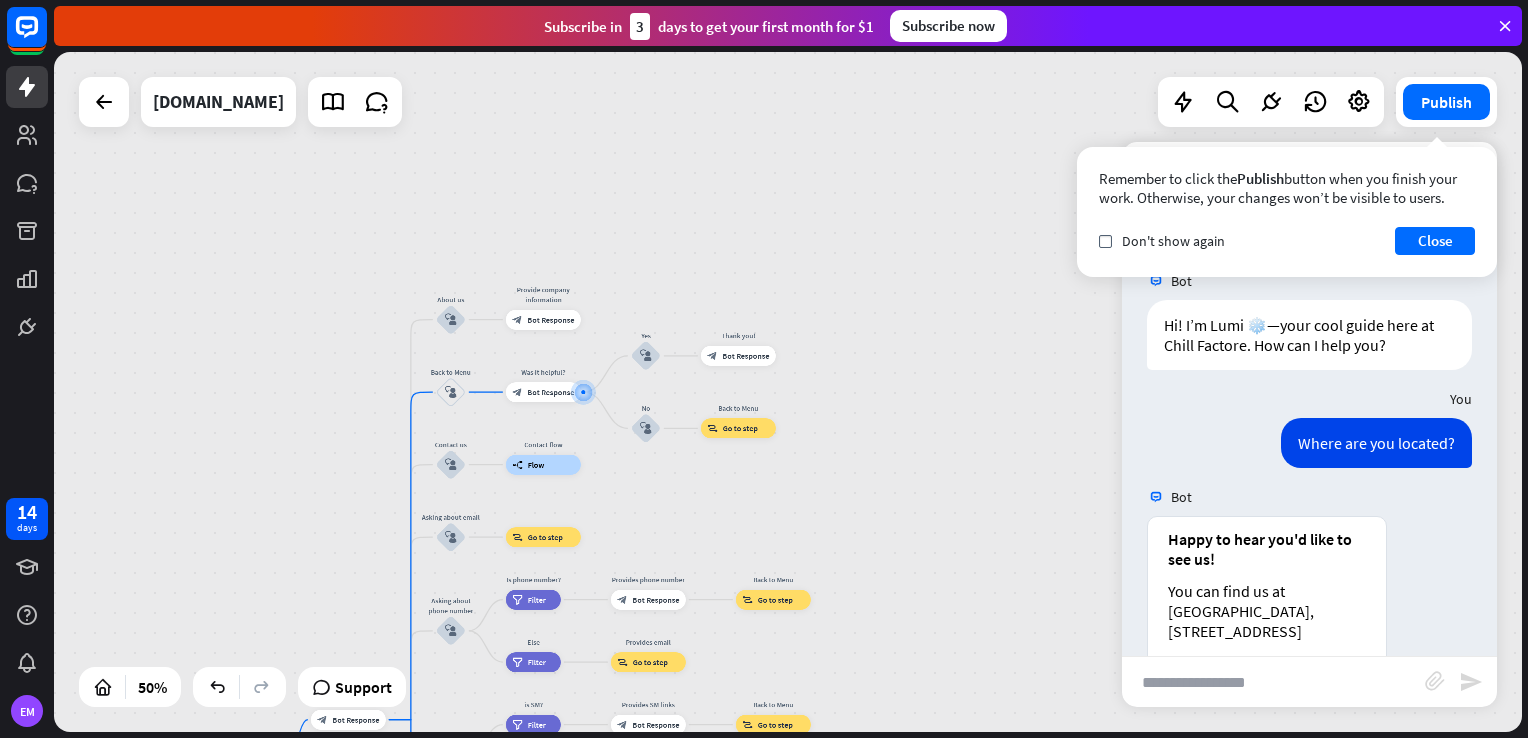 scroll, scrollTop: 180, scrollLeft: 0, axis: vertical 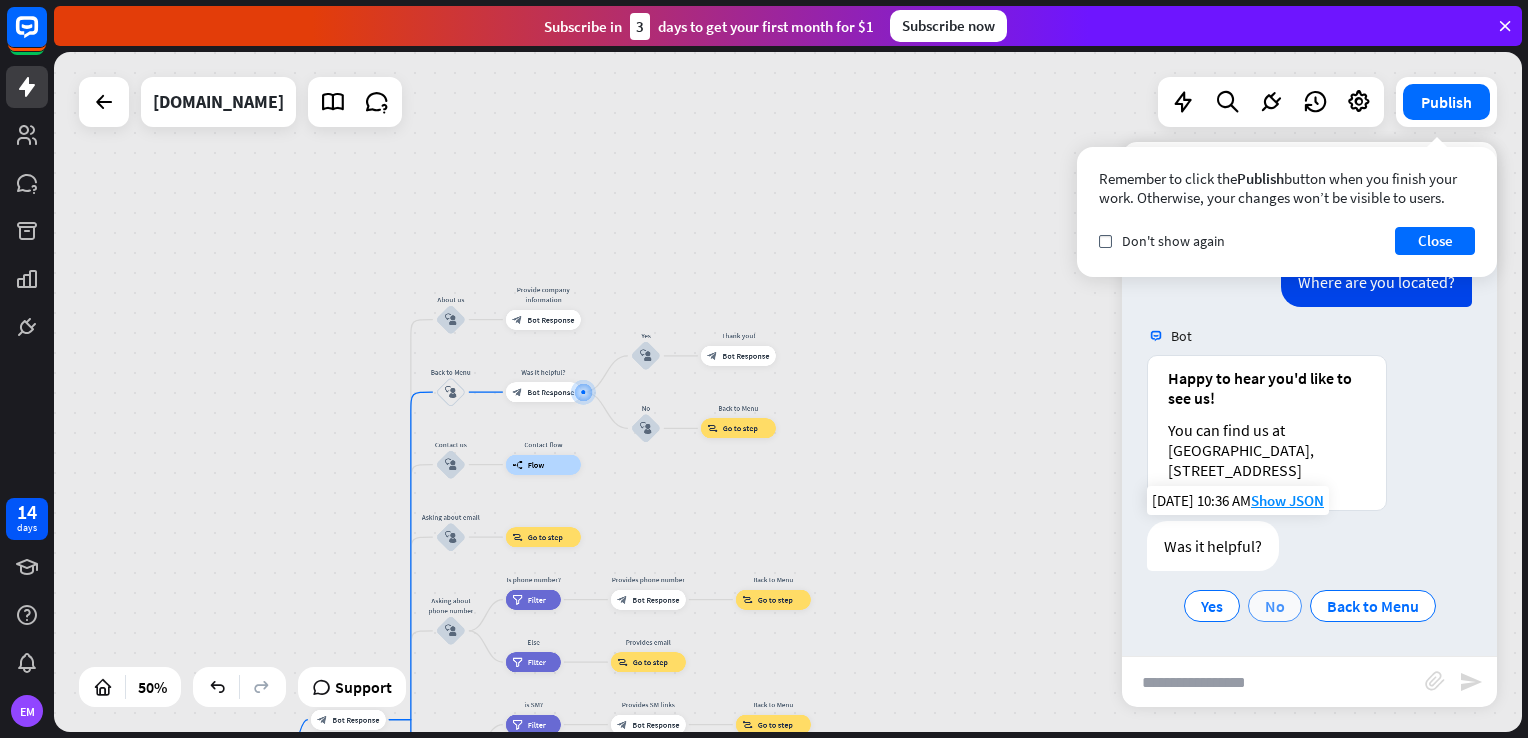 click on "No" at bounding box center [1275, 606] 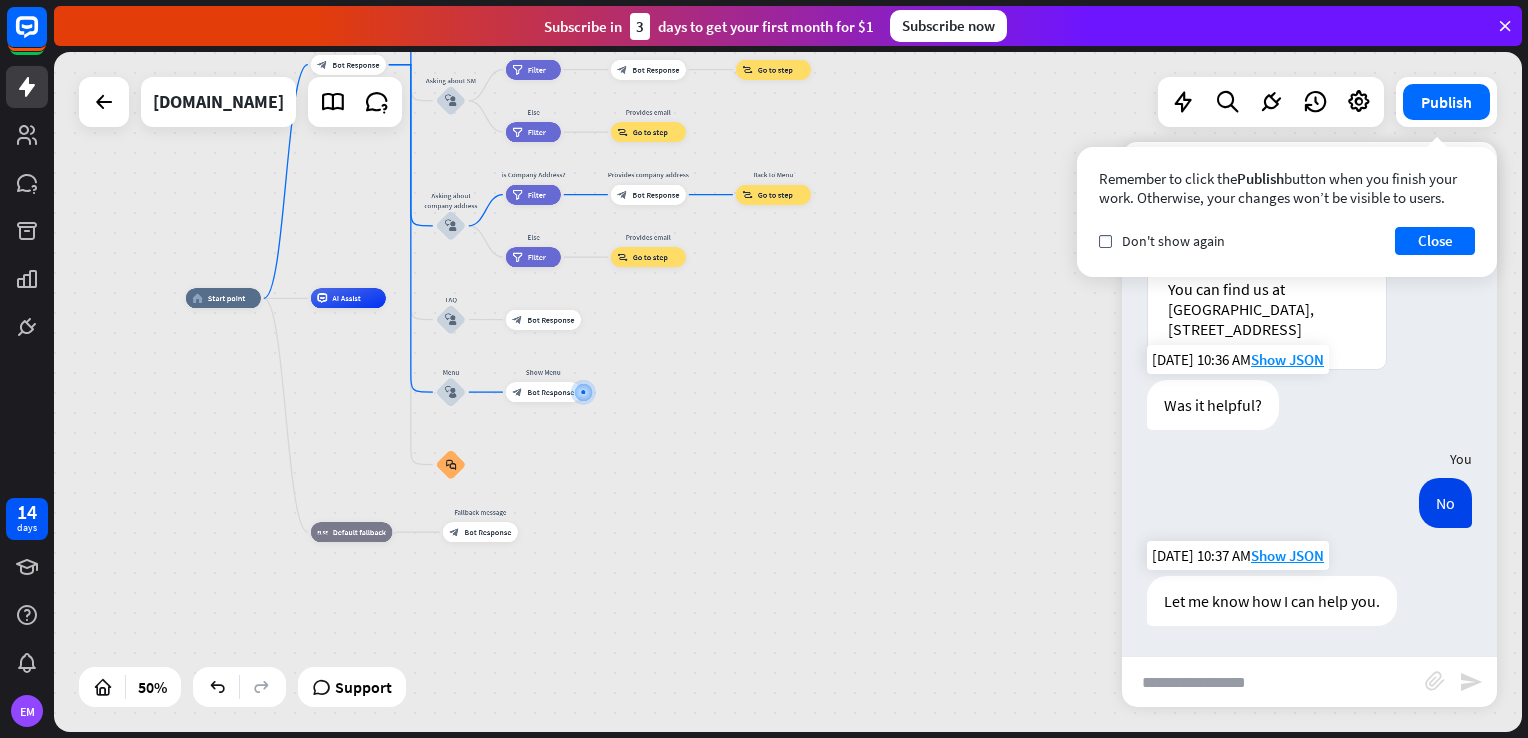 scroll, scrollTop: 320, scrollLeft: 0, axis: vertical 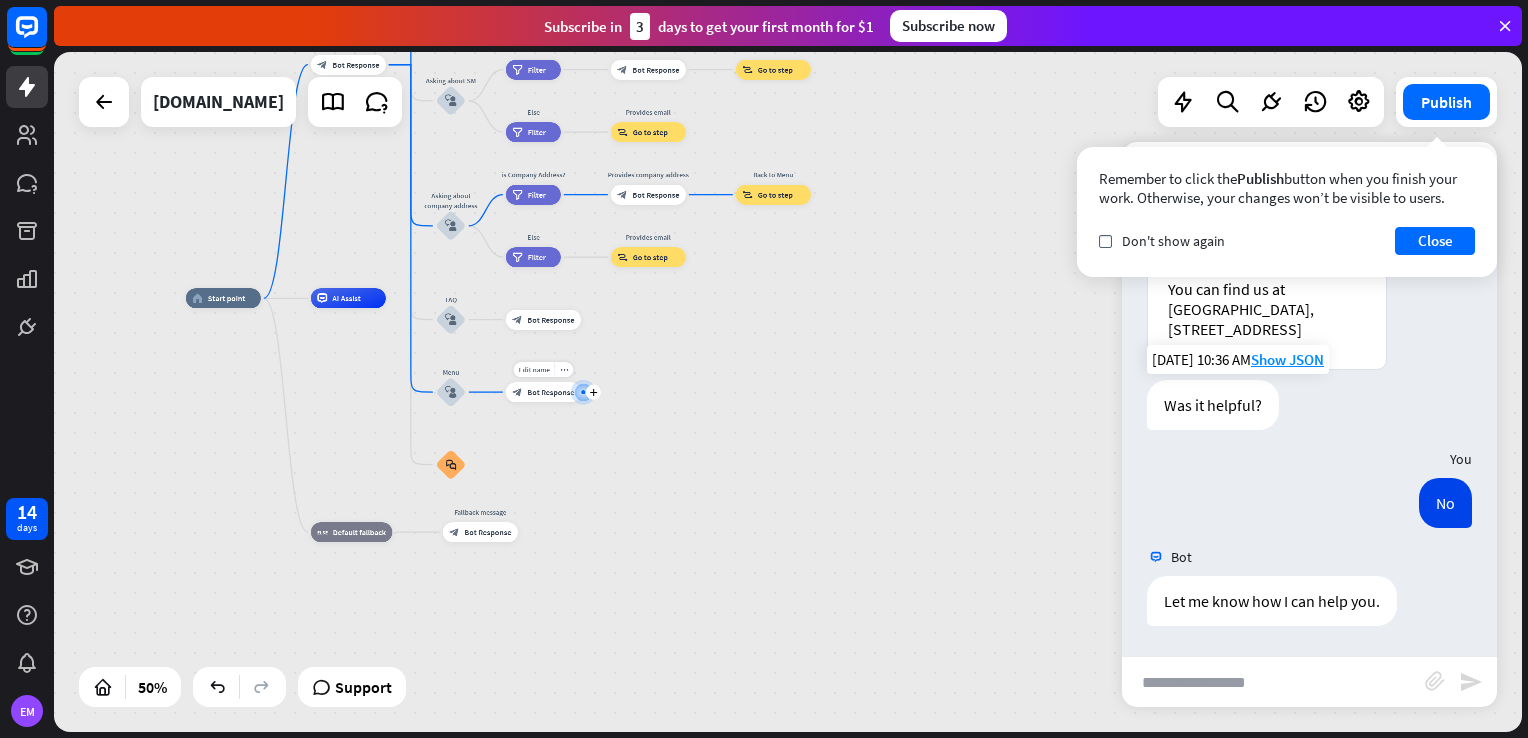 click on "block_bot_response   Bot Response" at bounding box center (543, 392) 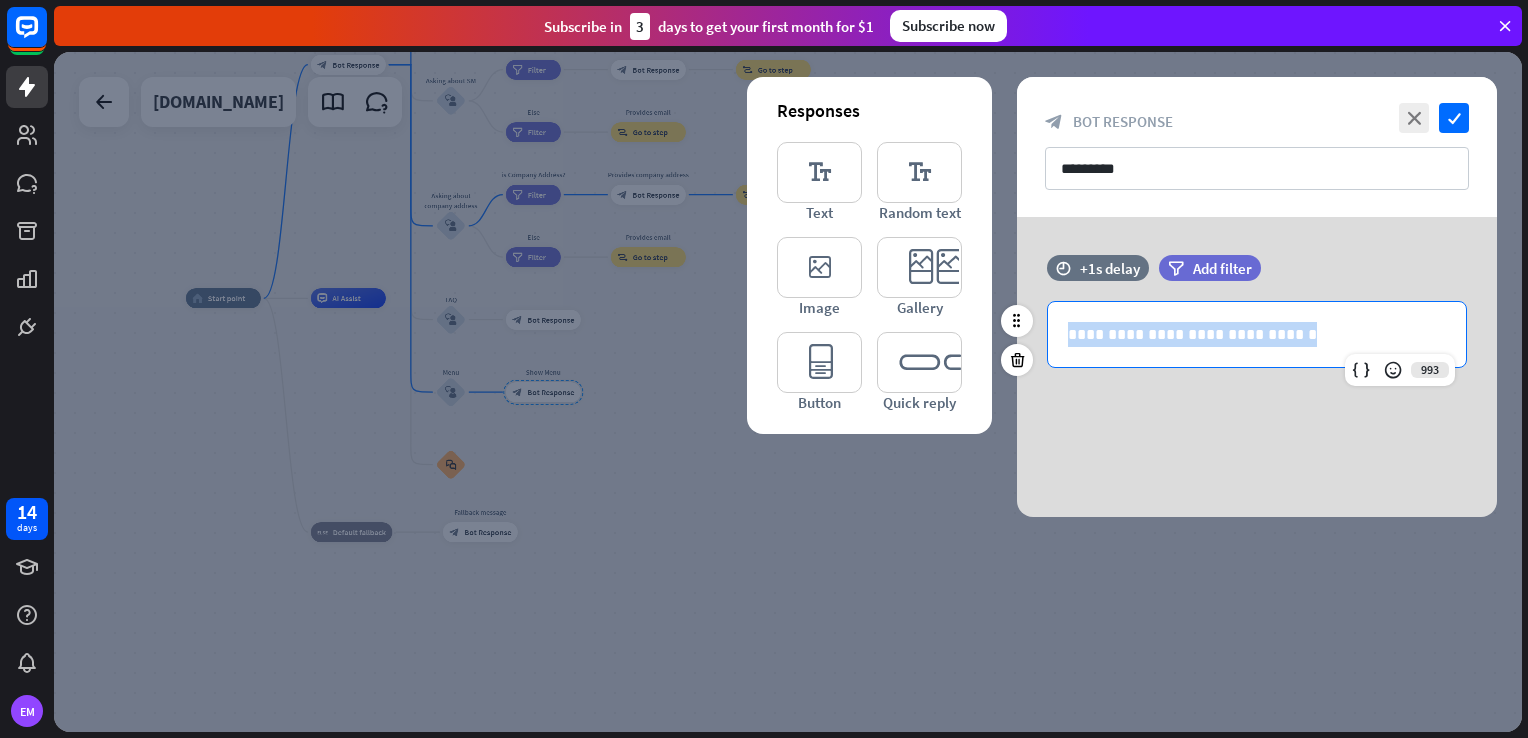 drag, startPoint x: 1296, startPoint y: 341, endPoint x: 1066, endPoint y: 334, distance: 230.10649 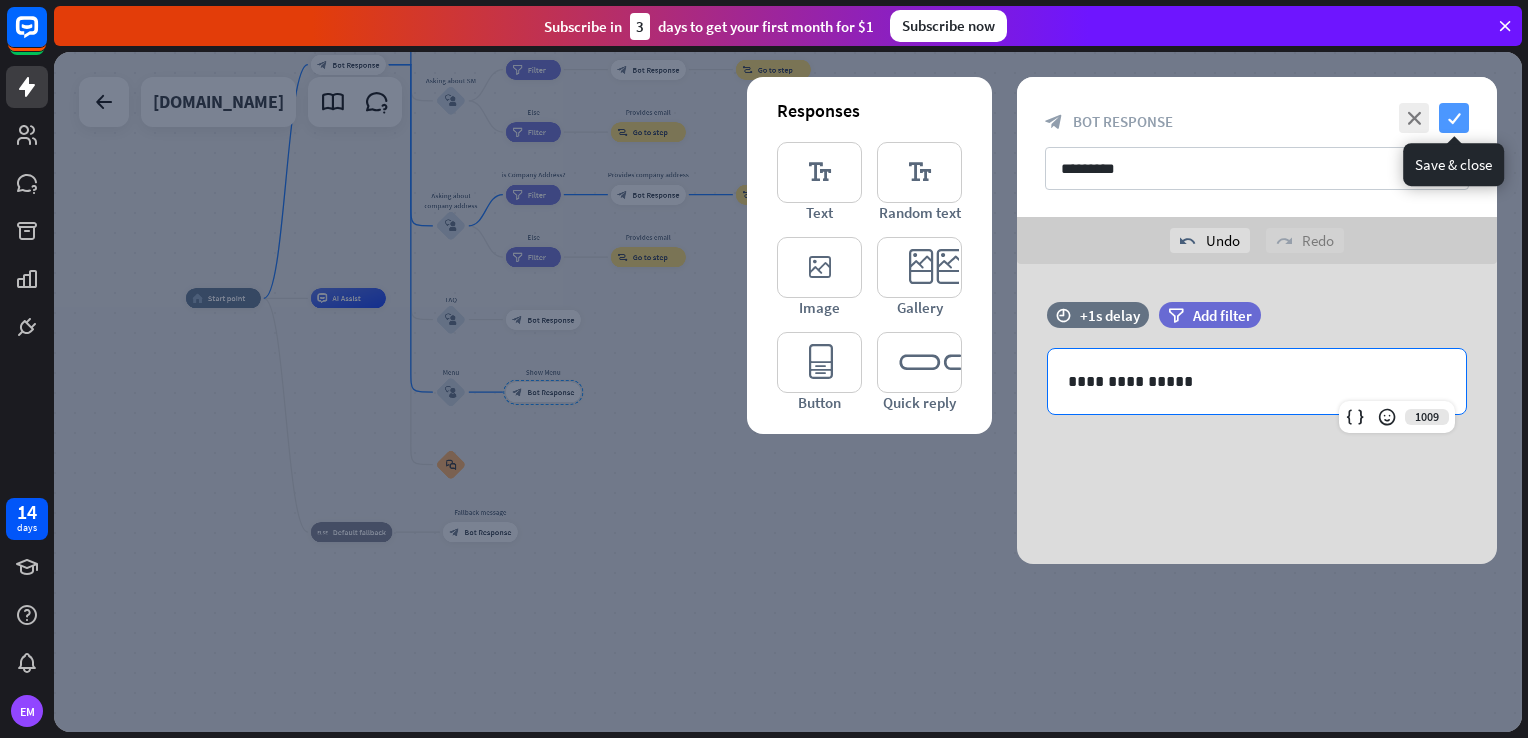 click on "check" at bounding box center (1454, 118) 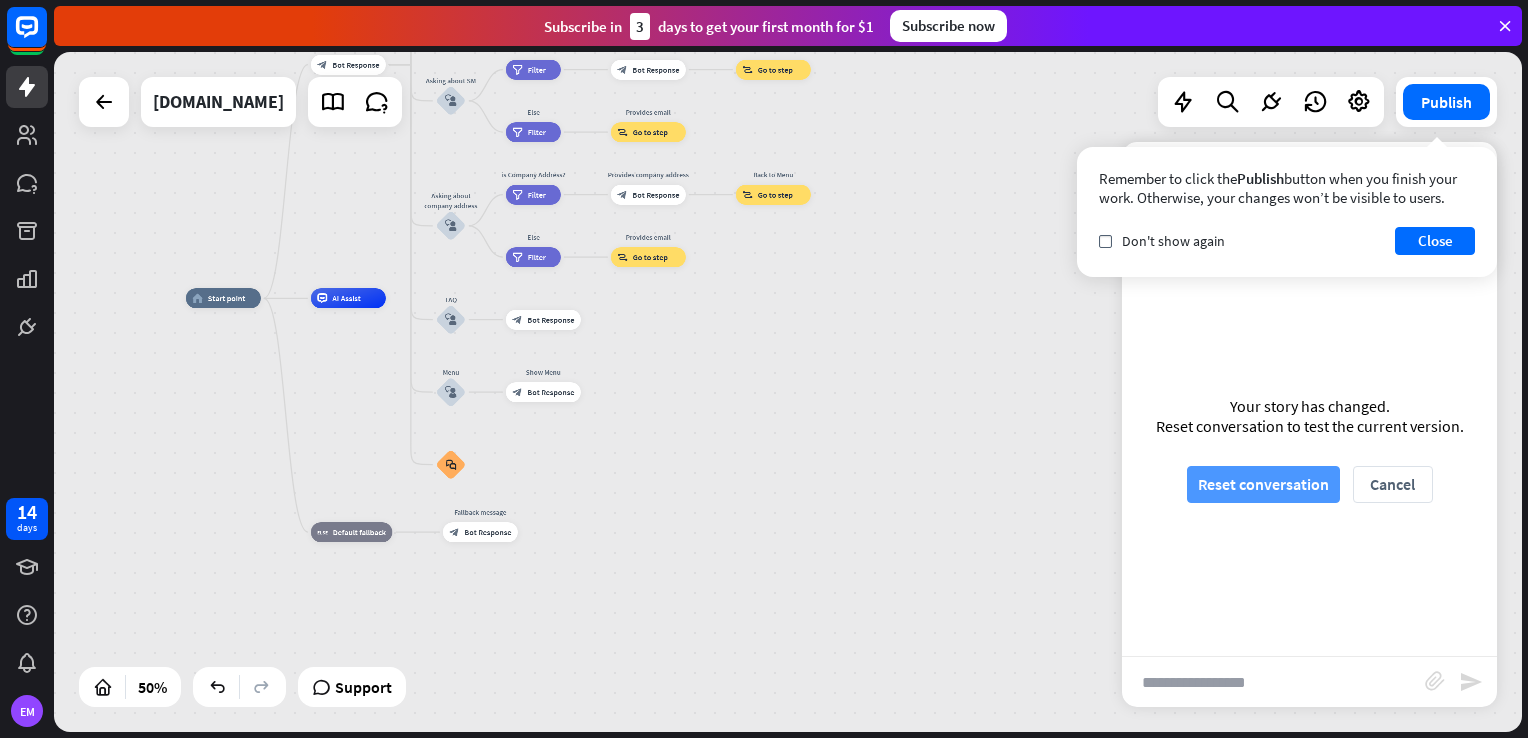 click on "Reset conversation" at bounding box center (1263, 484) 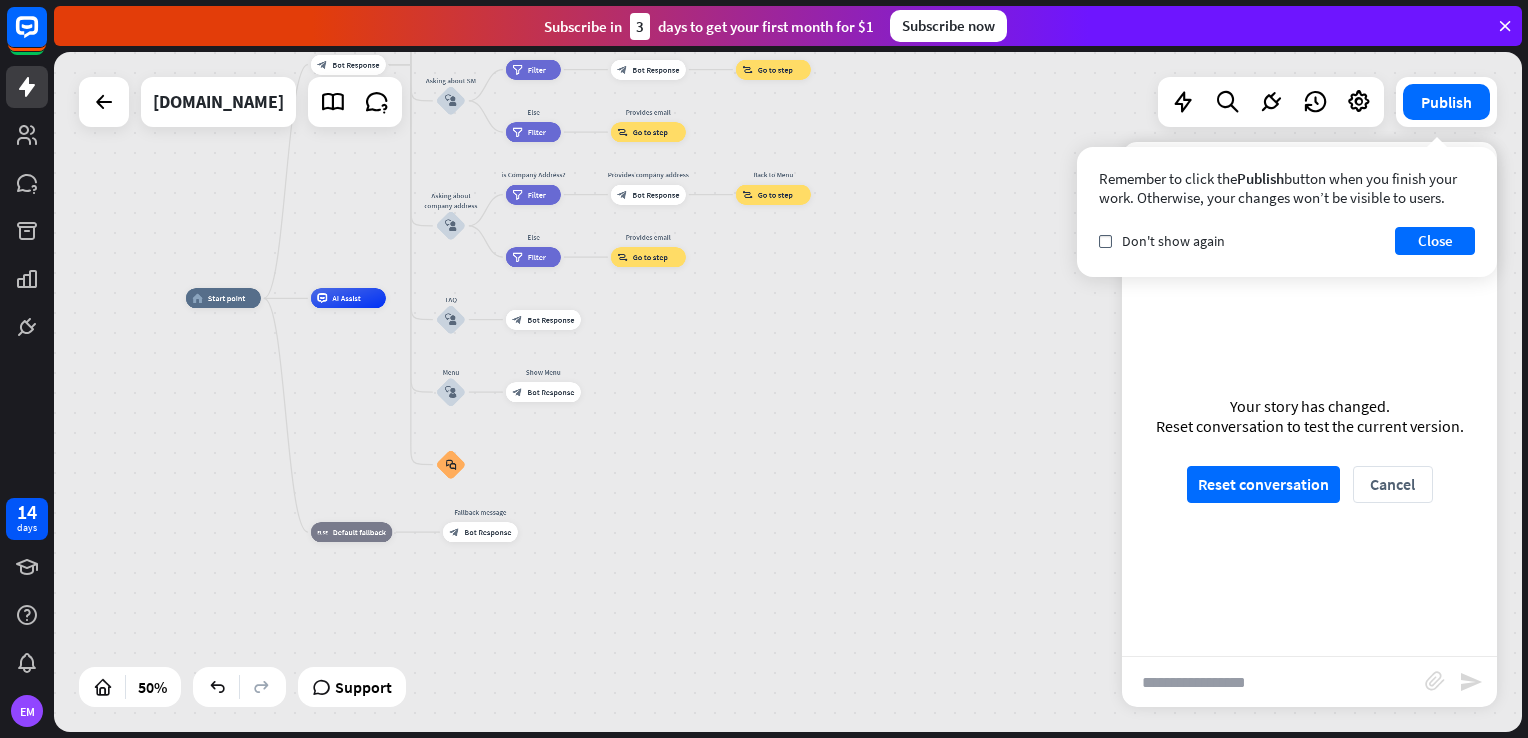 scroll, scrollTop: 0, scrollLeft: 0, axis: both 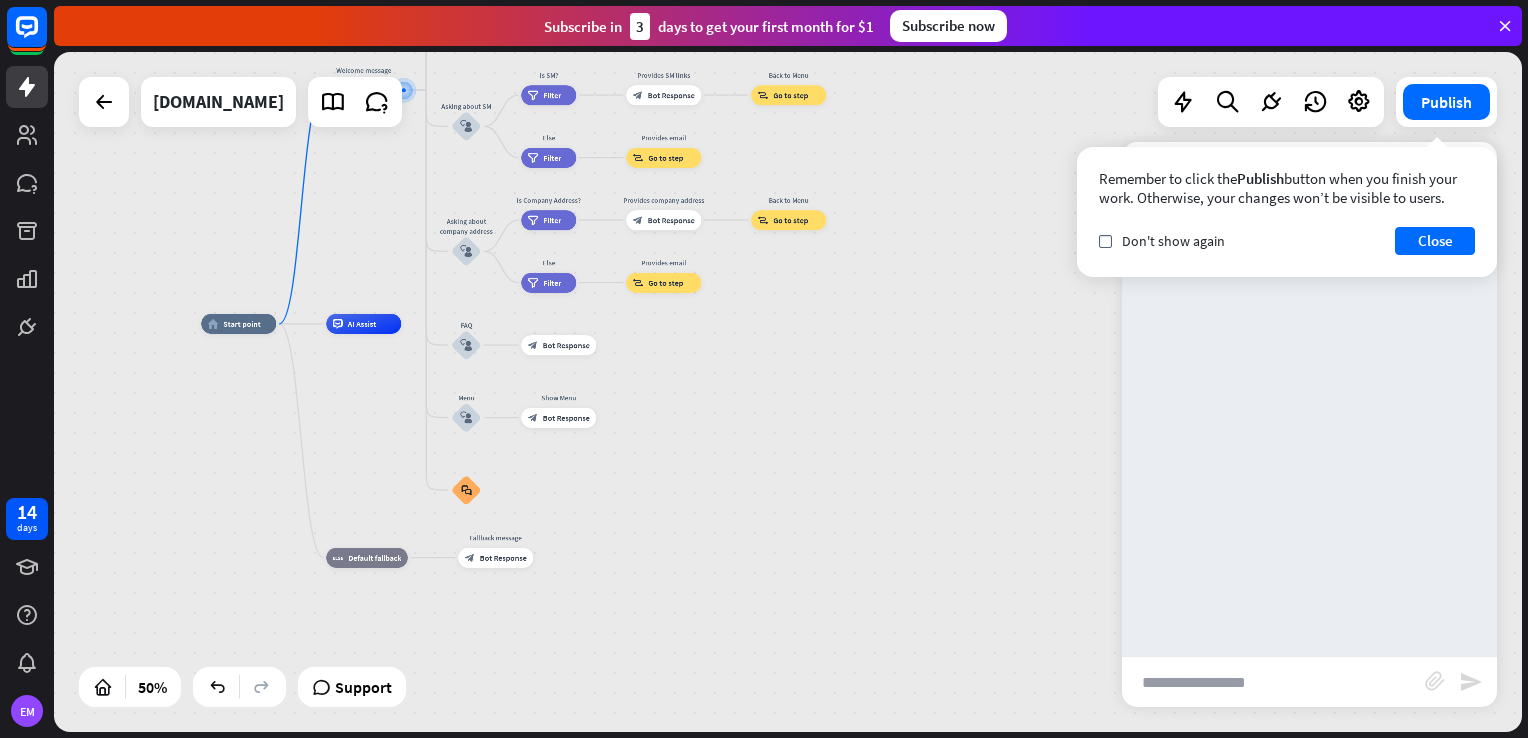 click at bounding box center (1273, 682) 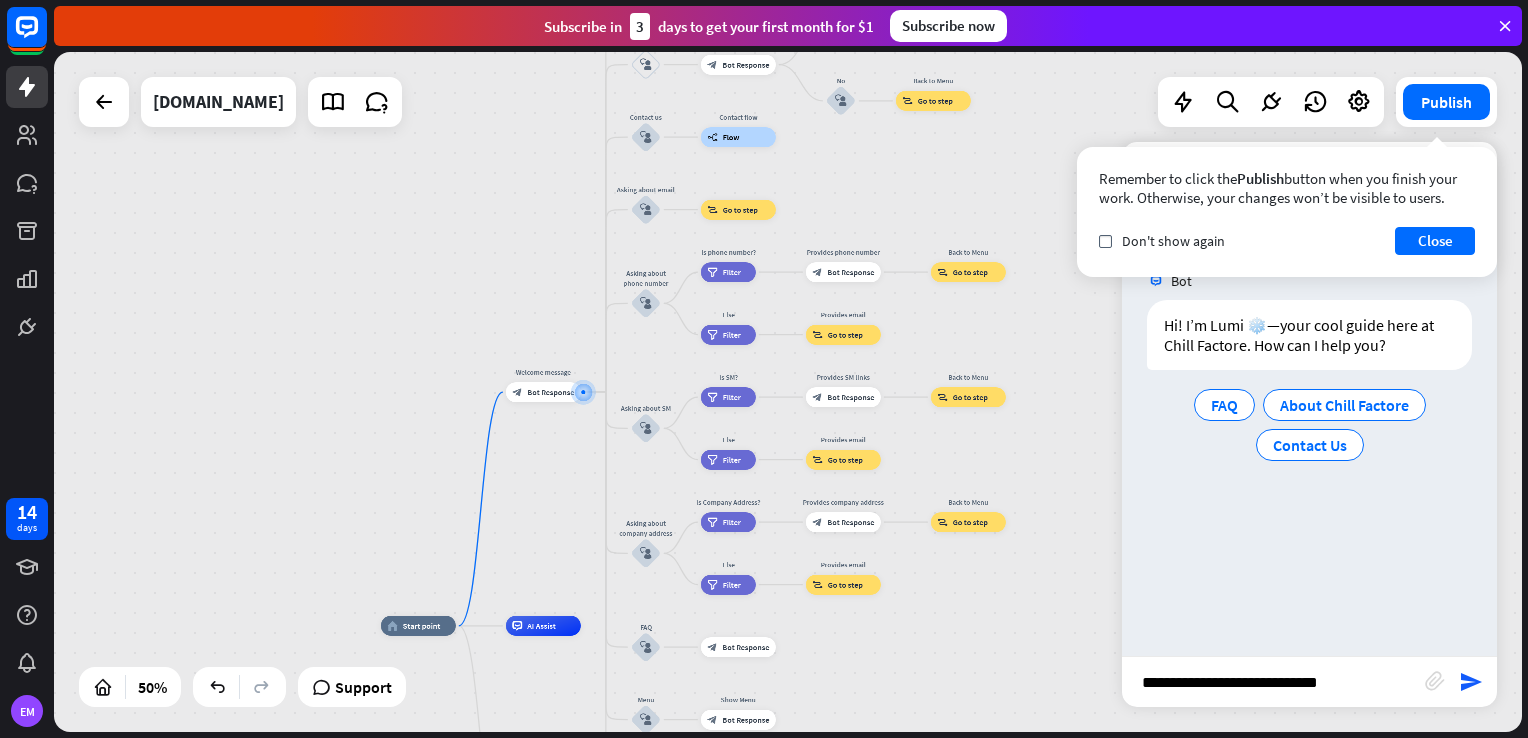 type on "**********" 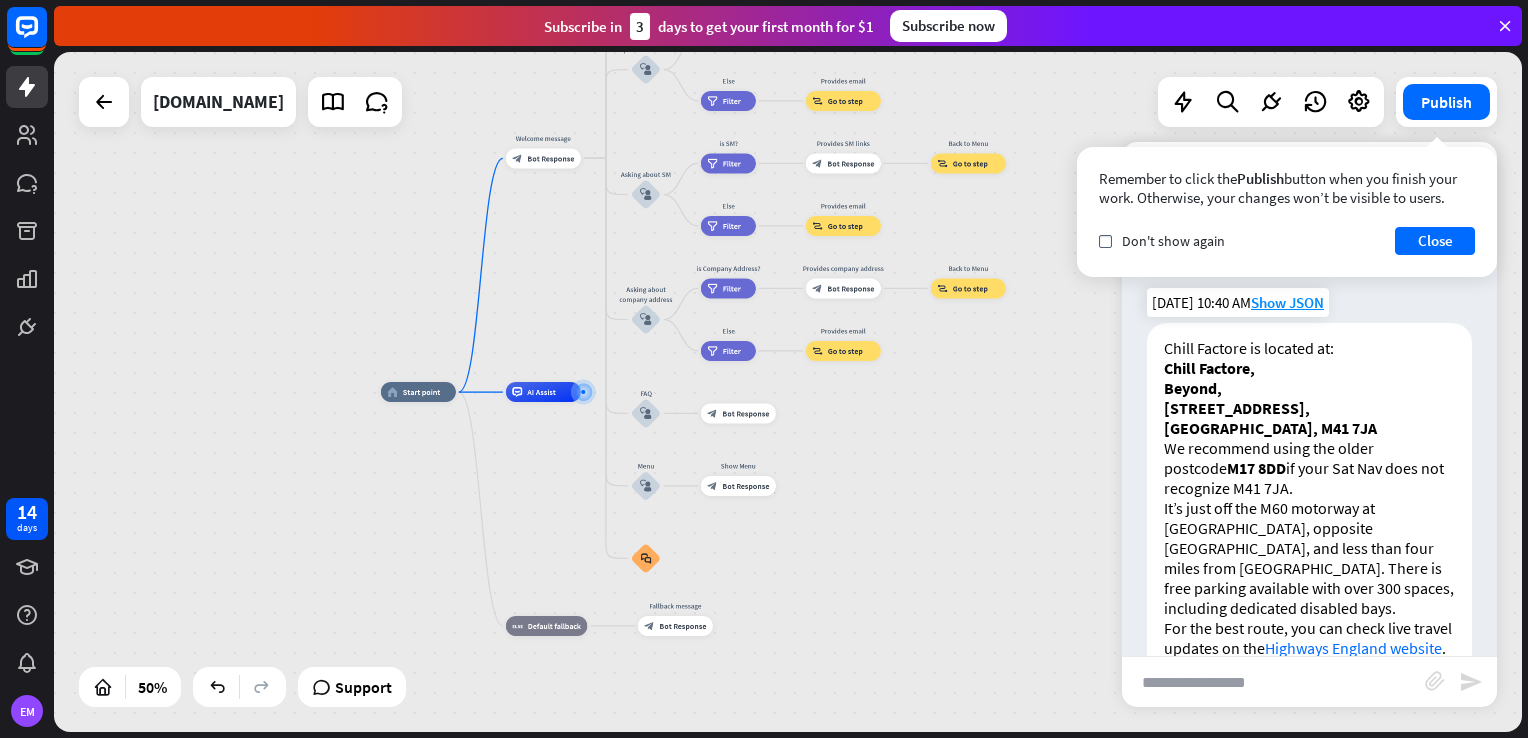scroll, scrollTop: 219, scrollLeft: 0, axis: vertical 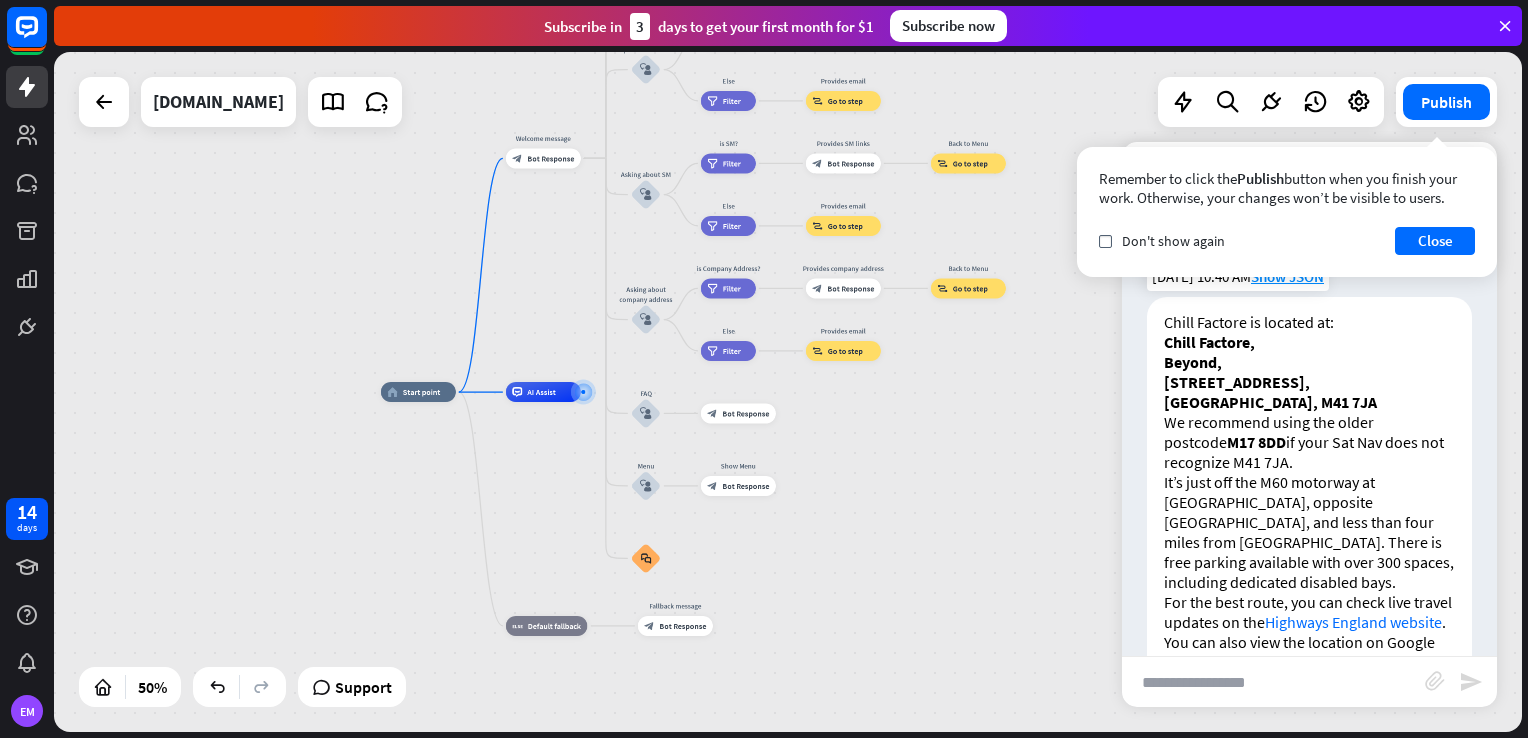 click on "M17 8DD" at bounding box center [1256, 442] 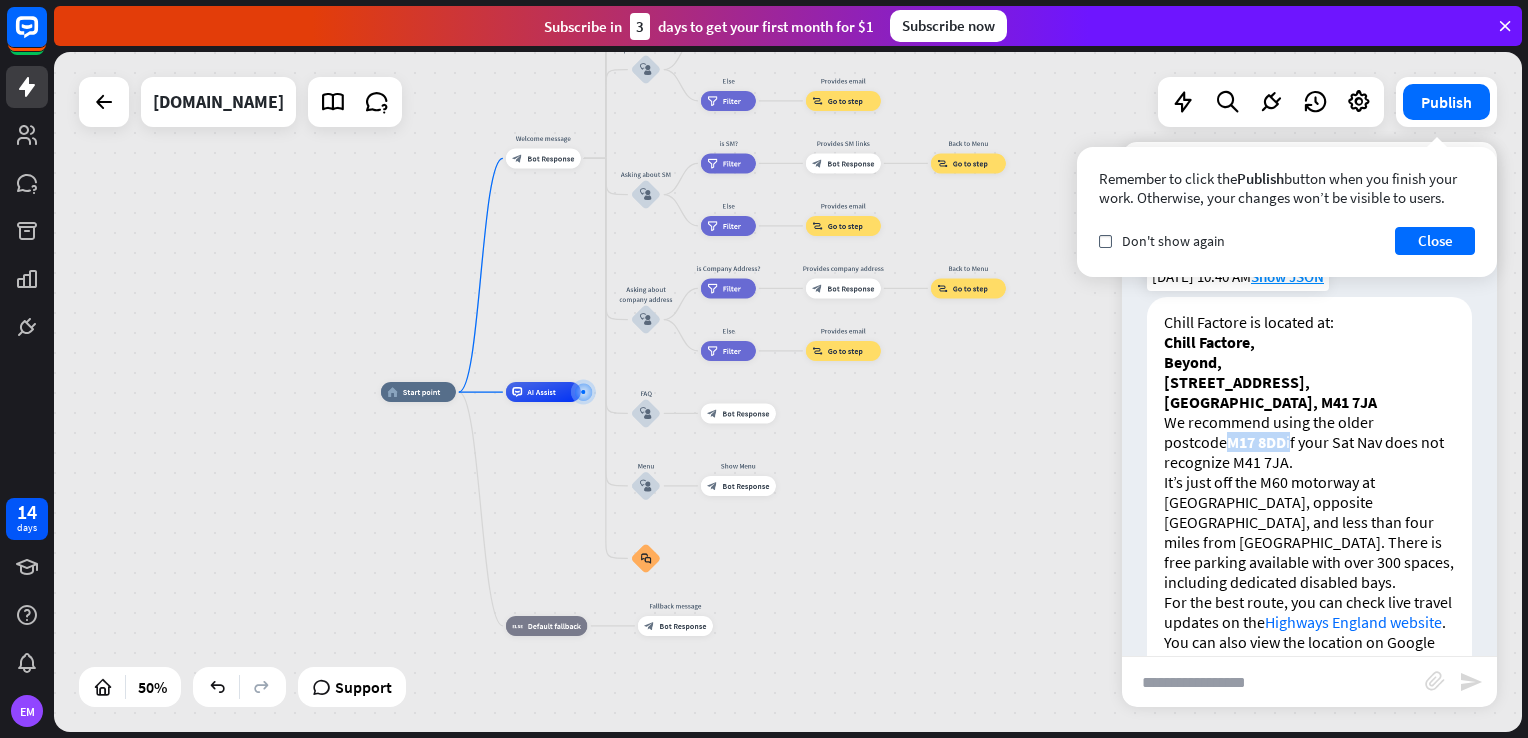 drag, startPoint x: 1227, startPoint y: 448, endPoint x: 1148, endPoint y: 448, distance: 79 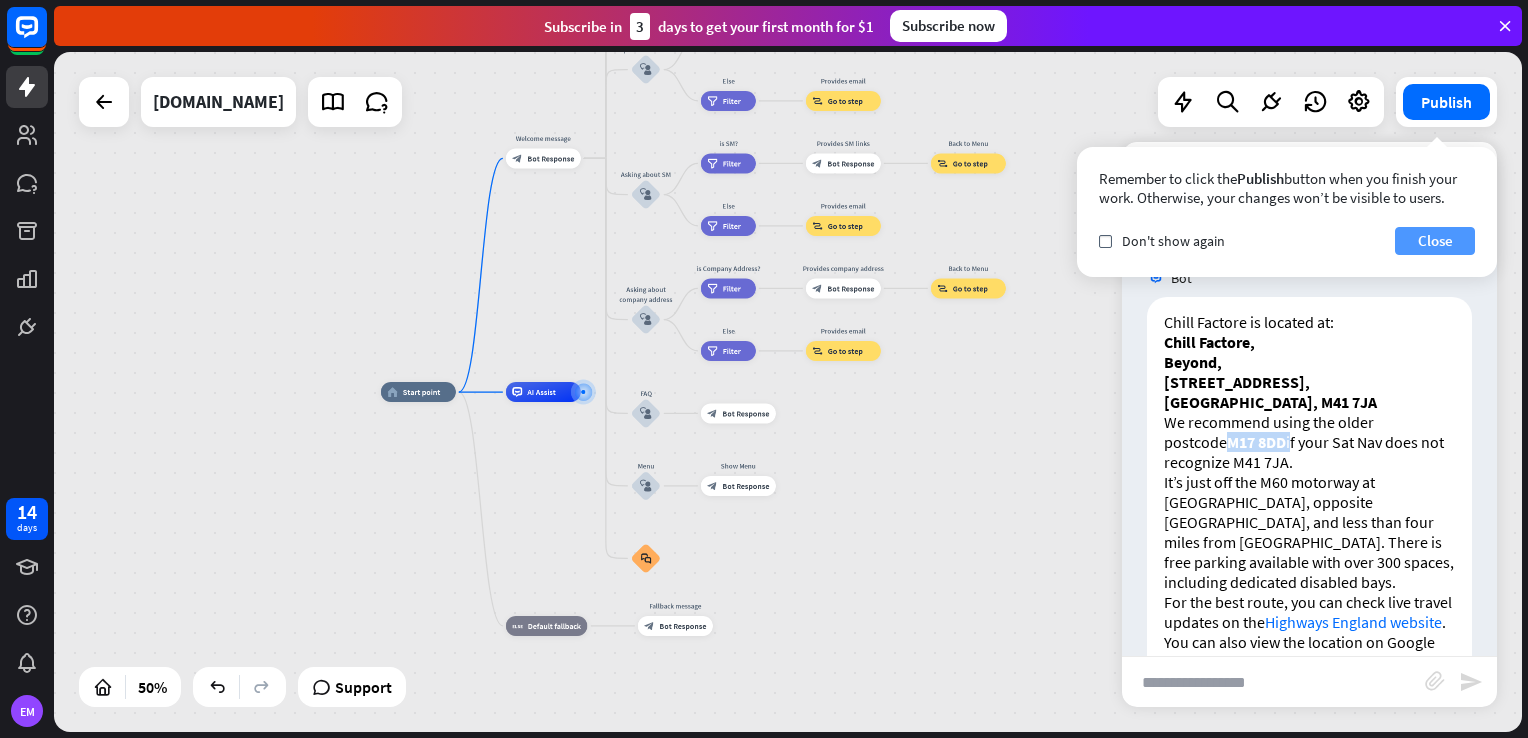 click on "Close" at bounding box center (1435, 241) 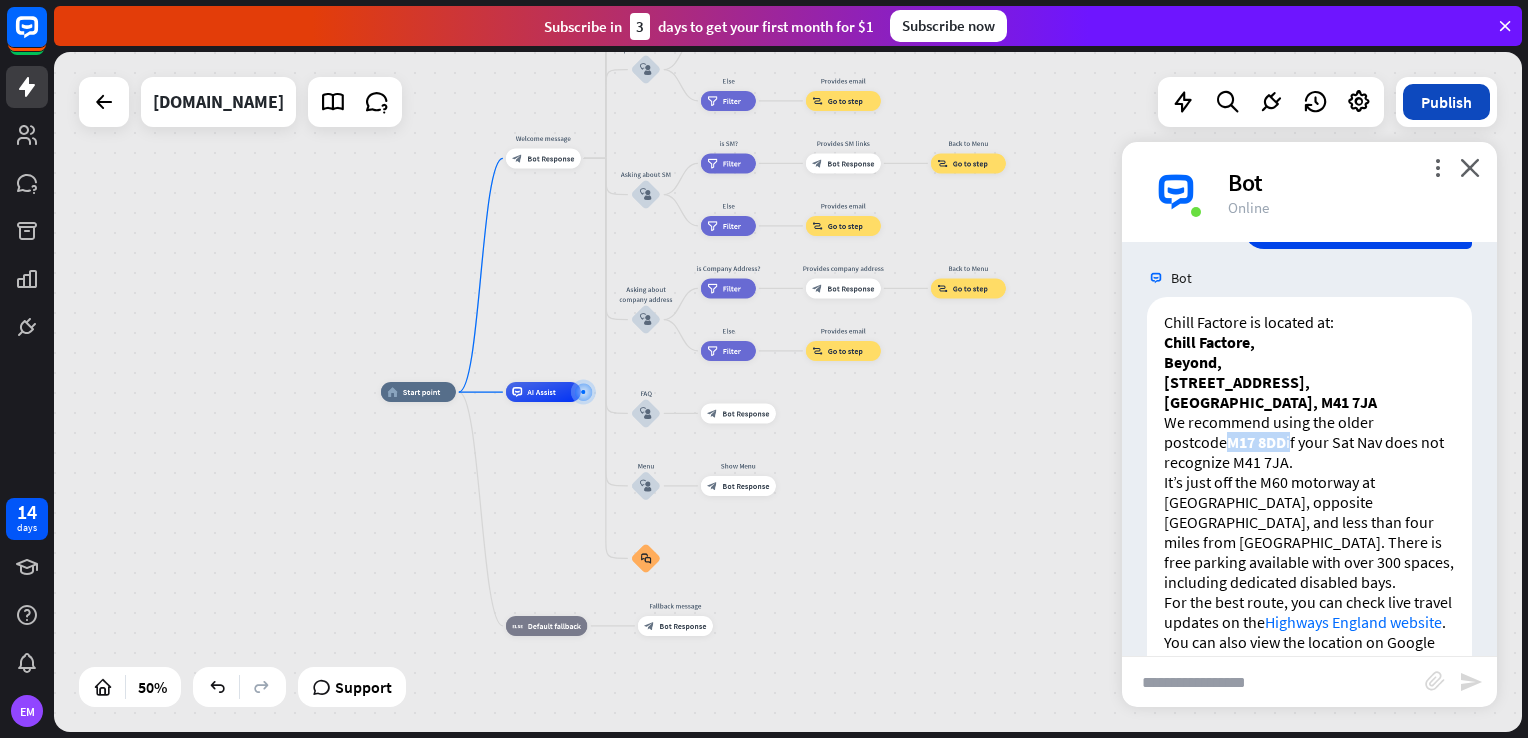click on "Publish" at bounding box center (1446, 102) 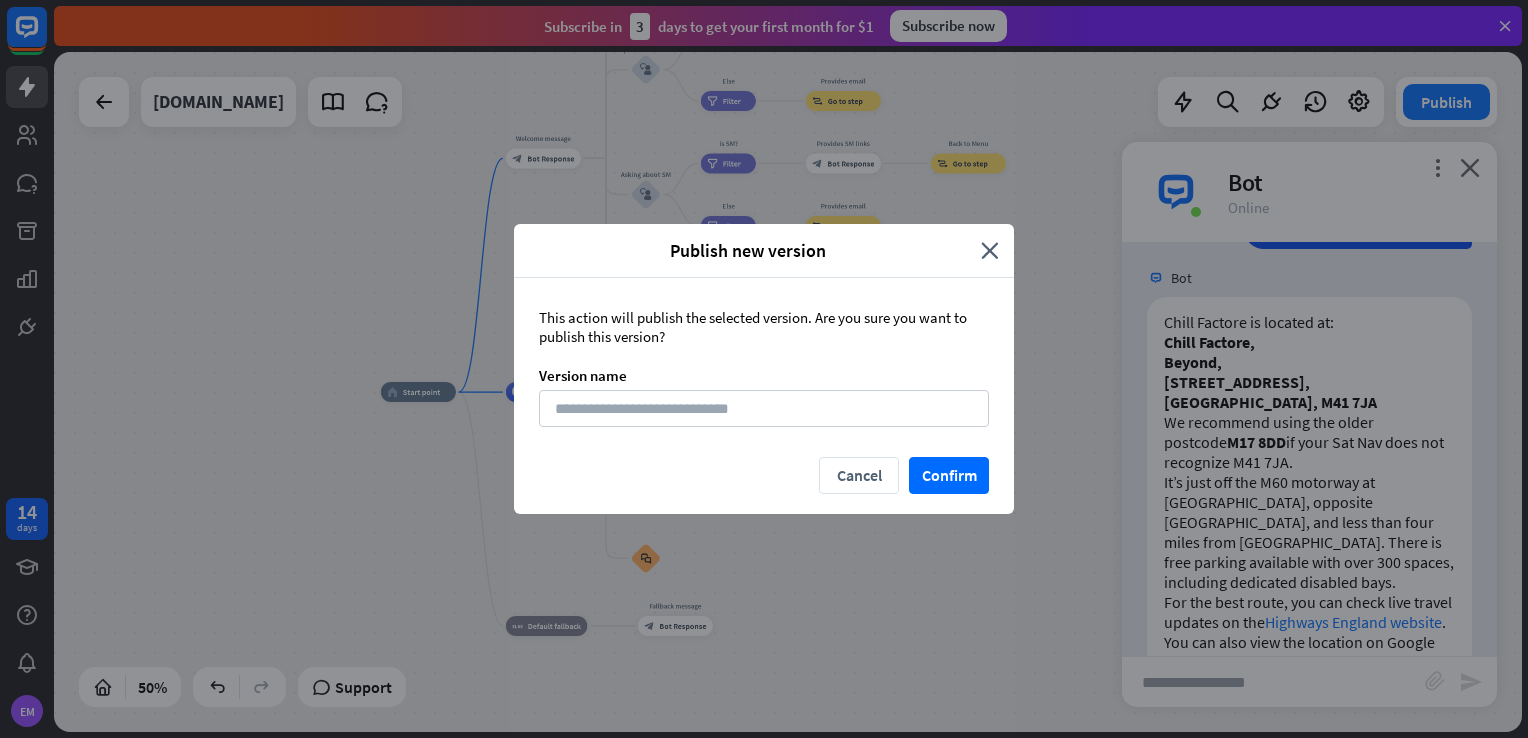 click on "This action will publish the selected version. Are you sure you want
to publish this version?" at bounding box center (764, 327) 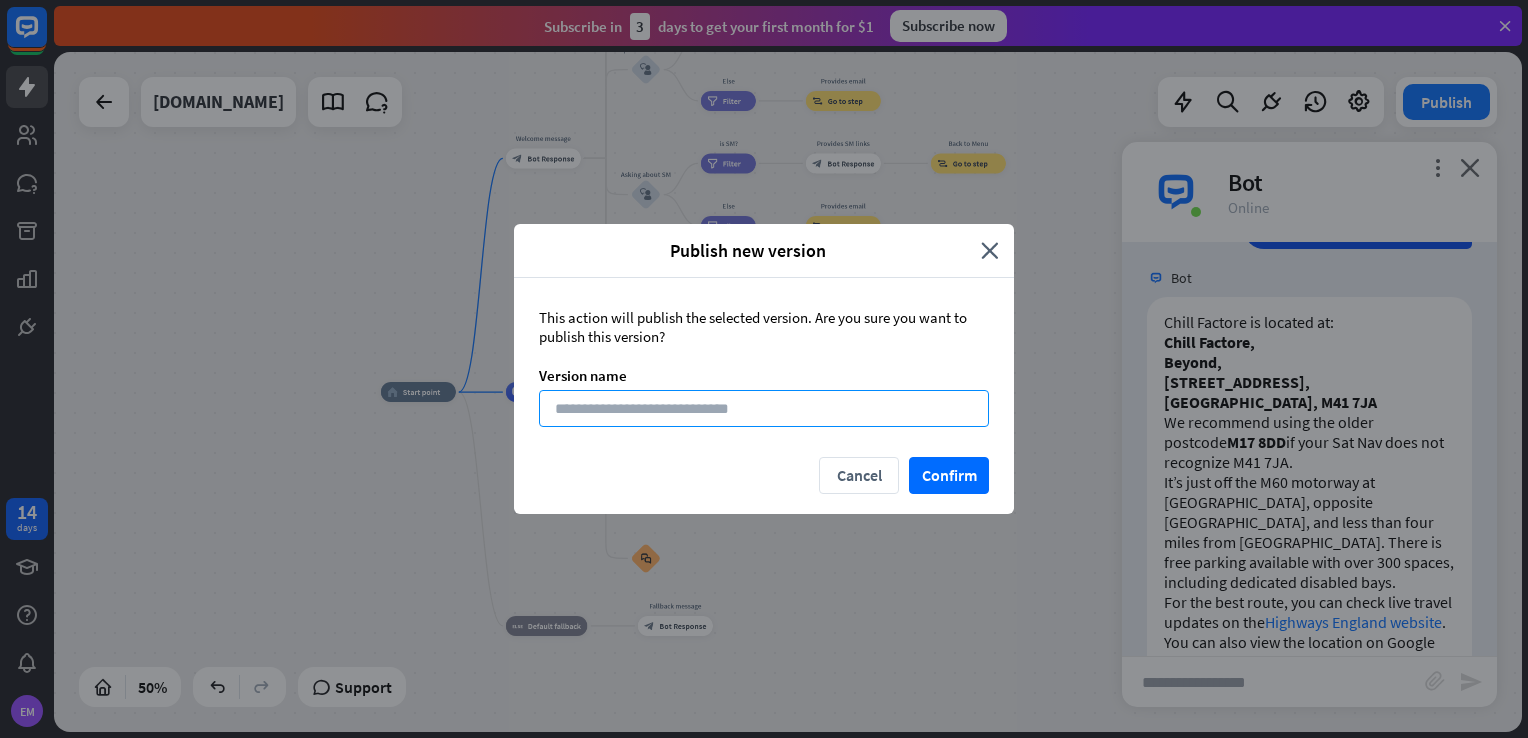 click at bounding box center (764, 408) 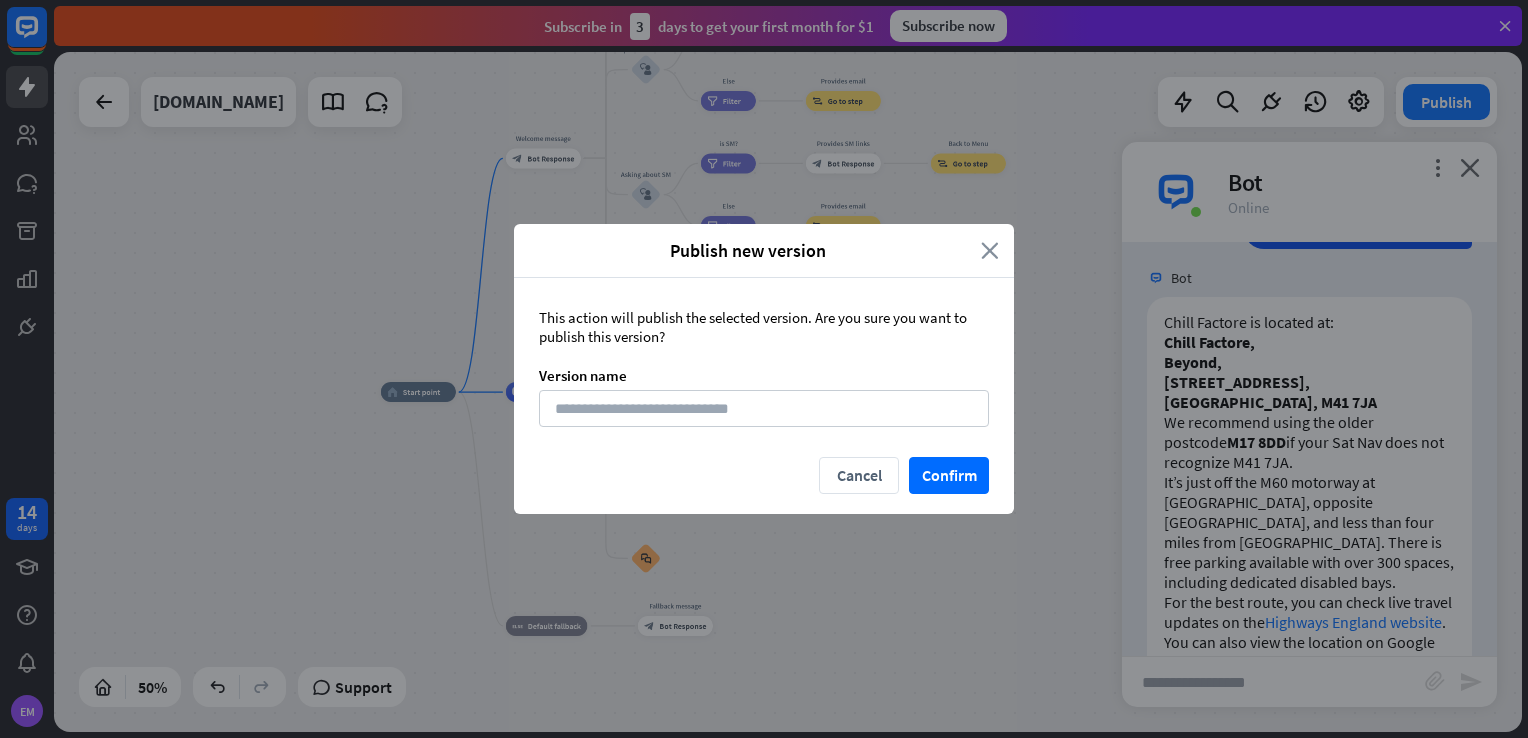 click on "Publish new version" at bounding box center (755, 250) 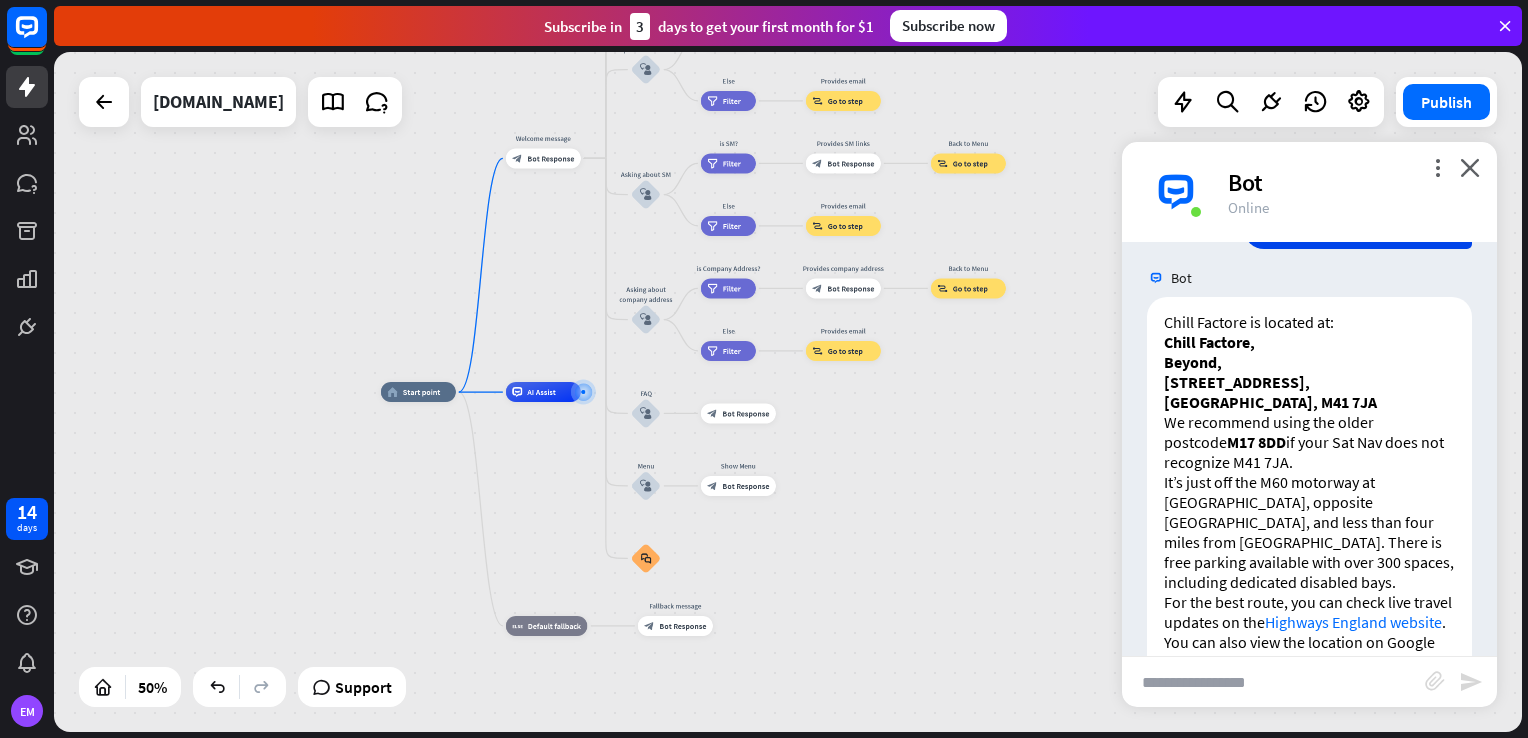 click on "home_2   Start point                 Welcome message   block_bot_response   Bot Response                 About us   block_user_input                 Provide company information   block_bot_response   Bot Response                 Back to Menu   block_user_input                 Was it helpful?   block_bot_response   Bot Response                 Yes   block_user_input                 Thank you!   block_bot_response   Bot Response                 No   block_user_input                 Back to Menu   block_goto   Go to step                 Contact us   block_user_input                 Contact flow   builder_tree   Flow                 Asking about email   block_user_input                   block_goto   Go to step                 Asking about phone number   block_user_input                 Is phone number?   filter   Filter                 Provides phone number   block_bot_response   Bot Response                 Back to Menu   block_goto   Go to step                 Else   filter   Filter" at bounding box center (748, 562) 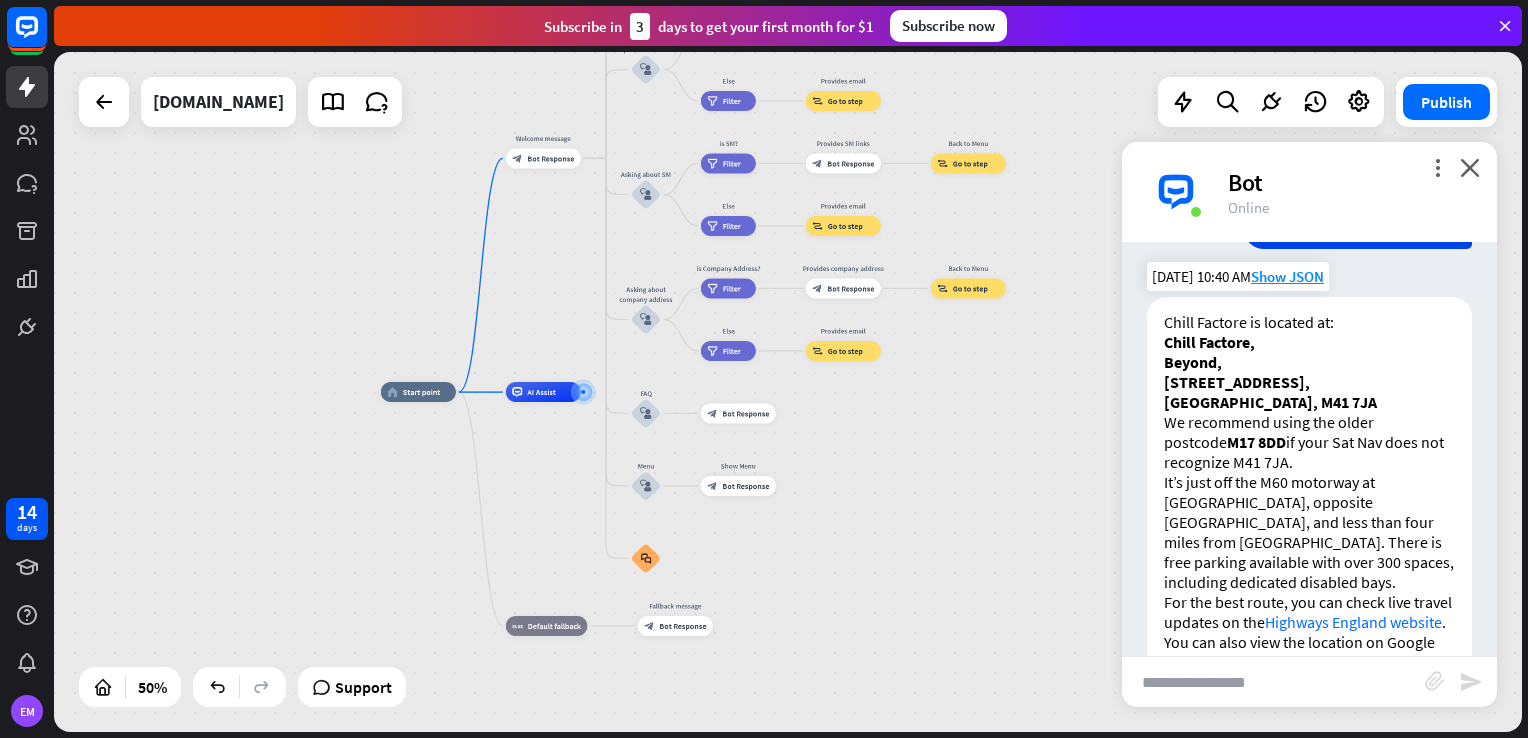 scroll, scrollTop: 319, scrollLeft: 0, axis: vertical 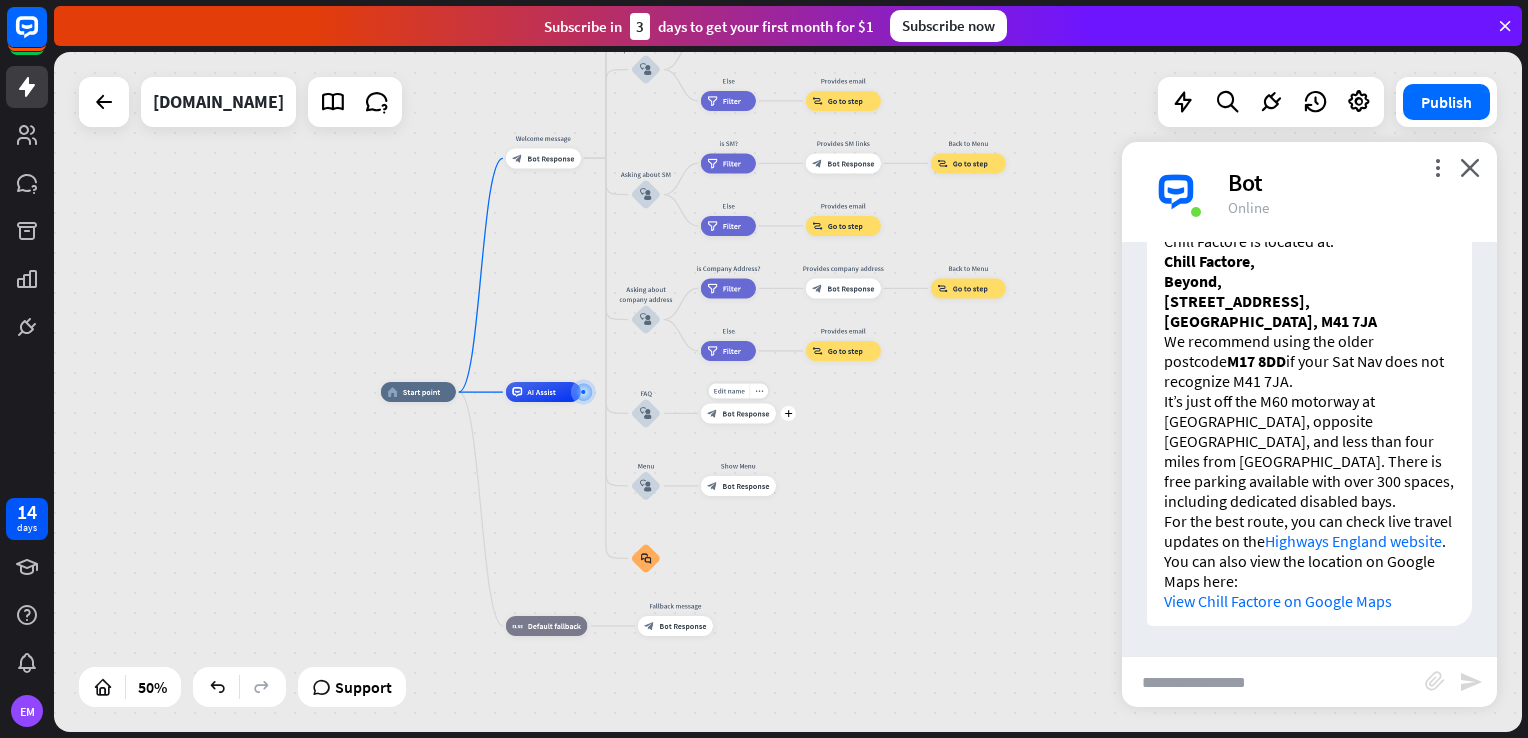 drag, startPoint x: 740, startPoint y: 426, endPoint x: 807, endPoint y: 436, distance: 67.74216 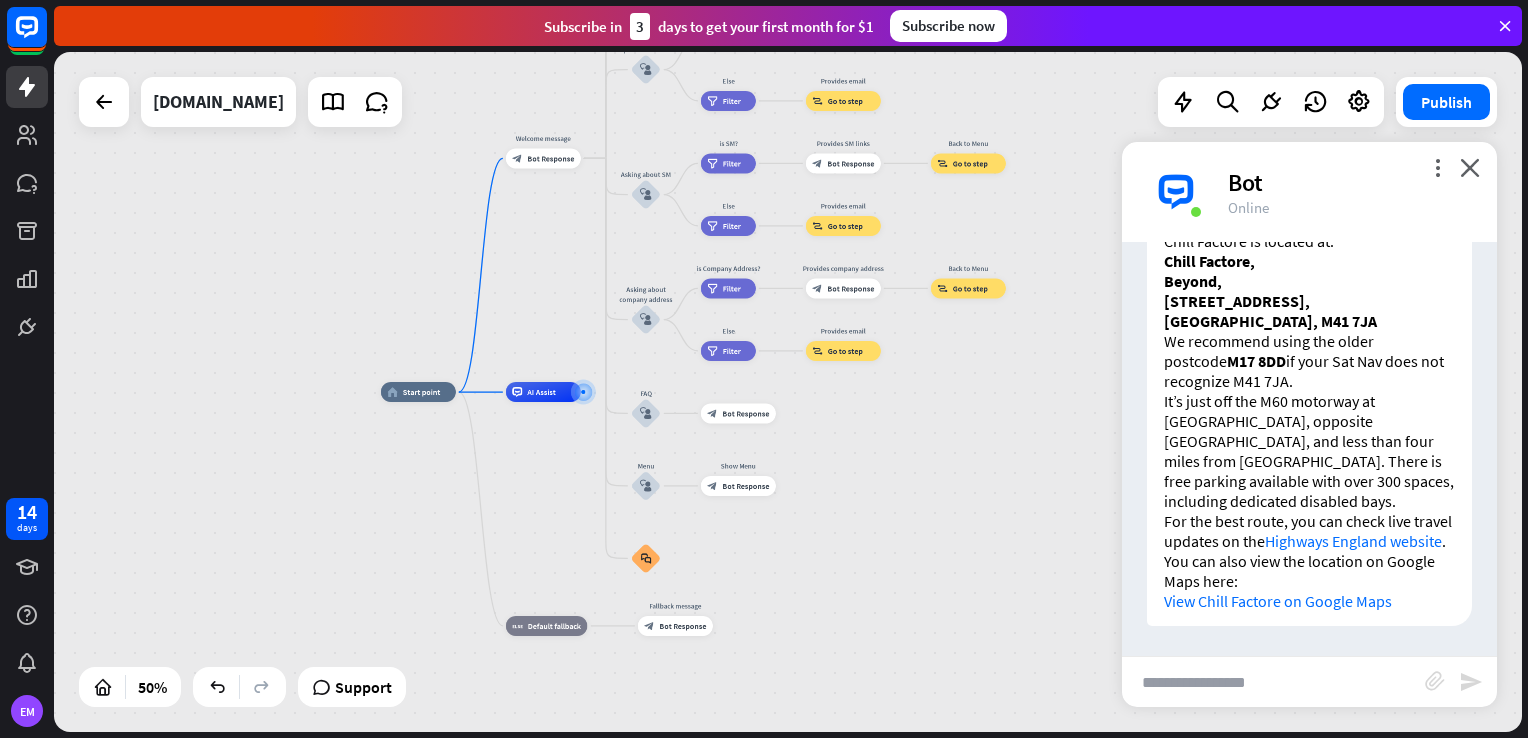 click on "home_2   Start point                 Welcome message   block_bot_response   Bot Response                 About us   block_user_input                 Provide company information   block_bot_response   Bot Response                 Back to Menu   block_user_input                 Was it helpful?   block_bot_response   Bot Response                 Yes   block_user_input                 Thank you!   block_bot_response   Bot Response                 No   block_user_input                 Back to Menu   block_goto   Go to step                 Contact us   block_user_input                 Contact flow   builder_tree   Flow                 Asking about email   block_user_input                   block_goto   Go to step                 Asking about phone number   block_user_input                 Is phone number?   filter   Filter                 Provides phone number   block_bot_response   Bot Response                 Back to Menu   block_goto   Go to step                 Else   filter   Filter" at bounding box center [748, 562] 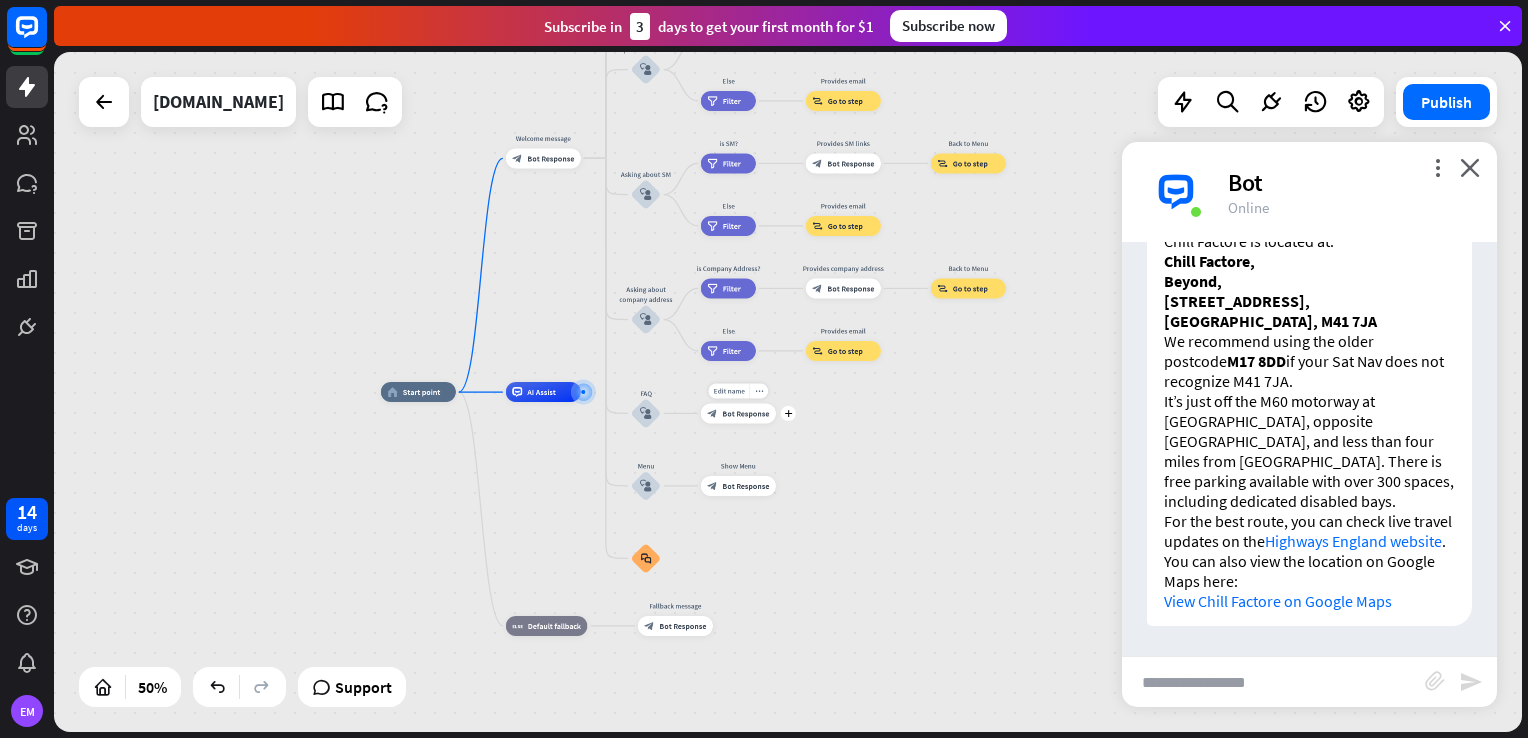 click on "Bot Response" at bounding box center [745, 413] 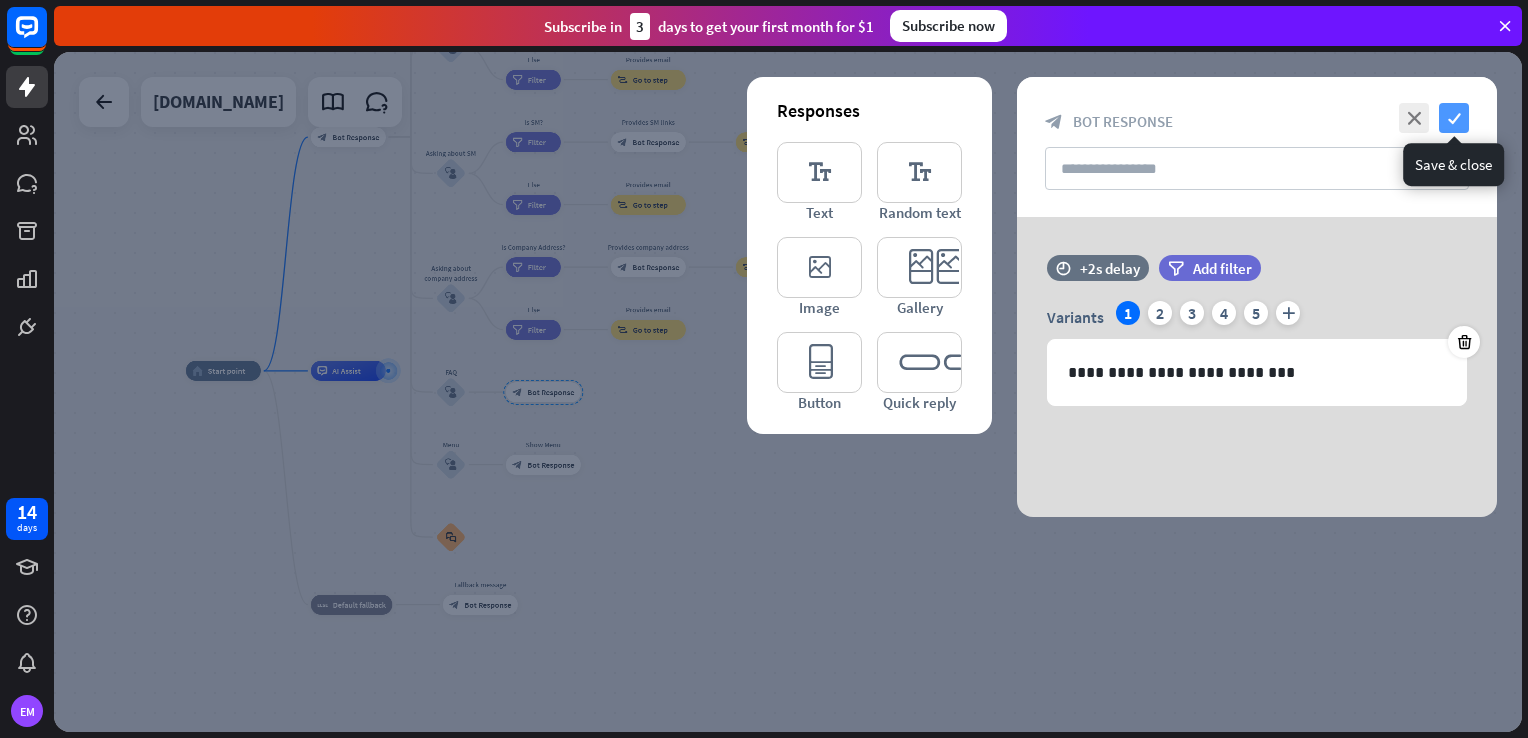 click on "check" at bounding box center (1454, 118) 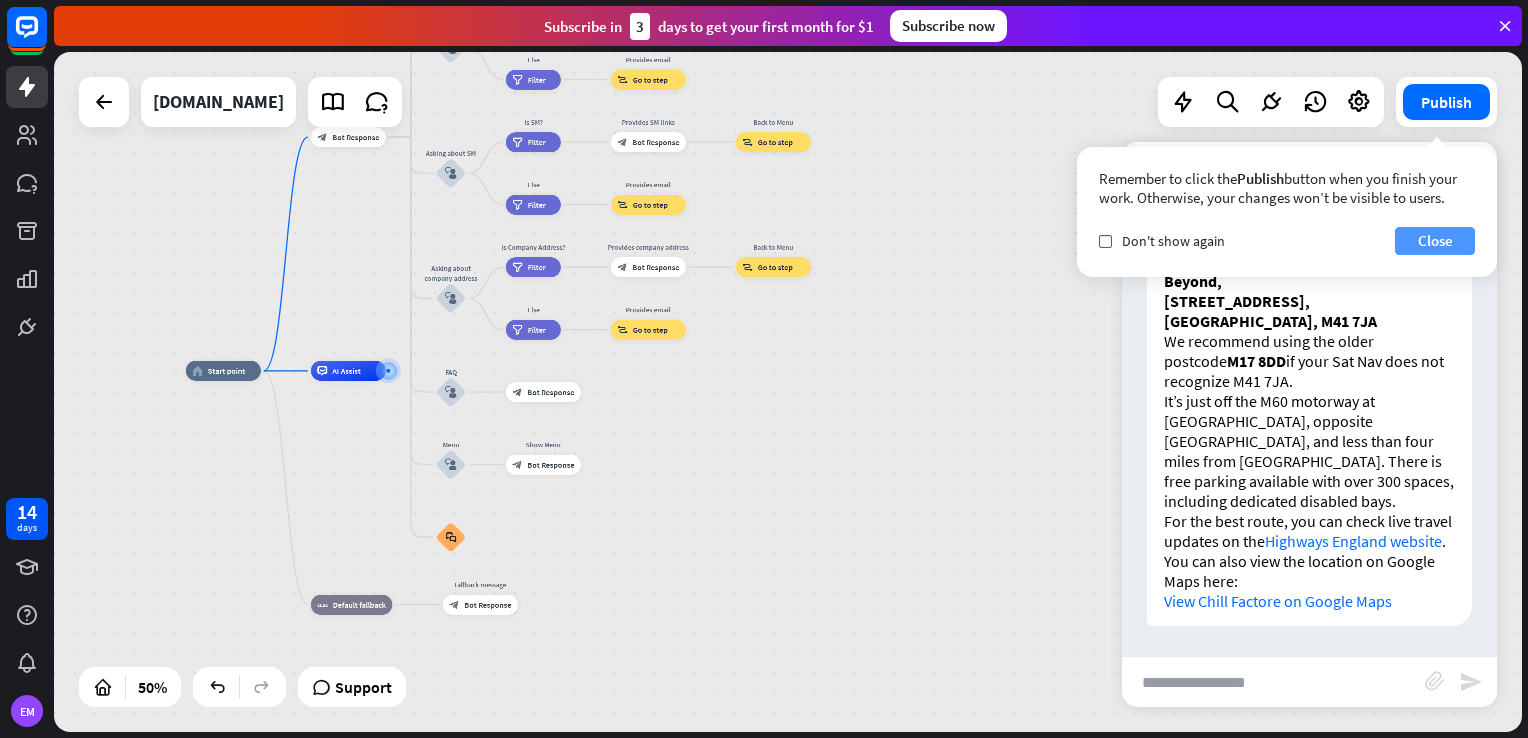 click on "Close" at bounding box center [1435, 241] 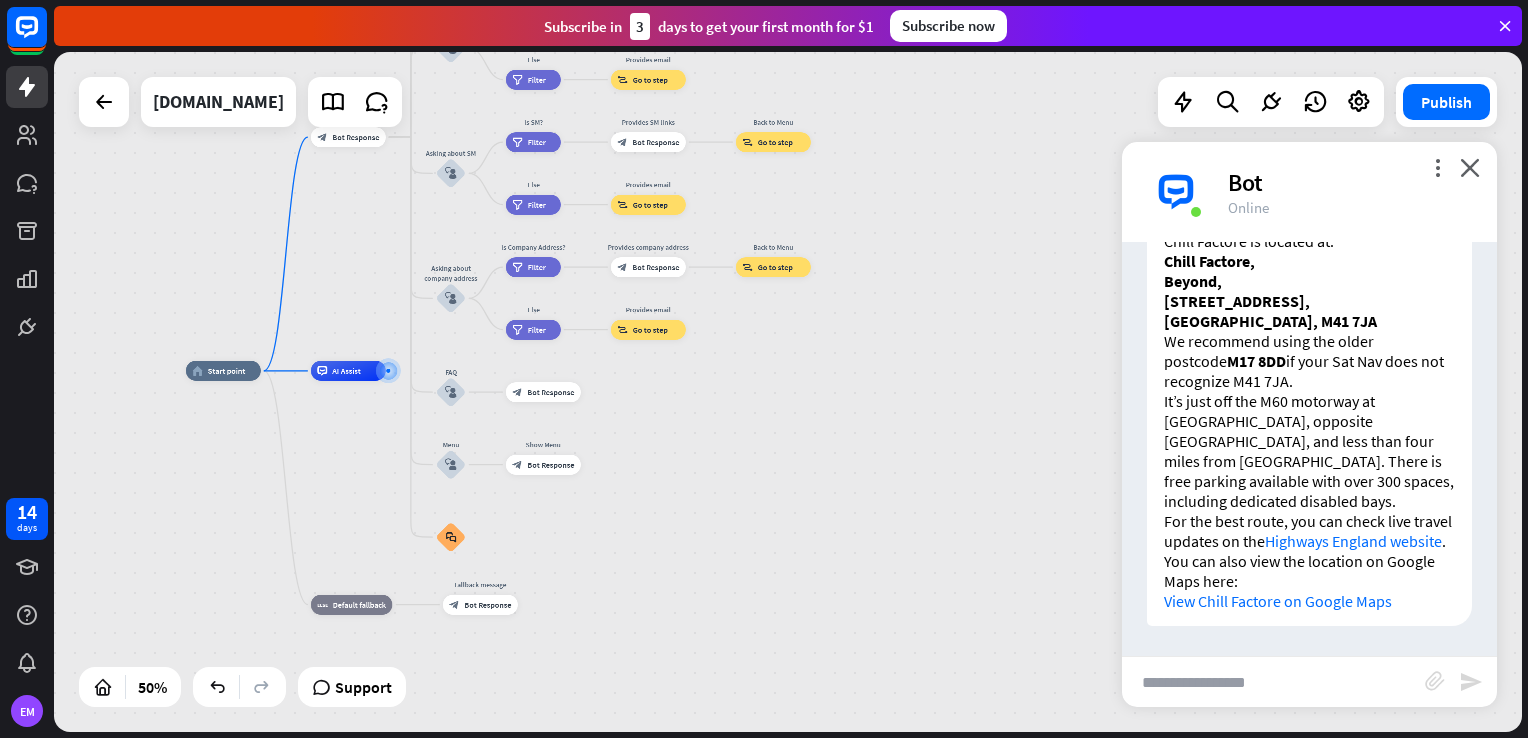 click at bounding box center (1273, 682) 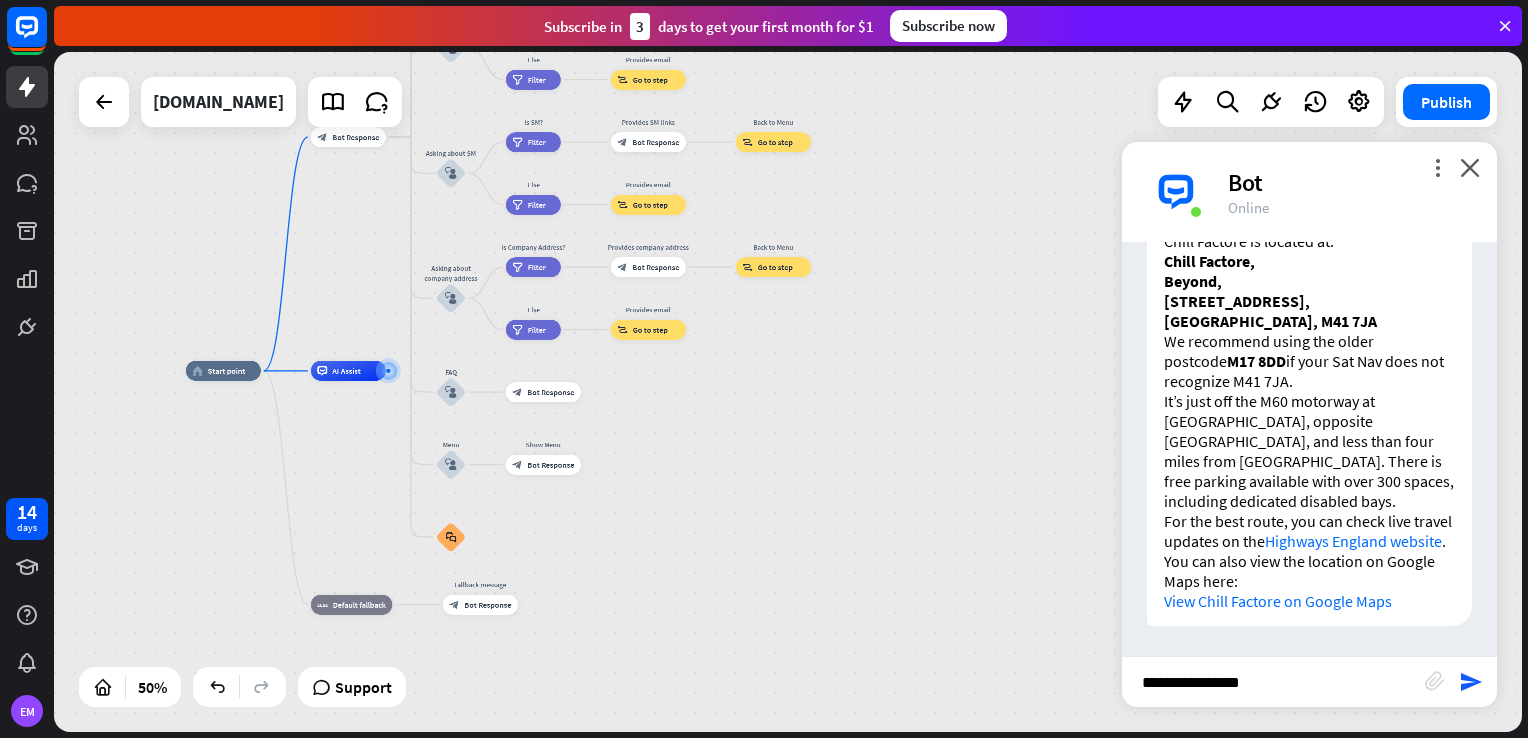 type on "**********" 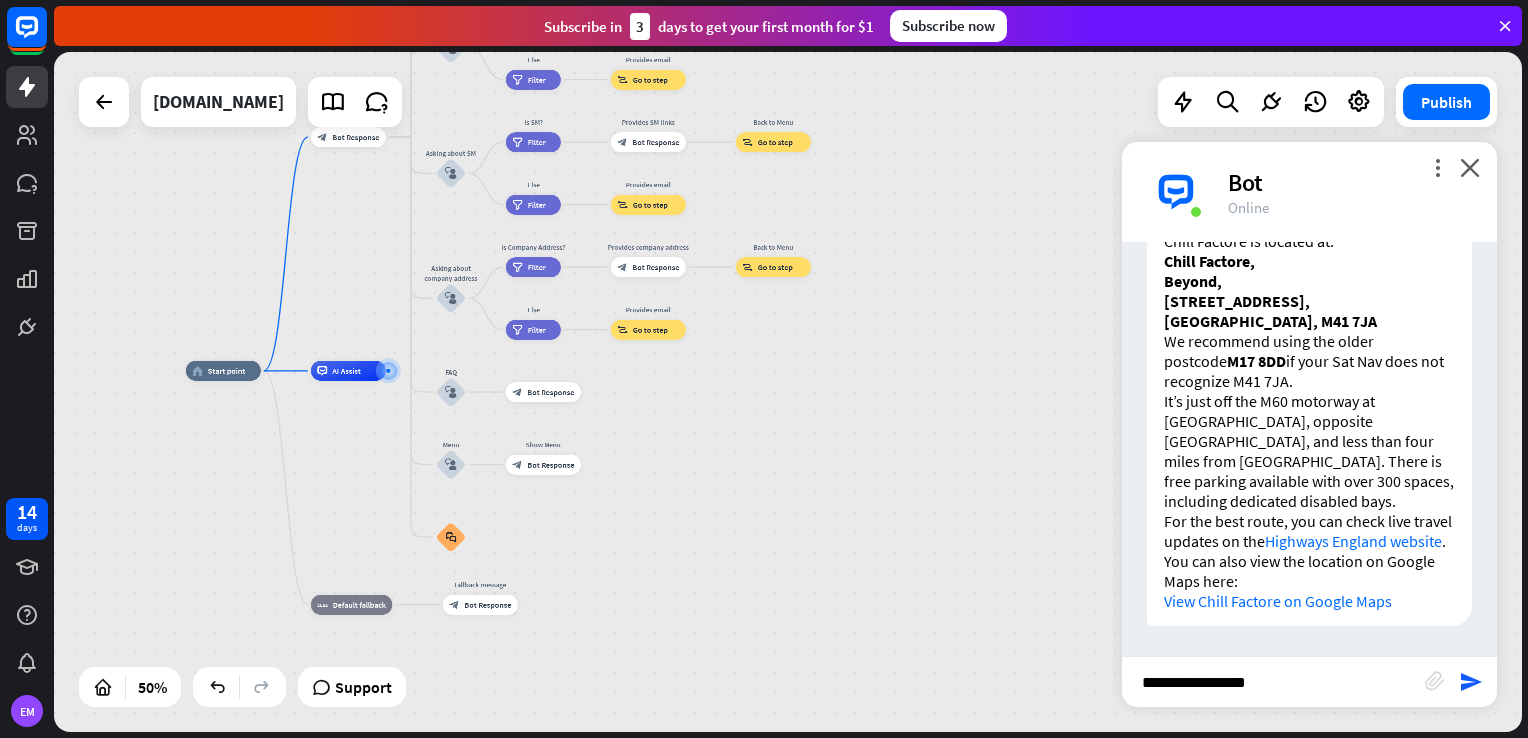 type 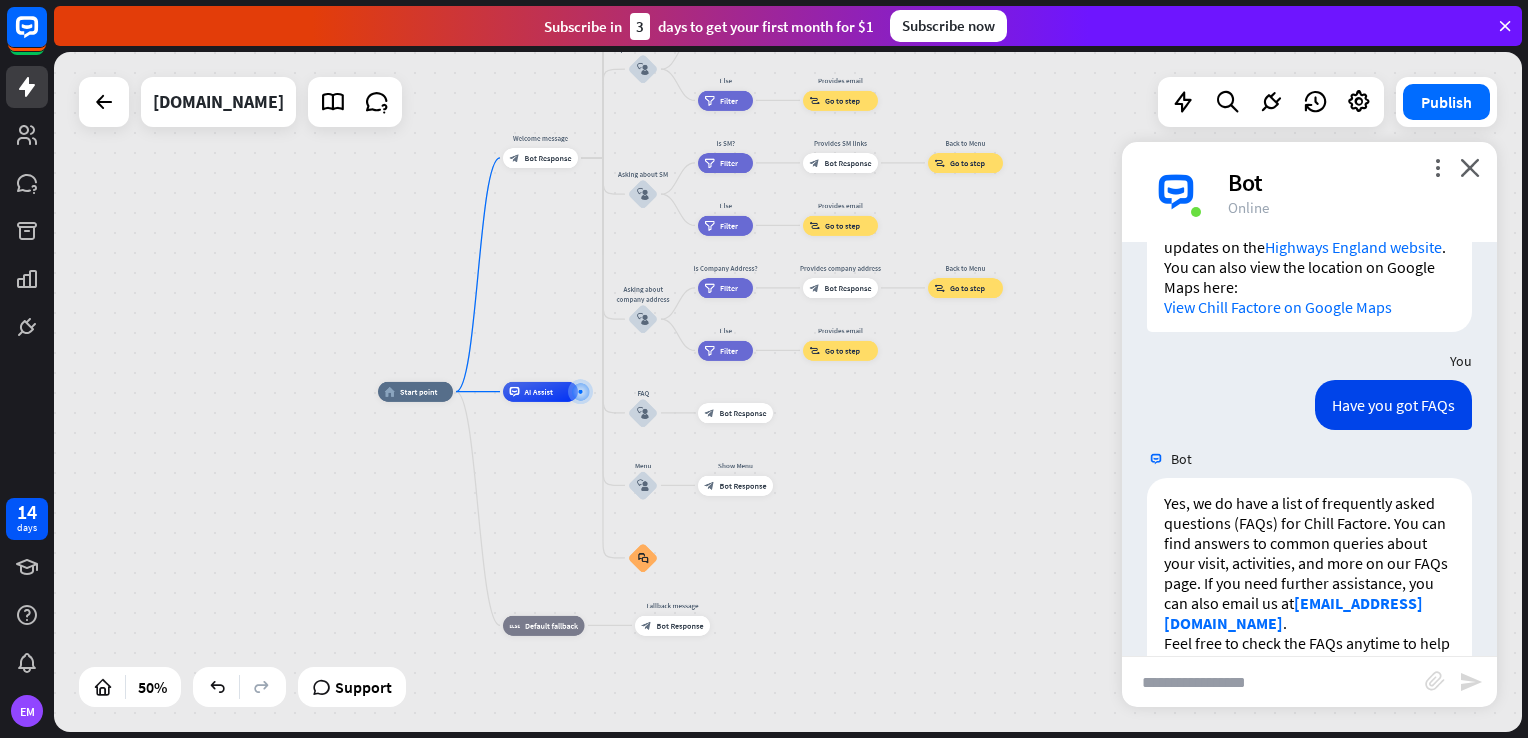 scroll, scrollTop: 675, scrollLeft: 0, axis: vertical 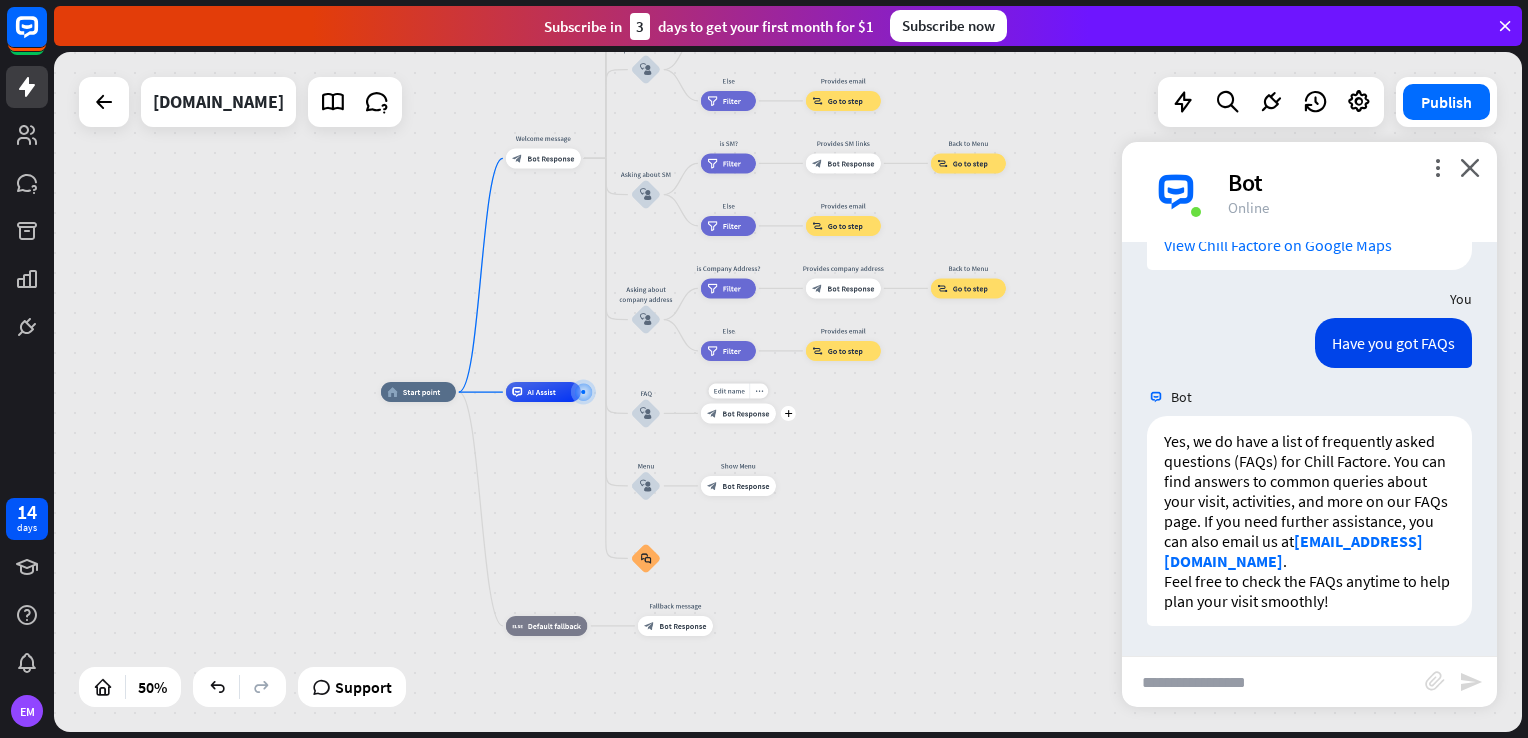 click on "Bot Response" at bounding box center (745, 413) 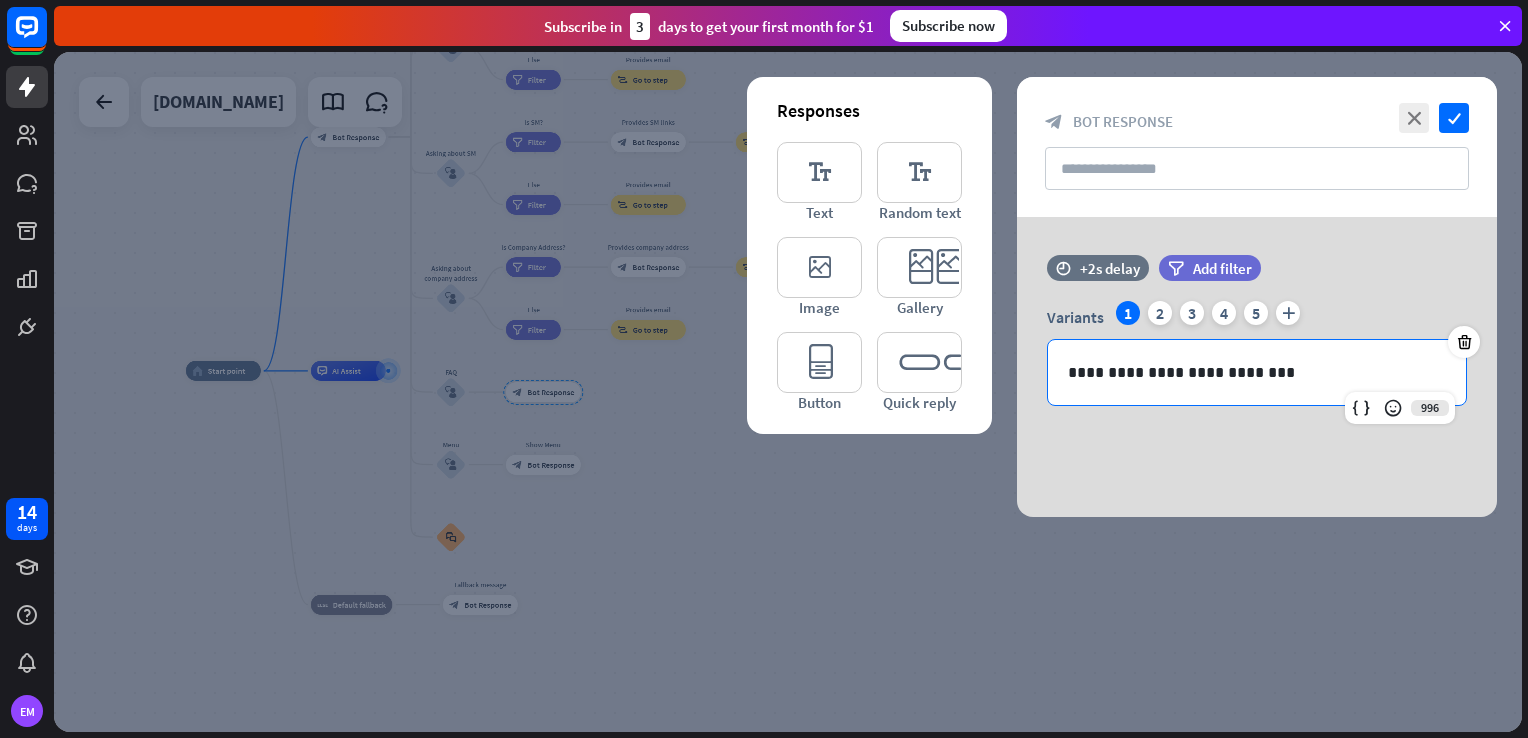 drag, startPoint x: 1324, startPoint y: 377, endPoint x: 989, endPoint y: 390, distance: 335.25214 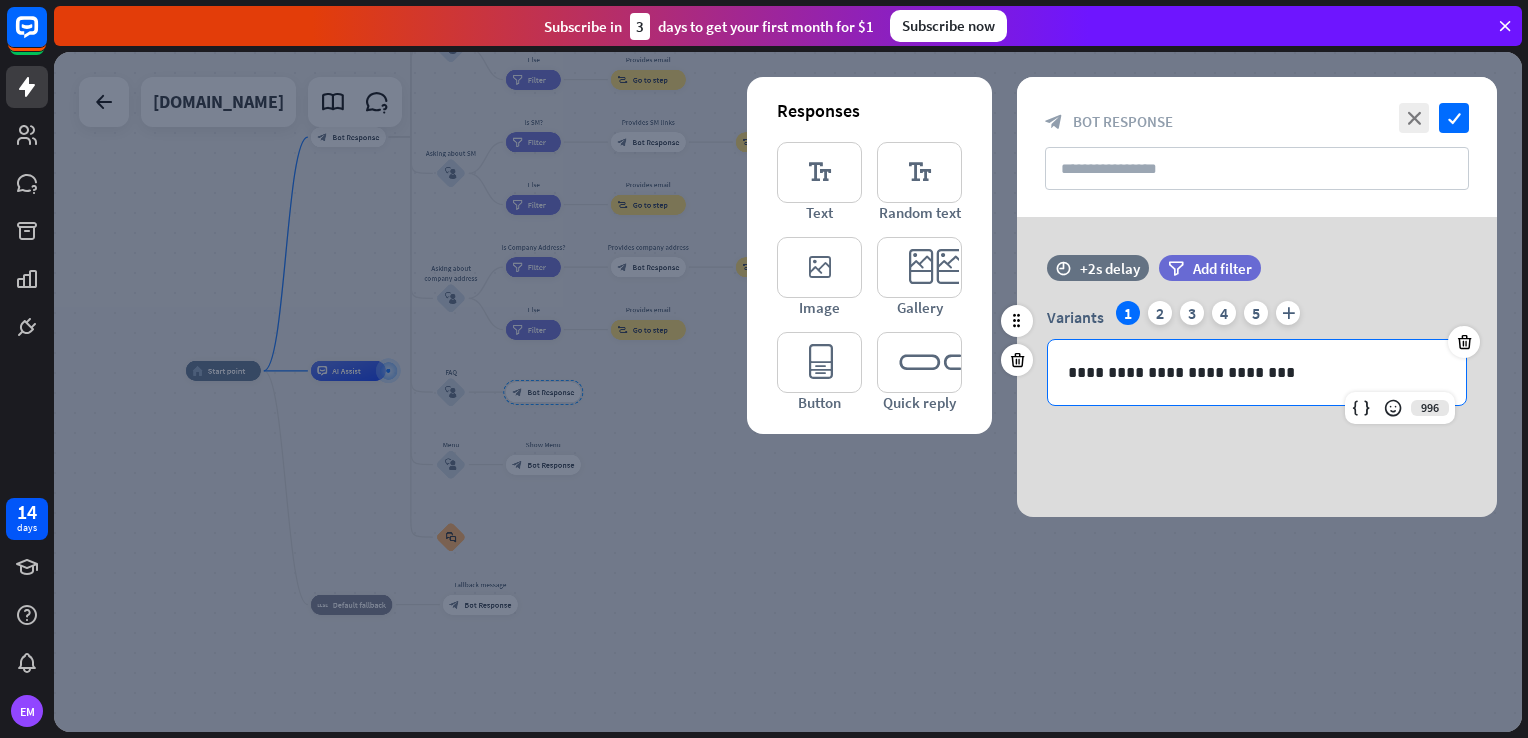 click on "**********" at bounding box center [1257, 372] 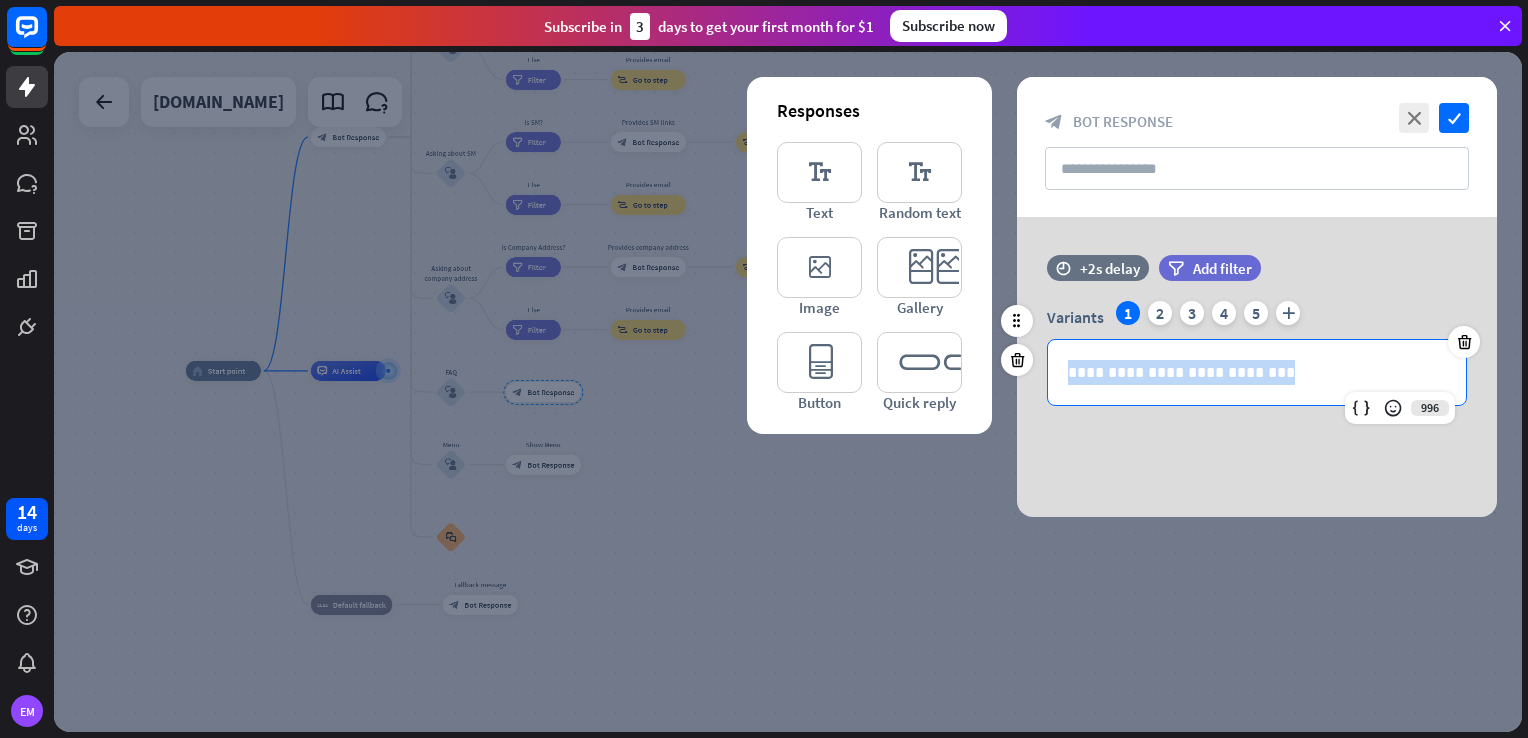 drag, startPoint x: 1299, startPoint y: 374, endPoint x: 1056, endPoint y: 366, distance: 243.13165 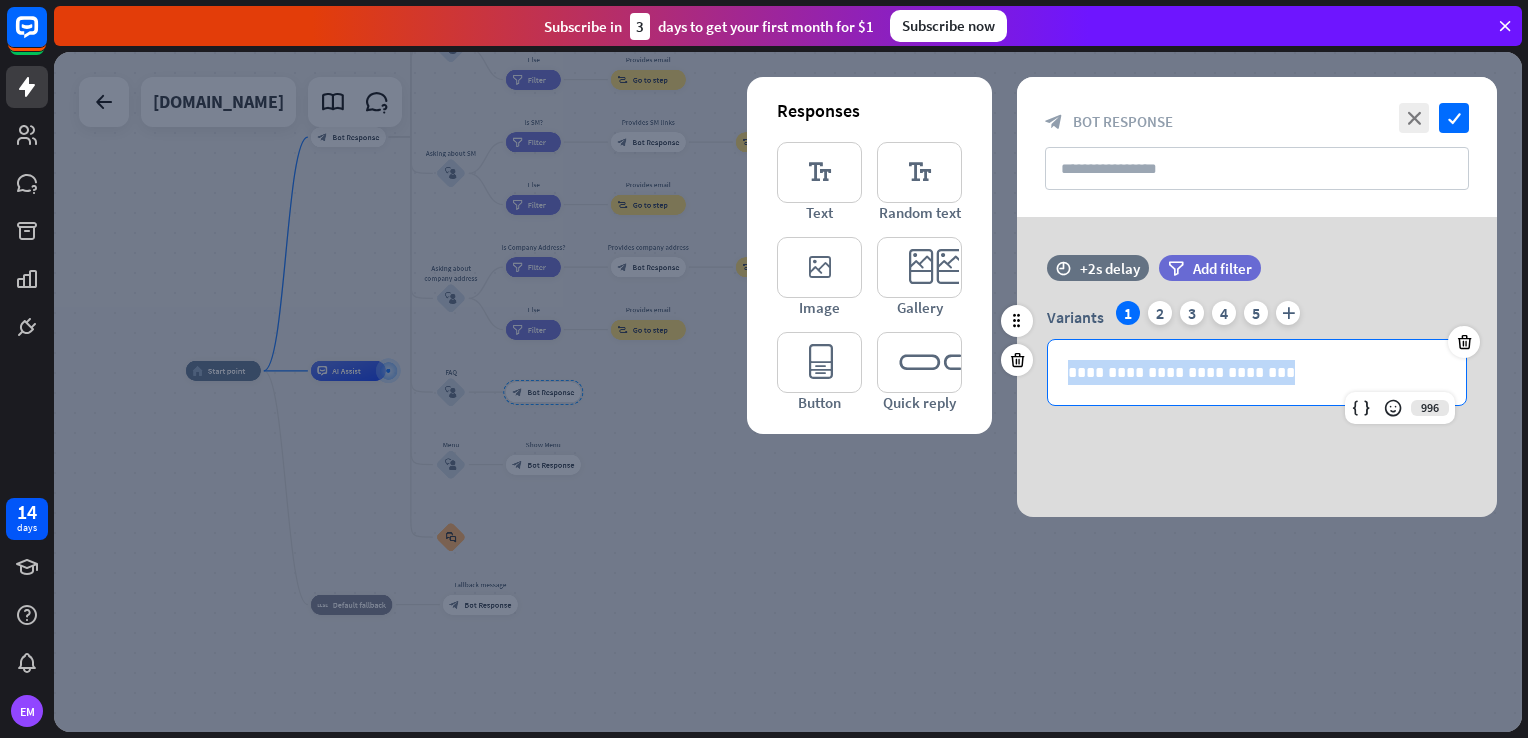 click on "**********" at bounding box center [1257, 372] 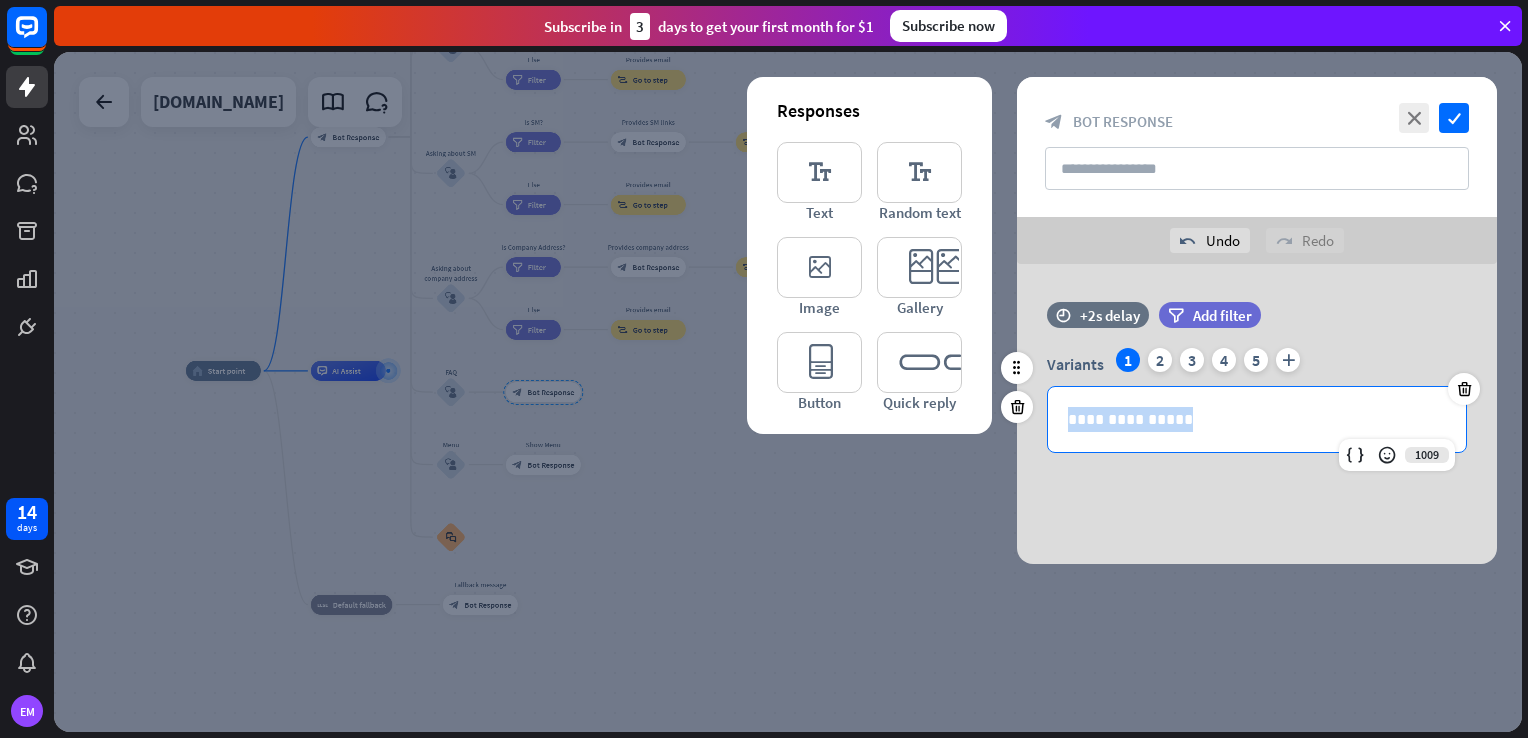 drag, startPoint x: 1207, startPoint y: 425, endPoint x: 1069, endPoint y: 424, distance: 138.00362 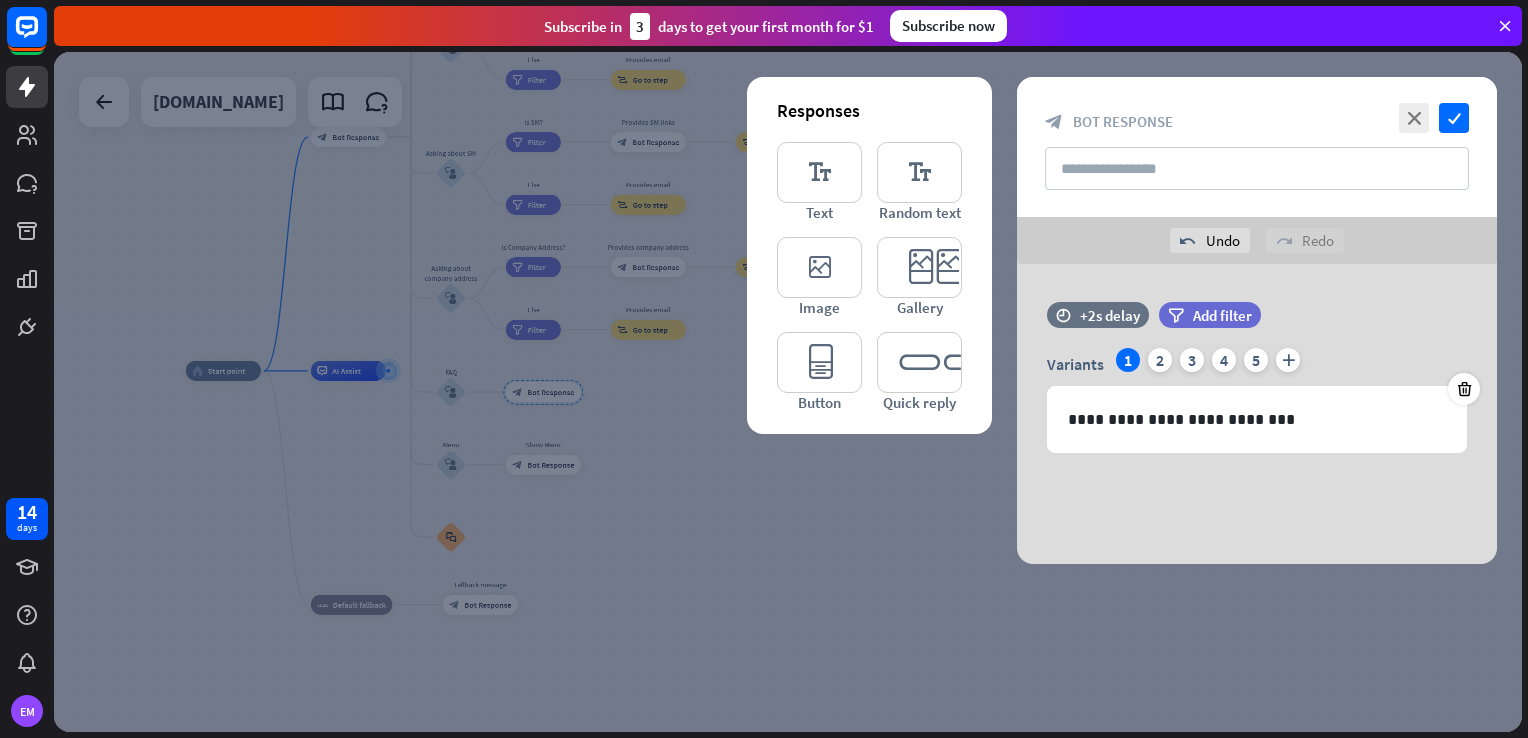 click on "close
check
block_bot_response   Bot Response" at bounding box center (1257, 147) 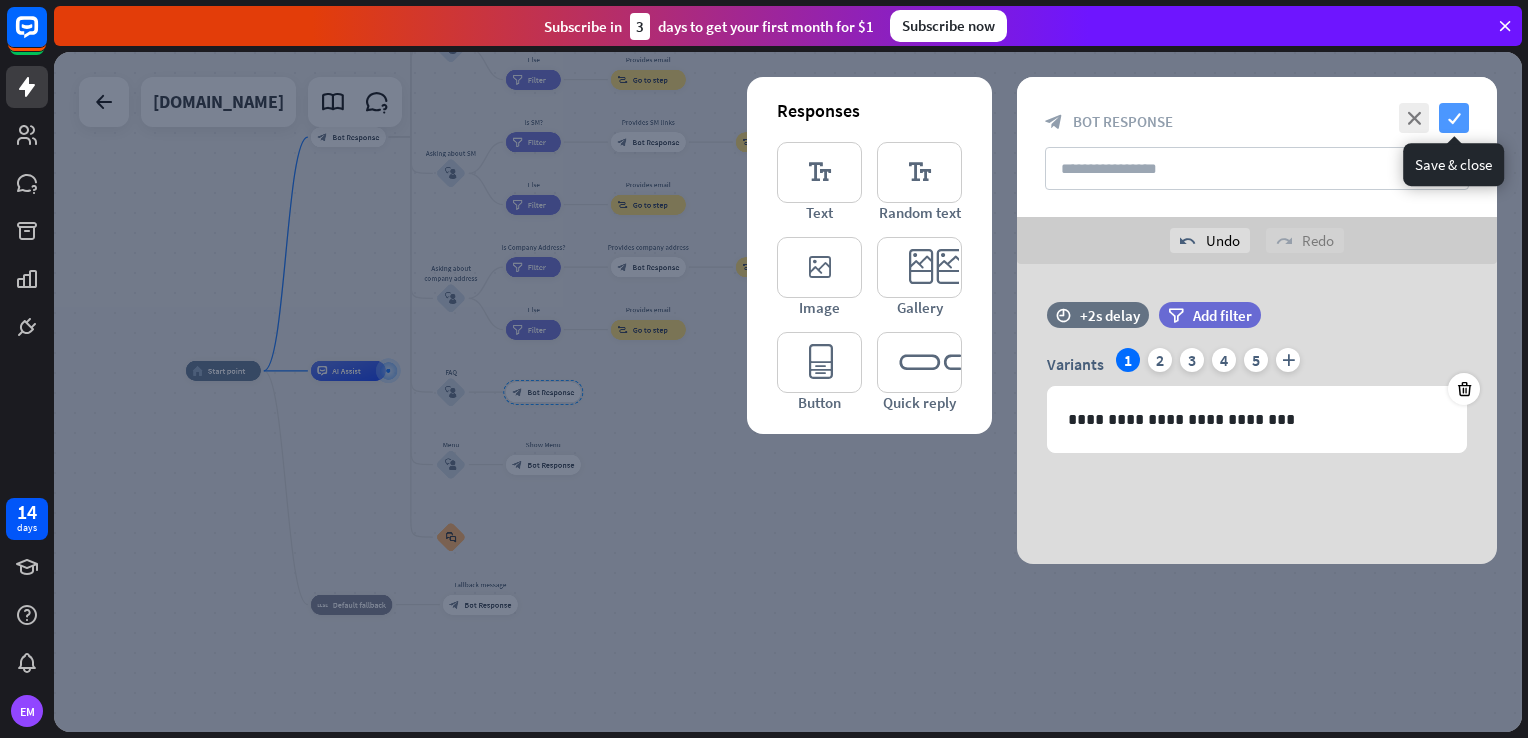 click on "check" at bounding box center [1454, 118] 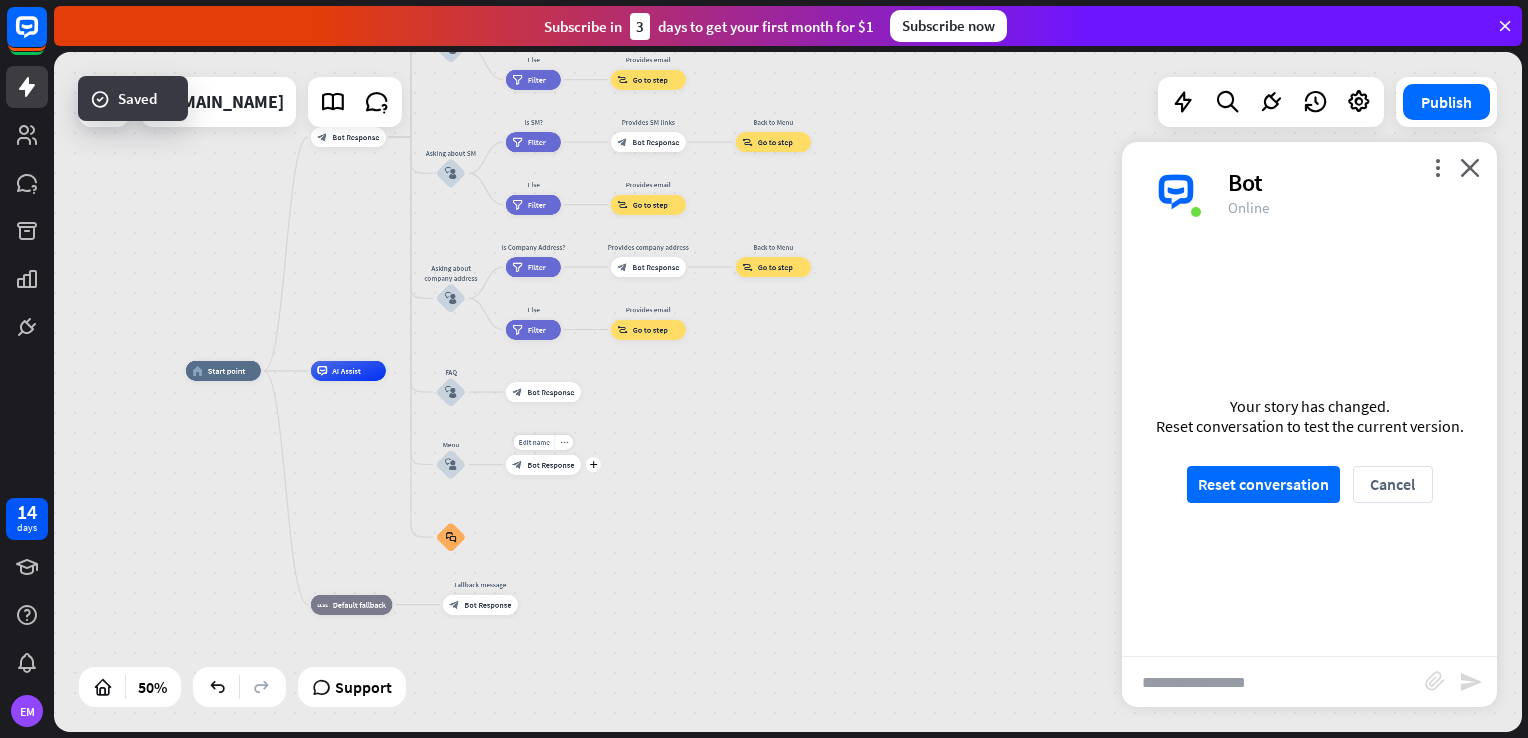 click on "block_bot_response   Bot Response" at bounding box center [543, 465] 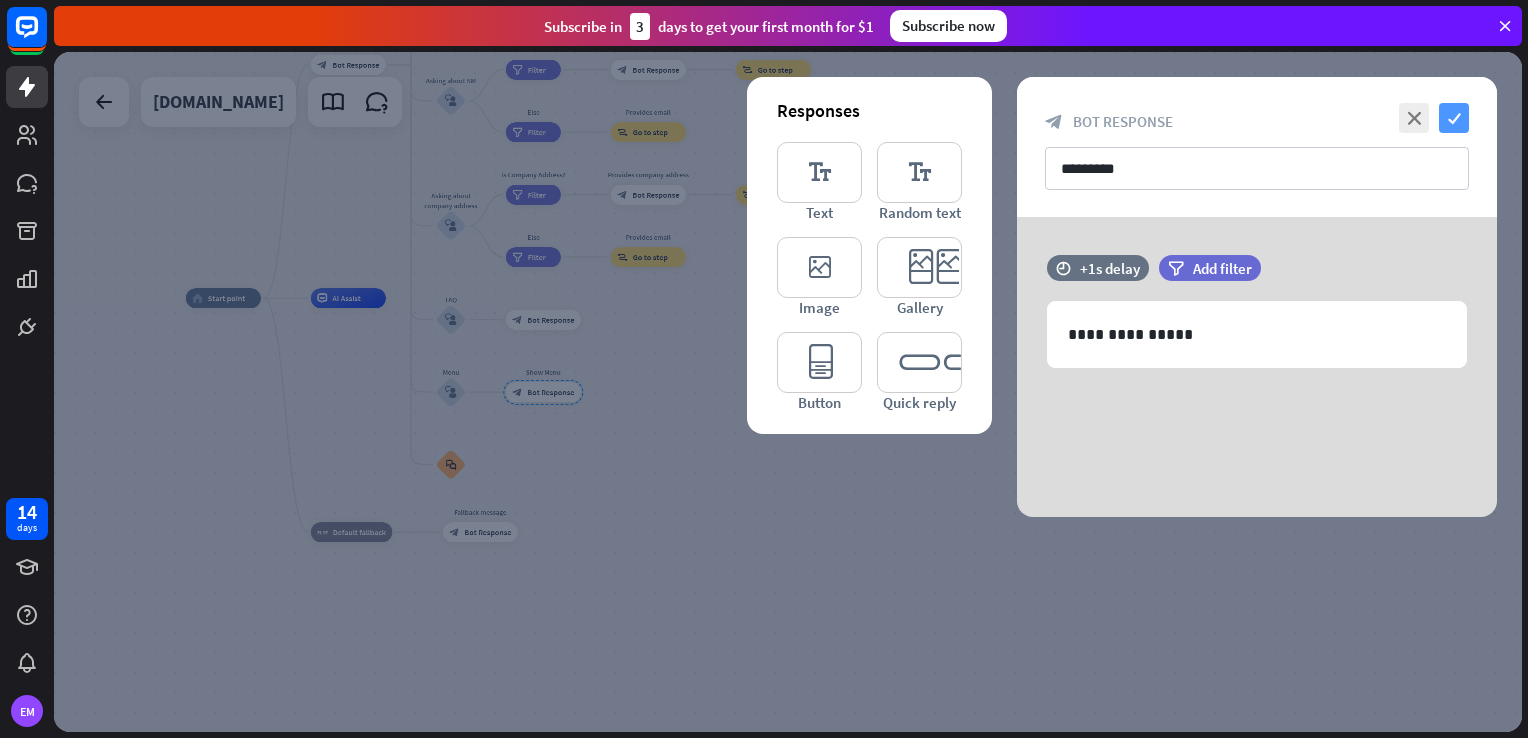 click on "check" at bounding box center (1454, 118) 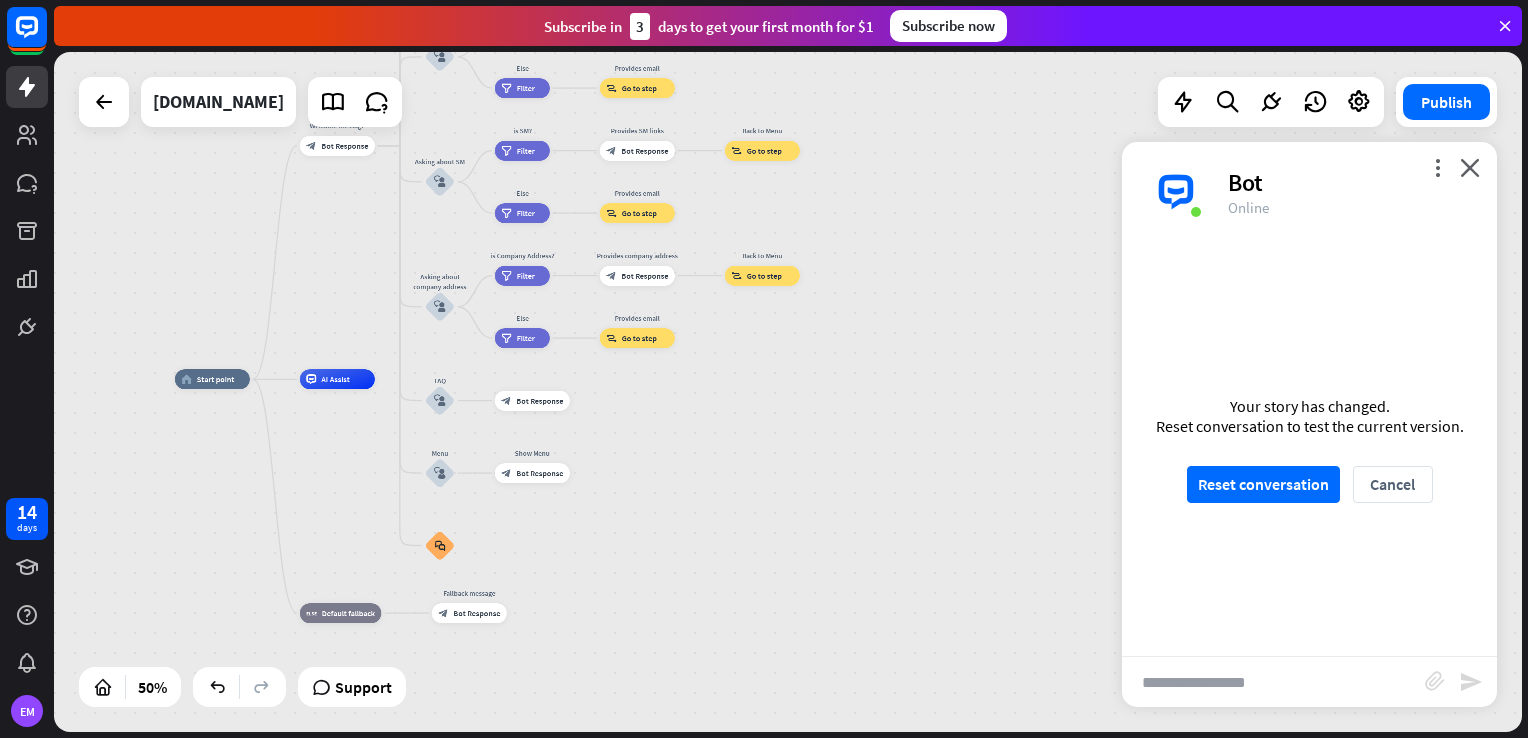 drag, startPoint x: 685, startPoint y: 419, endPoint x: 678, endPoint y: 586, distance: 167.14664 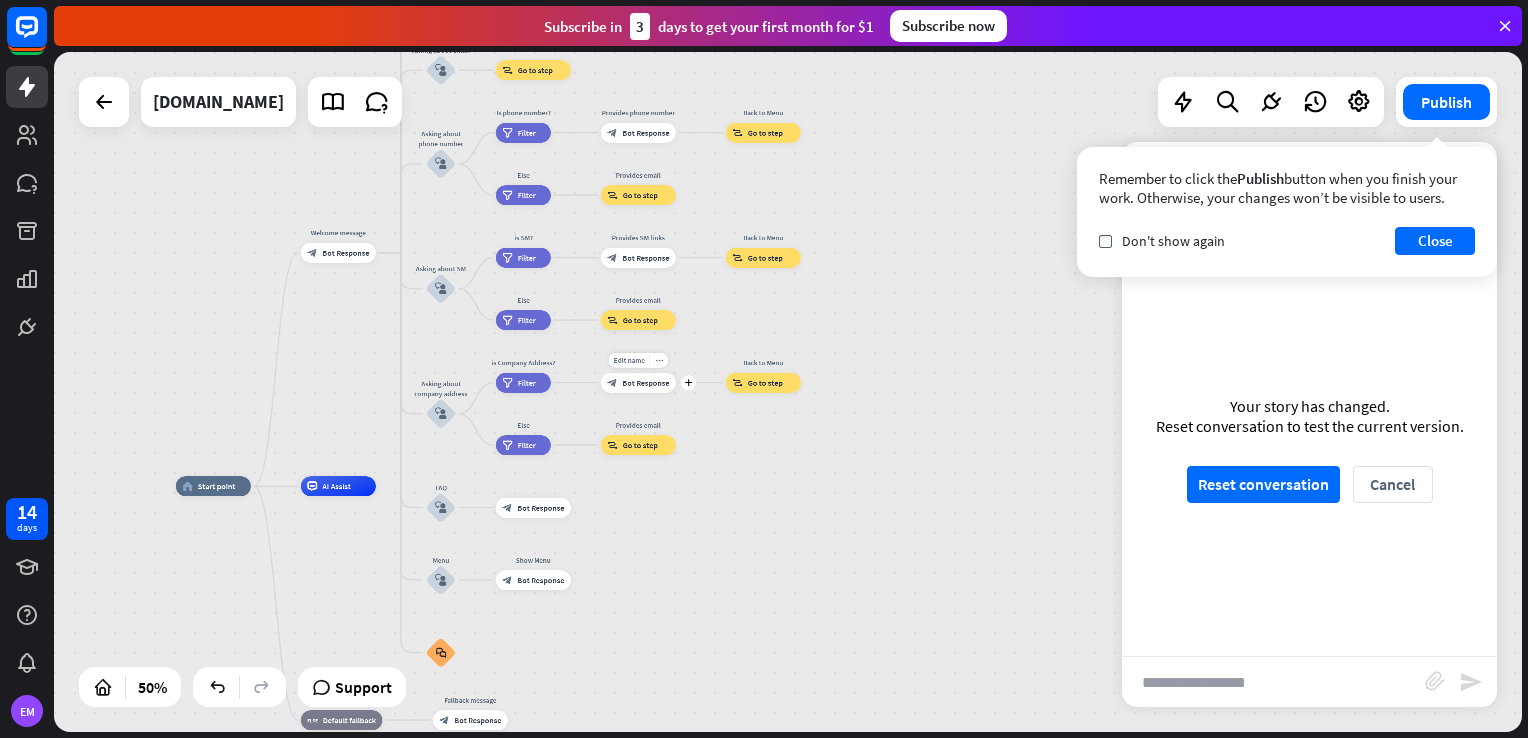 click on "Bot Response" at bounding box center [645, 383] 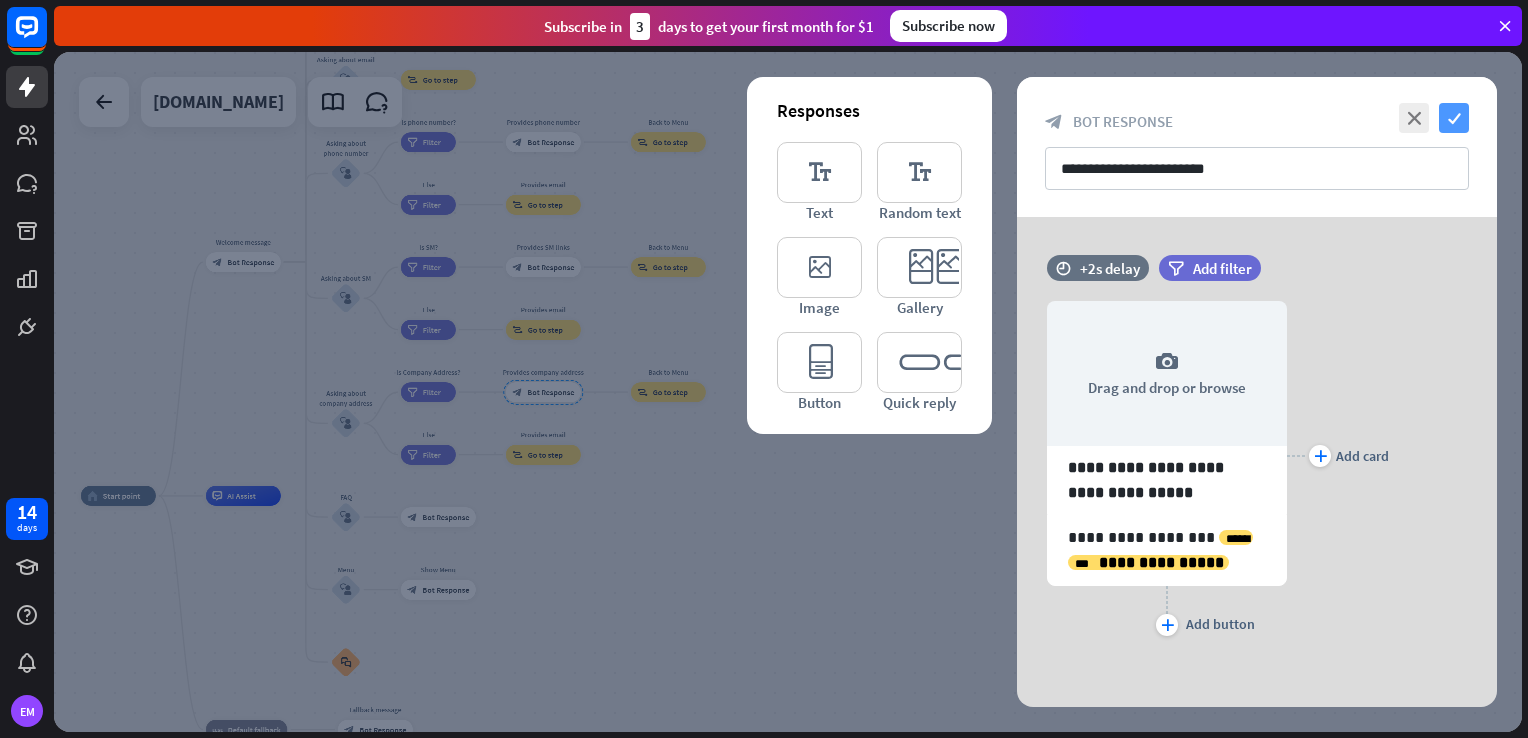 click on "check" at bounding box center [1454, 118] 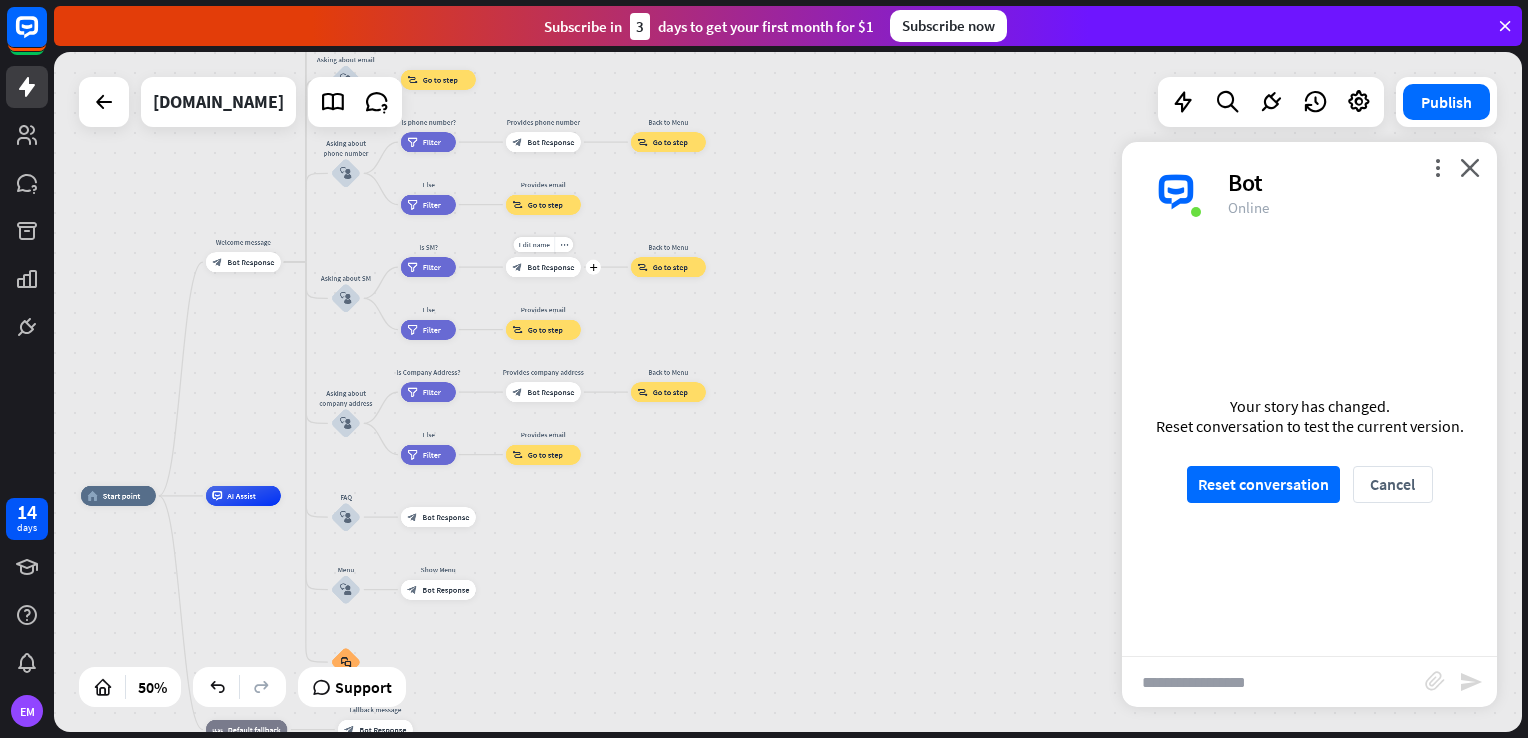 click on "block_bot_response   Bot Response" at bounding box center [543, 267] 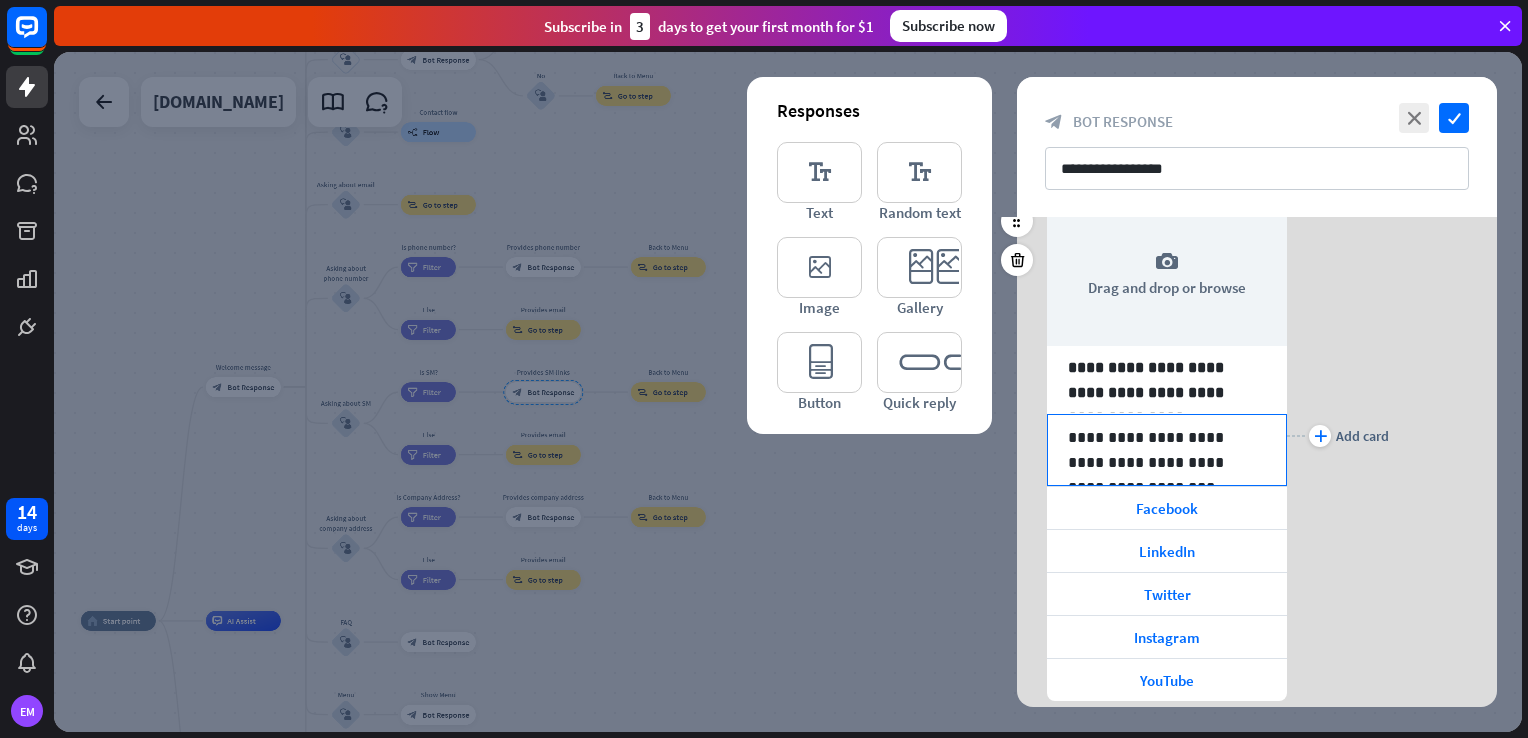 scroll, scrollTop: 161, scrollLeft: 0, axis: vertical 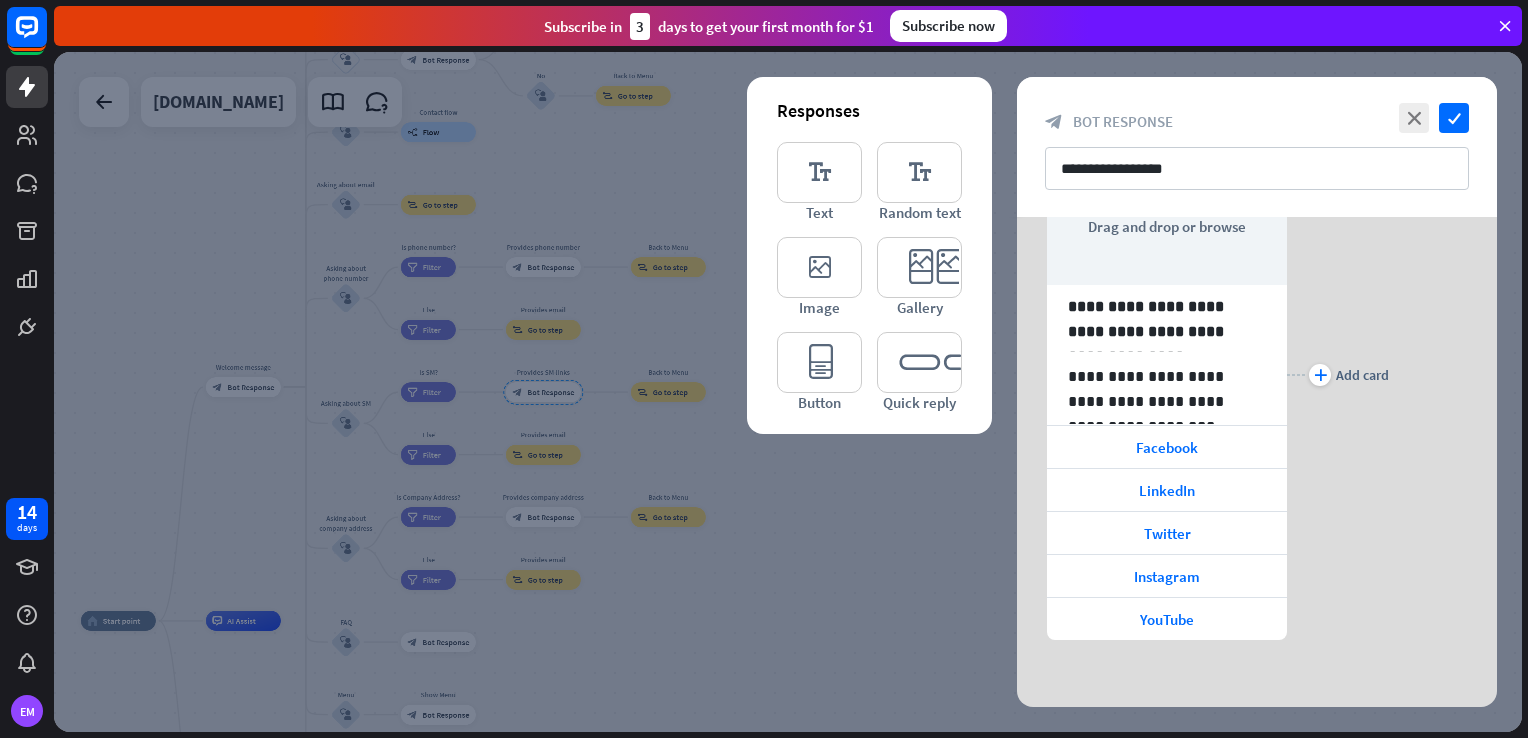 click on "plus   Add card" at bounding box center [1338, 375] 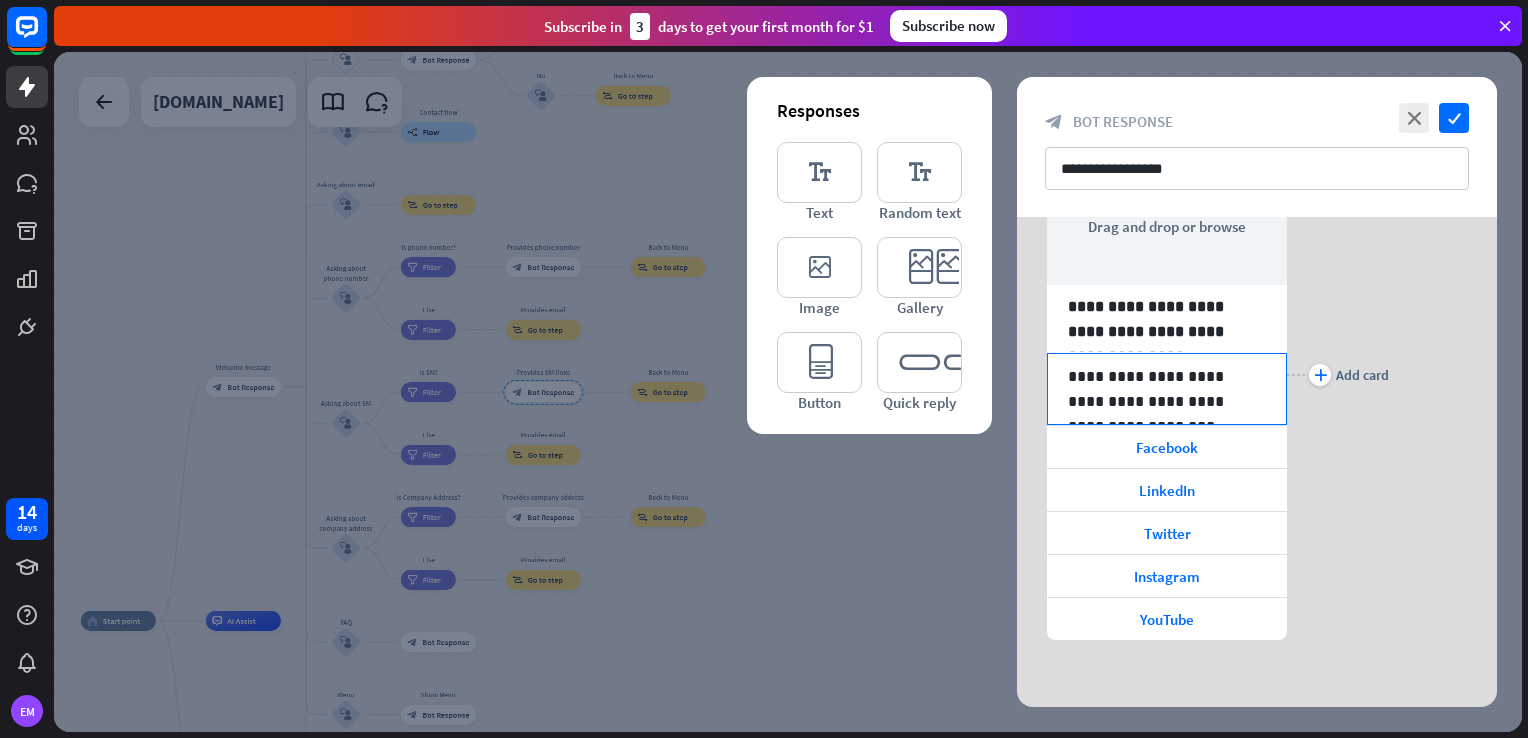 scroll, scrollTop: 61, scrollLeft: 0, axis: vertical 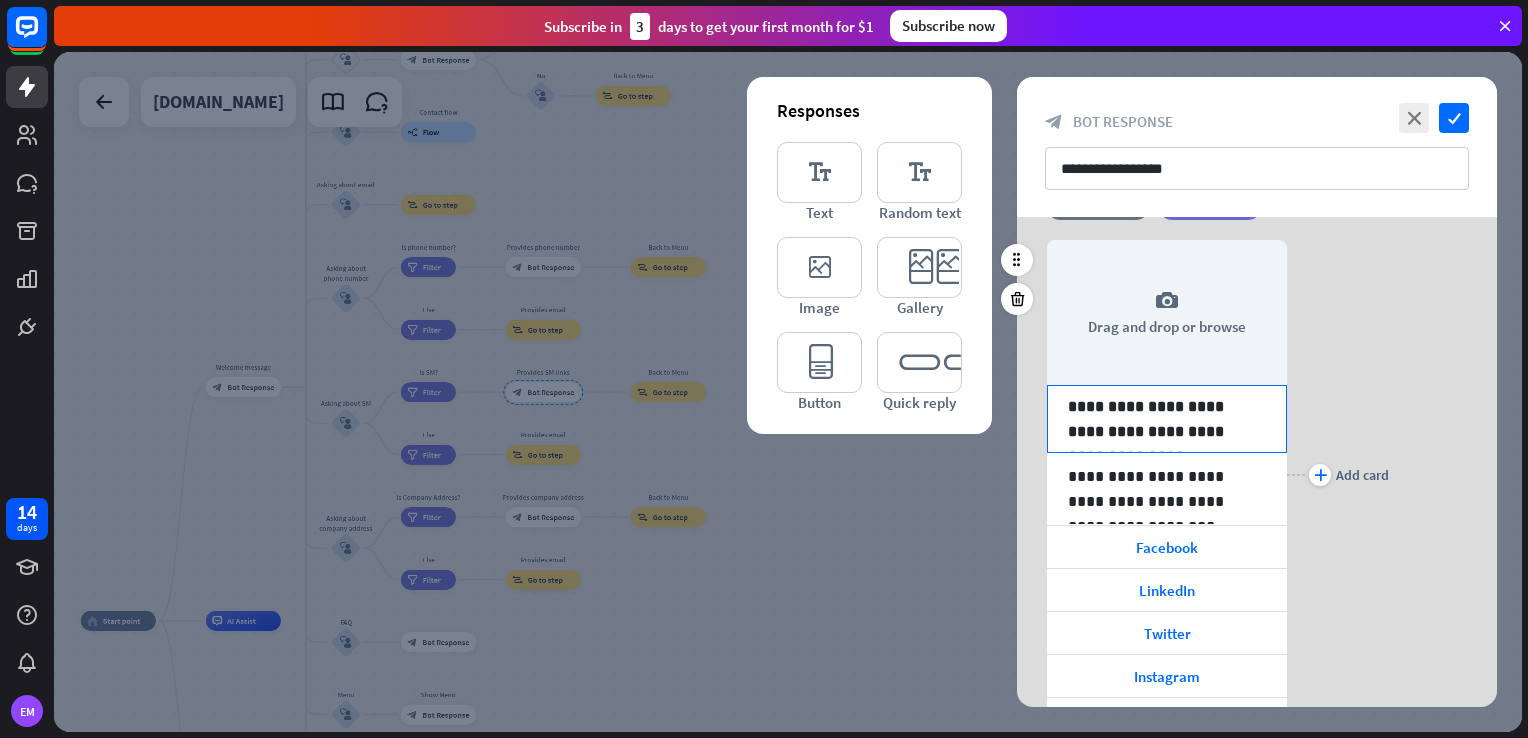 click on "**********" at bounding box center [1167, 419] 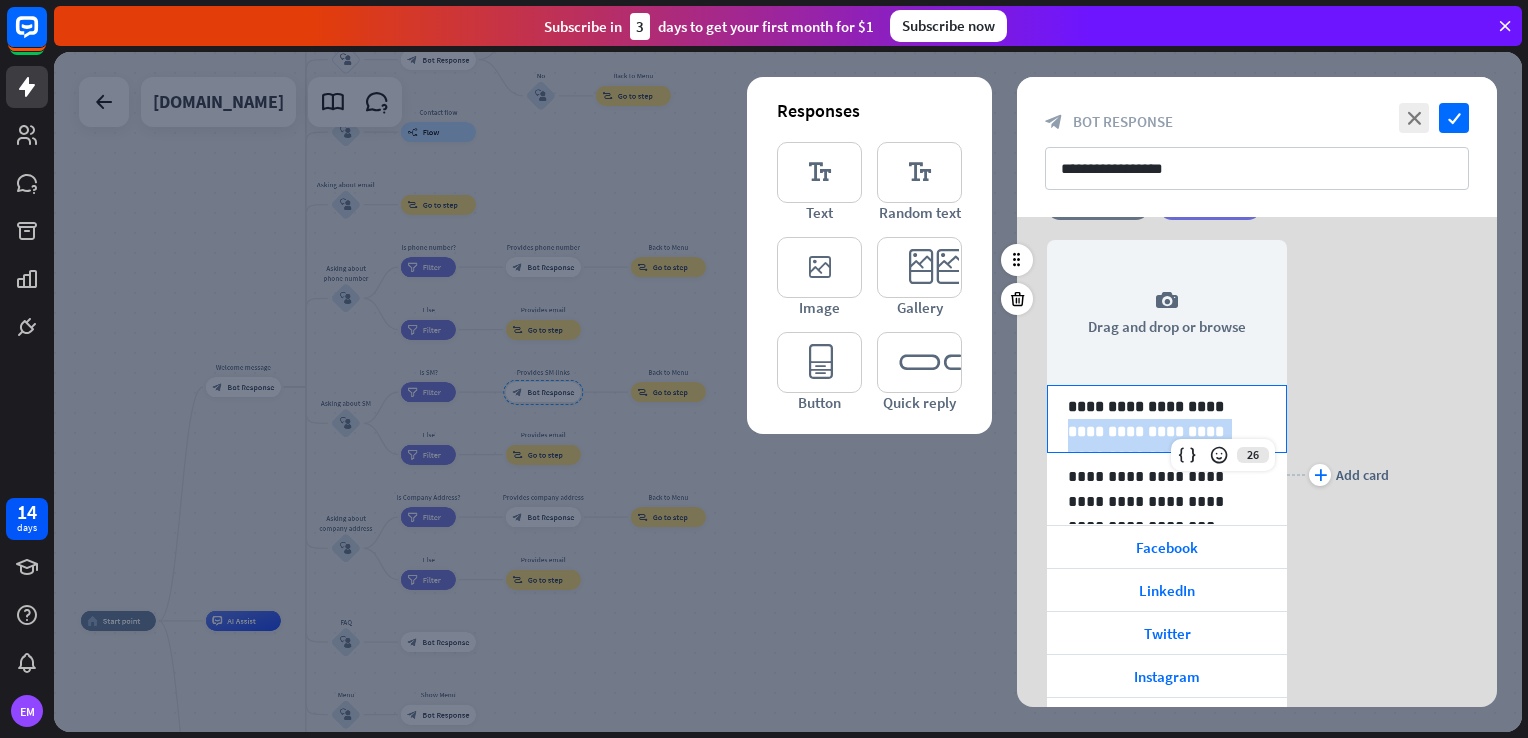 drag, startPoint x: 1256, startPoint y: 427, endPoint x: 1194, endPoint y: 410, distance: 64.288414 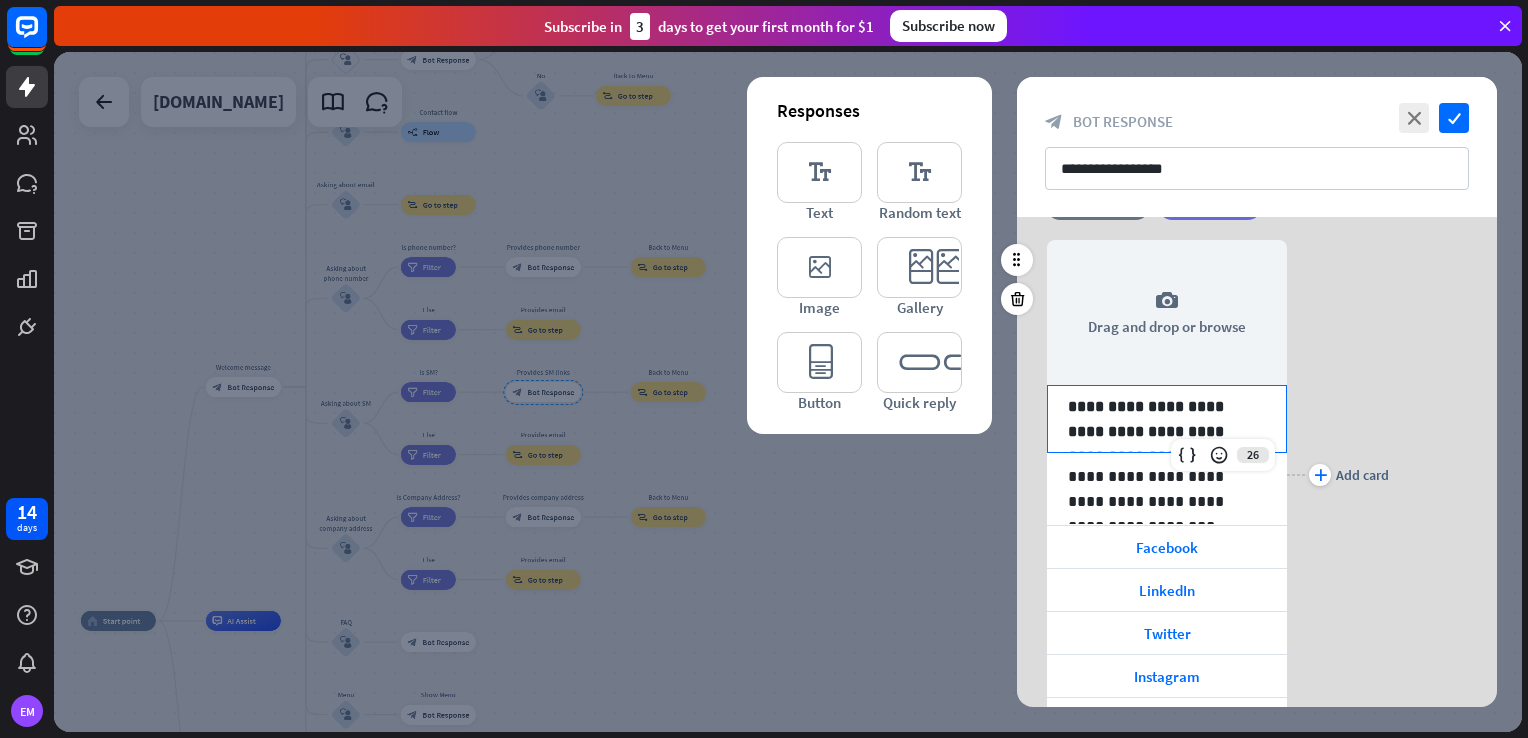 click on "**********" at bounding box center [1167, 419] 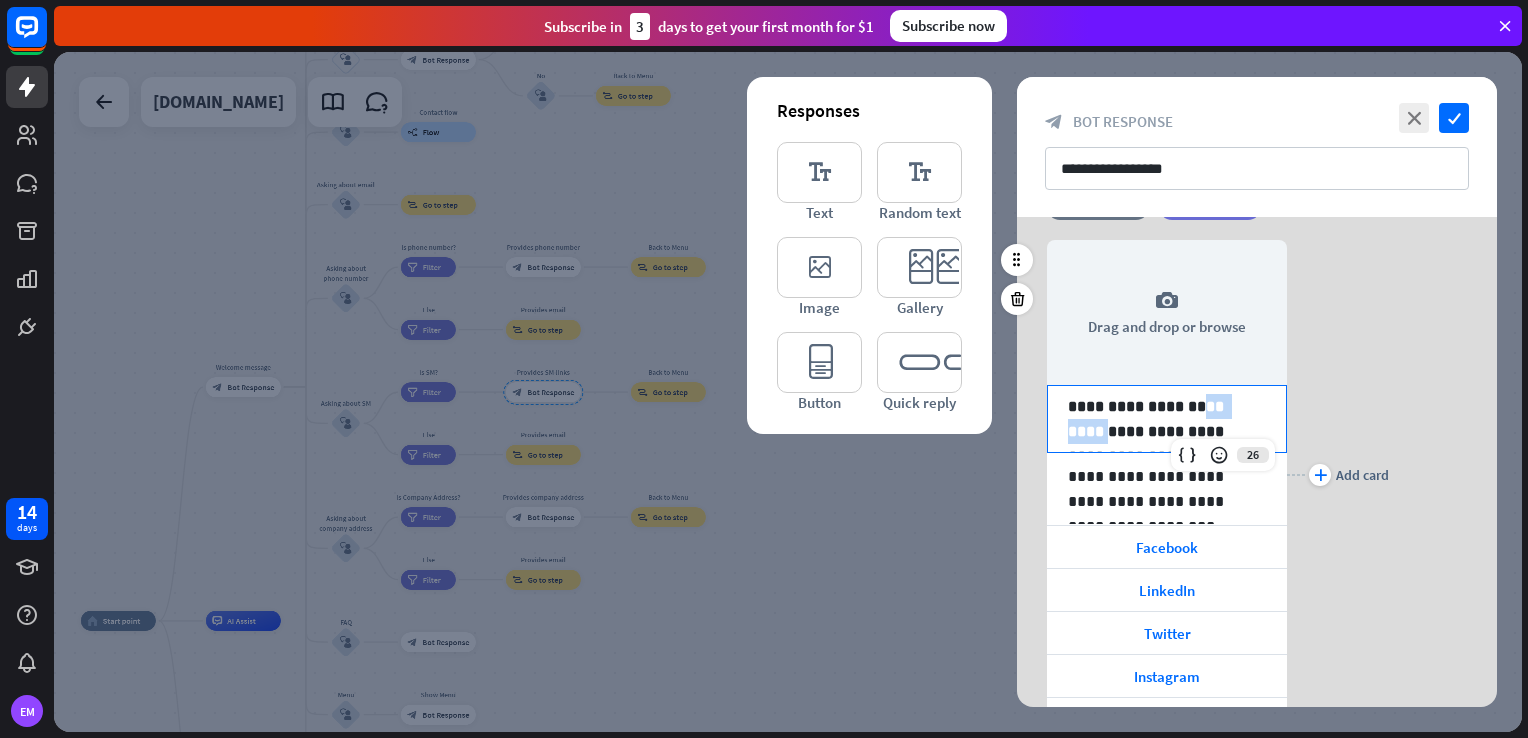 drag, startPoint x: 1223, startPoint y: 402, endPoint x: 1172, endPoint y: 402, distance: 51 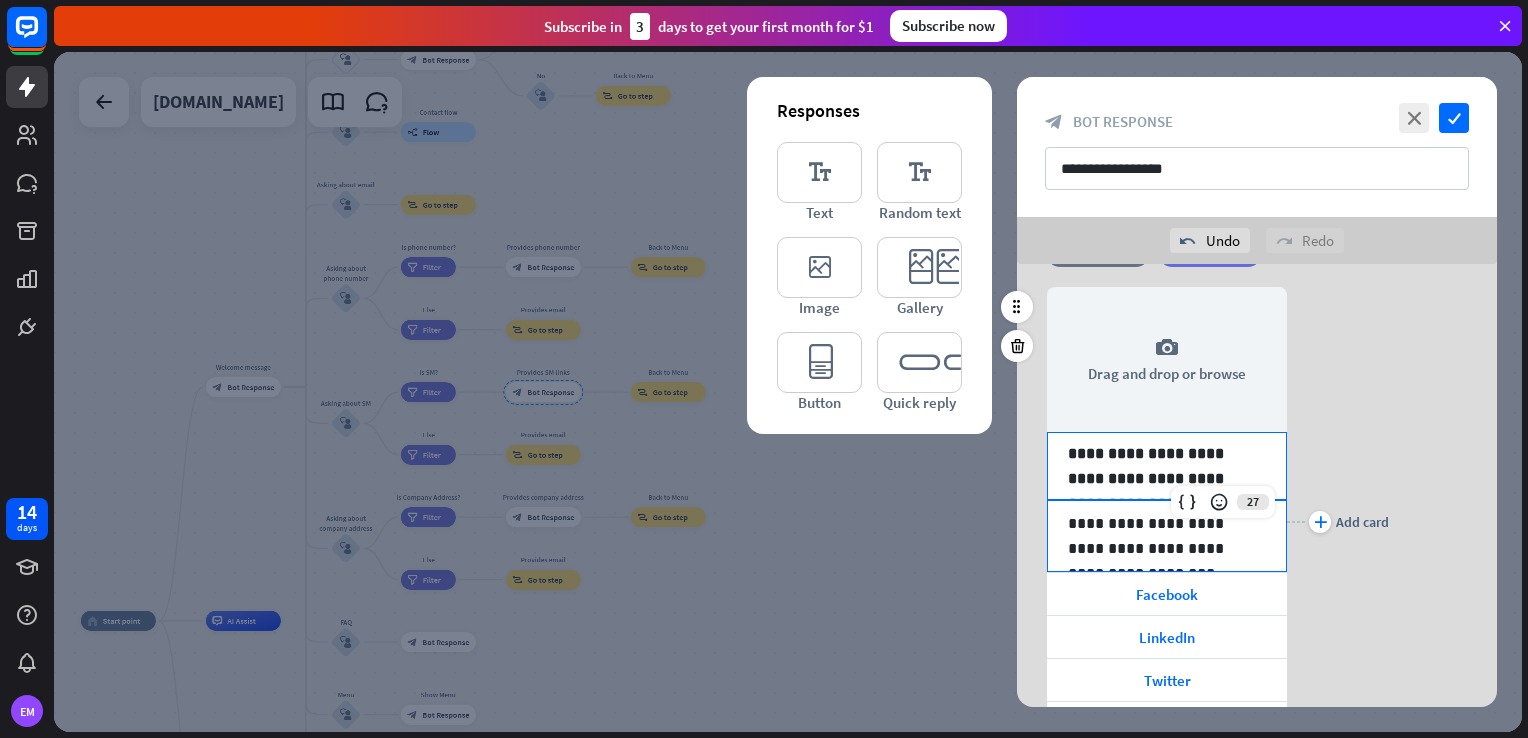 click on "**********" at bounding box center (1167, 536) 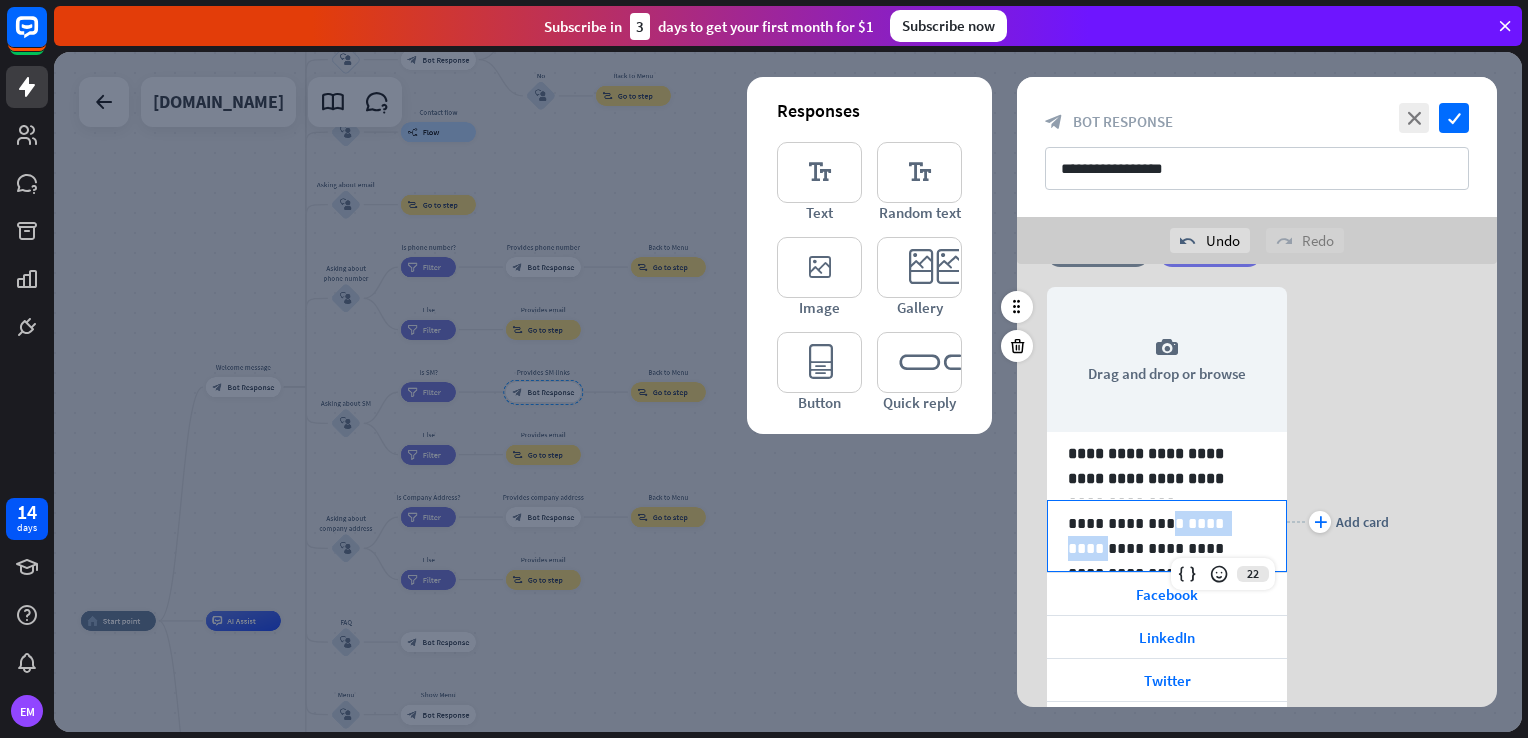 drag, startPoint x: 1237, startPoint y: 519, endPoint x: 1155, endPoint y: 518, distance: 82.006096 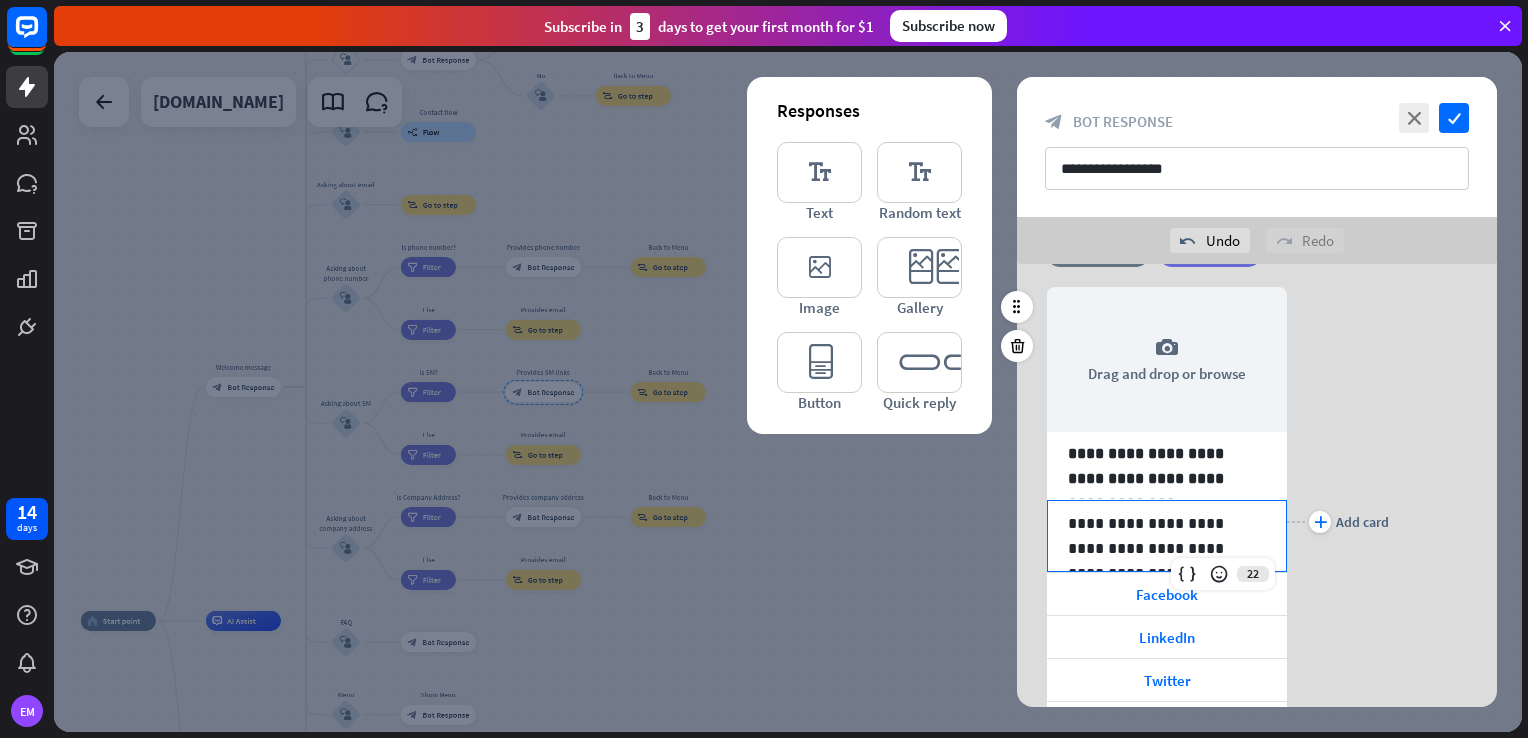 type 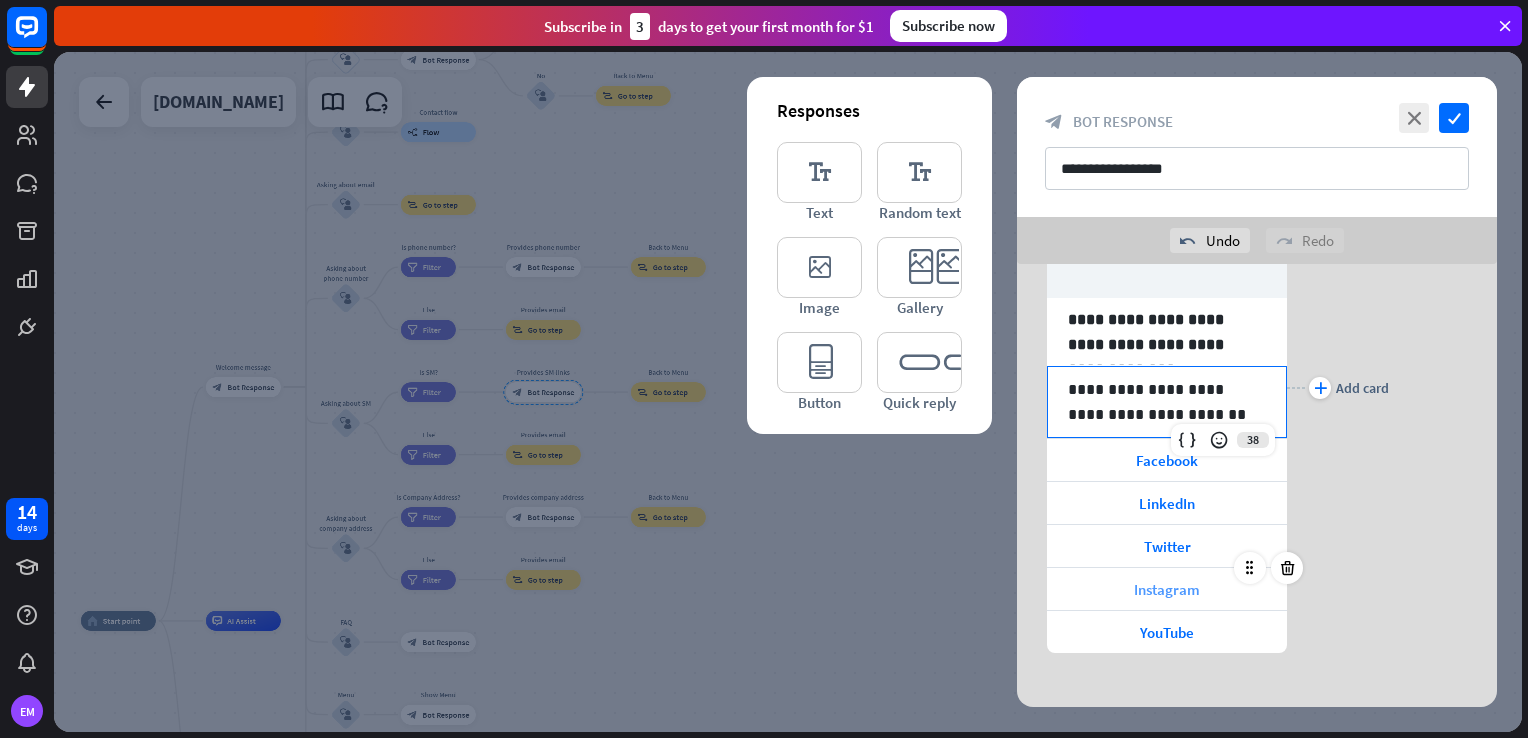 scroll, scrollTop: 208, scrollLeft: 0, axis: vertical 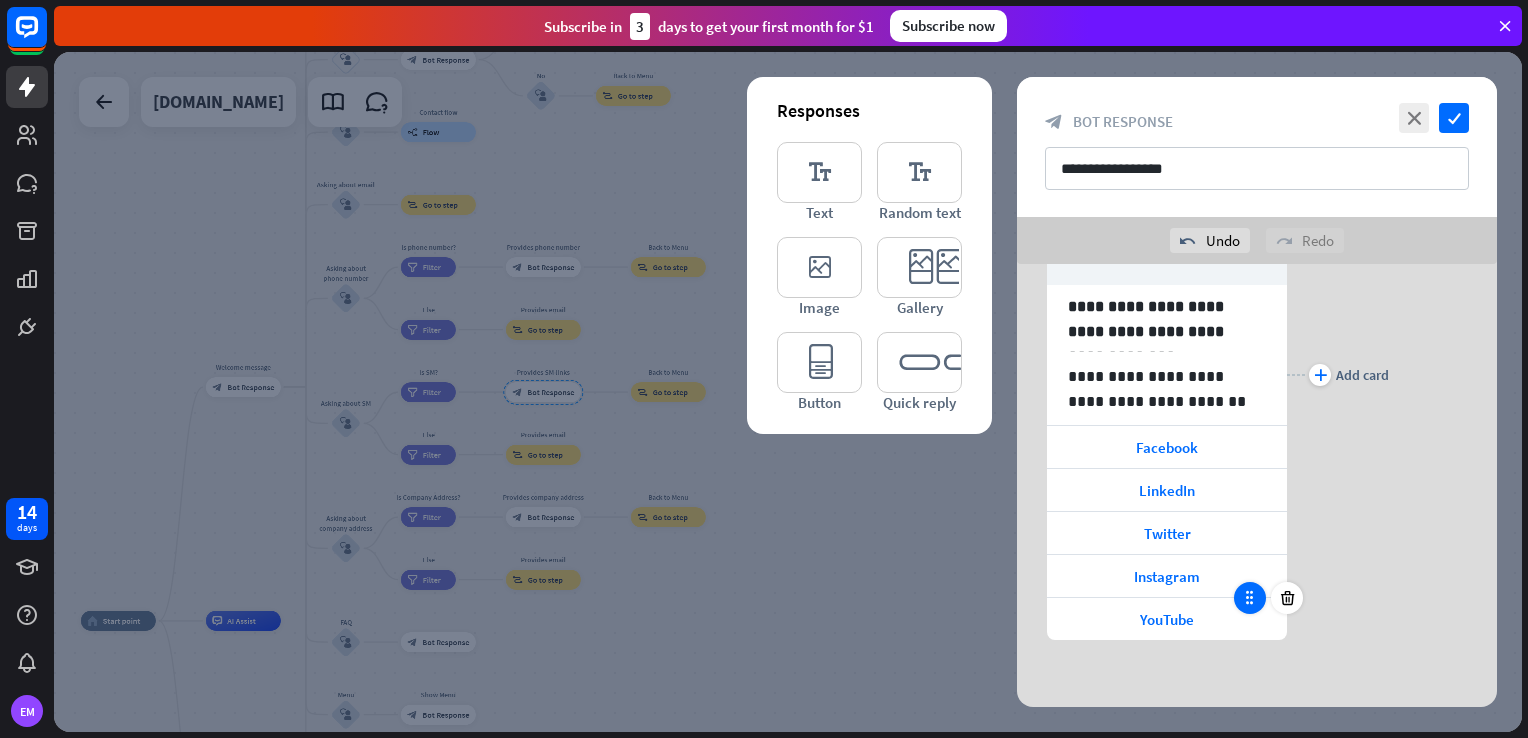 drag, startPoint x: 1224, startPoint y: 578, endPoint x: 1241, endPoint y: 594, distance: 23.345236 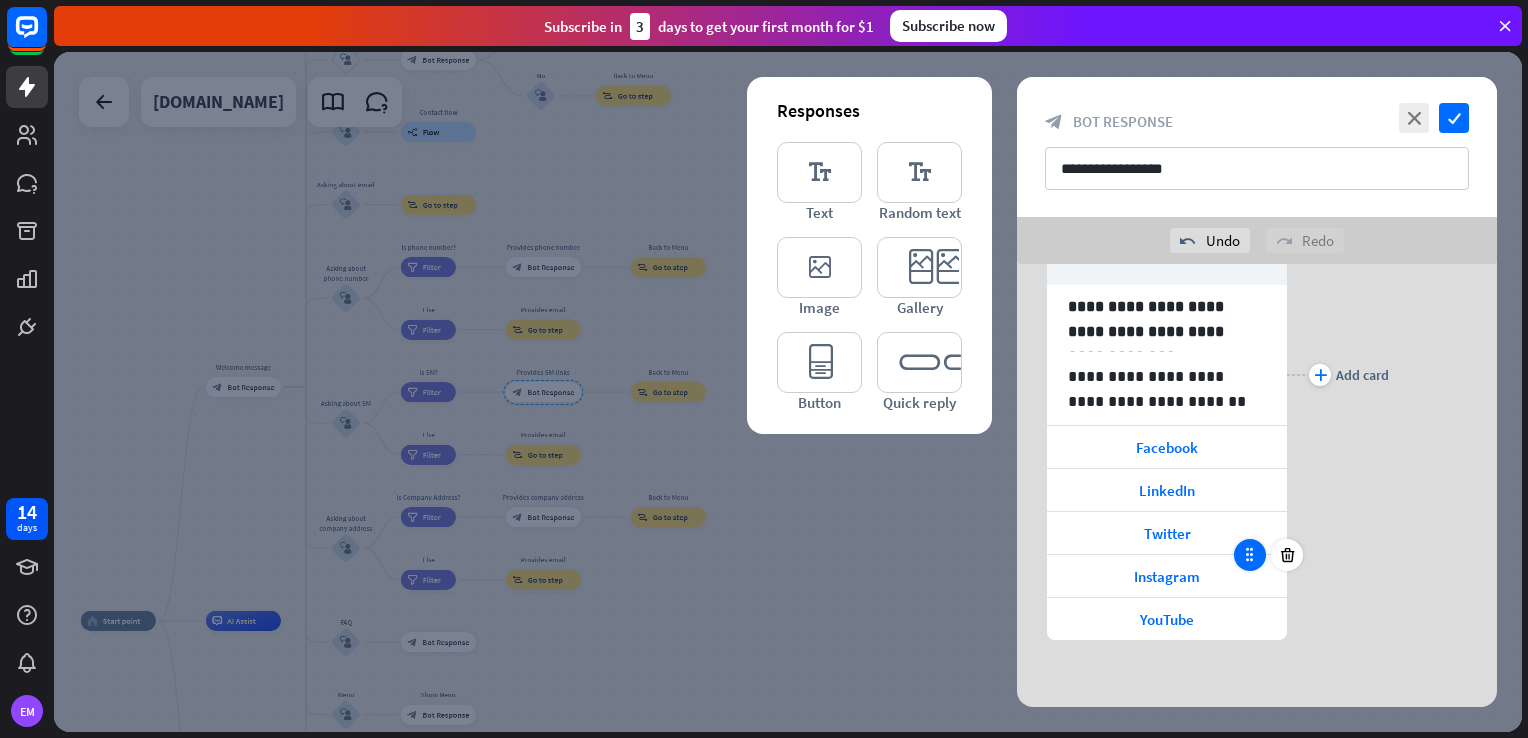 type 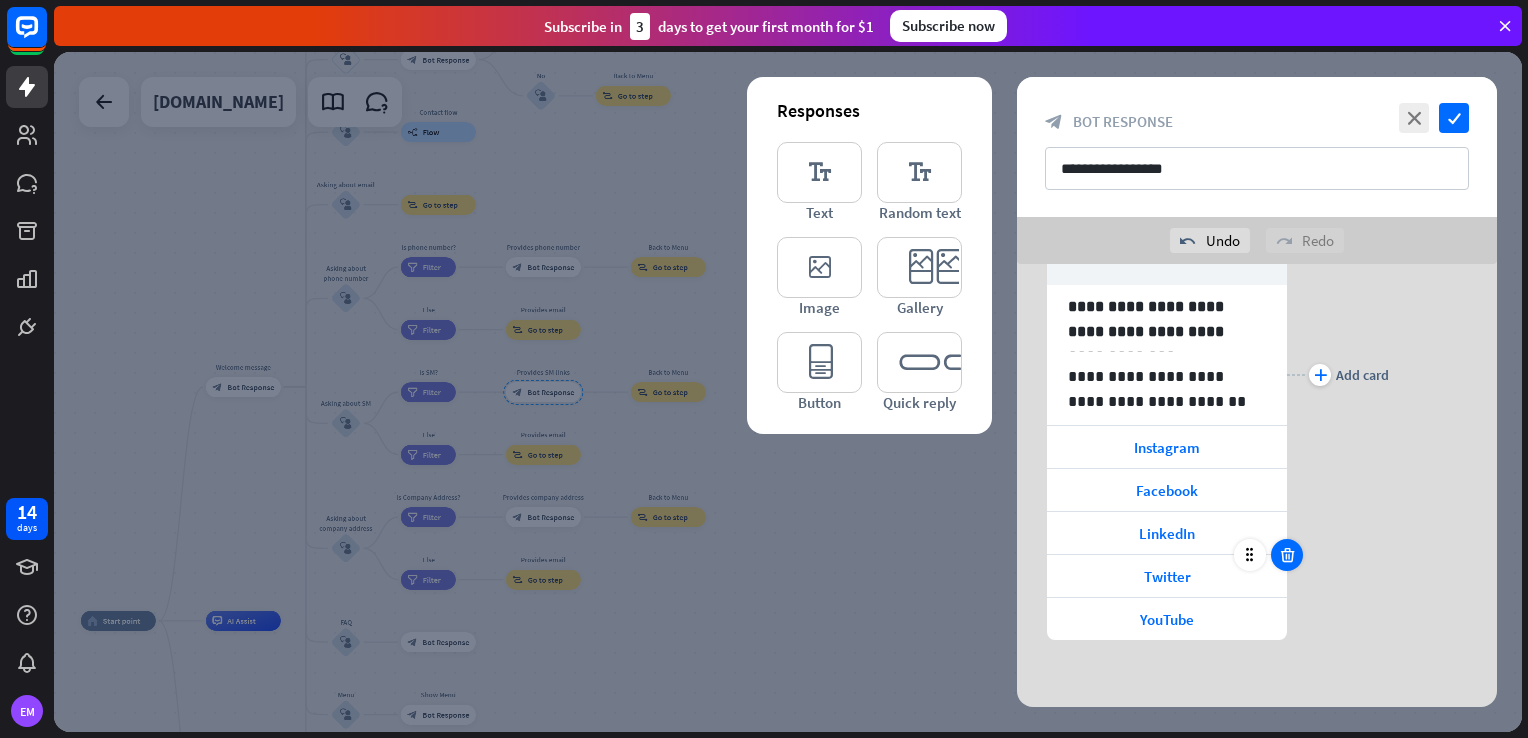 click at bounding box center [1287, 555] 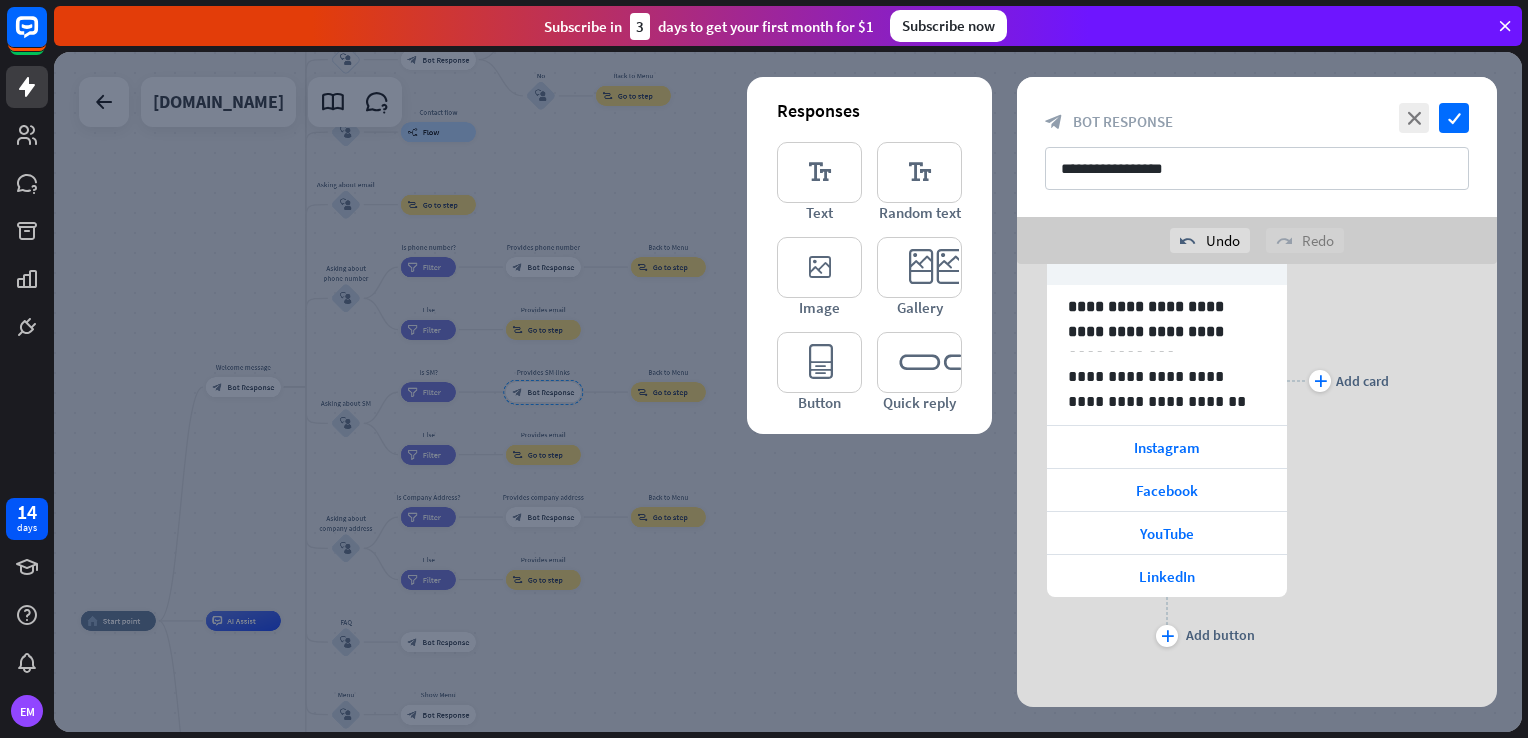 click on "plus   Add card" at bounding box center (1338, 381) 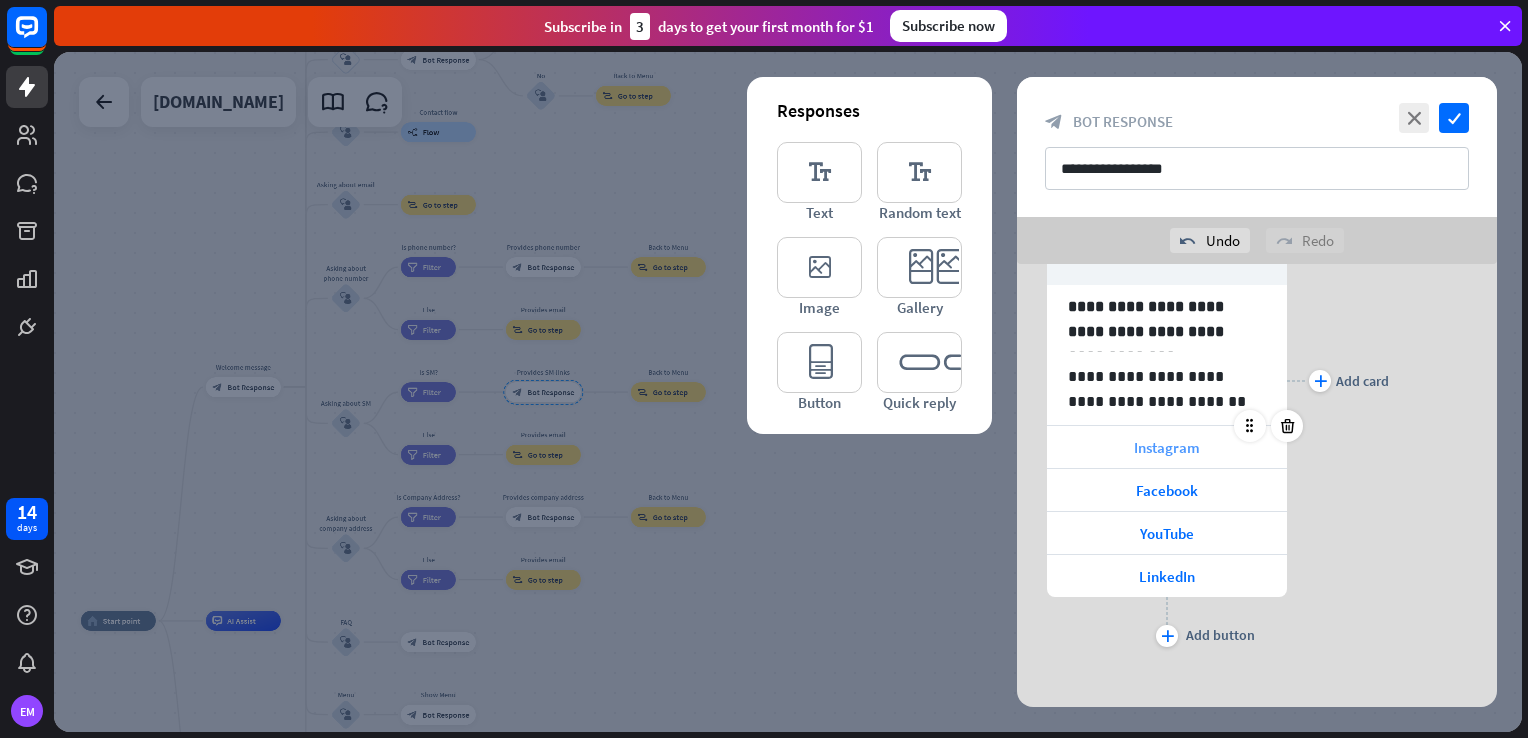 click on "Instagram" at bounding box center [1167, 447] 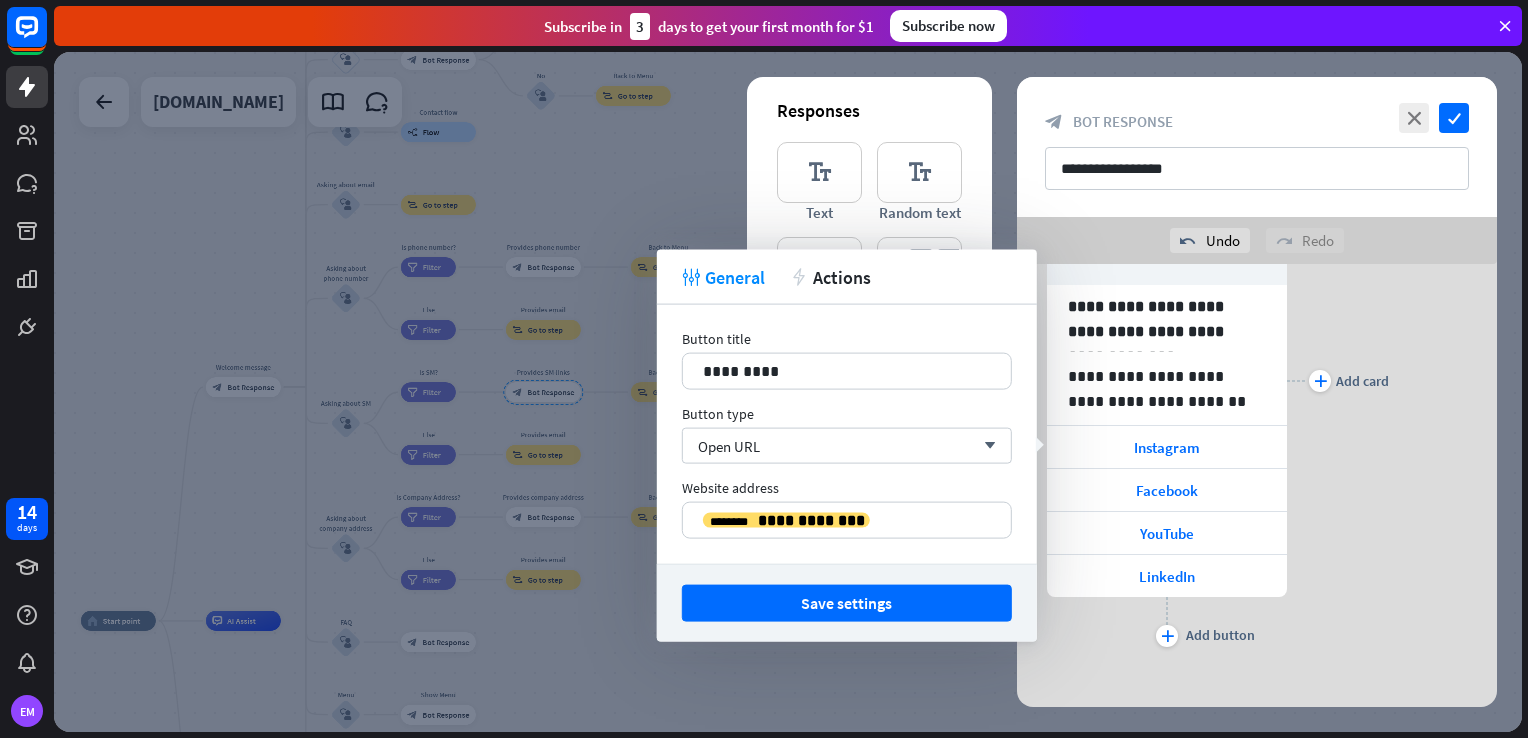 click on "**********" at bounding box center (1257, 381) 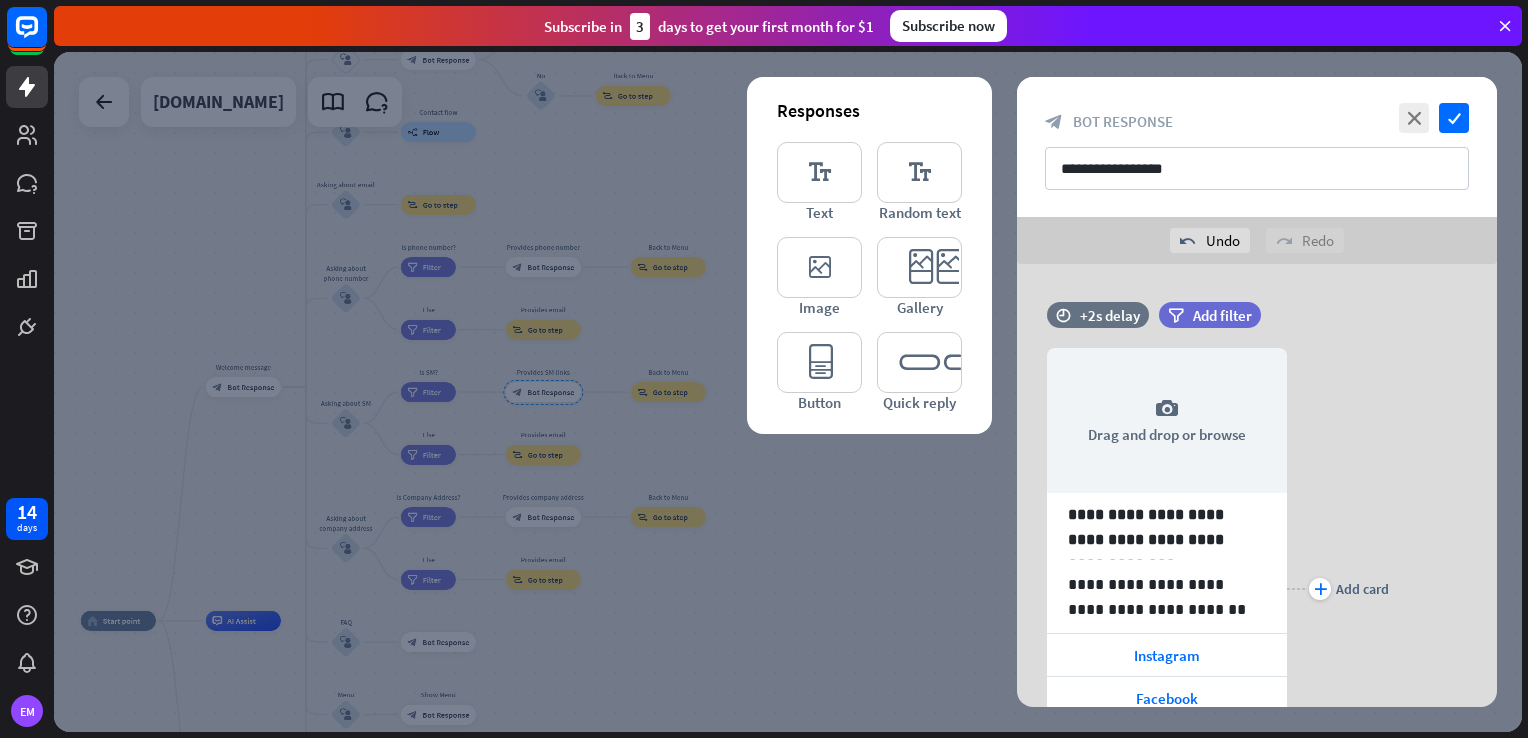 scroll, scrollTop: 100, scrollLeft: 0, axis: vertical 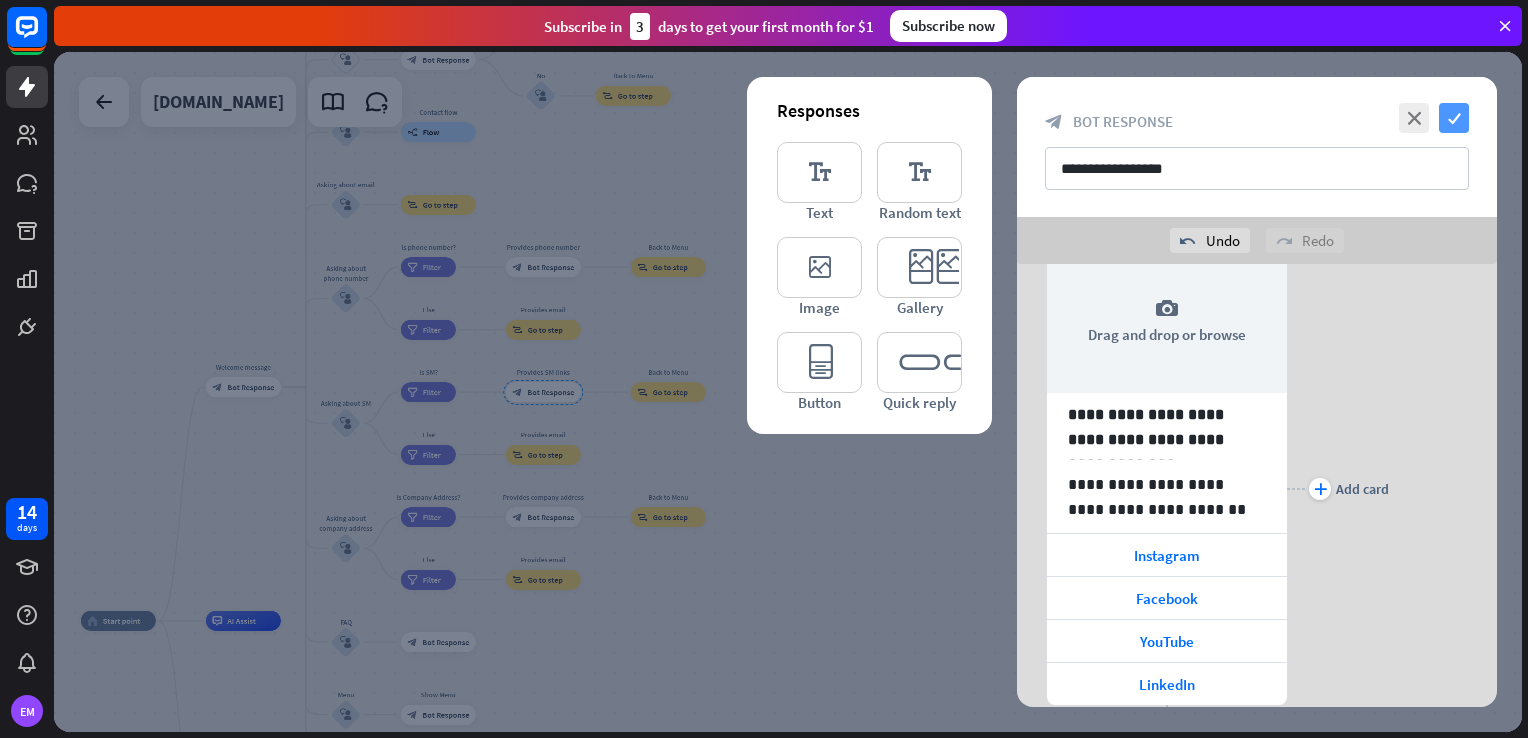 click on "check" at bounding box center [1454, 118] 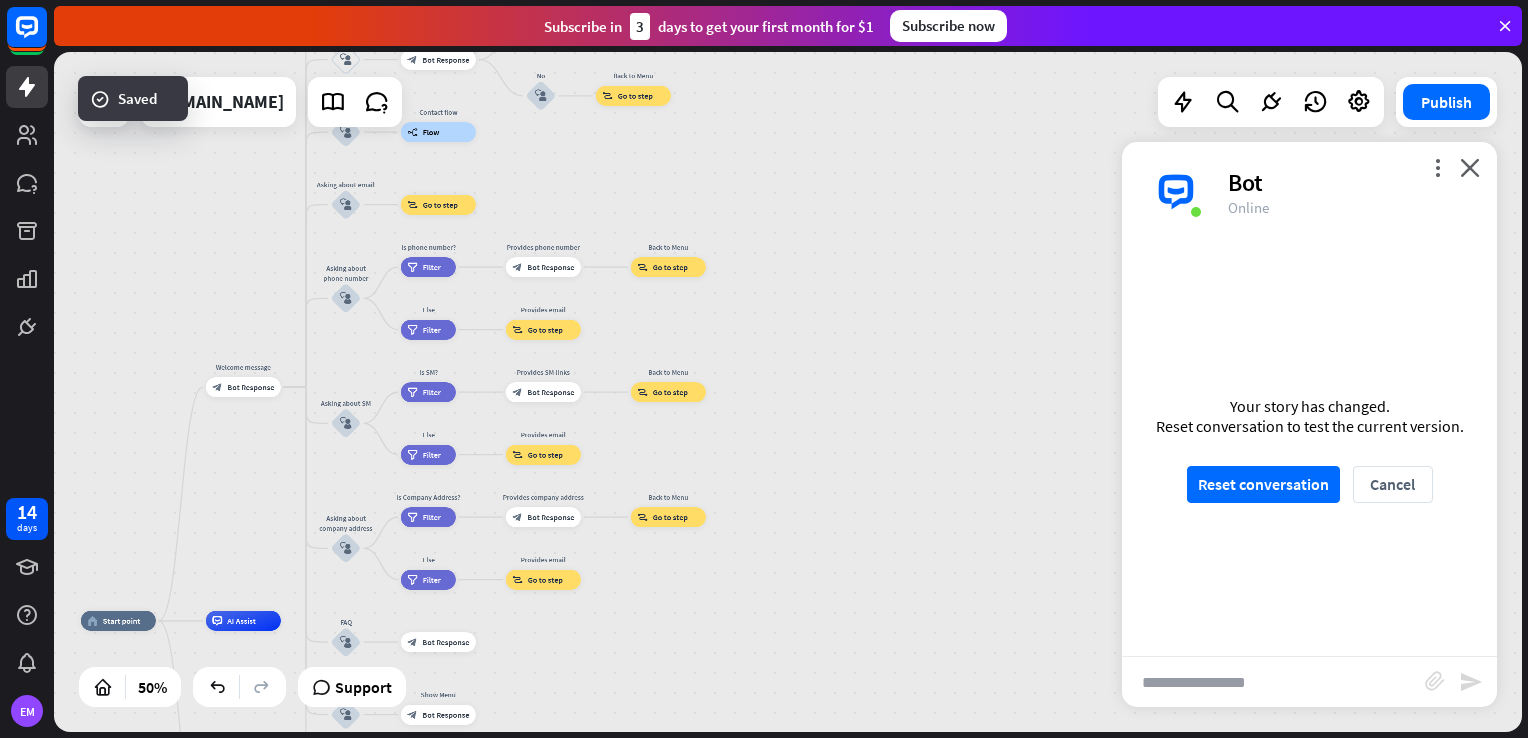 click on "Your story has changed.
Reset conversation to test the current version.
Reset conversation
Cancel" at bounding box center (1309, 449) 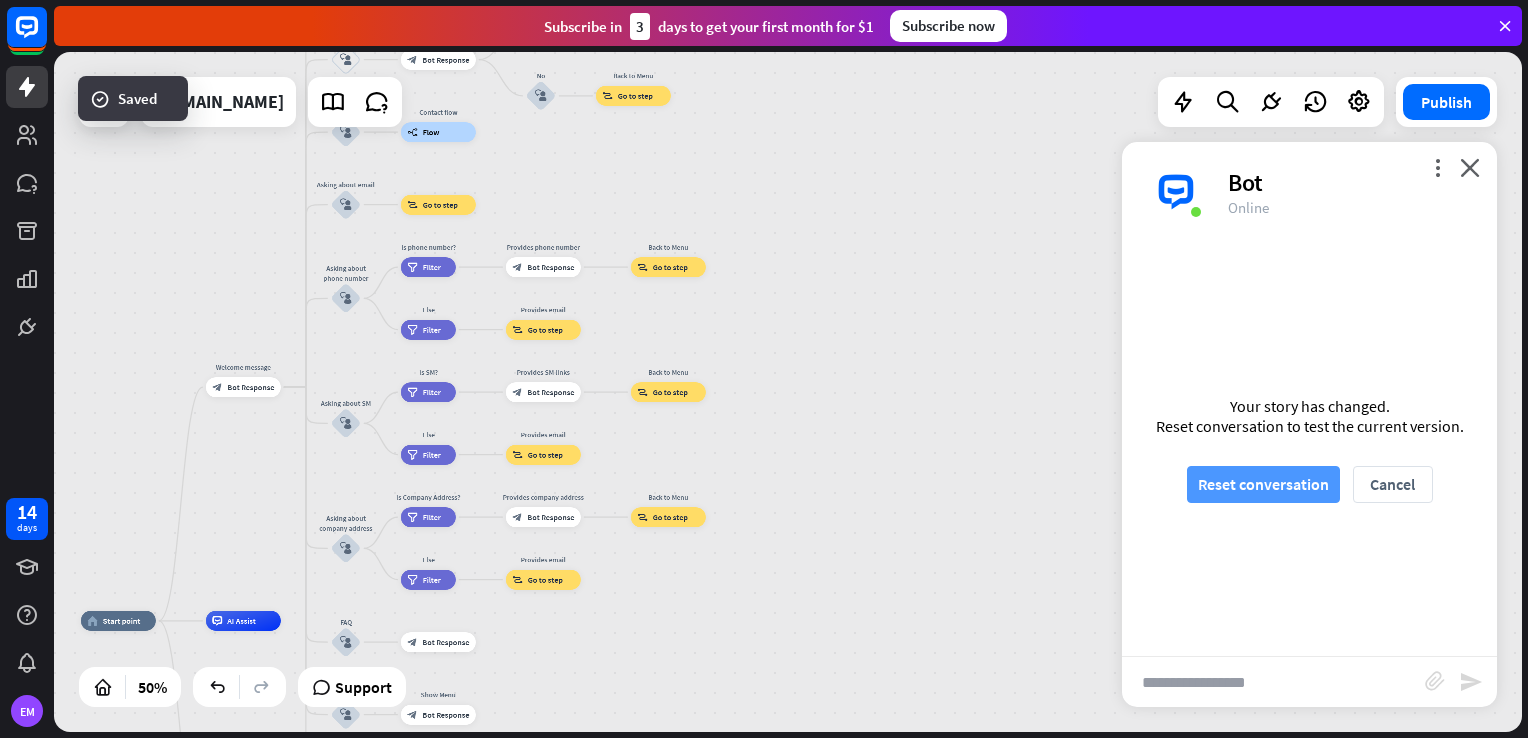 click on "Reset conversation" at bounding box center [1263, 484] 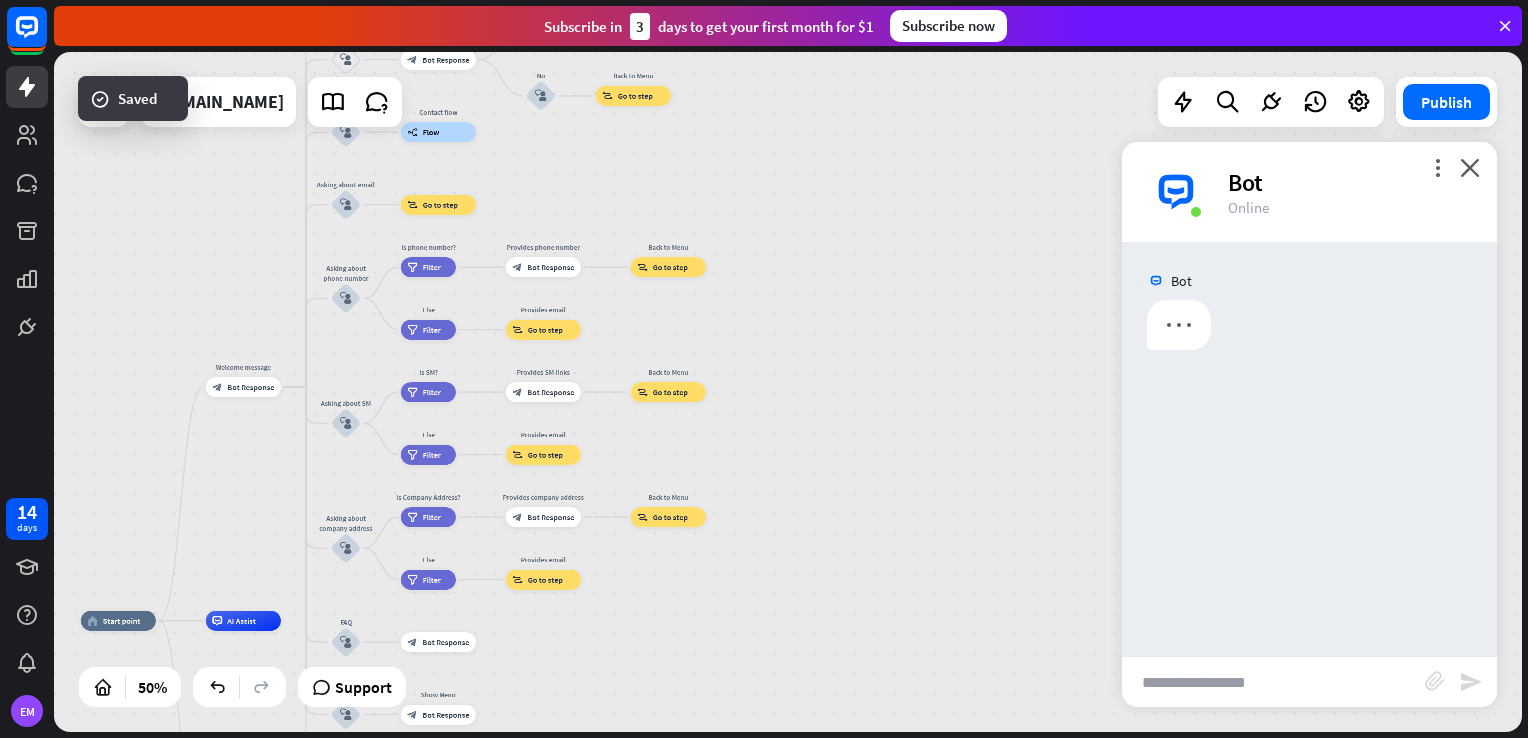 scroll, scrollTop: 0, scrollLeft: 0, axis: both 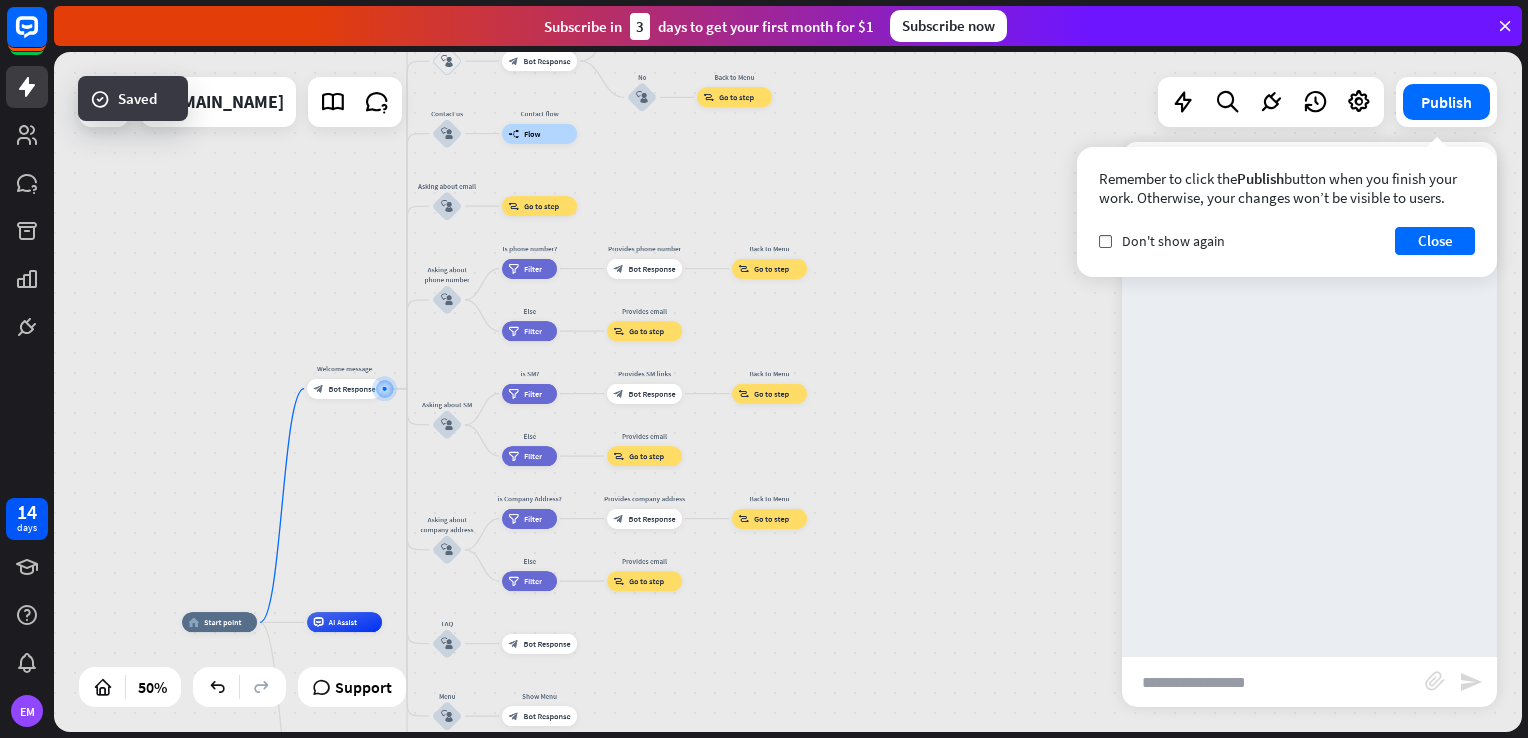 click at bounding box center [1273, 682] 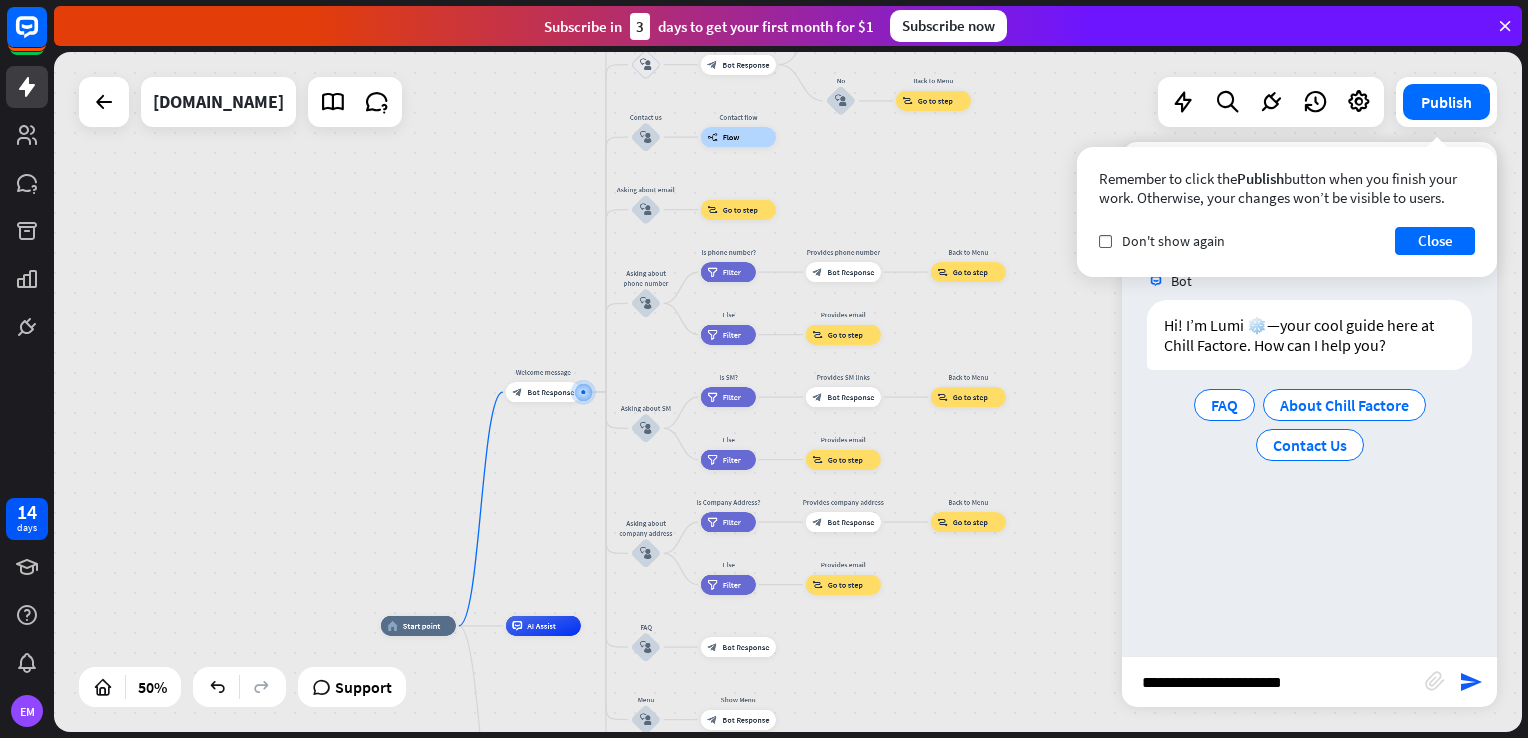 type on "**********" 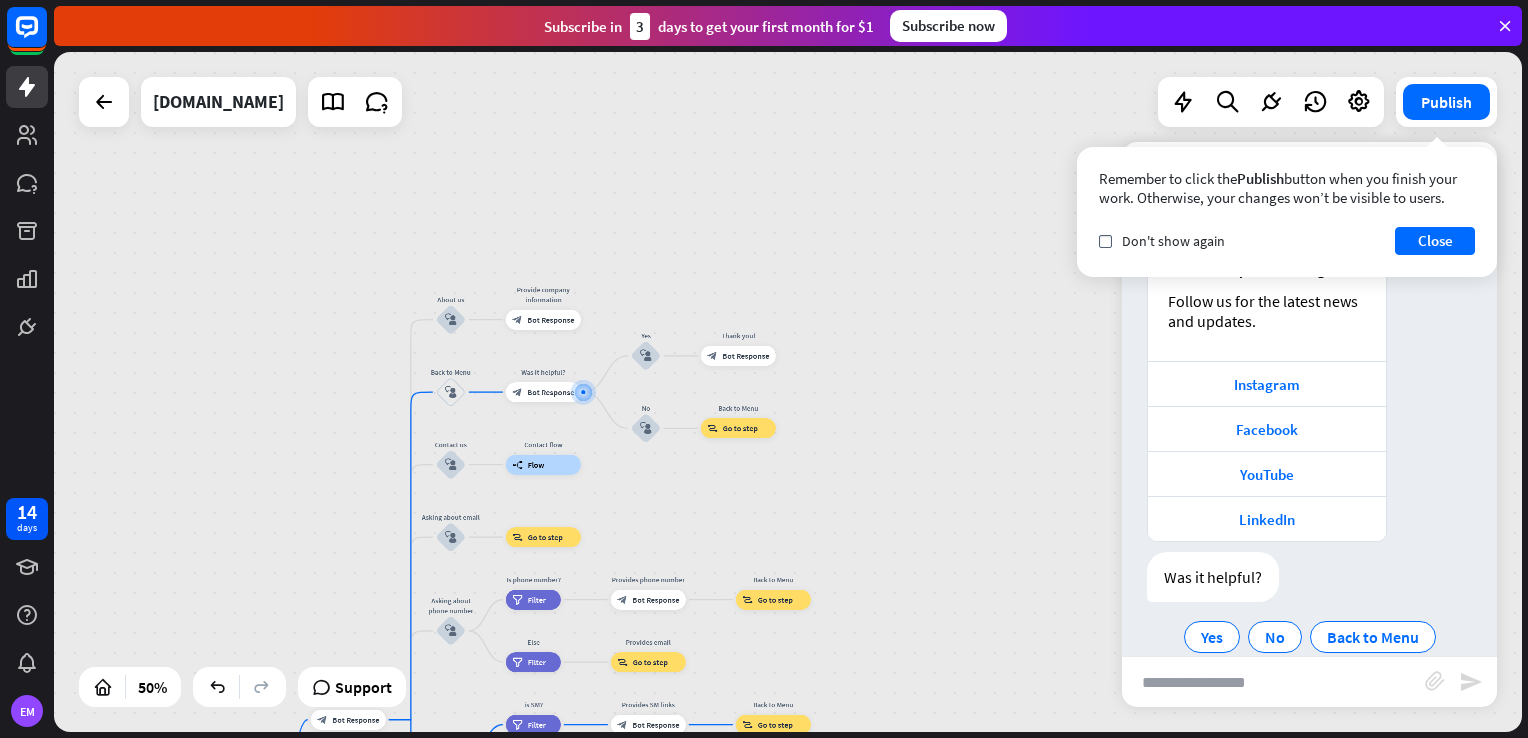 scroll, scrollTop: 320, scrollLeft: 0, axis: vertical 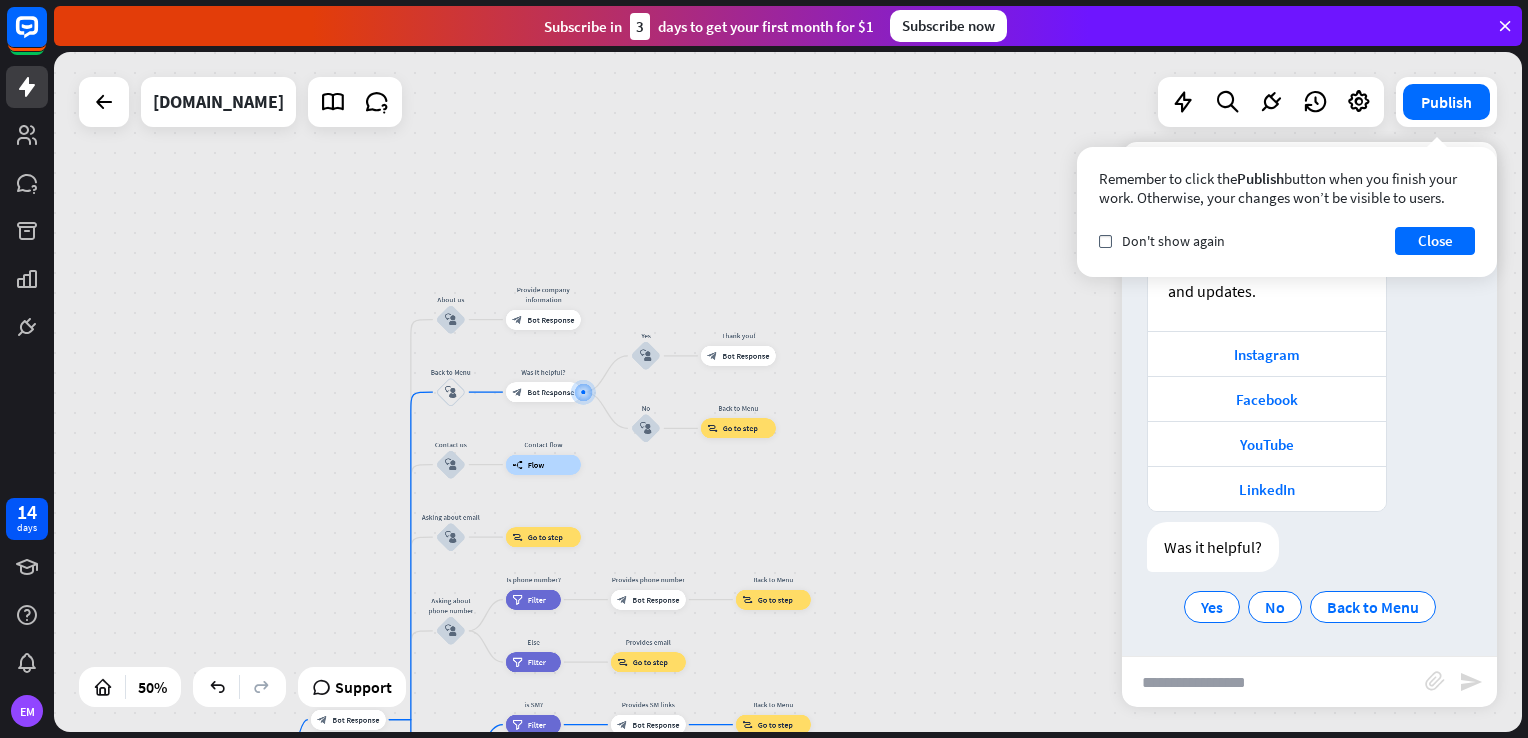 click on "home_2   Start point                 Welcome message   block_bot_response   Bot Response                 About us   block_user_input                 Provide company information   block_bot_response   Bot Response                 Back to Menu   block_user_input                 Was it helpful?   block_bot_response   Bot Response                     Yes   block_user_input                 Thank you!   block_bot_response   Bot Response                 No   block_user_input                 Back to Menu   block_goto   Go to step                 Contact us   block_user_input                 Contact flow   builder_tree   Flow                 Asking about email   block_user_input                   block_goto   Go to step                 Asking about phone number   block_user_input                 Is phone number?   filter   Filter                 Provides phone number   block_bot_response   Bot Response                 Back to Menu   block_goto   Go to step                 Else   filter   Filter" at bounding box center (788, 392) 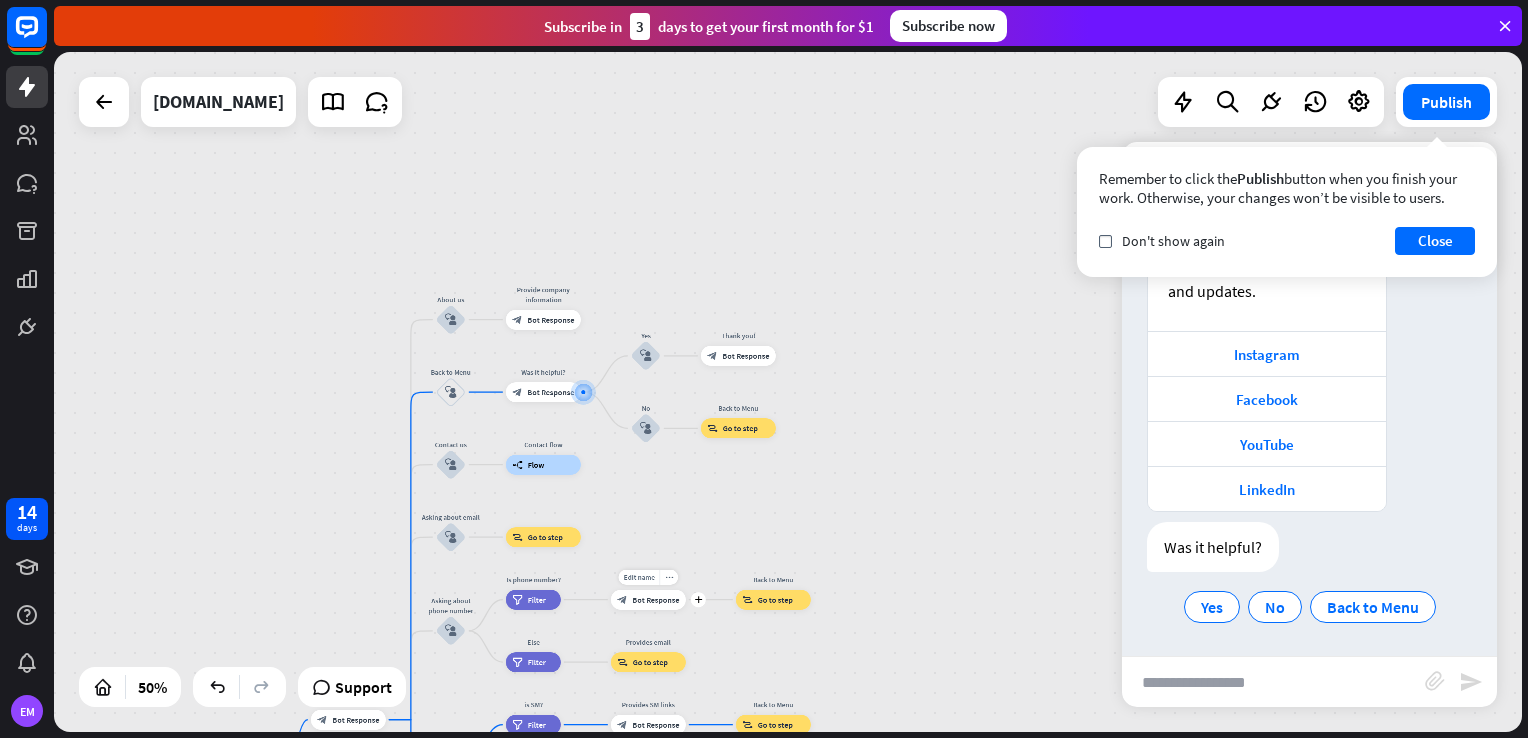 click on "Bot Response" at bounding box center (655, 600) 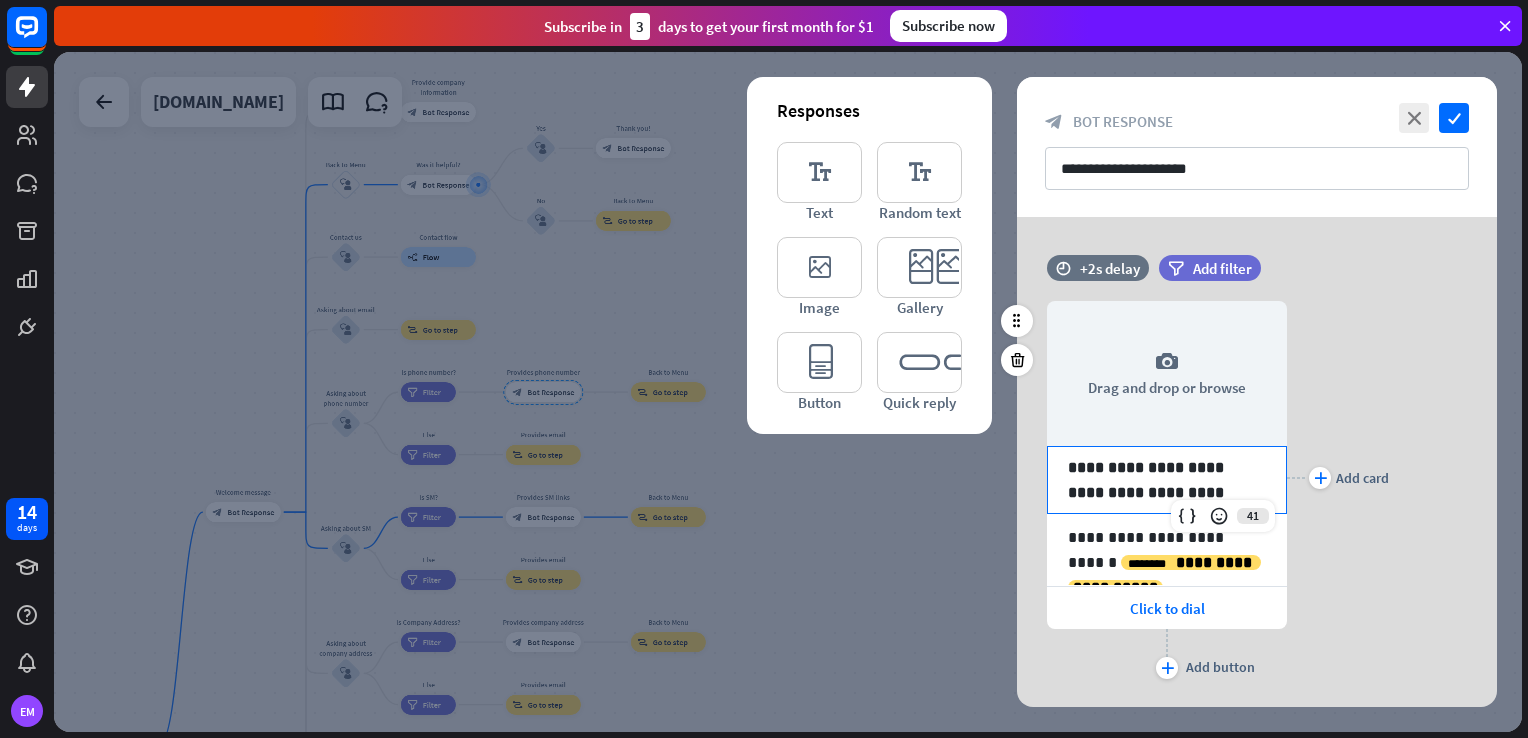 click on "**********" at bounding box center [1167, 480] 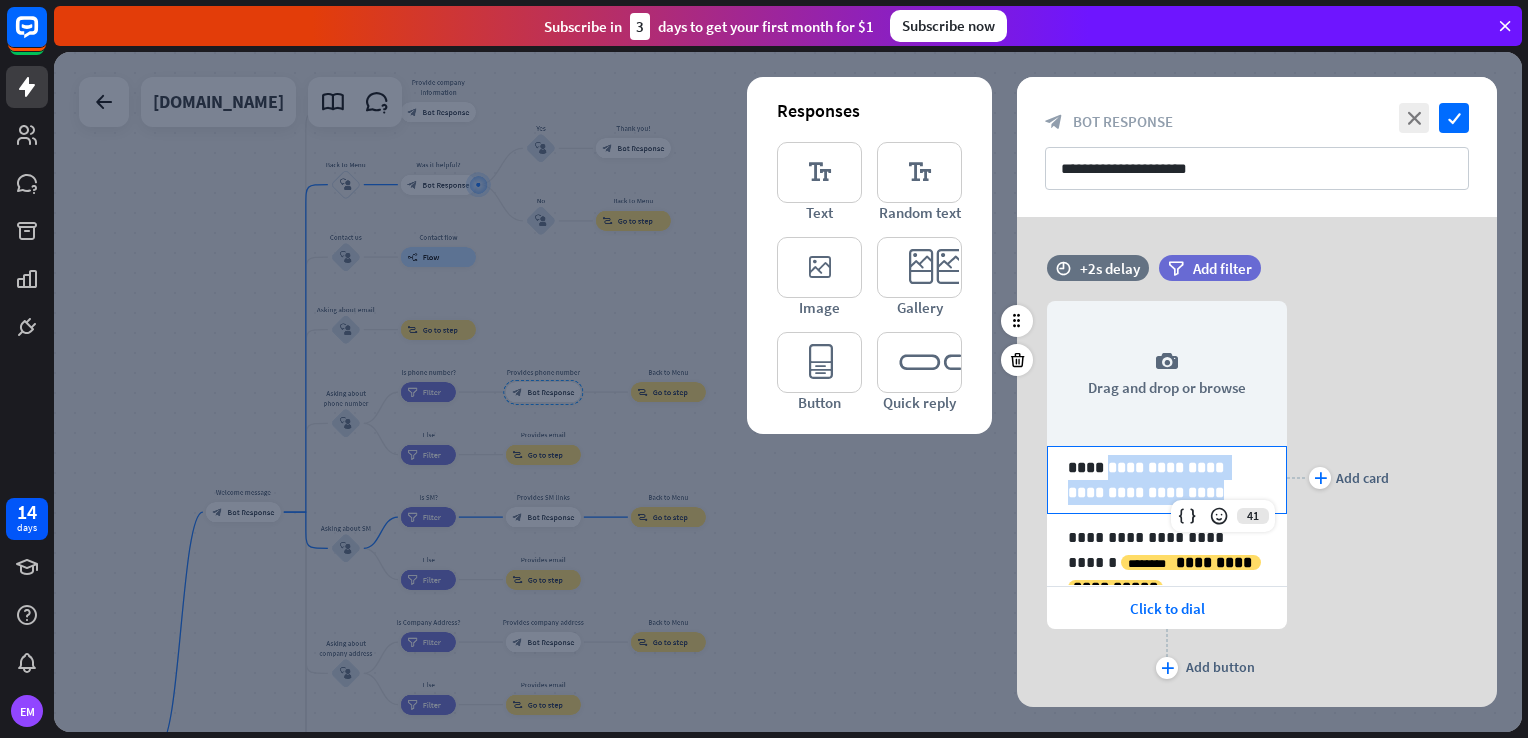drag, startPoint x: 1148, startPoint y: 494, endPoint x: 1107, endPoint y: 474, distance: 45.617977 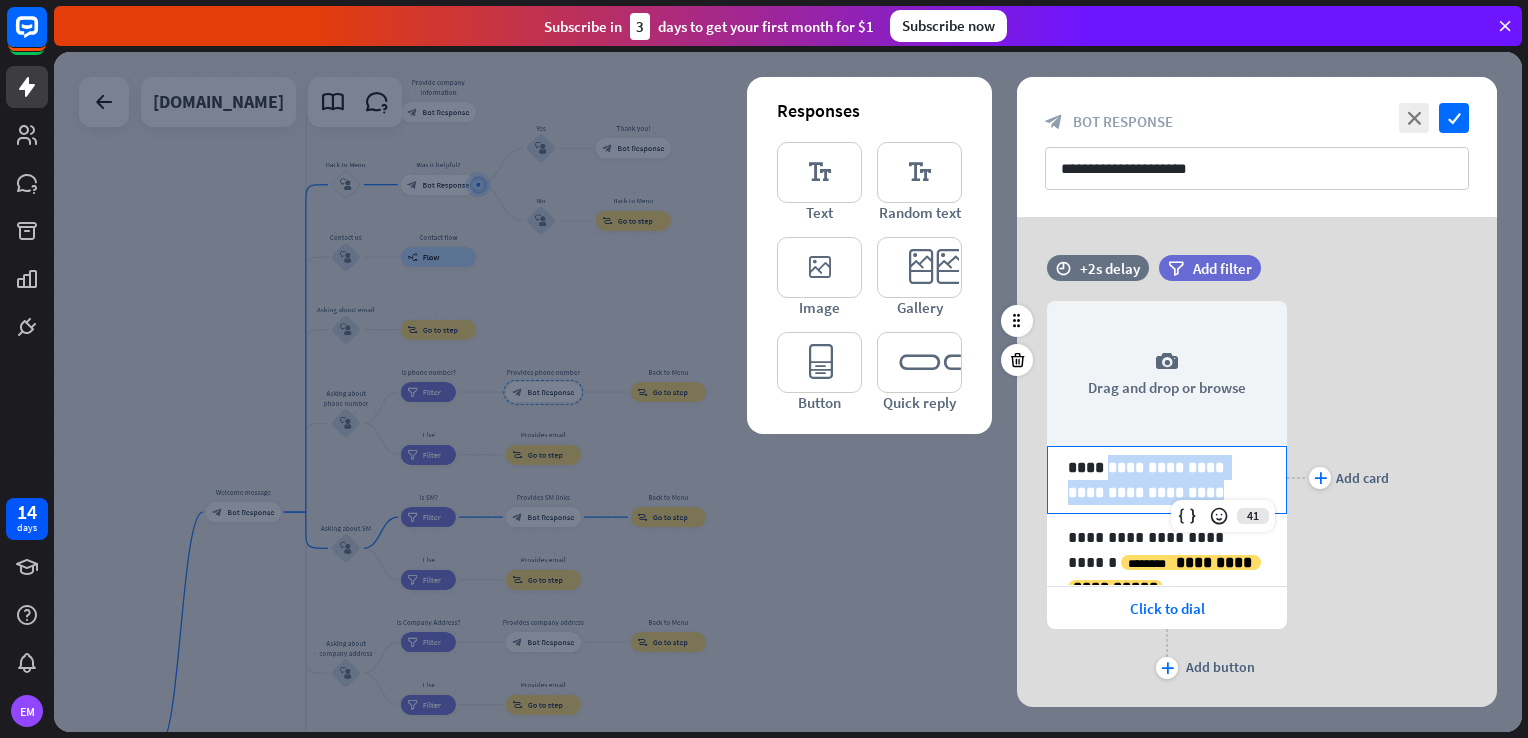 click on "**********" at bounding box center [1167, 480] 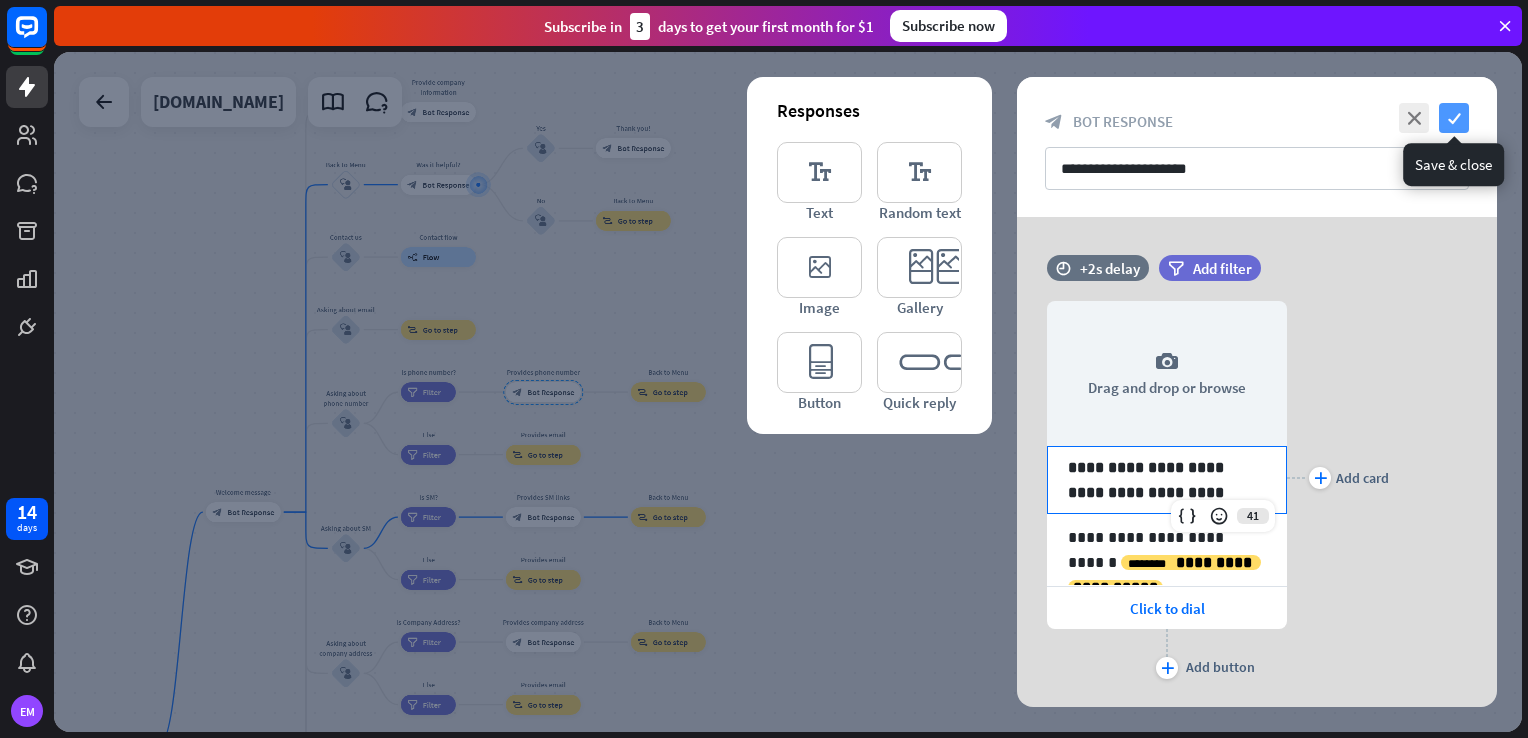 click on "check" at bounding box center (1454, 118) 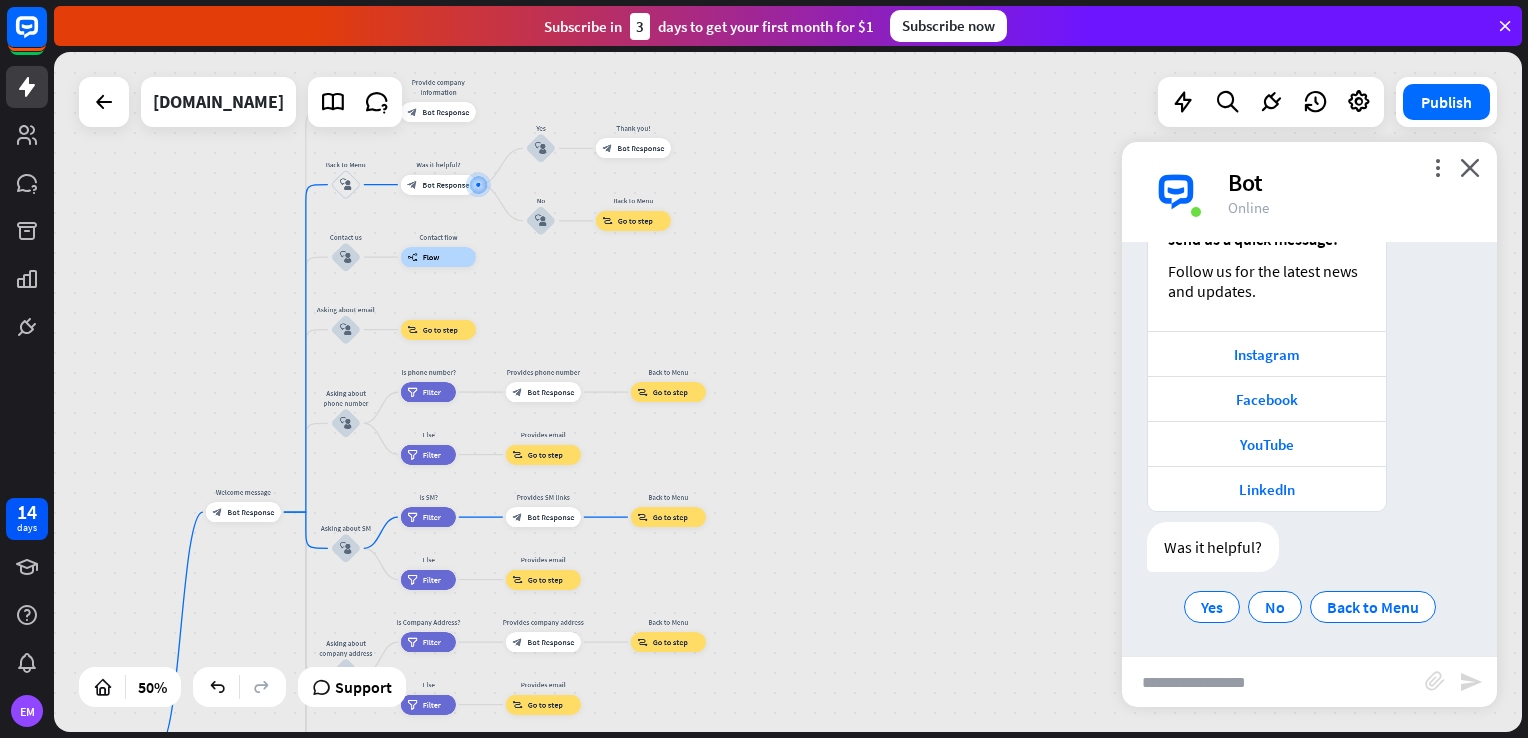 click at bounding box center (1273, 682) 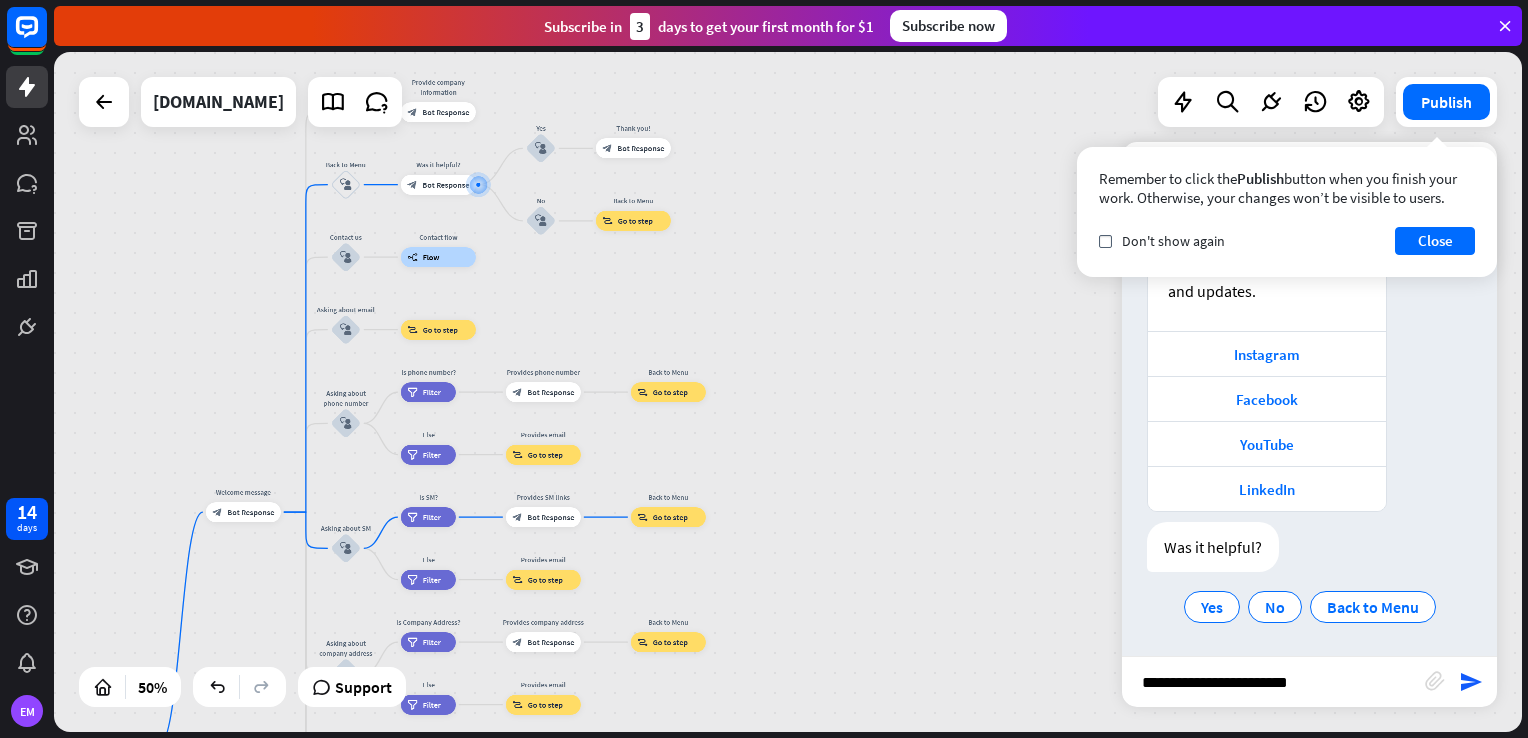 type on "**********" 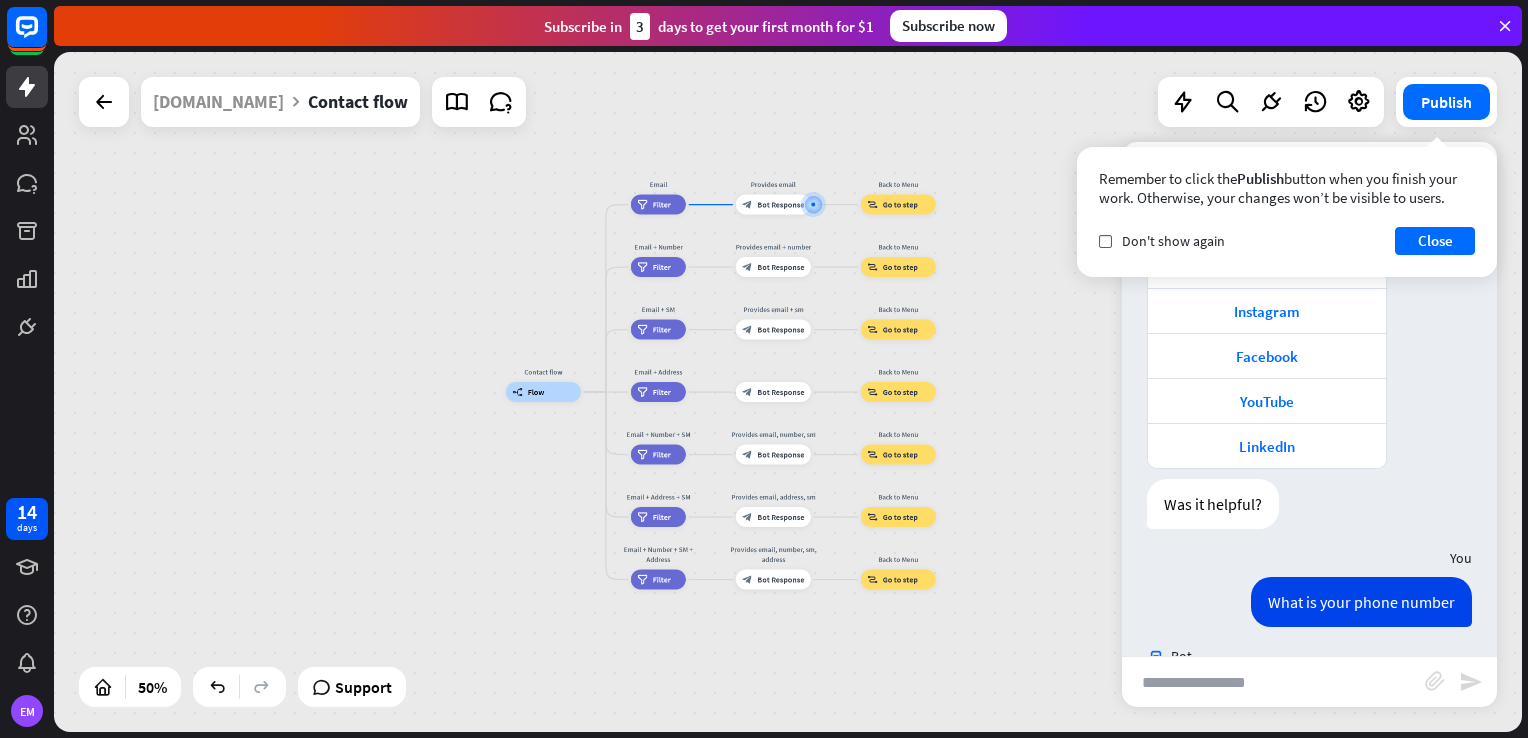 scroll, scrollTop: 460, scrollLeft: 0, axis: vertical 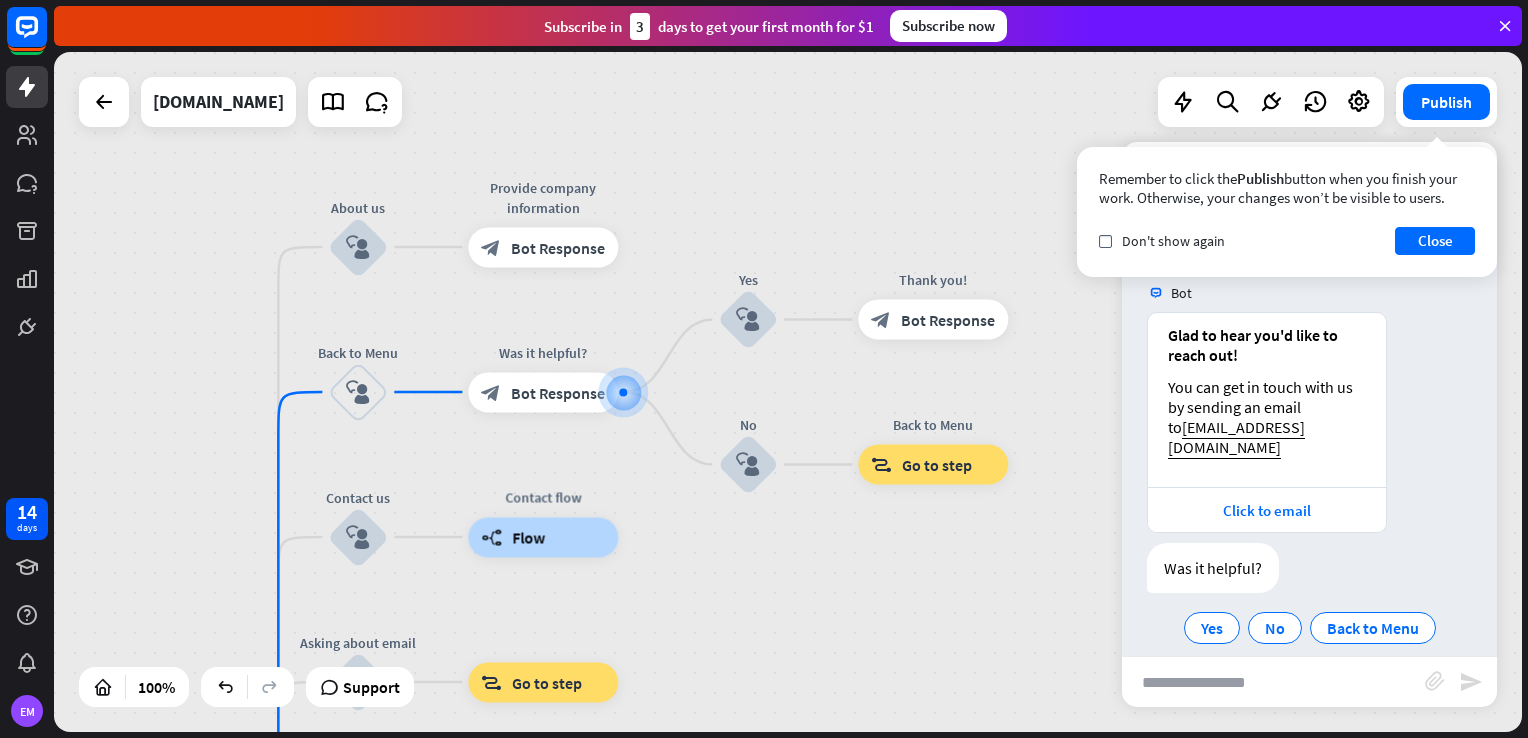 click at bounding box center (1273, 682) 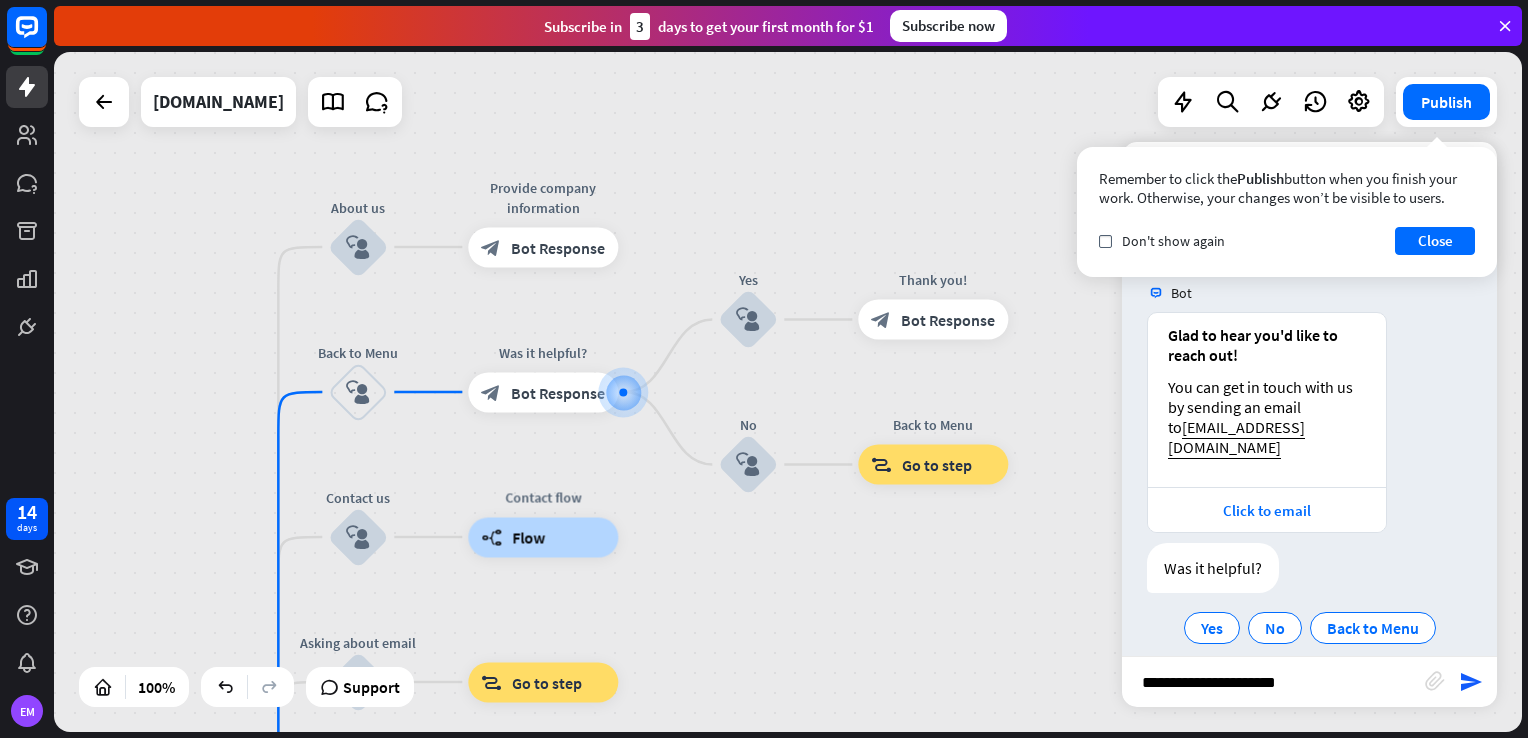 type on "**********" 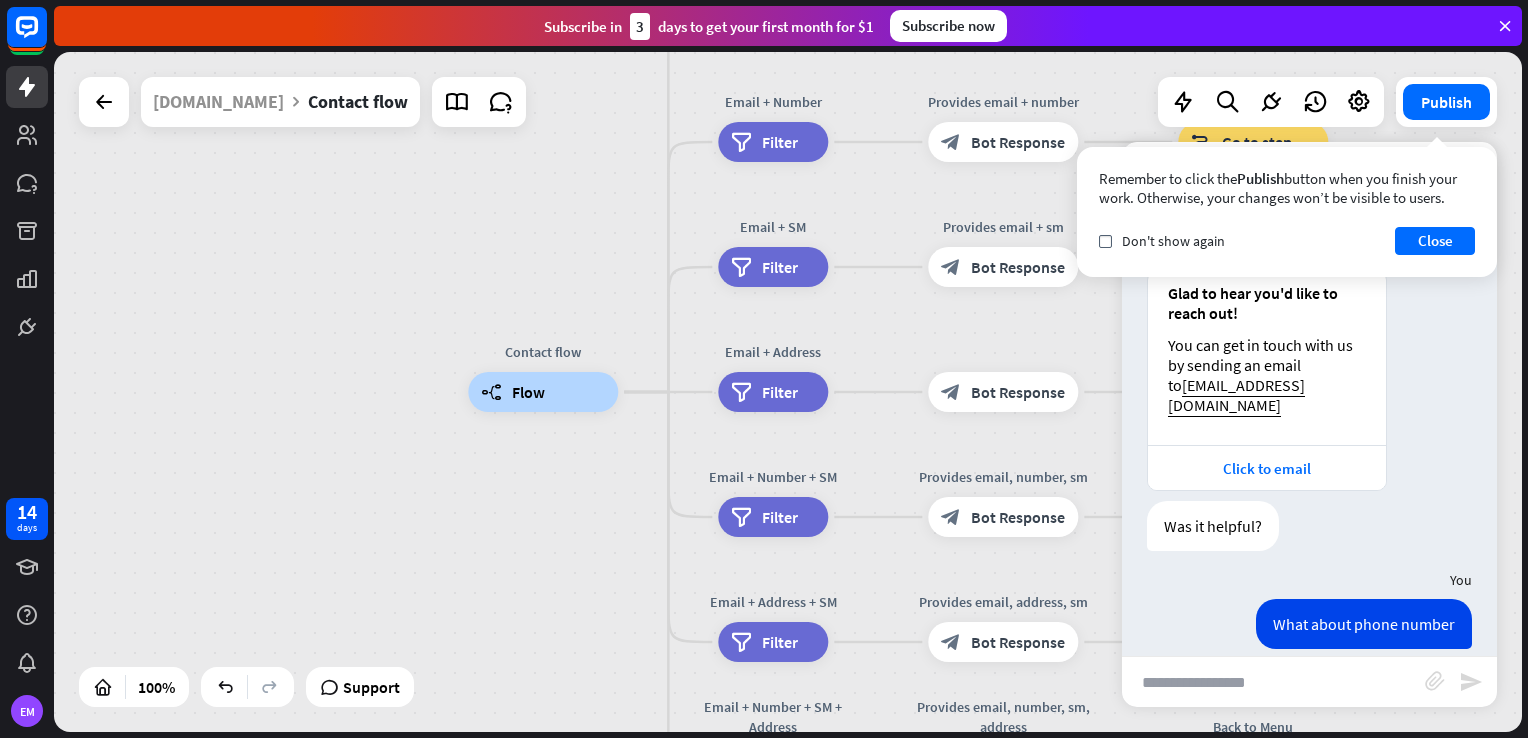 scroll, scrollTop: 867, scrollLeft: 0, axis: vertical 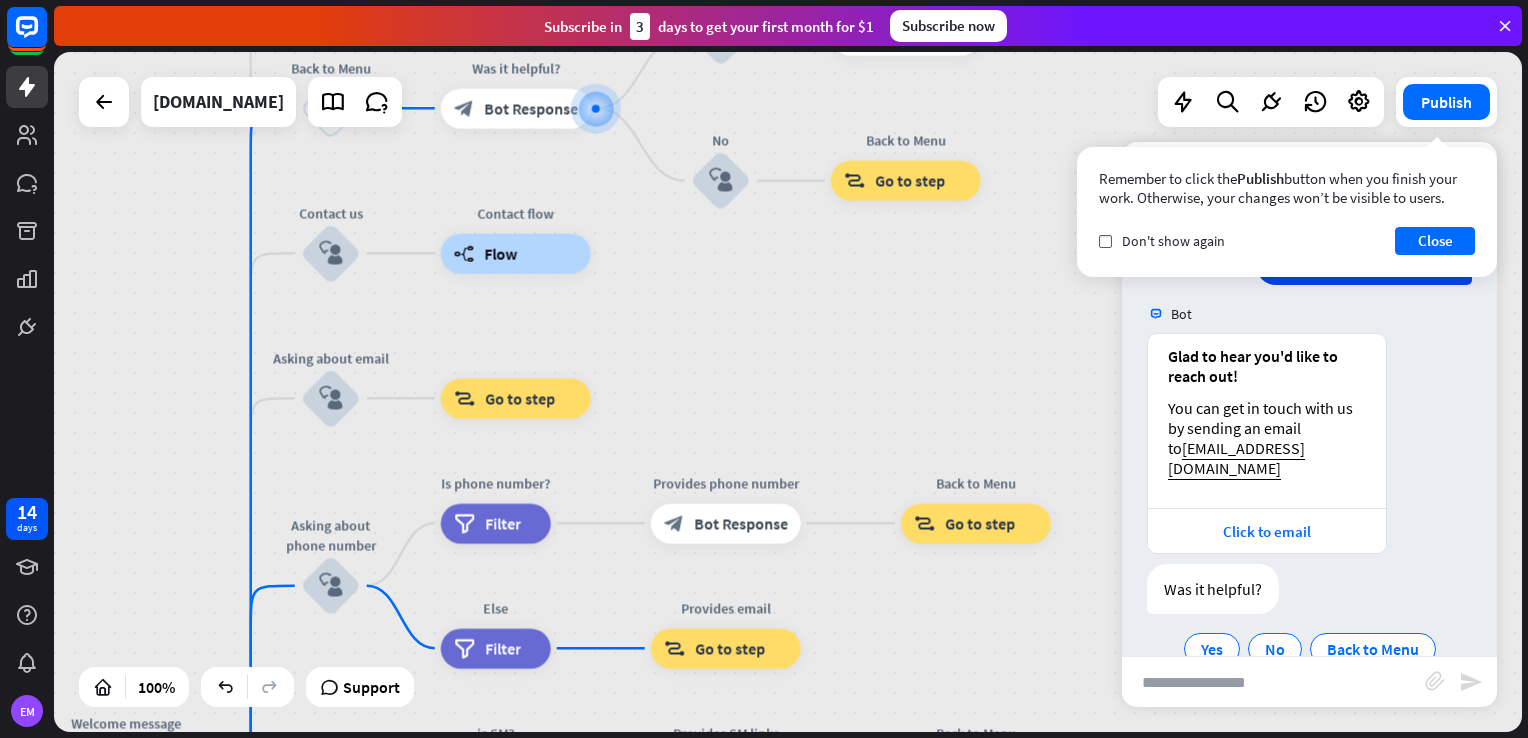 drag, startPoint x: 688, startPoint y: 297, endPoint x: 518, endPoint y: 321, distance: 171.68576 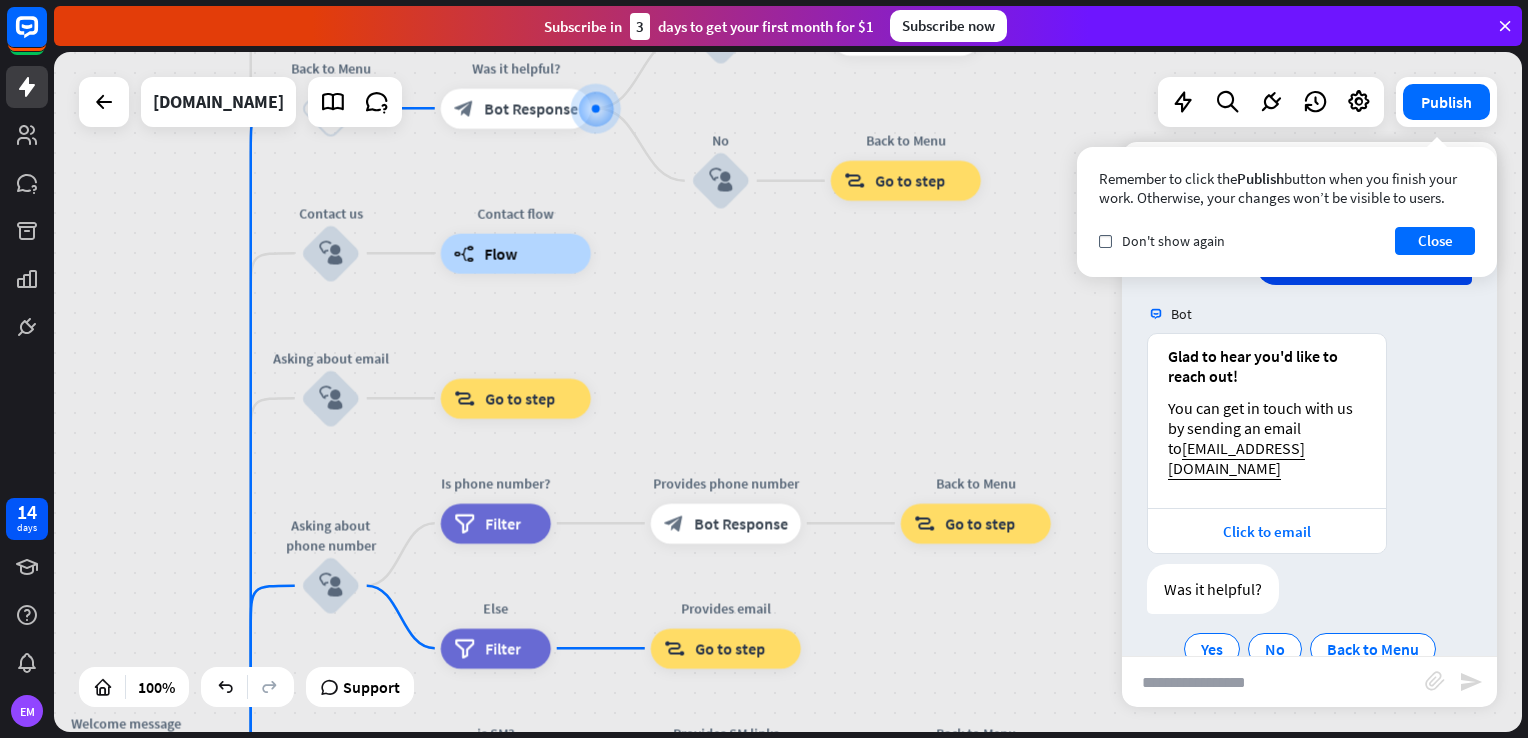 click on "home_2   Start point                 Welcome message   block_bot_response   Bot Response                 About us   block_user_input                 Provide company information   block_bot_response   Bot Response                 Back to Menu   block_user_input                 Was it helpful?   block_bot_response   Bot Response                     Yes   block_user_input                 Thank you!   block_bot_response   Bot Response                 No   block_user_input                 Back to Menu   block_goto   Go to step                 Contact us   block_user_input                 Contact flow   builder_tree   Flow                 Asking about email   block_user_input                   block_goto   Go to step                 Asking about phone number   block_user_input                 Is phone number?   filter   Filter                 Provides phone number   block_bot_response   Bot Response                 Back to Menu   block_goto   Go to step                 Else   filter   Filter" at bounding box center [788, 392] 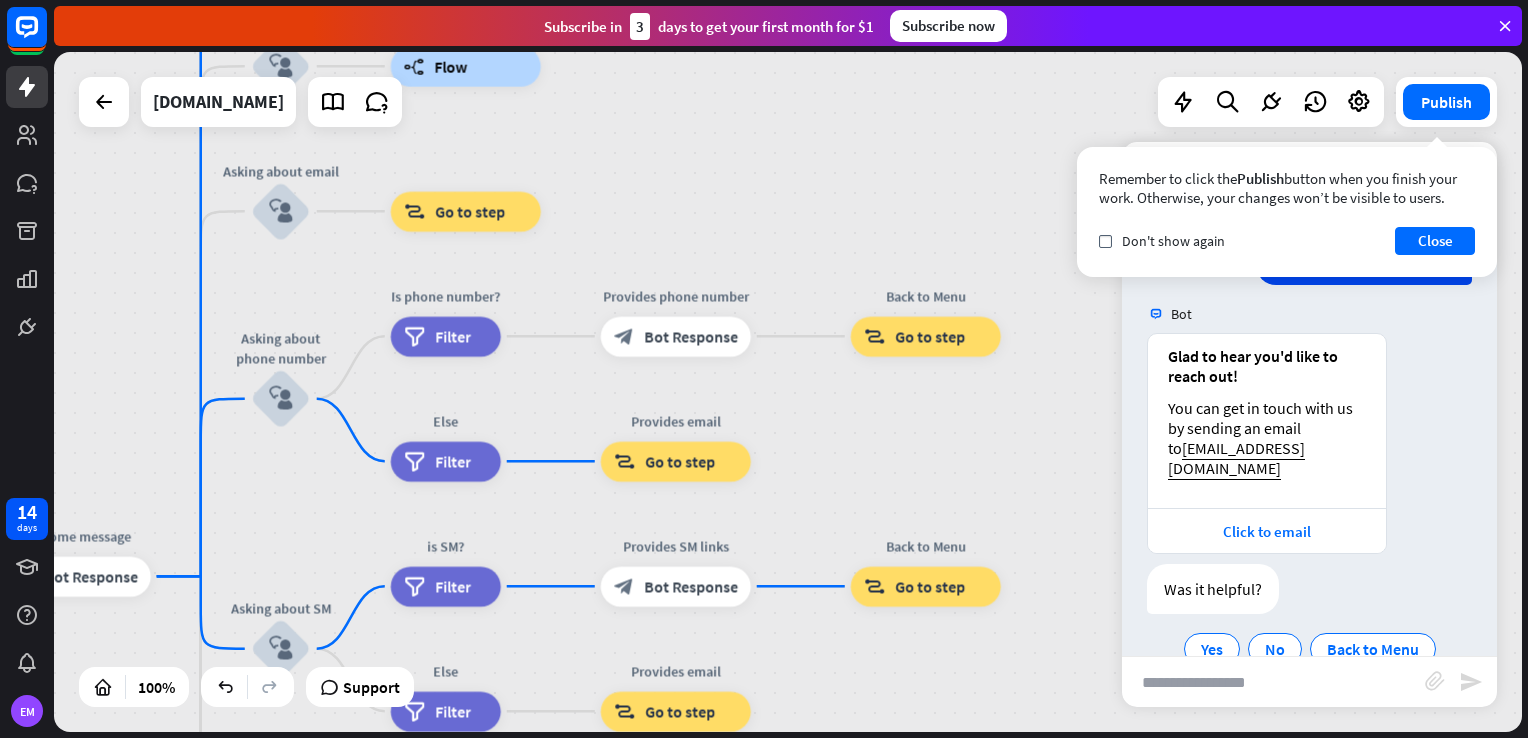 drag, startPoint x: 1006, startPoint y: 421, endPoint x: 956, endPoint y: 234, distance: 193.5691 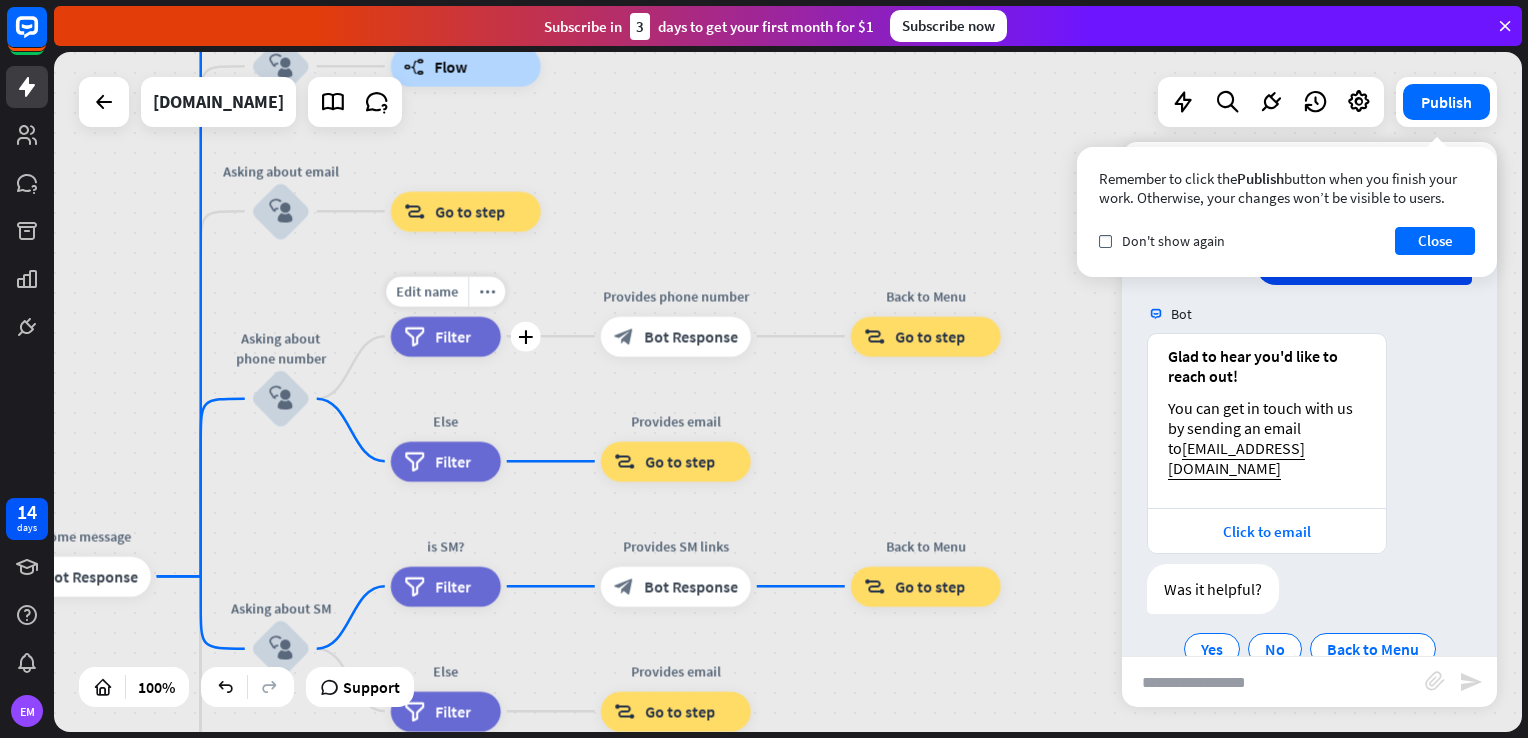 click on "filter   Filter" at bounding box center (446, 336) 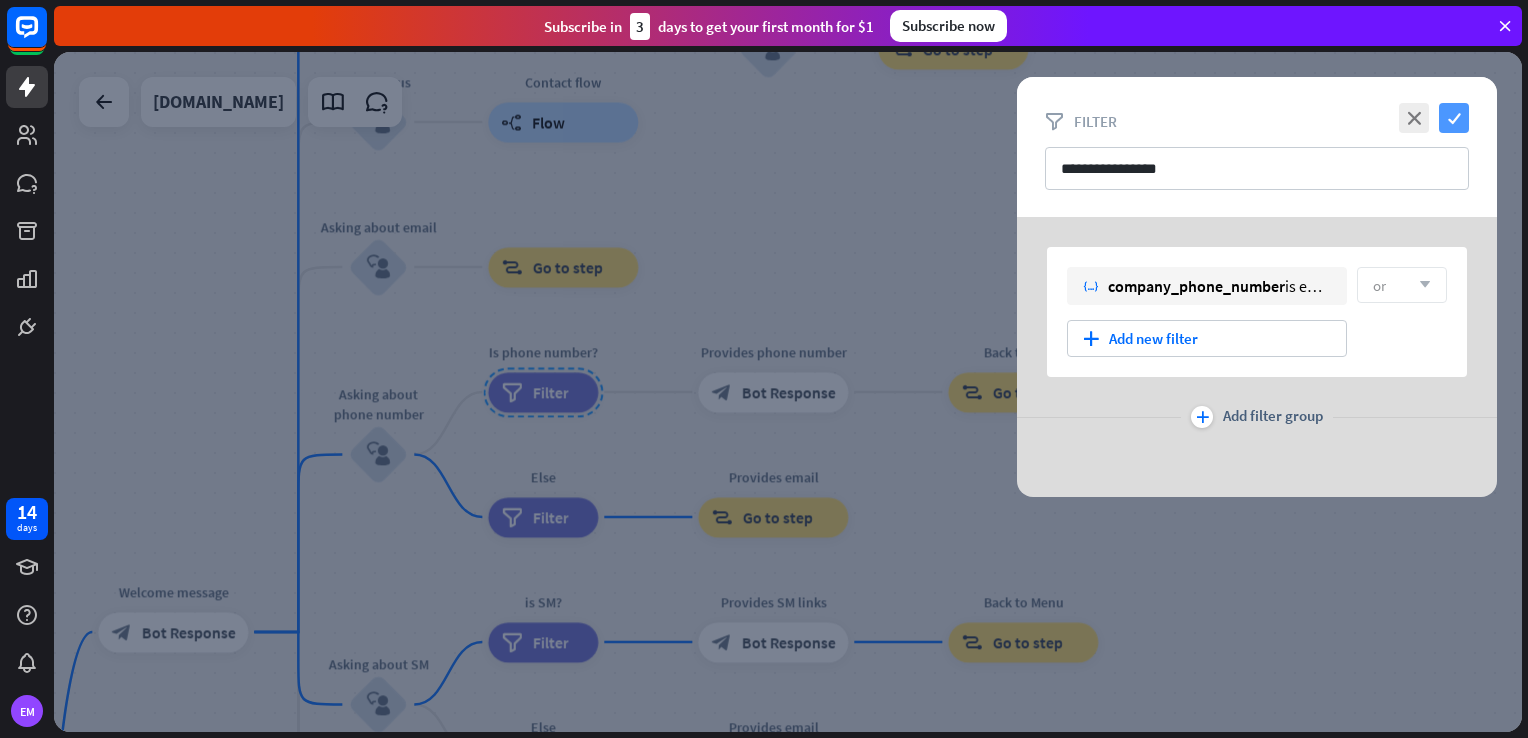click on "check" at bounding box center [1454, 118] 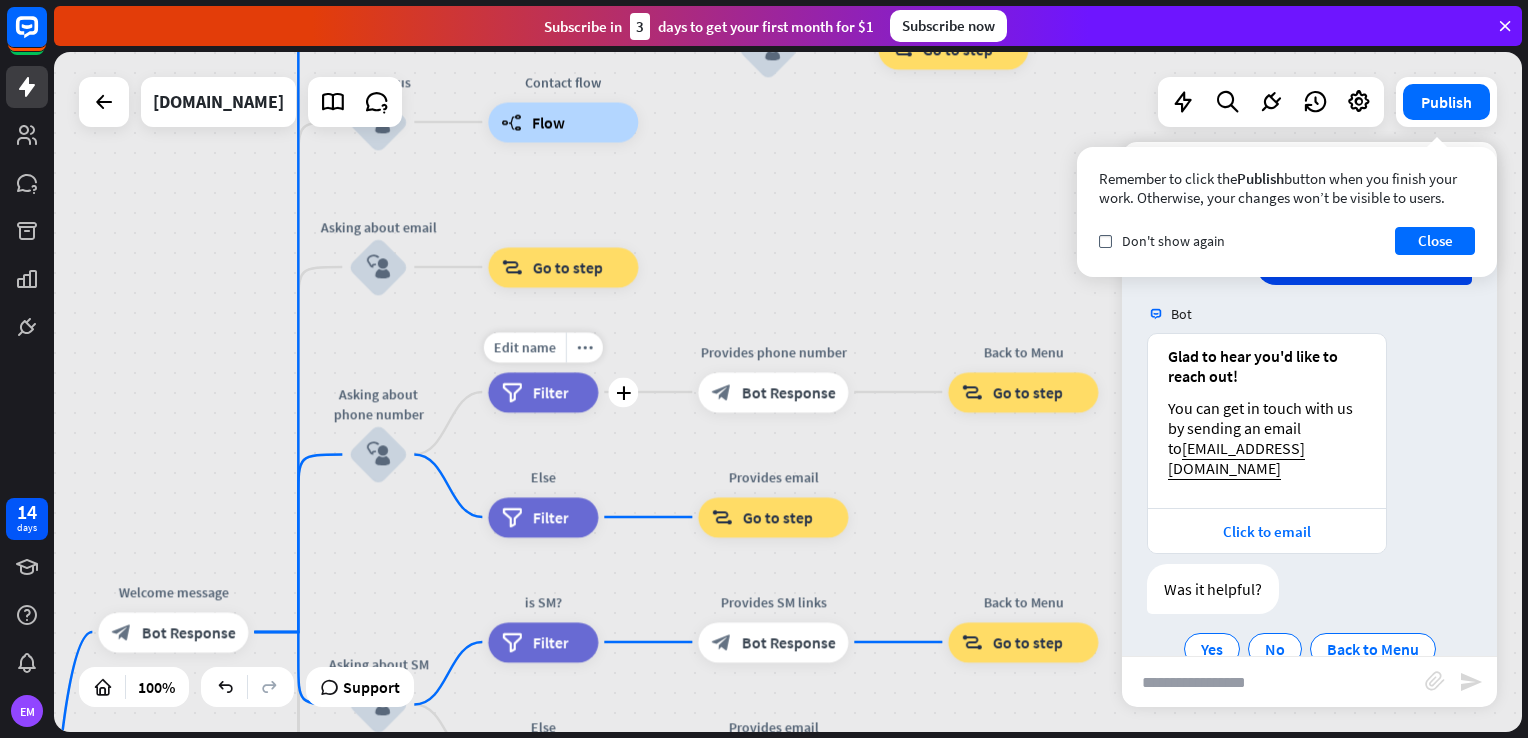 click on "Edit name   more_horiz         plus     filter   Filter" at bounding box center (543, 392) 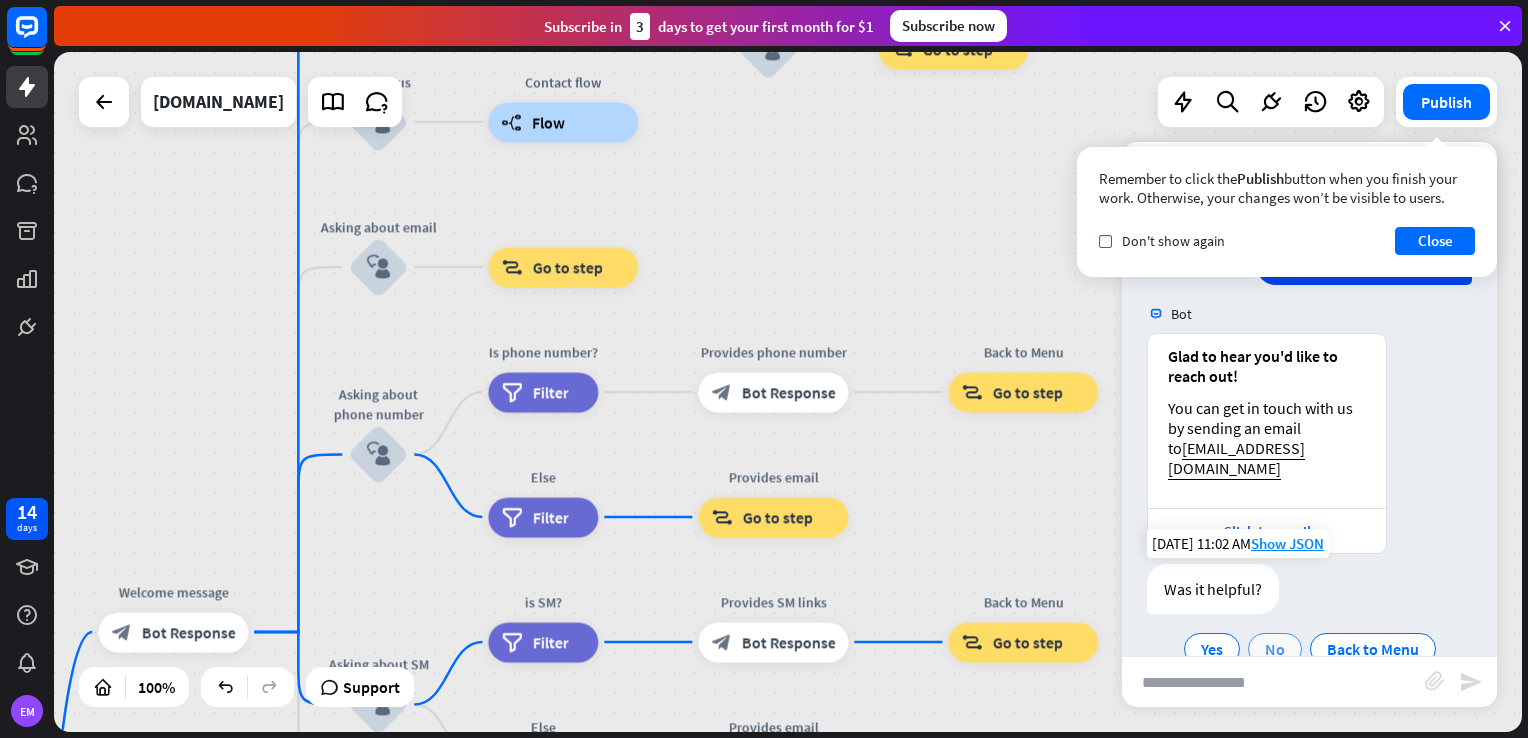 click on "No" at bounding box center (1275, 649) 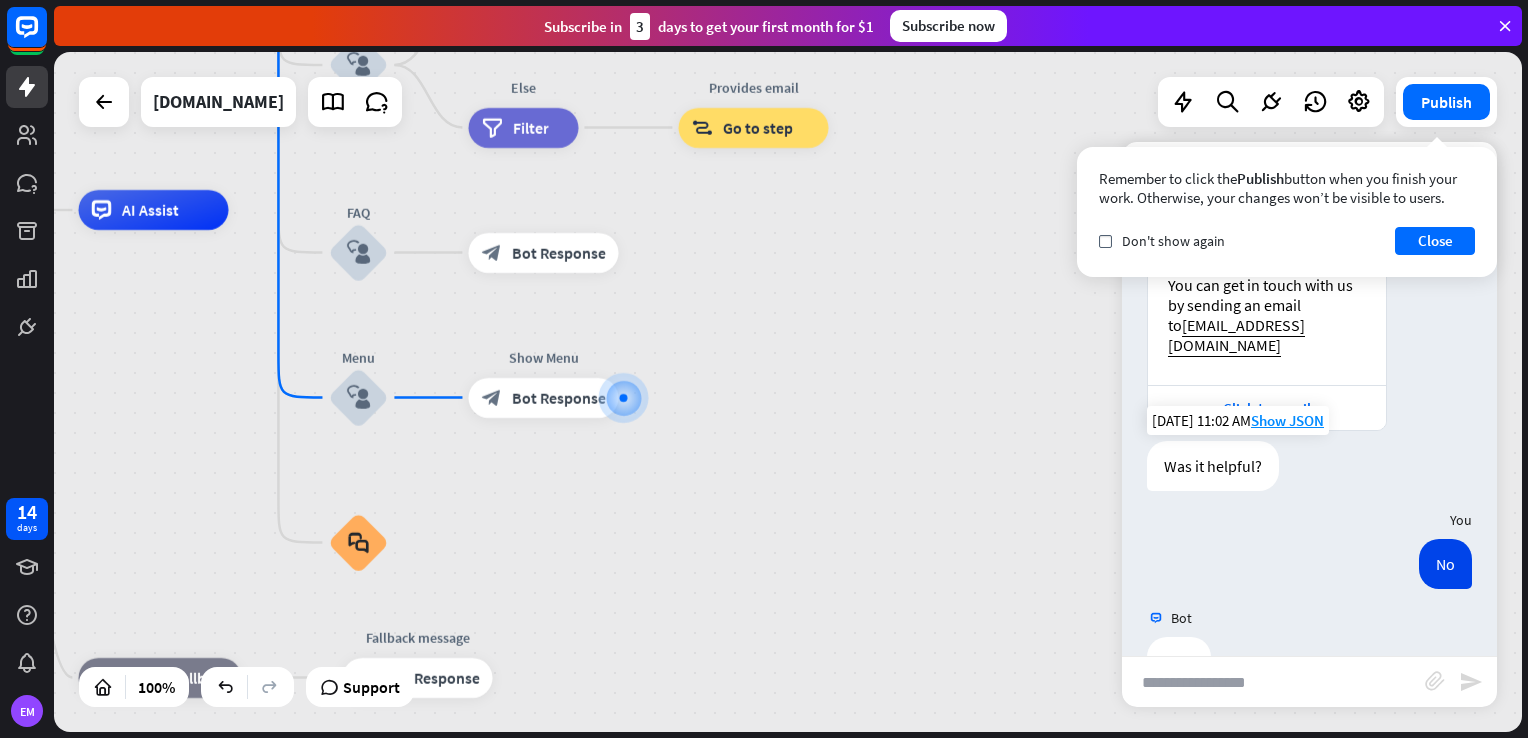 scroll, scrollTop: 1274, scrollLeft: 0, axis: vertical 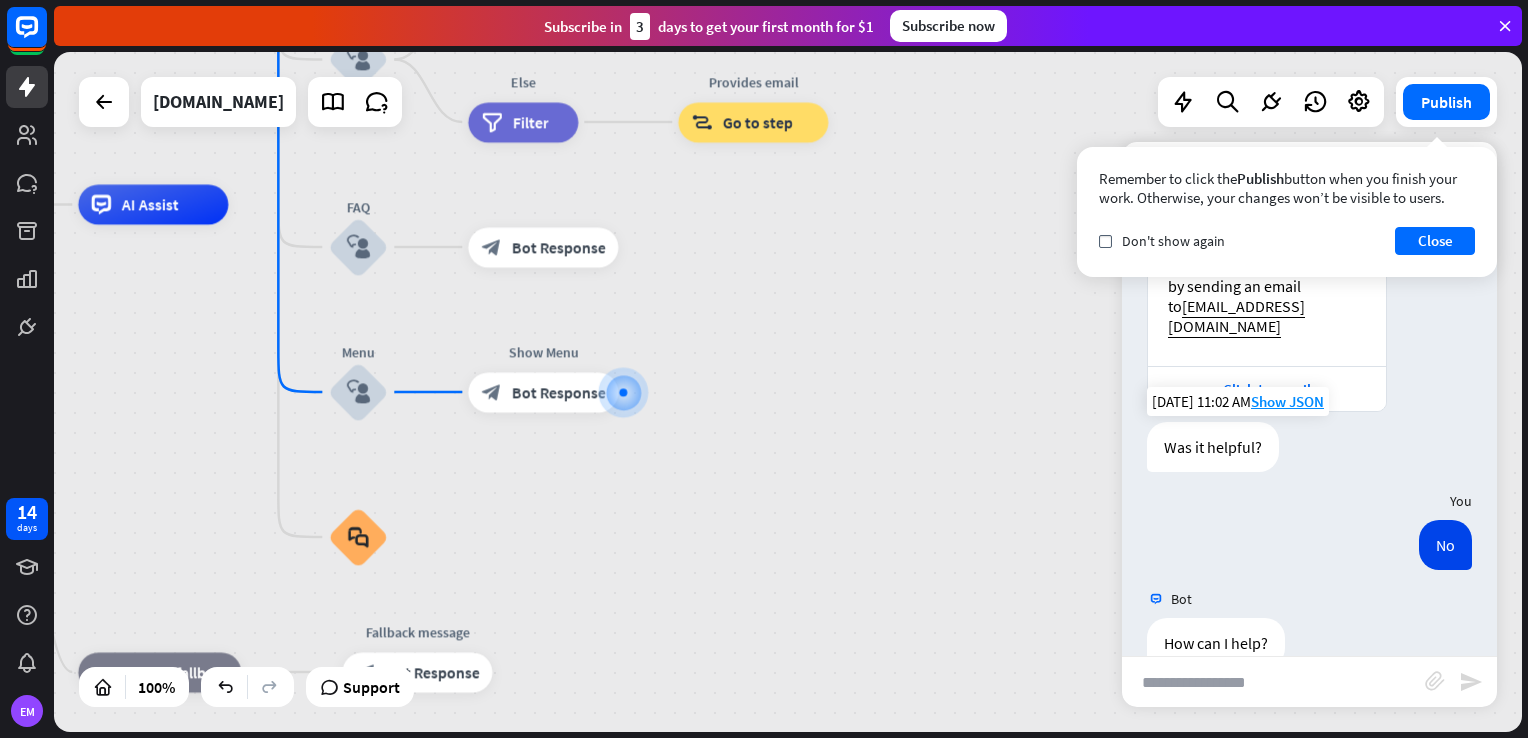 click at bounding box center (1273, 682) 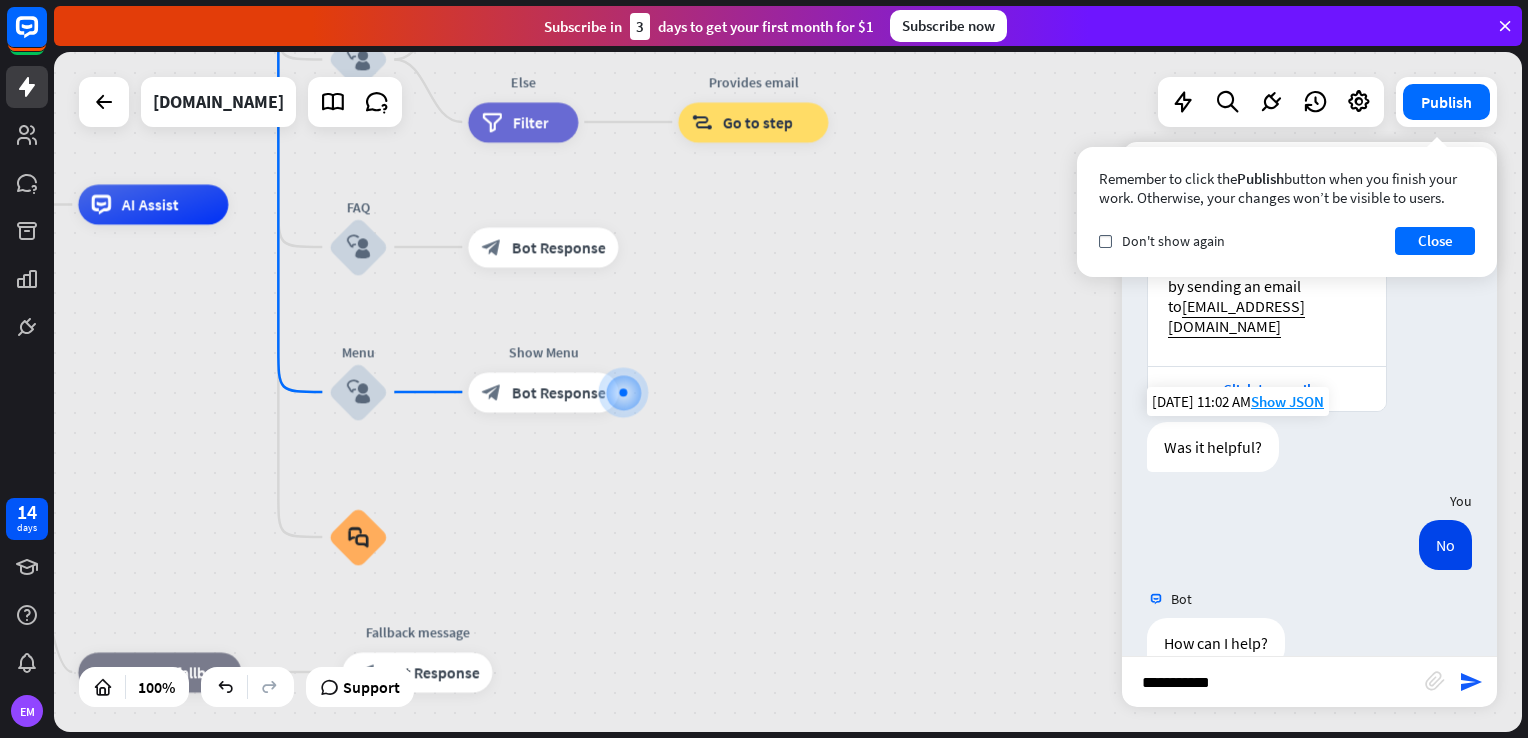 type on "**********" 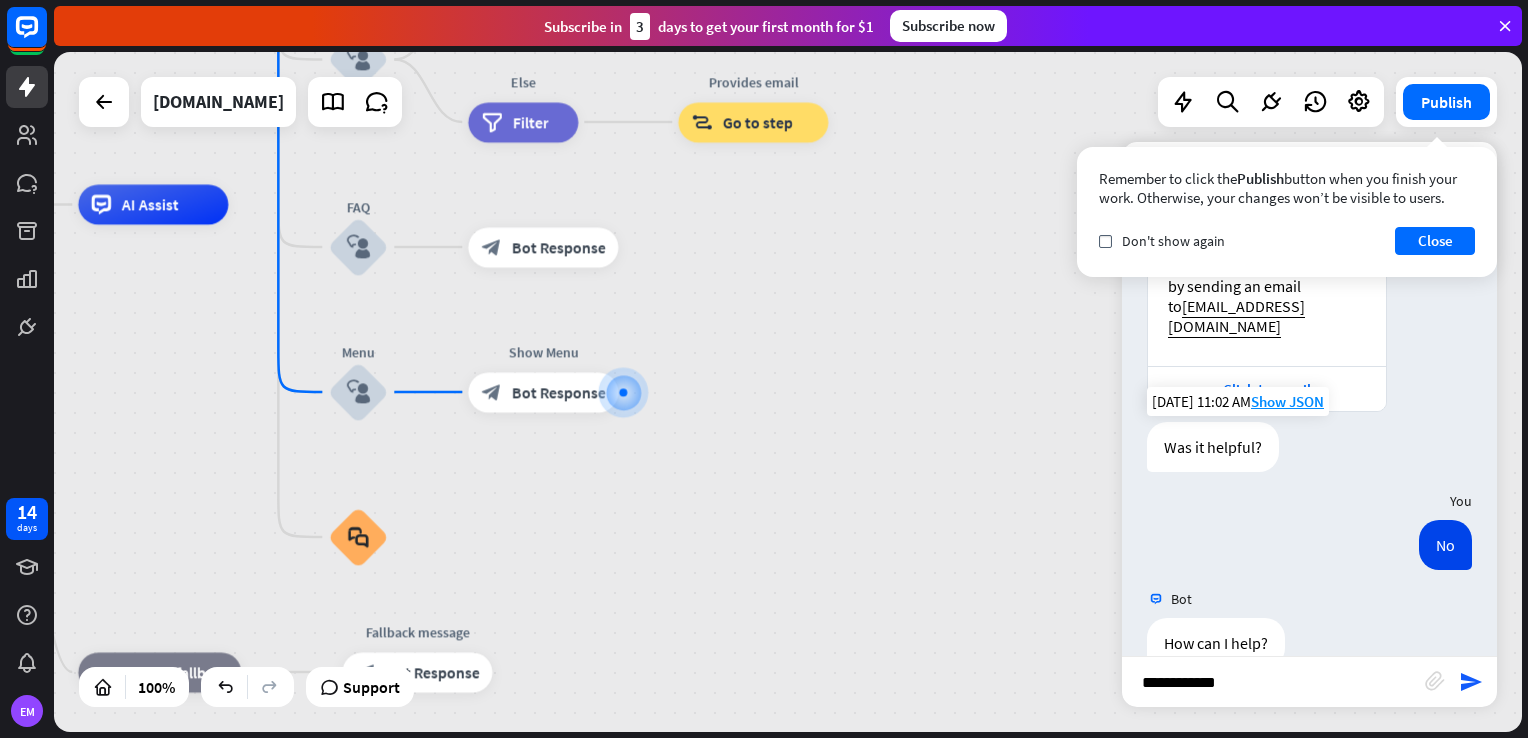 type 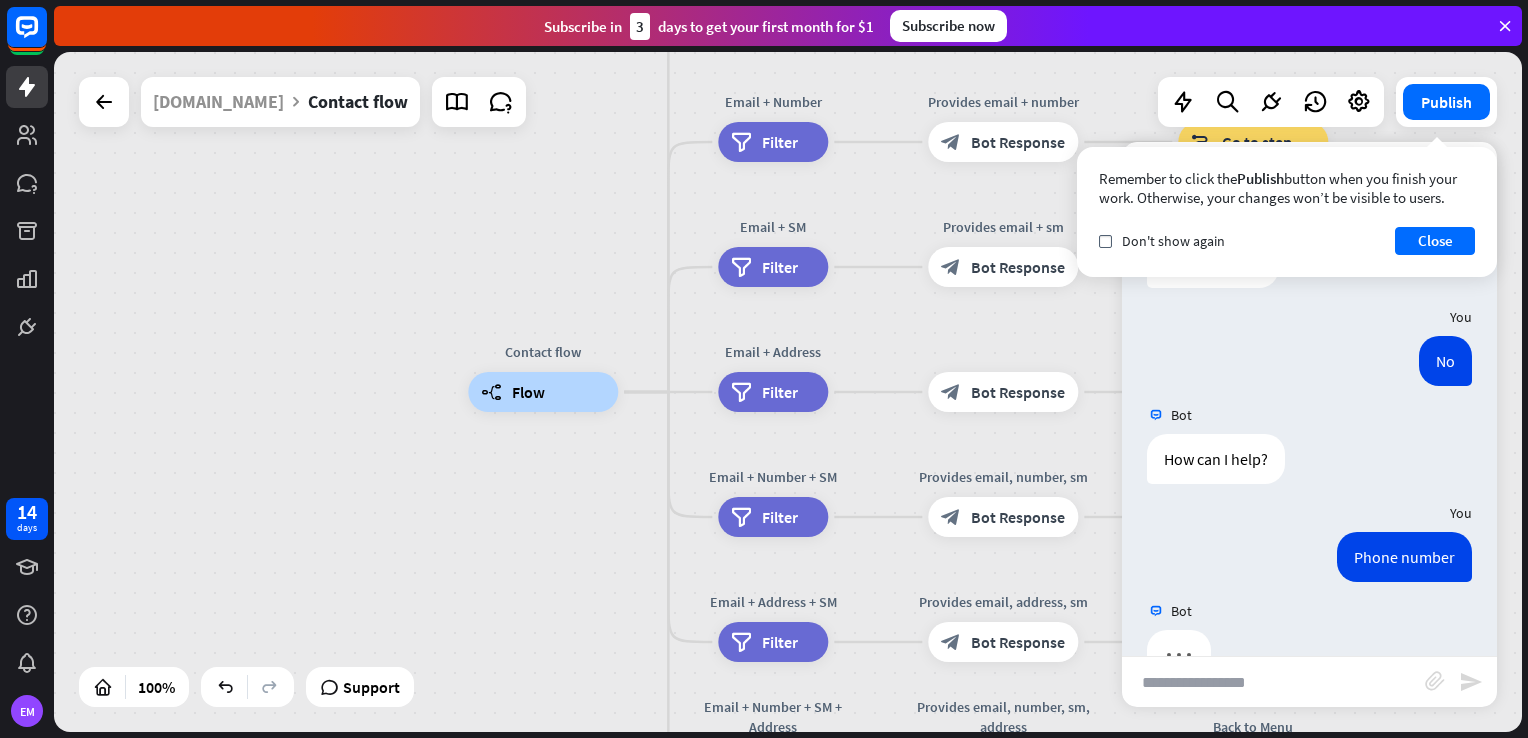 scroll, scrollTop: 1470, scrollLeft: 0, axis: vertical 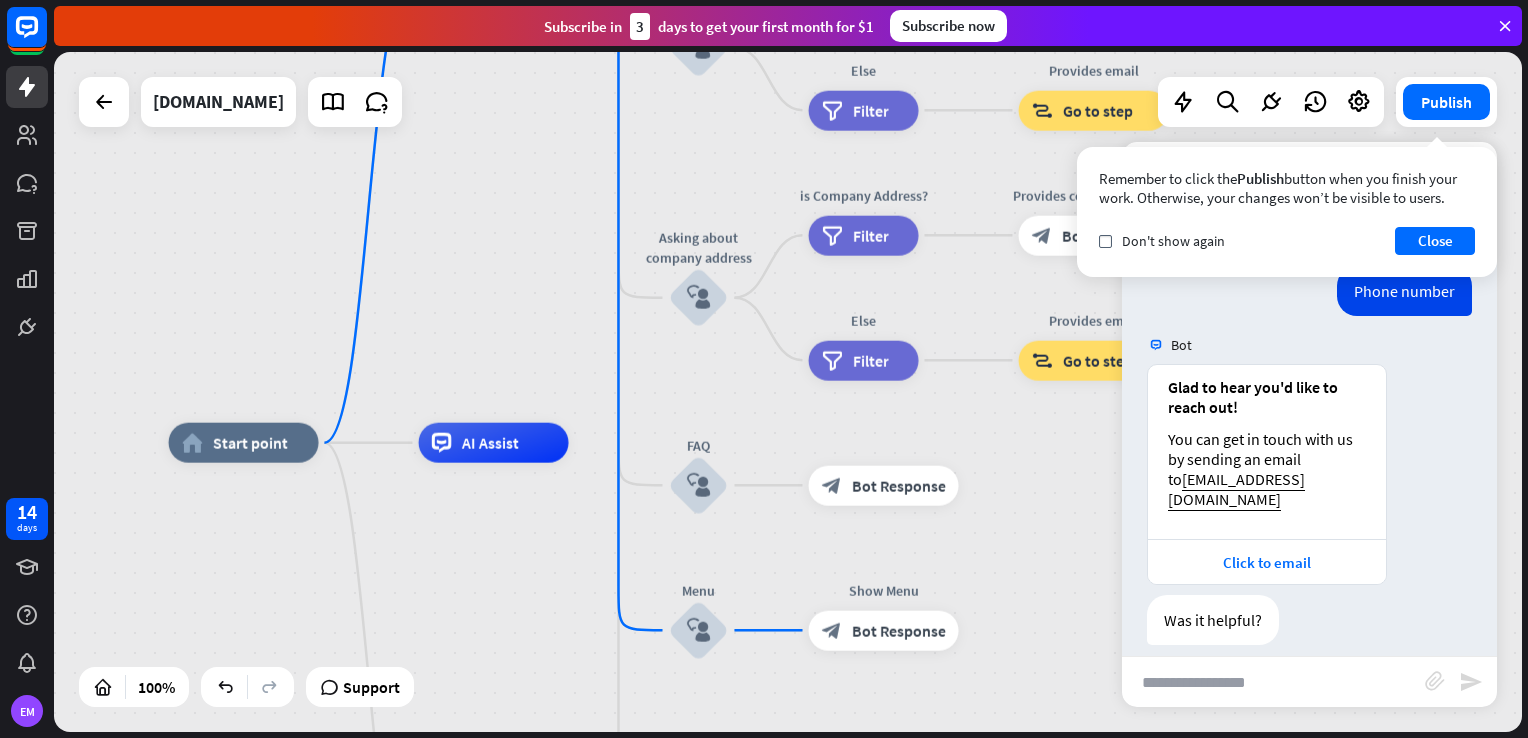 drag, startPoint x: 602, startPoint y: 527, endPoint x: 412, endPoint y: 565, distance: 193.76274 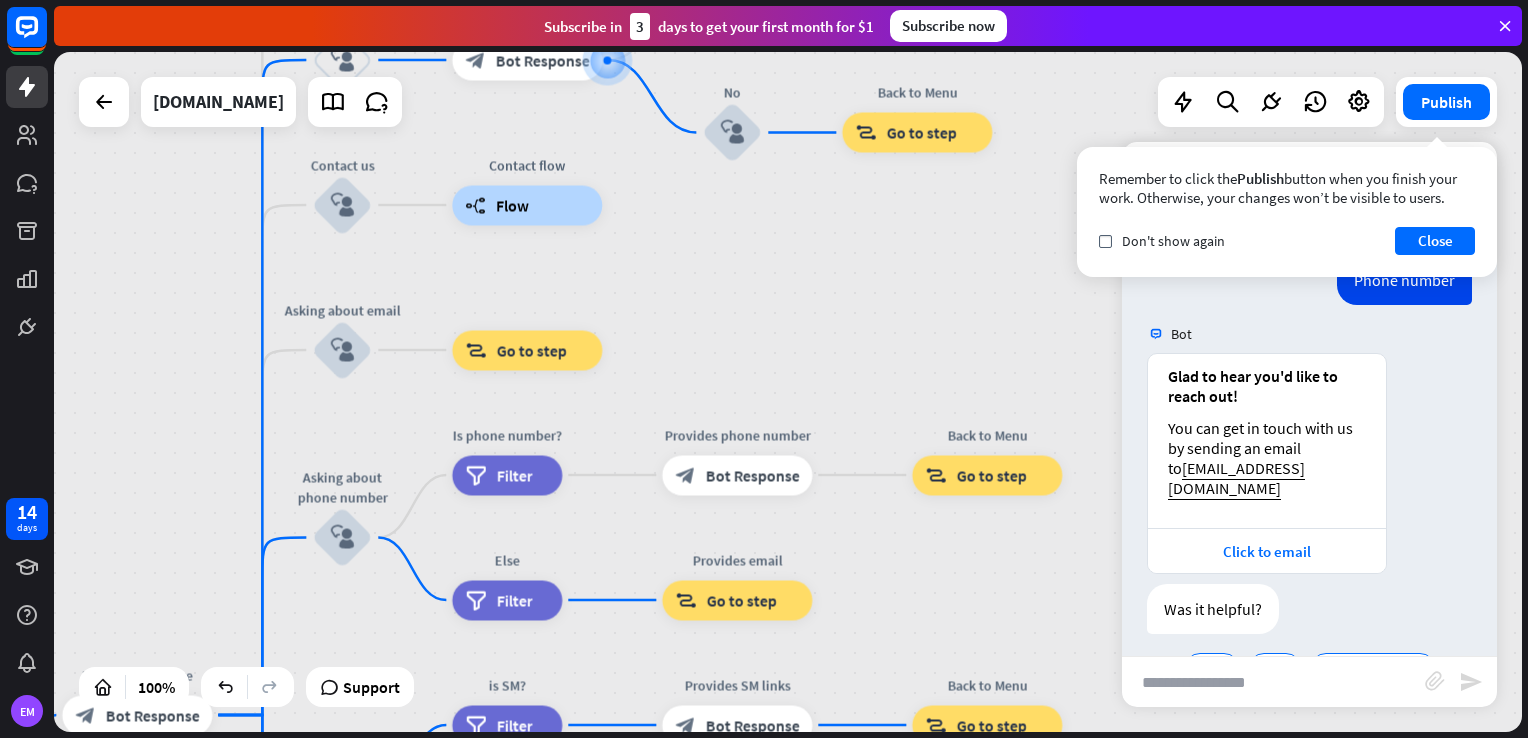 drag, startPoint x: 720, startPoint y: 654, endPoint x: 704, endPoint y: 322, distance: 332.3853 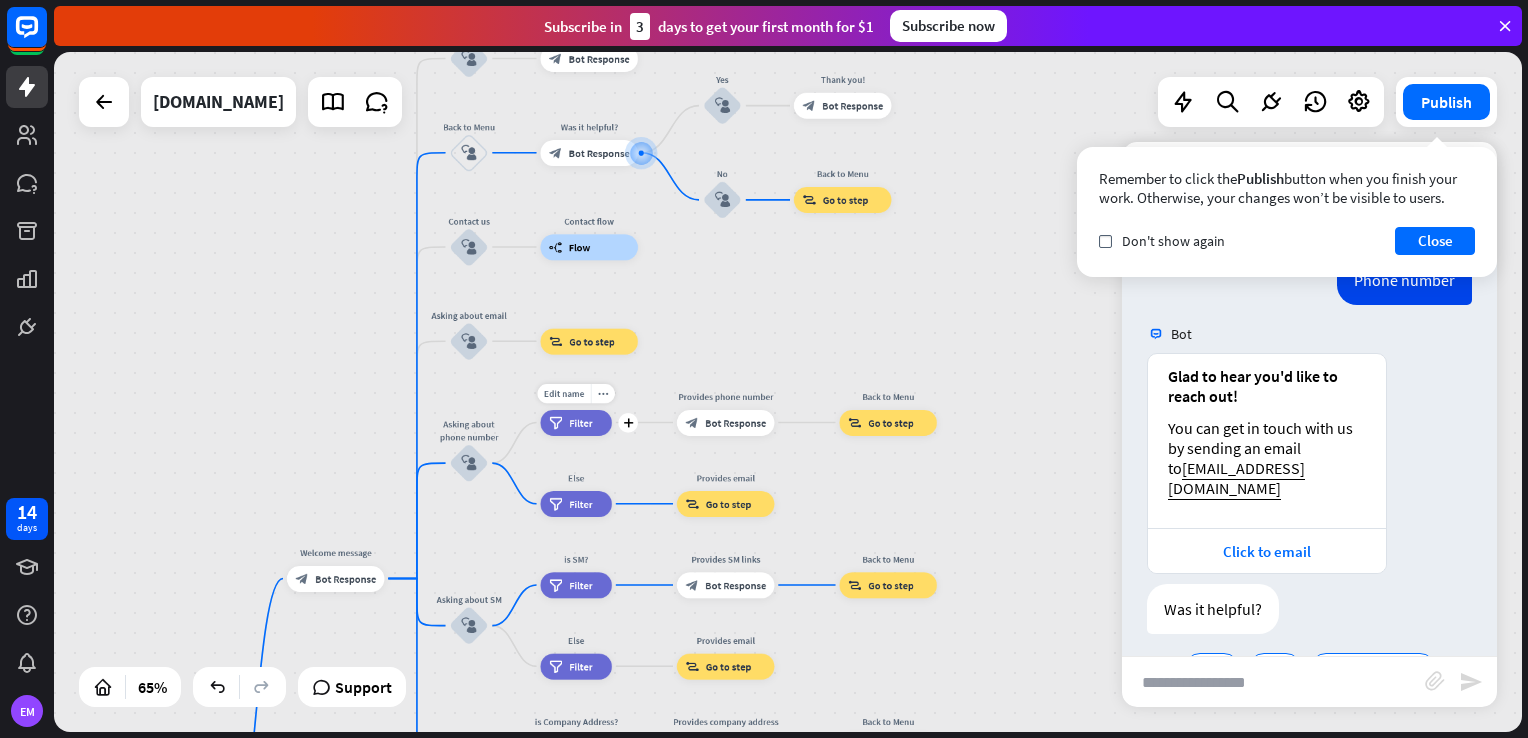 click on "Filter" at bounding box center [580, 422] 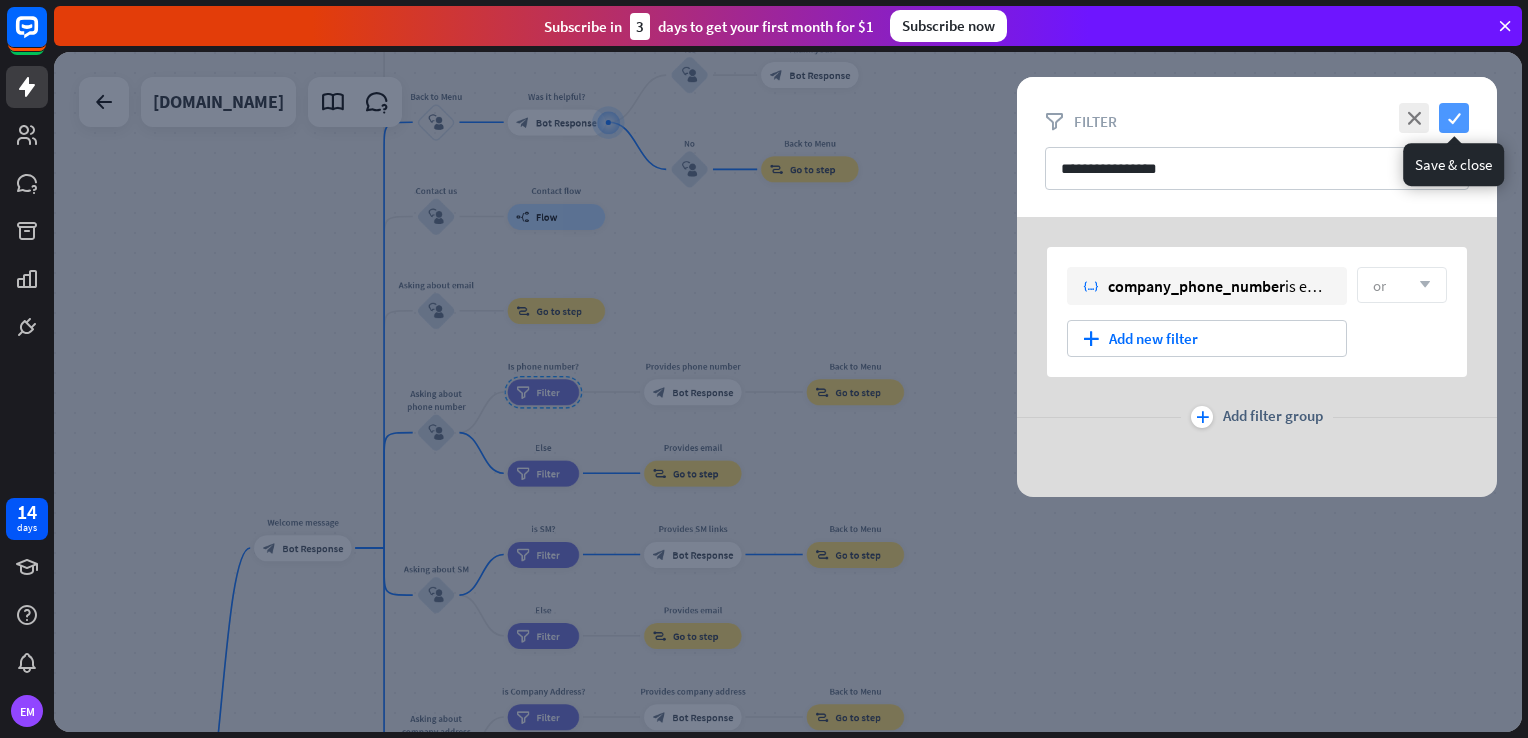 click on "check" at bounding box center [1454, 118] 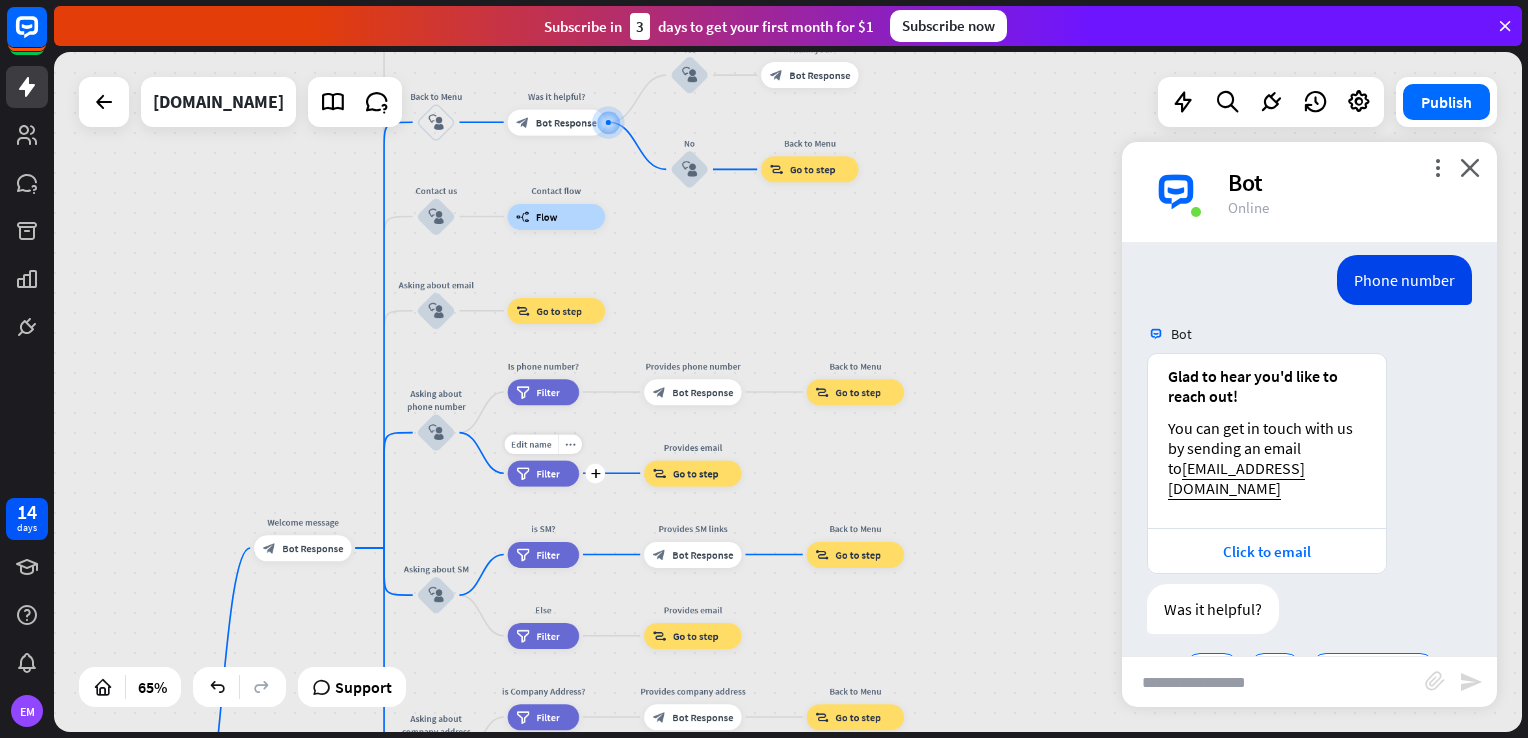 click on "filter   Filter" at bounding box center (543, 473) 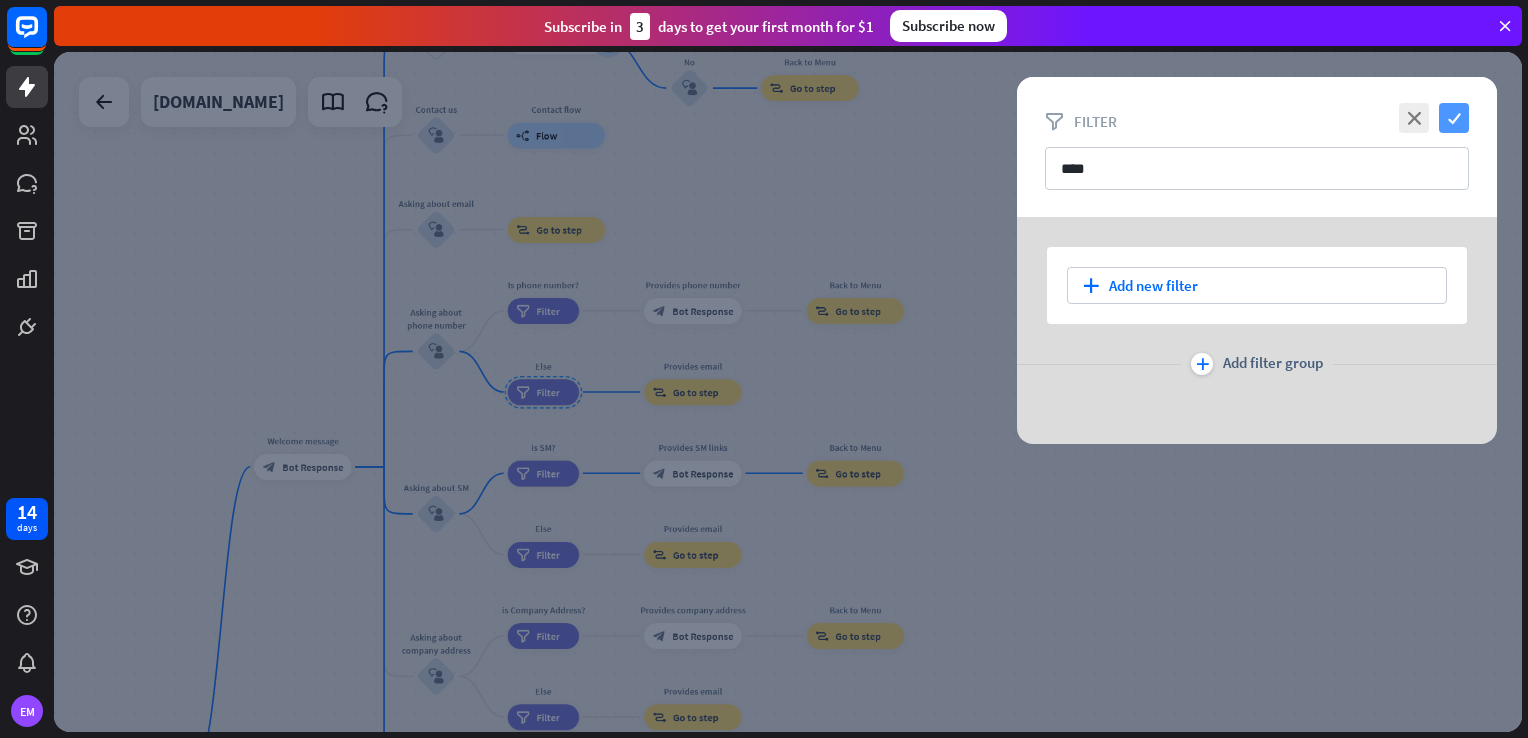 click on "check" at bounding box center [1454, 118] 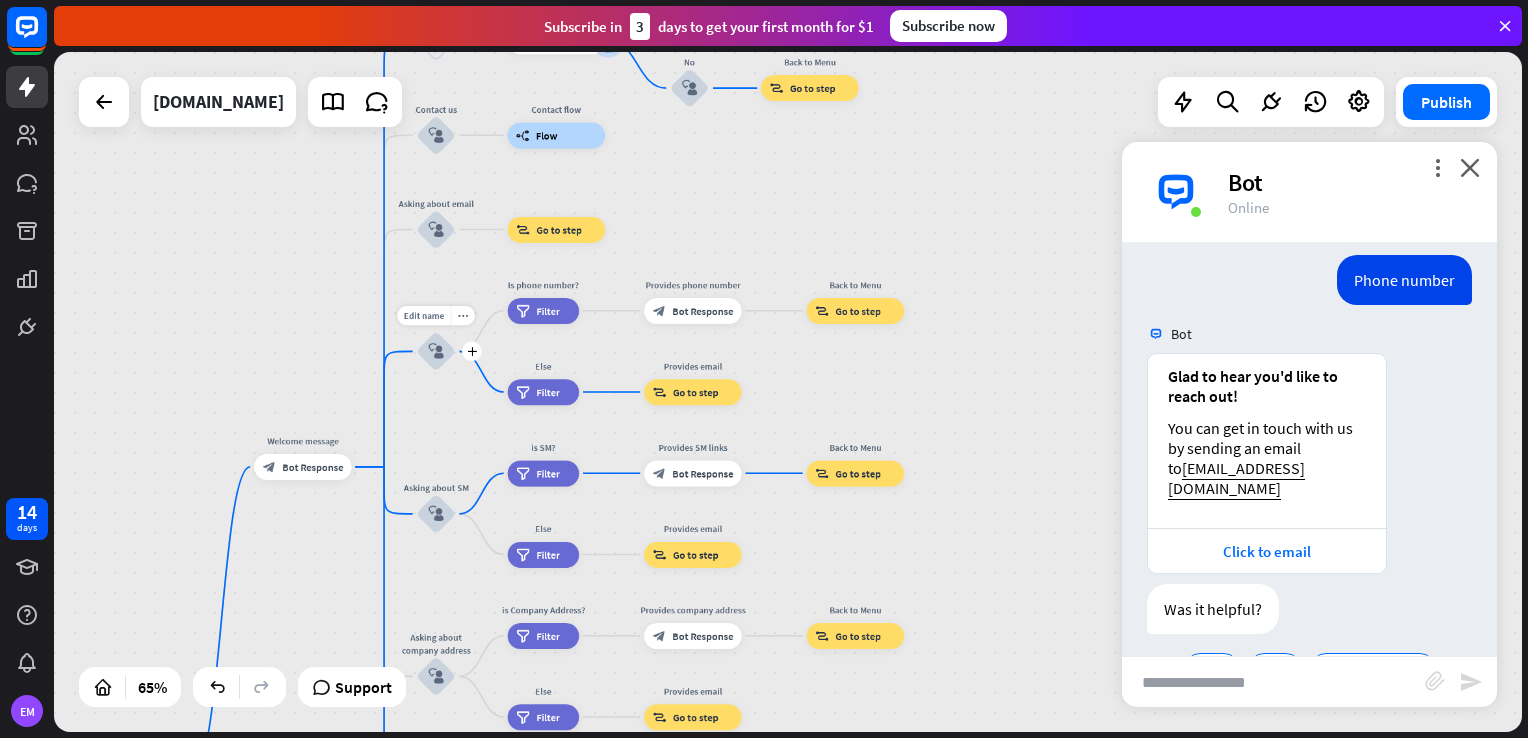 click on "block_user_input" at bounding box center (436, 352) 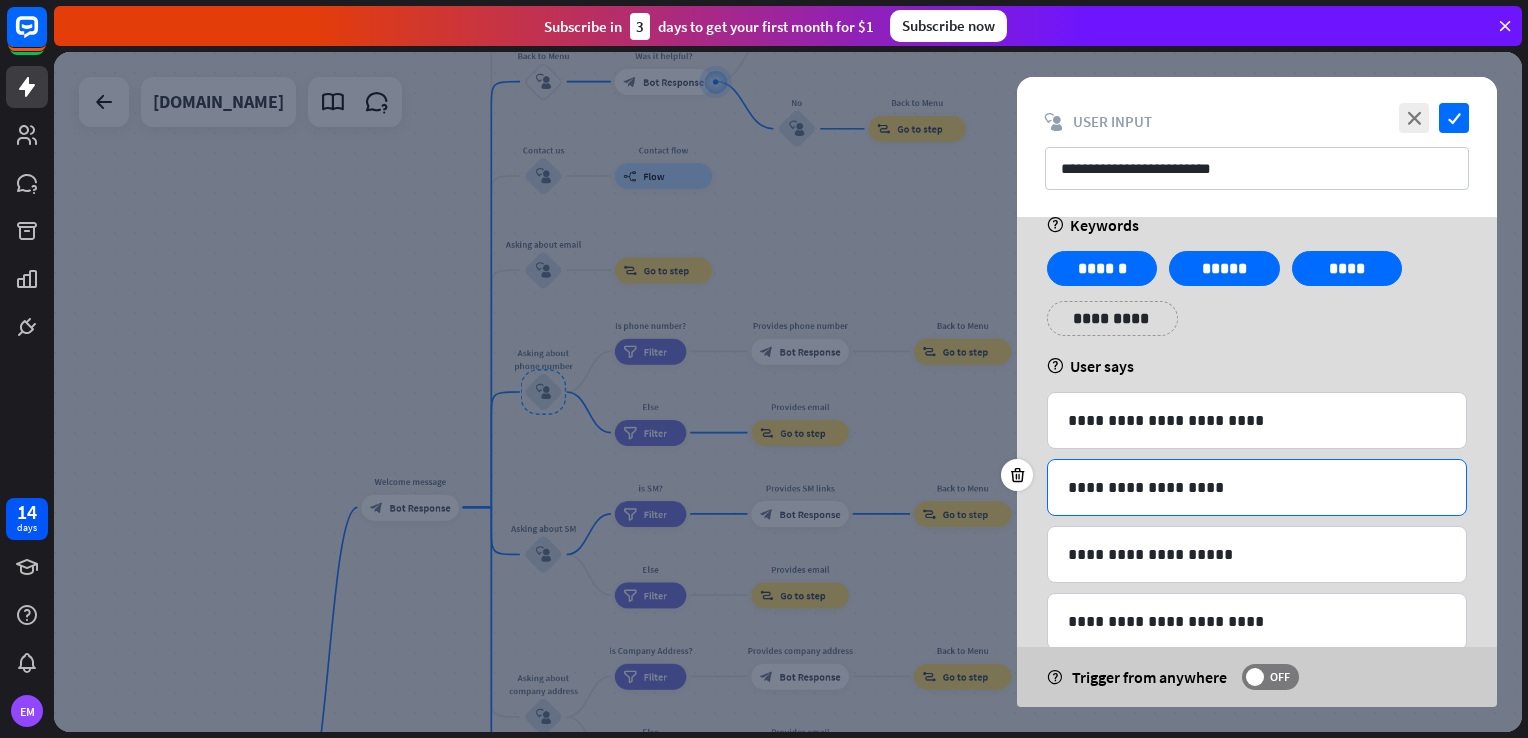 scroll, scrollTop: 0, scrollLeft: 0, axis: both 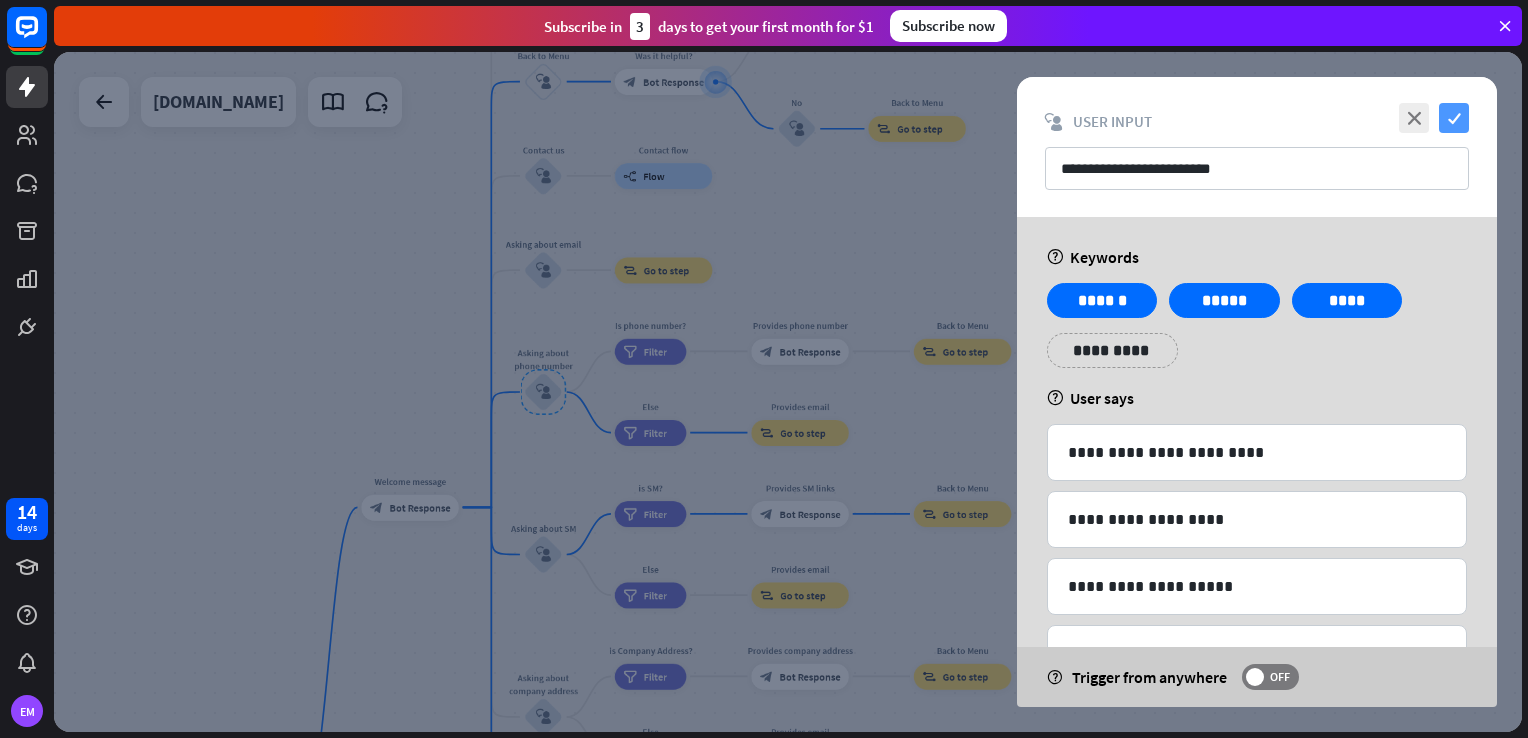 click on "check" at bounding box center (1454, 118) 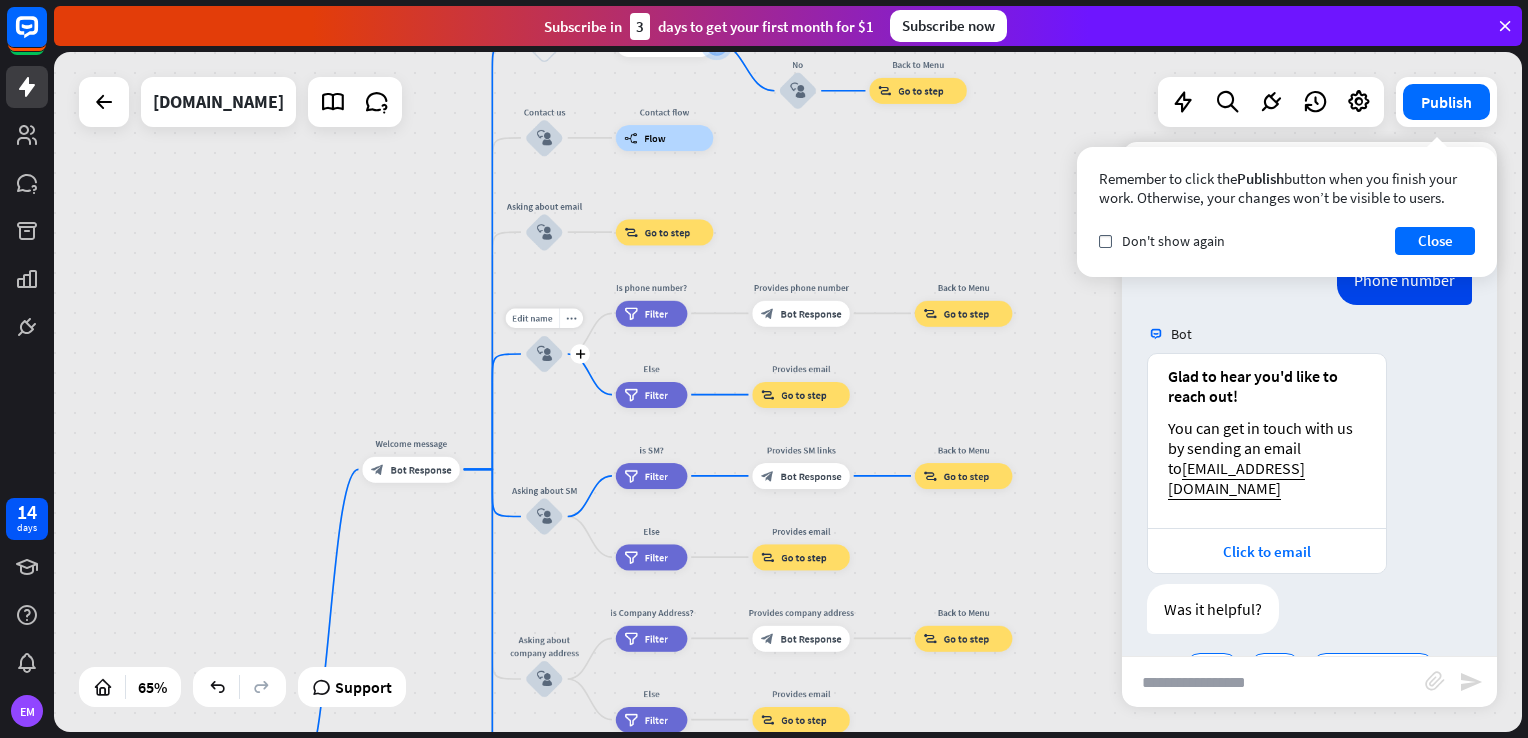 drag, startPoint x: 582, startPoint y: 403, endPoint x: 583, endPoint y: 365, distance: 38.013157 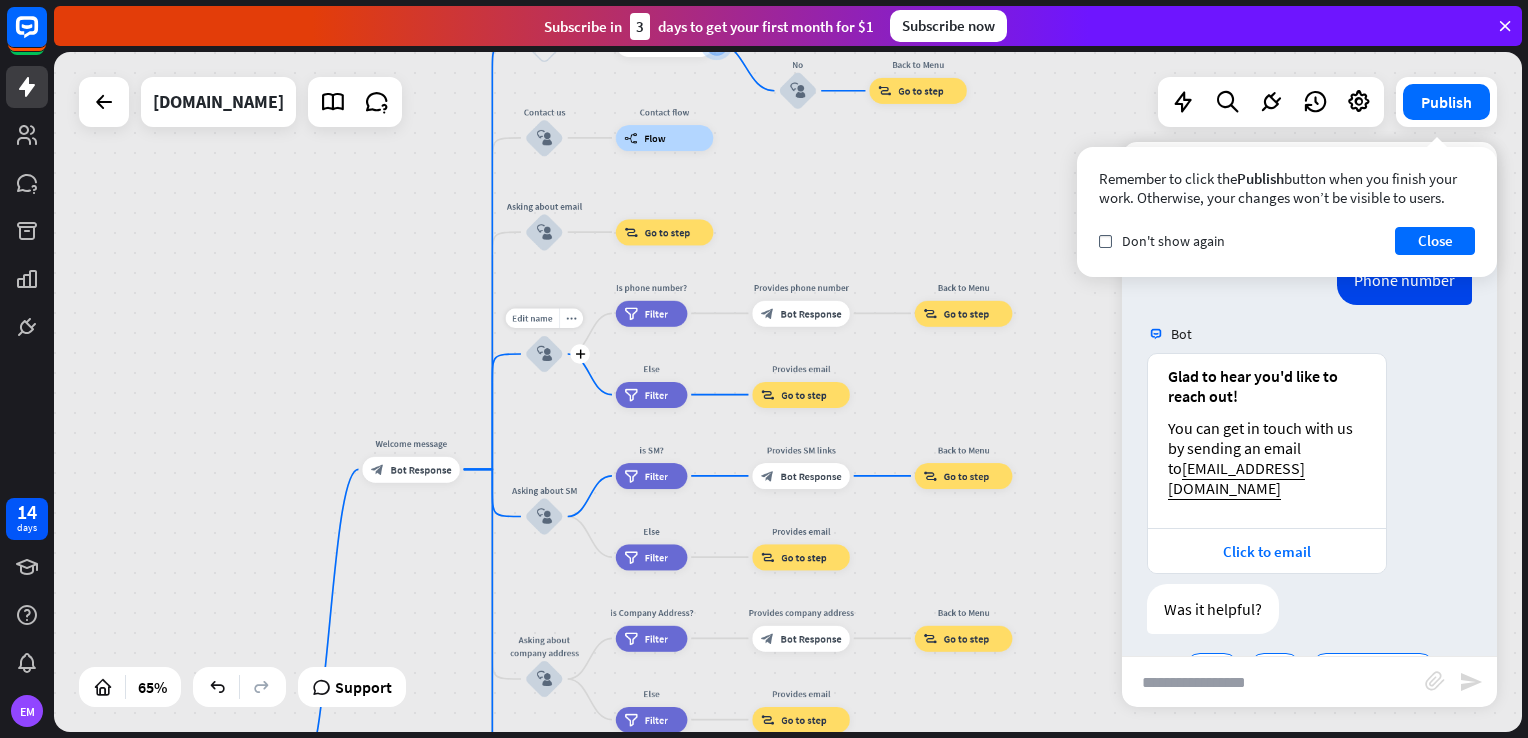 click on "Edit name   more_horiz         plus     block_user_input" at bounding box center [544, 354] 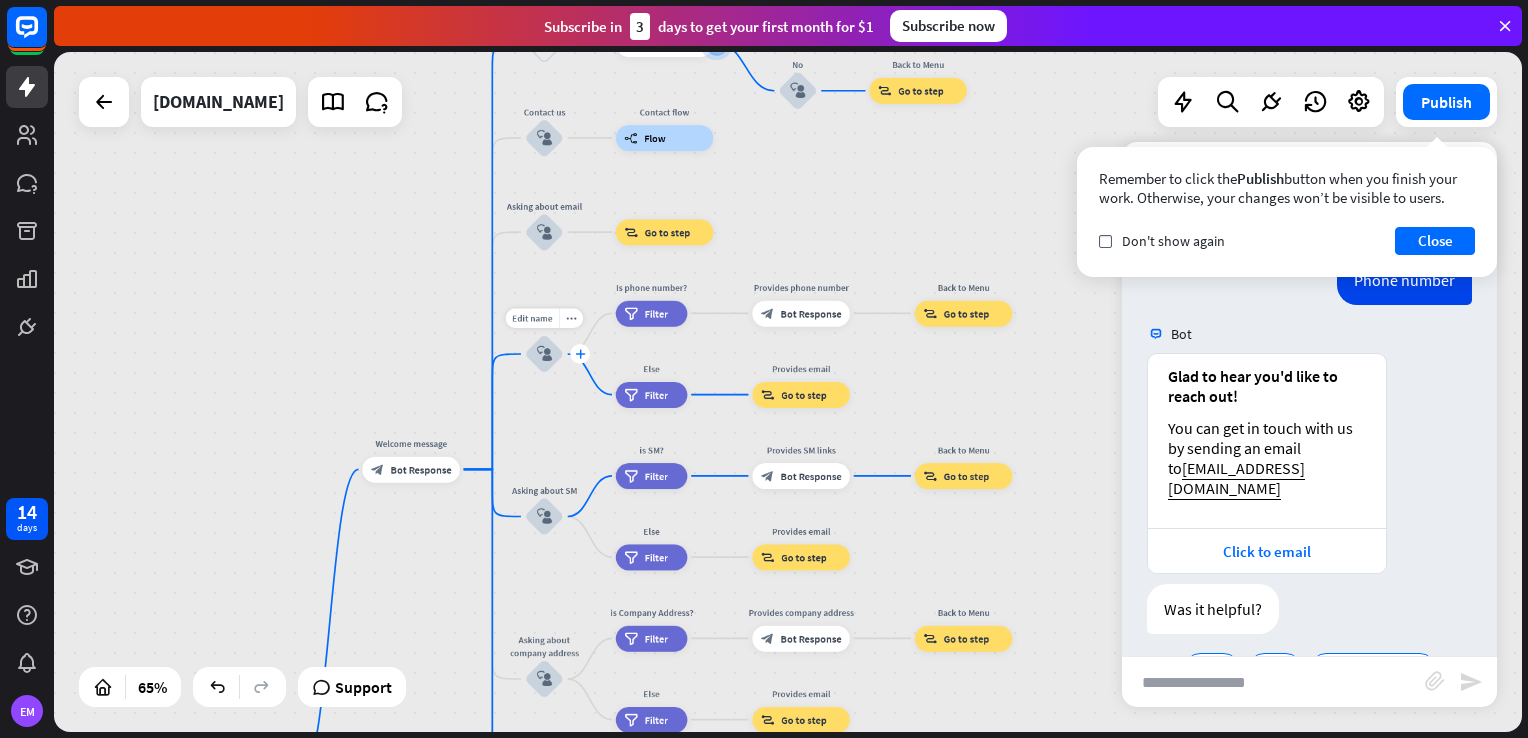 click on "plus" at bounding box center (580, 353) 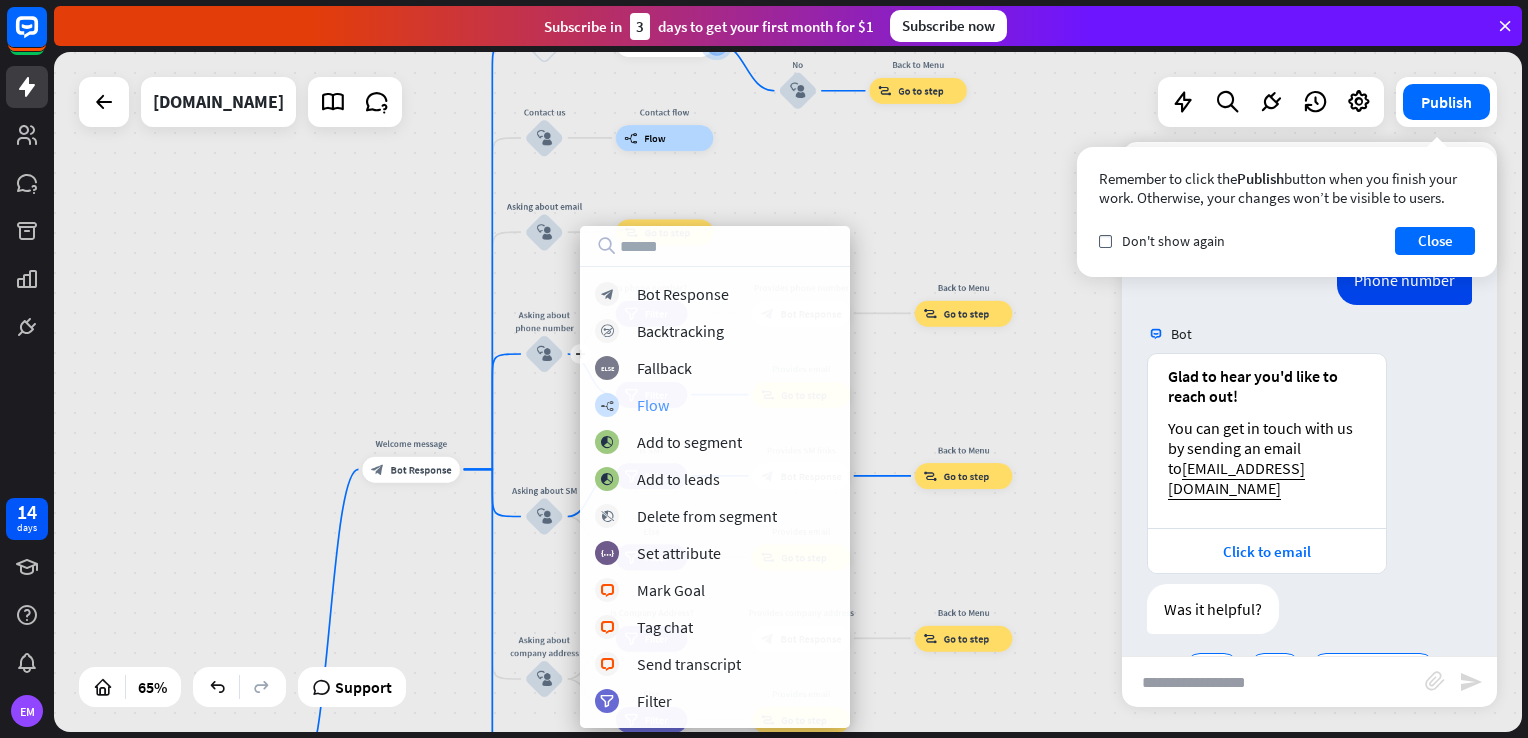 click on "builder_tree
Flow" at bounding box center (715, 405) 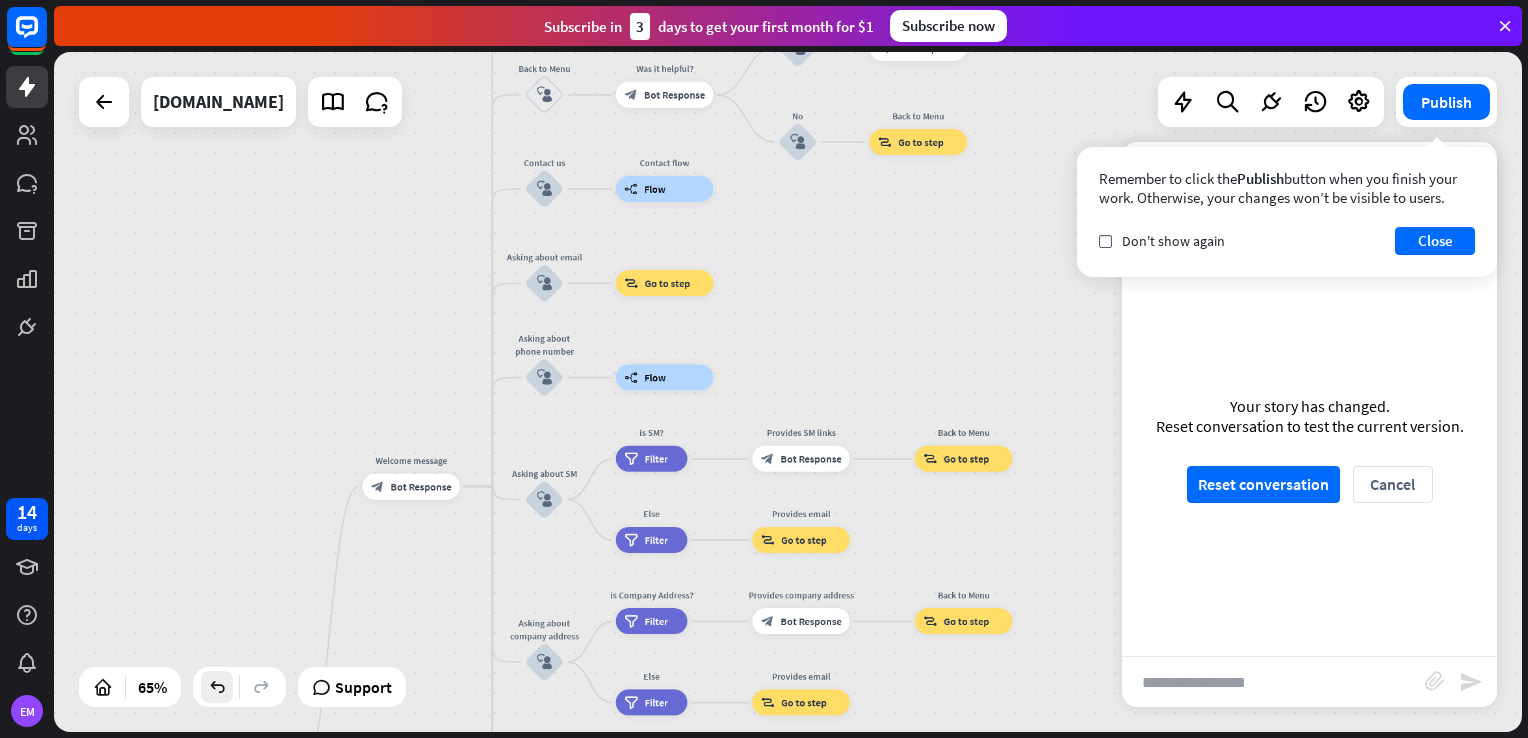 click at bounding box center [217, 687] 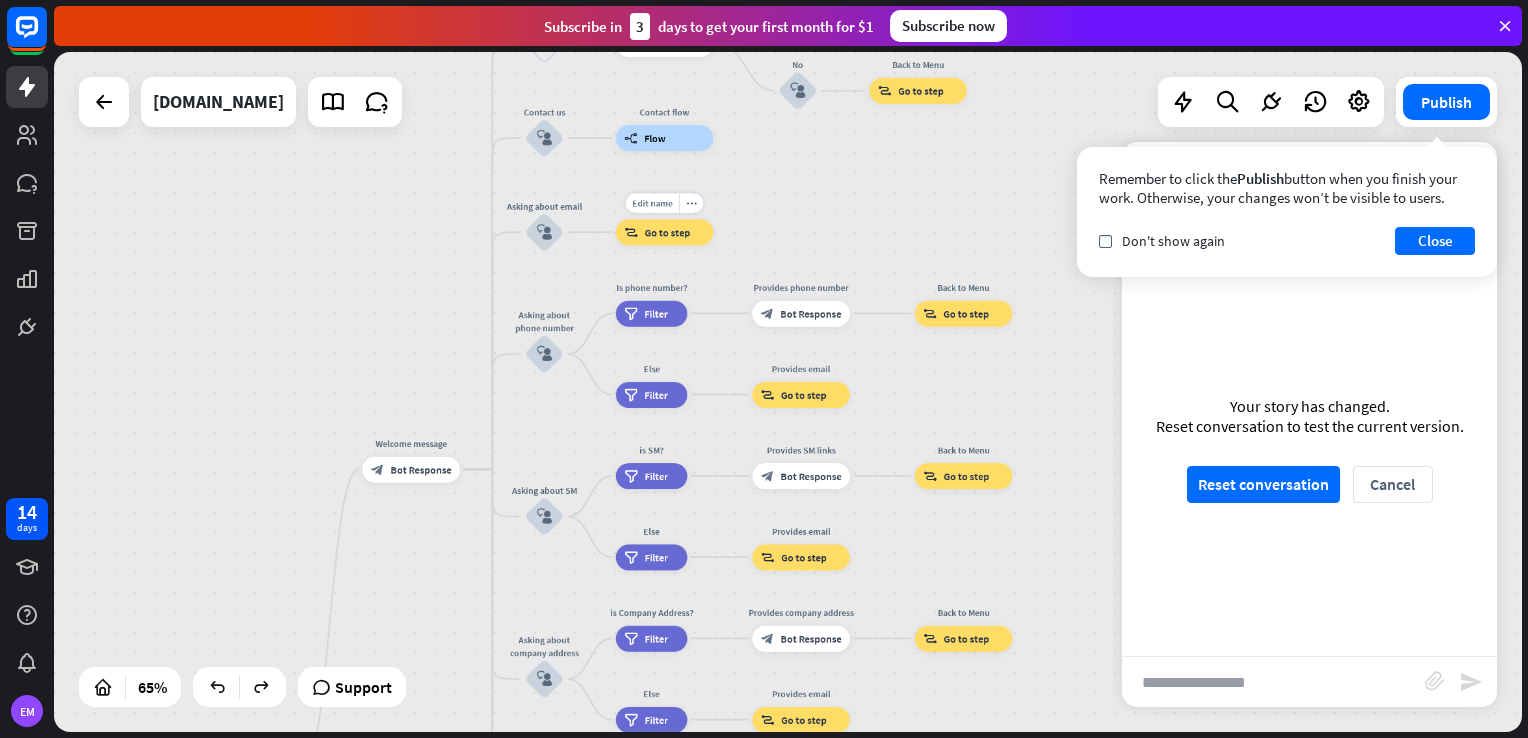 click on "Go to step" at bounding box center (667, 232) 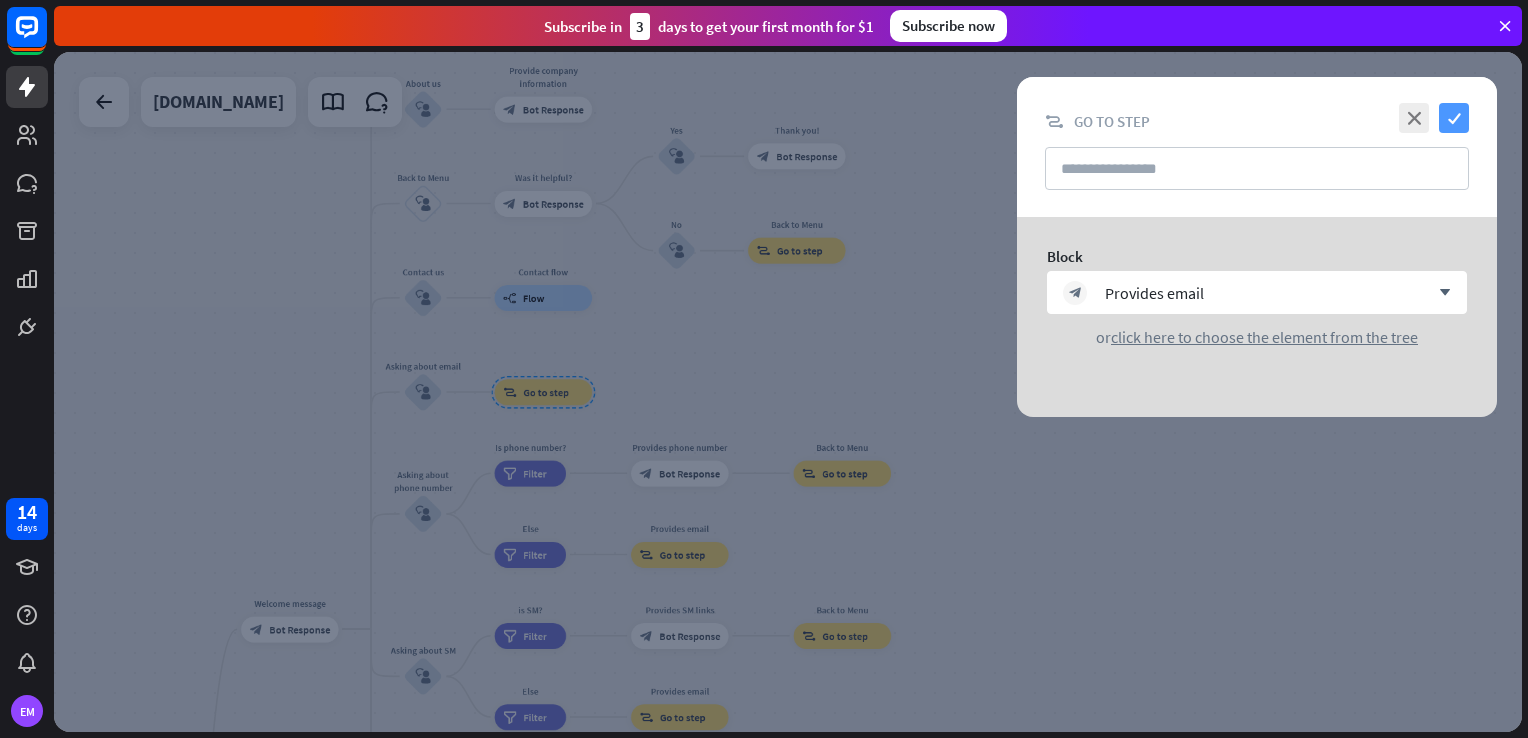 click on "check" at bounding box center (1454, 118) 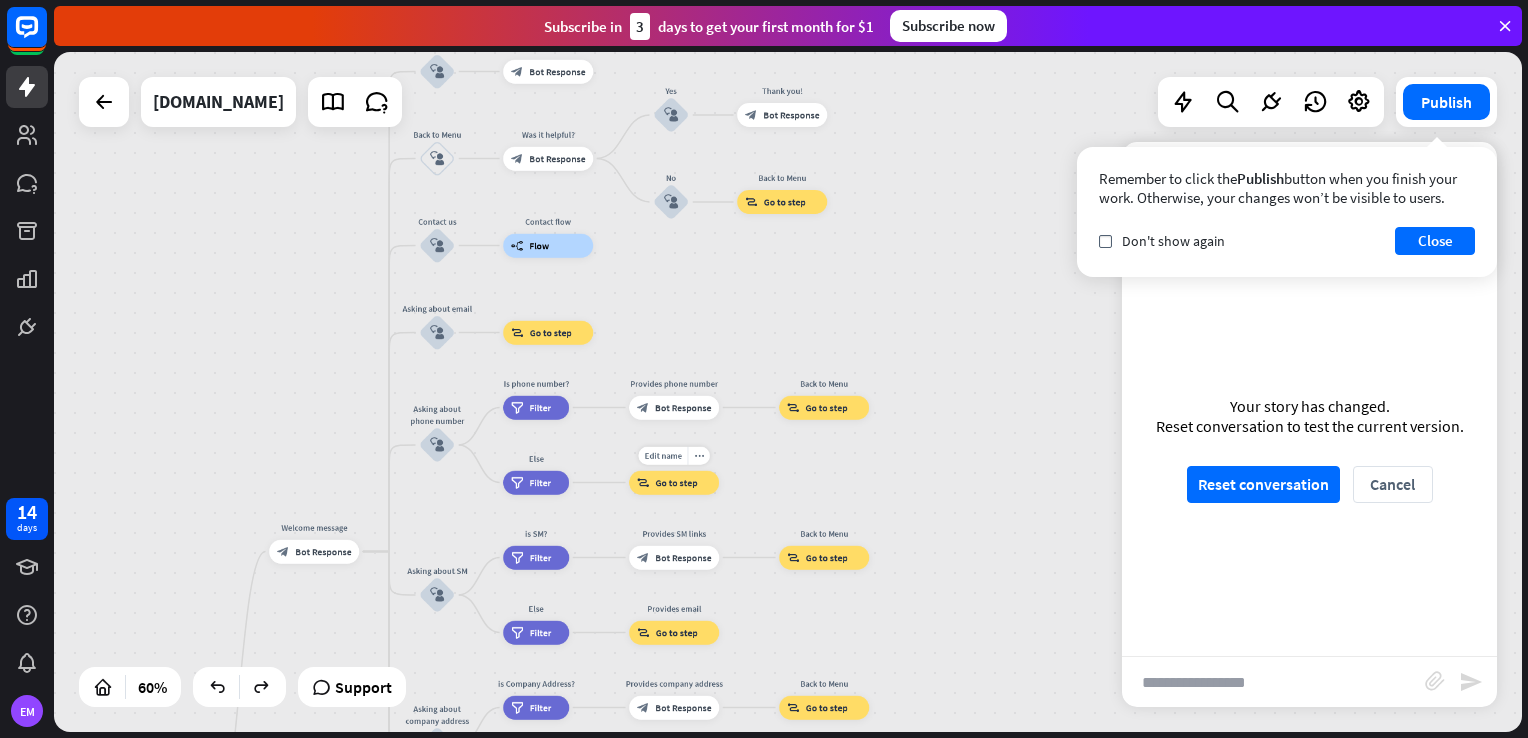 drag, startPoint x: 616, startPoint y: 516, endPoint x: 608, endPoint y: 443, distance: 73.43705 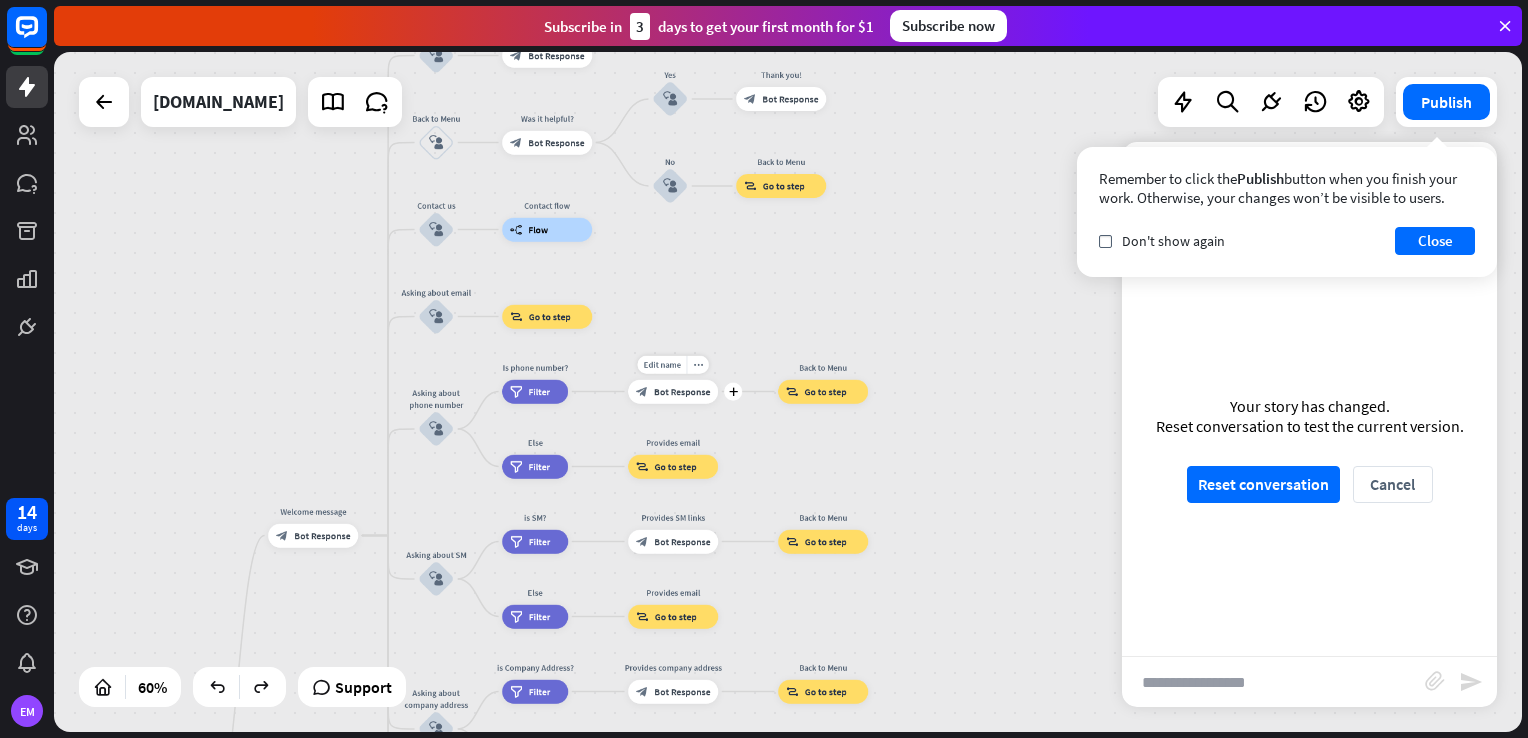 click on "block_bot_response   Bot Response" at bounding box center (673, 391) 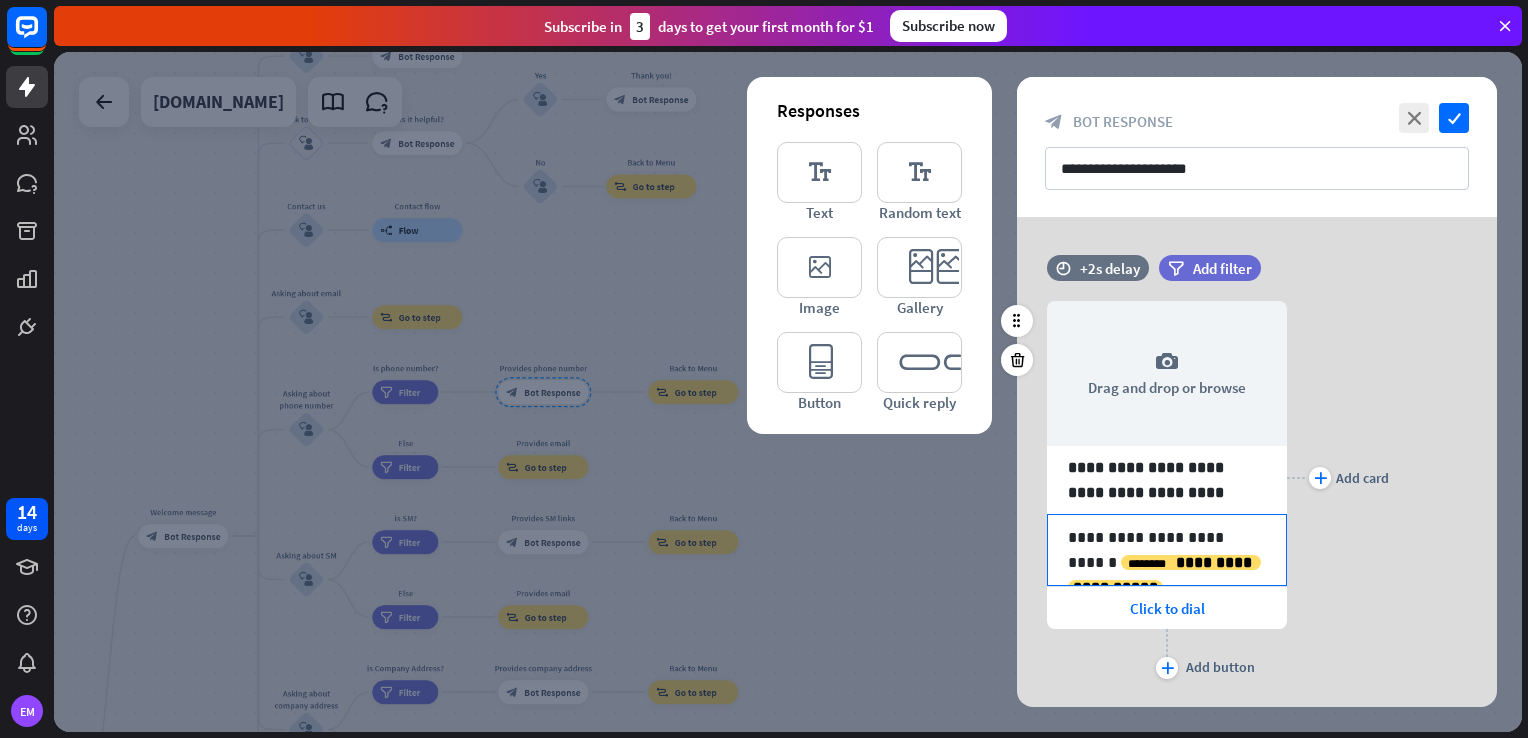 scroll, scrollTop: 45, scrollLeft: 0, axis: vertical 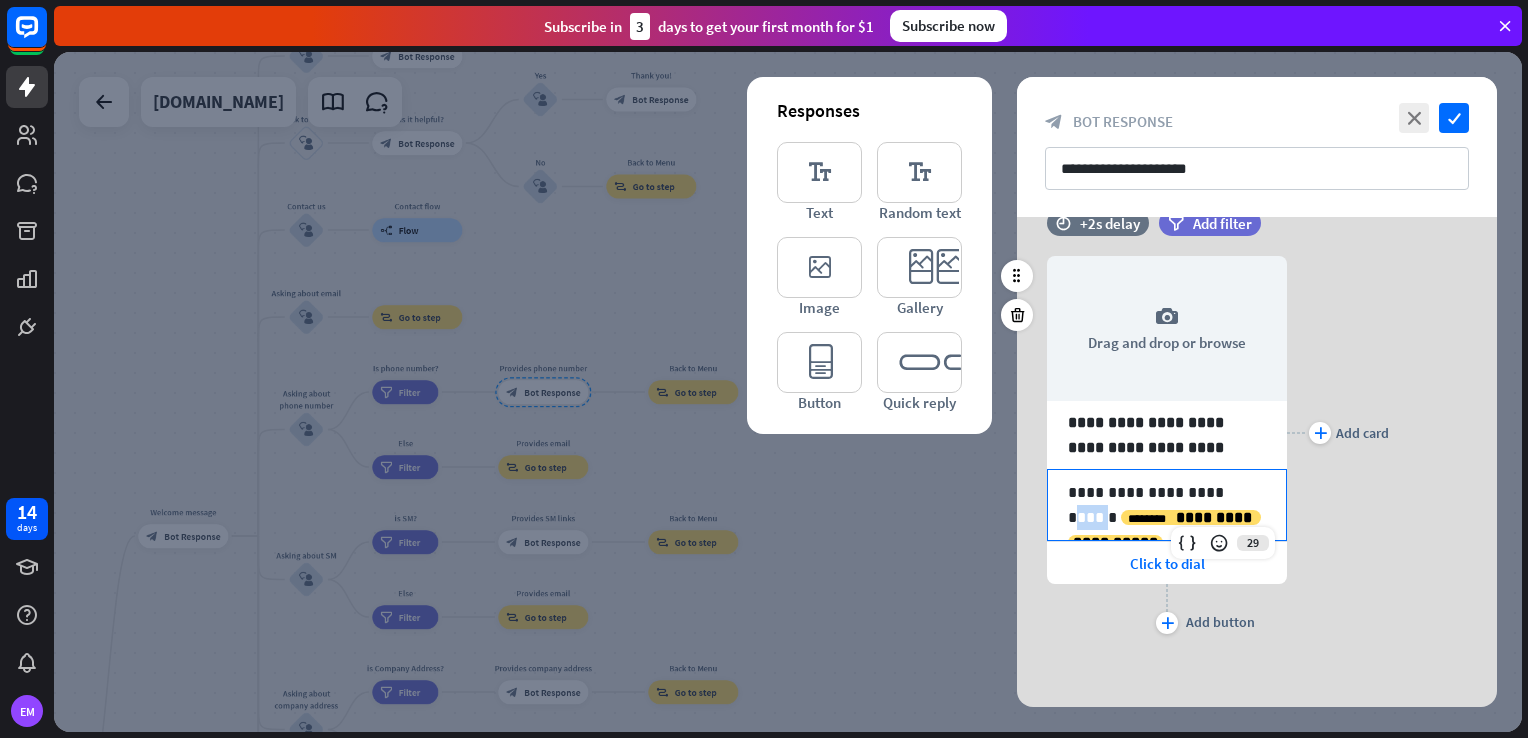 drag, startPoint x: 1232, startPoint y: 489, endPoint x: 1205, endPoint y: 489, distance: 27 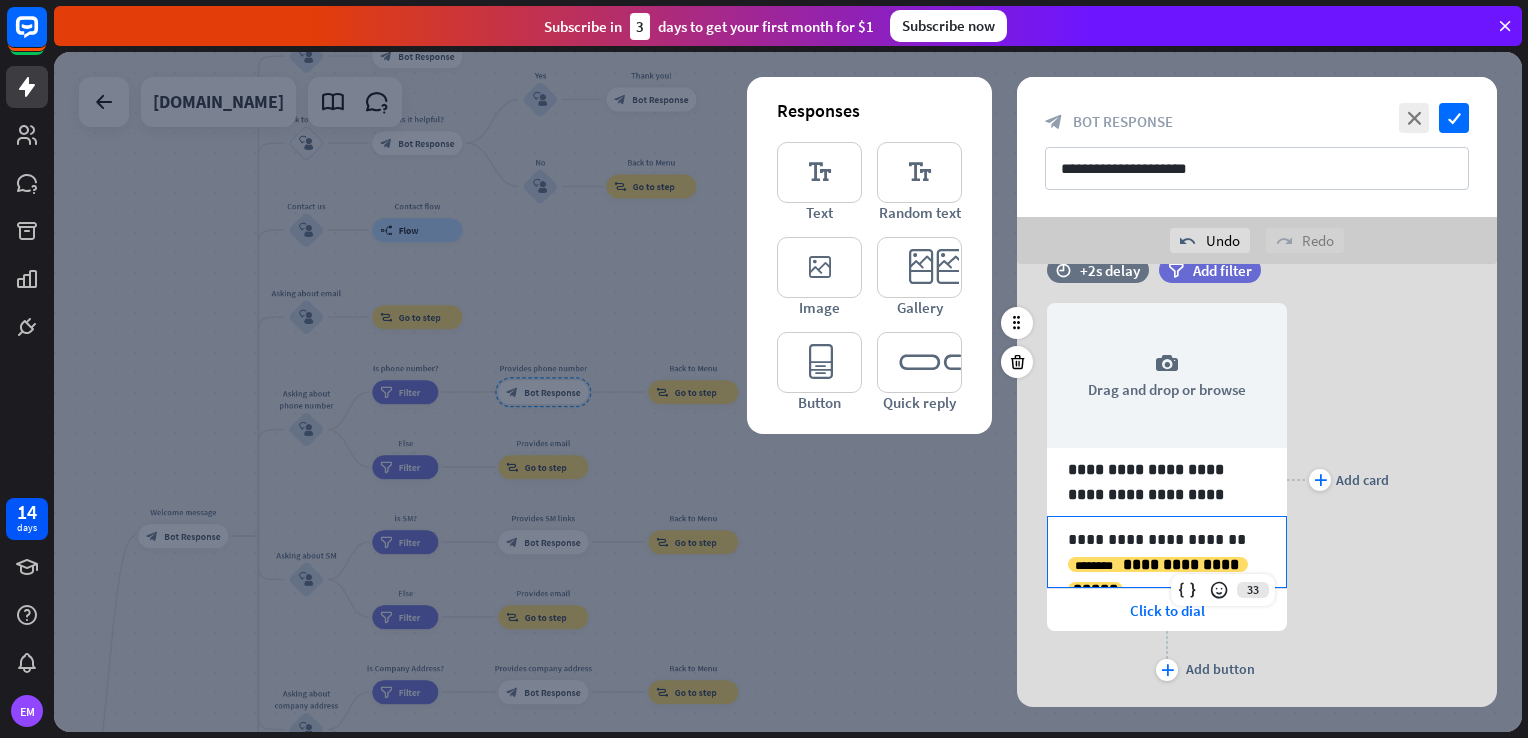 type 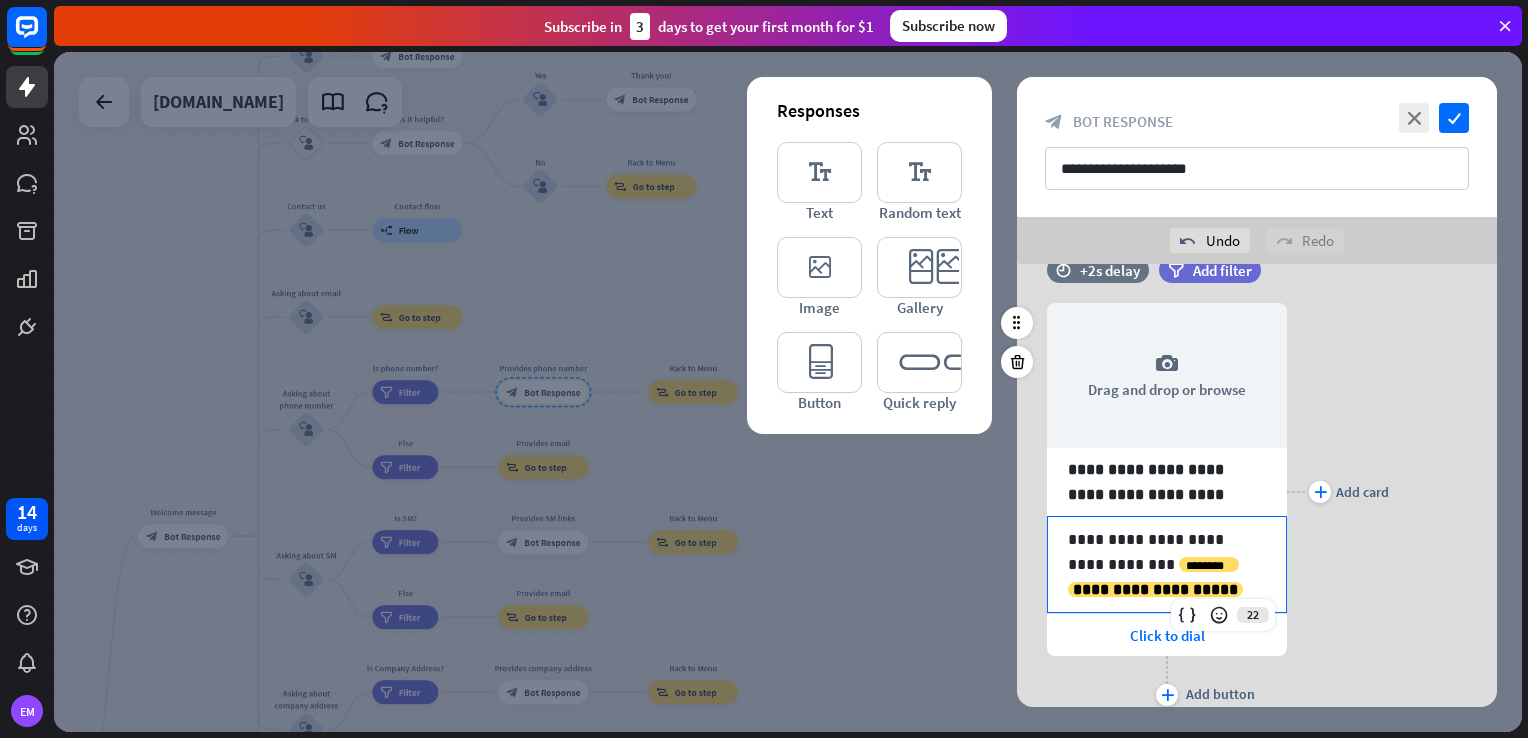 scroll, scrollTop: 117, scrollLeft: 0, axis: vertical 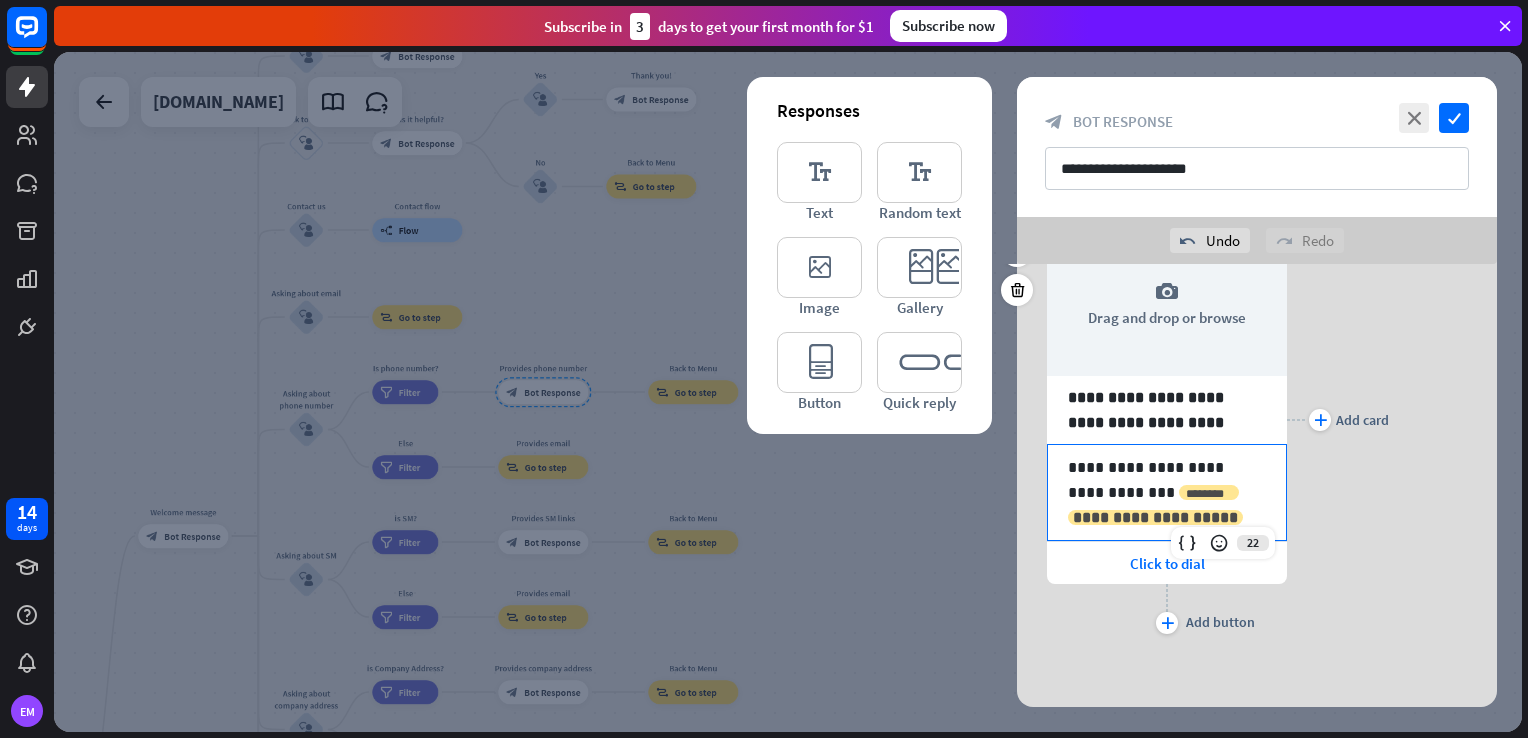 click on "**********" at bounding box center [1155, 517] 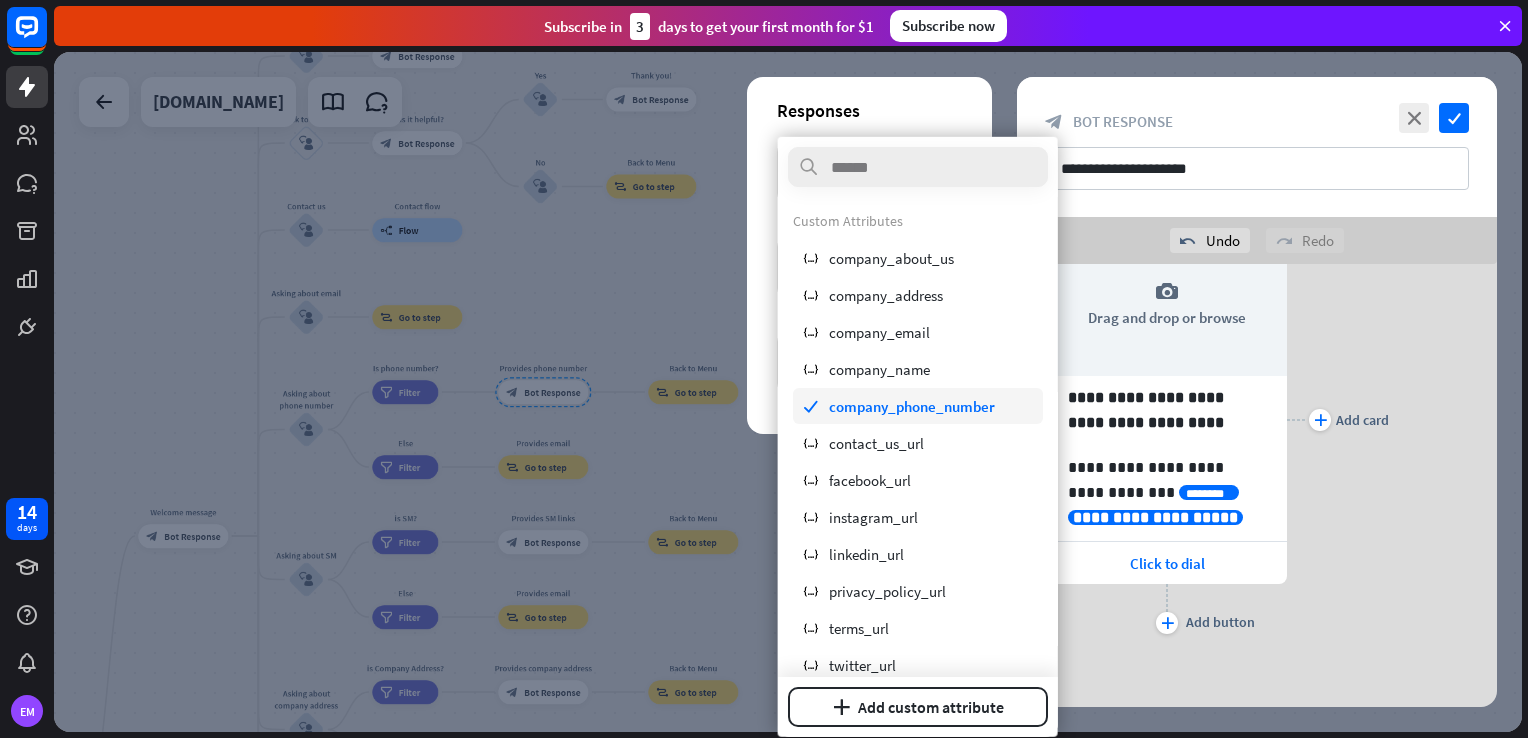 click on "company_phone_number" at bounding box center (912, 405) 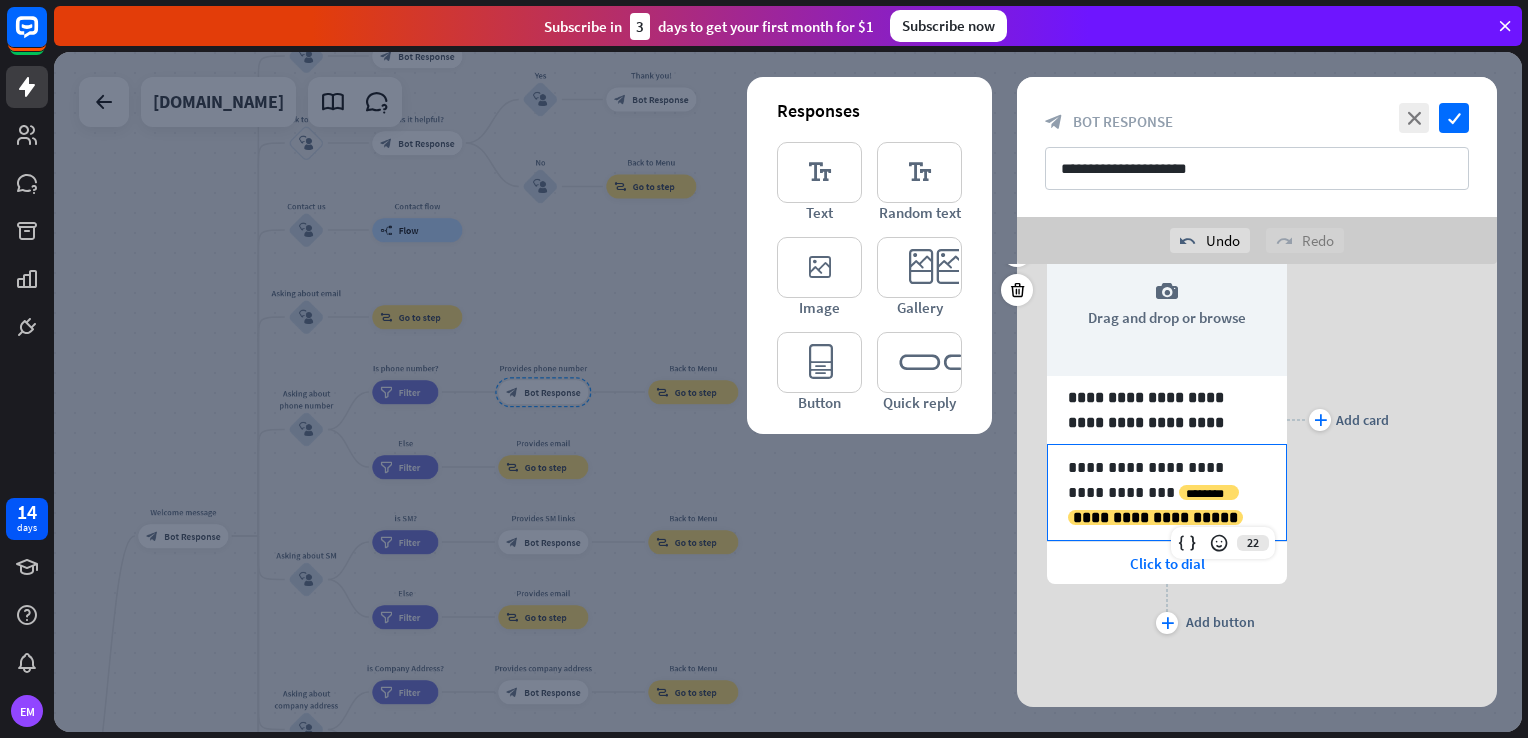 scroll, scrollTop: 17, scrollLeft: 0, axis: vertical 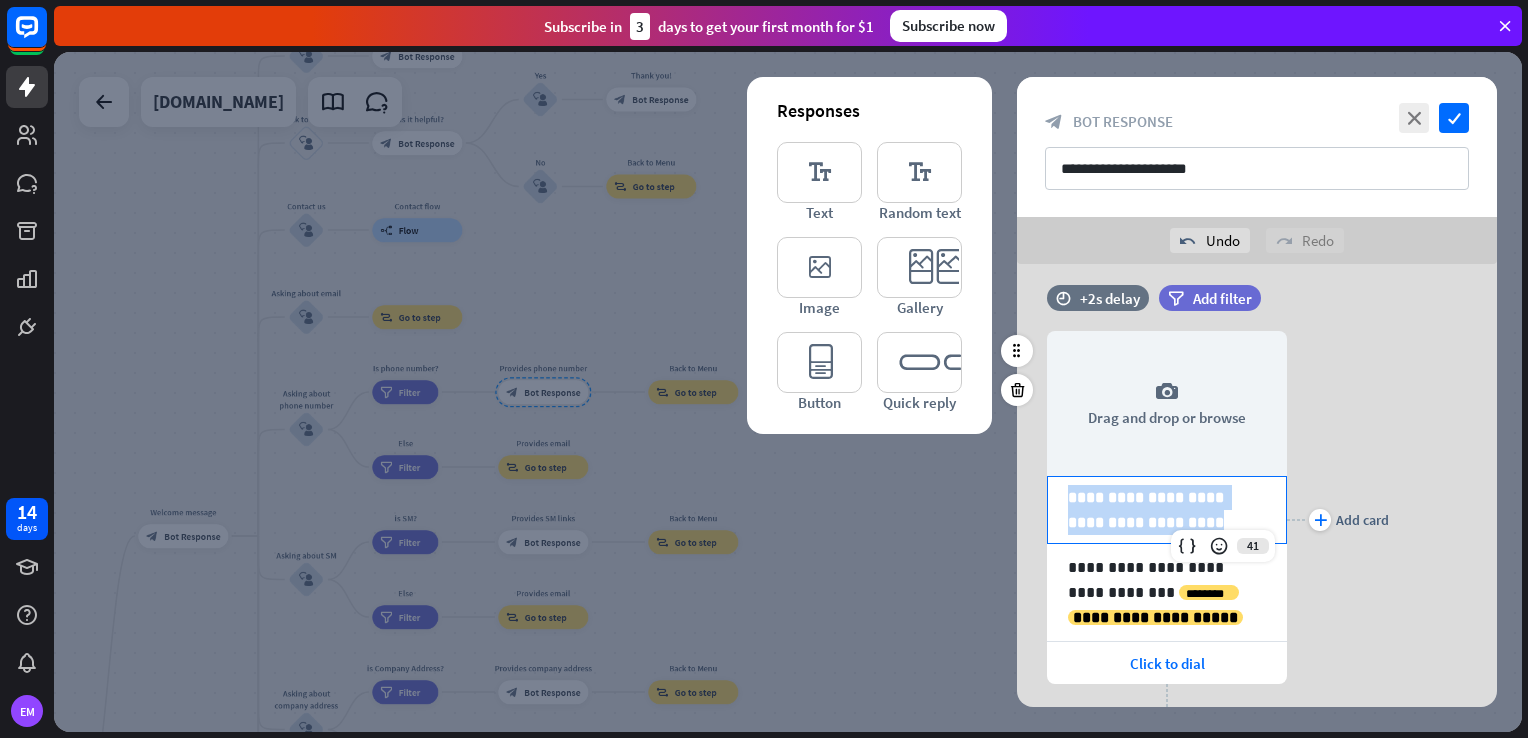 drag, startPoint x: 1163, startPoint y: 522, endPoint x: 1063, endPoint y: 486, distance: 106.28264 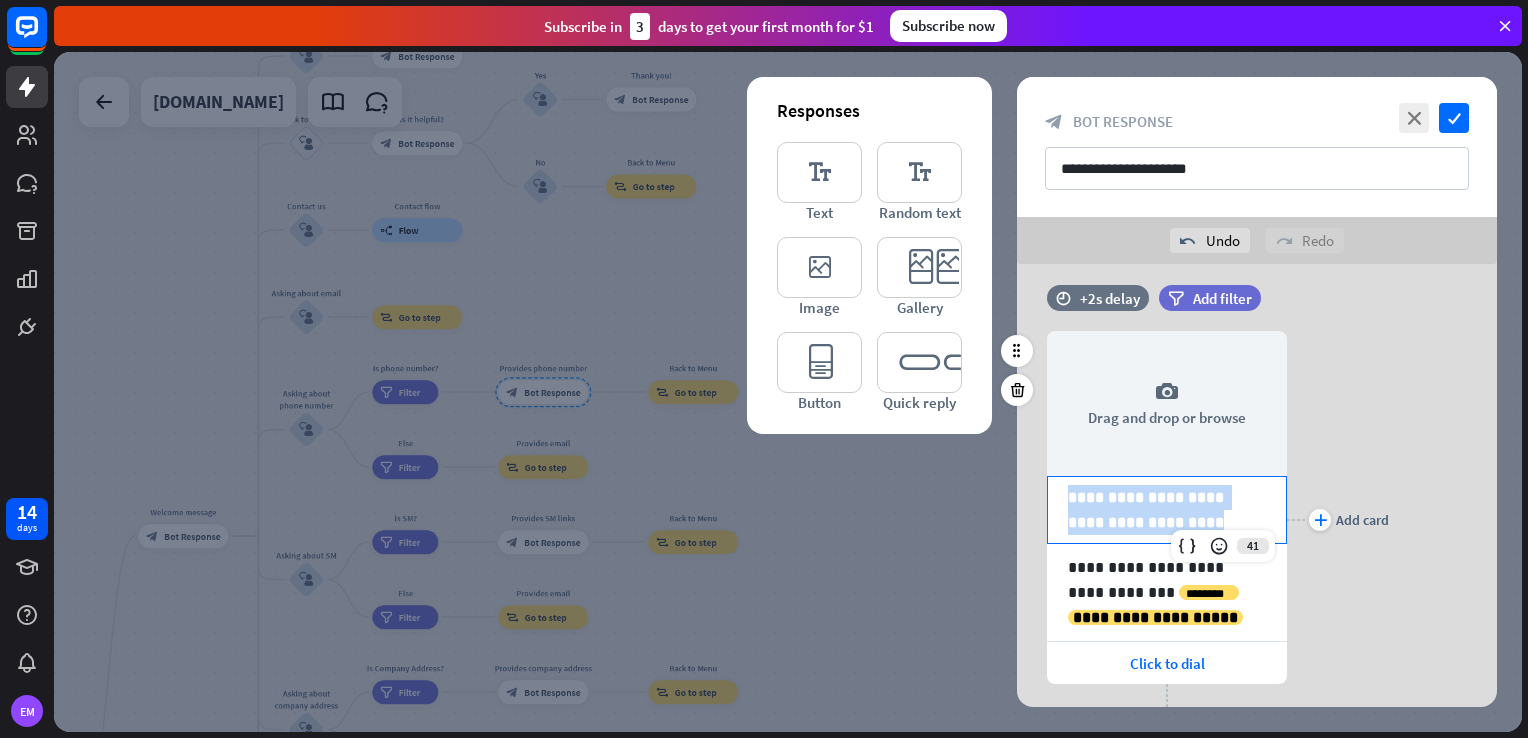 click on "**********" at bounding box center (1167, 510) 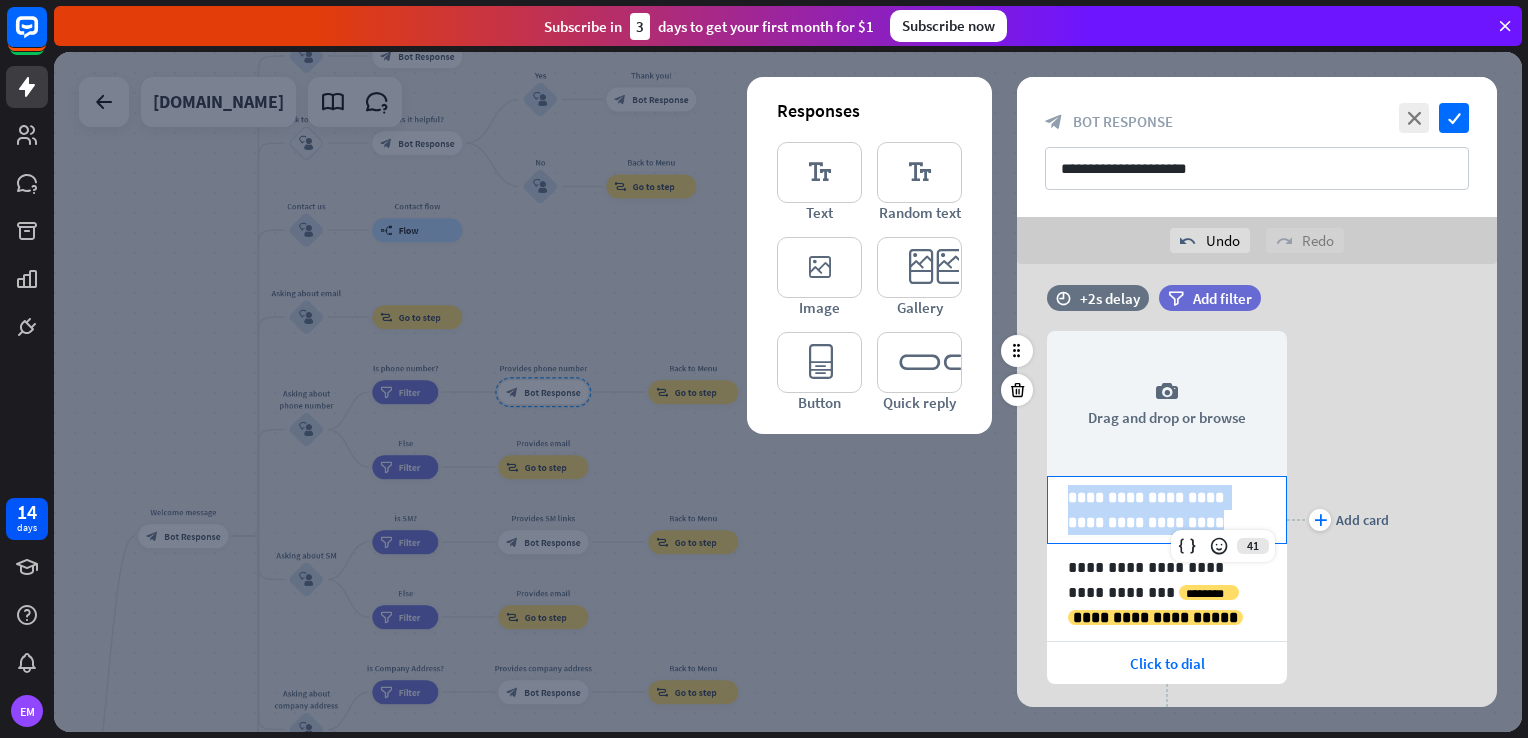 drag, startPoint x: 1151, startPoint y: 525, endPoint x: 1072, endPoint y: 502, distance: 82.28001 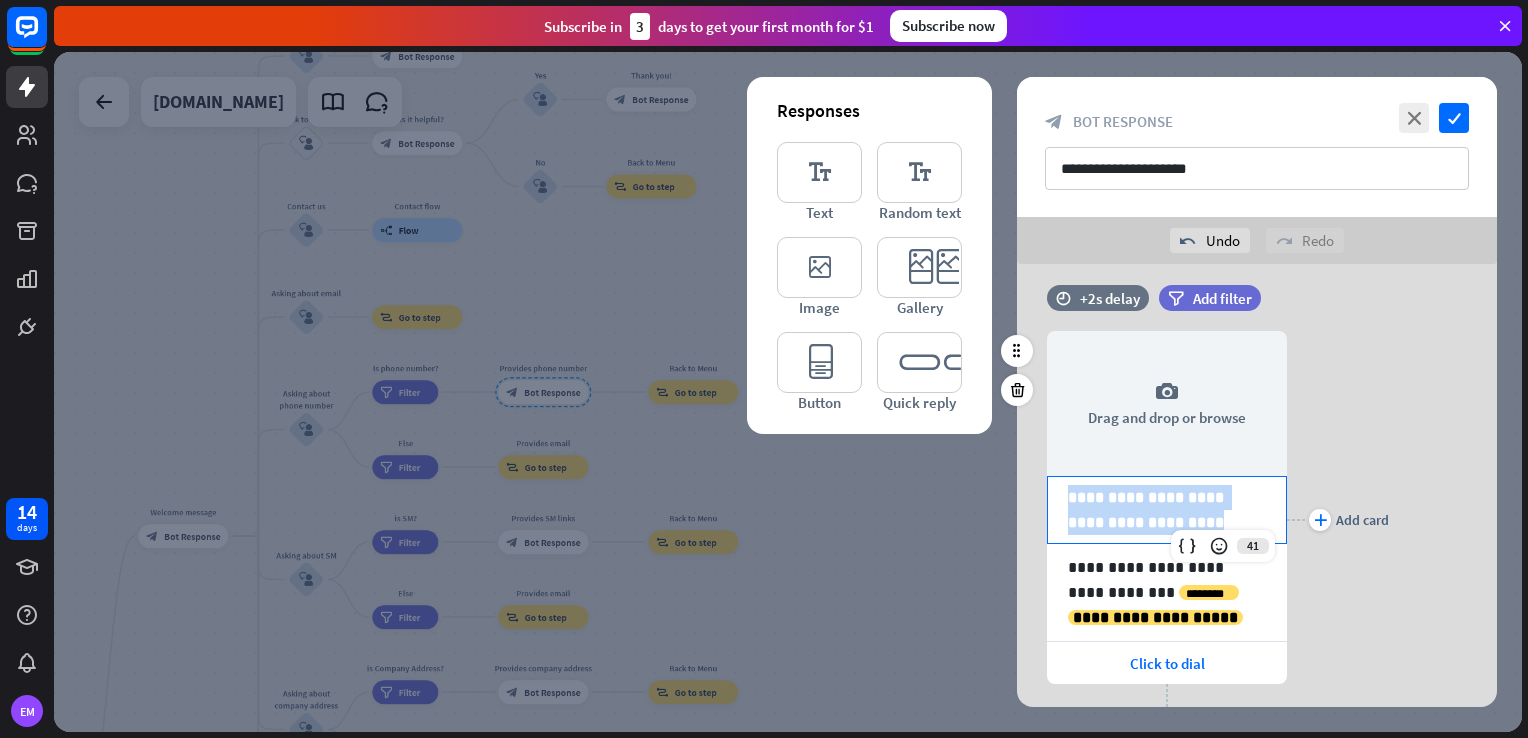 click on "**********" at bounding box center (1167, 510) 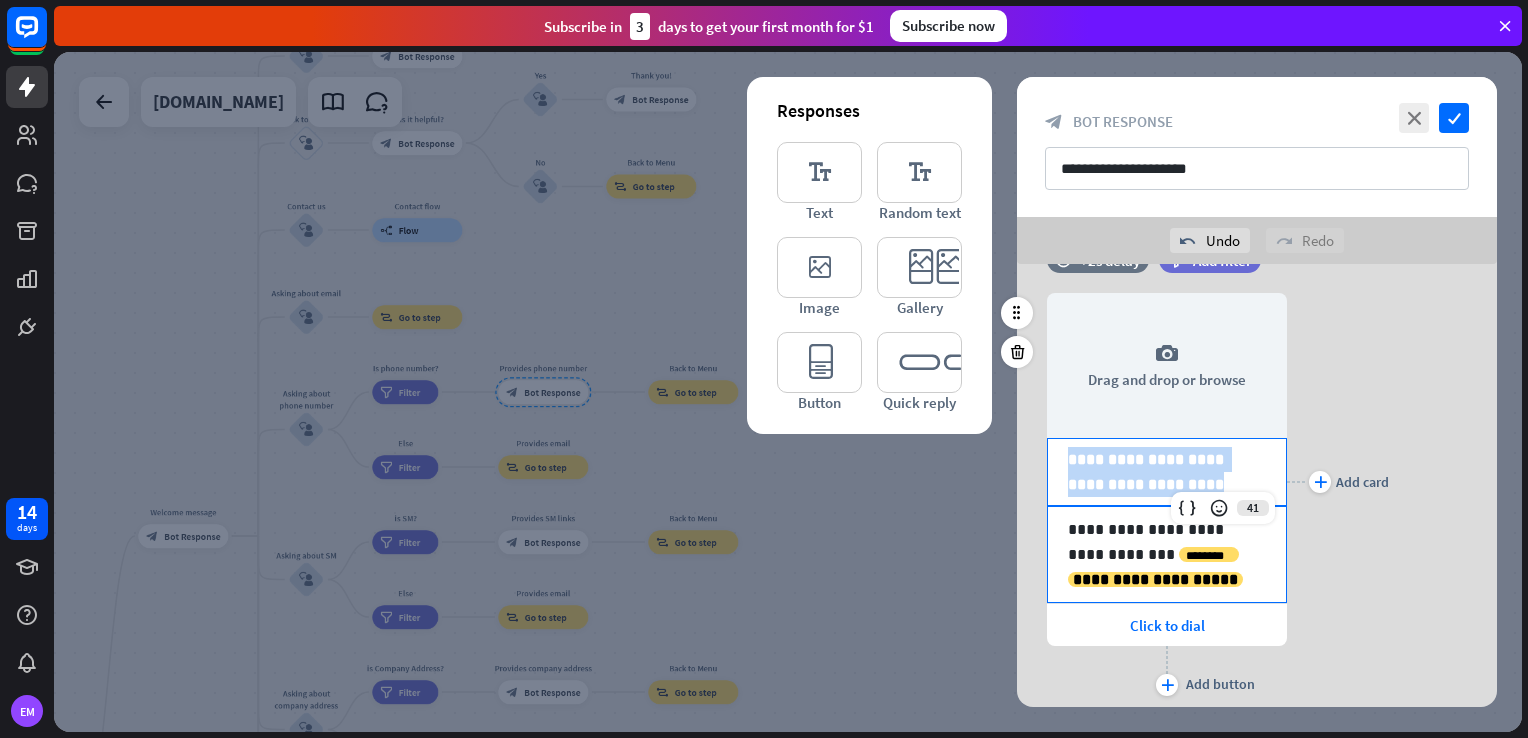 scroll, scrollTop: 117, scrollLeft: 0, axis: vertical 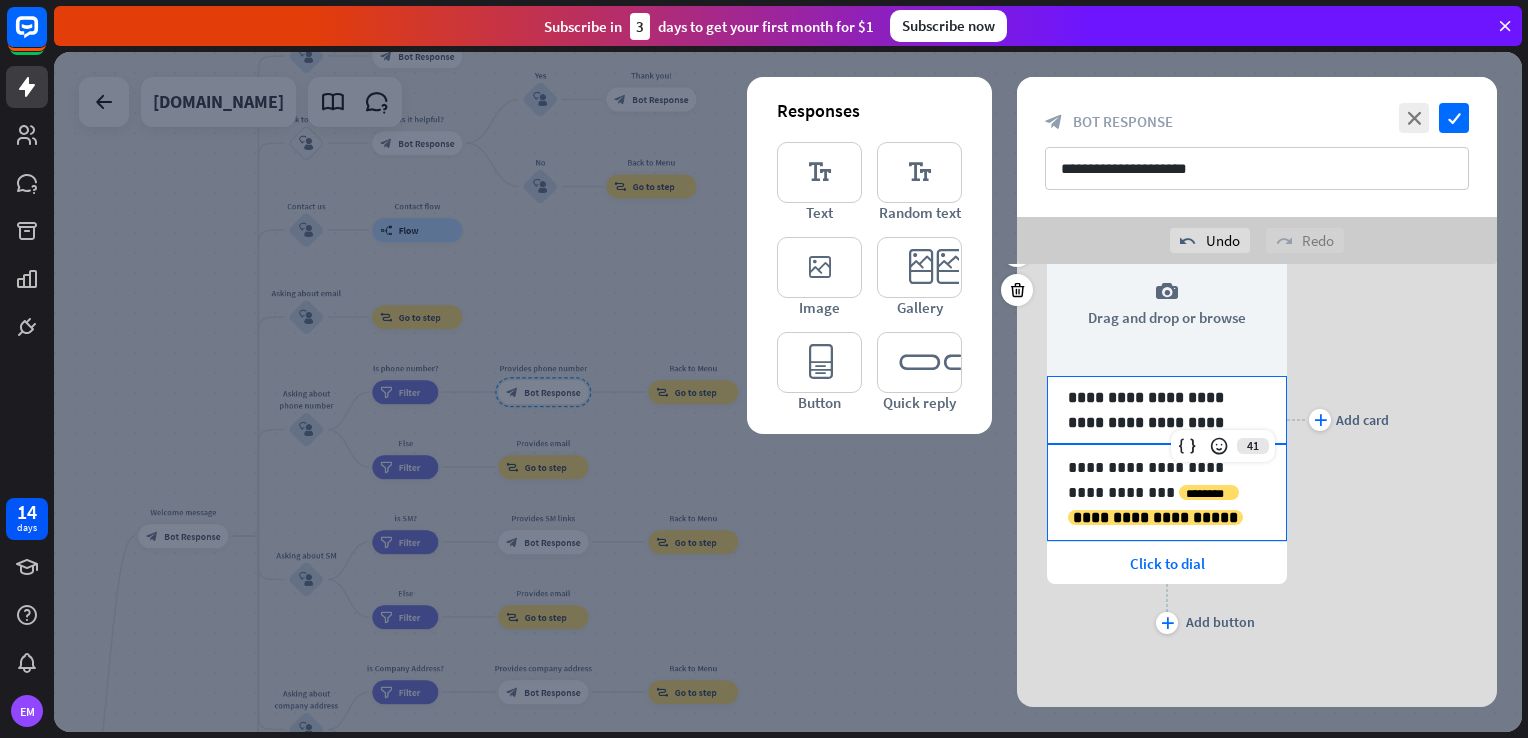 click on "**********" at bounding box center [1167, 492] 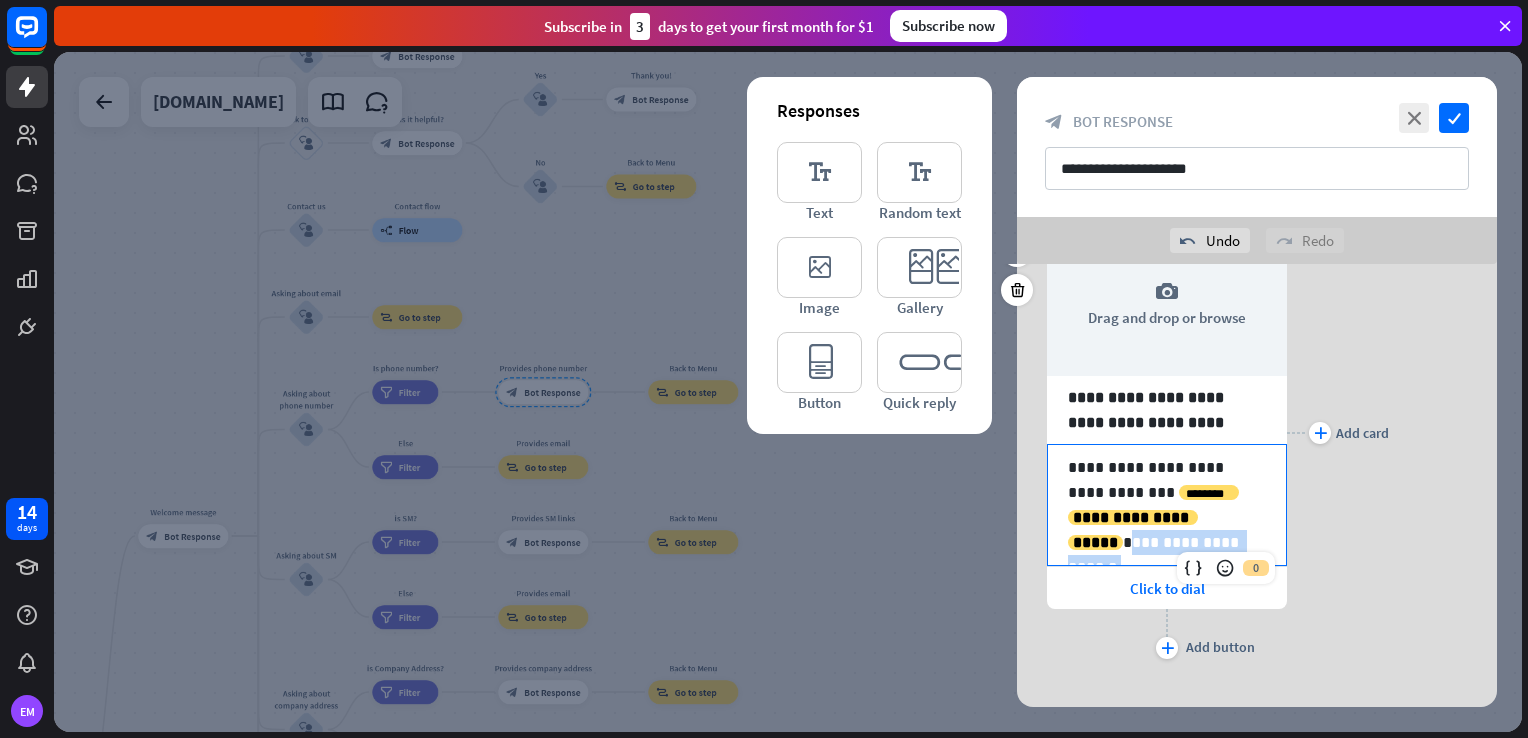 drag, startPoint x: 1208, startPoint y: 541, endPoint x: 1258, endPoint y: 522, distance: 53.488316 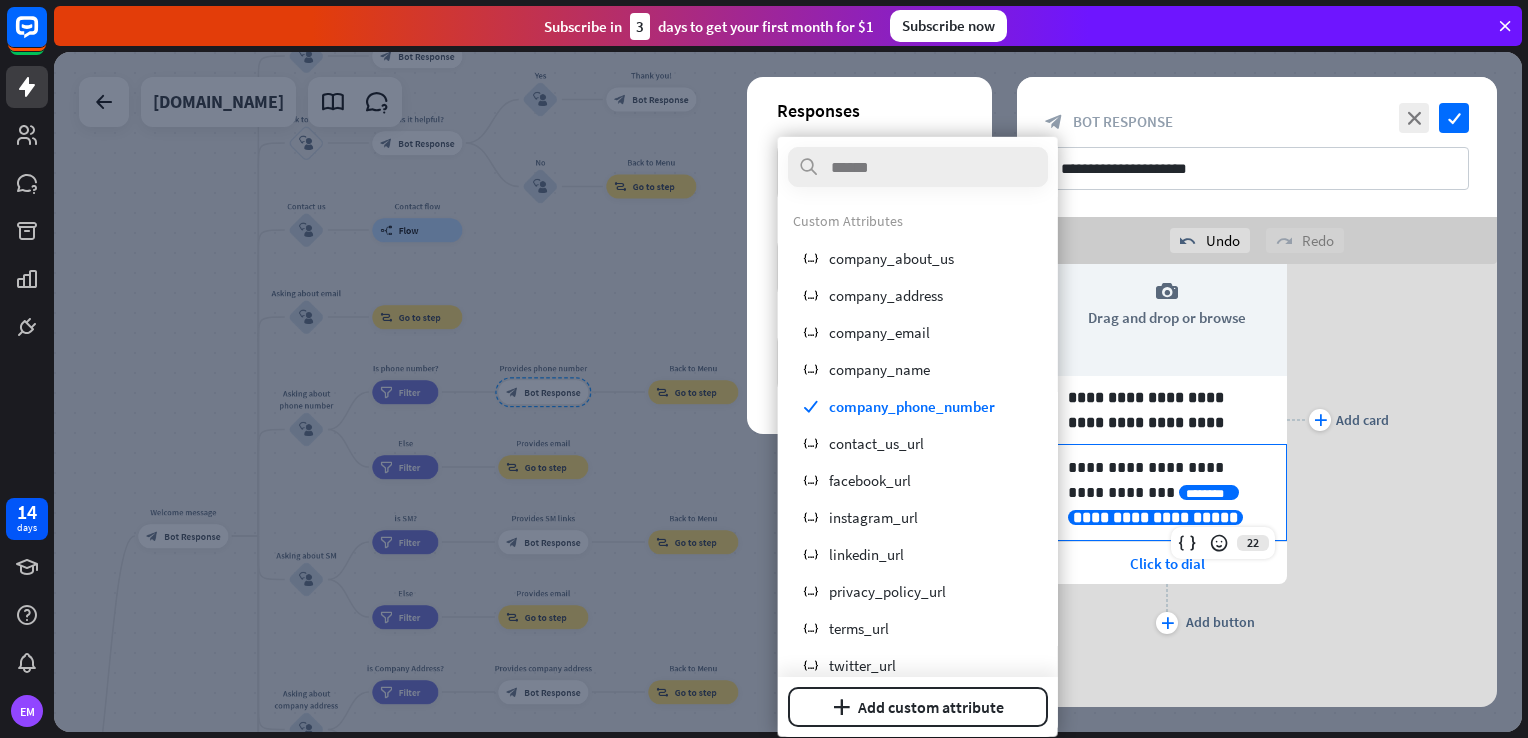 click on "plus   Add card" at bounding box center [1338, 420] 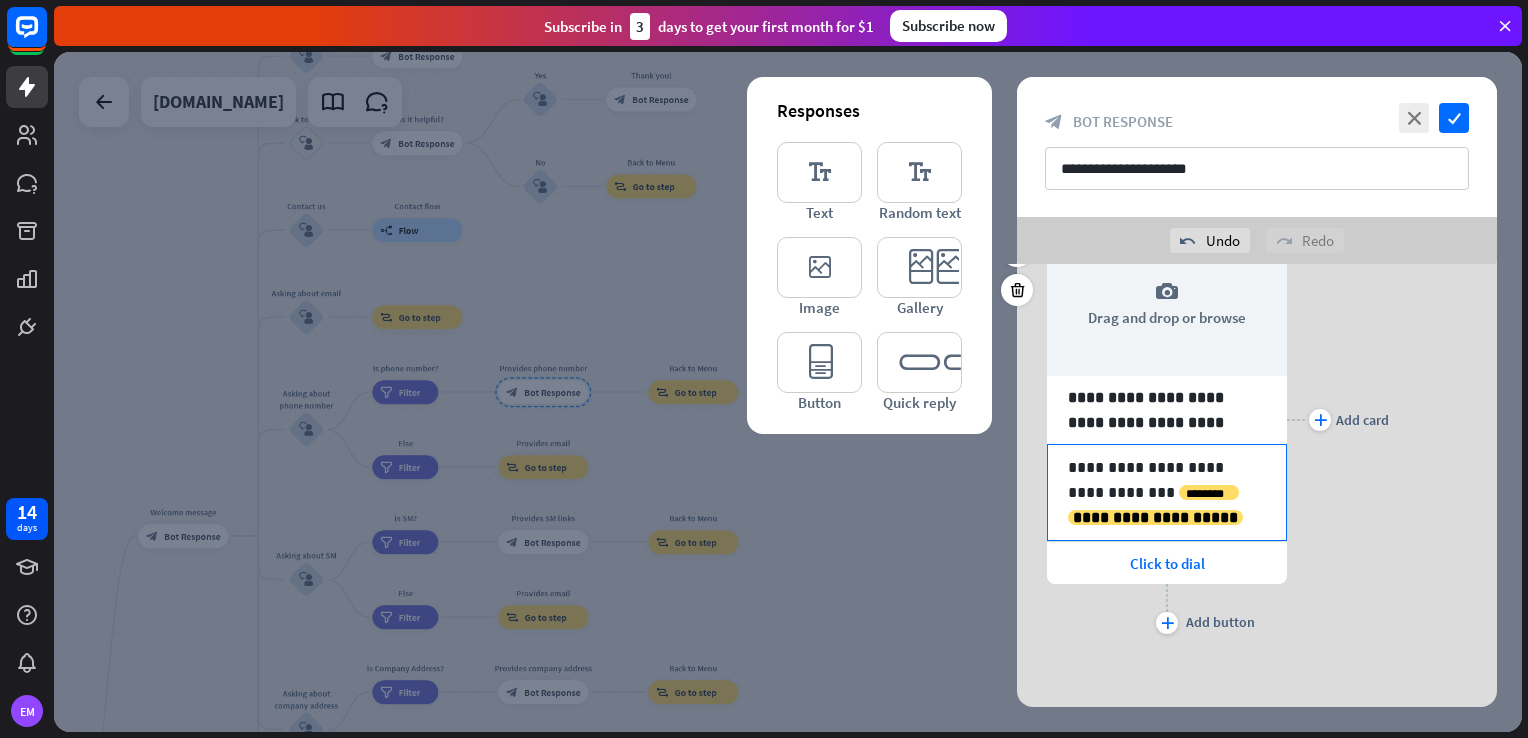click on "**********" at bounding box center [1167, 492] 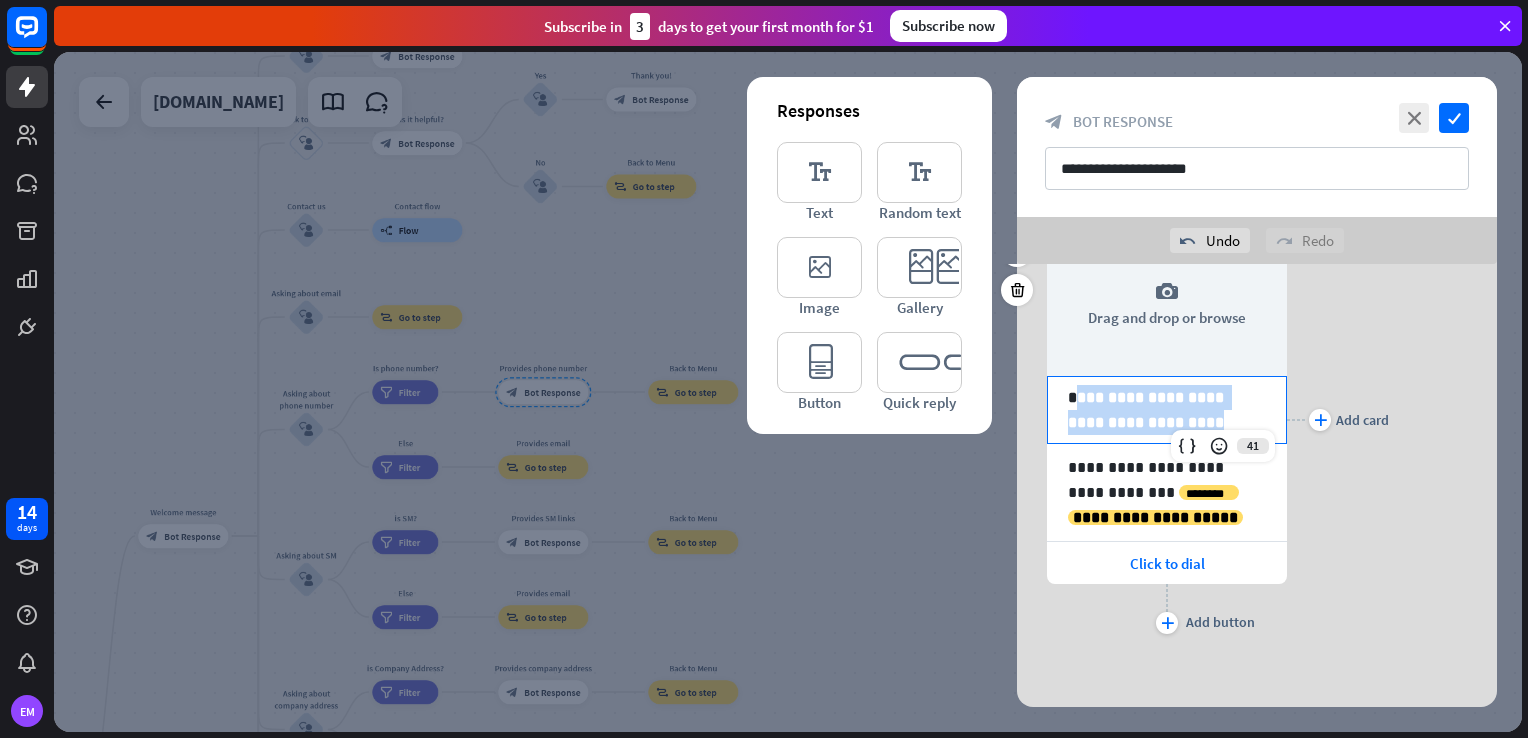 drag, startPoint x: 1178, startPoint y: 414, endPoint x: 1080, endPoint y: 397, distance: 99.46356 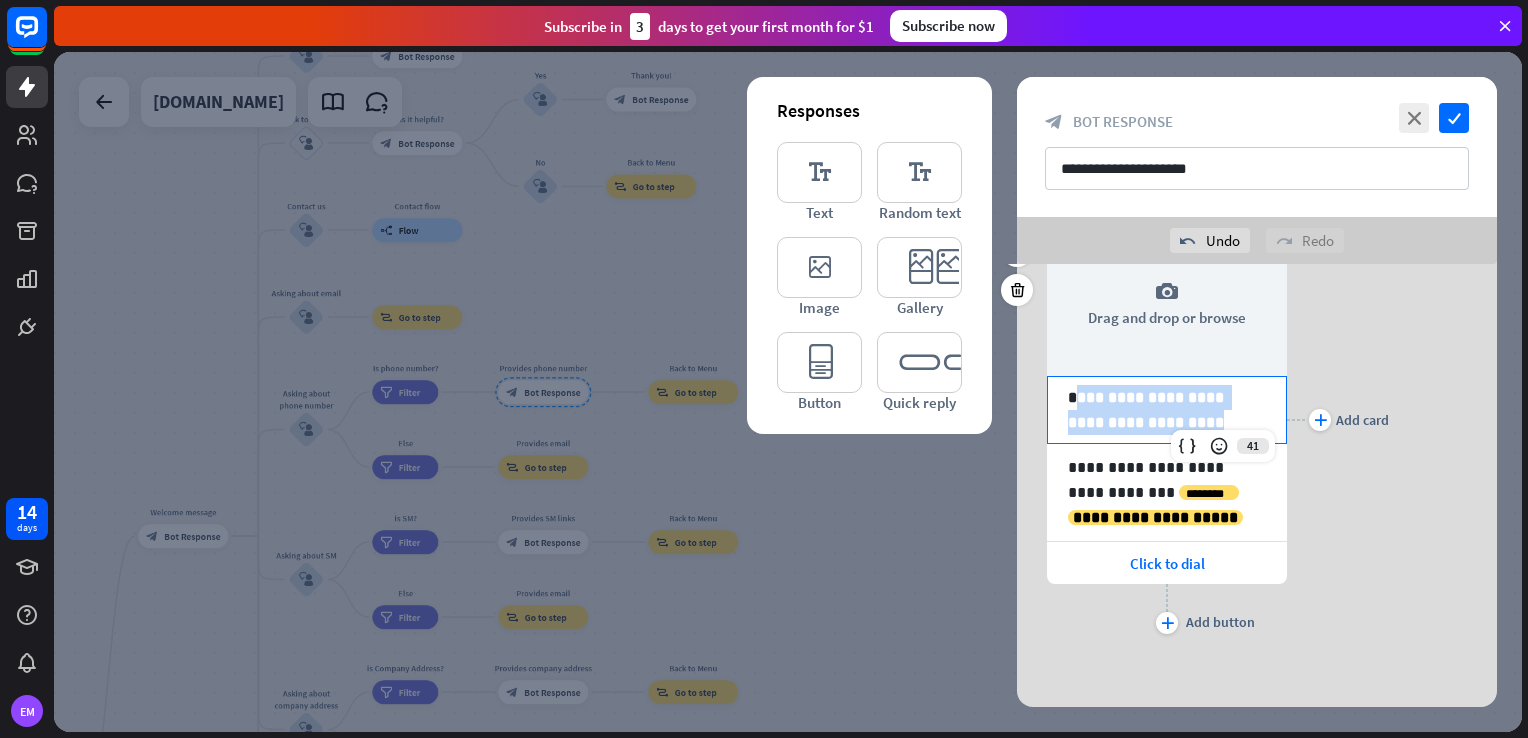 click on "**********" at bounding box center [1167, 410] 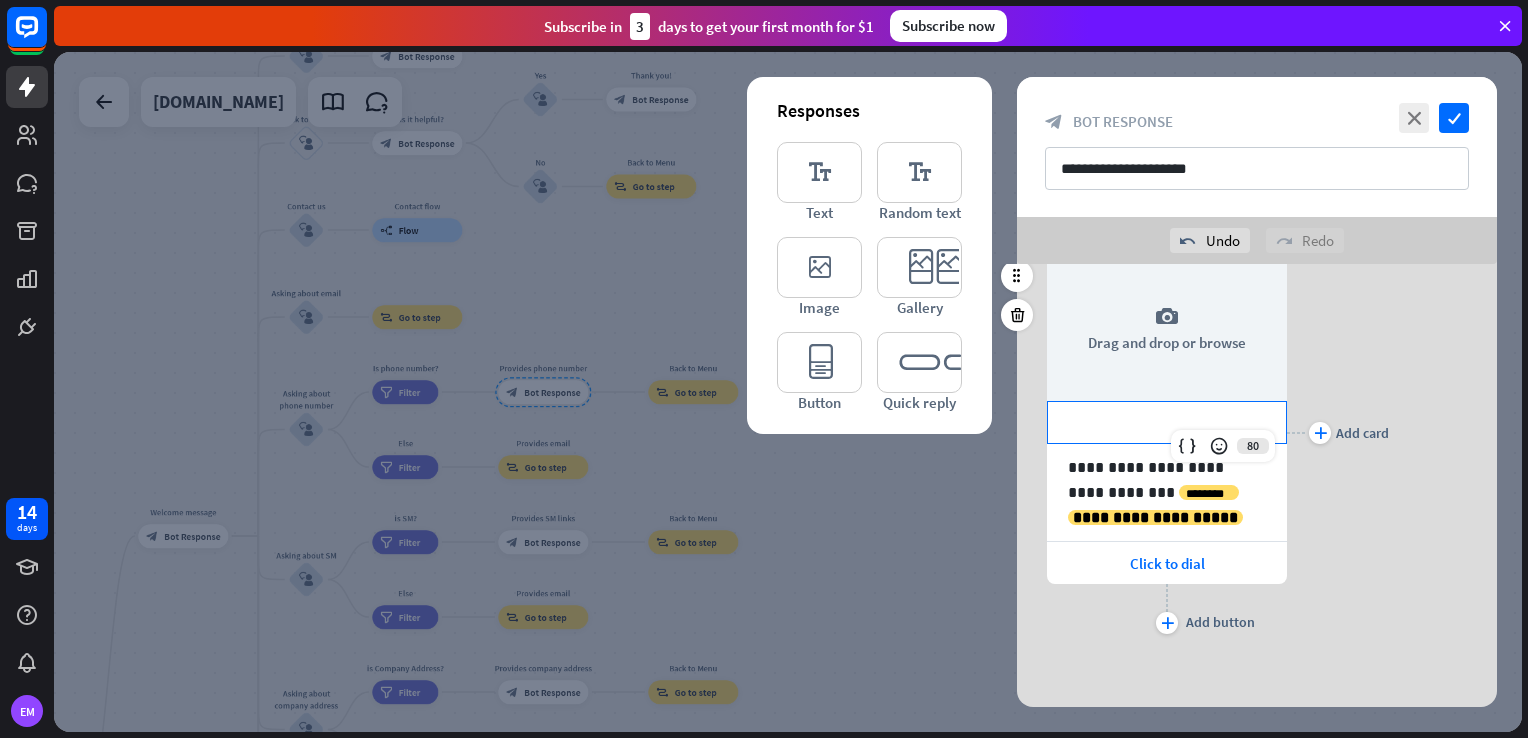 scroll, scrollTop: 0, scrollLeft: 0, axis: both 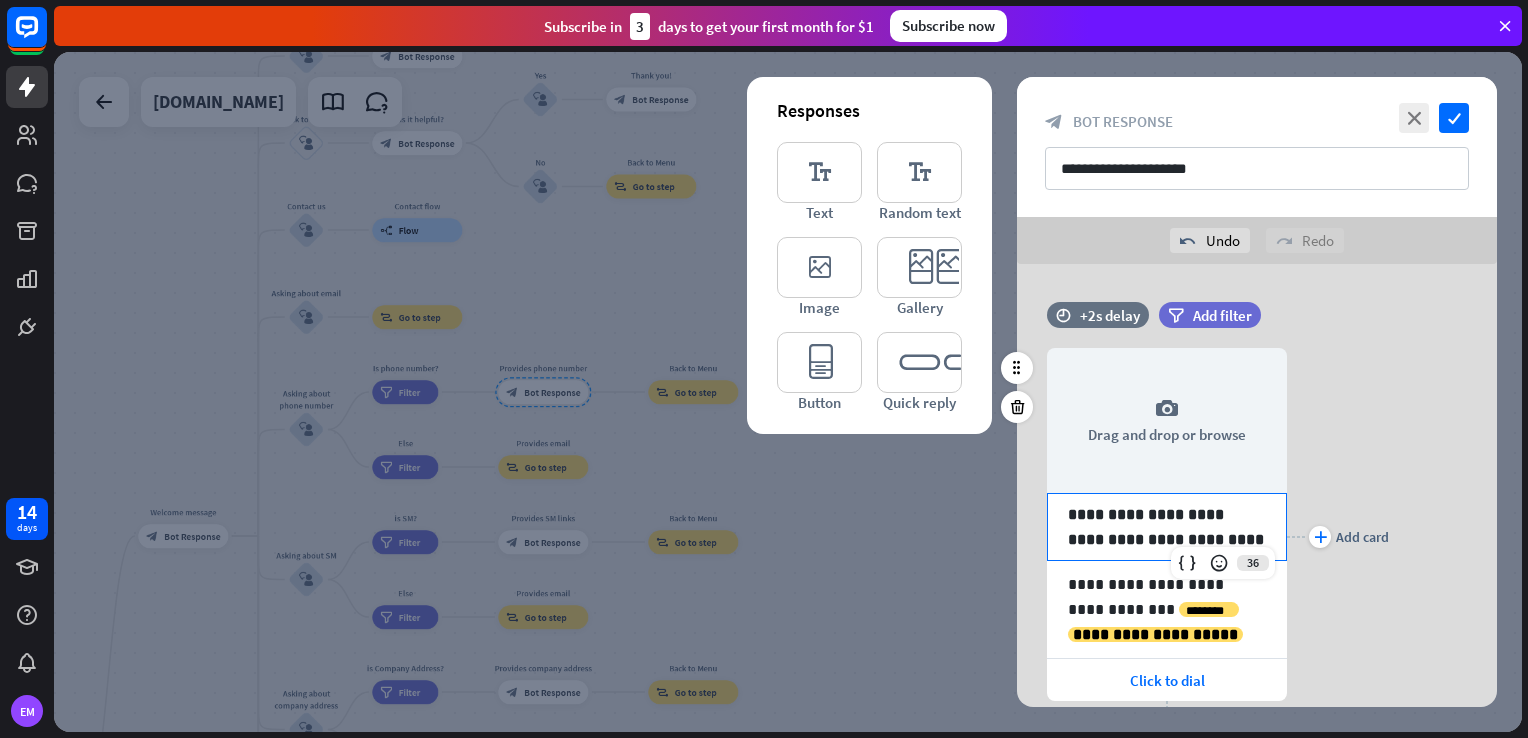 click on "plus   Add card" at bounding box center (1338, 537) 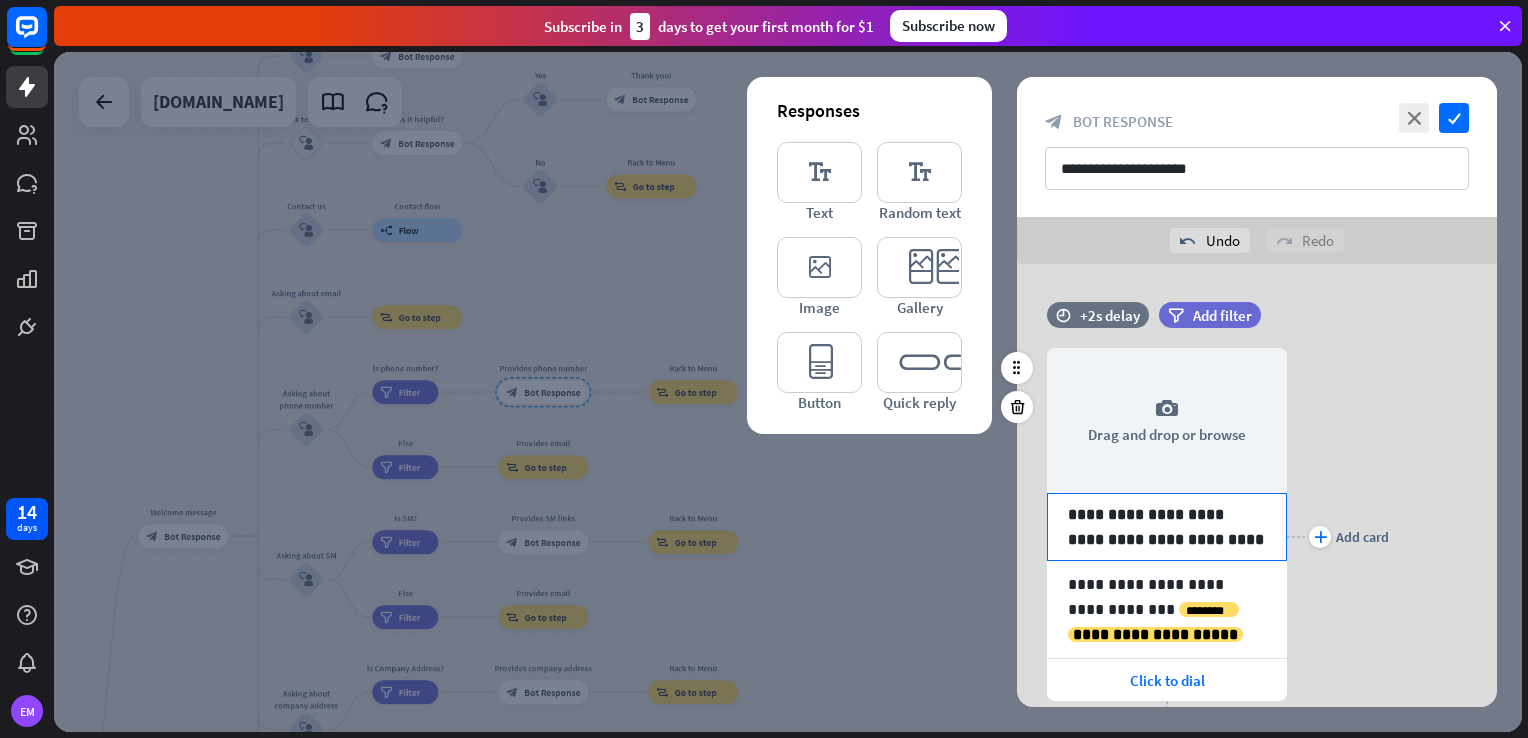 click on "**********" at bounding box center [1167, 527] 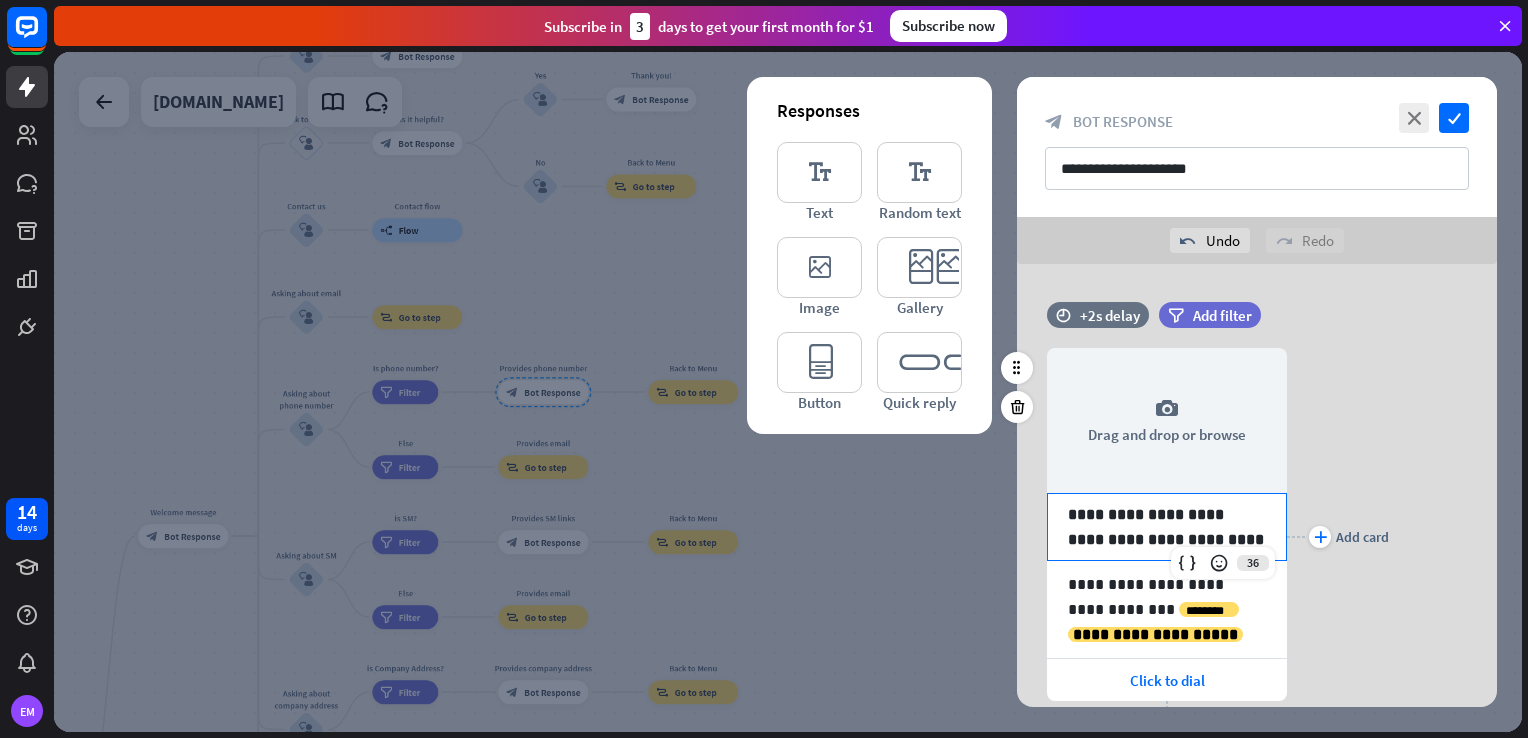 click on "plus   Add card" at bounding box center [1338, 537] 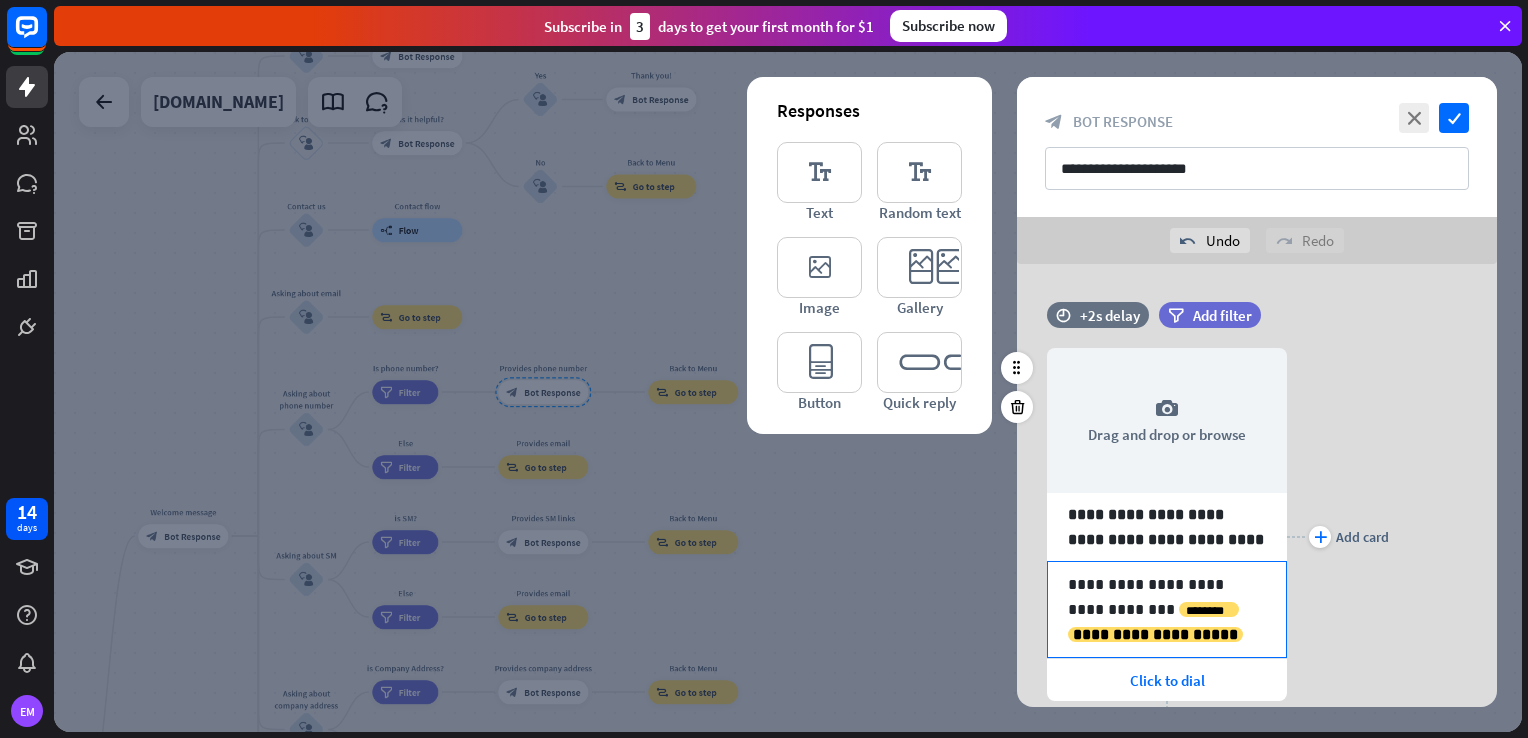 click on "**********" at bounding box center (1167, 609) 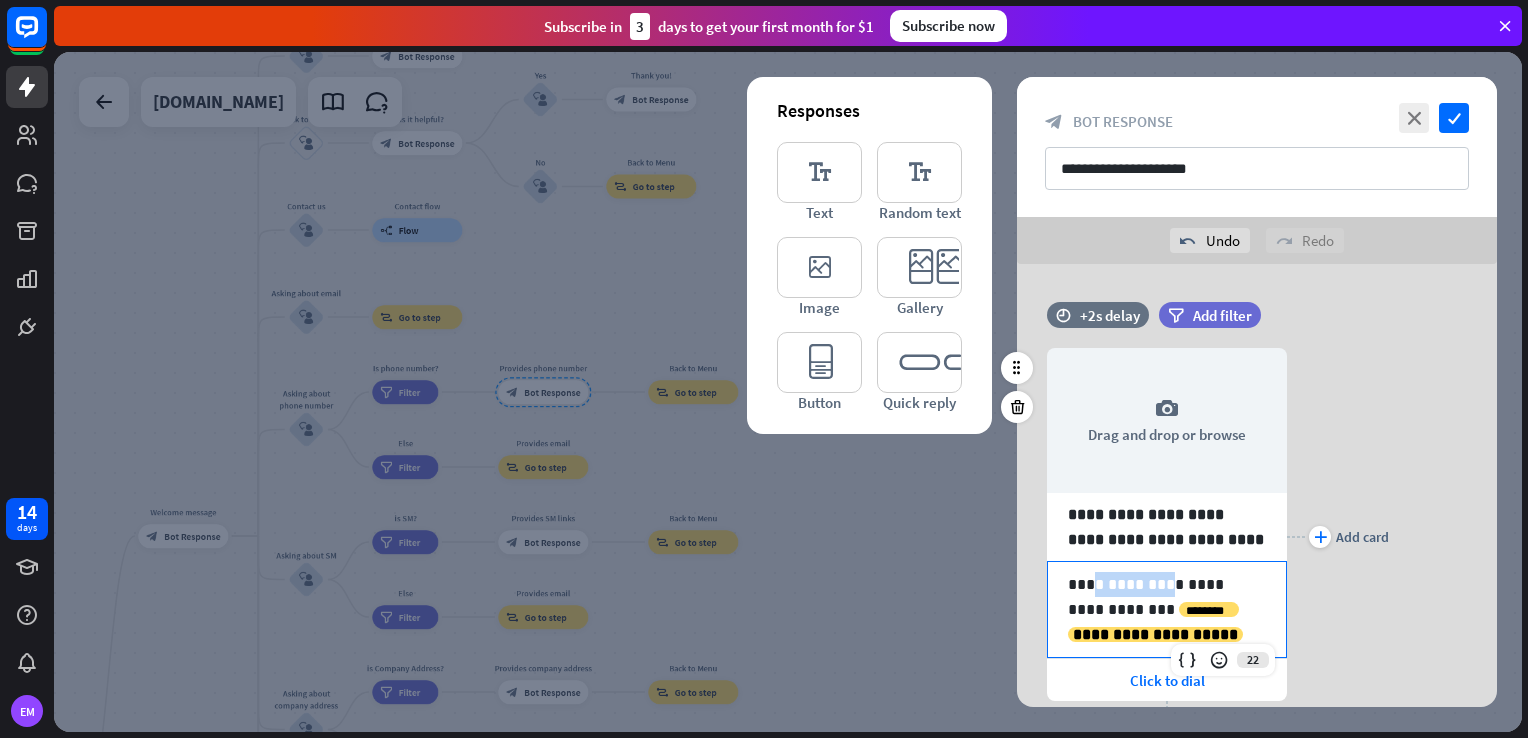 drag, startPoint x: 1153, startPoint y: 586, endPoint x: 1088, endPoint y: 579, distance: 65.37584 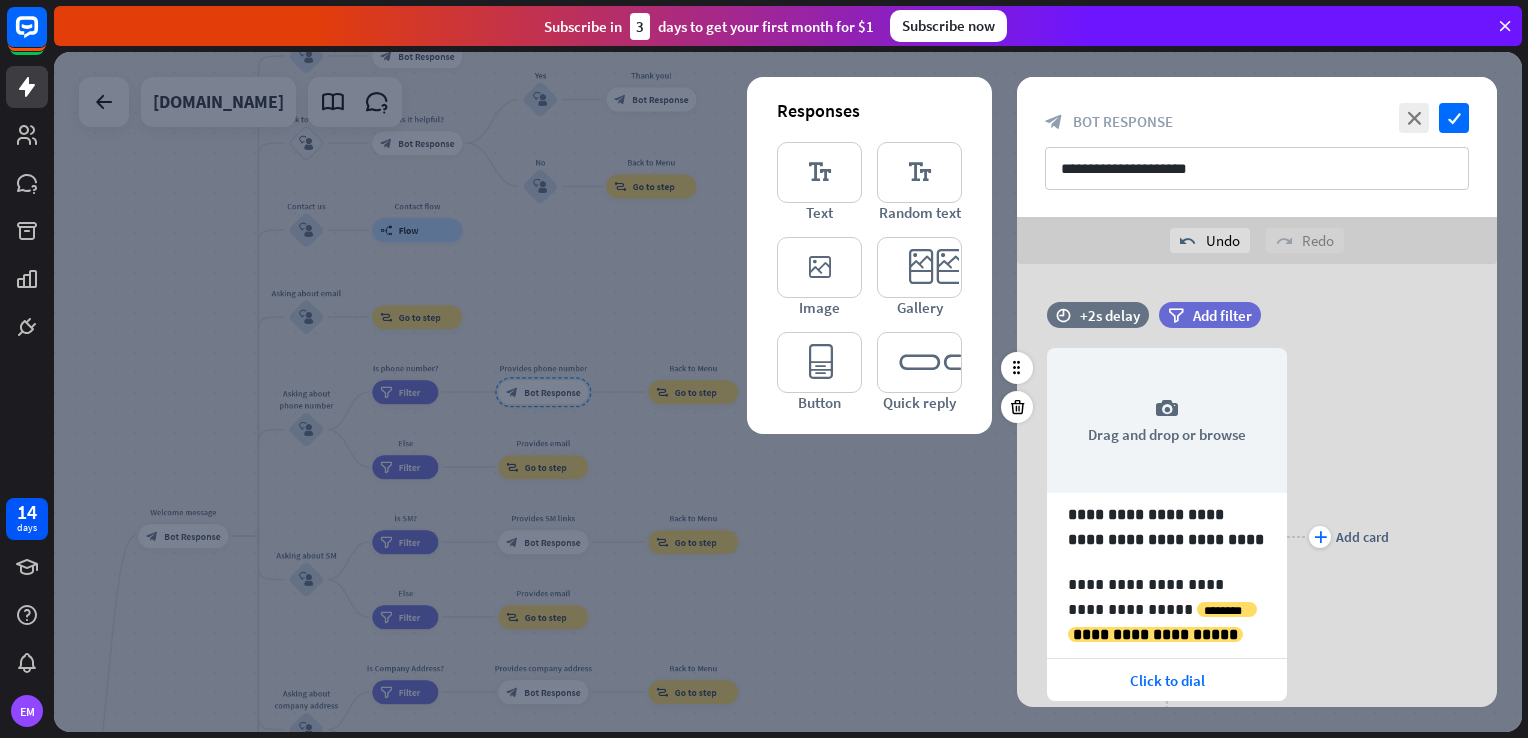 click on "**********" at bounding box center (1257, 537) 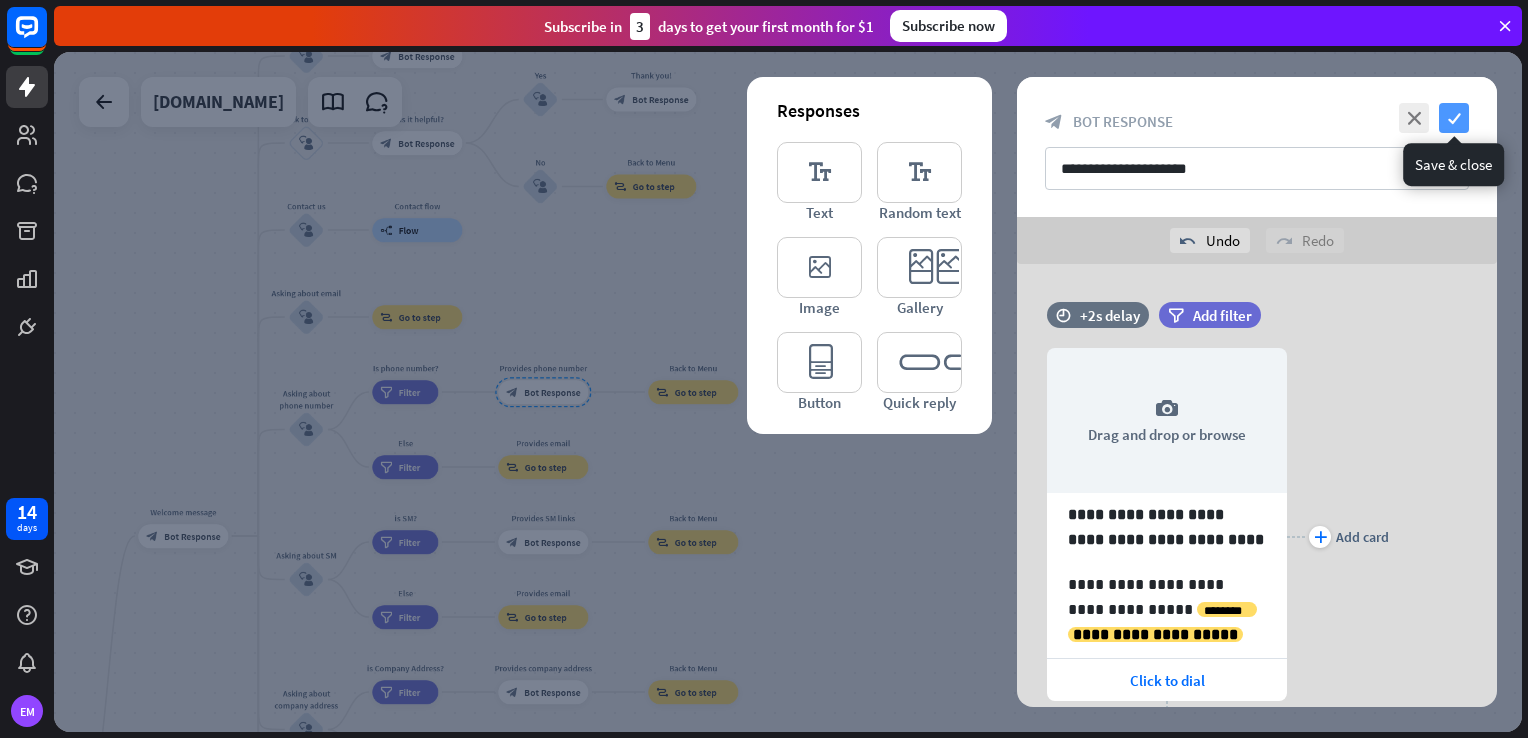 click on "check" at bounding box center [1454, 118] 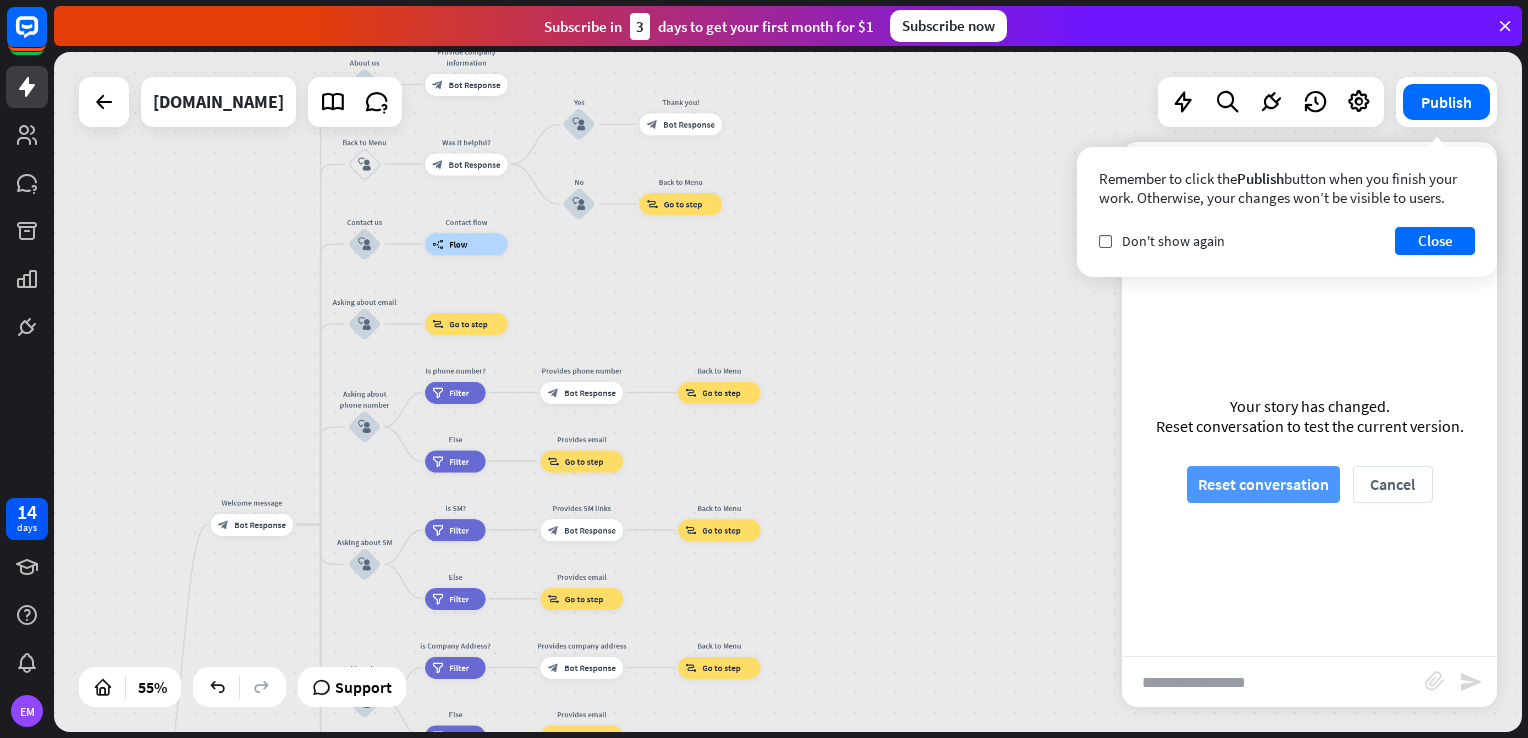 click on "Reset conversation" at bounding box center [1263, 484] 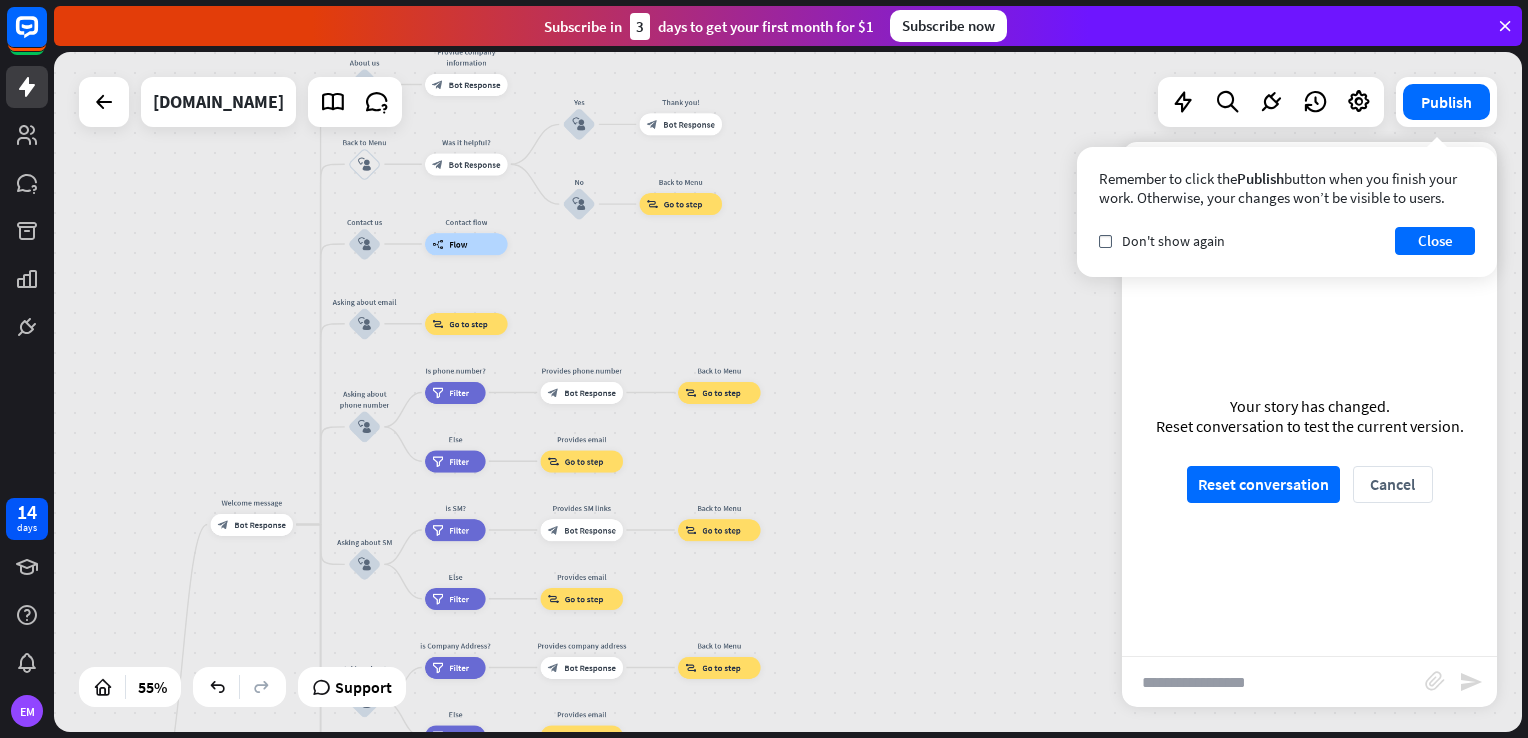 scroll, scrollTop: 0, scrollLeft: 0, axis: both 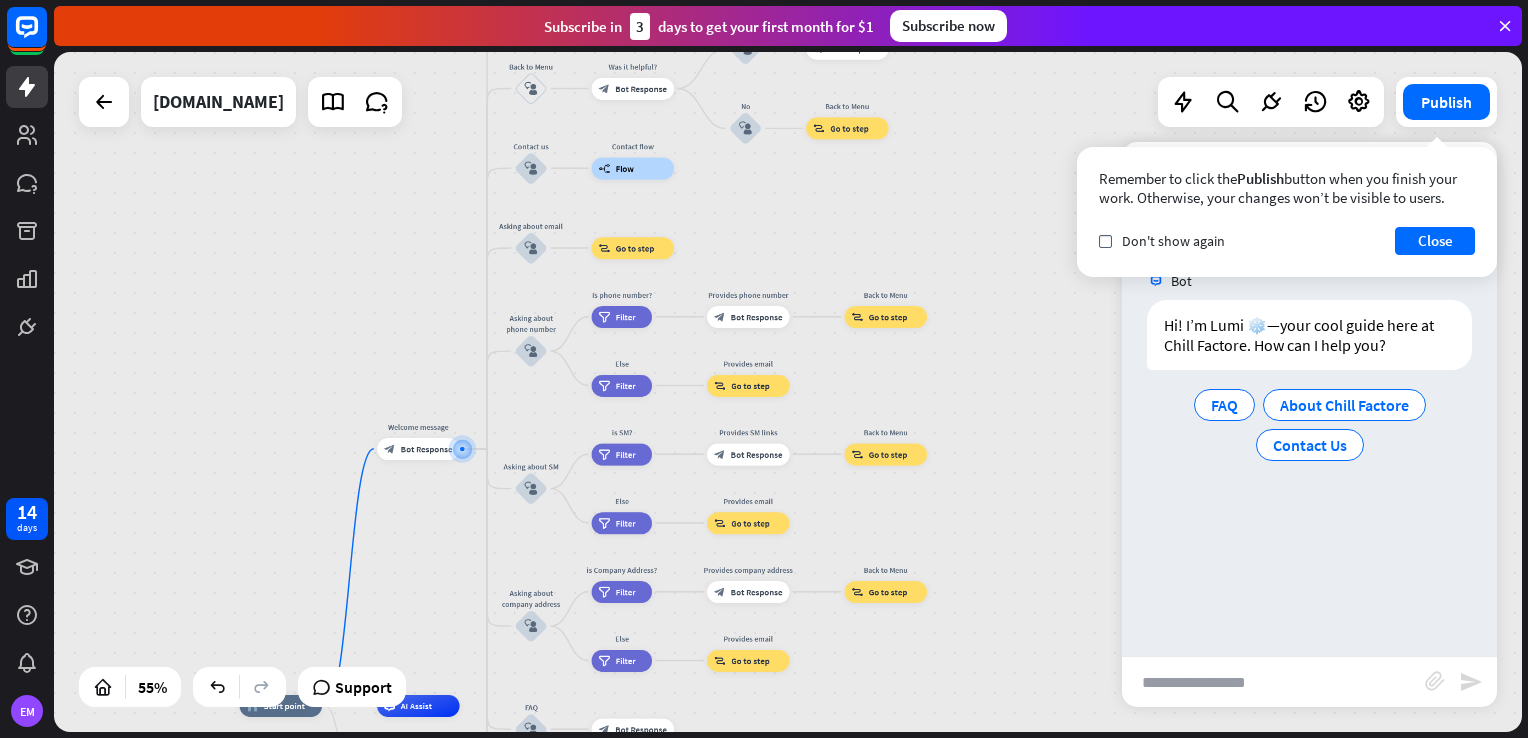 click at bounding box center [1273, 682] 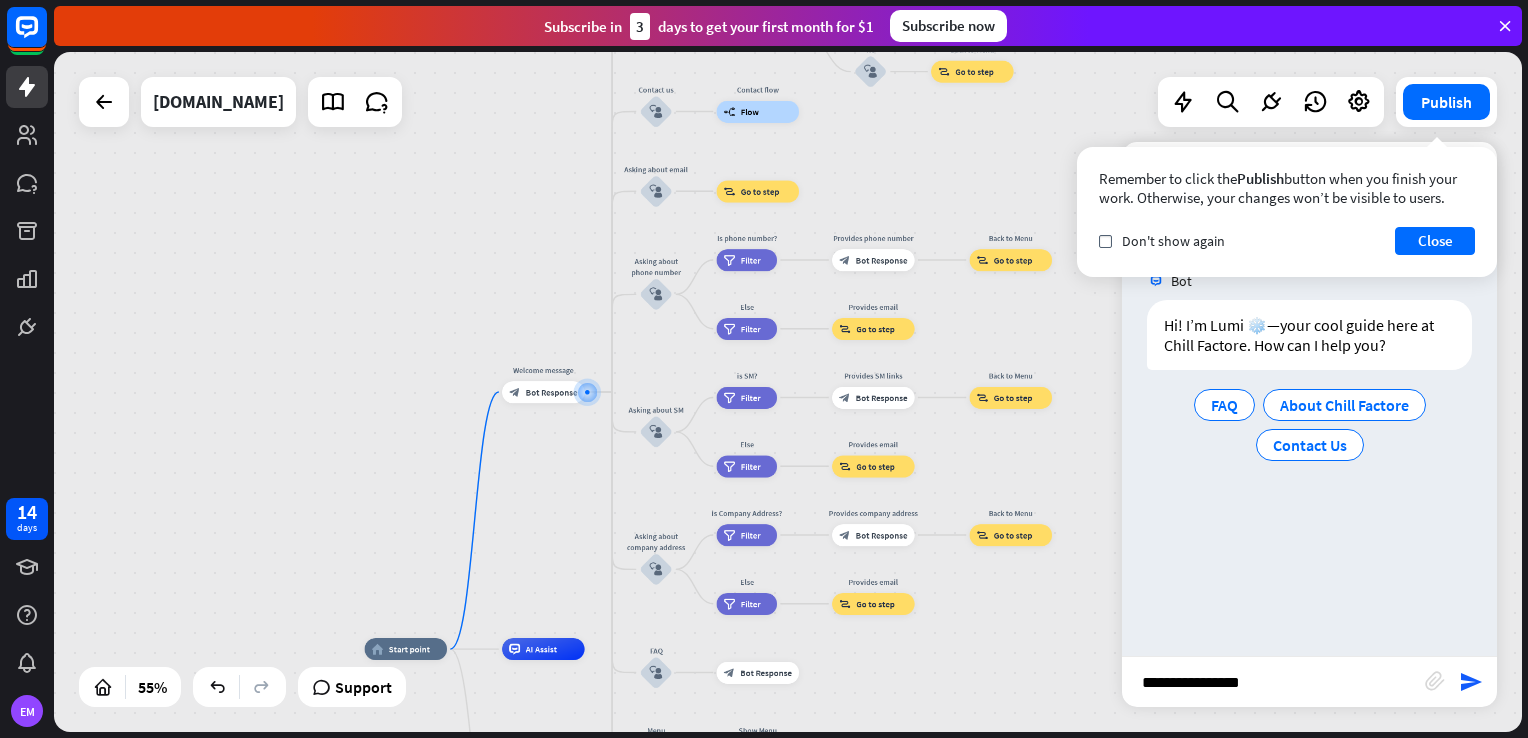 type on "**********" 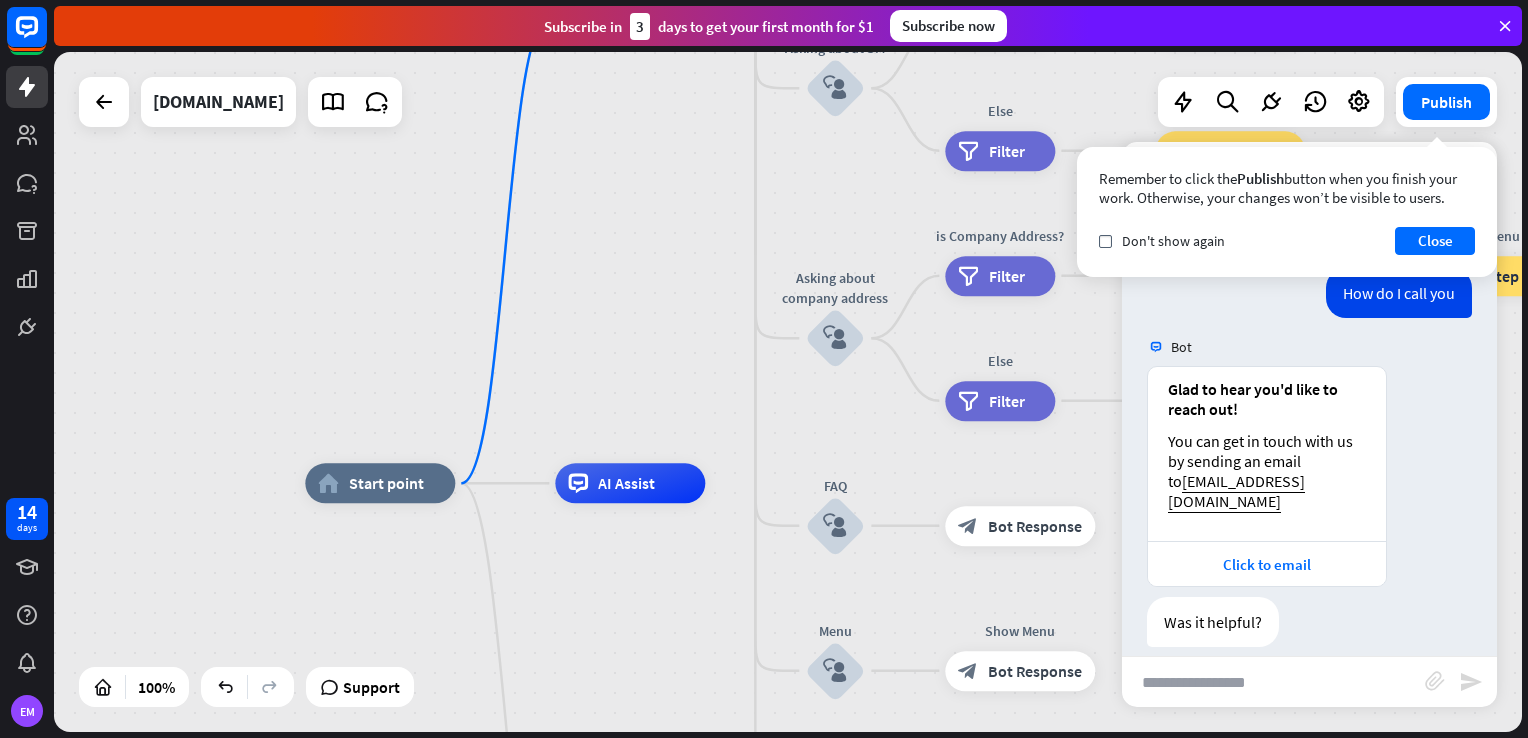 scroll, scrollTop: 204, scrollLeft: 0, axis: vertical 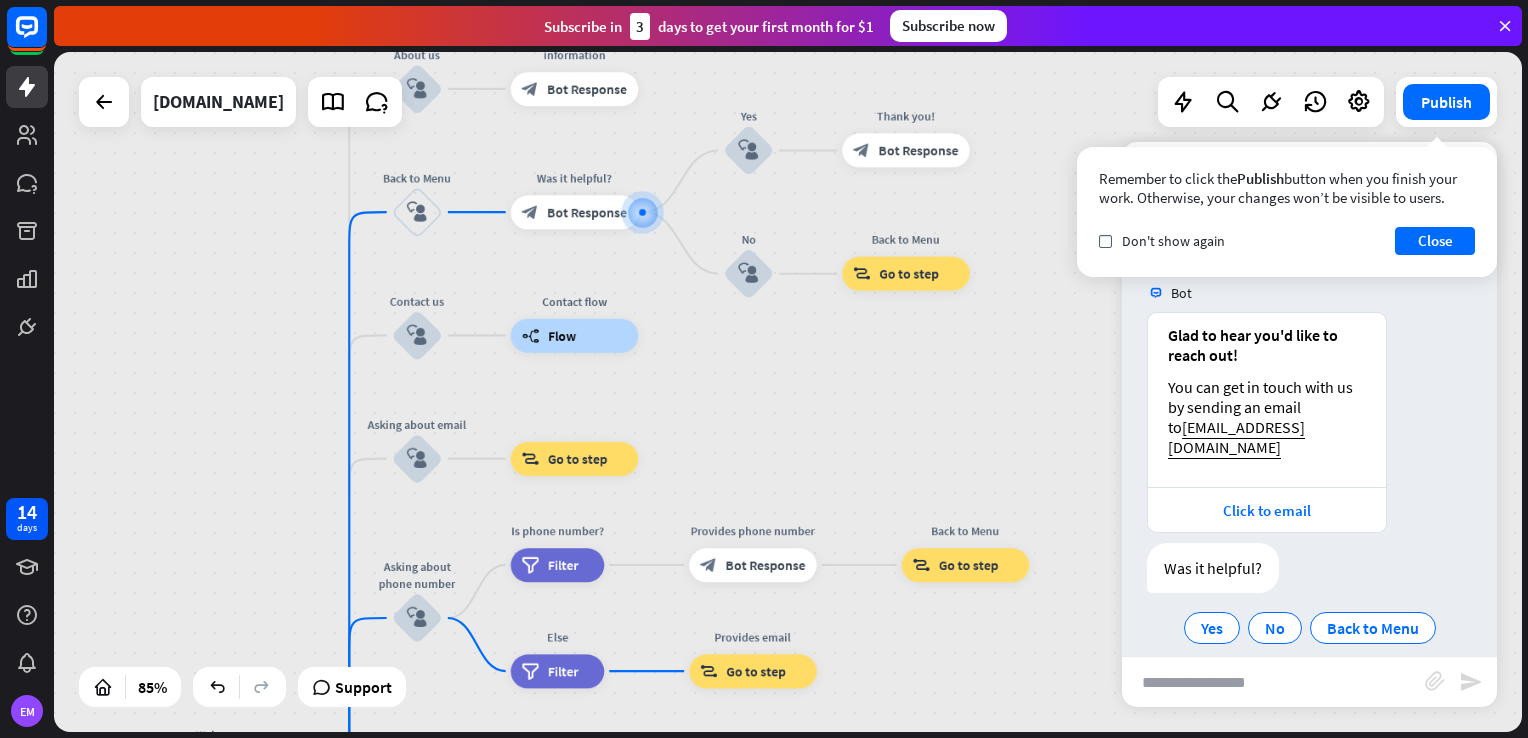 drag, startPoint x: 944, startPoint y: 597, endPoint x: 925, endPoint y: 386, distance: 211.85373 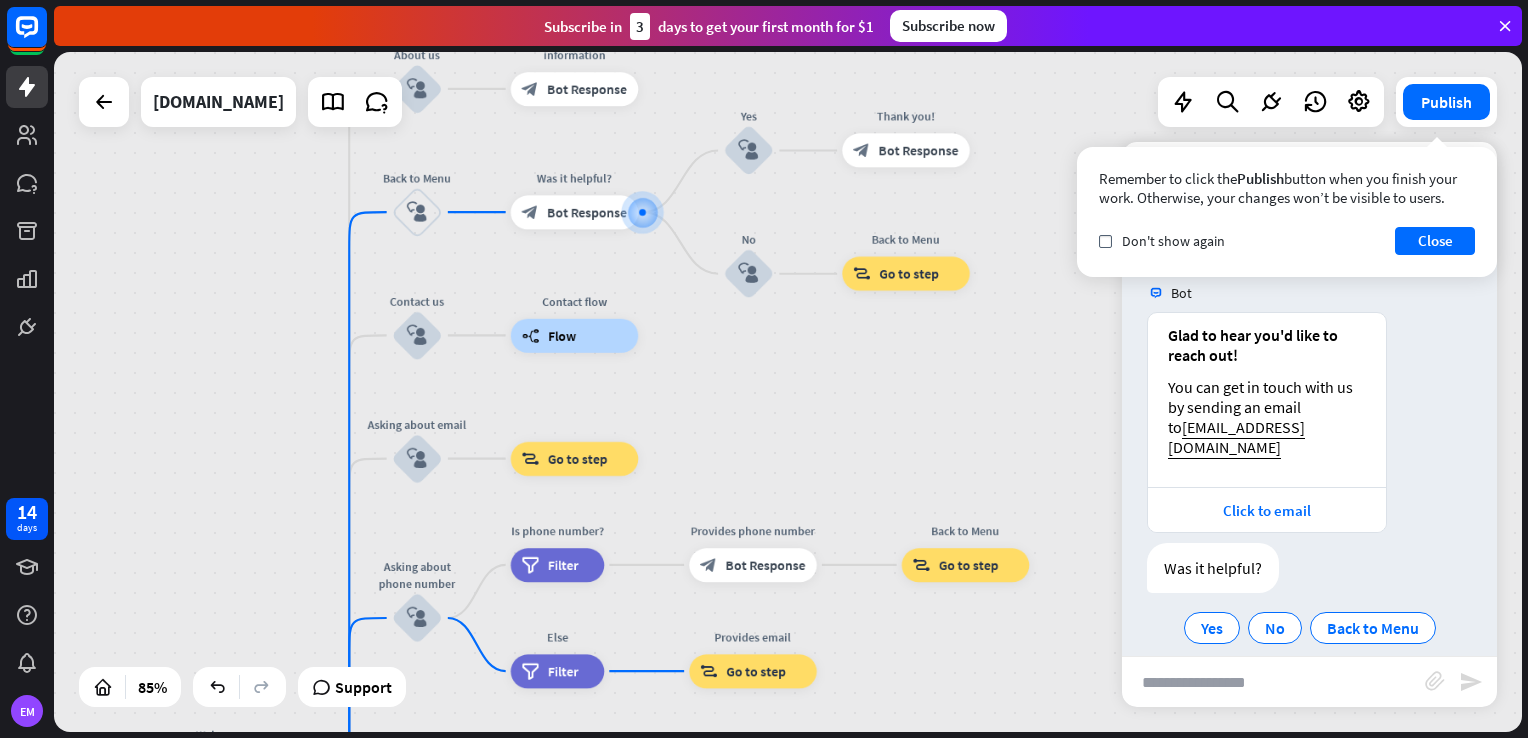 click on "home_2   Start point                 Welcome message   block_bot_response   Bot Response                 About us   block_user_input                 Provide company information   block_bot_response   Bot Response                 Back to Menu   block_user_input                 Was it helpful?   block_bot_response   Bot Response                     Yes   block_user_input                 Thank you!   block_bot_response   Bot Response                 No   block_user_input                 Back to Menu   block_goto   Go to step                 Contact us   block_user_input                 Contact flow   builder_tree   Flow                 Asking about email   block_user_input                   block_goto   Go to step                 Asking about phone number   block_user_input                 Is phone number?   filter   Filter                 Provides phone number   block_bot_response   Bot Response                 Back to Menu   block_goto   Go to step                 Else   filter   Filter" at bounding box center (788, 392) 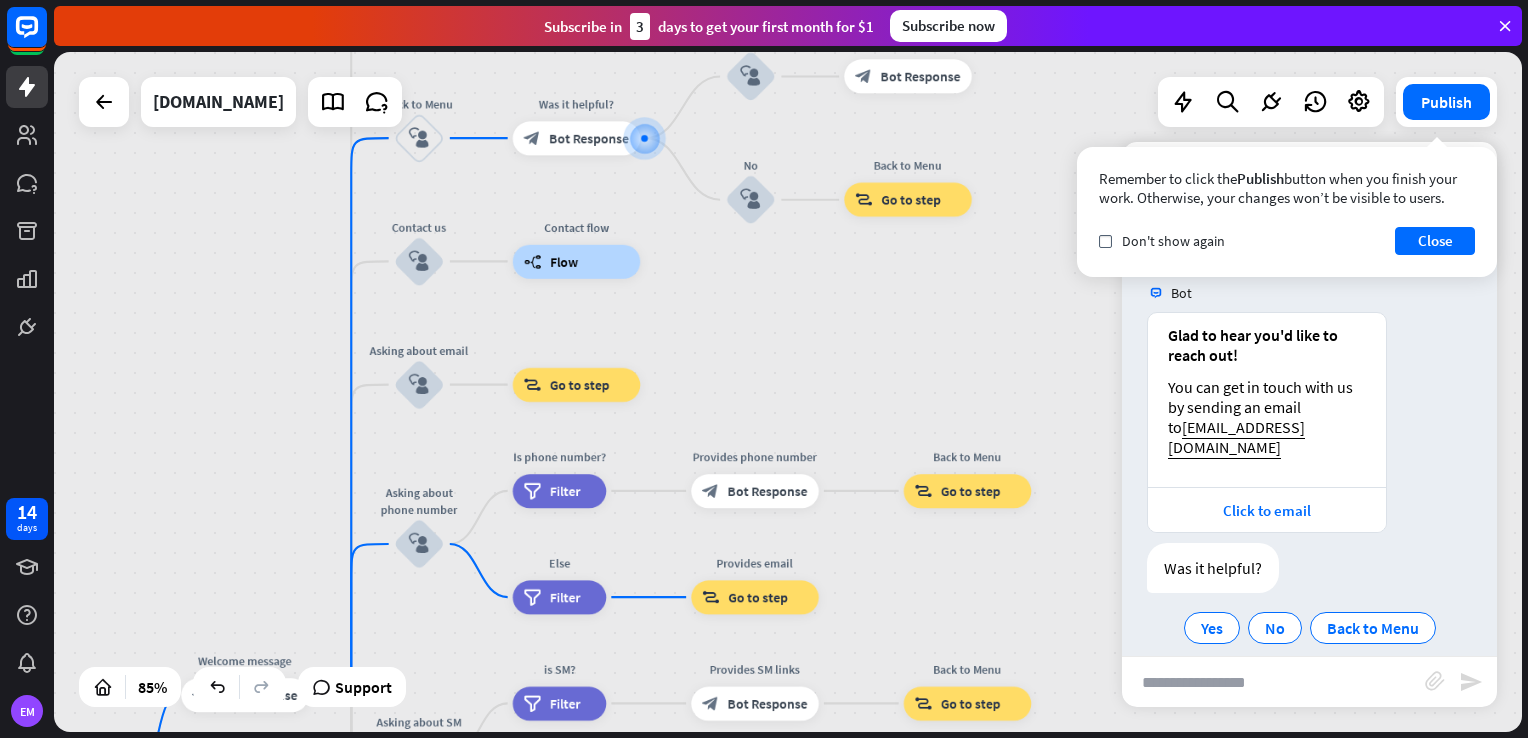 drag, startPoint x: 905, startPoint y: 469, endPoint x: 907, endPoint y: 398, distance: 71.02816 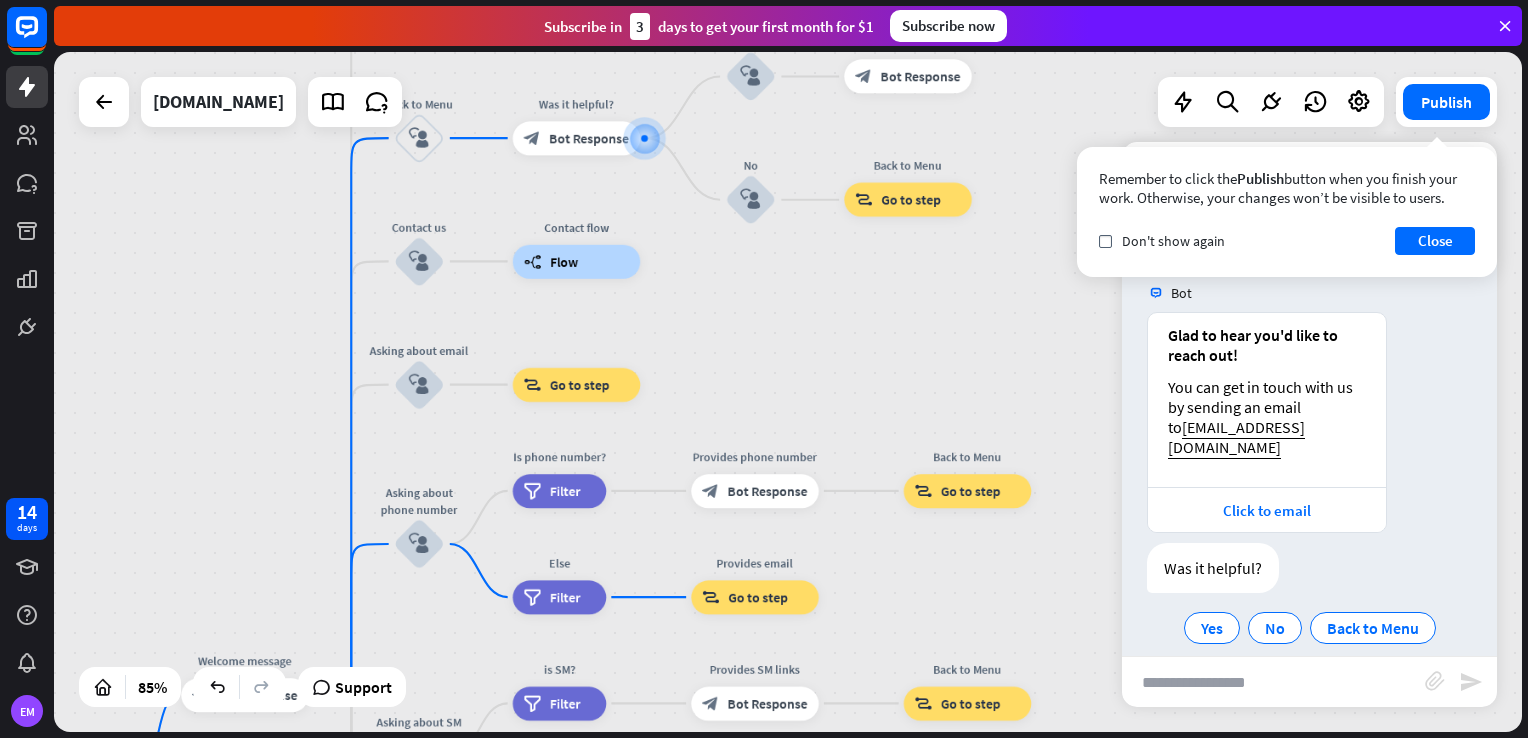click on "home_2   Start point                 Welcome message   block_bot_response   Bot Response                 About us   block_user_input                 Provide company information   block_bot_response   Bot Response                 Back to Menu   block_user_input                 Was it helpful?   block_bot_response   Bot Response                     Yes   block_user_input                 Thank you!   block_bot_response   Bot Response                 No   block_user_input                 Back to Menu   block_goto   Go to step                 Contact us   block_user_input                 Contact flow   builder_tree   Flow                 Asking about email   block_user_input                   block_goto   Go to step                 Asking about phone number   block_user_input                 Is phone number?   filter   Filter                 Provides phone number   block_bot_response   Bot Response                 Back to Menu   block_goto   Go to step                 Else   filter   Filter" at bounding box center [788, 392] 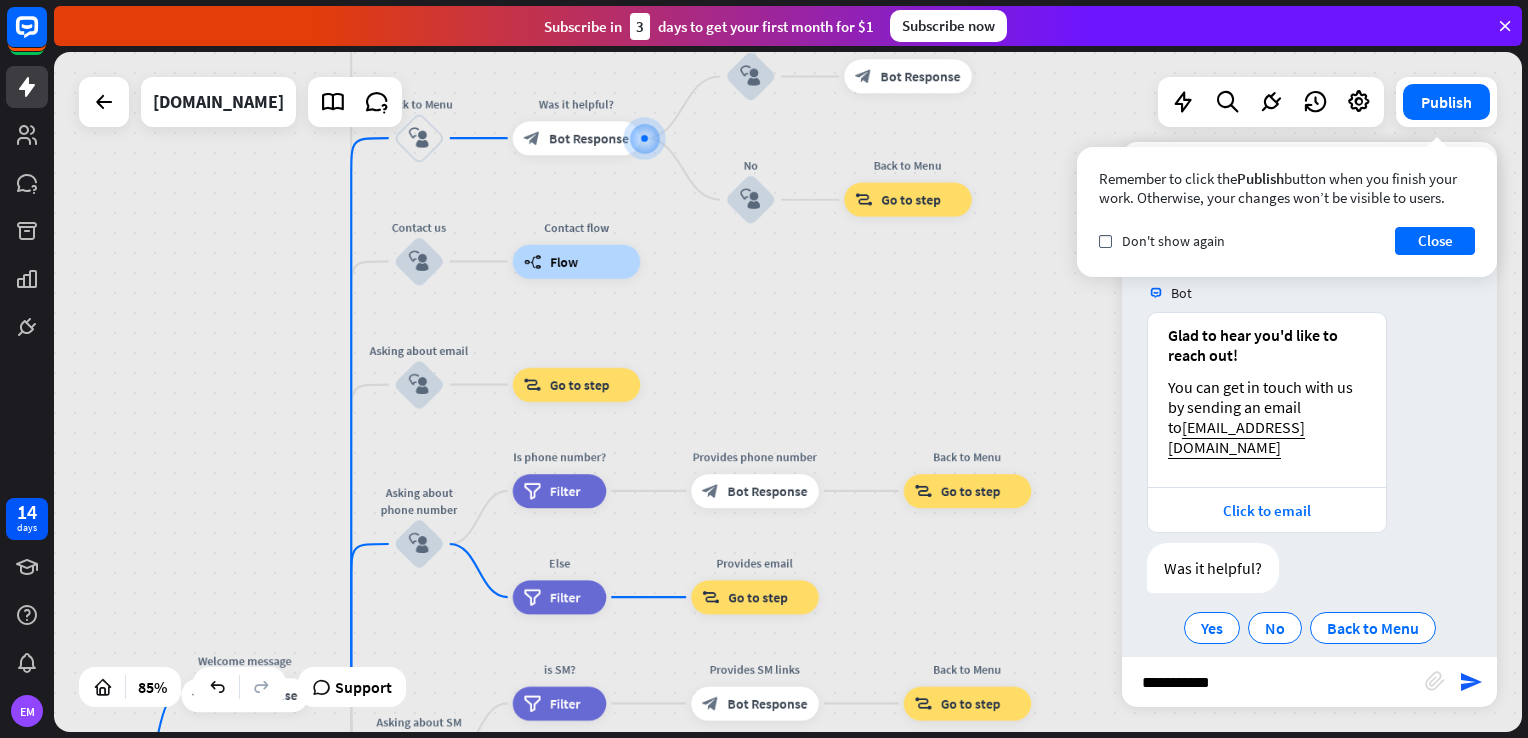 type on "**********" 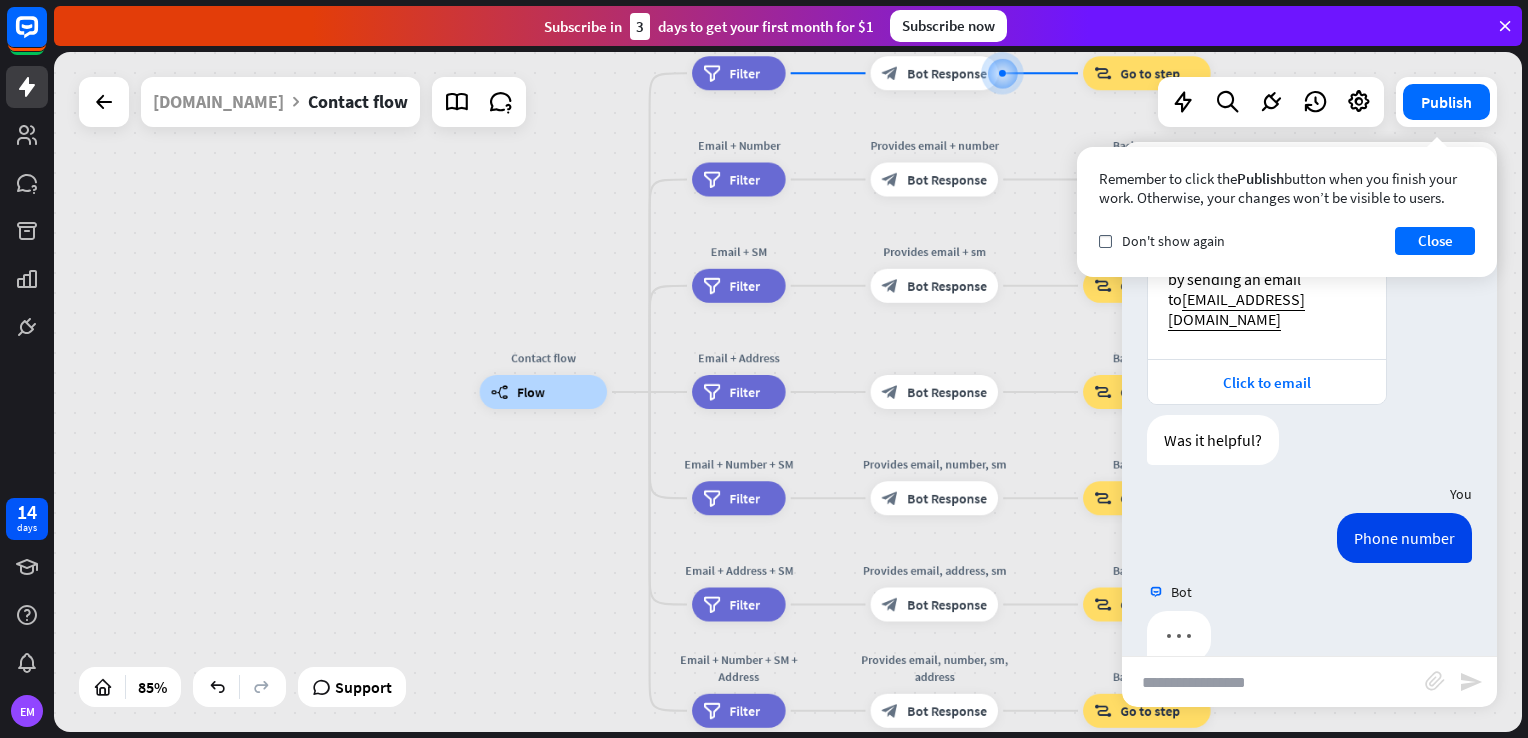 scroll, scrollTop: 346, scrollLeft: 0, axis: vertical 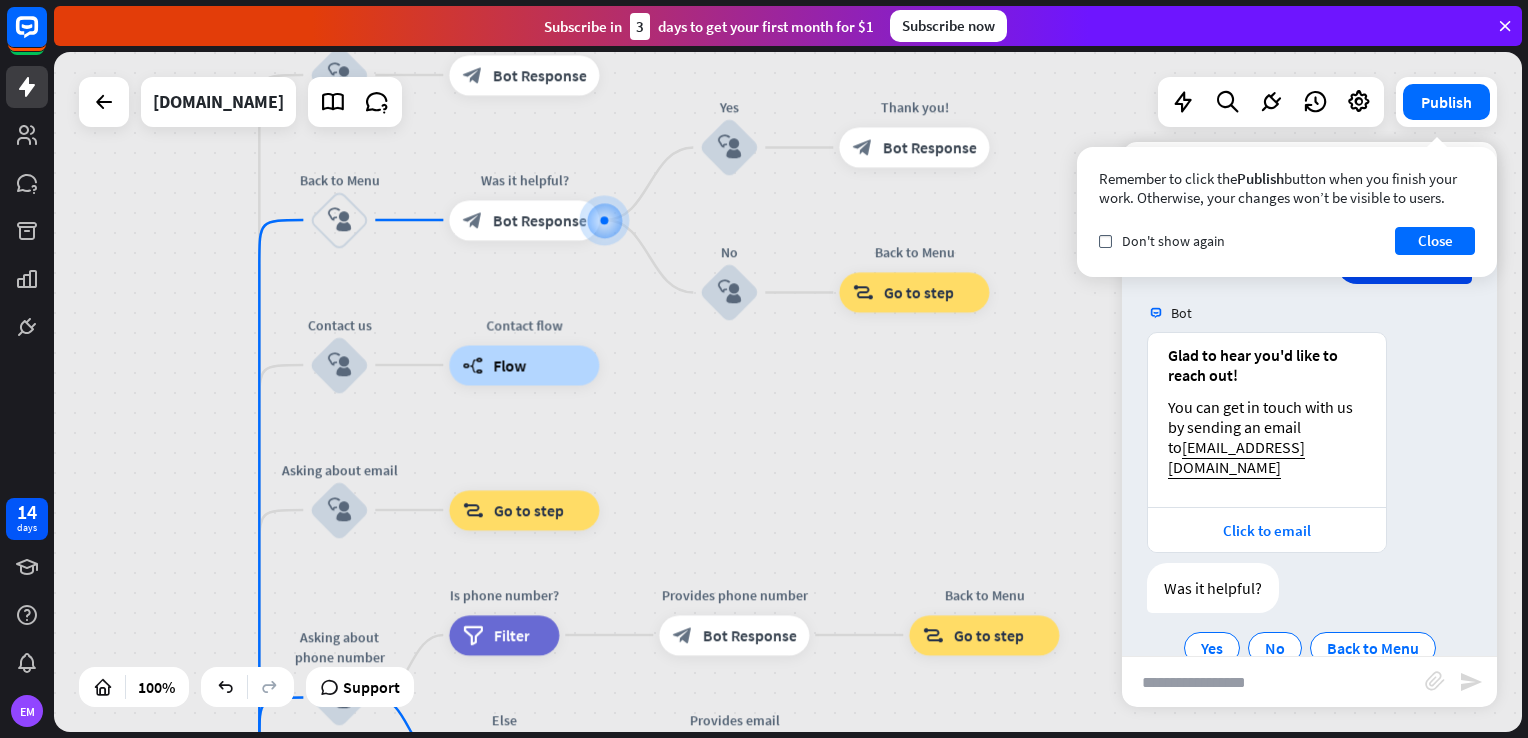 drag, startPoint x: 890, startPoint y: 617, endPoint x: 871, endPoint y: 445, distance: 173.04623 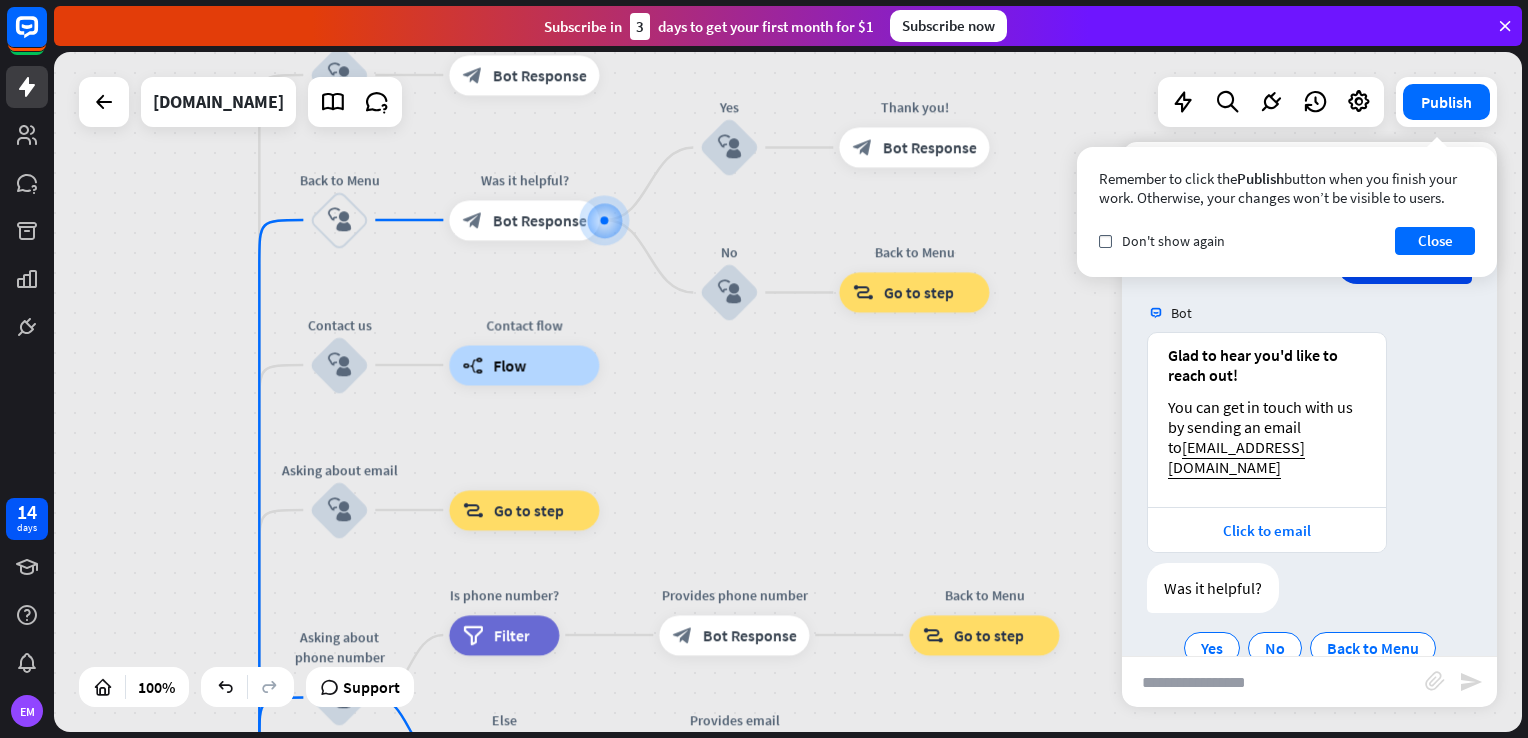 click on "home_2   Start point                 Welcome message   block_bot_response   Bot Response                 About us   block_user_input                 Provide company information   block_bot_response   Bot Response                 Back to Menu   block_user_input                 Was it helpful?   block_bot_response   Bot Response                     Yes   block_user_input                 Thank you!   block_bot_response   Bot Response                 No   block_user_input                 Back to Menu   block_goto   Go to step                 Contact us   block_user_input                 Contact flow   builder_tree   Flow                 Asking about email   block_user_input                   block_goto   Go to step                 Asking about phone number   block_user_input                 Is phone number?   filter   Filter                 Provides phone number   block_bot_response   Bot Response                 Back to Menu   block_goto   Go to step                 Else   filter   Filter" at bounding box center [788, 392] 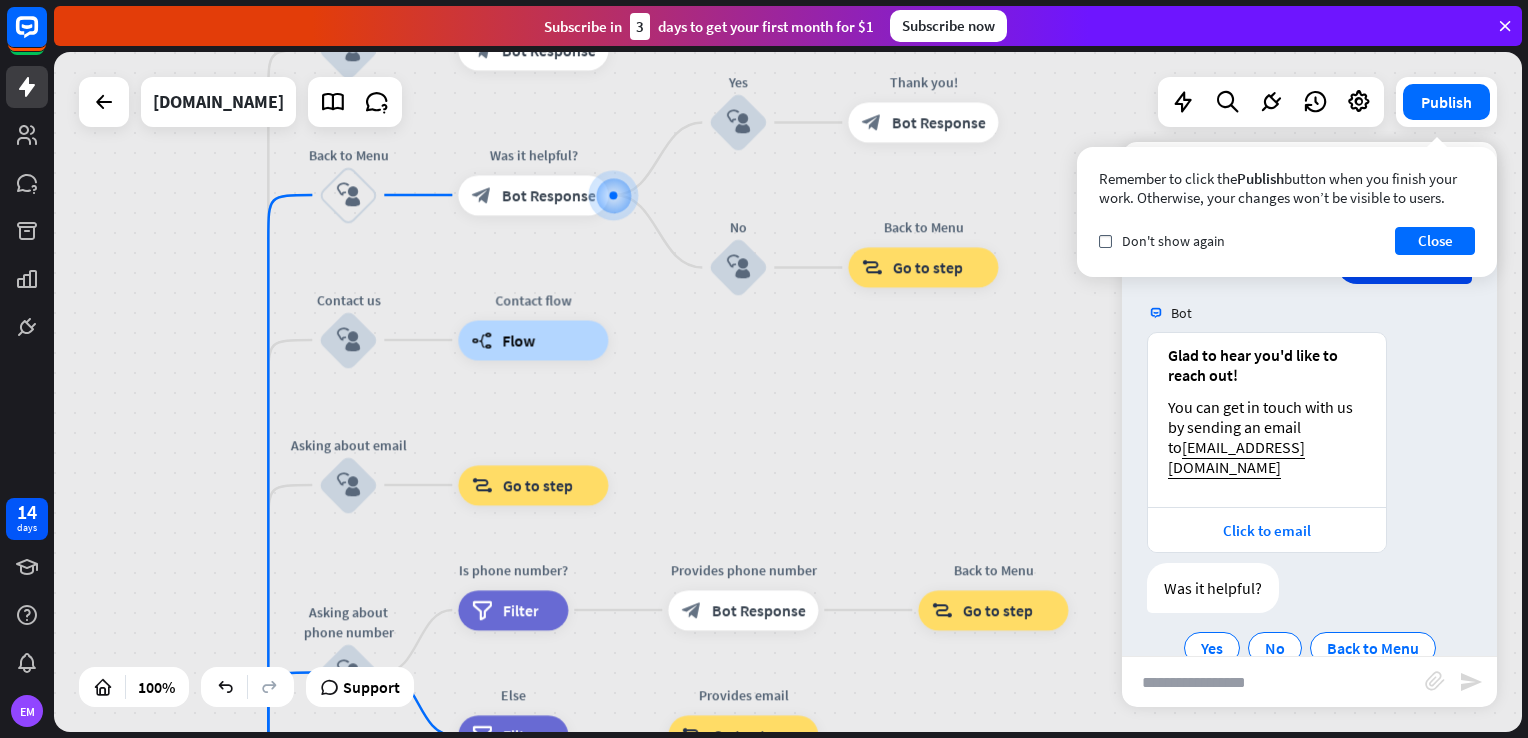 drag, startPoint x: 802, startPoint y: 531, endPoint x: 811, endPoint y: 506, distance: 26.57066 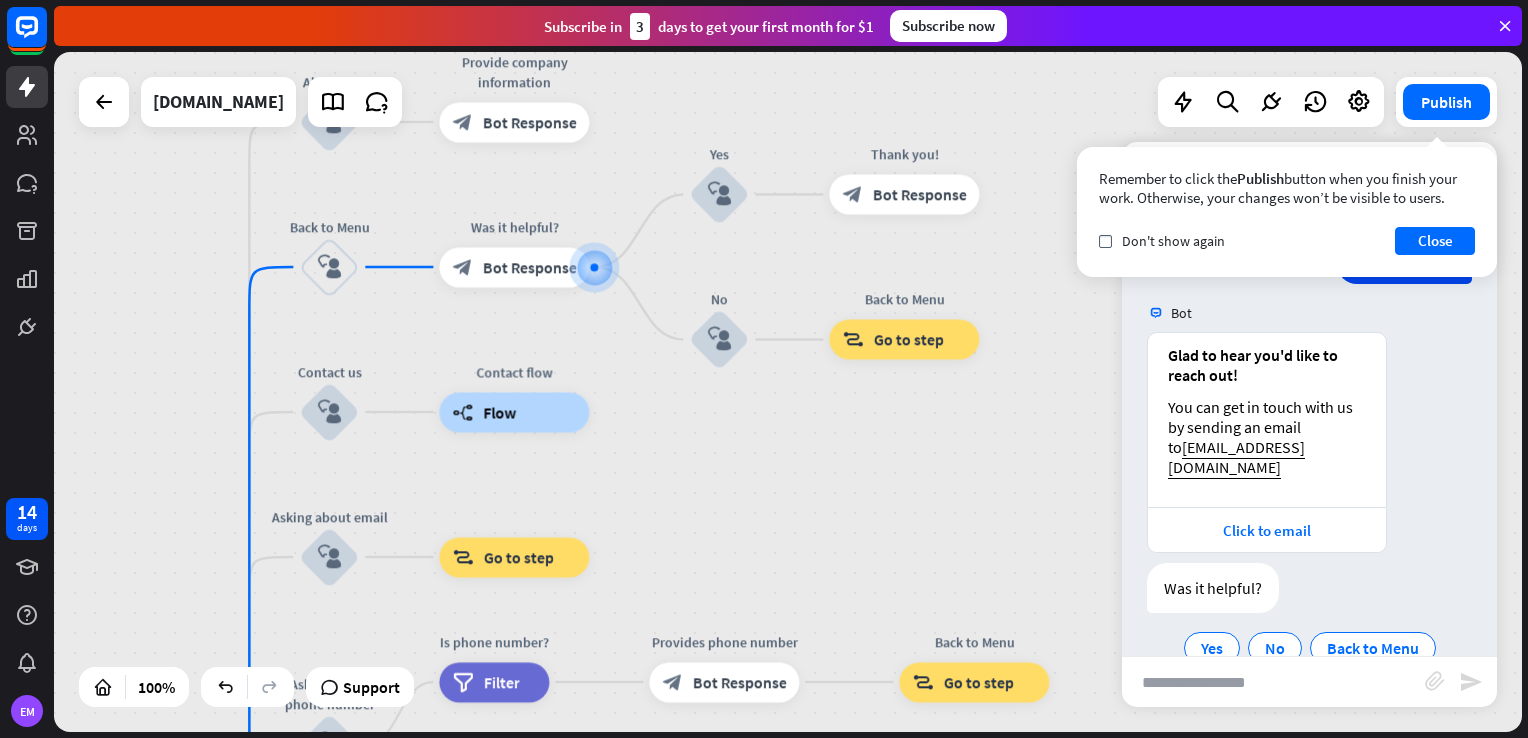 drag, startPoint x: 780, startPoint y: 420, endPoint x: 762, endPoint y: 490, distance: 72.277245 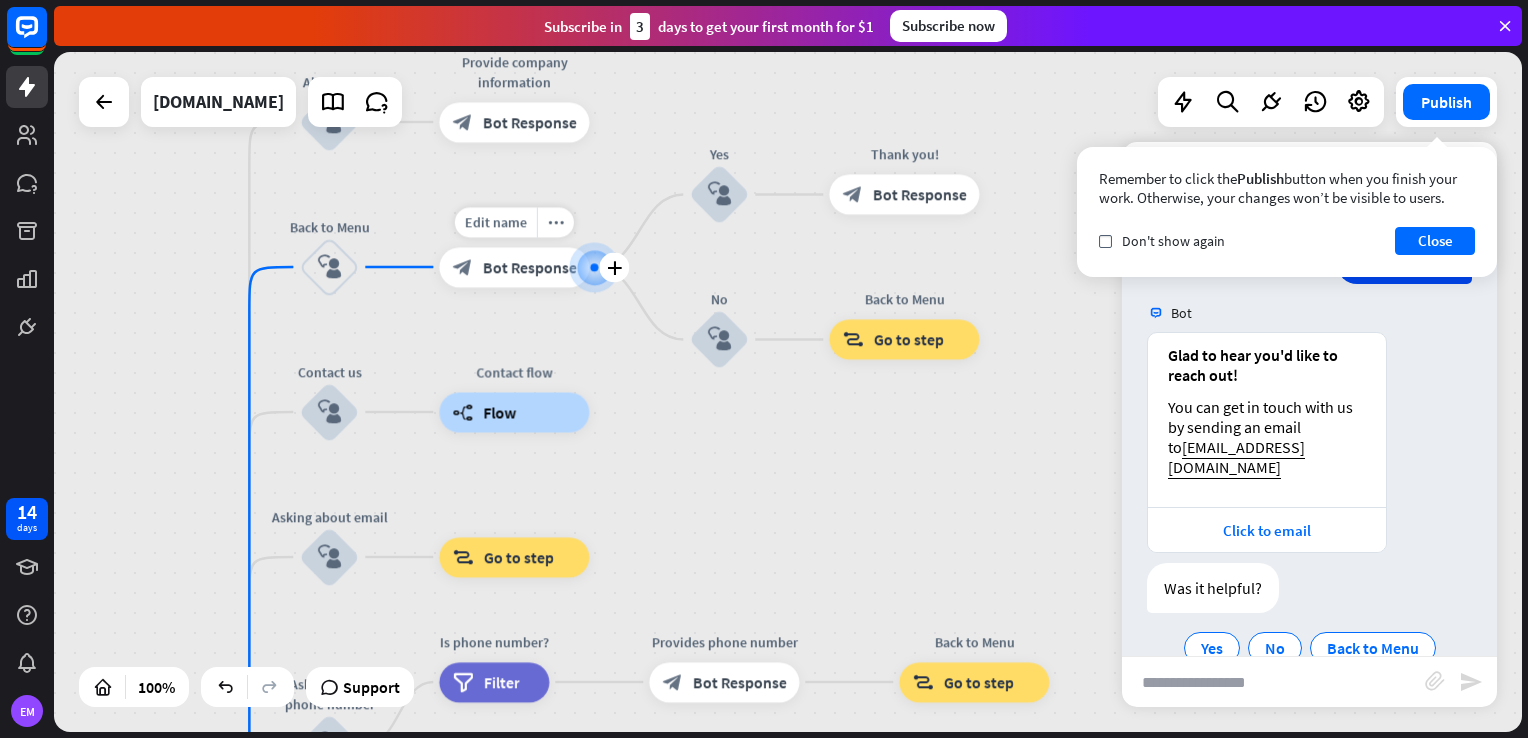 click on "block_bot_response   Bot Response" at bounding box center [514, 267] 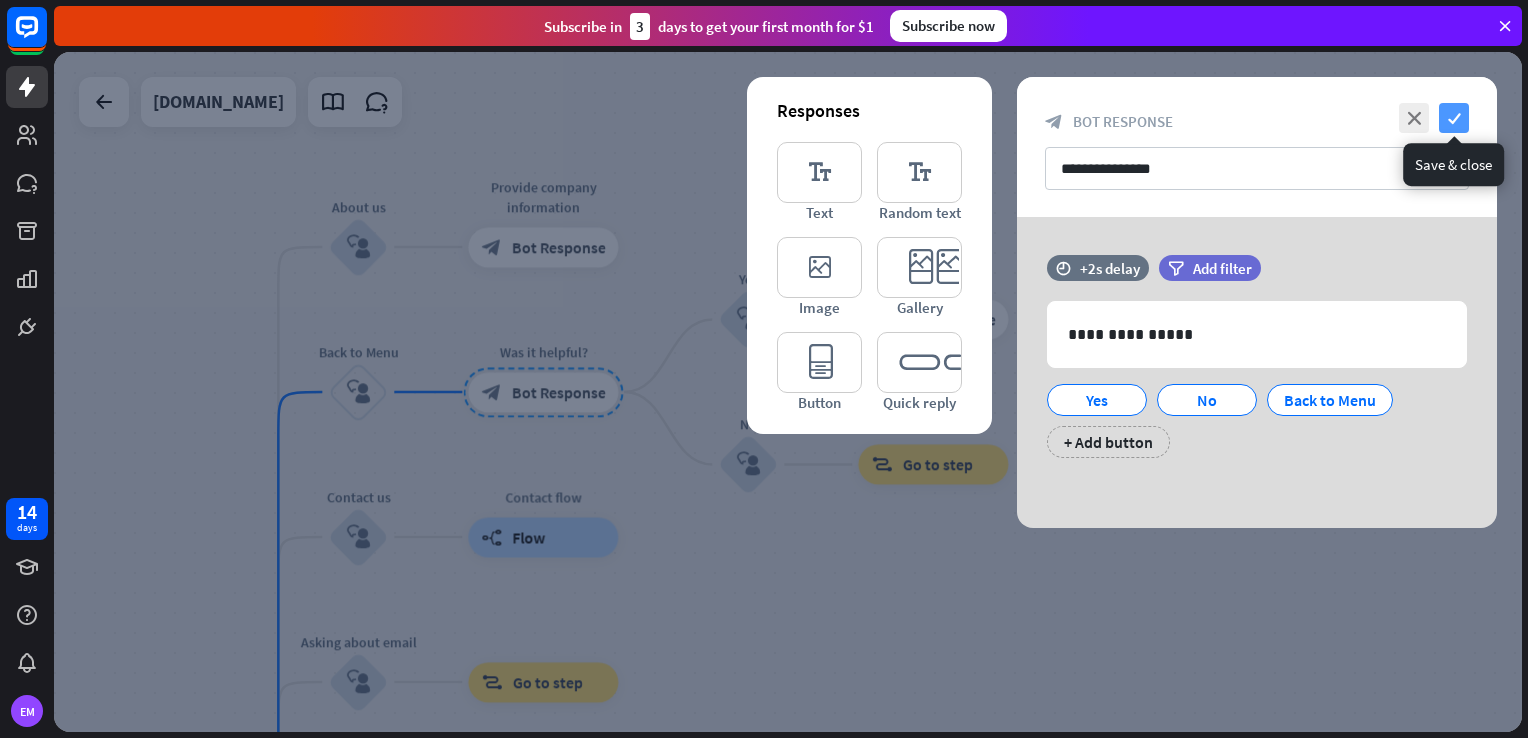 click on "check" at bounding box center (1454, 118) 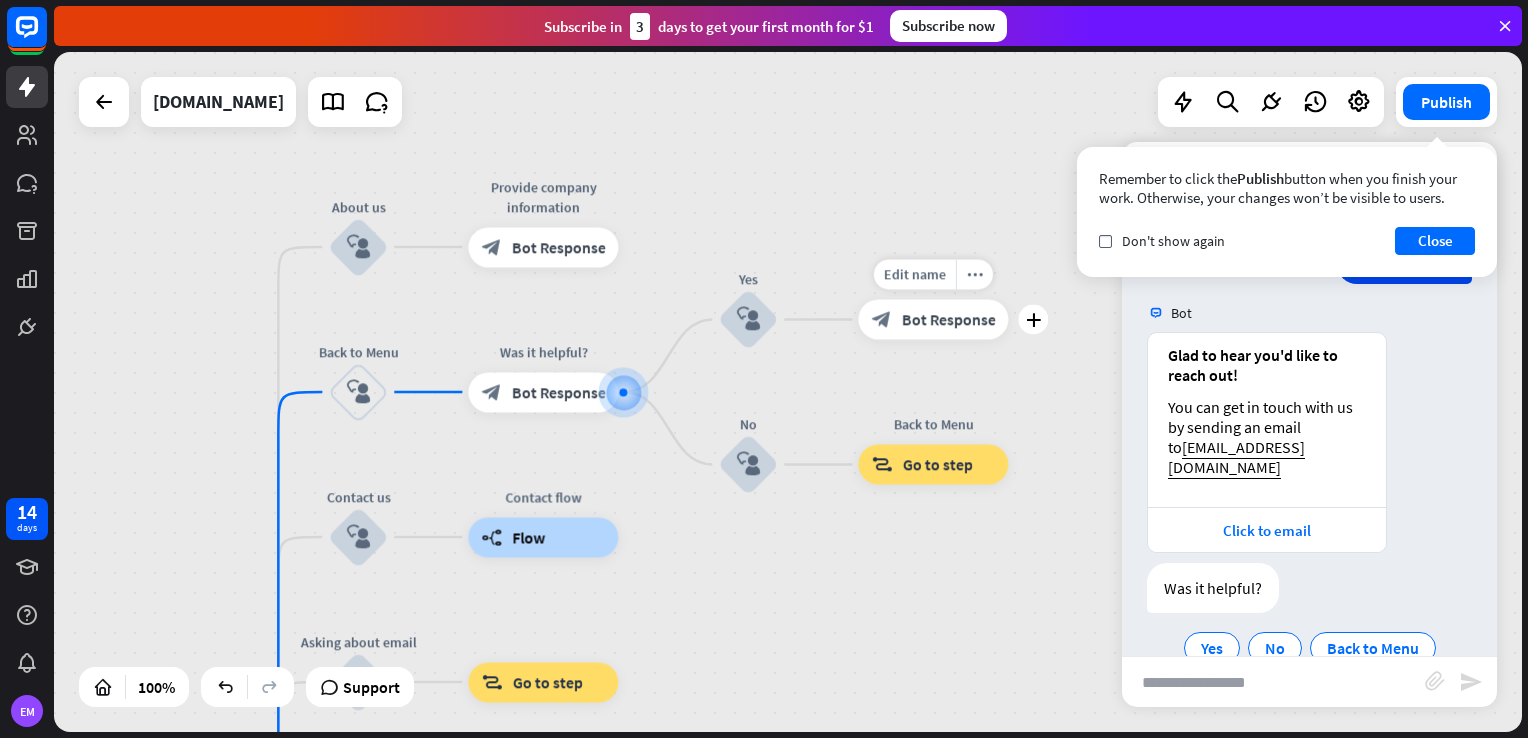 click on "block_bot_response   Bot Response" at bounding box center (933, 320) 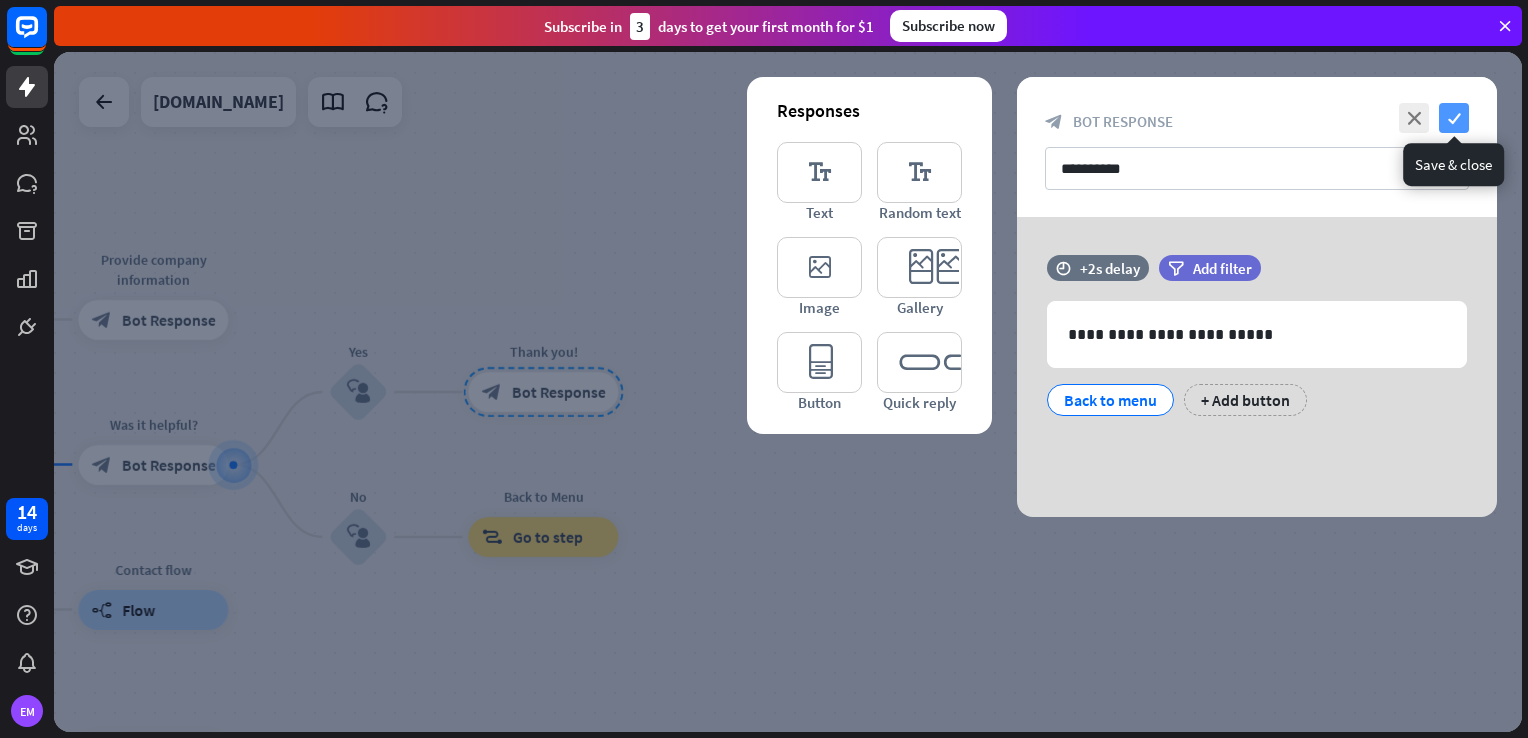 click on "check" at bounding box center (1454, 118) 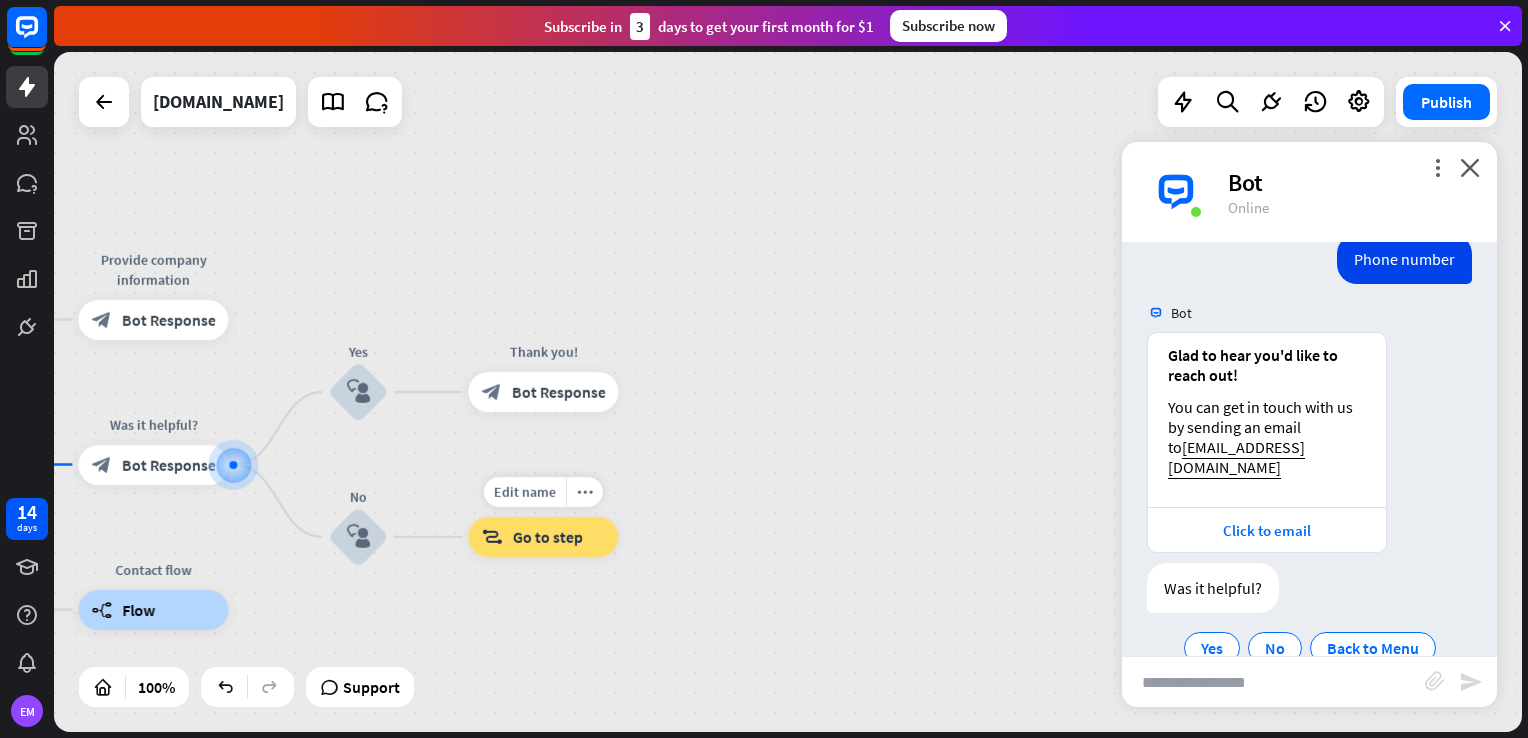 click on "block_goto   Go to step" at bounding box center (543, 537) 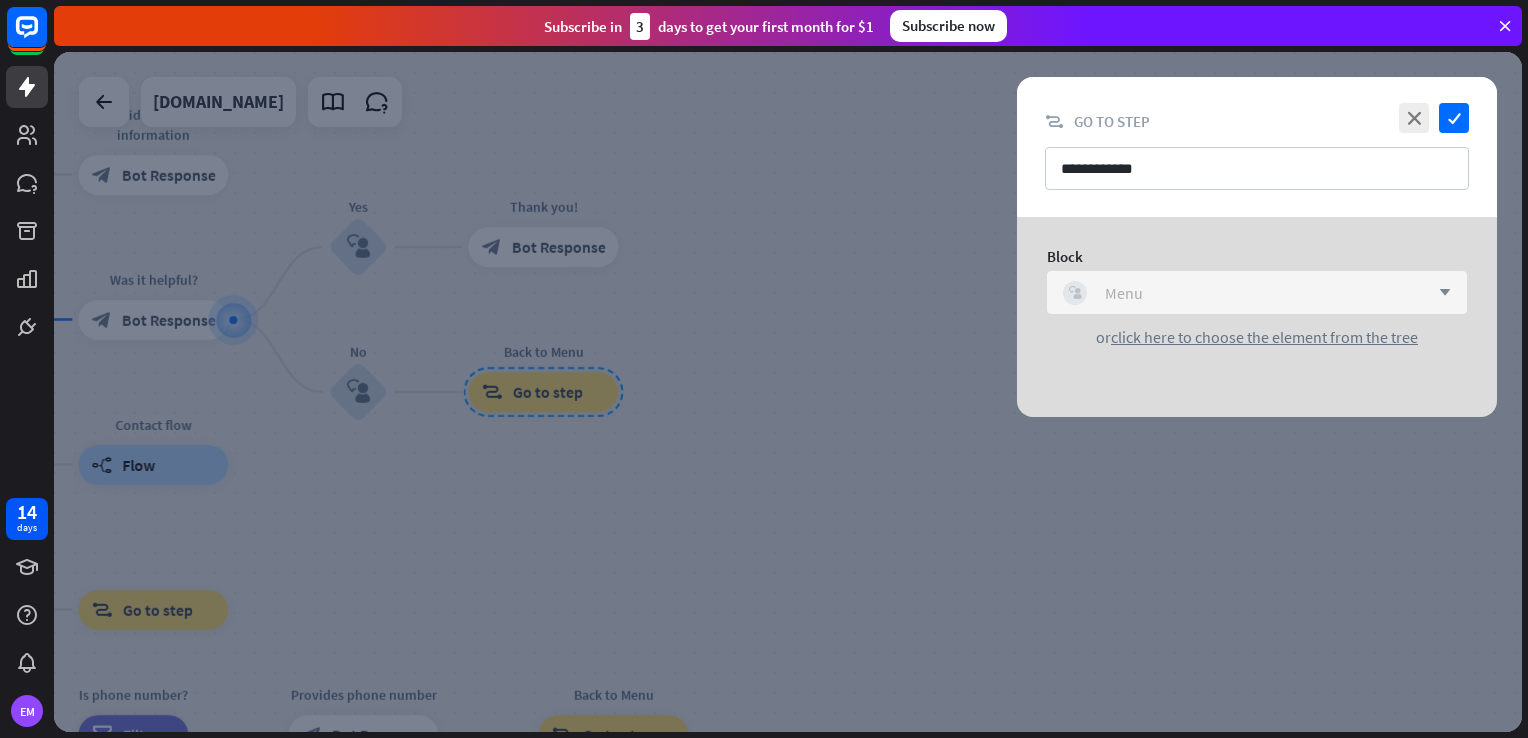 click on "block_user_input
Menu" at bounding box center (1246, 293) 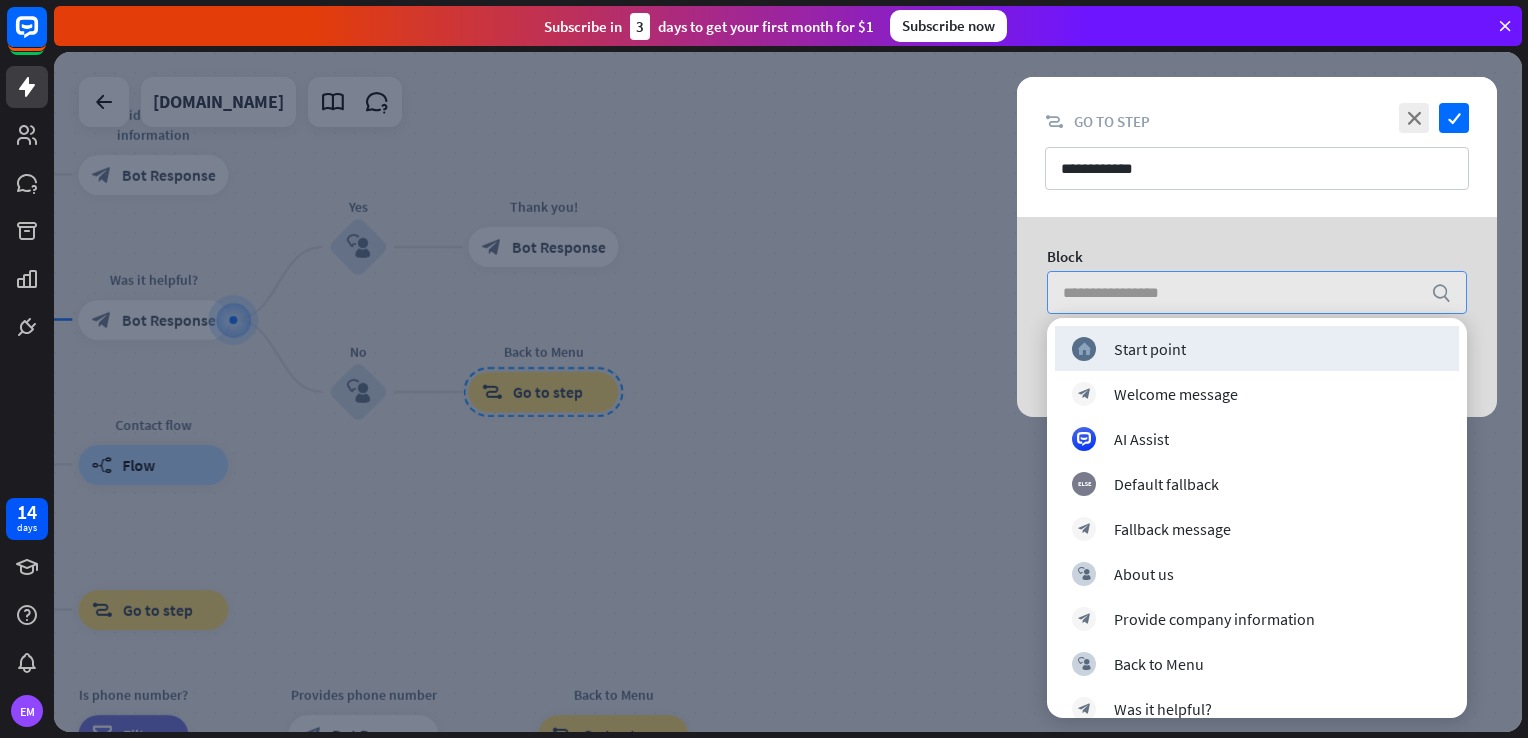 click at bounding box center (1242, 292) 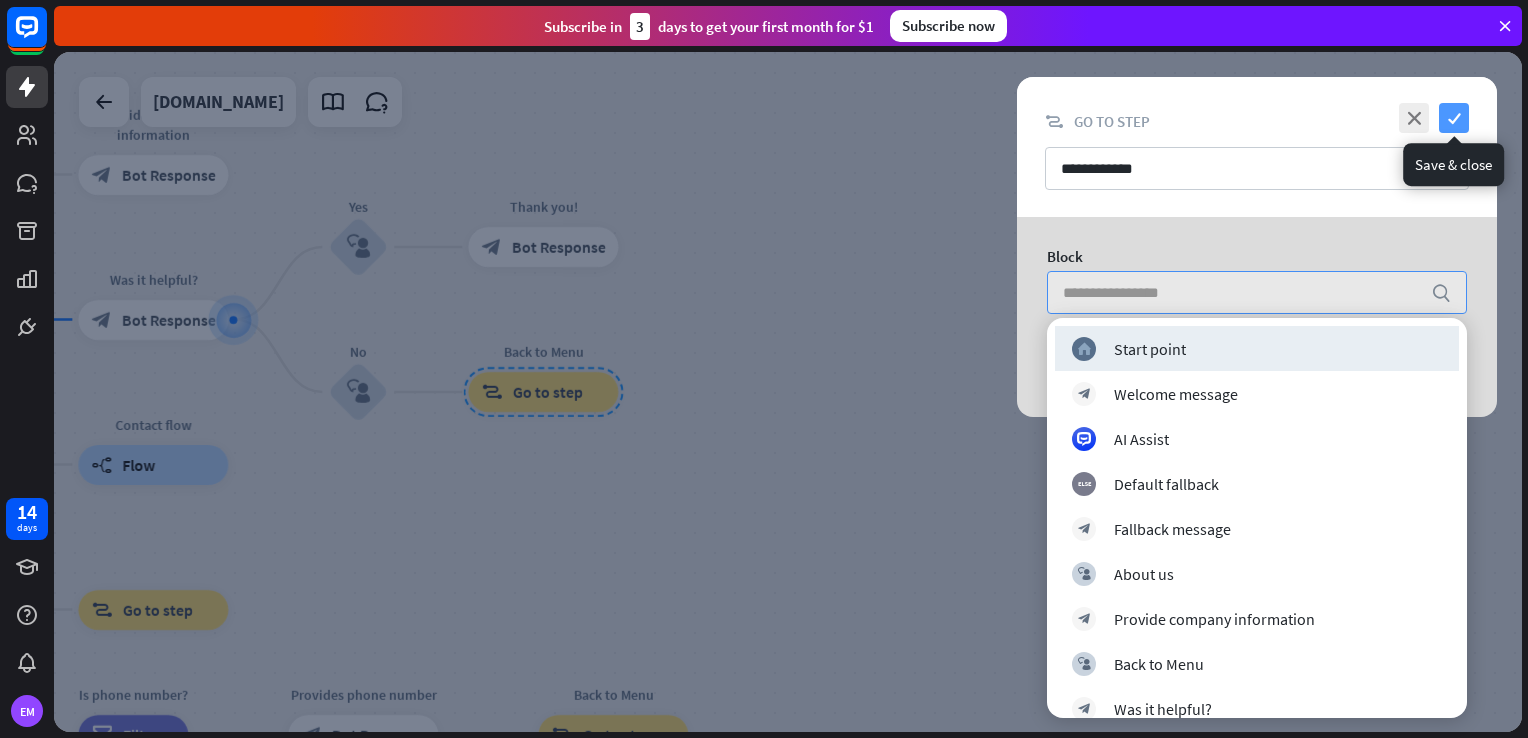 click on "check" at bounding box center [1454, 118] 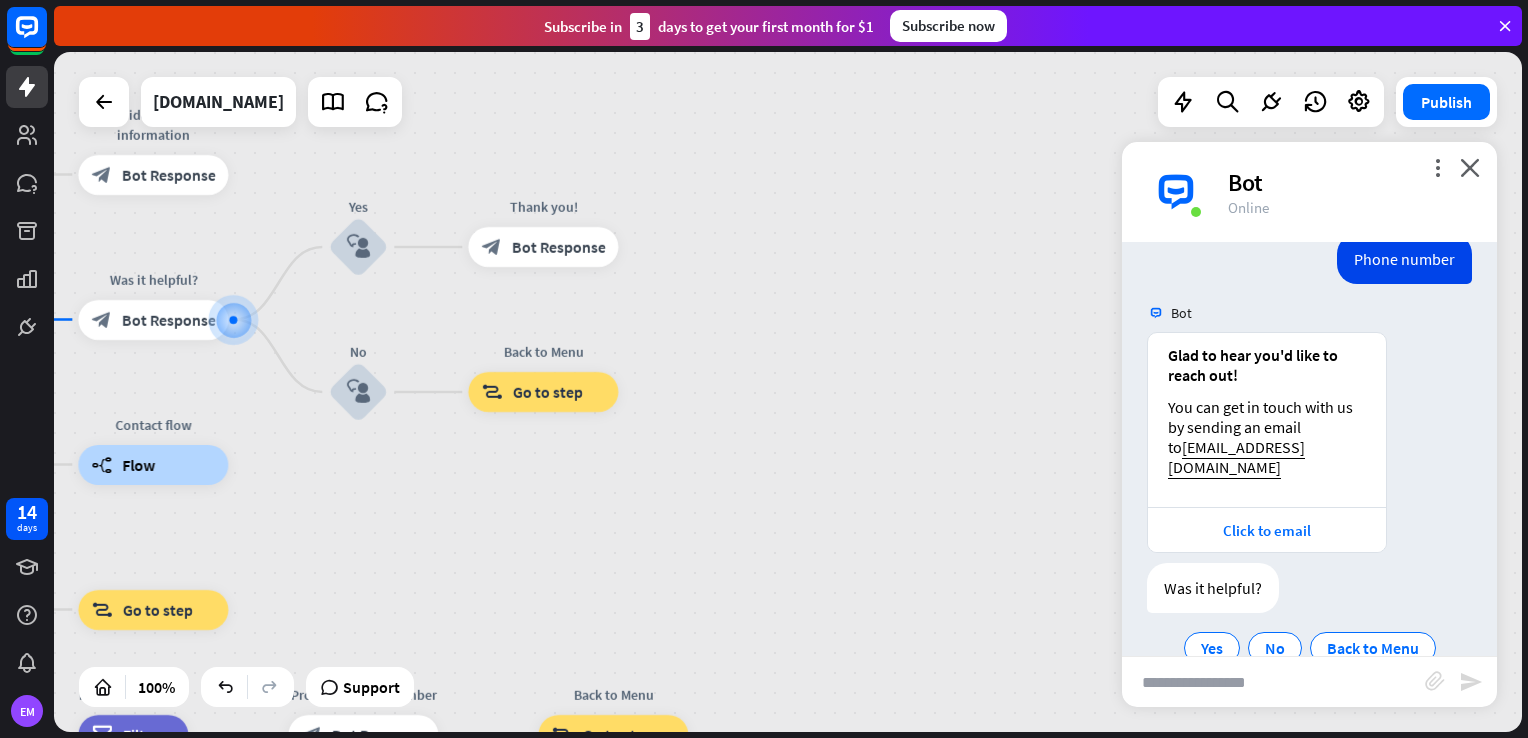 click on "home_2   Start point                 Welcome message   block_bot_response   Bot Response                 About us   block_user_input                 Provide company information   block_bot_response   Bot Response                 Back to Menu   block_user_input                 Was it helpful?   block_bot_response   Bot Response                     Yes   block_user_input                 Thank you!   block_bot_response   Bot Response                 No   block_user_input                 Back to Menu   block_goto   Go to step                 Contact us   block_user_input                 Contact flow   builder_tree   Flow                 Asking about email   block_user_input                   block_goto   Go to step                 Asking about phone number   block_user_input                 Is phone number?   filter   Filter                 Provides phone number   block_bot_response   Bot Response                 Back to Menu   block_goto   Go to step                 Else   filter   Filter" at bounding box center (788, 392) 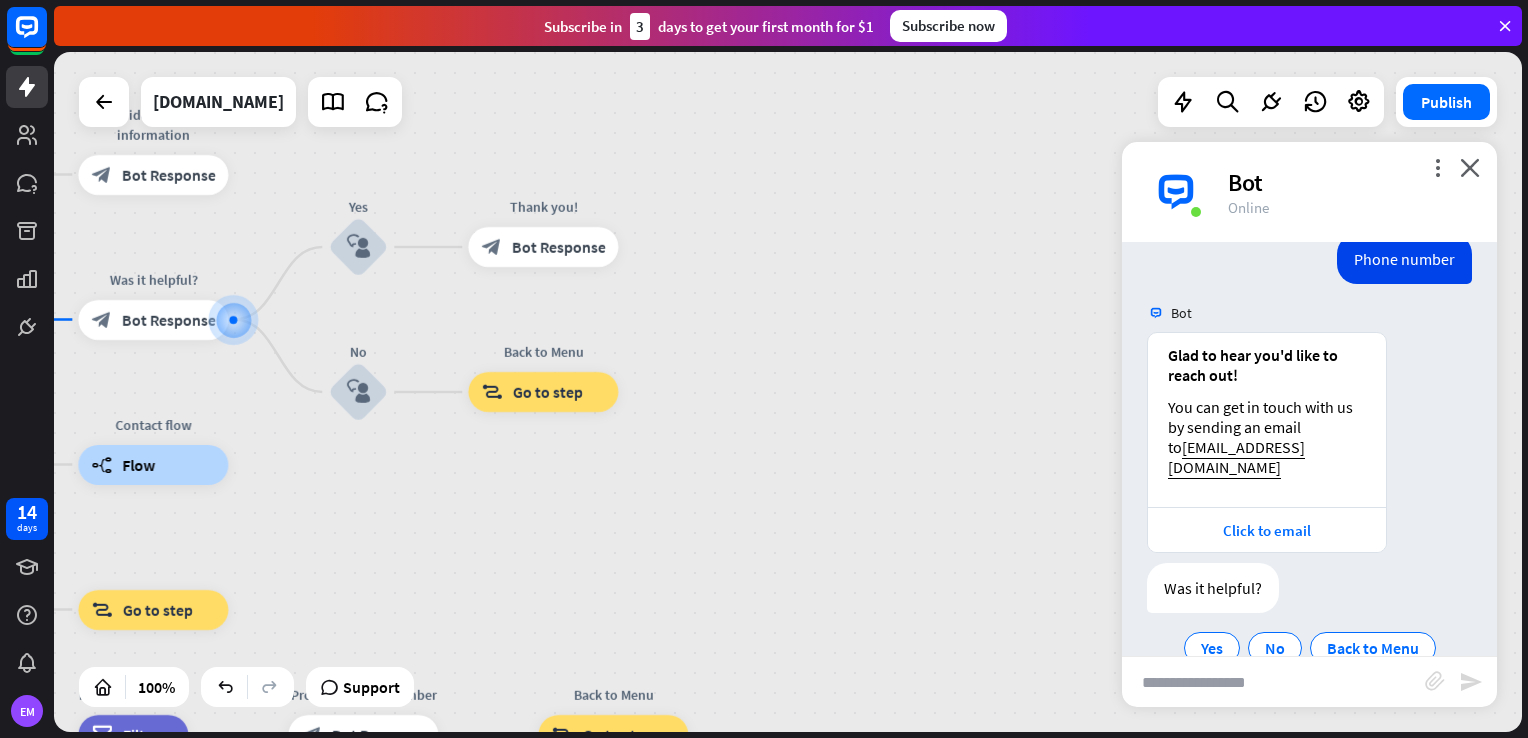 drag, startPoint x: 687, startPoint y: 571, endPoint x: 1004, endPoint y: 354, distance: 384.1588 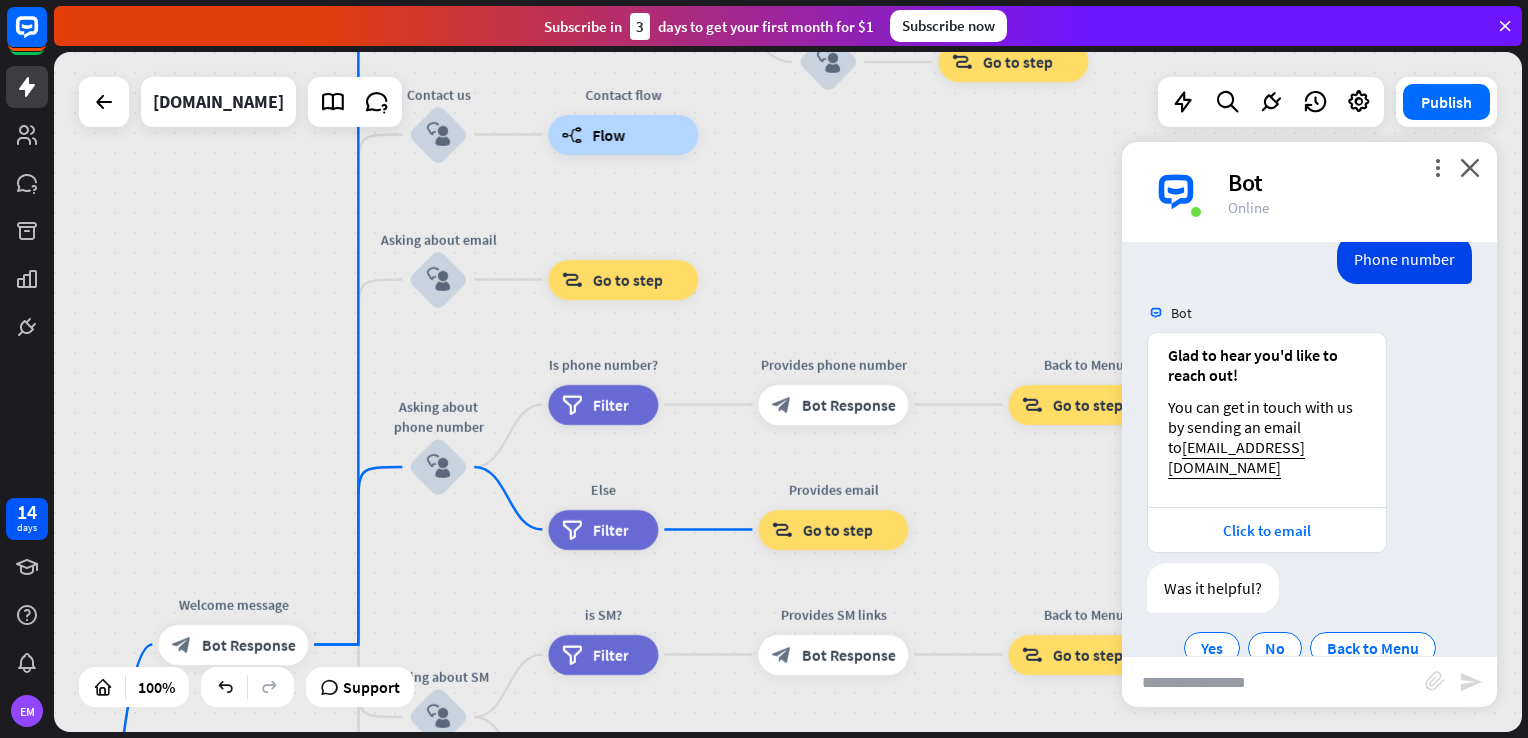 drag, startPoint x: 892, startPoint y: 360, endPoint x: 952, endPoint y: 318, distance: 73.239334 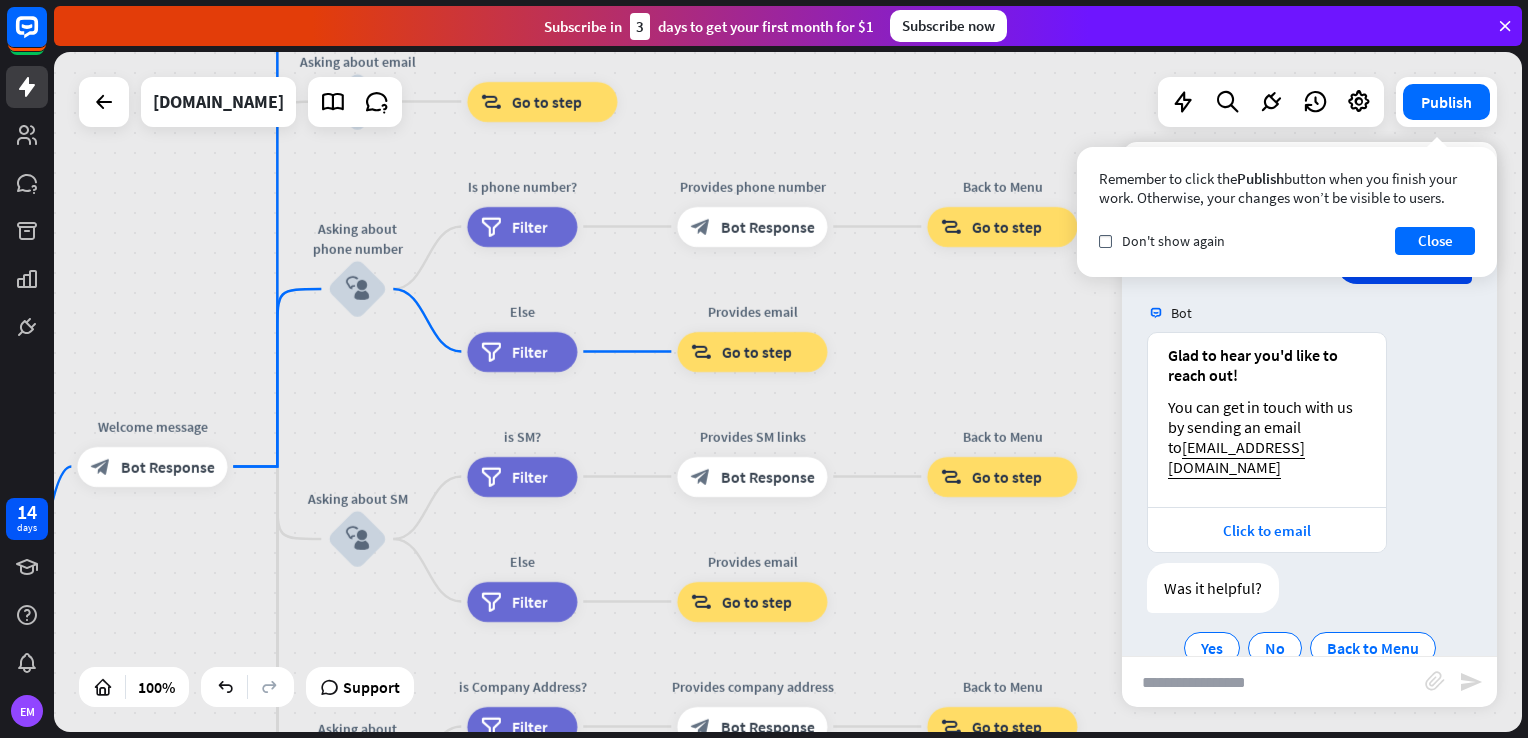 drag, startPoint x: 954, startPoint y: 474, endPoint x: 884, endPoint y: 338, distance: 152.9575 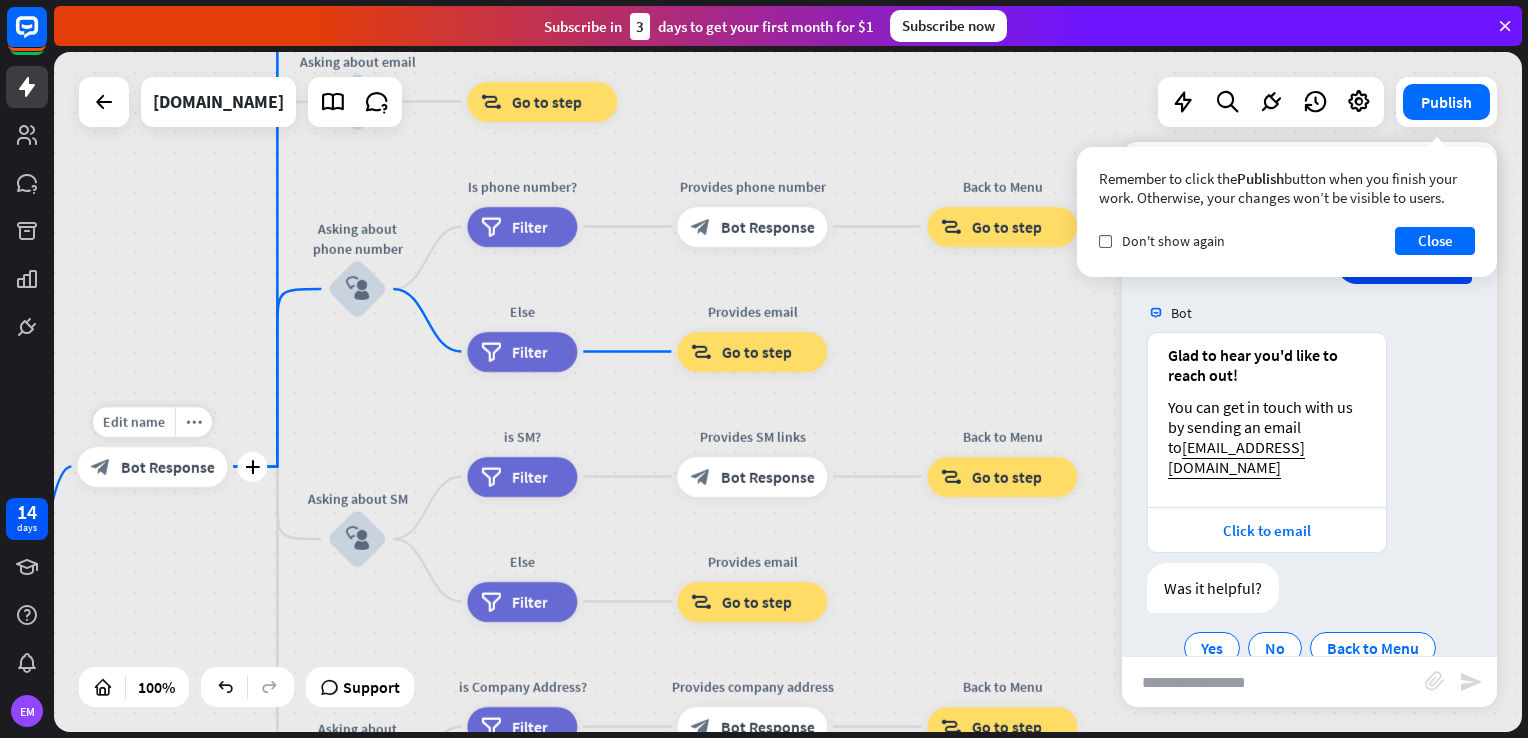 click on "Bot Response" at bounding box center [167, 467] 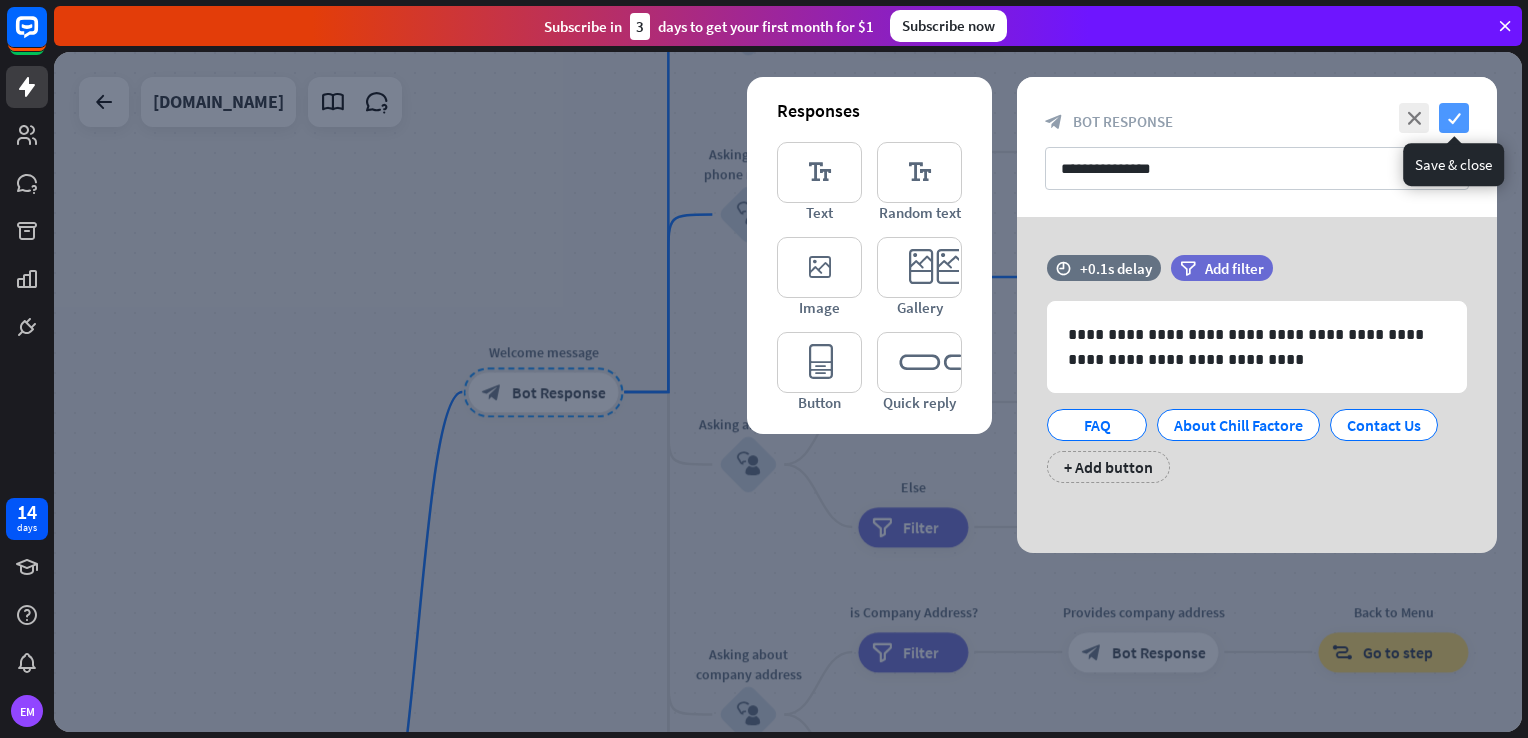 click on "check" at bounding box center (1454, 118) 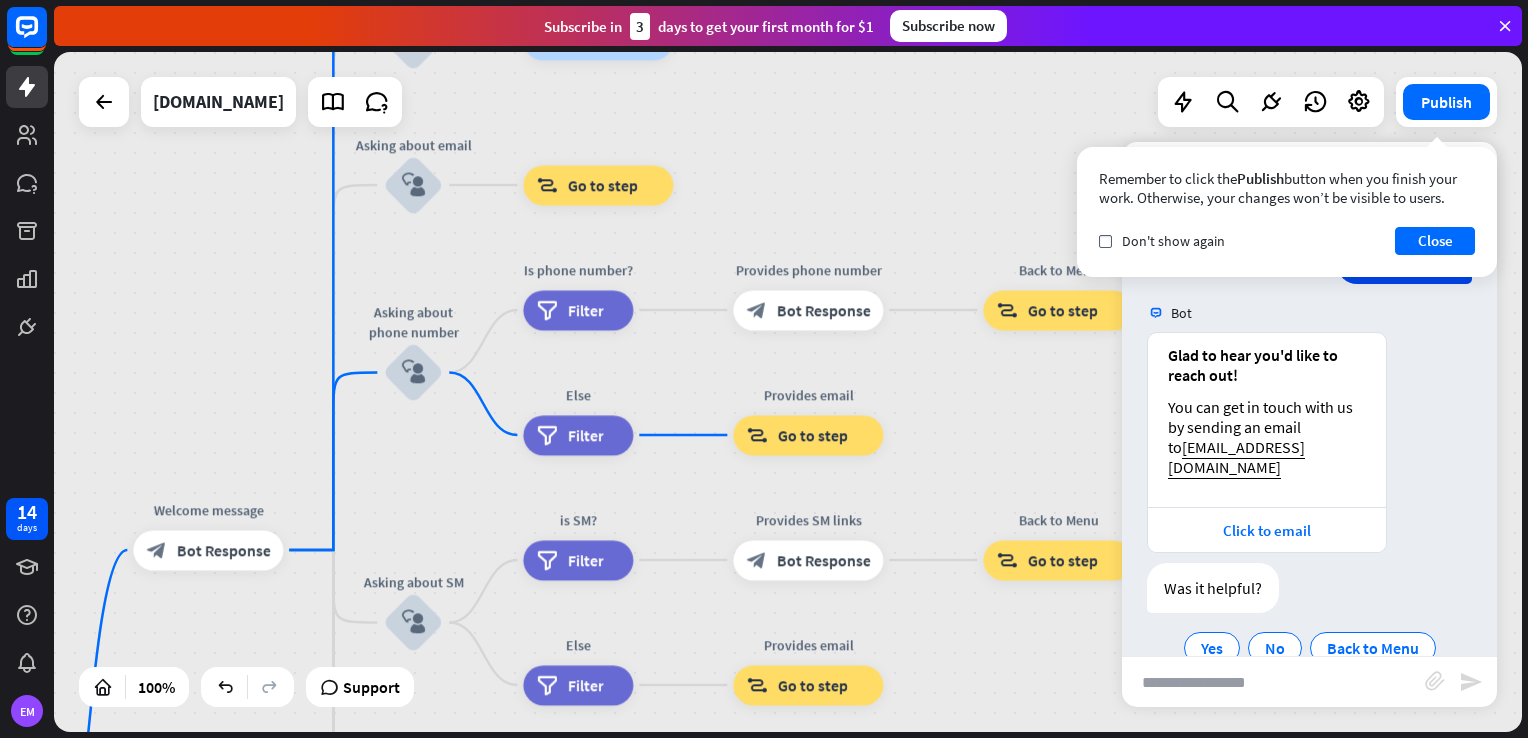 drag, startPoint x: 747, startPoint y: 311, endPoint x: 412, endPoint y: 469, distance: 370.39032 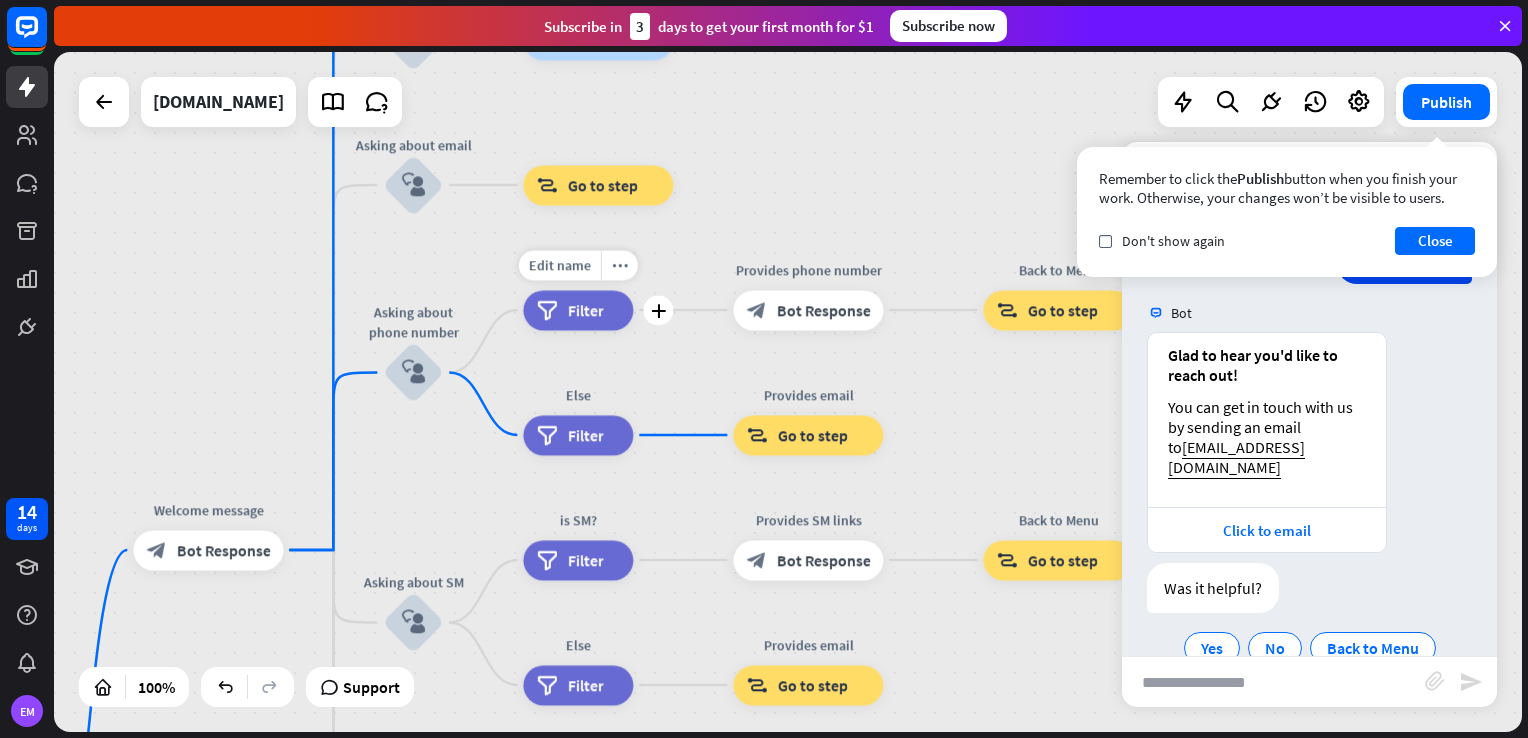click on "Filter" at bounding box center (585, 310) 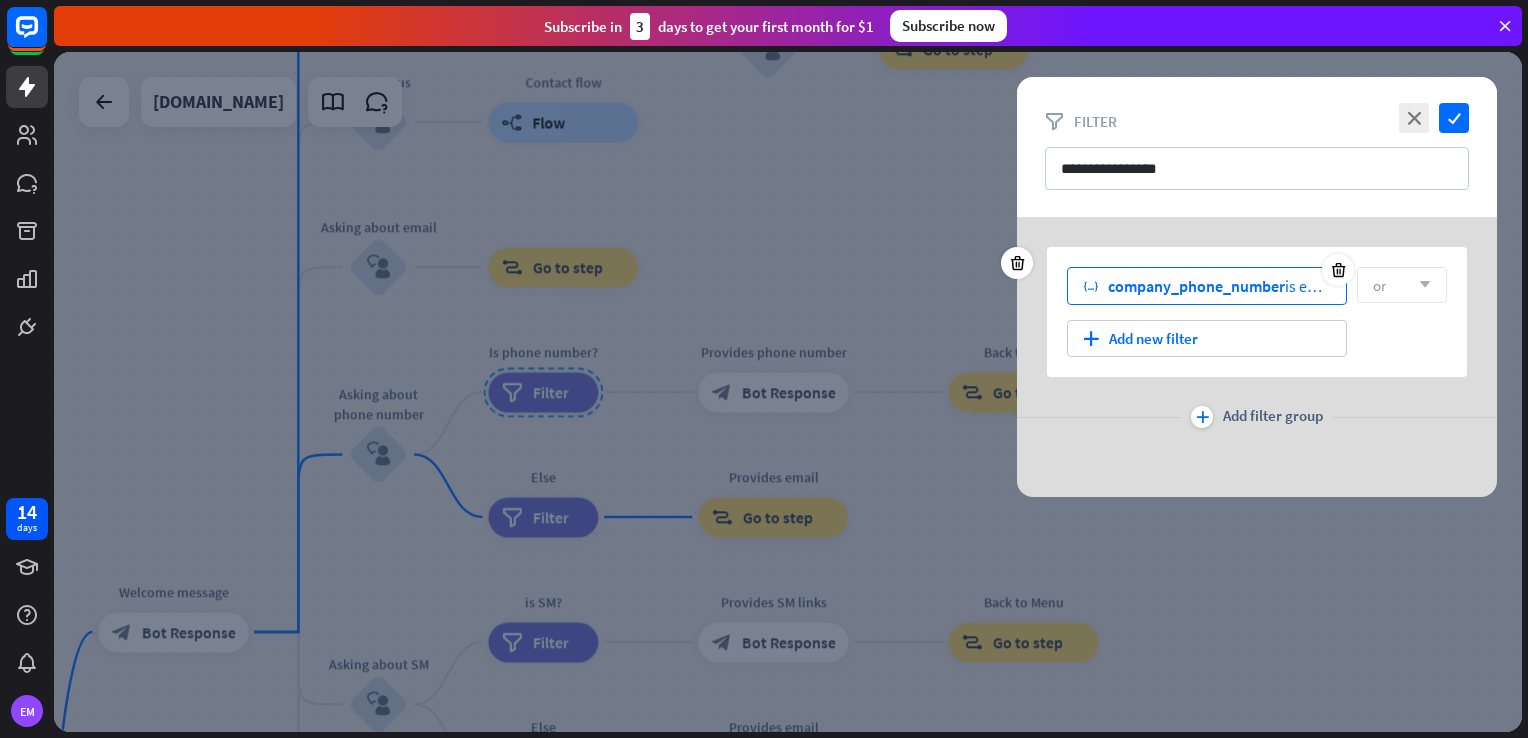 click on "company_phone_number" at bounding box center [1196, 286] 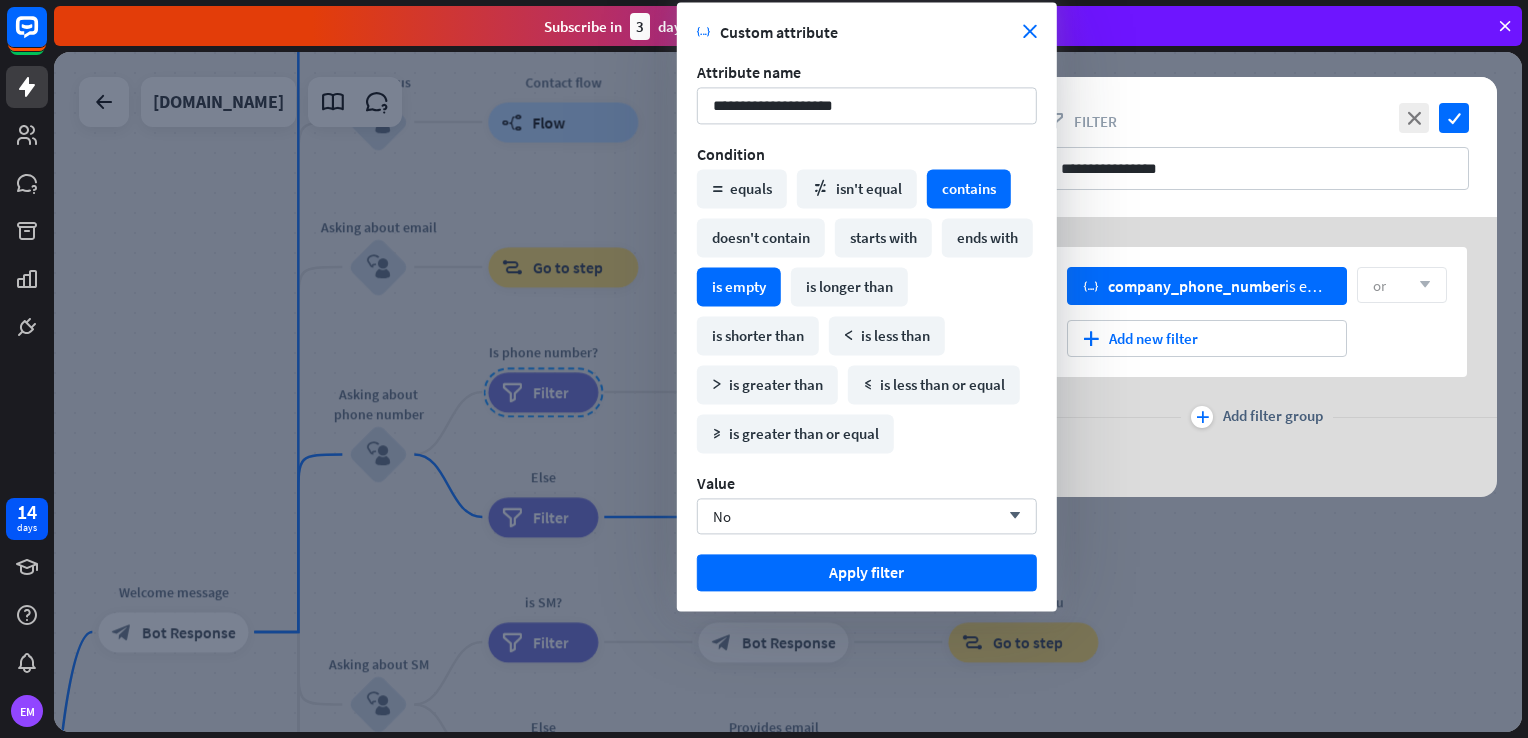 click on "contains" at bounding box center [969, 188] 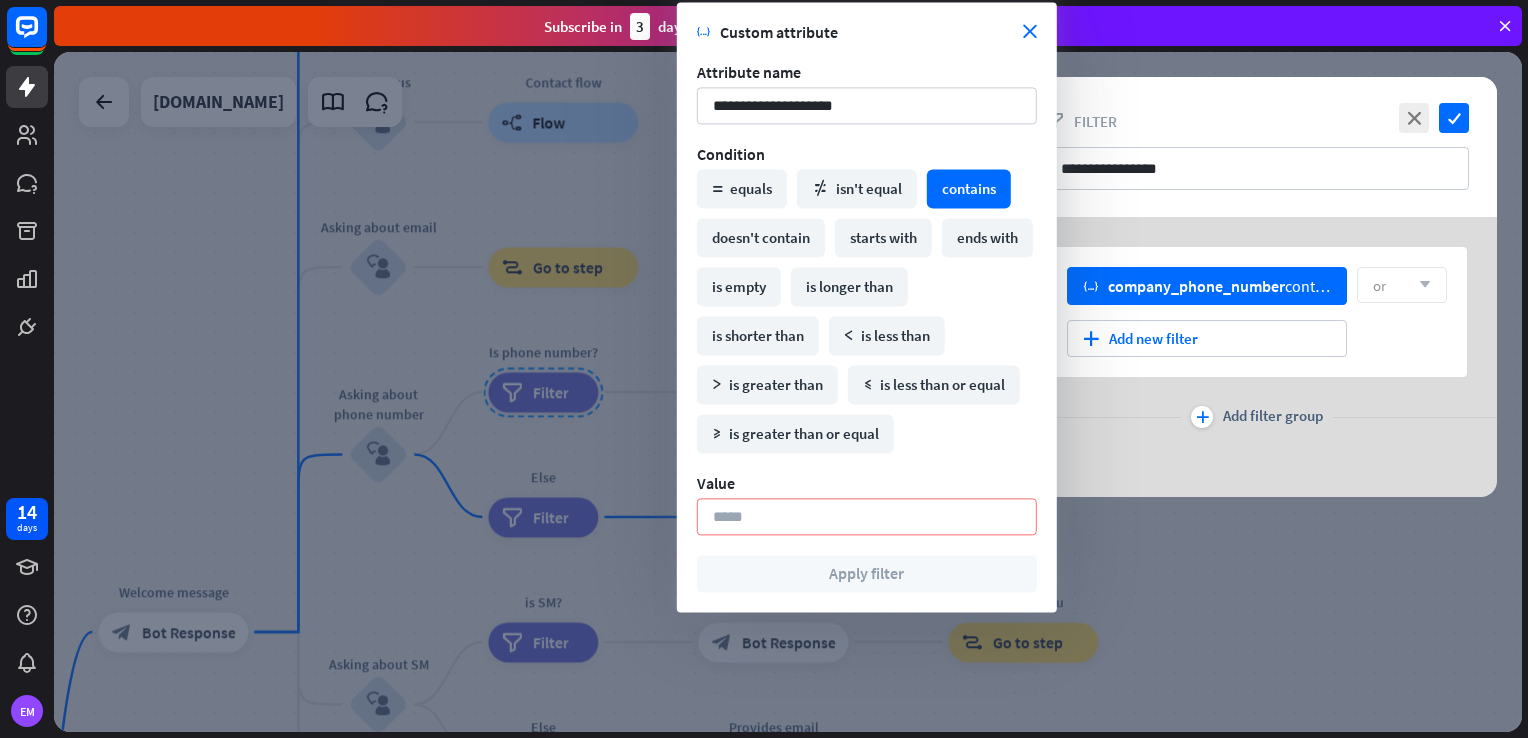 click on "**********" at bounding box center (867, 307) 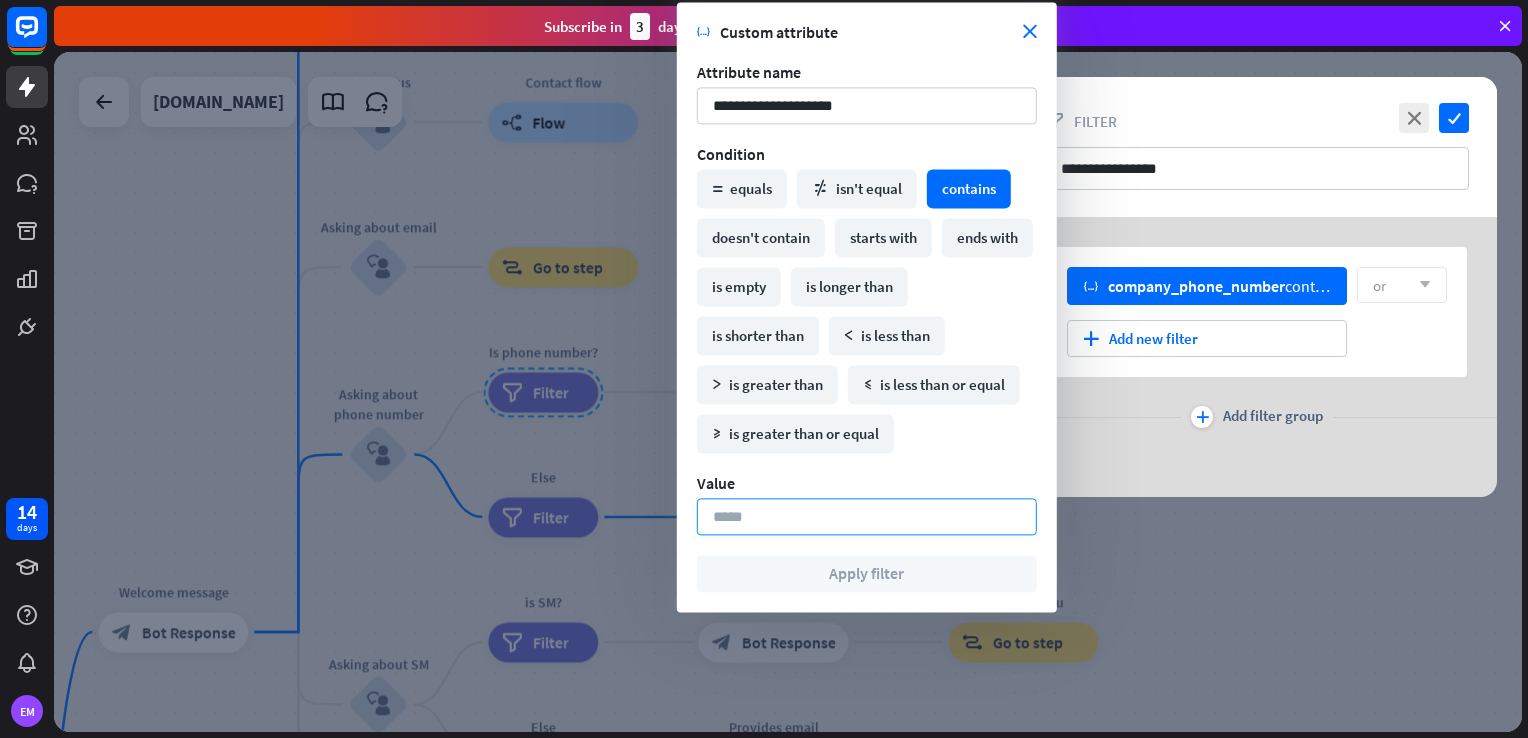 click at bounding box center [867, 516] 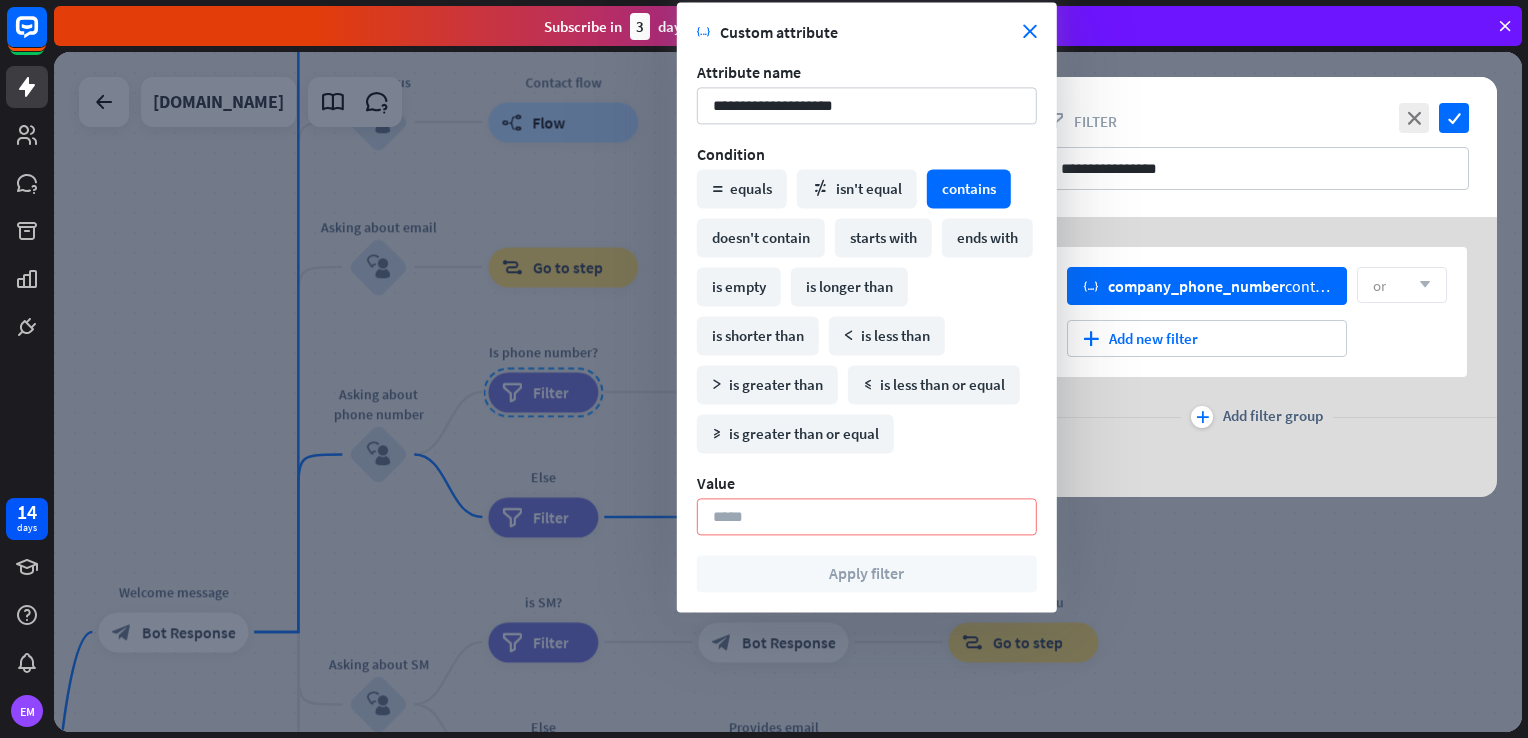 click on "math_equal
equals
math_not_equal
isn't equal
contains
doesn't contain
starts with
ends with
is empty
is longer than
is shorter than
math_less
is less than
math_greater
is greater than
math_less_or_equal" at bounding box center (867, 311) 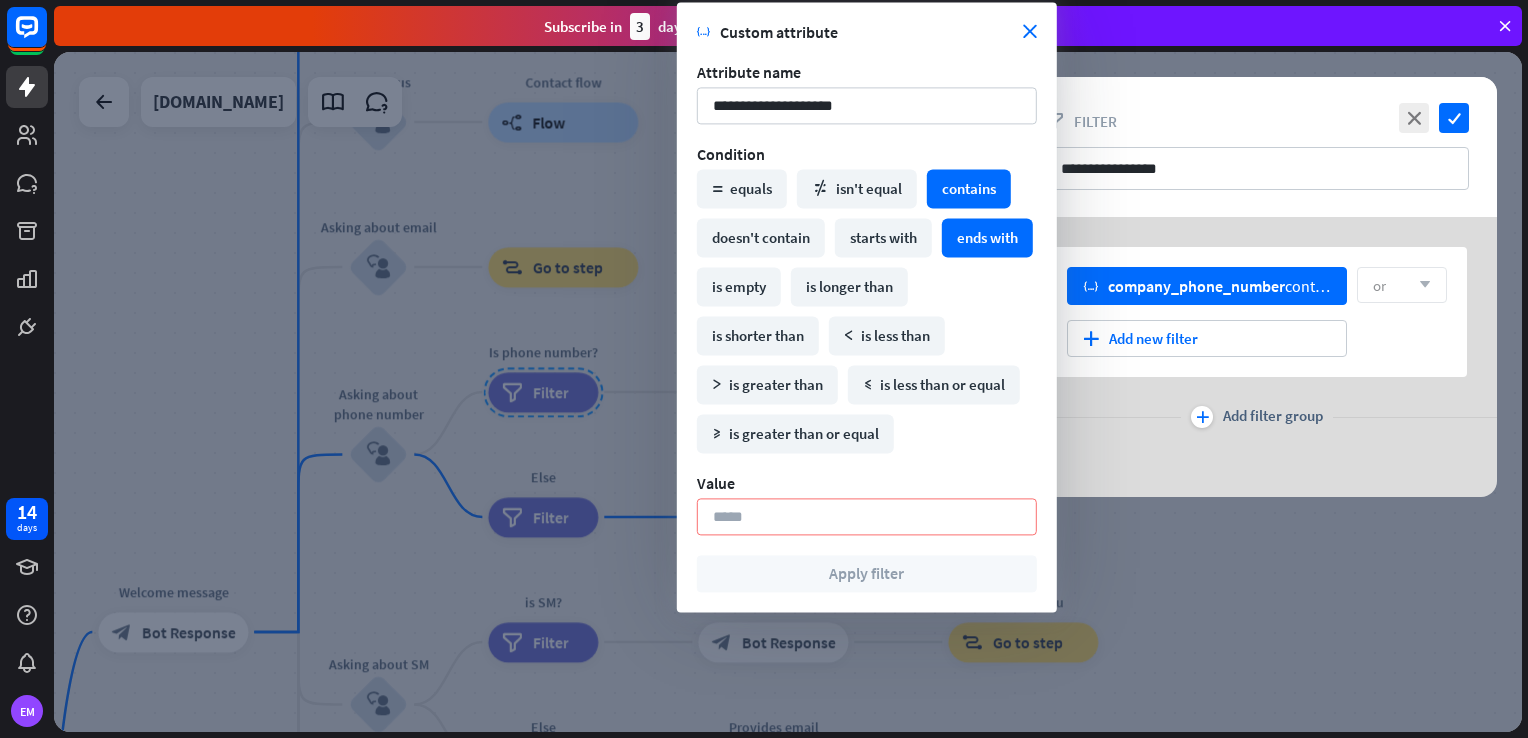 click on "ends with" at bounding box center [987, 237] 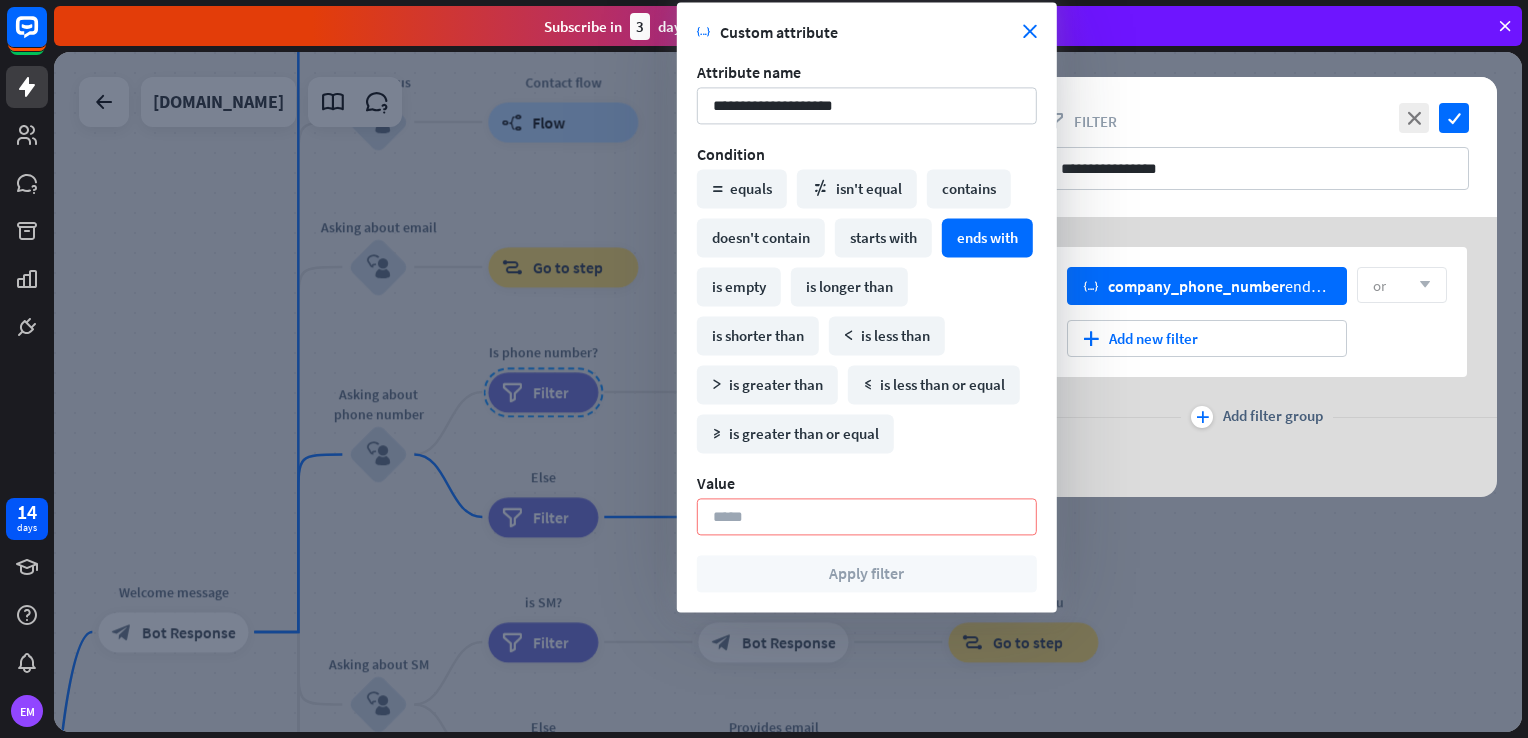 click on "Value" at bounding box center [867, 483] 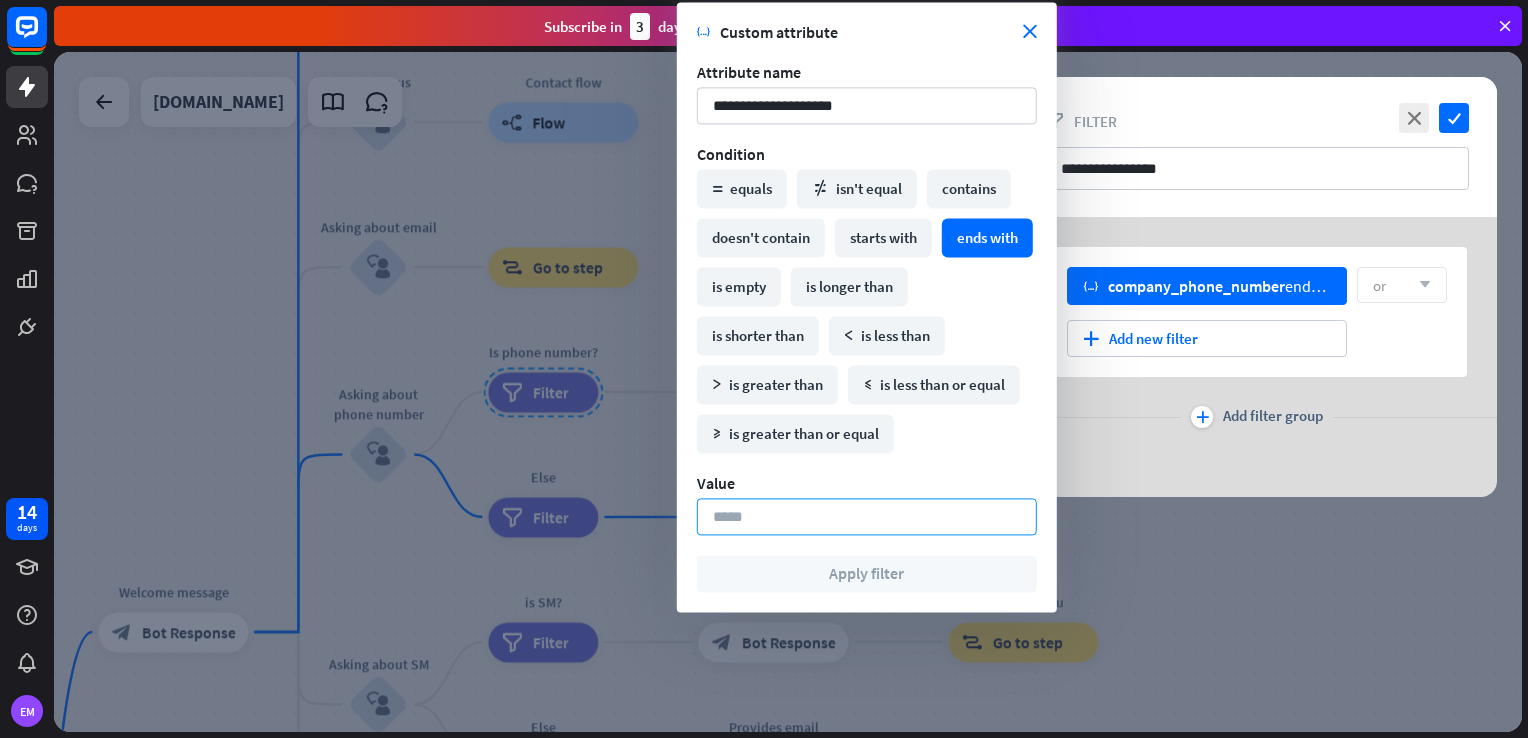 click at bounding box center (867, 516) 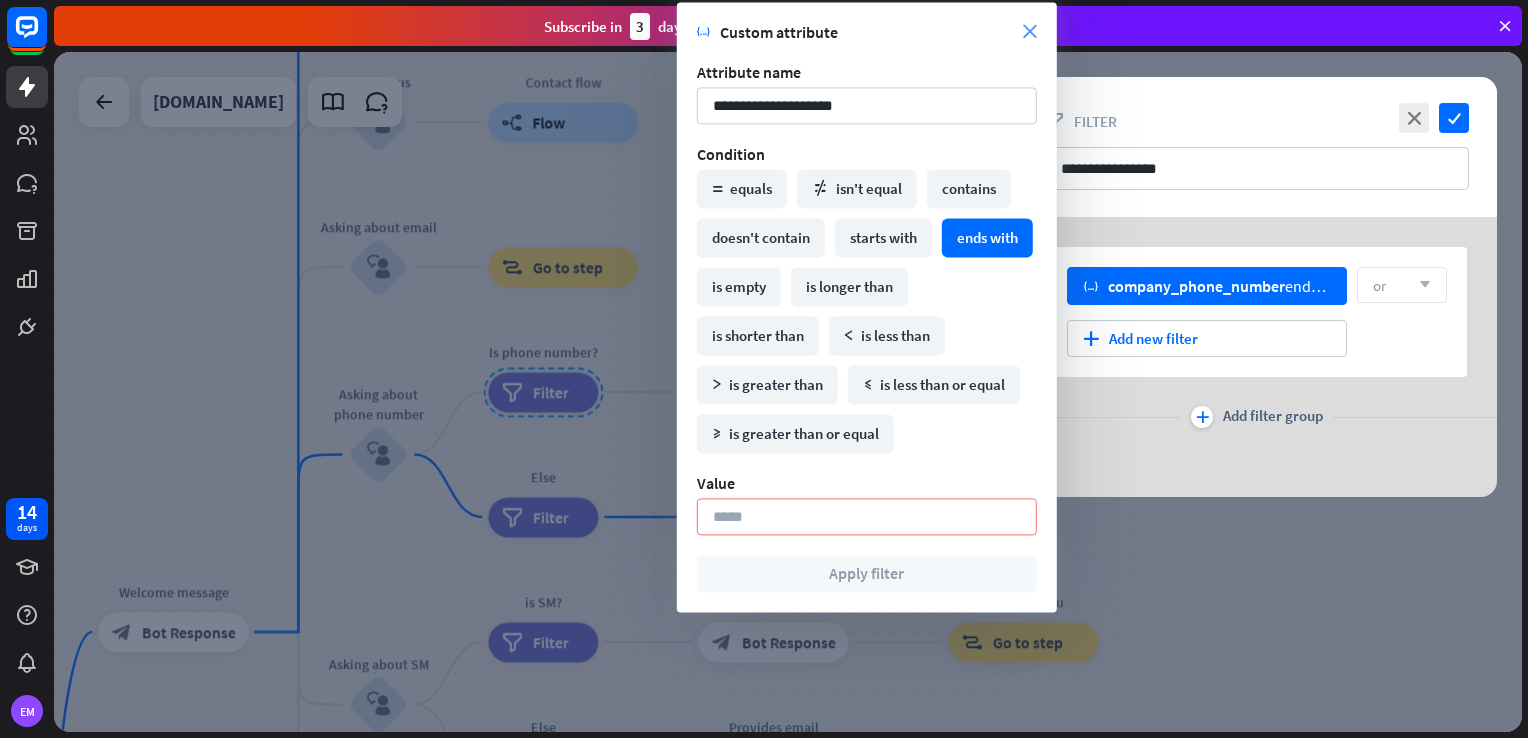 click on "close" at bounding box center (1030, 32) 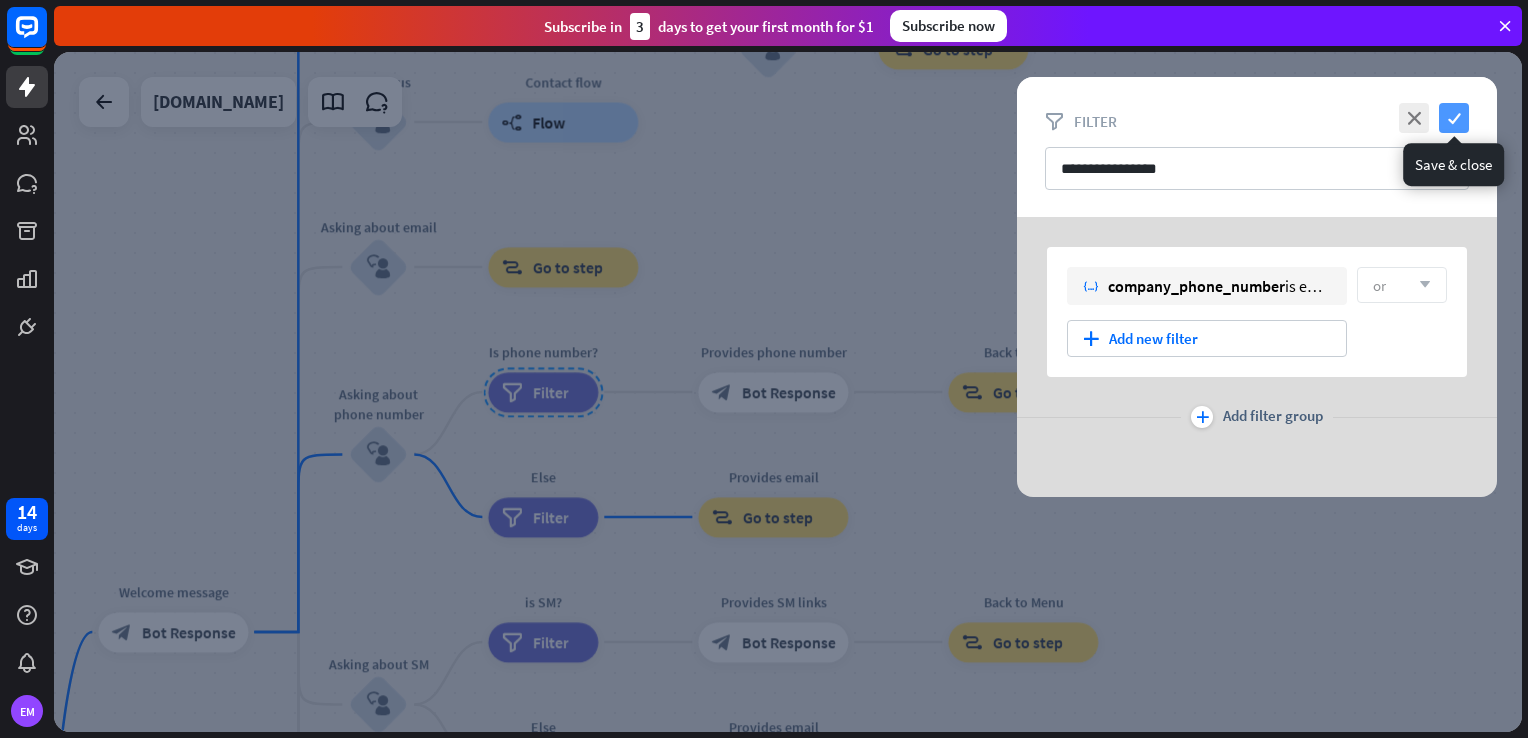 click on "check" at bounding box center (1454, 118) 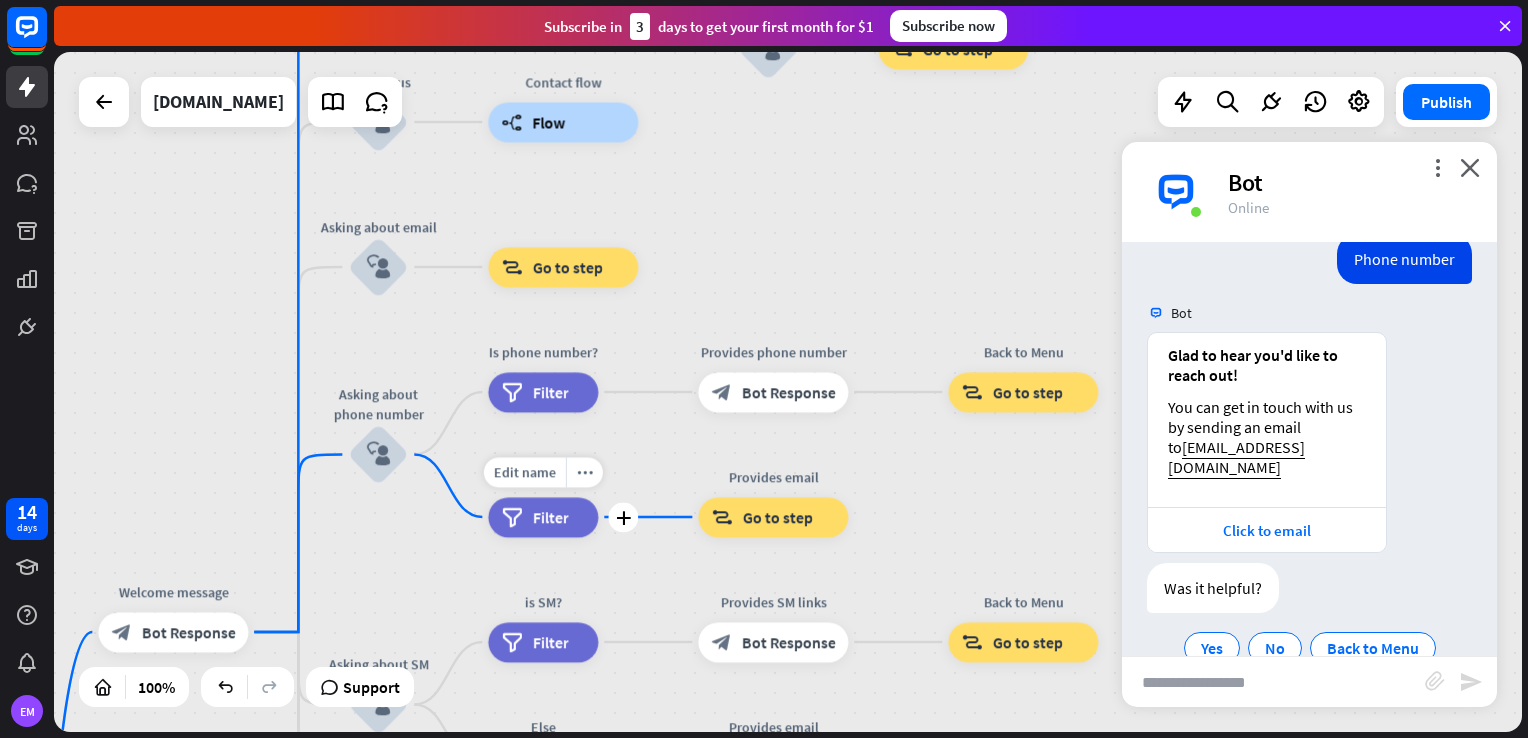 click on "filter   Filter" at bounding box center [543, 517] 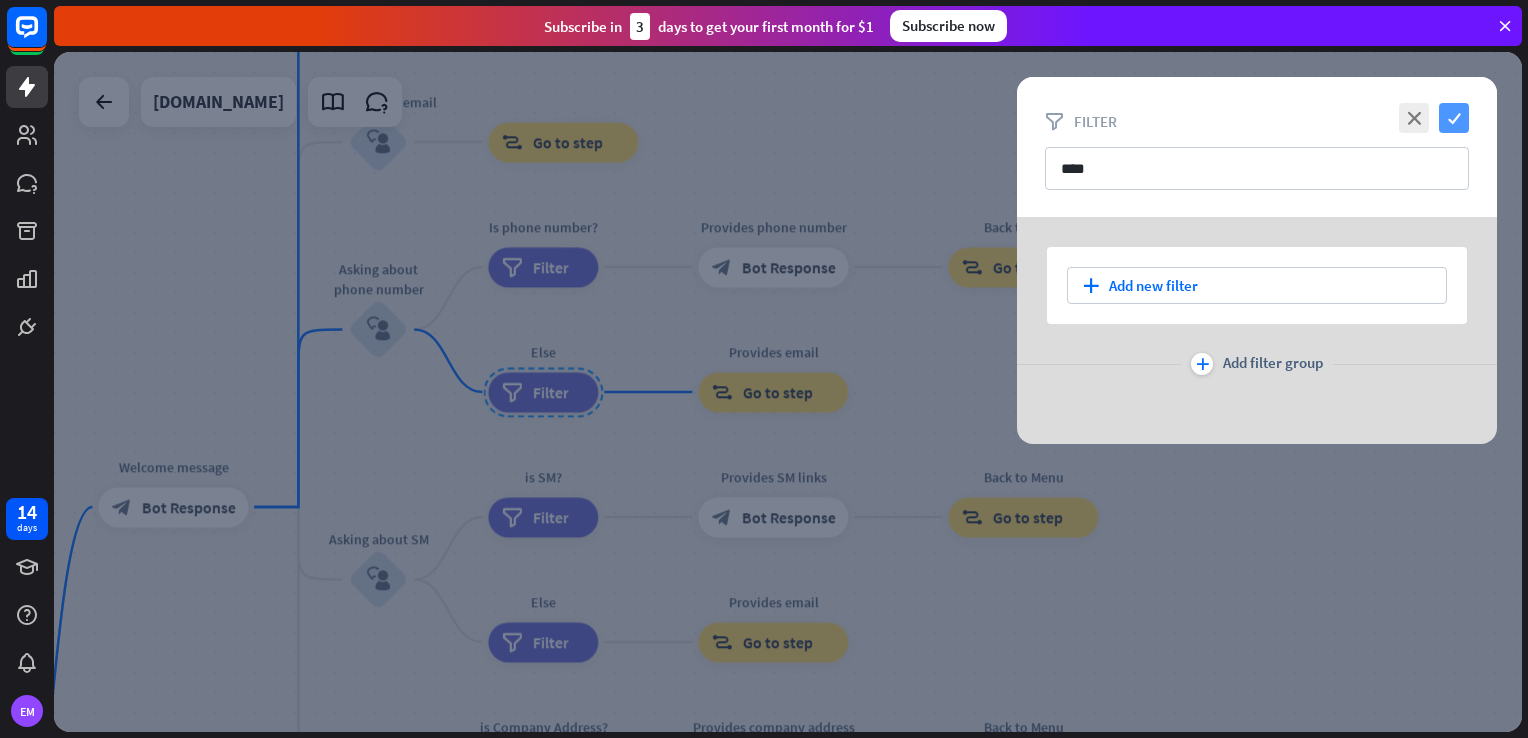 click on "check" at bounding box center (1454, 118) 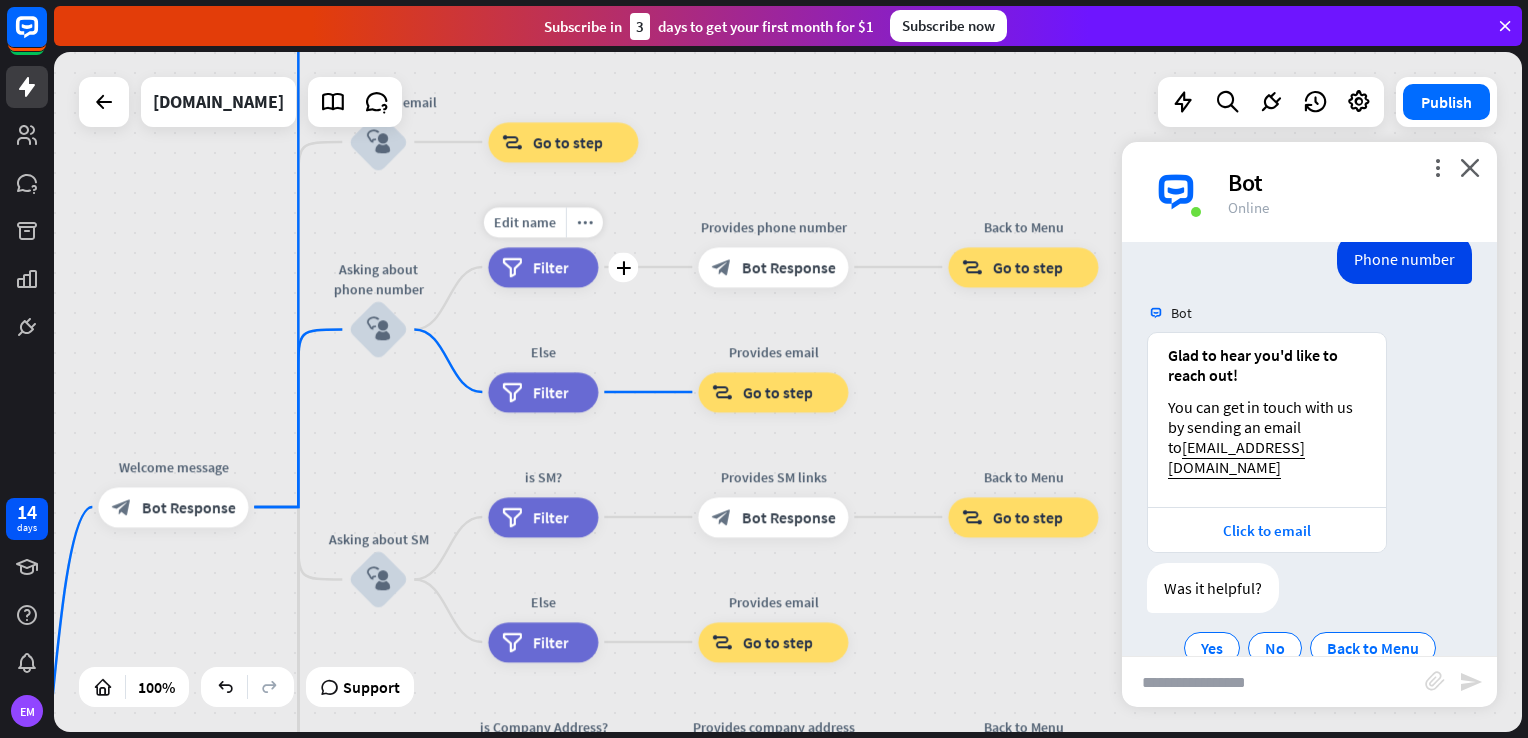 click on "Filter" at bounding box center (550, 267) 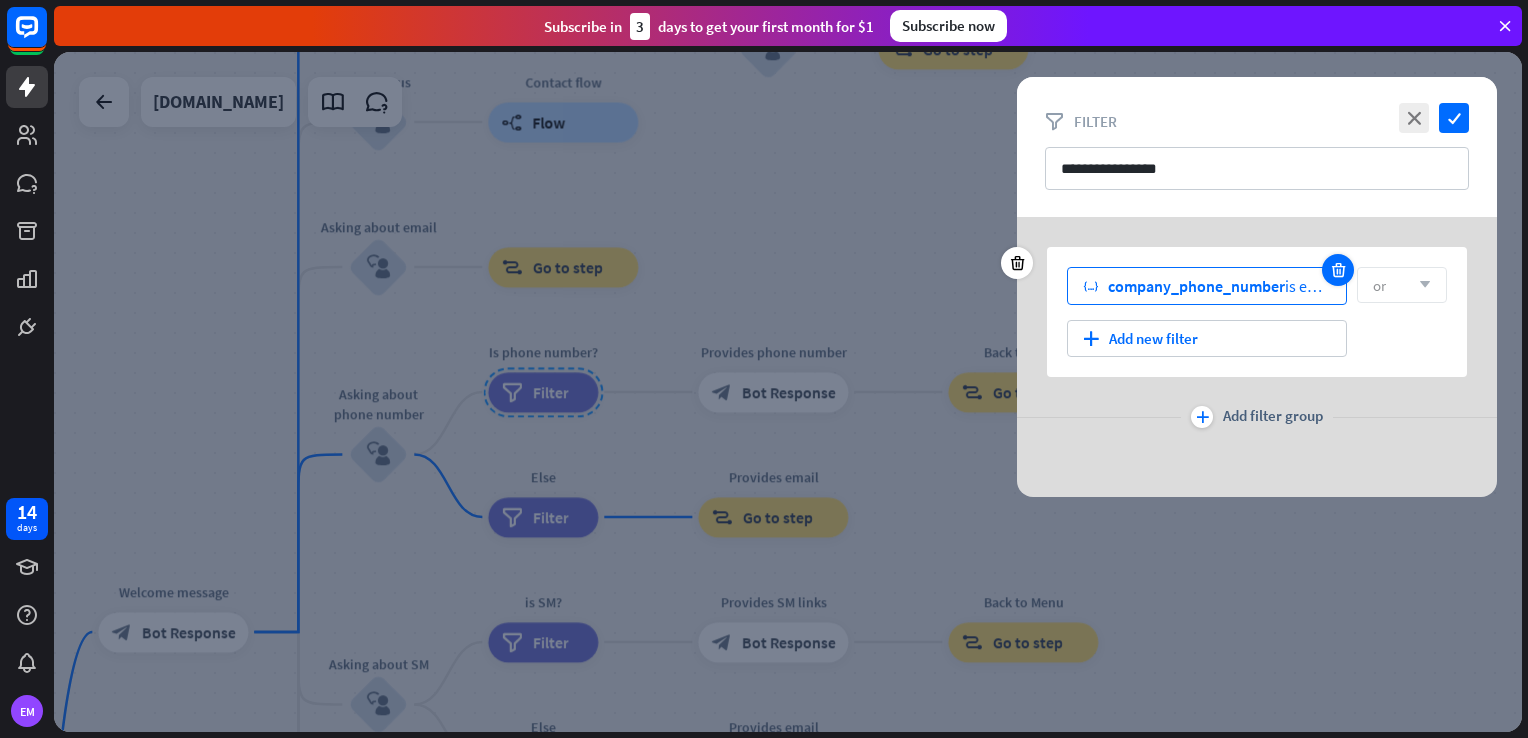 click at bounding box center [1338, 270] 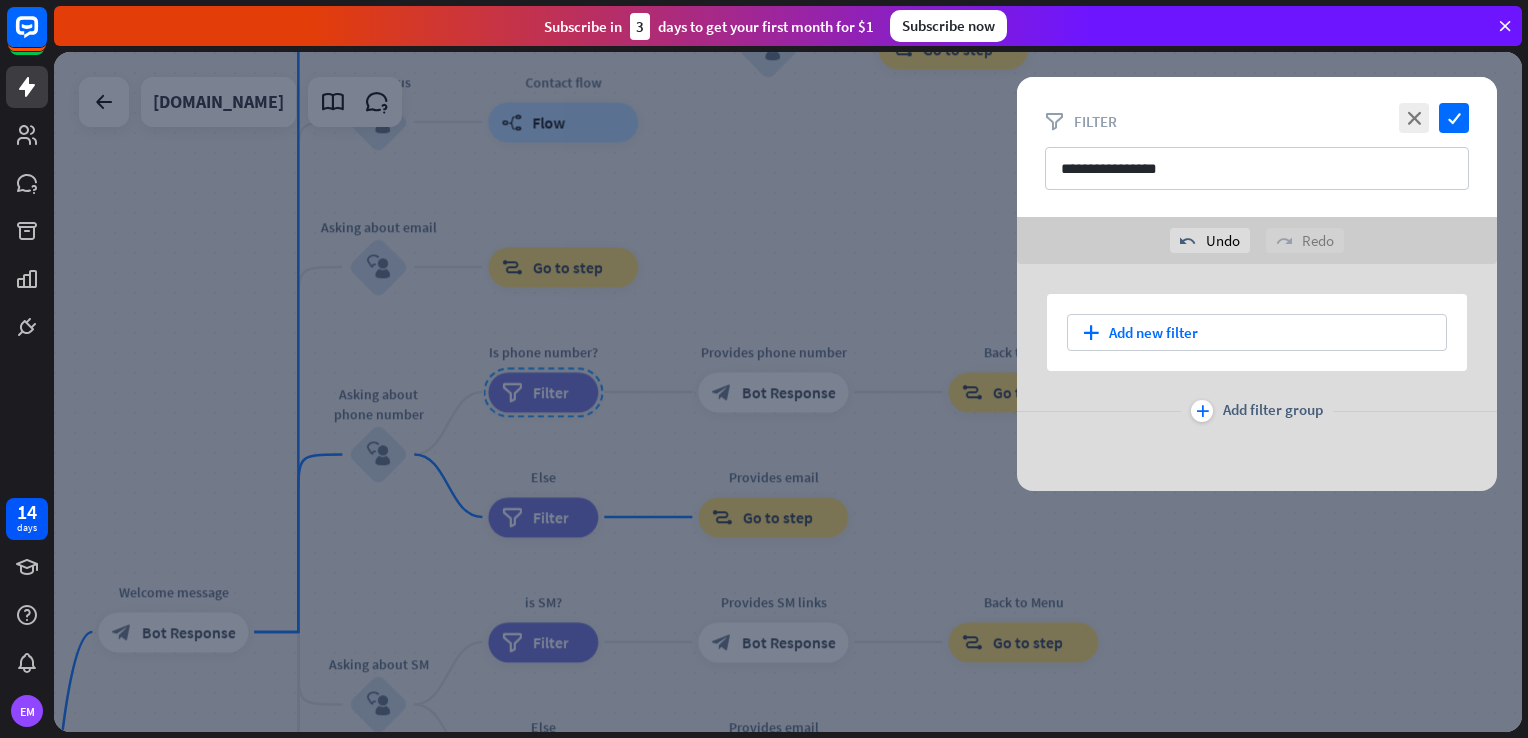click on "close
check" at bounding box center [1431, 118] 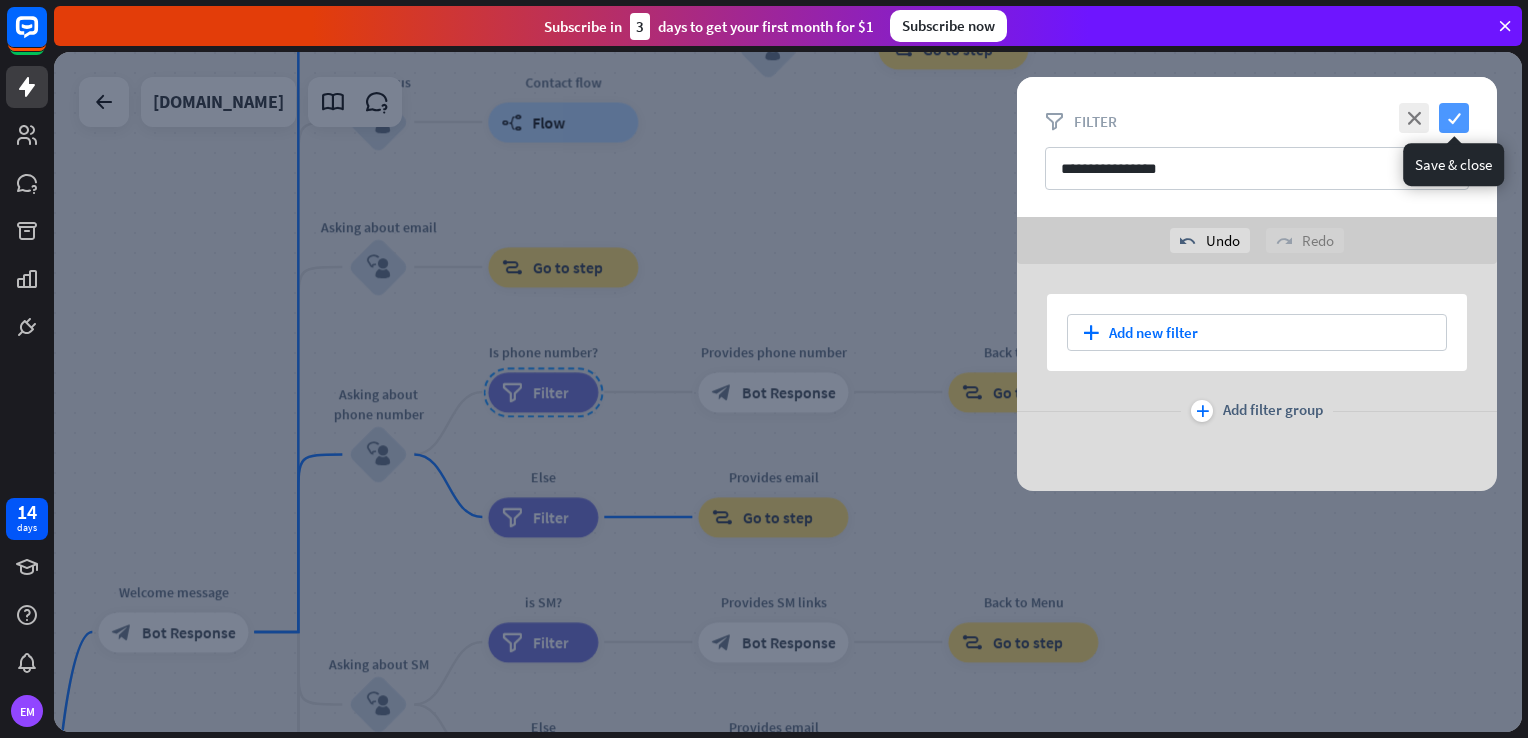 click on "check" at bounding box center [1454, 118] 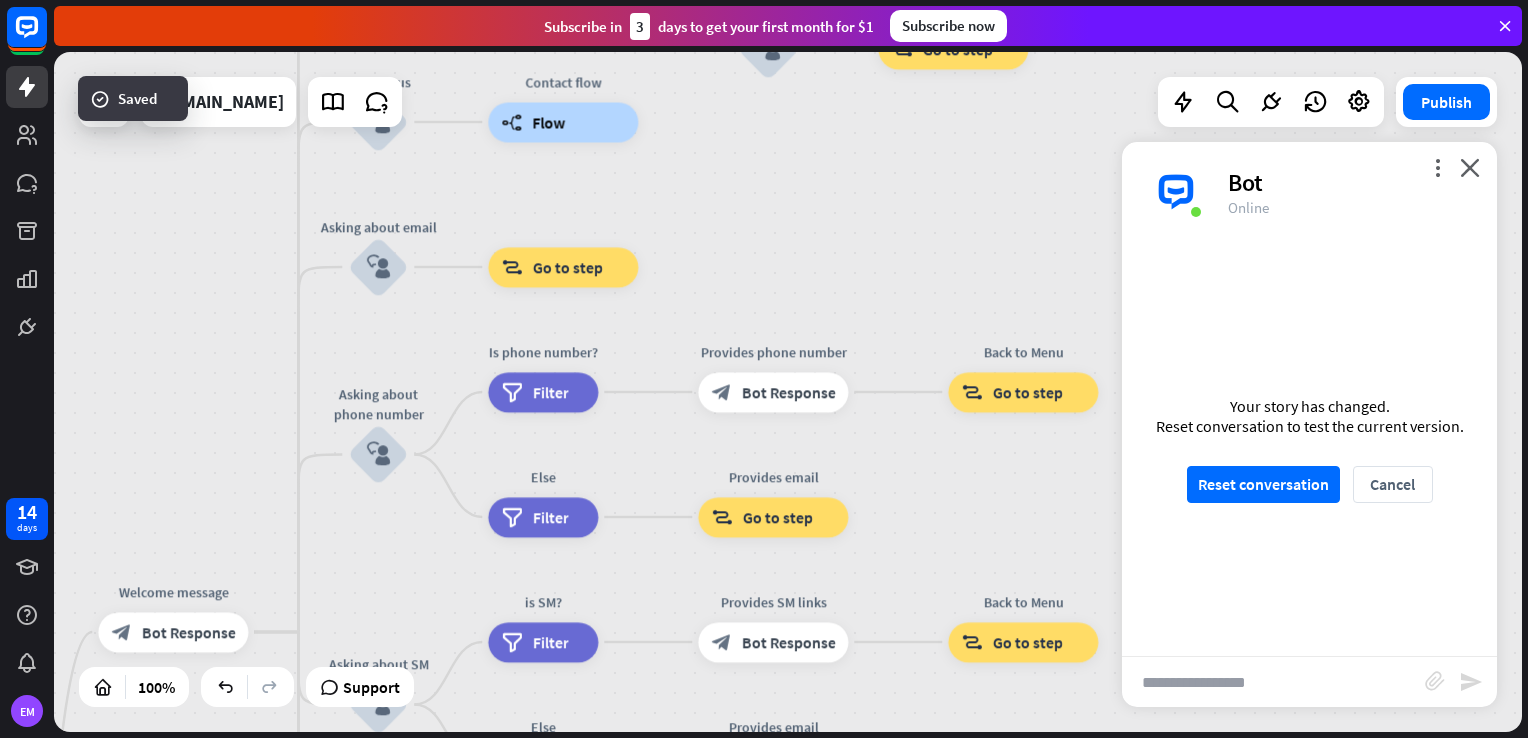 click on "Your story has changed.
Reset conversation to test the current version.
Reset conversation
Cancel" at bounding box center [1309, 449] 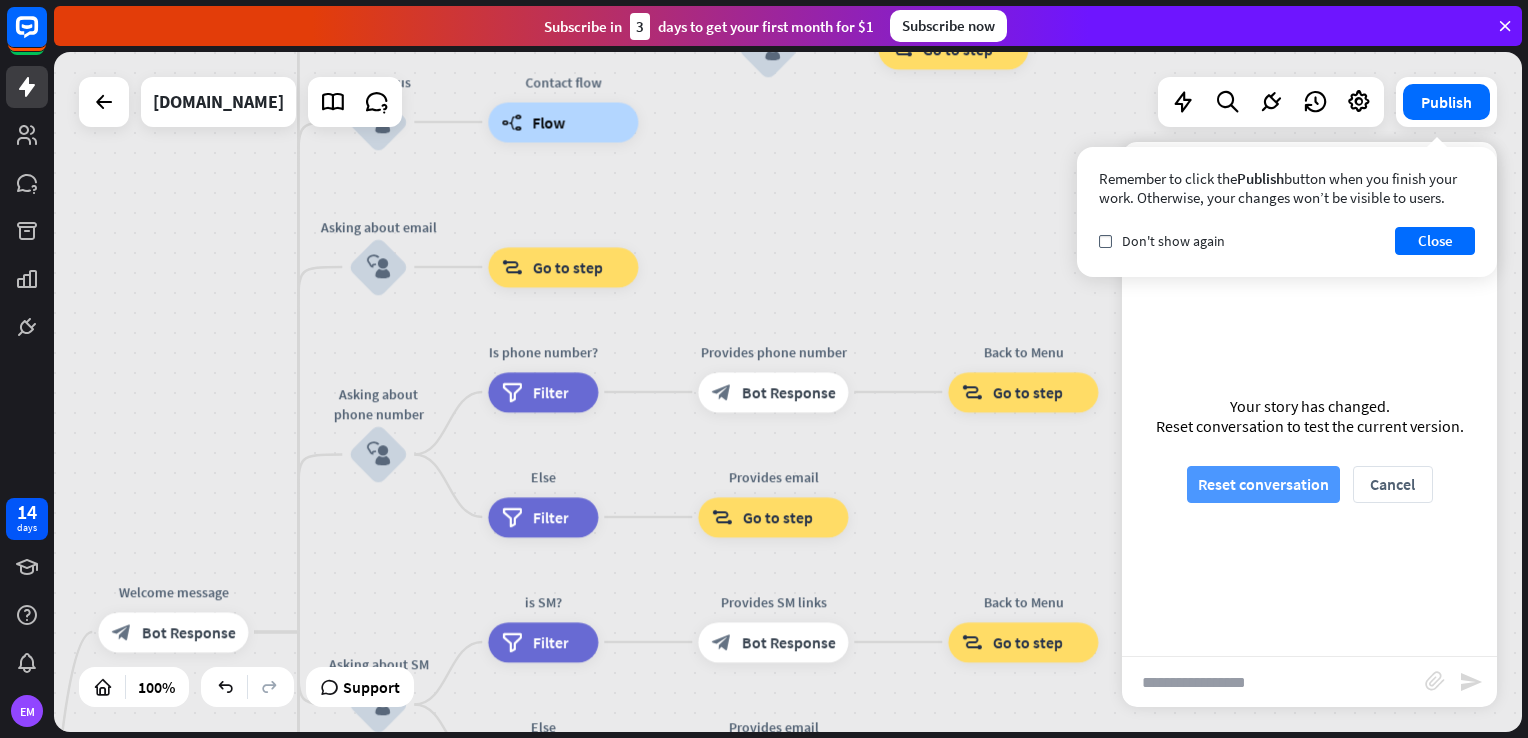click on "Reset conversation" at bounding box center [1263, 484] 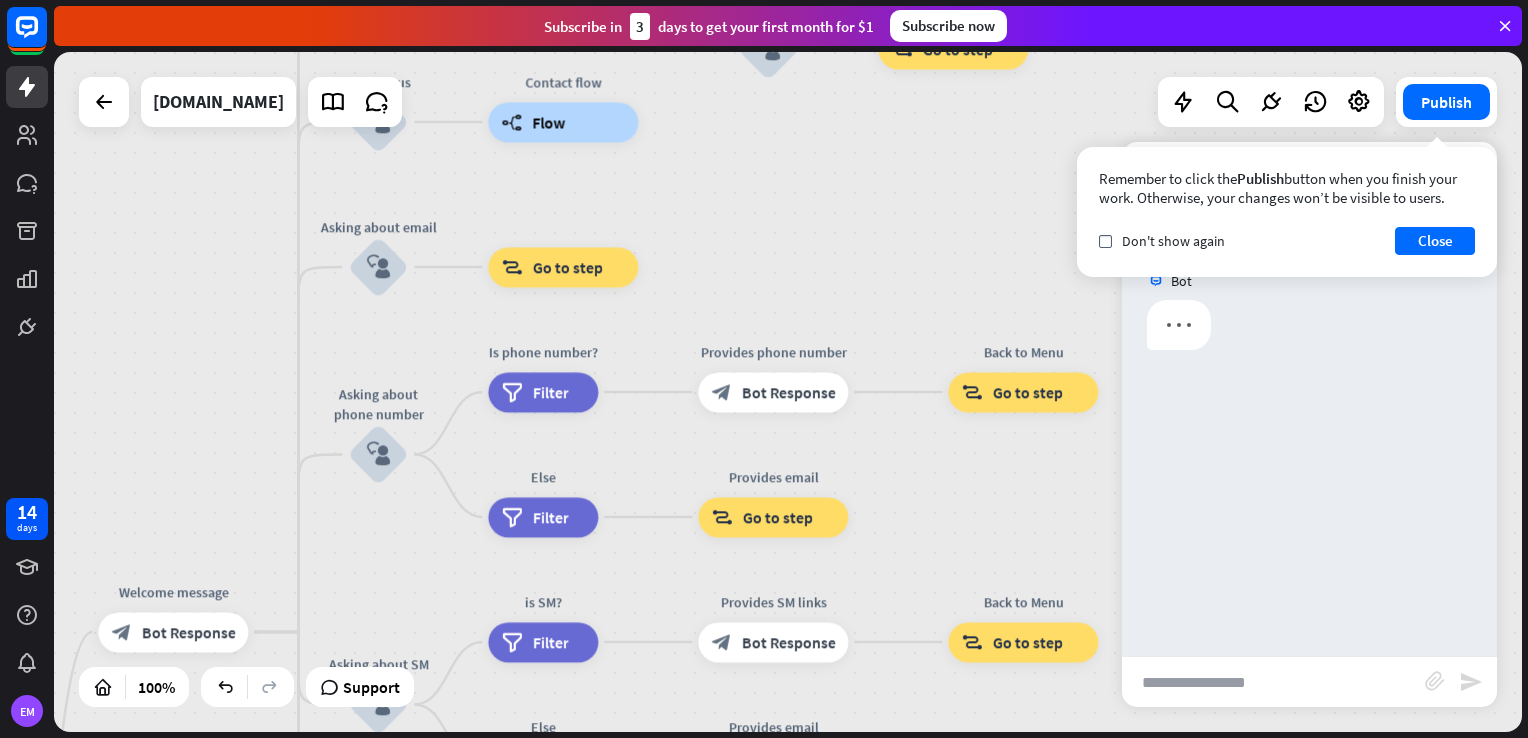 scroll, scrollTop: 0, scrollLeft: 0, axis: both 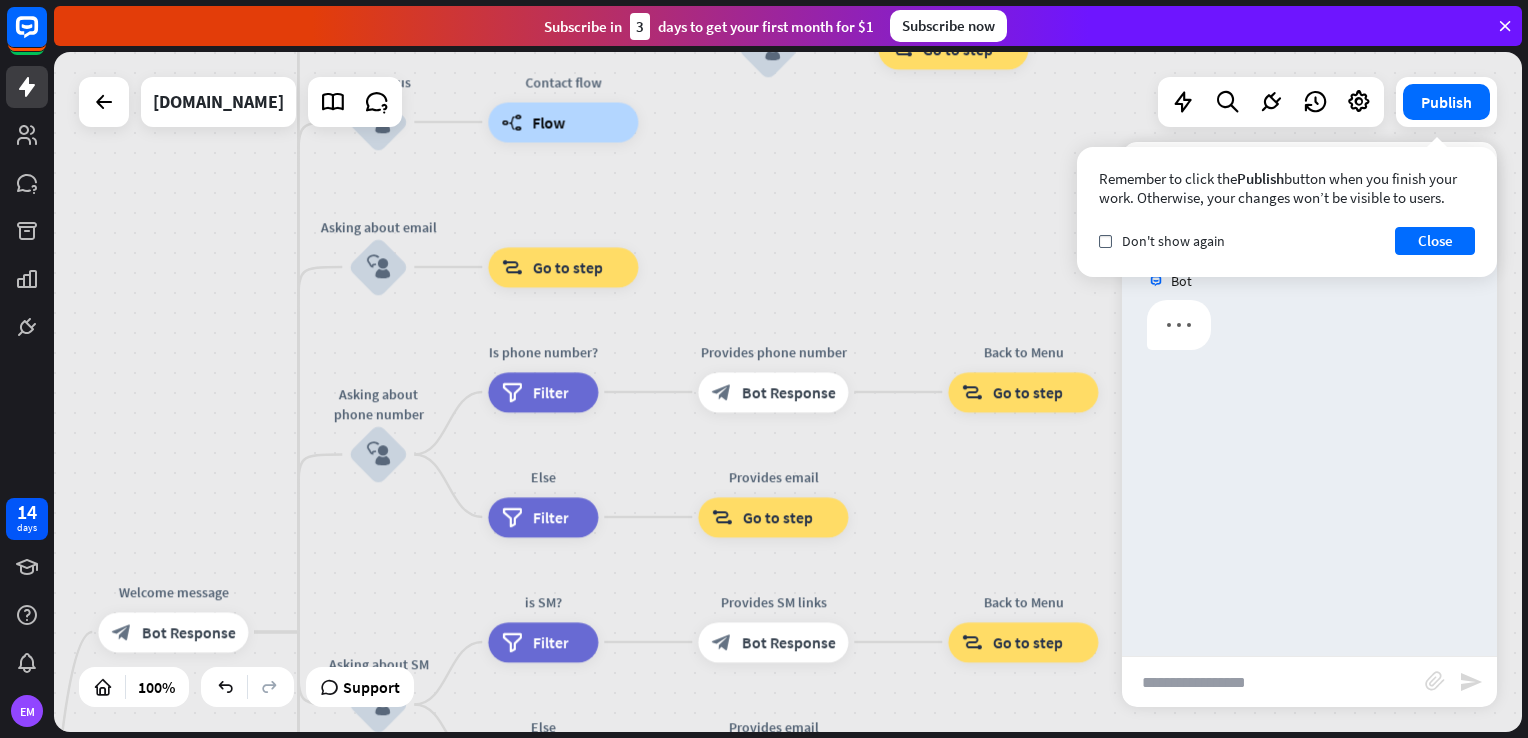 click at bounding box center [1273, 682] 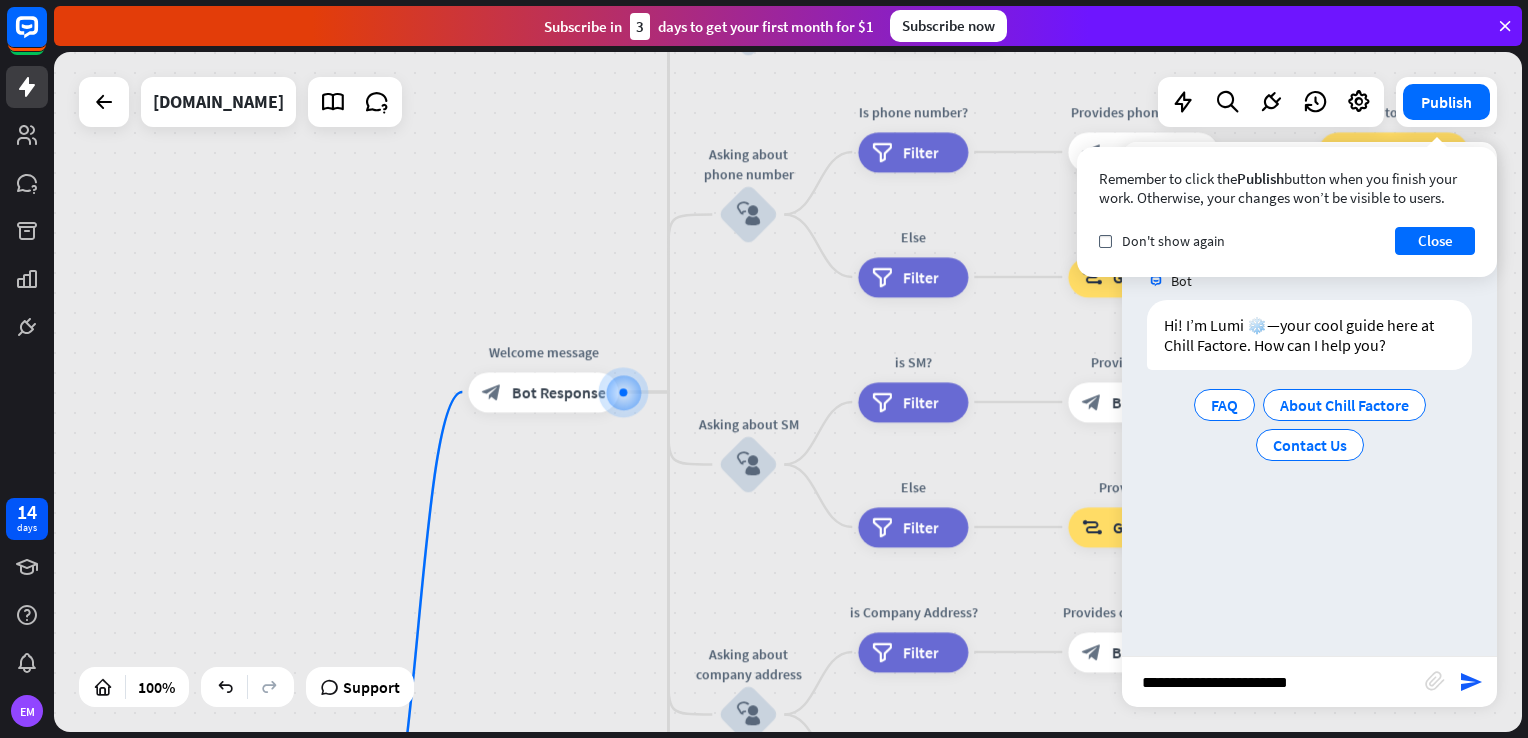type on "**********" 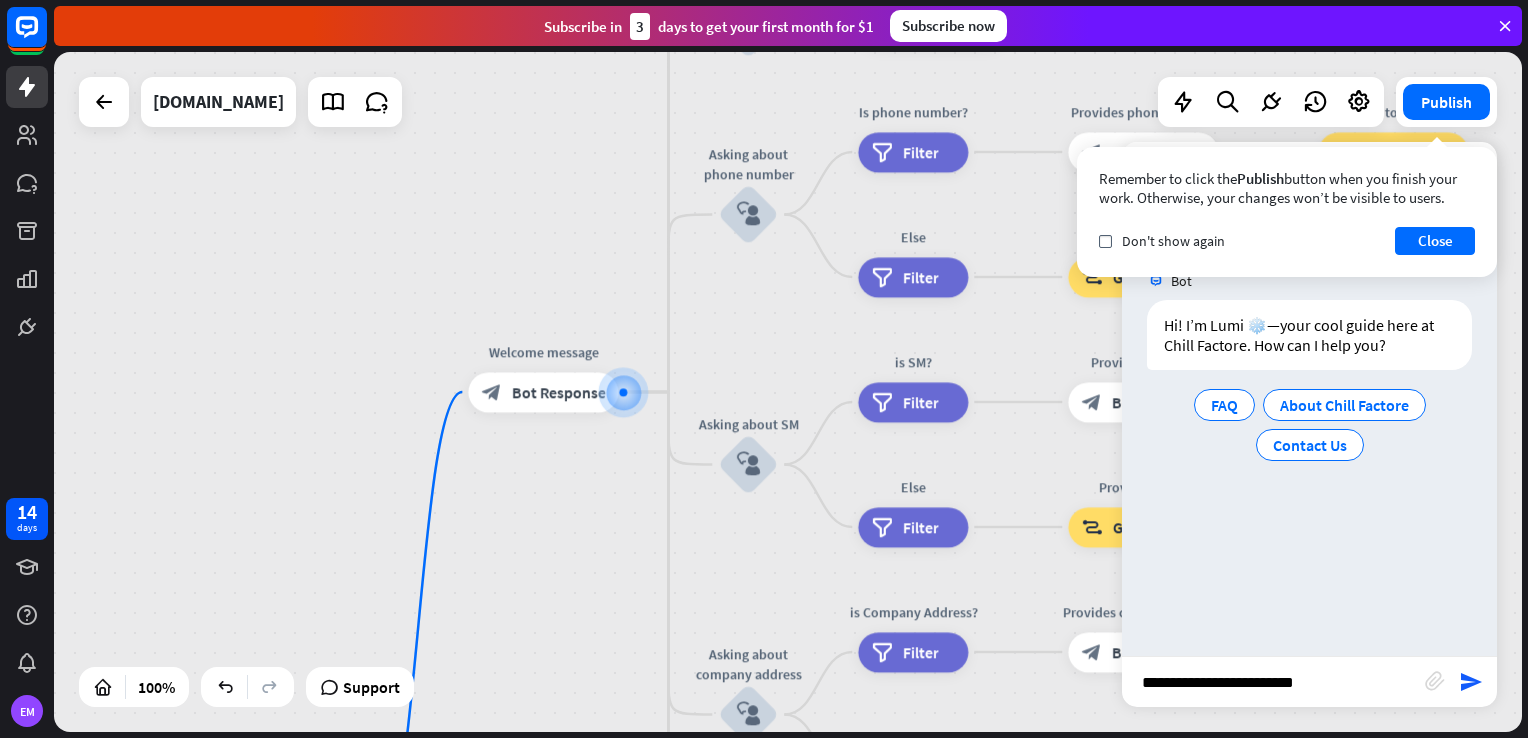 type 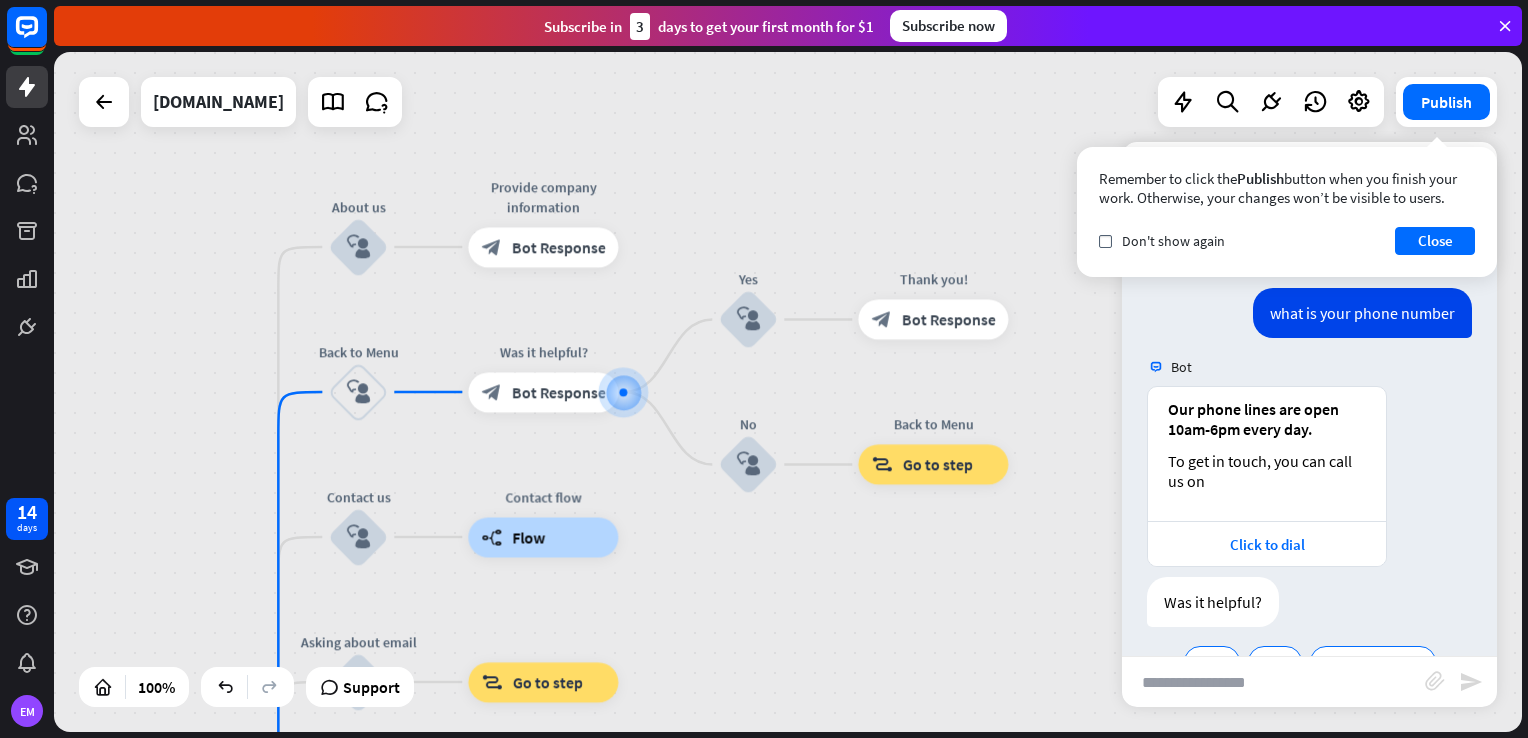 scroll, scrollTop: 184, scrollLeft: 0, axis: vertical 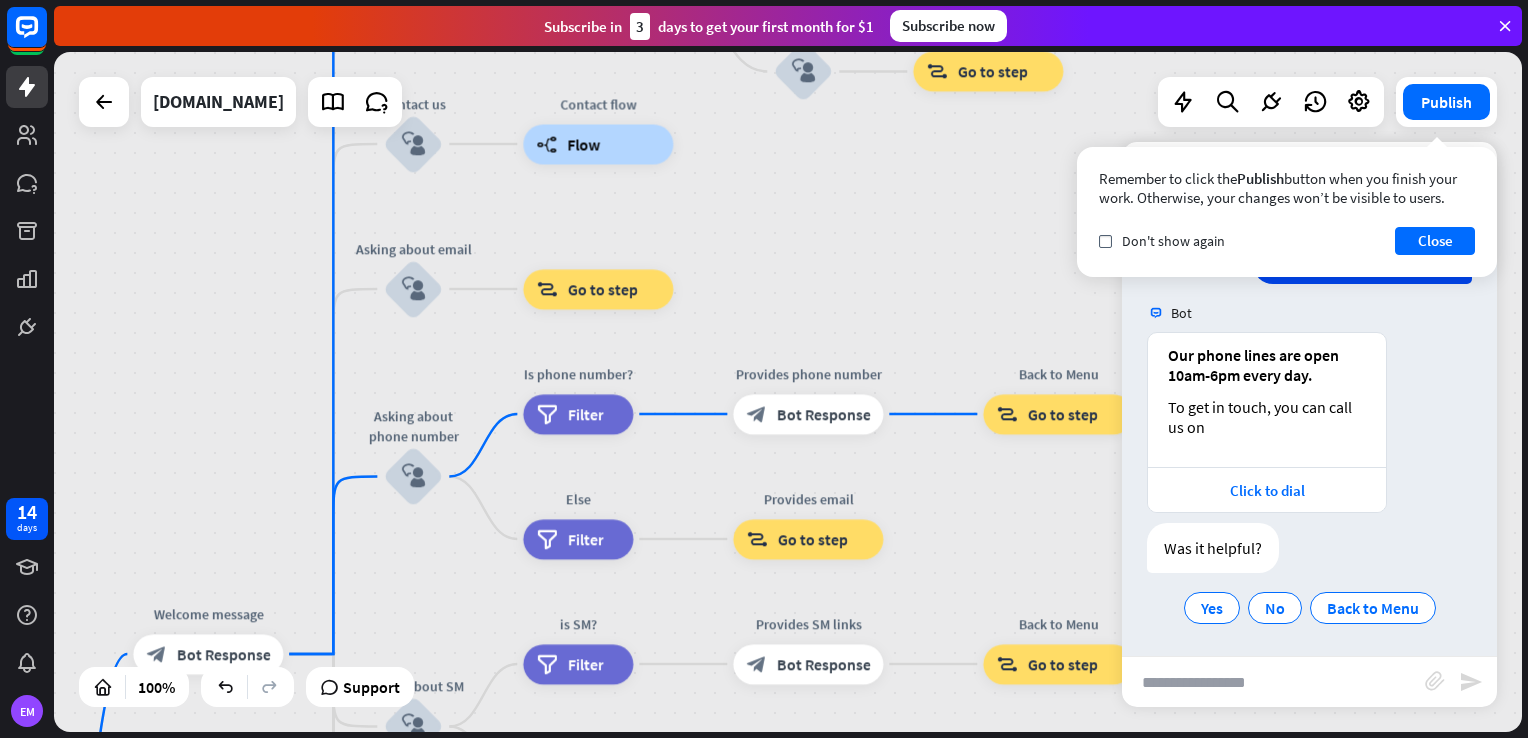 drag, startPoint x: 864, startPoint y: 516, endPoint x: 883, endPoint y: 230, distance: 286.63043 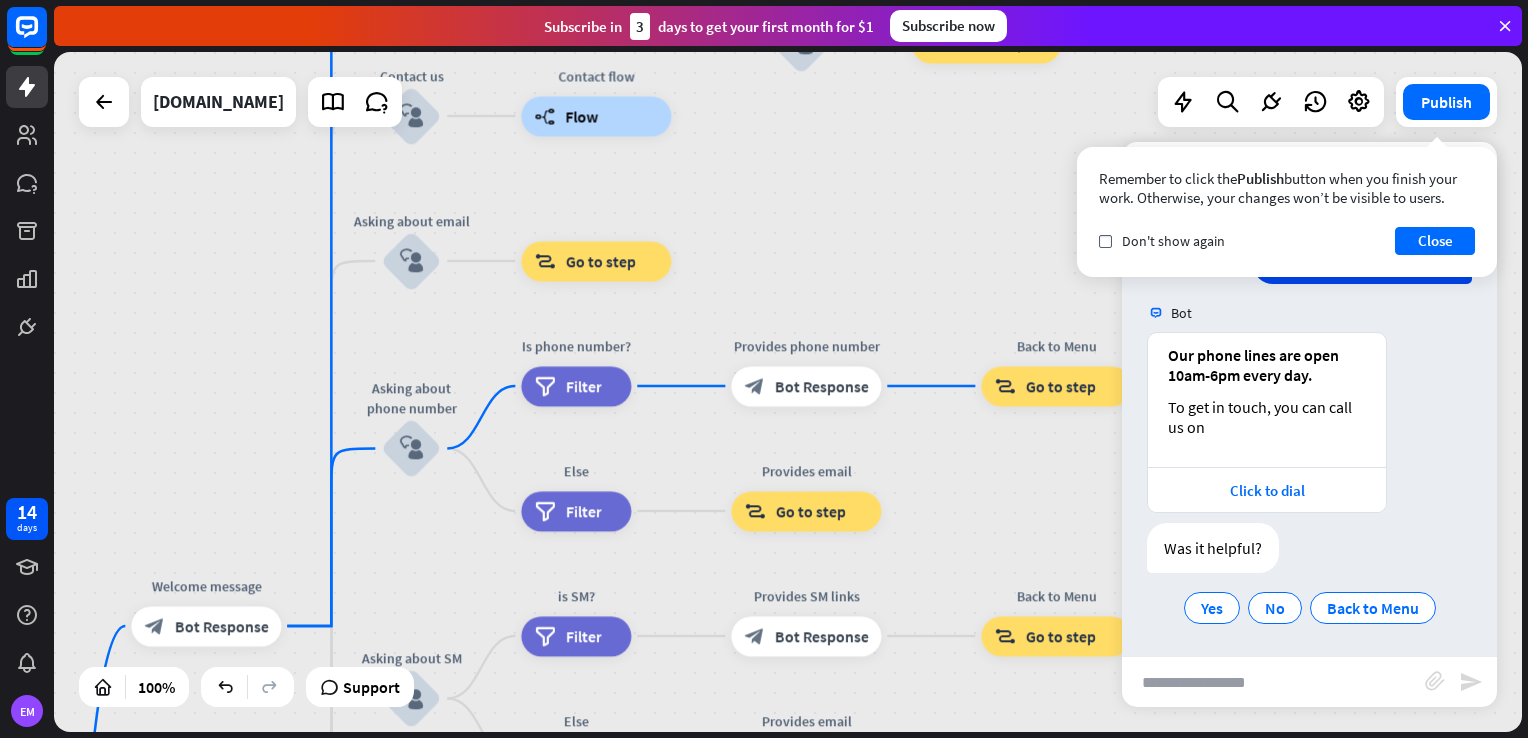 click on "home_2   Start point                 Welcome message   block_bot_response   Bot Response                 About us   block_user_input                 Provide company information   block_bot_response   Bot Response                 Back to Menu   block_user_input                 Was it helpful?   block_bot_response   Bot Response                     Yes   block_user_input                 Thank you!   block_bot_response   Bot Response                 No   block_user_input                 Back to Menu   block_goto   Go to step                 Contact us   block_user_input                 Contact flow   builder_tree   Flow                 Asking about email   block_user_input                   block_goto   Go to step                 Asking about phone number   block_user_input                 Is phone number?   filter   Filter                 Provides phone number   block_bot_response   Bot Response                 Back to Menu   block_goto   Go to step                 Else   filter   Filter" at bounding box center [788, 392] 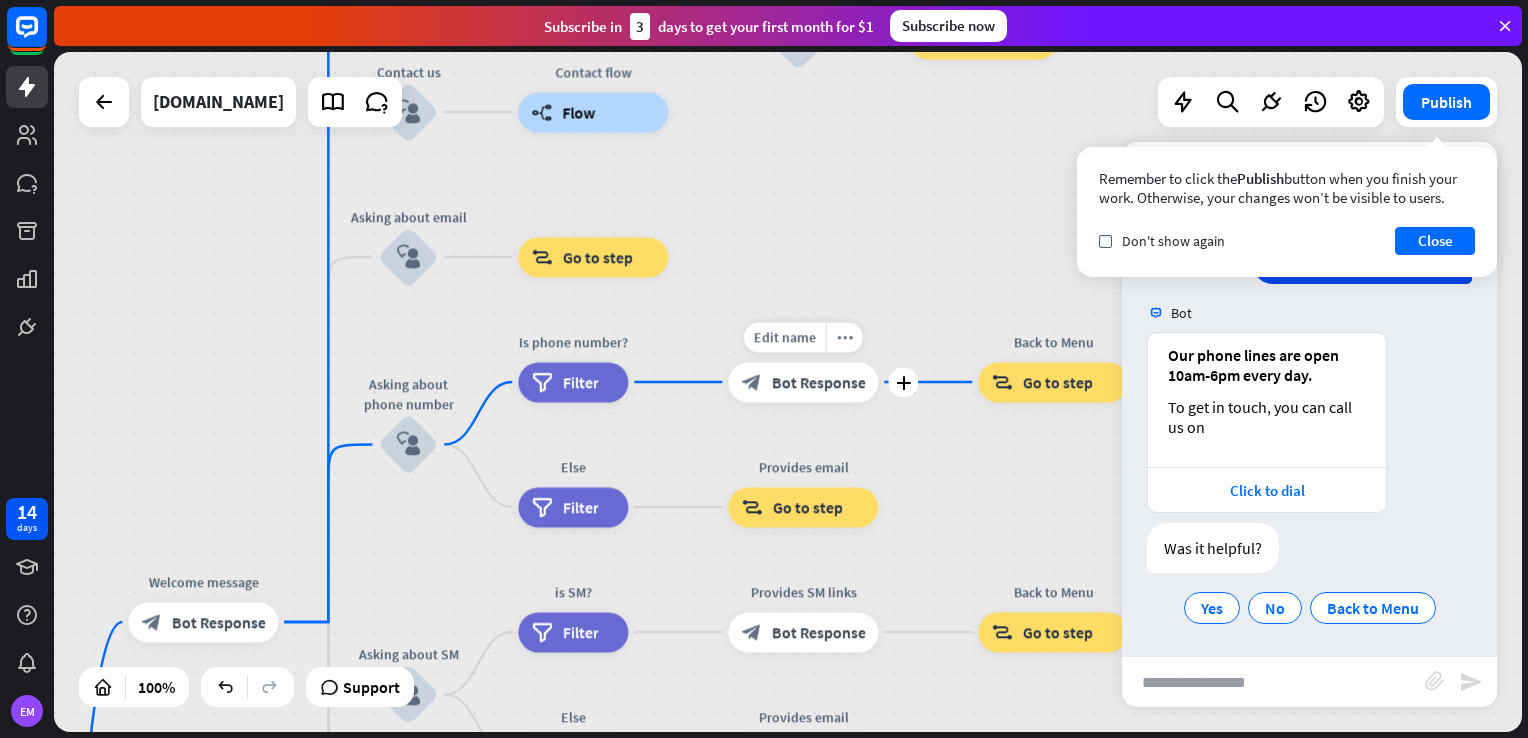click on "block_bot_response   Bot Response" at bounding box center [803, 382] 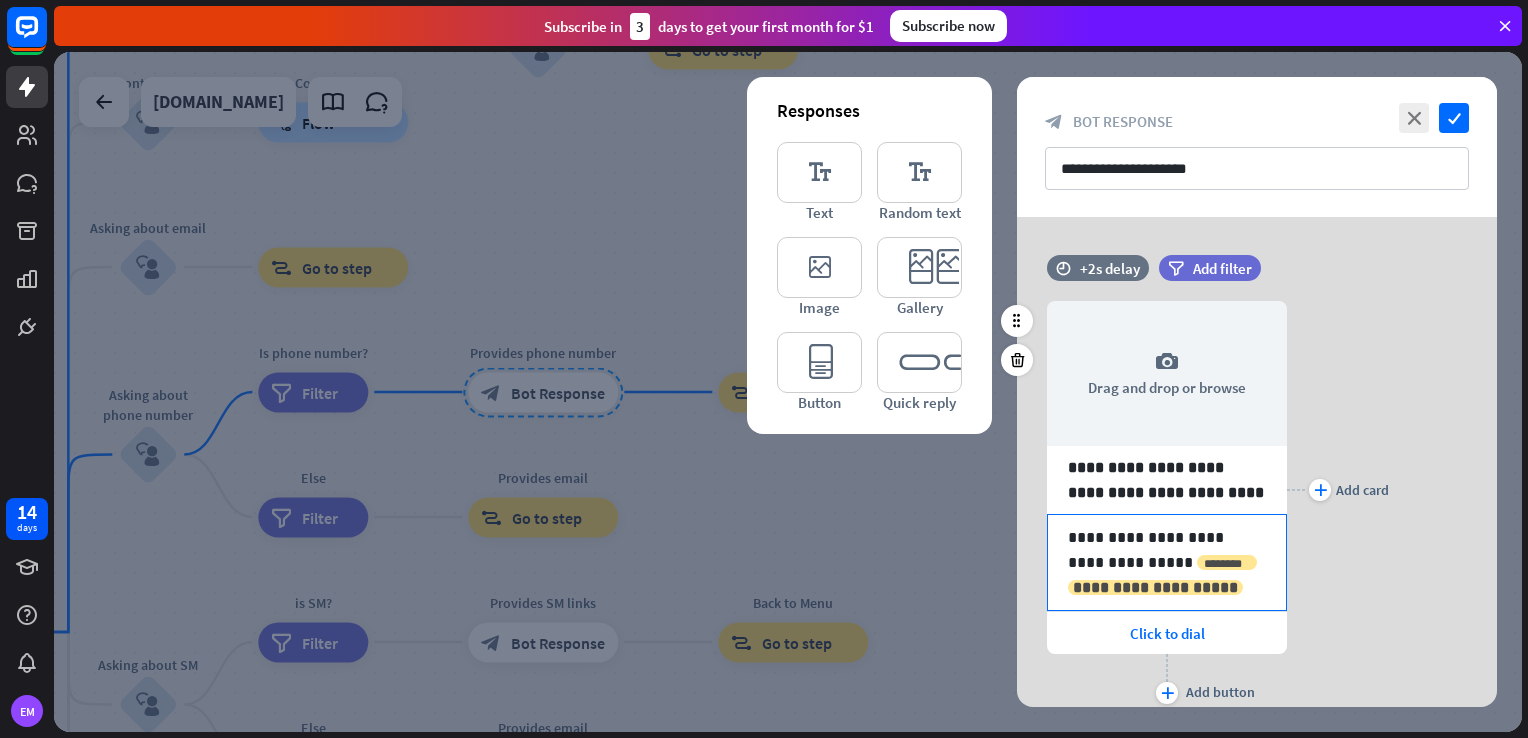 click on "**********" at bounding box center [1155, 587] 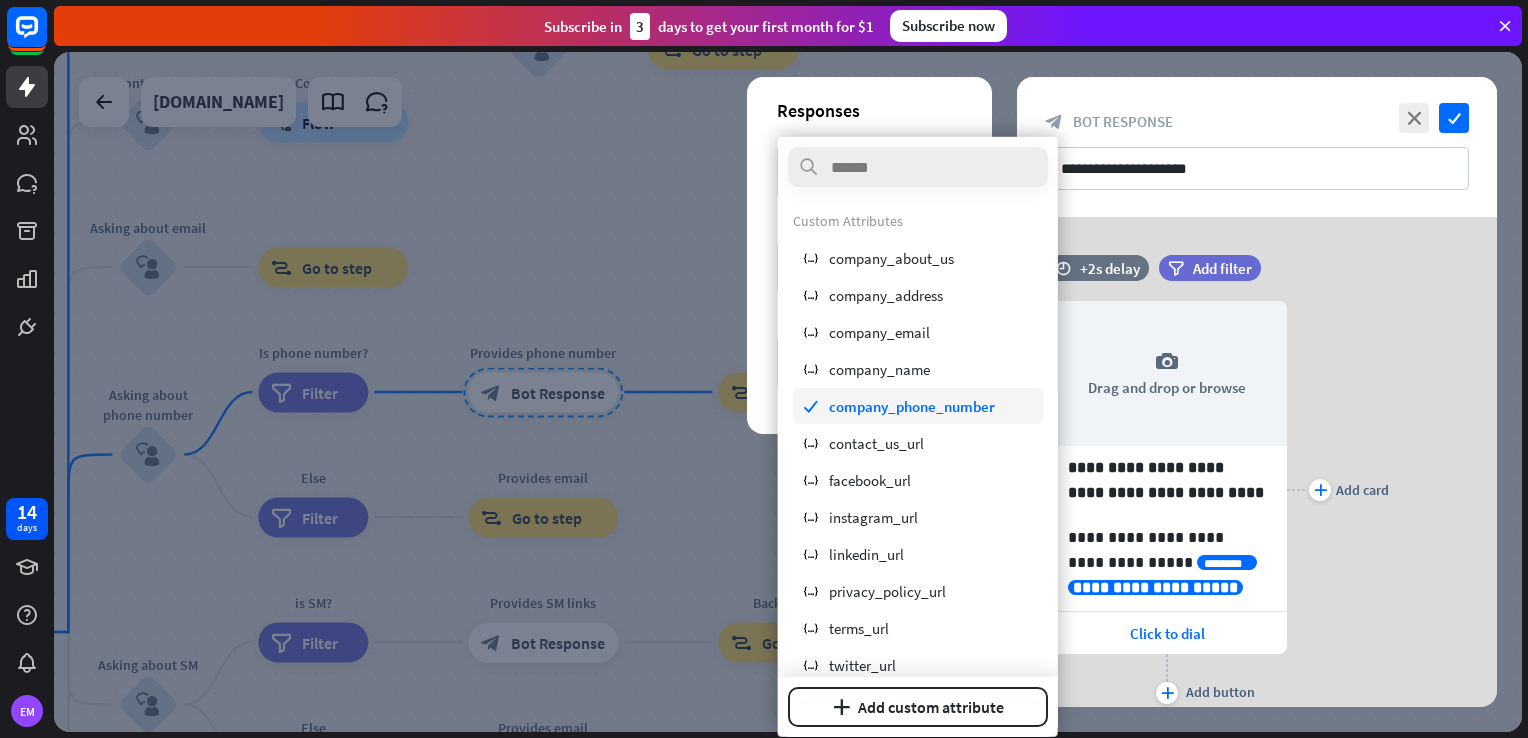 click on "company_phone_number" at bounding box center [912, 405] 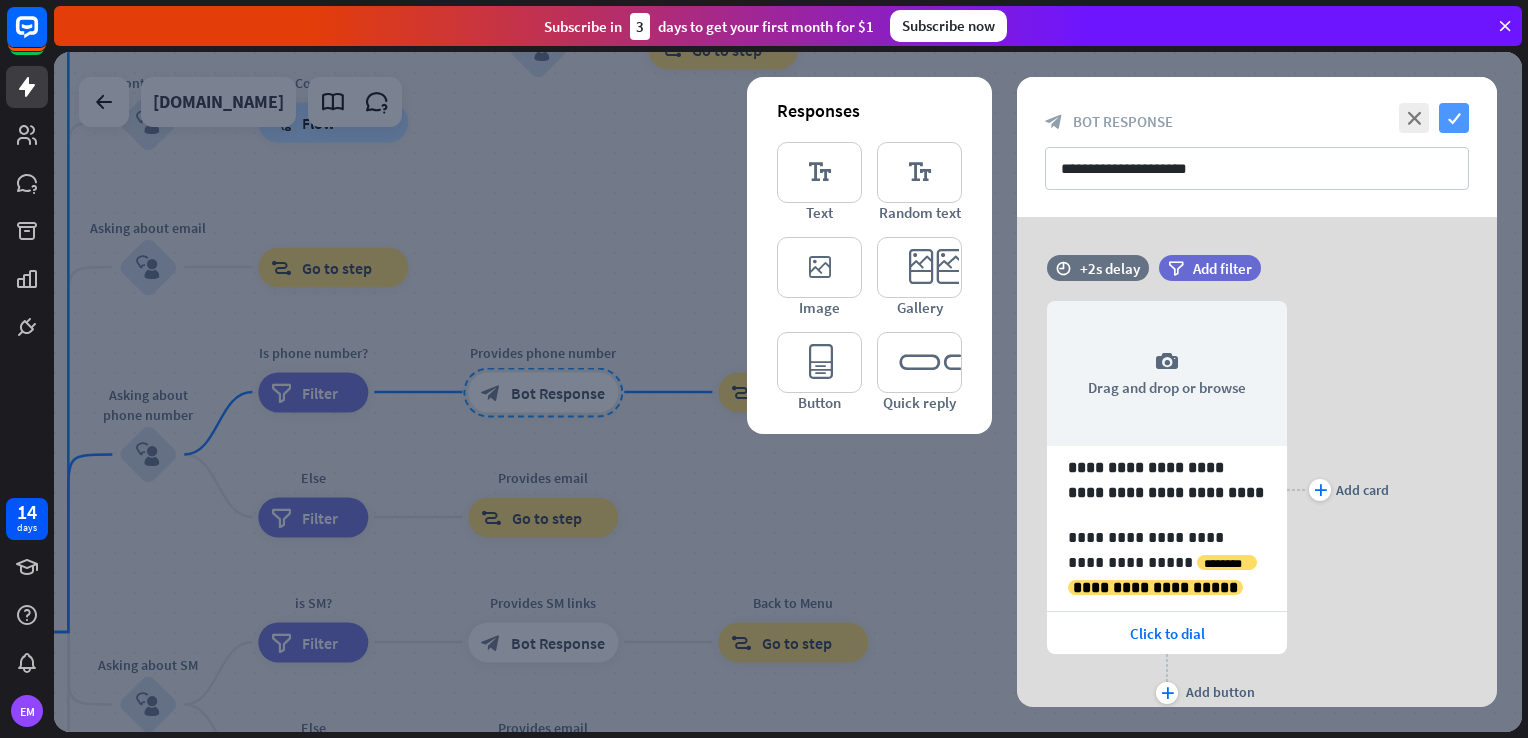 click on "check" at bounding box center (1454, 118) 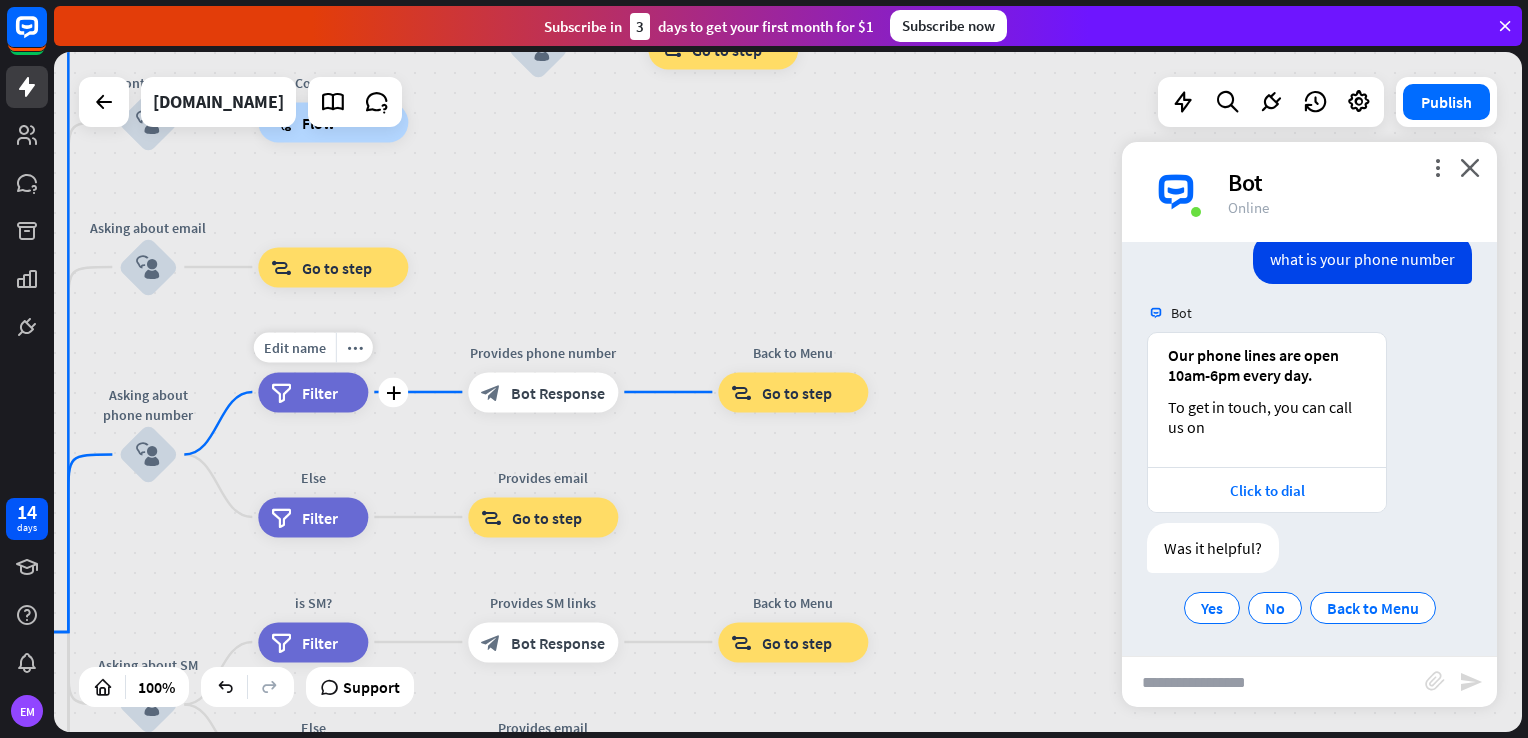 click on "filter" at bounding box center [281, 392] 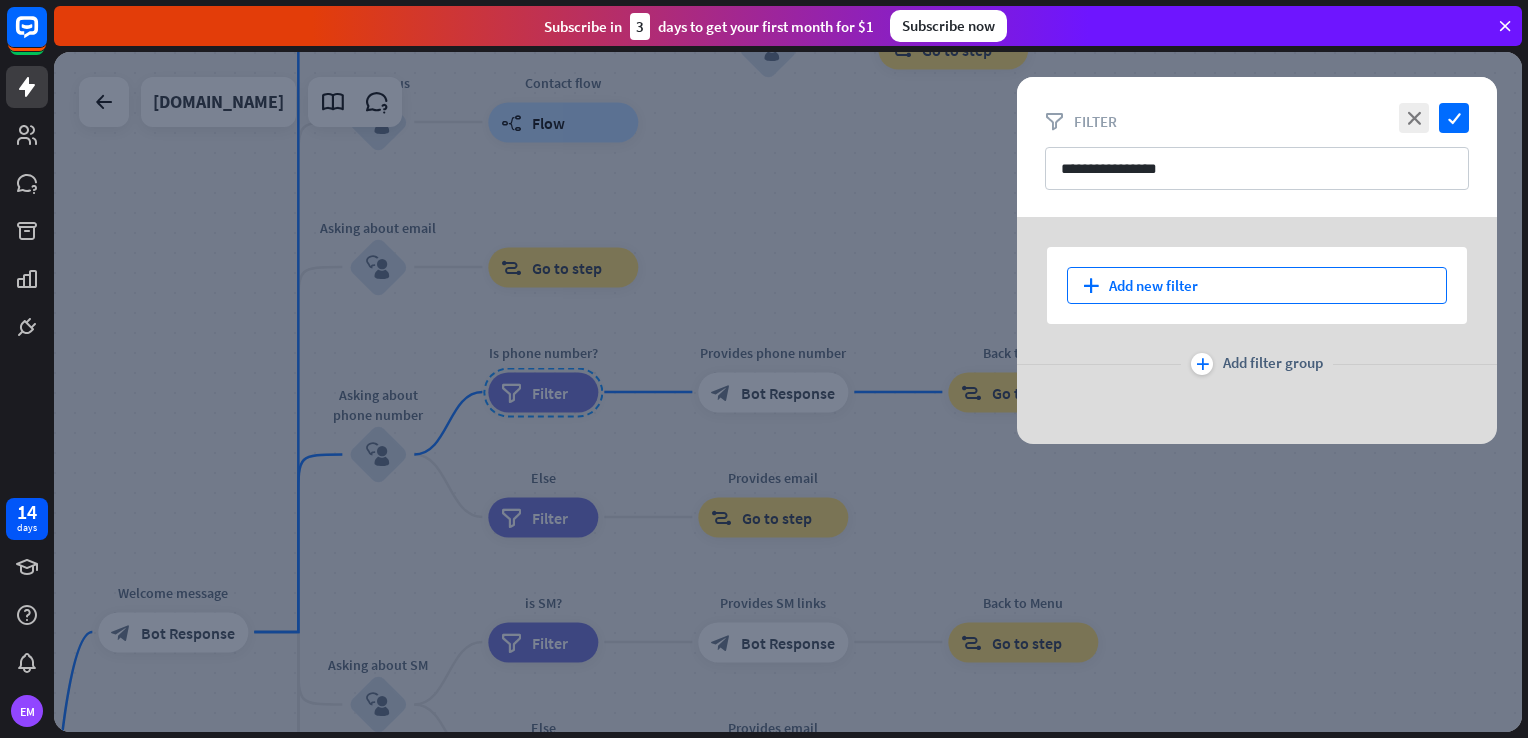 click on "plus
Add new filter" at bounding box center [1257, 285] 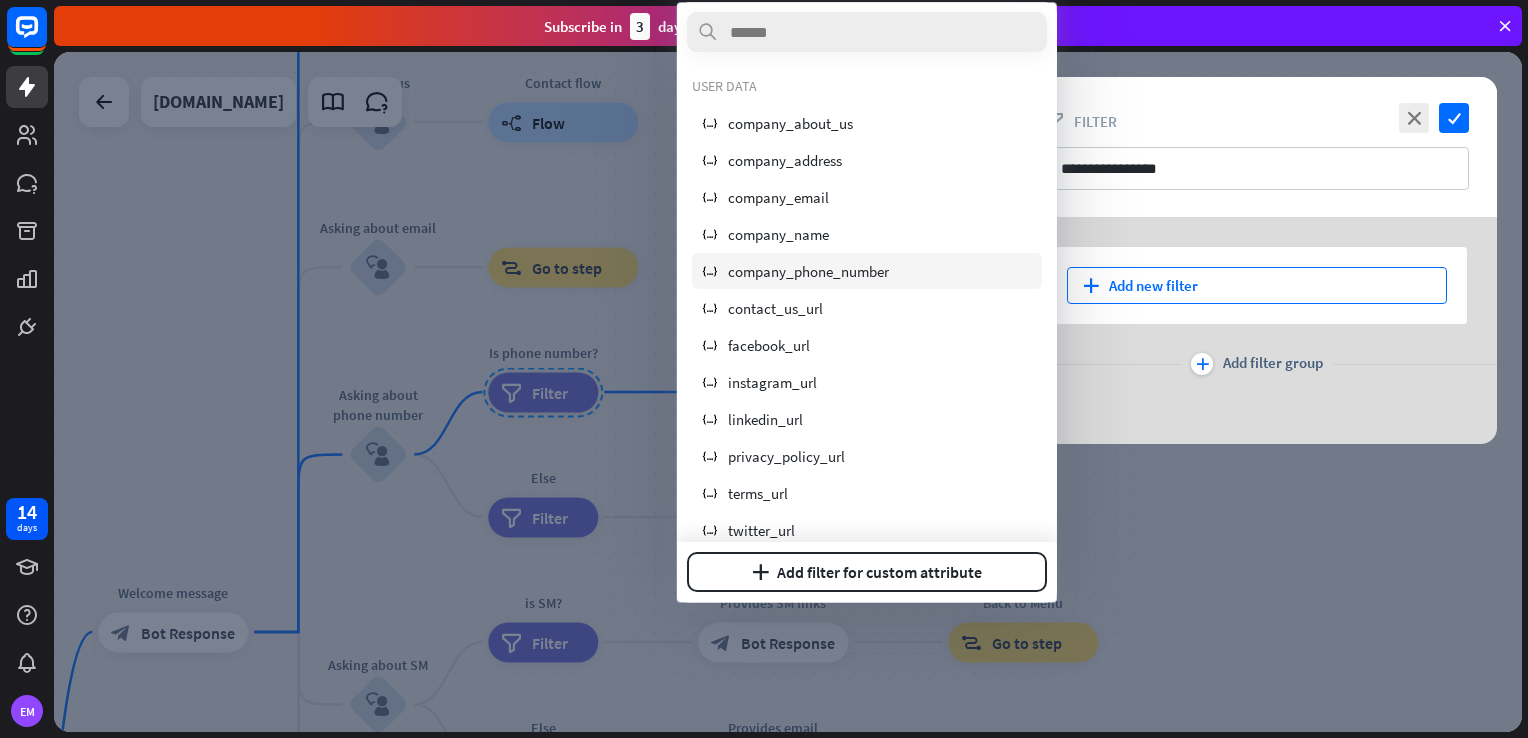 click on "company_phone_number" at bounding box center (808, 271) 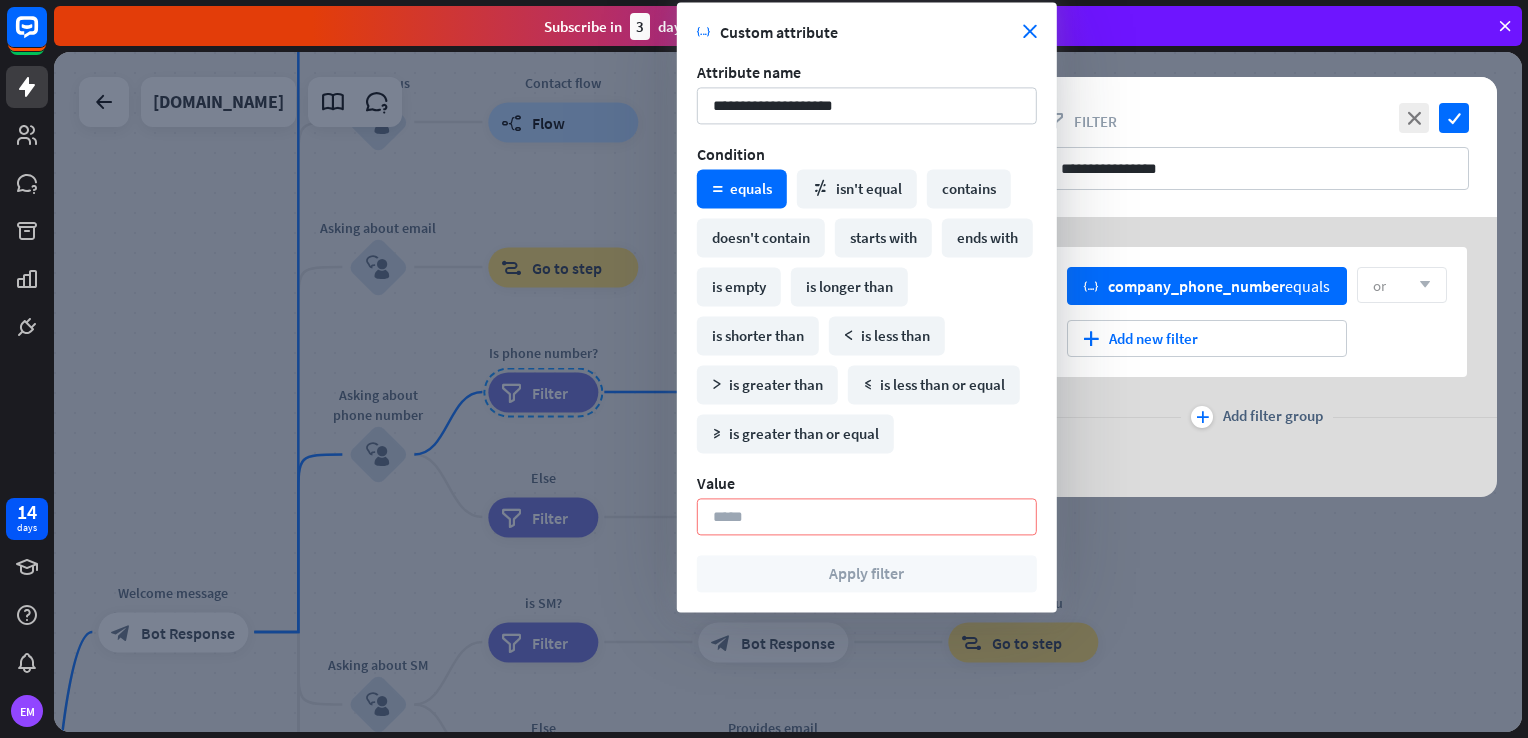 click at bounding box center [867, 516] 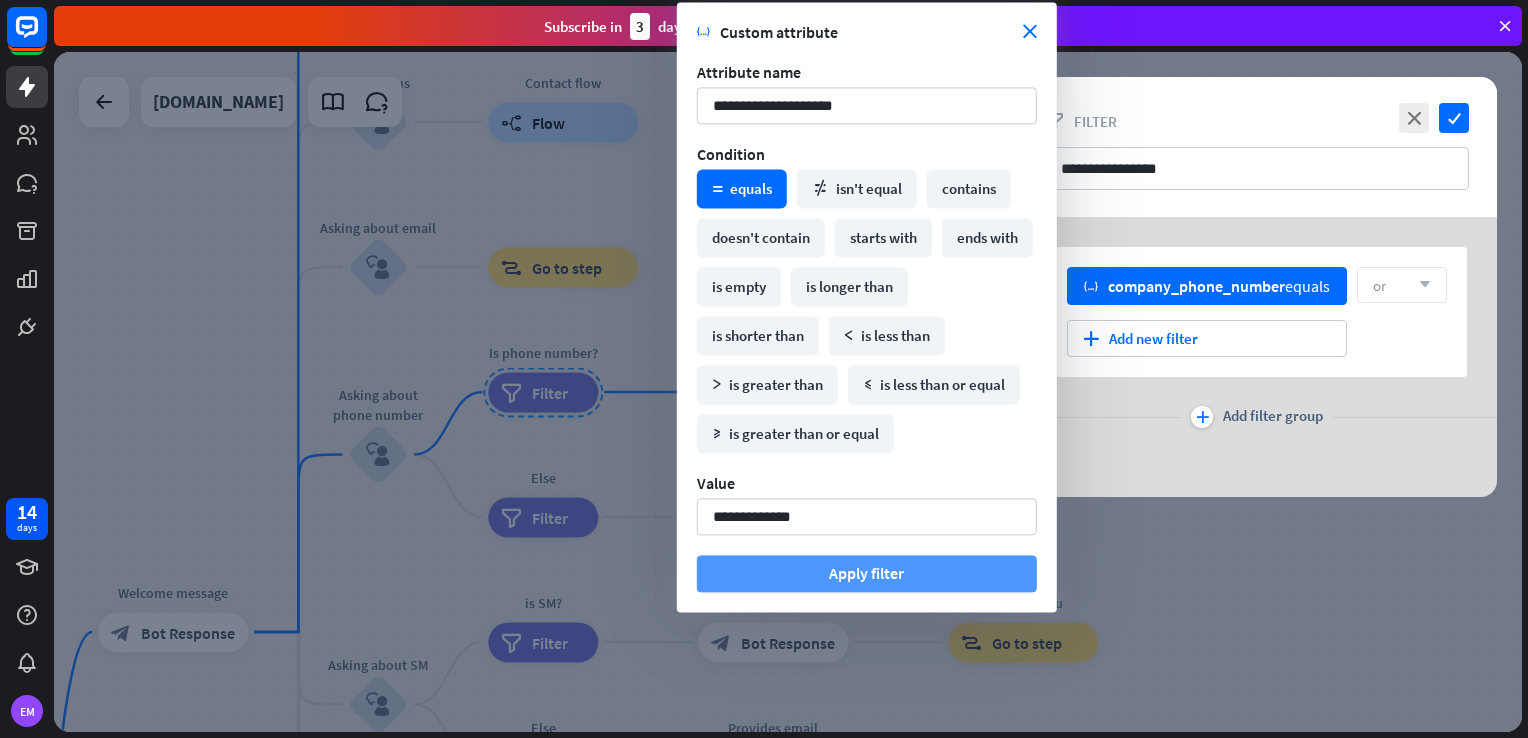 type on "**********" 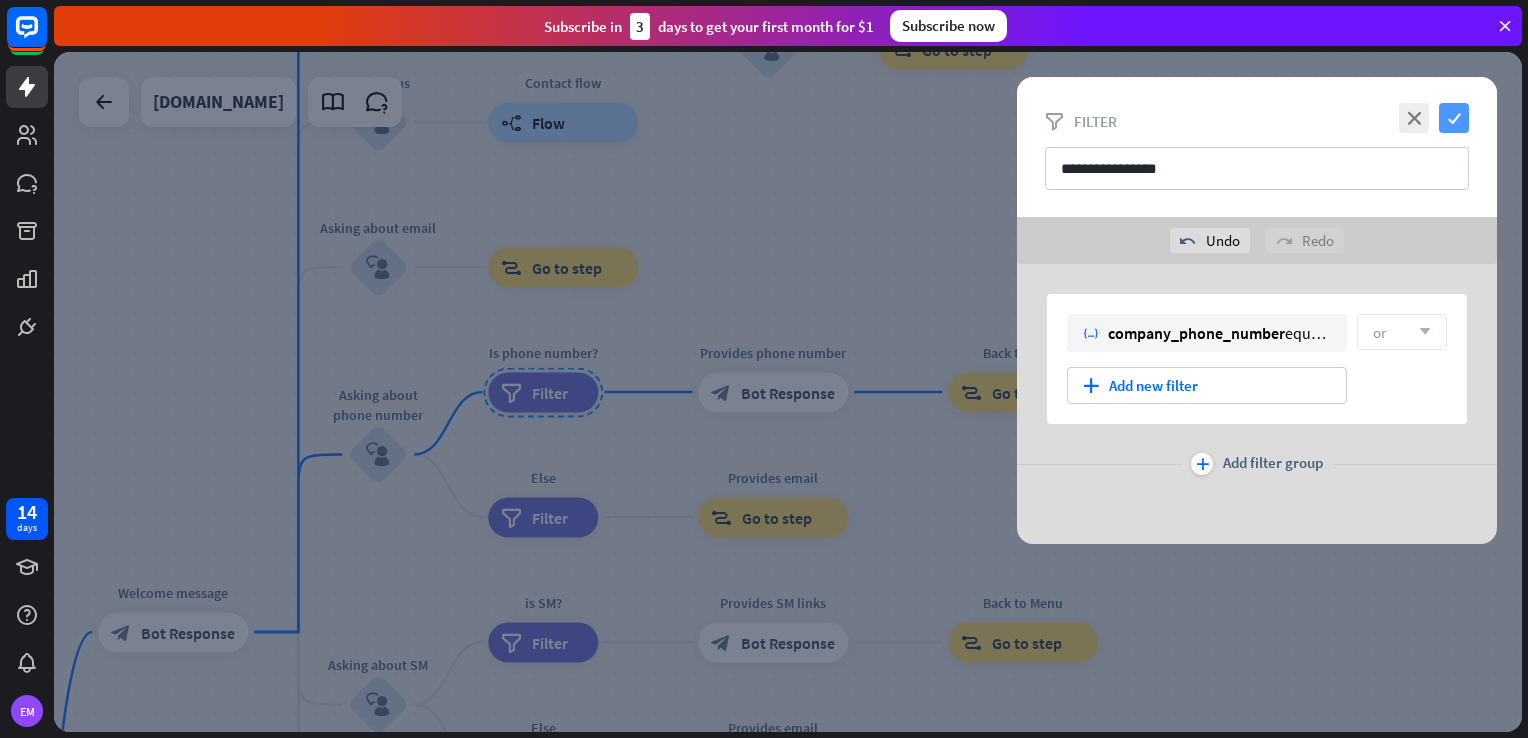 click on "check" at bounding box center (1454, 118) 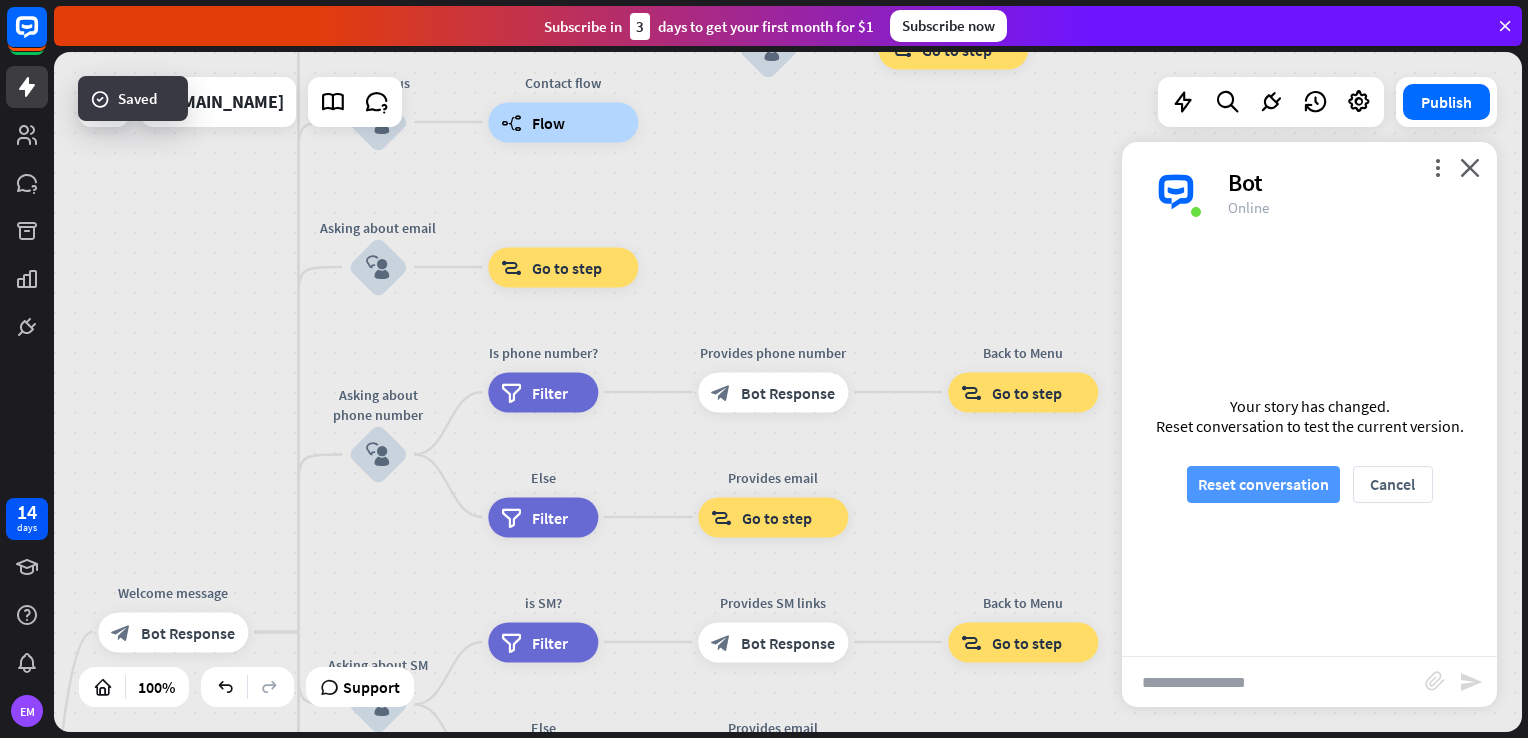 click on "Reset conversation" at bounding box center (1263, 484) 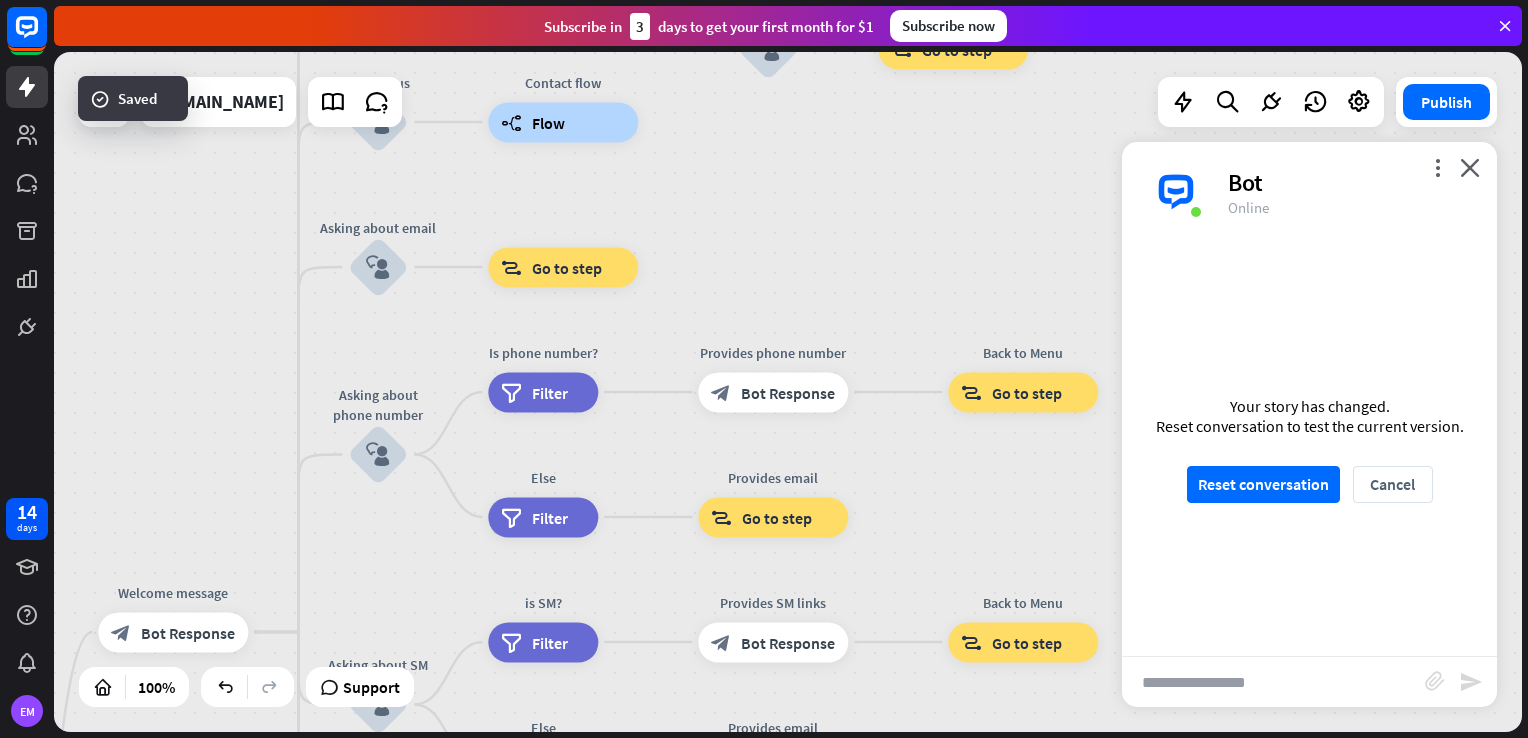 scroll, scrollTop: 0, scrollLeft: 0, axis: both 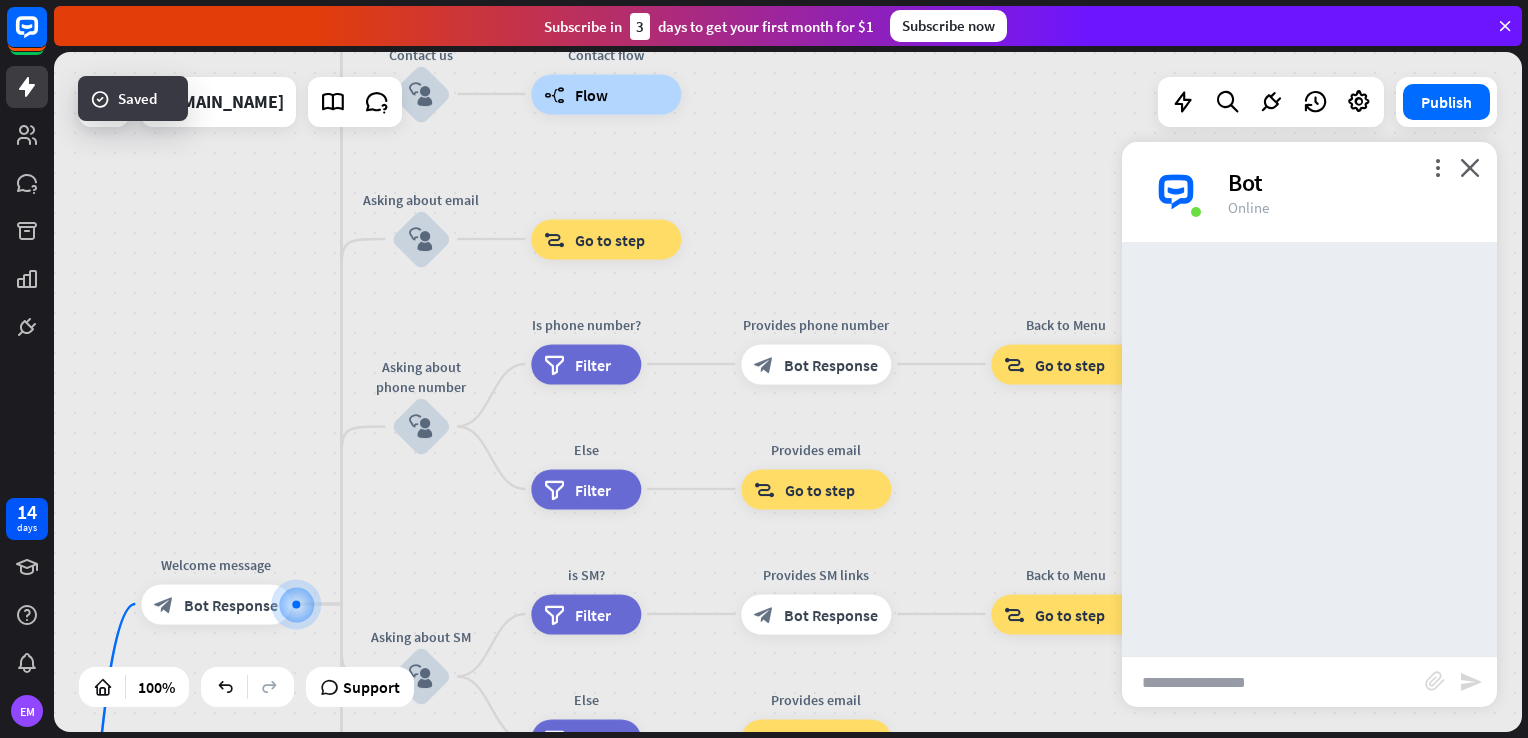 click at bounding box center (1273, 682) 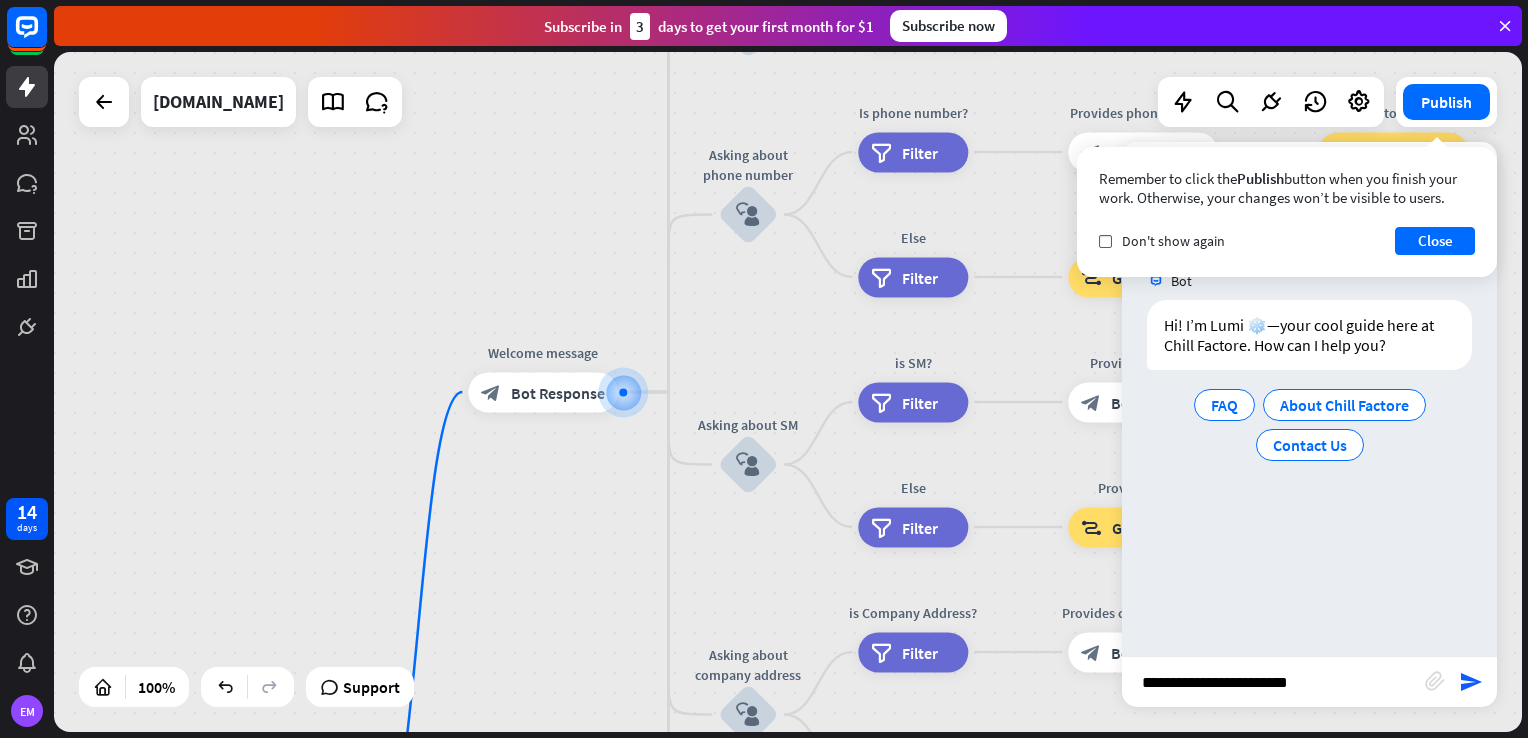 type on "**********" 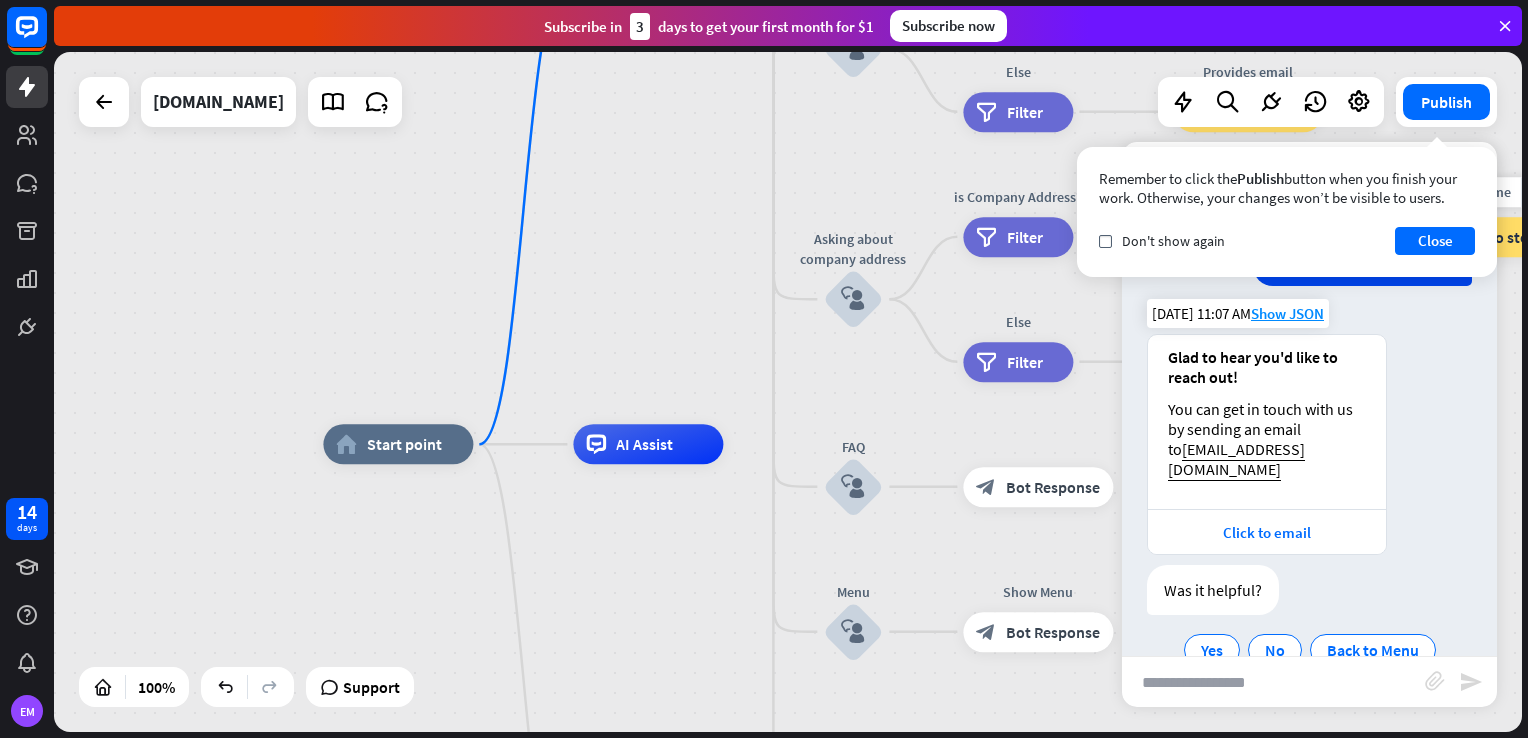 scroll, scrollTop: 204, scrollLeft: 0, axis: vertical 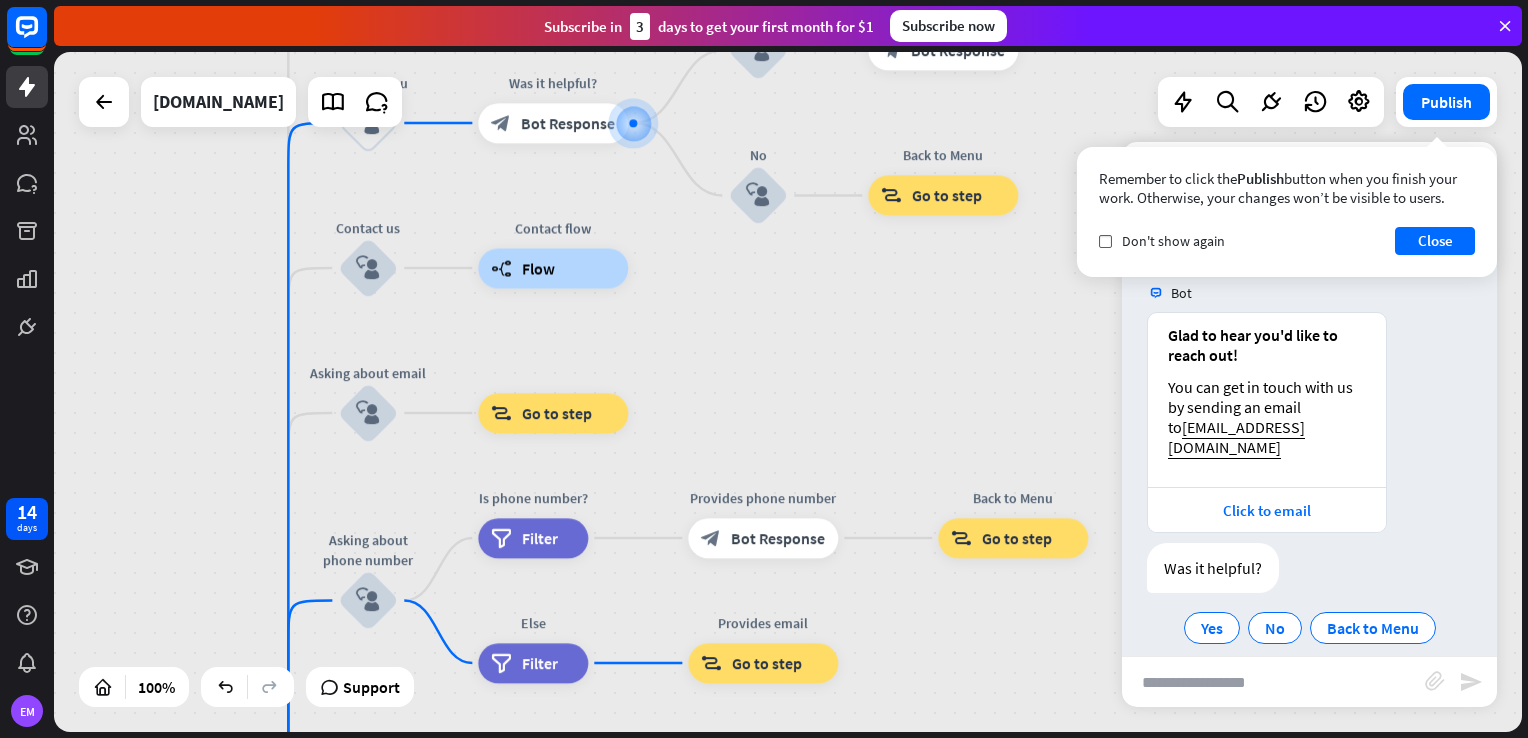 drag, startPoint x: 738, startPoint y: 643, endPoint x: 748, endPoint y: 373, distance: 270.18512 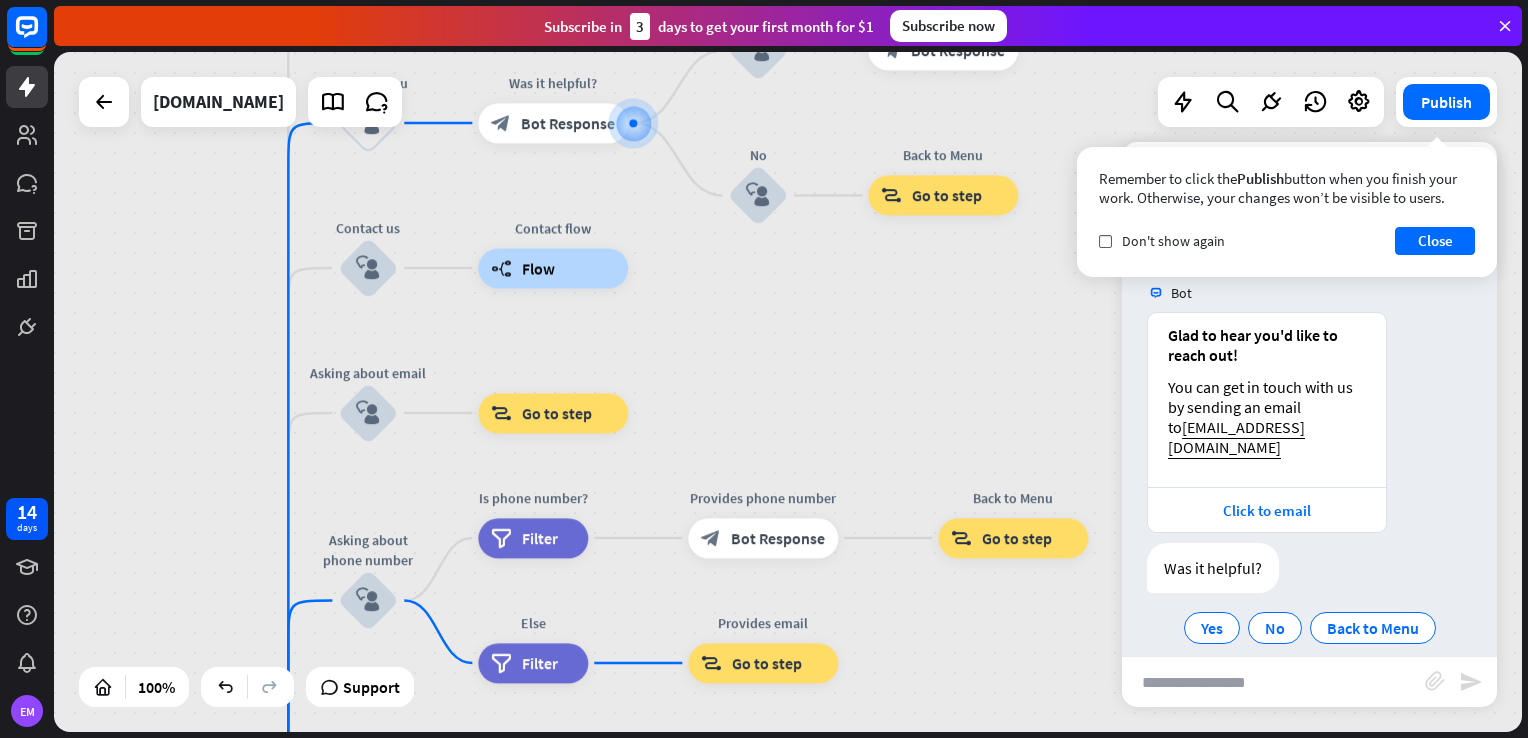 click on "home_2   Start point                 Welcome message   block_bot_response   Bot Response                 About us   block_user_input                 Provide company information   block_bot_response   Bot Response                 Back to Menu   block_user_input                 Was it helpful?   block_bot_response   Bot Response                     Yes   block_user_input                 Thank you!   block_bot_response   Bot Response                 No   block_user_input                 Back to Menu   block_goto   Go to step                 Contact us   block_user_input                 Contact flow   builder_tree   Flow                 Asking about email   block_user_input                   block_goto   Go to step                 Asking about phone number   block_user_input                 Is phone number?   filter   Filter                 Provides phone number   block_bot_response   Bot Response                 Back to Menu   block_goto   Go to step                 Else   filter   Filter" at bounding box center (788, 392) 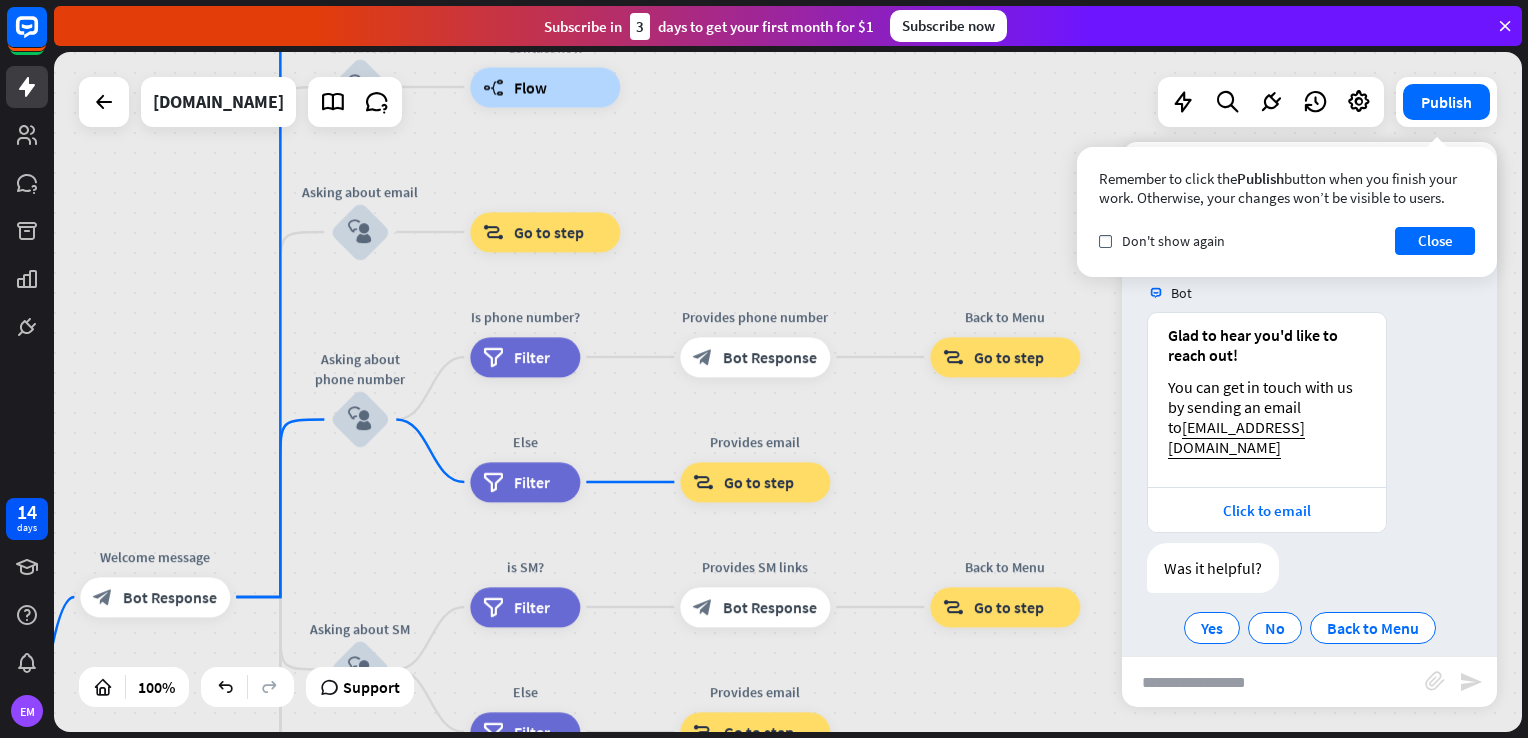 drag, startPoint x: 764, startPoint y: 334, endPoint x: 754, endPoint y: 275, distance: 59.841457 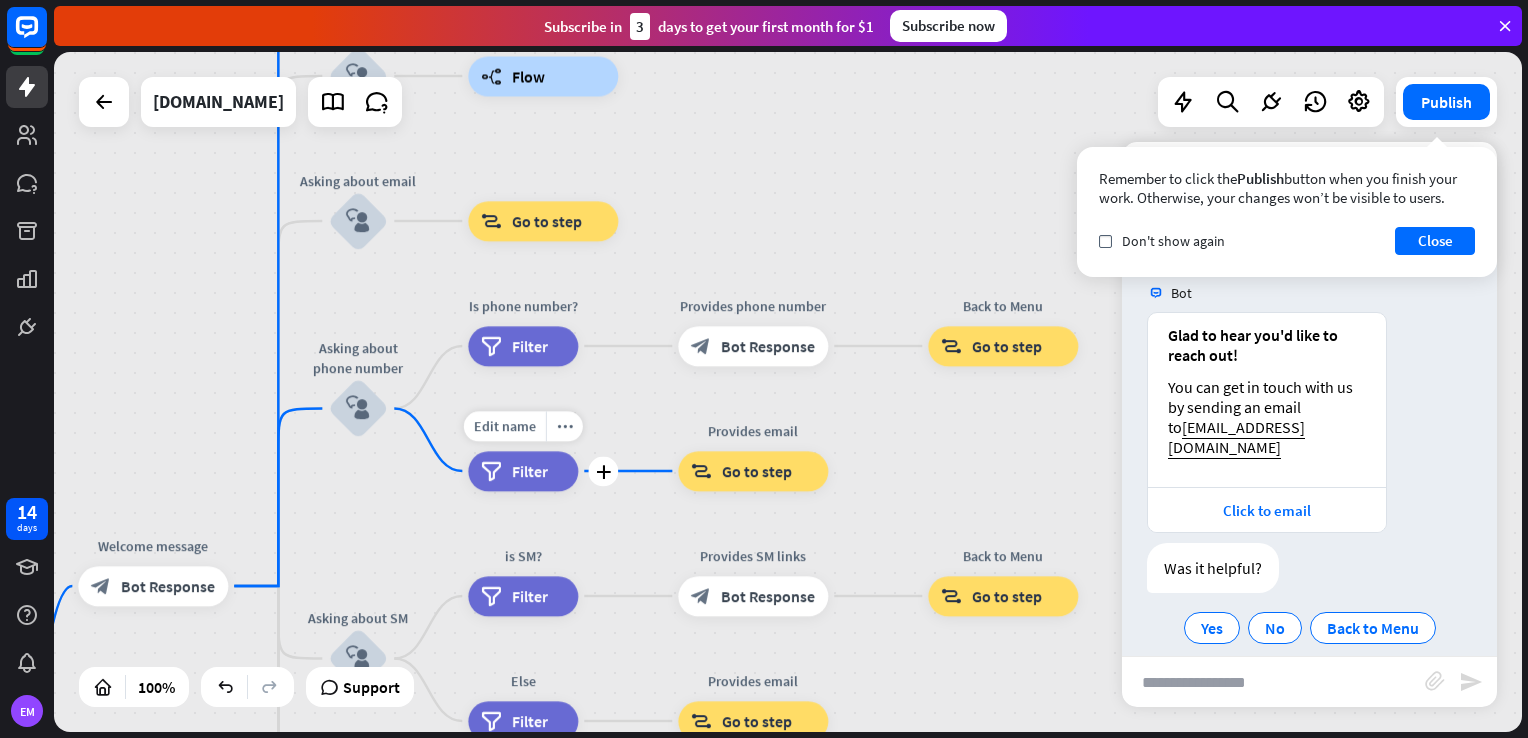 click on "Filter" at bounding box center (530, 471) 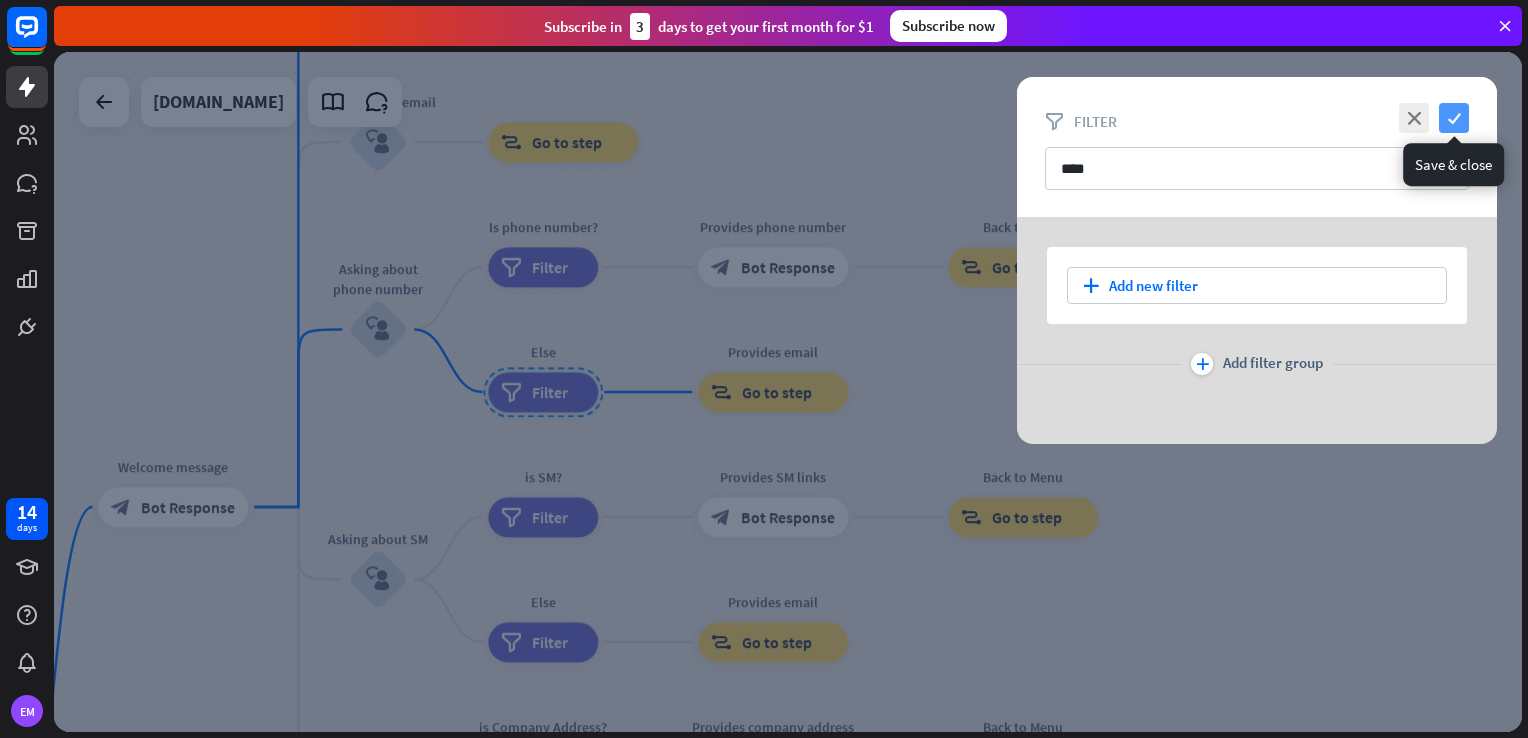 click on "check" at bounding box center [1454, 118] 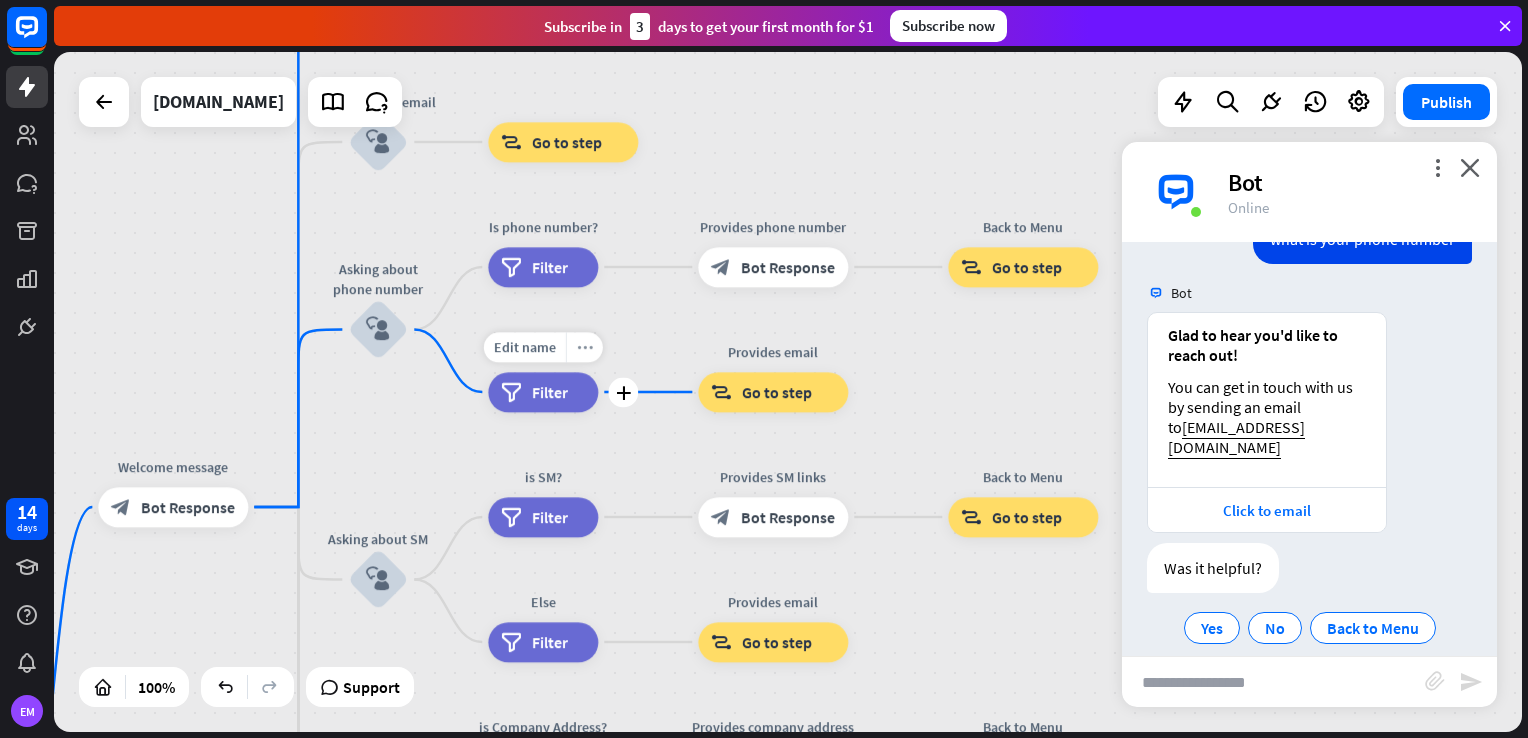 click on "more_horiz" at bounding box center (585, 347) 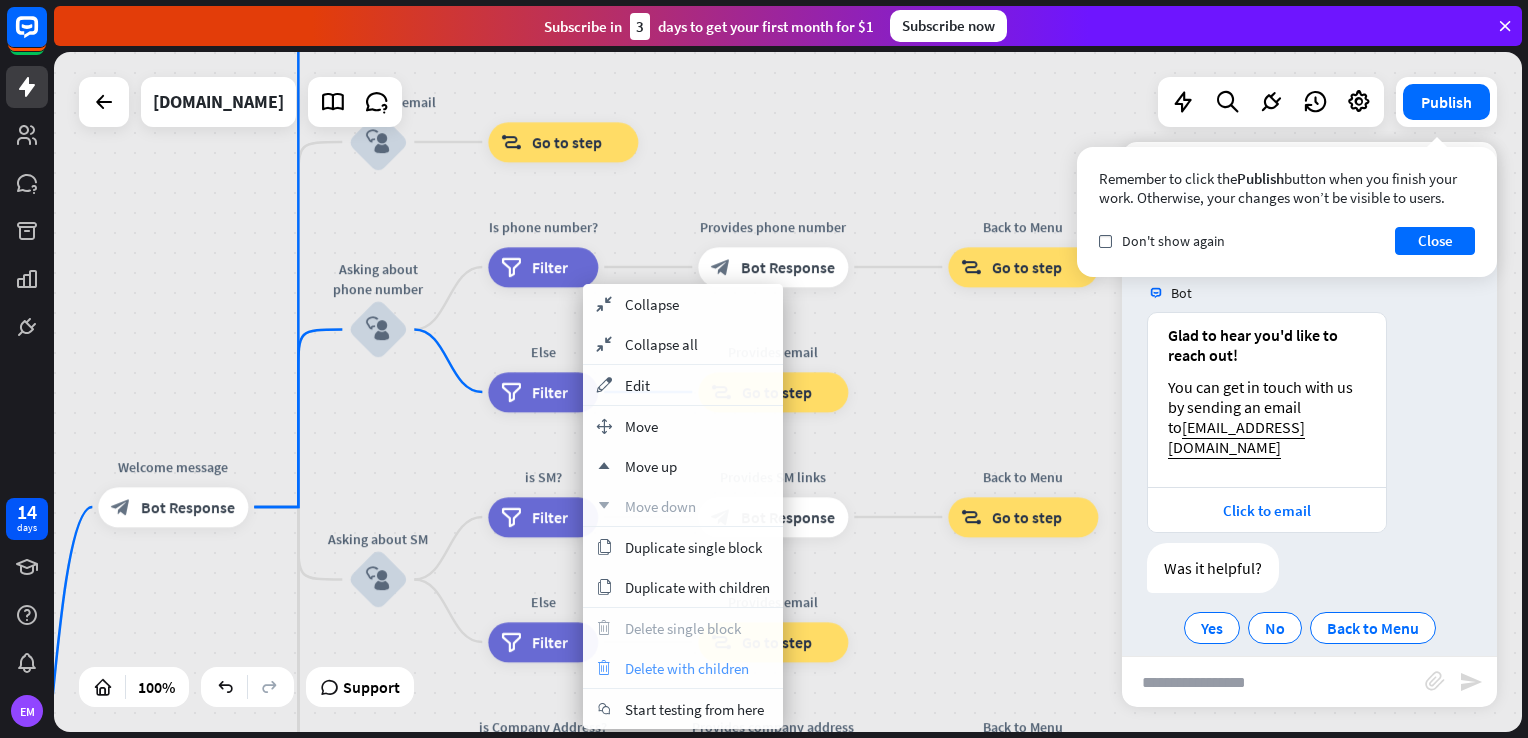 click on "Delete with children" at bounding box center (687, 668) 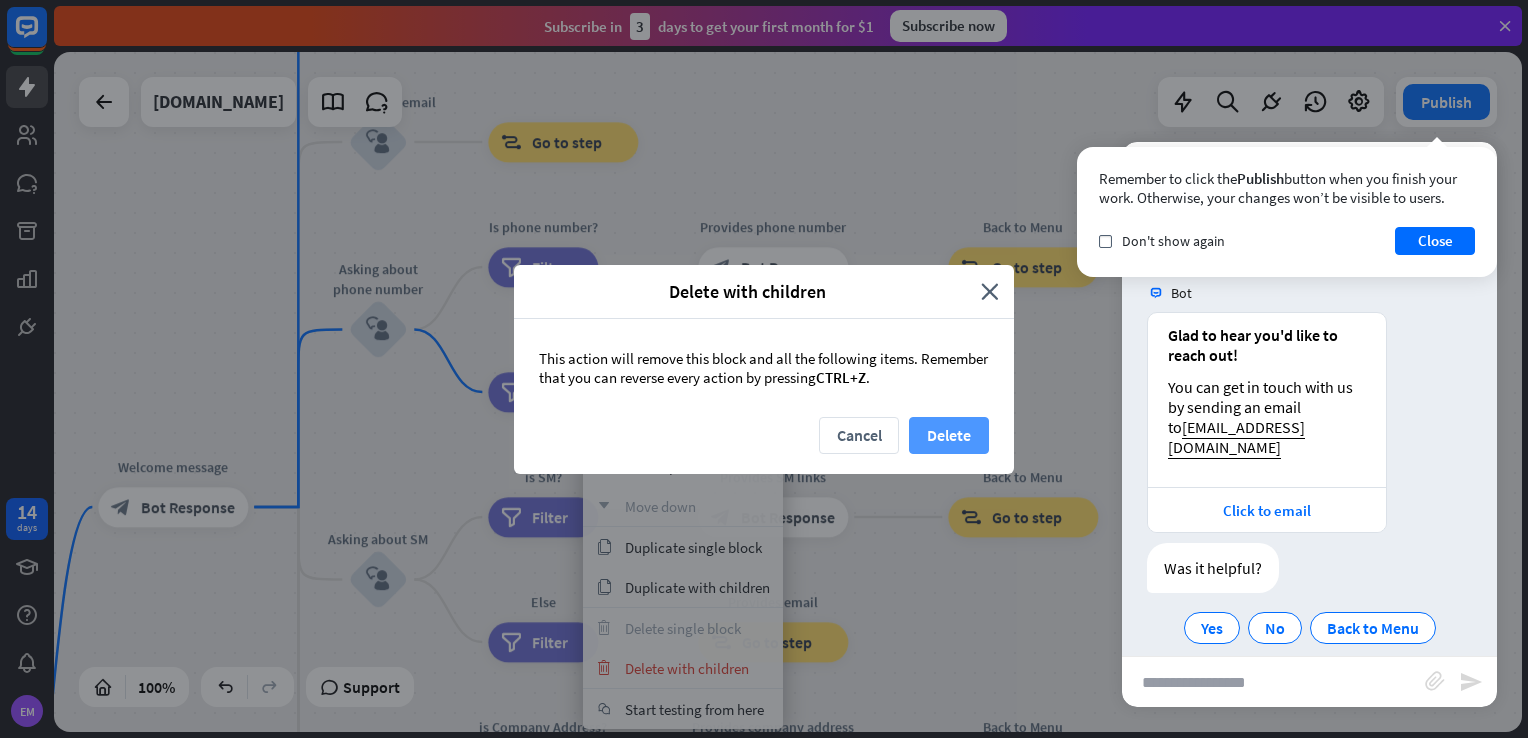 click on "Delete" at bounding box center [949, 435] 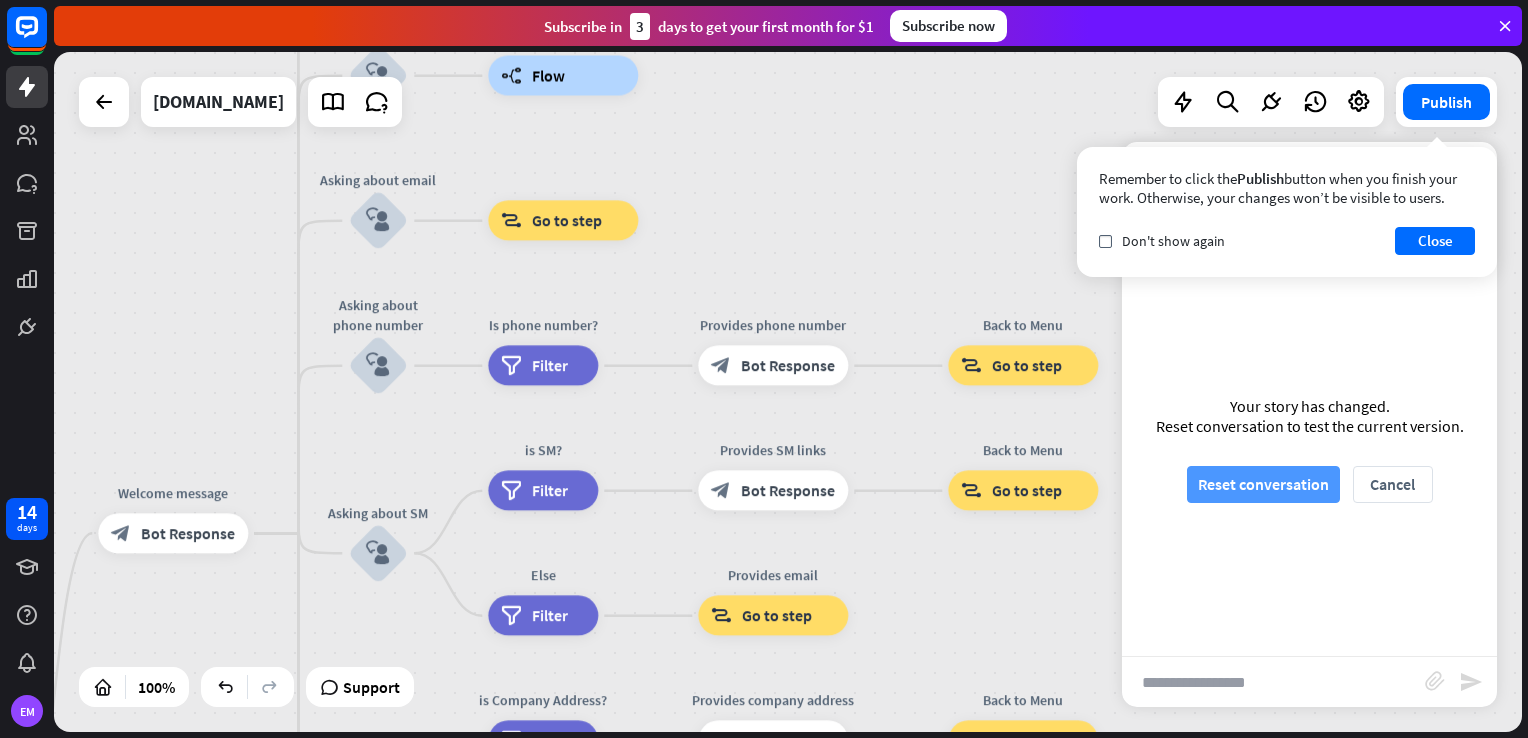 click on "Reset conversation" at bounding box center [1263, 484] 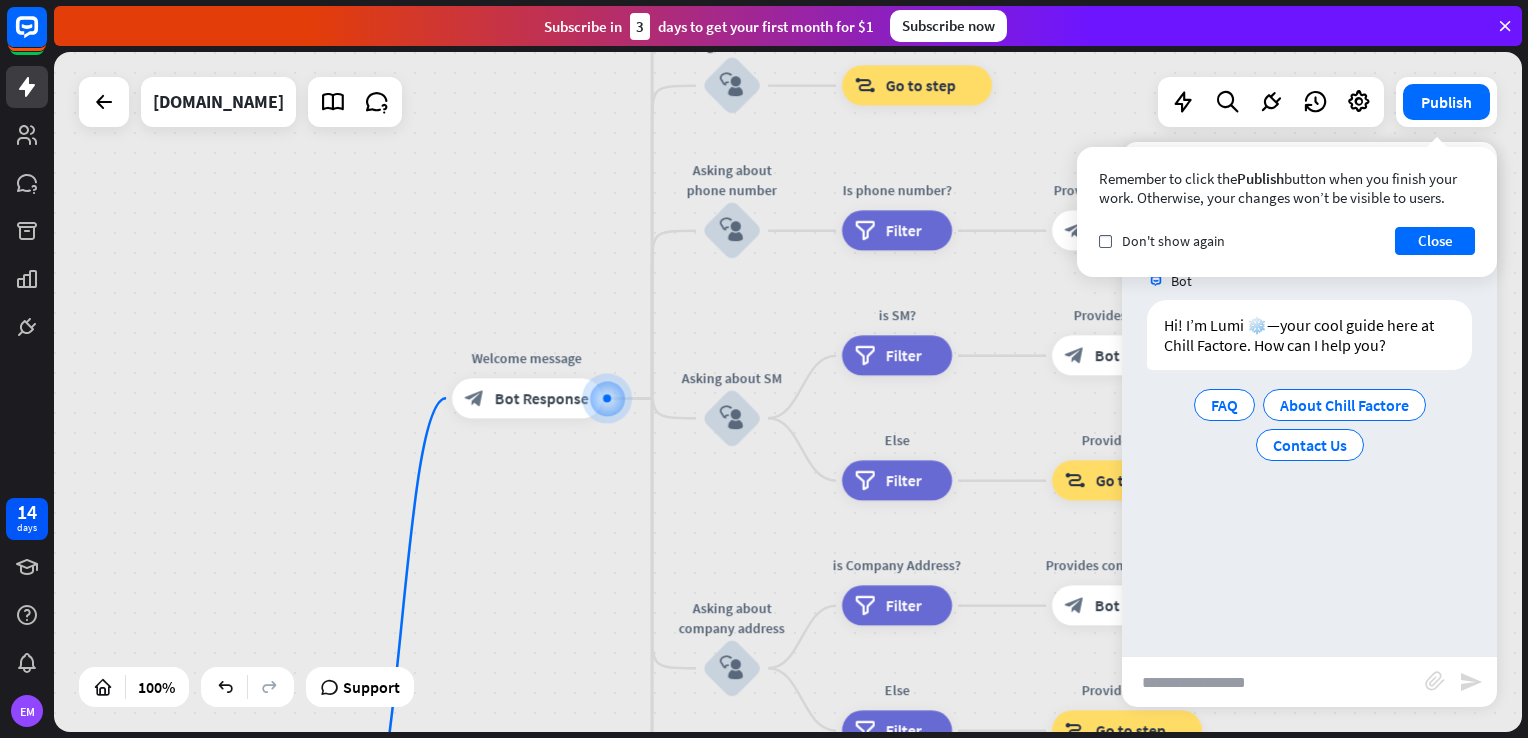 click at bounding box center (1273, 682) 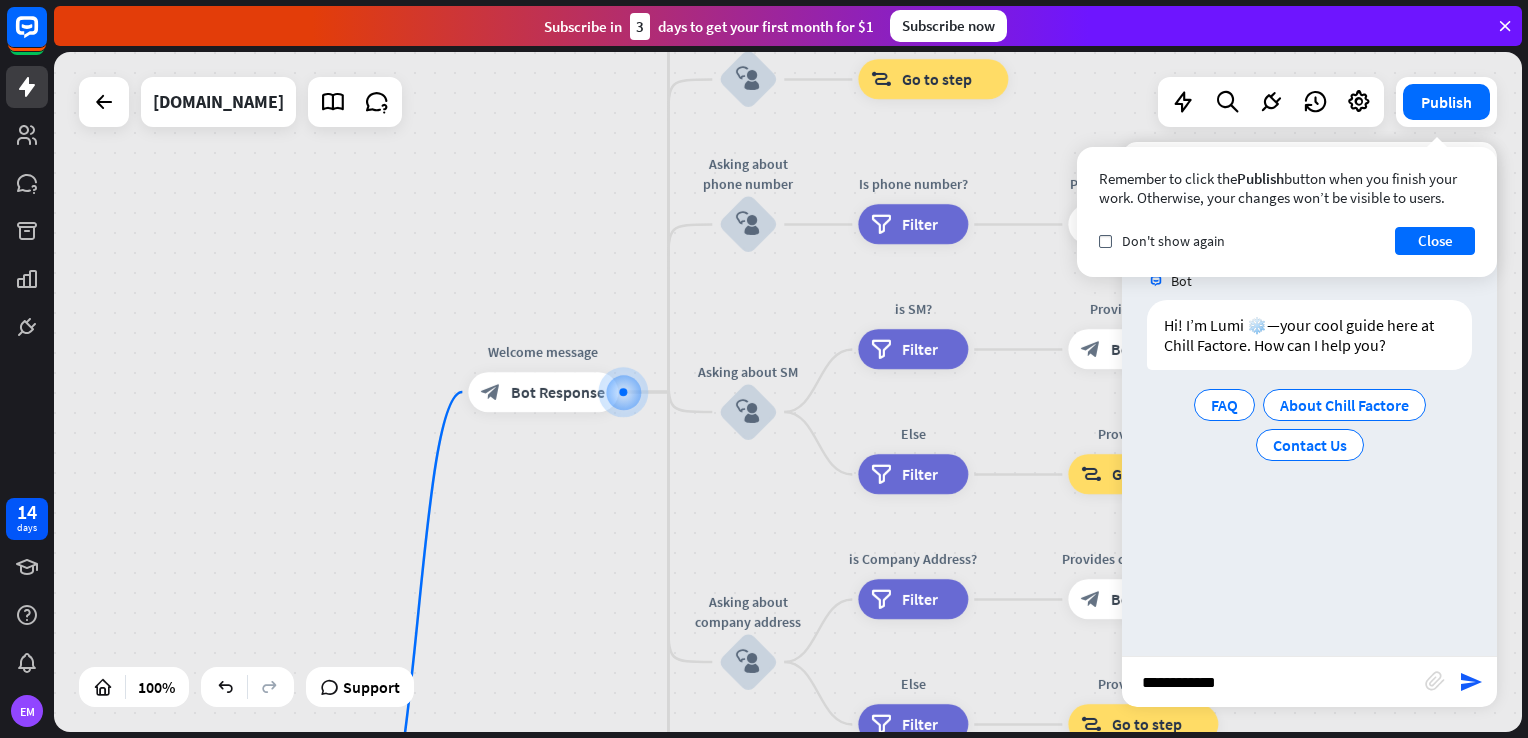 type on "**********" 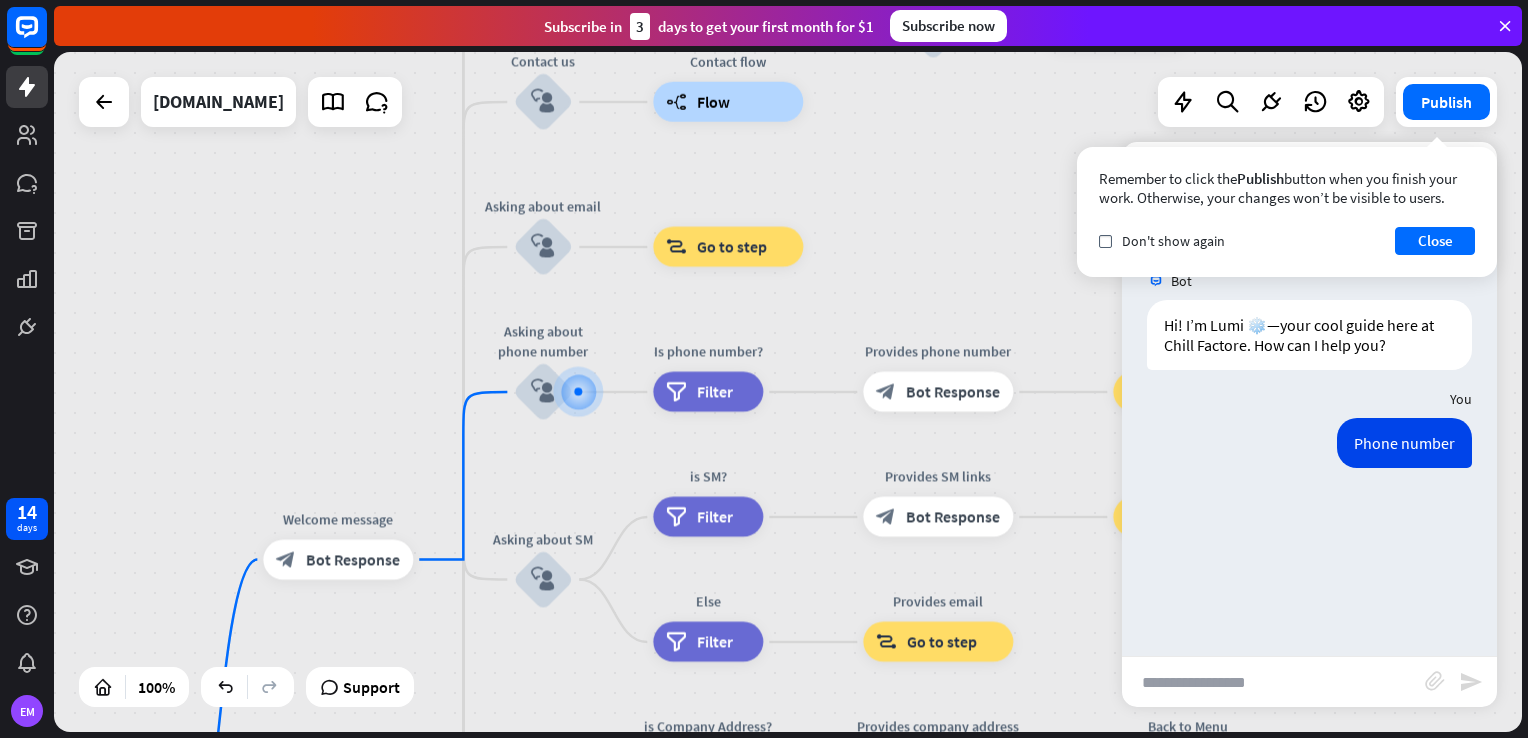 click on "Phone number
[DATE] 11:07 AM
Show JSON" at bounding box center [1309, 448] 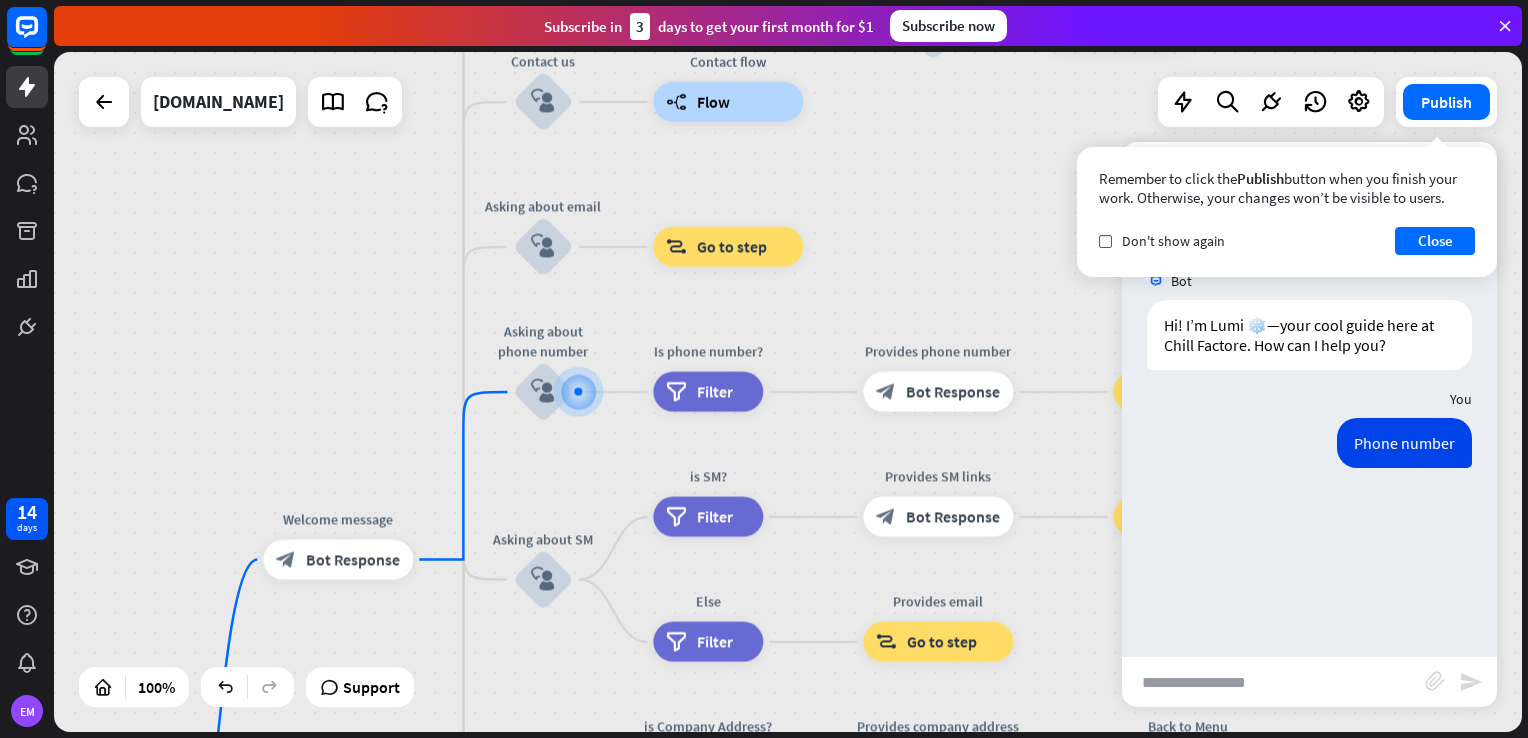 click at bounding box center [1273, 682] 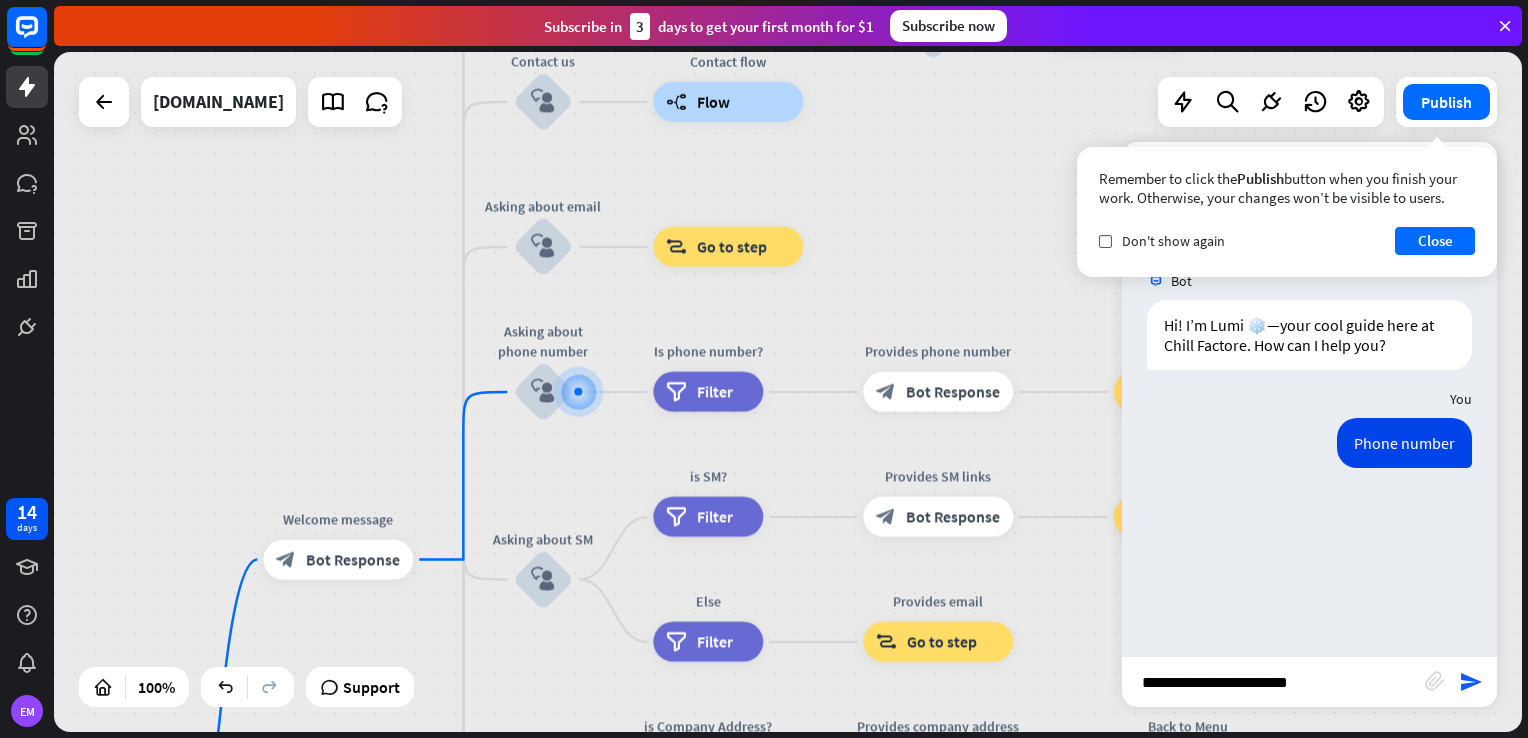type on "**********" 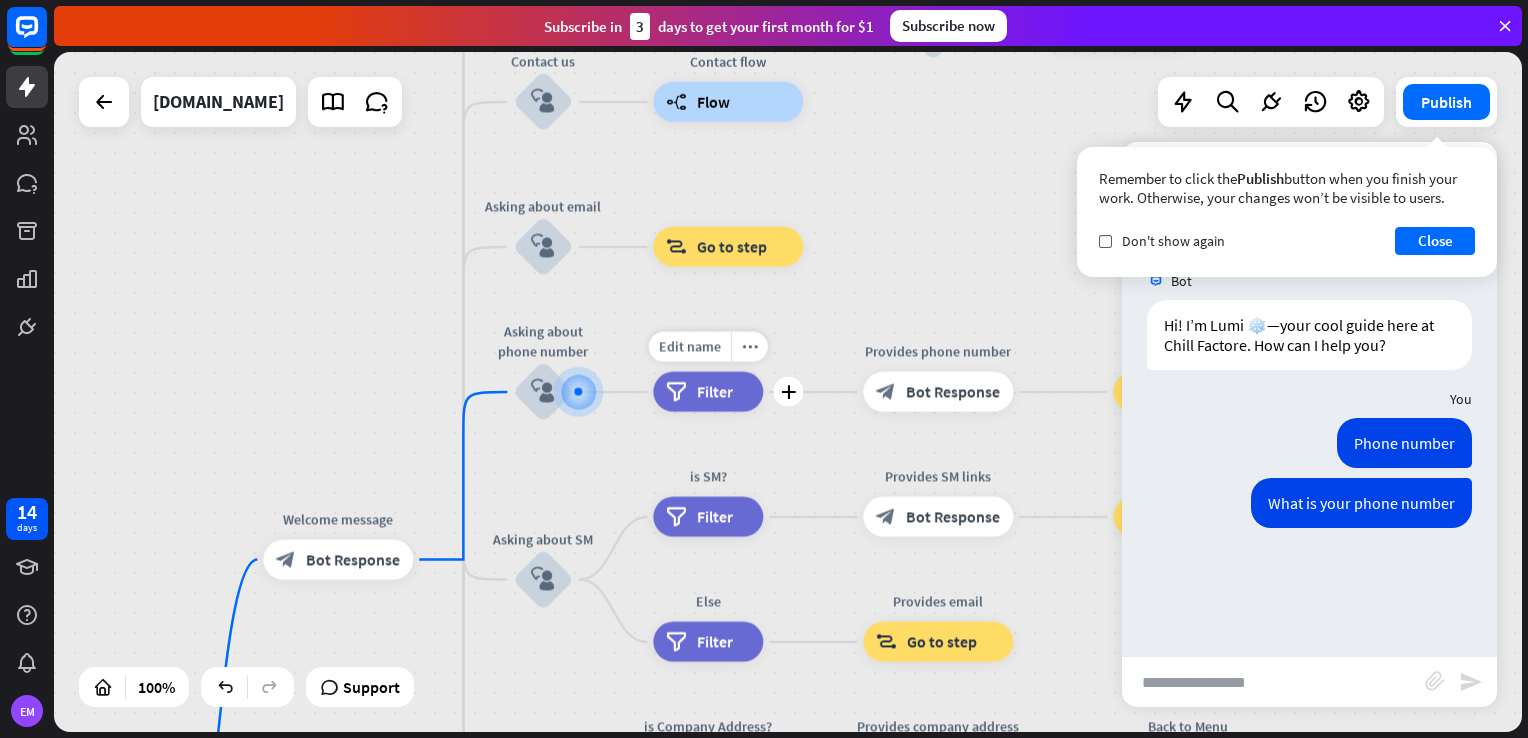 click on "filter" at bounding box center [676, 392] 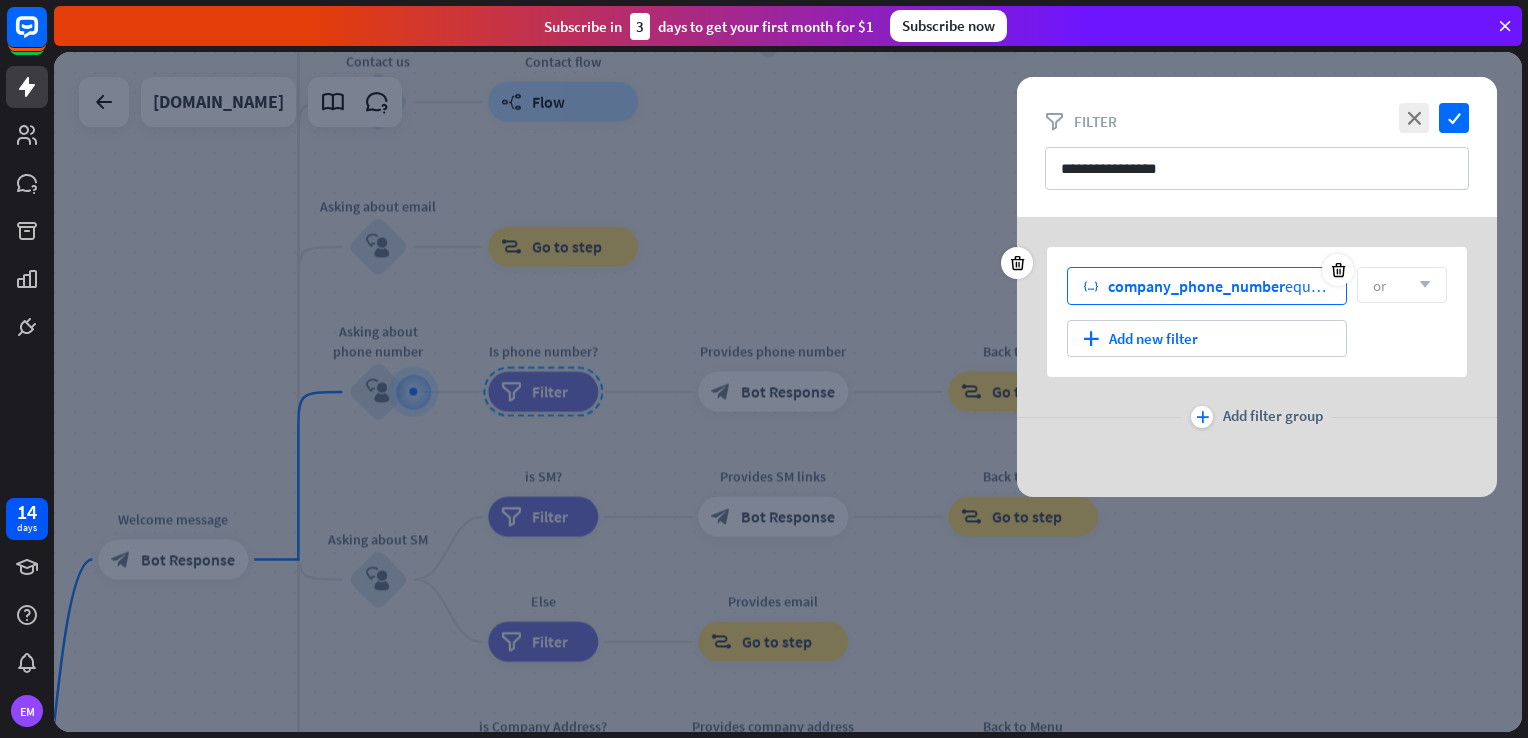 click on "company_phone_number" at bounding box center (1196, 286) 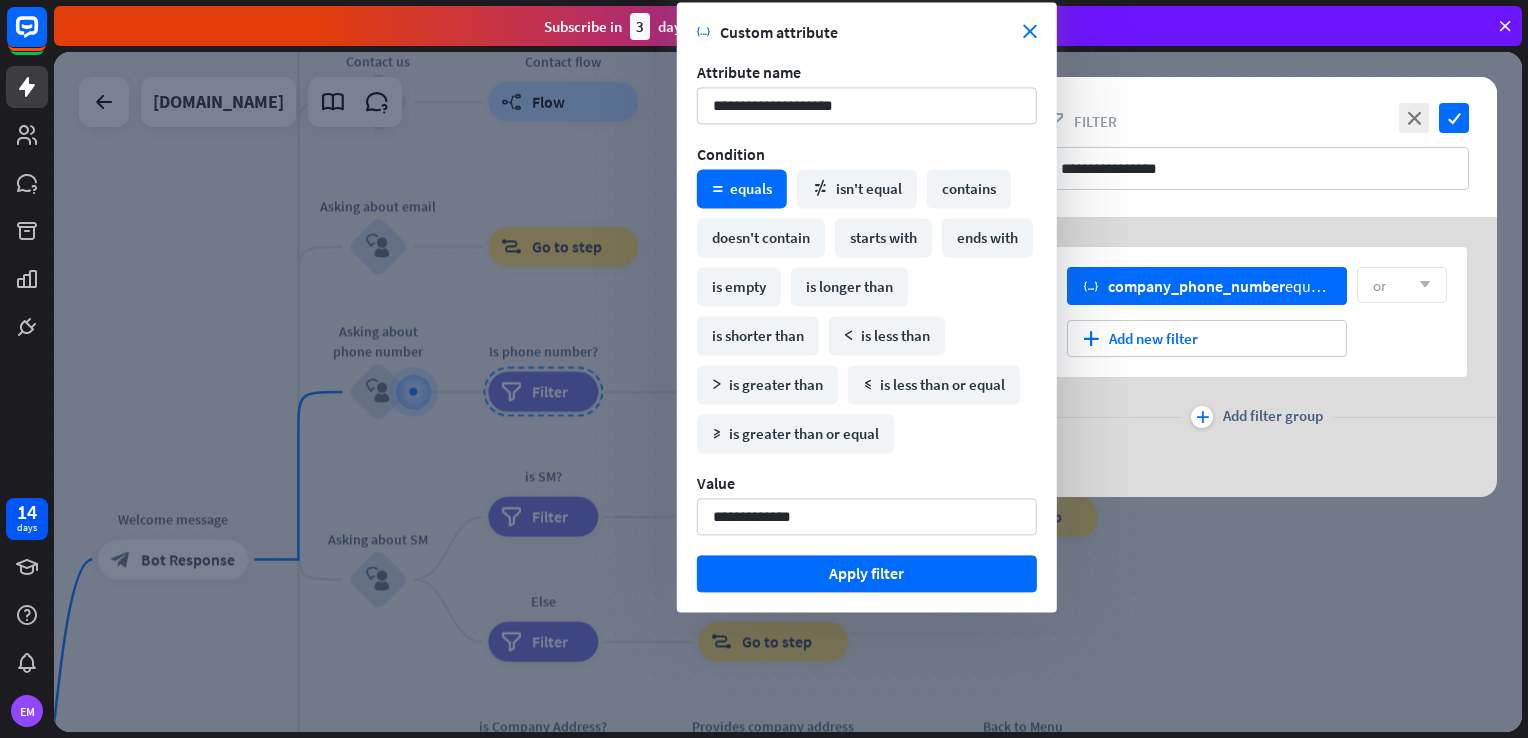 click on "plus
Add new filter" at bounding box center (1257, 338) 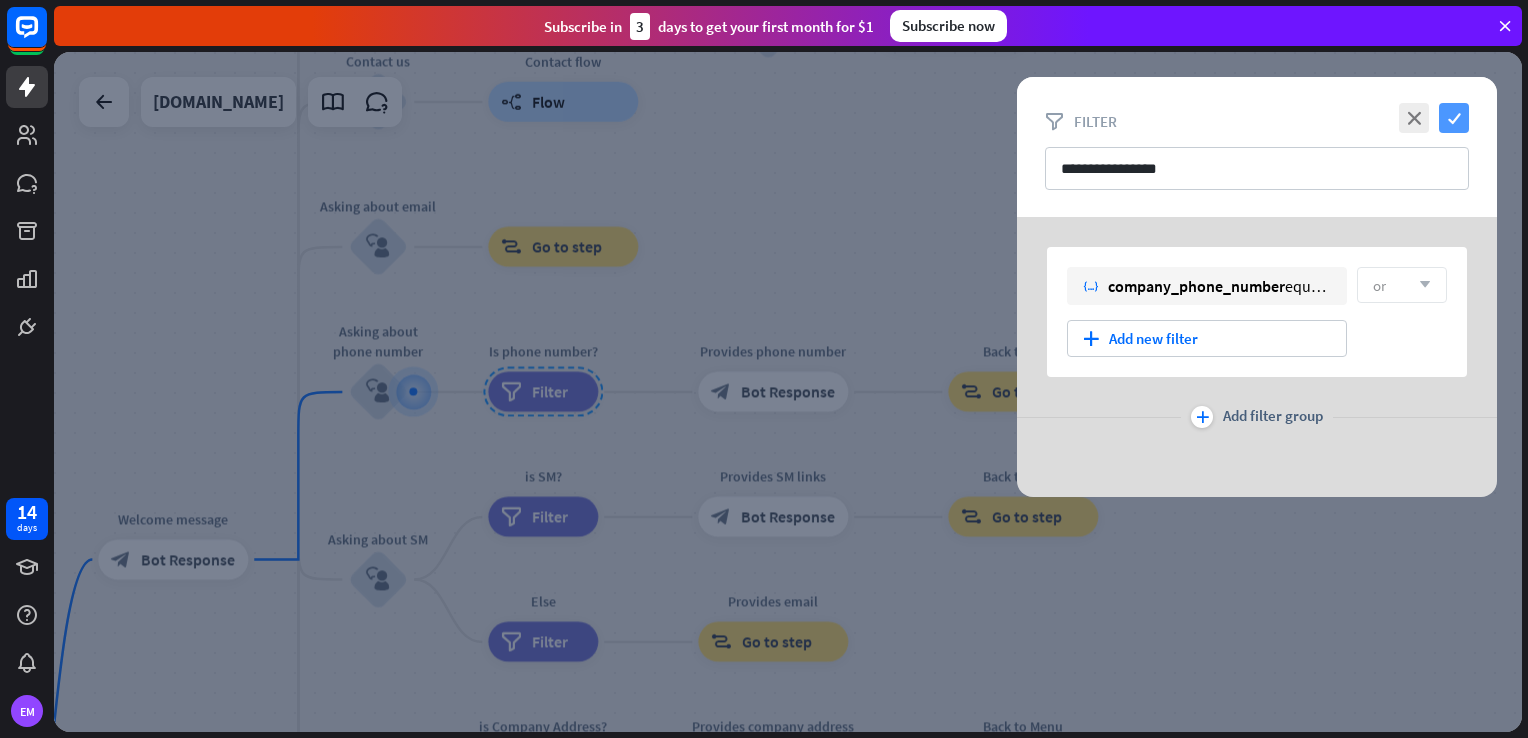 click on "check" at bounding box center (1454, 118) 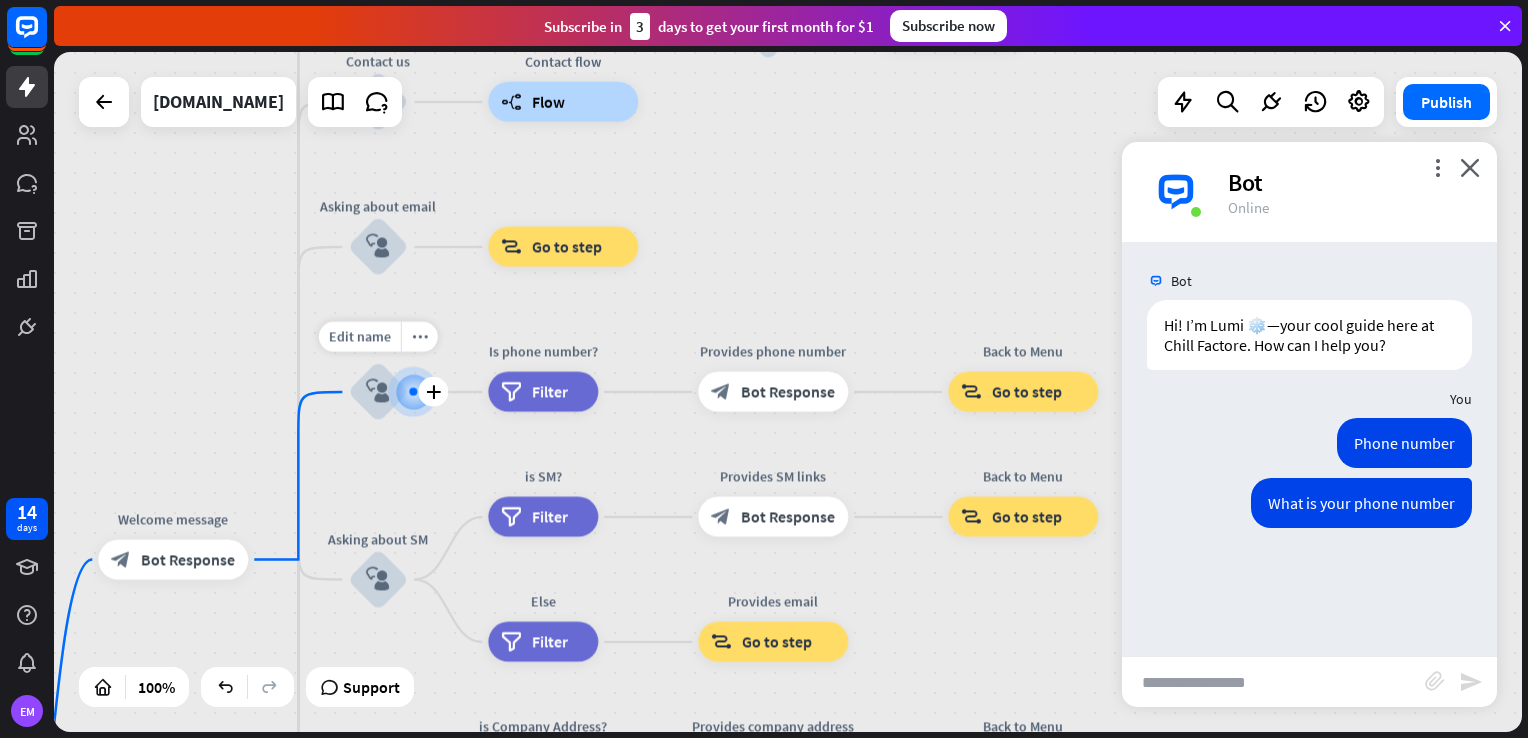 click at bounding box center [413, 392] 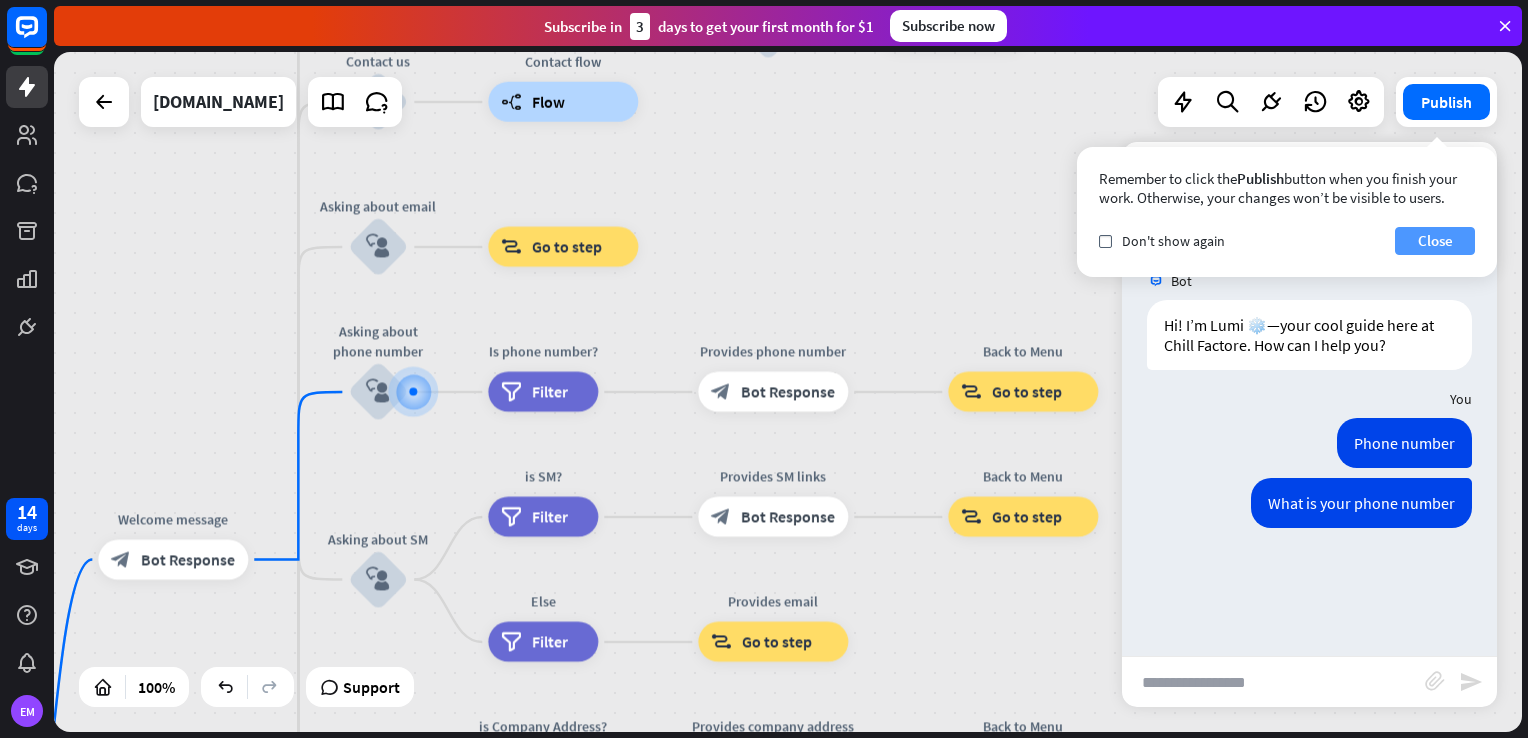 click on "Close" at bounding box center [1435, 241] 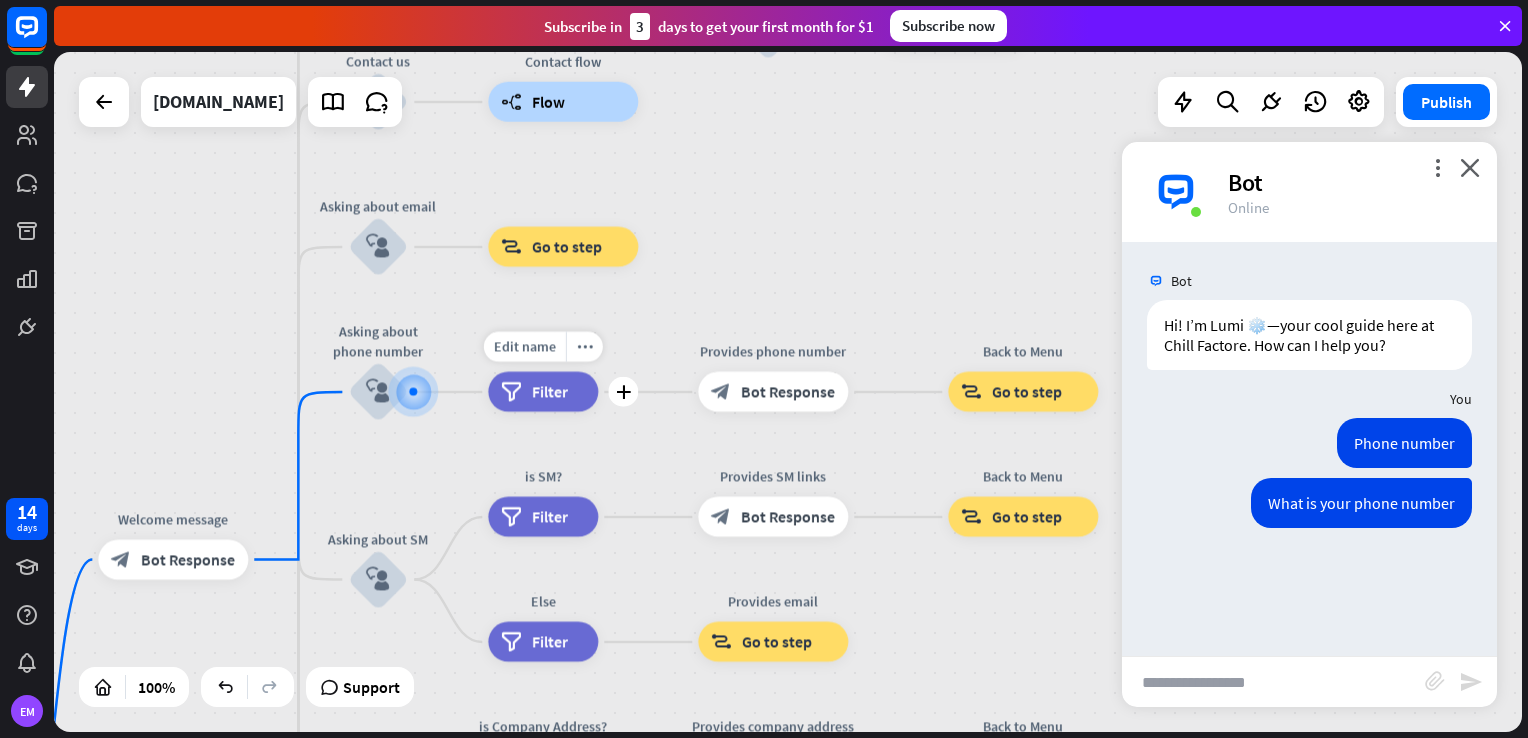 click on "Filter" at bounding box center [550, 392] 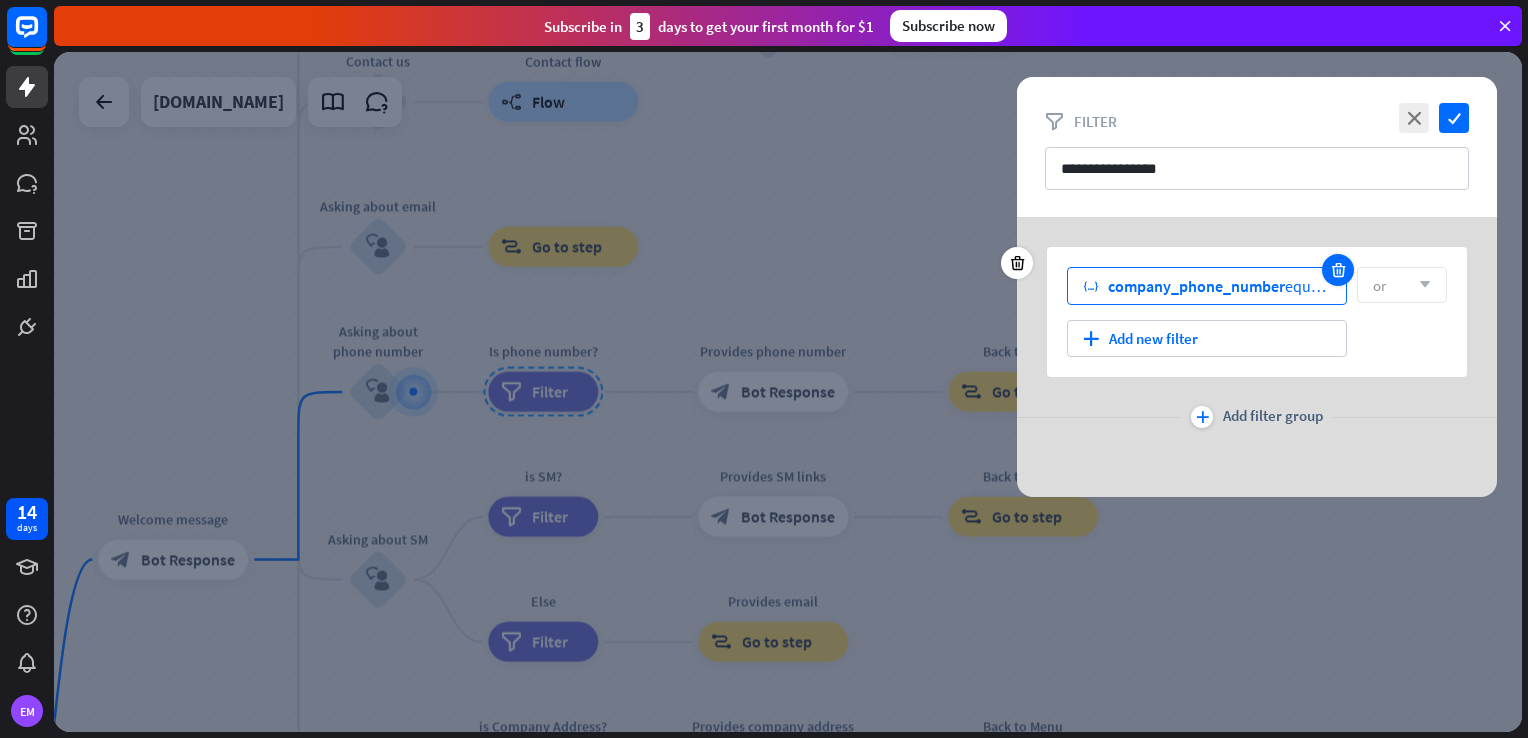 click at bounding box center [1338, 270] 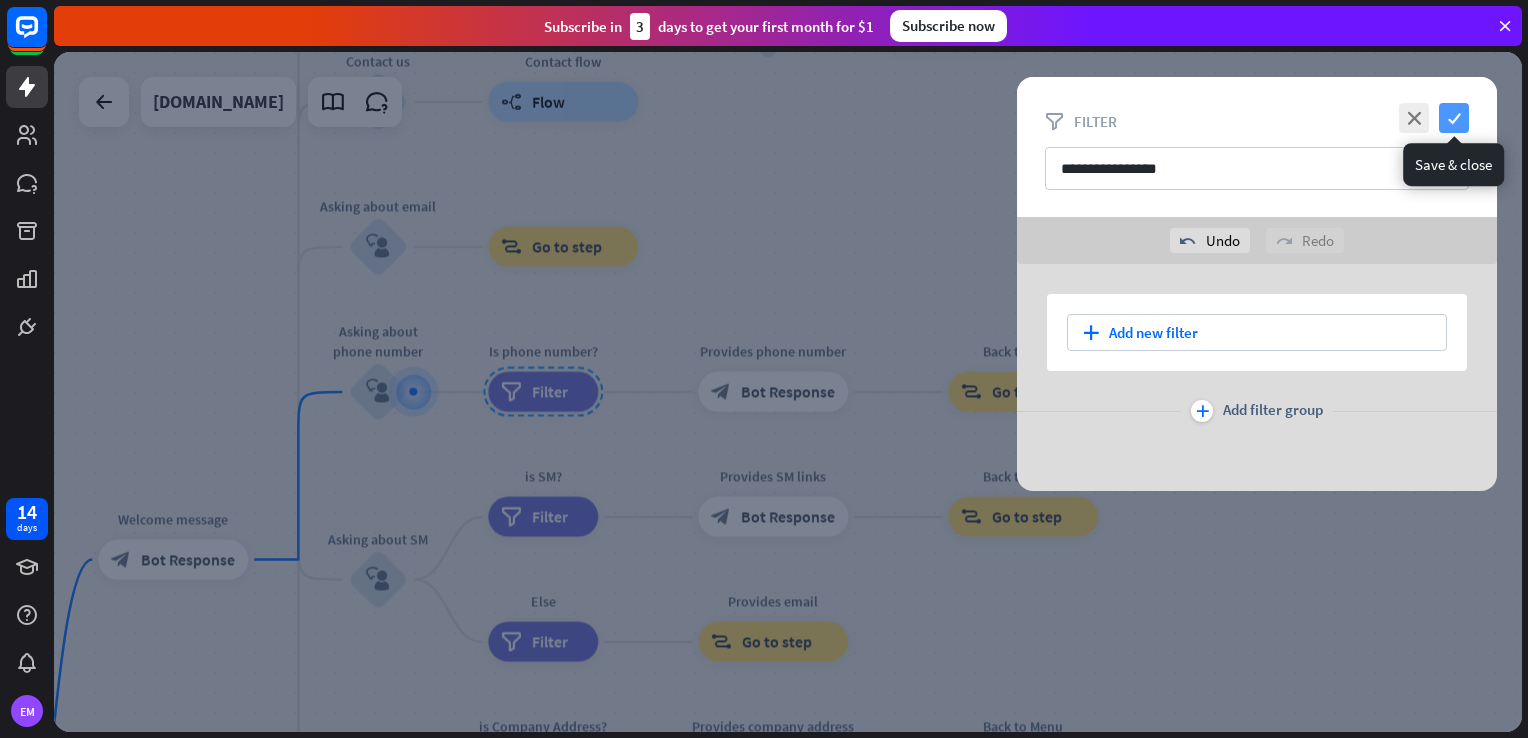 click on "check" at bounding box center [1454, 118] 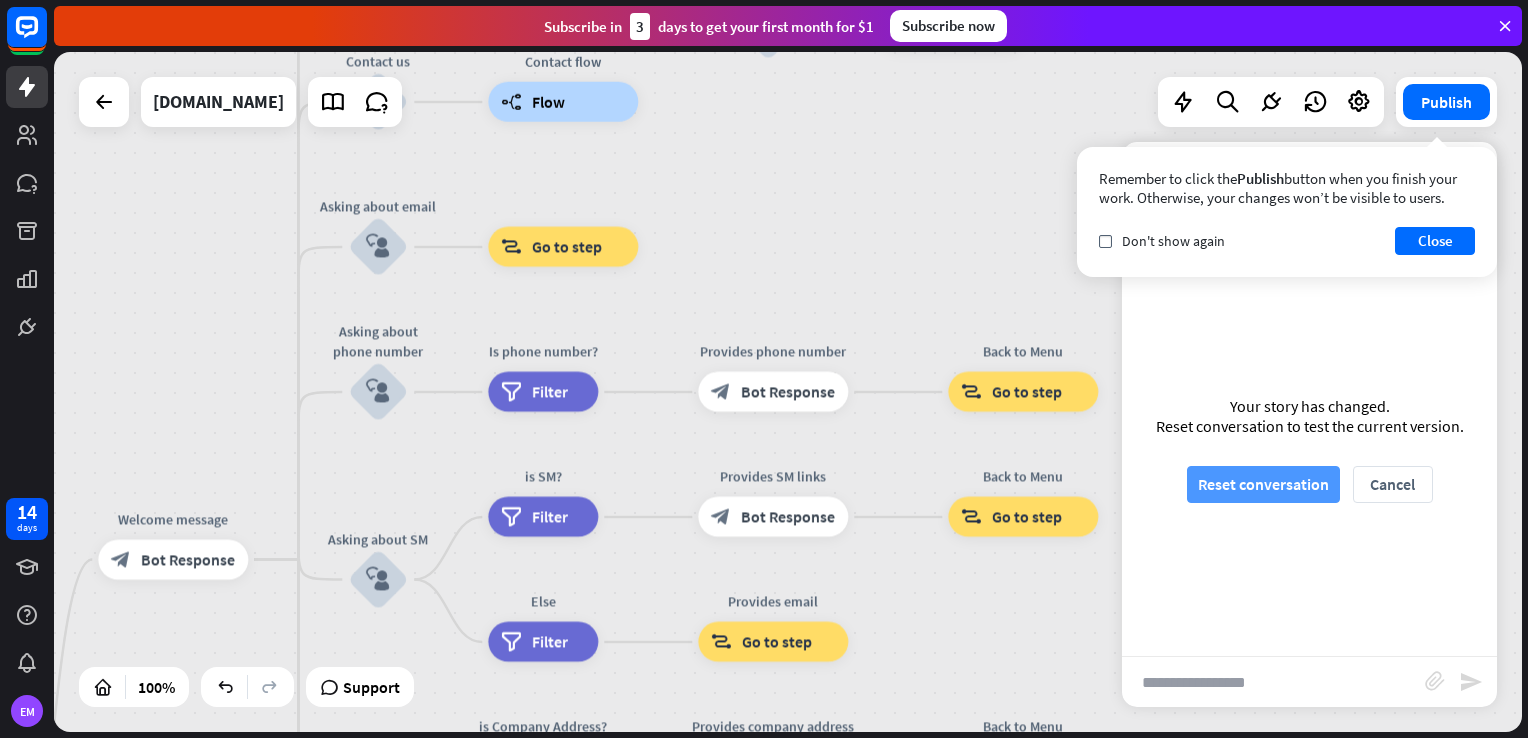 click on "Reset conversation" at bounding box center [1263, 484] 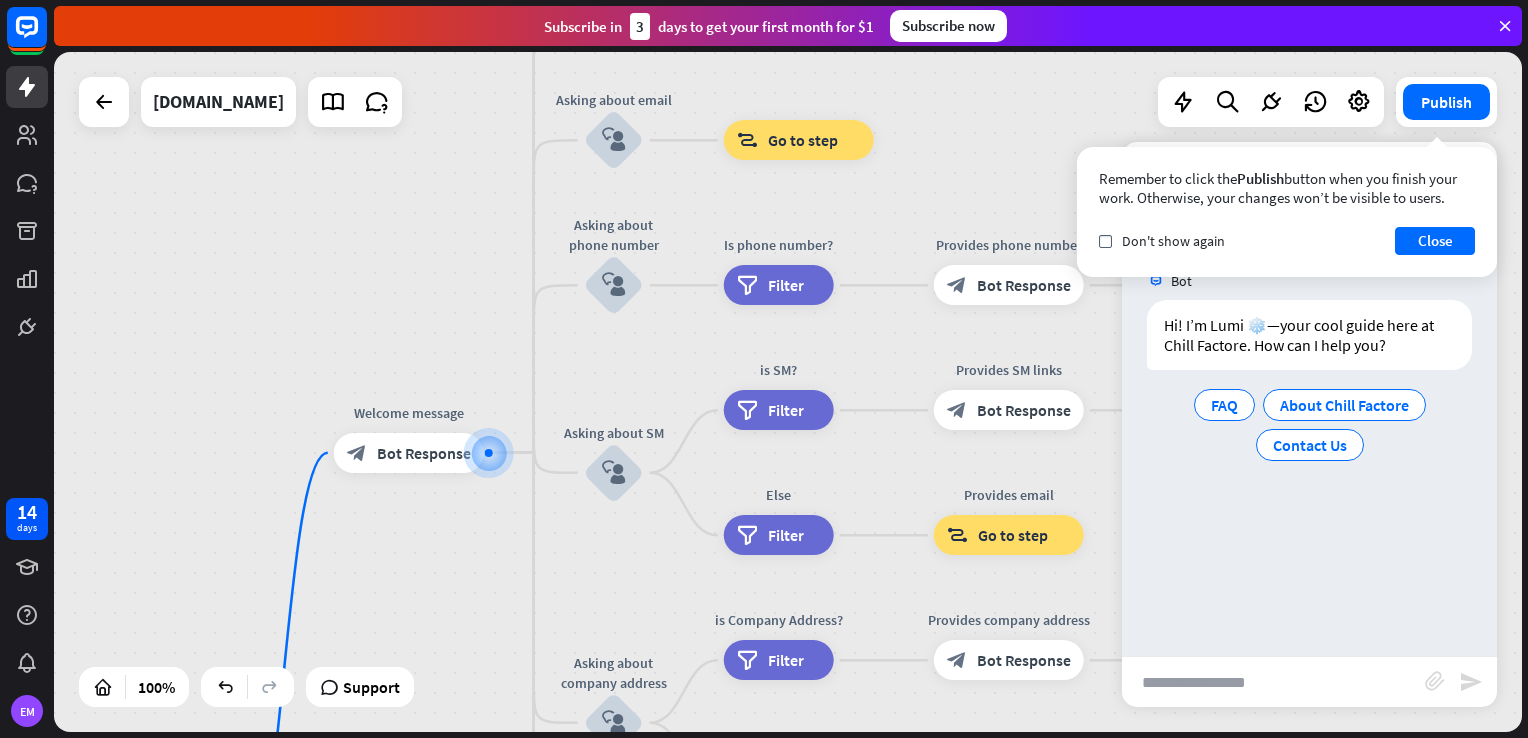 click at bounding box center (1273, 682) 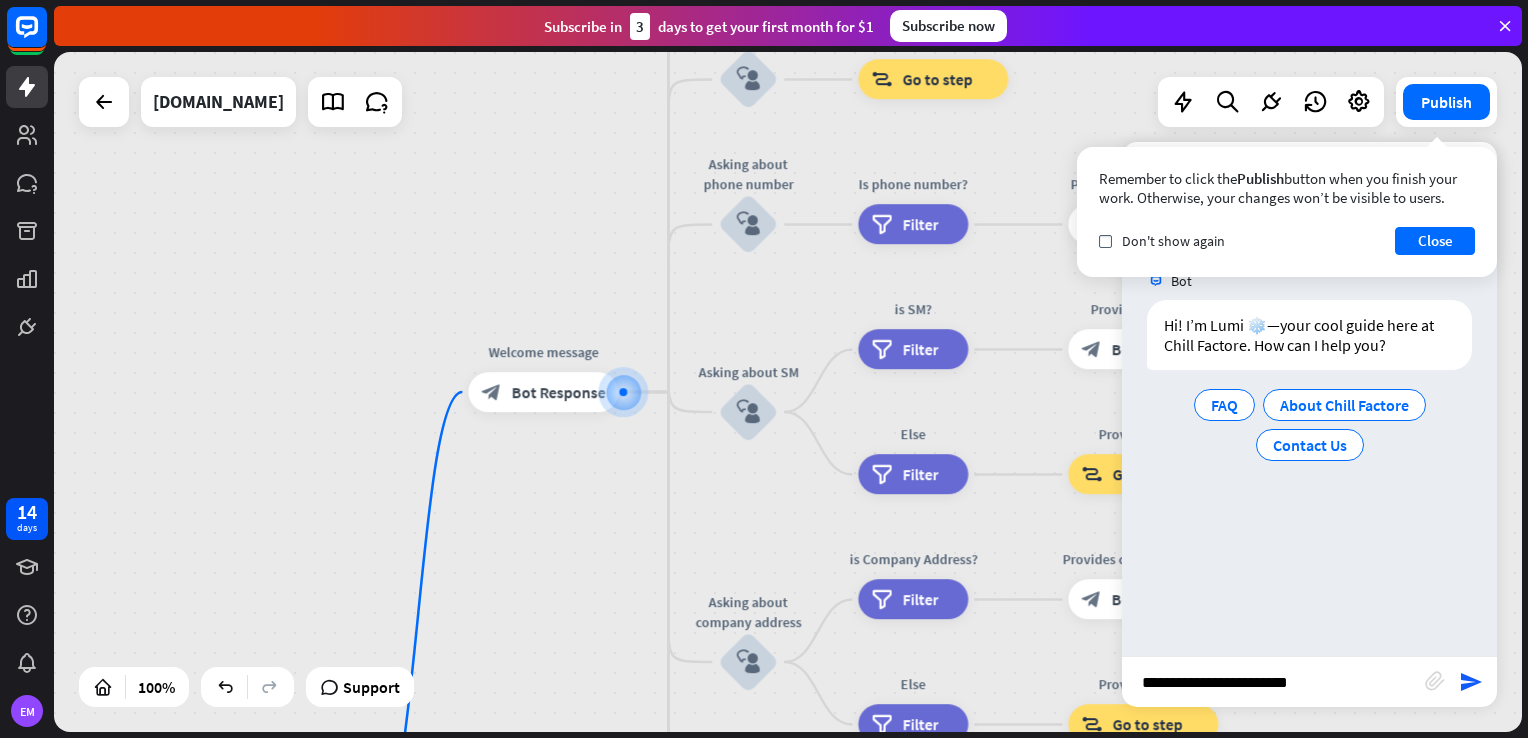 type on "**********" 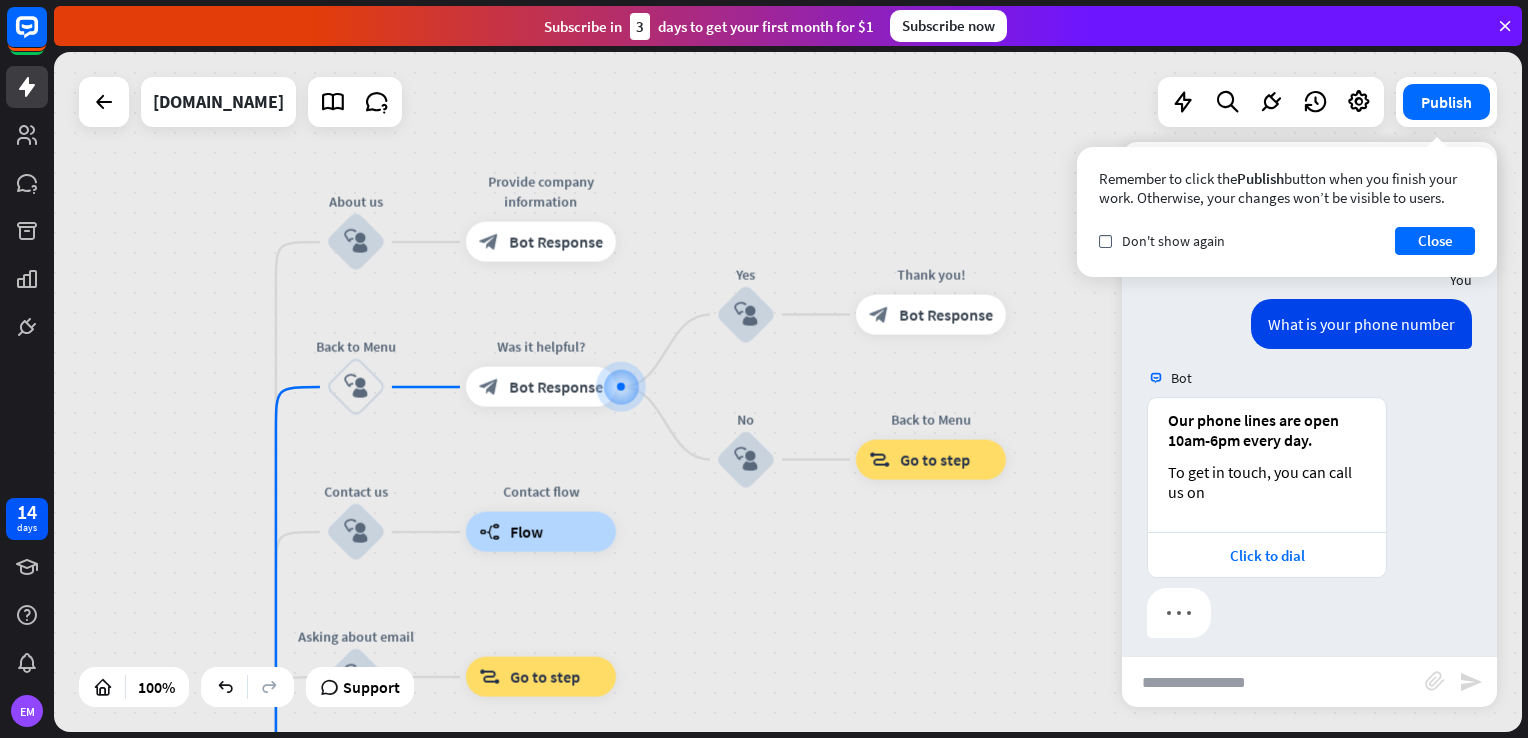 scroll, scrollTop: 130, scrollLeft: 0, axis: vertical 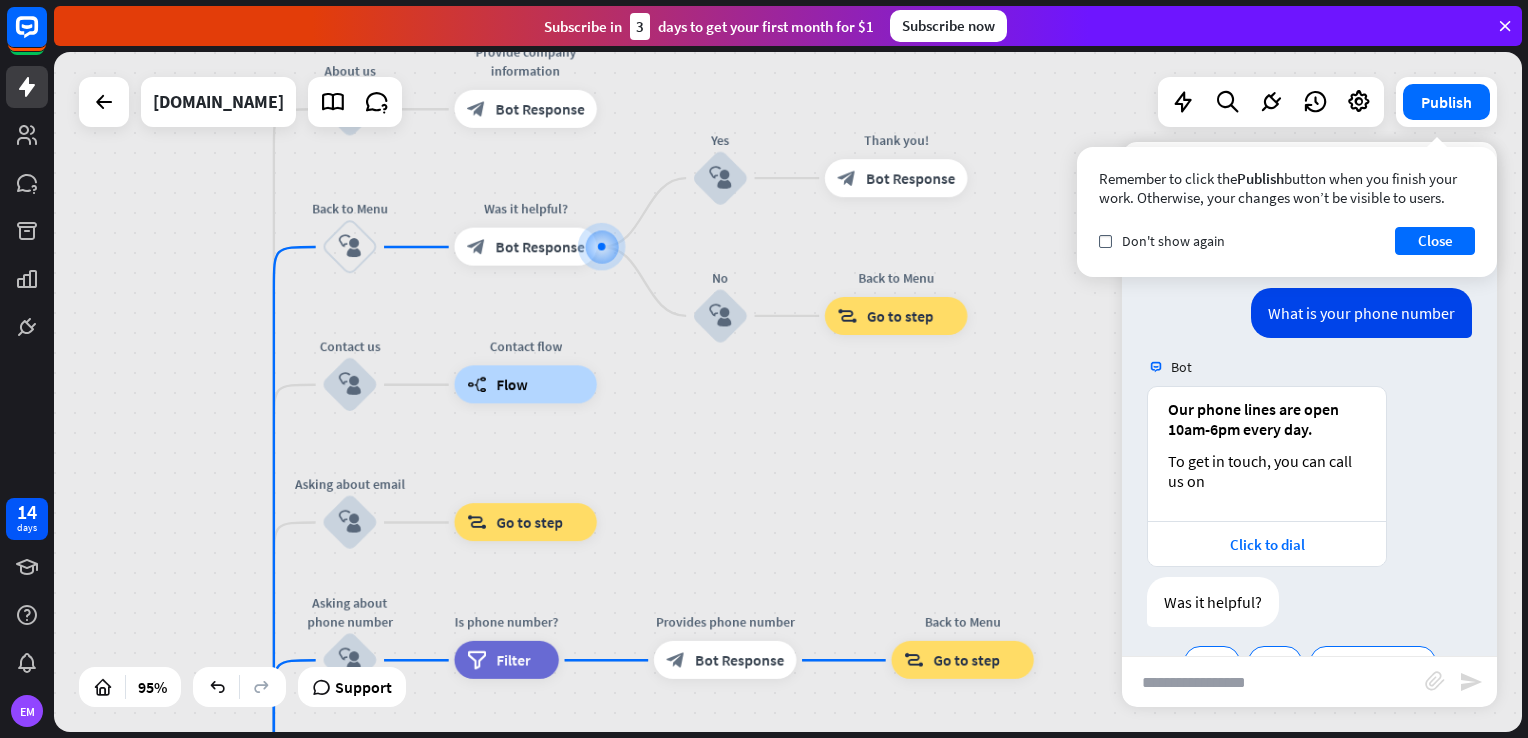 click on "home_2   Start point                 Welcome message   block_bot_response   Bot Response                 About us   block_user_input                 Provide company information   block_bot_response   Bot Response                 Back to Menu   block_user_input                 Was it helpful?   block_bot_response   Bot Response                     Yes   block_user_input                 Thank you!   block_bot_response   Bot Response                 No   block_user_input                 Back to Menu   block_goto   Go to step                 Contact us   block_user_input                 Contact flow   builder_tree   Flow                 Asking about email   block_user_input                   block_goto   Go to step                 Asking about phone number   block_user_input                 Is phone number?   filter   Filter                 Provides phone number   block_bot_response   Bot Response                 Back to Menu   block_goto   Go to step                 Asking about SM" at bounding box center [788, 392] 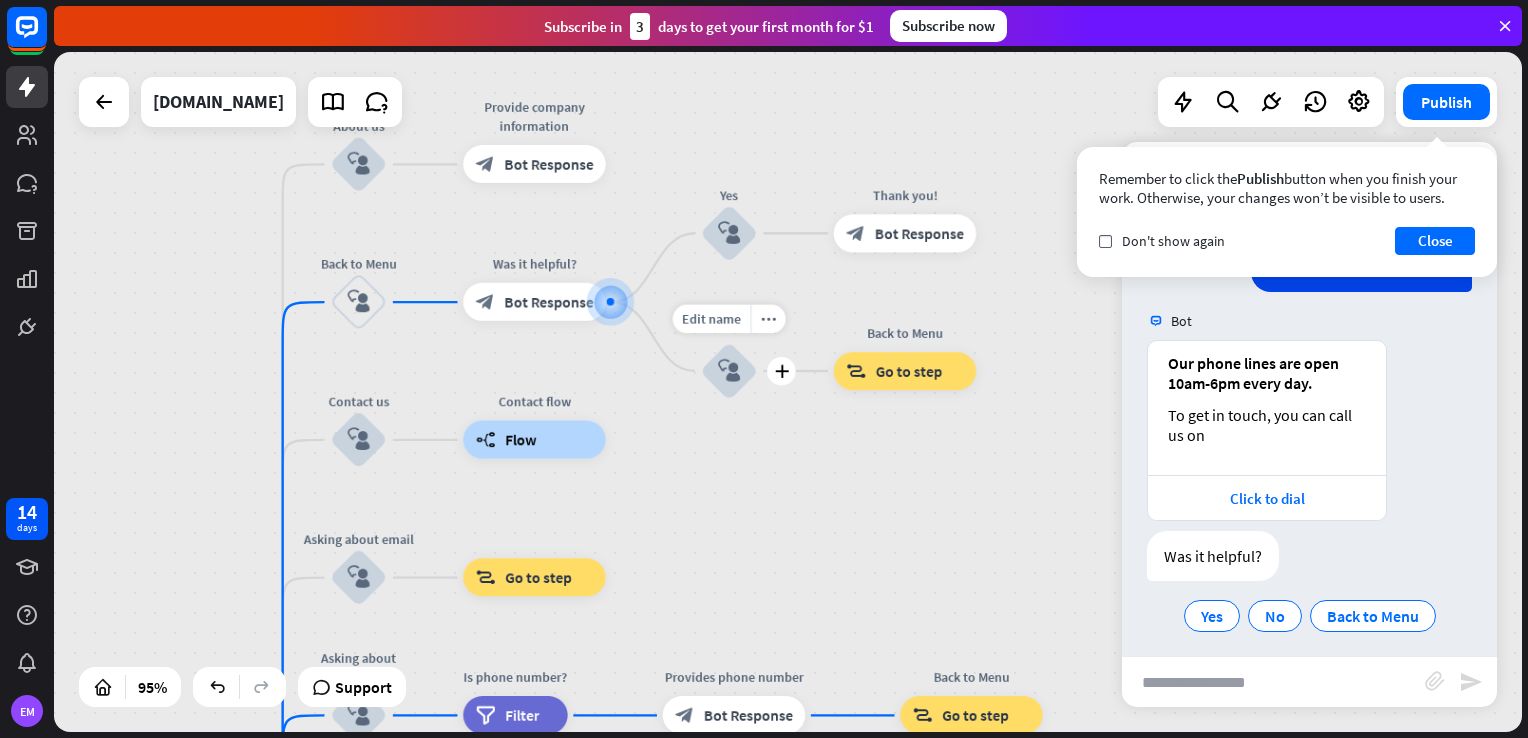scroll, scrollTop: 184, scrollLeft: 0, axis: vertical 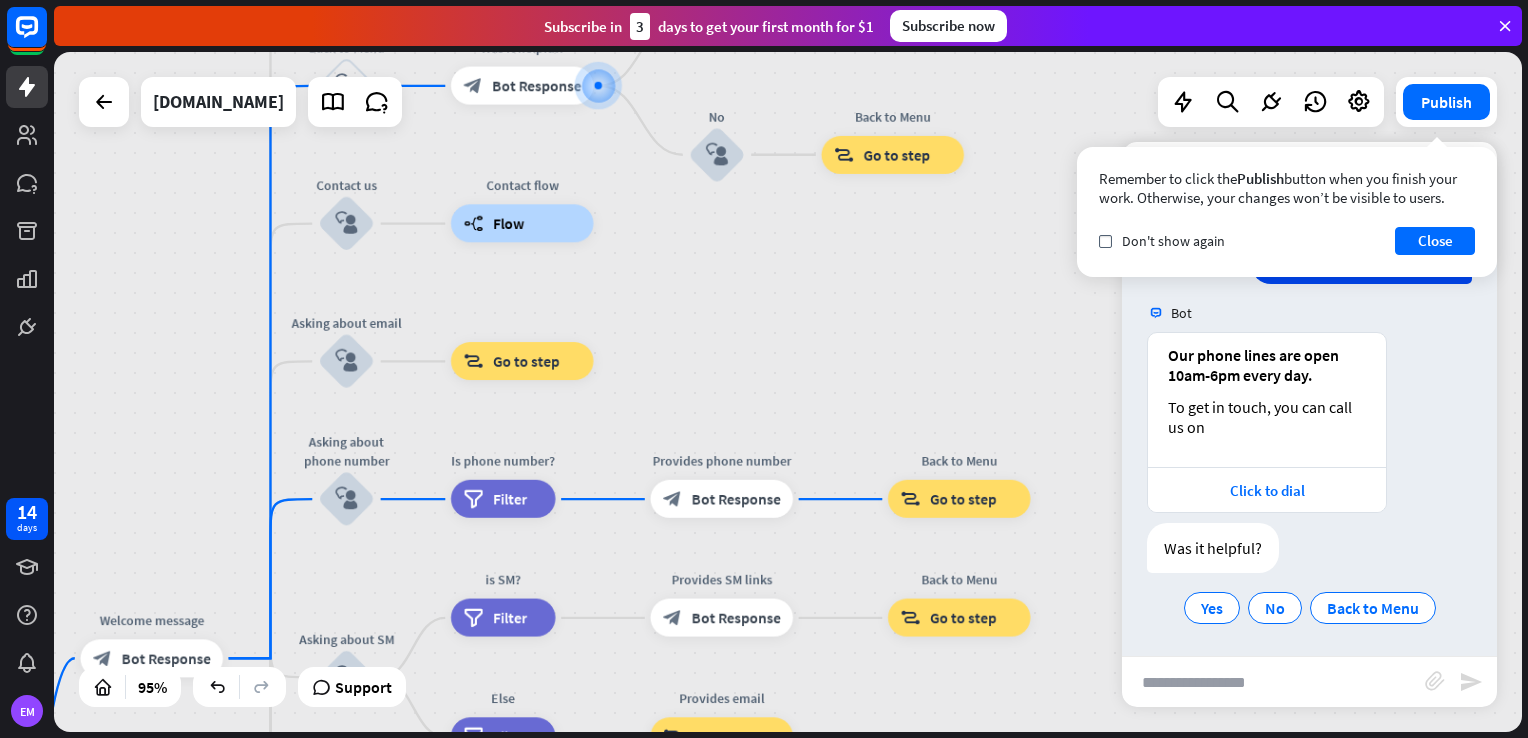 drag, startPoint x: 777, startPoint y: 385, endPoint x: 782, endPoint y: 318, distance: 67.18631 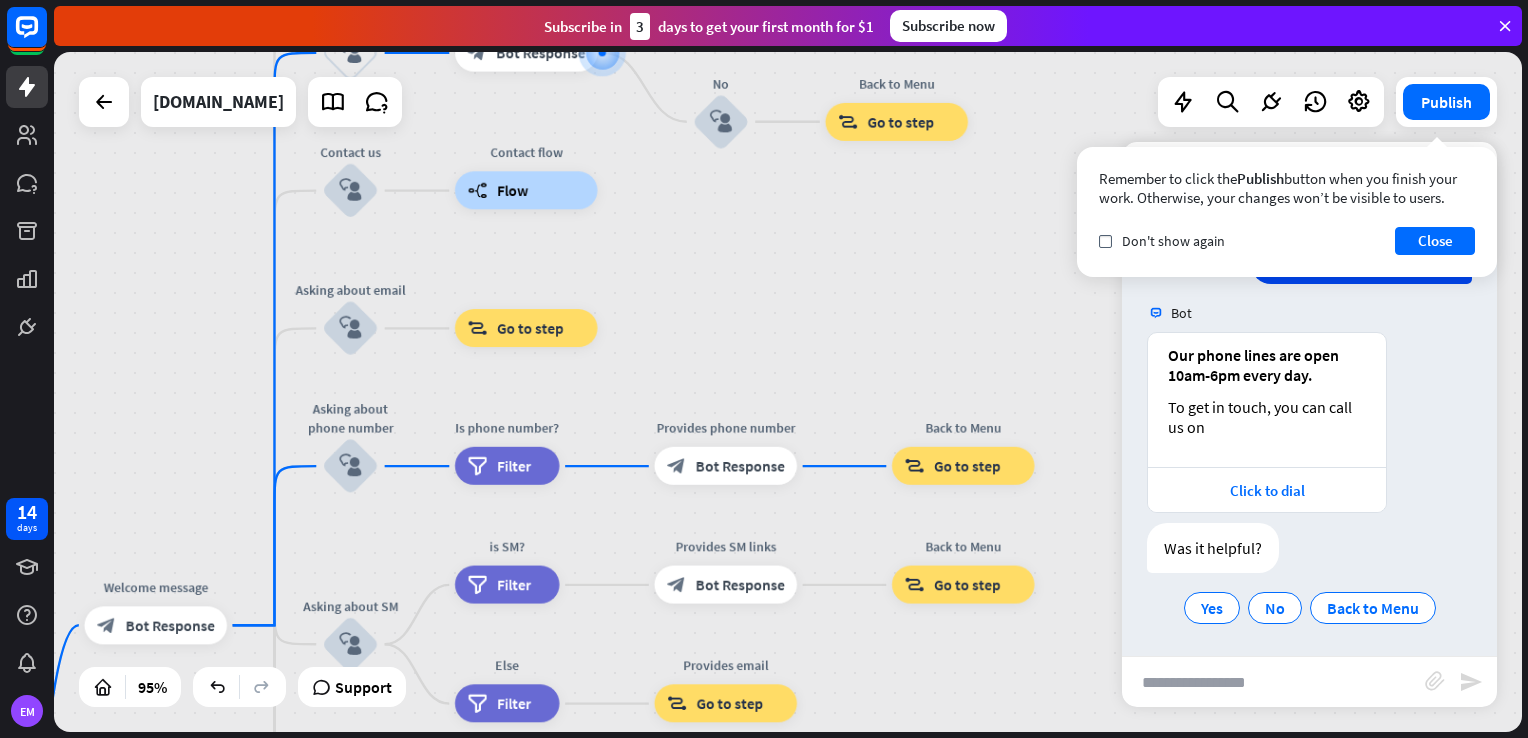 drag, startPoint x: 836, startPoint y: 358, endPoint x: 814, endPoint y: 369, distance: 24.596748 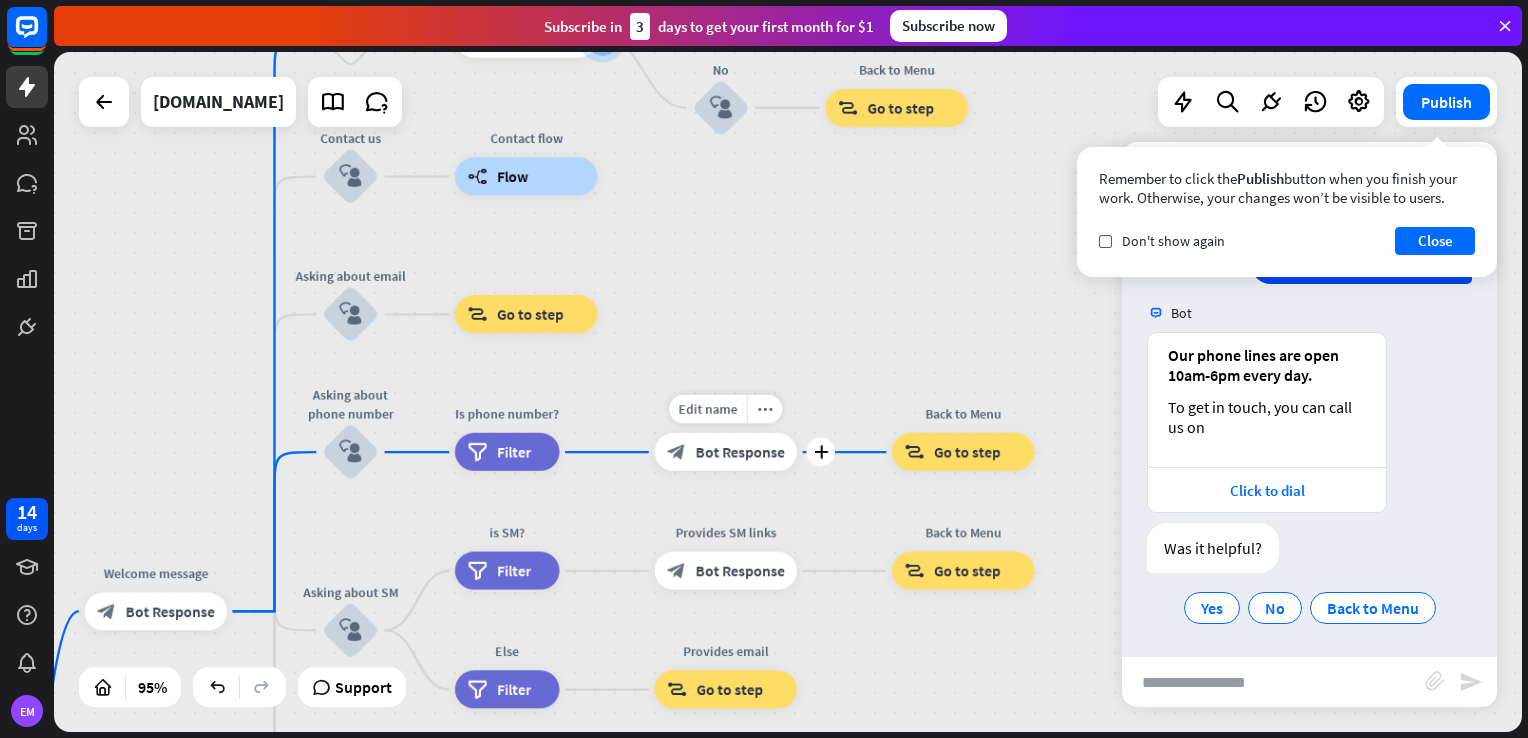 click on "block_bot_response   Bot Response" at bounding box center [725, 452] 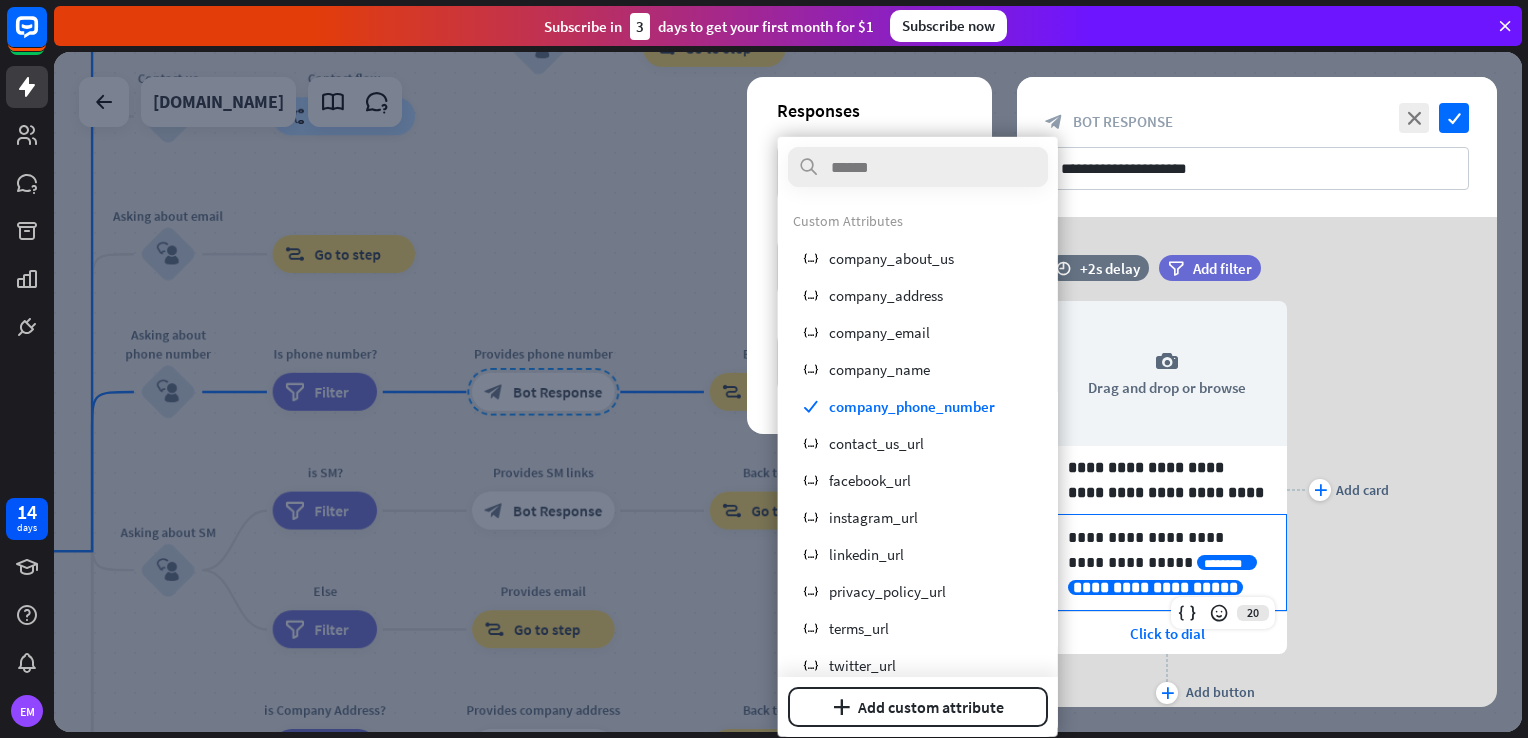 click on "**********" at bounding box center (1155, 587) 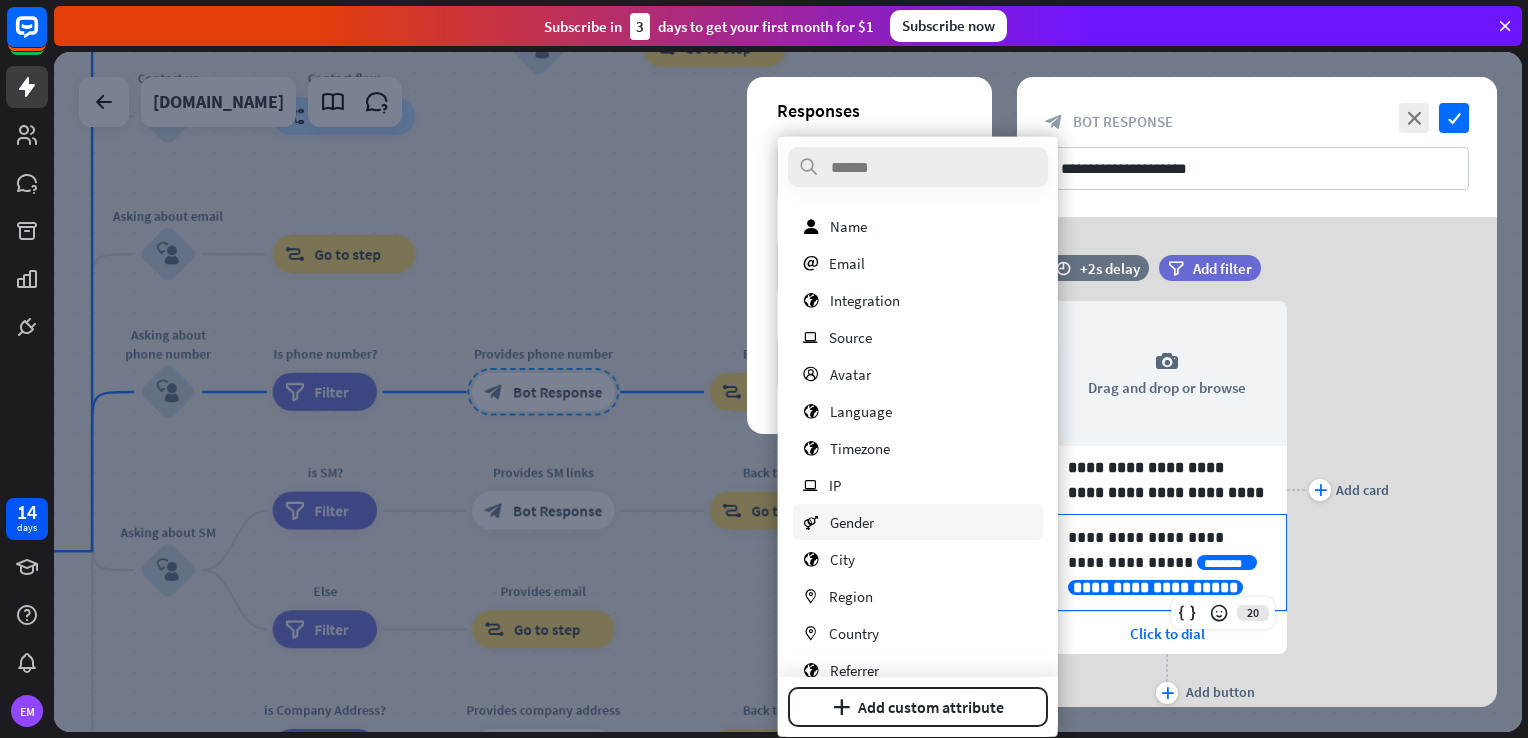 scroll, scrollTop: 660, scrollLeft: 0, axis: vertical 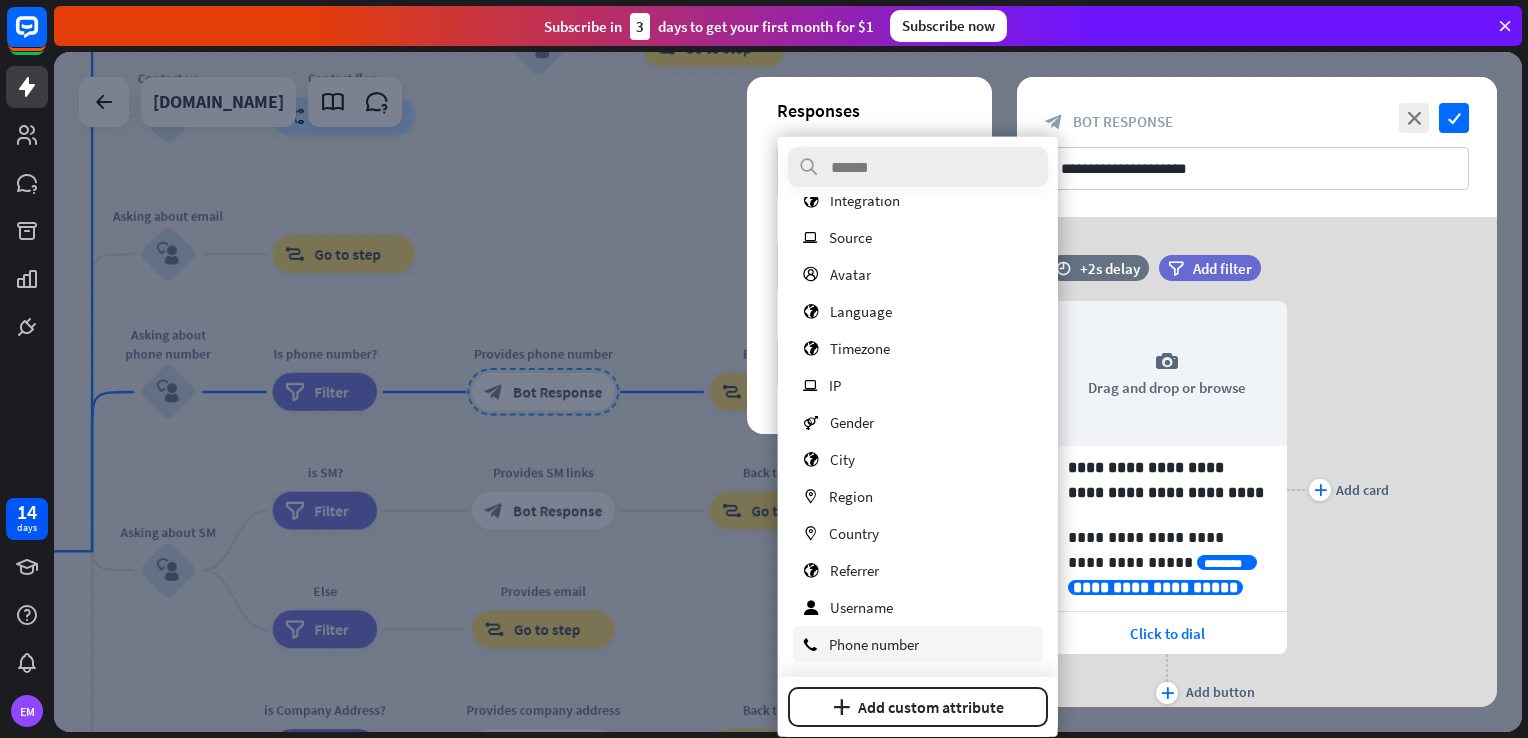 click on "Phone number" at bounding box center [874, 643] 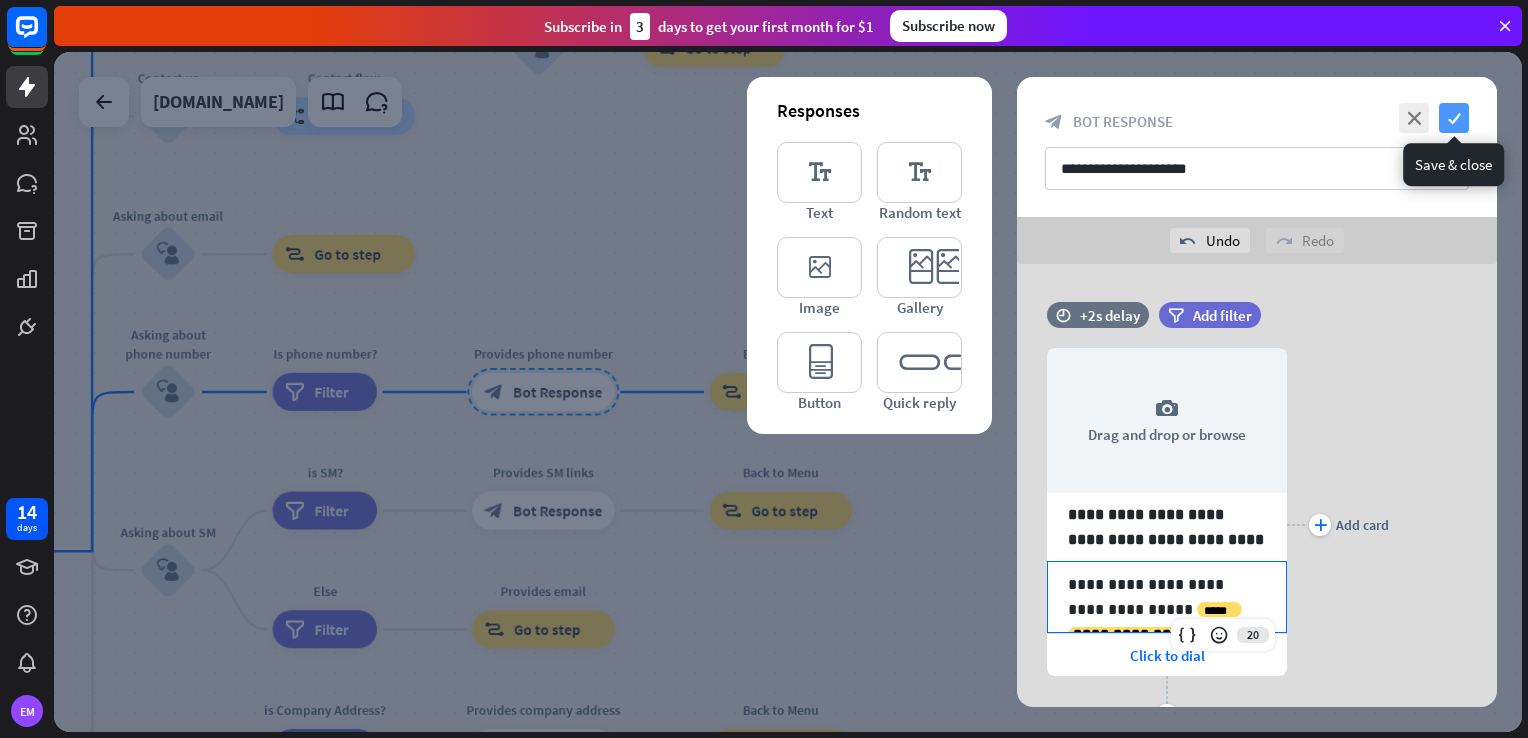 click on "check" at bounding box center [1454, 118] 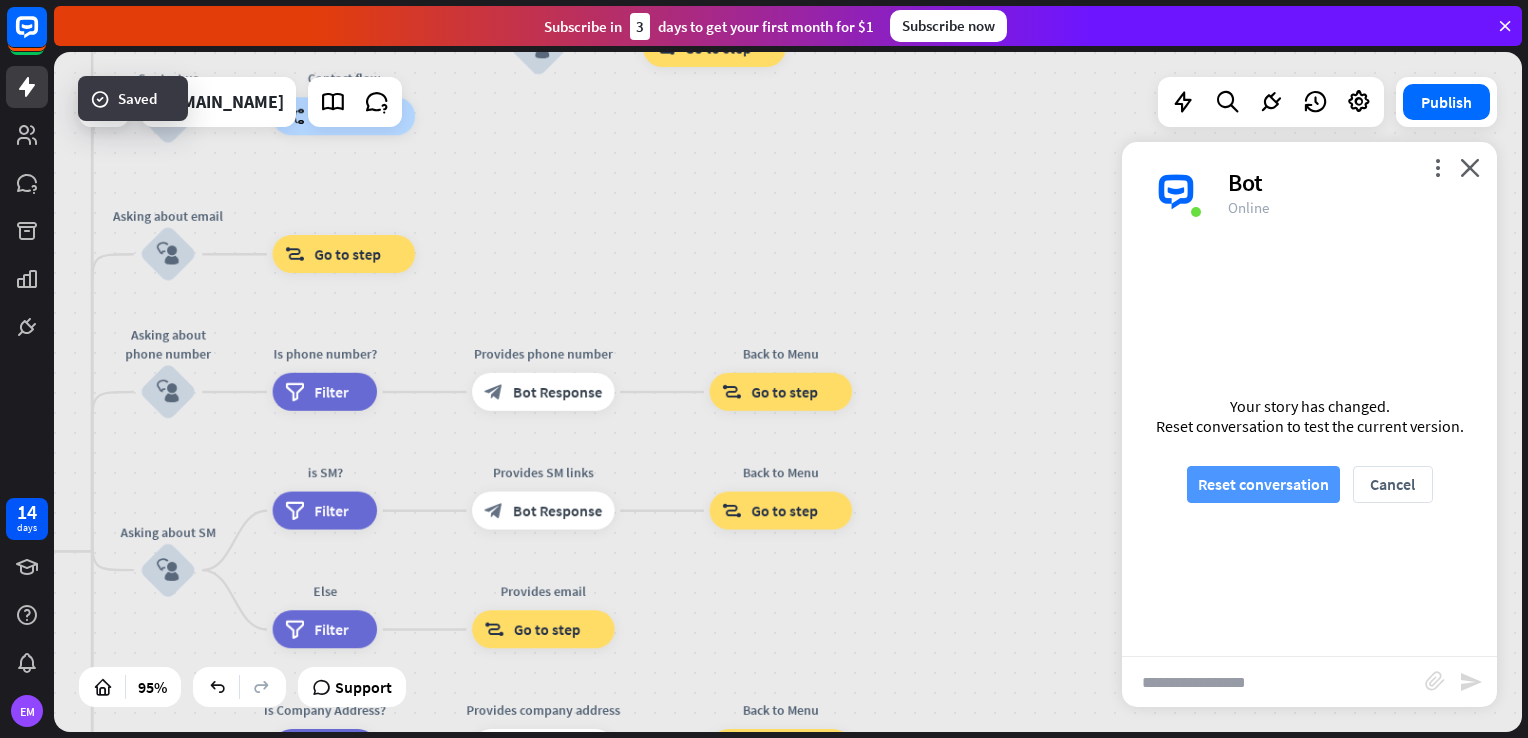 click on "Reset conversation" at bounding box center (1263, 484) 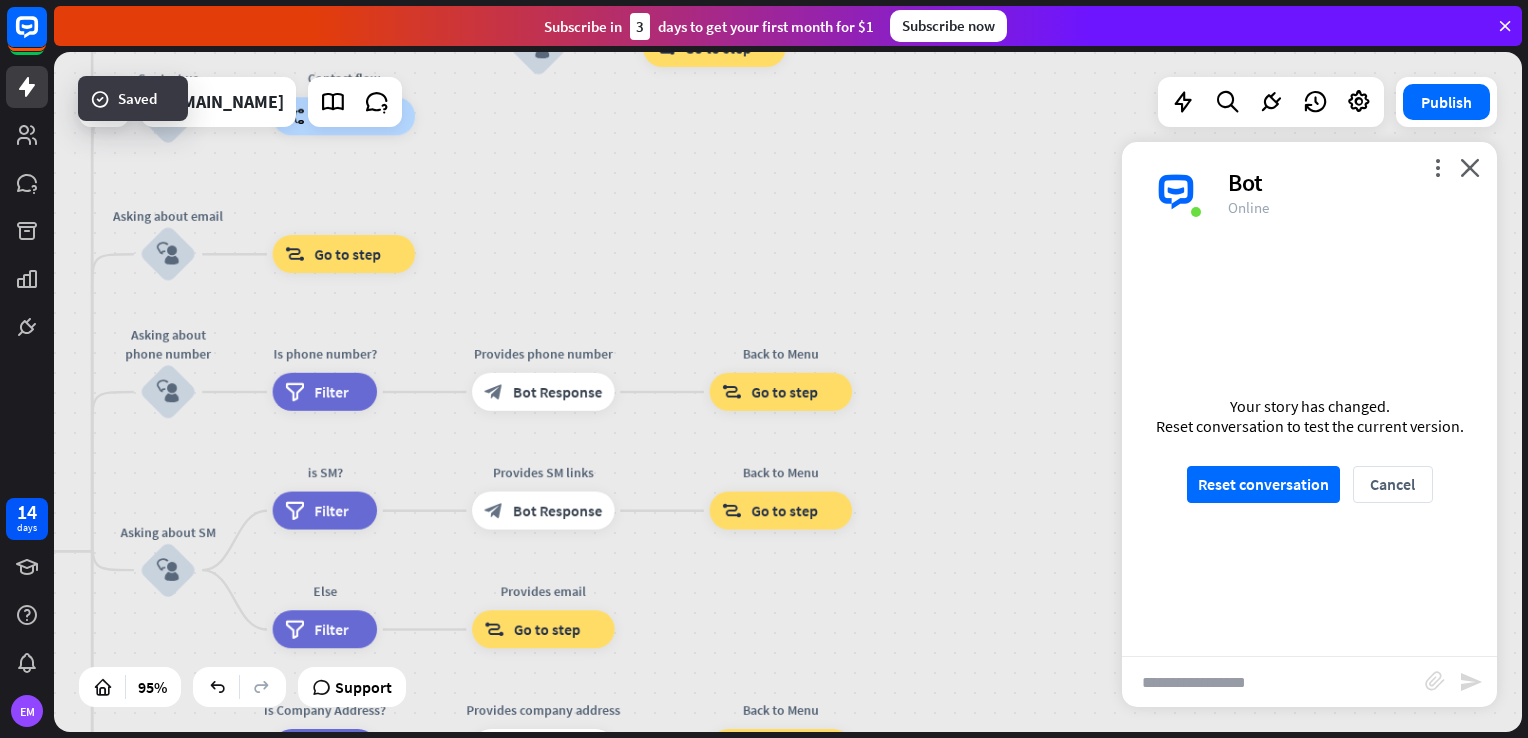 scroll, scrollTop: 0, scrollLeft: 0, axis: both 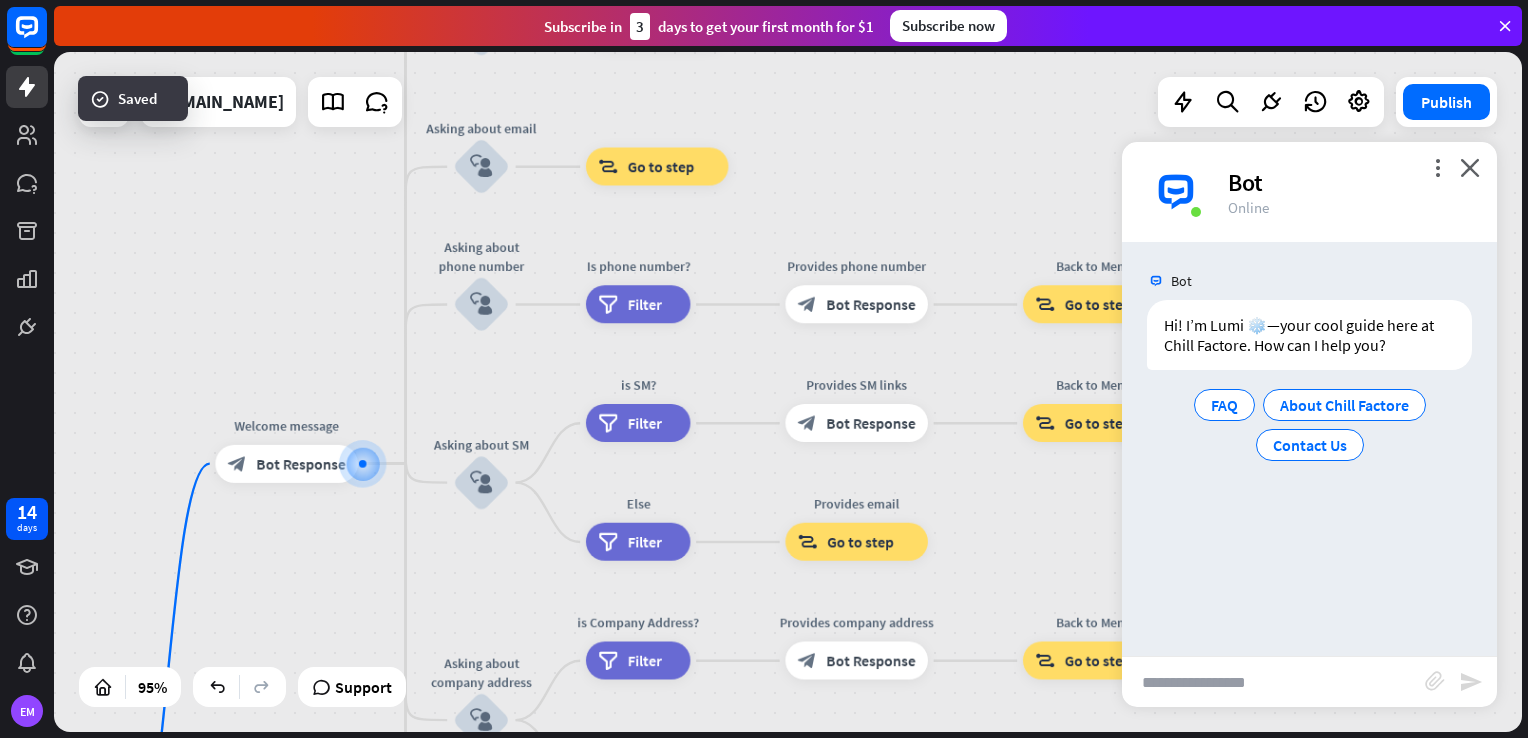 click at bounding box center (1273, 682) 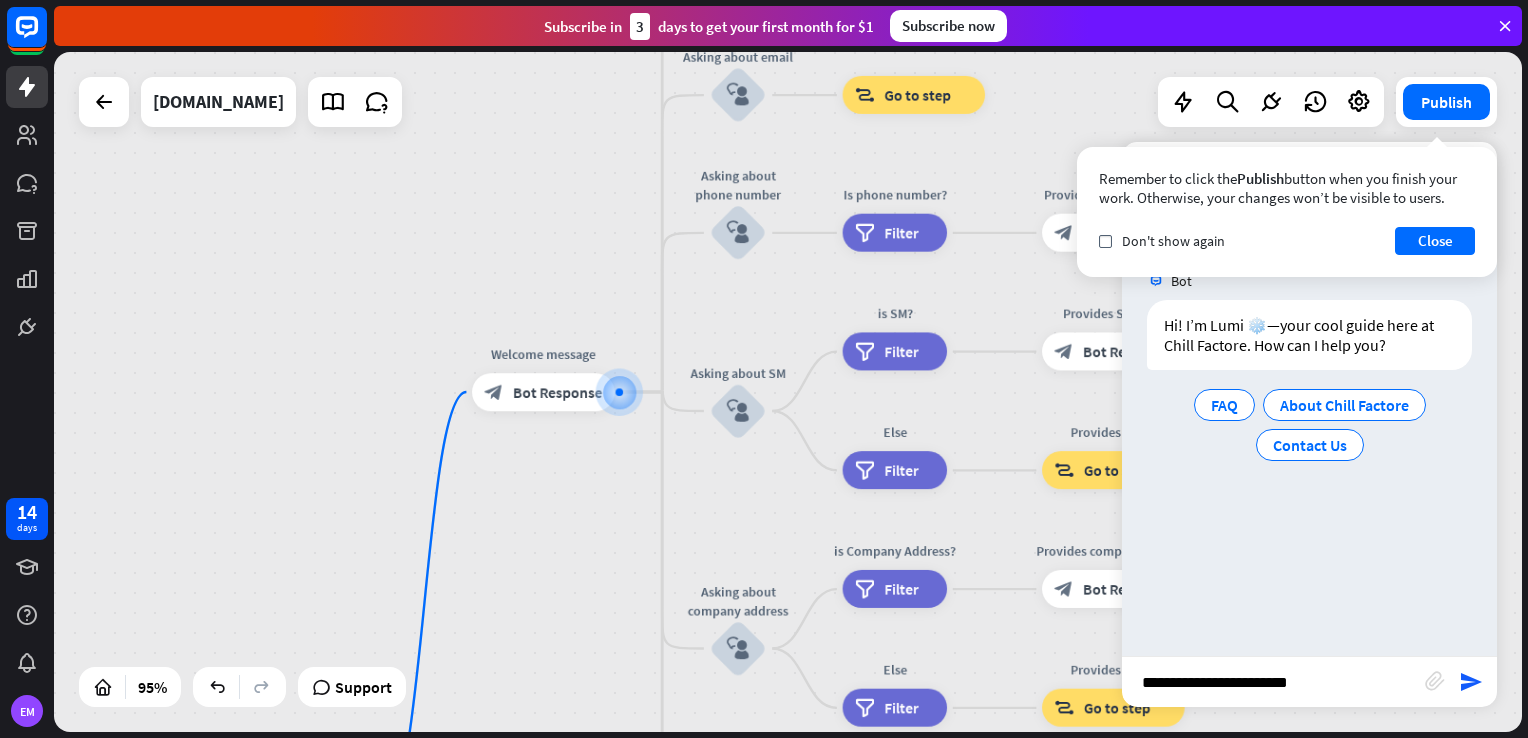 type on "**********" 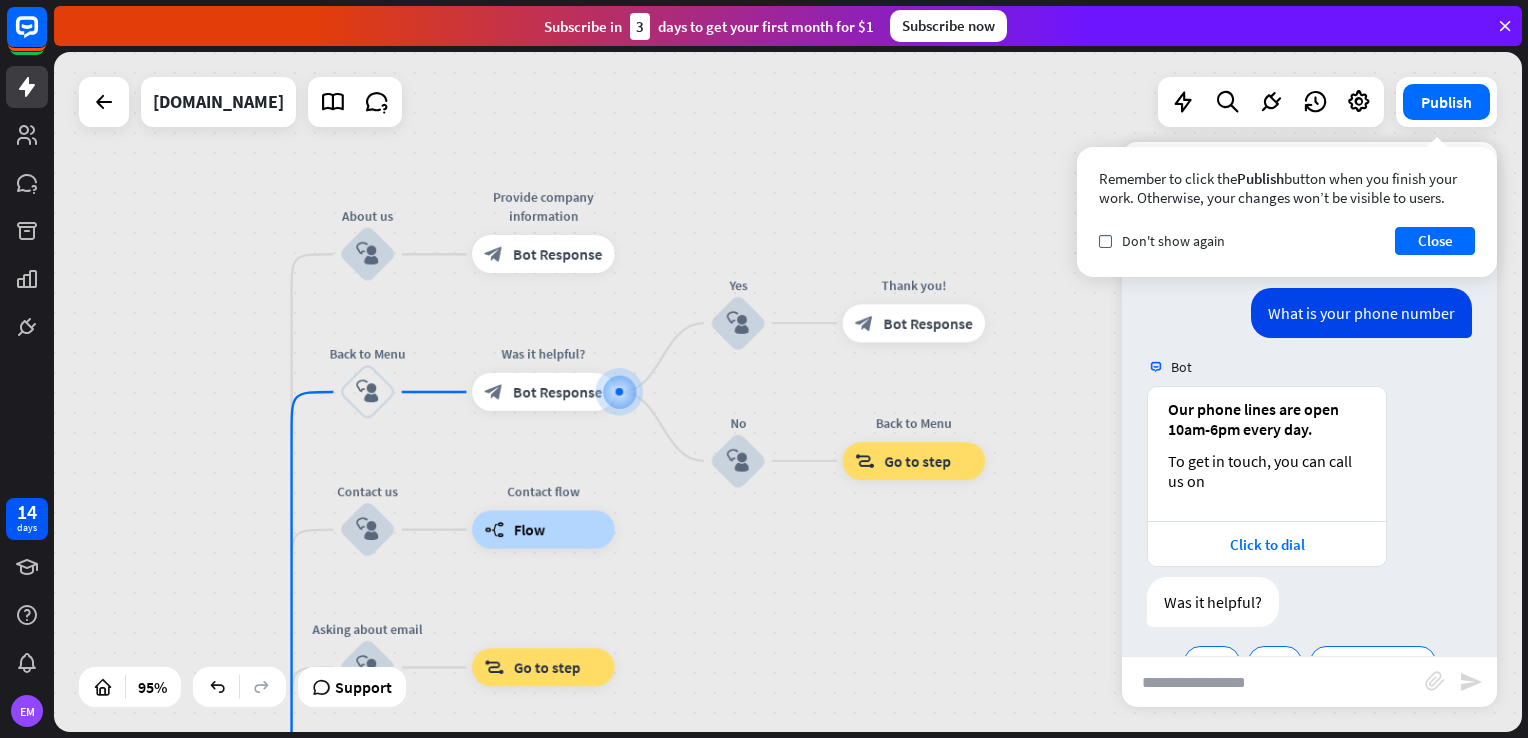 scroll, scrollTop: 184, scrollLeft: 0, axis: vertical 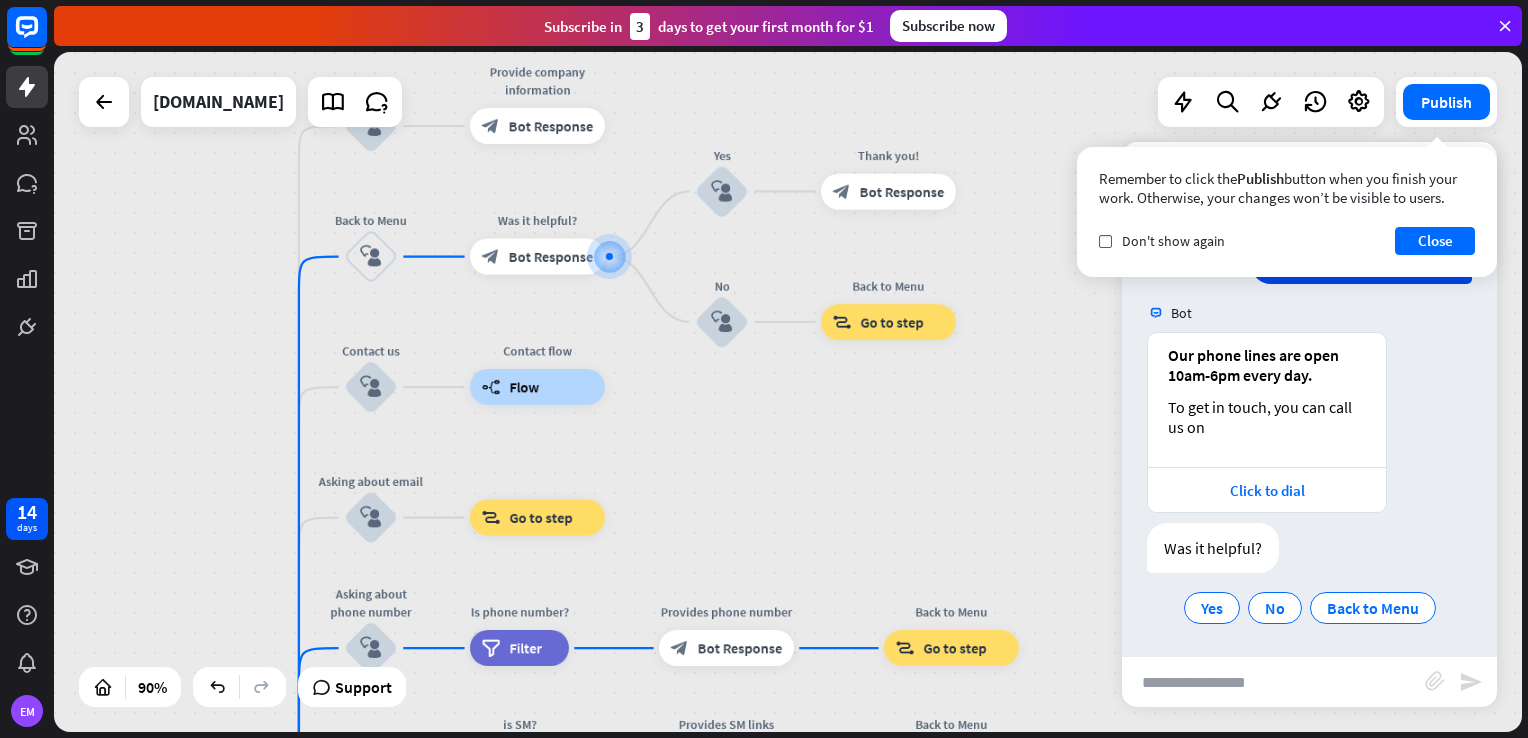 drag, startPoint x: 920, startPoint y: 634, endPoint x: 897, endPoint y: 348, distance: 286.92334 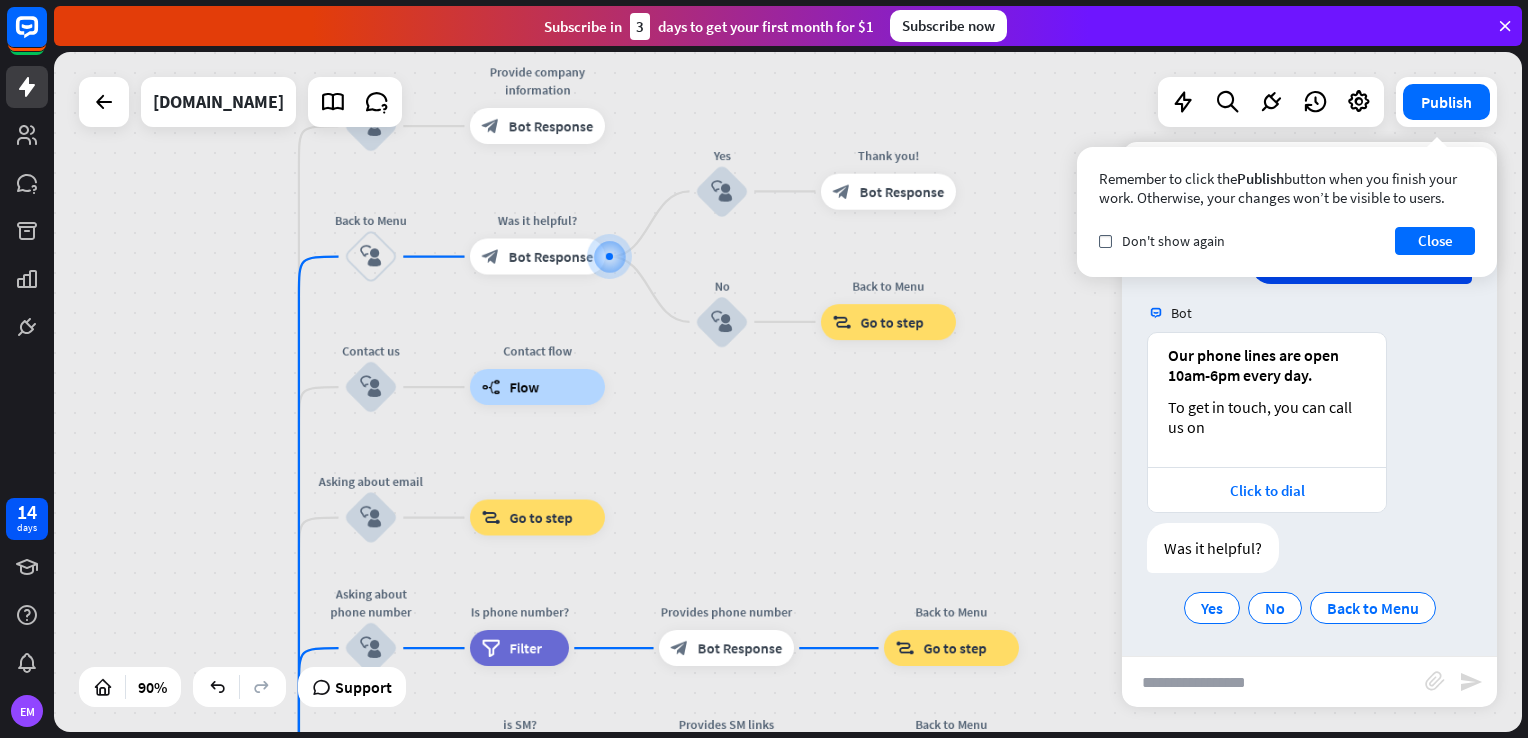 click on "home_2   Start point                 Welcome message   block_bot_response   Bot Response                 About us   block_user_input                 Provide company information   block_bot_response   Bot Response                 Back to Menu   block_user_input                 Was it helpful?   block_bot_response   Bot Response                     Yes   block_user_input                 Thank you!   block_bot_response   Bot Response                 No   block_user_input                 Back to Menu   block_goto   Go to step                 Contact us   block_user_input                 Contact flow   builder_tree   Flow                 Asking about email   block_user_input                   block_goto   Go to step                 Asking about phone number   block_user_input                 Is phone number?   filter   Filter                 Provides phone number   block_bot_response   Bot Response                 Back to Menu   block_goto   Go to step                 Asking about SM" at bounding box center (788, 392) 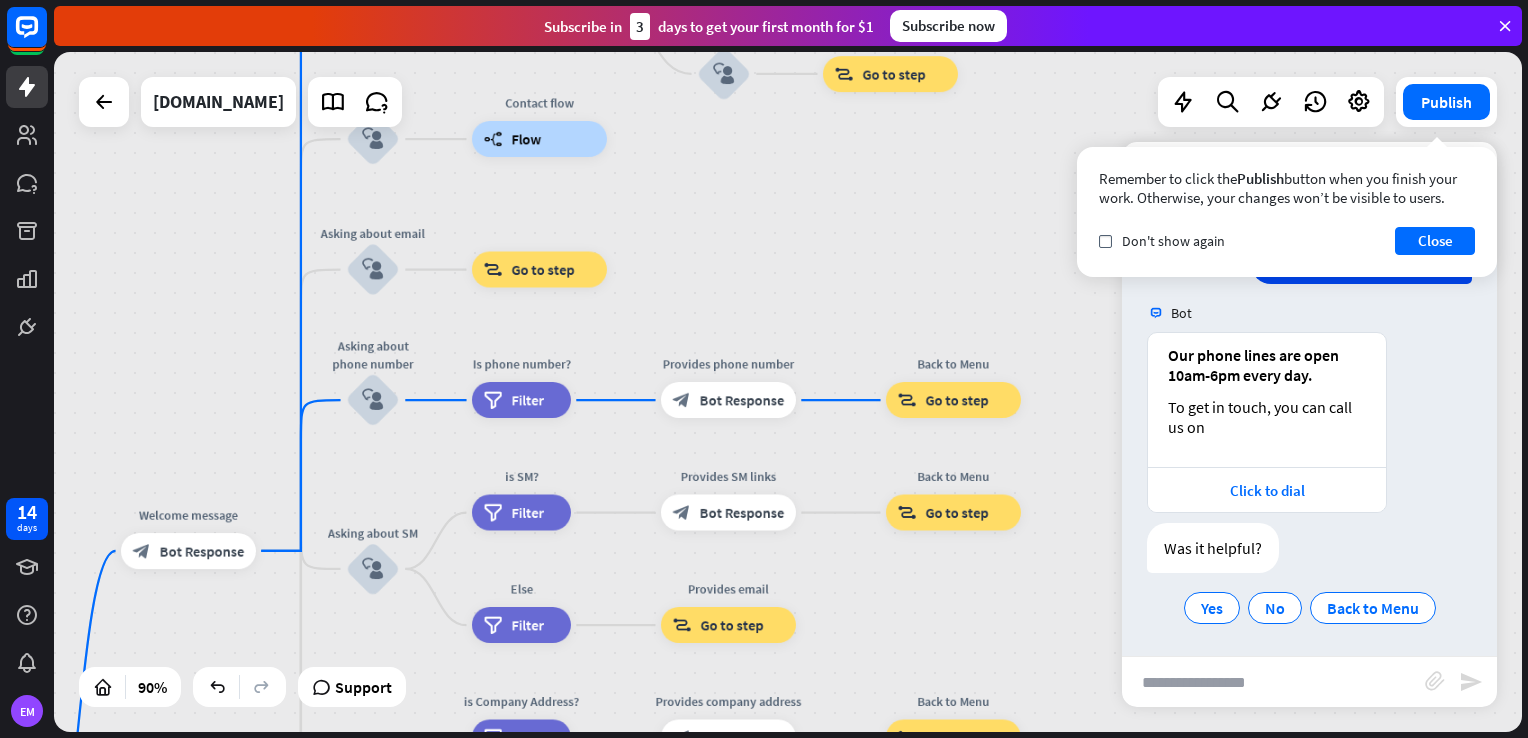 drag, startPoint x: 921, startPoint y: 342, endPoint x: 919, endPoint y: 234, distance: 108.01852 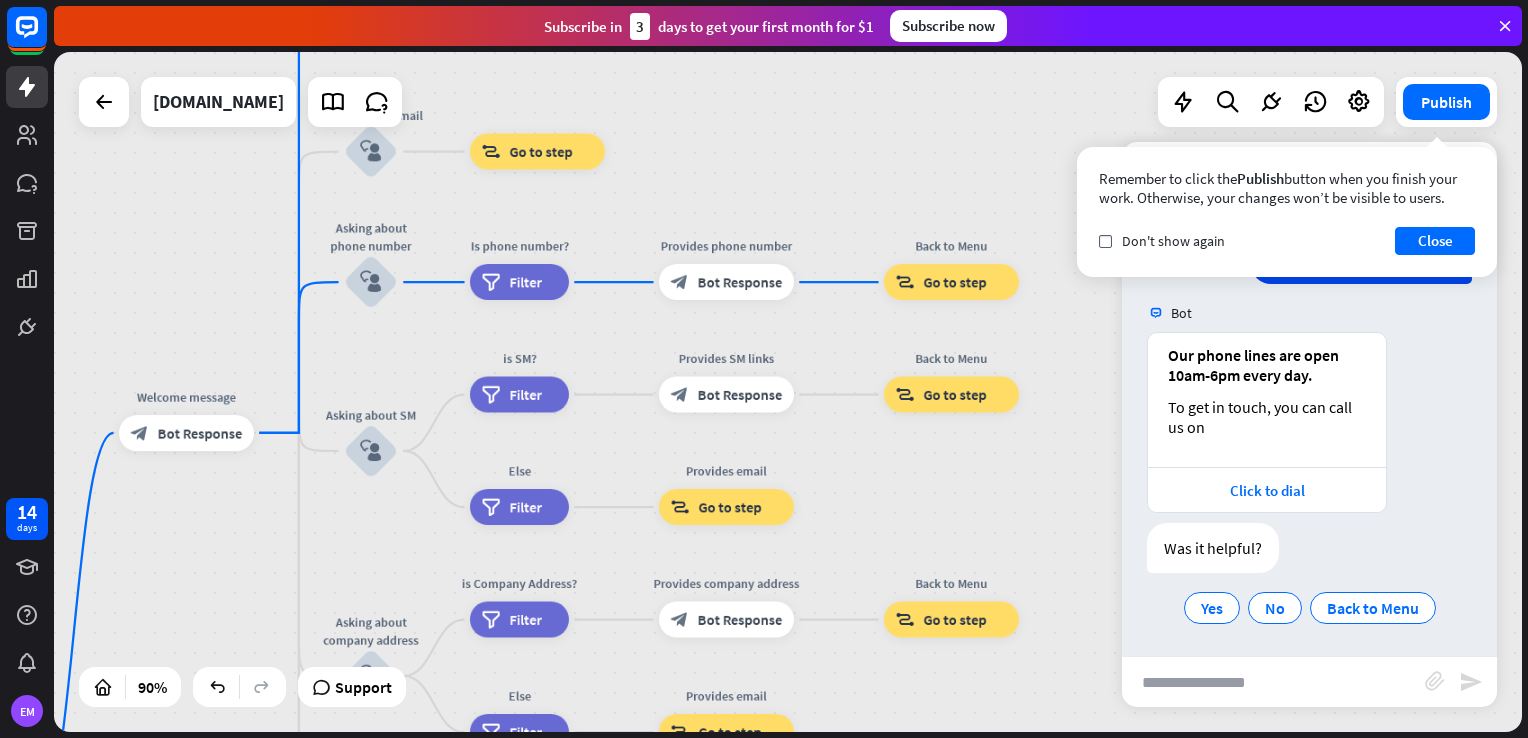 drag, startPoint x: 862, startPoint y: 612, endPoint x: 860, endPoint y: 498, distance: 114.01754 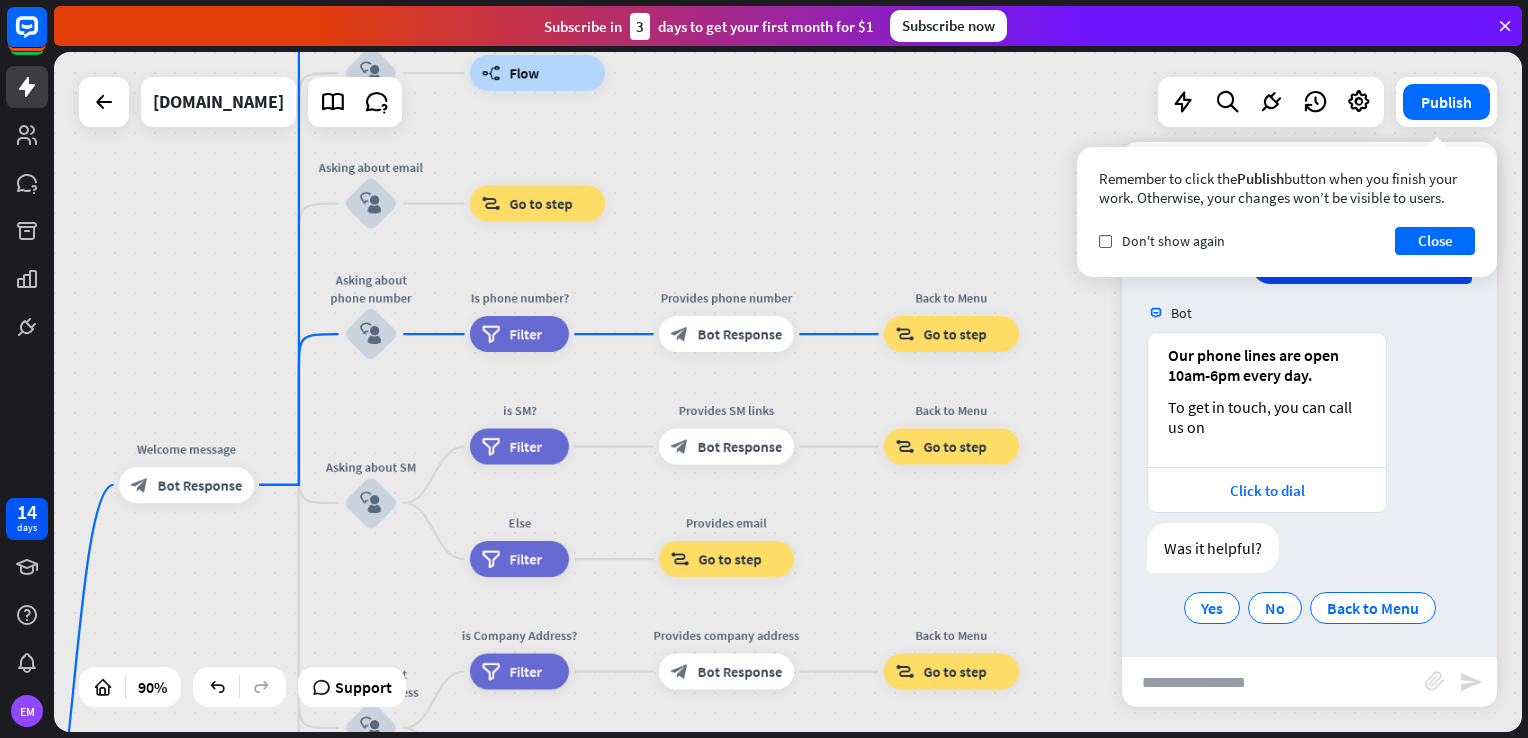 drag, startPoint x: 872, startPoint y: 482, endPoint x: 872, endPoint y: 534, distance: 52 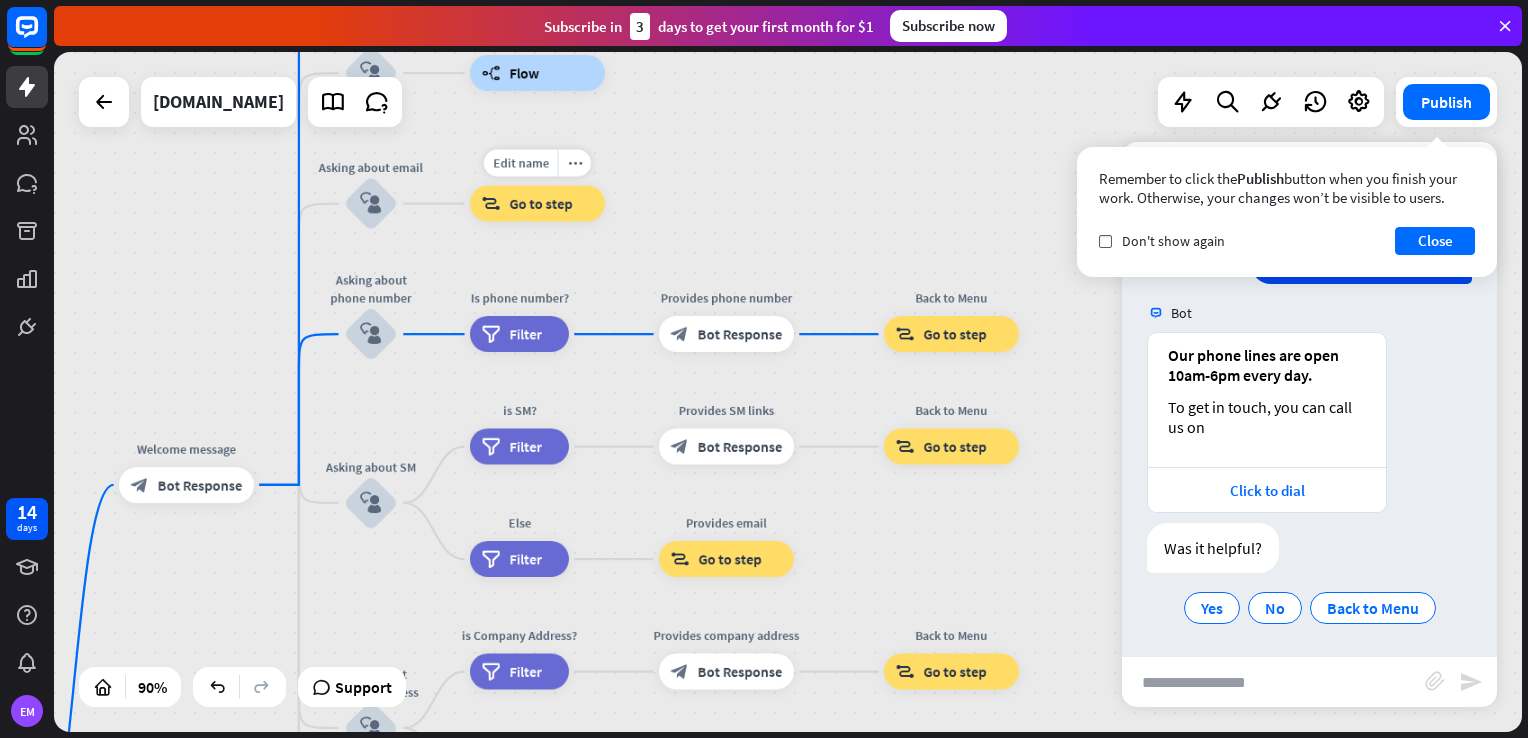 click on "Go to step" at bounding box center (541, 204) 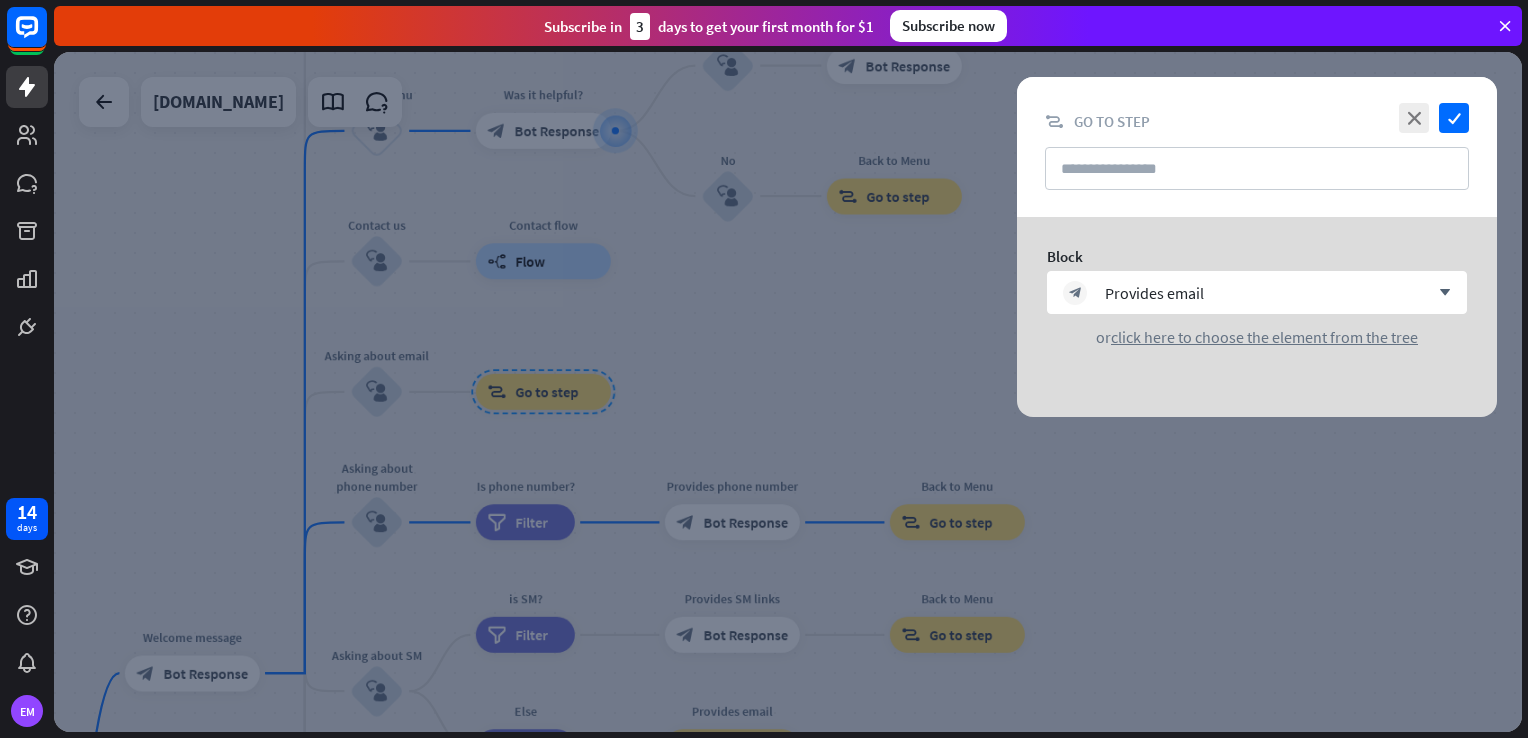 click on "close
check
block_goto   Go to step" at bounding box center [1257, 147] 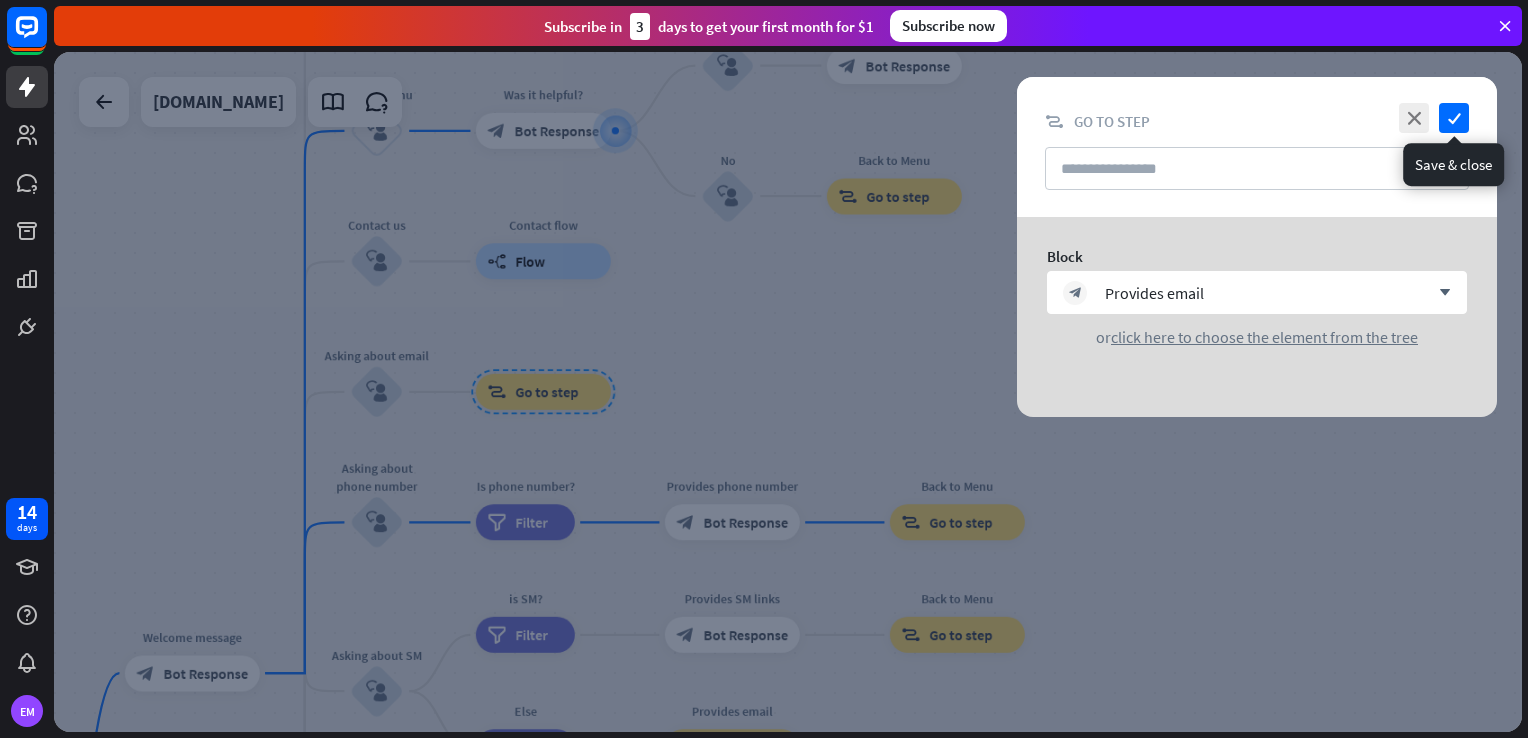click on "check" at bounding box center (1454, 118) 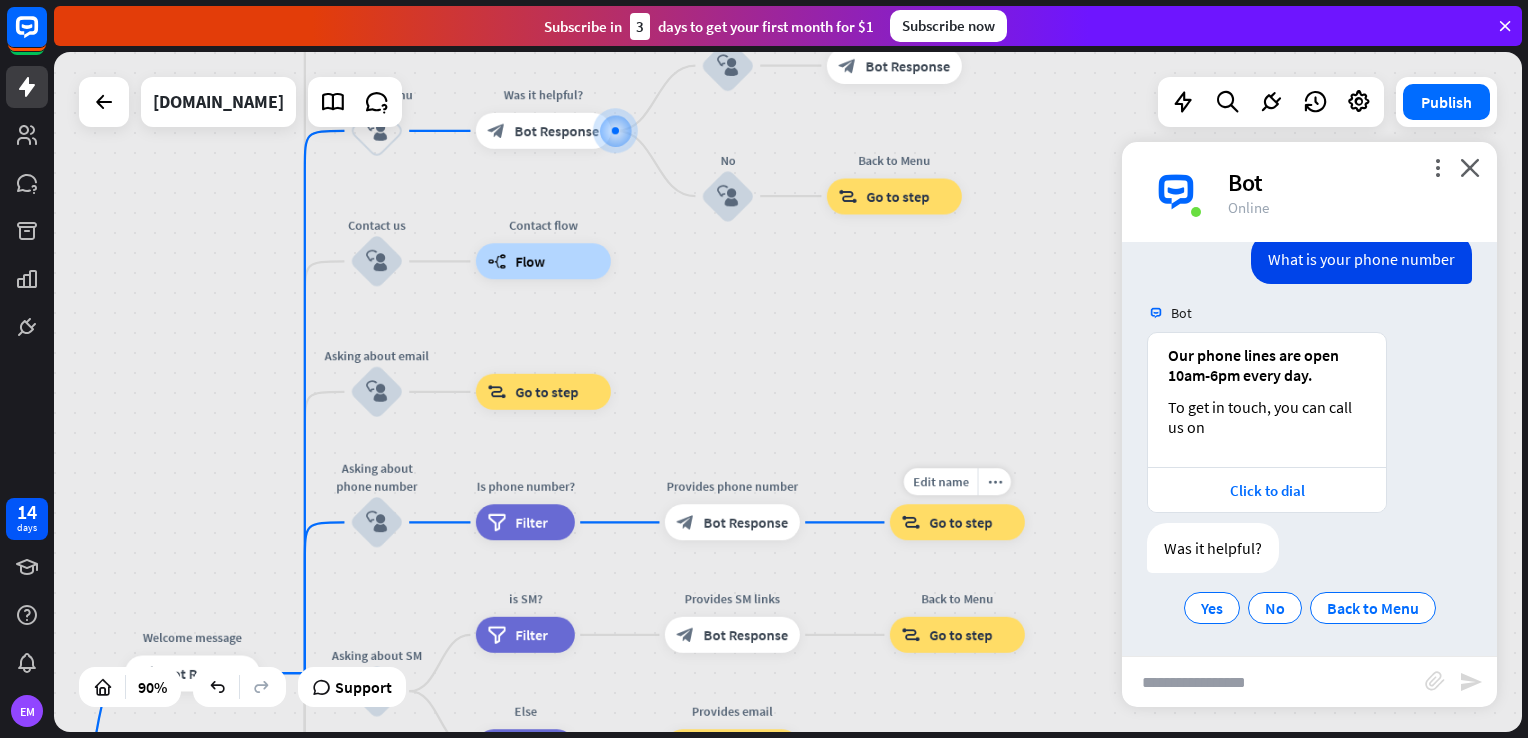 click on "Go to step" at bounding box center [960, 522] 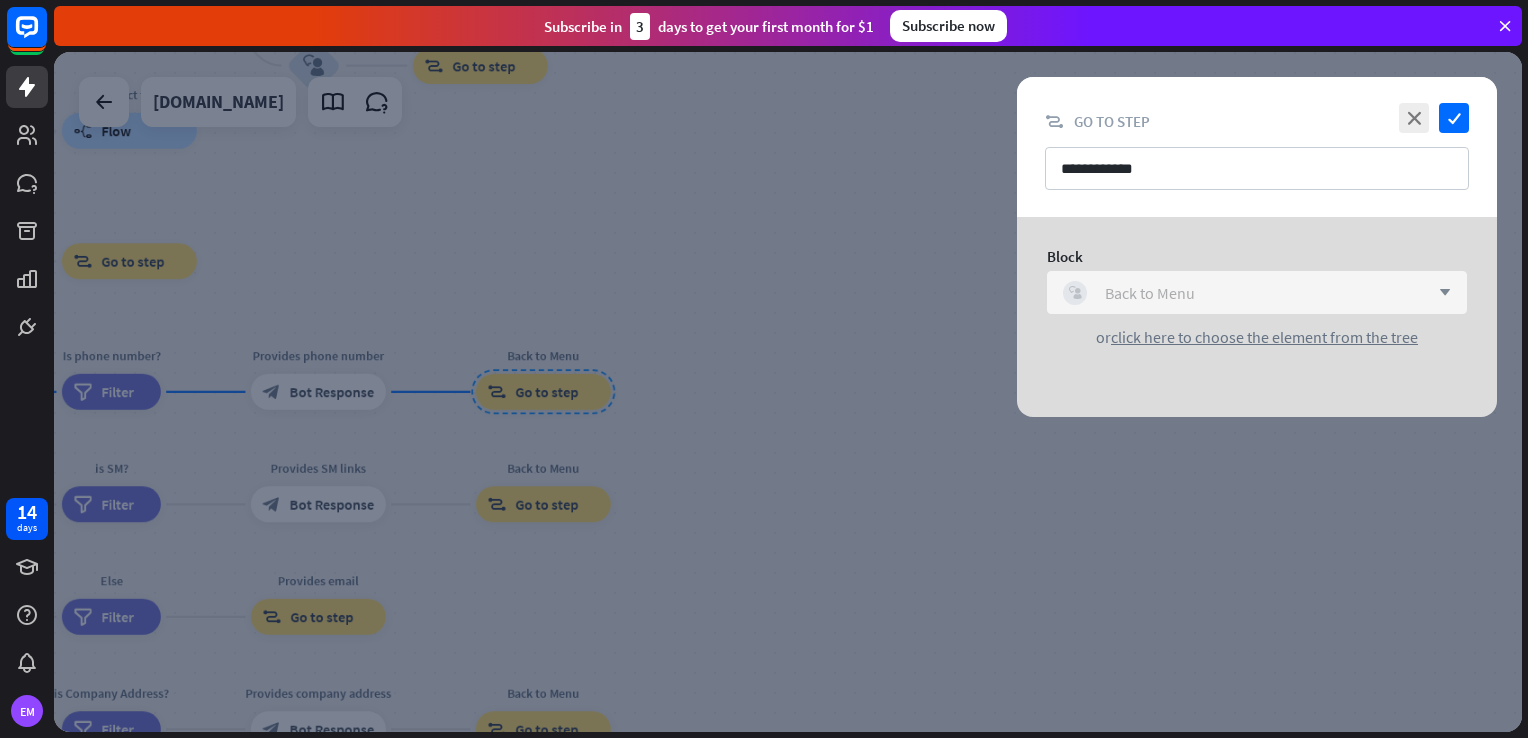 click on "block_user_input
Back to Menu" at bounding box center (1246, 293) 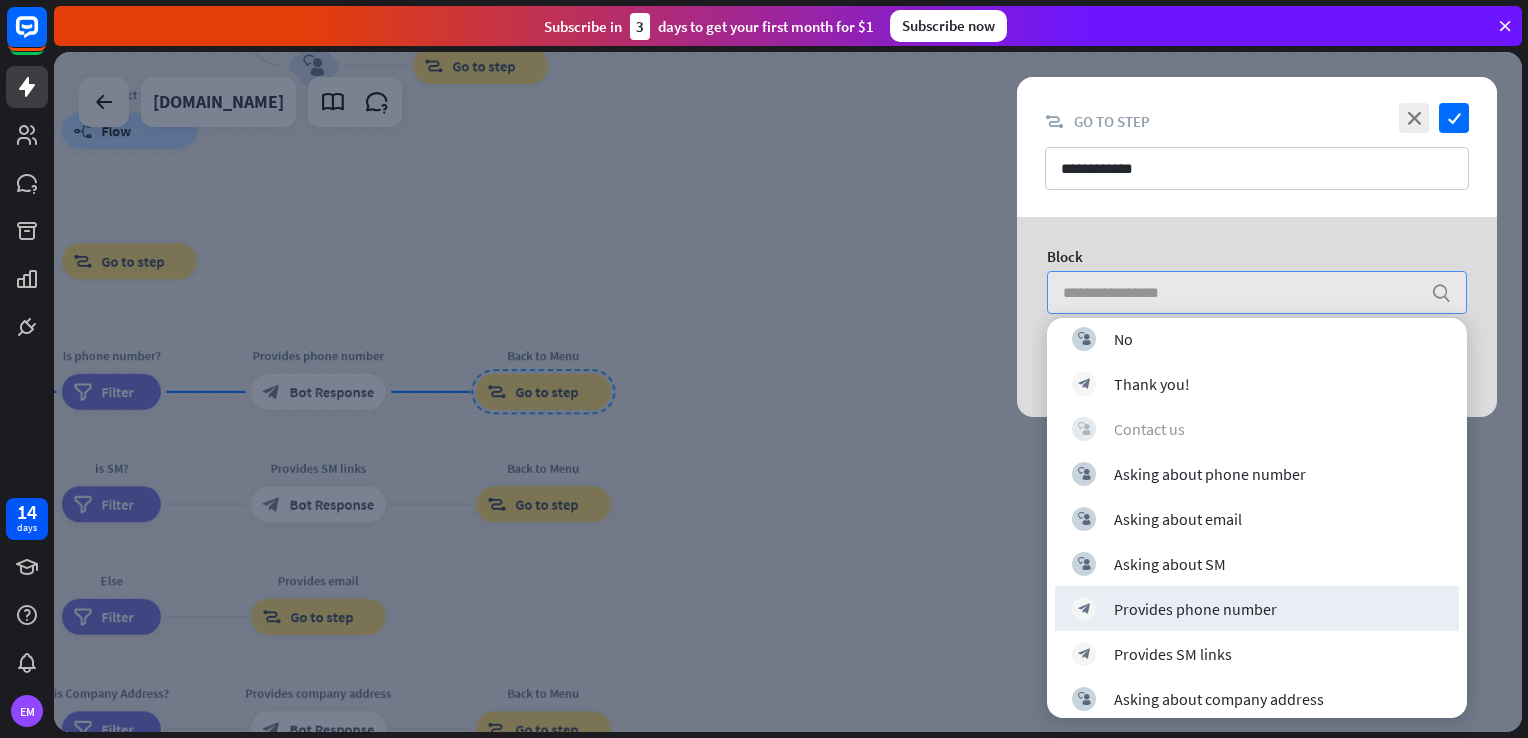 scroll, scrollTop: 500, scrollLeft: 0, axis: vertical 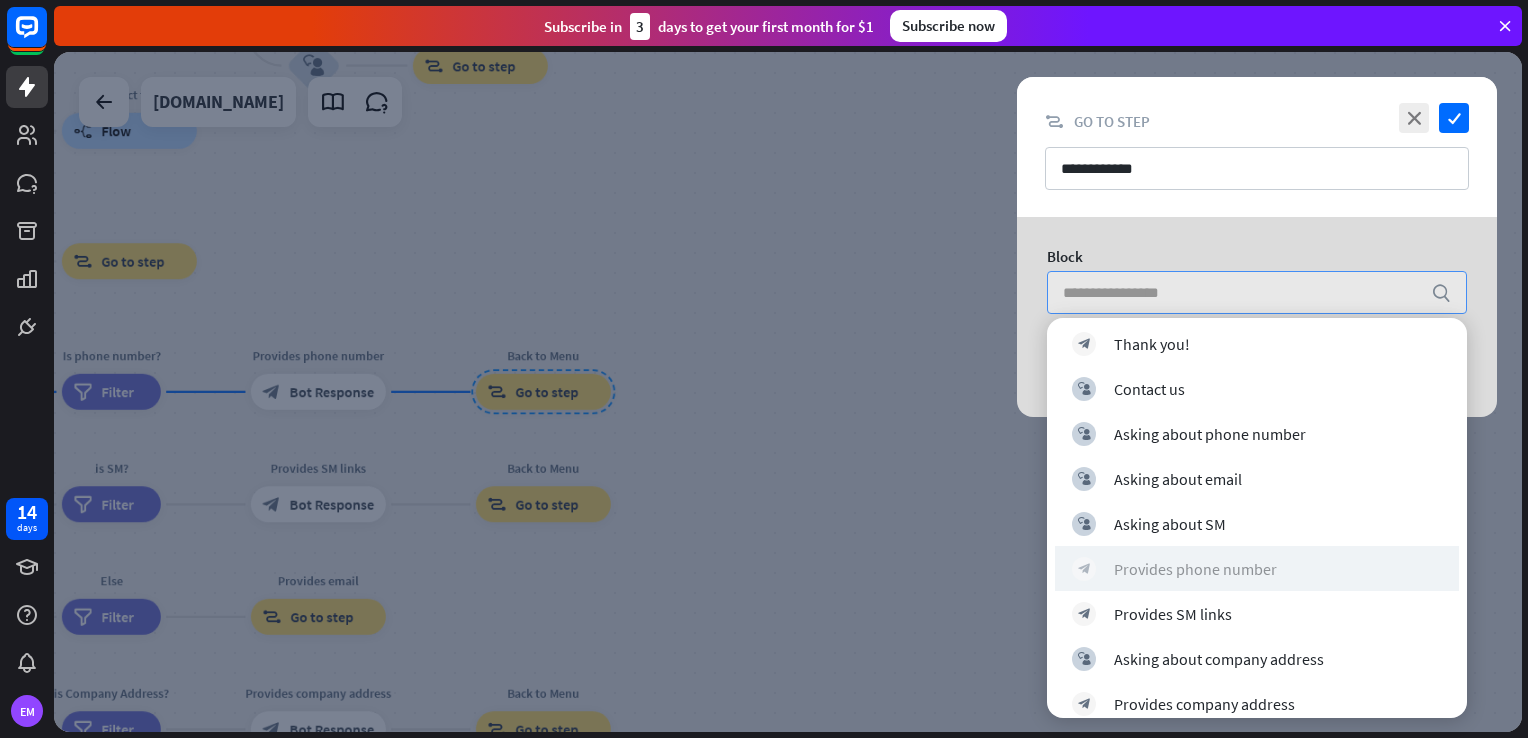 click on "block_bot_response
Provides phone number" at bounding box center (1257, 569) 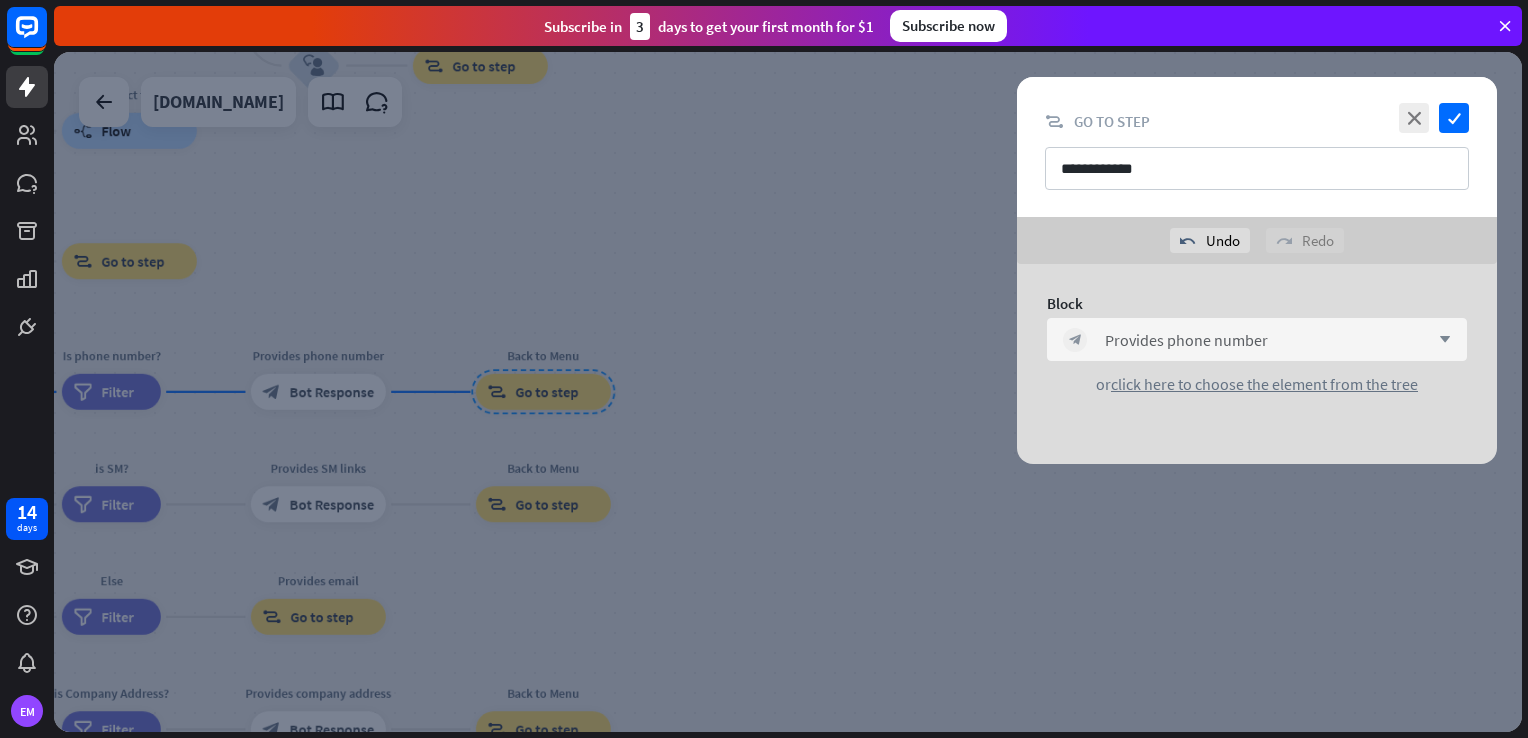 click on "**********" at bounding box center (1257, 147) 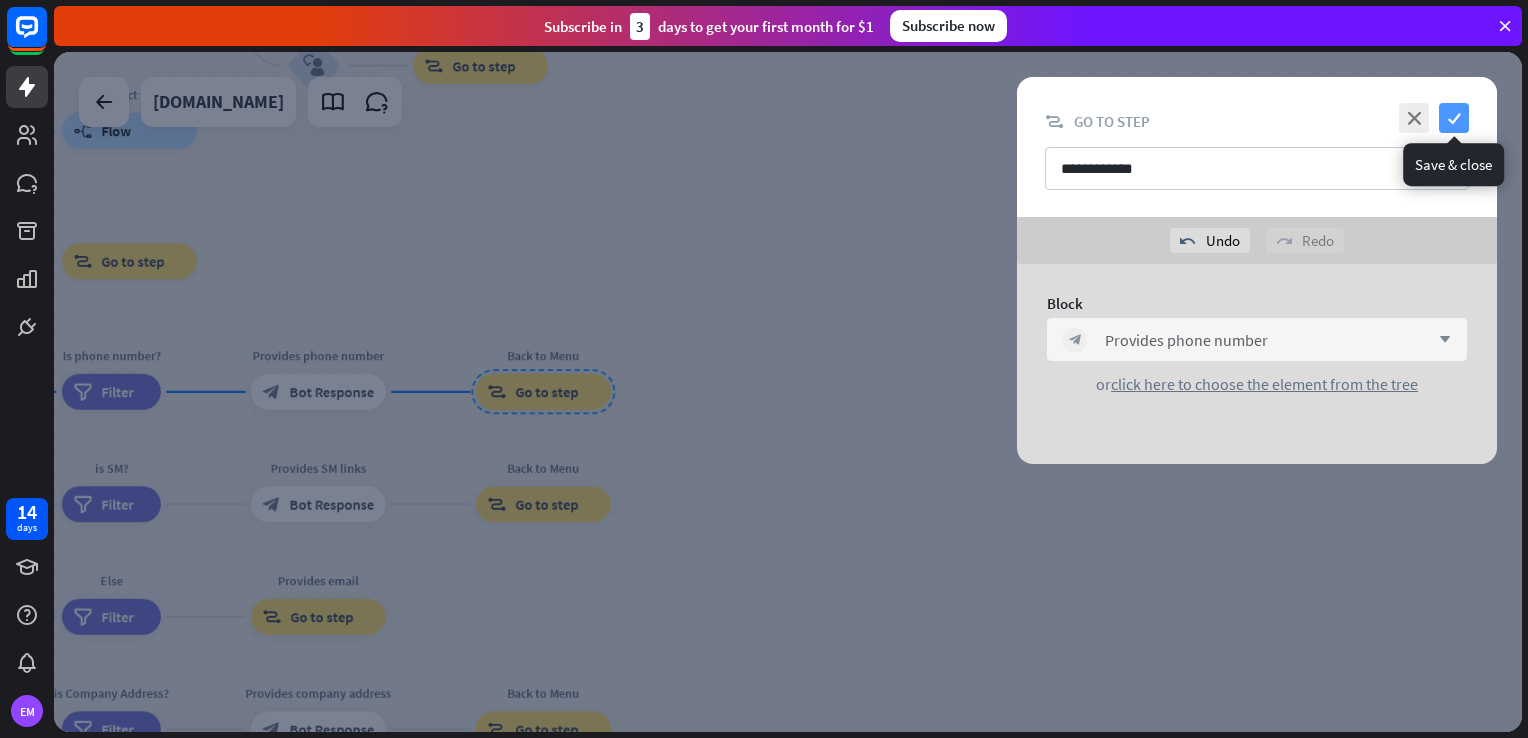 click on "check" at bounding box center [1454, 118] 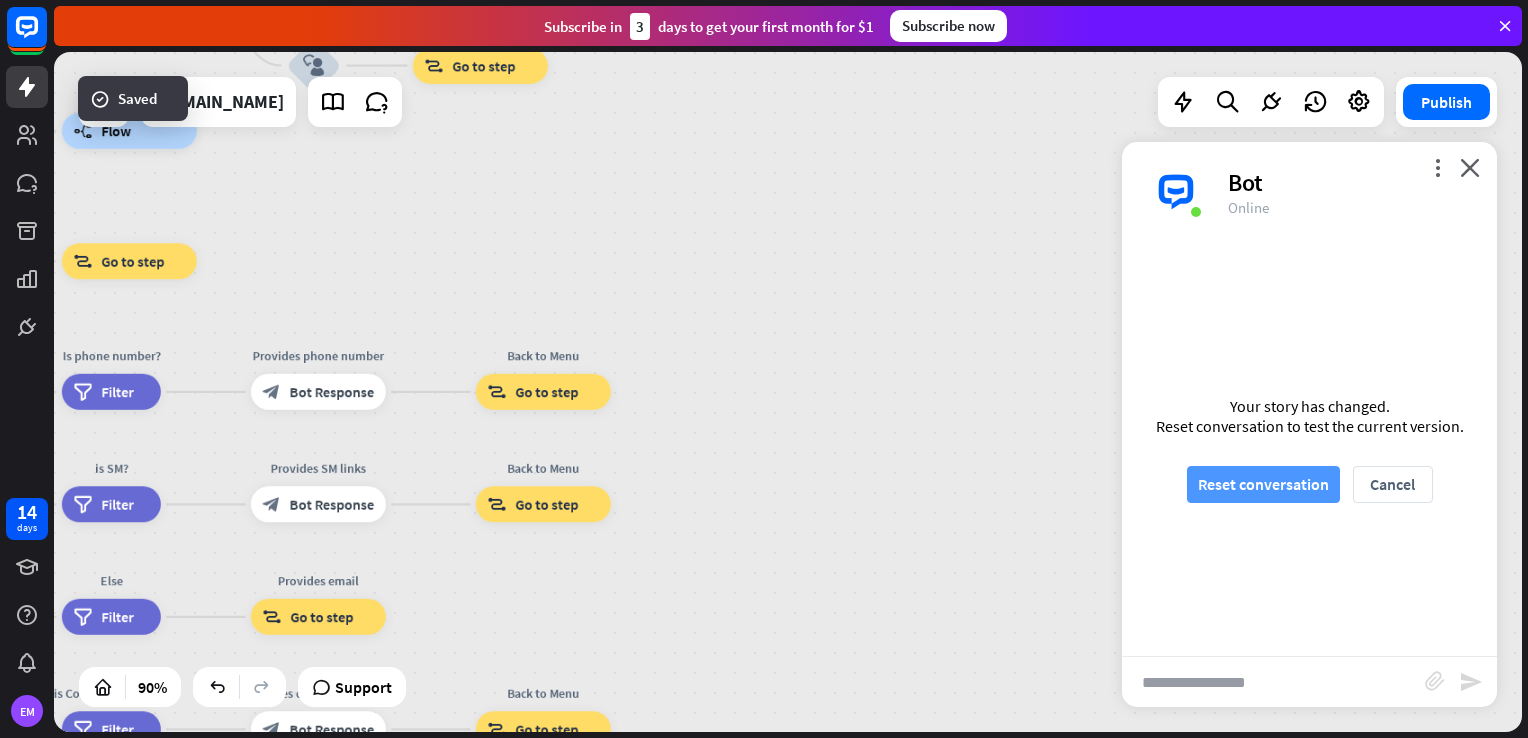 click on "Reset conversation" at bounding box center (1263, 484) 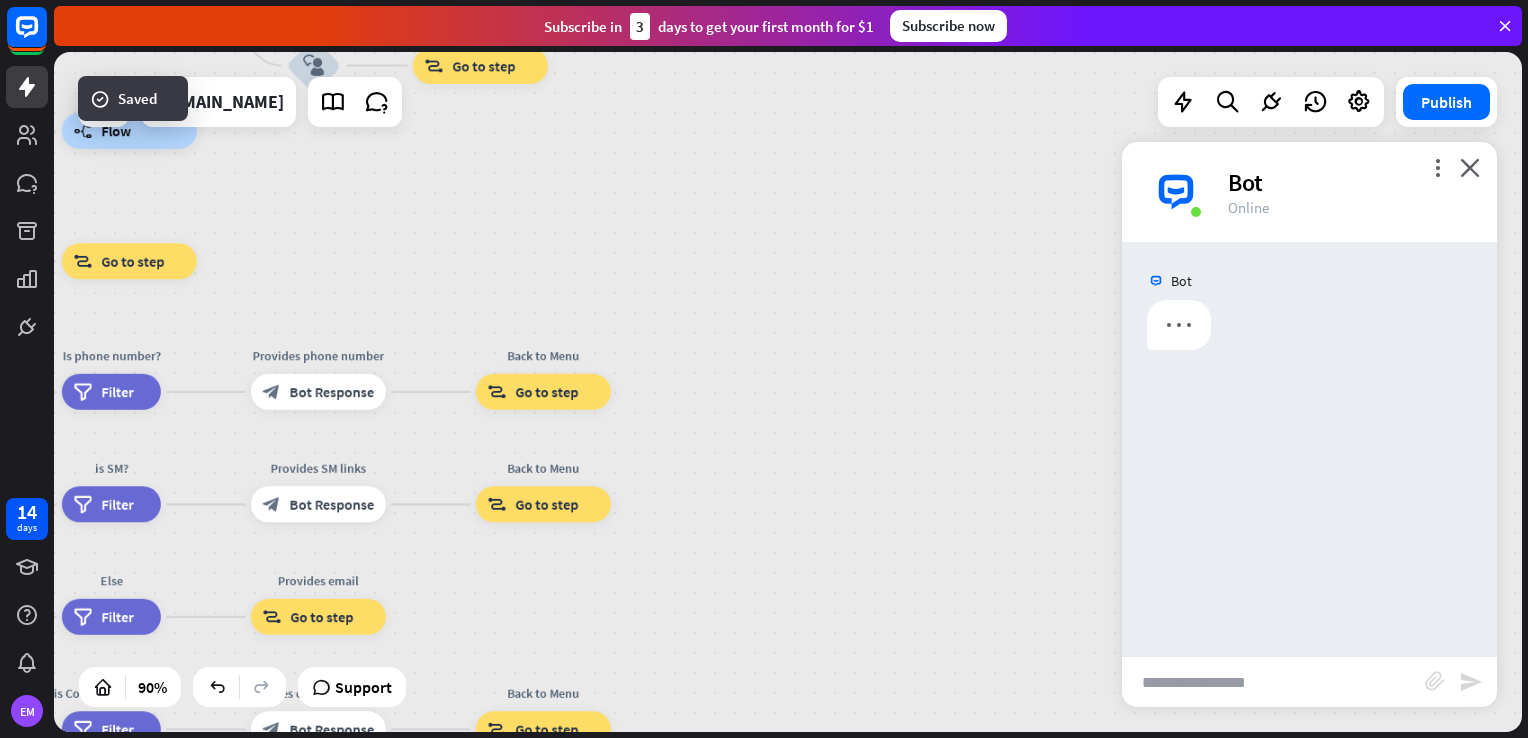 scroll, scrollTop: 0, scrollLeft: 0, axis: both 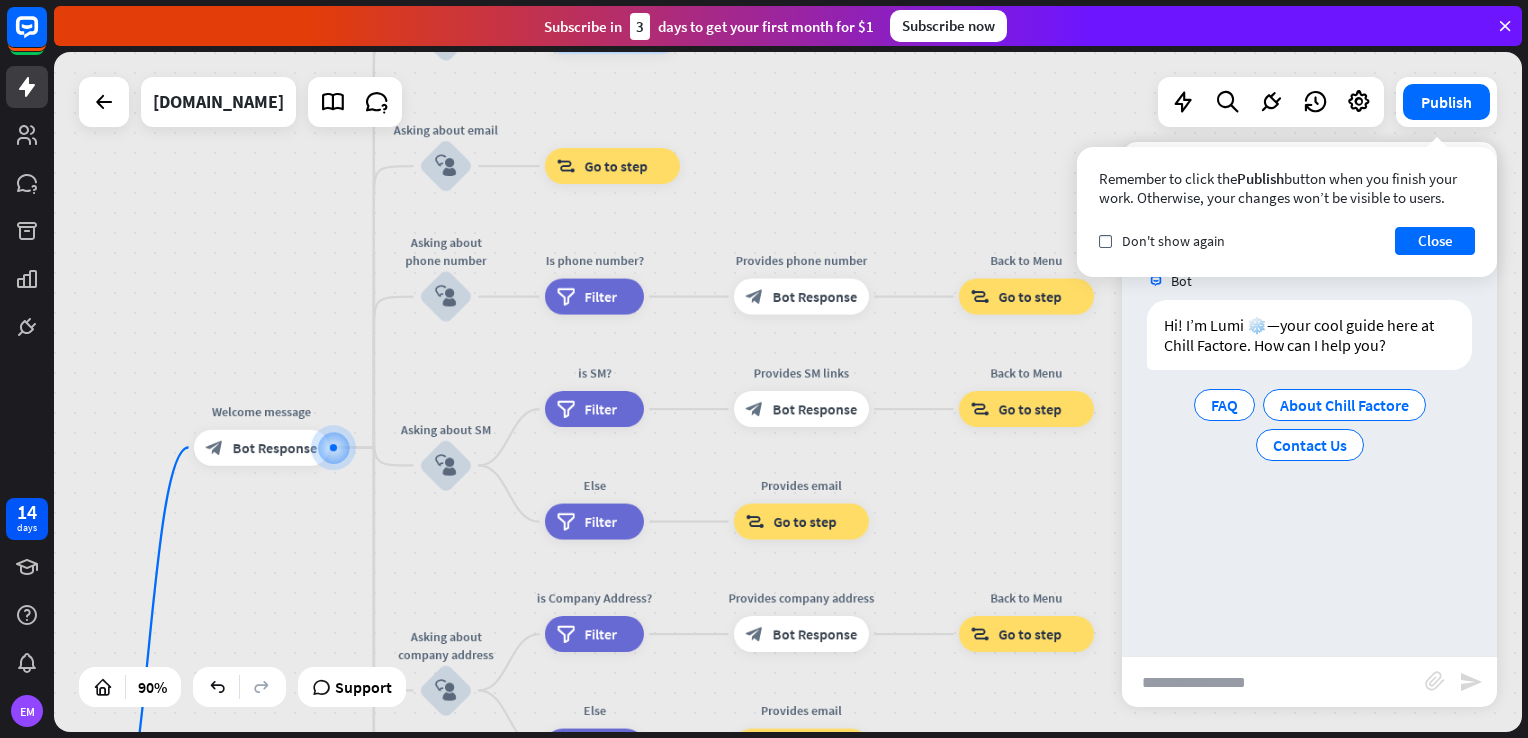 click at bounding box center (1273, 682) 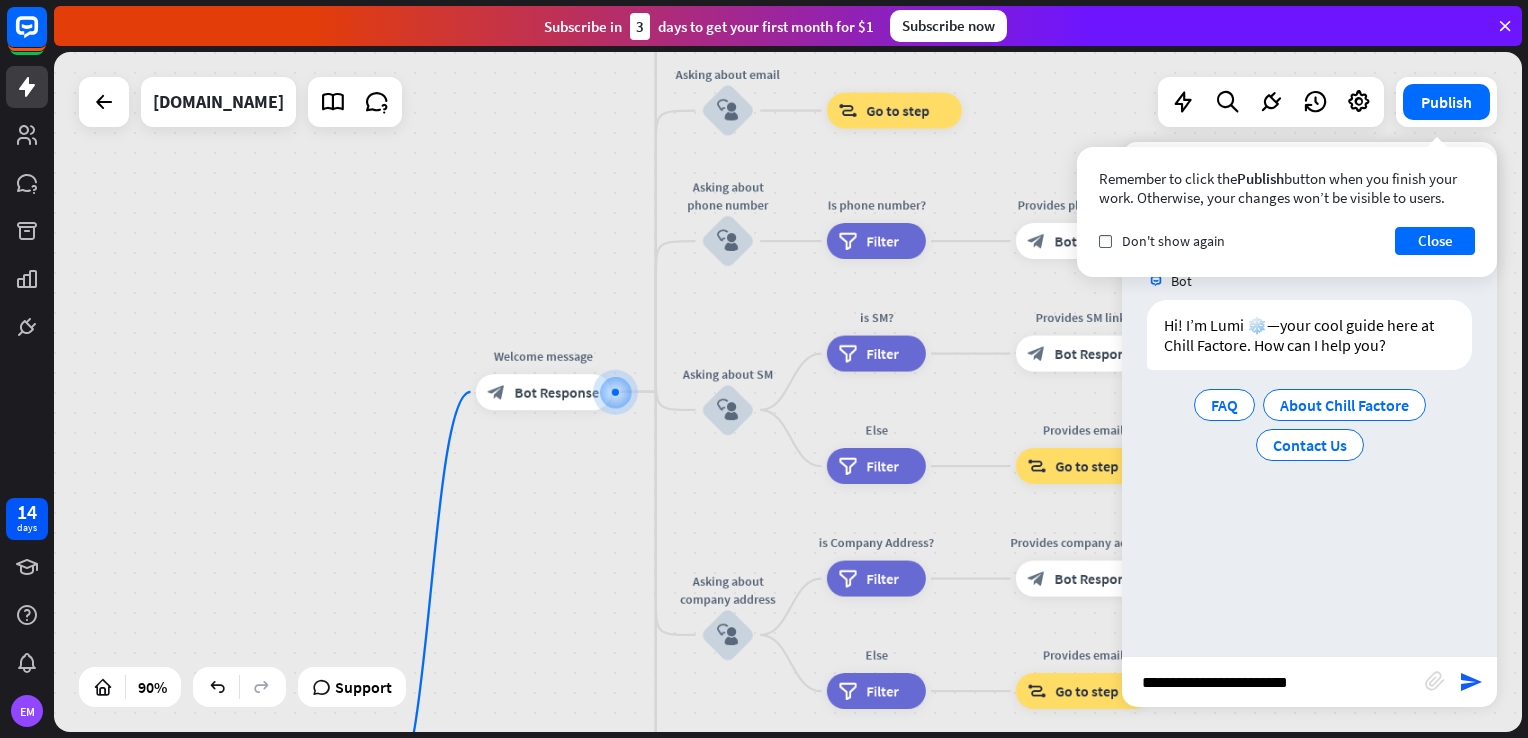 type on "**********" 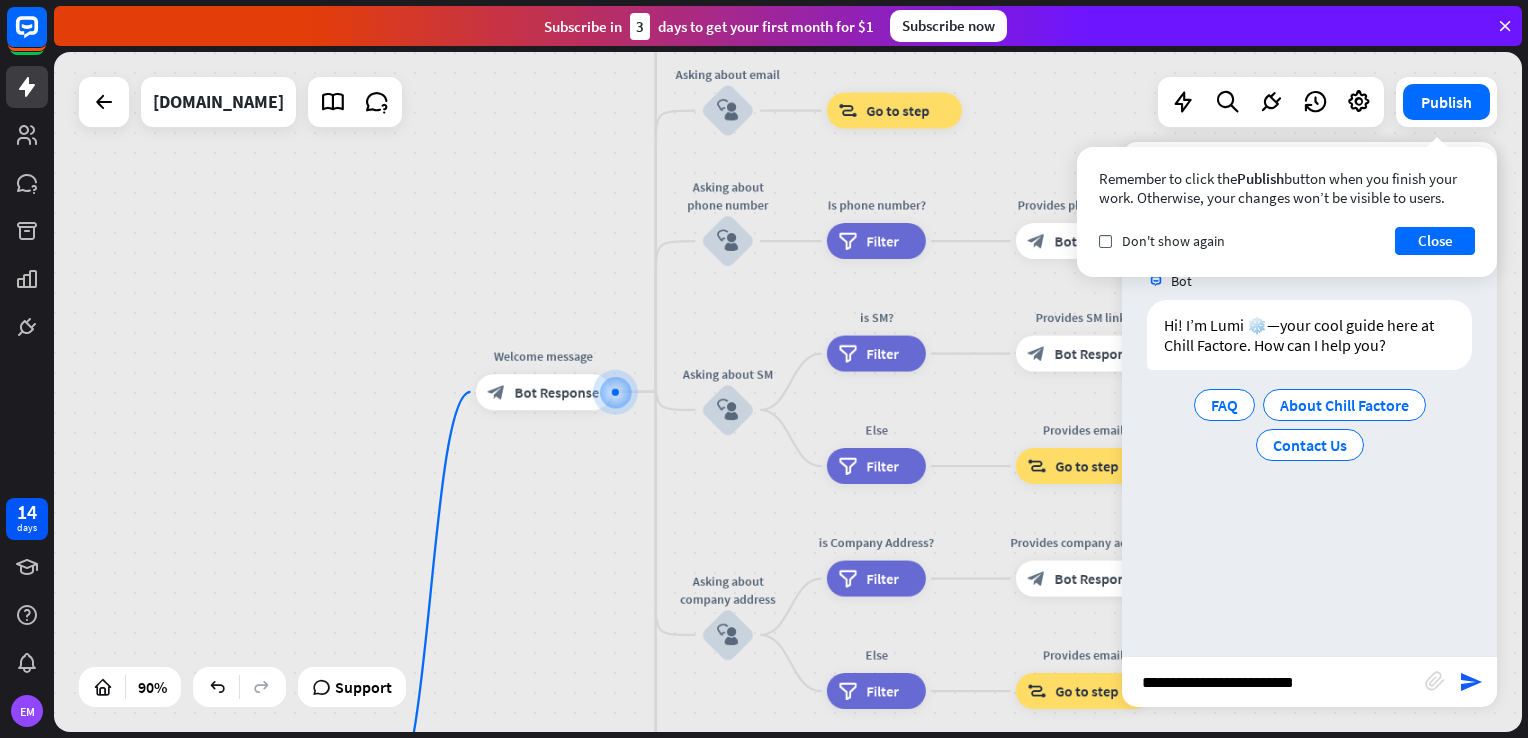 type 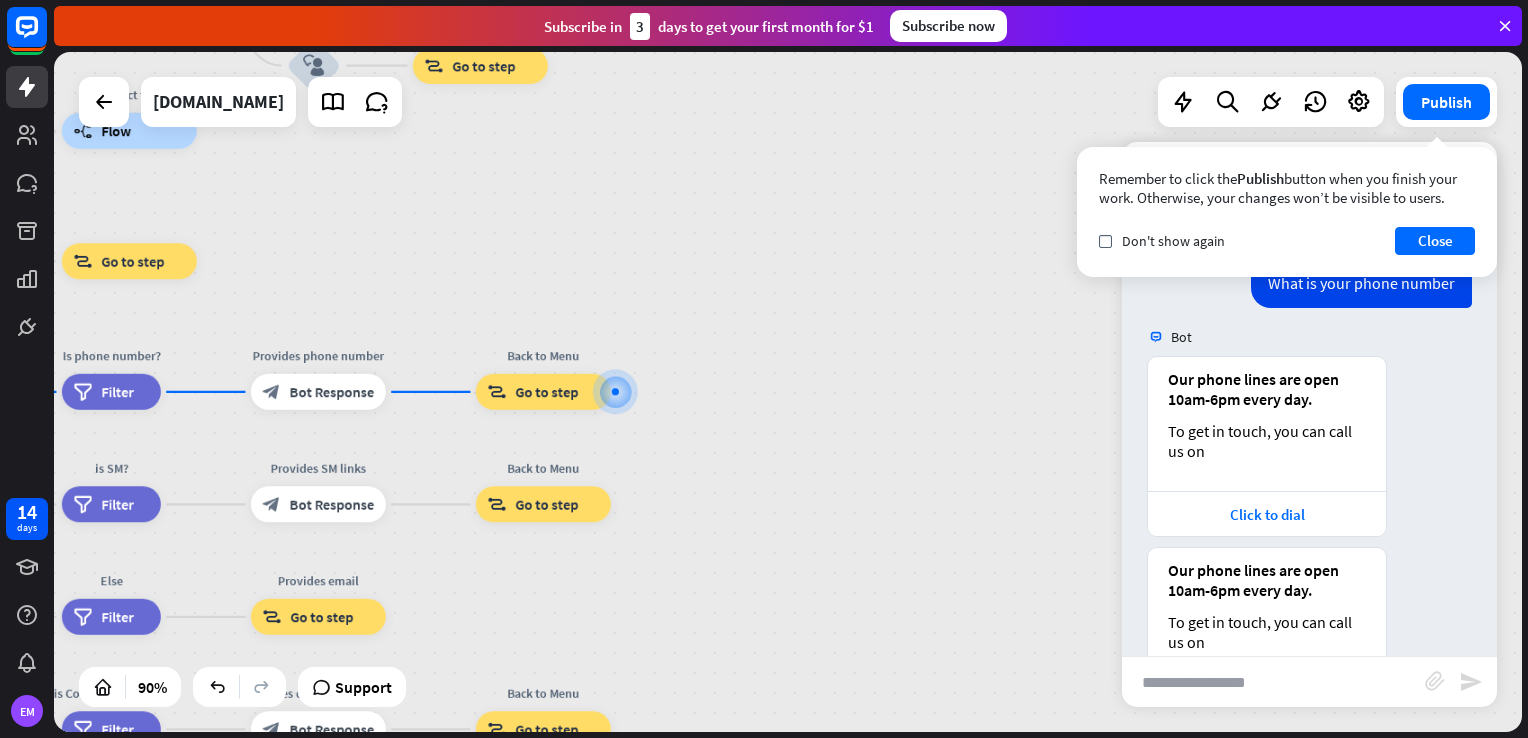 scroll, scrollTop: 260, scrollLeft: 0, axis: vertical 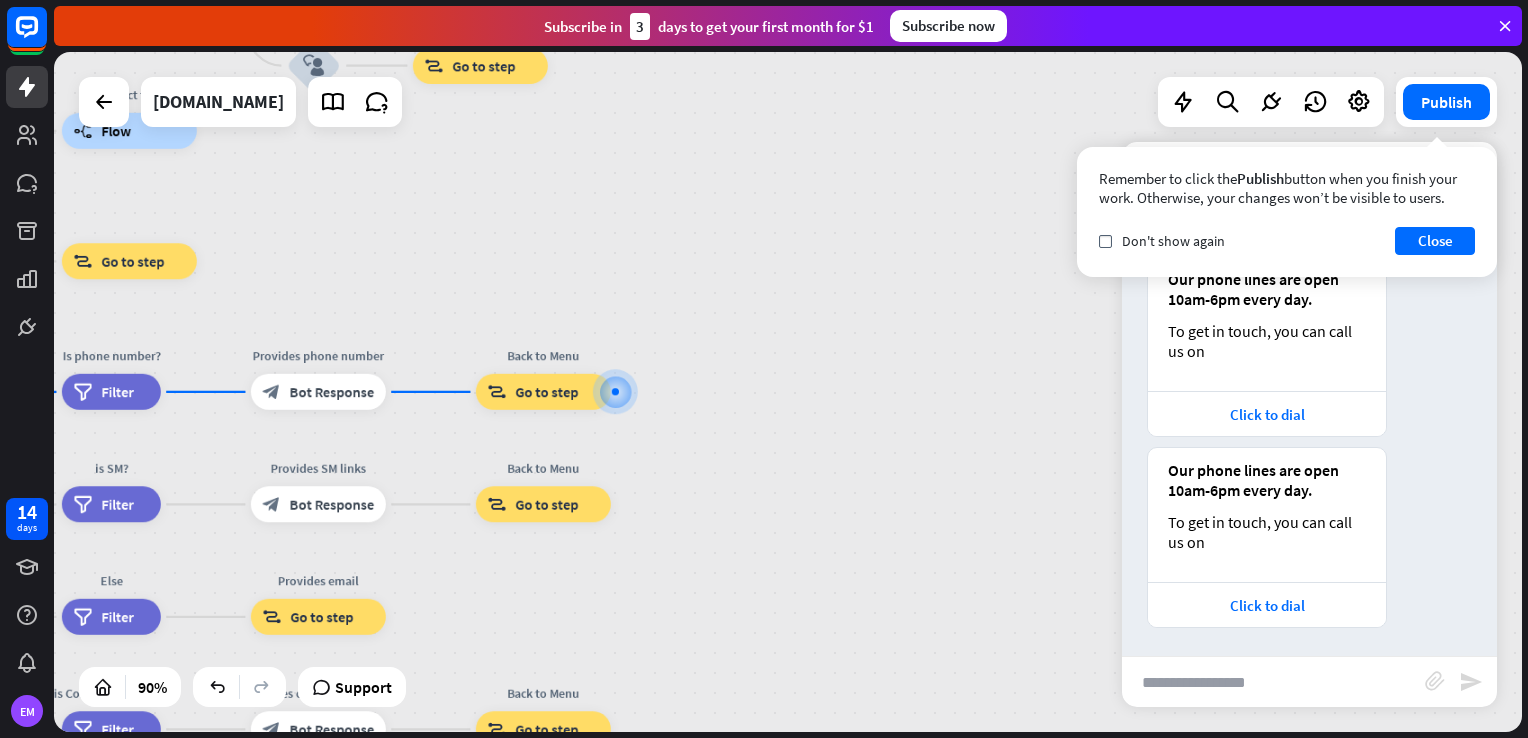 click on "home_2   Start point                 Welcome message   block_bot_response   Bot Response                 About us   block_user_input                 Provide company information   block_bot_response   Bot Response                 Back to Menu   block_user_input                 Was it helpful?   block_bot_response   Bot Response                 Yes   block_user_input                 Thank you!   block_bot_response   Bot Response                 No   block_user_input                 Back to Menu   block_goto   Go to step                 Contact us   block_user_input                 Contact flow   builder_tree   Flow                 Asking about email   block_user_input                   block_goto   Go to step                 Asking about phone number   block_user_input                 Is phone number?   filter   Filter                 Provides phone number   block_bot_response   Bot Response                 Back to Menu   block_goto   Go to step                     Asking about SM" at bounding box center [788, 392] 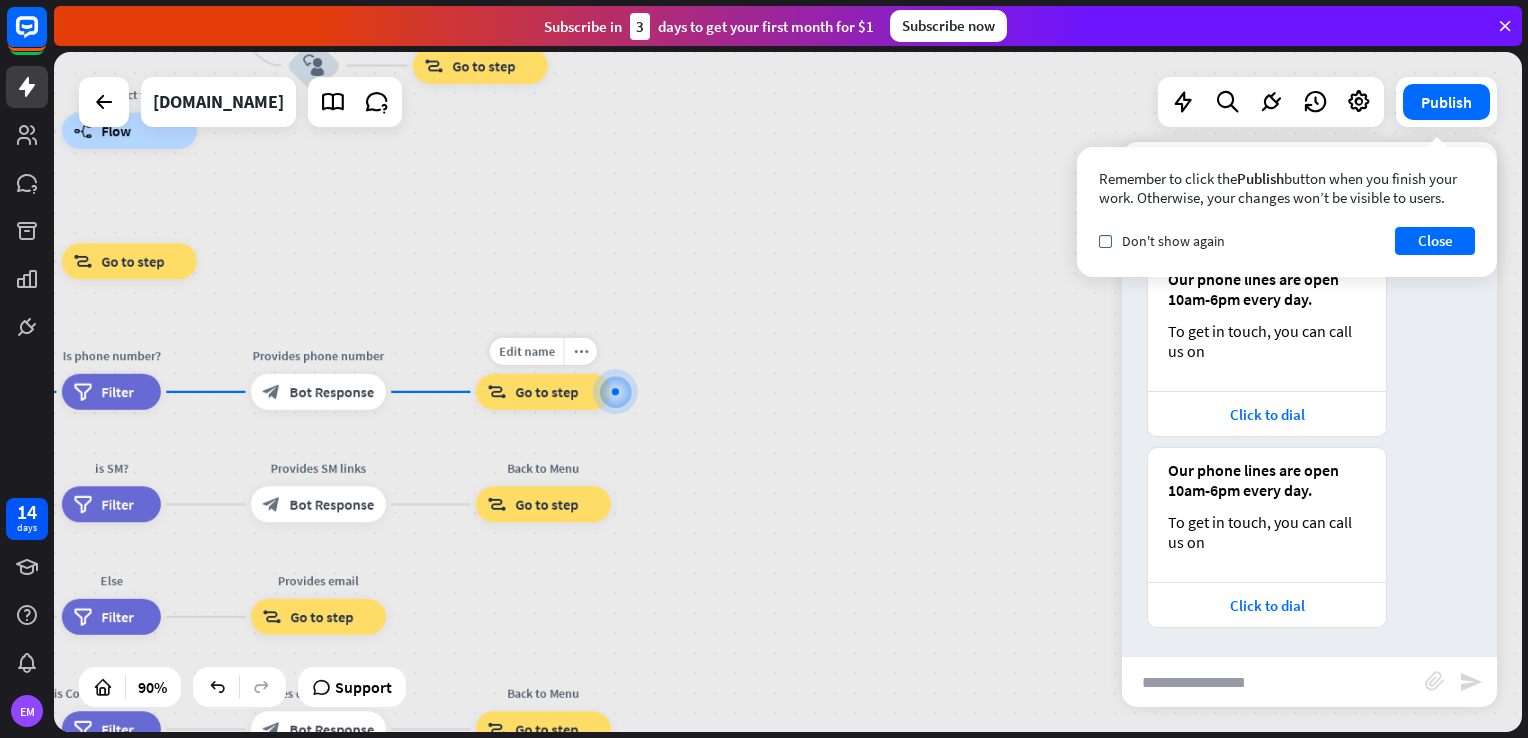 click on "Go to step" at bounding box center [546, 392] 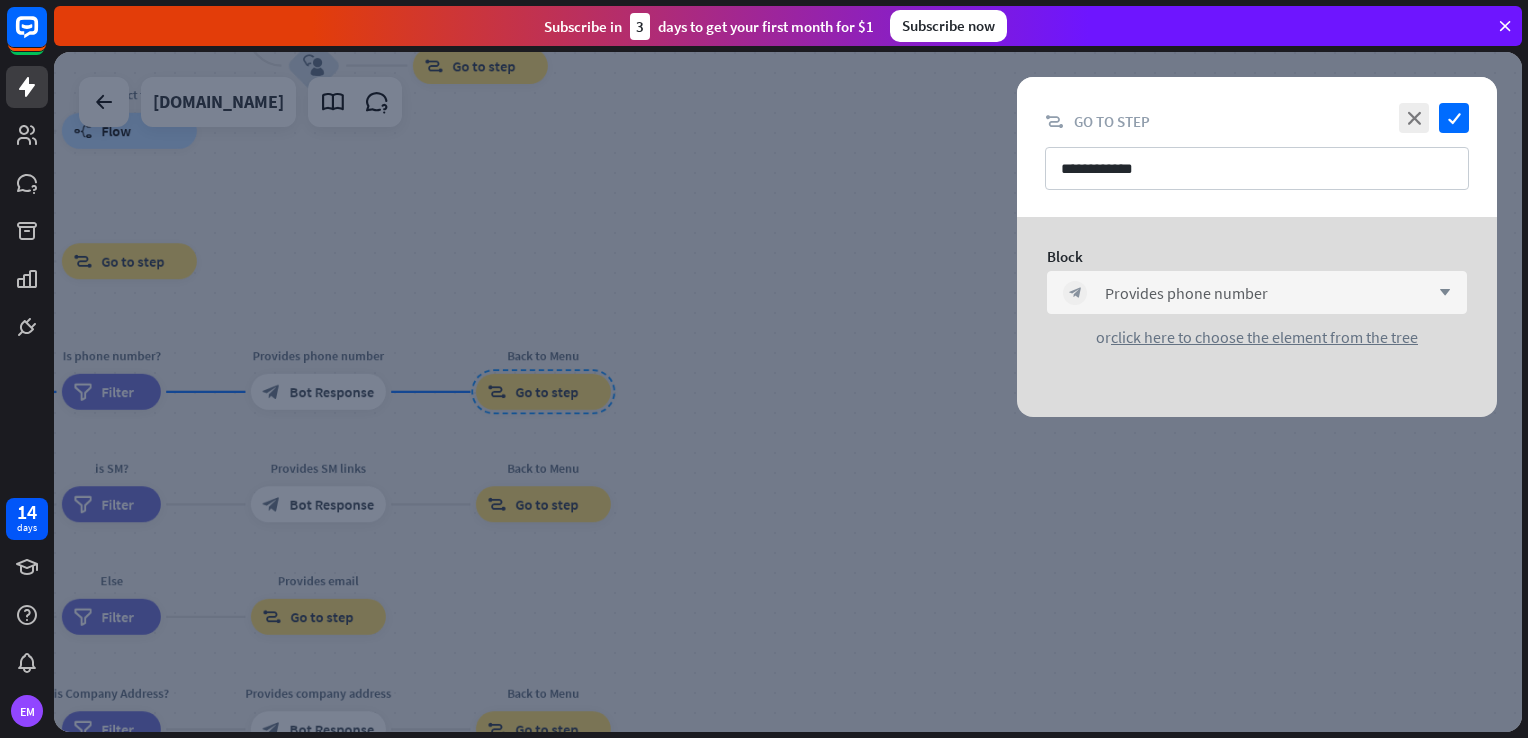 click on "block_bot_response
Provides phone number
arrow_down" at bounding box center [1257, 292] 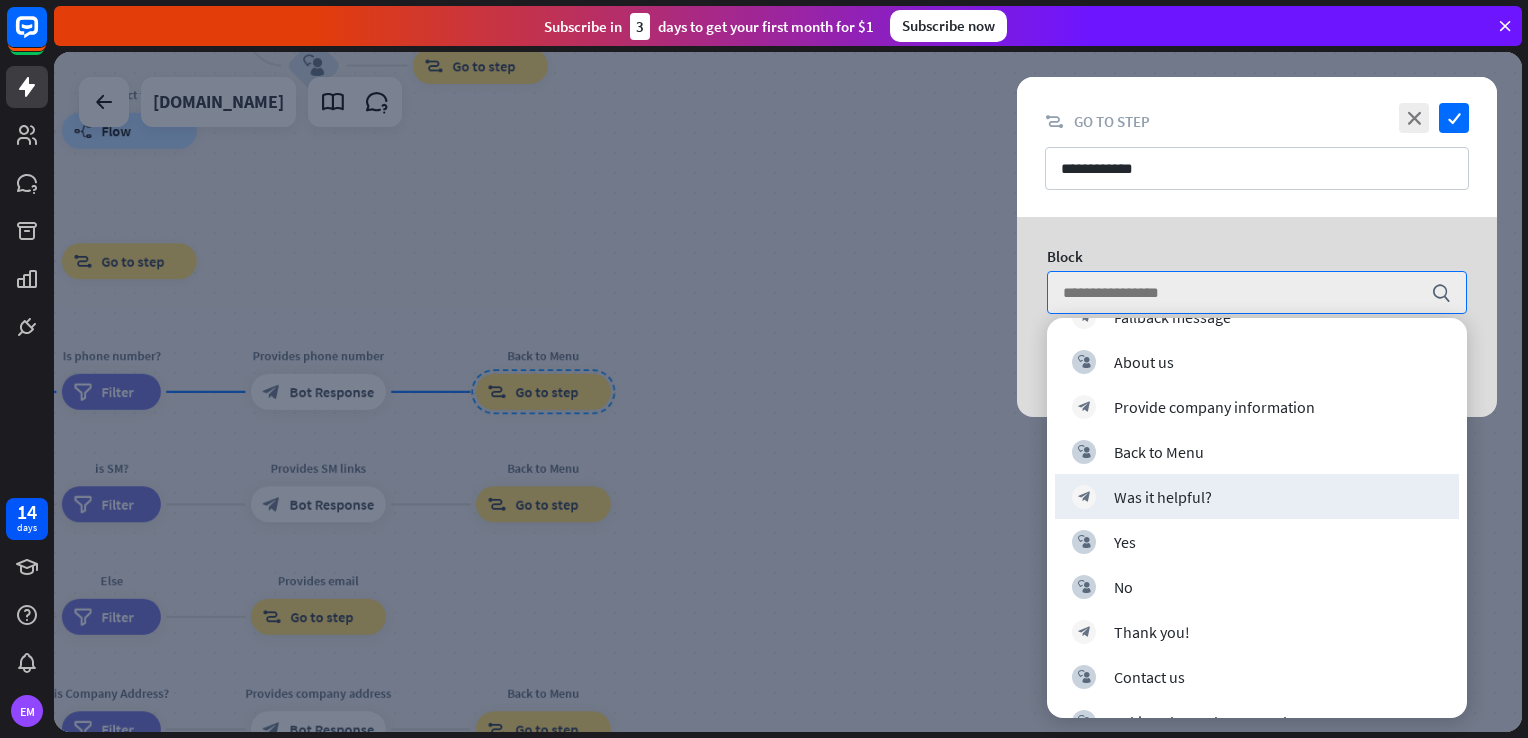 scroll, scrollTop: 200, scrollLeft: 0, axis: vertical 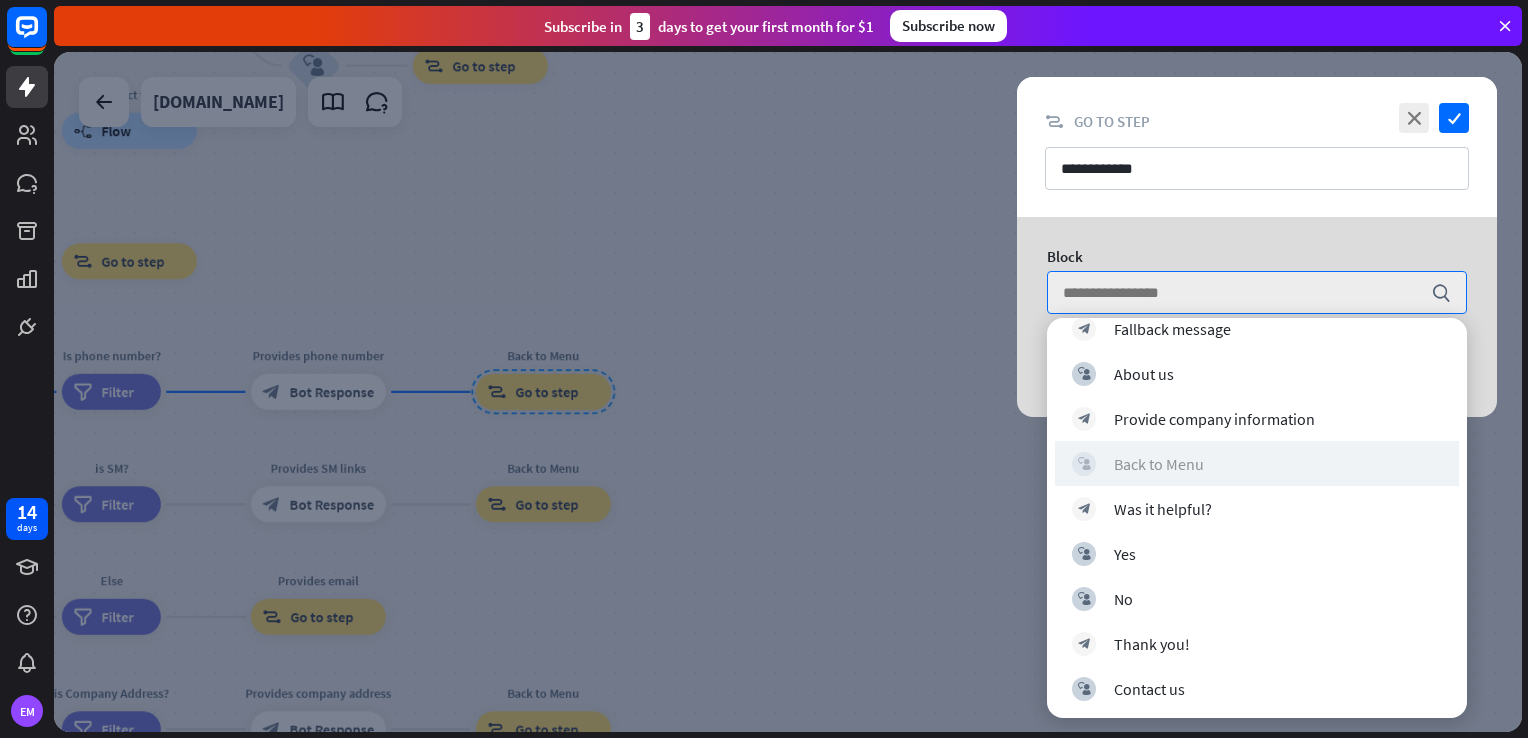 click on "block_user_input
Back to Menu" at bounding box center [1257, 464] 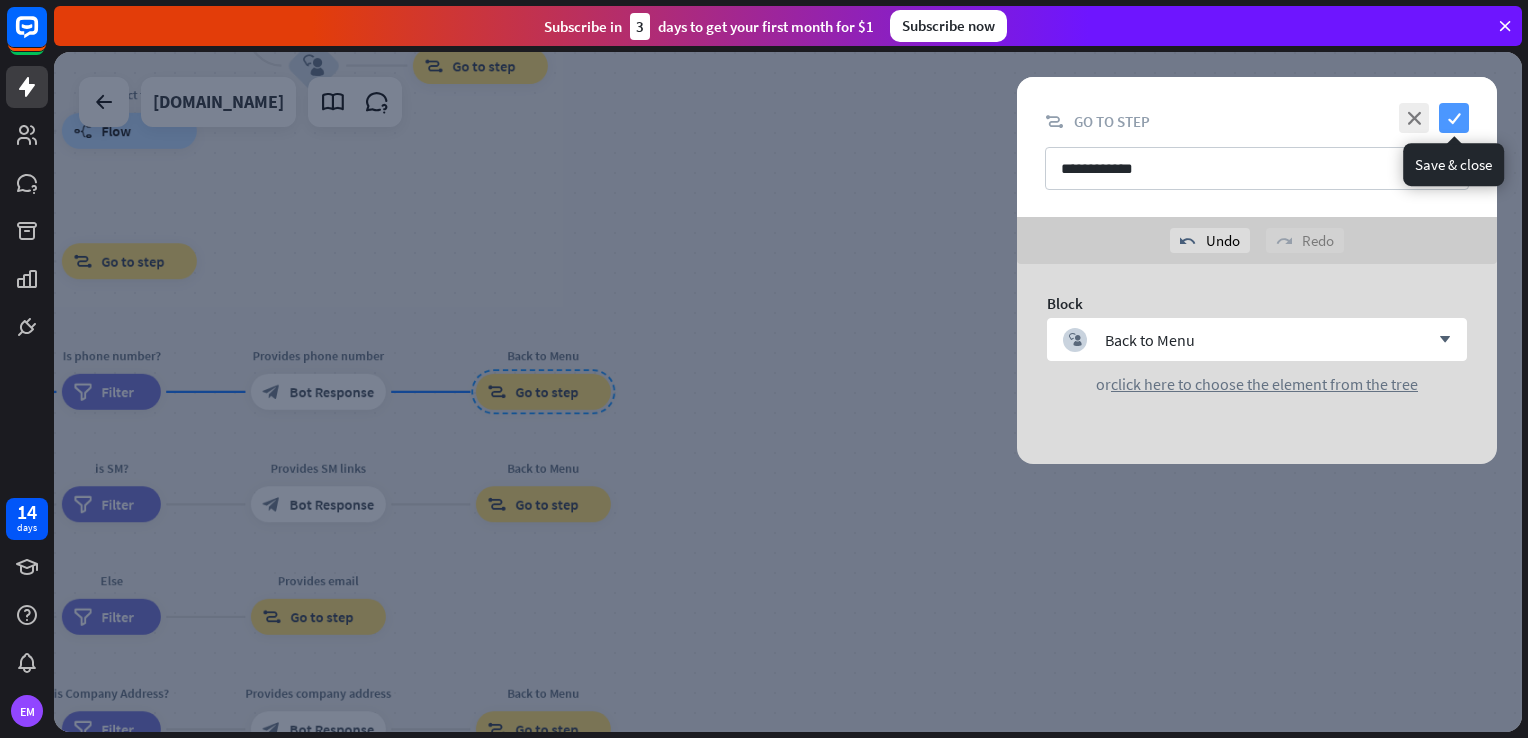 click on "check" at bounding box center (1454, 118) 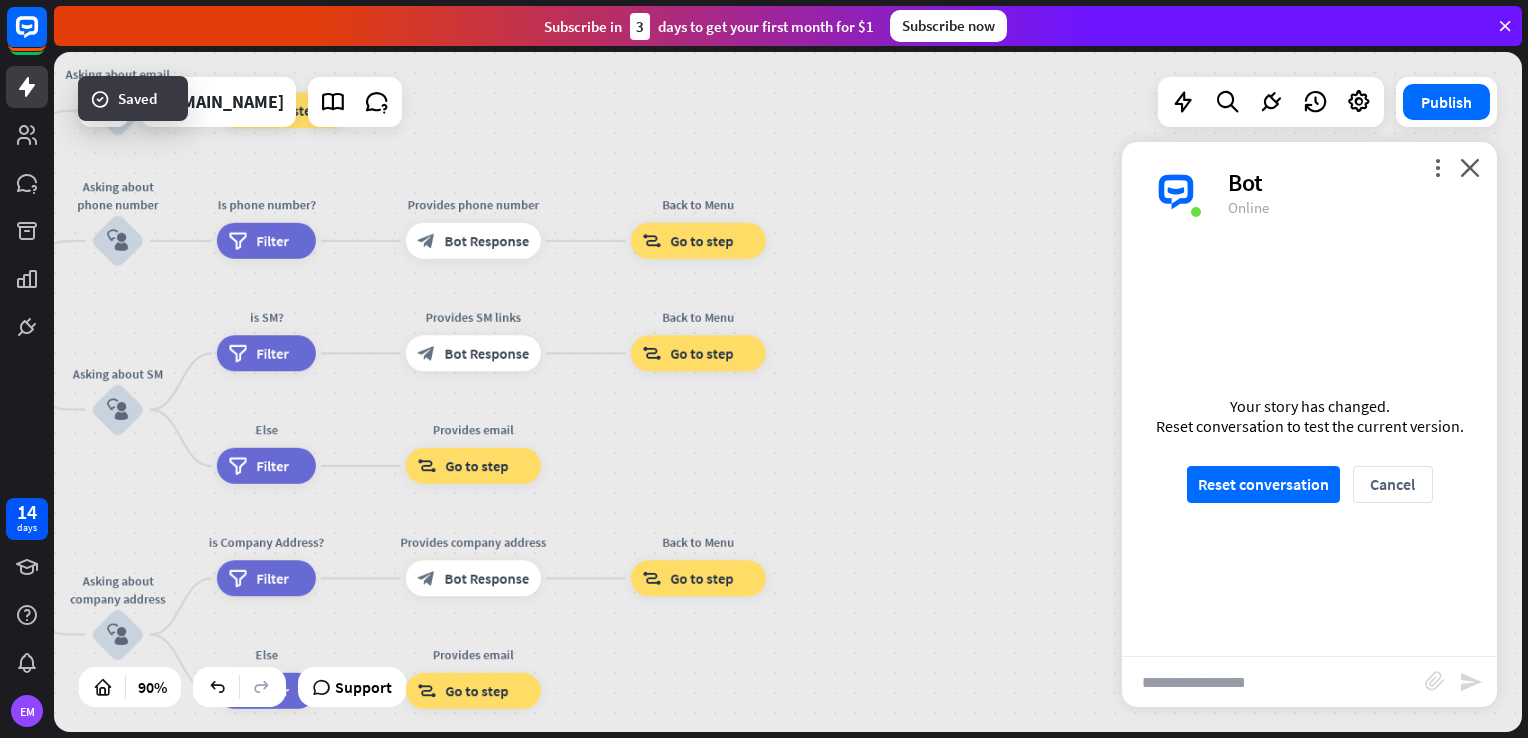 drag, startPoint x: 859, startPoint y: 459, endPoint x: 975, endPoint y: 354, distance: 156.46405 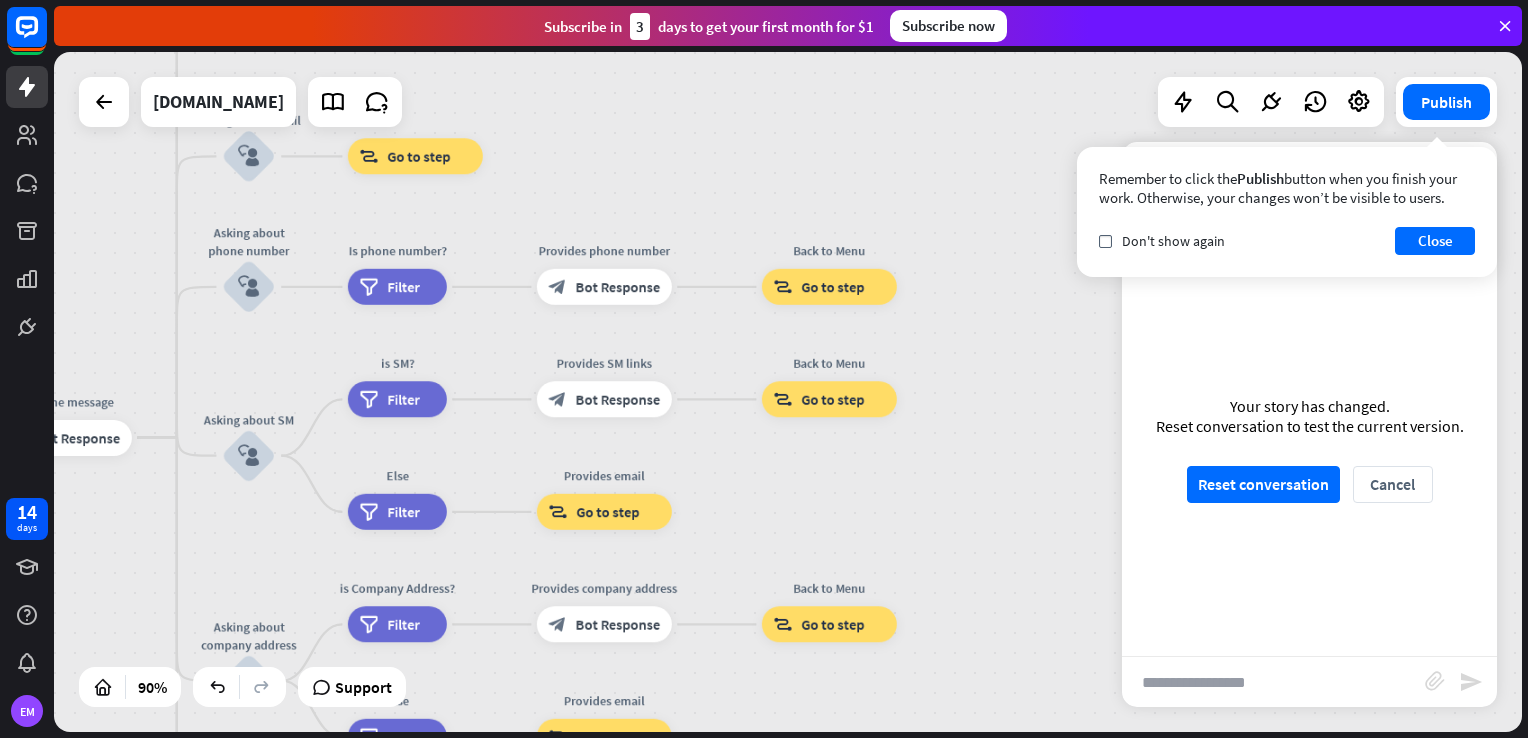 drag, startPoint x: 845, startPoint y: 437, endPoint x: 976, endPoint y: 486, distance: 139.86423 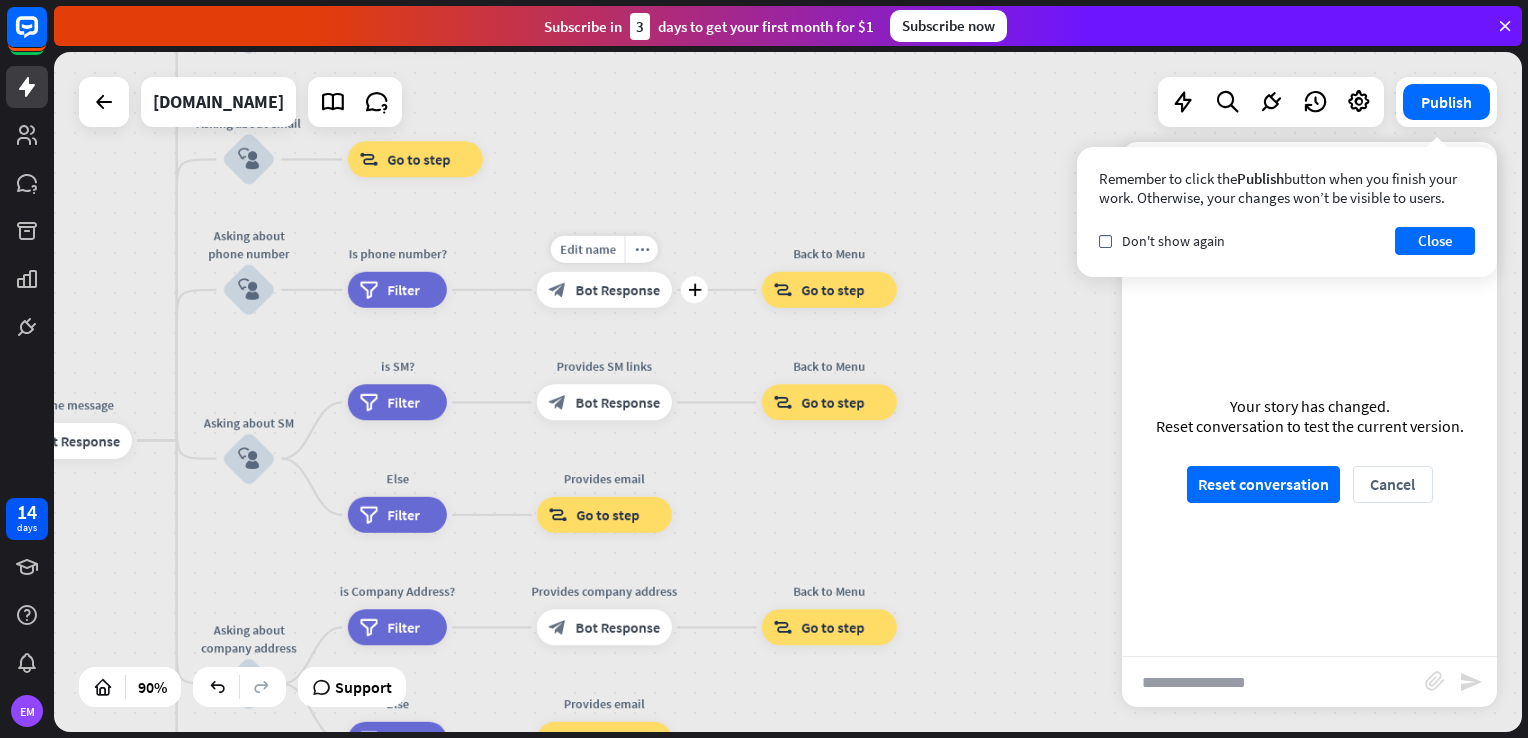 click on "Bot Response" at bounding box center (618, 290) 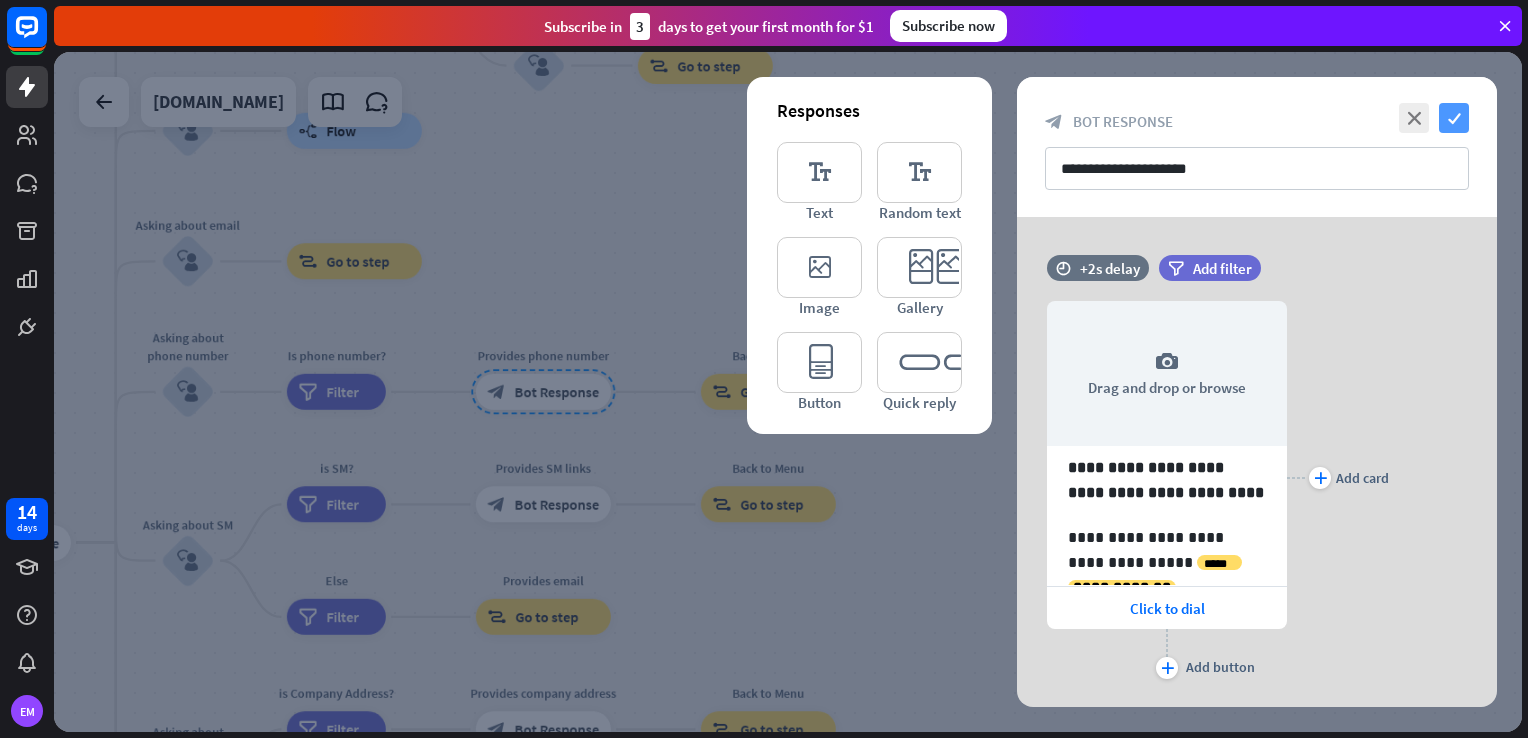 click on "check" at bounding box center (1454, 118) 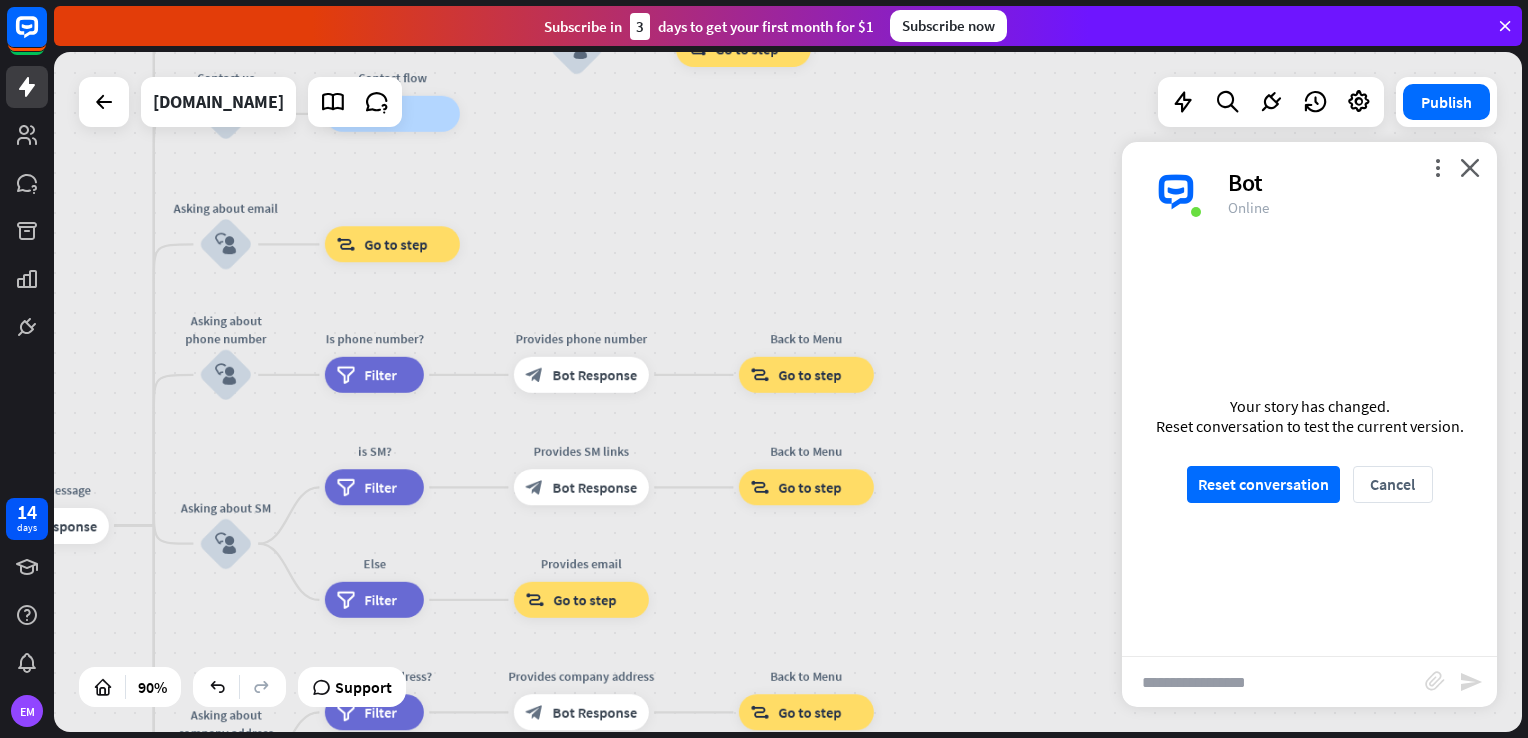 drag, startPoint x: 487, startPoint y: 232, endPoint x: 760, endPoint y: 105, distance: 301.09467 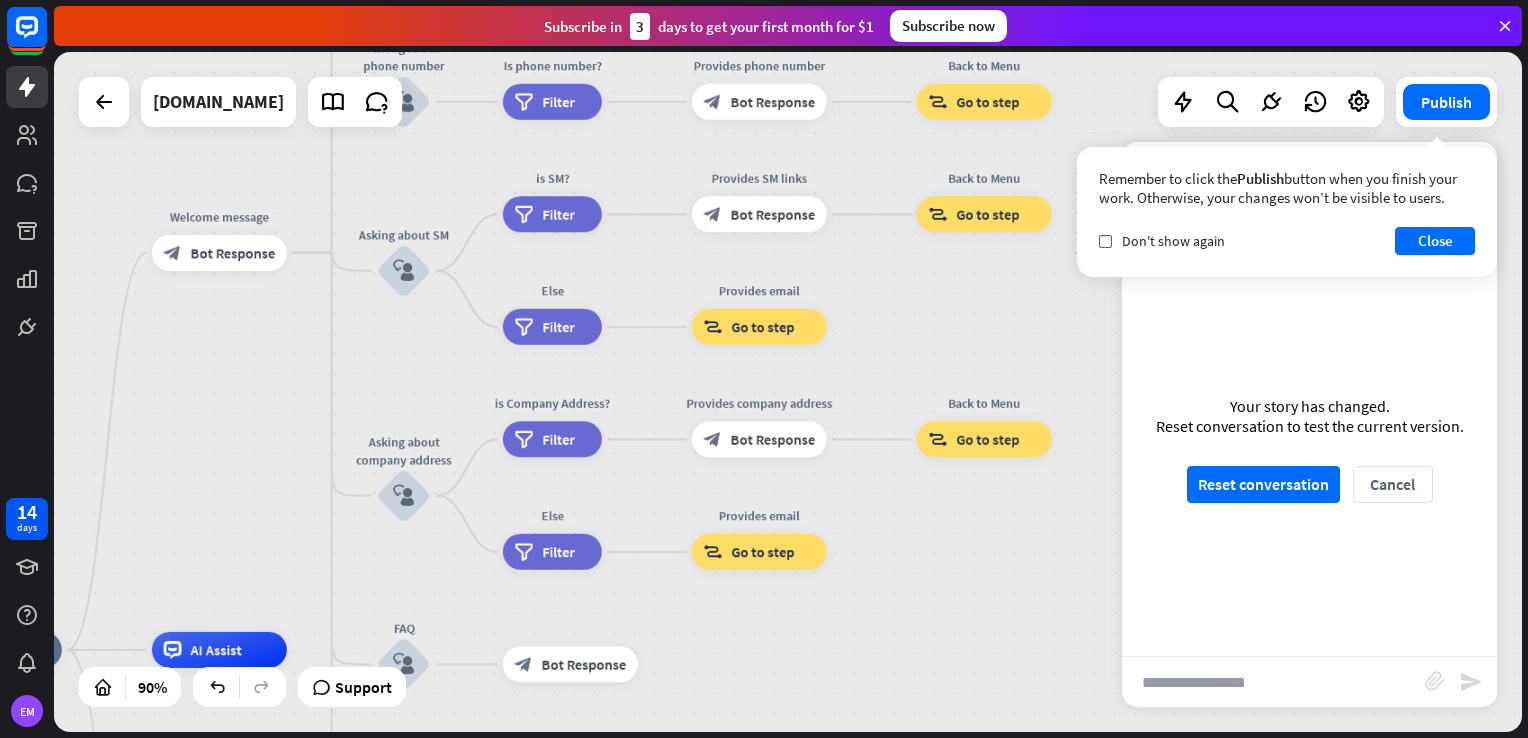 drag, startPoint x: 358, startPoint y: 588, endPoint x: 287, endPoint y: 434, distance: 169.57889 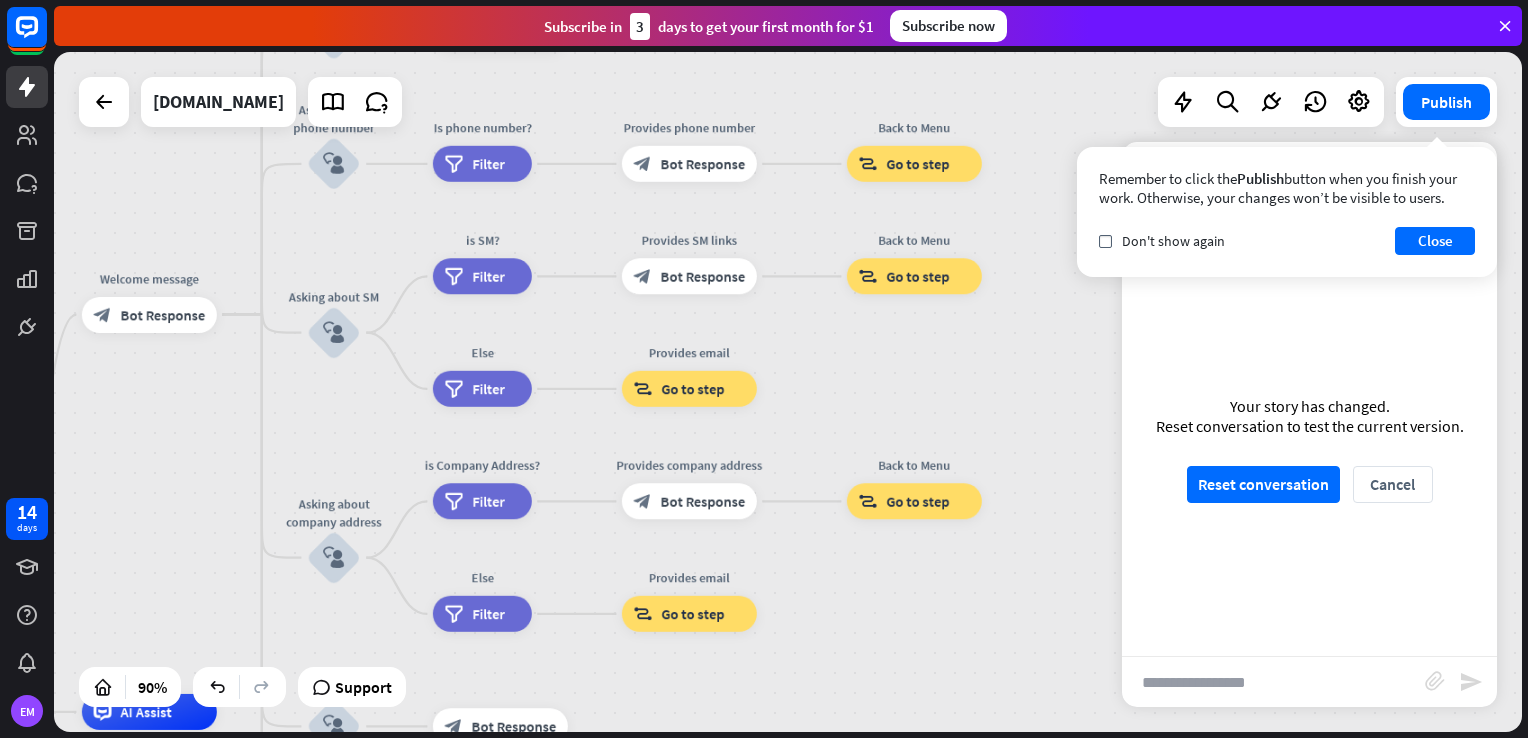 drag, startPoint x: 937, startPoint y: 637, endPoint x: 893, endPoint y: 690, distance: 68.88396 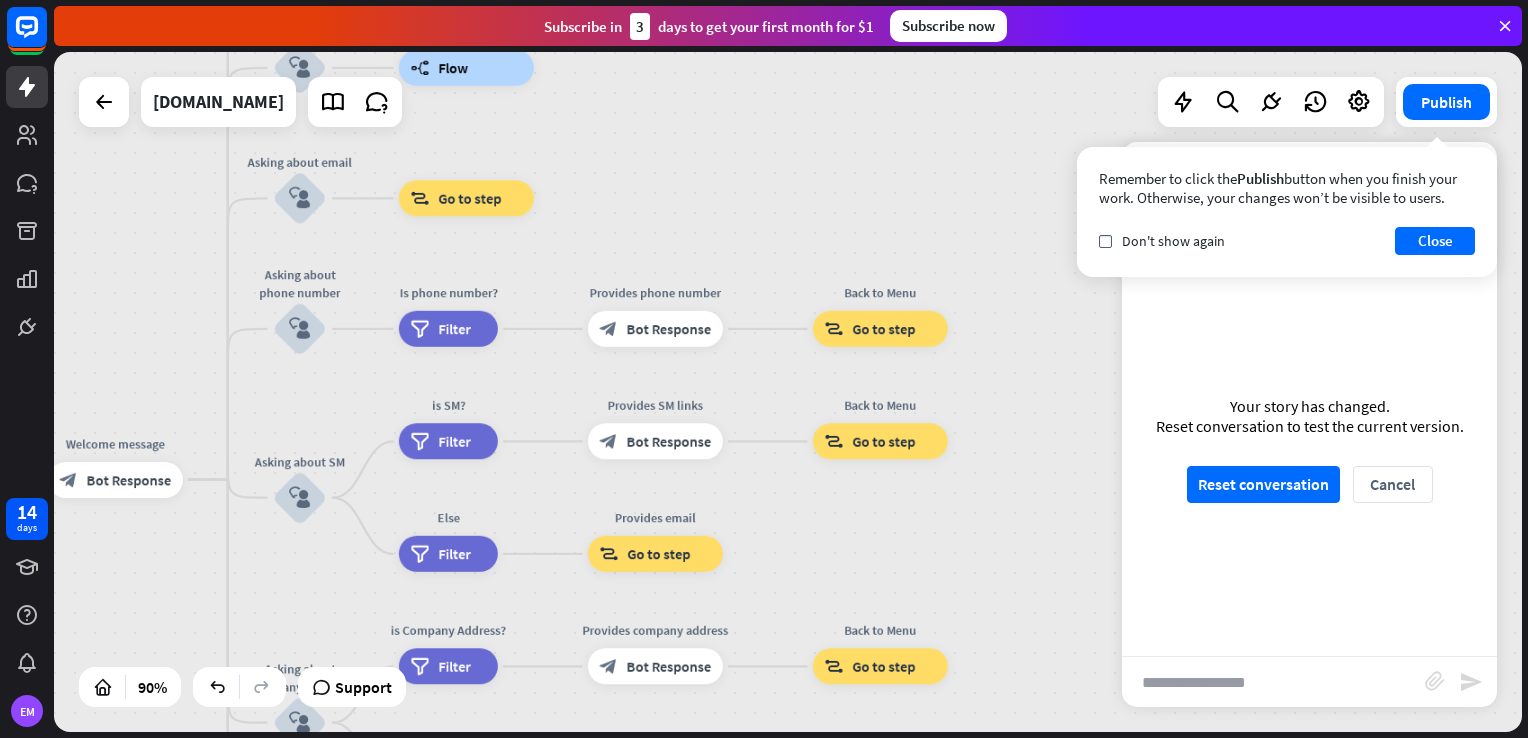 drag, startPoint x: 847, startPoint y: 458, endPoint x: 829, endPoint y: 558, distance: 101.607086 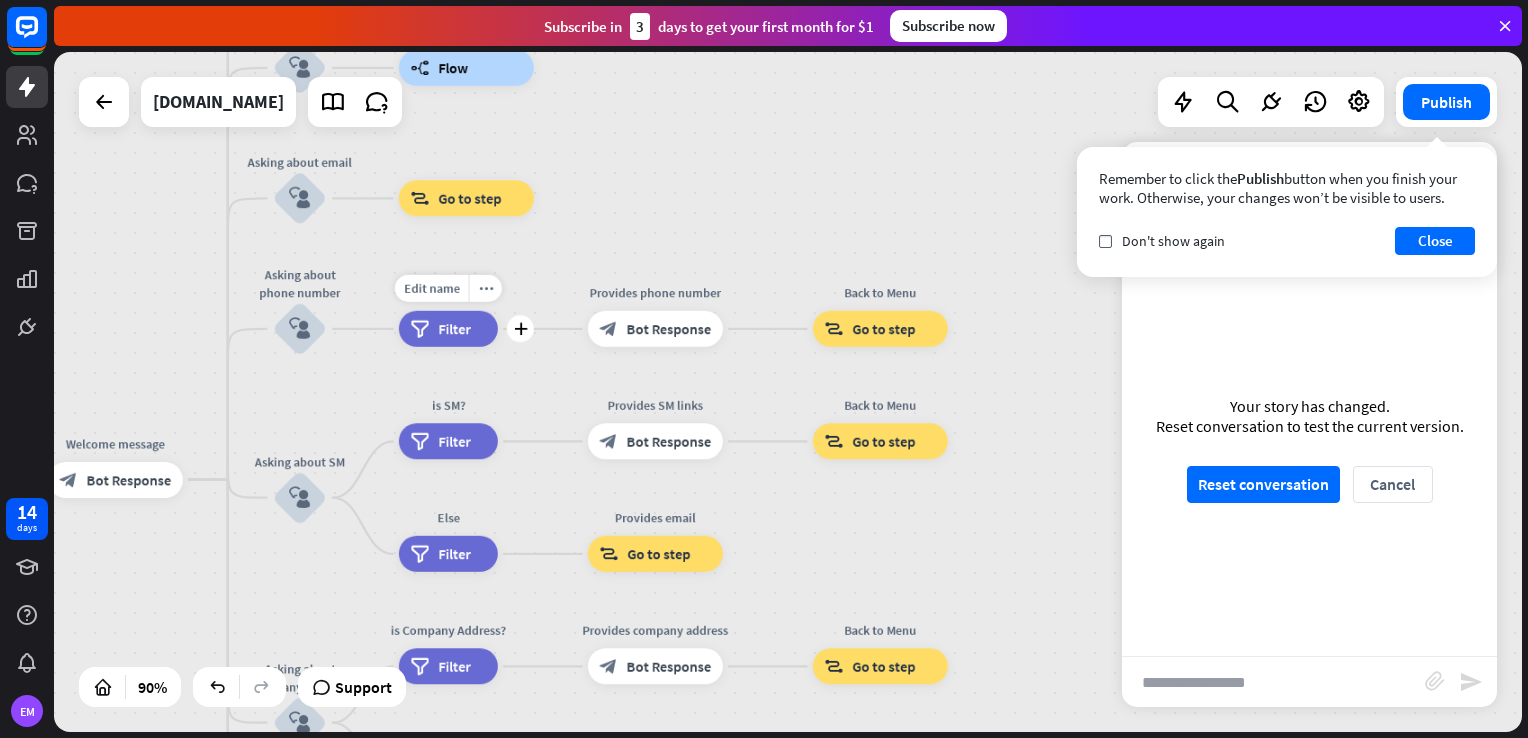 click on "filter   Filter" at bounding box center [448, 329] 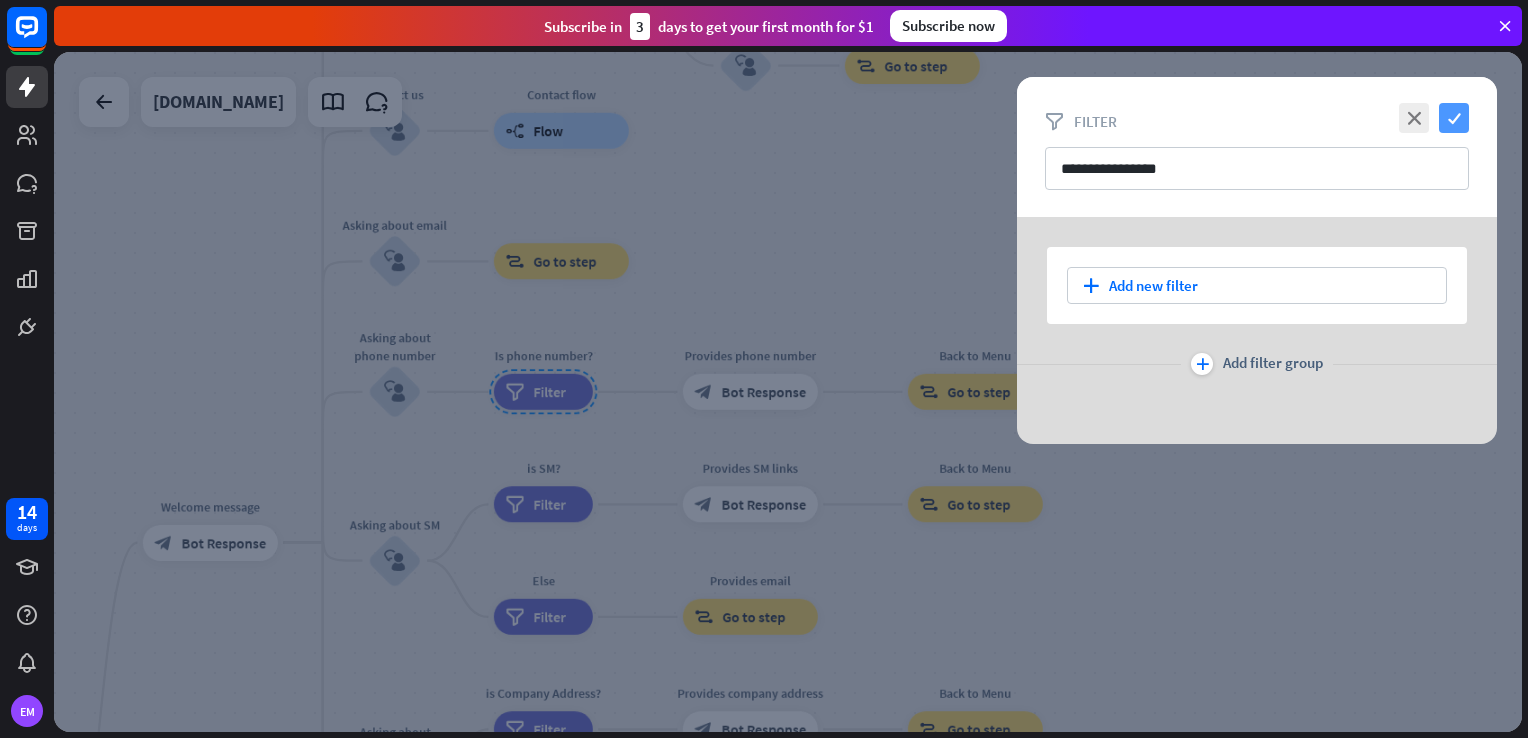 click on "check" at bounding box center [1454, 118] 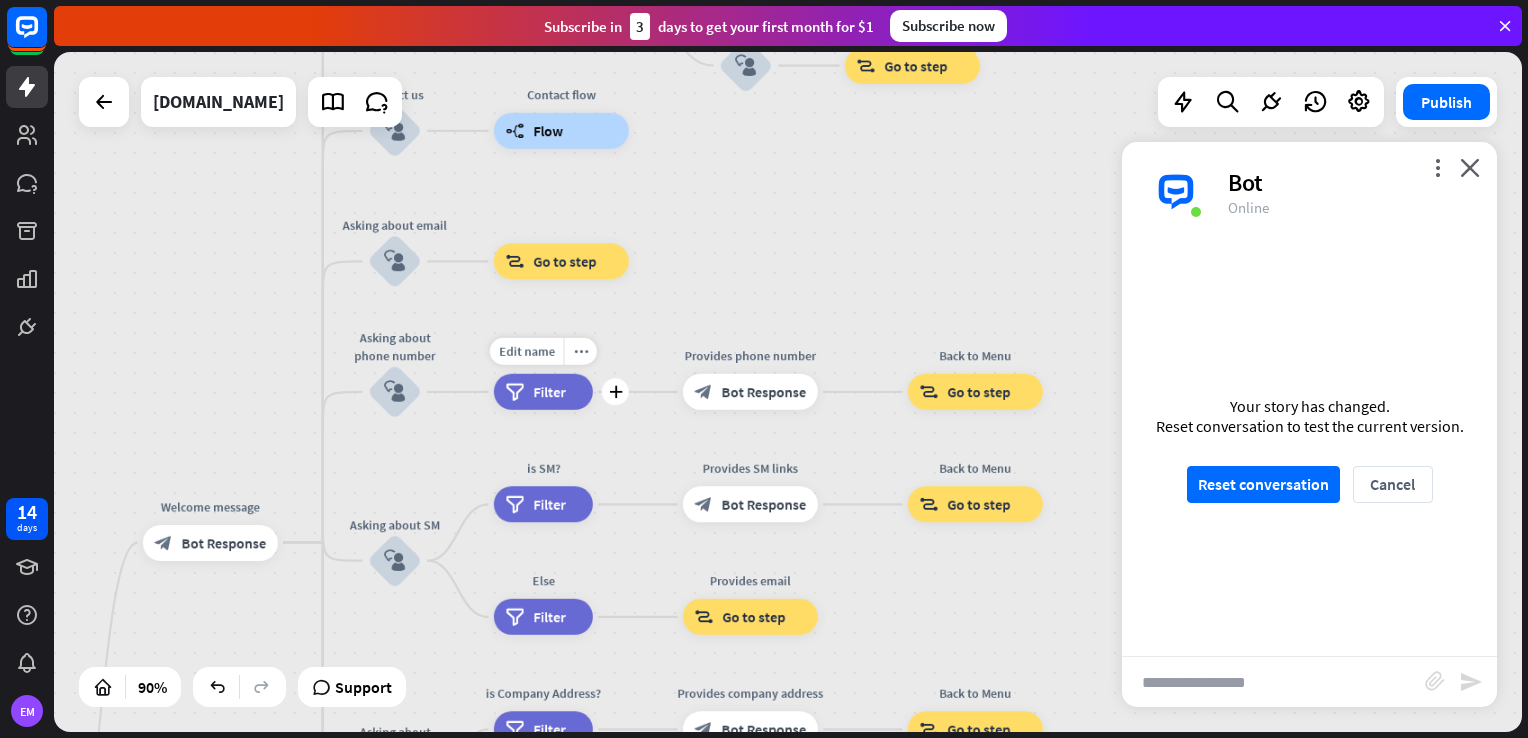 click on "filter   Filter" at bounding box center [543, 392] 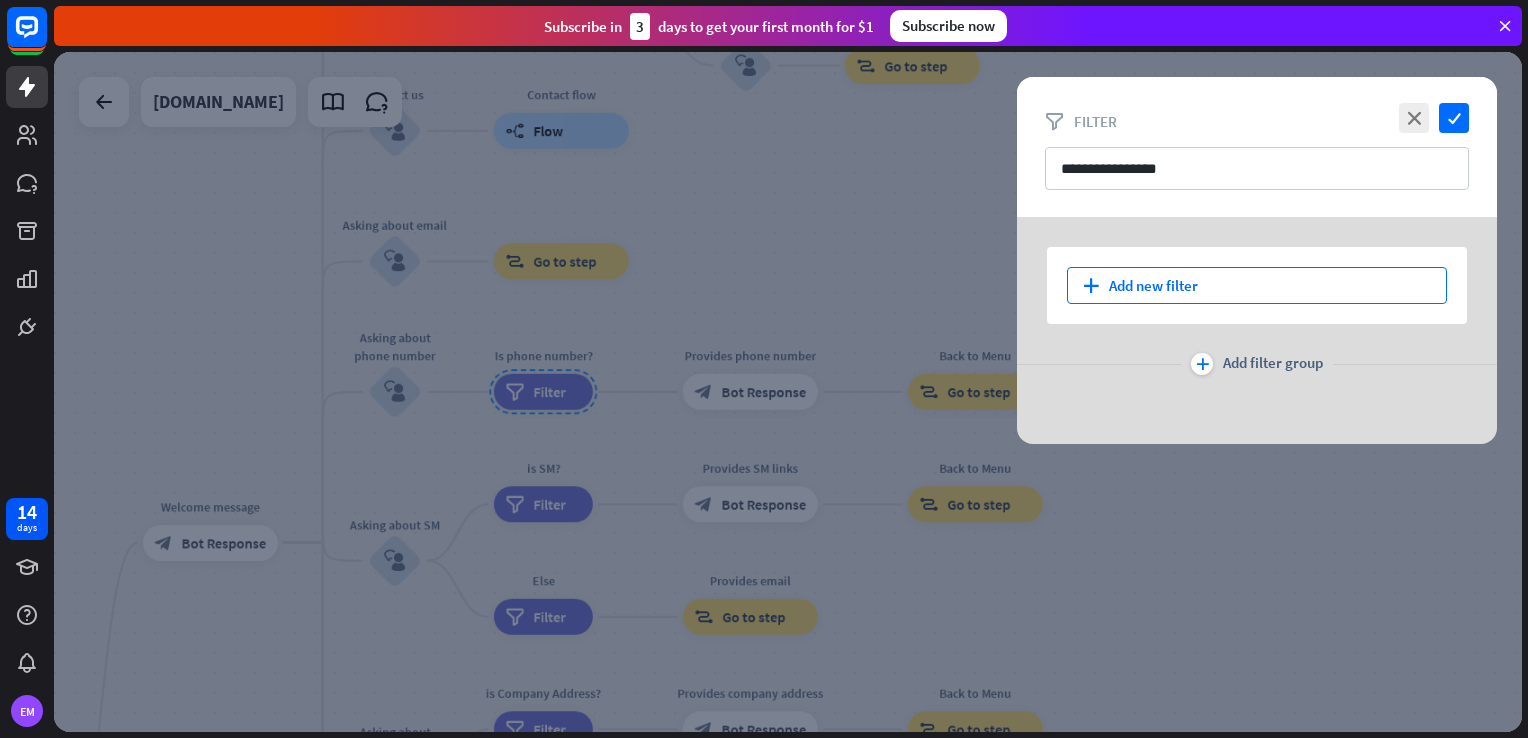 click on "plus
Add new filter" at bounding box center [1257, 285] 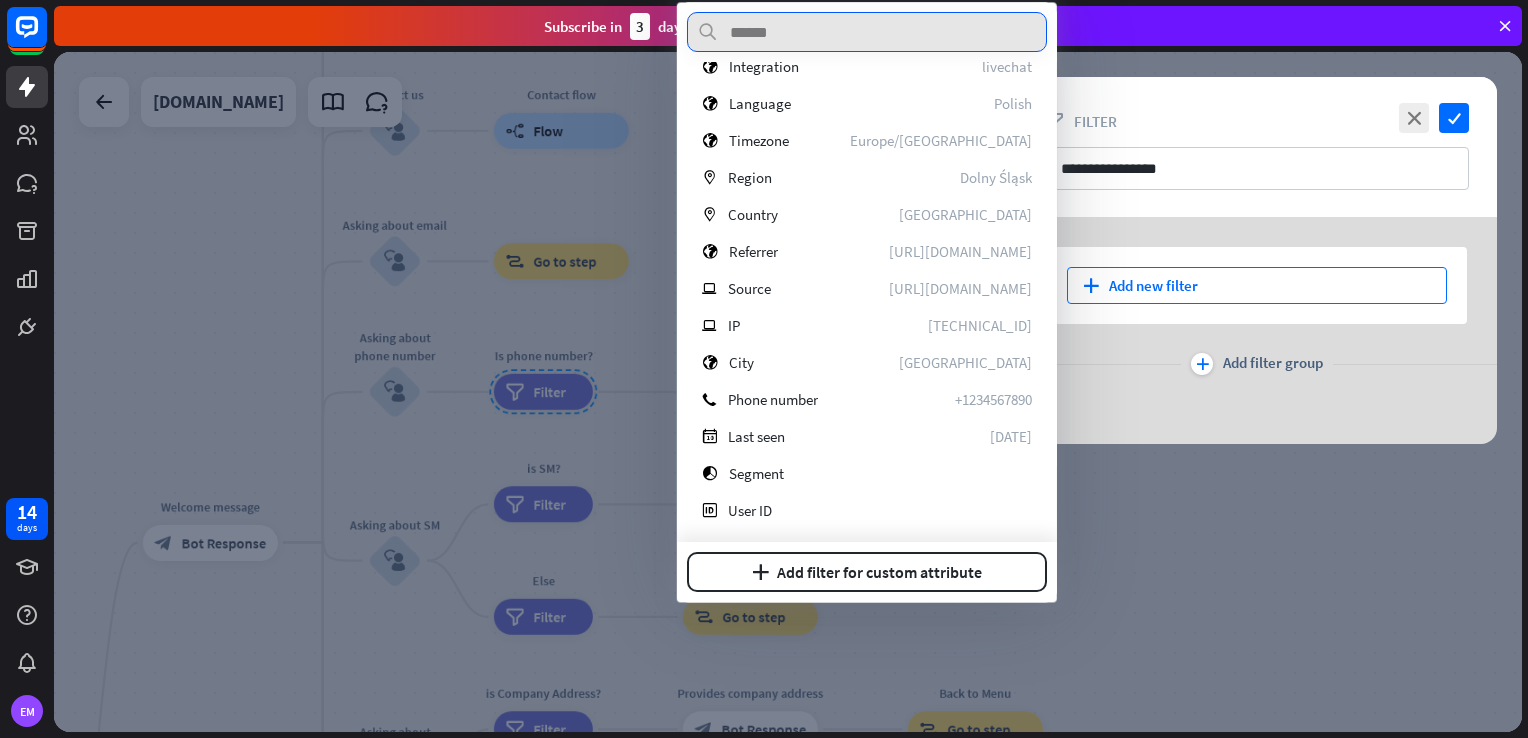 scroll, scrollTop: 808, scrollLeft: 0, axis: vertical 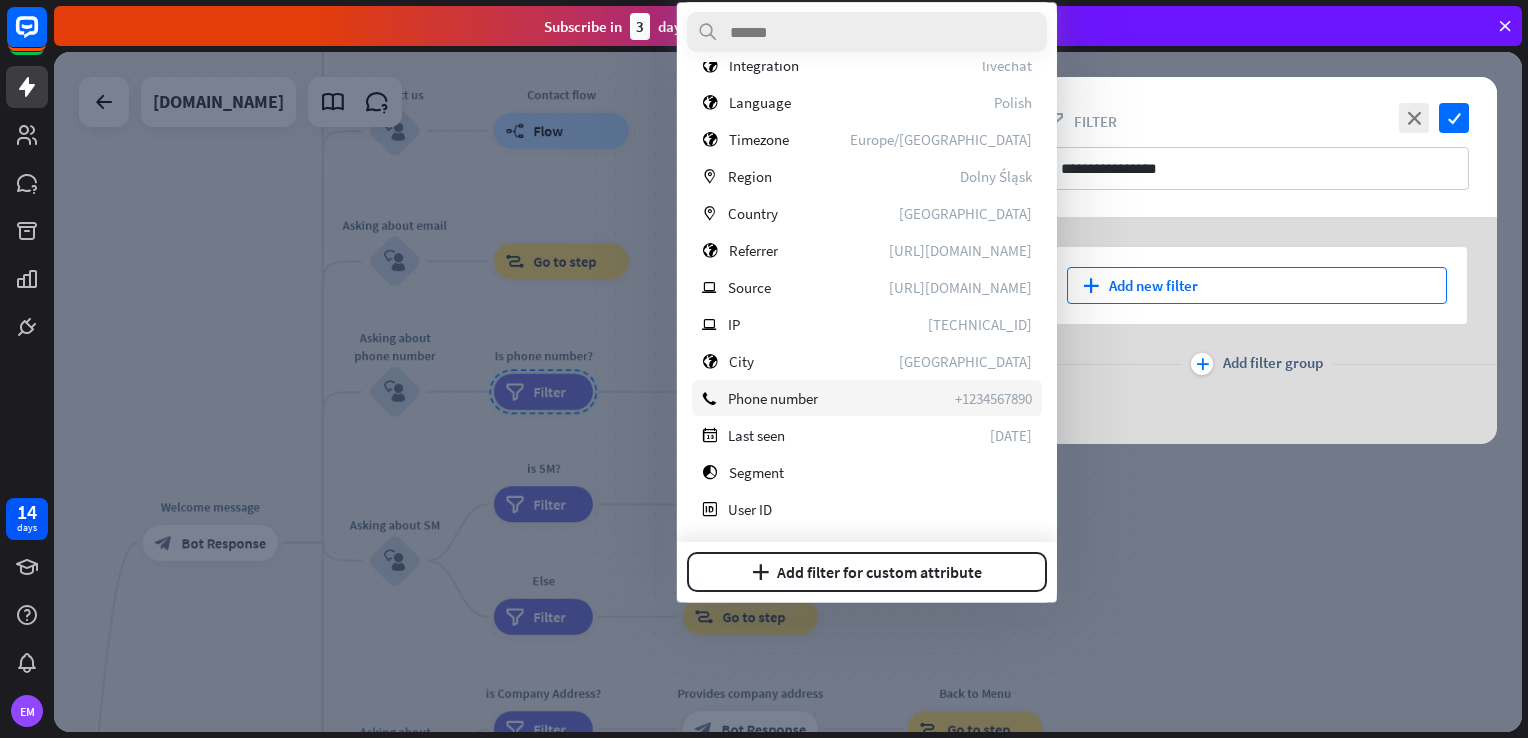 click on "phone
Phone number
+1234567890" at bounding box center [867, 398] 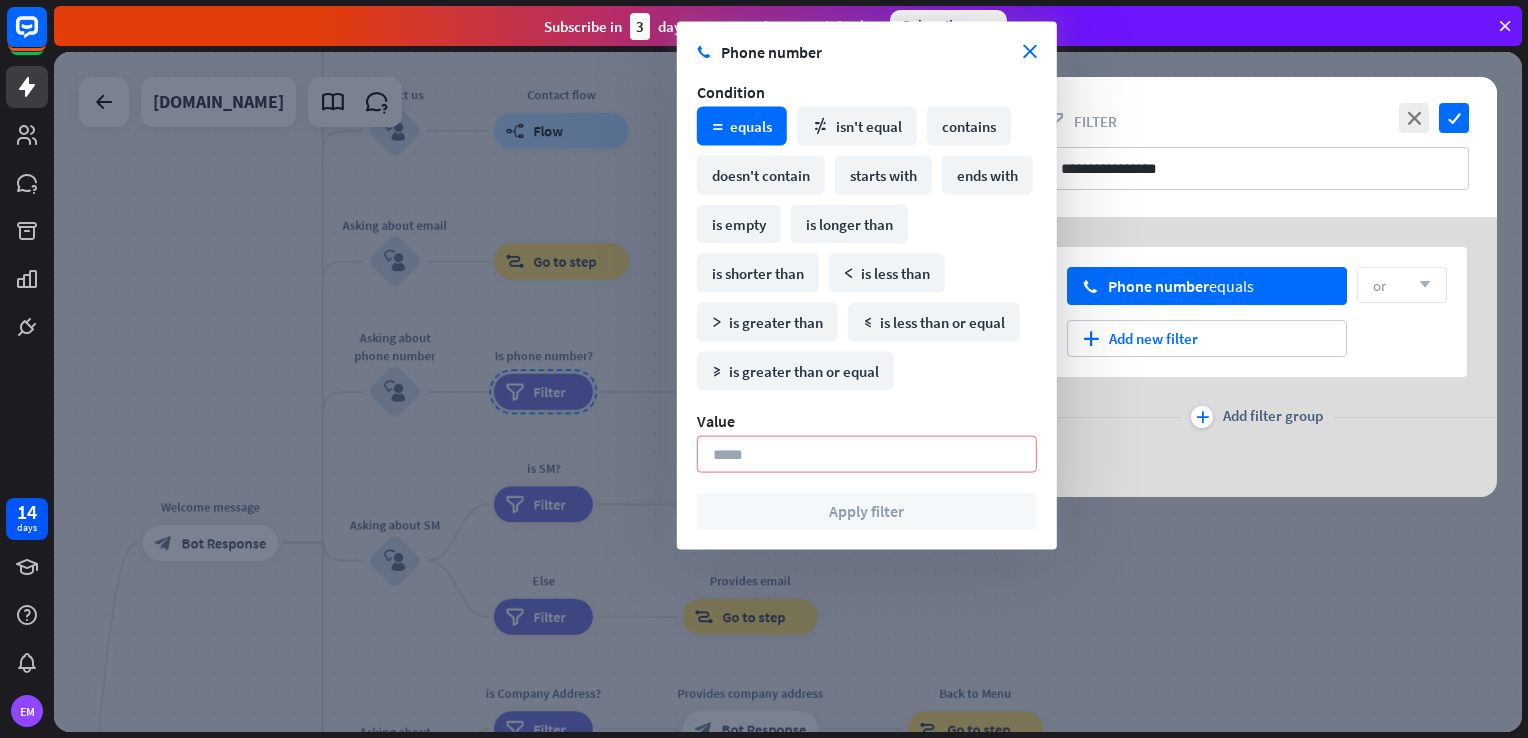 click at bounding box center (867, 454) 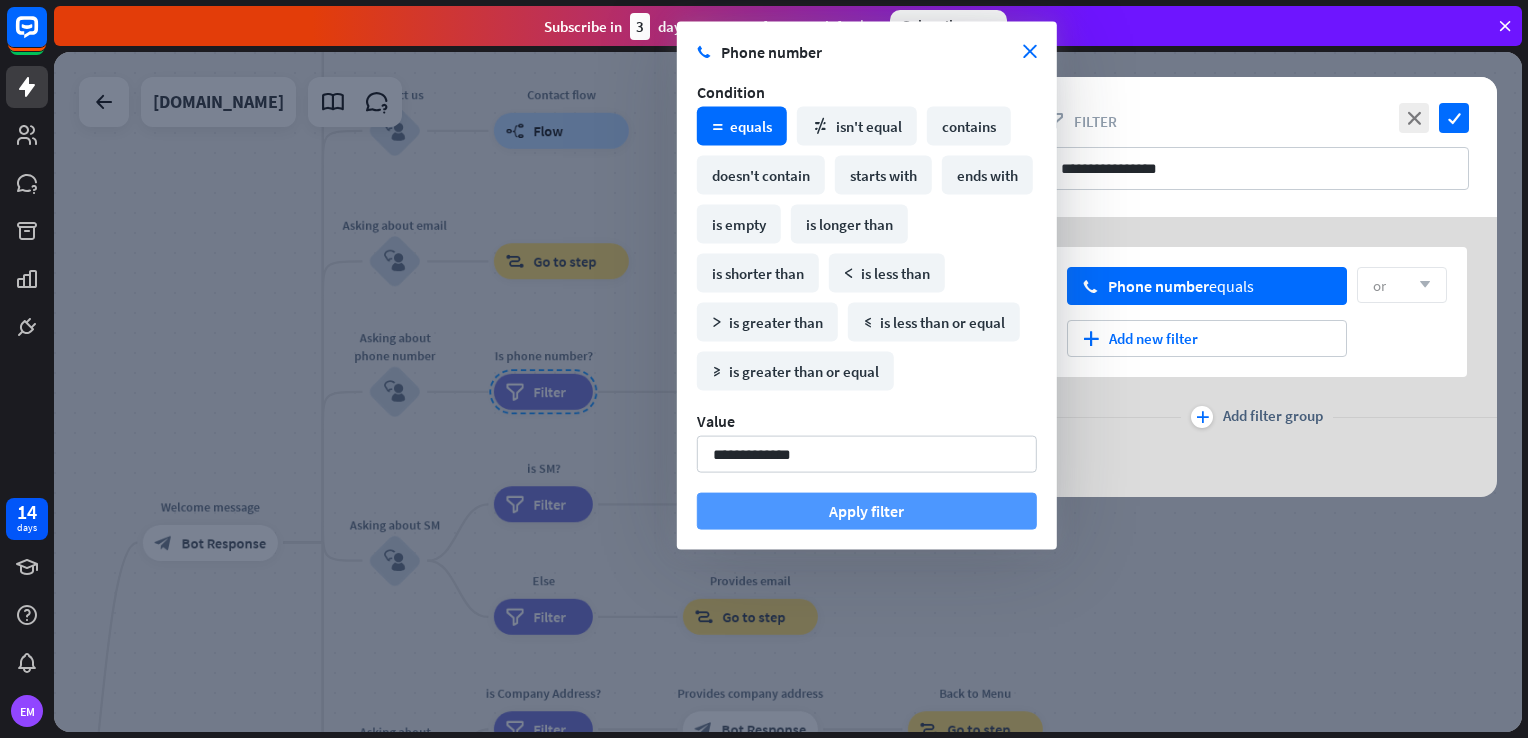 type on "**********" 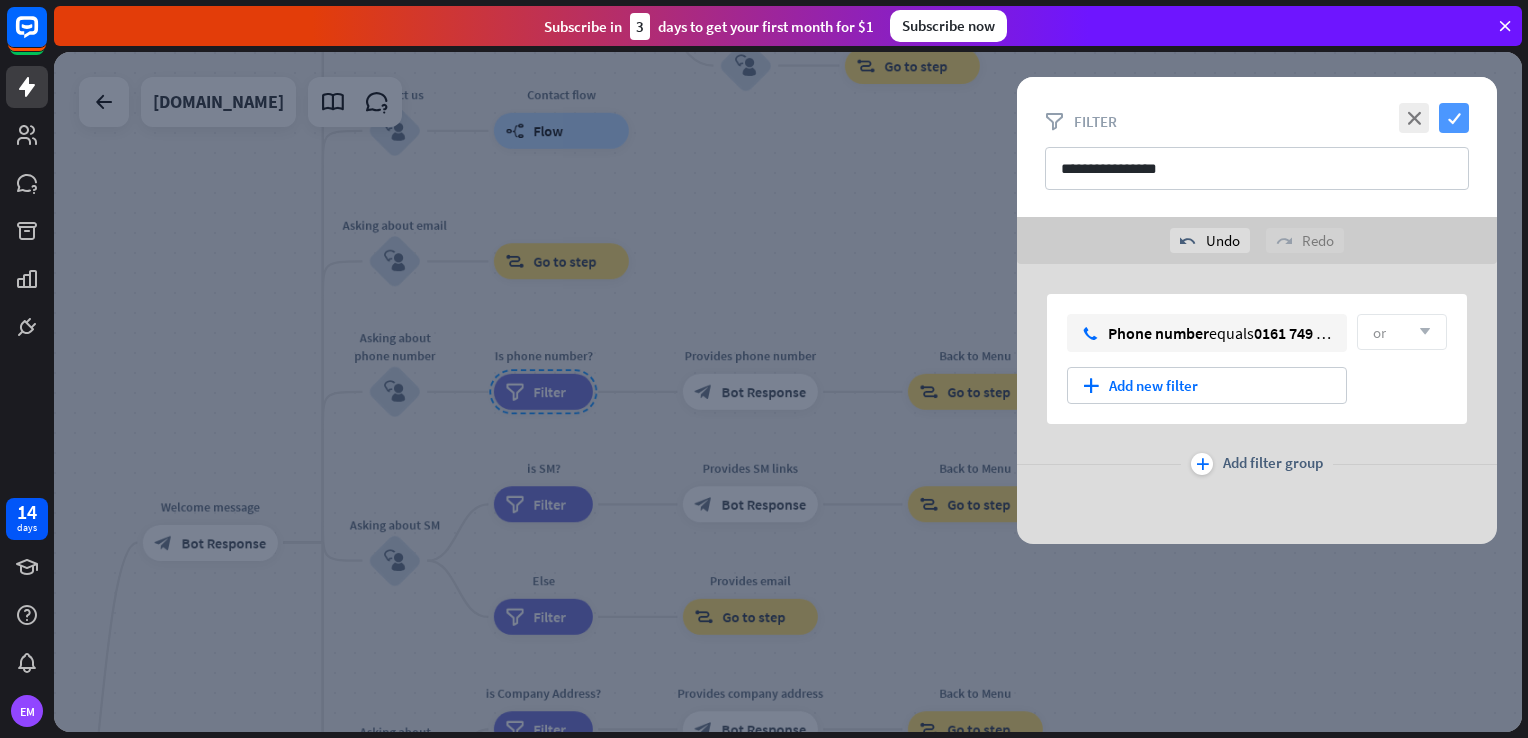 click on "check" at bounding box center (1454, 118) 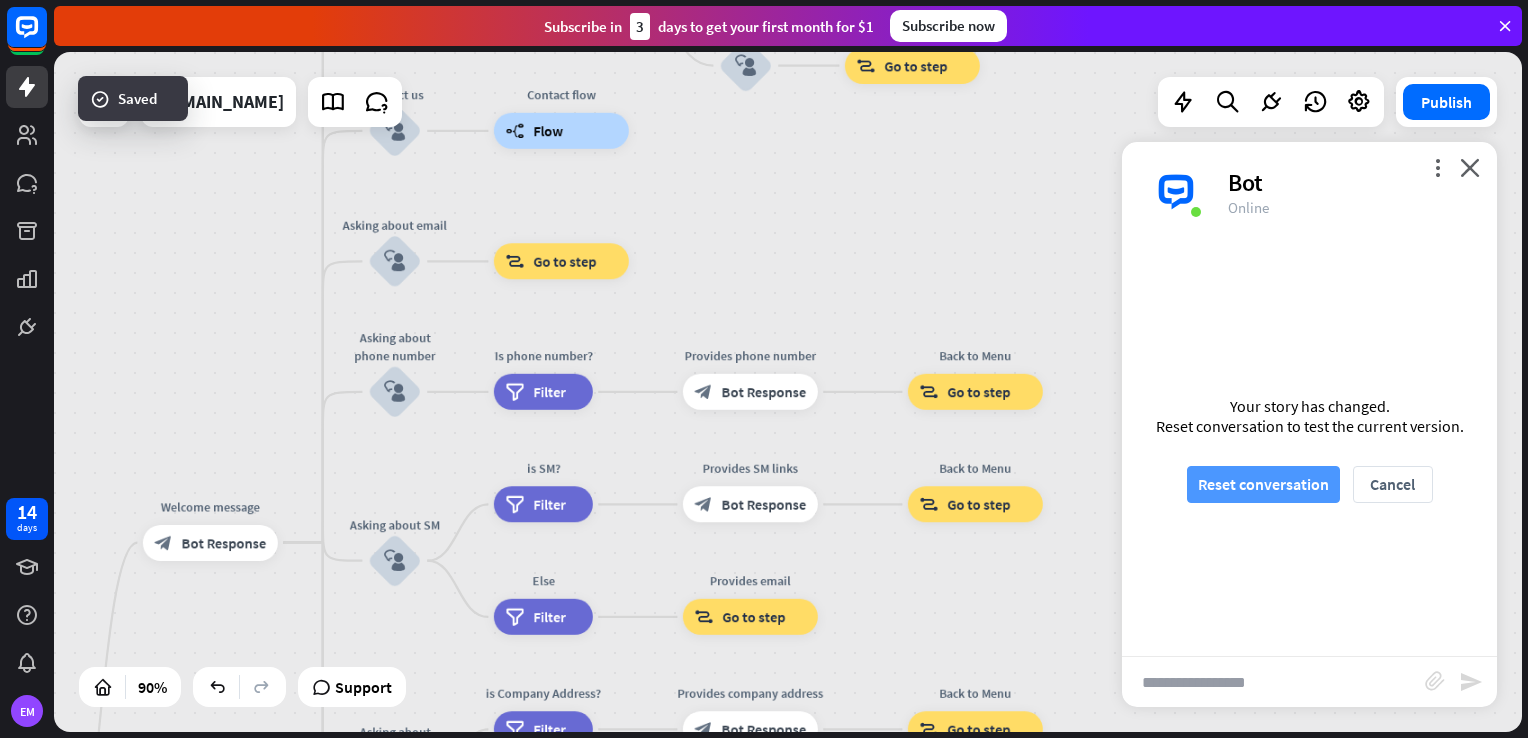 click on "Reset conversation" at bounding box center [1263, 484] 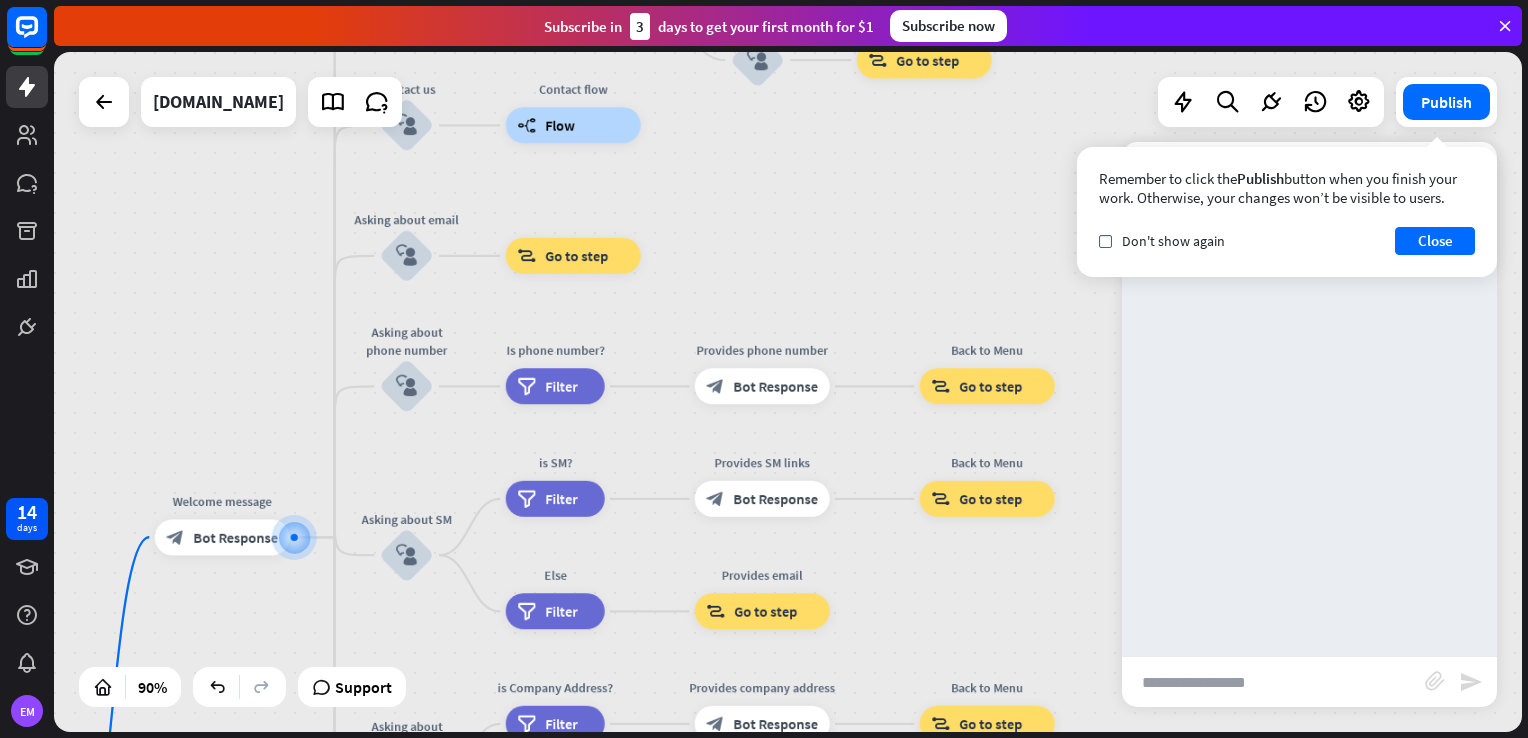 click at bounding box center [1273, 682] 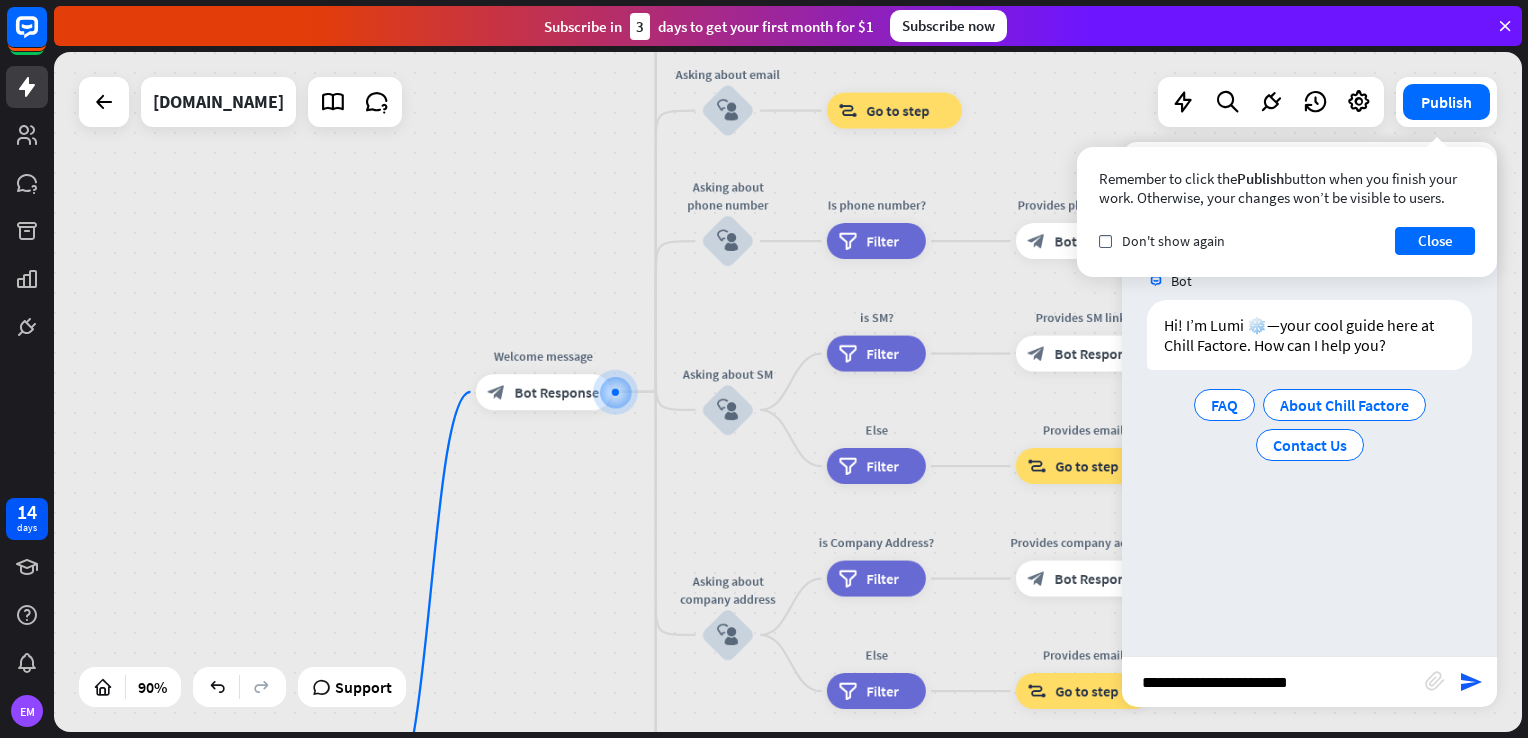 type on "**********" 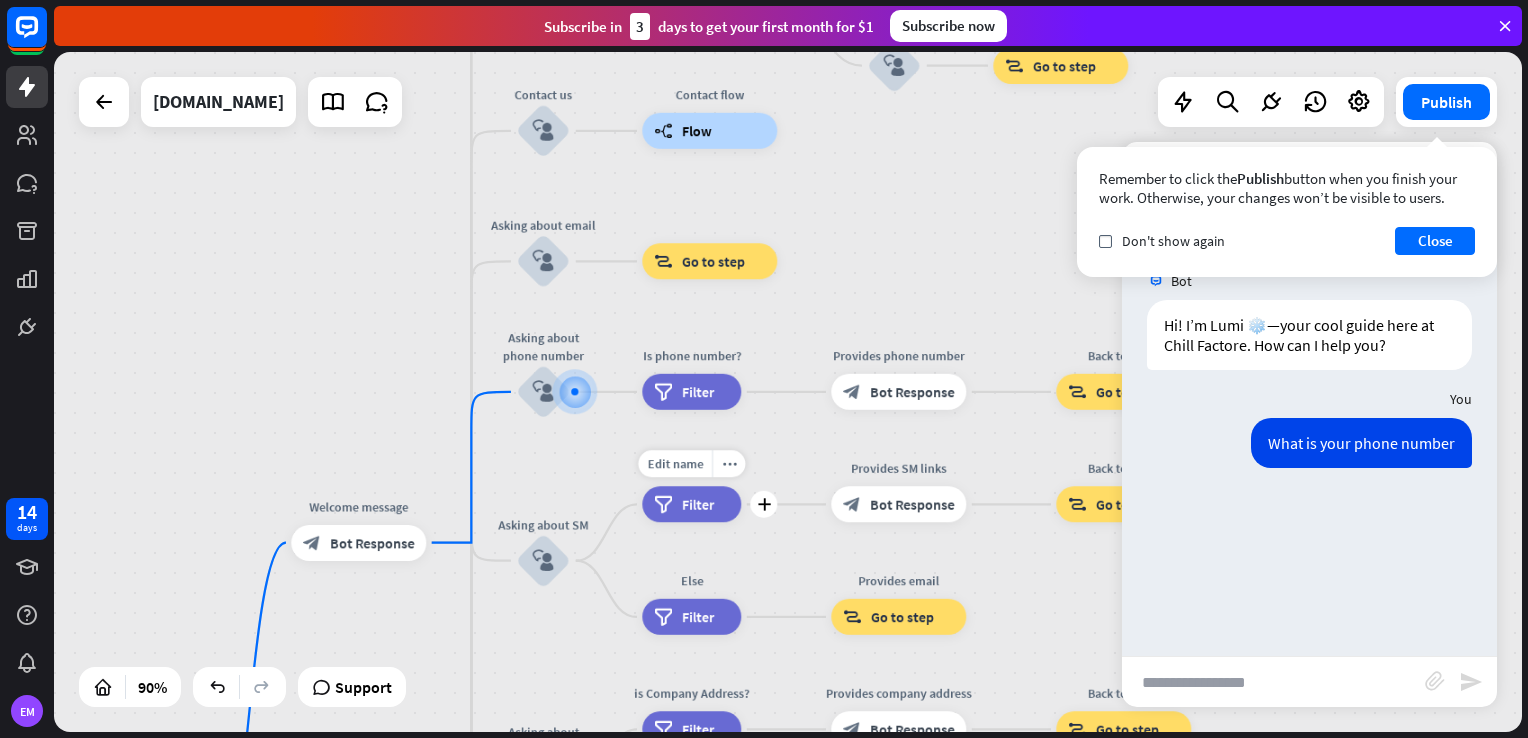 click on "Filter" at bounding box center [698, 504] 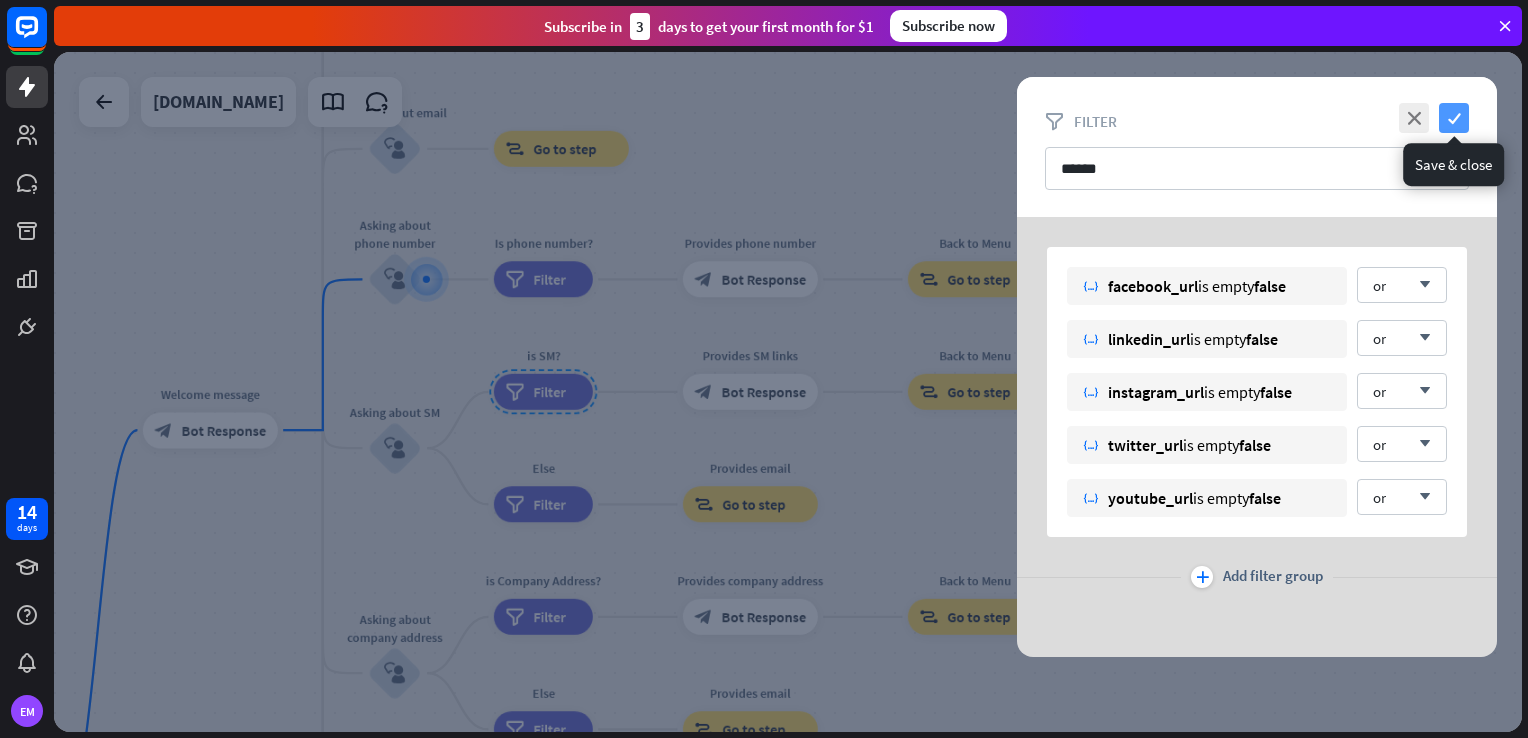 click on "check" at bounding box center (1454, 118) 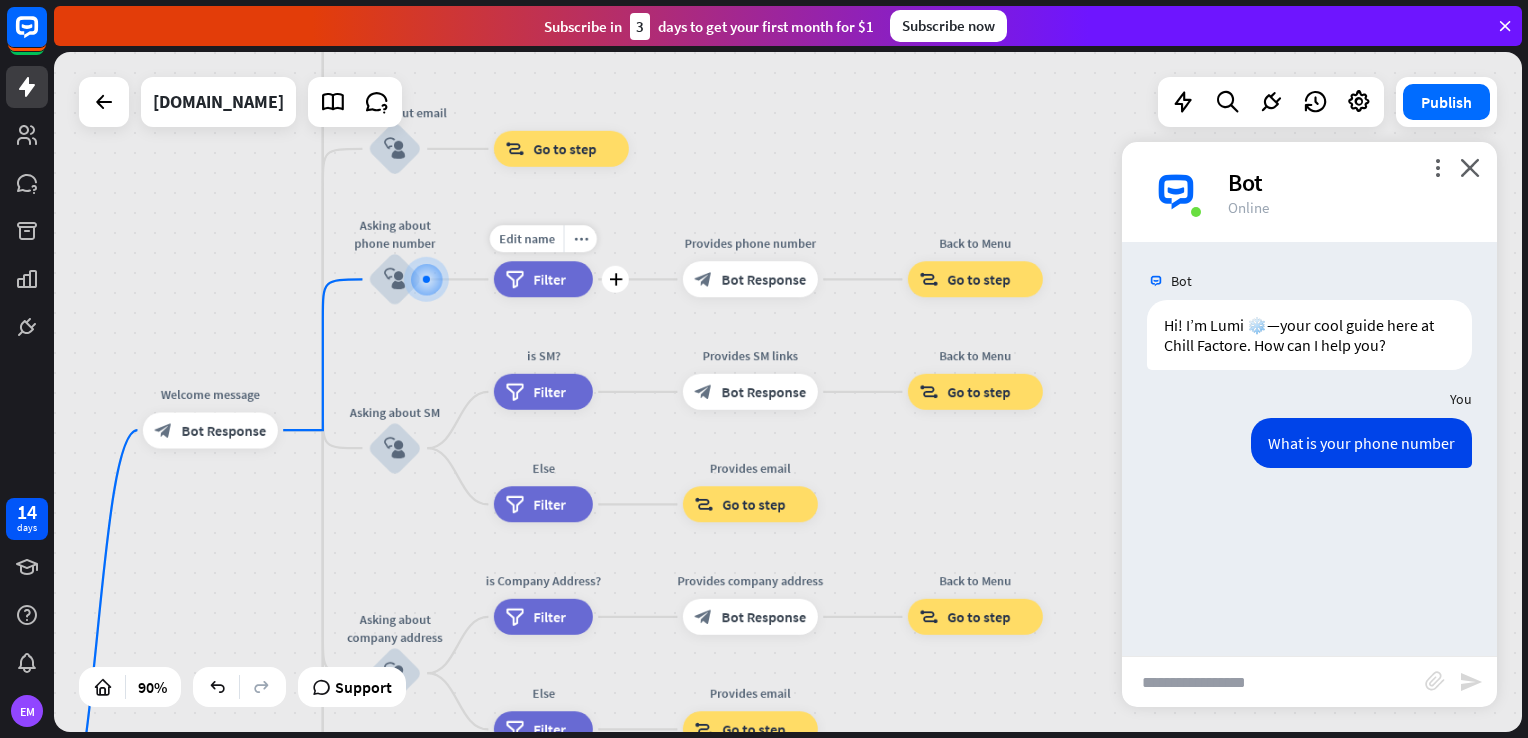 click on "filter   Filter" at bounding box center (543, 279) 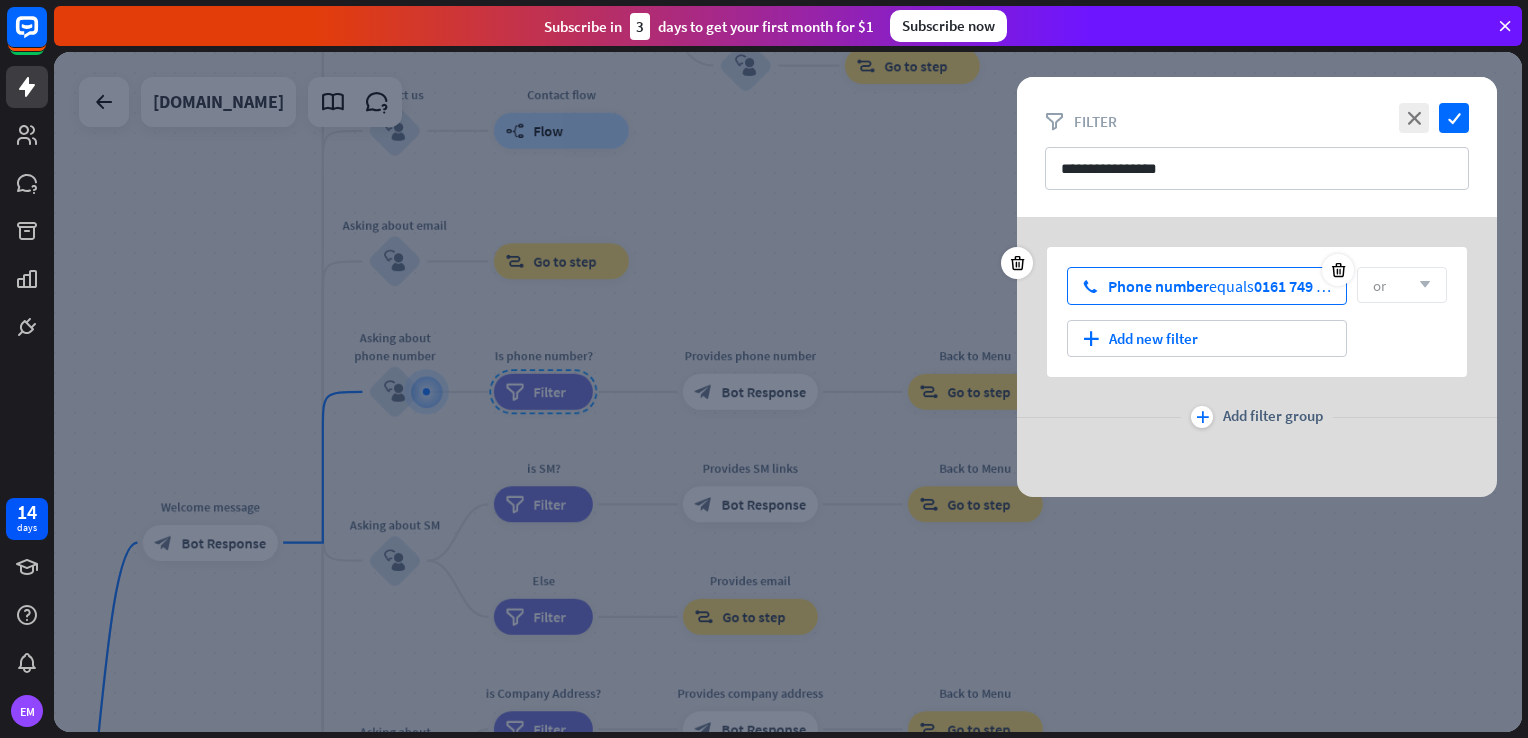 click on "Phone number
equals
0161 749 2222" at bounding box center [1219, 286] 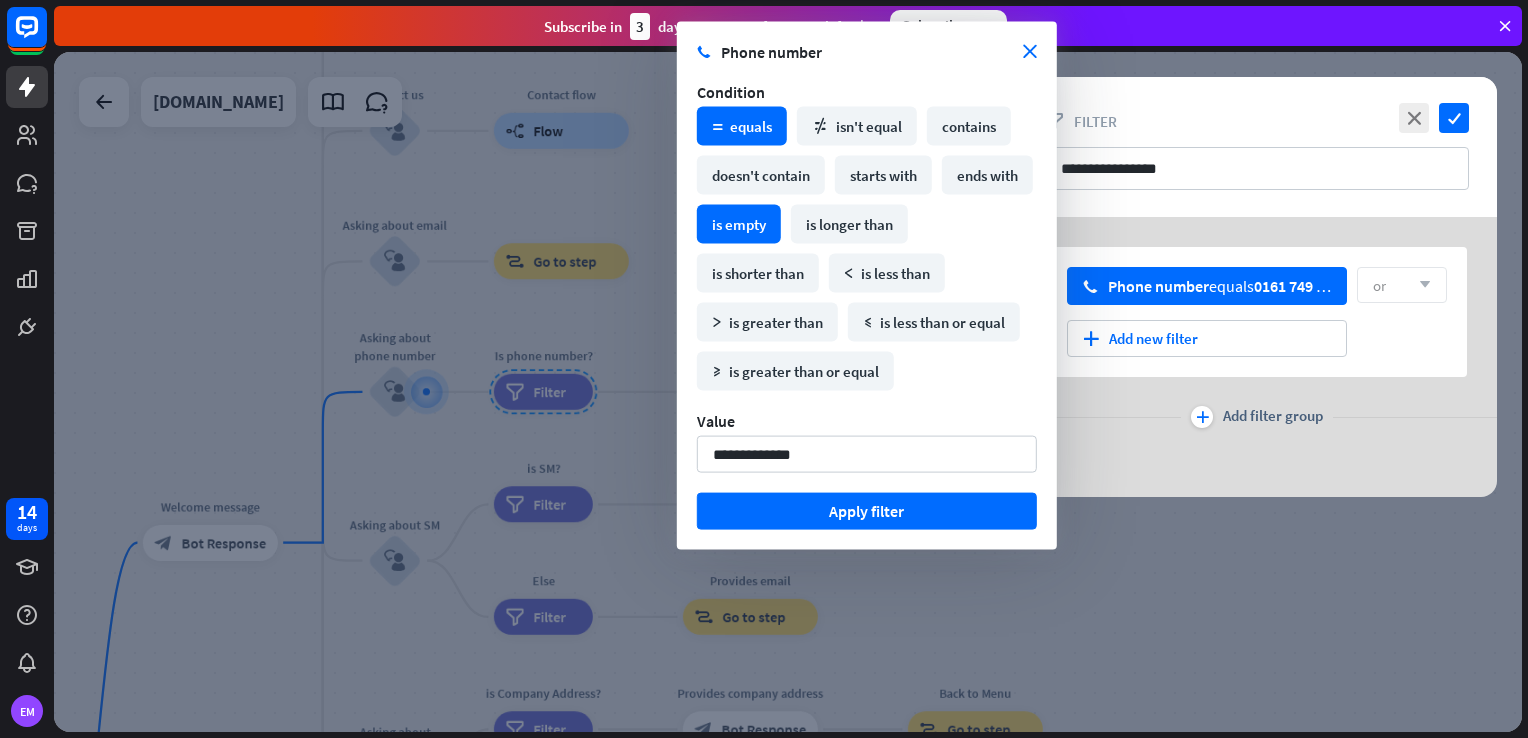 click on "is empty" at bounding box center (739, 224) 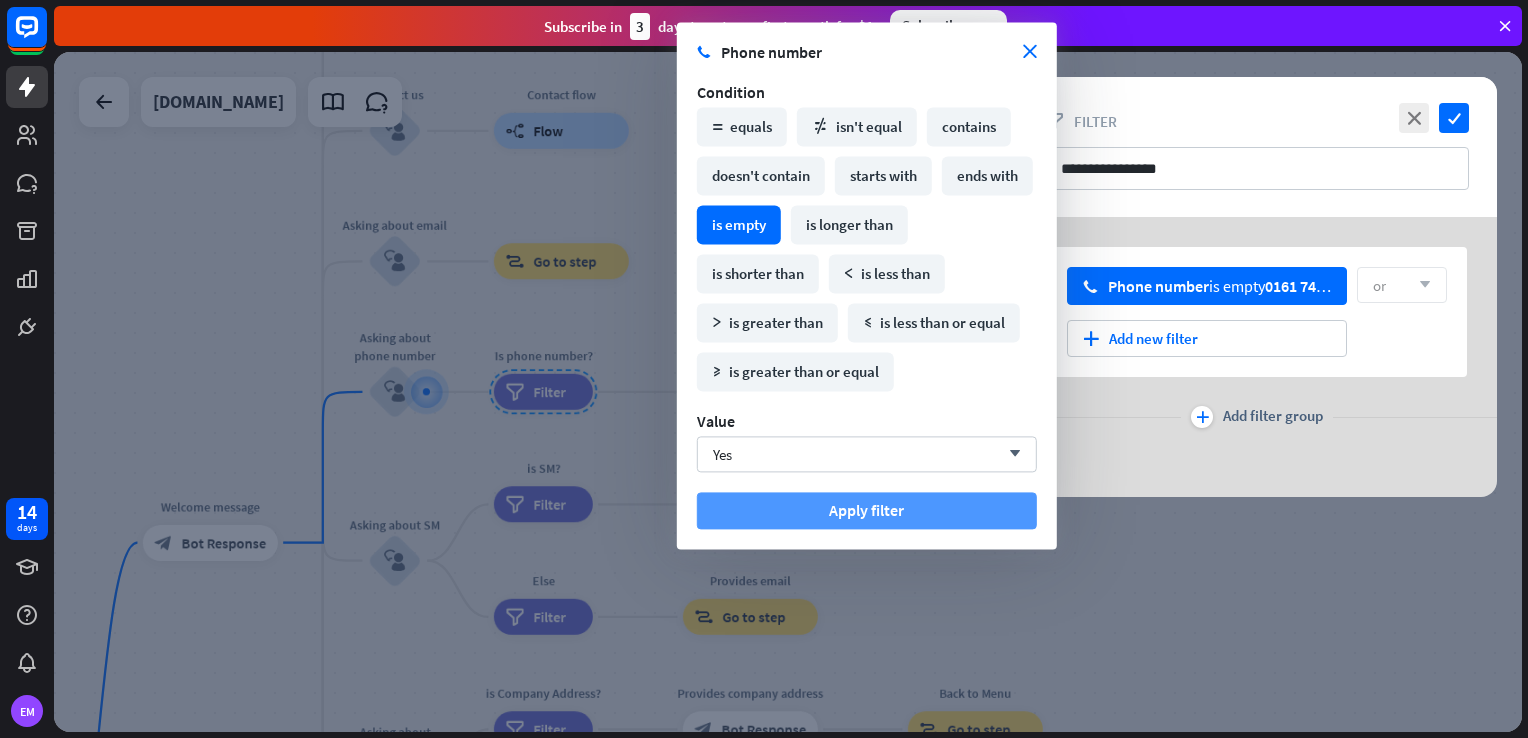 click on "Apply filter" at bounding box center (867, 510) 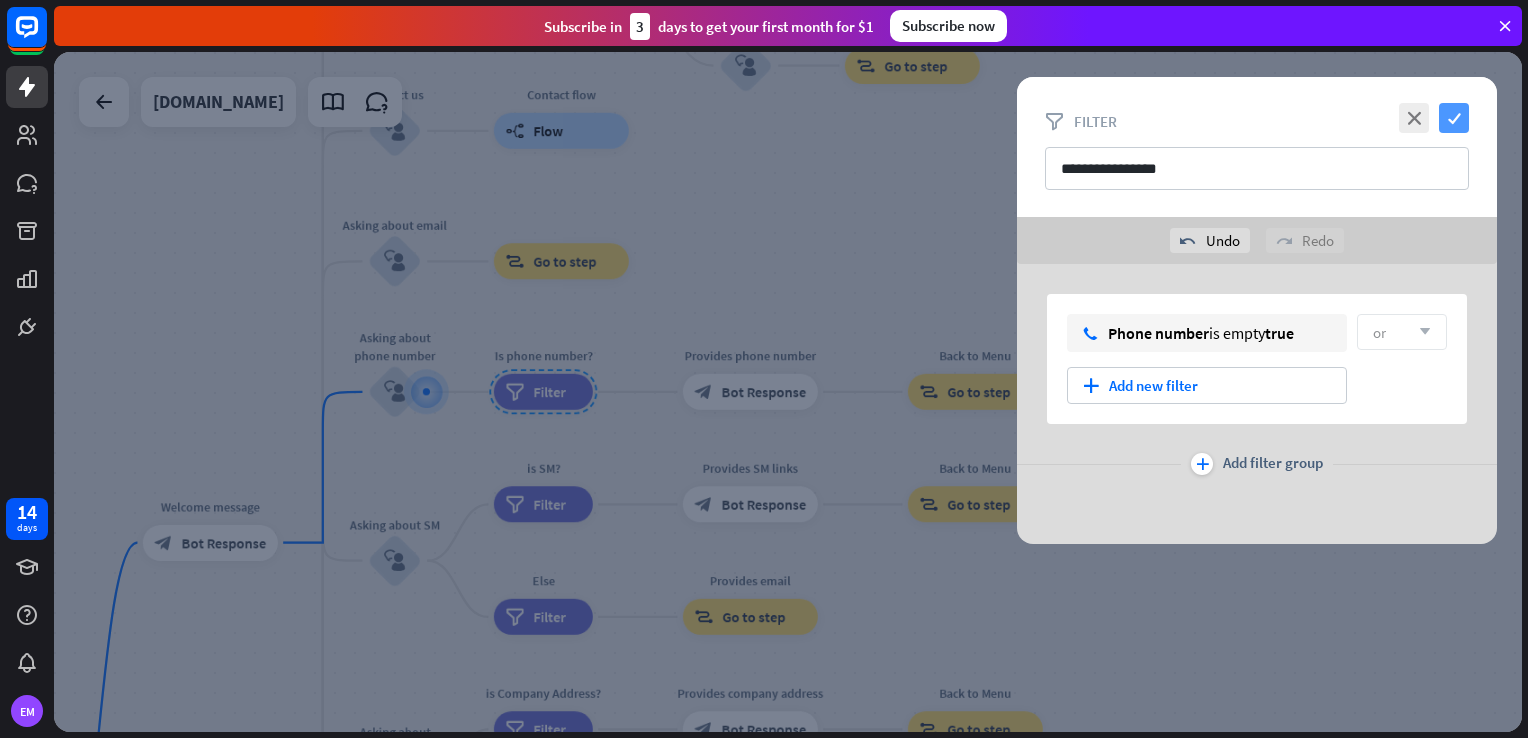 click on "check" at bounding box center (1454, 118) 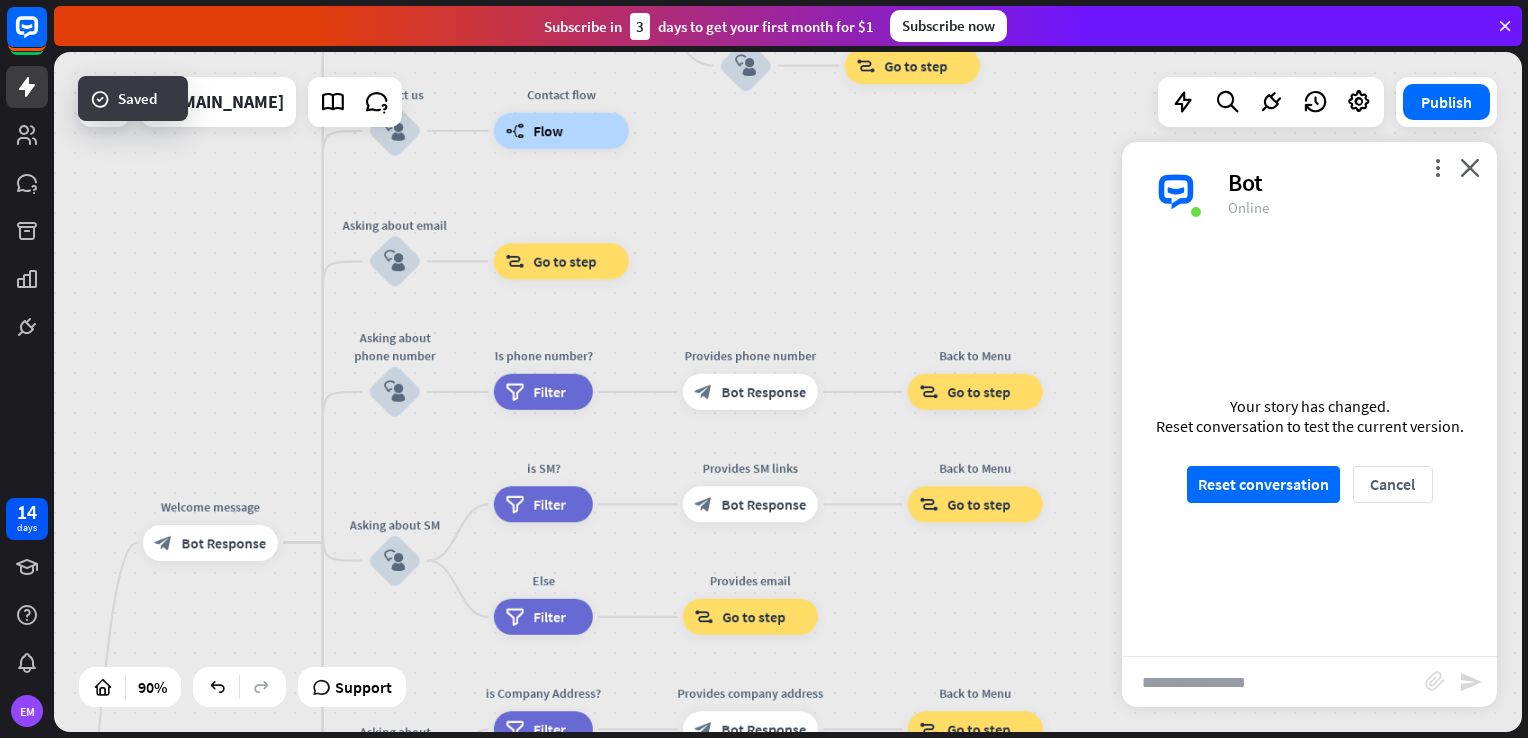 click at bounding box center [1273, 682] 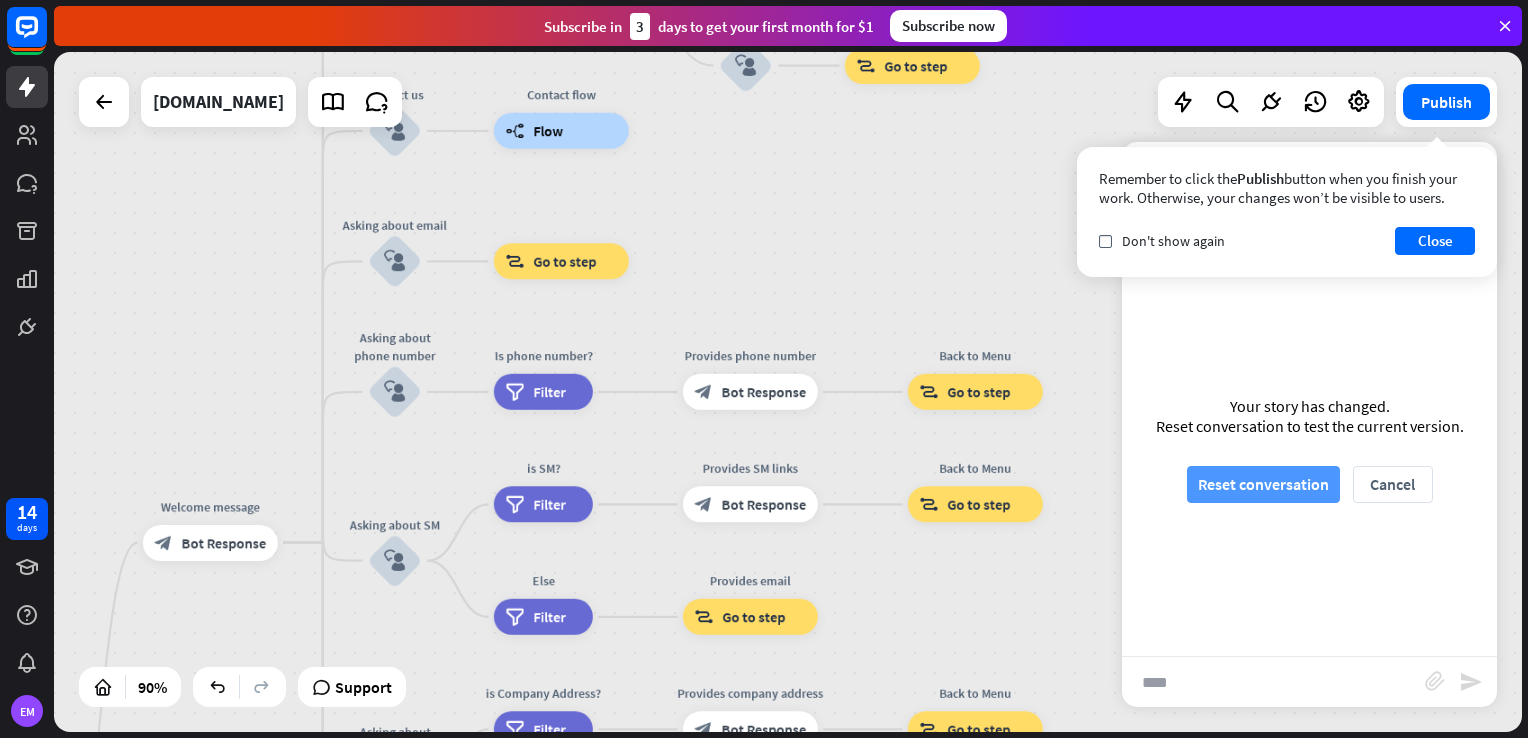 click on "Reset conversation" at bounding box center [1263, 484] 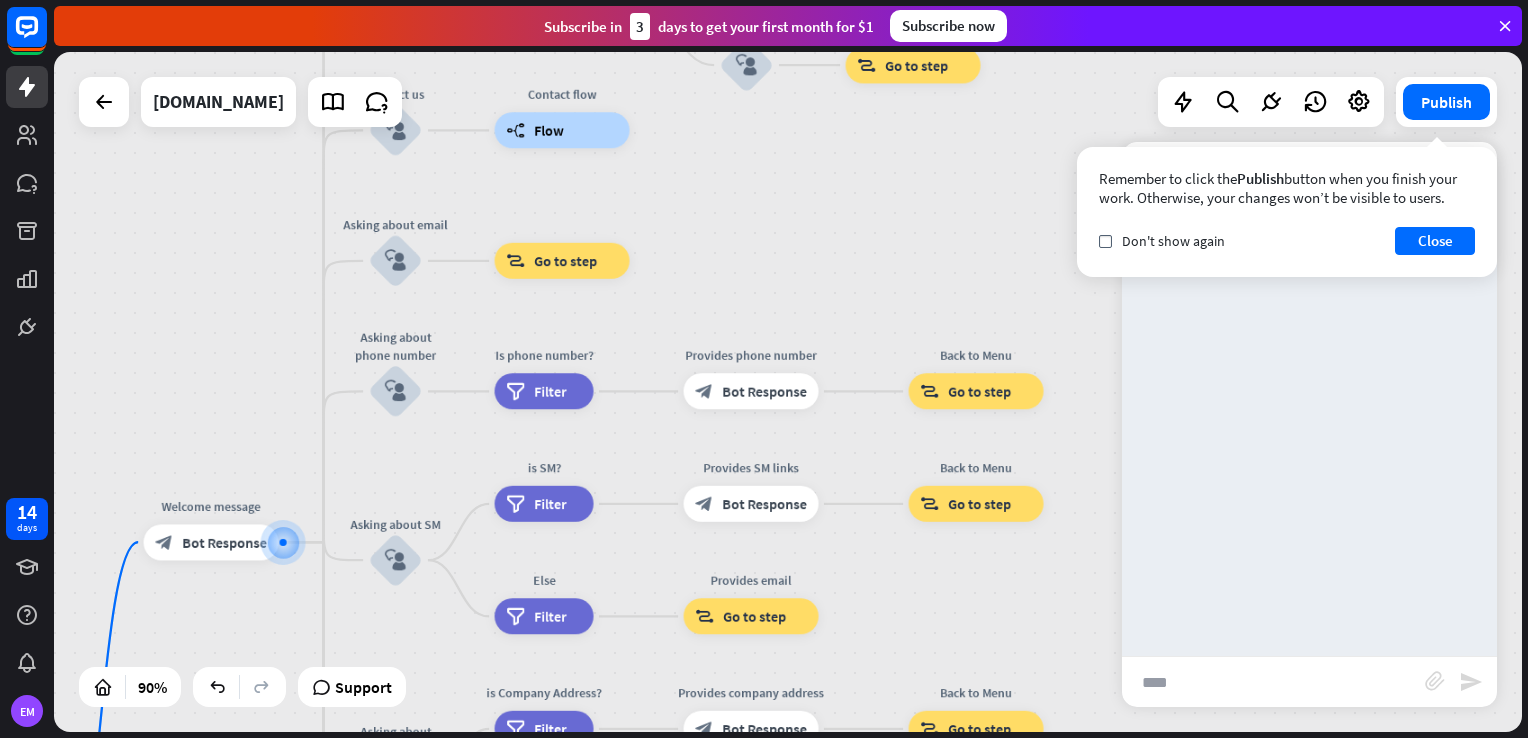 click on "****" at bounding box center (1273, 682) 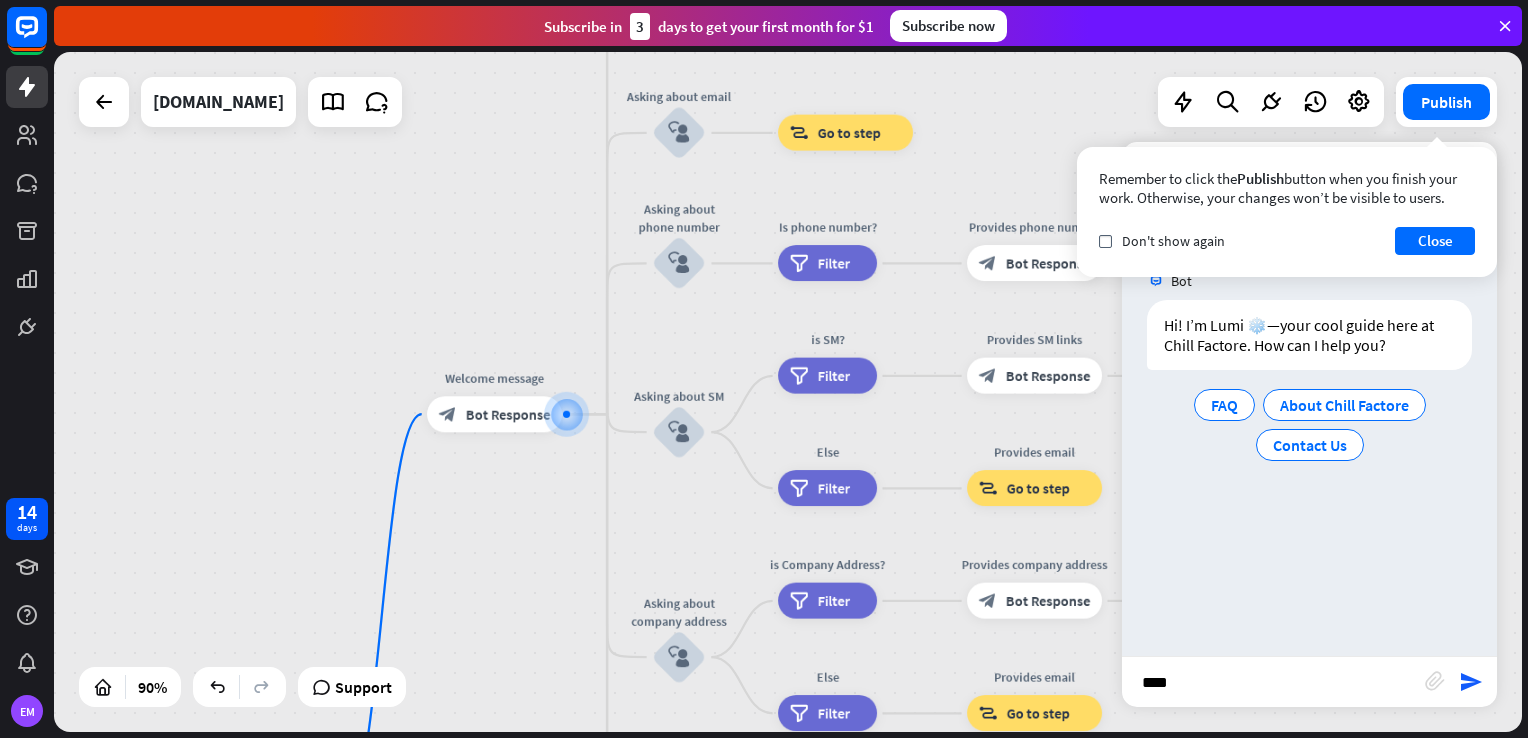 click on "****" at bounding box center (1273, 682) 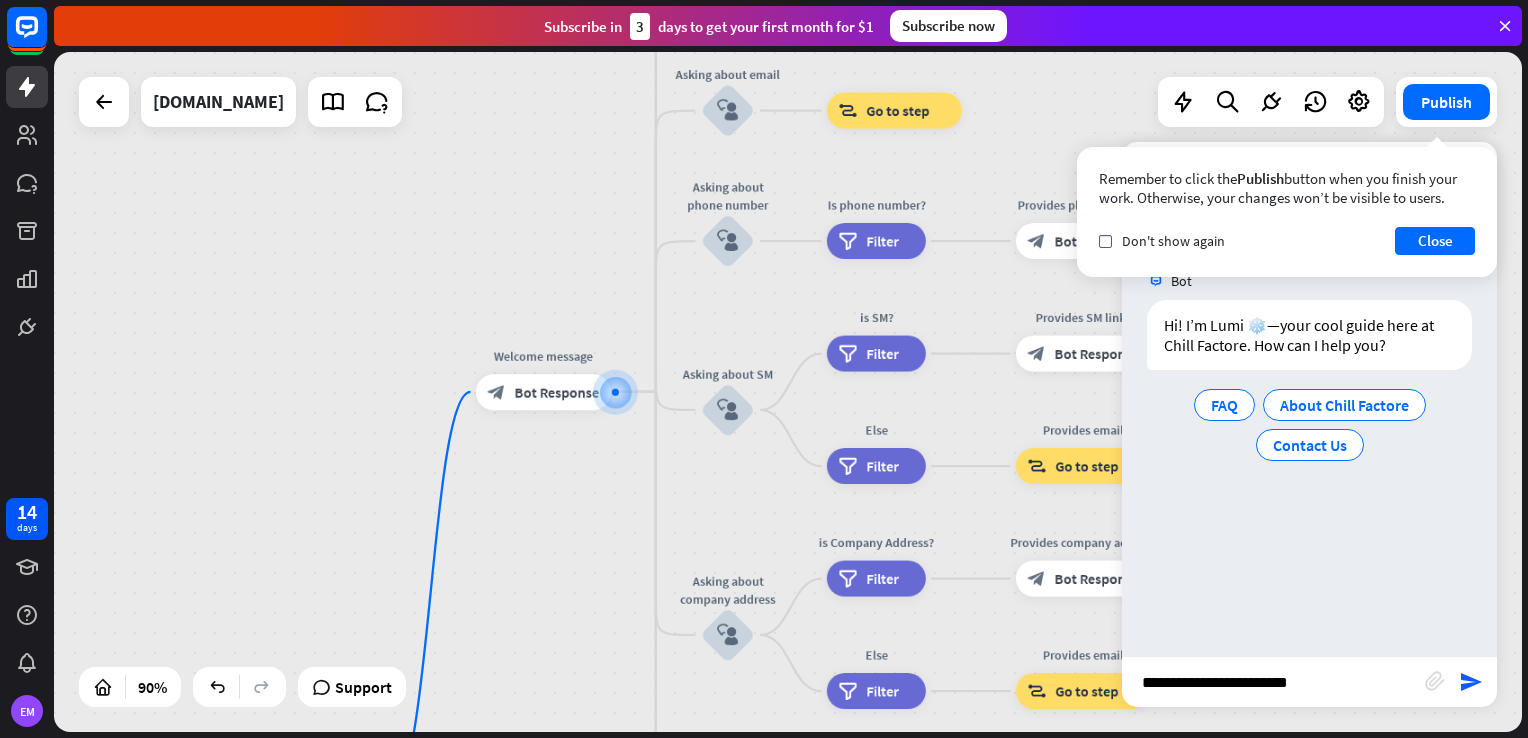type on "**********" 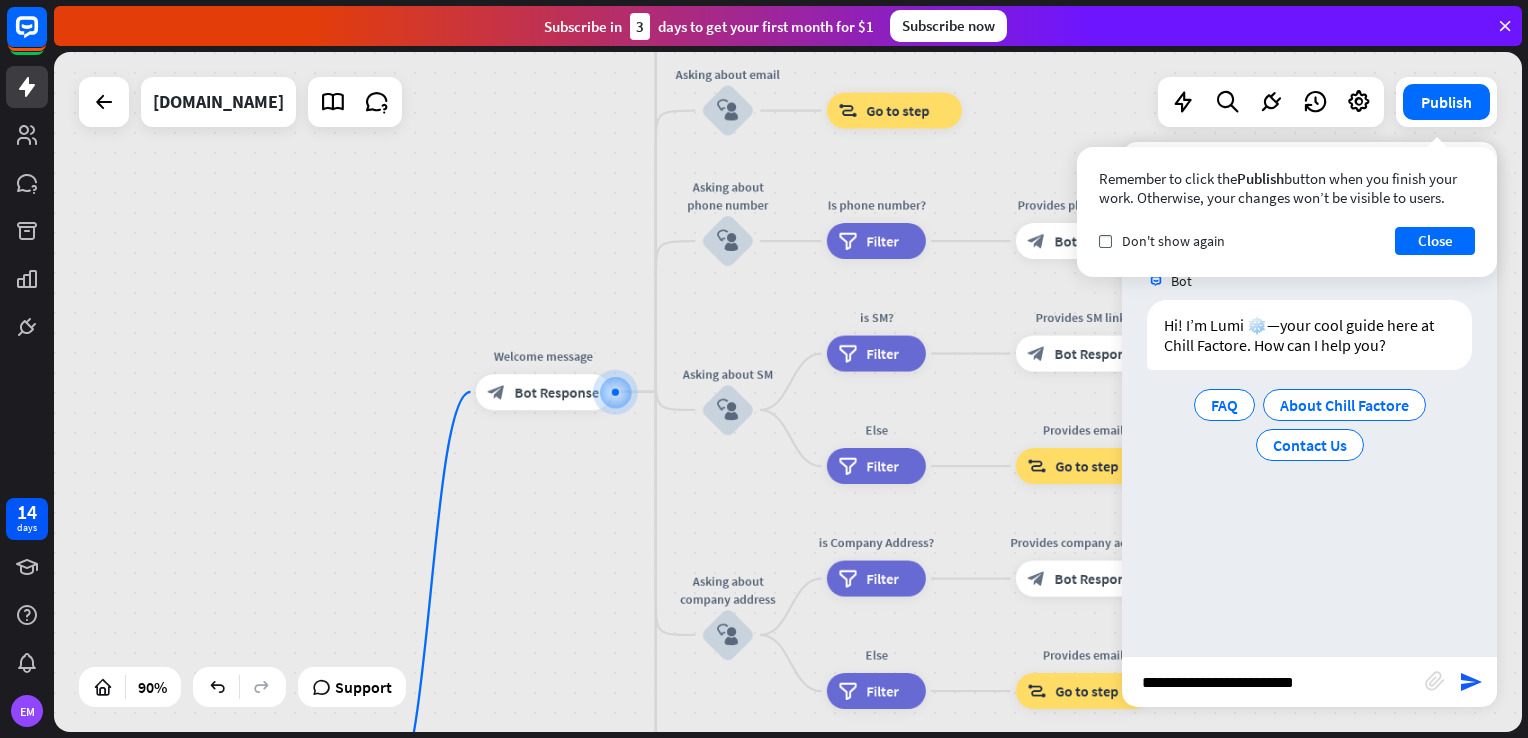 paste 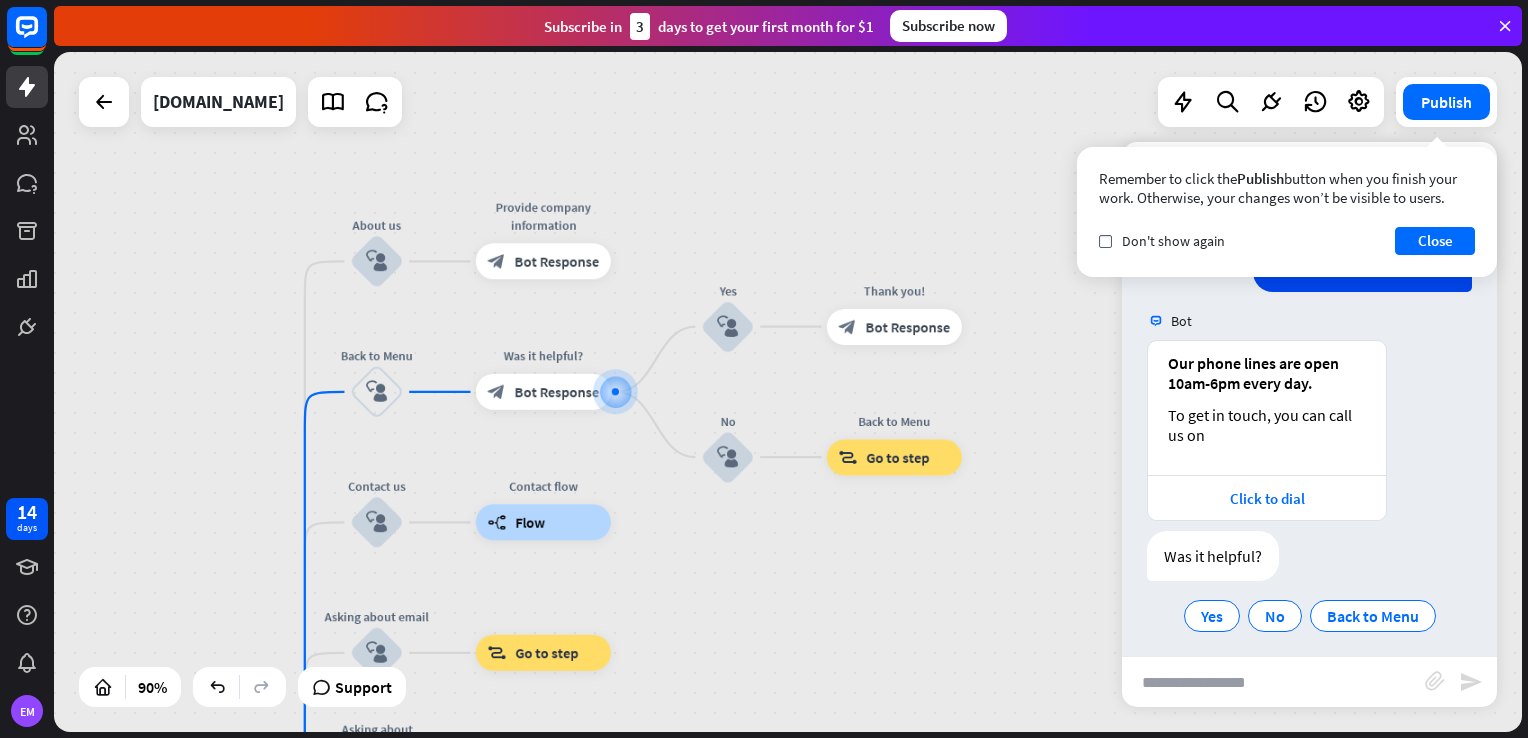 scroll, scrollTop: 184, scrollLeft: 0, axis: vertical 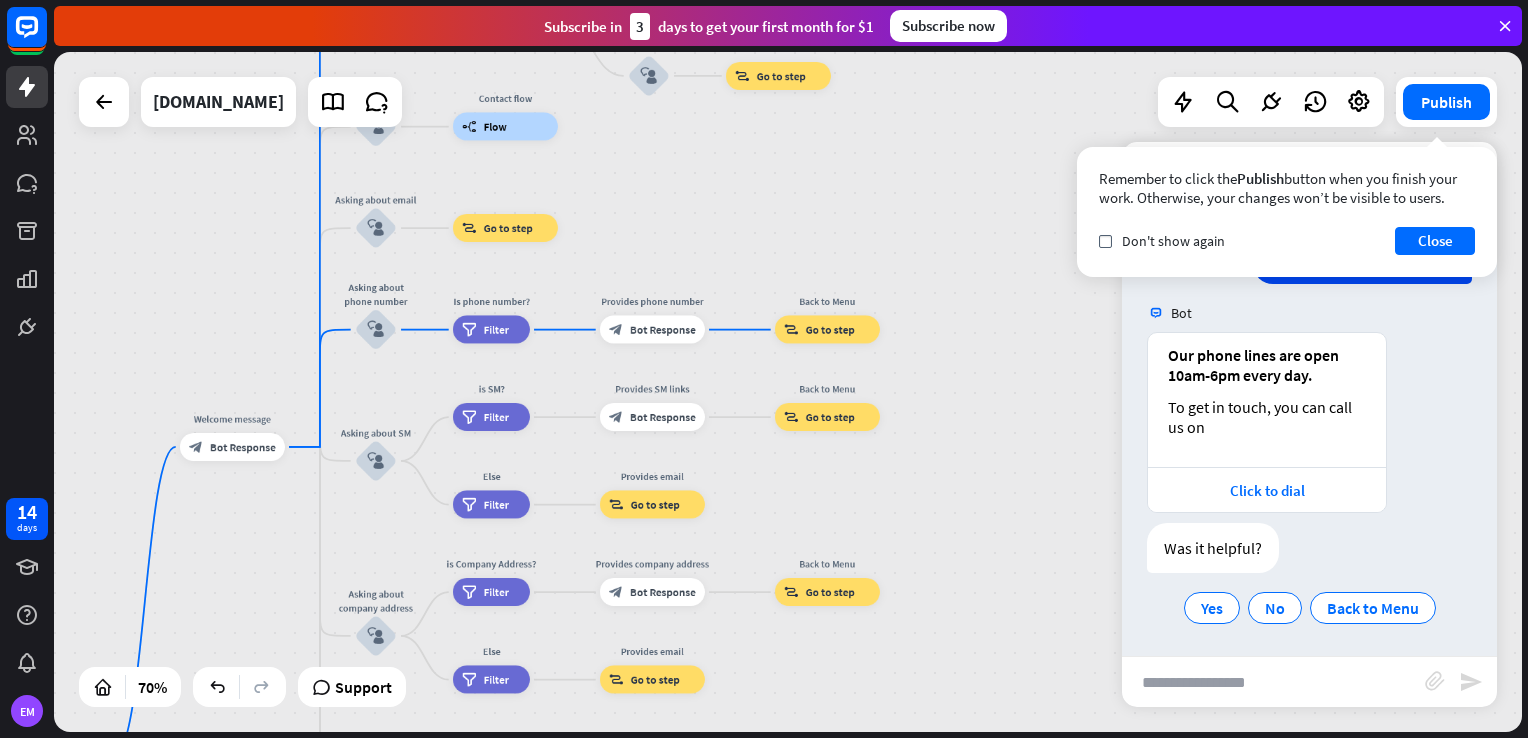 drag, startPoint x: 810, startPoint y: 306, endPoint x: 790, endPoint y: 260, distance: 50.159744 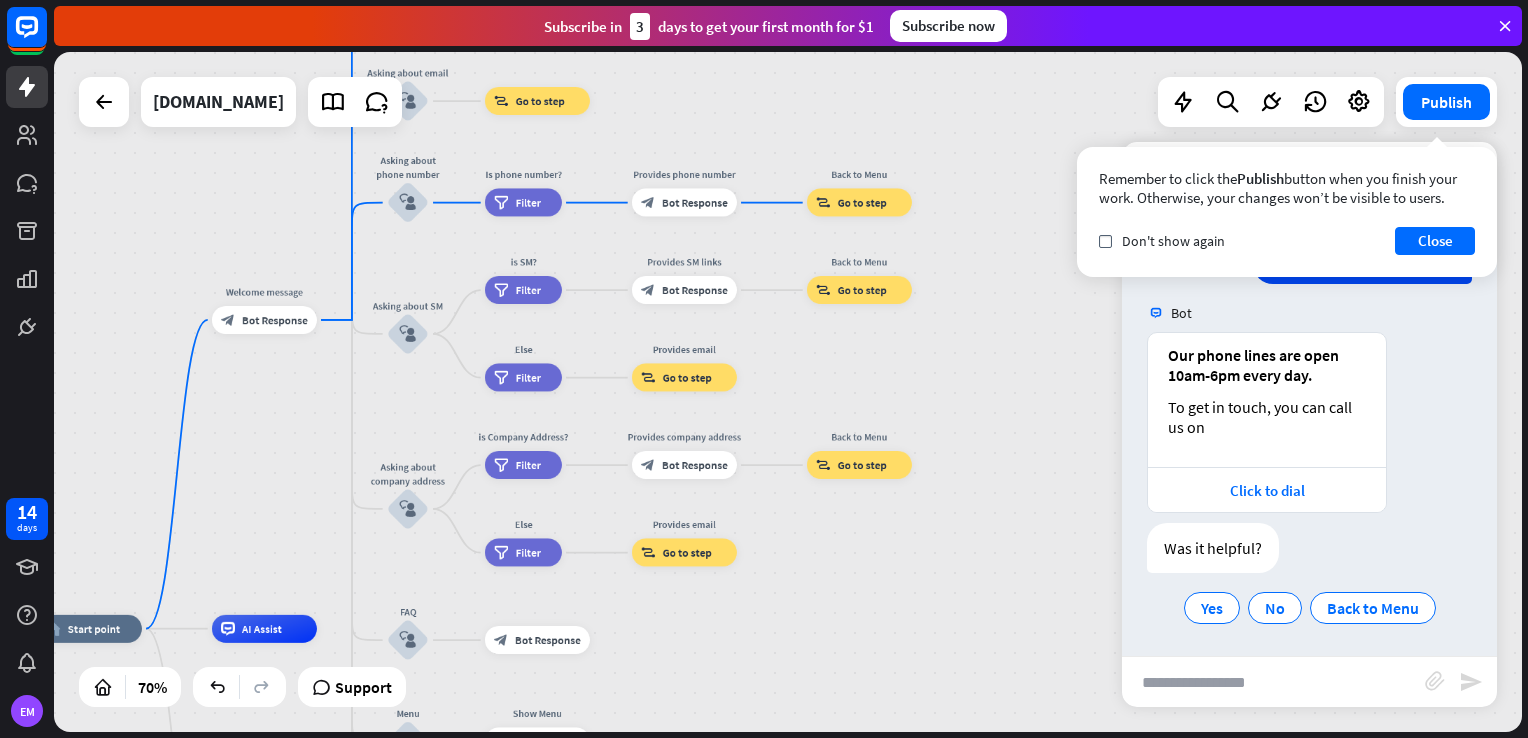 drag, startPoint x: 980, startPoint y: 525, endPoint x: 1012, endPoint y: 398, distance: 130.96947 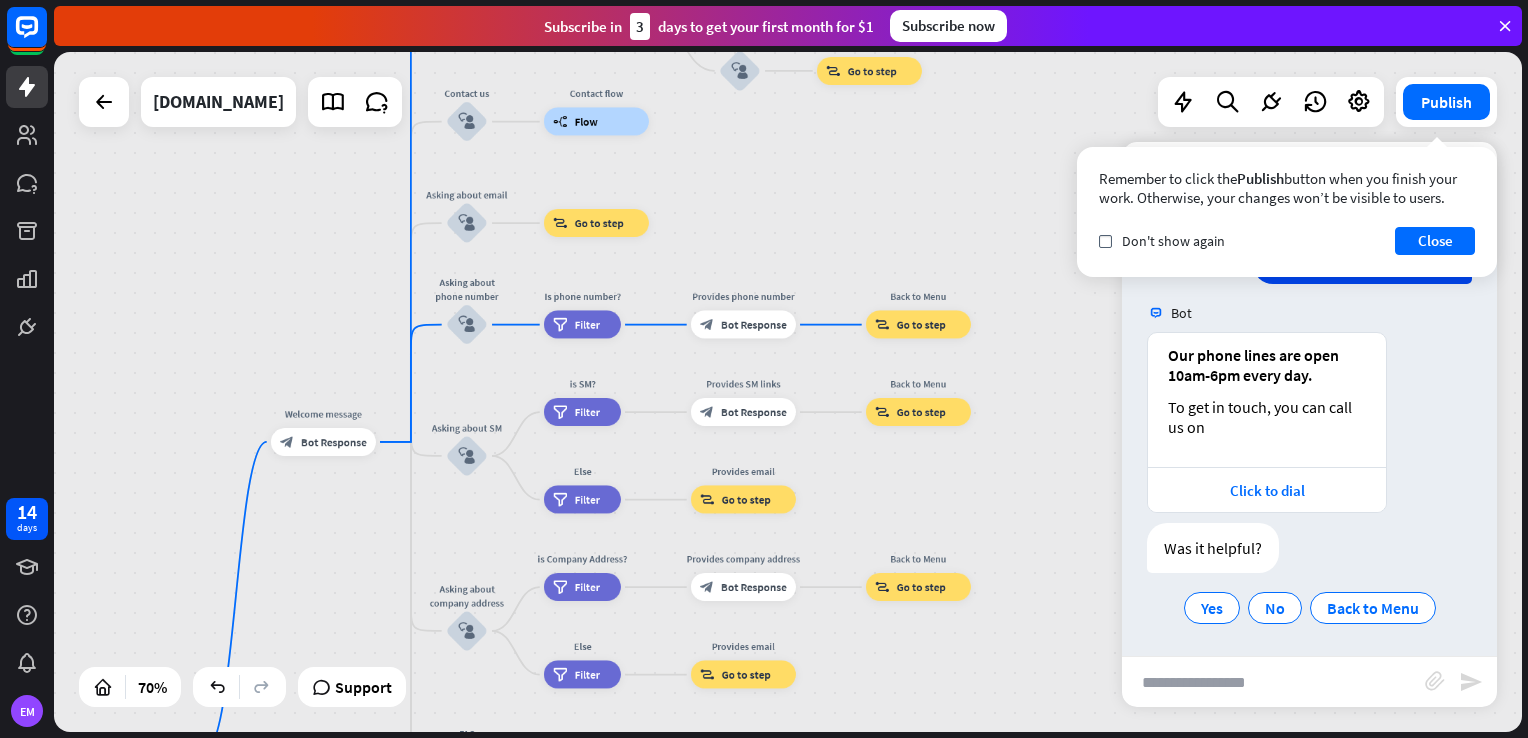 drag, startPoint x: 938, startPoint y: 417, endPoint x: 997, endPoint y: 539, distance: 135.51753 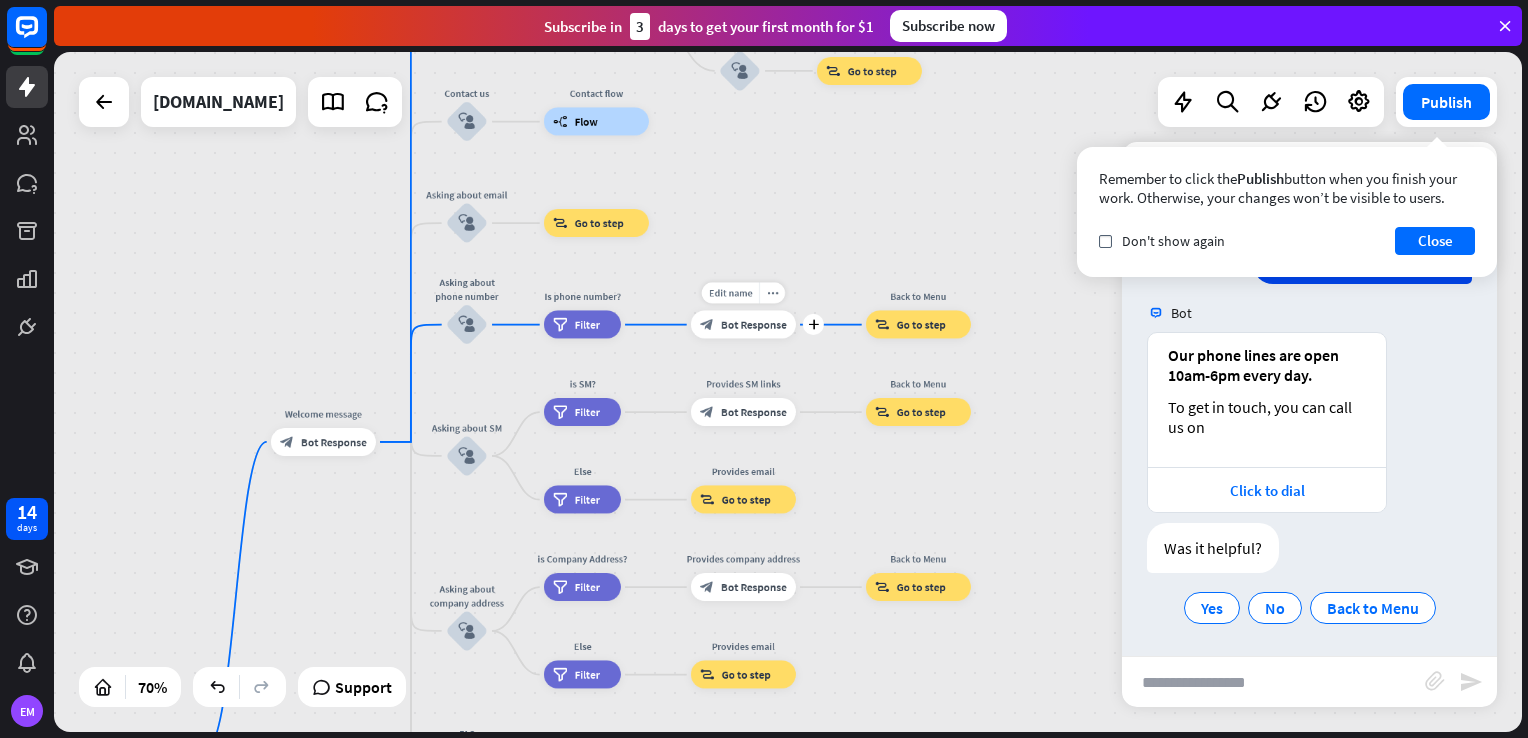 click on "Bot Response" at bounding box center [754, 325] 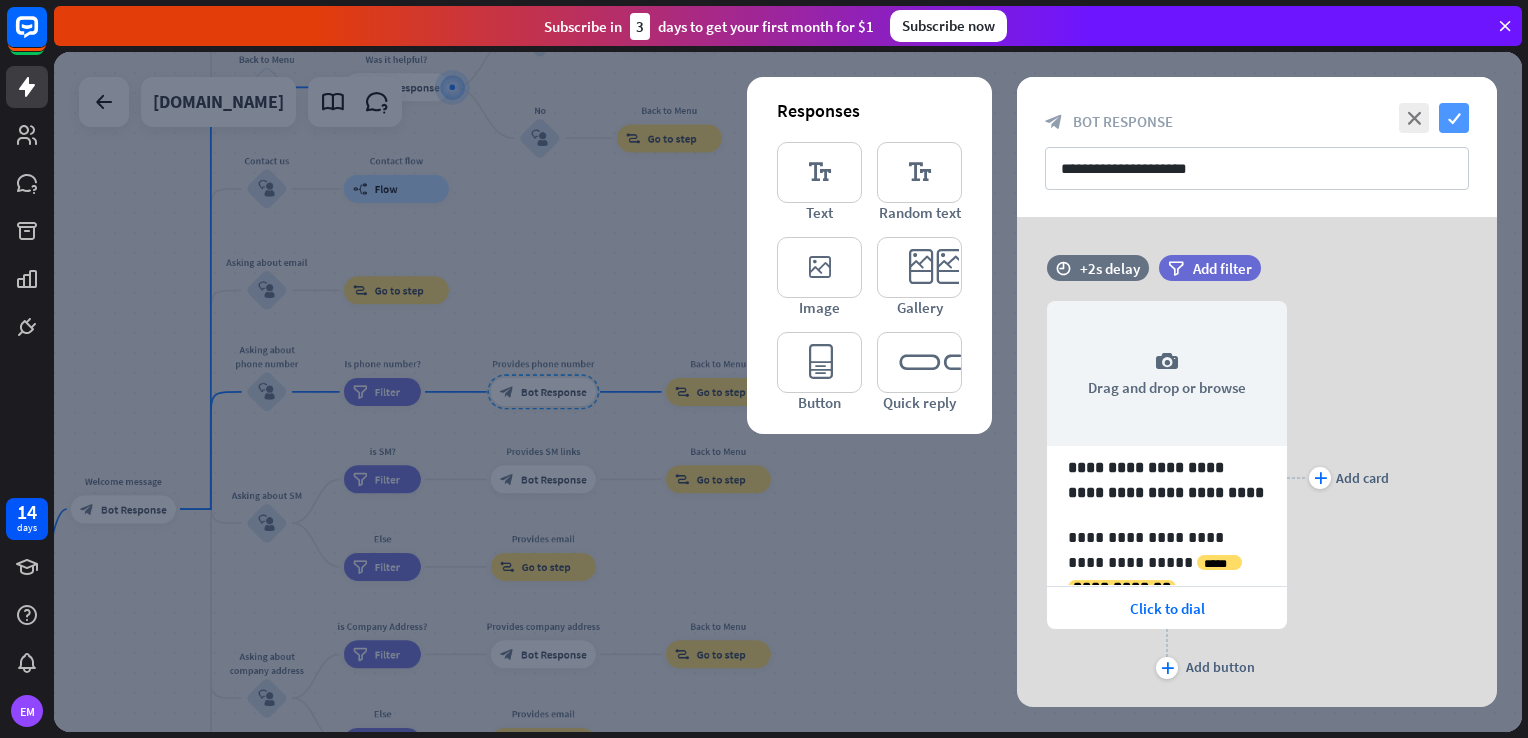 click on "check" at bounding box center (1454, 118) 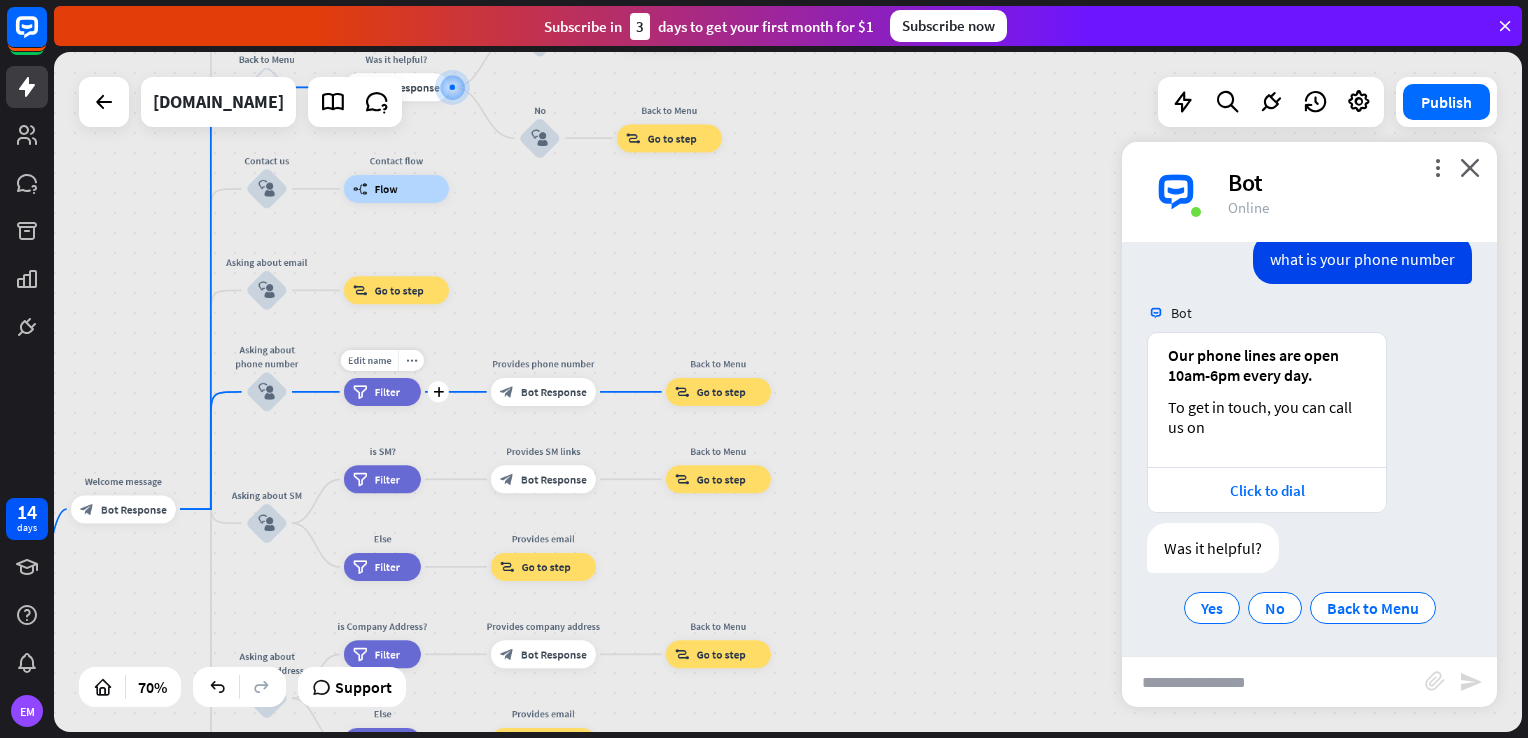 click on "filter   Filter" at bounding box center [382, 392] 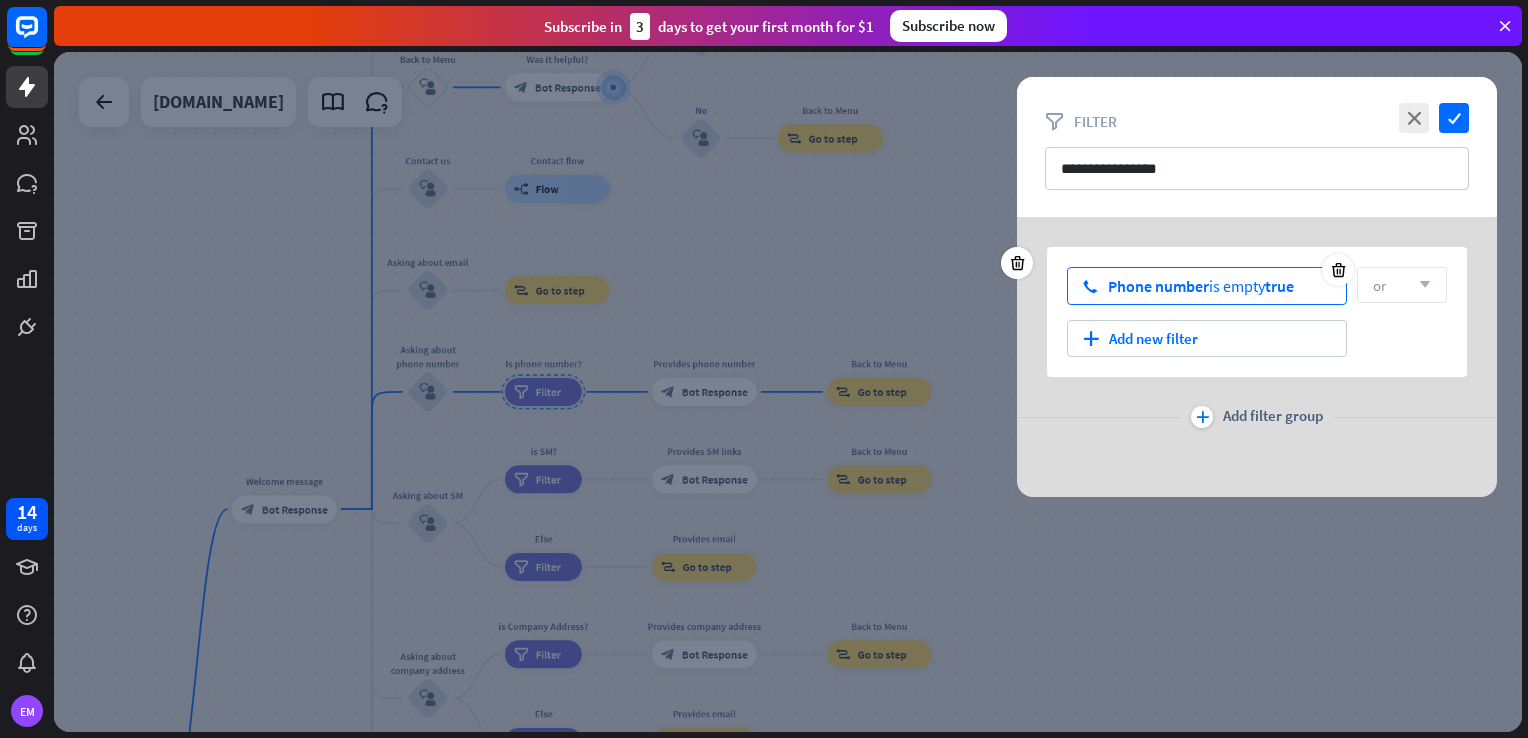 click on "true" at bounding box center [1279, 286] 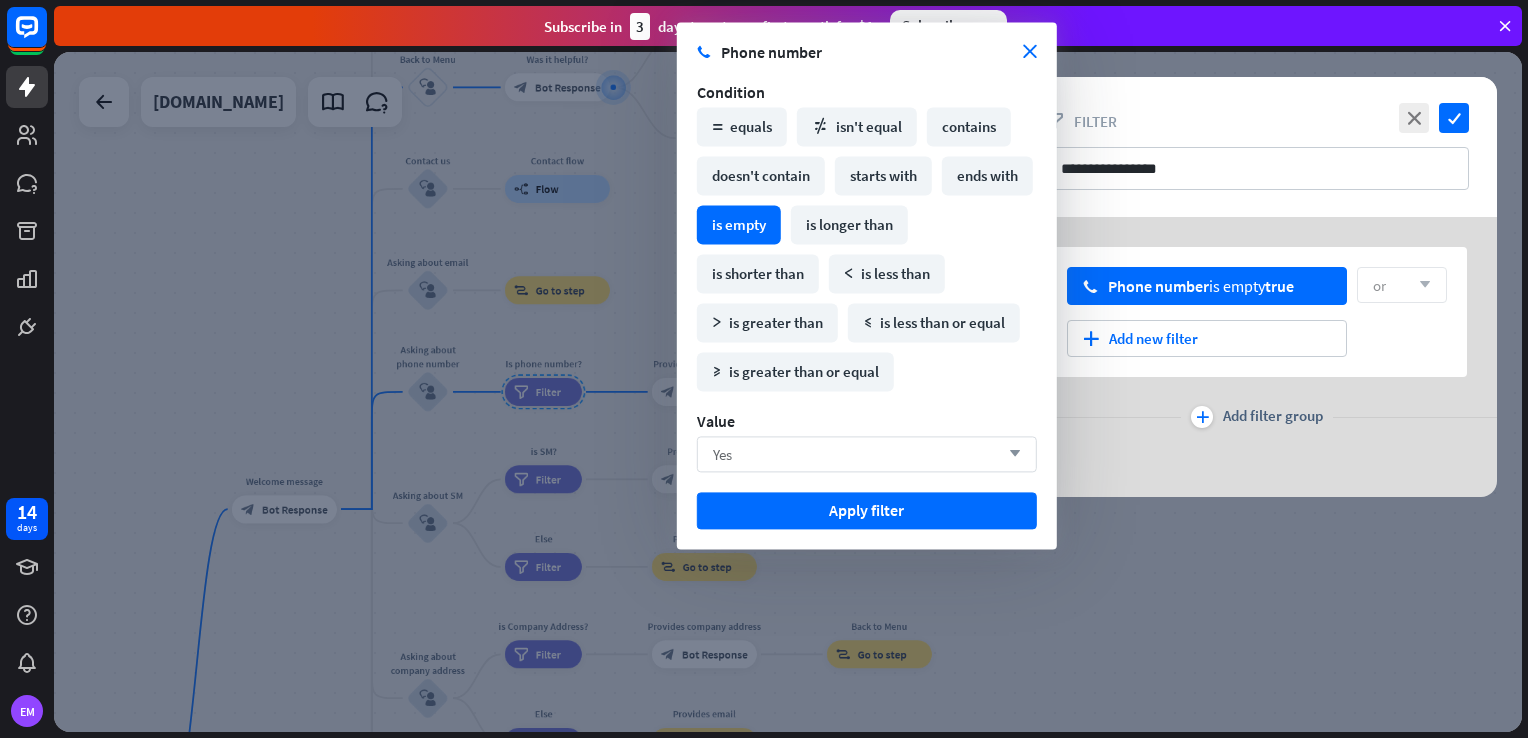 click on "Yes
arrow_down" at bounding box center (867, 454) 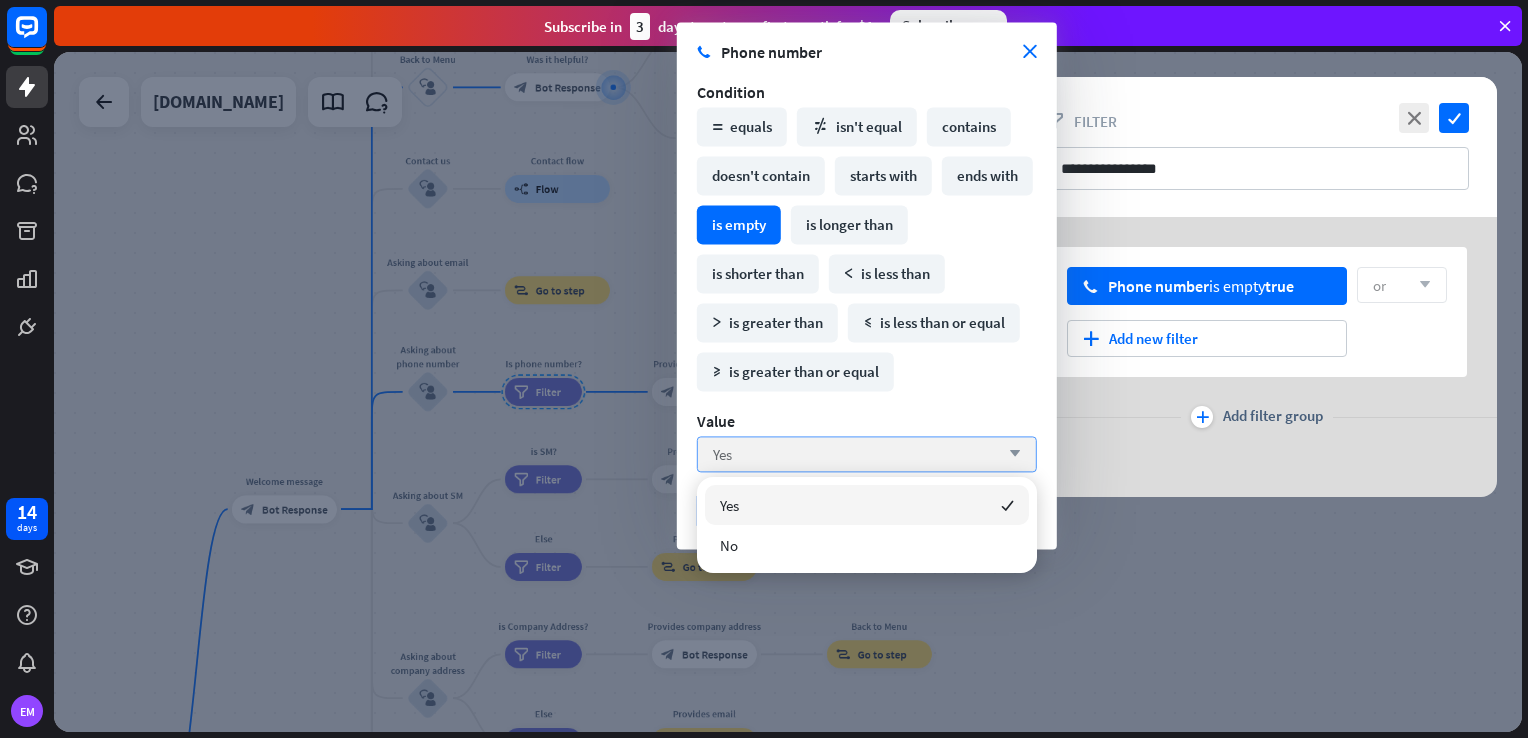 click on "Yes
arrow_down" at bounding box center [867, 454] 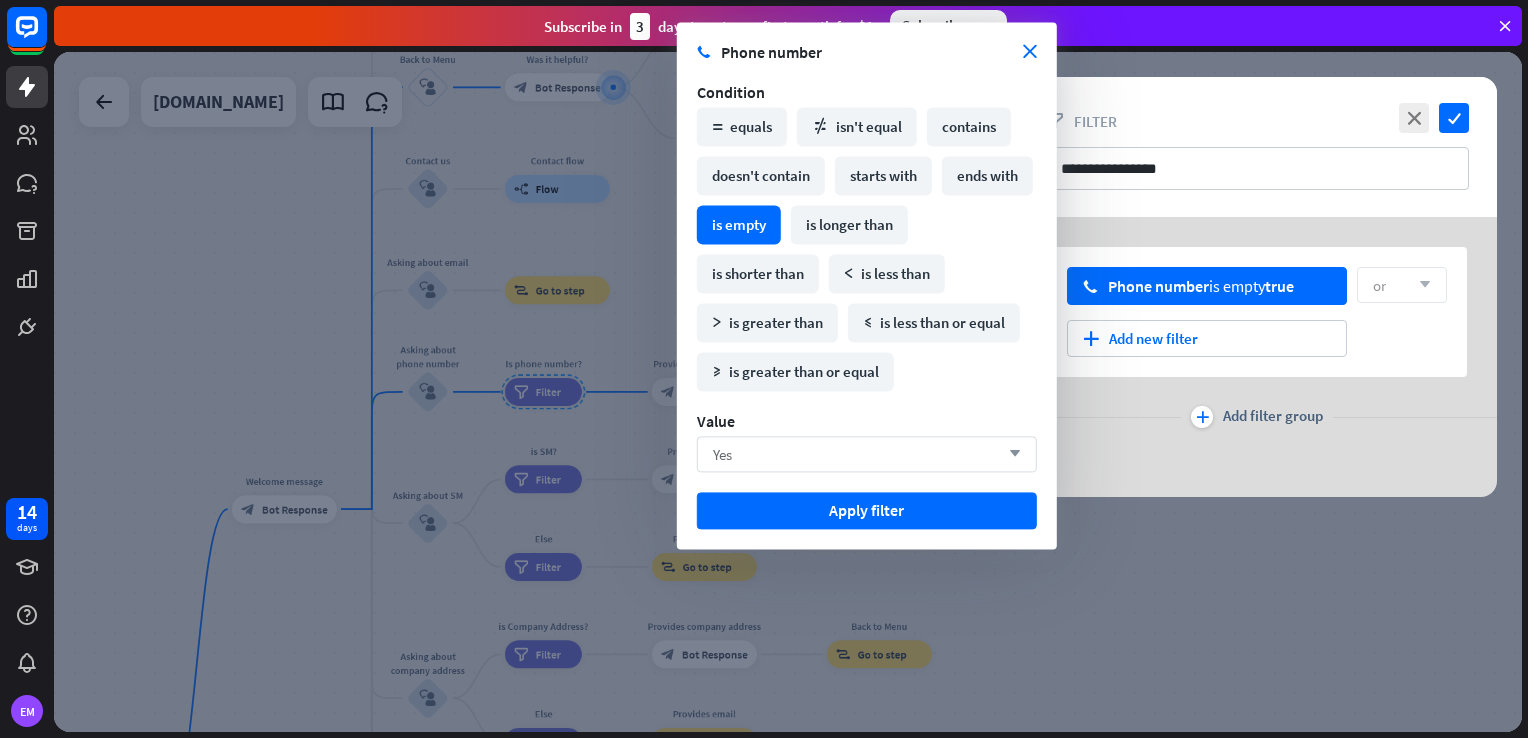 click on "Yes
arrow_down" at bounding box center (867, 454) 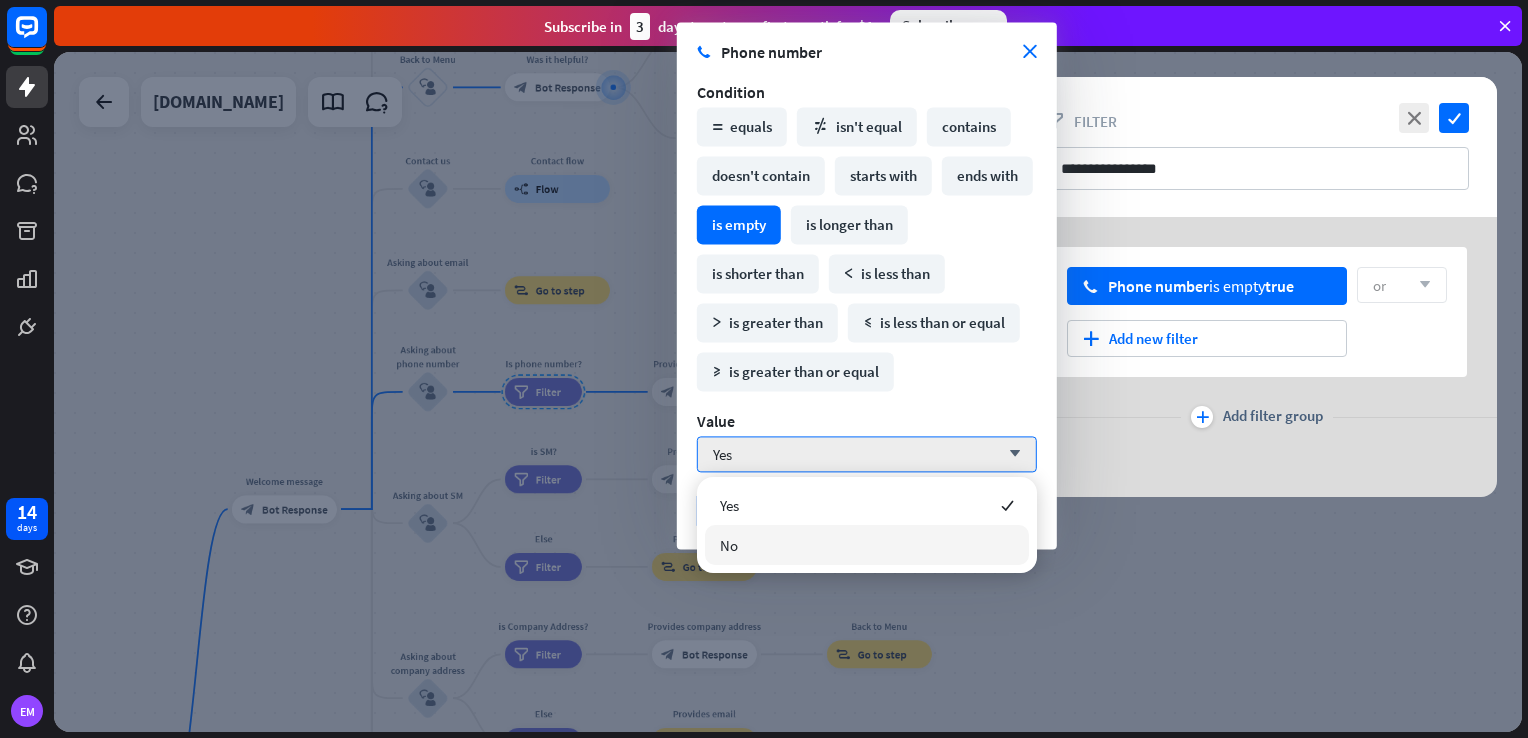 click on "No" at bounding box center [867, 545] 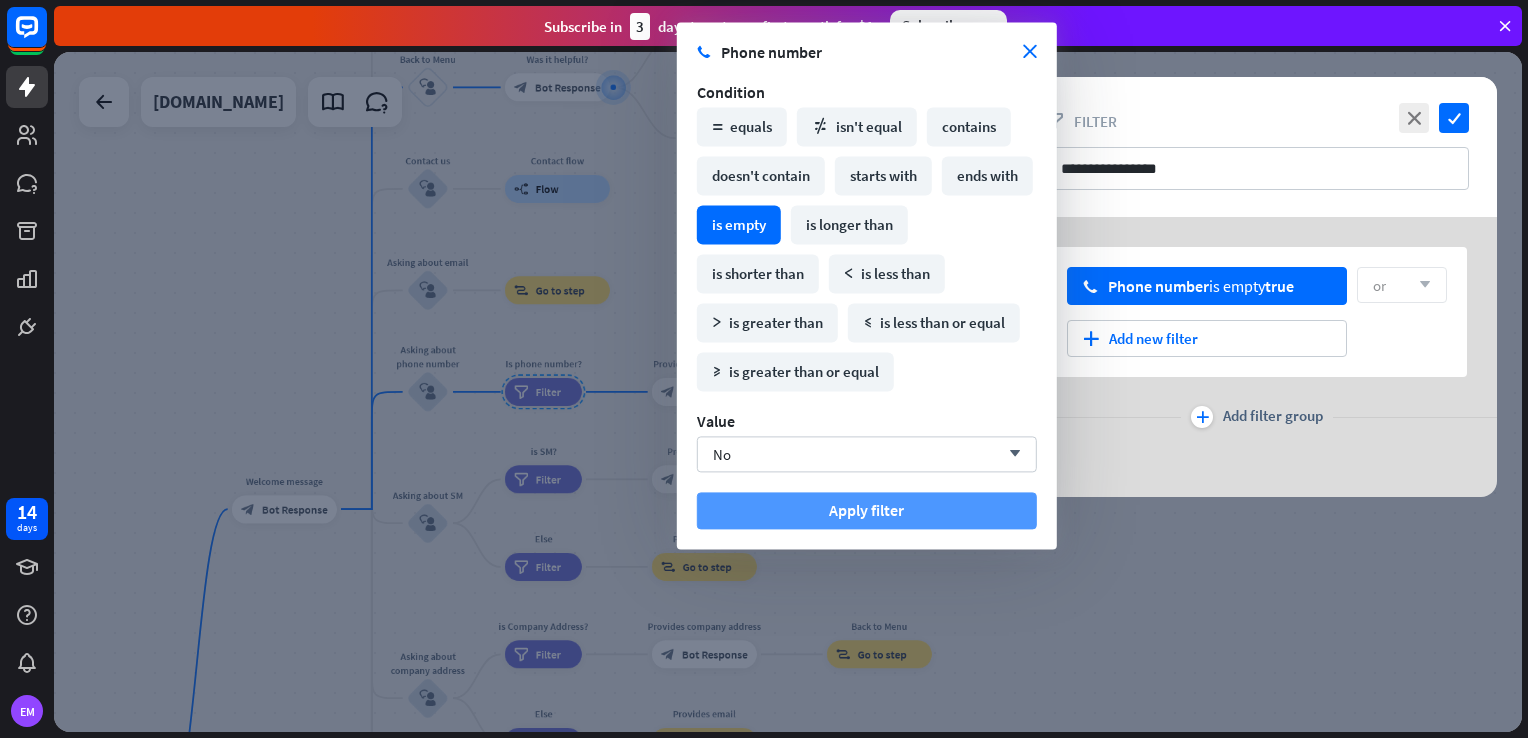click on "Apply filter" at bounding box center (867, 510) 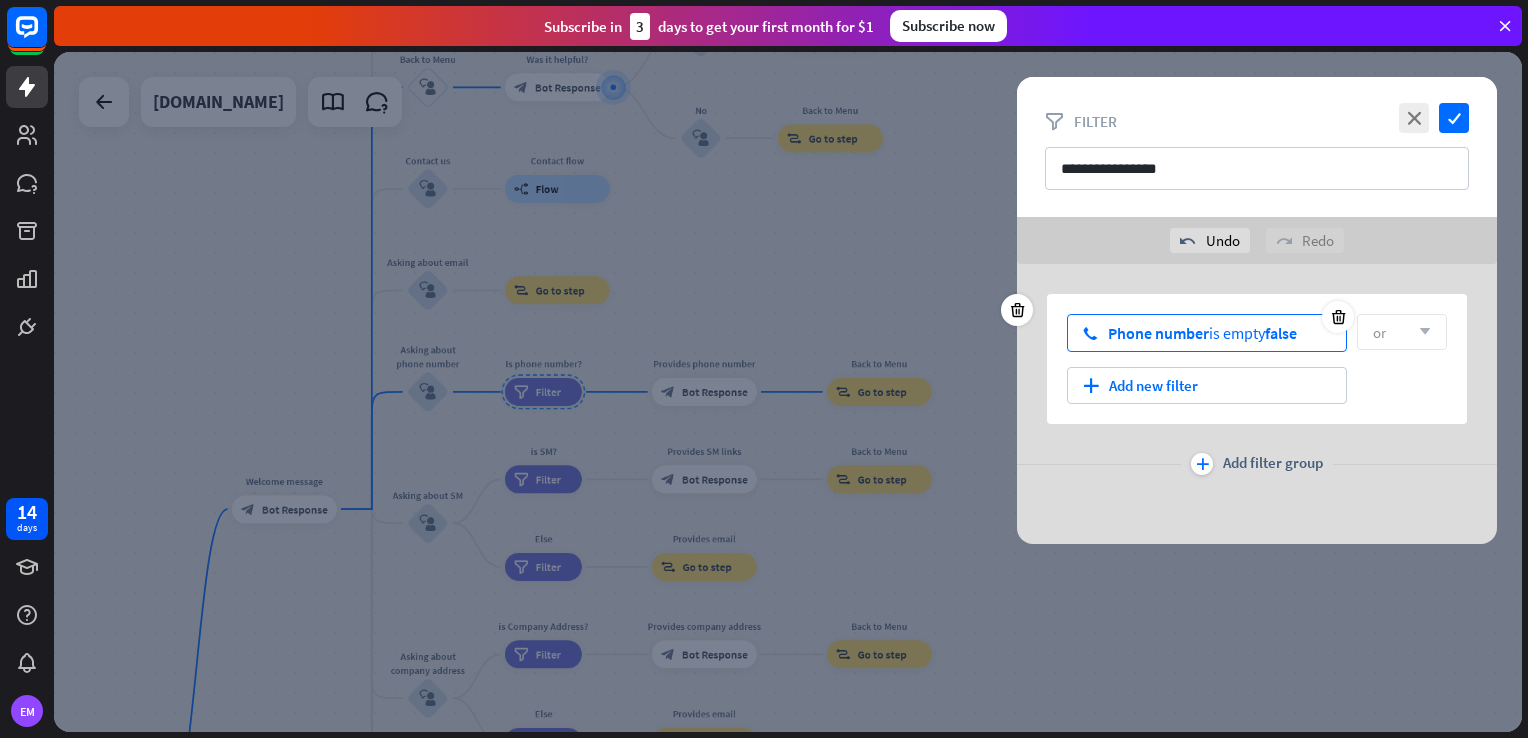 click on "false" at bounding box center (1281, 333) 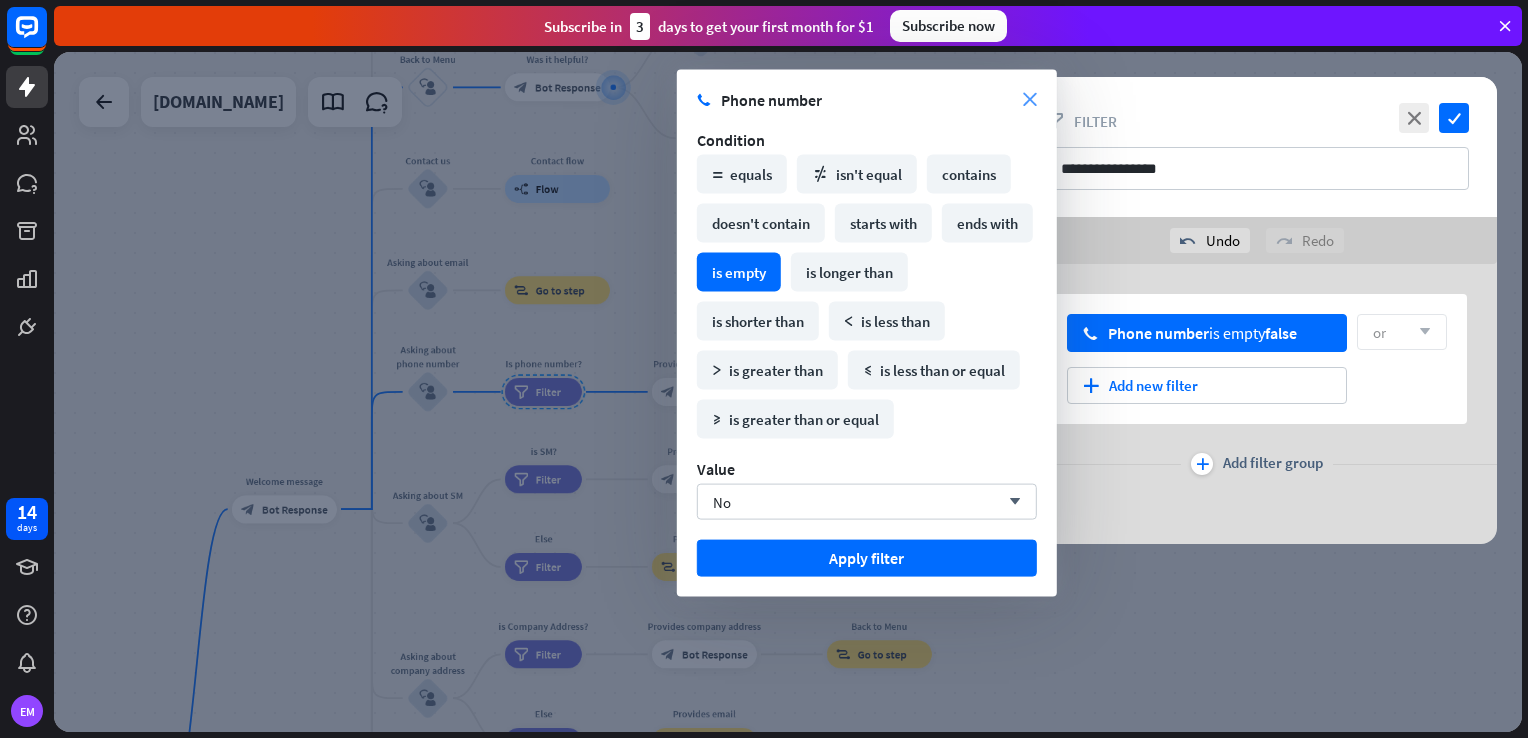 click on "close" at bounding box center (1030, 100) 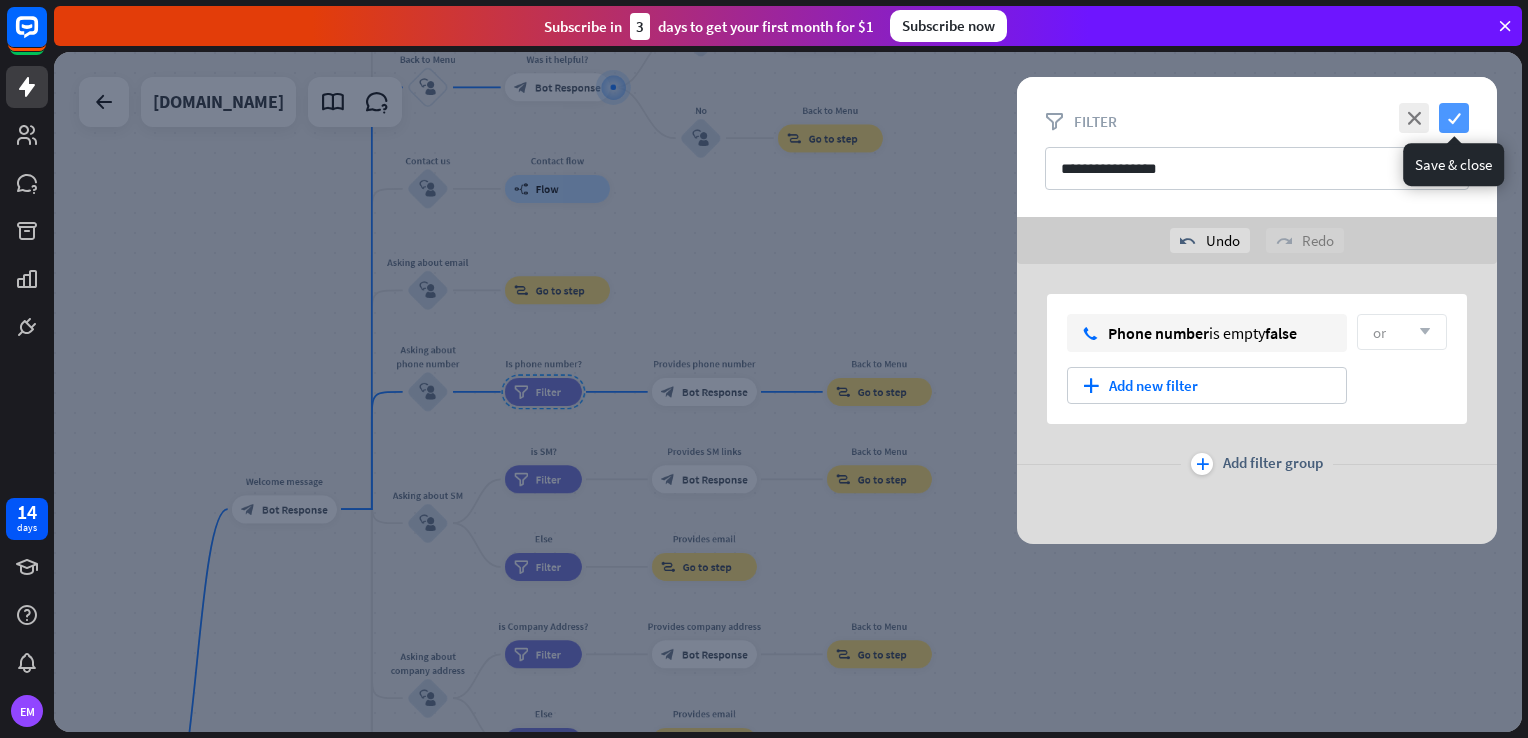 click on "check" at bounding box center (1454, 118) 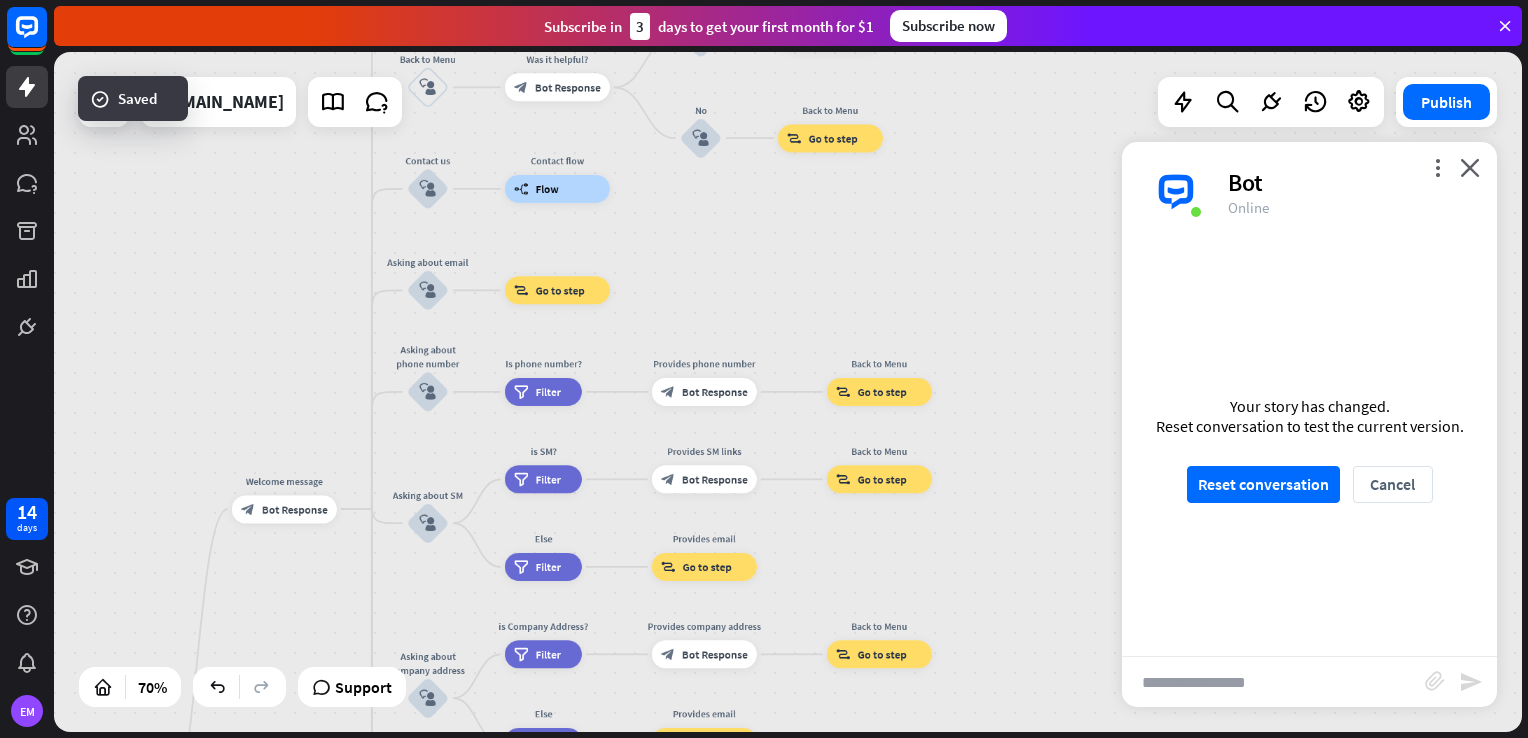 click on "Your story has changed.
Reset conversation to test the current version.
Reset conversation
Cancel" at bounding box center [1309, 449] 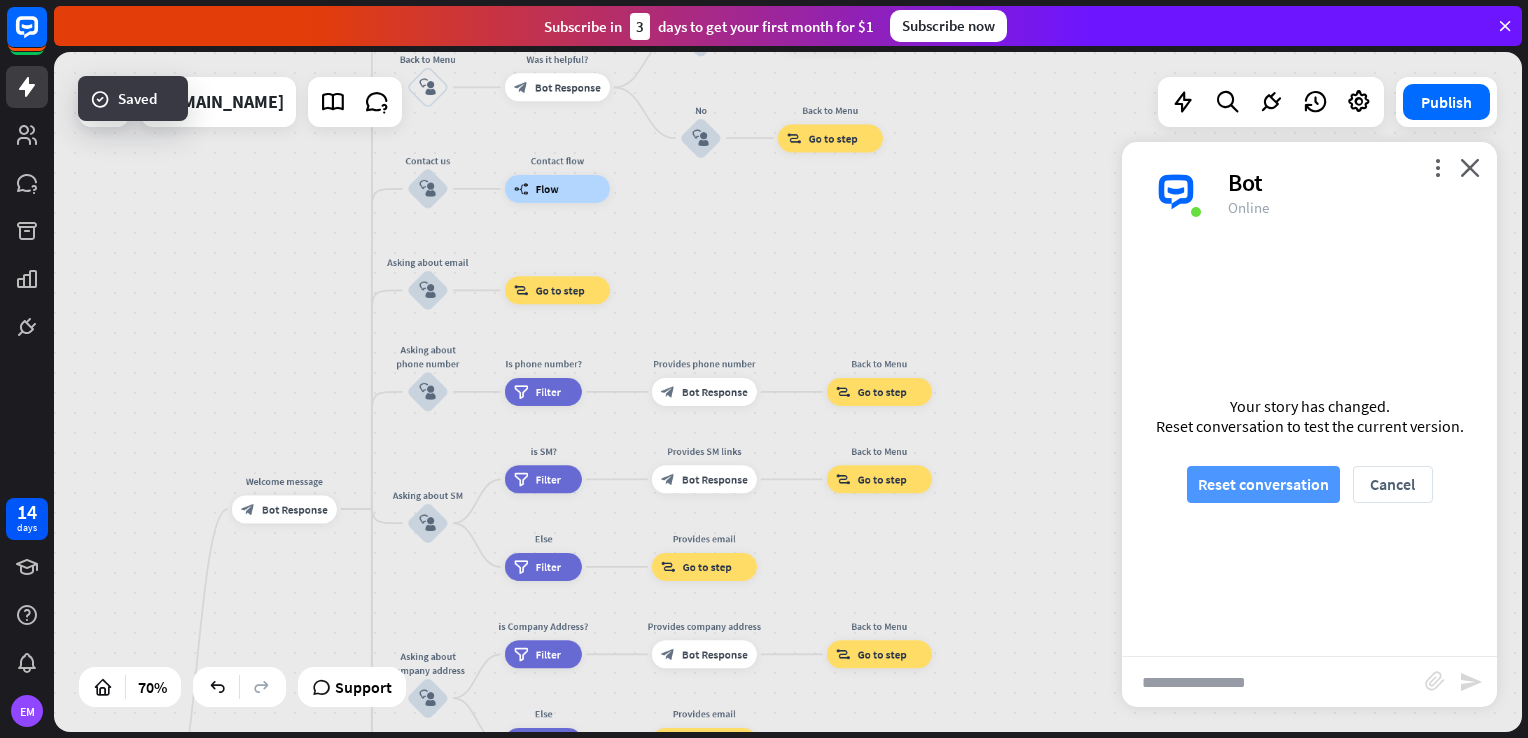 click on "Reset conversation" at bounding box center (1263, 484) 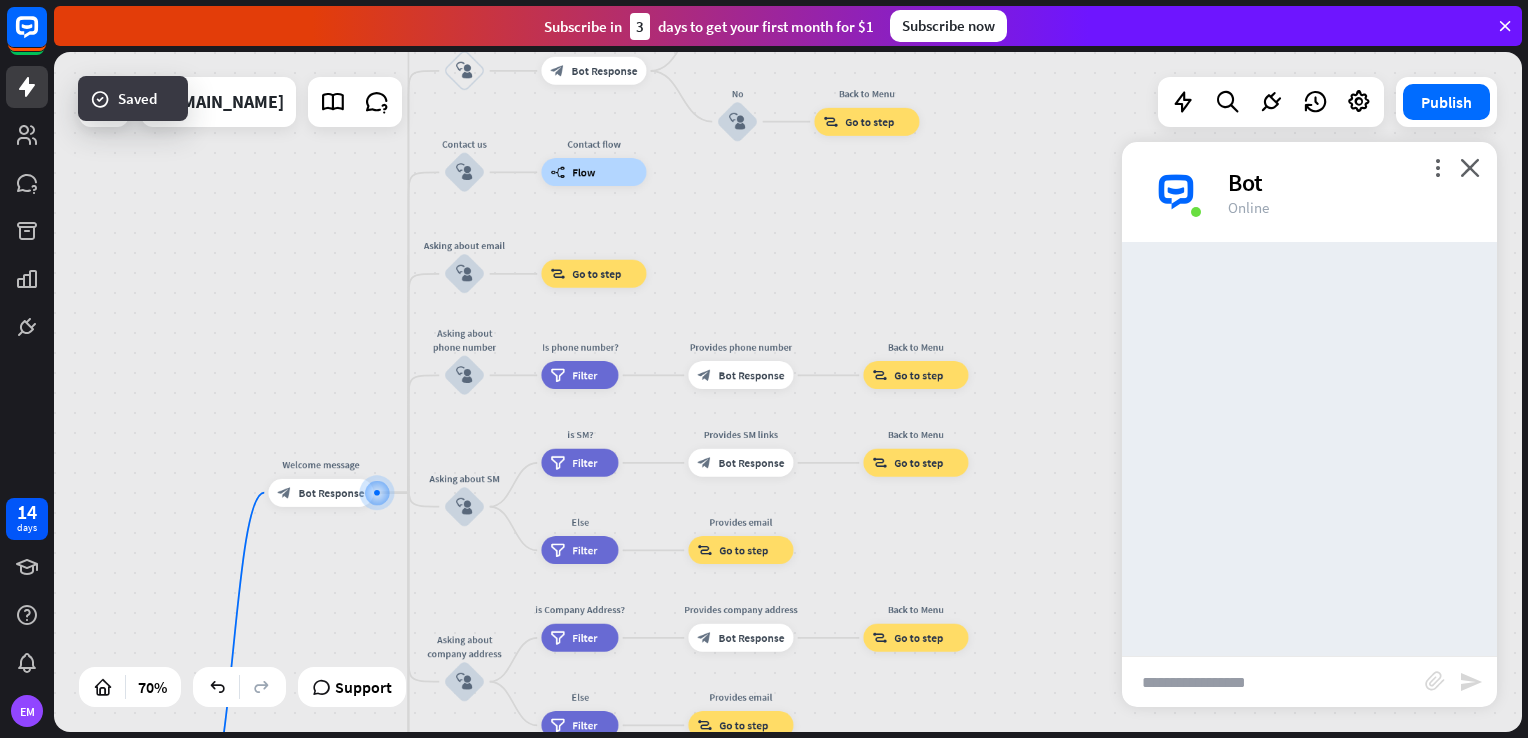 click at bounding box center (1273, 682) 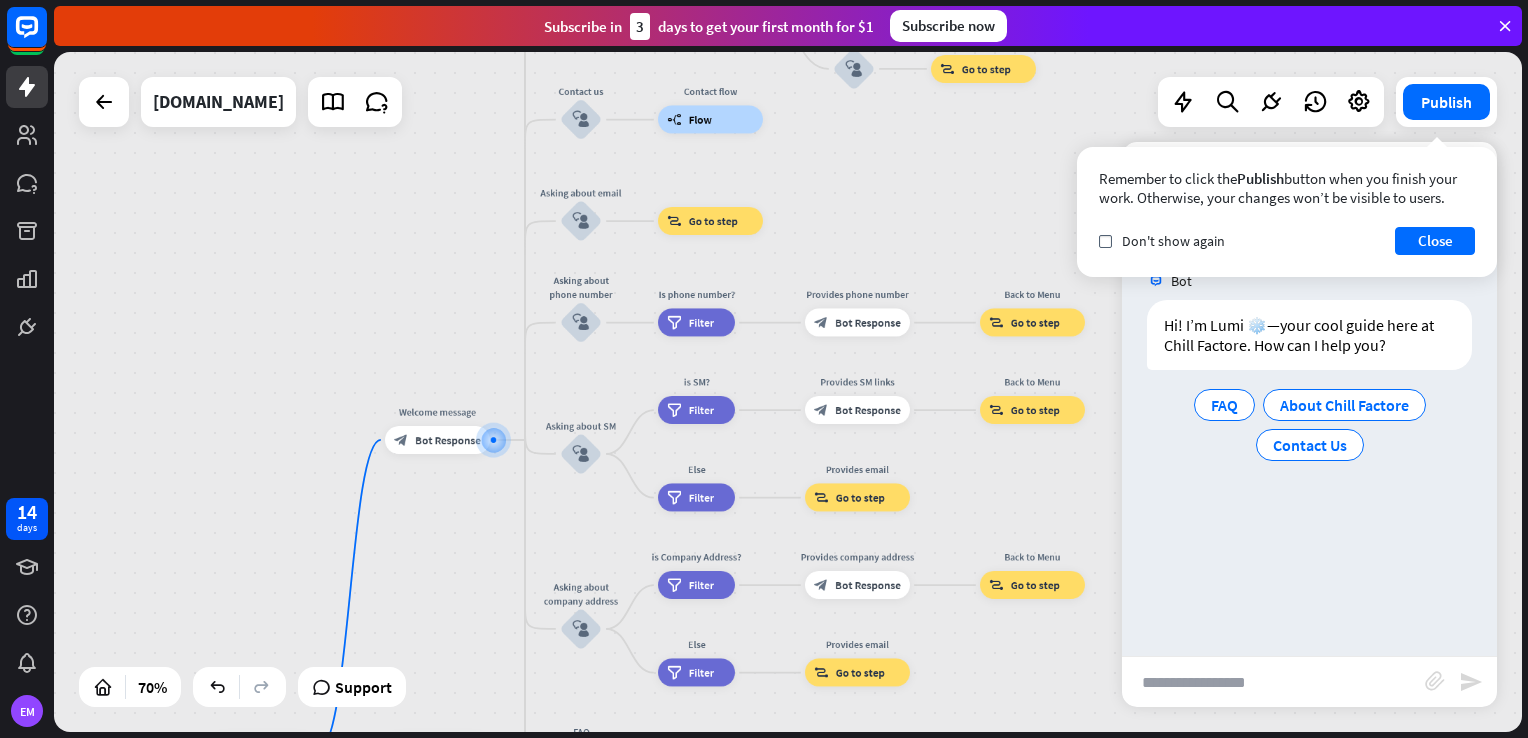 paste on "**********" 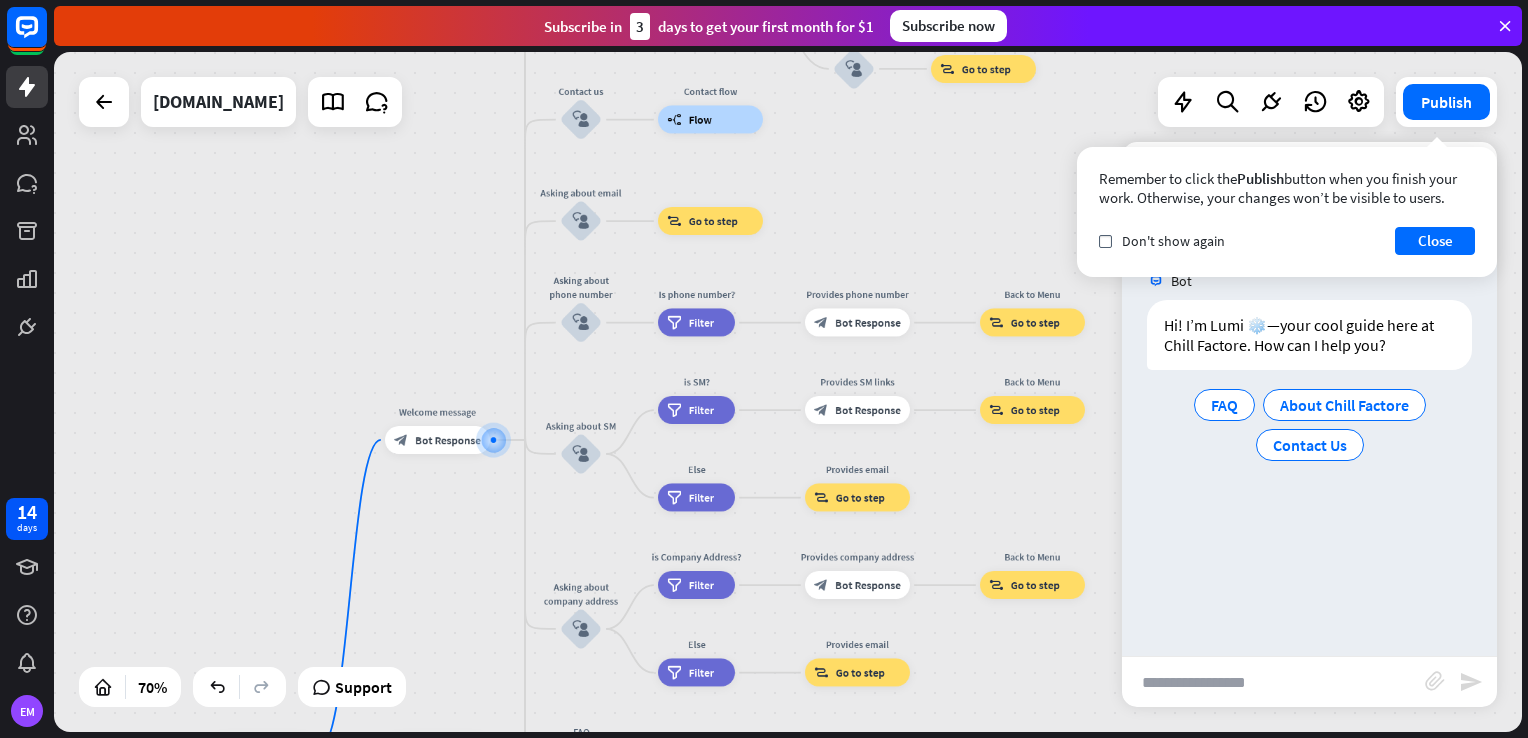 type on "**********" 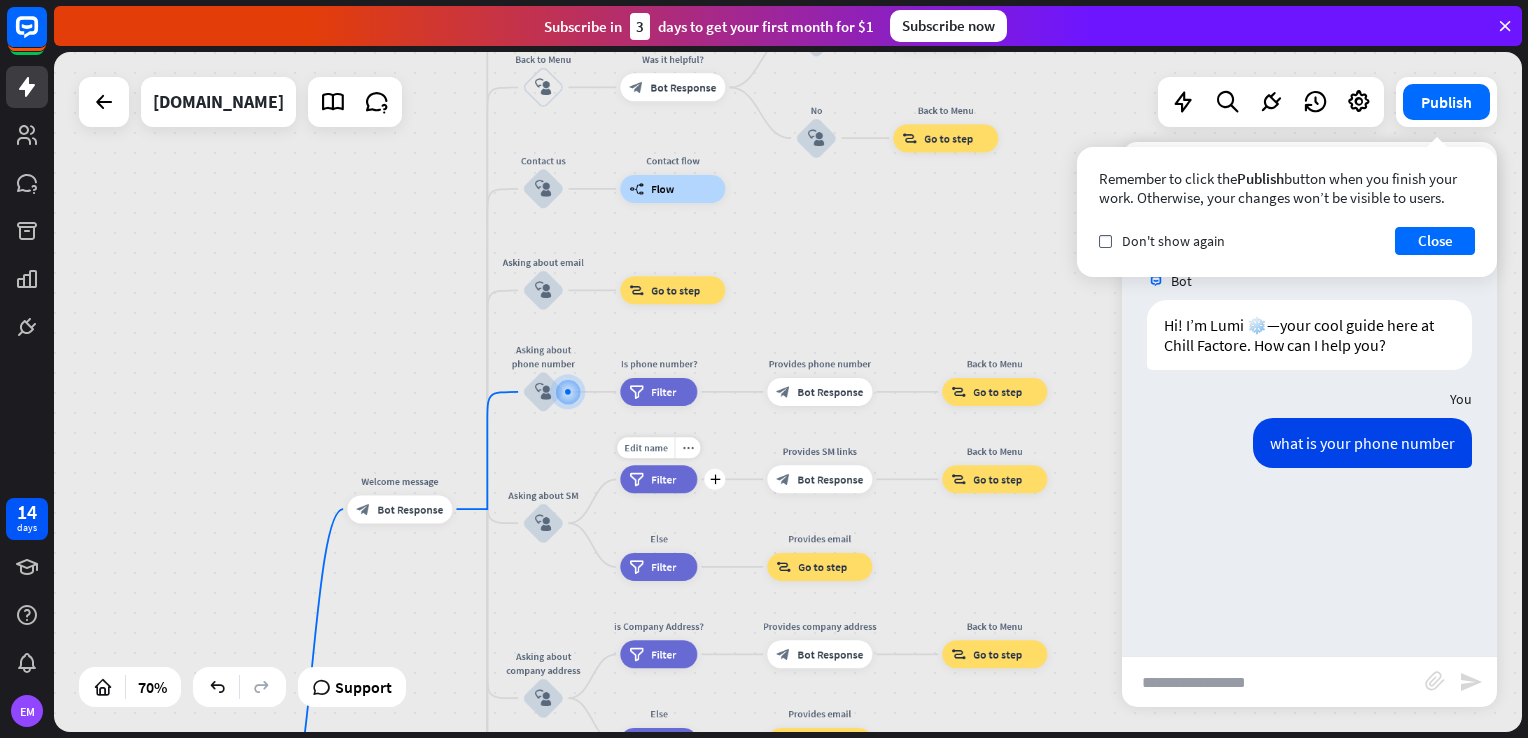 click on "filter   Filter" at bounding box center [658, 479] 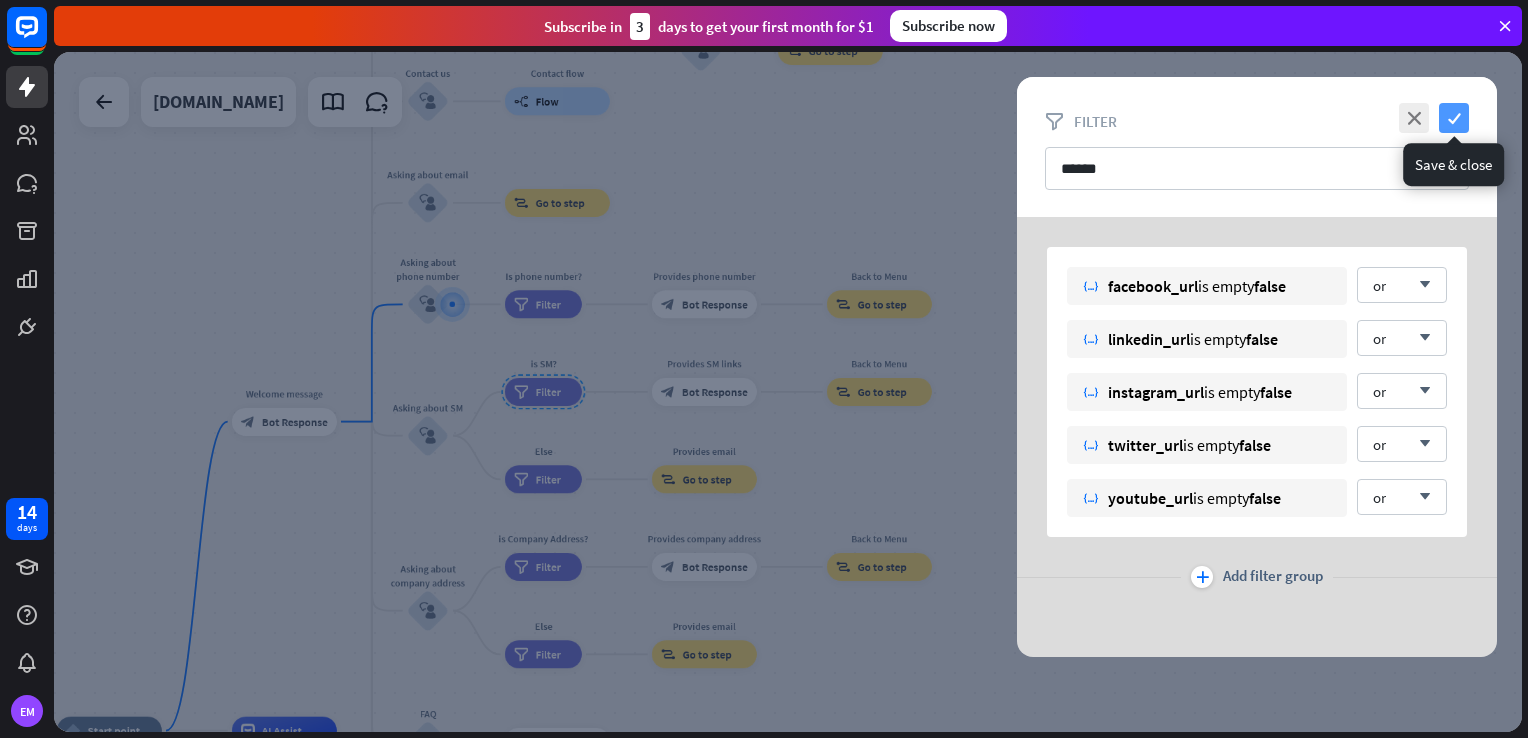 click on "check" at bounding box center (1454, 118) 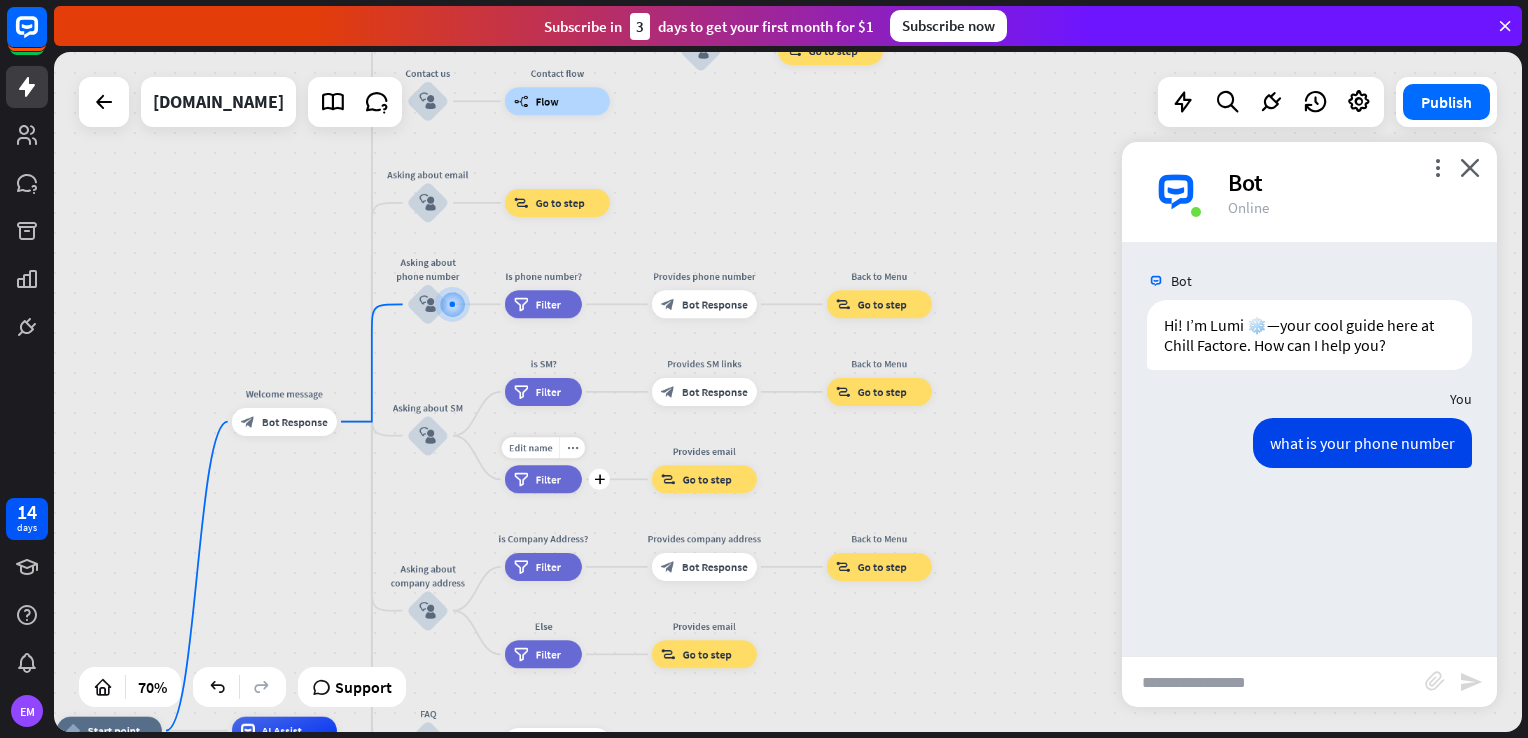 click on "filter   Filter" at bounding box center [543, 479] 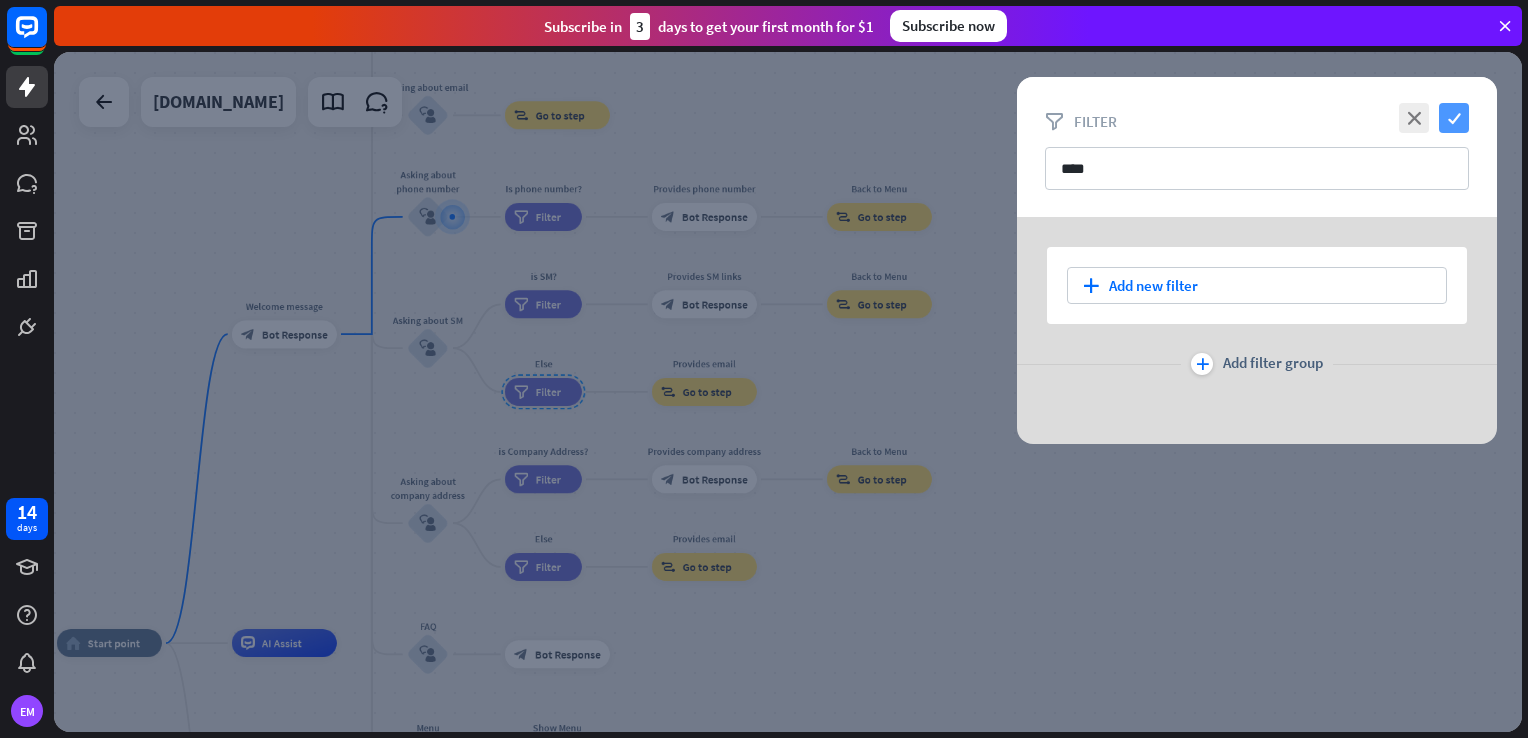 click on "check" at bounding box center (1454, 118) 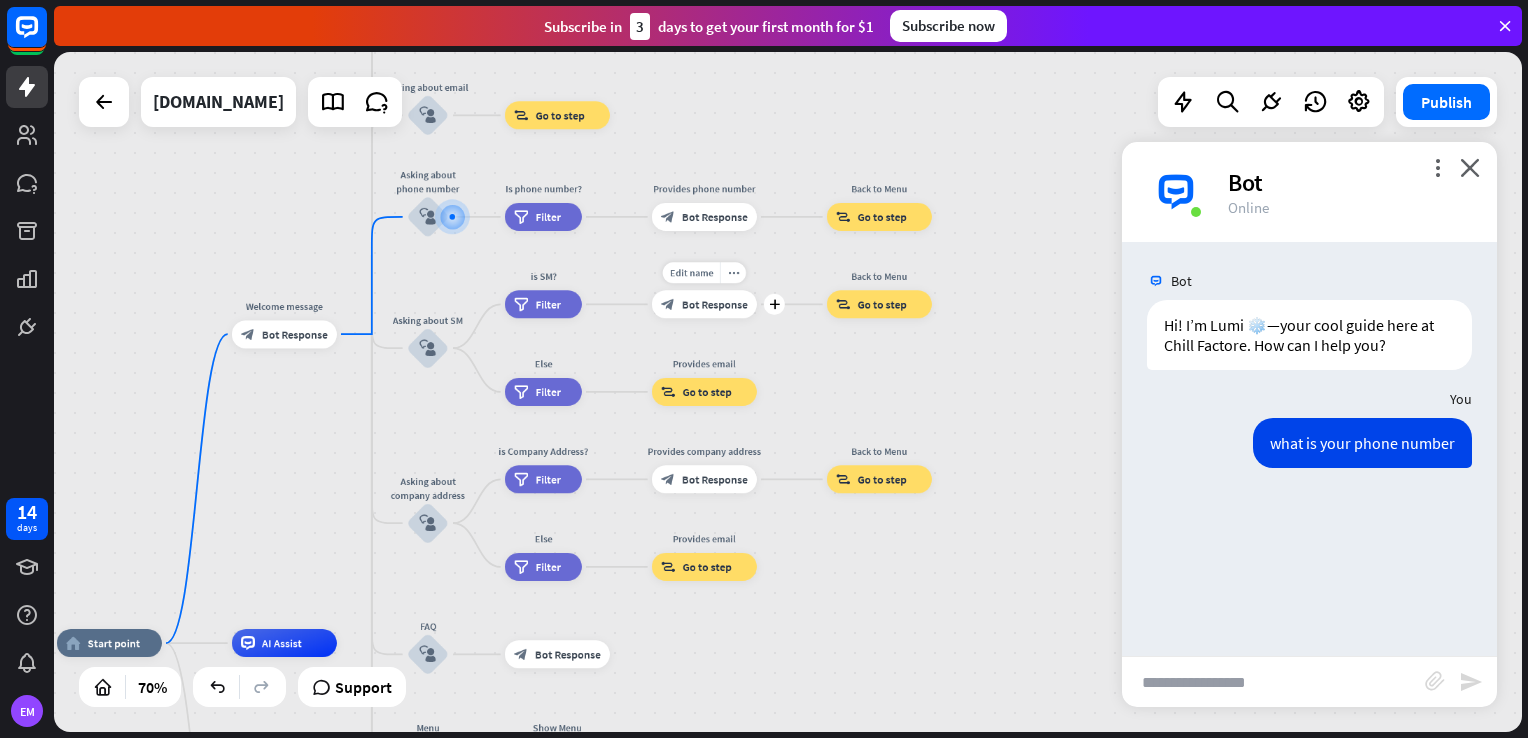 click on "Bot Response" at bounding box center (715, 304) 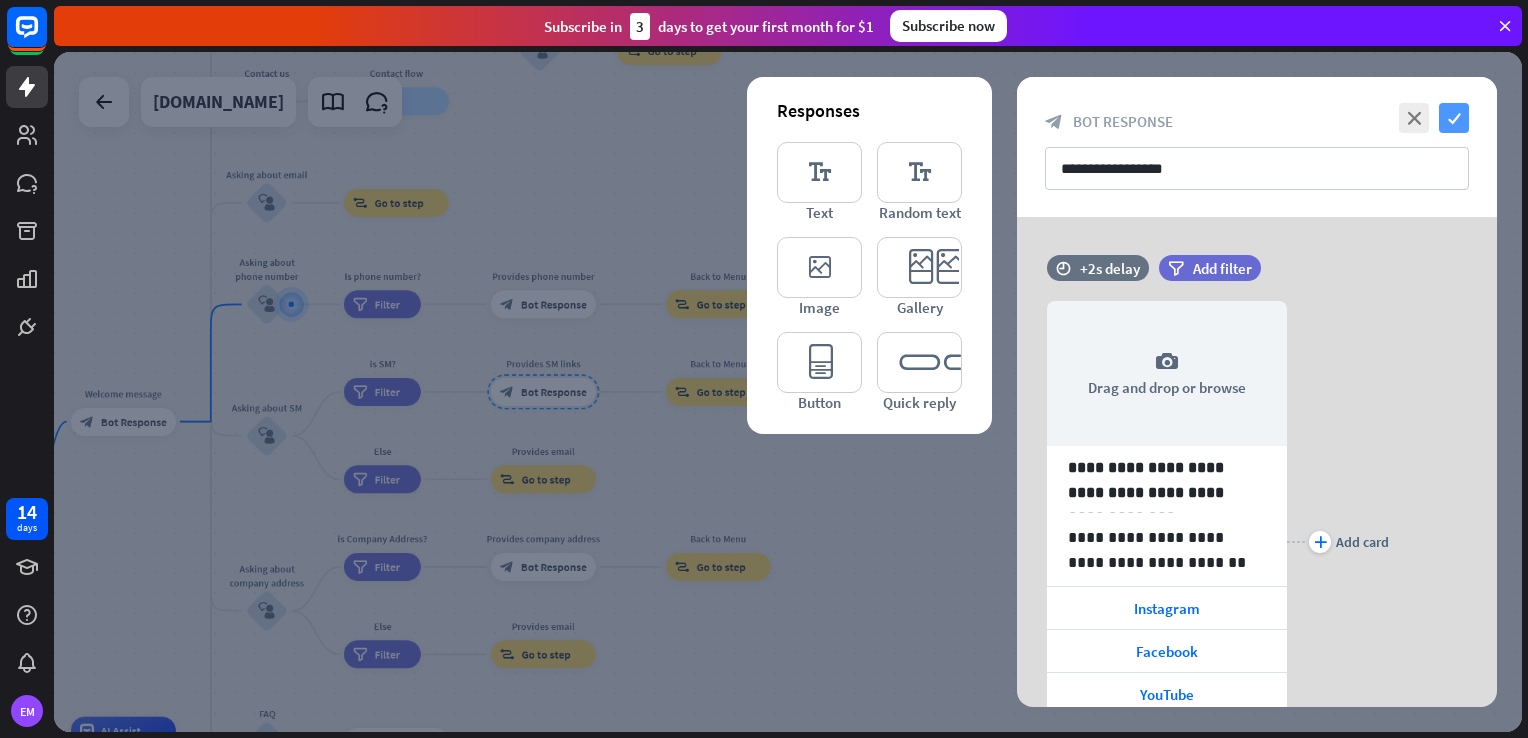 click on "check" at bounding box center (1454, 118) 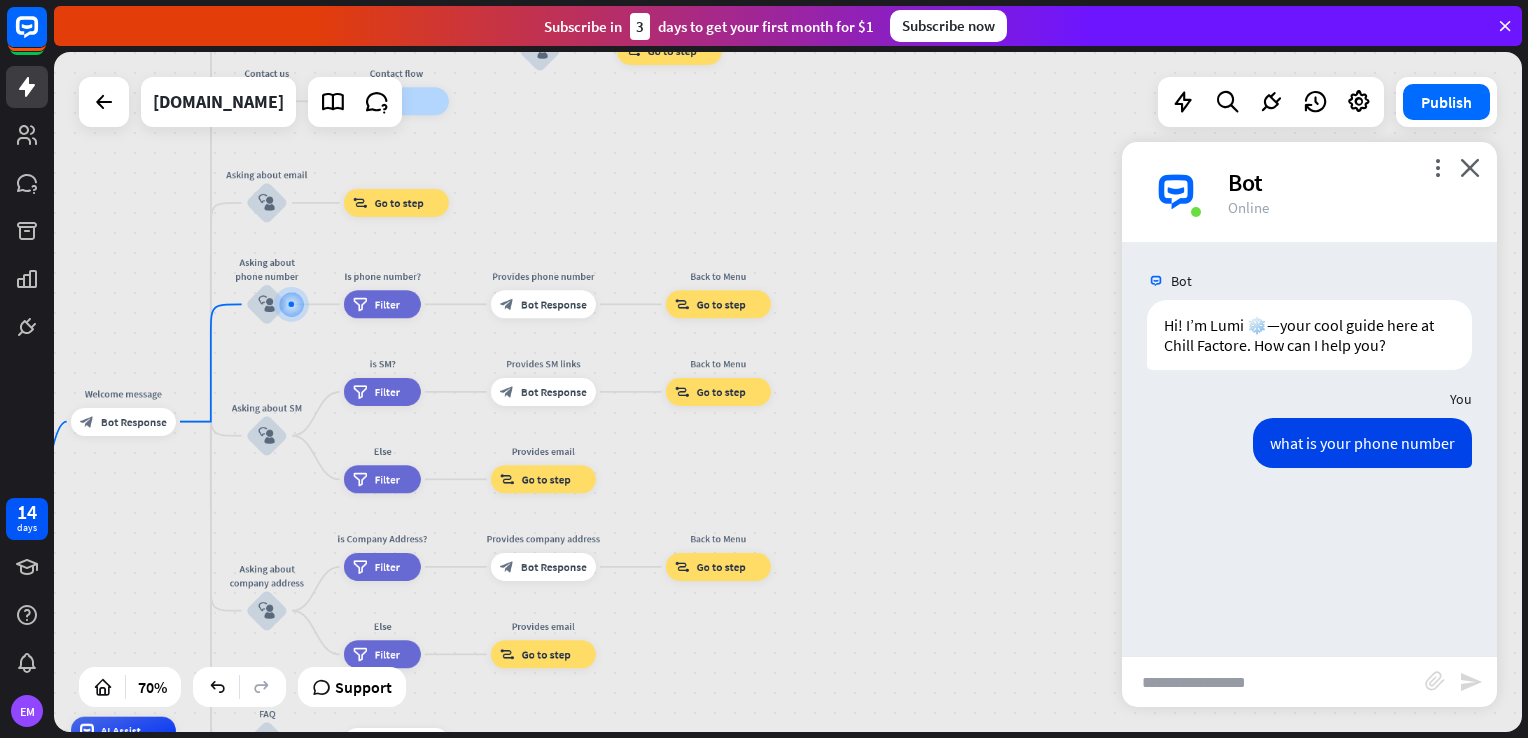click at bounding box center [1273, 682] 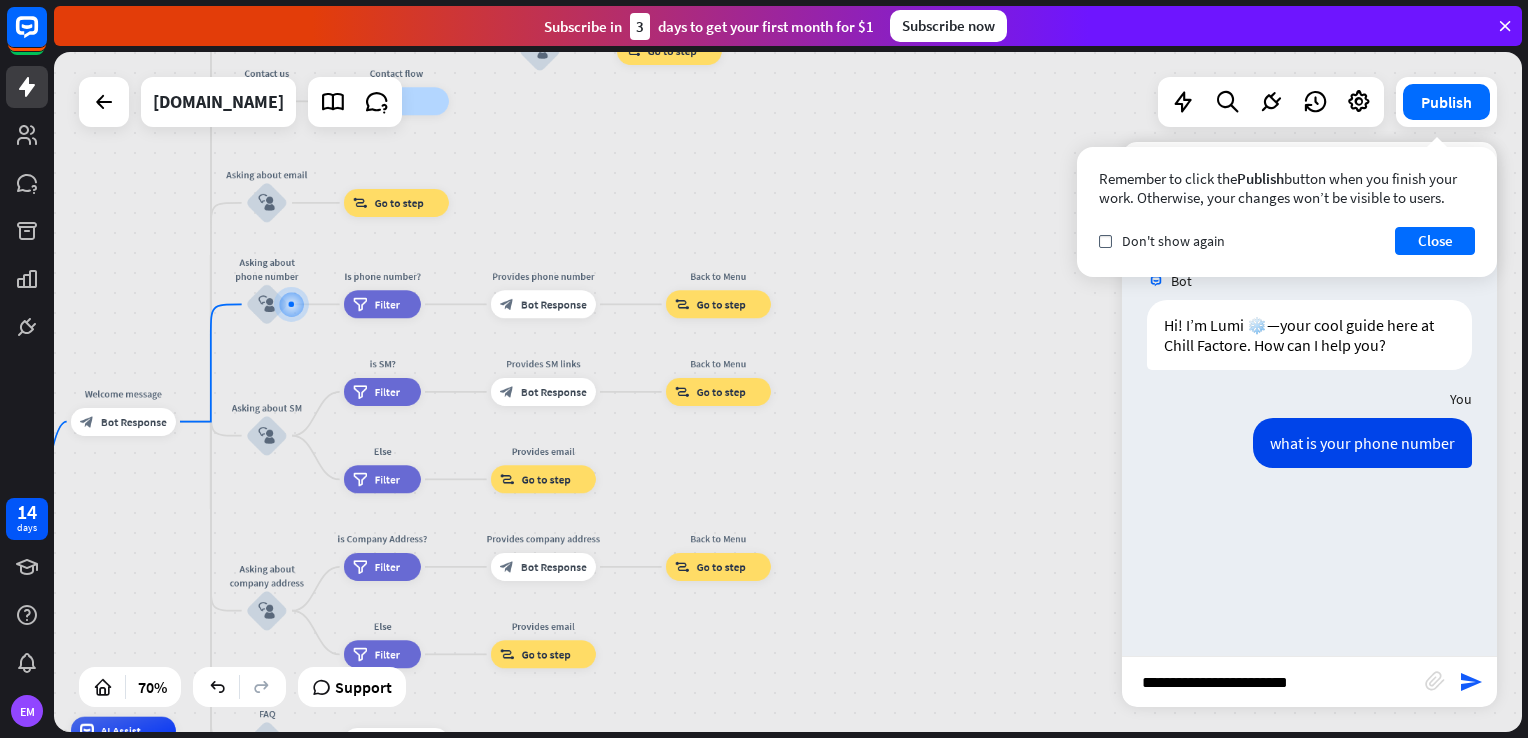 type on "**********" 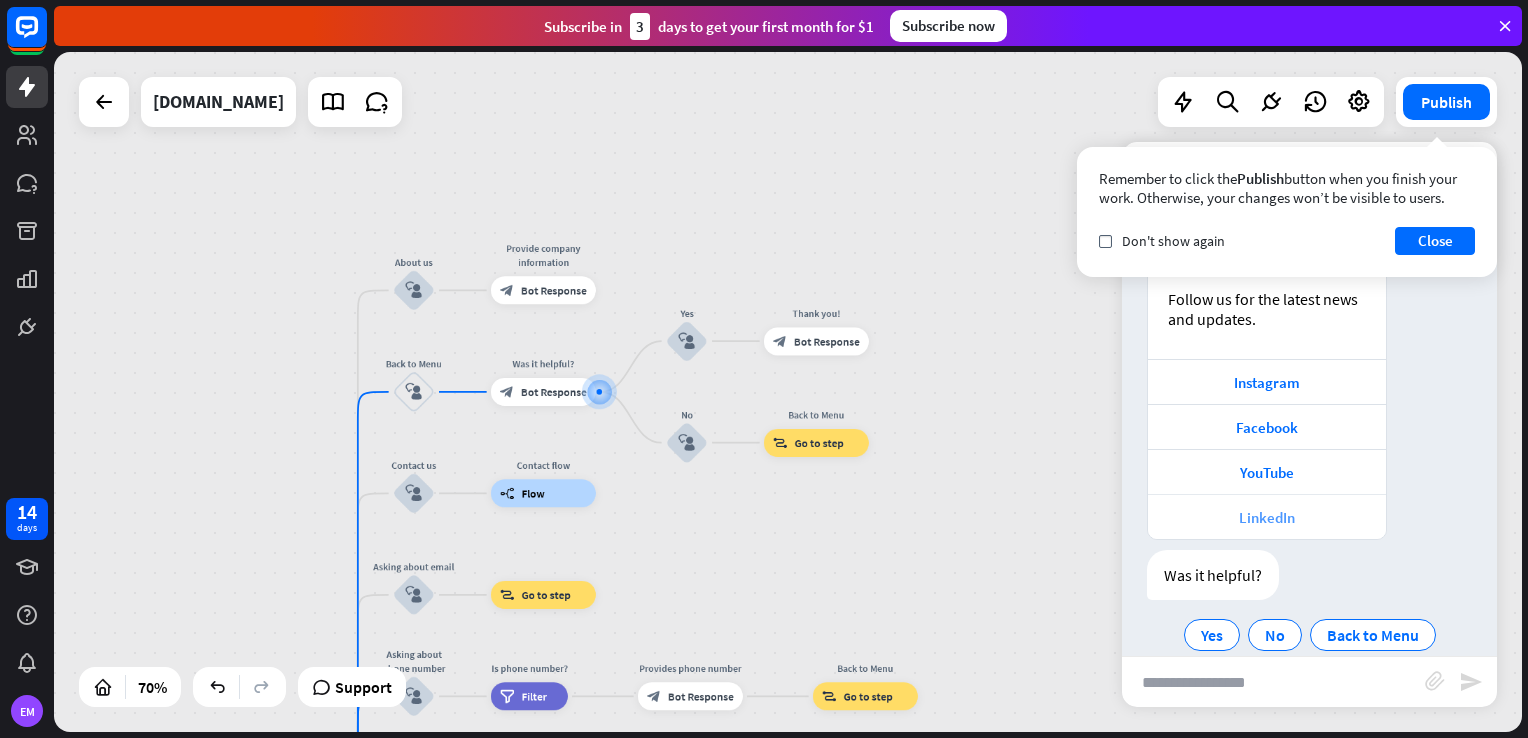 scroll, scrollTop: 380, scrollLeft: 0, axis: vertical 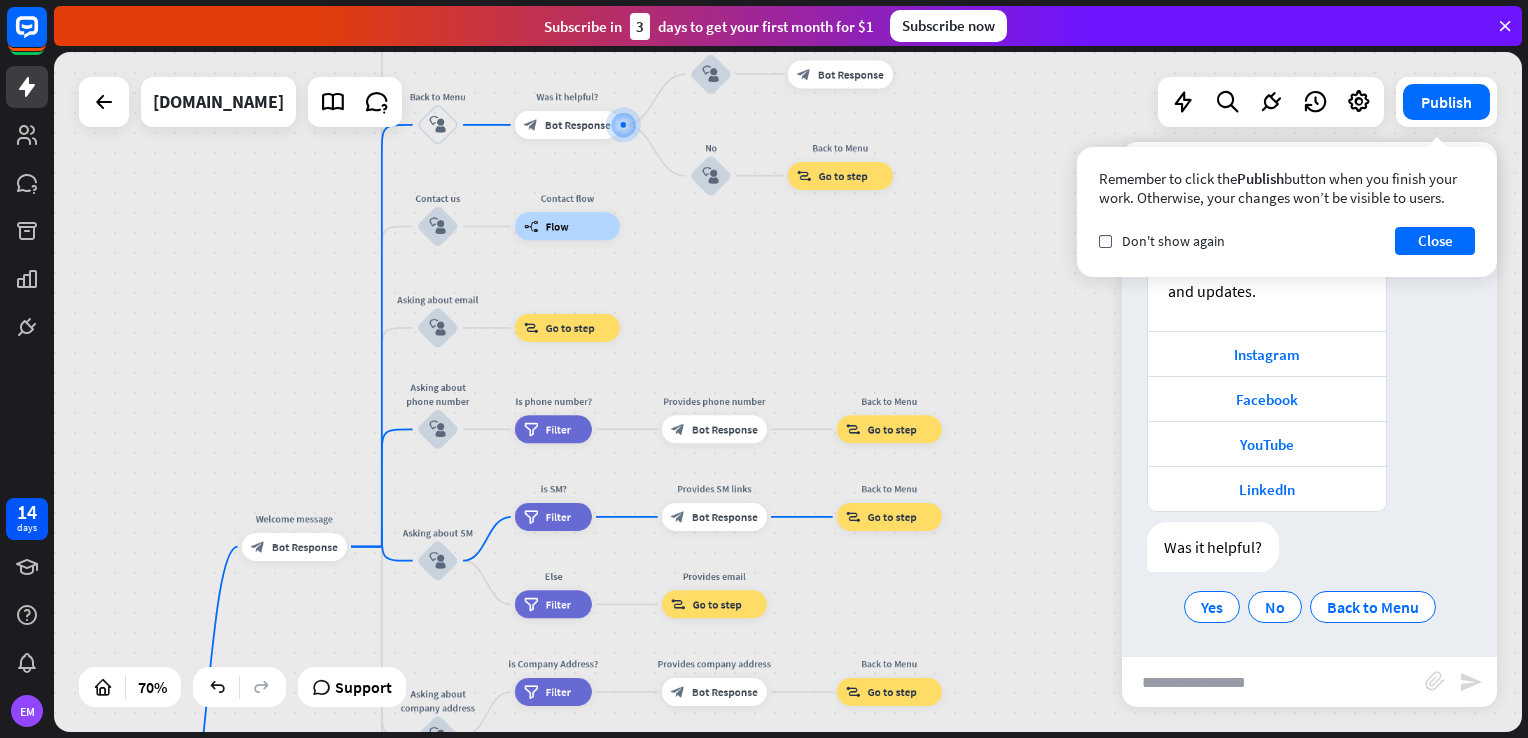 drag, startPoint x: 775, startPoint y: 634, endPoint x: 798, endPoint y: 367, distance: 267.9888 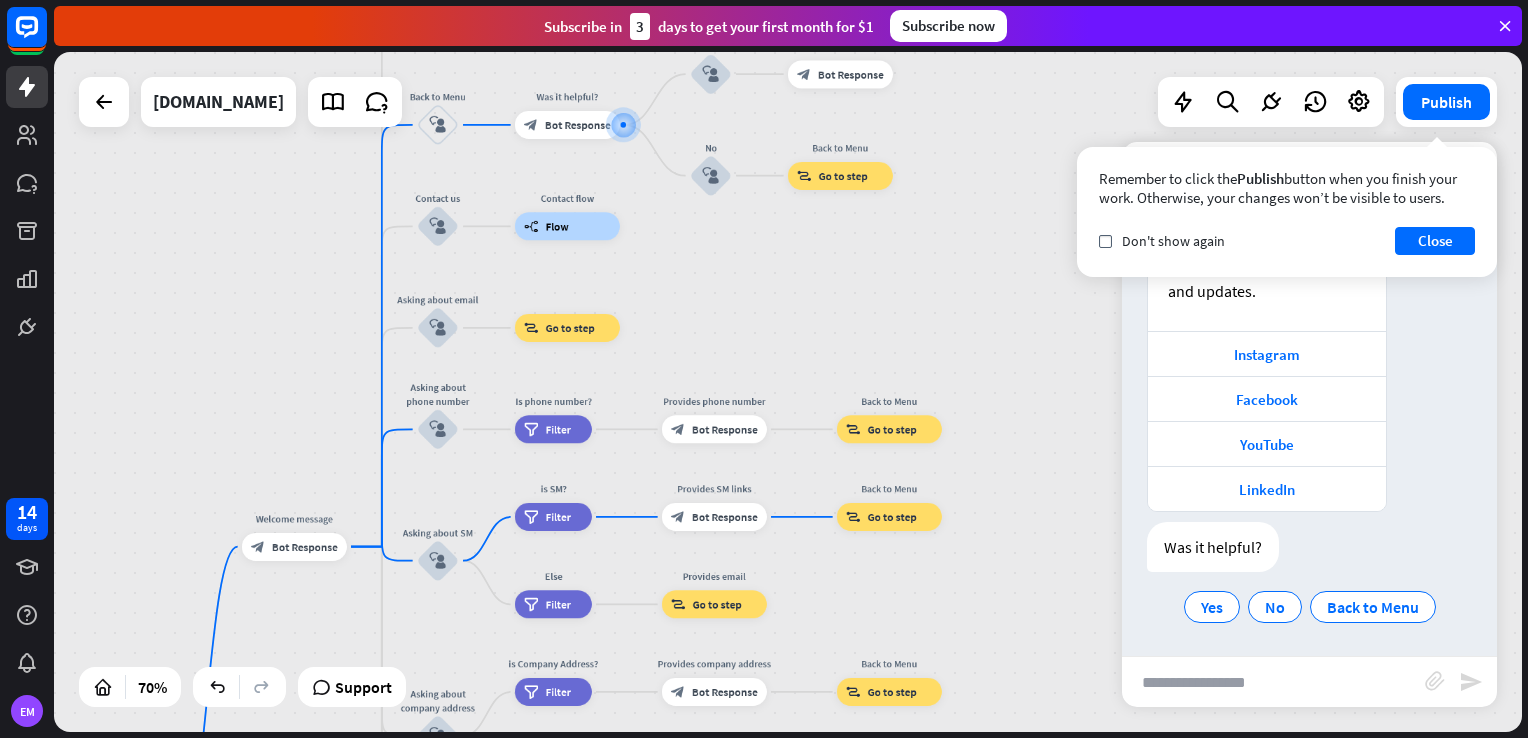 click on "home_2   Start point                 Welcome message   block_bot_response   Bot Response                 About us   block_user_input                 Provide company information   block_bot_response   Bot Response                 Back to Menu   block_user_input                 Was it helpful?   block_bot_response   Bot Response                     Yes   block_user_input                 Thank you!   block_bot_response   Bot Response                 No   block_user_input                 Back to Menu   block_goto   Go to step                 Contact us   block_user_input                 Contact flow   builder_tree   Flow                 Asking about email   block_user_input                   block_goto   Go to step                 Asking about phone number   block_user_input                 Is phone number?   filter   Filter                 Provides phone number   block_bot_response   Bot Response                 Back to Menu   block_goto   Go to step                 Asking about SM" at bounding box center (788, 392) 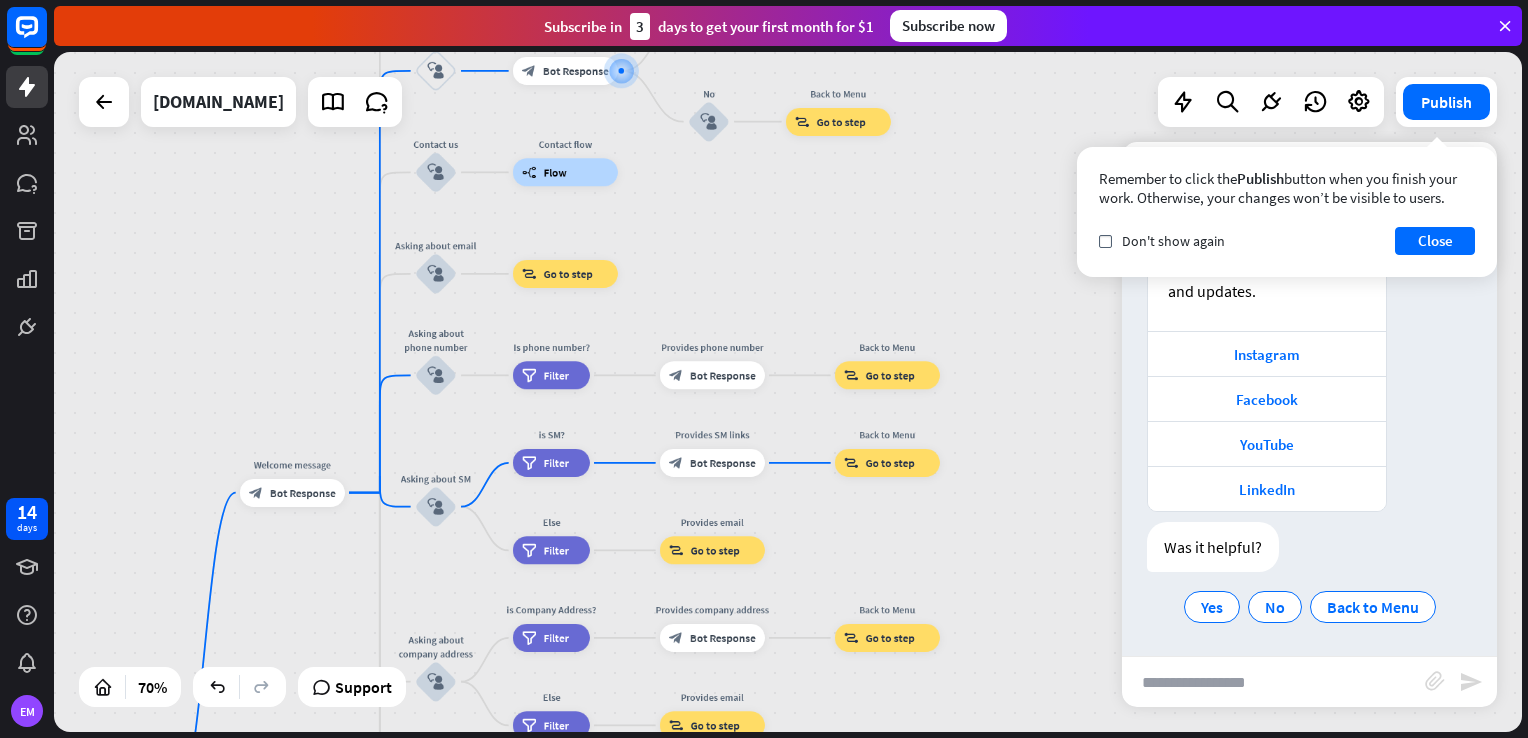 drag, startPoint x: 890, startPoint y: 605, endPoint x: 888, endPoint y: 554, distance: 51.0392 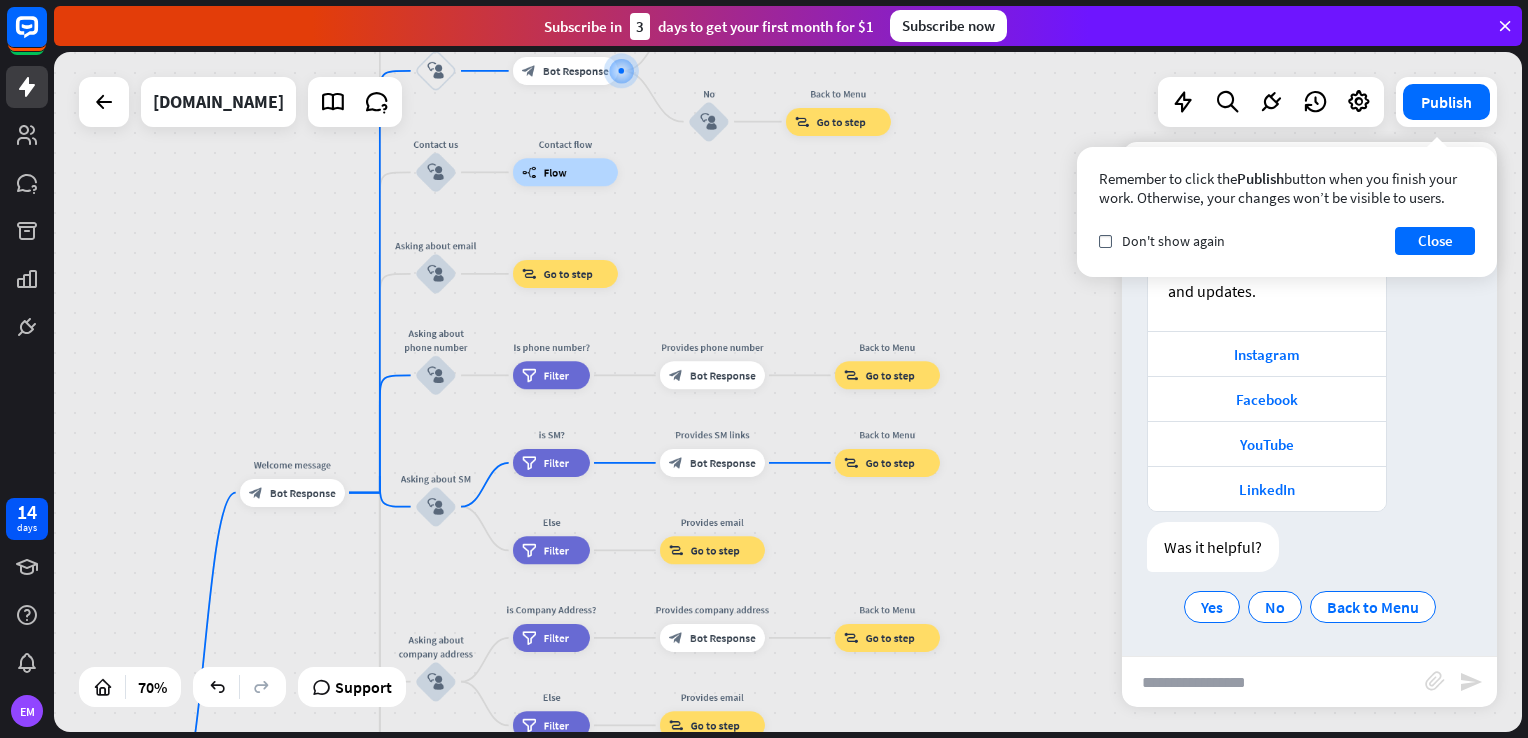 click on "home_2   Start point                 Welcome message   block_bot_response   Bot Response                 About us   block_user_input                 Provide company information   block_bot_response   Bot Response                 Back to Menu   block_user_input                 Was it helpful?   block_bot_response   Bot Response                     Yes   block_user_input                 Thank you!   block_bot_response   Bot Response                 No   block_user_input                 Back to Menu   block_goto   Go to step                 Contact us   block_user_input                 Contact flow   builder_tree   Flow                 Asking about email   block_user_input                   block_goto   Go to step                 Asking about phone number   block_user_input                 Is phone number?   filter   Filter                 Provides phone number   block_bot_response   Bot Response                 Back to Menu   block_goto   Go to step                 Asking about SM" at bounding box center [788, 392] 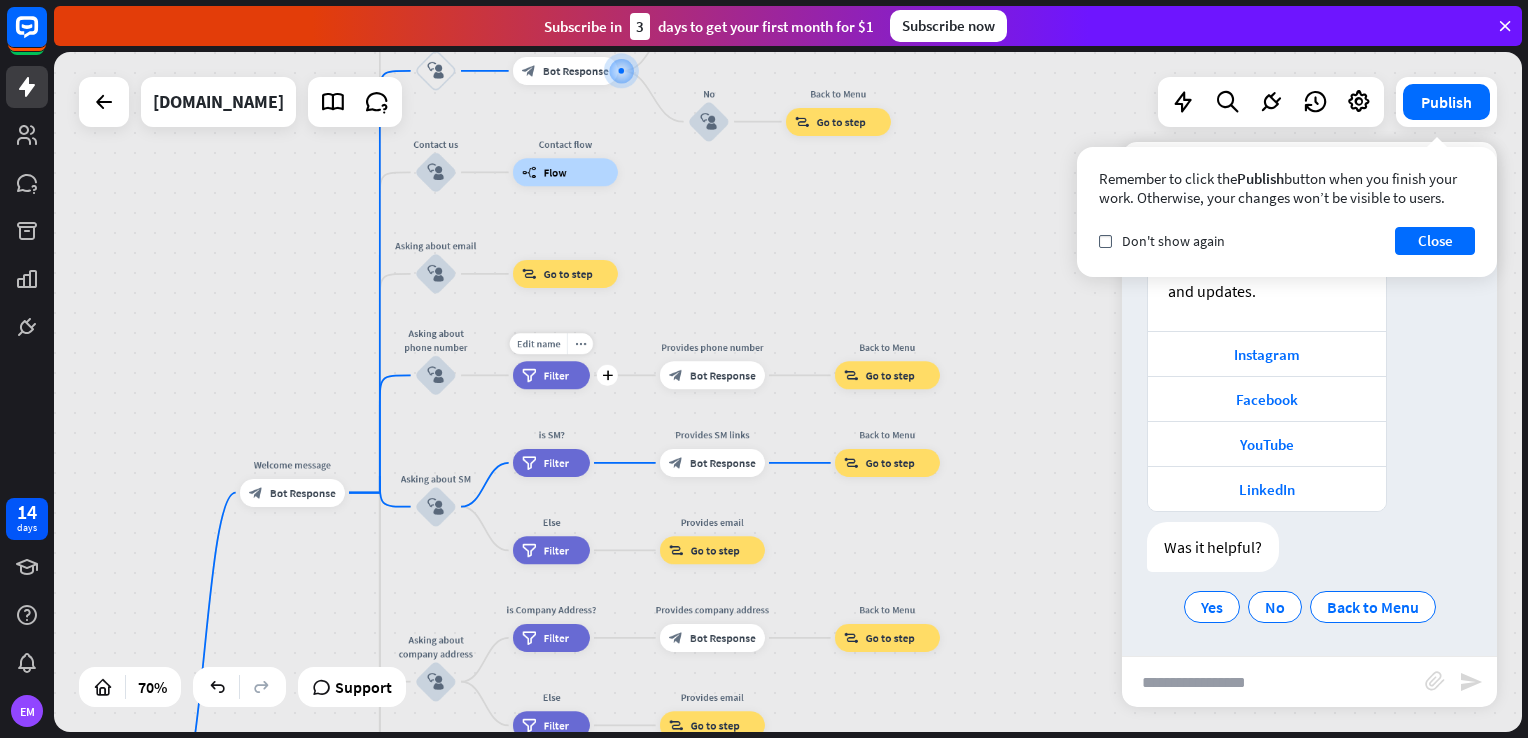 click on "Filter" at bounding box center (556, 375) 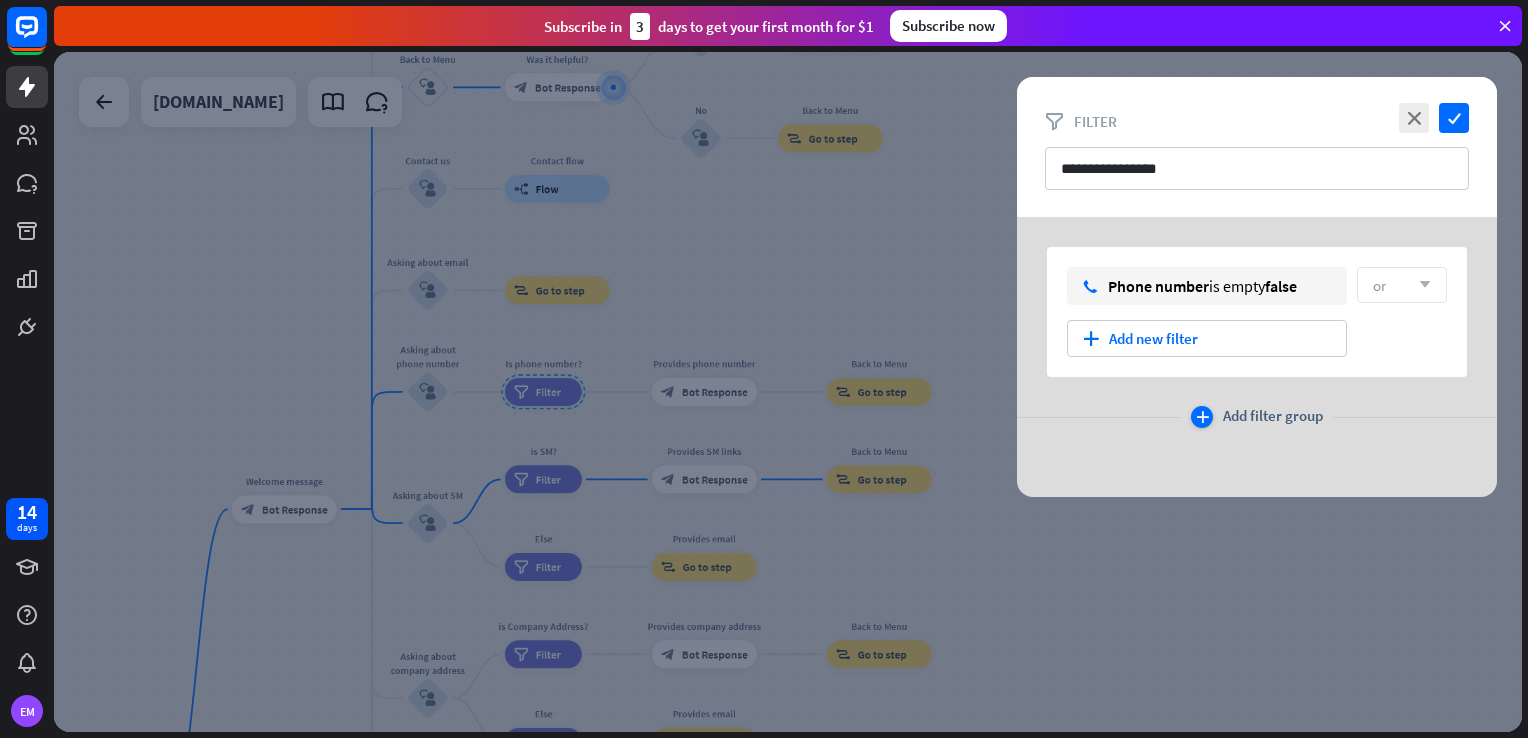 click on "plus" at bounding box center (1202, 417) 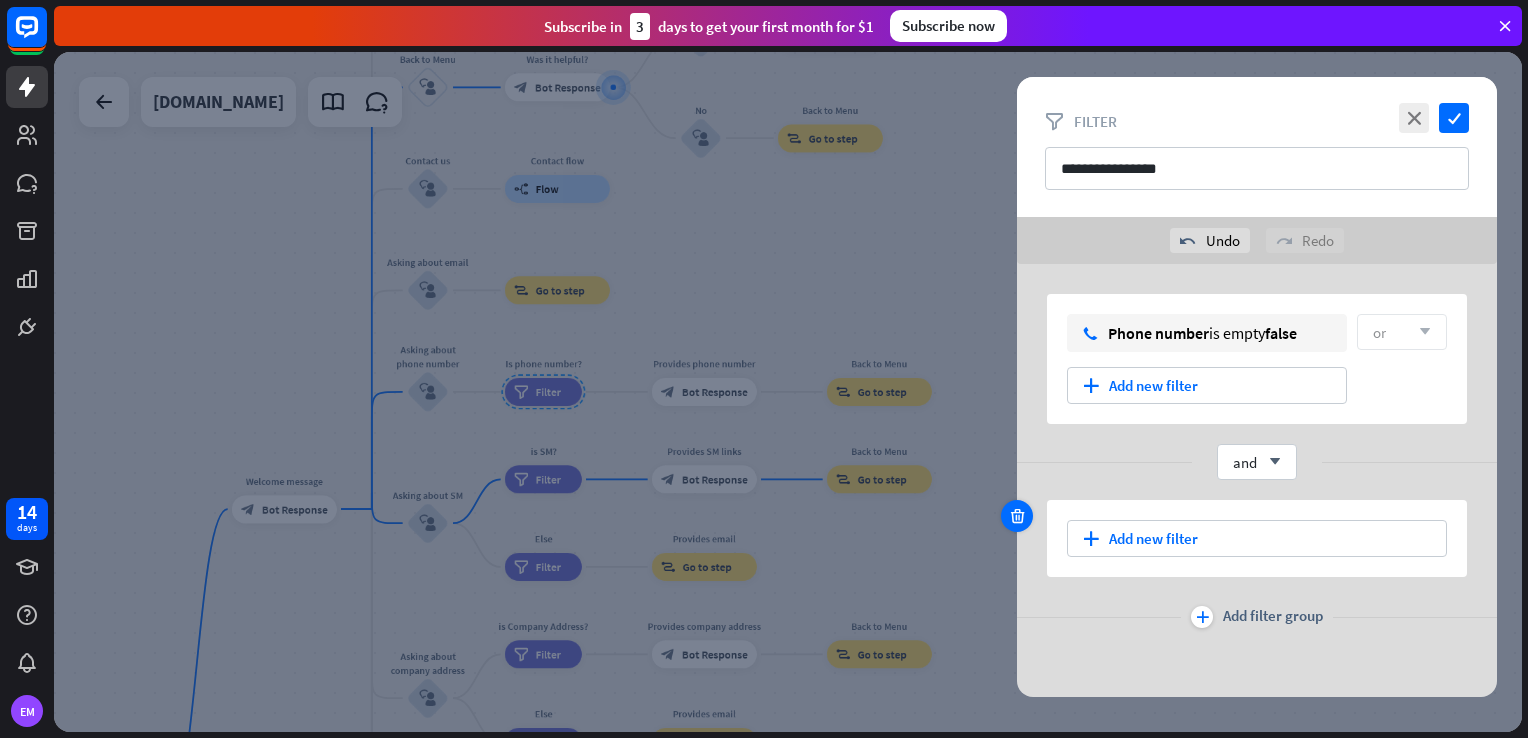 click at bounding box center [1017, 516] 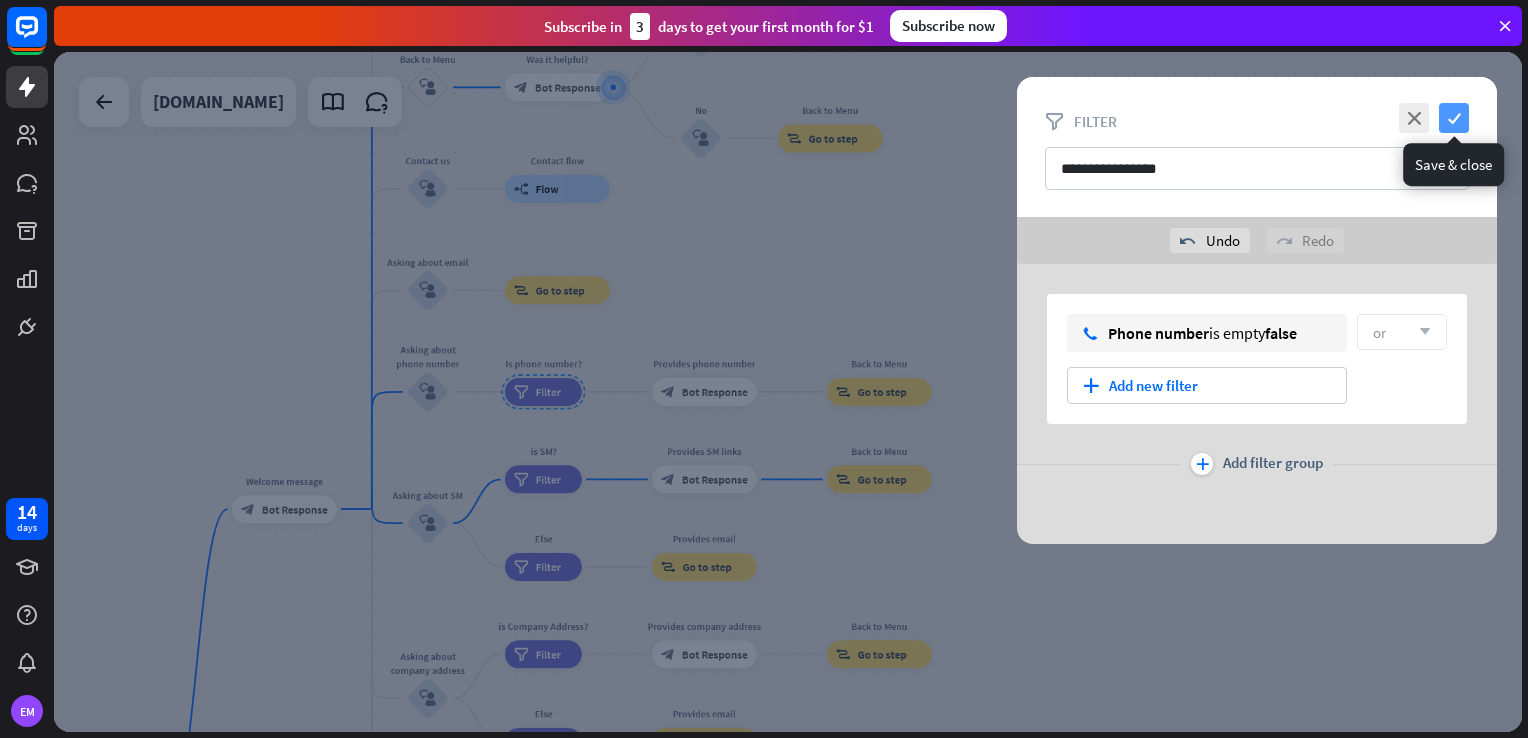 click on "check" at bounding box center (1454, 118) 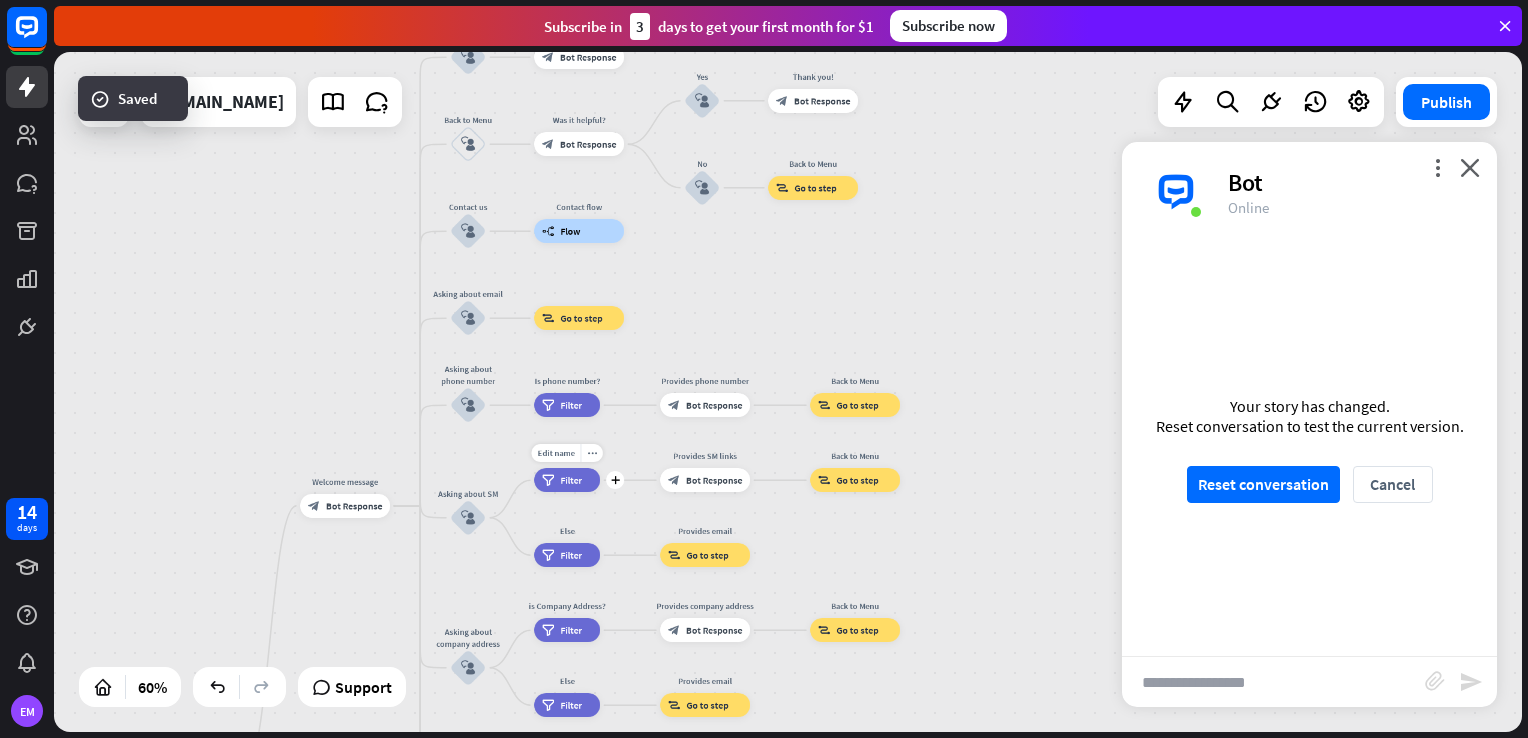 click on "filter   Filter" at bounding box center (567, 480) 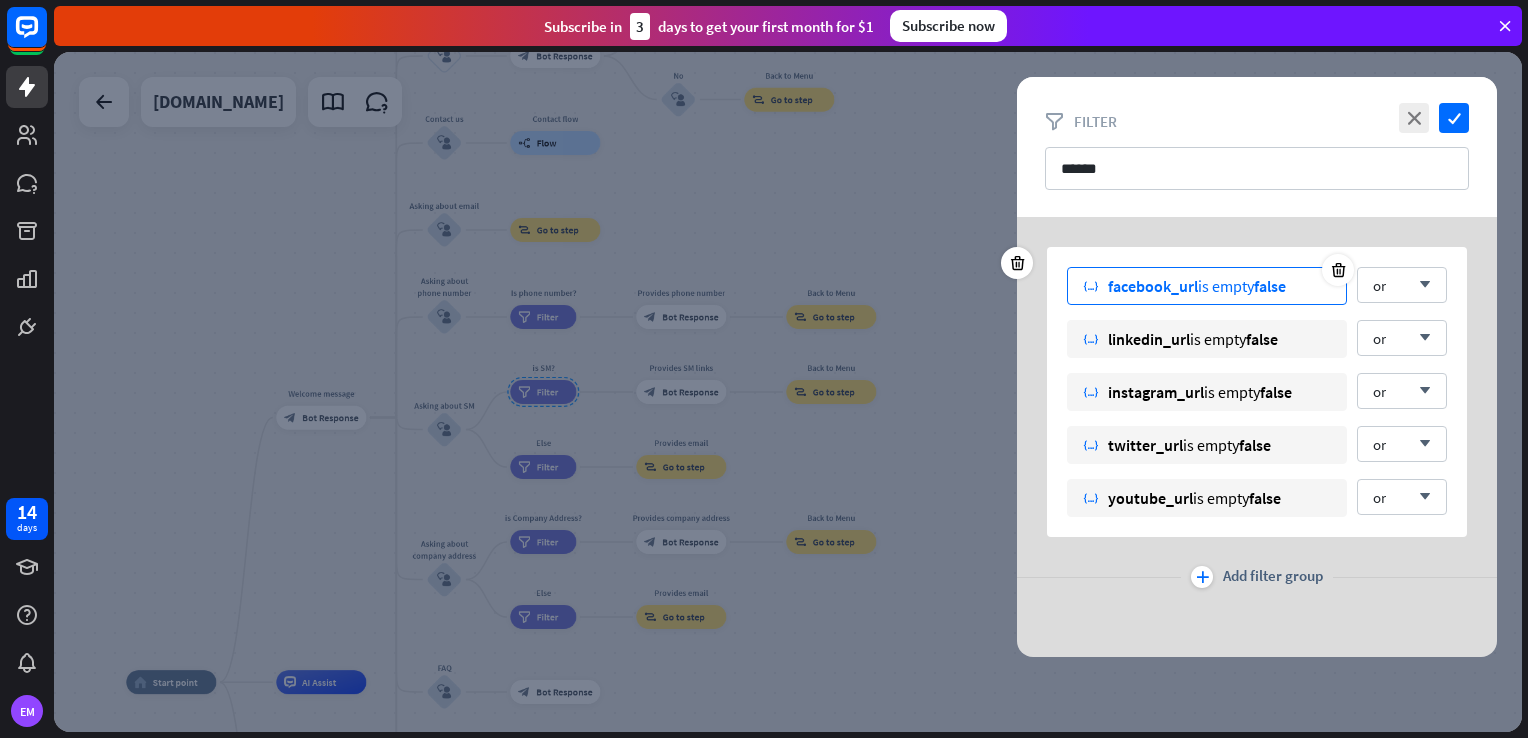 click on "facebook_url" at bounding box center (1153, 286) 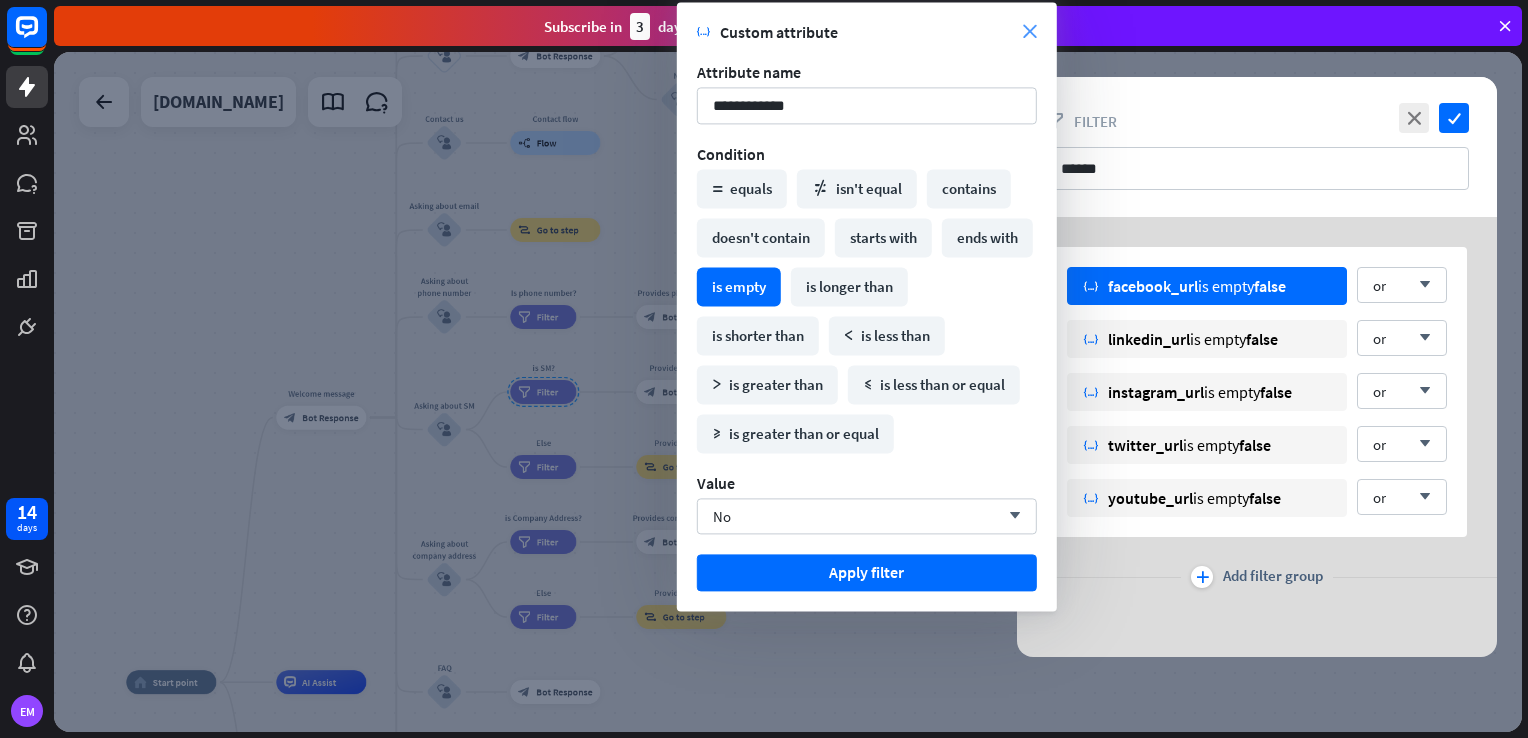 click on "close" at bounding box center [1030, 32] 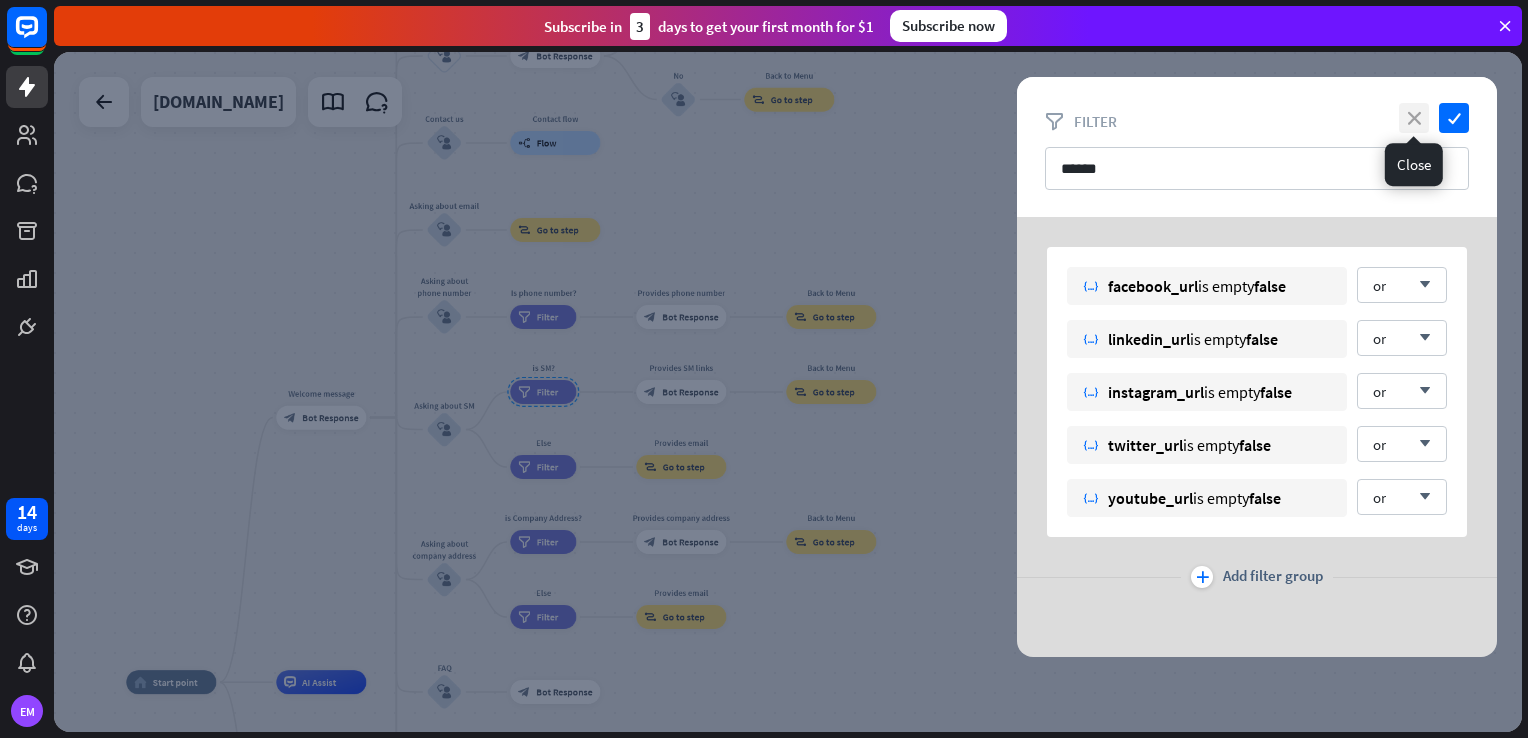 click on "close" at bounding box center [1414, 118] 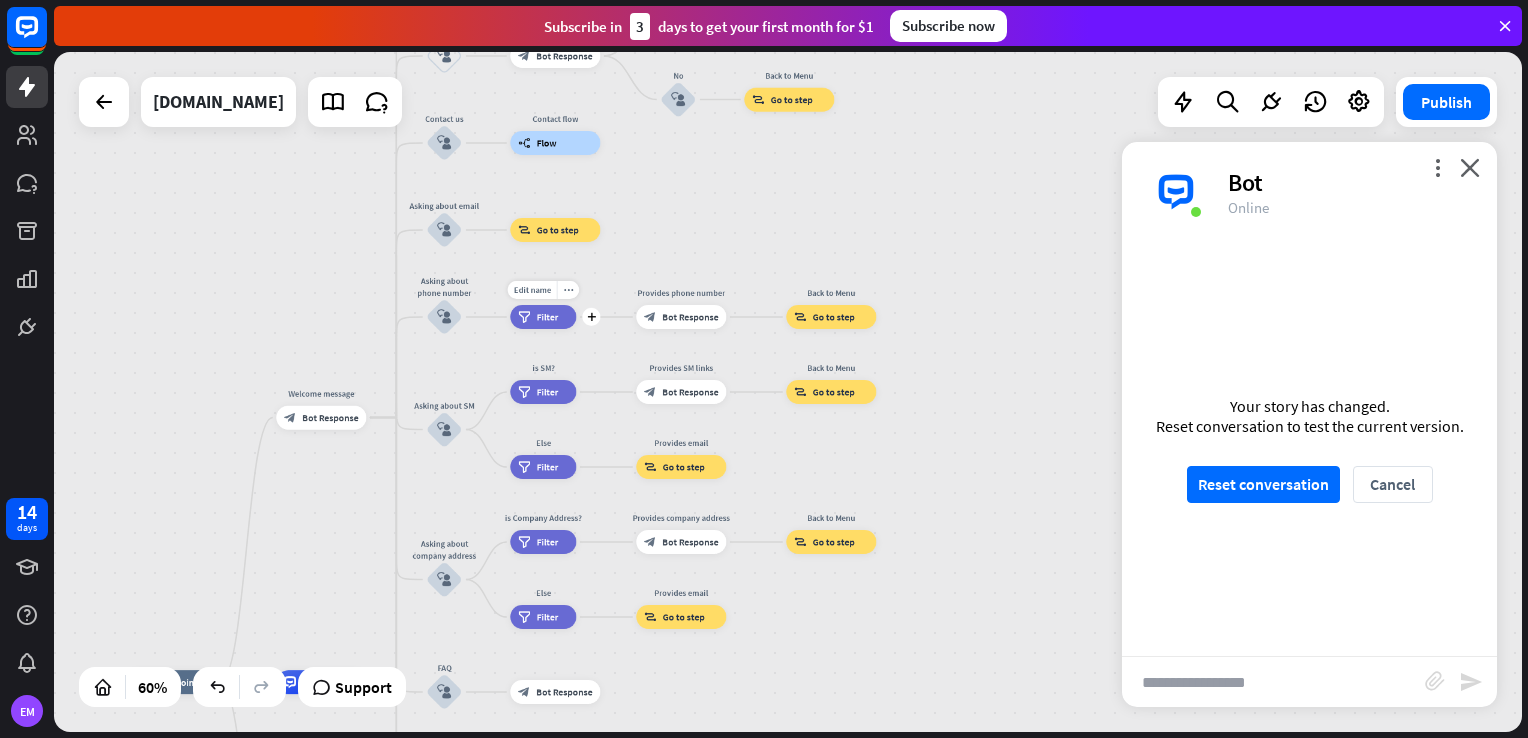 click on "filter" at bounding box center [524, 317] 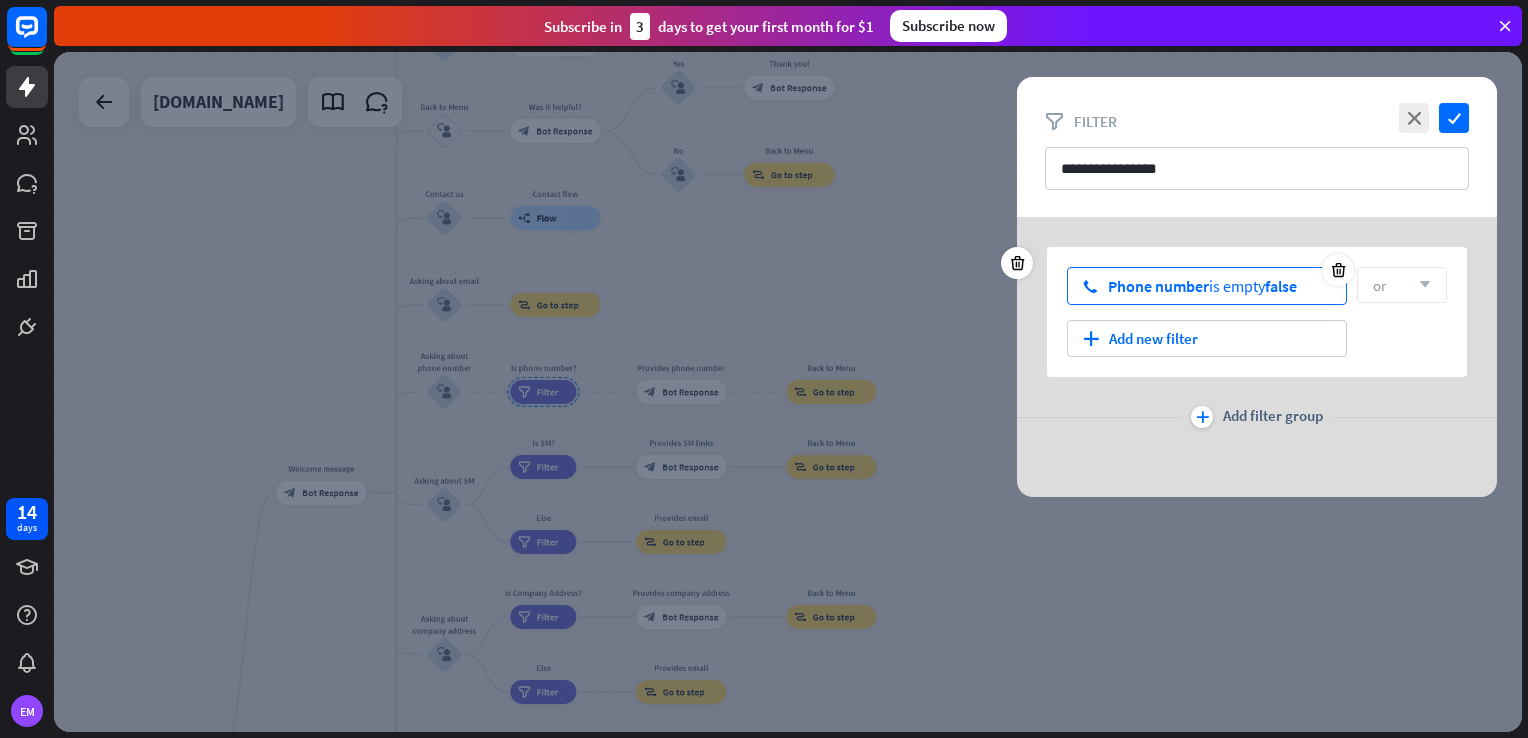 click on "Phone number
is empty
false" at bounding box center [1202, 286] 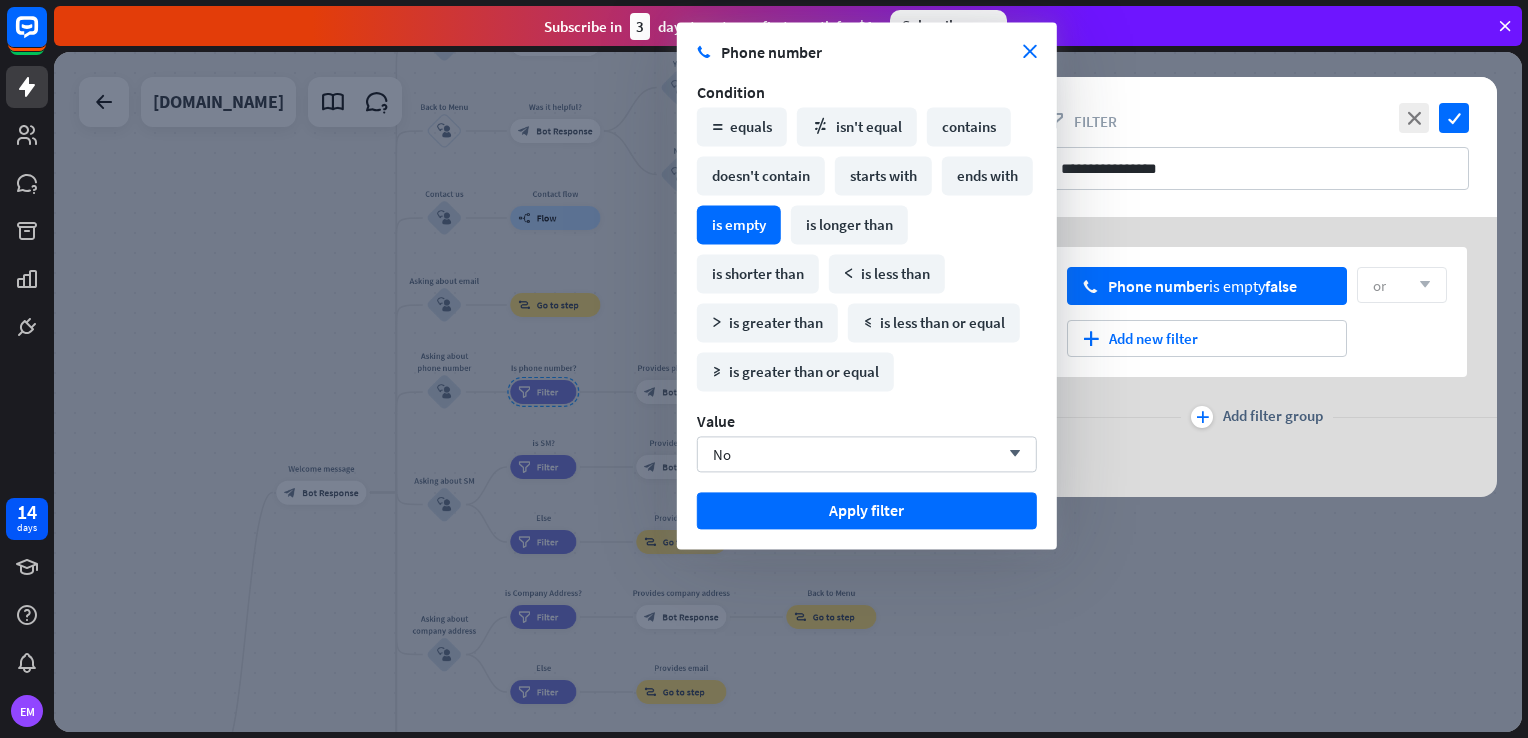 click on "Phone number" at bounding box center (872, 52) 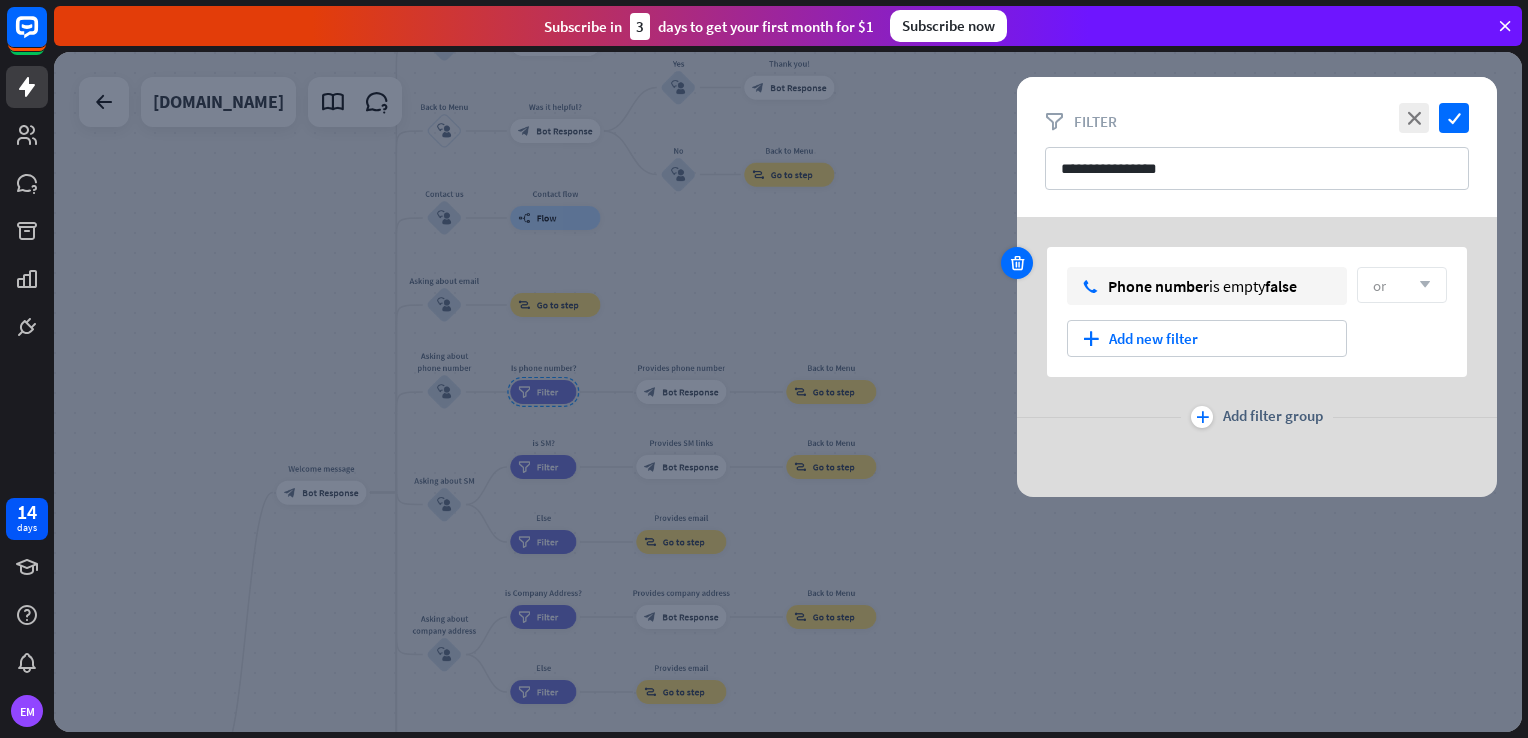 click at bounding box center (1017, 263) 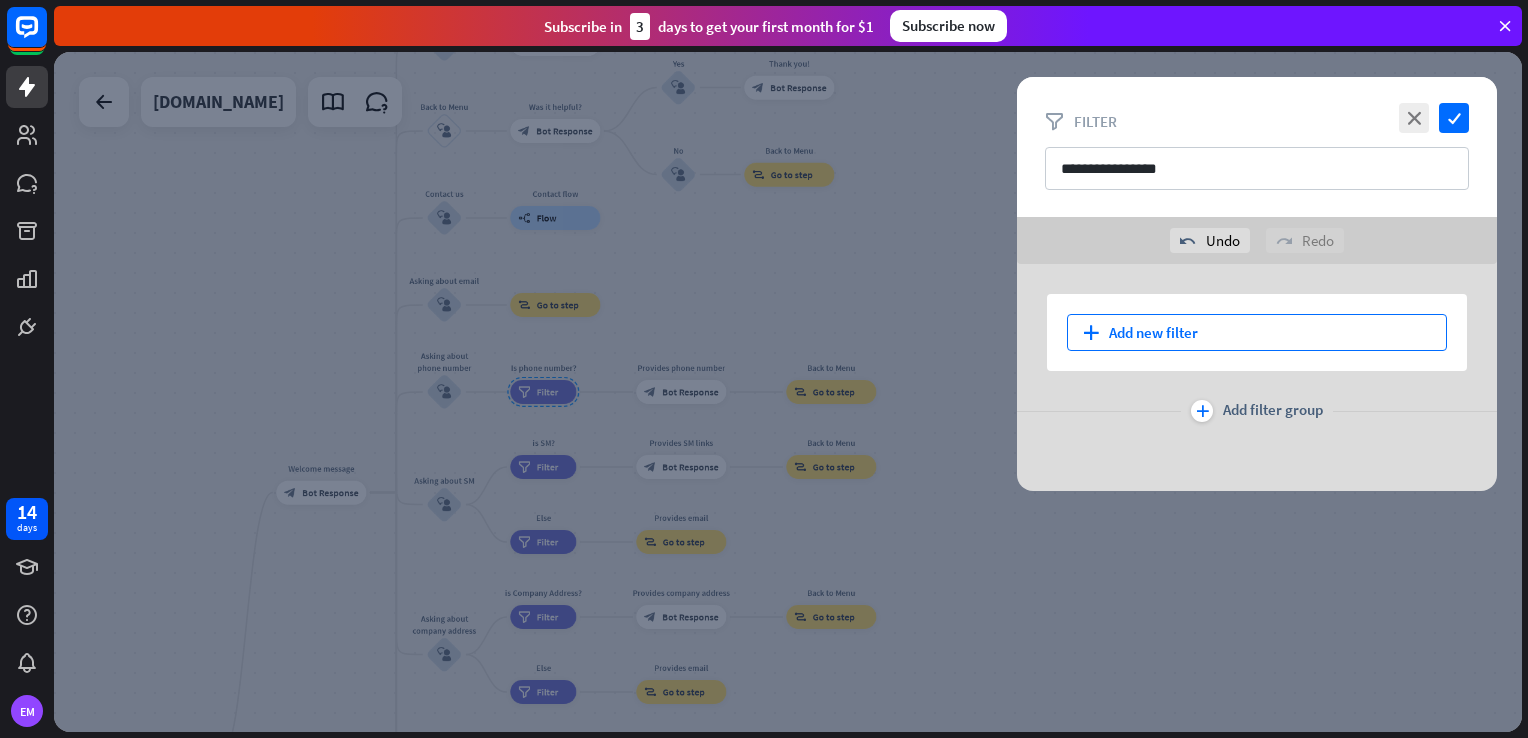 click on "plus
Add new filter" at bounding box center (1257, 332) 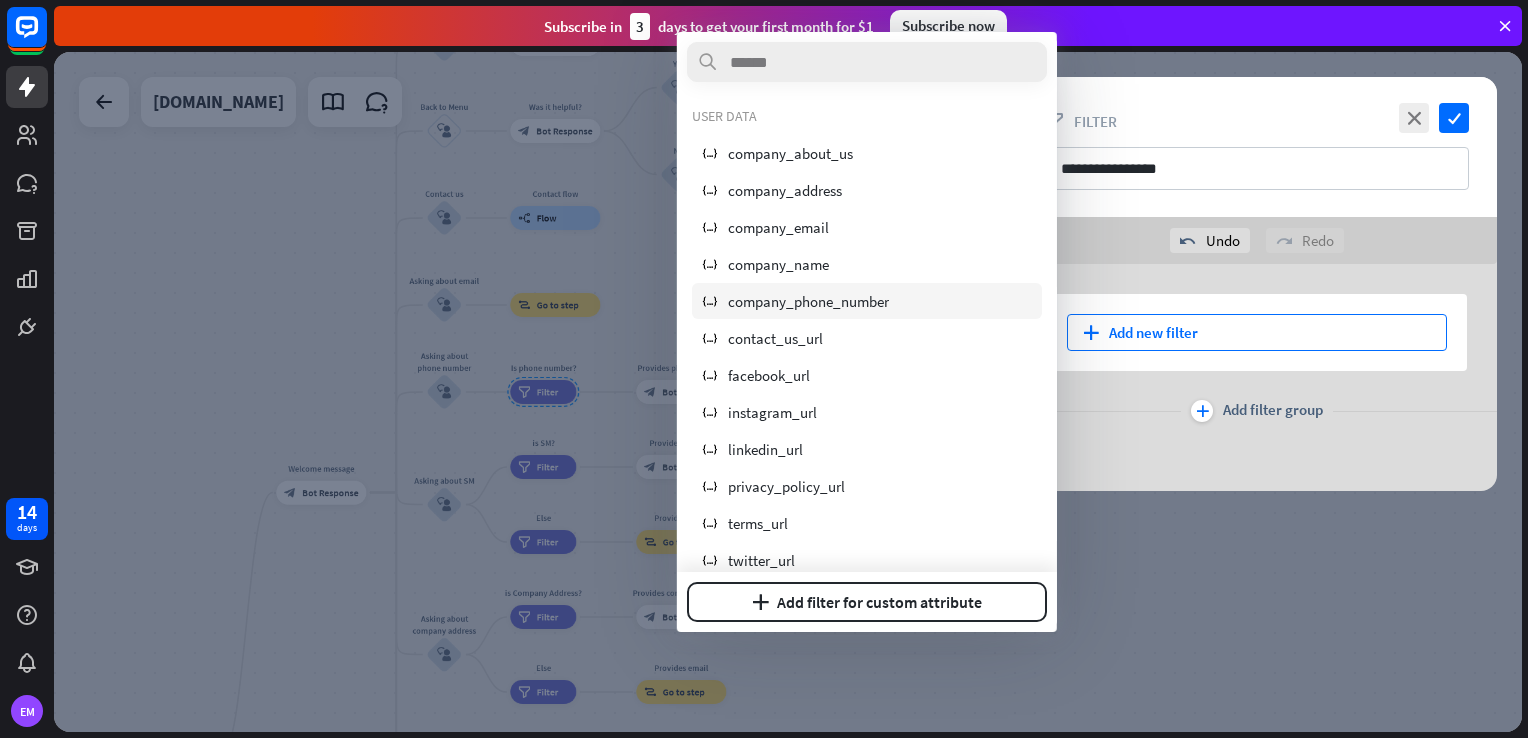click on "company_phone_number" at bounding box center [808, 301] 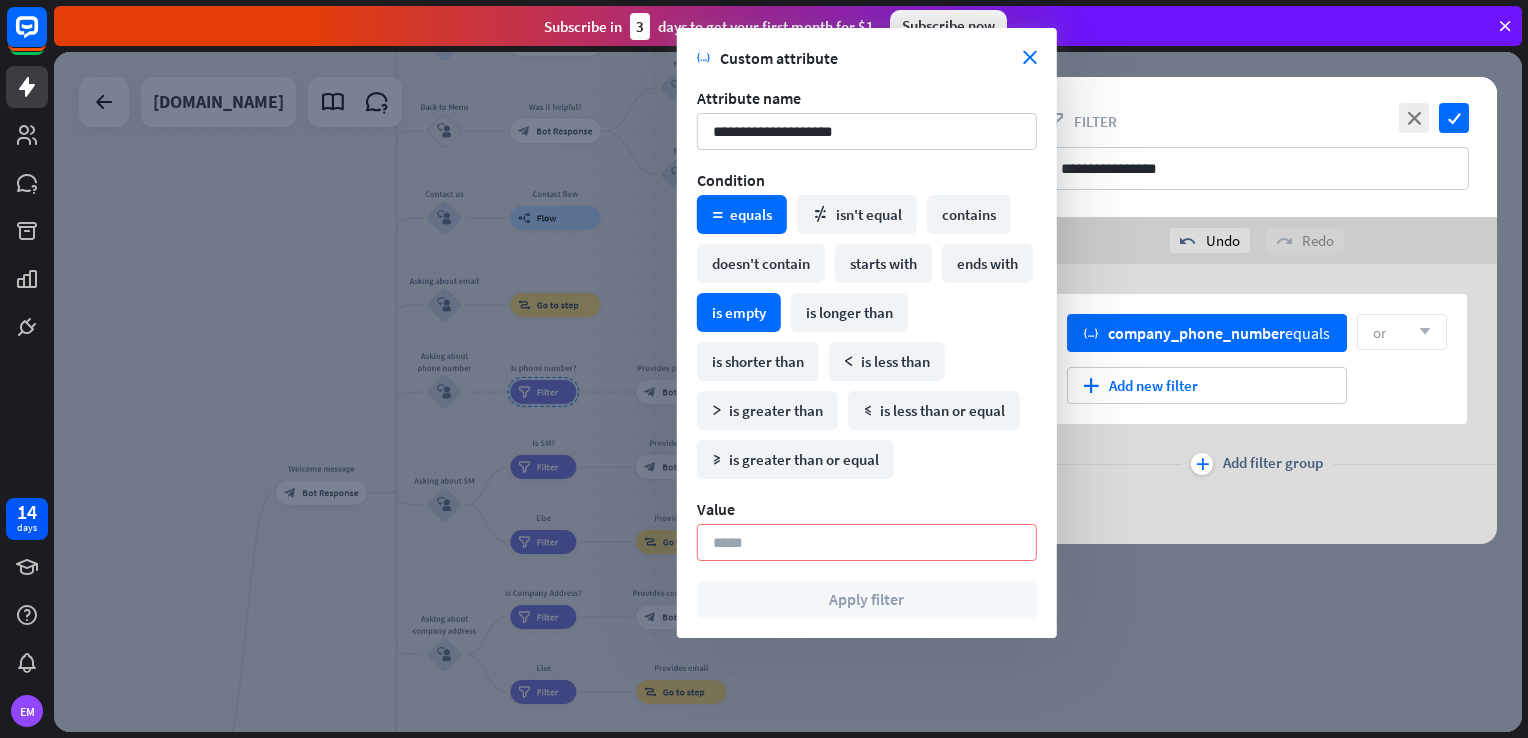 click on "is empty" at bounding box center [739, 312] 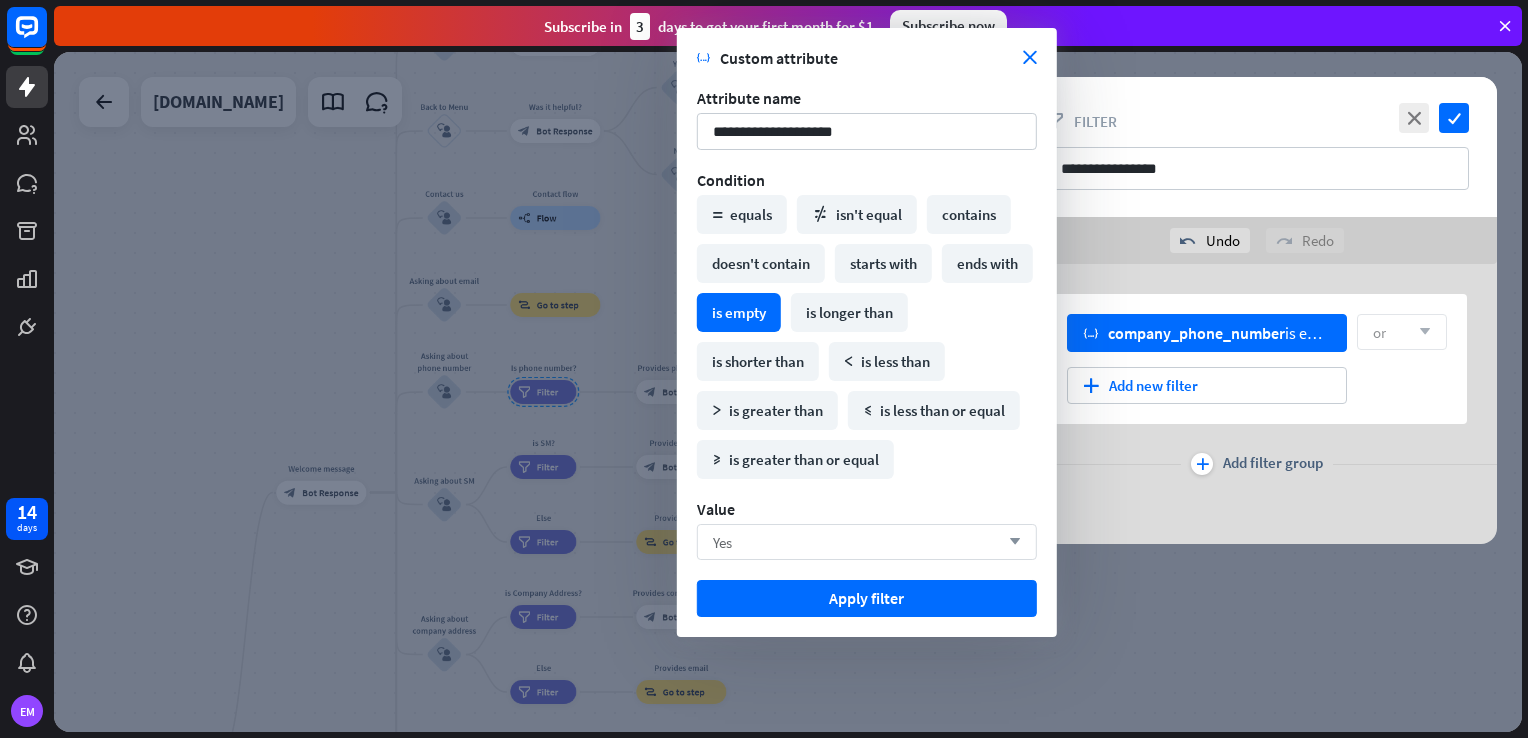 click on "Yes
arrow_down" at bounding box center [867, 542] 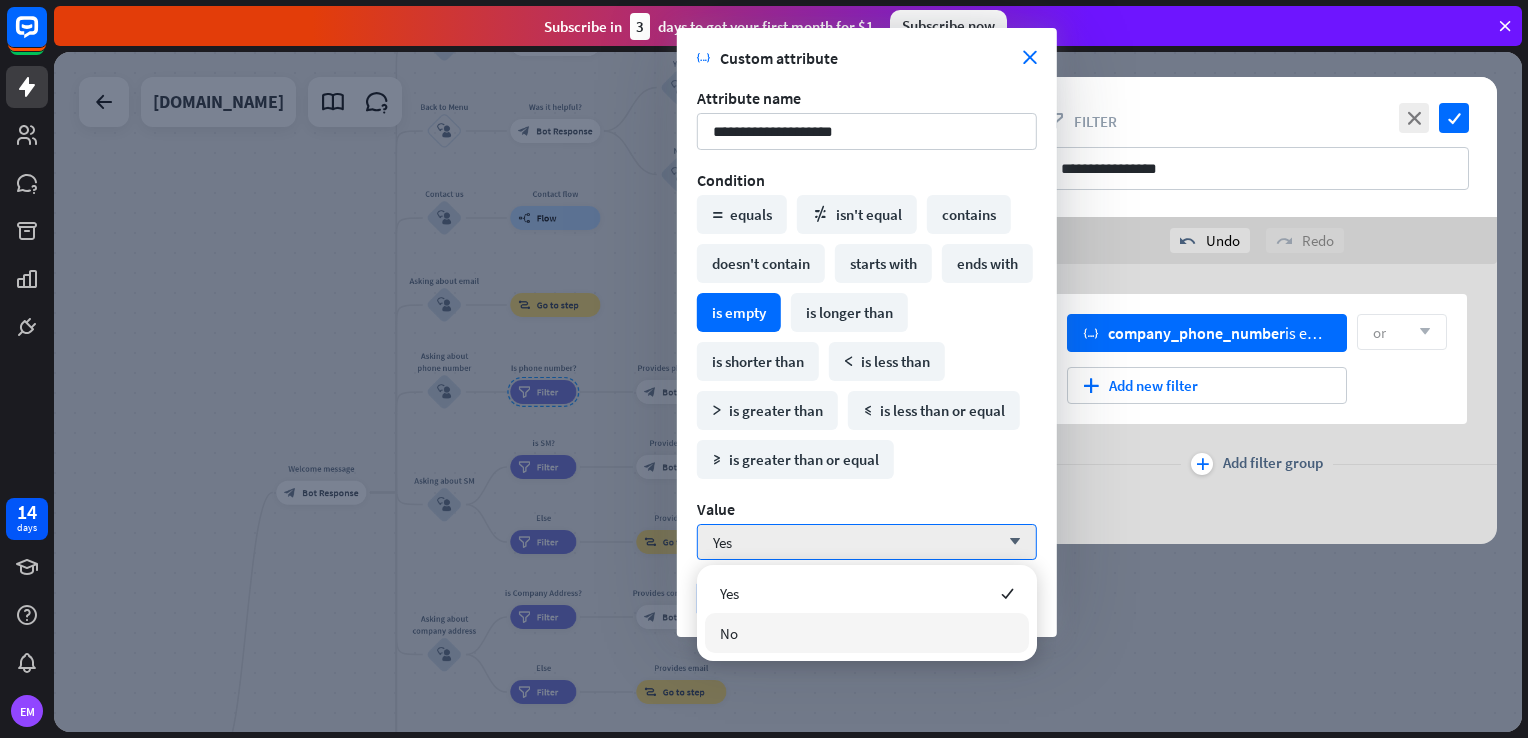 click on "No" at bounding box center (867, 633) 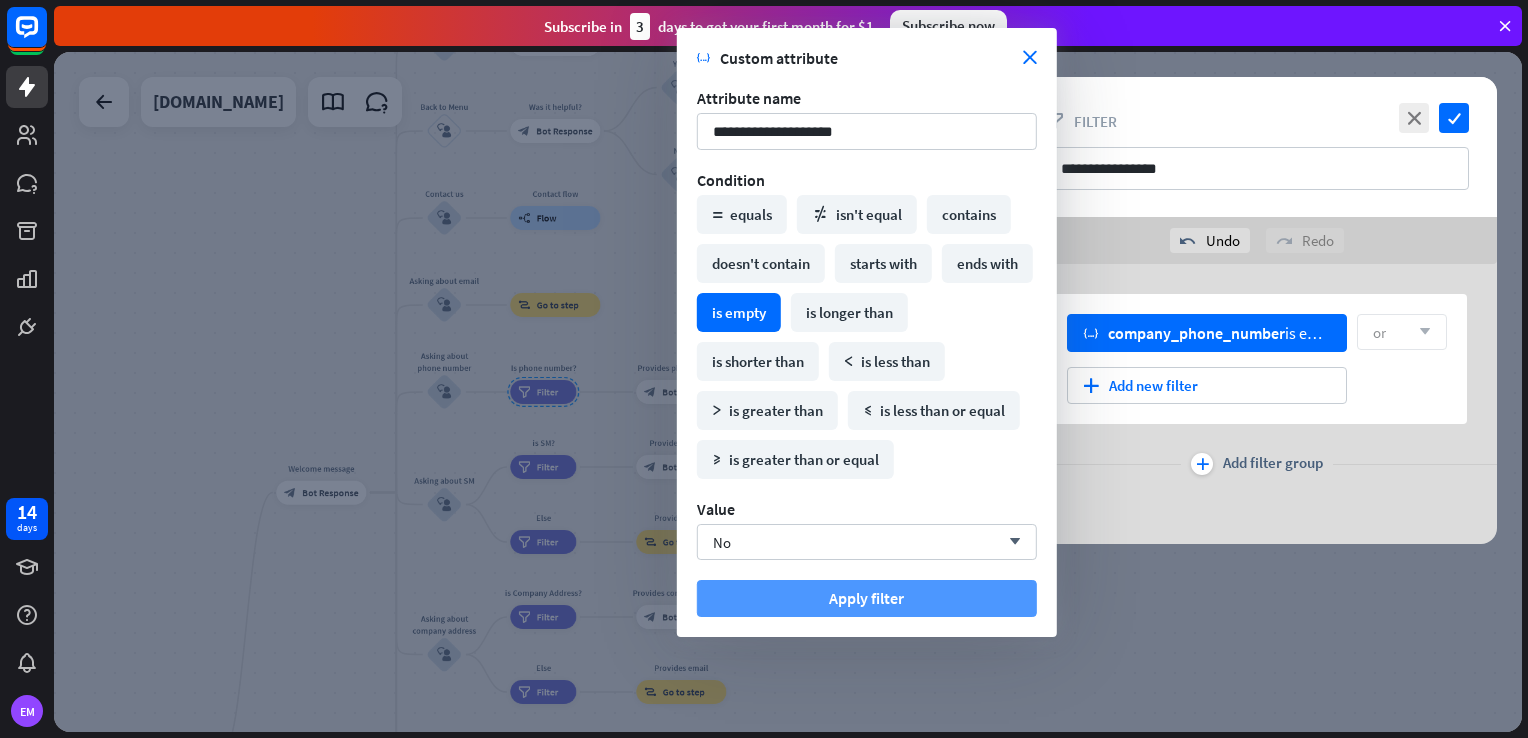 click on "Apply filter" at bounding box center [867, 598] 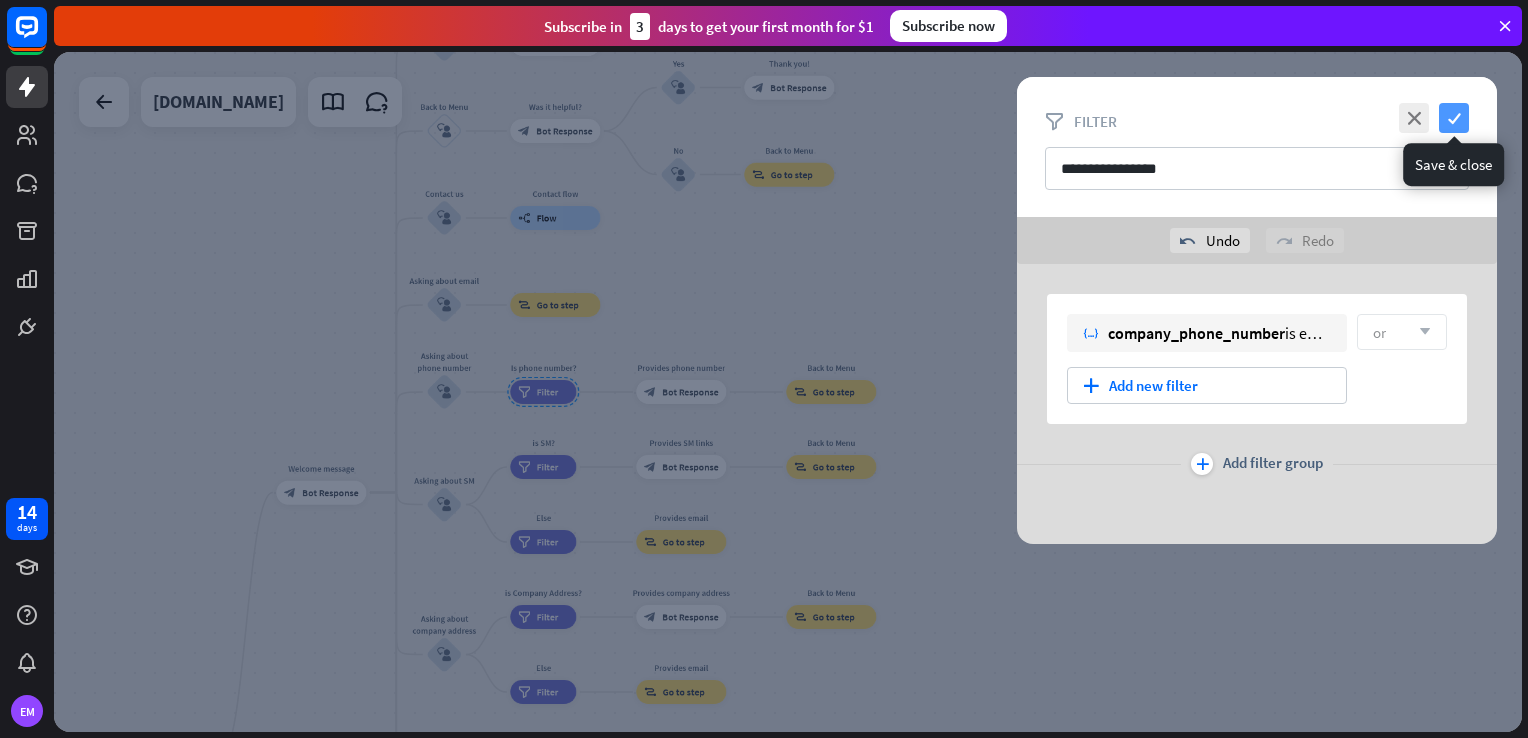 click on "check" at bounding box center (1454, 118) 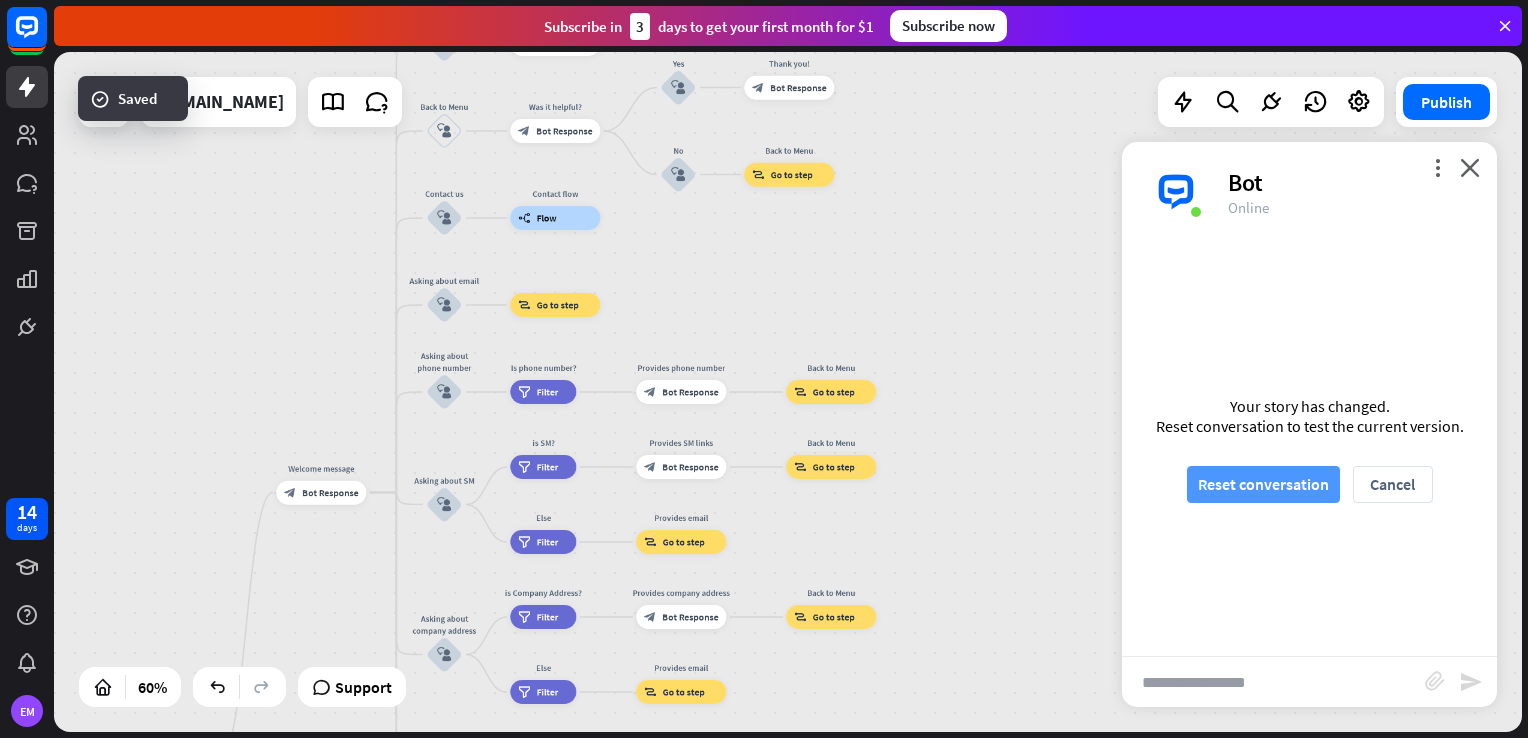 click on "Reset conversation" at bounding box center (1263, 484) 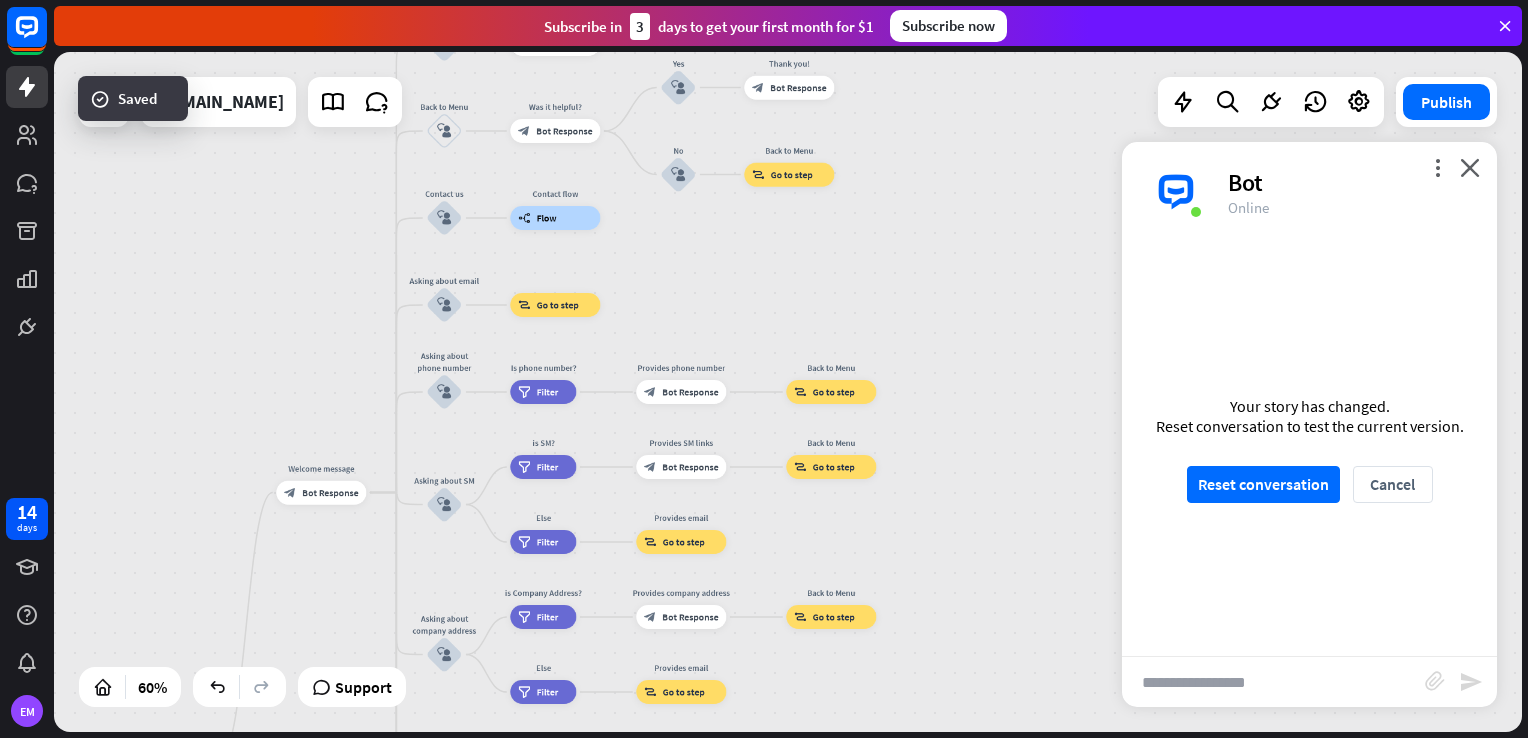 scroll, scrollTop: 0, scrollLeft: 0, axis: both 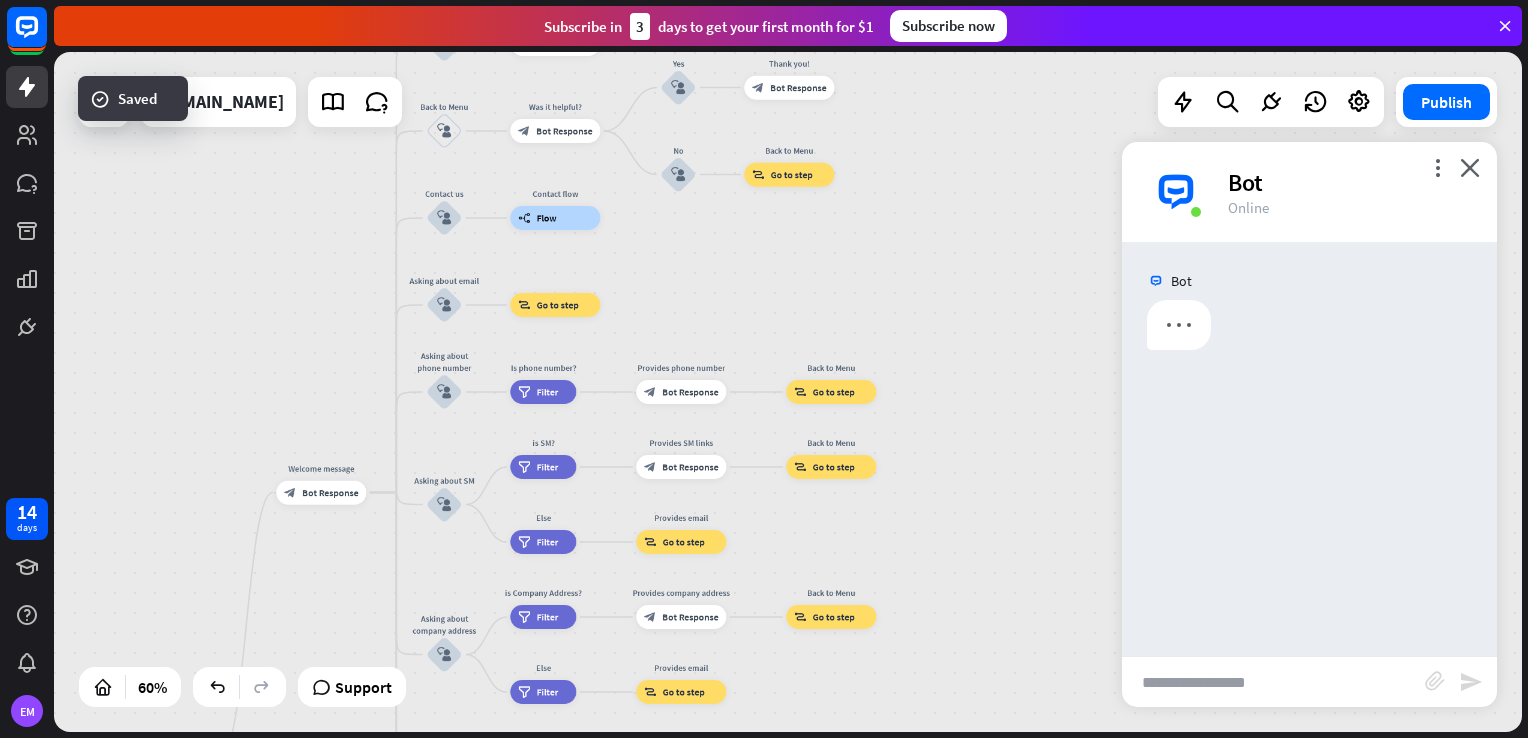 click at bounding box center [1273, 682] 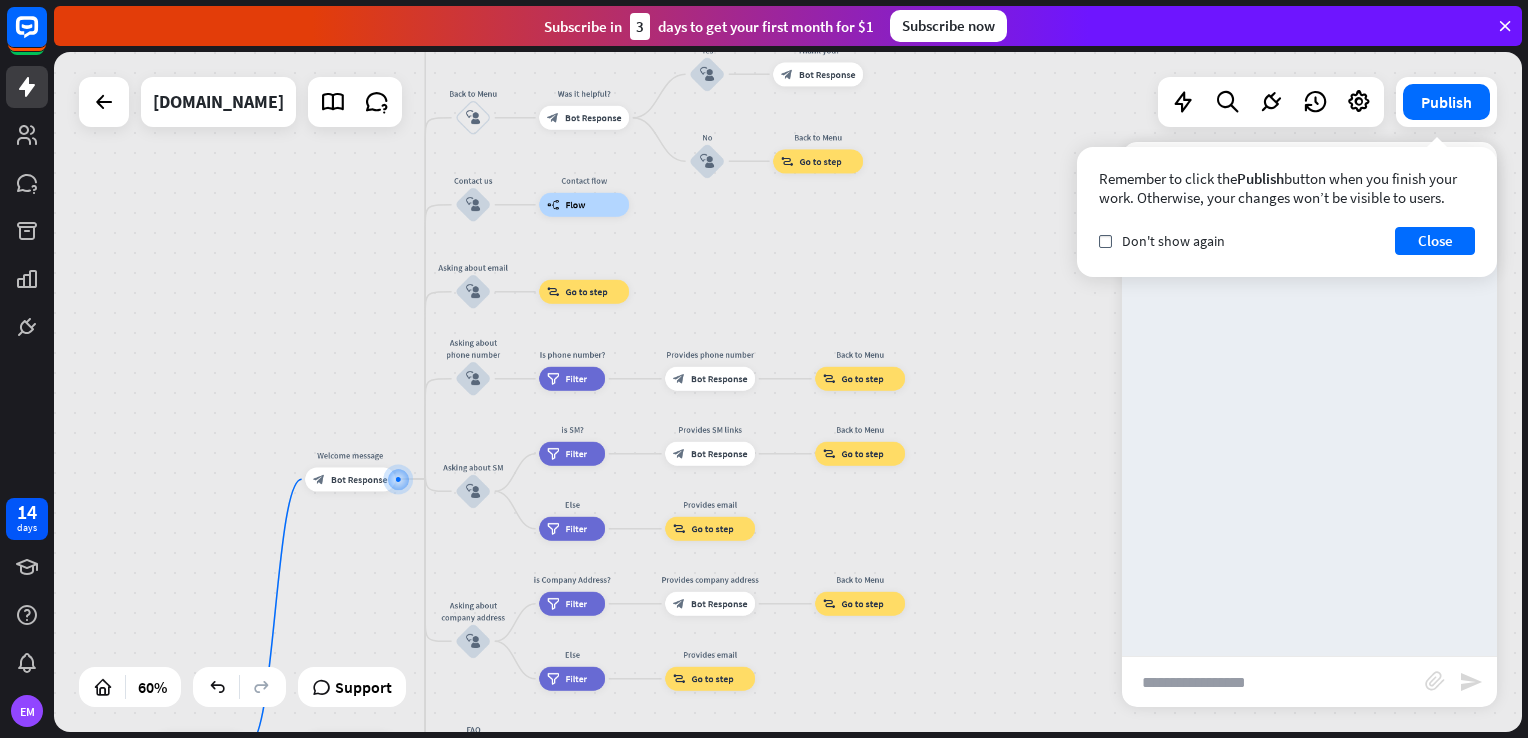 paste on "**********" 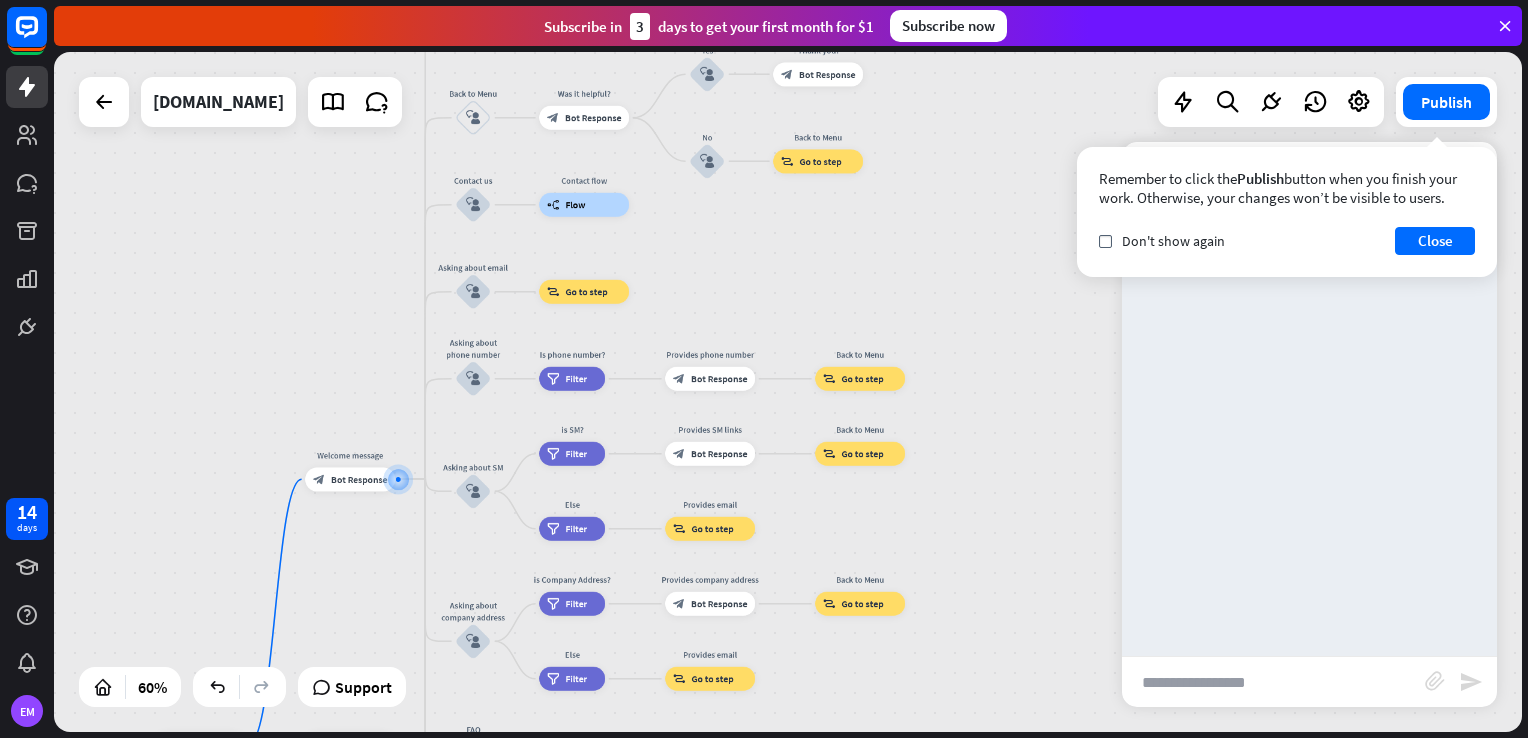 type on "**********" 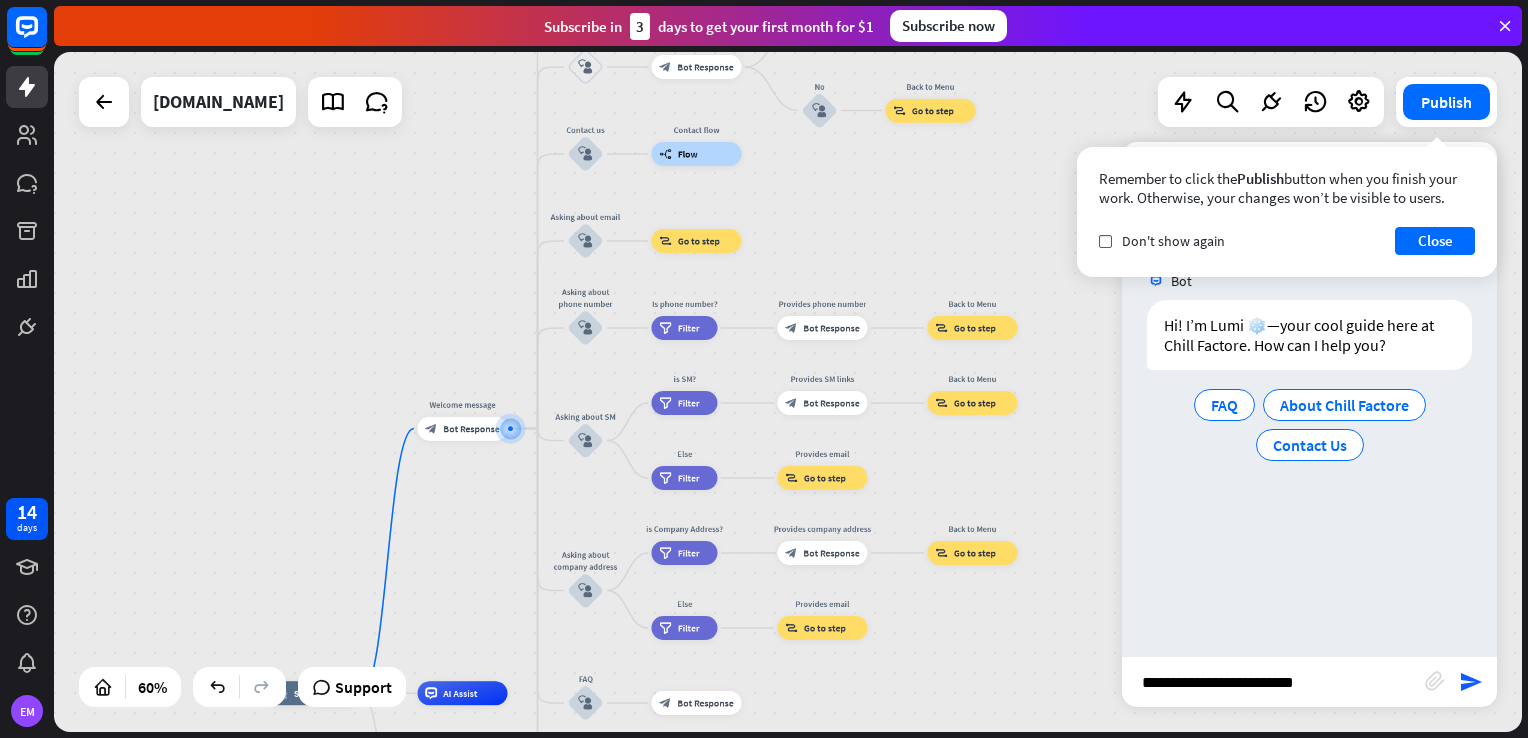 type 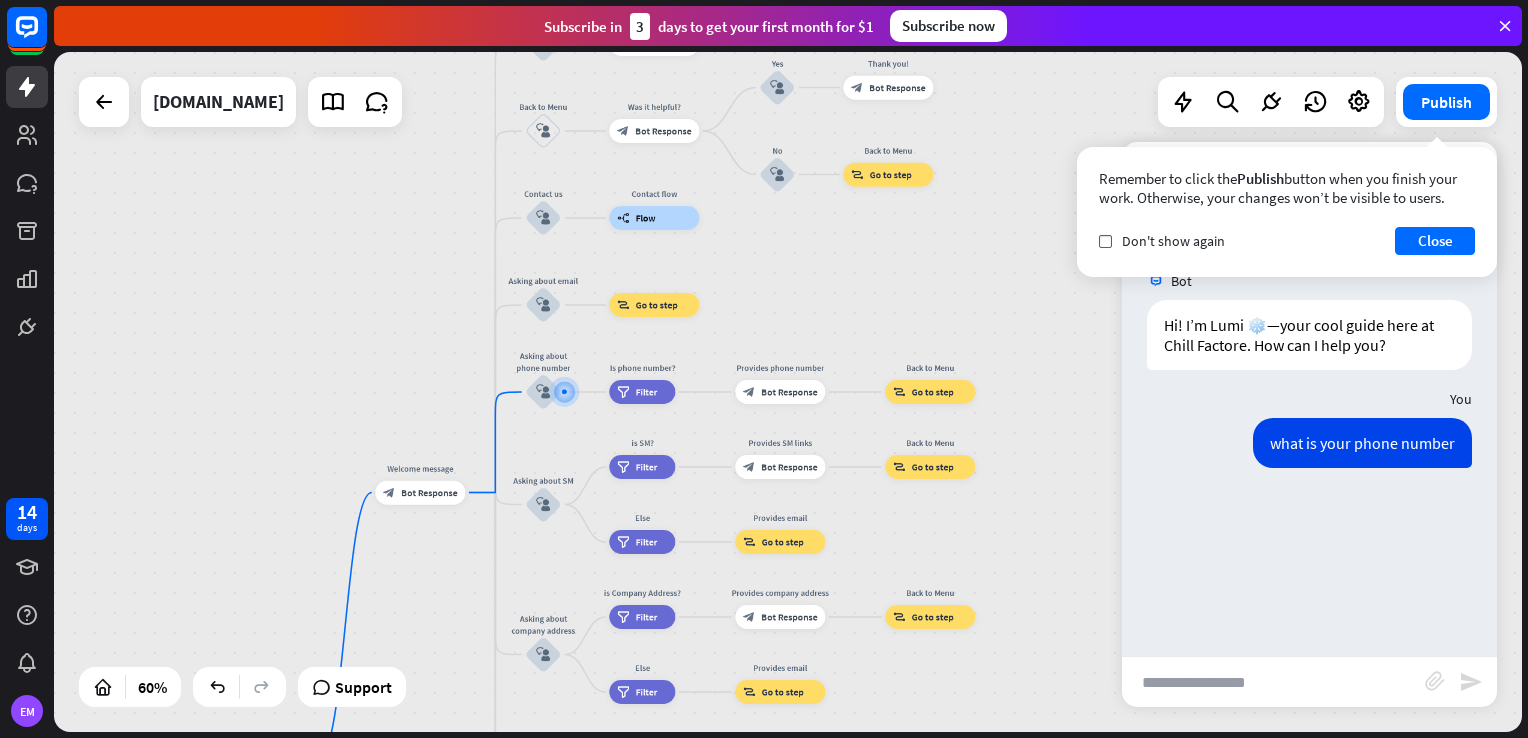 click on "Bot
Hi! I’m Lumi ❄️—your cool guide here at Chill Factore. How can I help you?
[DATE] 11:12 AM
Show JSON
You
what is your phone number
[DATE] 11:12 AM
Show JSON" at bounding box center [1309, 449] 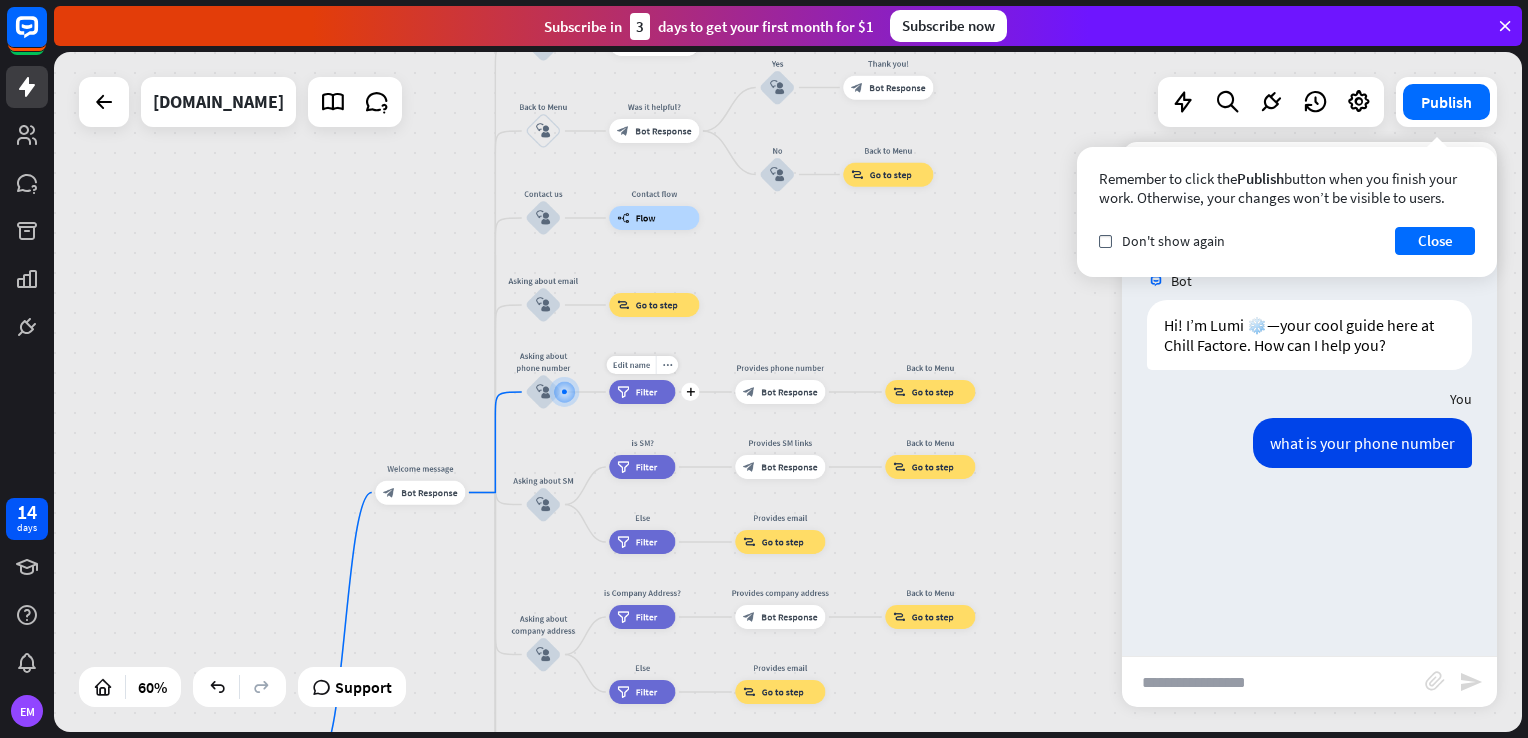 click on "Filter" at bounding box center [647, 392] 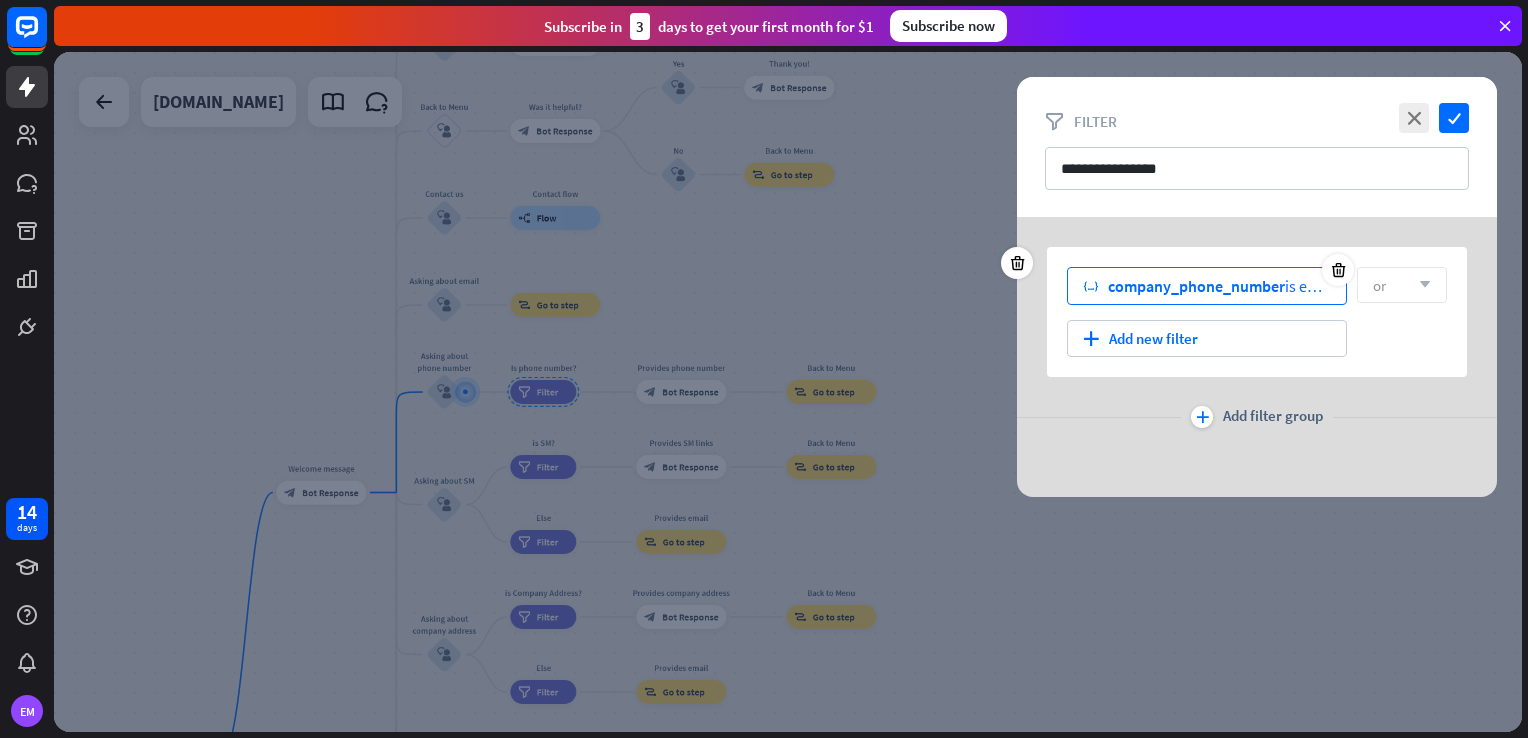 click on "variable   company_phone_number
is empty
false" at bounding box center (1207, 286) 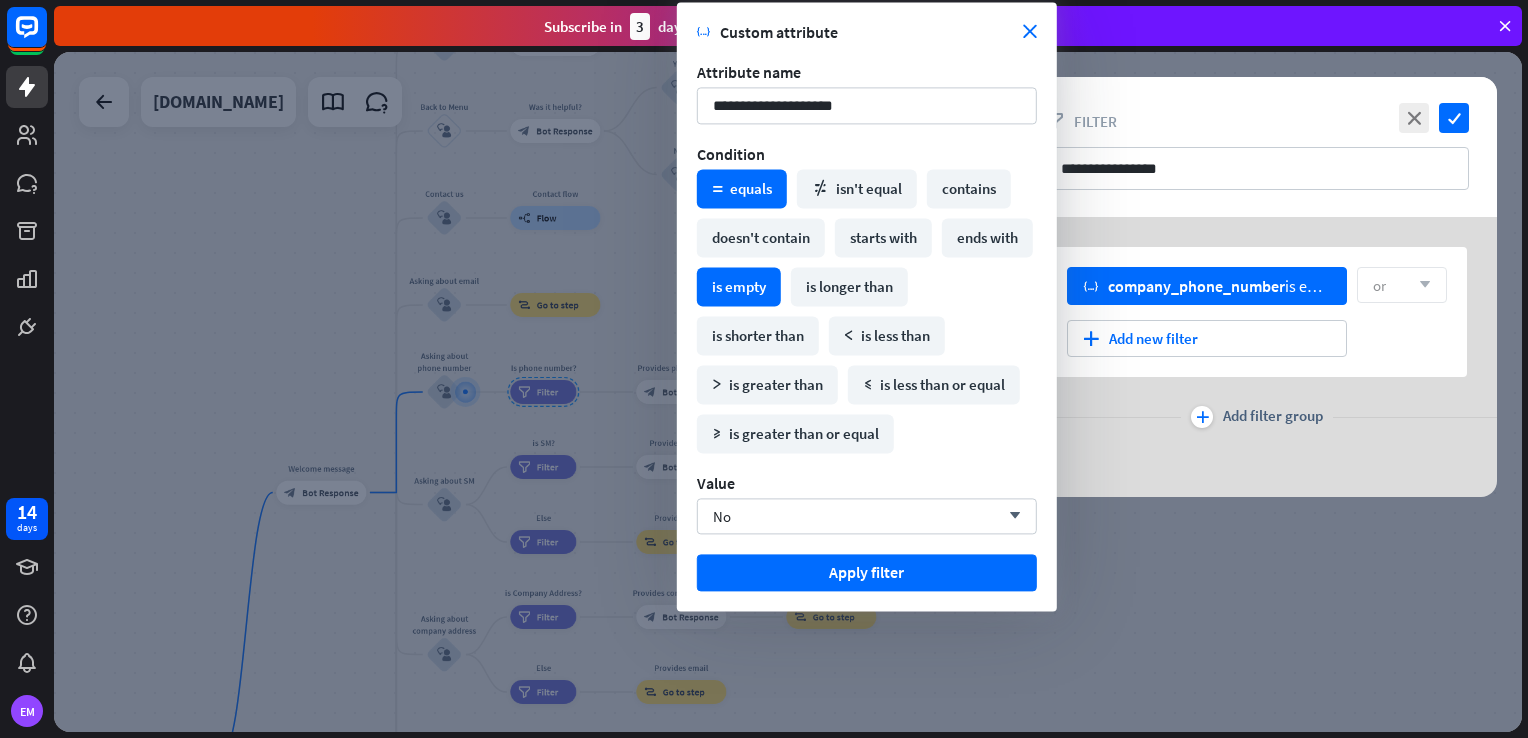 click on "math_equal
equals" at bounding box center [742, 188] 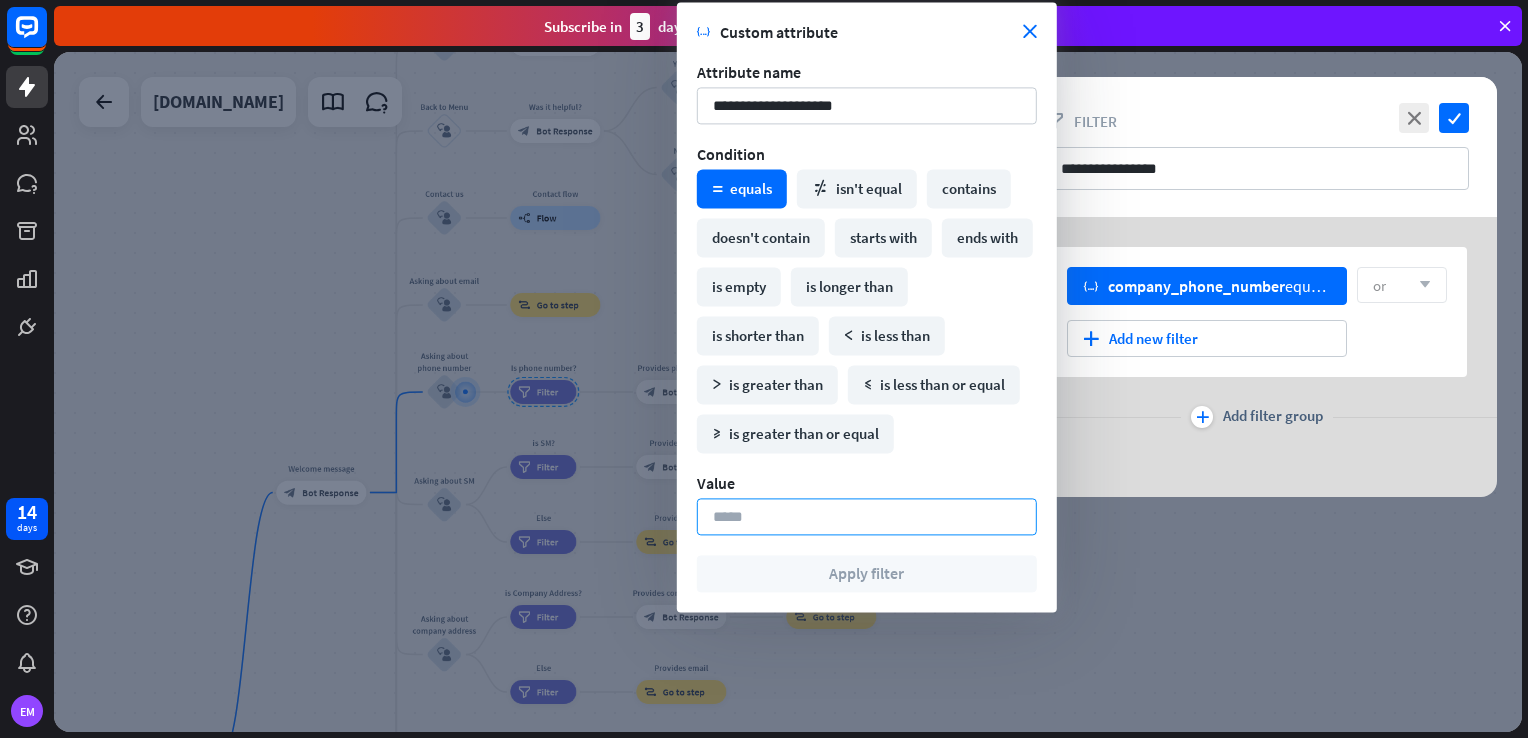 click at bounding box center (867, 516) 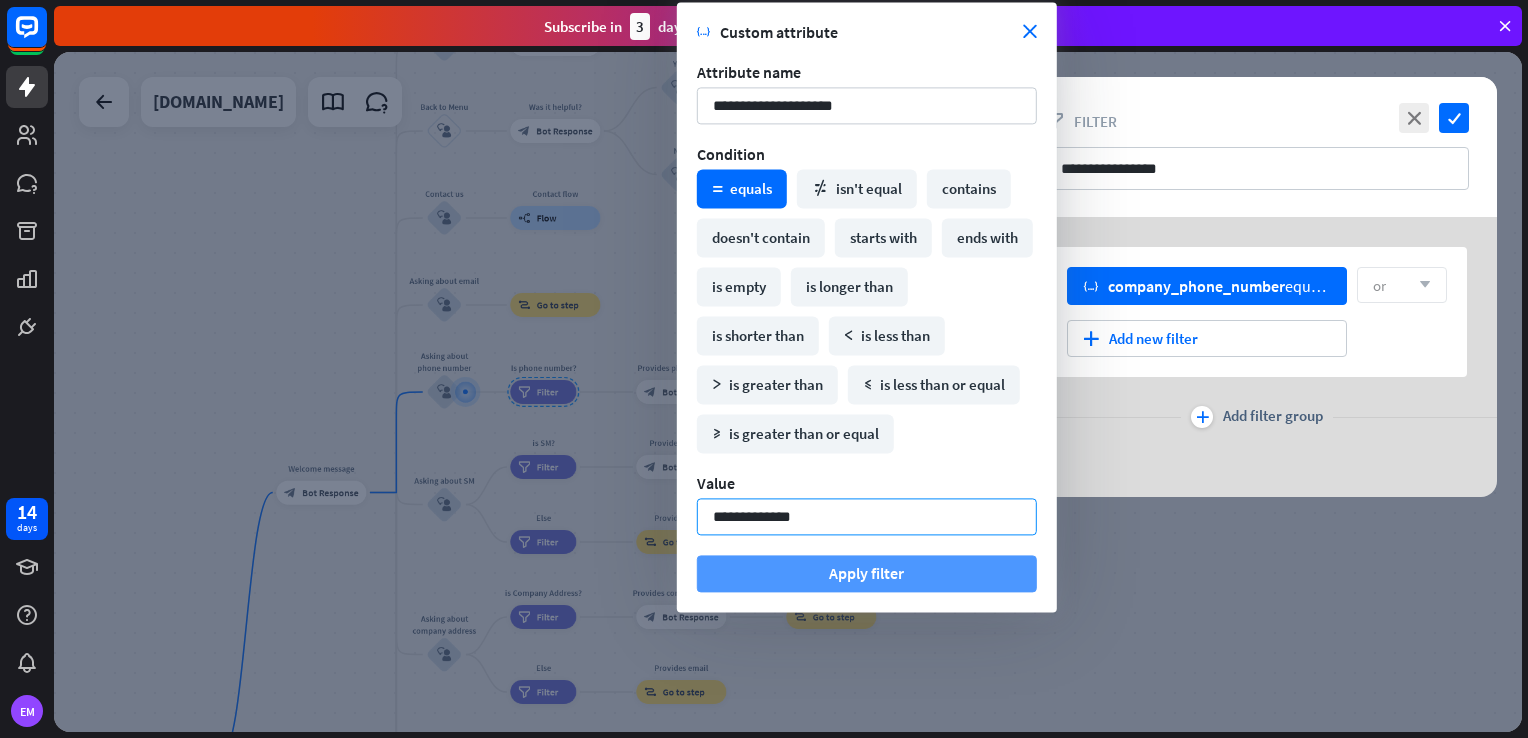type on "**********" 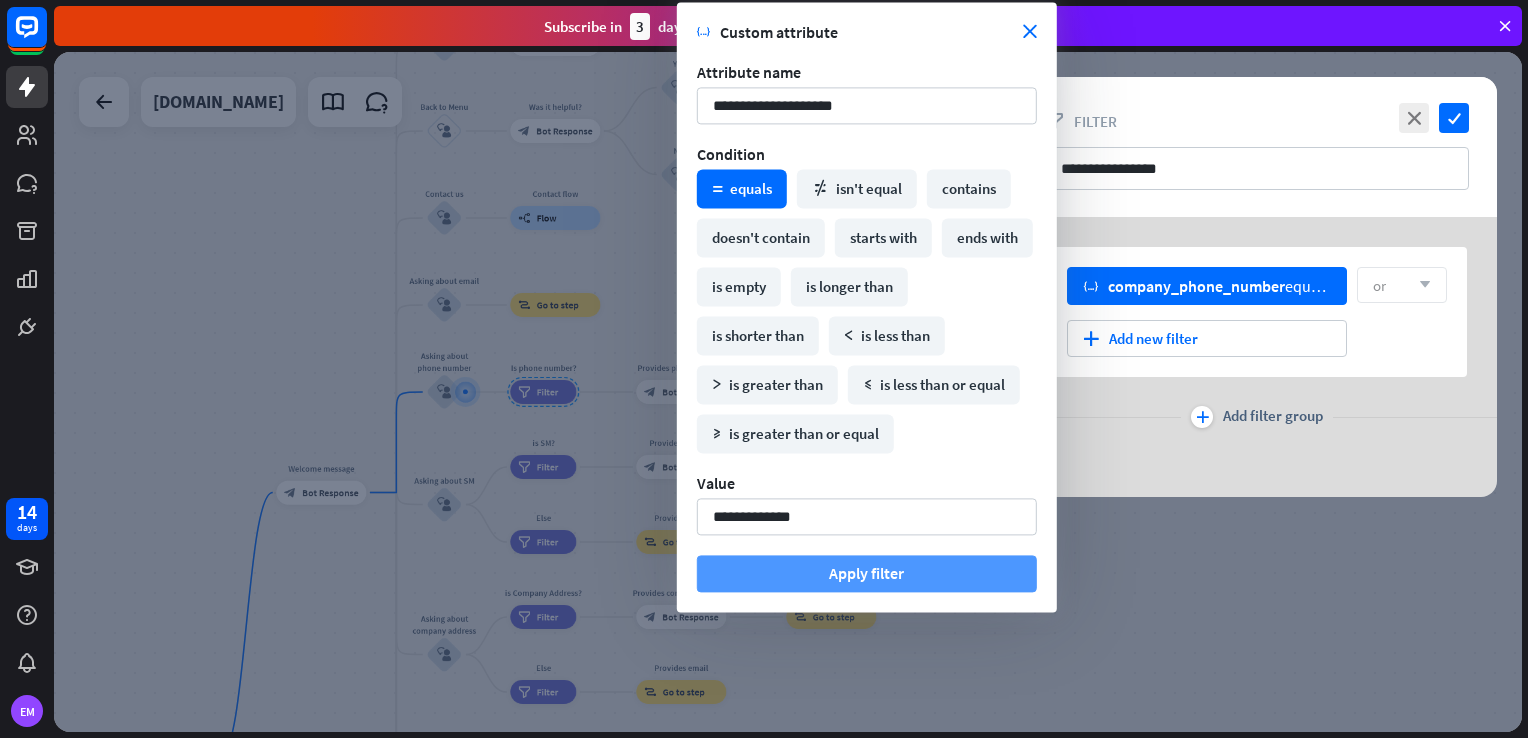 click on "Apply filter" at bounding box center (867, 573) 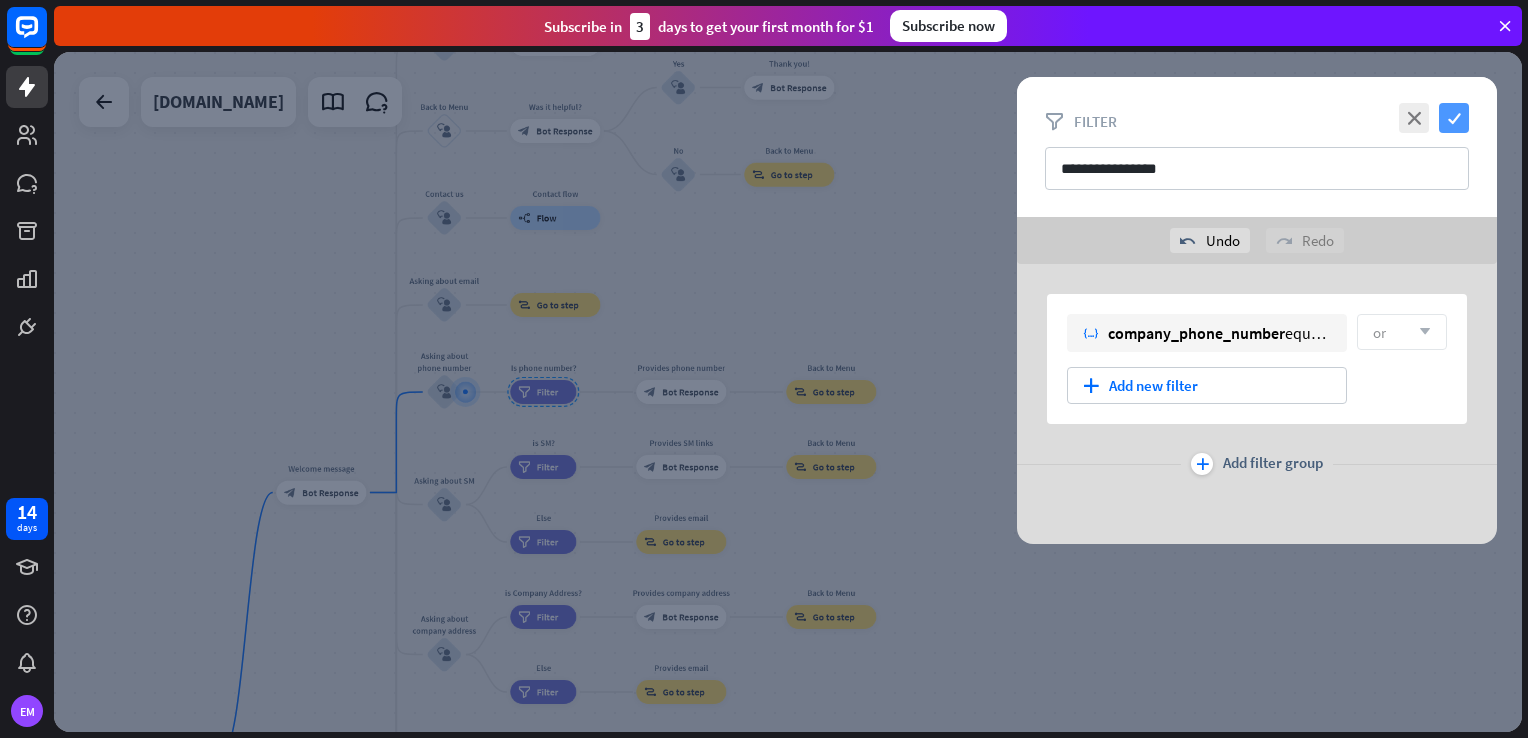 click on "check" at bounding box center [1454, 118] 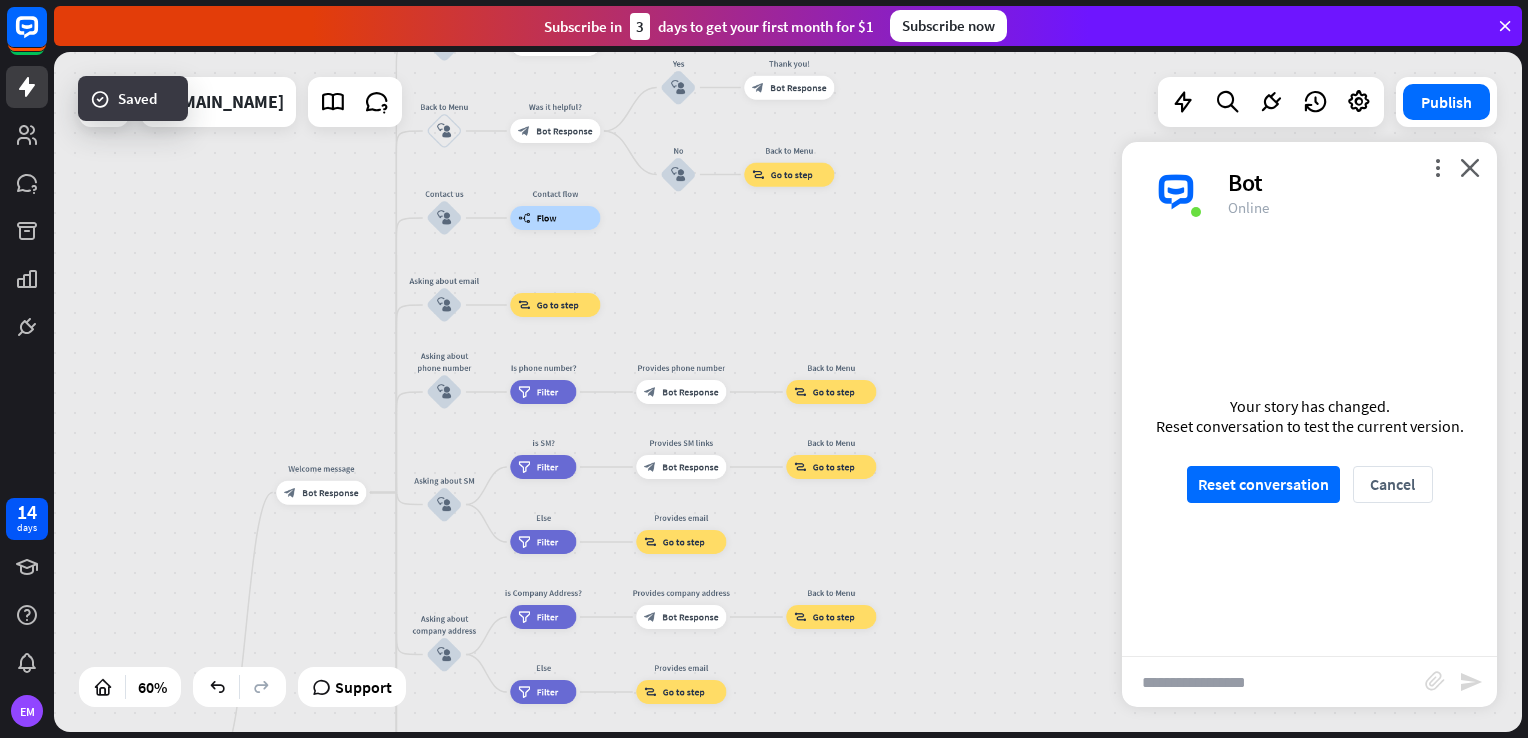 click at bounding box center [1273, 682] 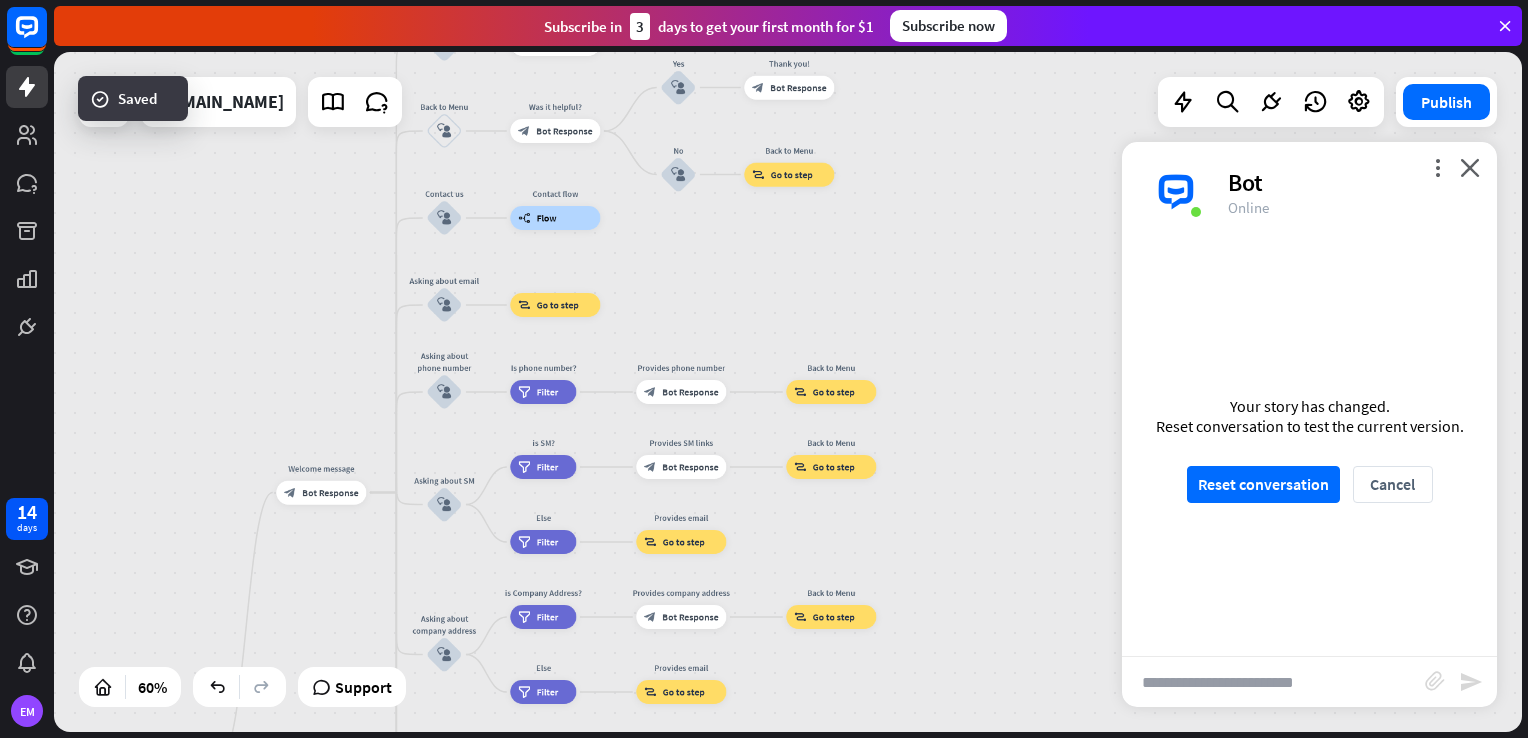 type on "**********" 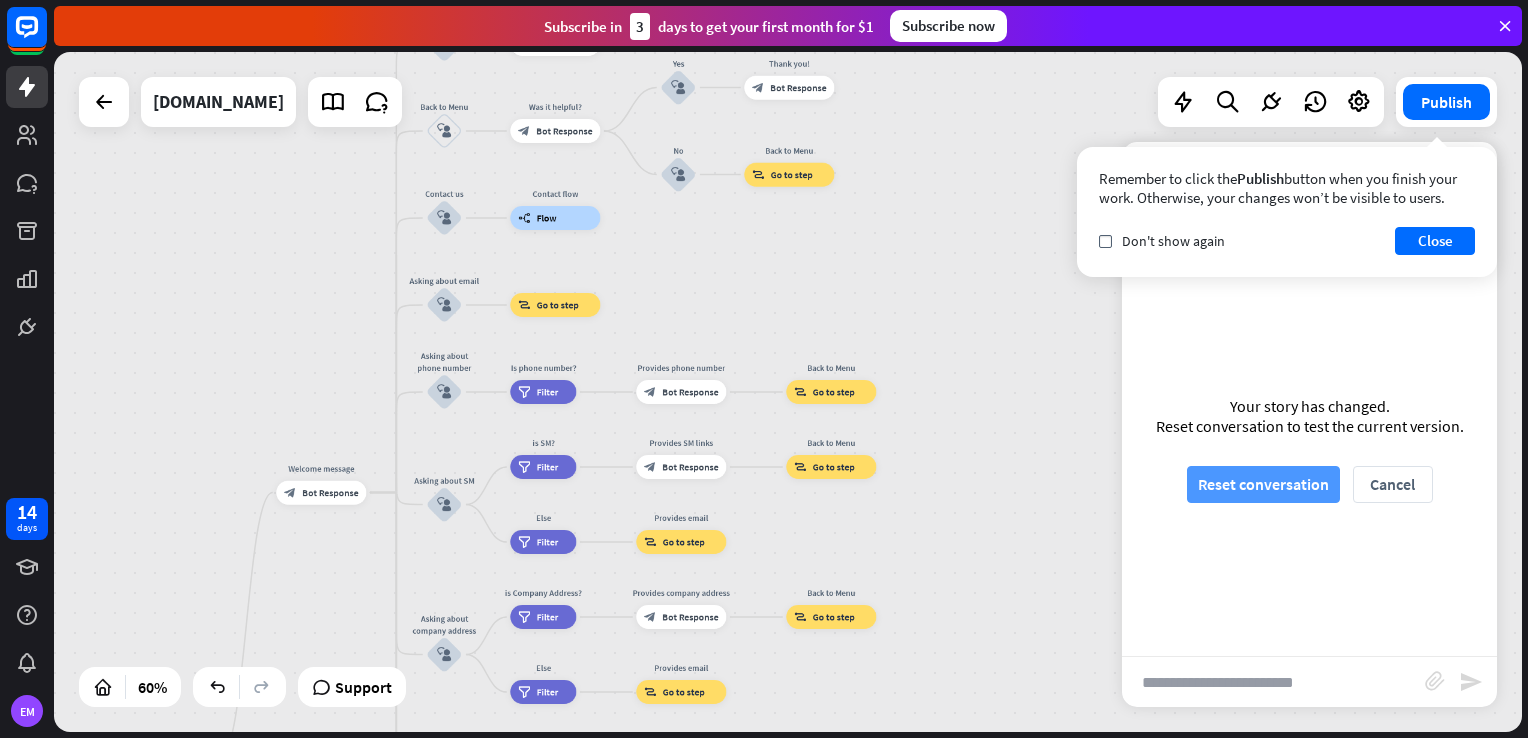 click on "Reset conversation" at bounding box center [1263, 484] 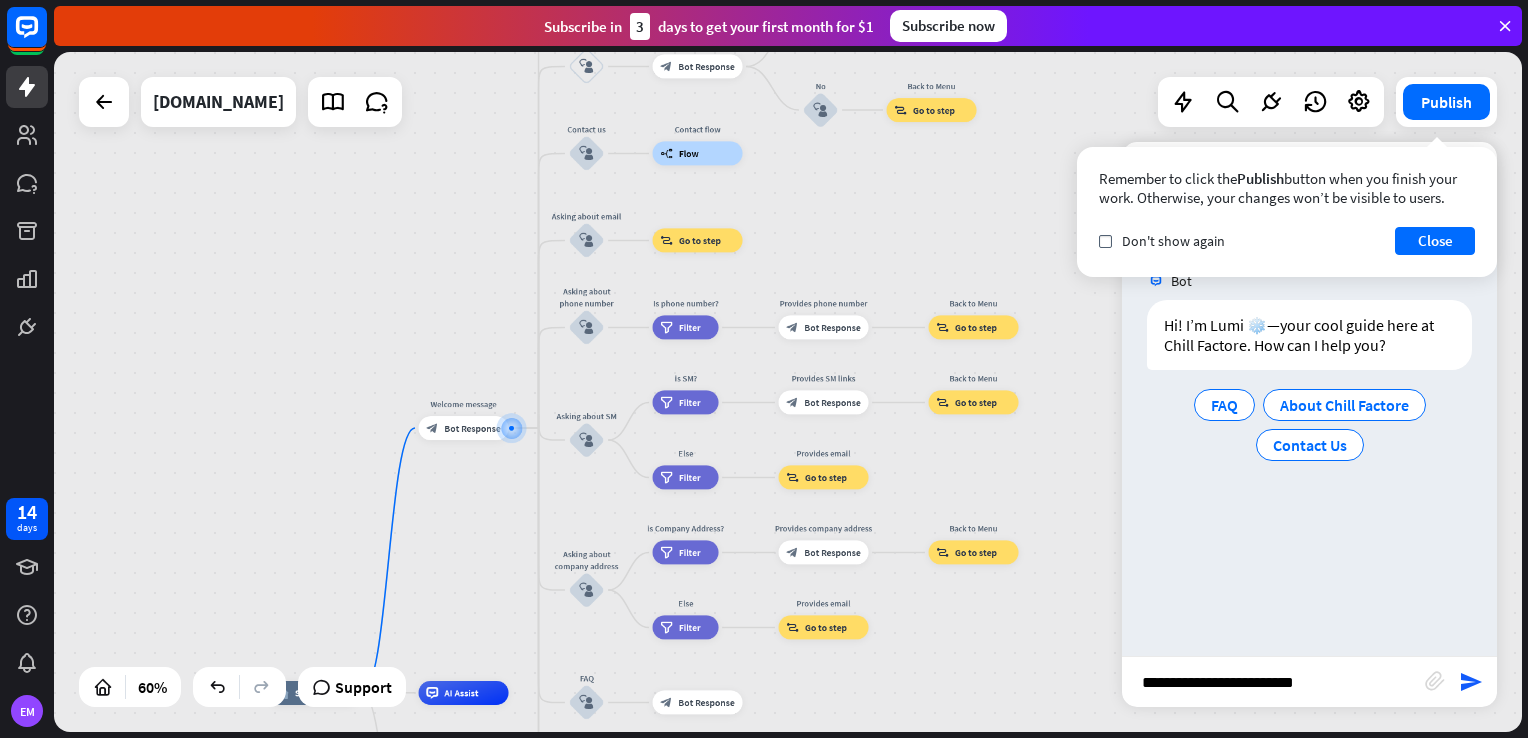 click on "**********" at bounding box center [1273, 682] 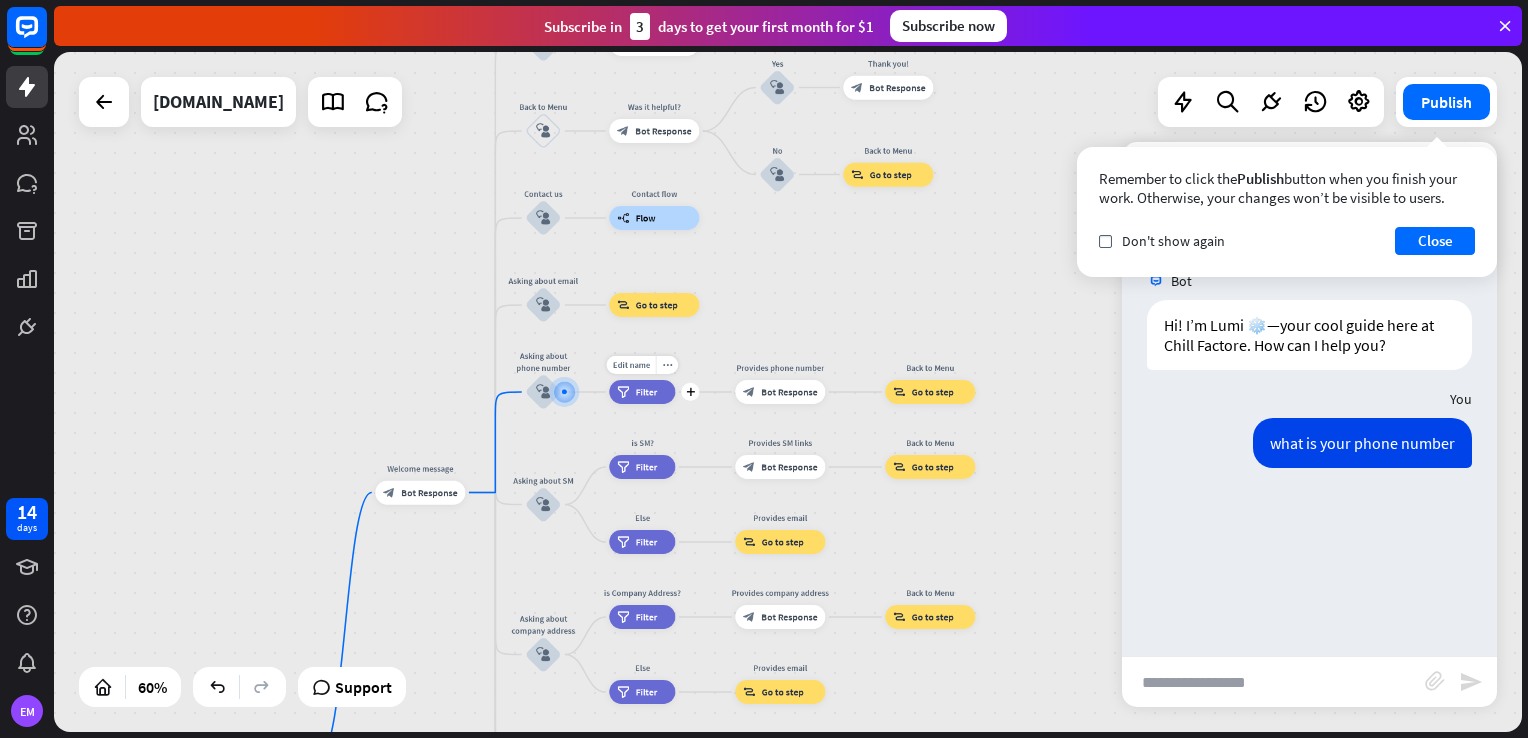 click on "filter   Filter" at bounding box center [642, 392] 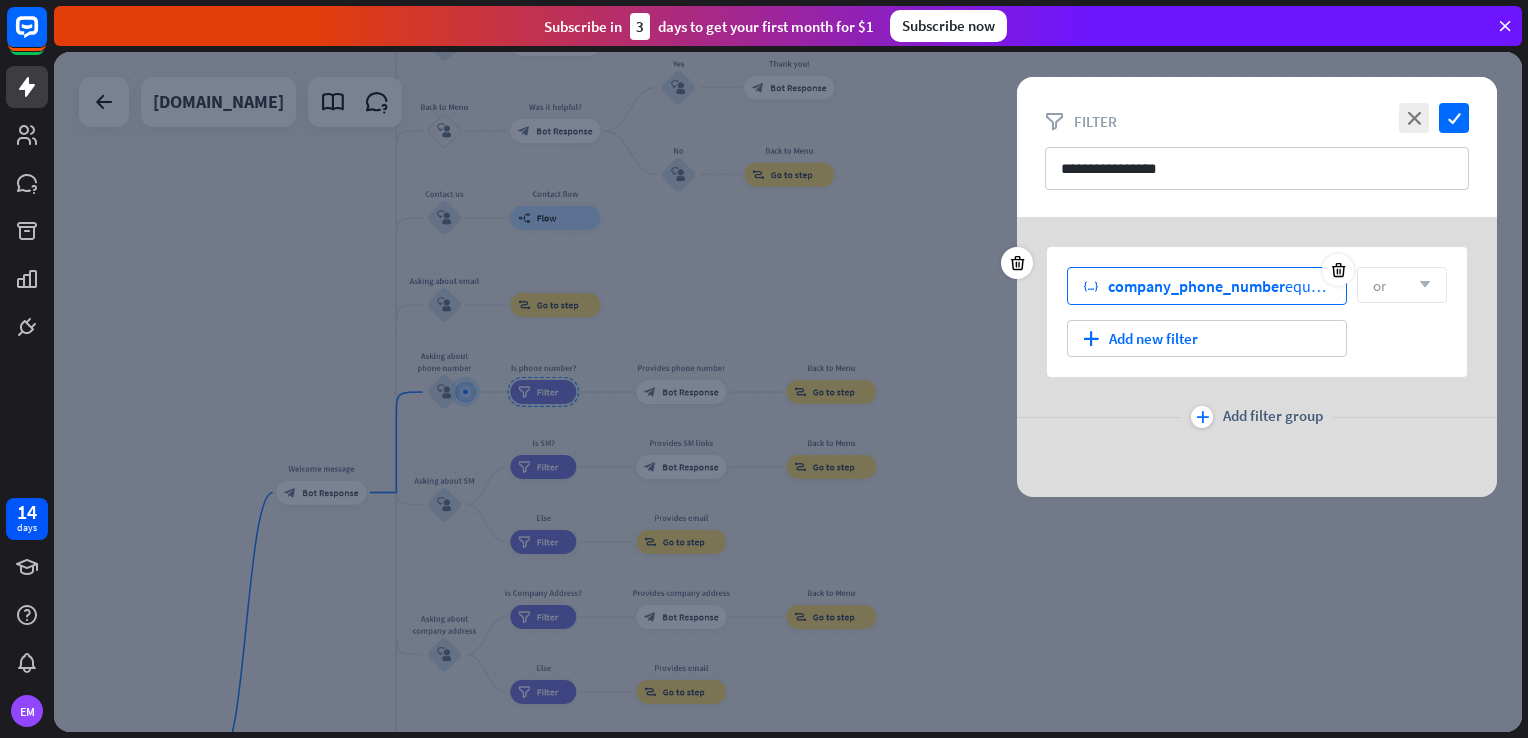 click on "company_phone_number" at bounding box center [1196, 286] 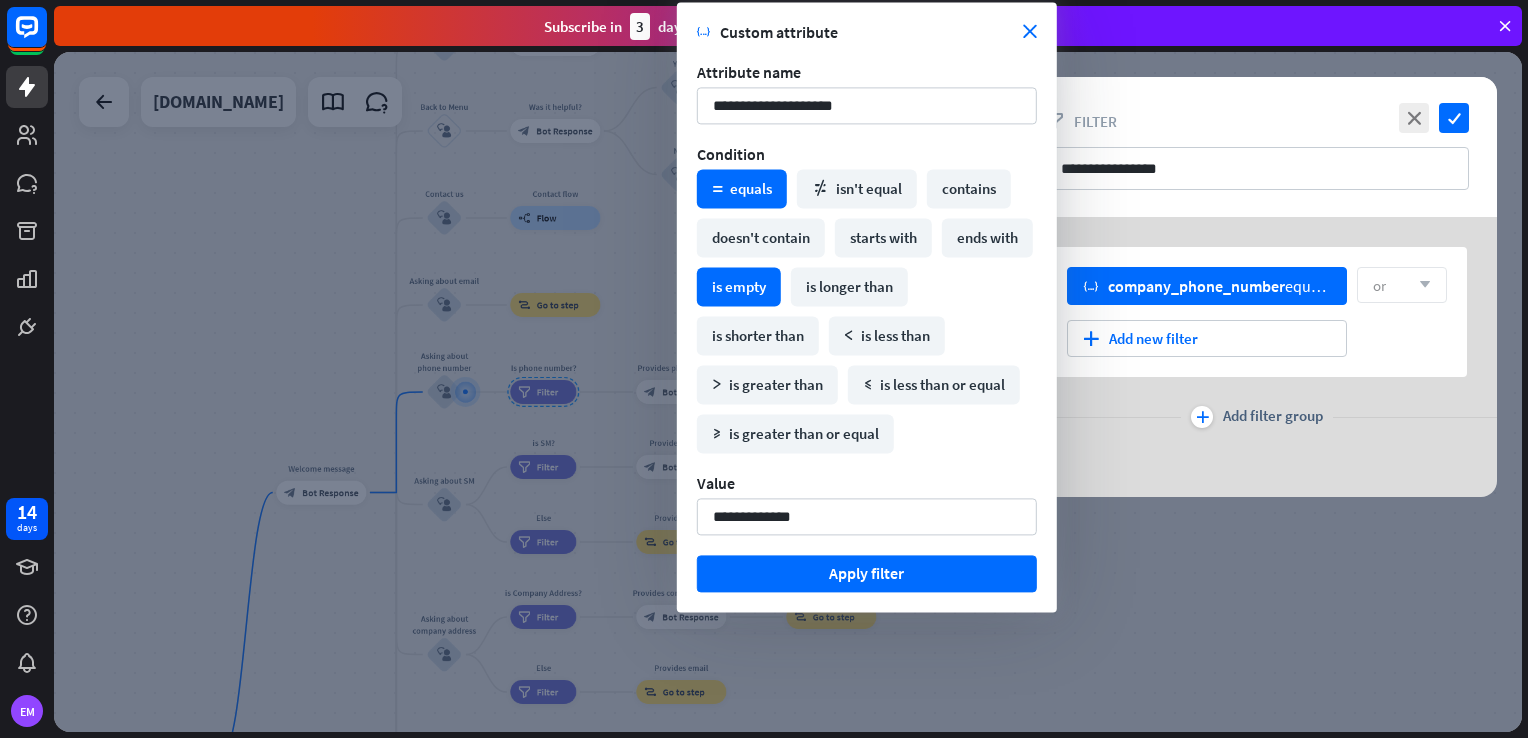 click on "is empty" at bounding box center (739, 286) 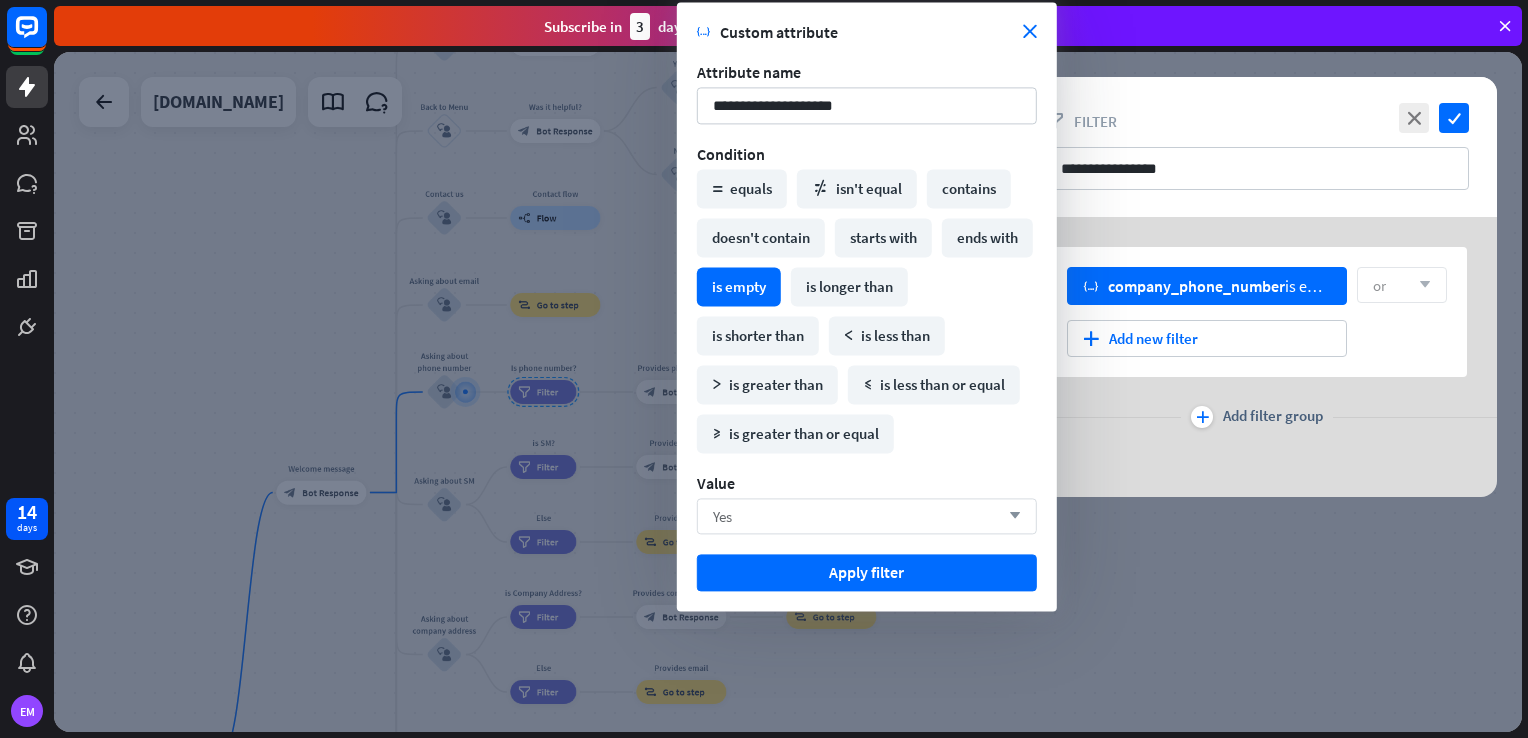 click on "Yes
arrow_down" at bounding box center [867, 516] 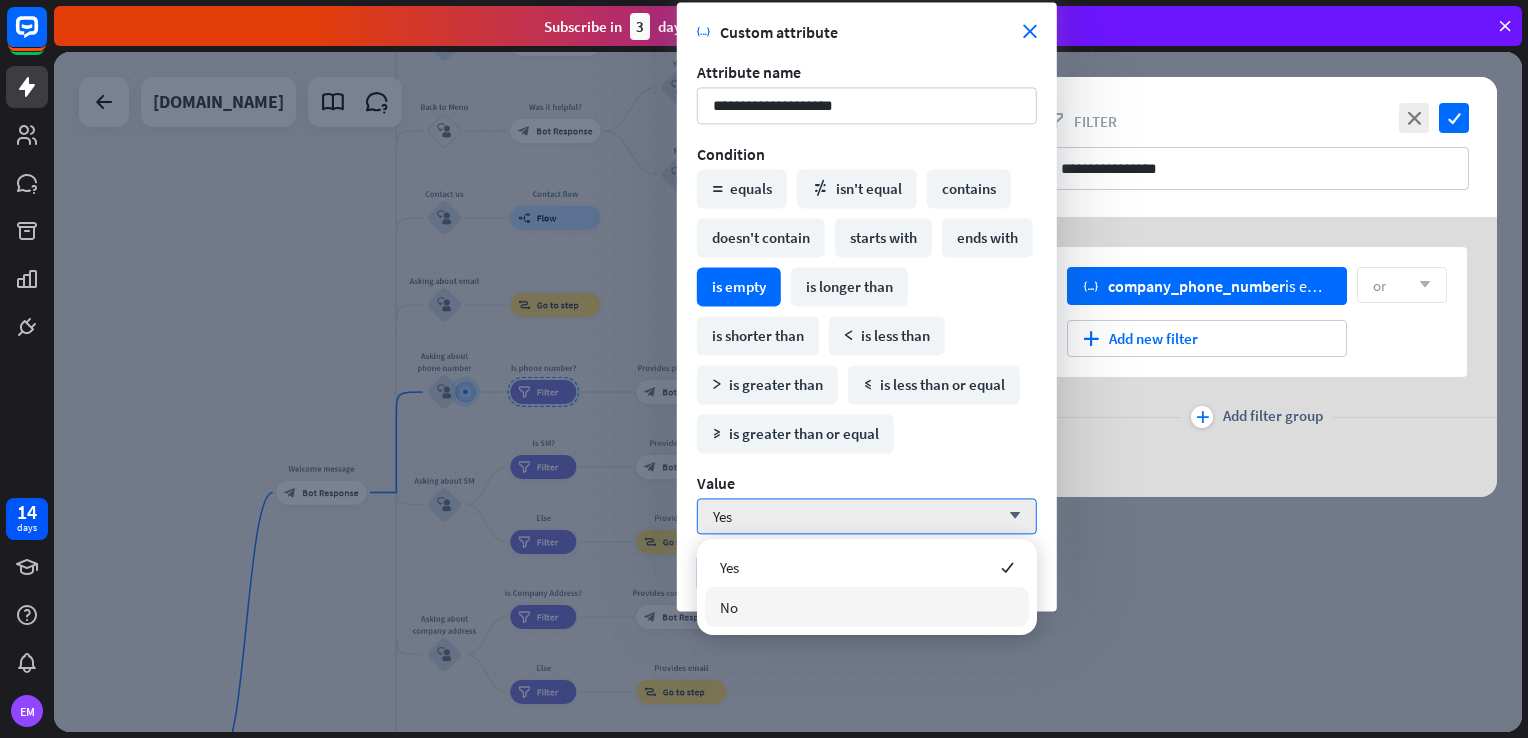 click on "No" at bounding box center [867, 607] 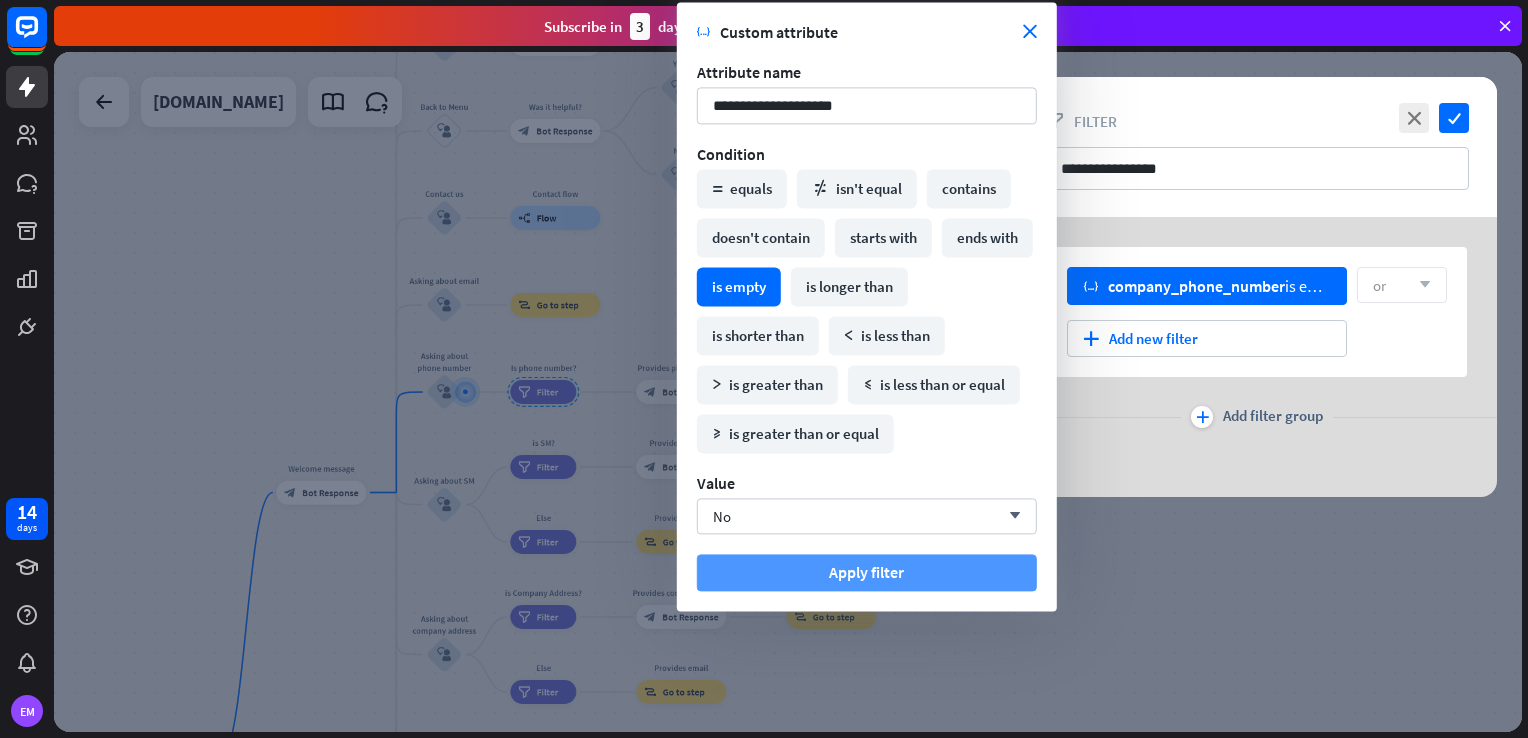click on "Apply filter" at bounding box center [867, 572] 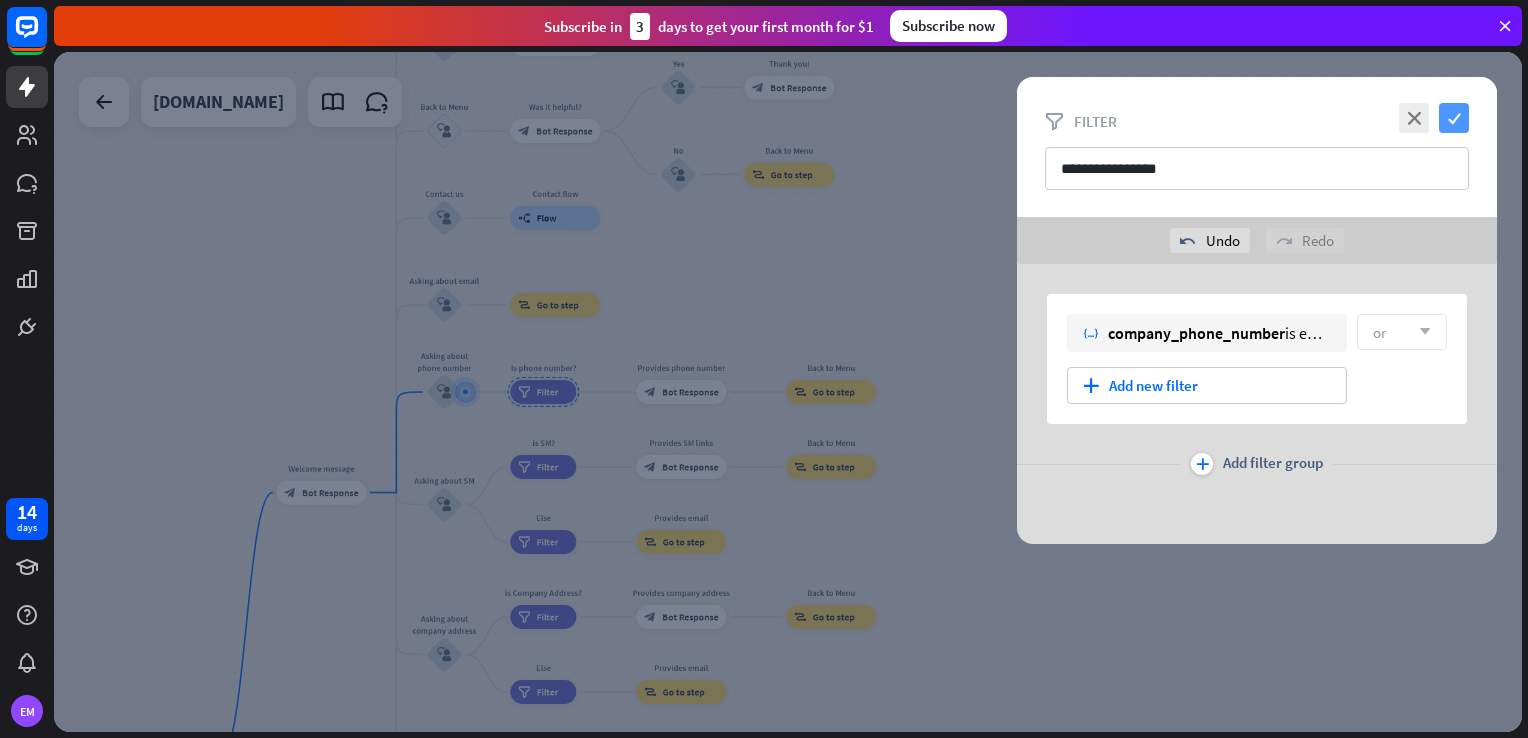 click on "check" at bounding box center (1454, 118) 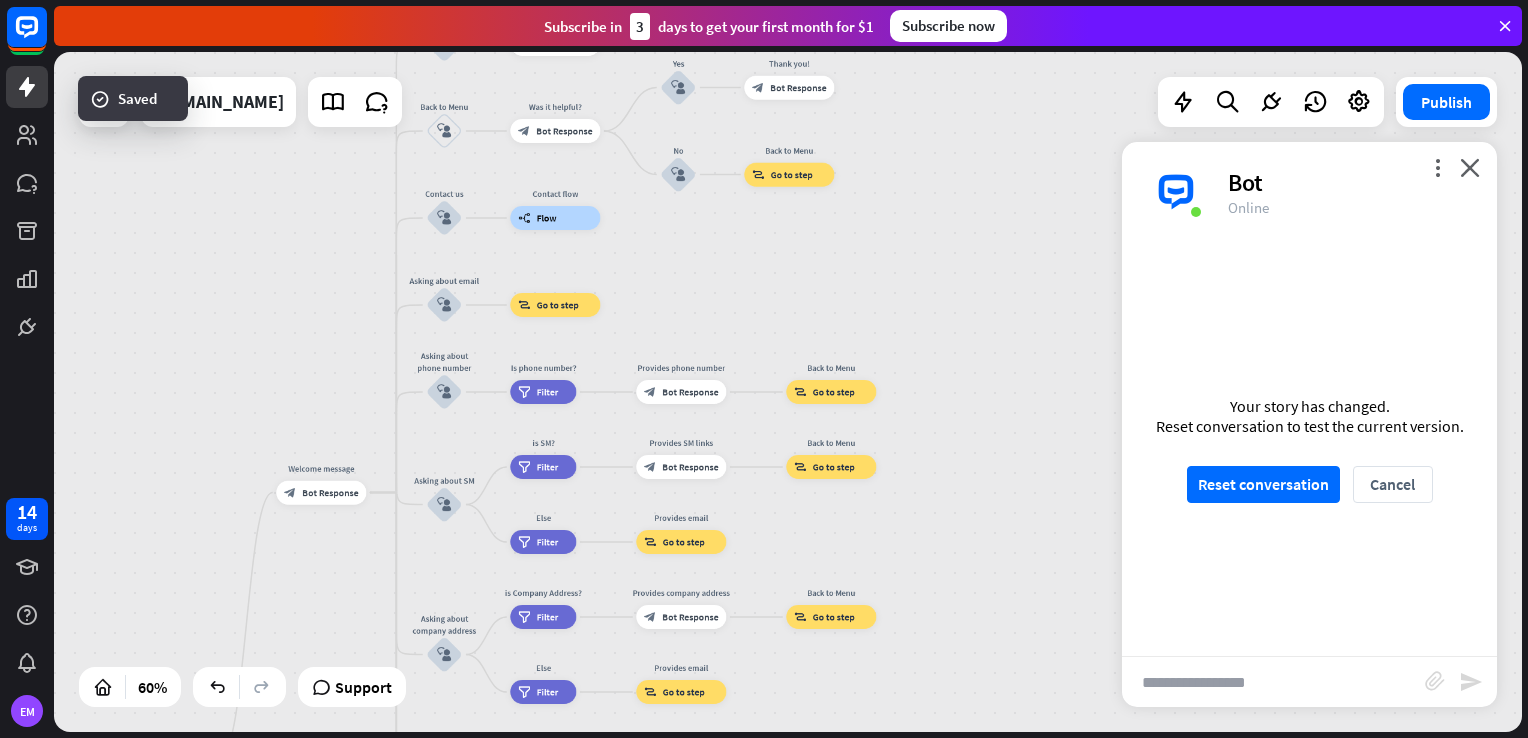 click on "Publish" at bounding box center (1446, 102) 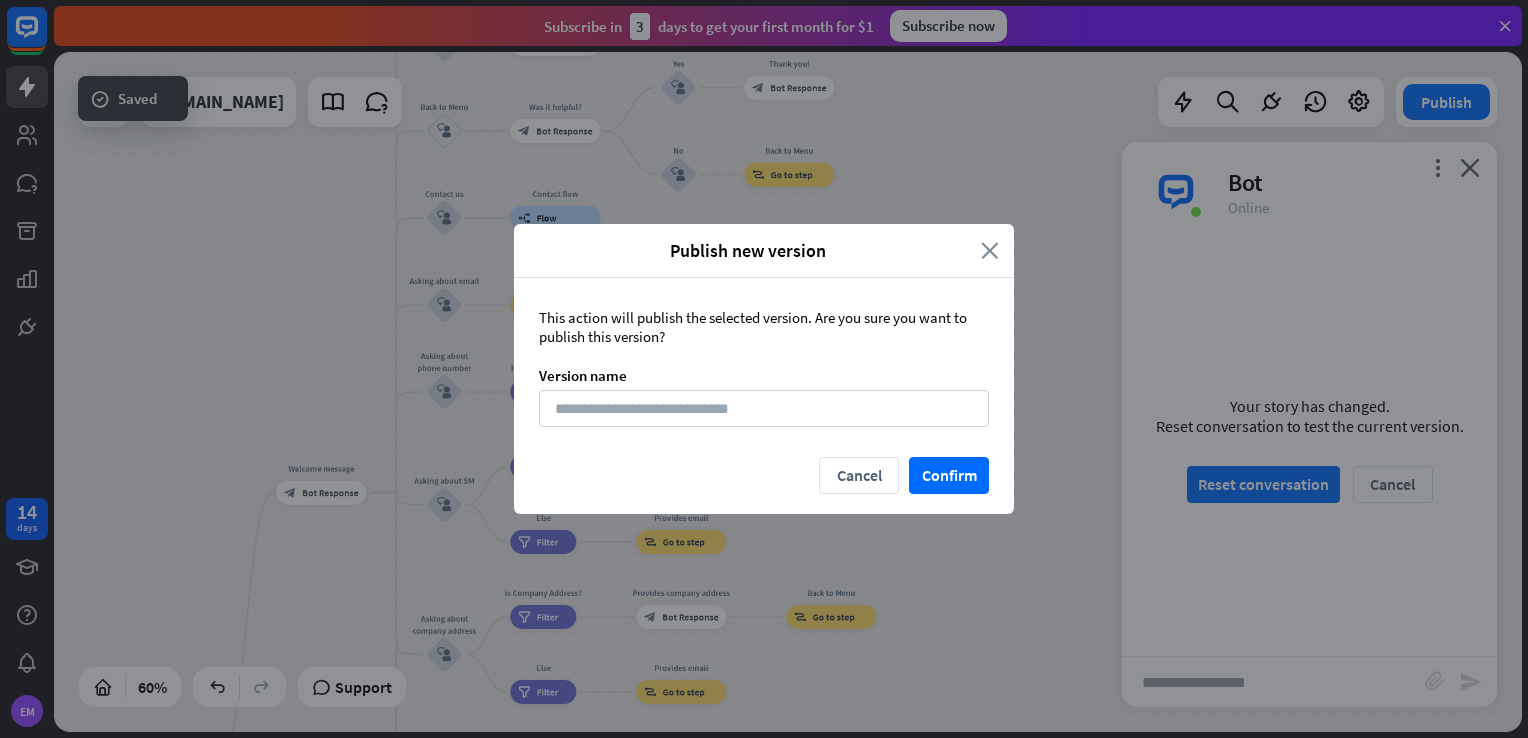 click on "close" at bounding box center (990, 250) 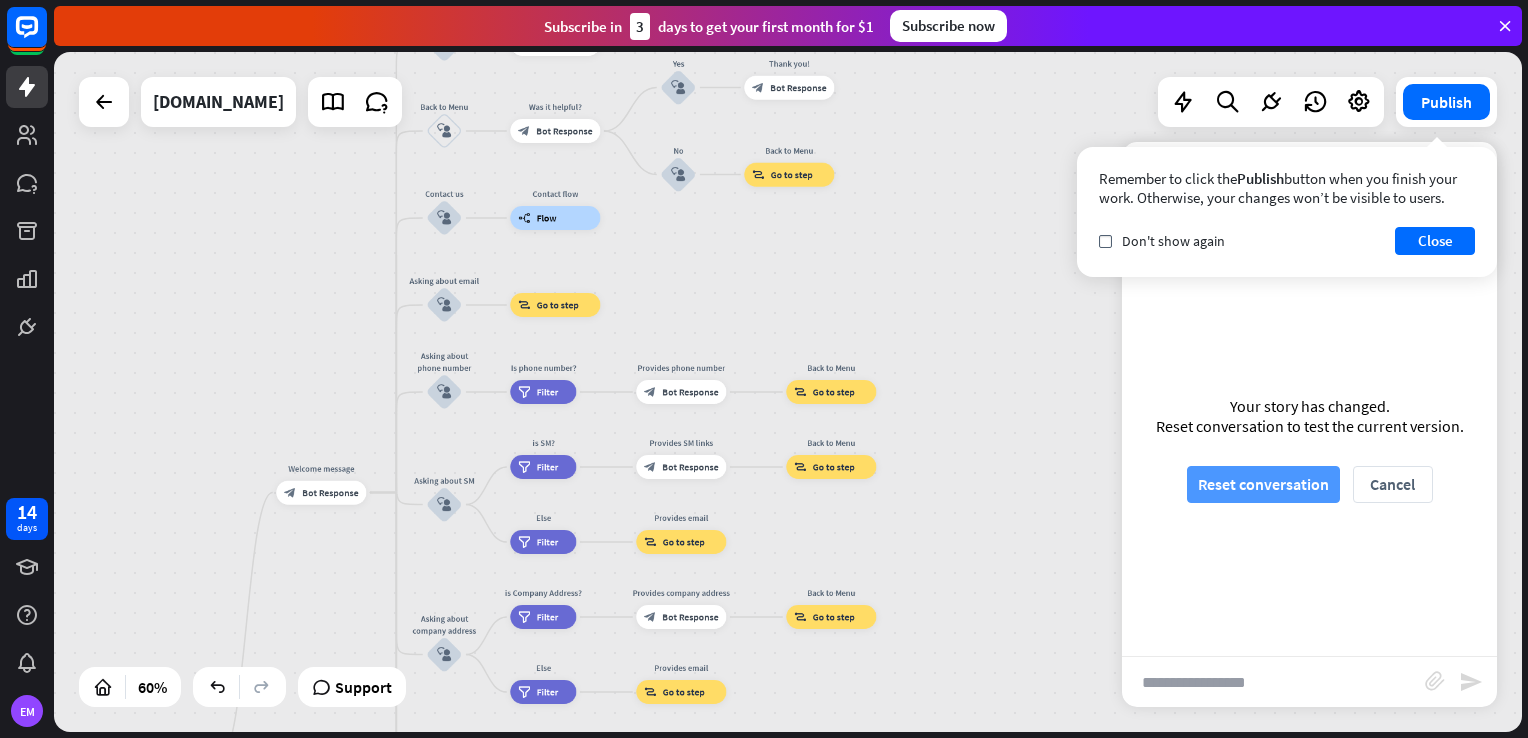 click on "Reset conversation" at bounding box center (1263, 484) 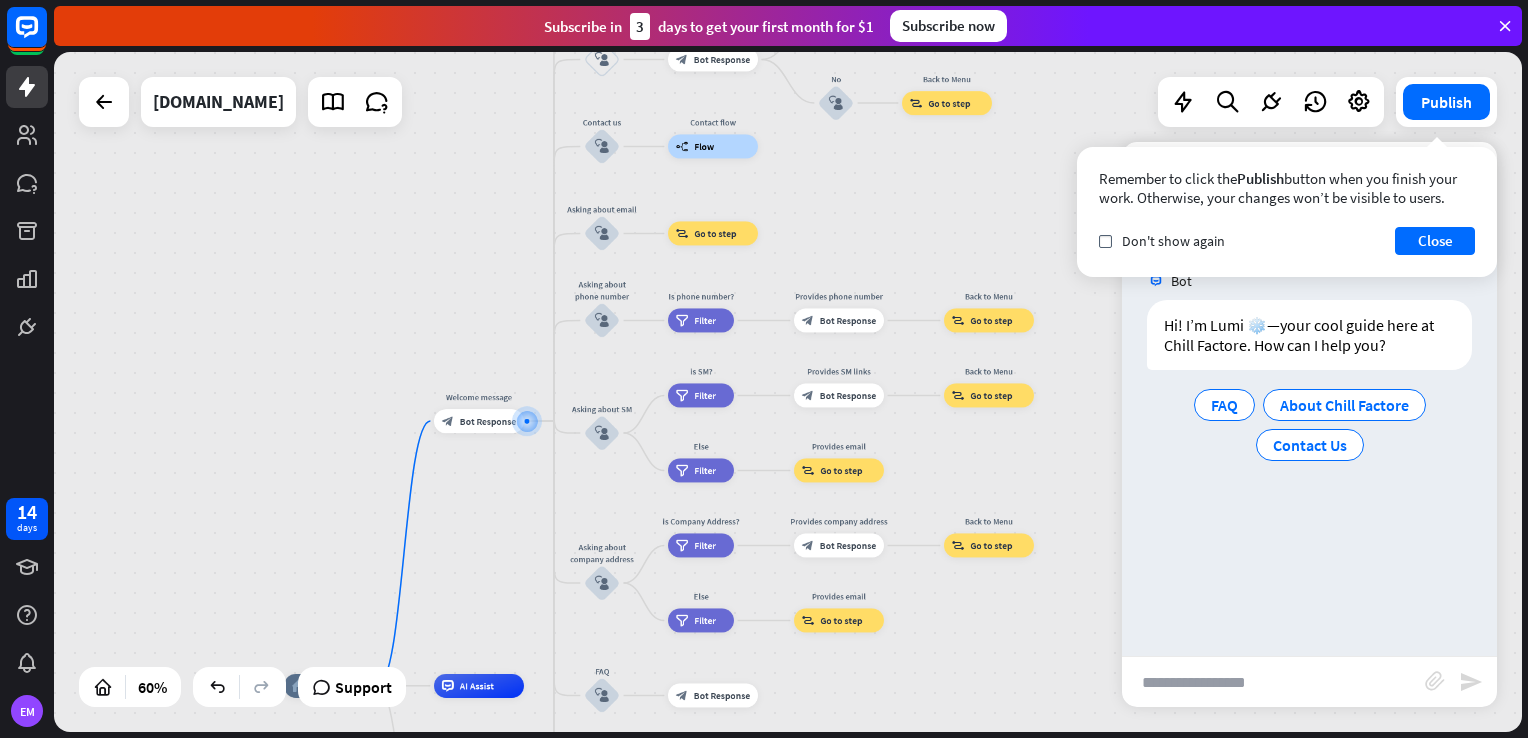 click at bounding box center [1273, 682] 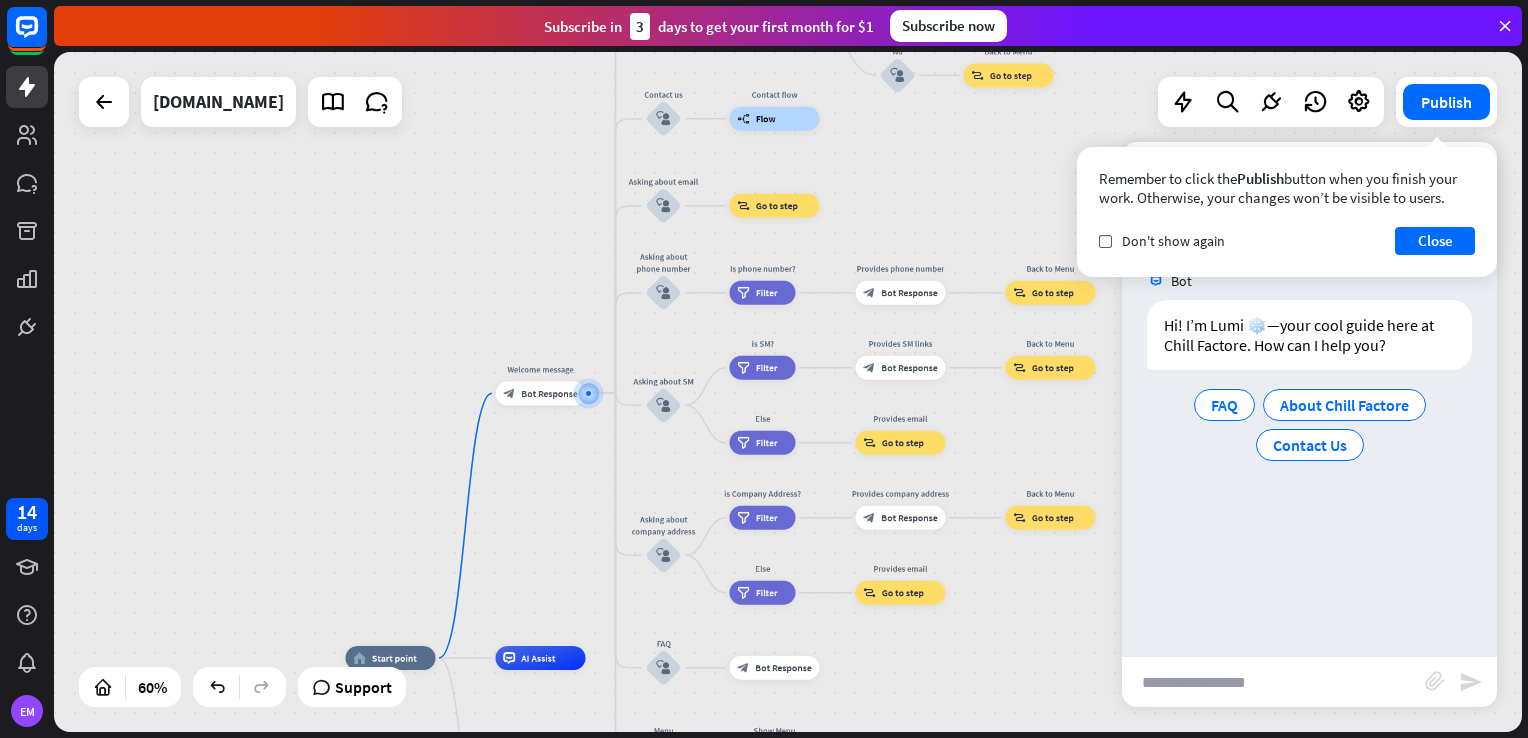 paste on "**********" 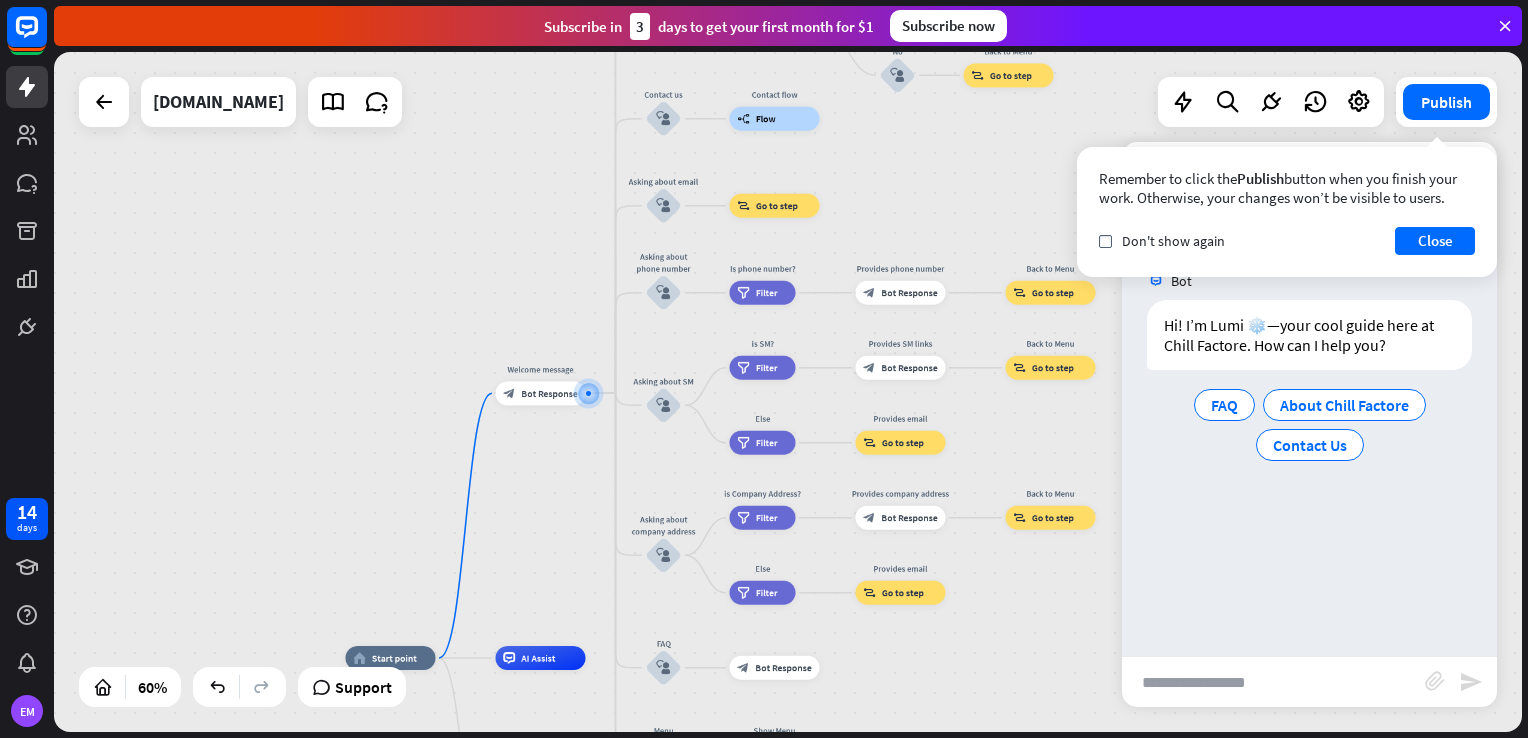 type on "**********" 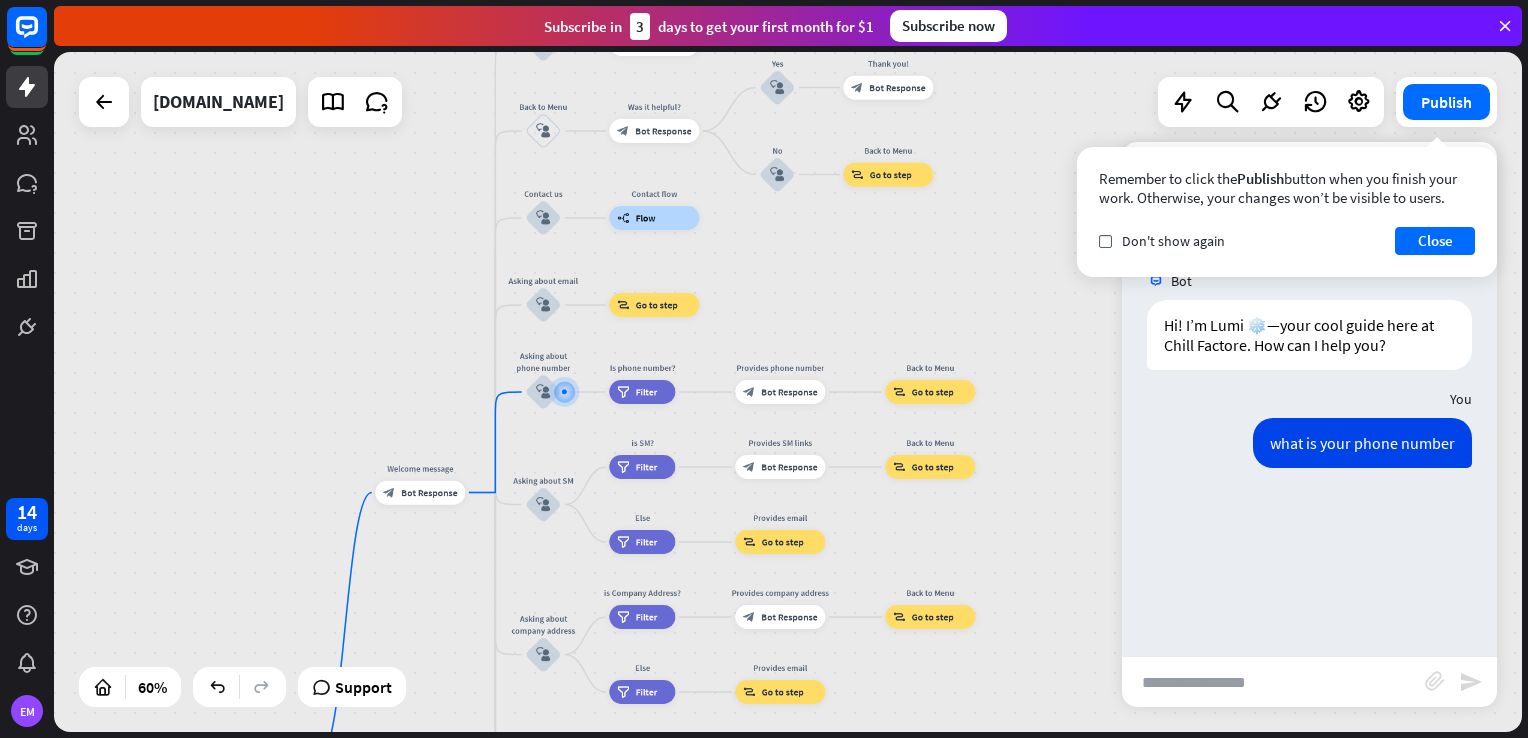 click on "Bot
Hi! I’m Lumi ❄️—your cool guide here at Chill Factore. How can I help you?
[DATE] 11:13 AM
Show JSON
You
what is your phone number
[DATE] 11:13 AM
Show JSON" at bounding box center (1309, 449) 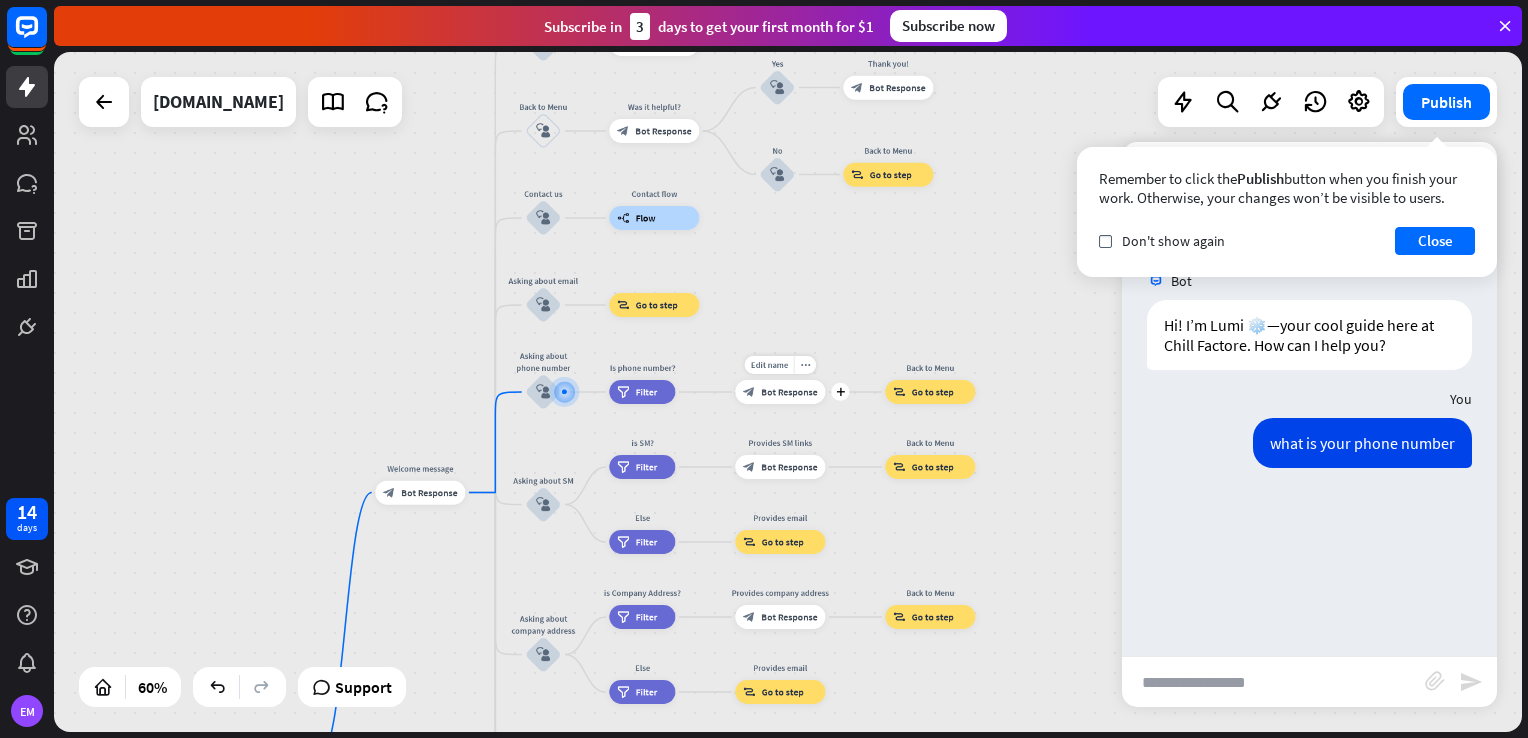 click on "block_bot_response   Bot Response" at bounding box center [780, 392] 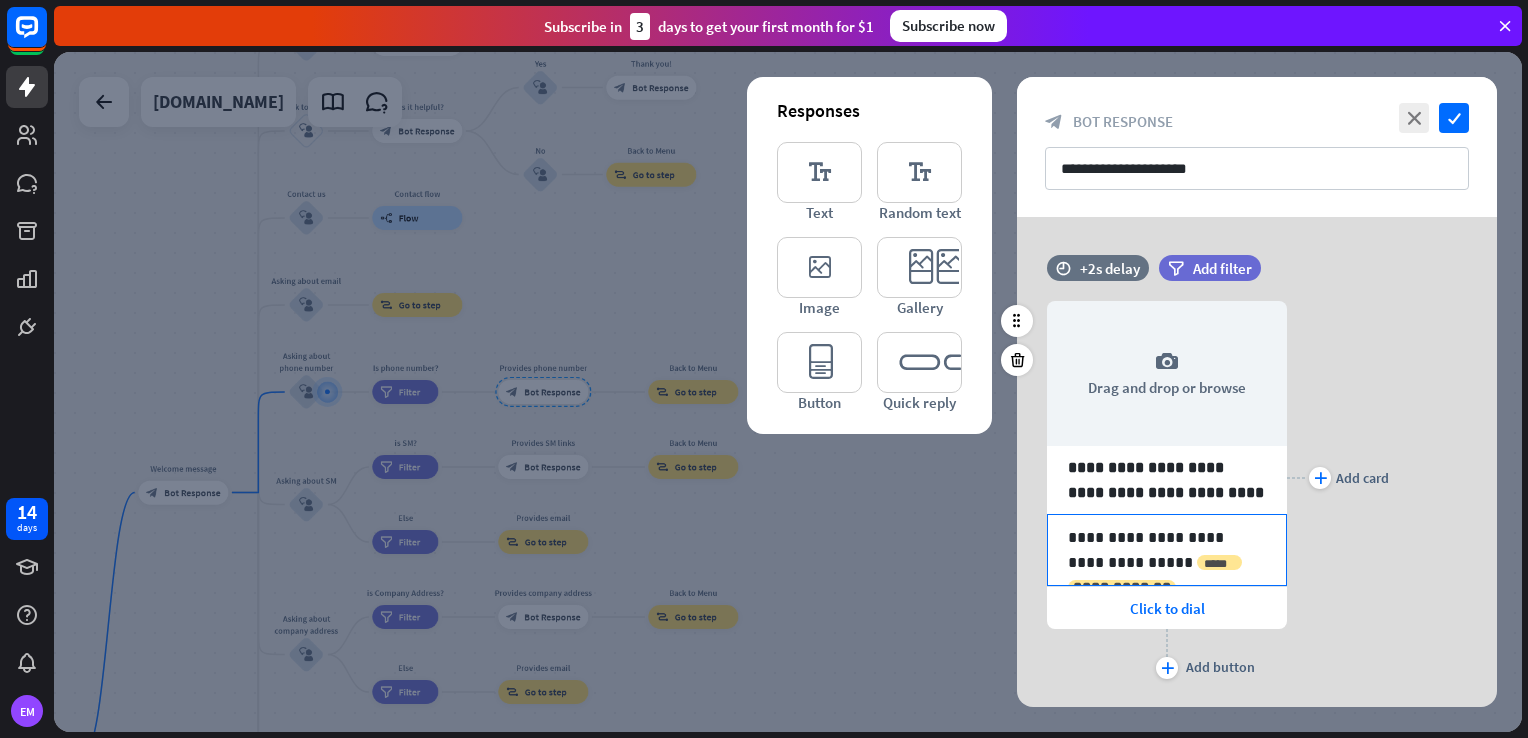 click on "**********" at bounding box center [1122, 587] 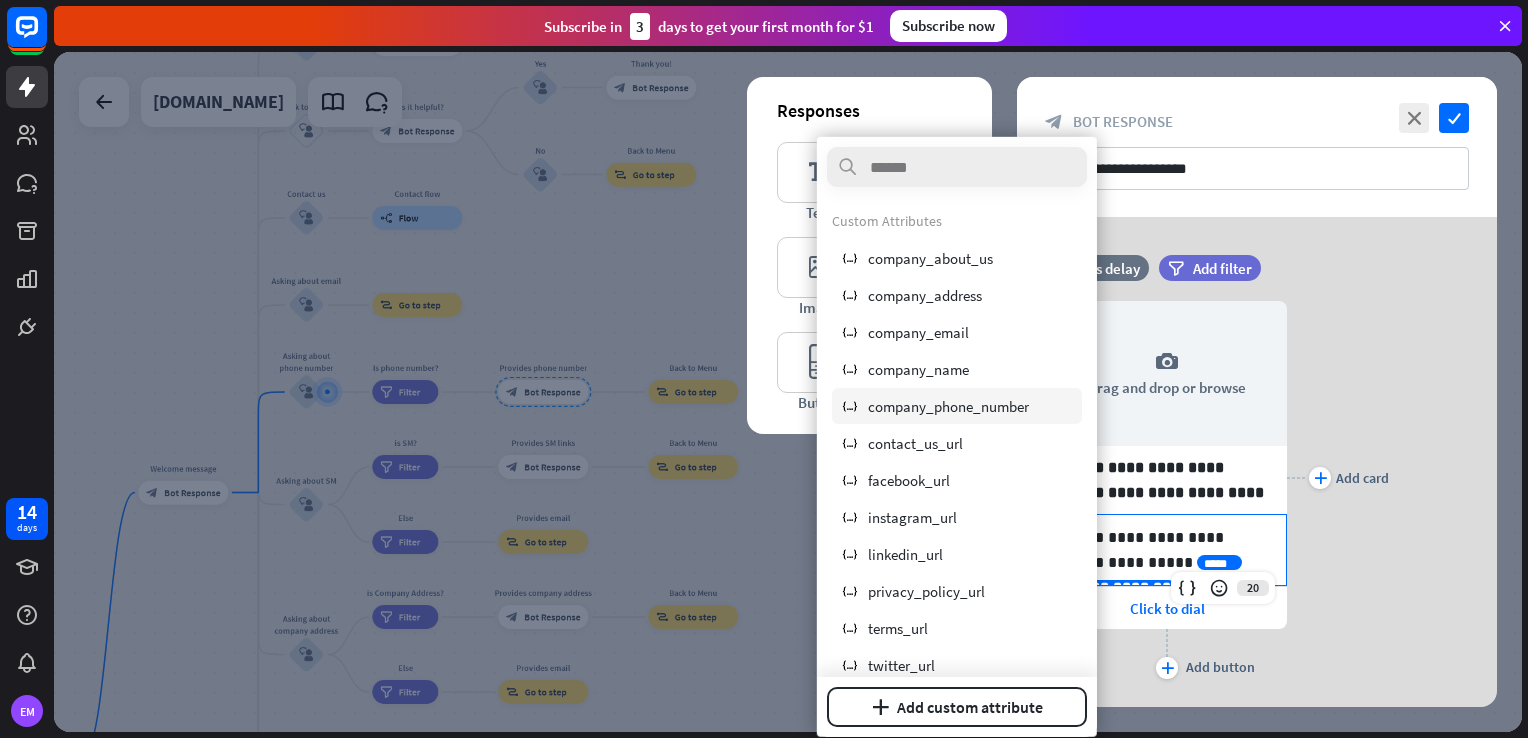 click on "company_phone_number" at bounding box center (948, 405) 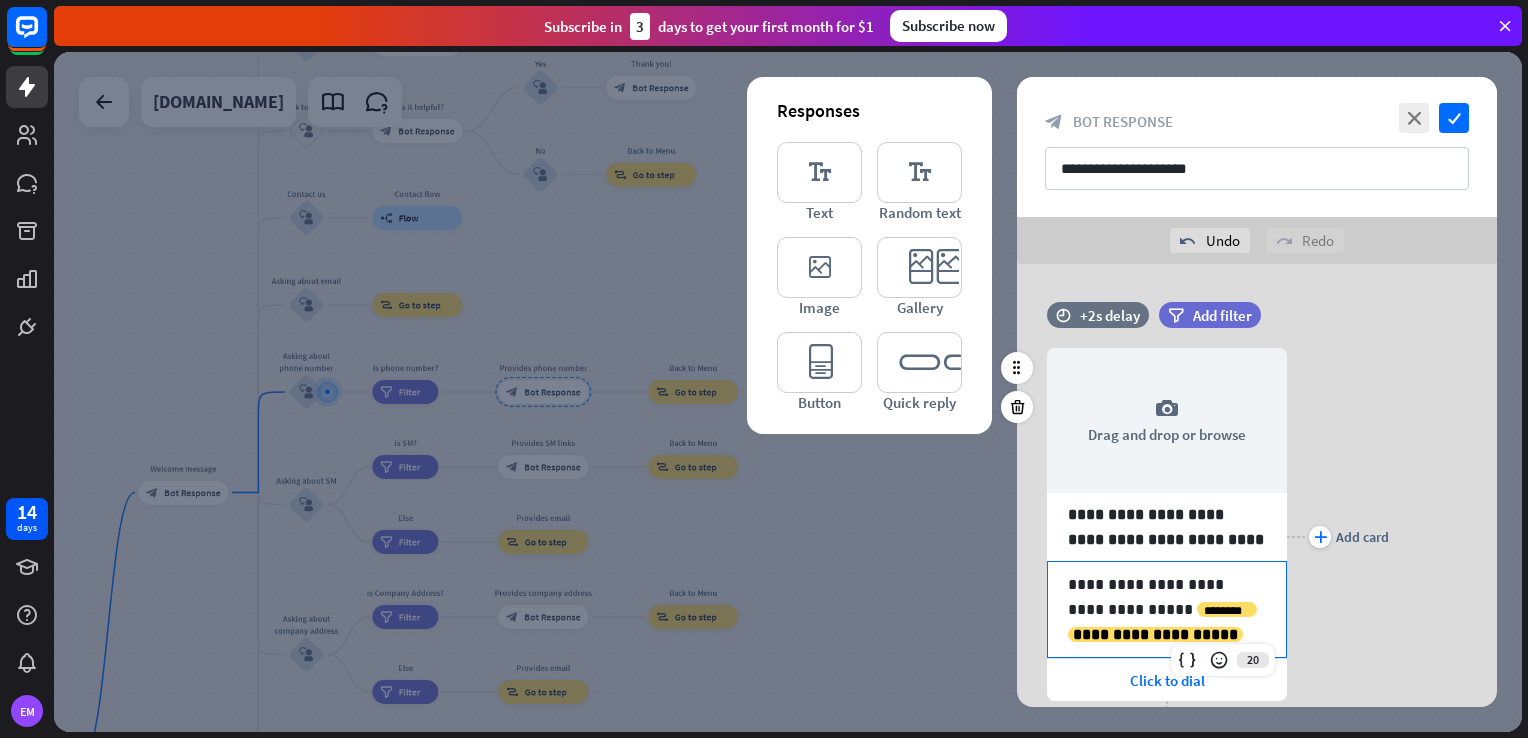 click on "**********" at bounding box center (1167, 609) 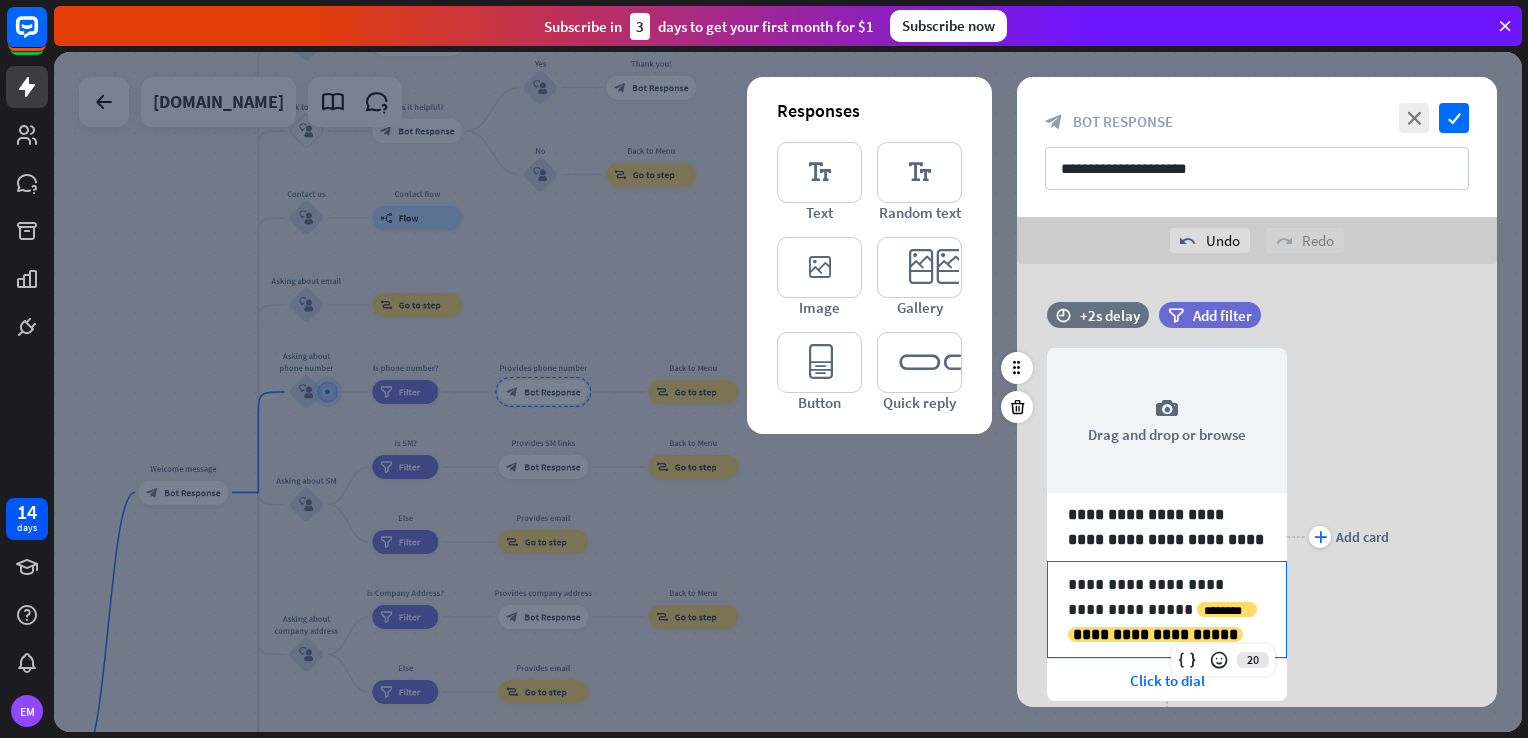 click on "**********" at bounding box center (1167, 609) 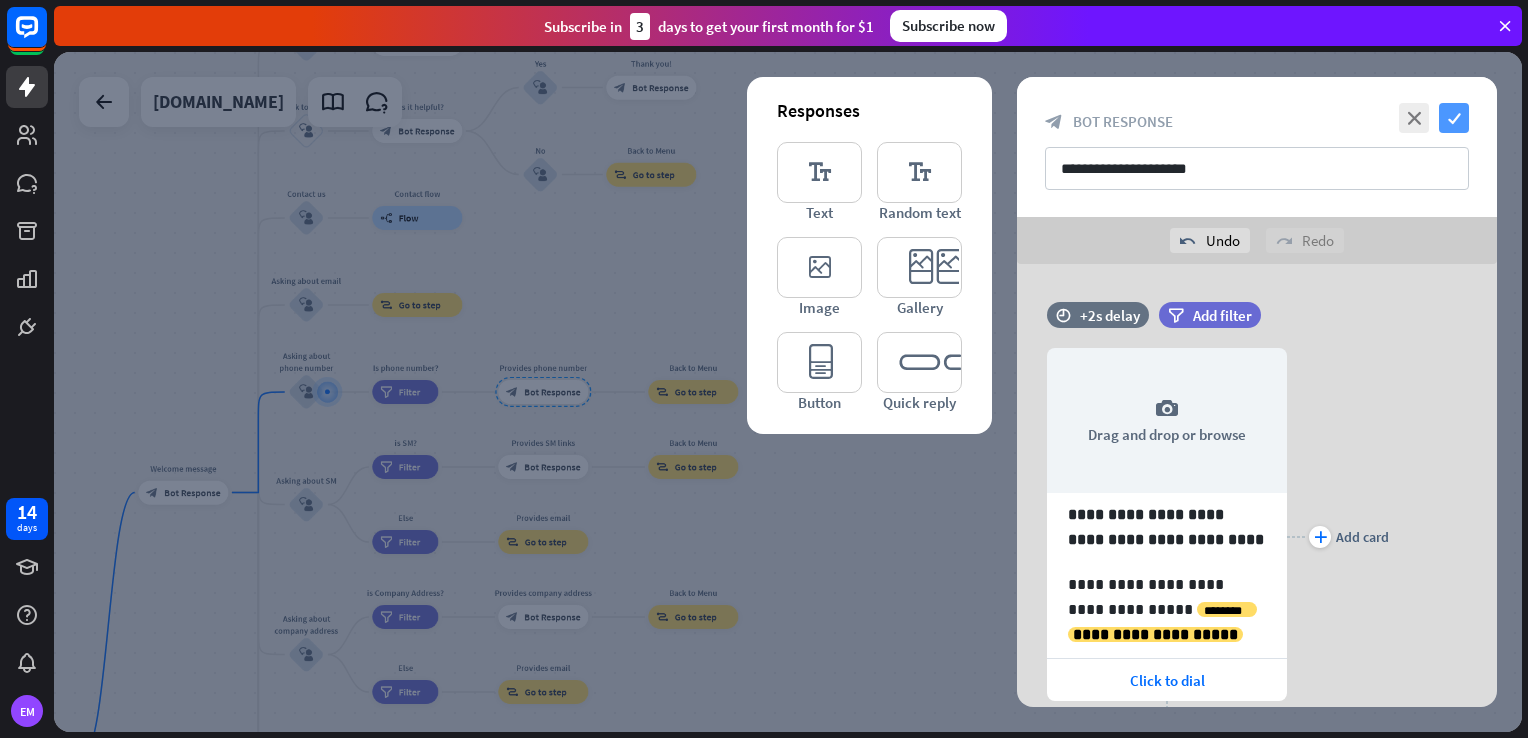click on "check" at bounding box center (1454, 118) 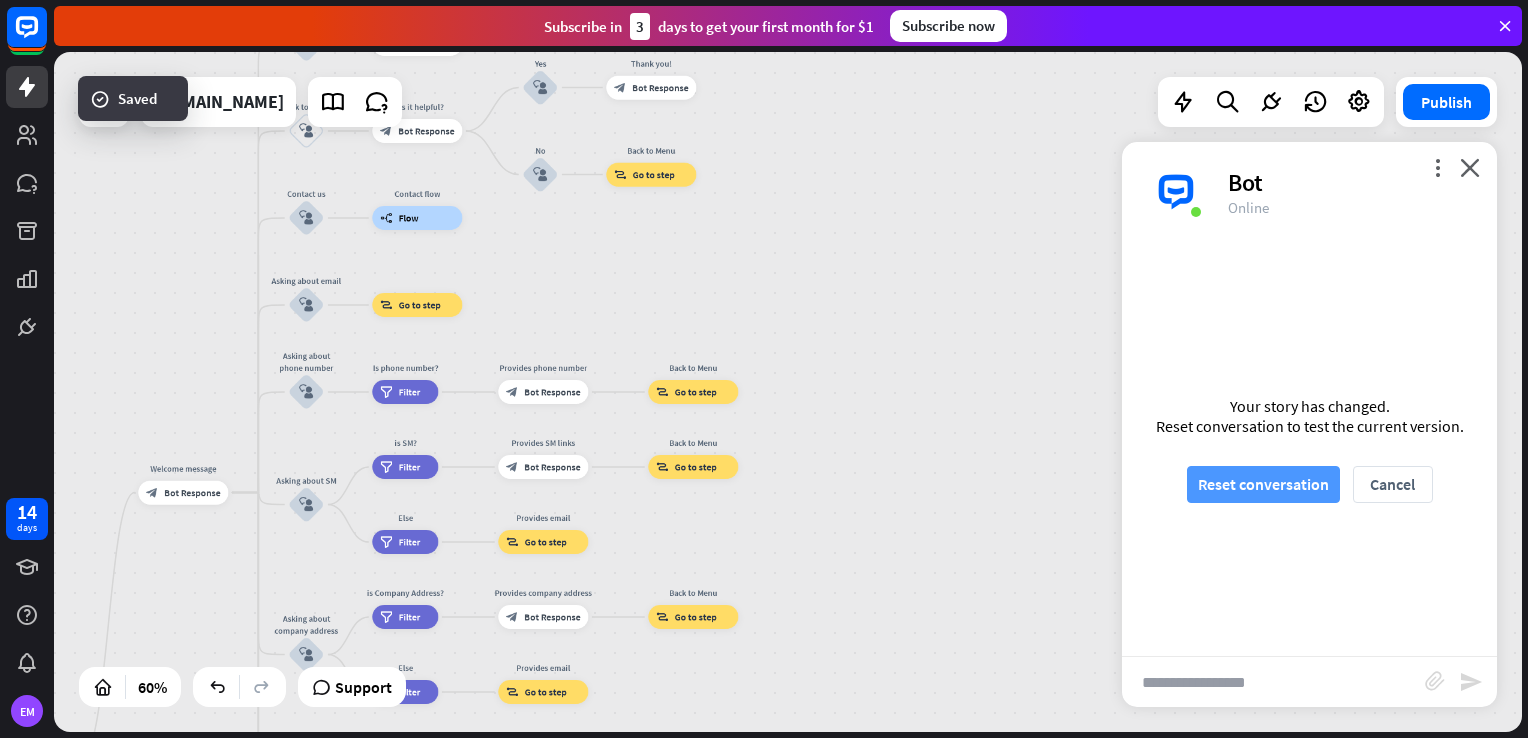 click on "Reset conversation" at bounding box center (1263, 484) 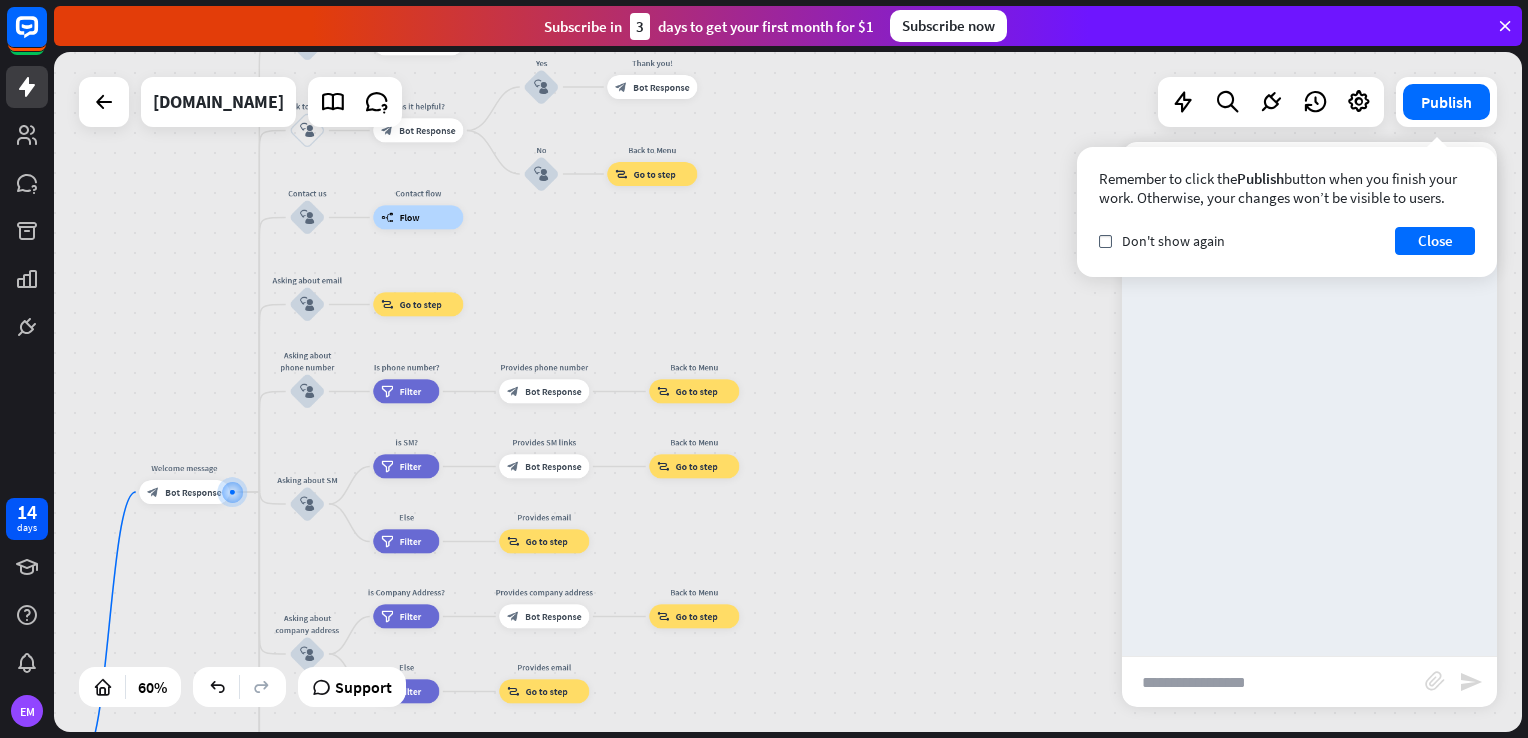 click at bounding box center [1273, 682] 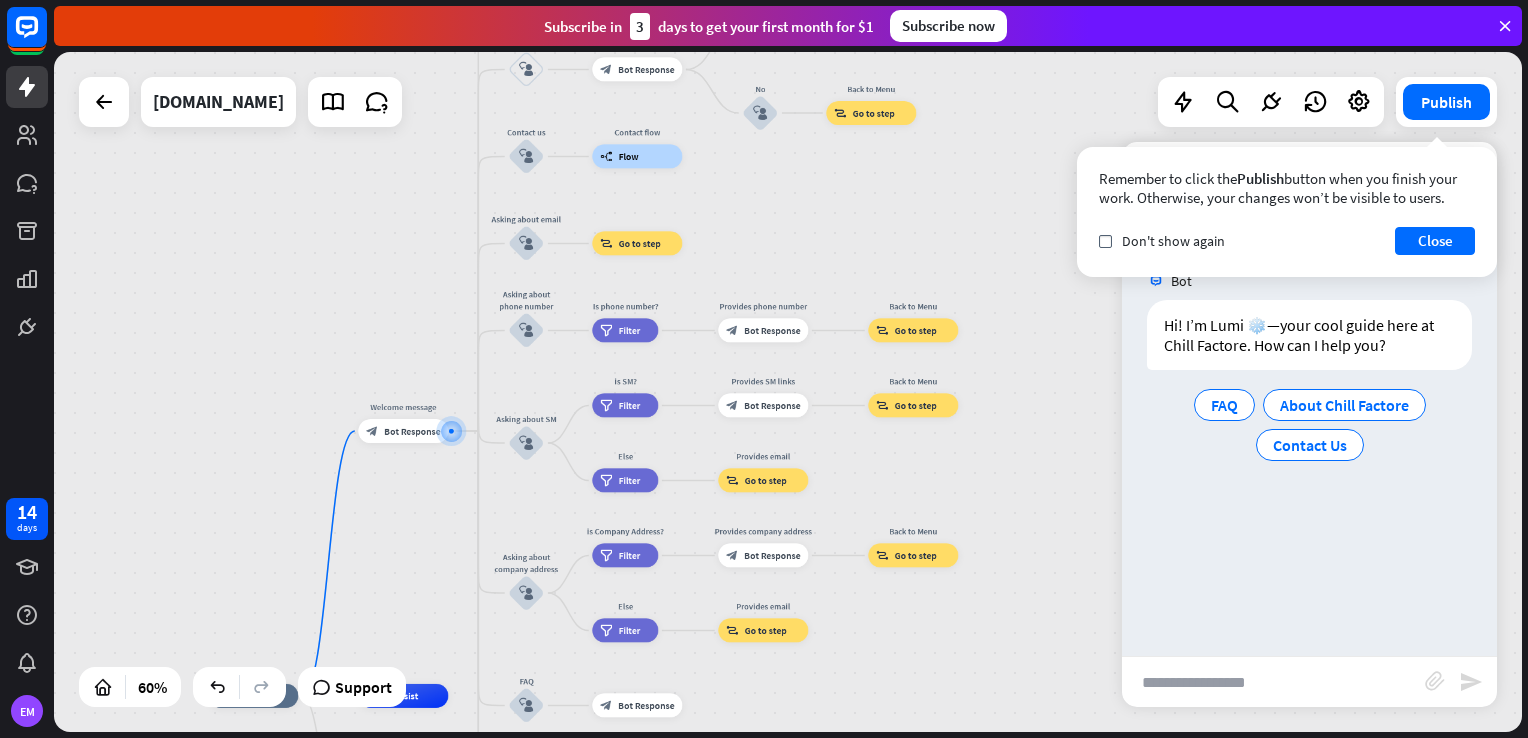 paste on "**********" 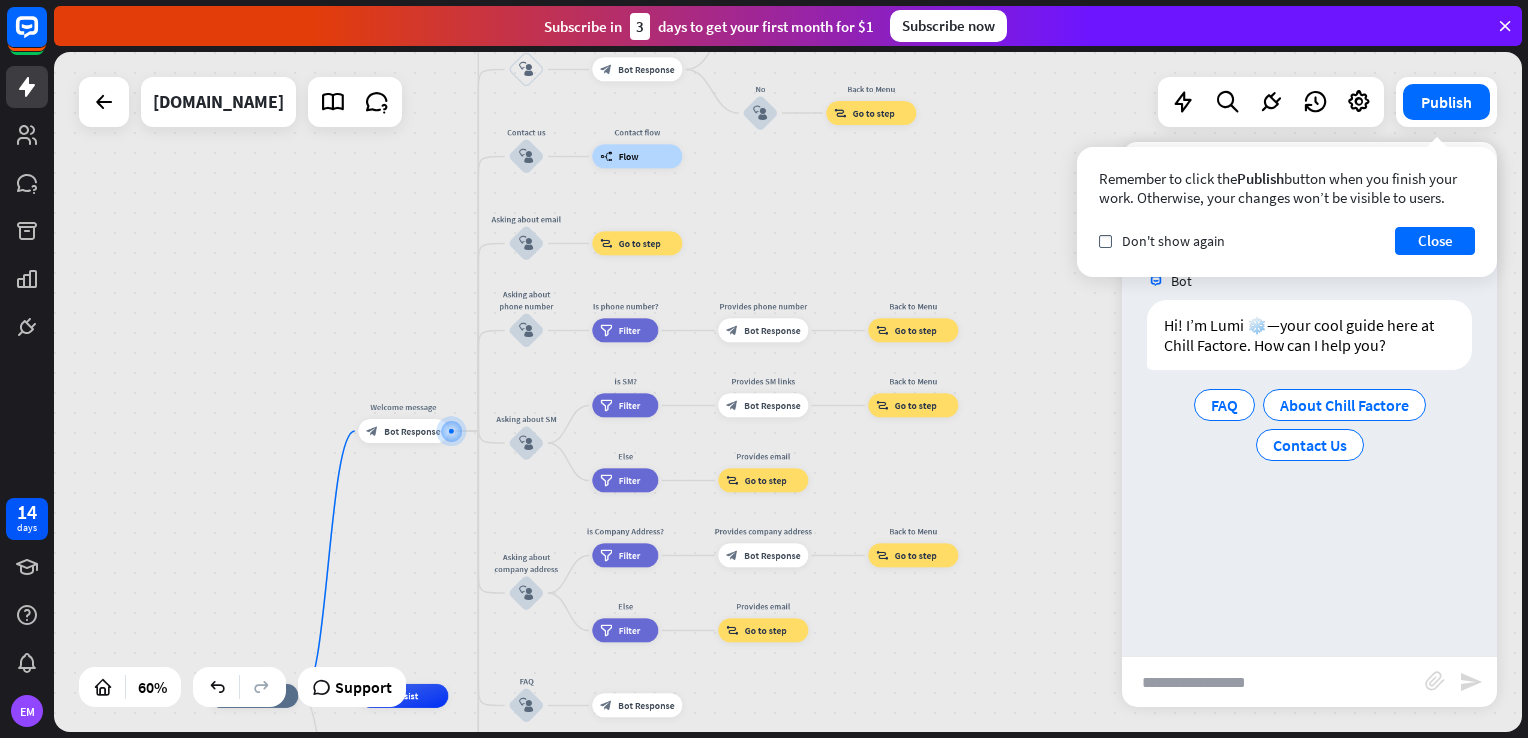 type on "**********" 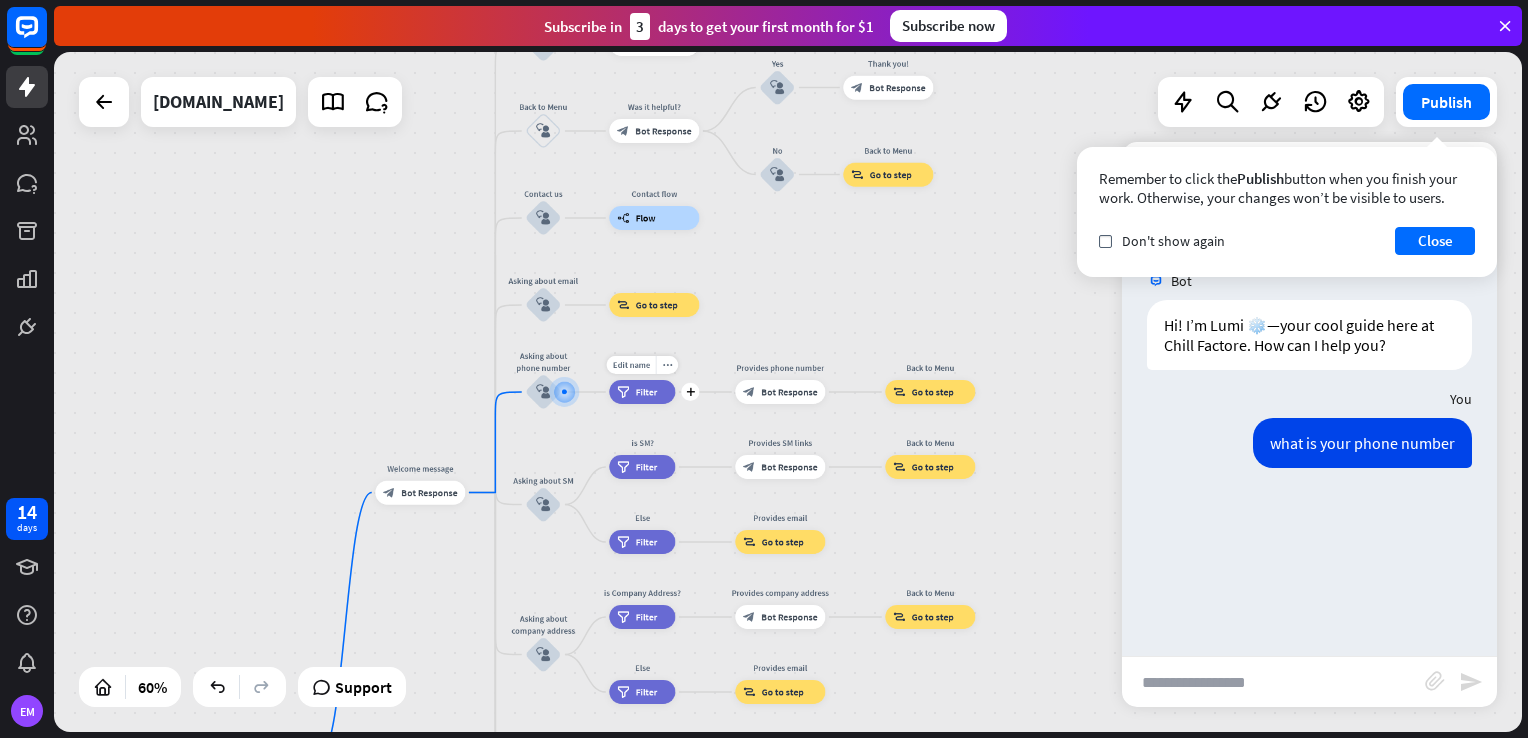click on "filter   Filter" at bounding box center (642, 392) 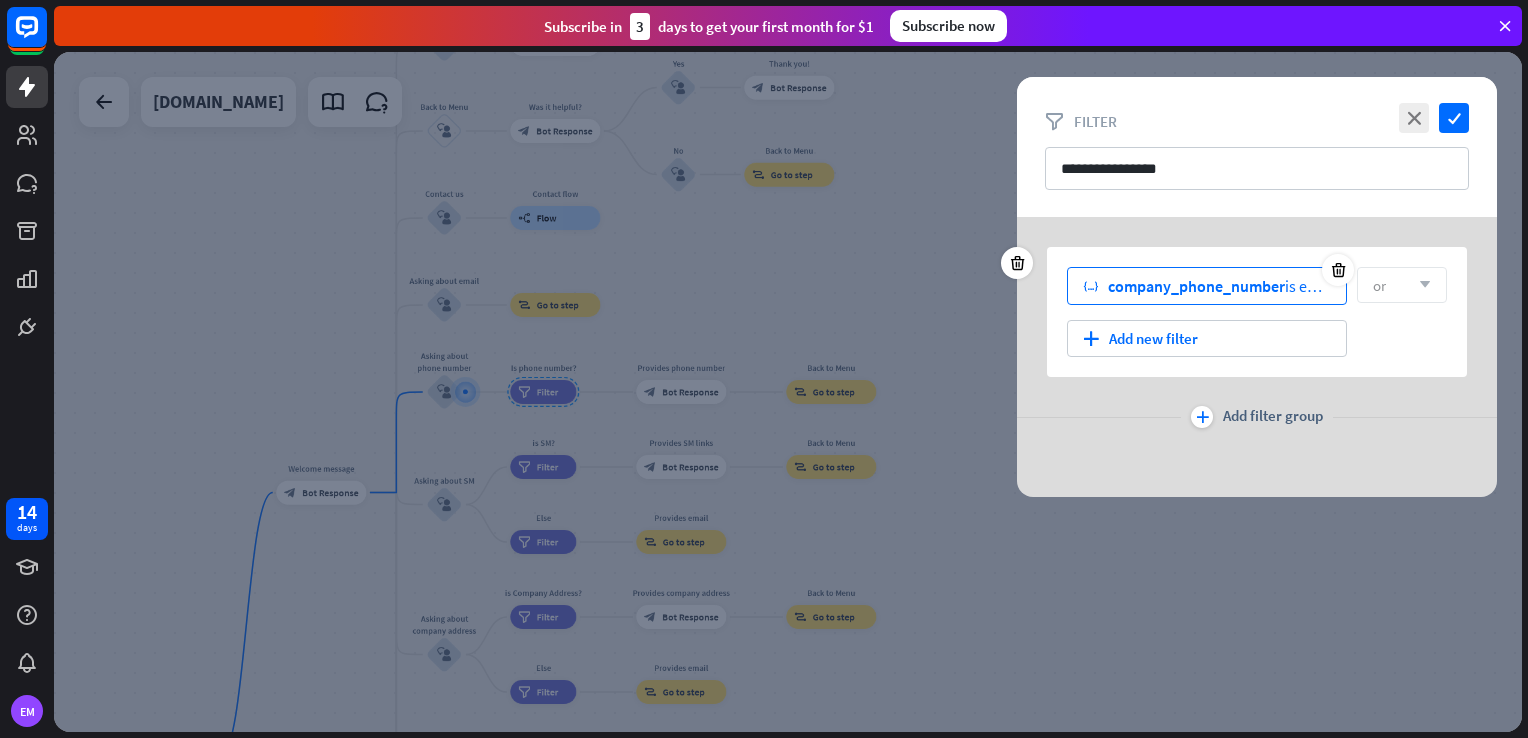 click on "company_phone_number" at bounding box center [1196, 286] 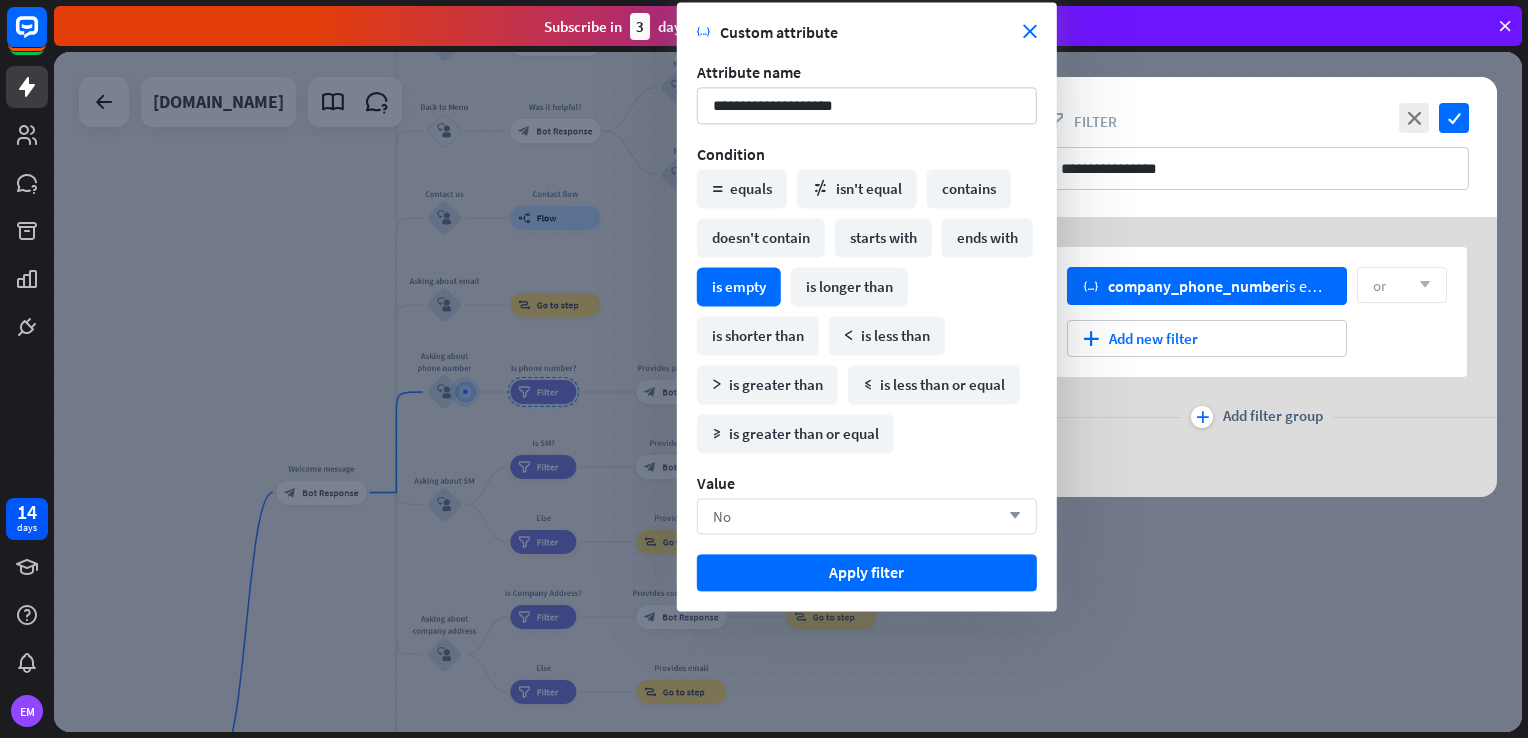 click on "No
arrow_down" at bounding box center (867, 516) 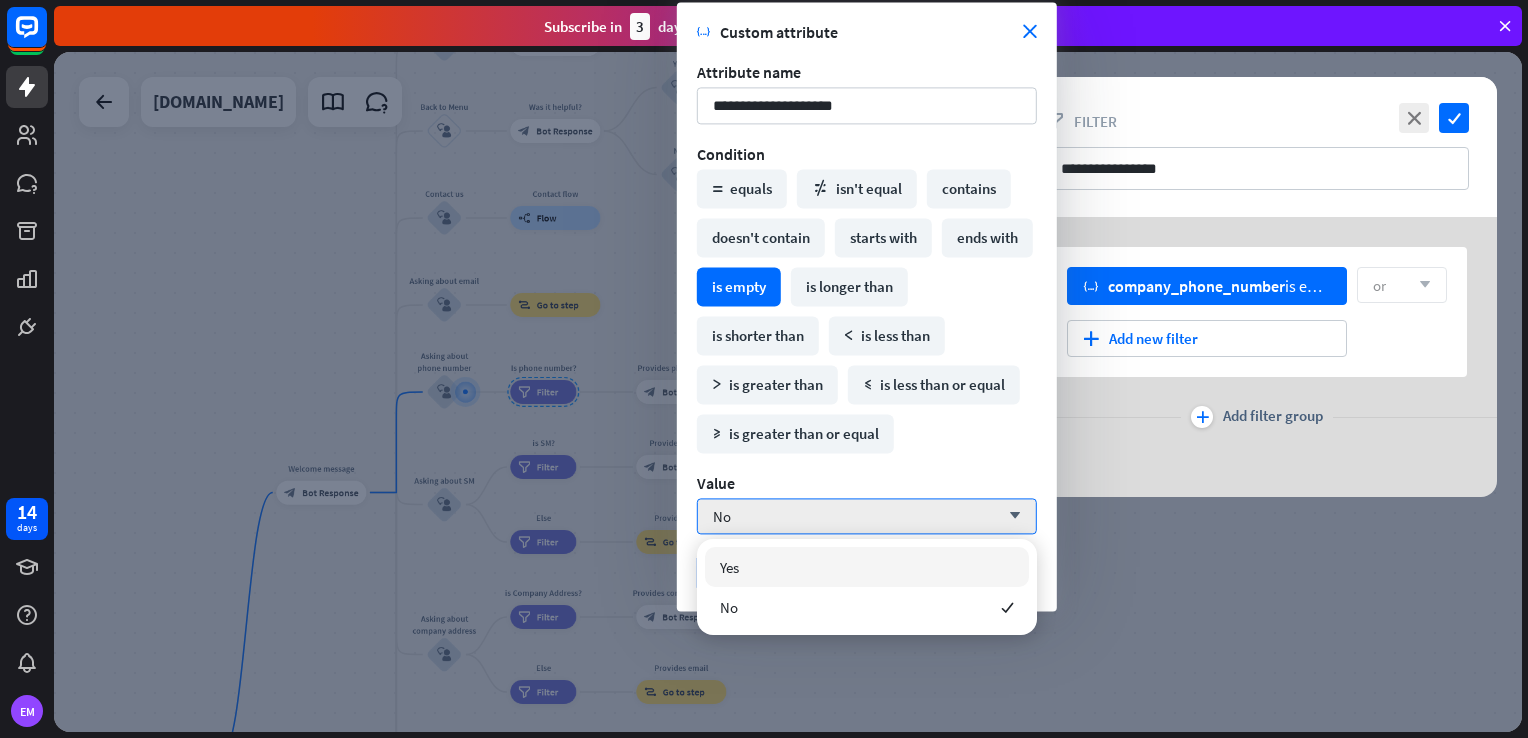click on "Yes" at bounding box center (867, 567) 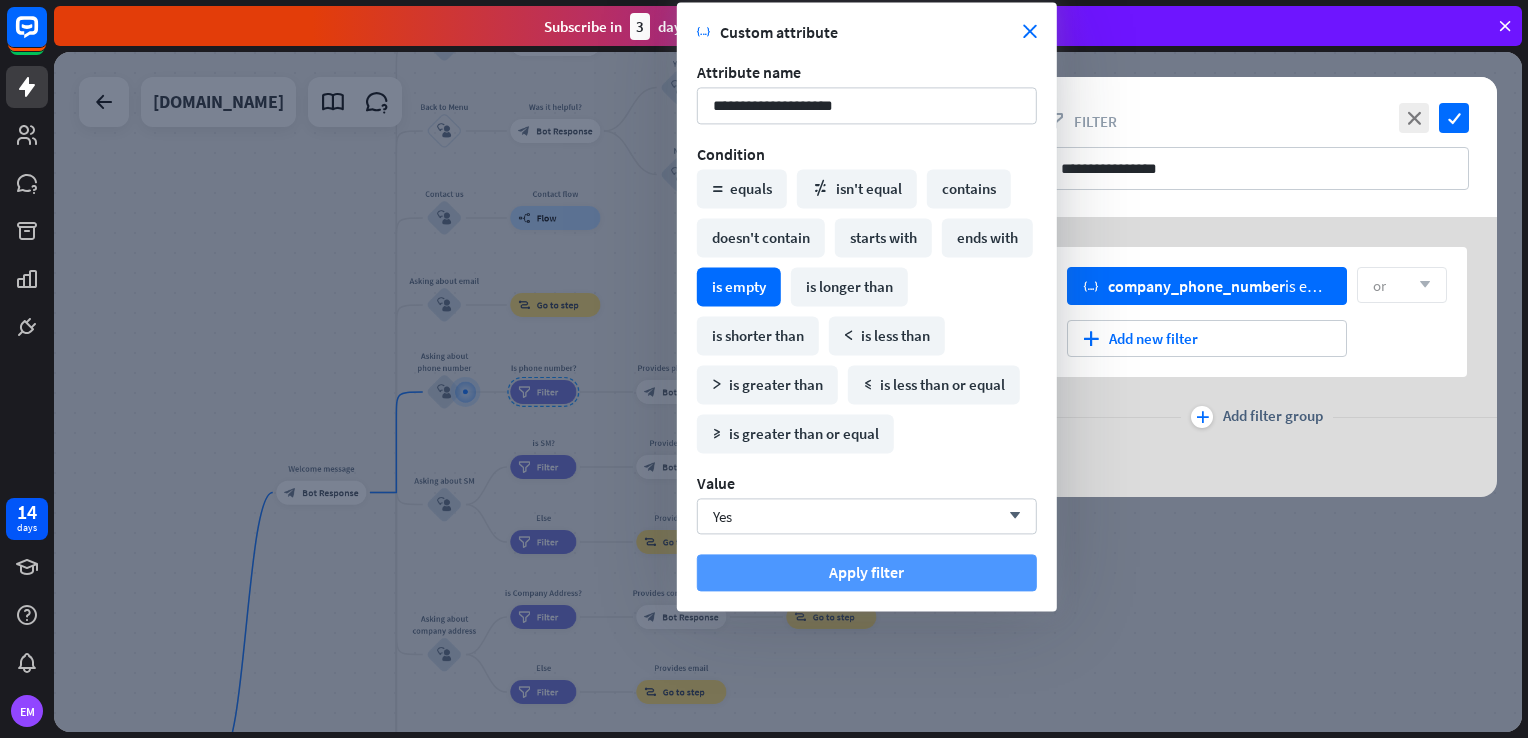 click on "Apply filter" at bounding box center (867, 572) 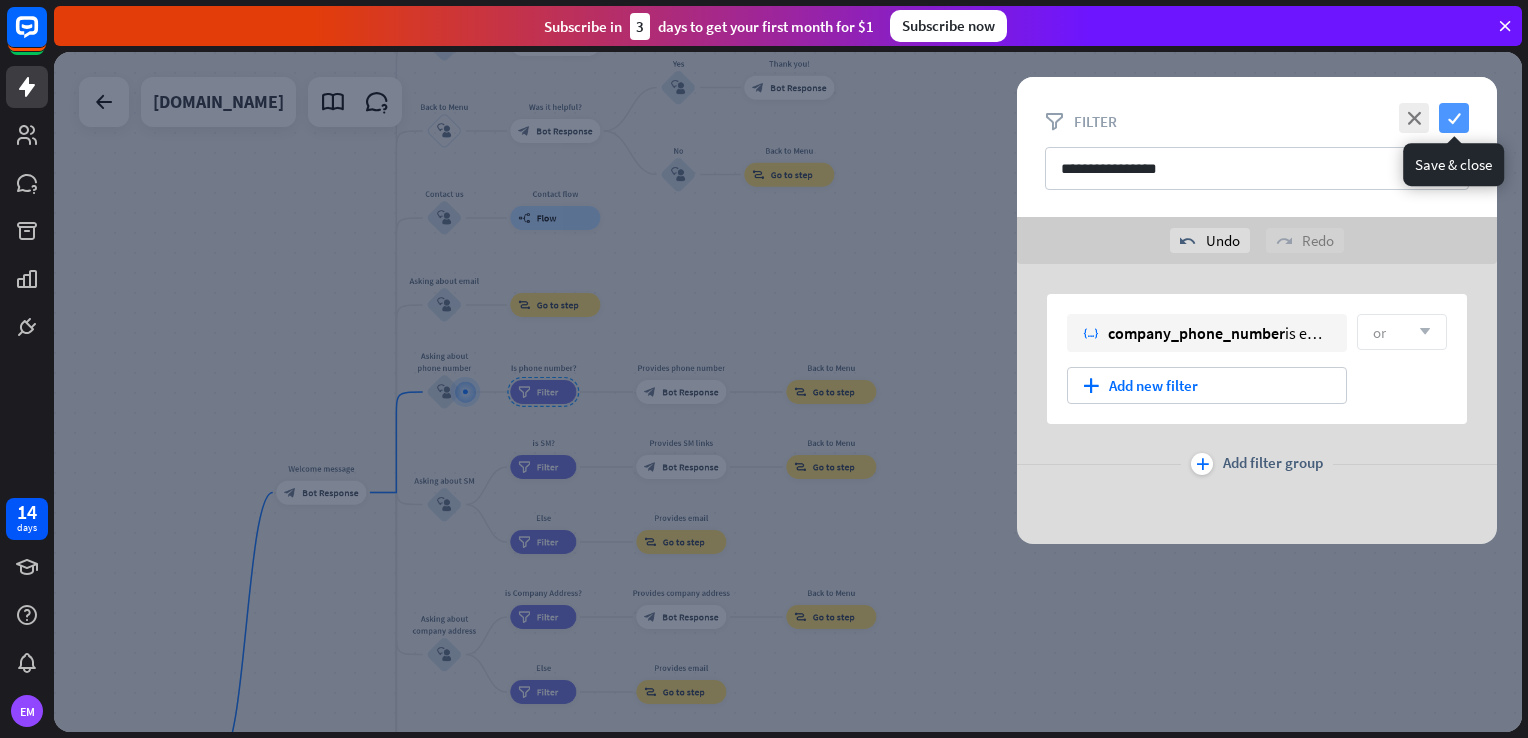 click on "check" at bounding box center (1454, 118) 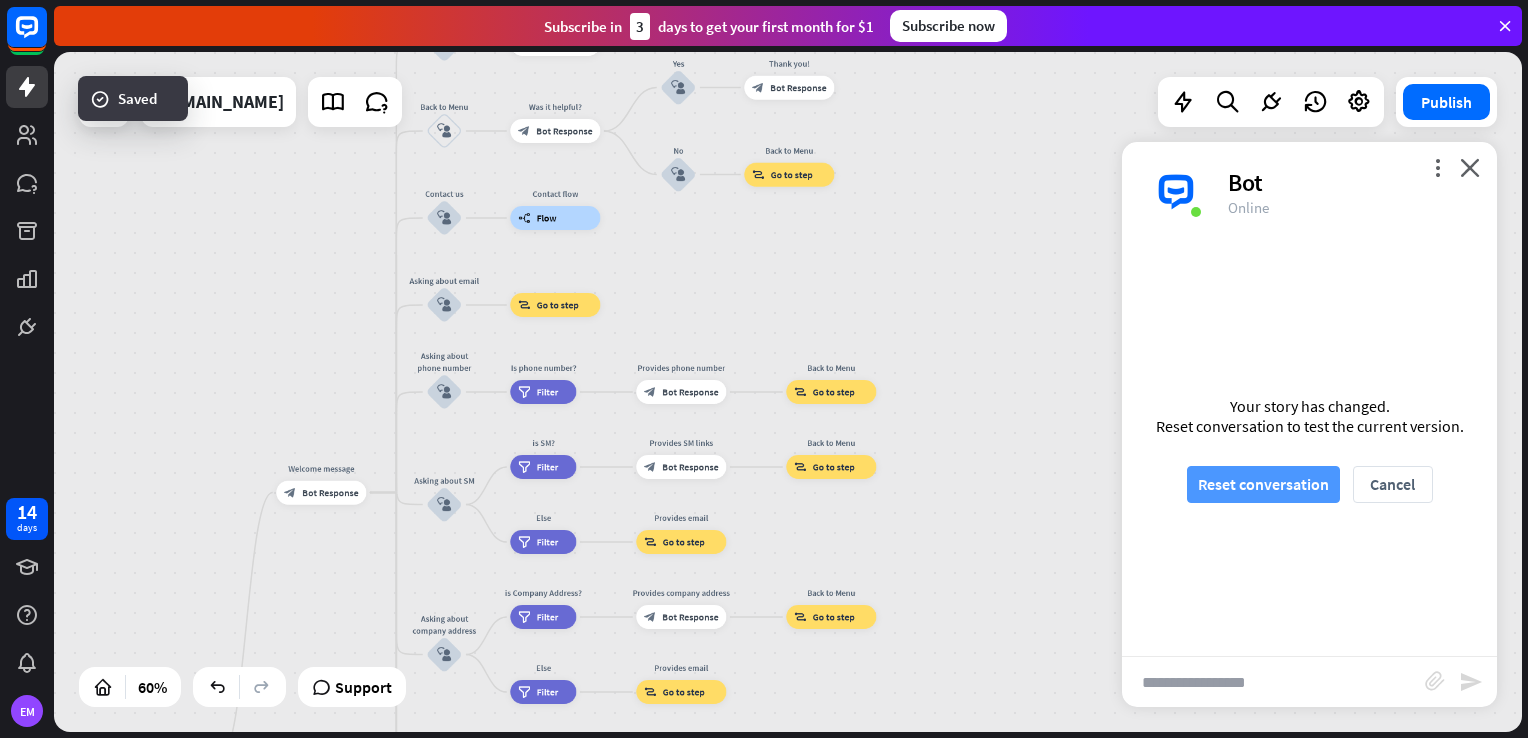 click on "Reset conversation" at bounding box center (1263, 484) 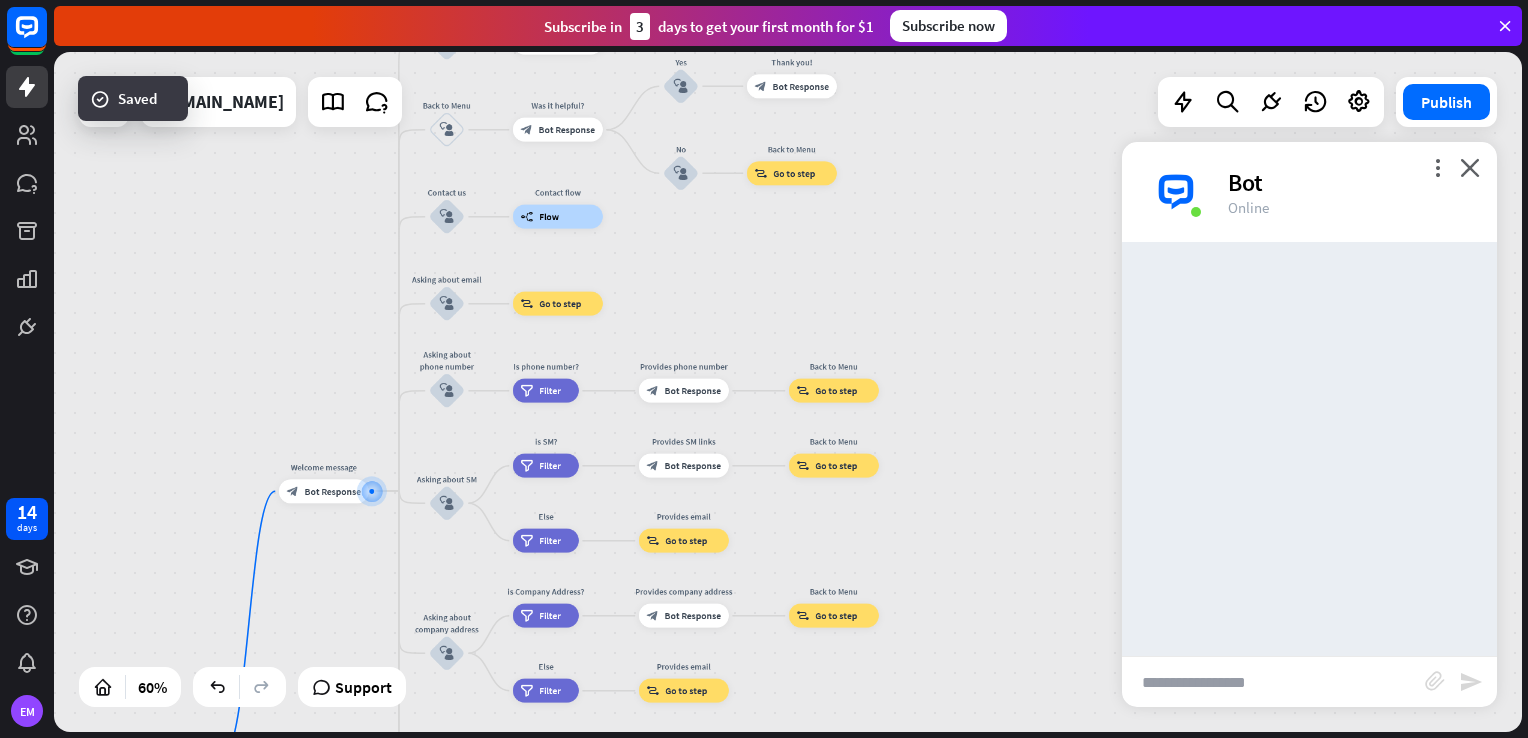 click at bounding box center [1273, 682] 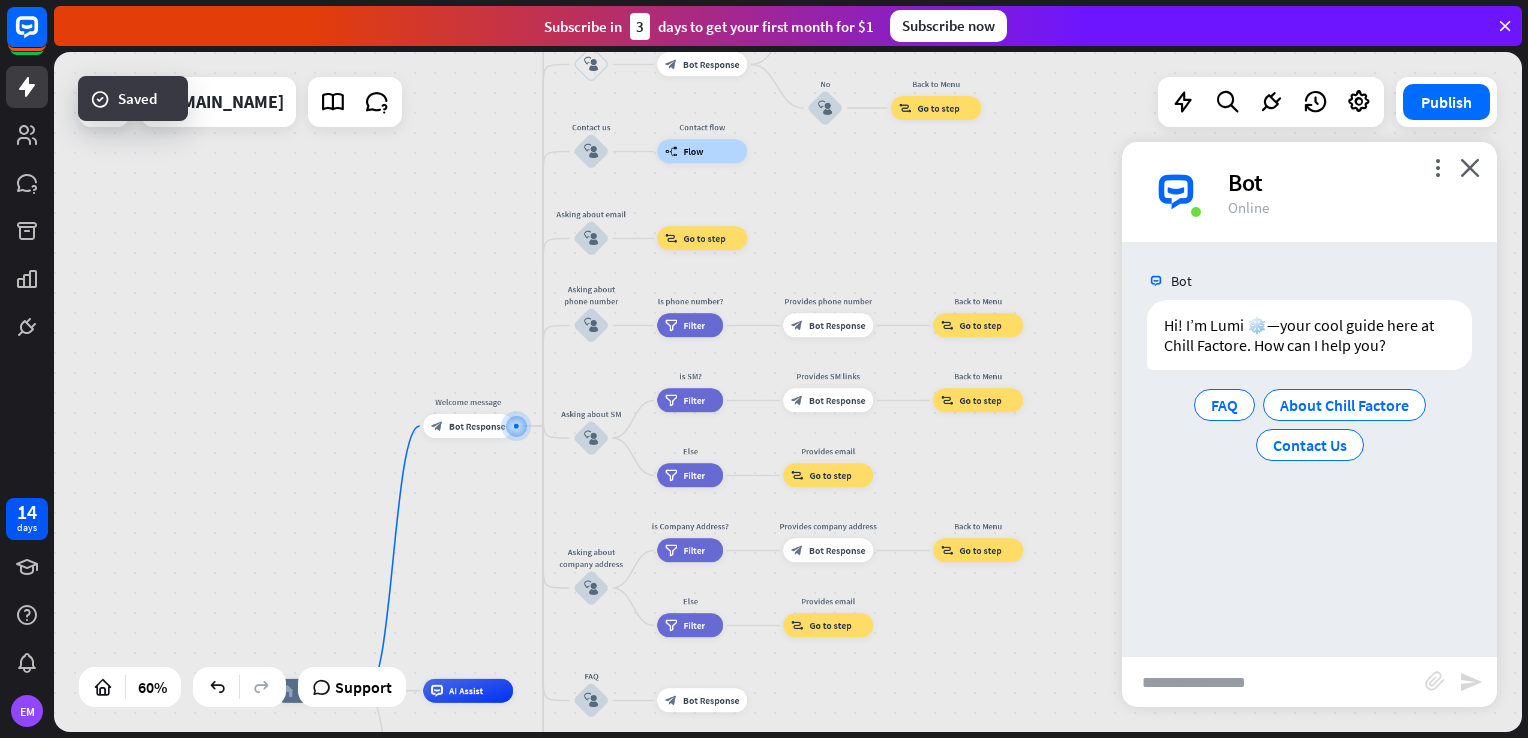 paste on "**********" 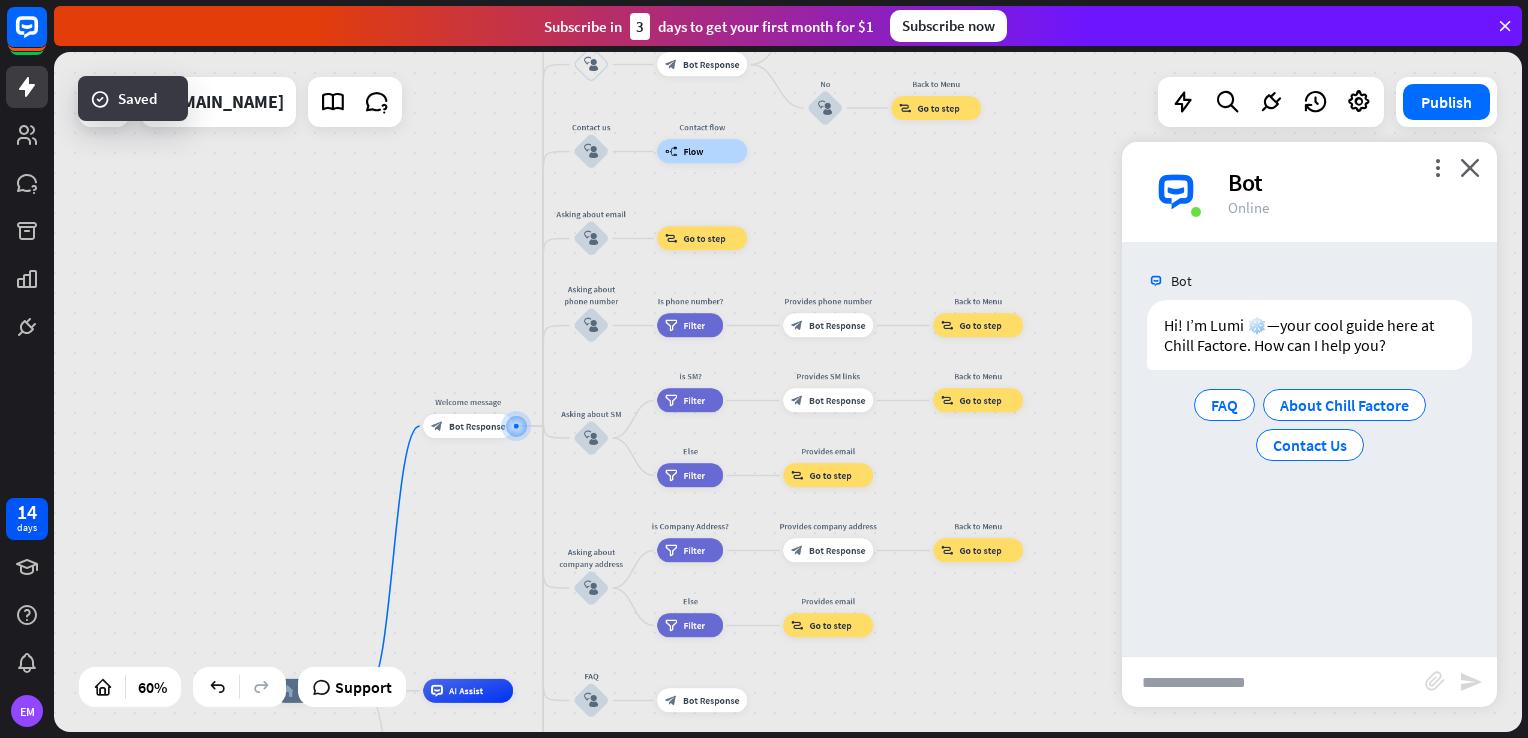 type on "**********" 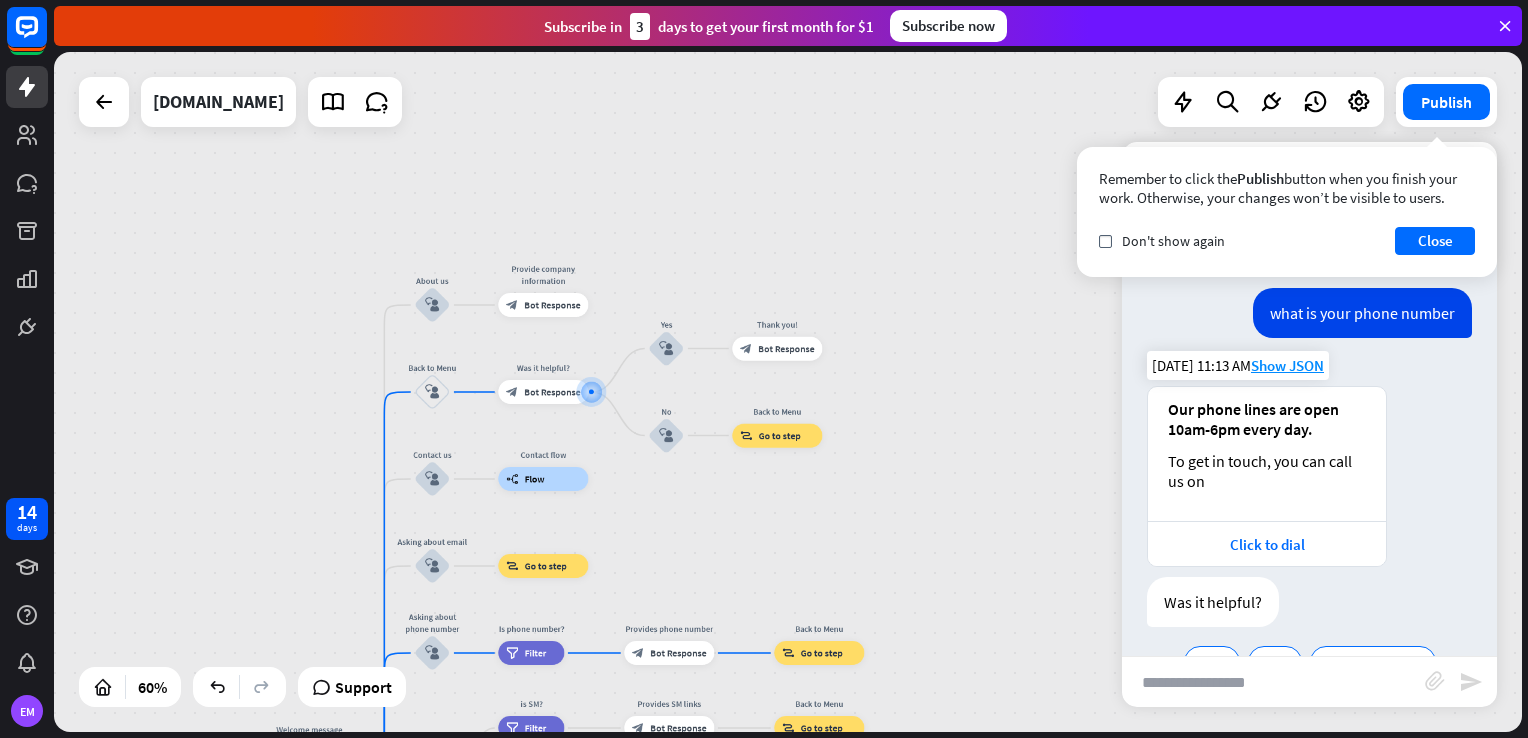 scroll, scrollTop: 184, scrollLeft: 0, axis: vertical 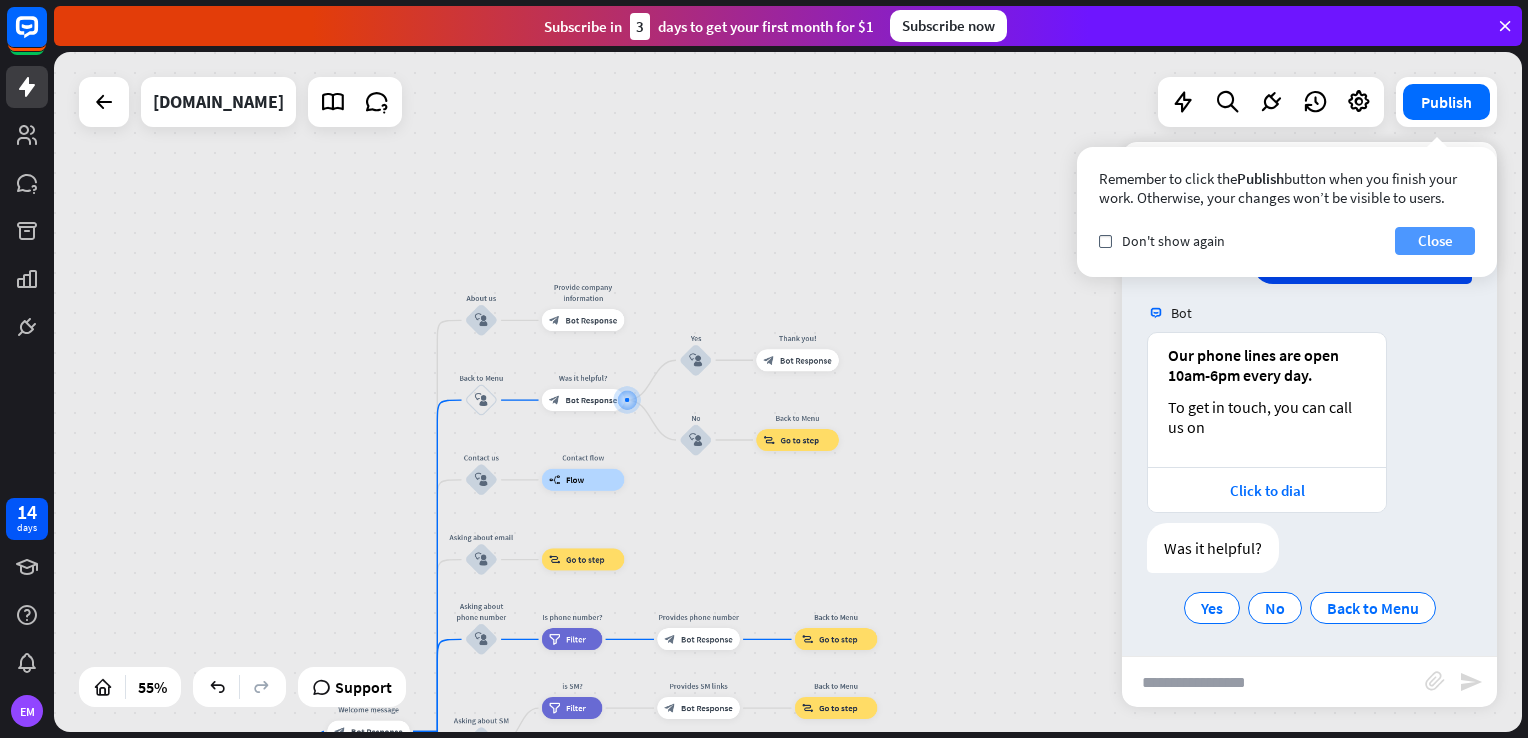 click on "Close" at bounding box center (1435, 241) 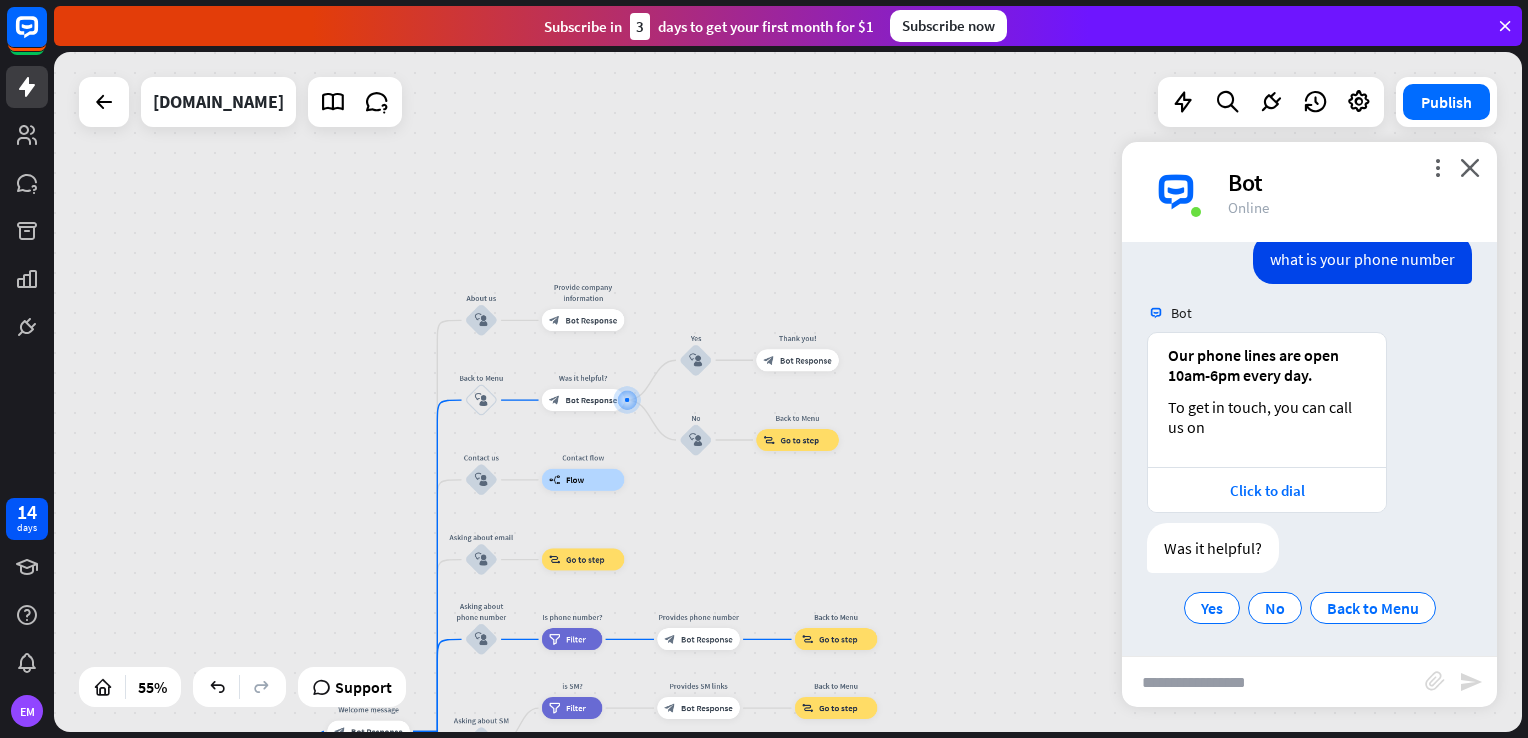 click on "more_vert
close
Bot
Online" at bounding box center (1309, 192) 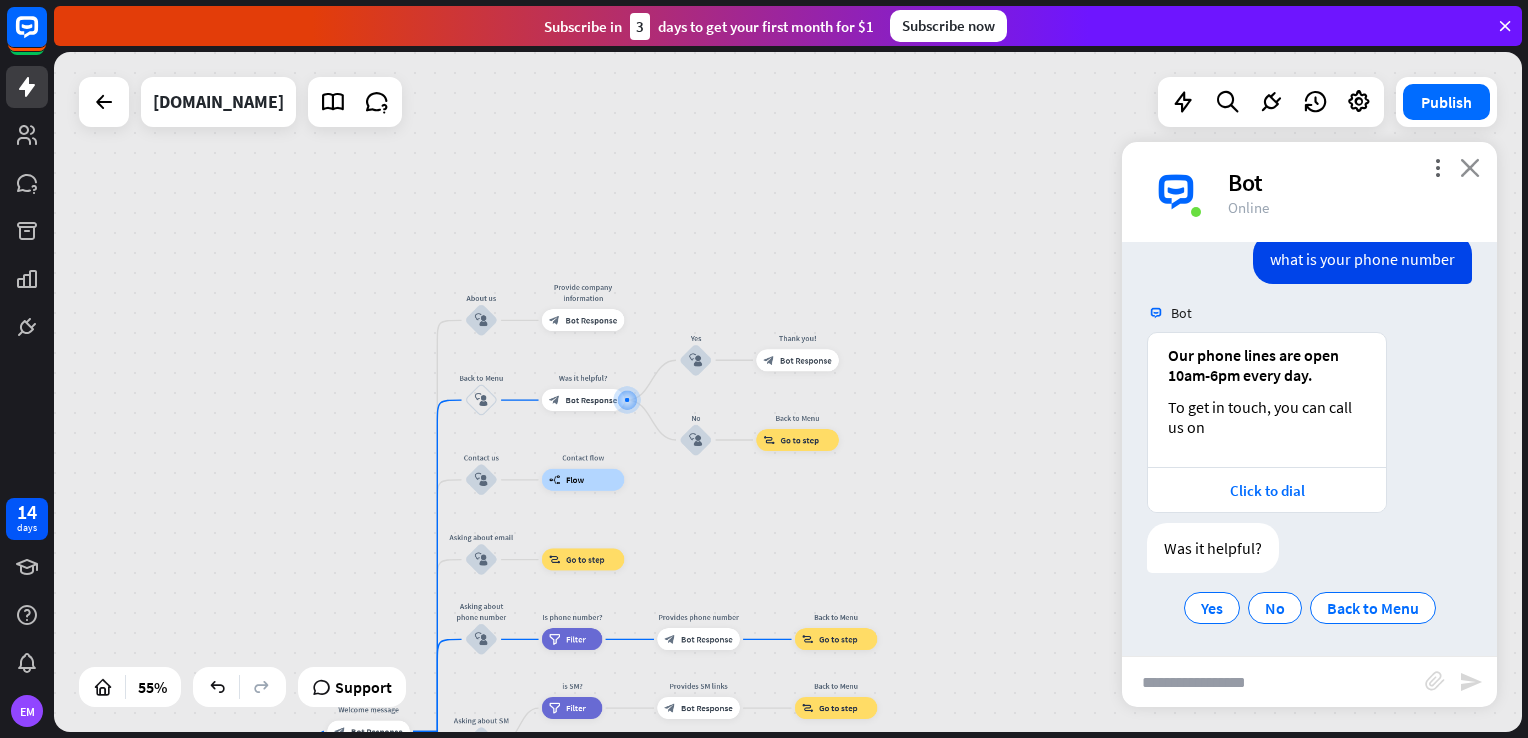 click on "close" at bounding box center (1470, 167) 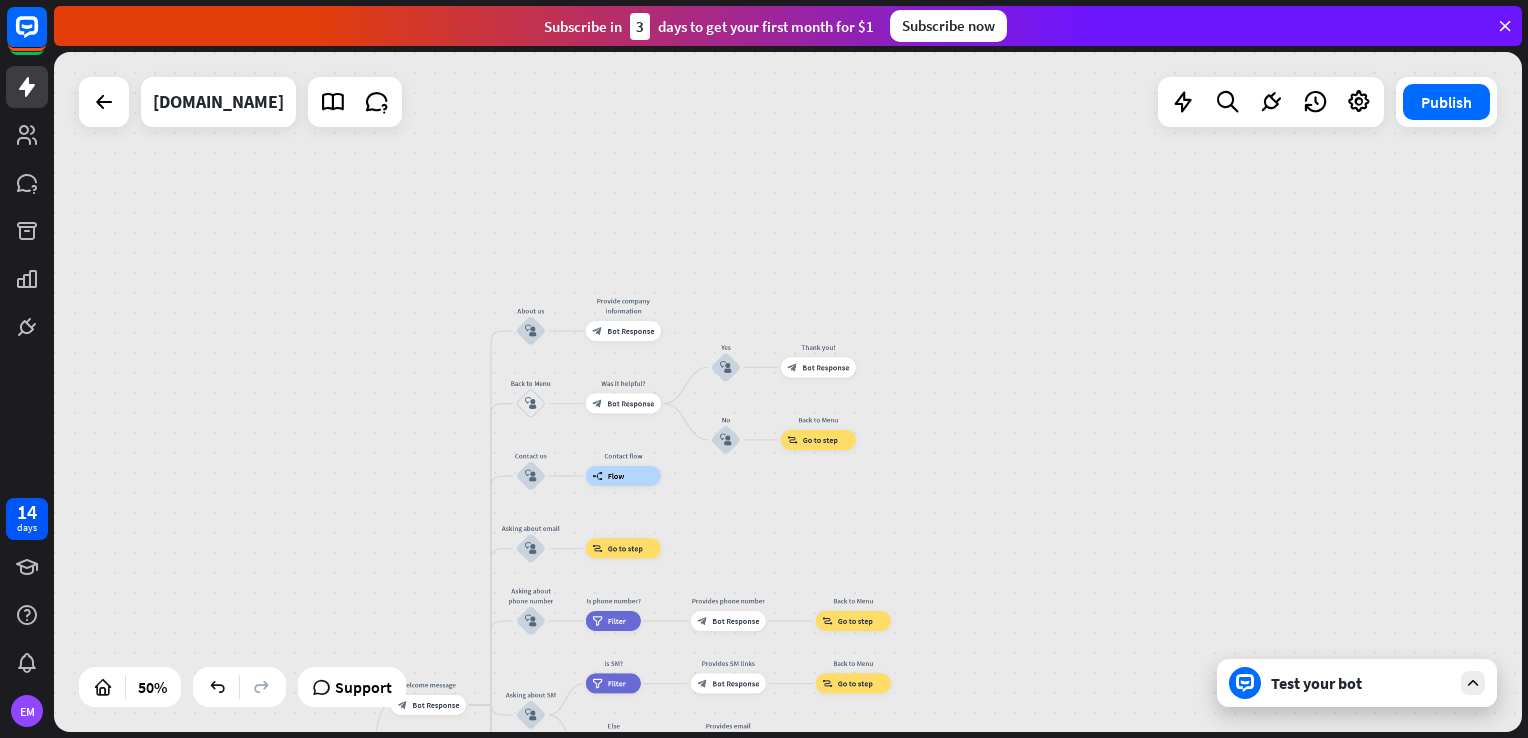 drag, startPoint x: 987, startPoint y: 533, endPoint x: 1019, endPoint y: 258, distance: 276.85556 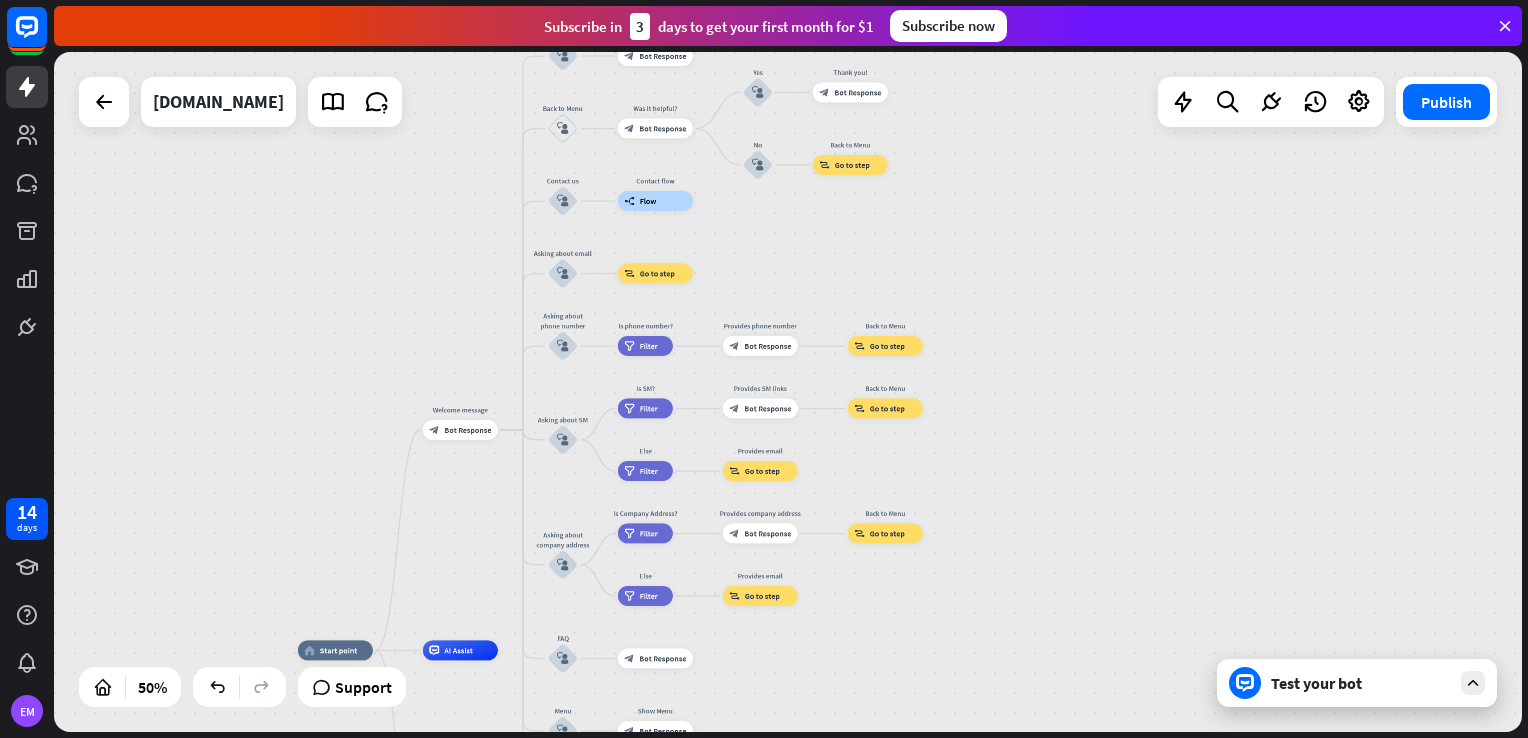 drag, startPoint x: 1048, startPoint y: 449, endPoint x: 1071, endPoint y: 112, distance: 337.78397 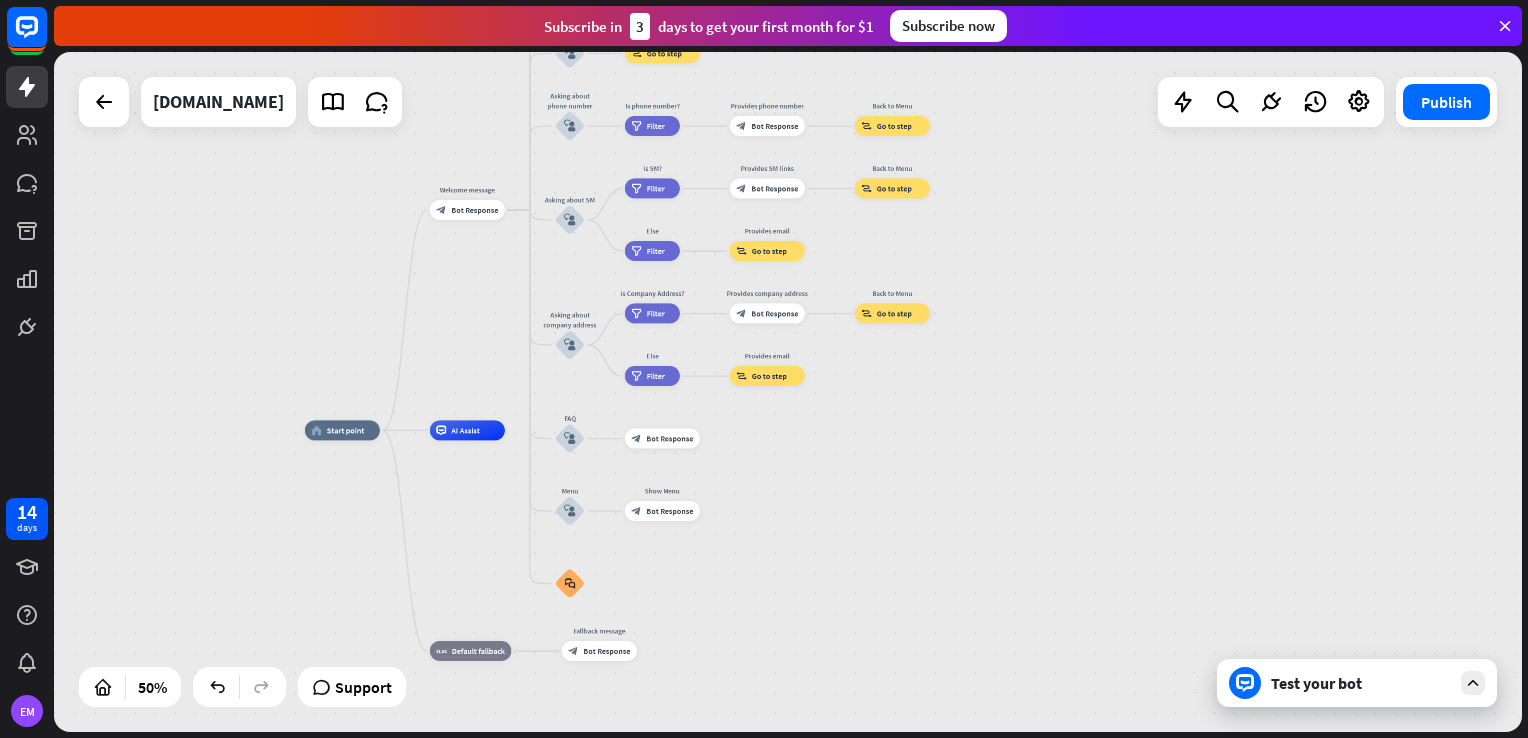 drag, startPoint x: 997, startPoint y: 378, endPoint x: 940, endPoint y: 690, distance: 317.164 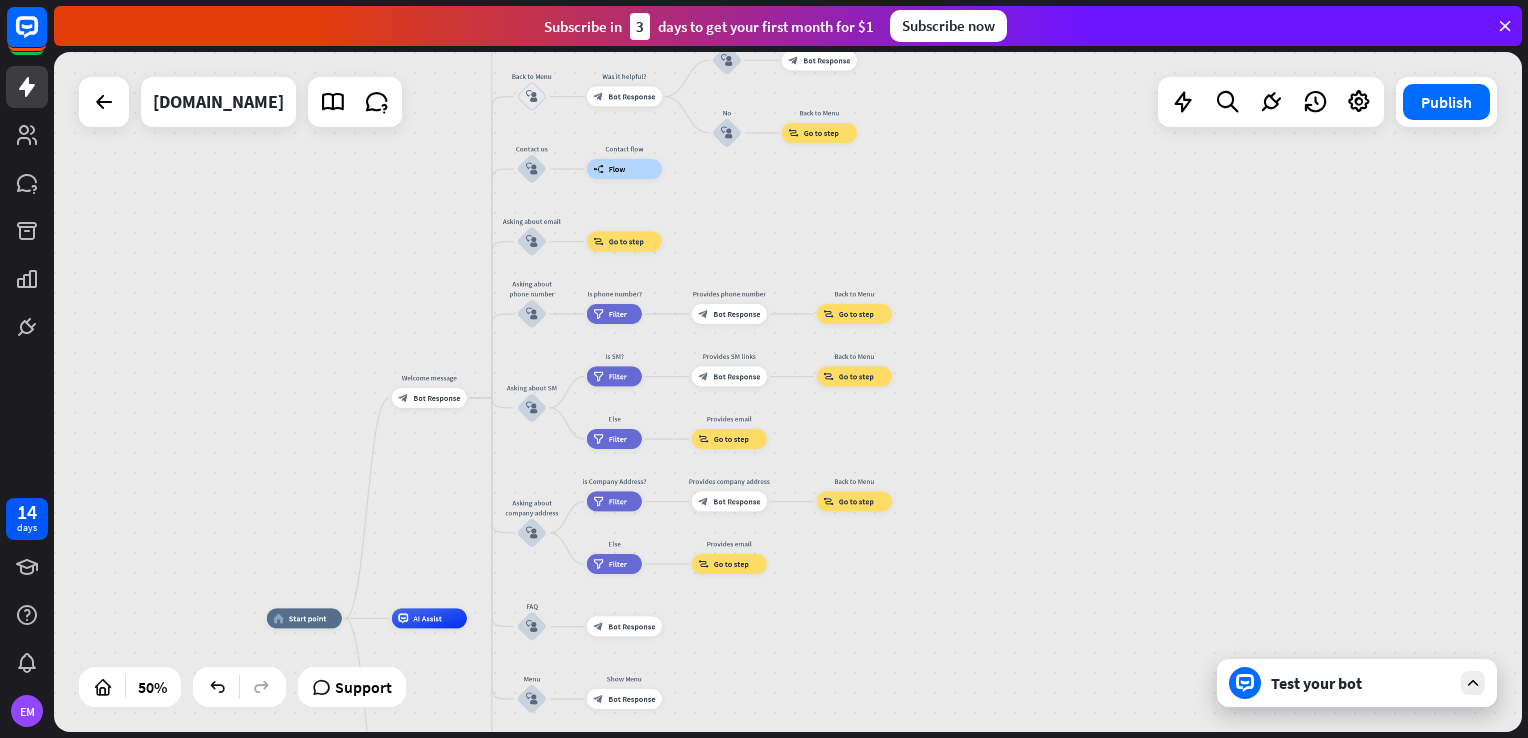drag, startPoint x: 1121, startPoint y: 390, endPoint x: 1120, endPoint y: 486, distance: 96.00521 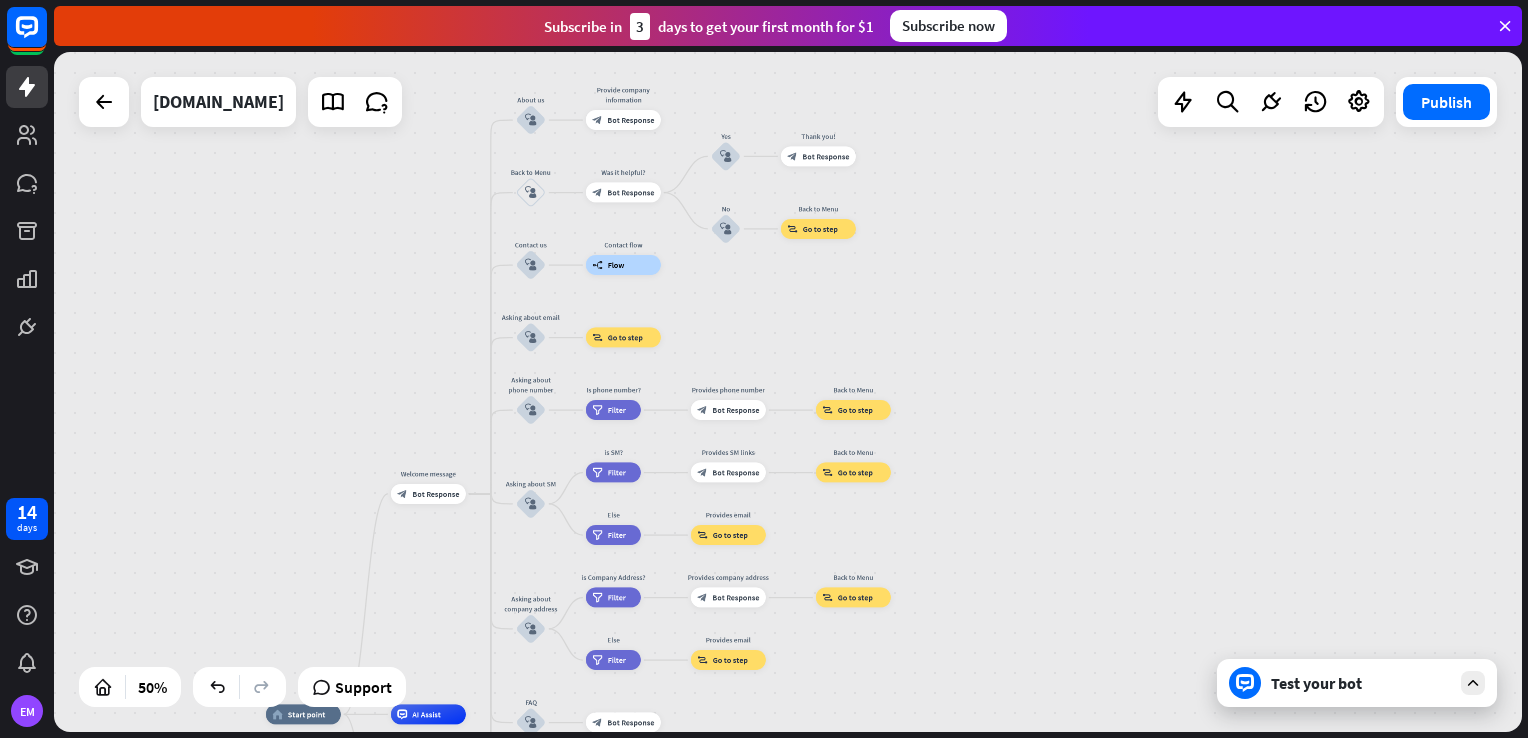 click on "Test your bot" at bounding box center (1357, 683) 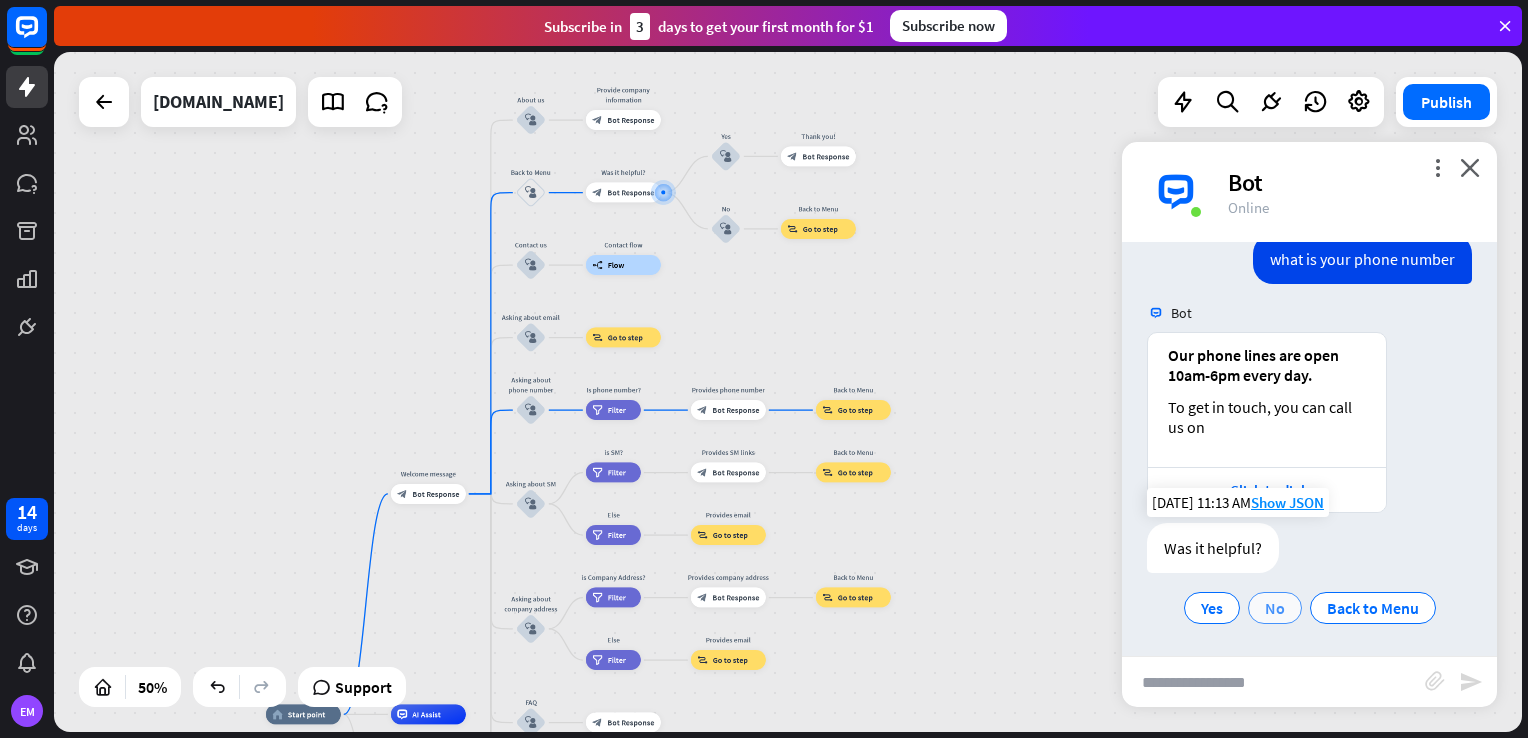 click on "No" at bounding box center [1275, 608] 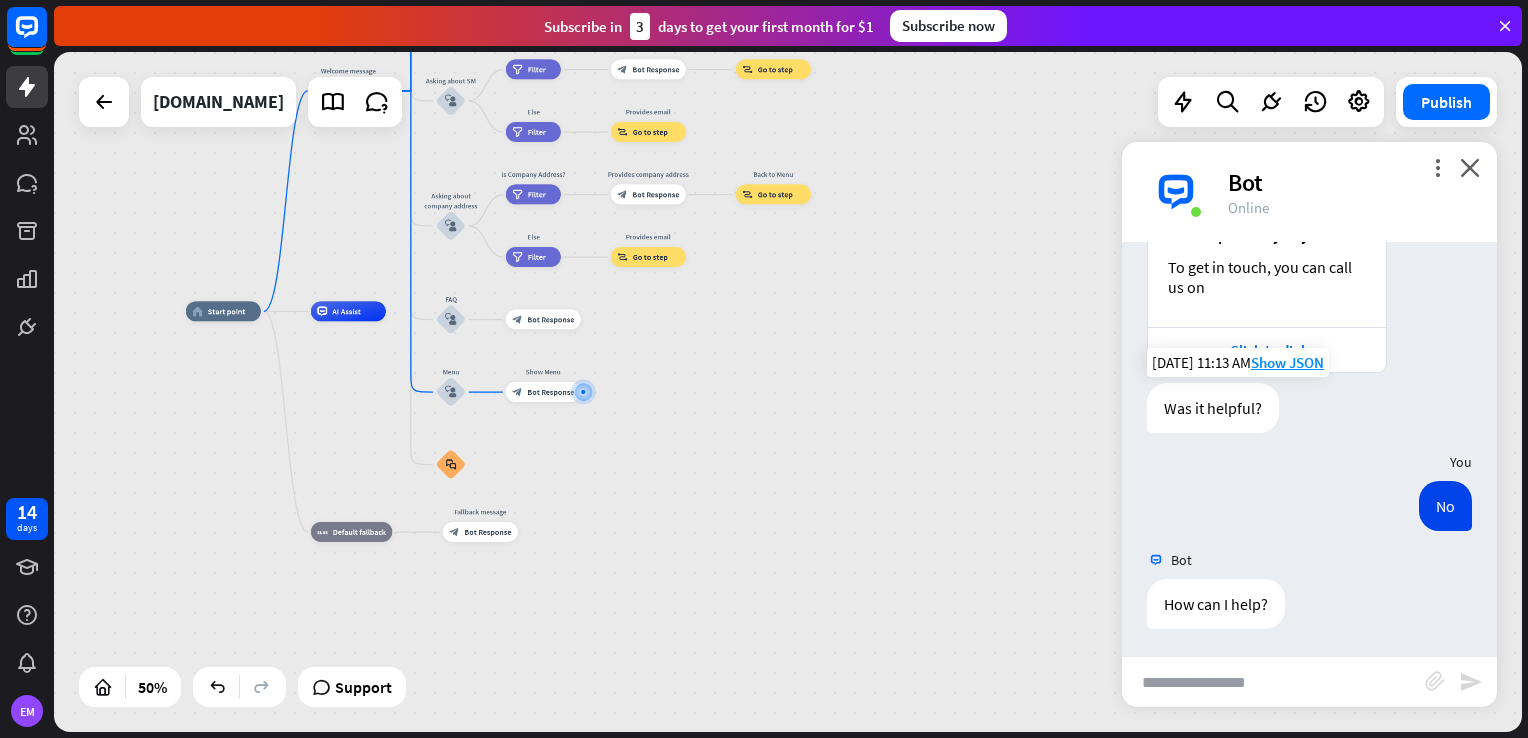 click at bounding box center (1273, 682) 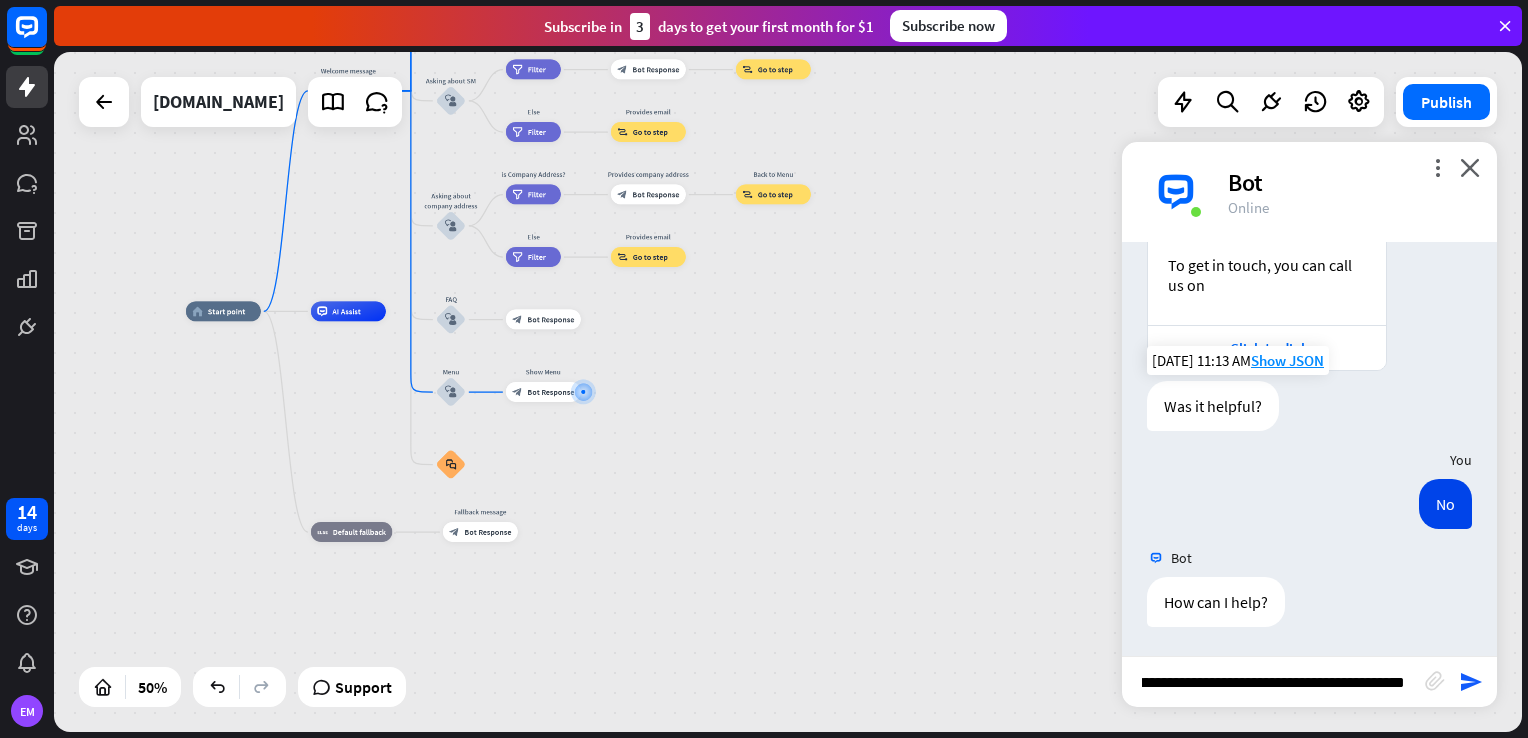 scroll, scrollTop: 0, scrollLeft: 92, axis: horizontal 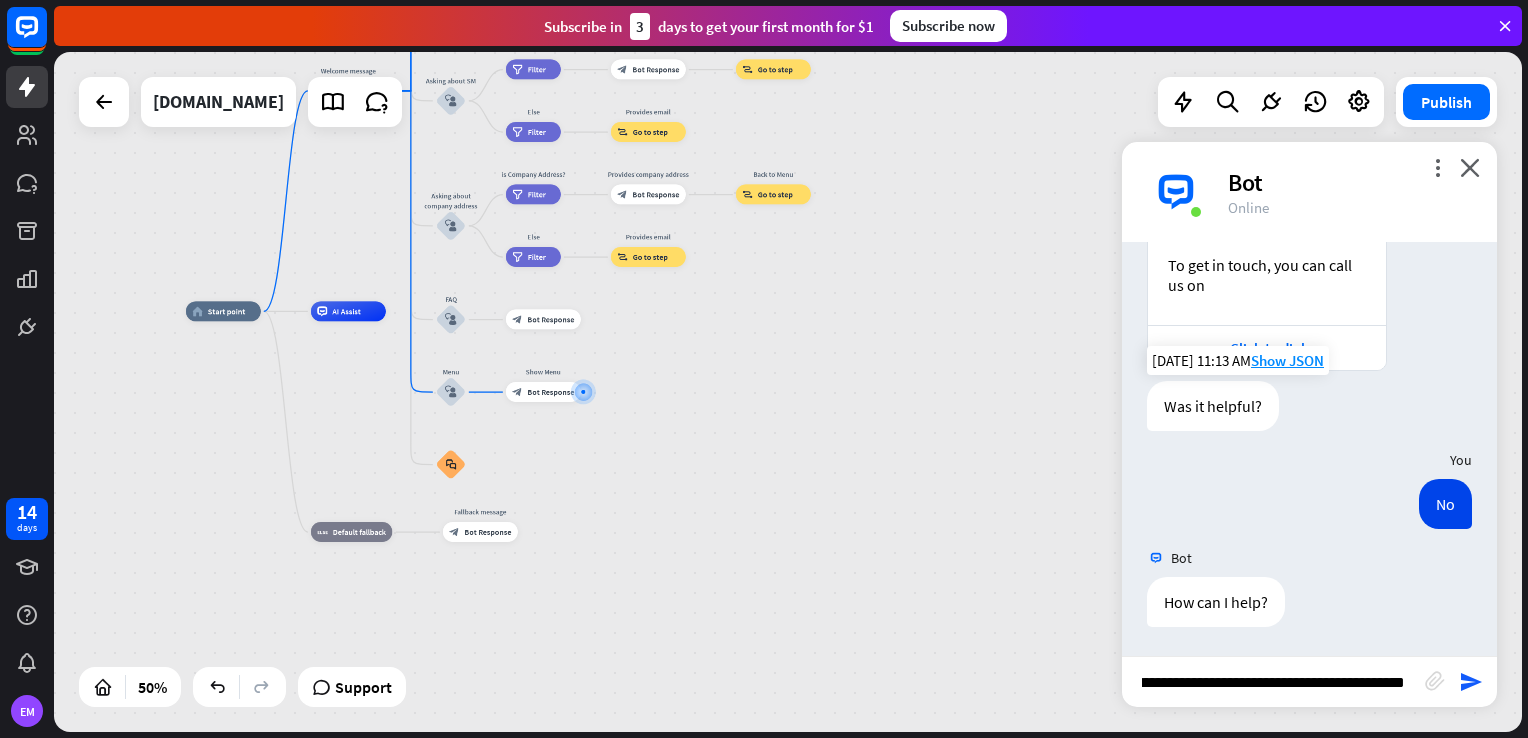 type on "**********" 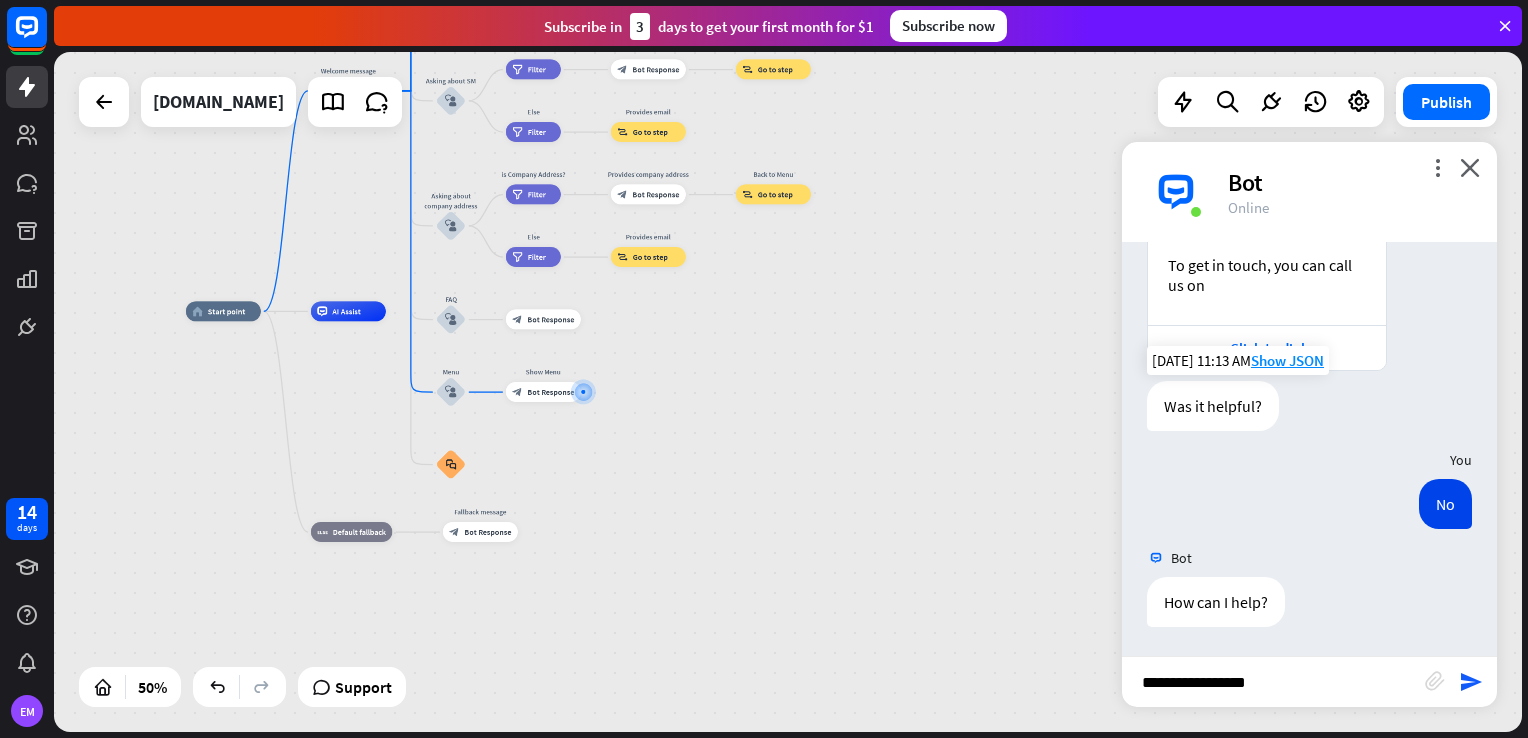 scroll, scrollTop: 0, scrollLeft: 0, axis: both 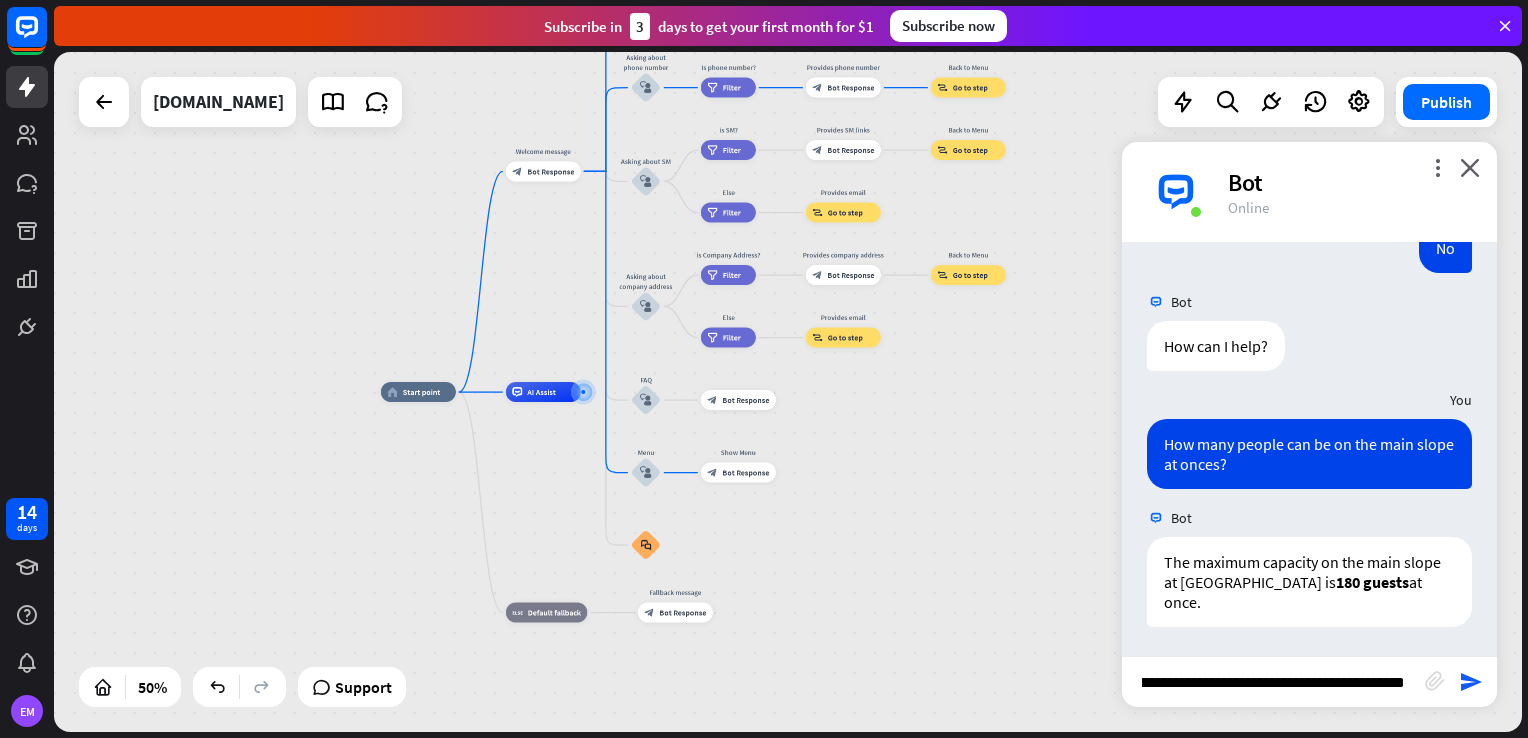 type on "**********" 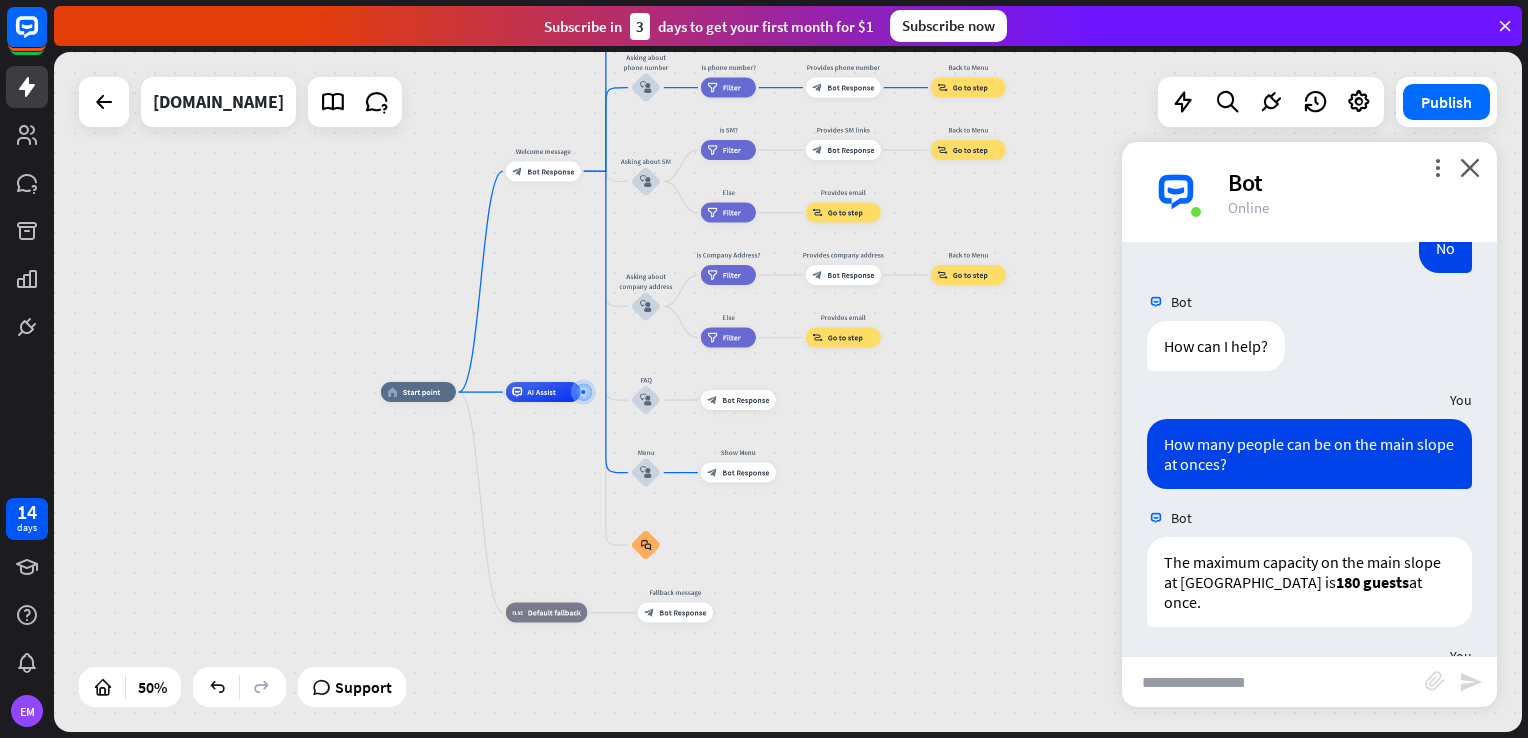 scroll, scrollTop: 0, scrollLeft: 0, axis: both 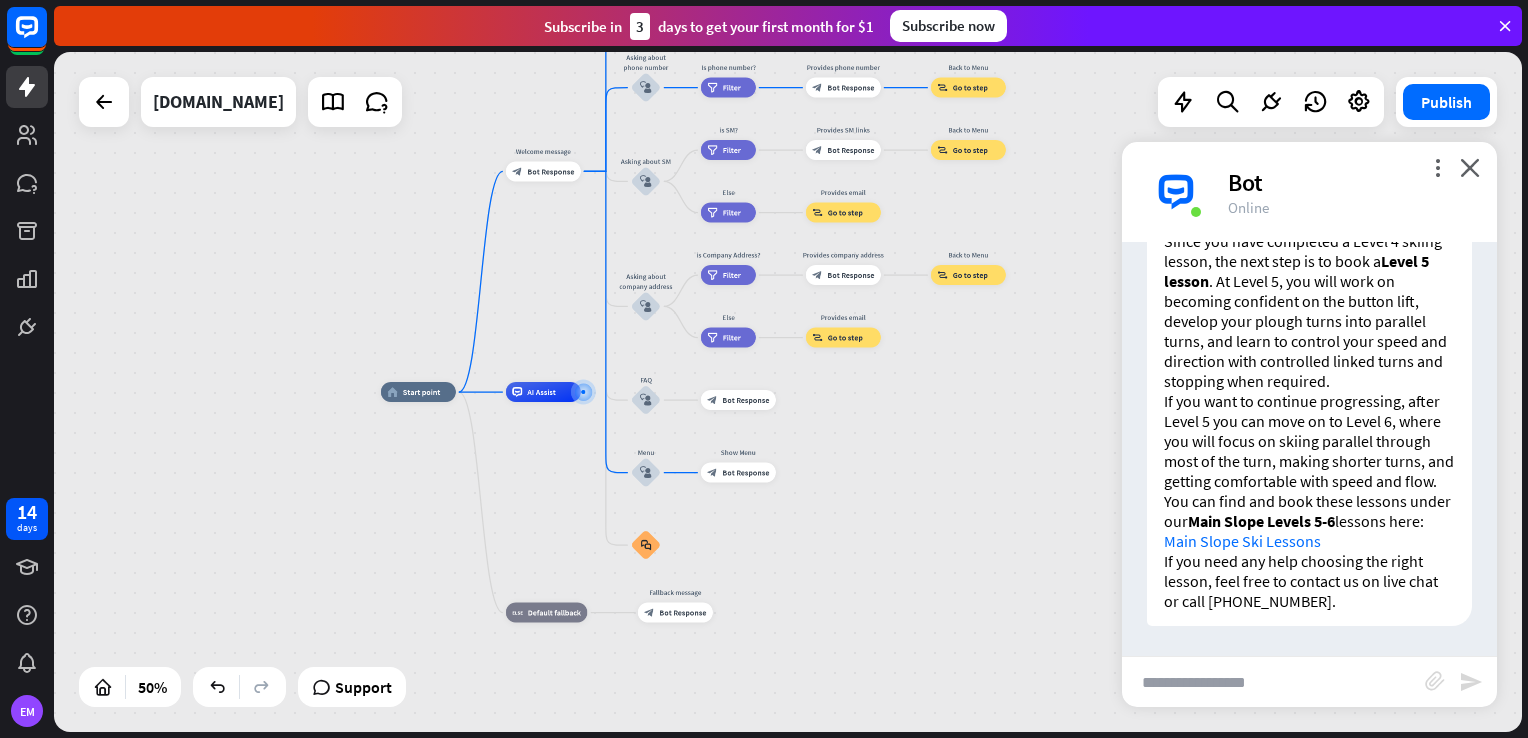 click at bounding box center (1273, 682) 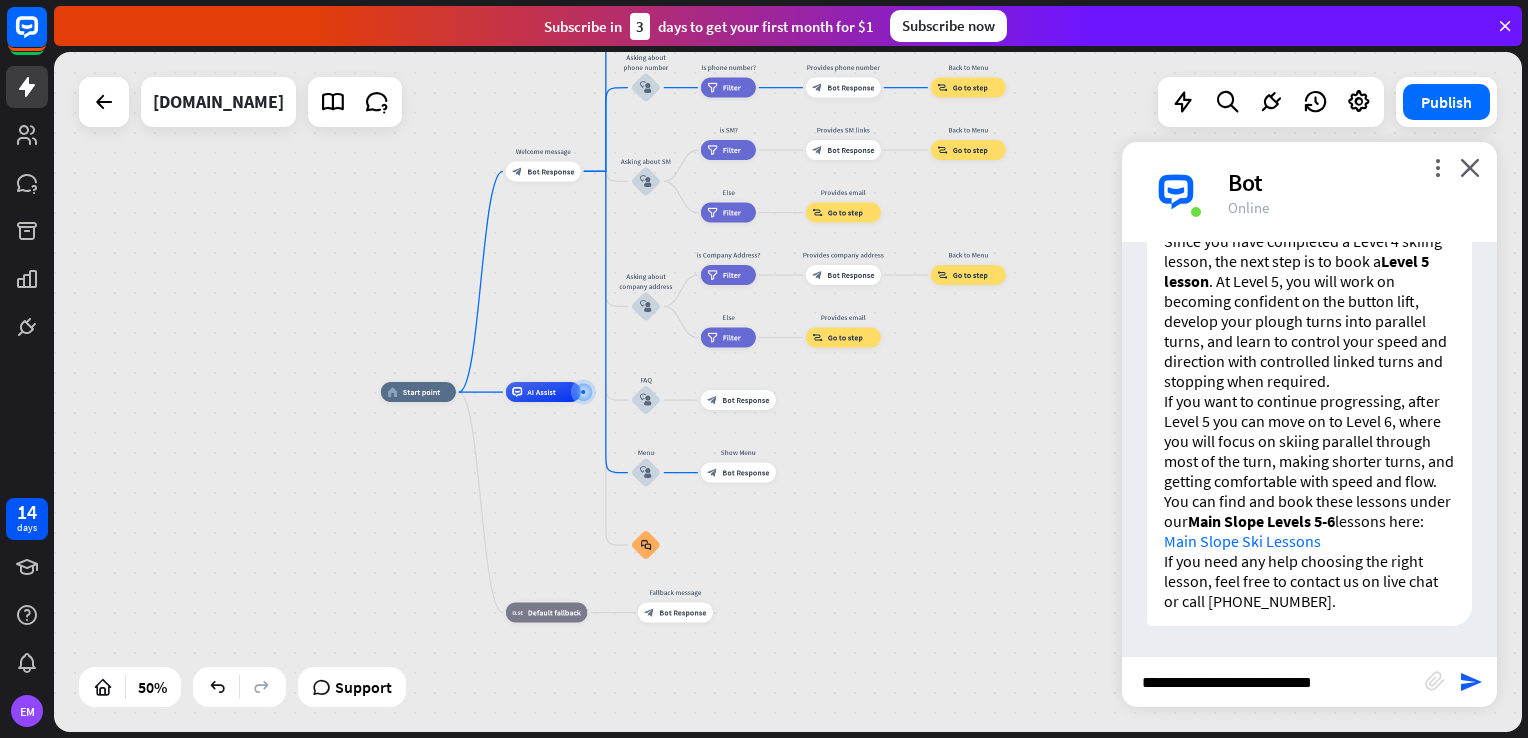 type on "**********" 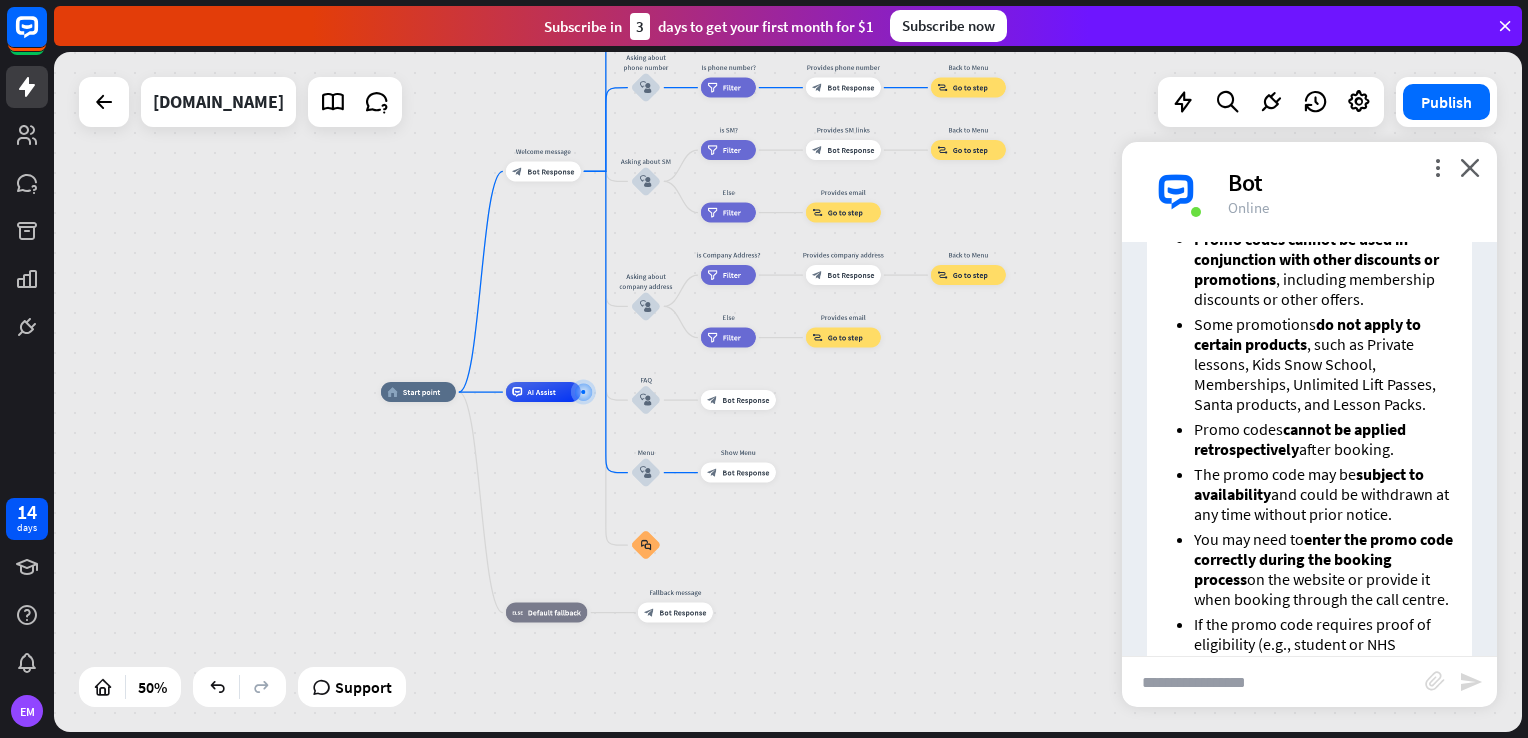 scroll, scrollTop: 1808, scrollLeft: 0, axis: vertical 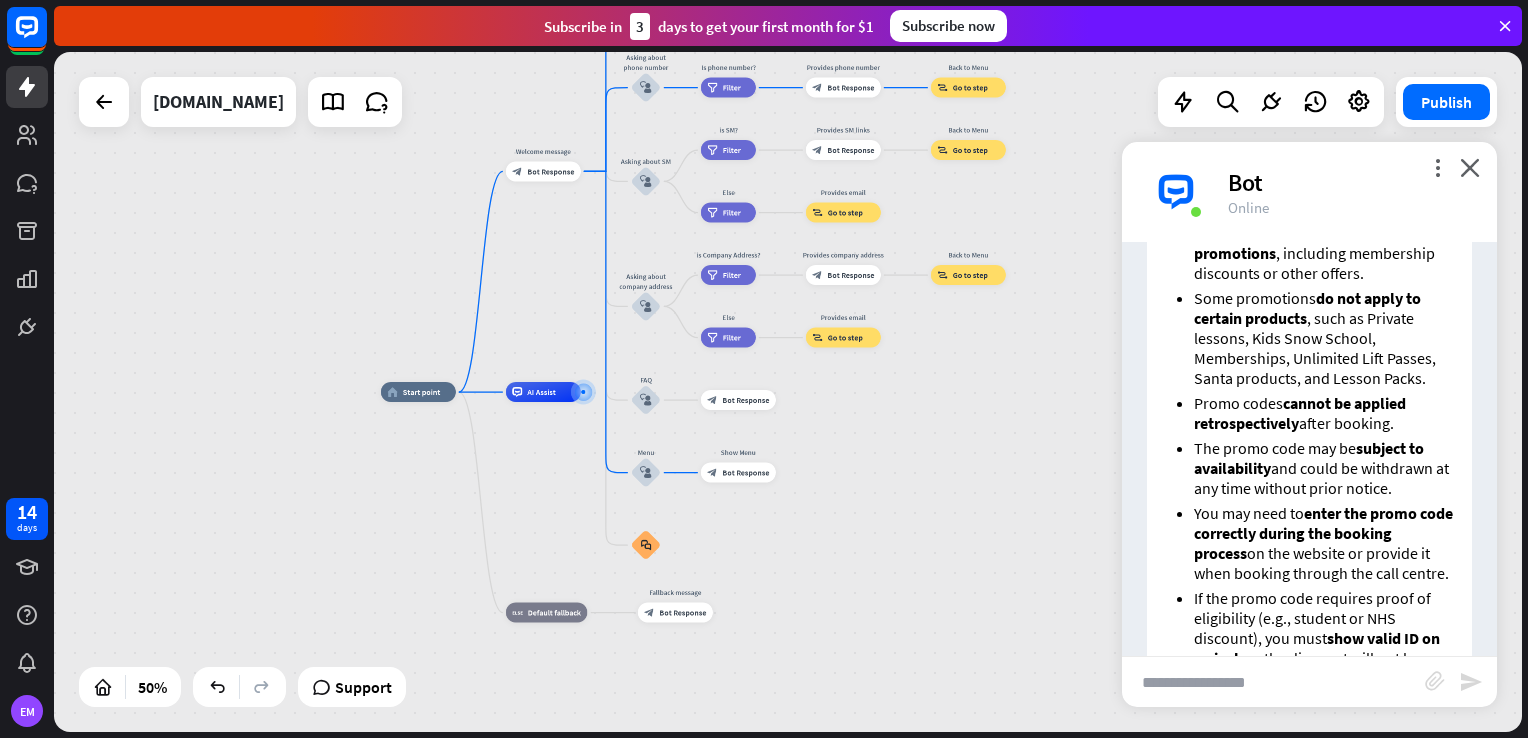 click on "cannot be applied retrospectively" at bounding box center (1300, 413) 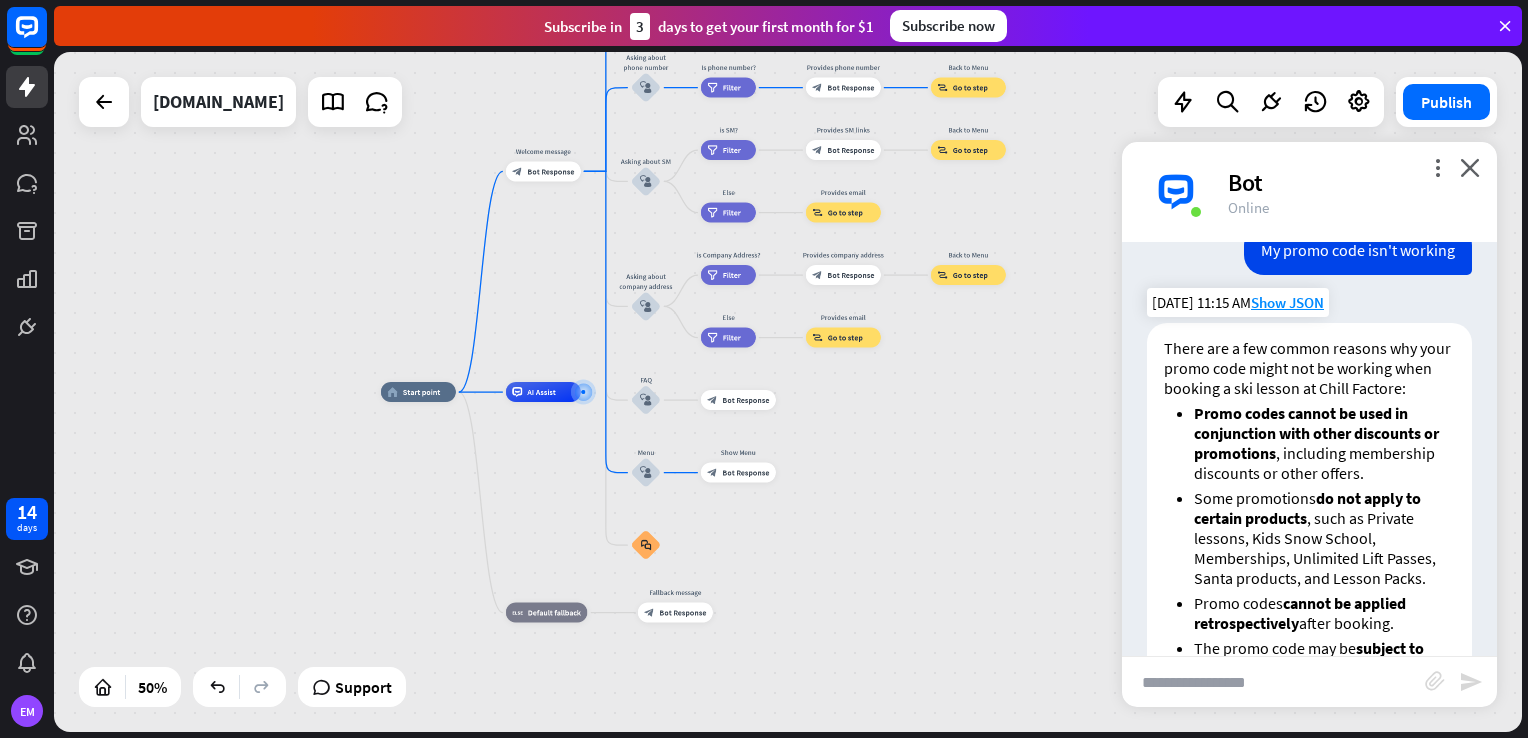 scroll, scrollTop: 2108, scrollLeft: 0, axis: vertical 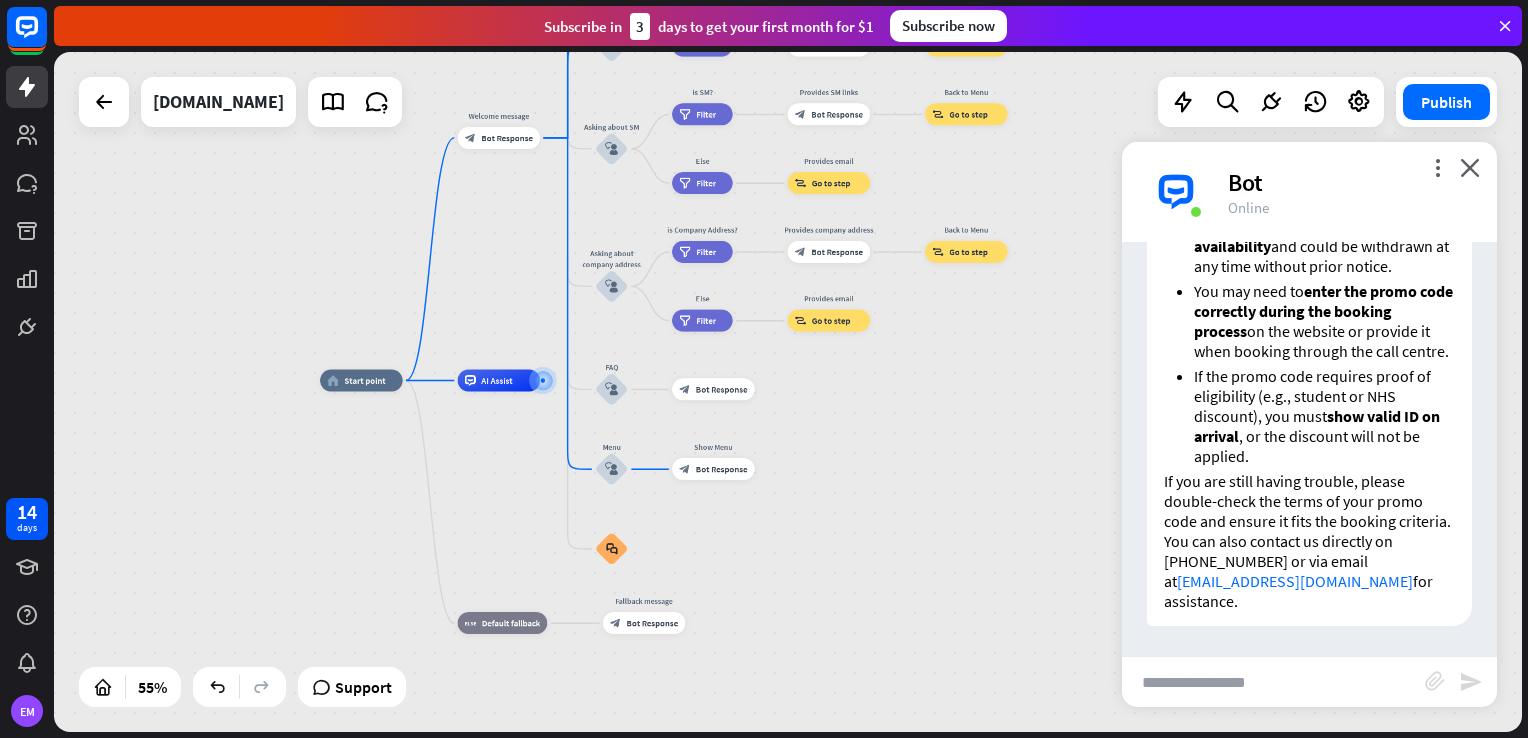 click at bounding box center [1273, 682] 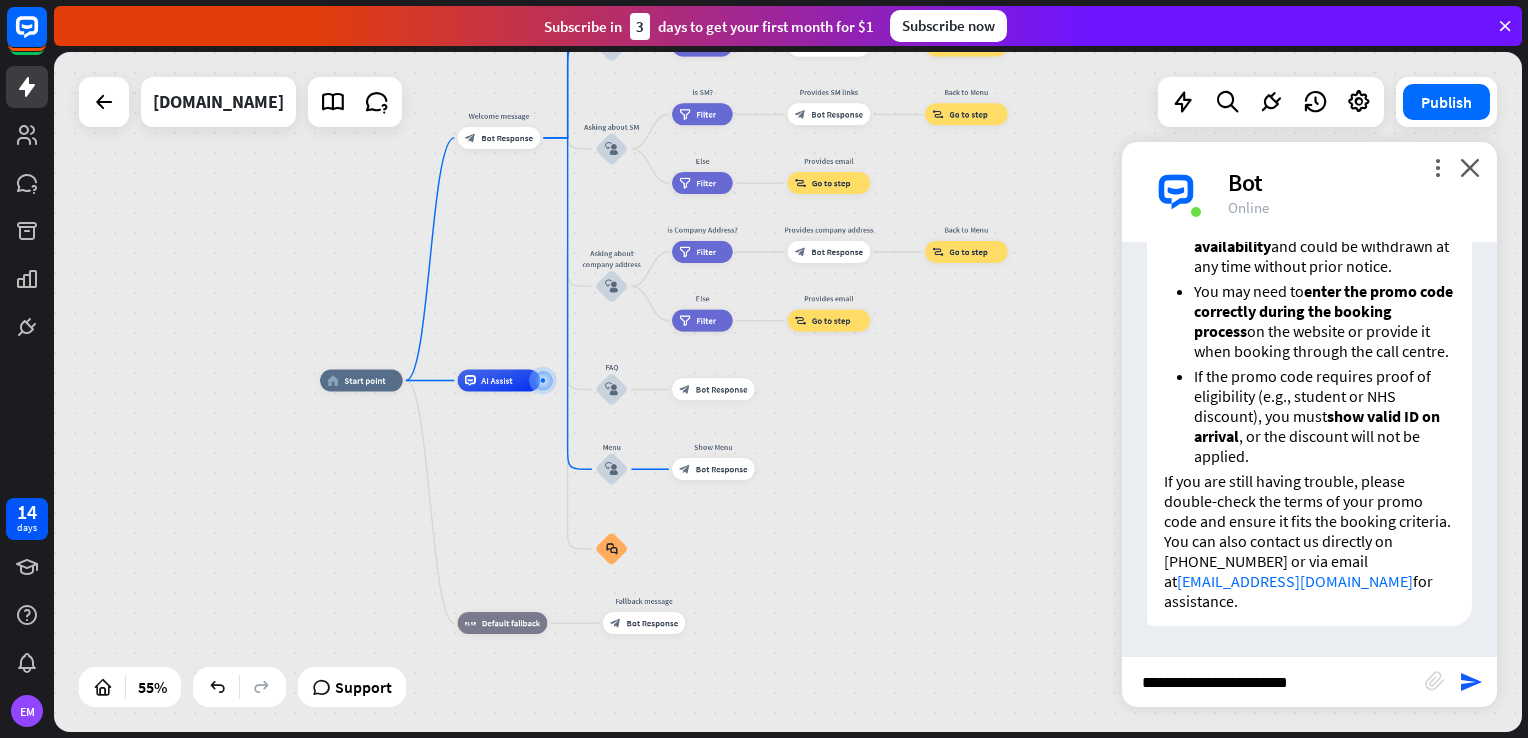 type on "**********" 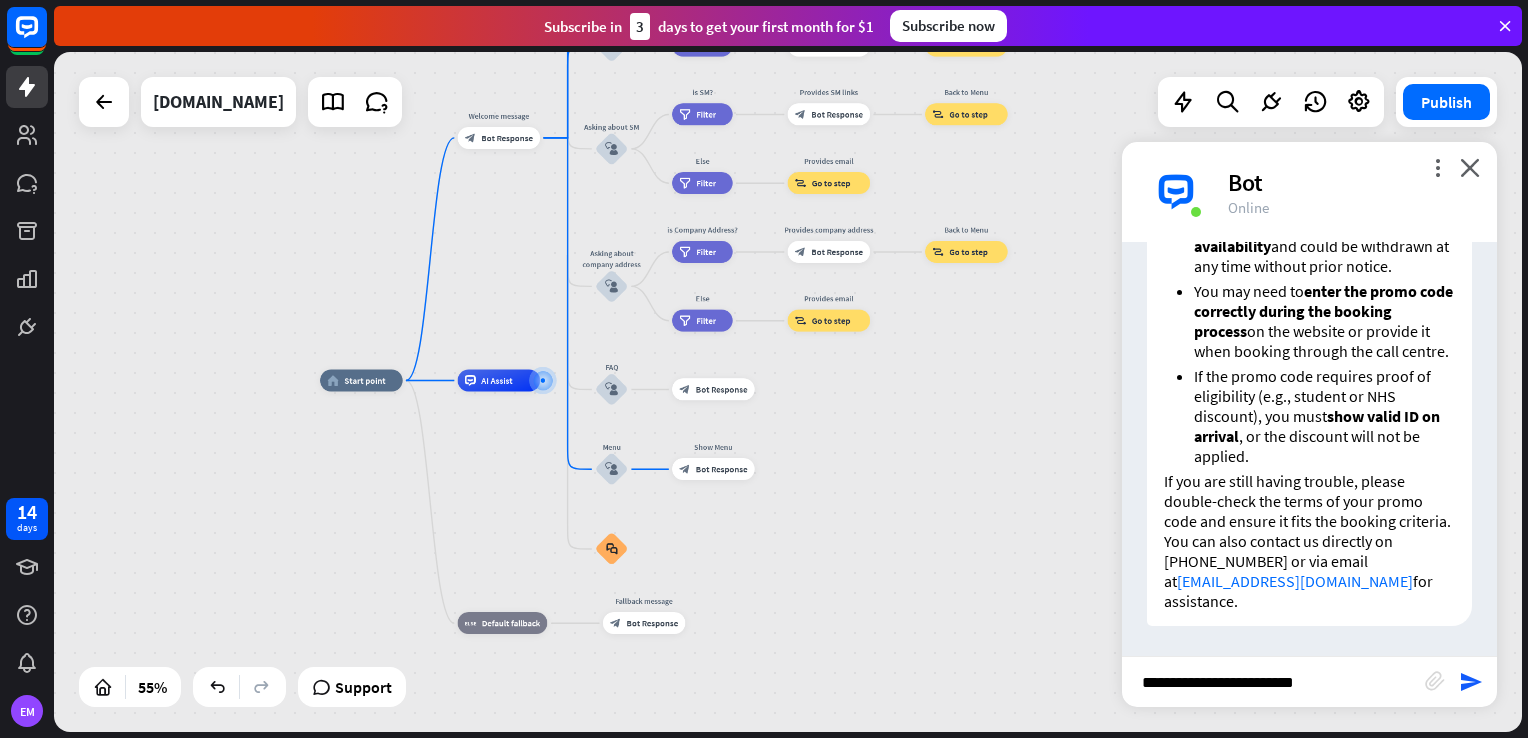 type 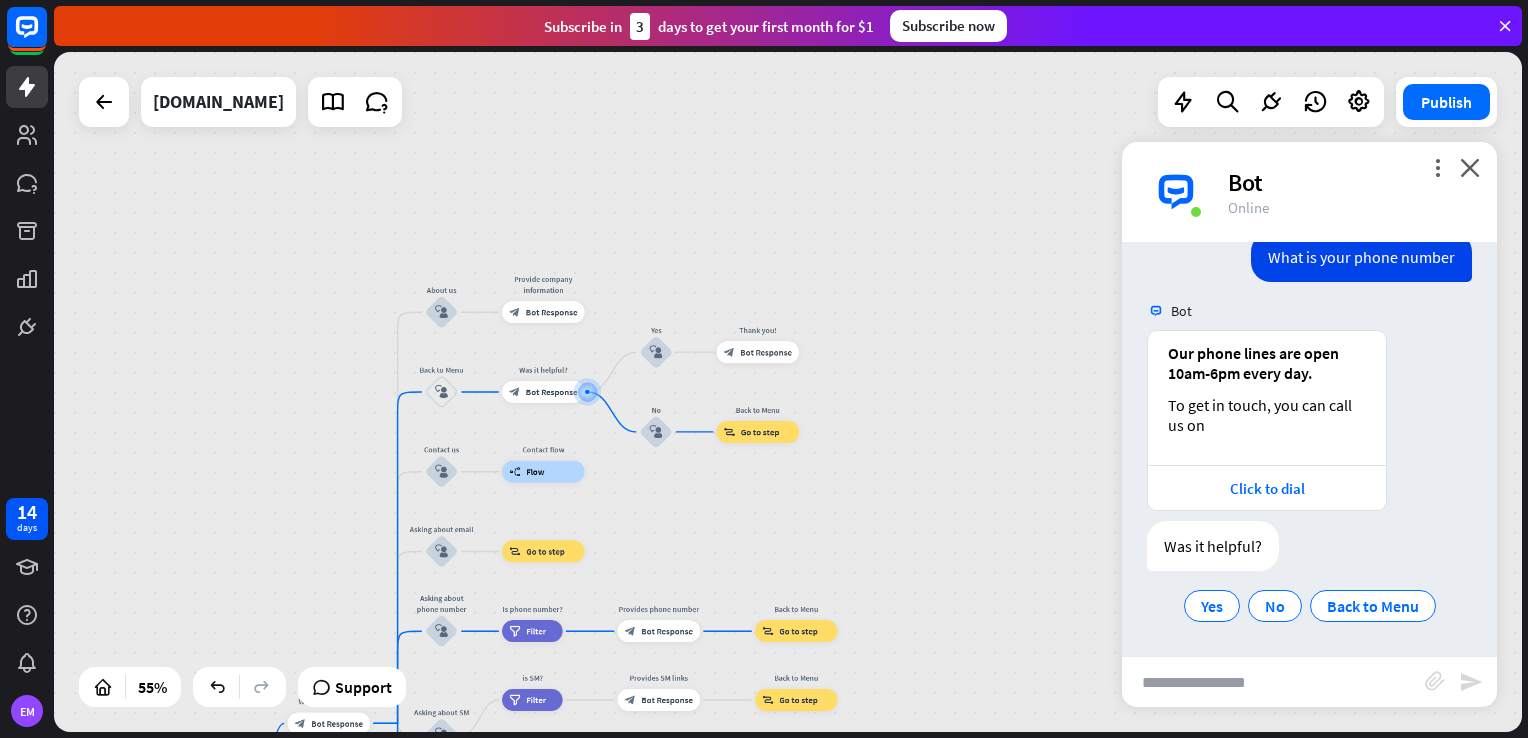 scroll, scrollTop: 2550, scrollLeft: 0, axis: vertical 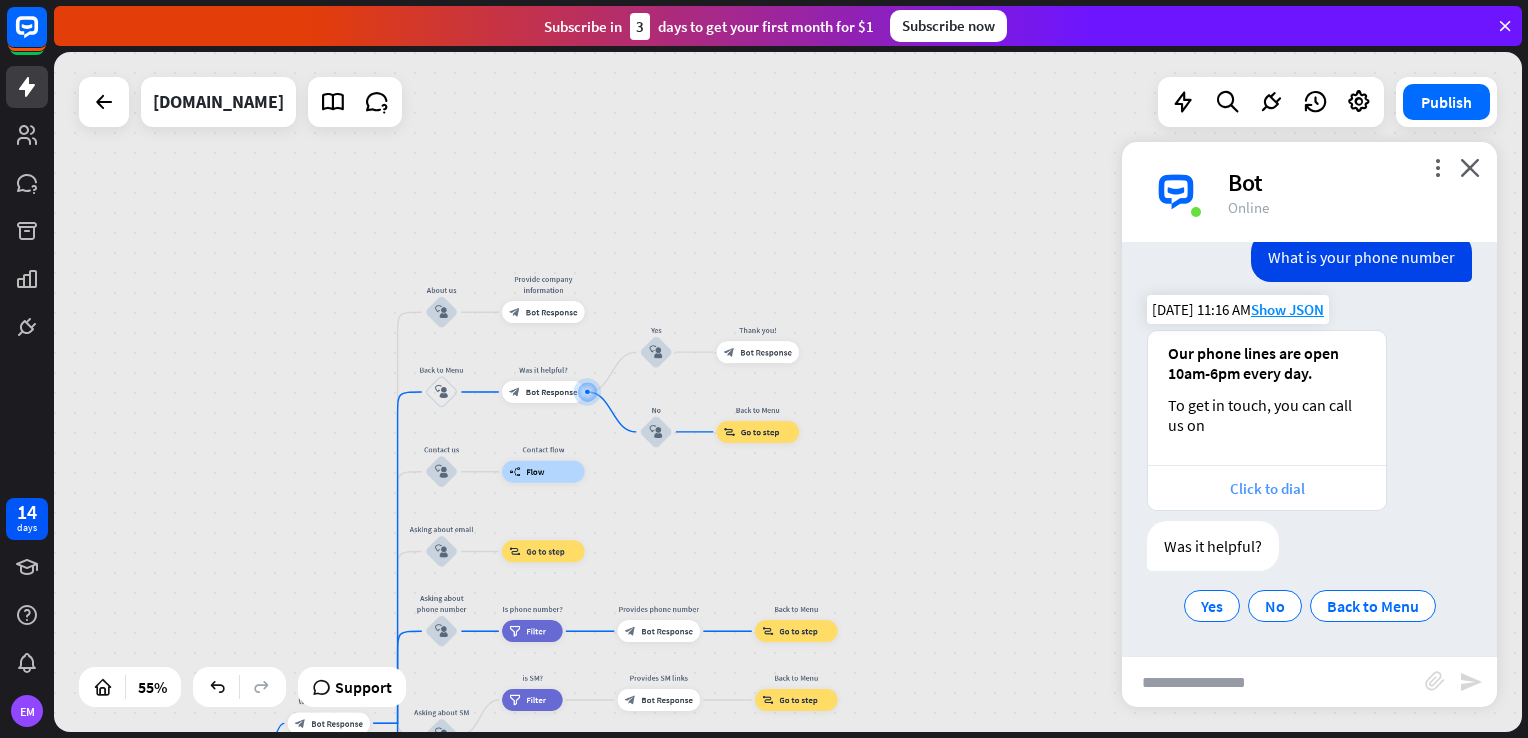 click on "Click to dial" at bounding box center [1267, 488] 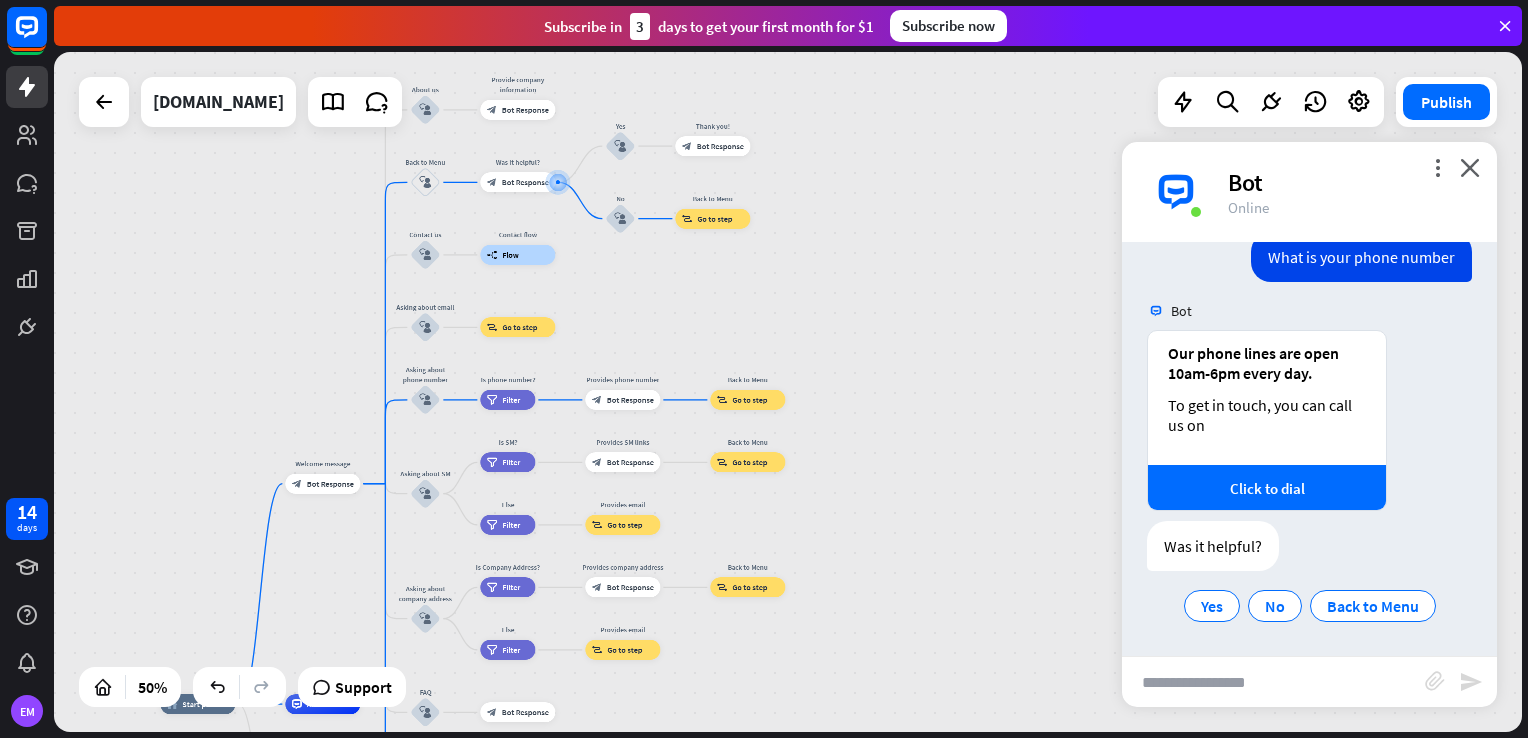 drag, startPoint x: 941, startPoint y: 521, endPoint x: 882, endPoint y: 321, distance: 208.52098 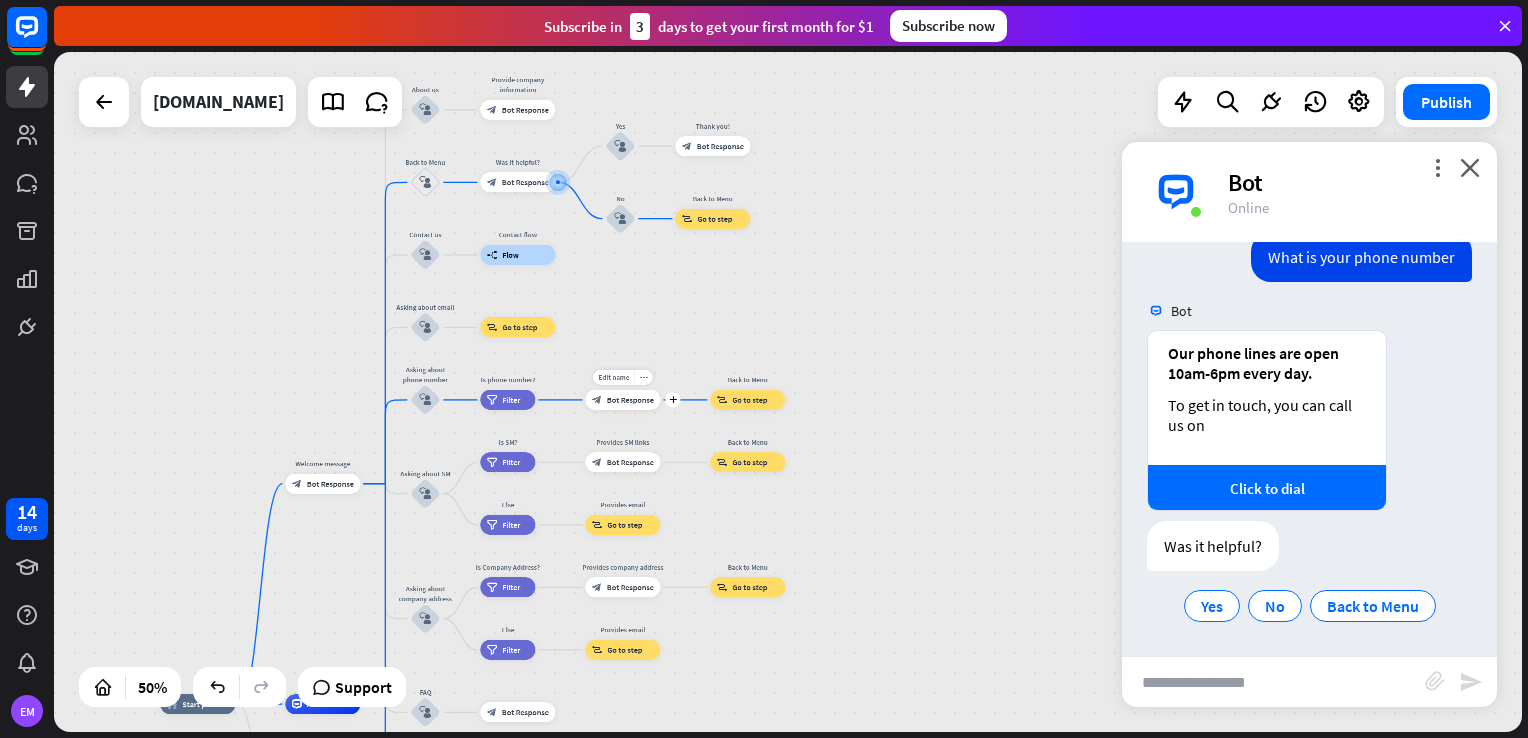 click on "Bot Response" at bounding box center [630, 400] 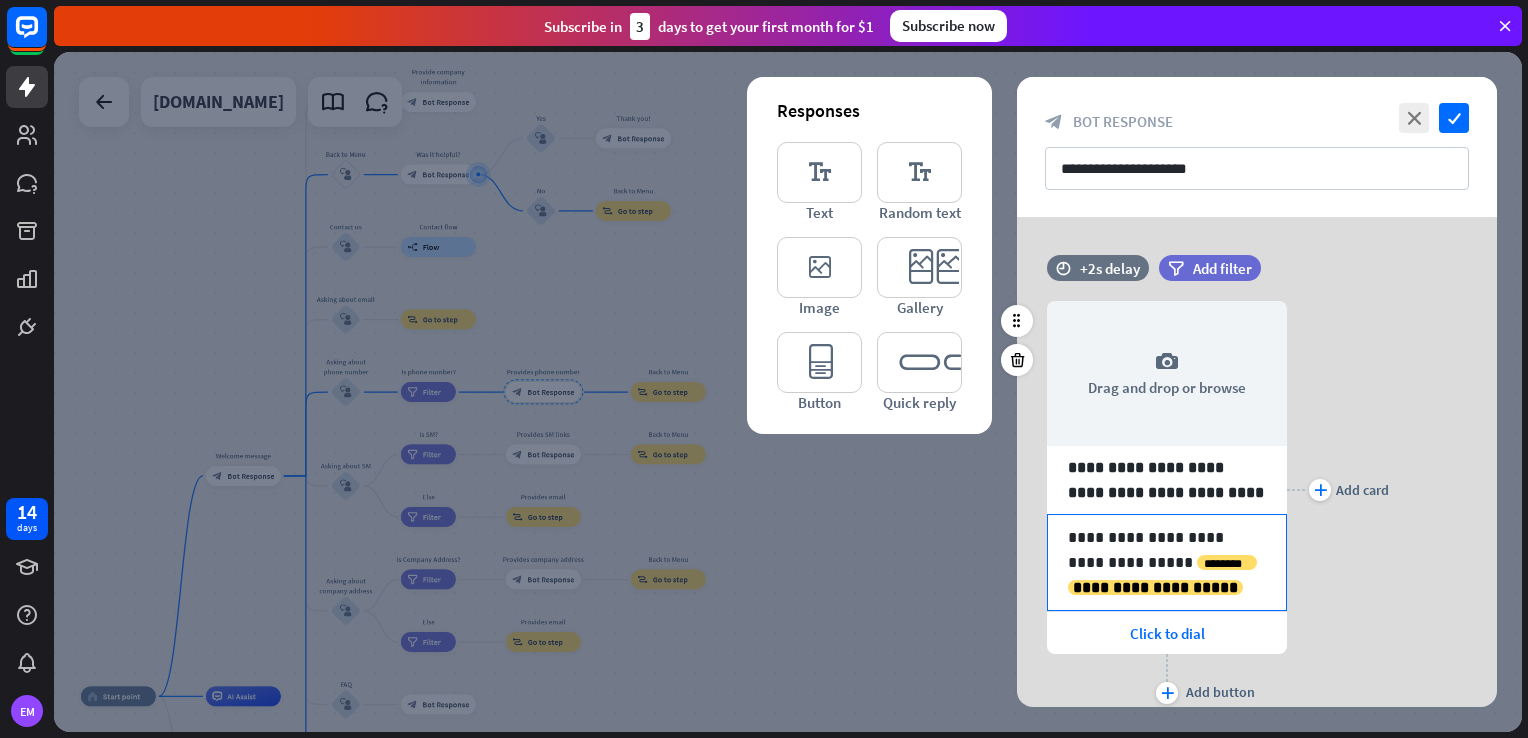 click on "**********" at bounding box center [1167, 562] 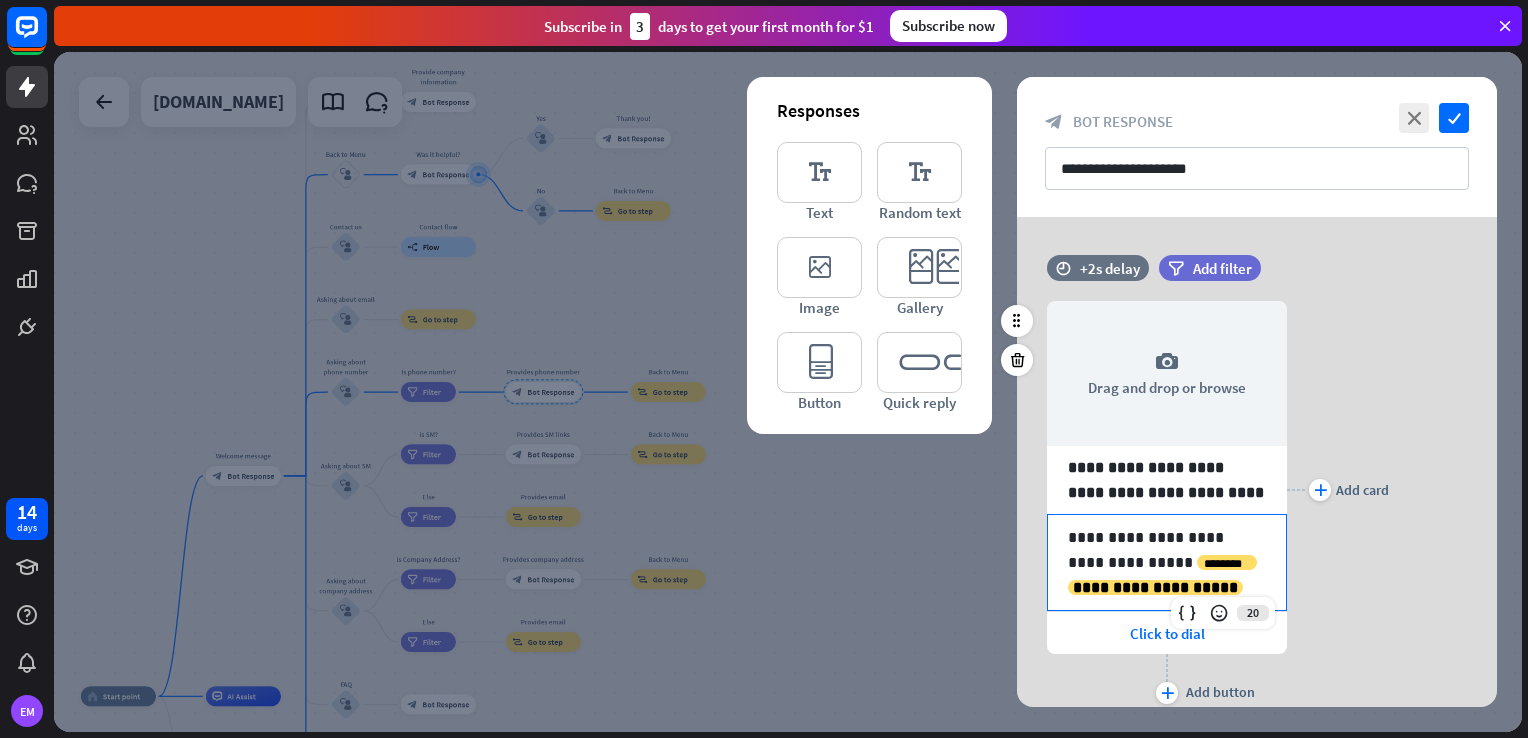 type 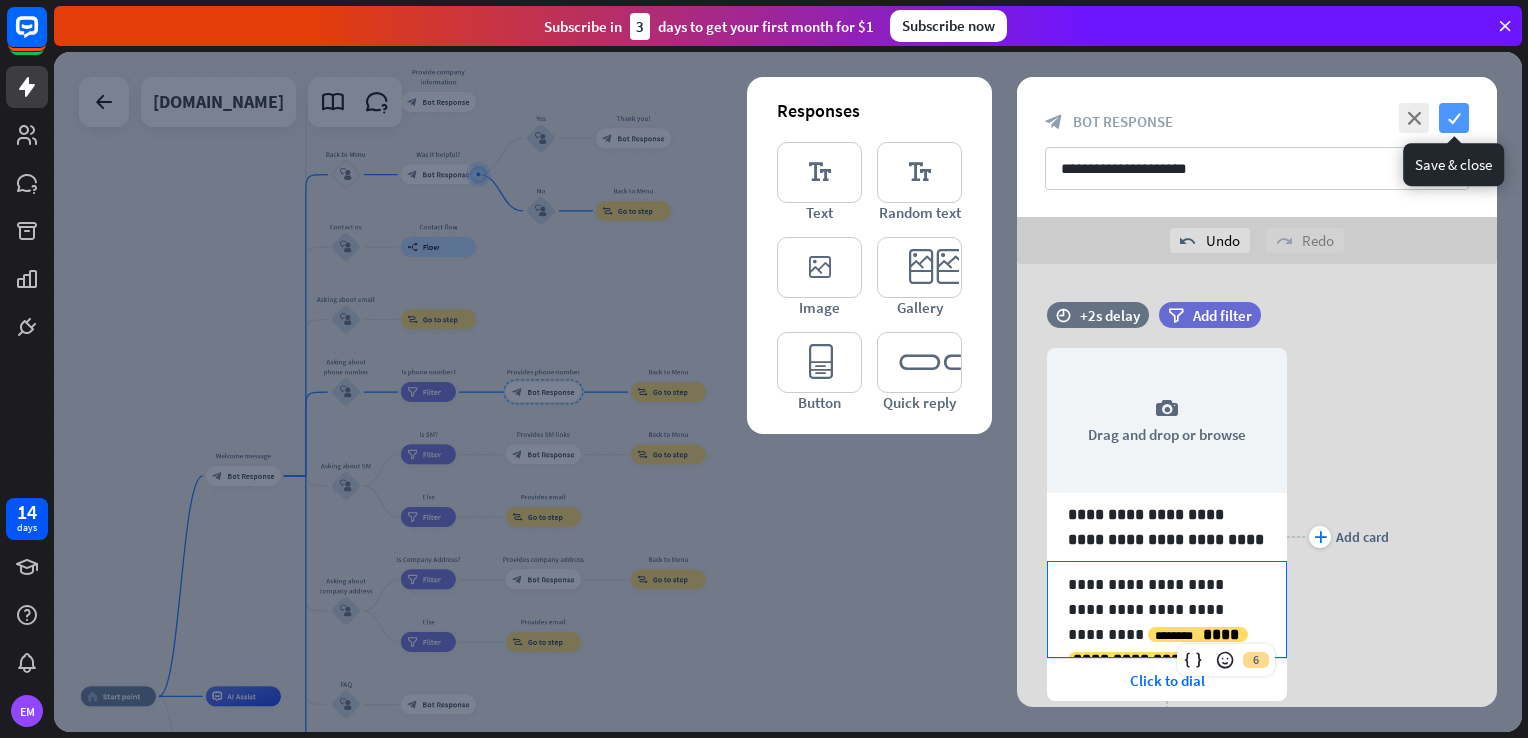click on "check" at bounding box center [1454, 118] 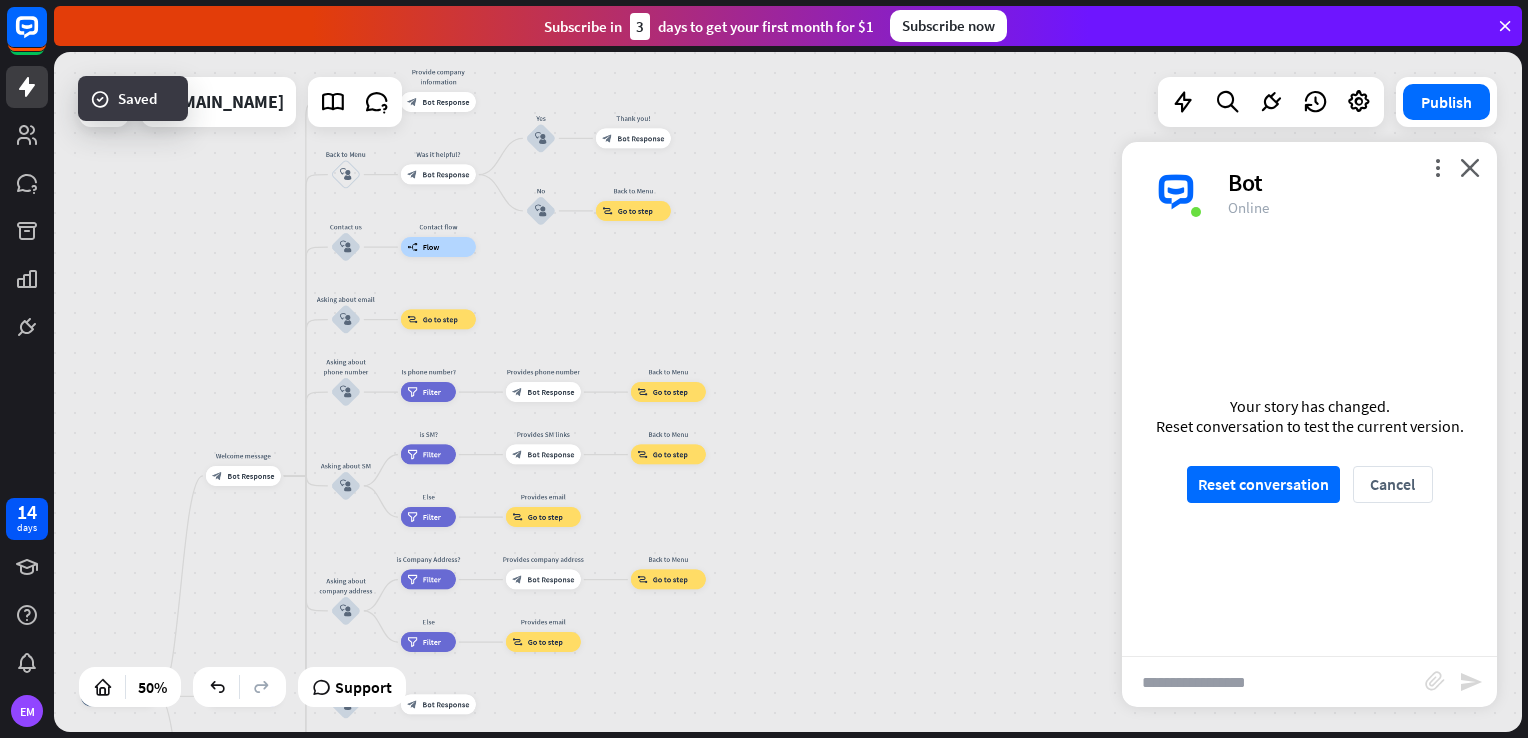 scroll, scrollTop: 2551, scrollLeft: 0, axis: vertical 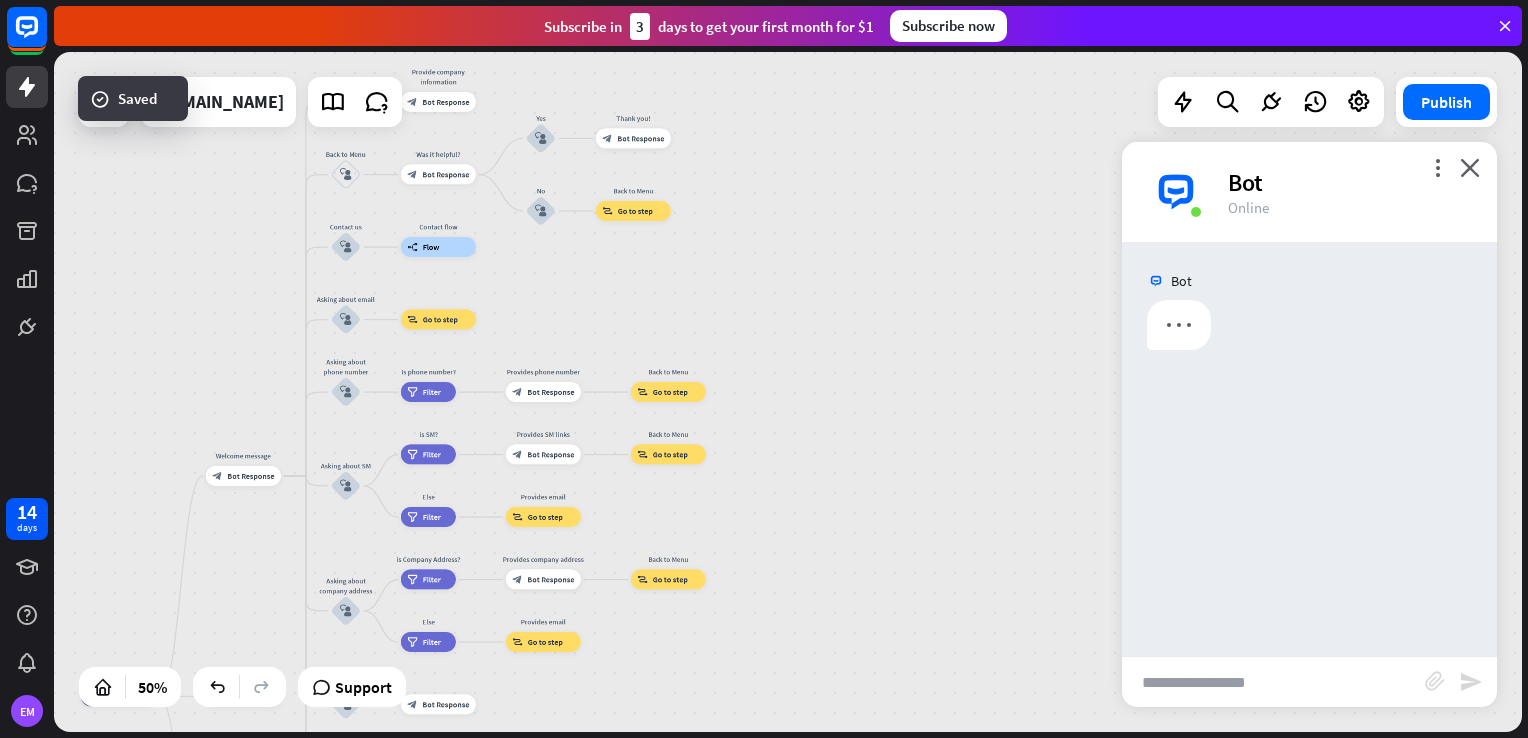 click at bounding box center (1273, 682) 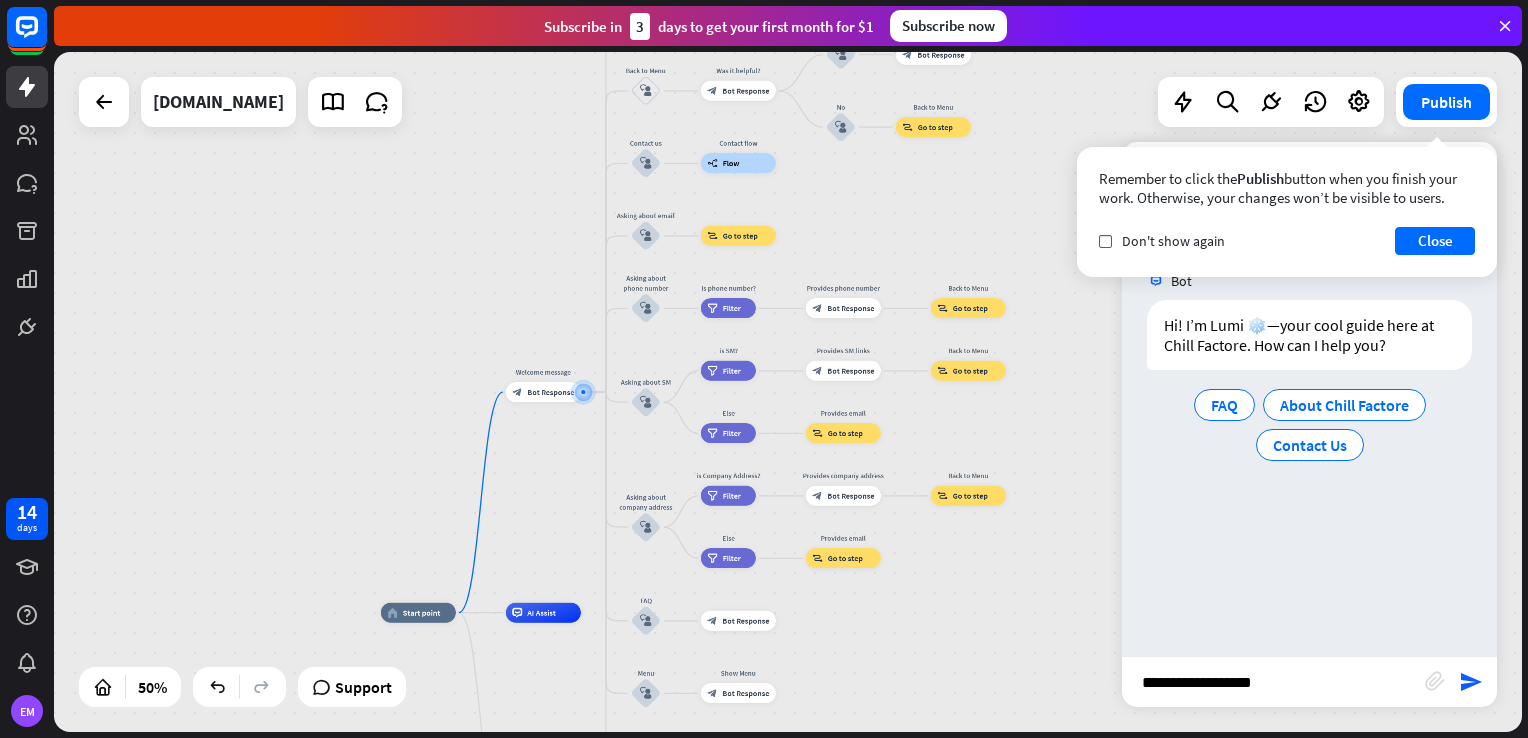 type on "**********" 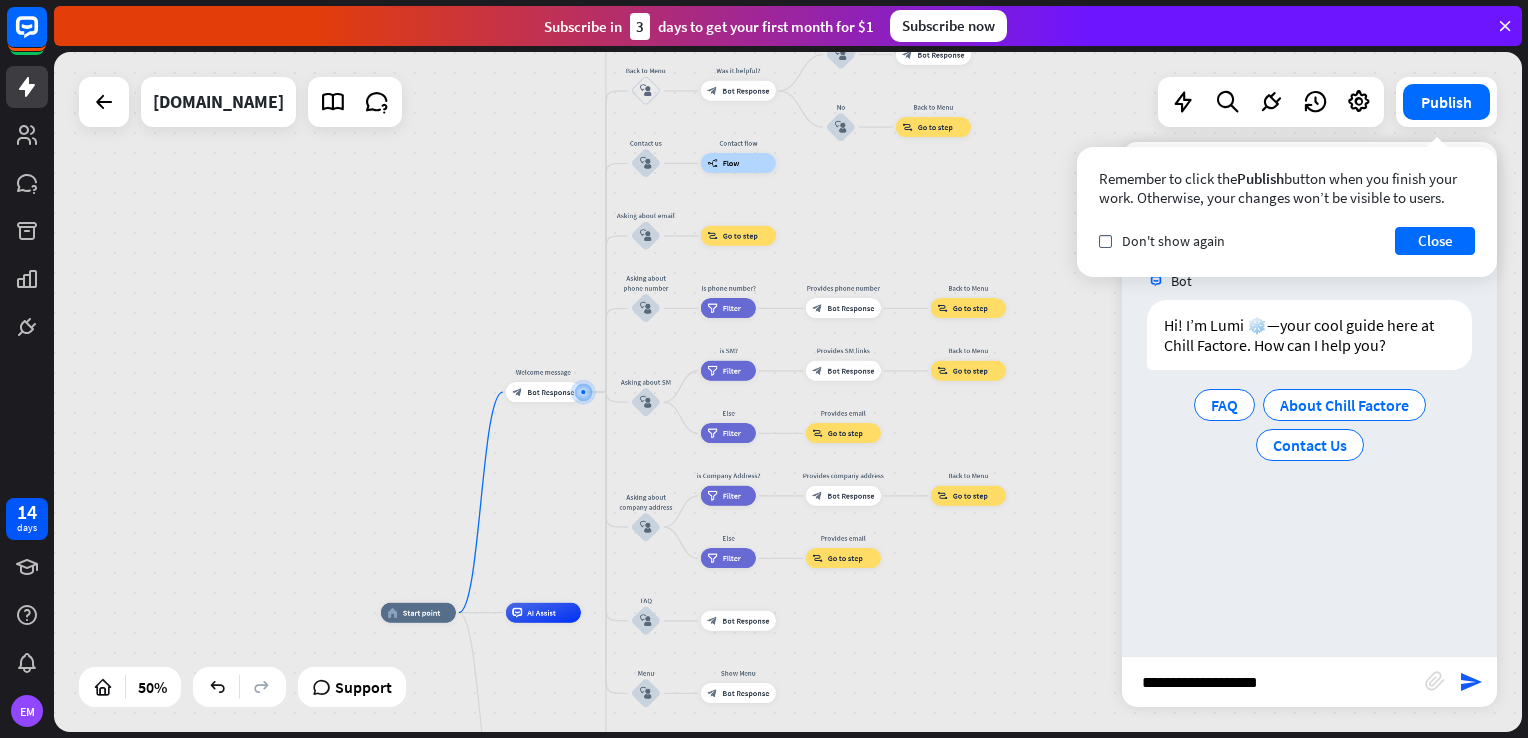 type 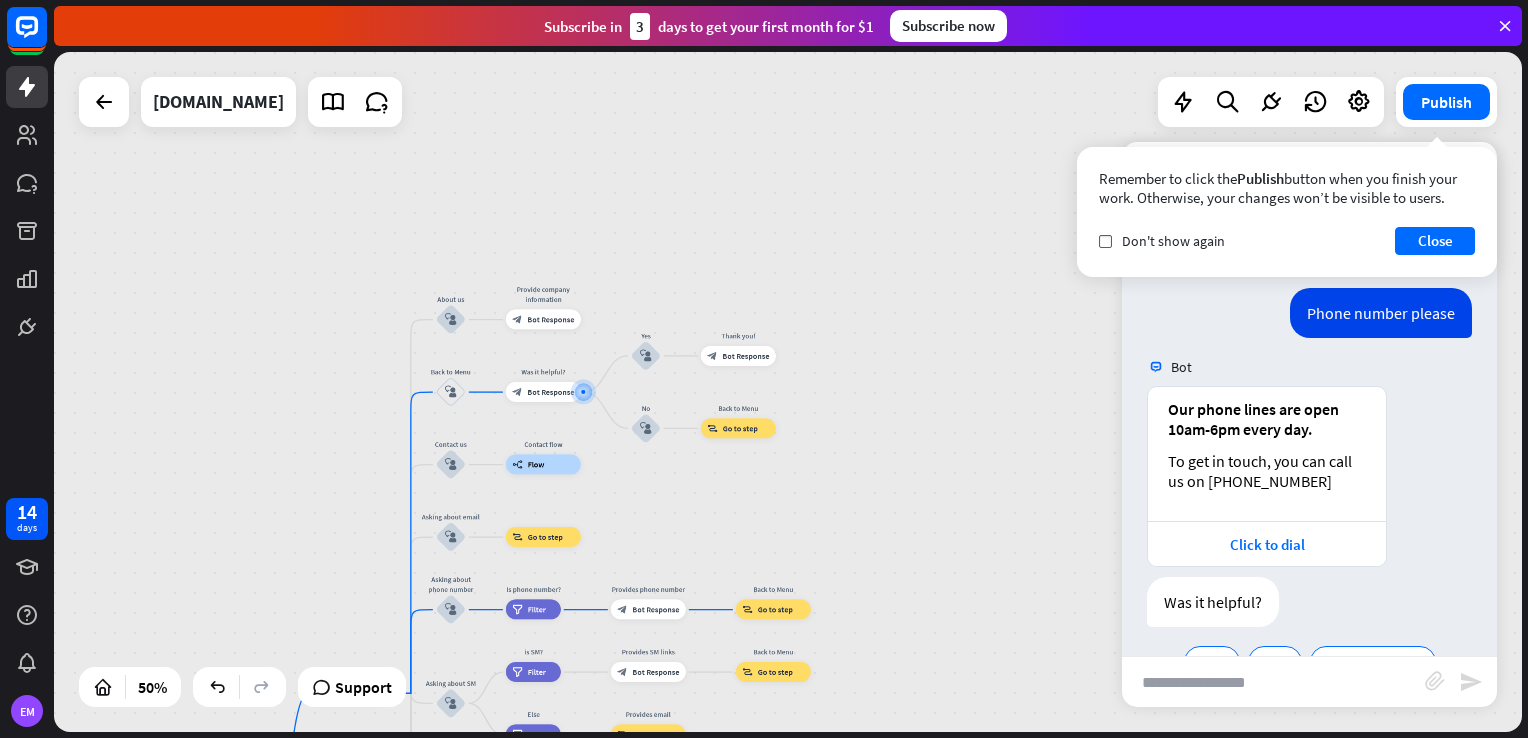 scroll, scrollTop: 184, scrollLeft: 0, axis: vertical 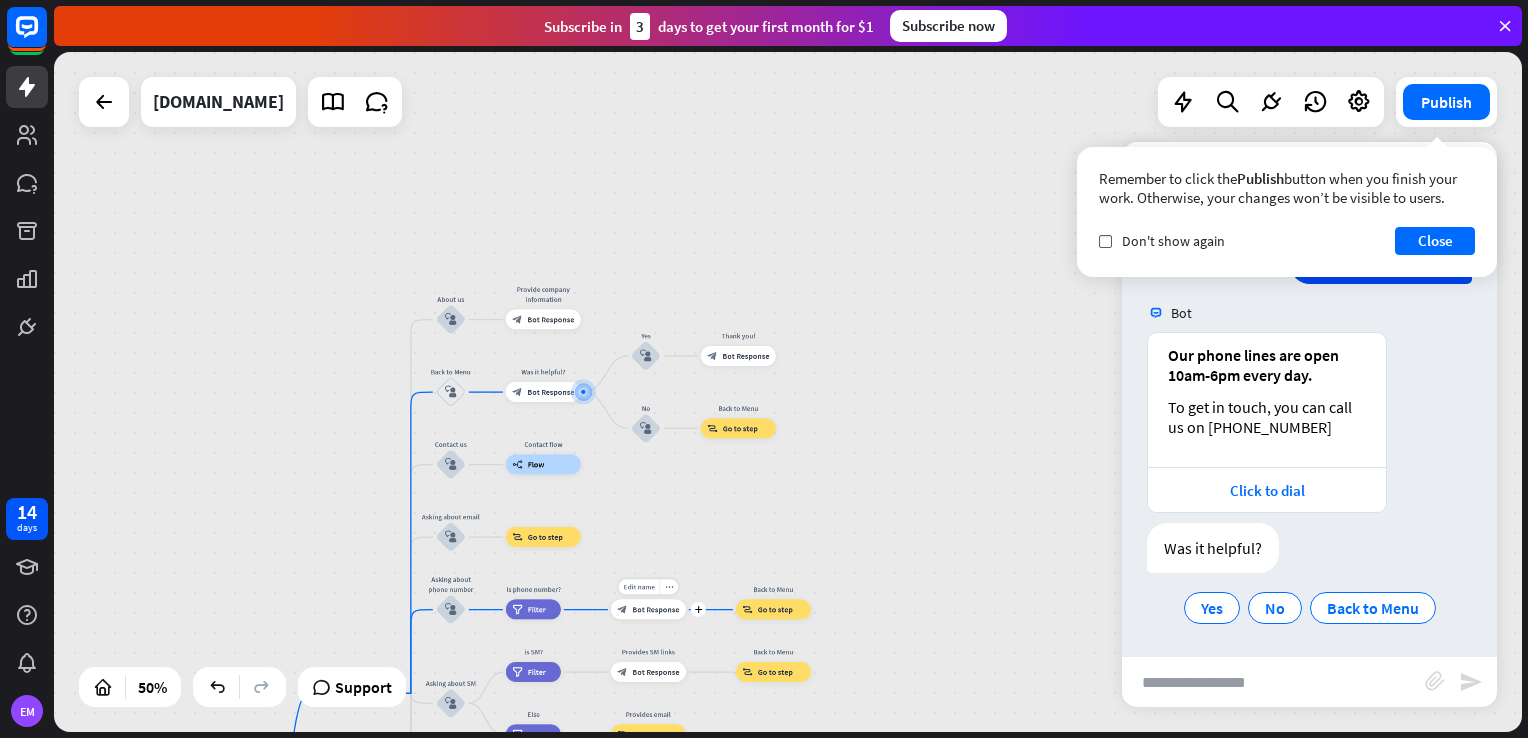 click on "Bot Response" at bounding box center (655, 610) 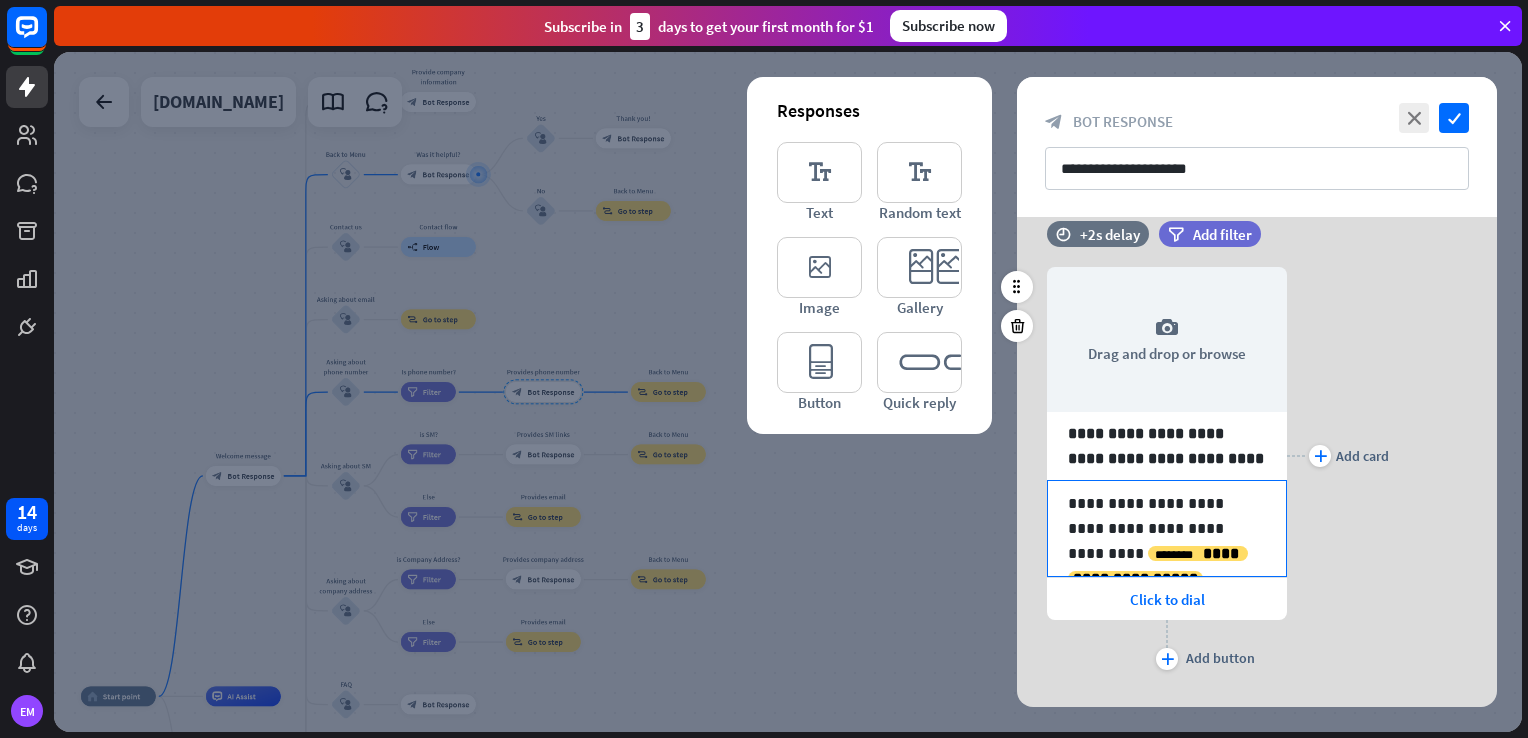 scroll, scrollTop: 70, scrollLeft: 0, axis: vertical 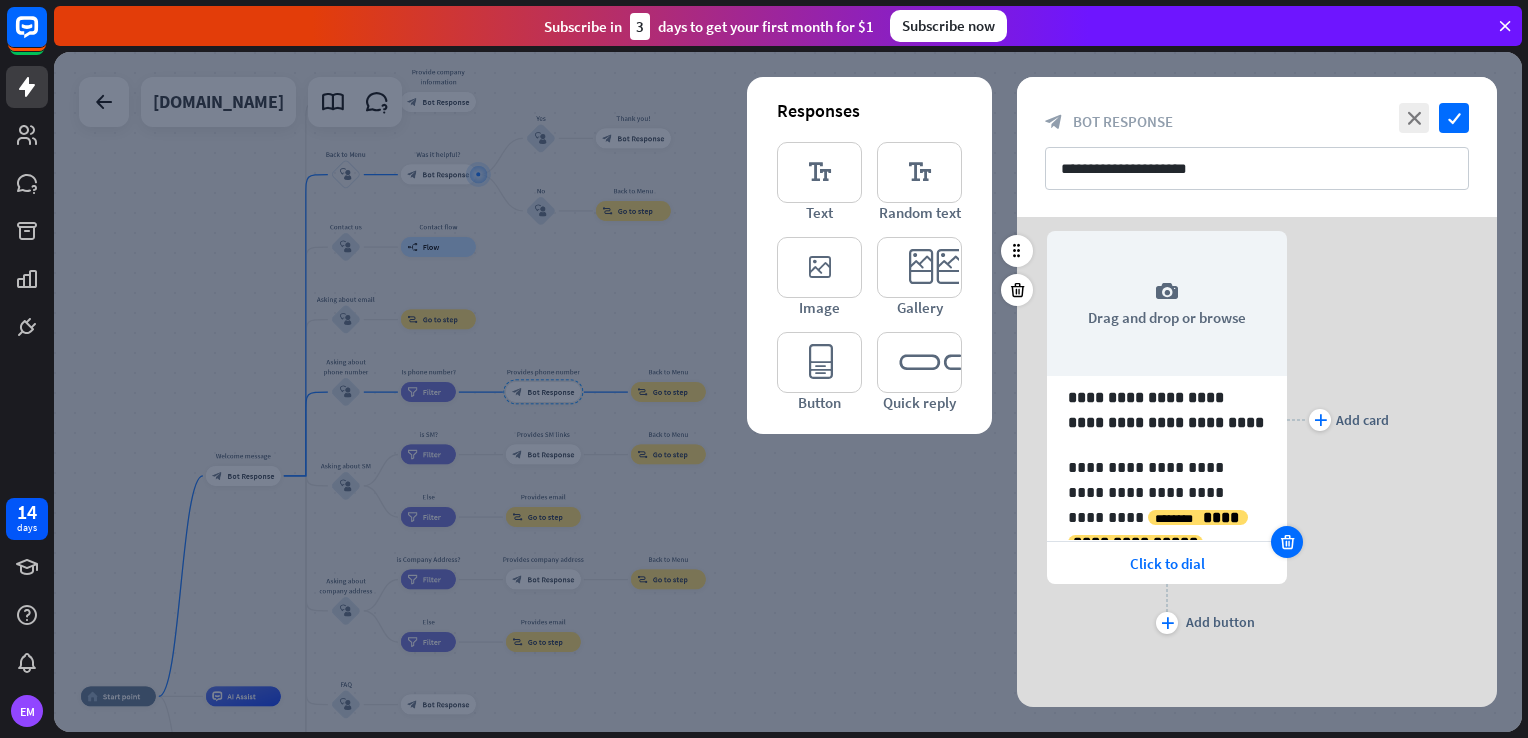 click at bounding box center [1287, 542] 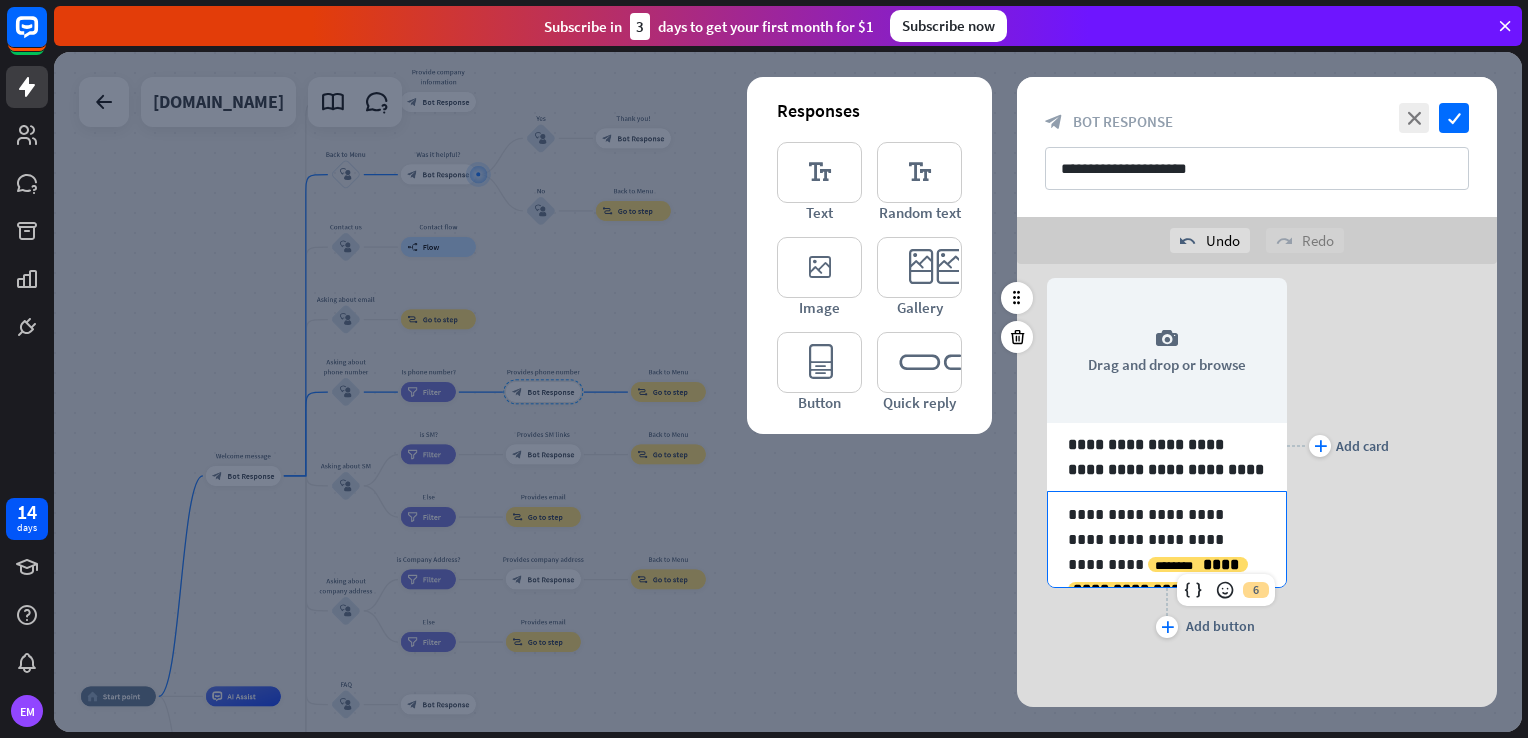 click on "**********" at bounding box center (1167, 539) 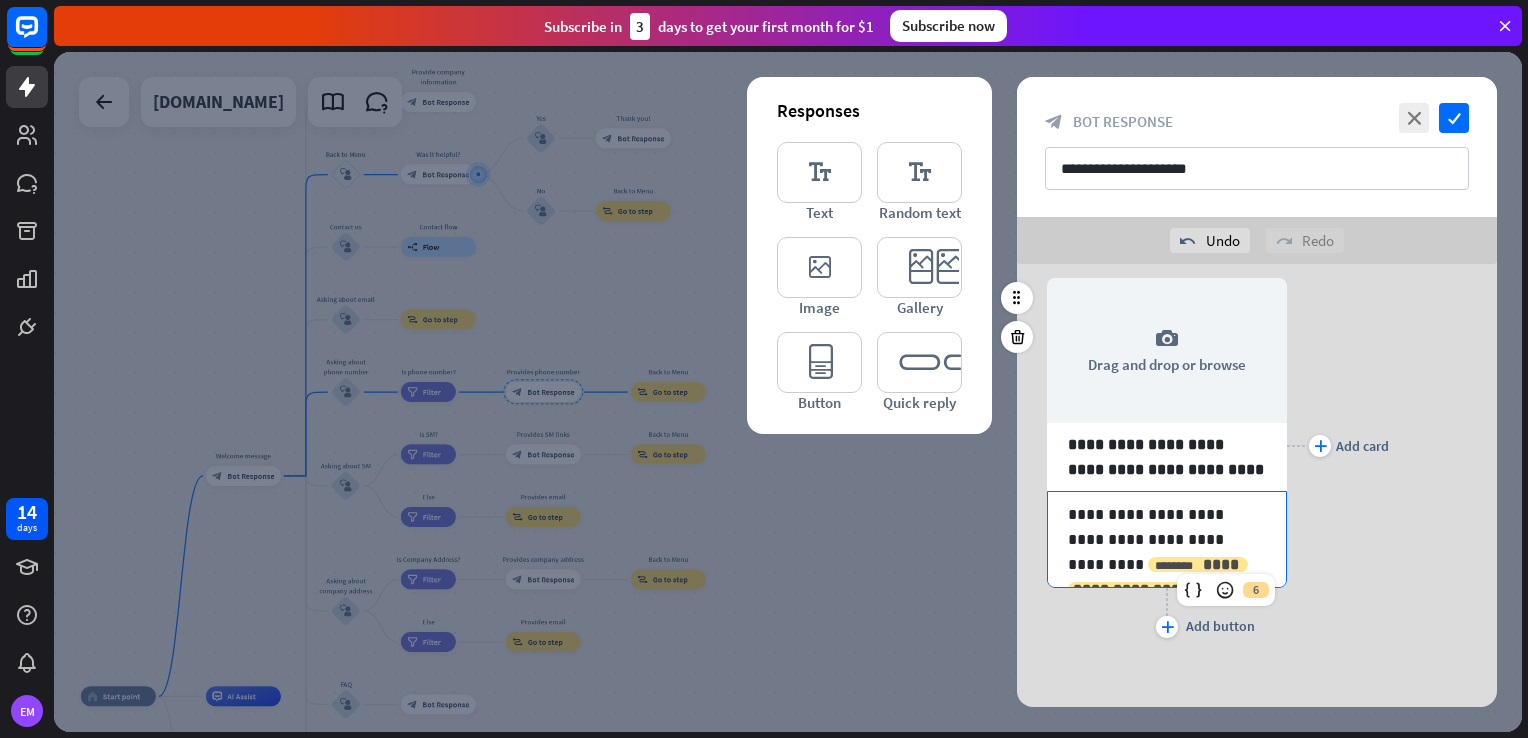 type 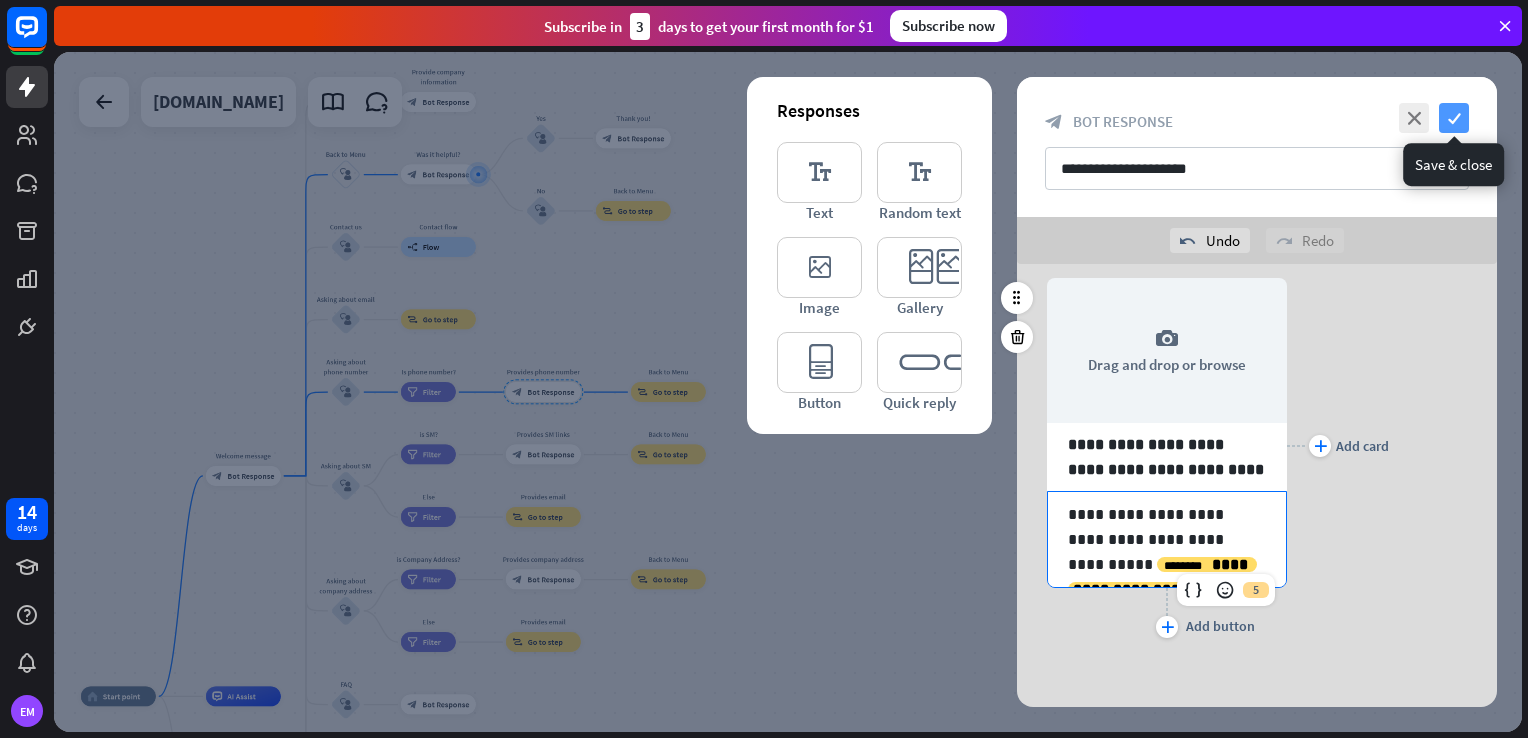 click on "check" at bounding box center [1454, 118] 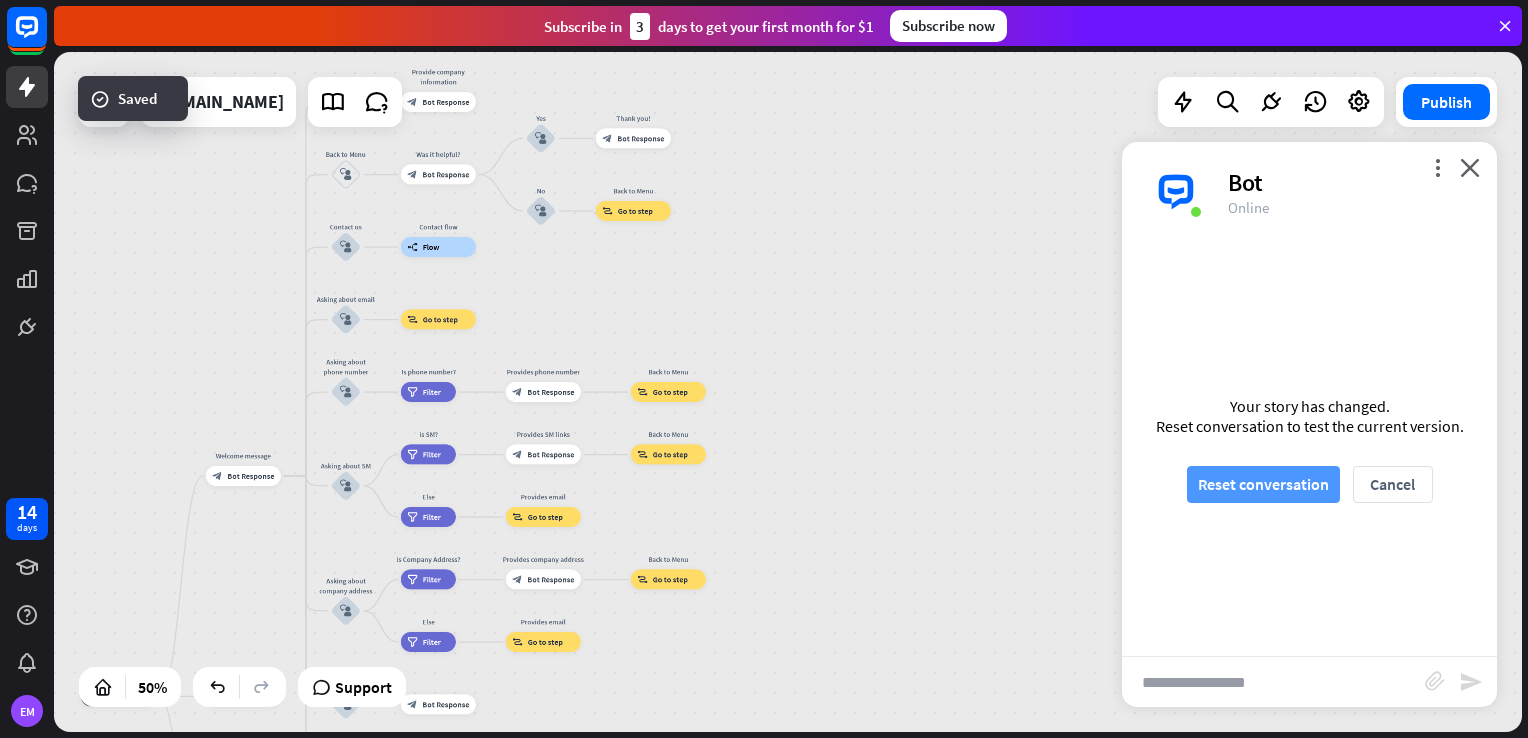 click on "Reset conversation" at bounding box center [1263, 484] 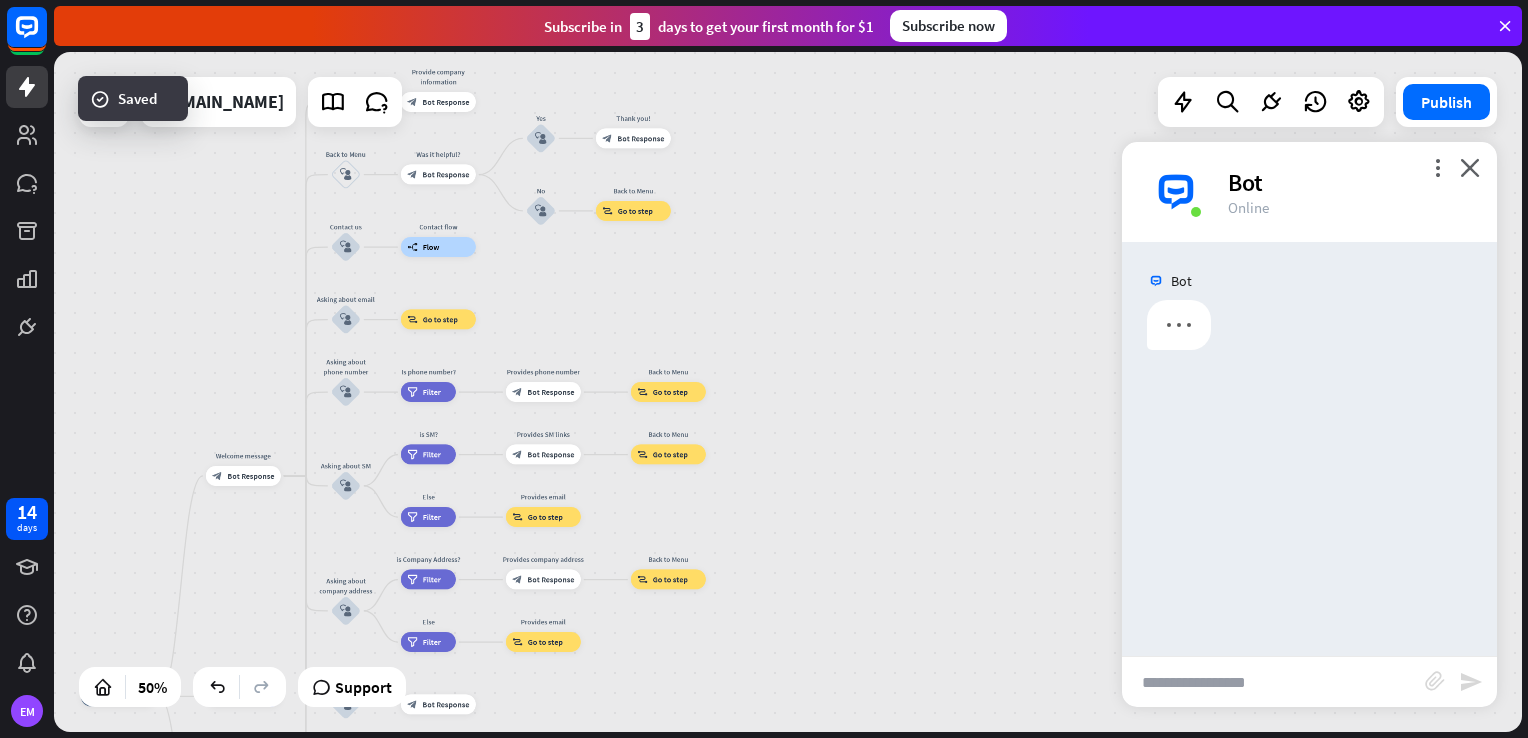 scroll, scrollTop: 0, scrollLeft: 0, axis: both 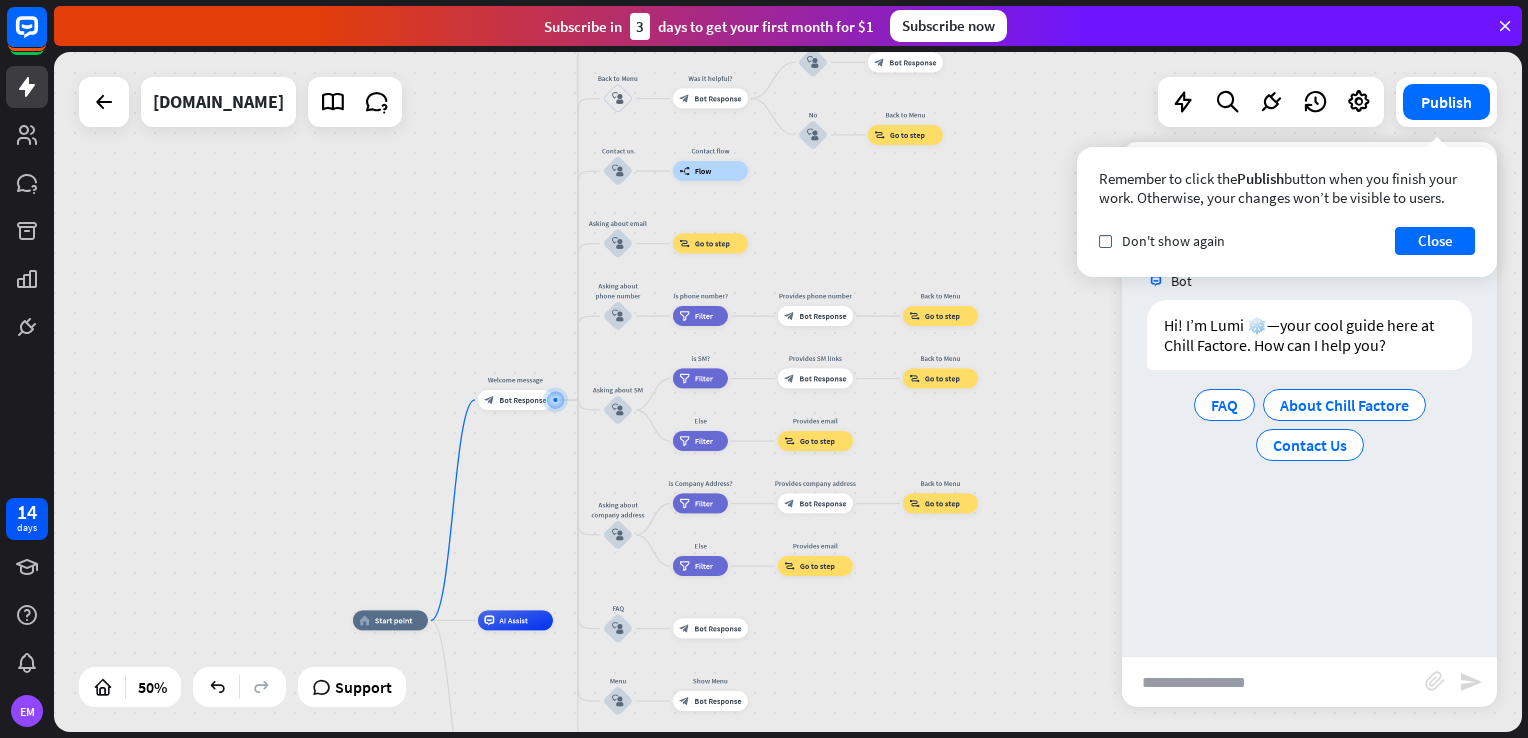click at bounding box center [1273, 682] 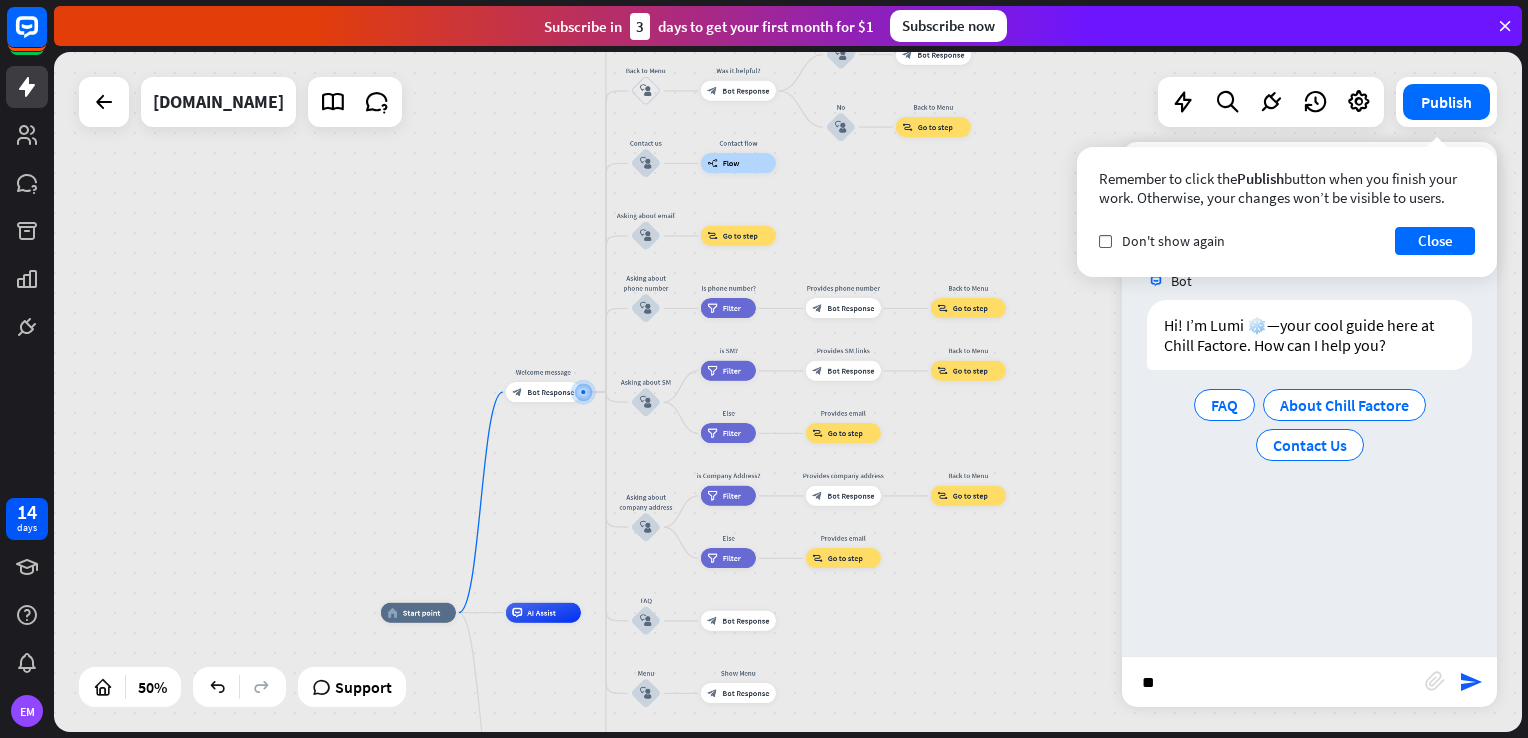 type on "*" 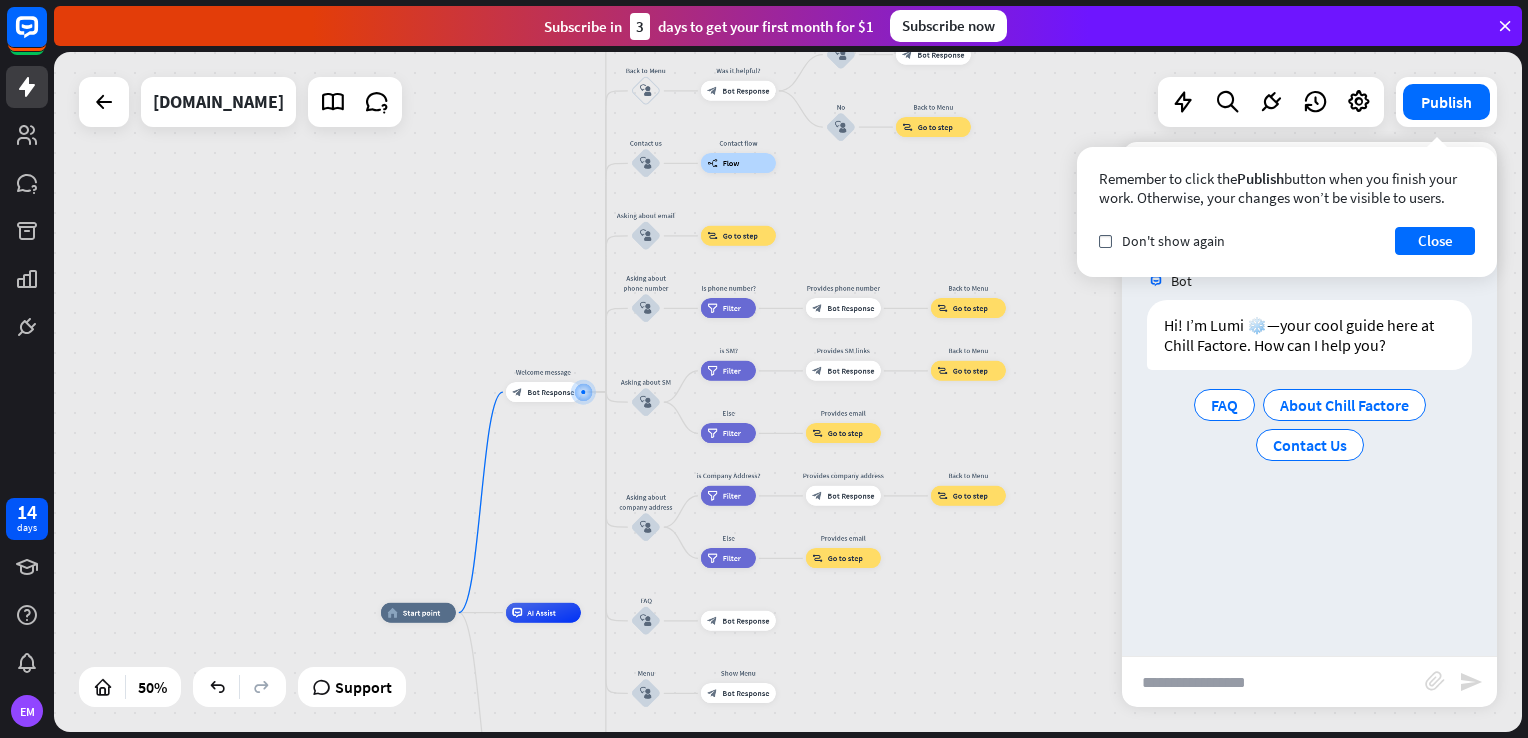 paste on "**********" 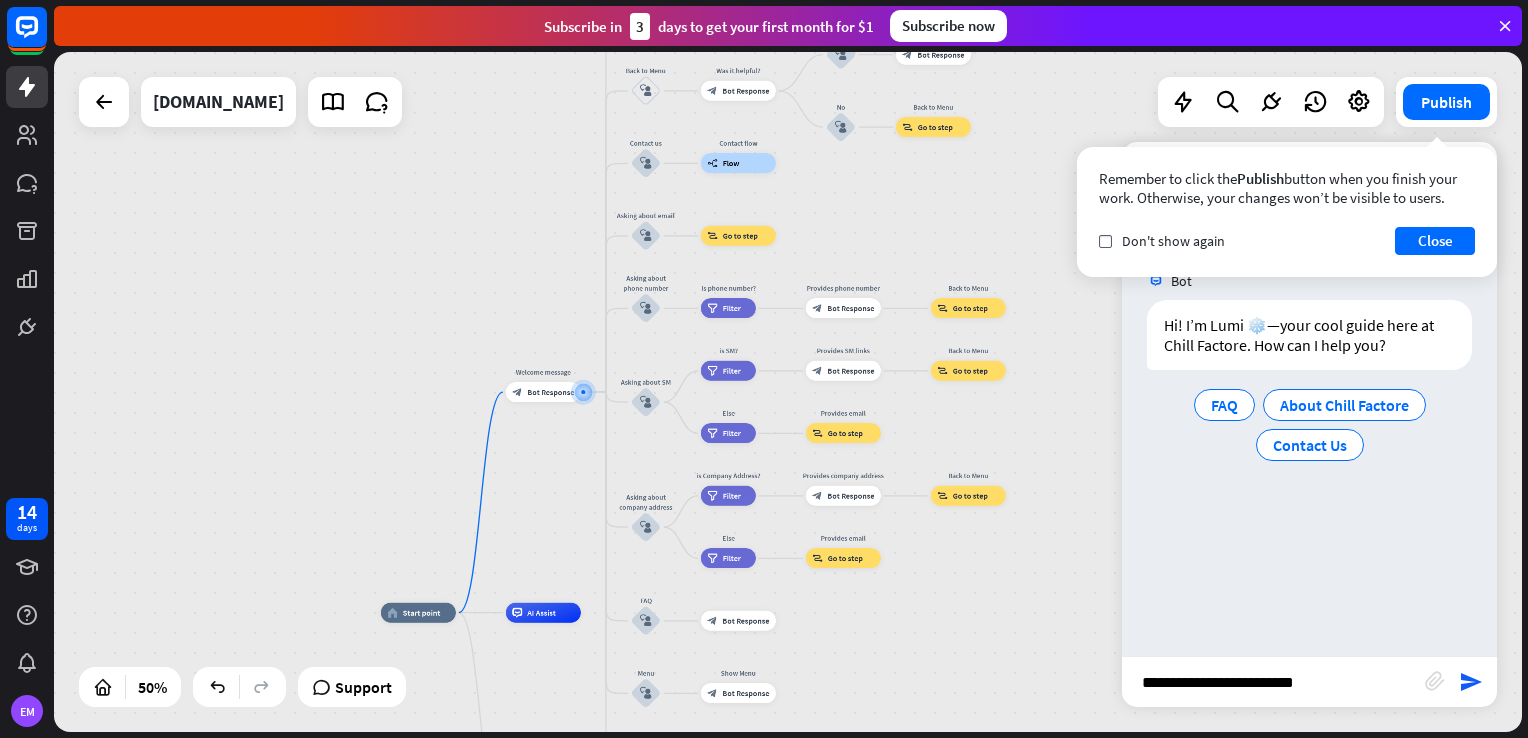 type 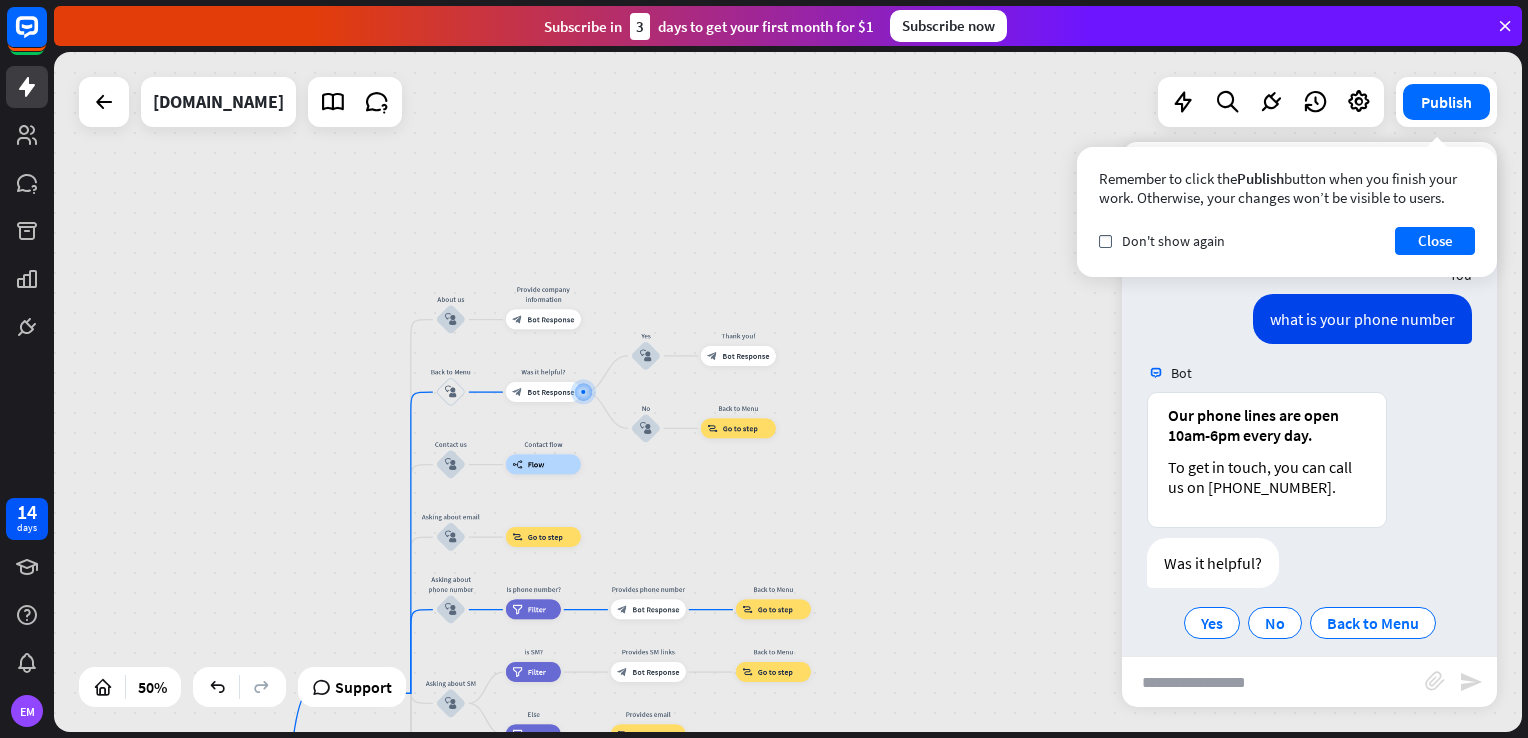 scroll, scrollTop: 140, scrollLeft: 0, axis: vertical 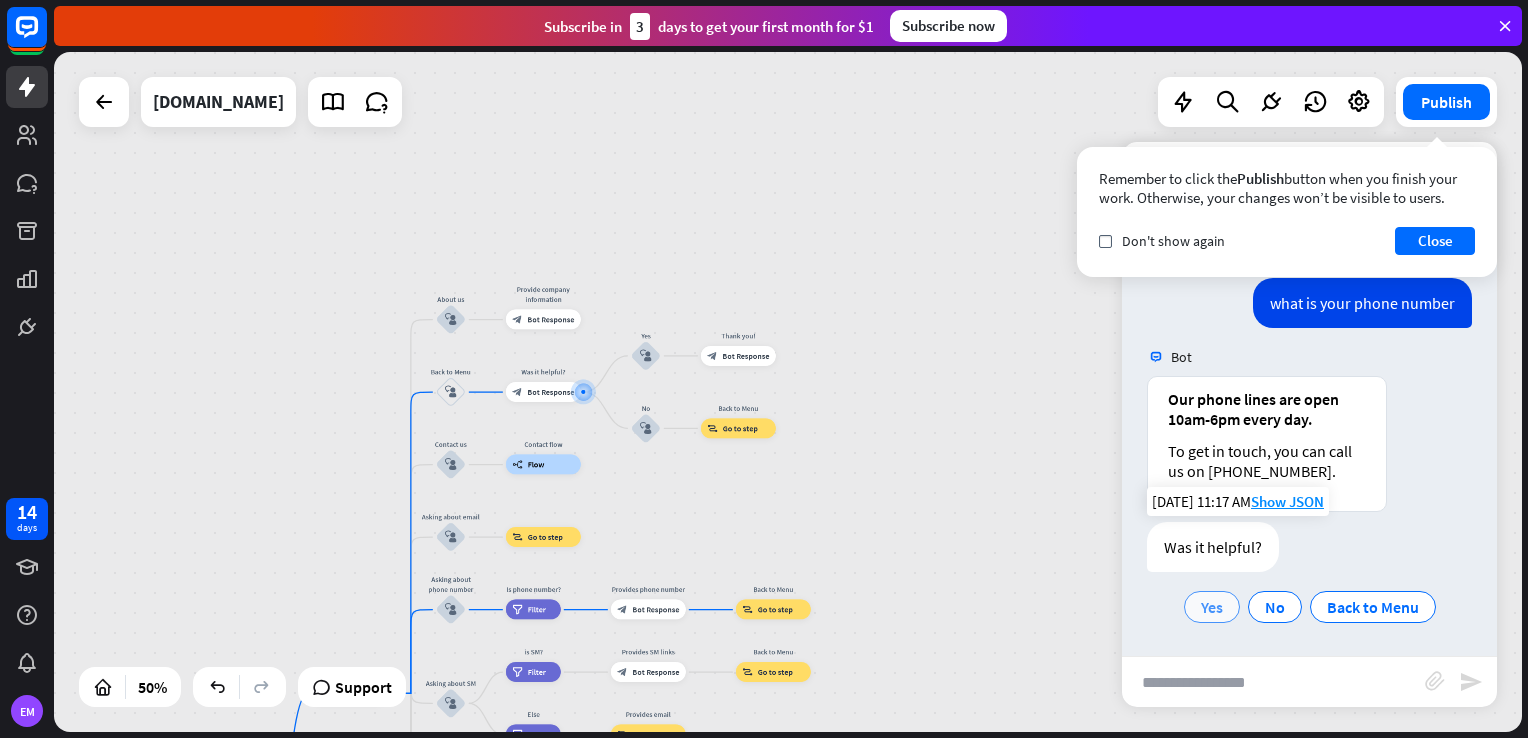 click on "Yes" at bounding box center [1212, 607] 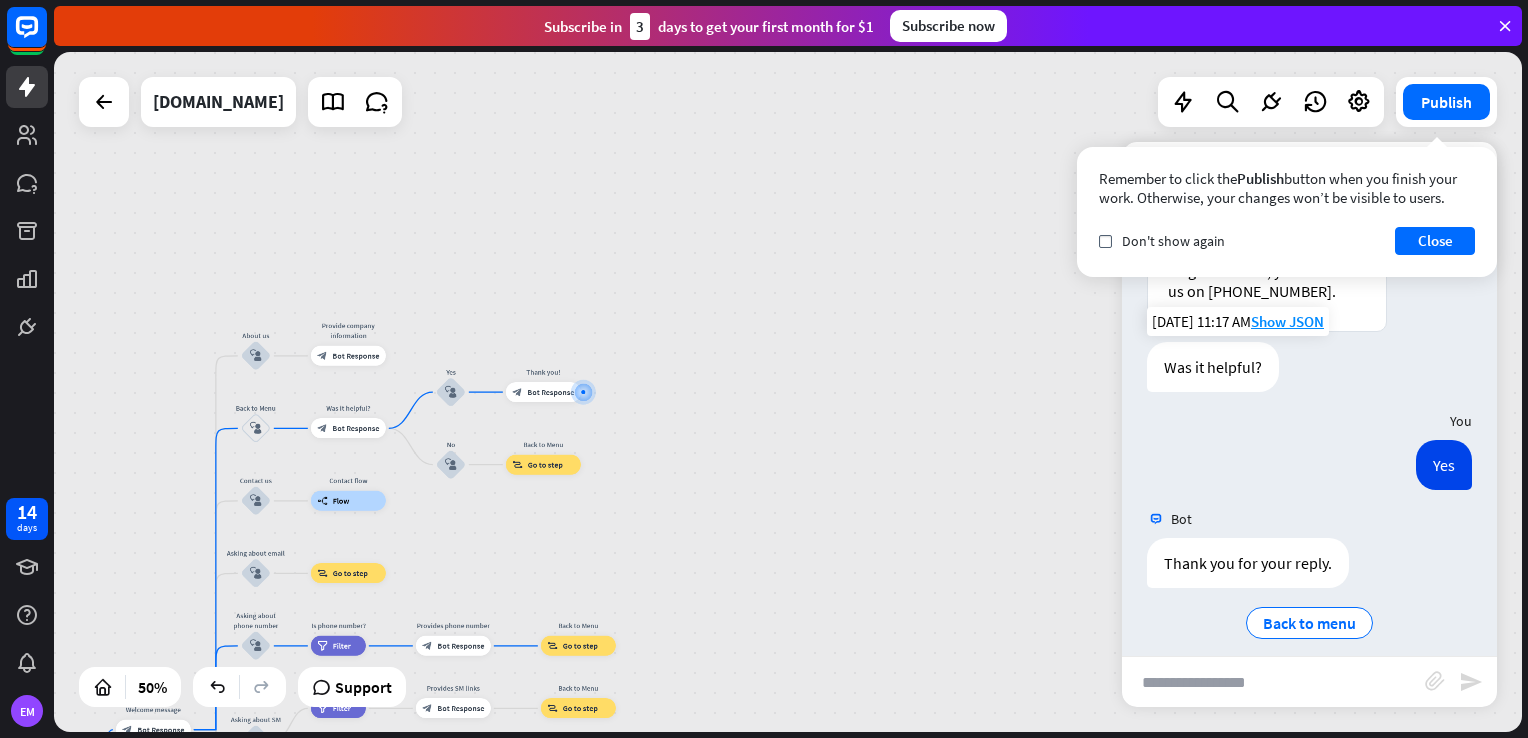 scroll, scrollTop: 336, scrollLeft: 0, axis: vertical 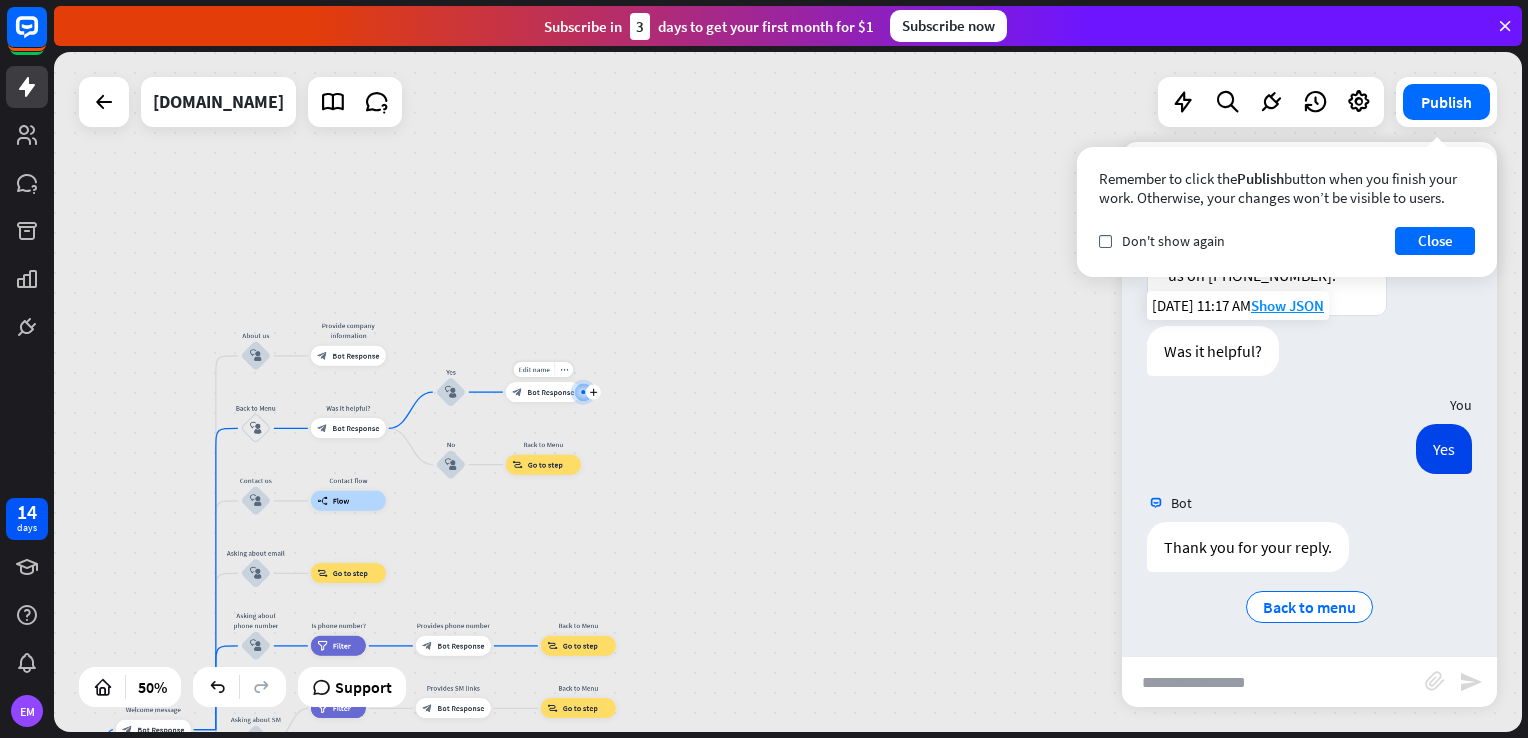 click on "Bot Response" at bounding box center (550, 392) 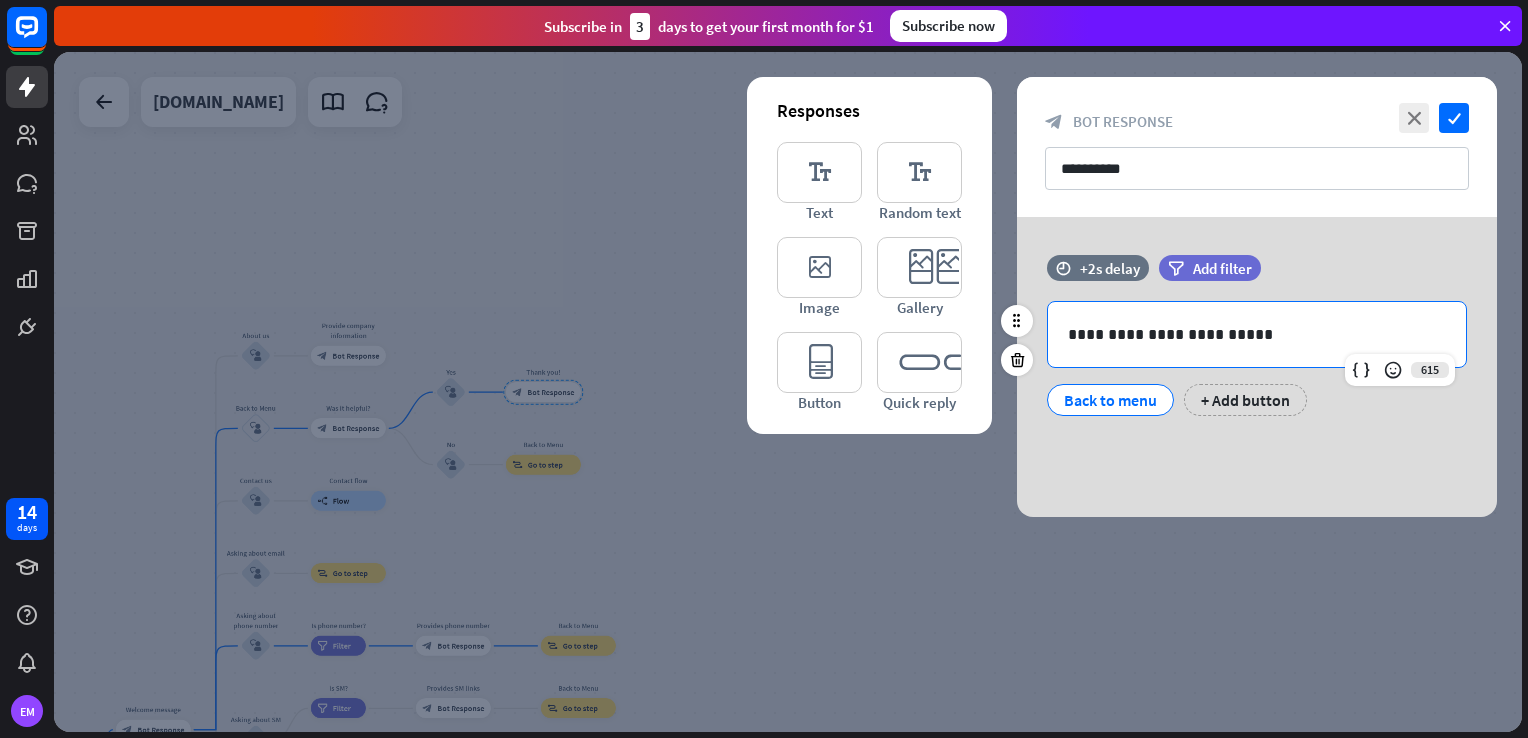 click on "**********" at bounding box center (1257, 334) 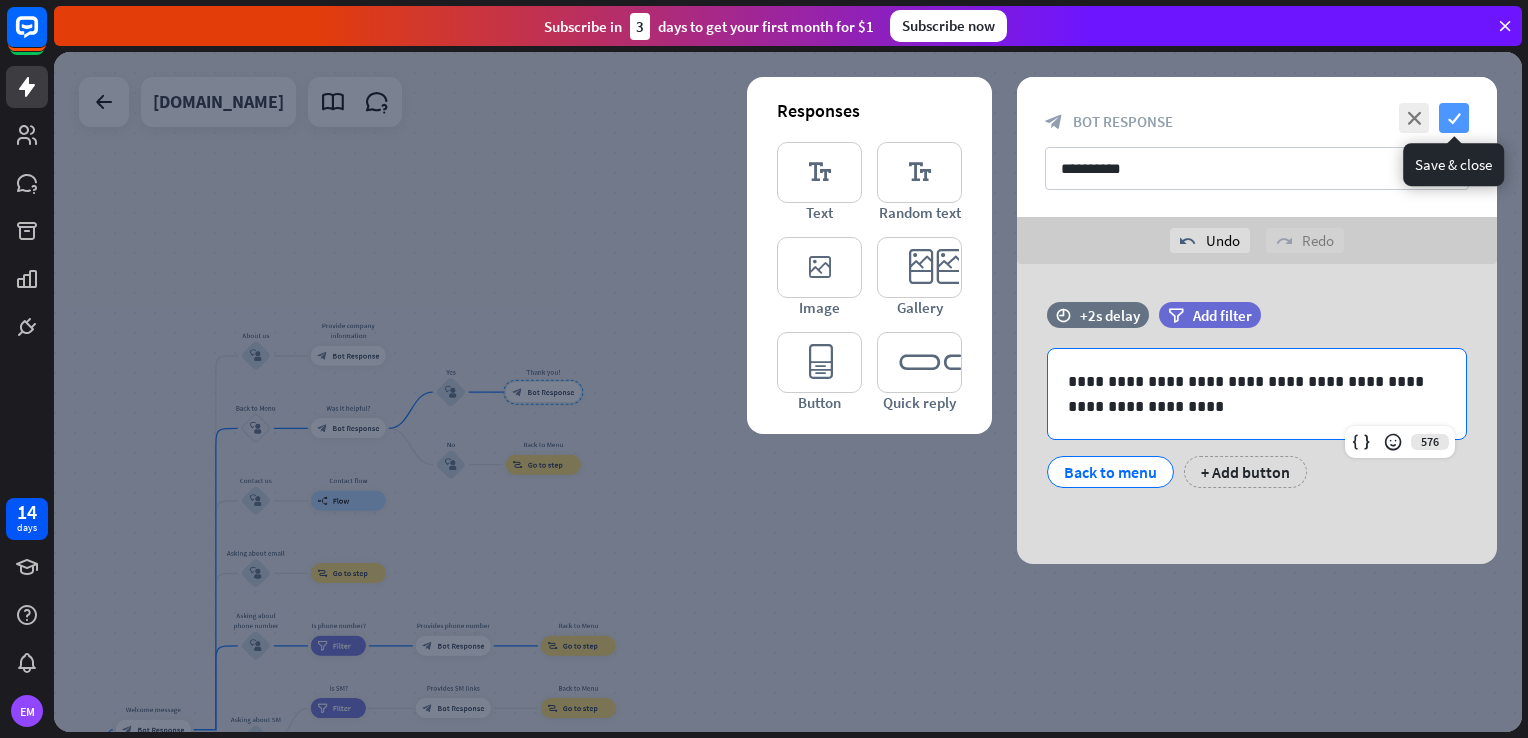 click on "check" at bounding box center (1454, 118) 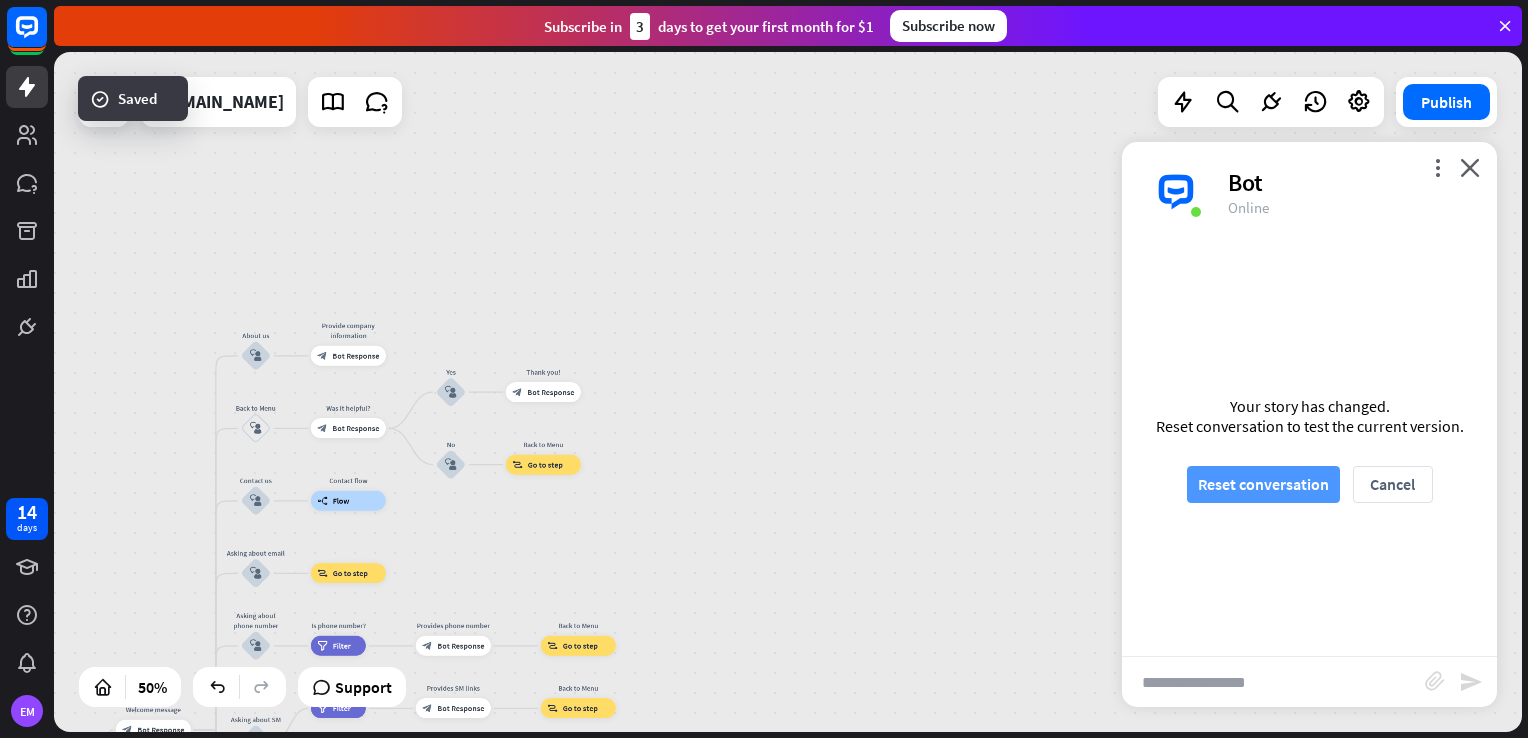click on "Reset conversation" at bounding box center [1263, 484] 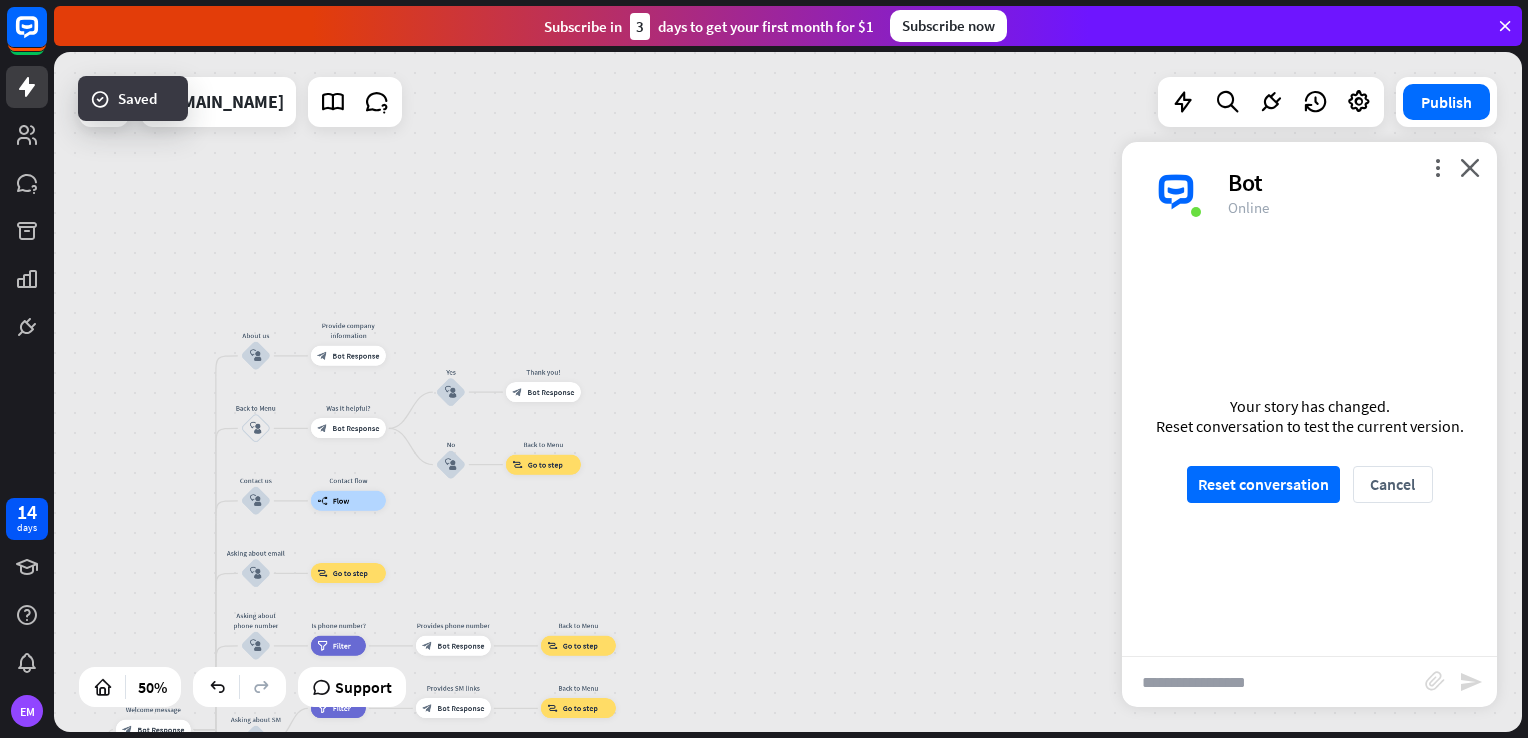 scroll, scrollTop: 0, scrollLeft: 0, axis: both 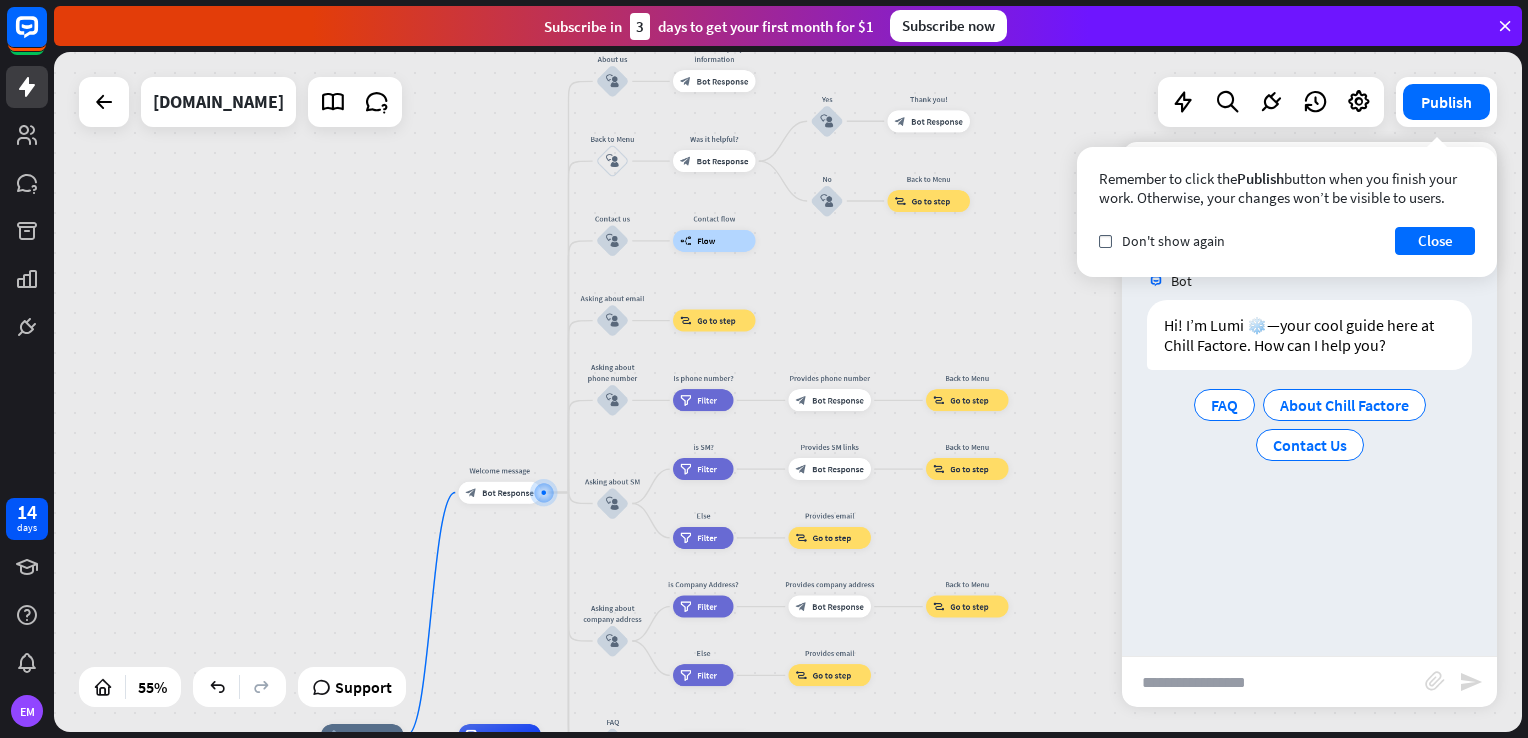 drag, startPoint x: 799, startPoint y: 285, endPoint x: 740, endPoint y: 394, distance: 123.943535 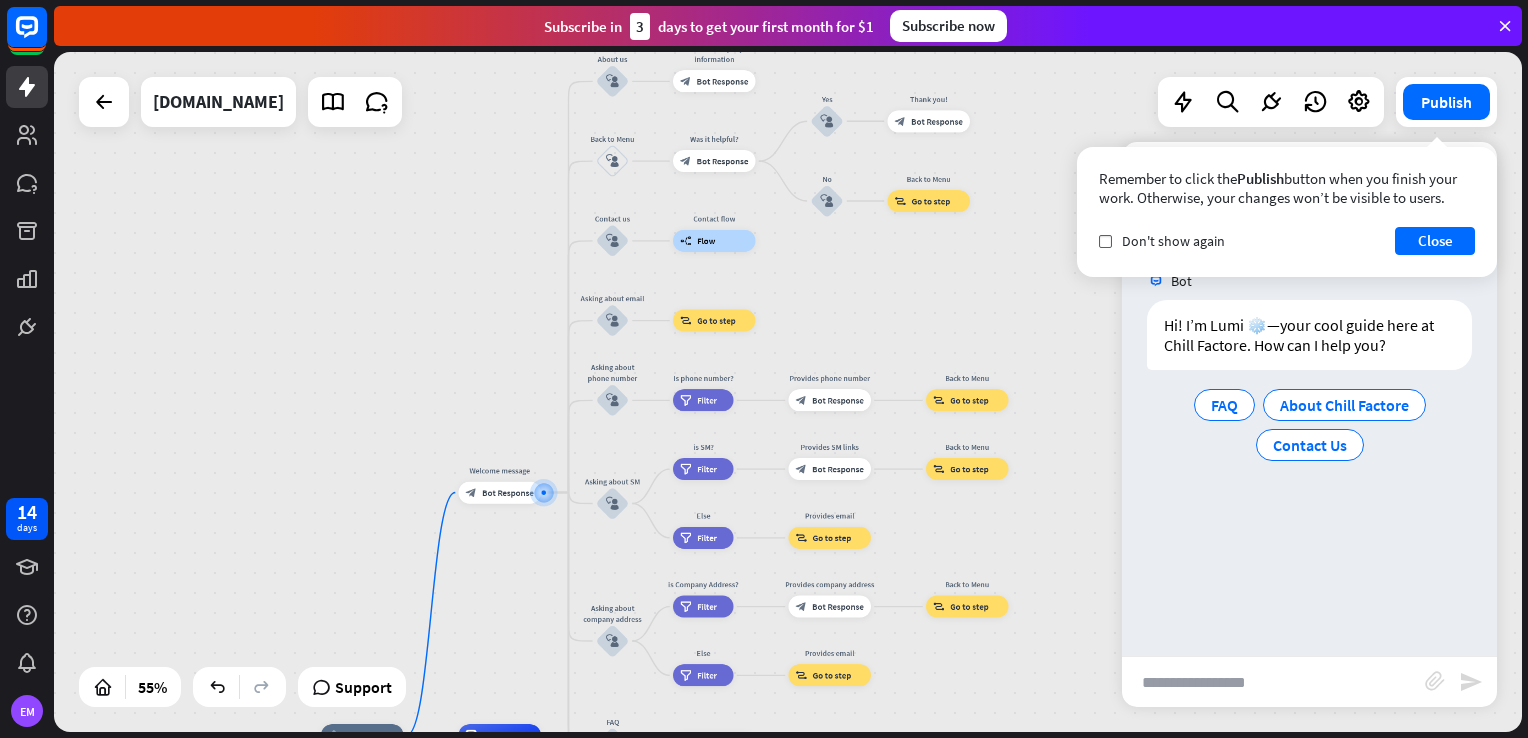click on "home_2   Start point                 Welcome message   block_bot_response   Bot Response                     About us   block_user_input                 Provide company information   block_bot_response   Bot Response                 Back to Menu   block_user_input                 Was it helpful?   block_bot_response   Bot Response                 Yes   block_user_input                 Thank you!   block_bot_response   Bot Response                 No   block_user_input                 Back to Menu   block_goto   Go to step                 Contact us   block_user_input                 Contact flow   builder_tree   Flow                 Asking about email   block_user_input                   block_goto   Go to step                 Asking about phone number   block_user_input                 Is phone number?   filter   Filter                 Provides phone number   block_bot_response   Bot Response                 Back to Menu   block_goto   Go to step                 Asking about SM" at bounding box center (788, 392) 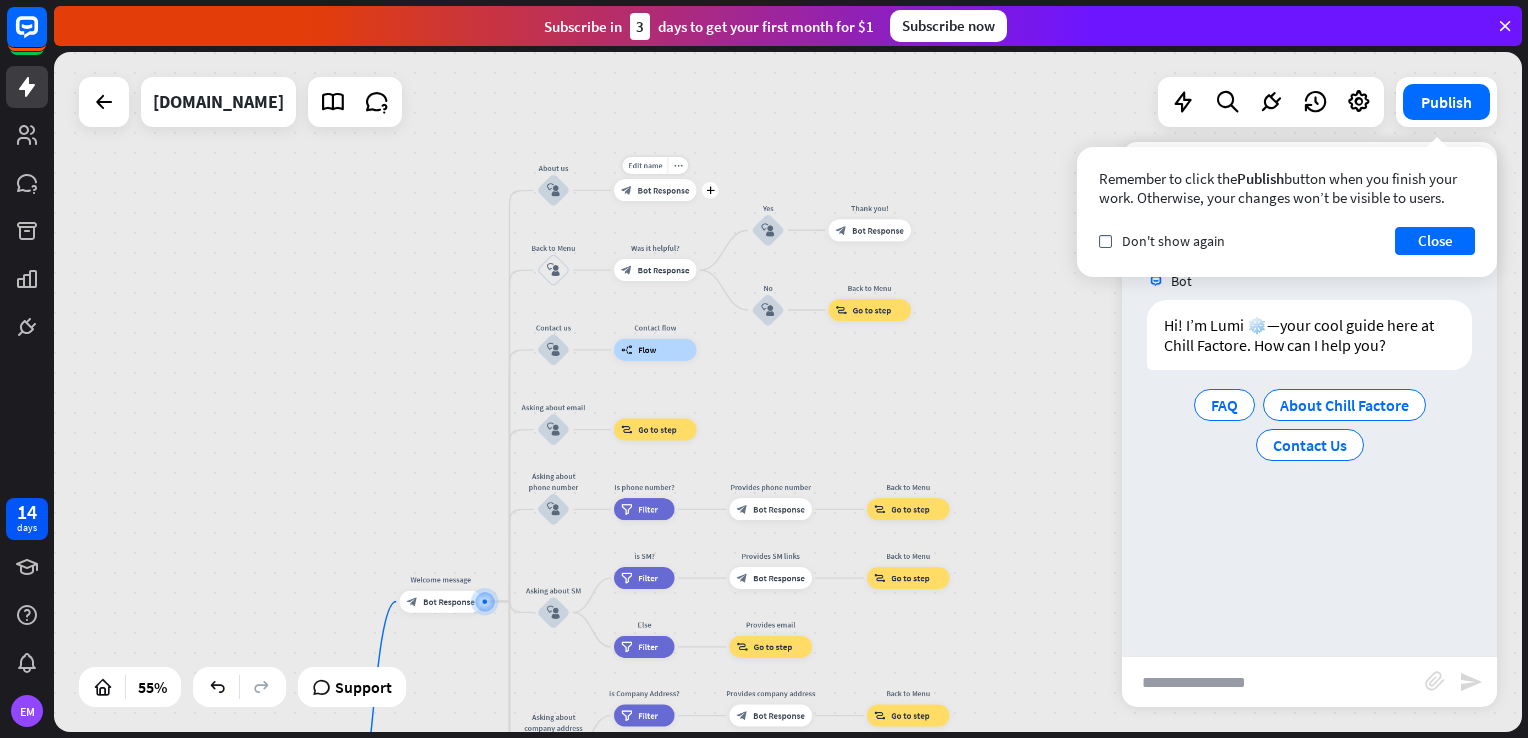 click on "Edit name   more_horiz         plus   Provide company information   block_bot_response   Bot Response" at bounding box center (655, 190) 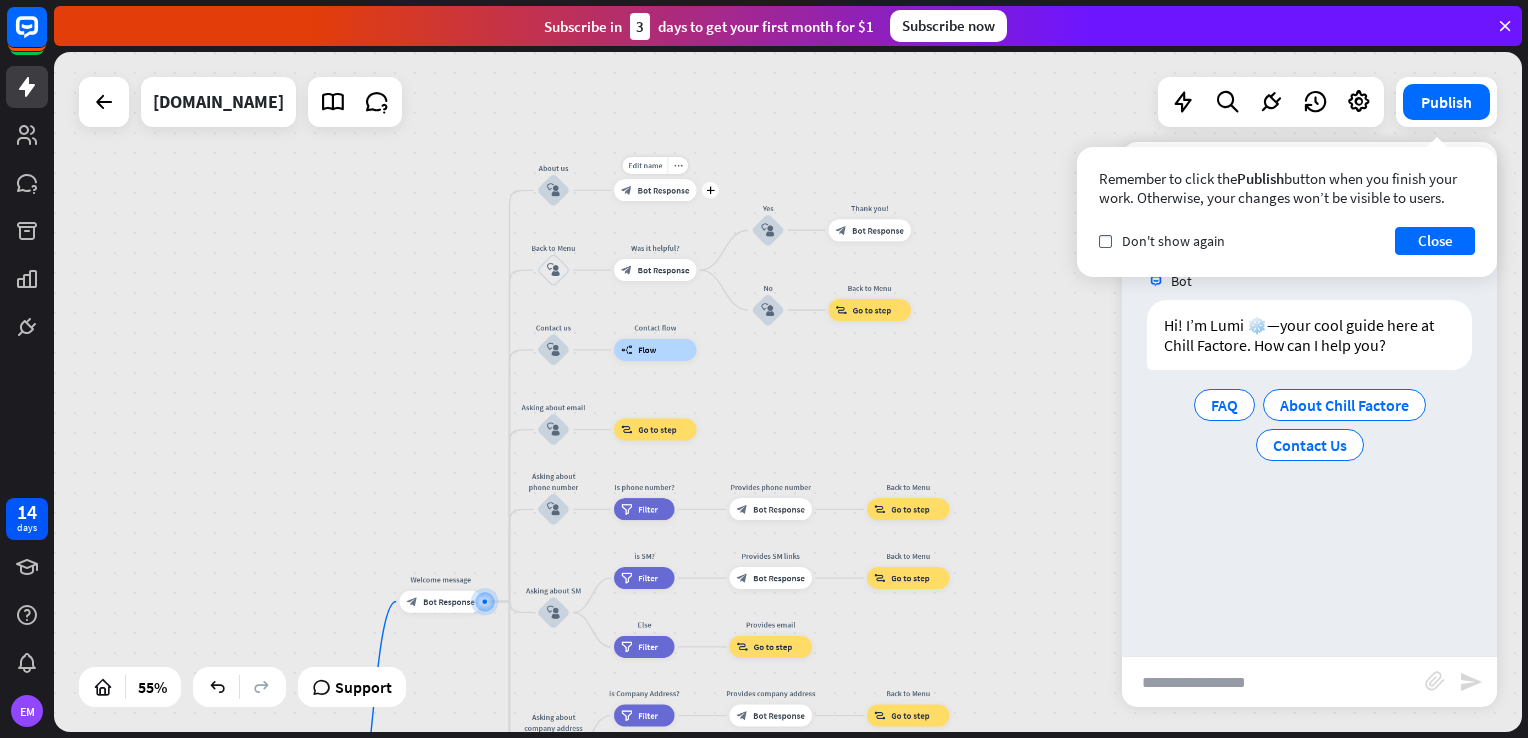 click on "block_bot_response   Bot Response" at bounding box center (655, 190) 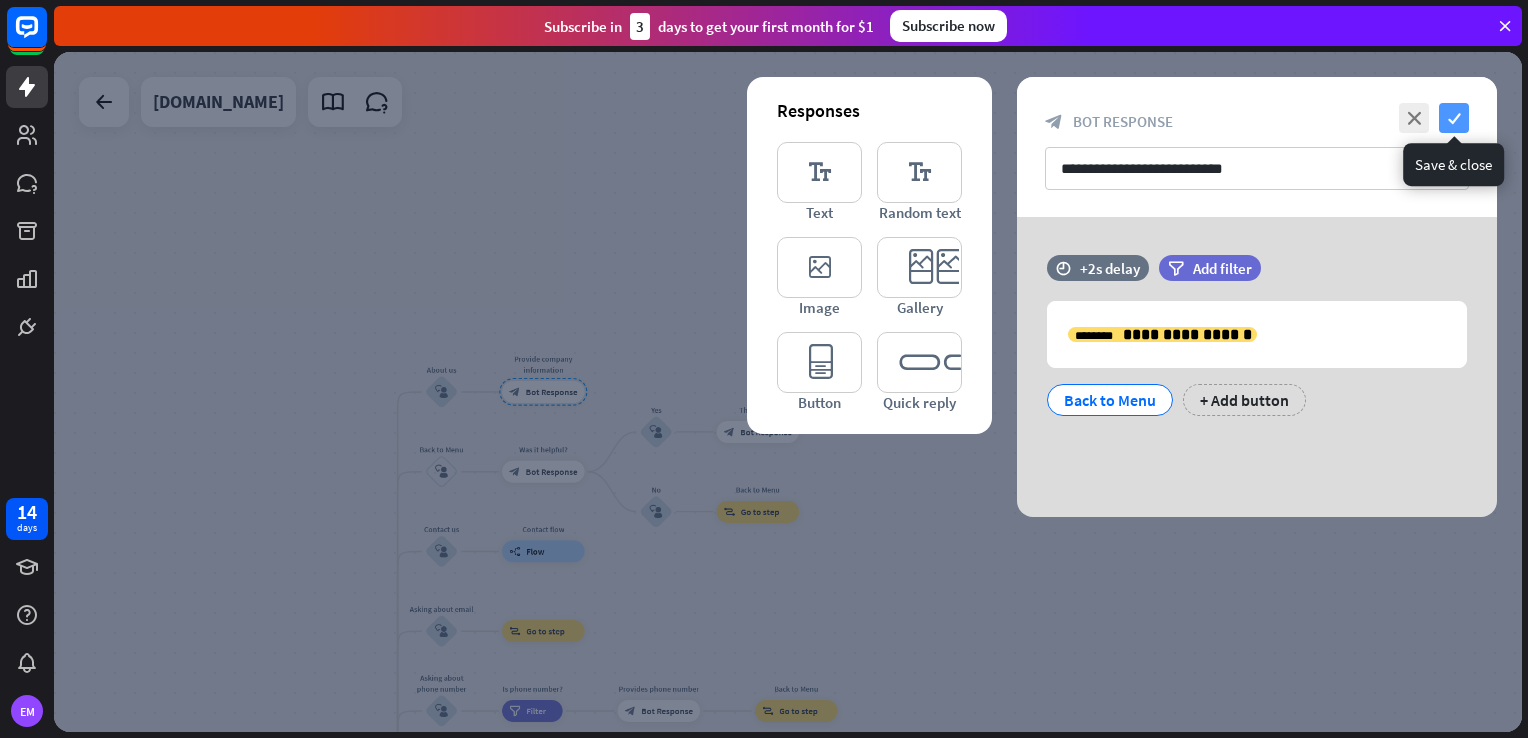 click on "check" at bounding box center (1454, 118) 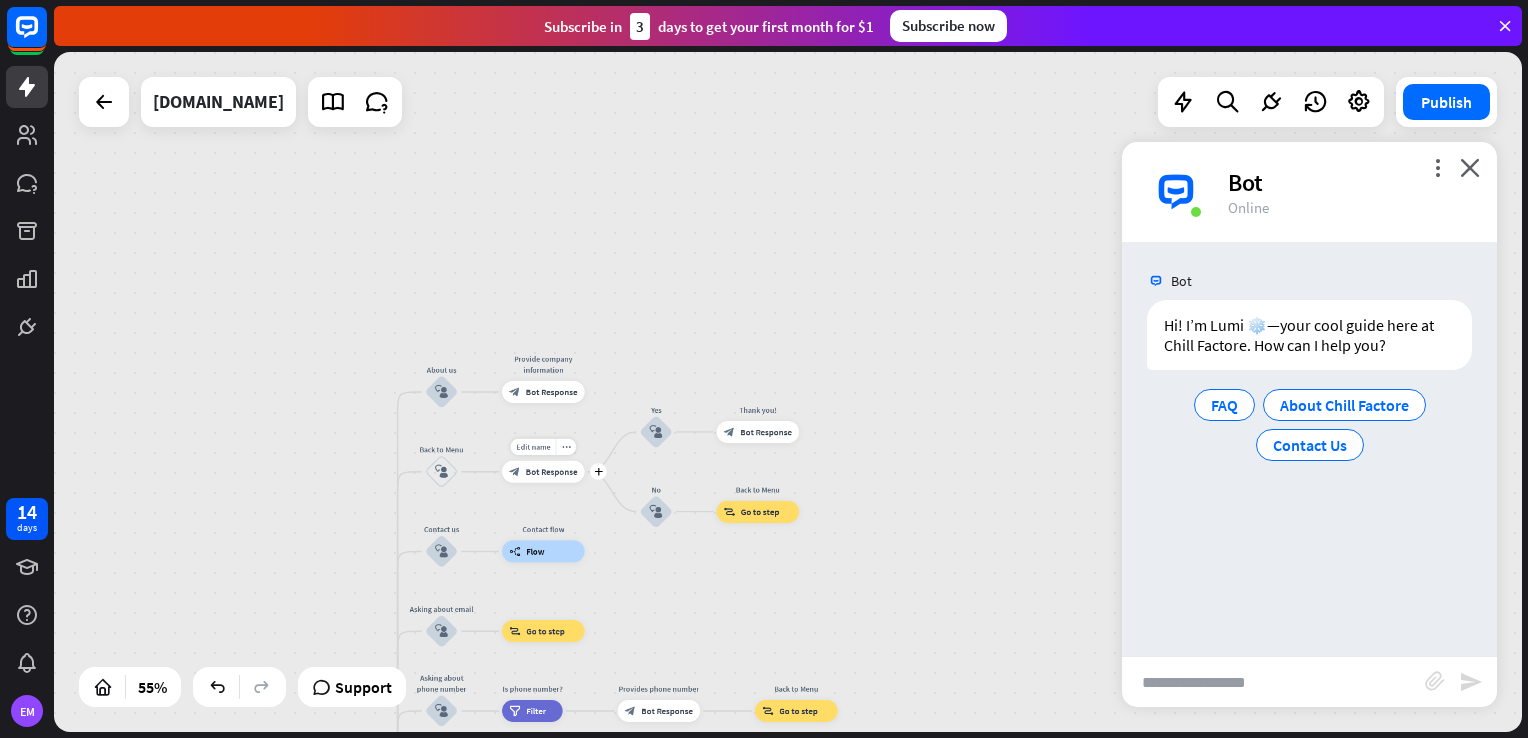 click on "Edit name   more_horiz         plus   Was it helpful?   block_bot_response   Bot Response" at bounding box center [543, 472] 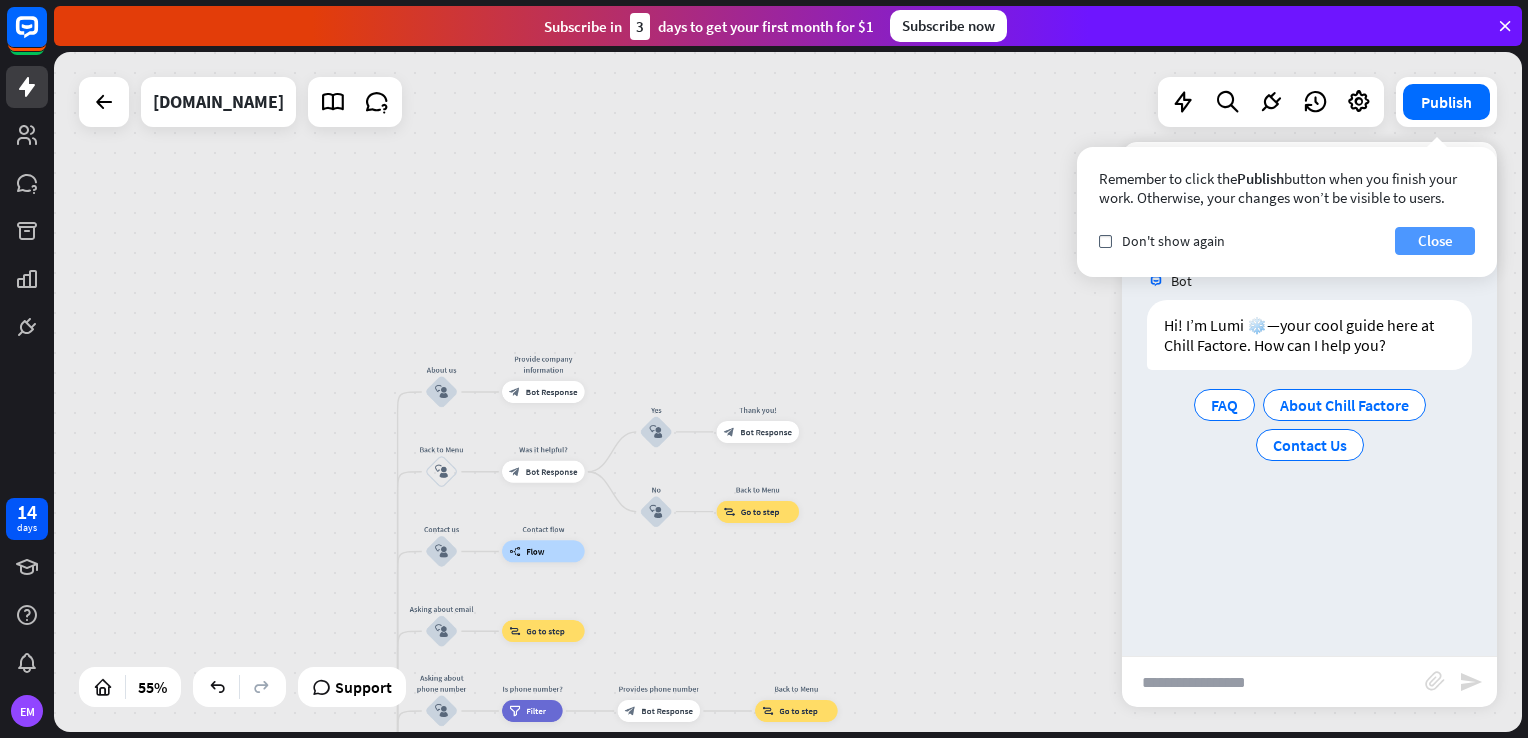click on "Close" at bounding box center [1435, 241] 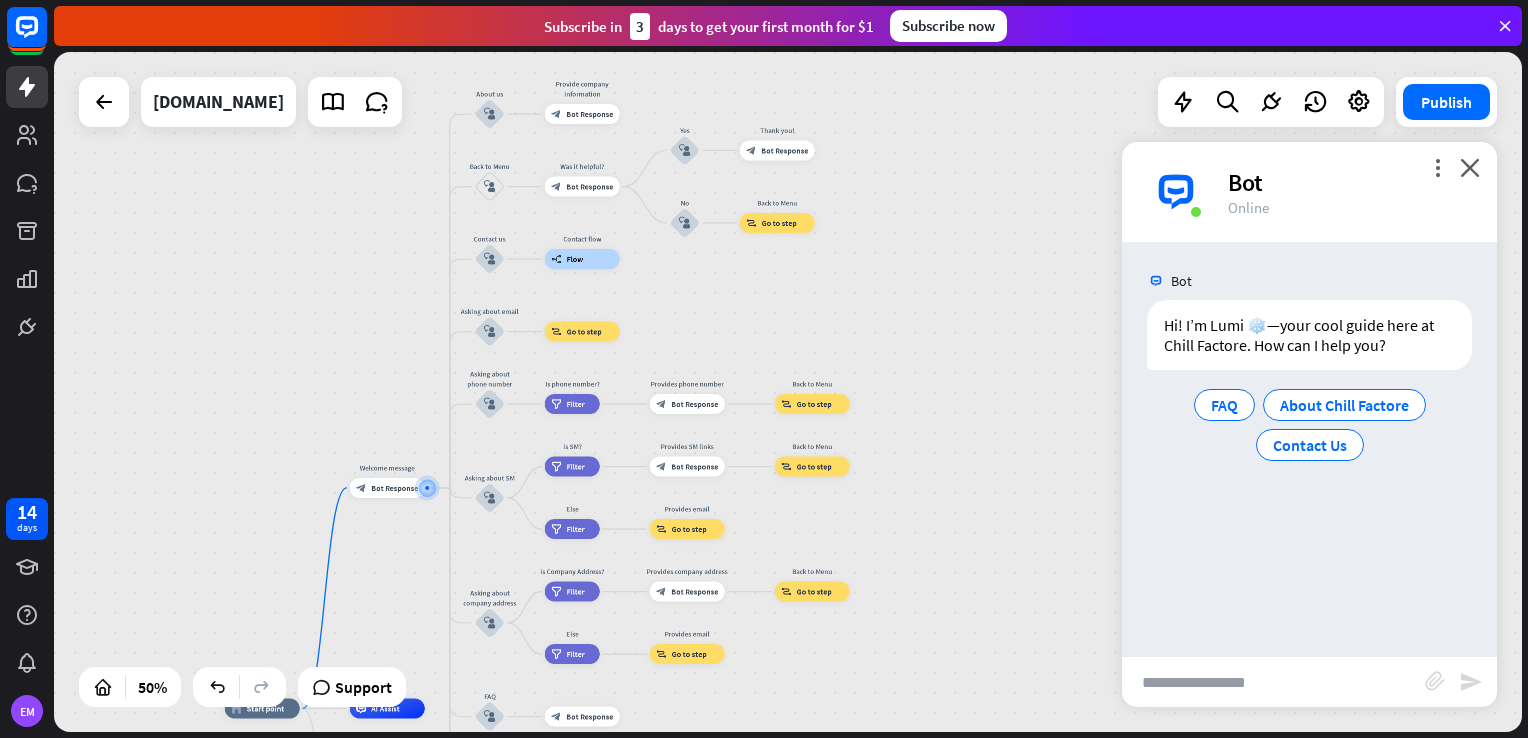 drag, startPoint x: 287, startPoint y: 307, endPoint x: 290, endPoint y: 197, distance: 110.0409 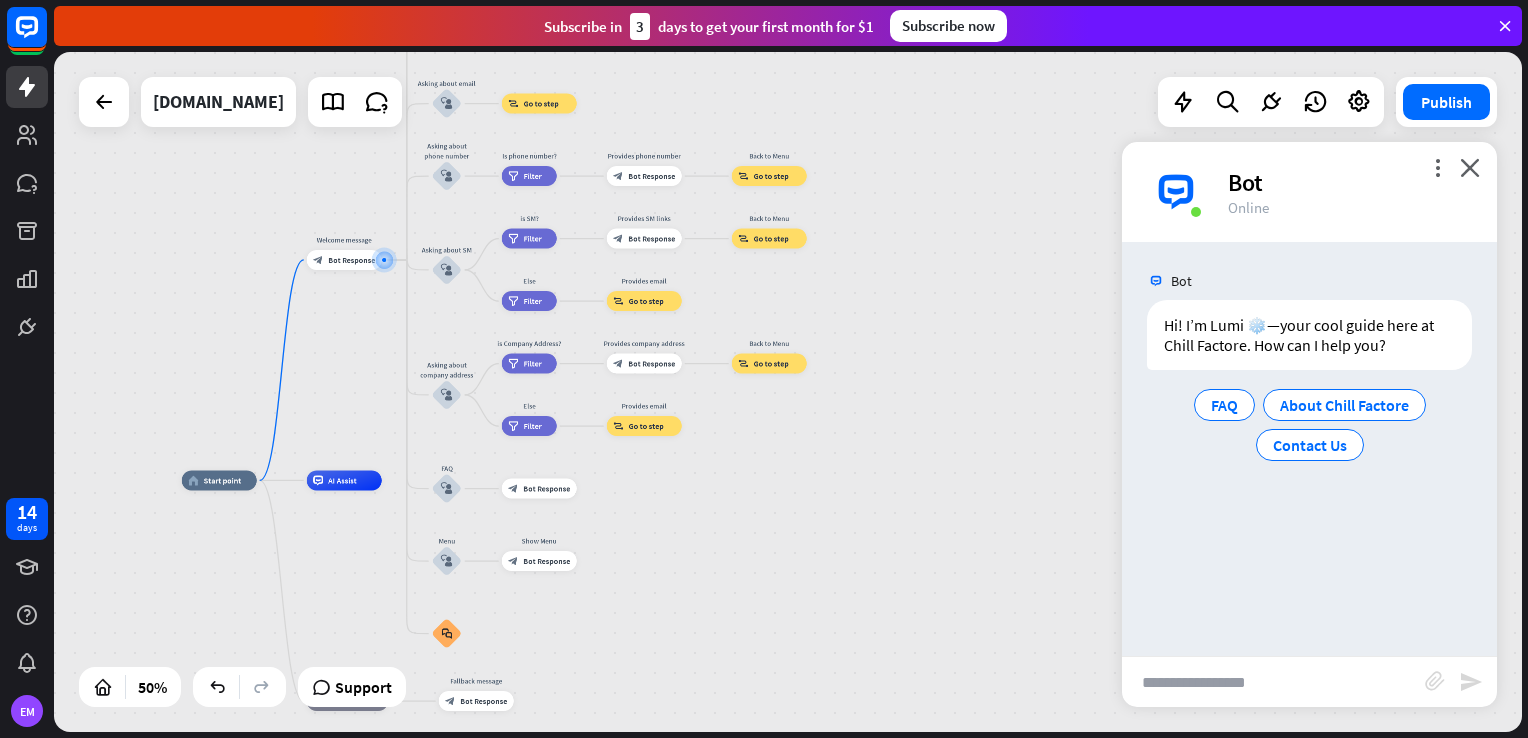 drag, startPoint x: 968, startPoint y: 534, endPoint x: 925, endPoint y: 353, distance: 186.03763 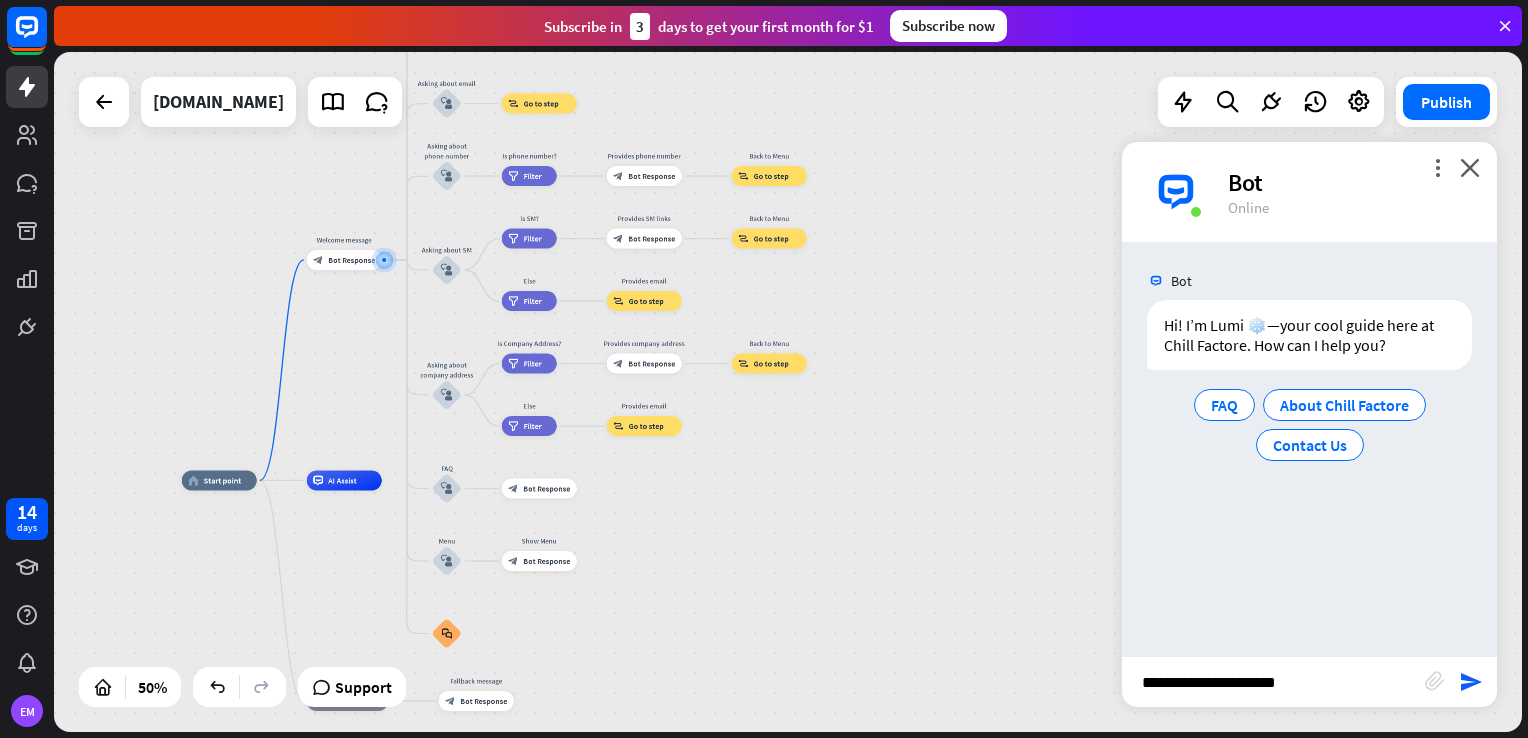 type on "**********" 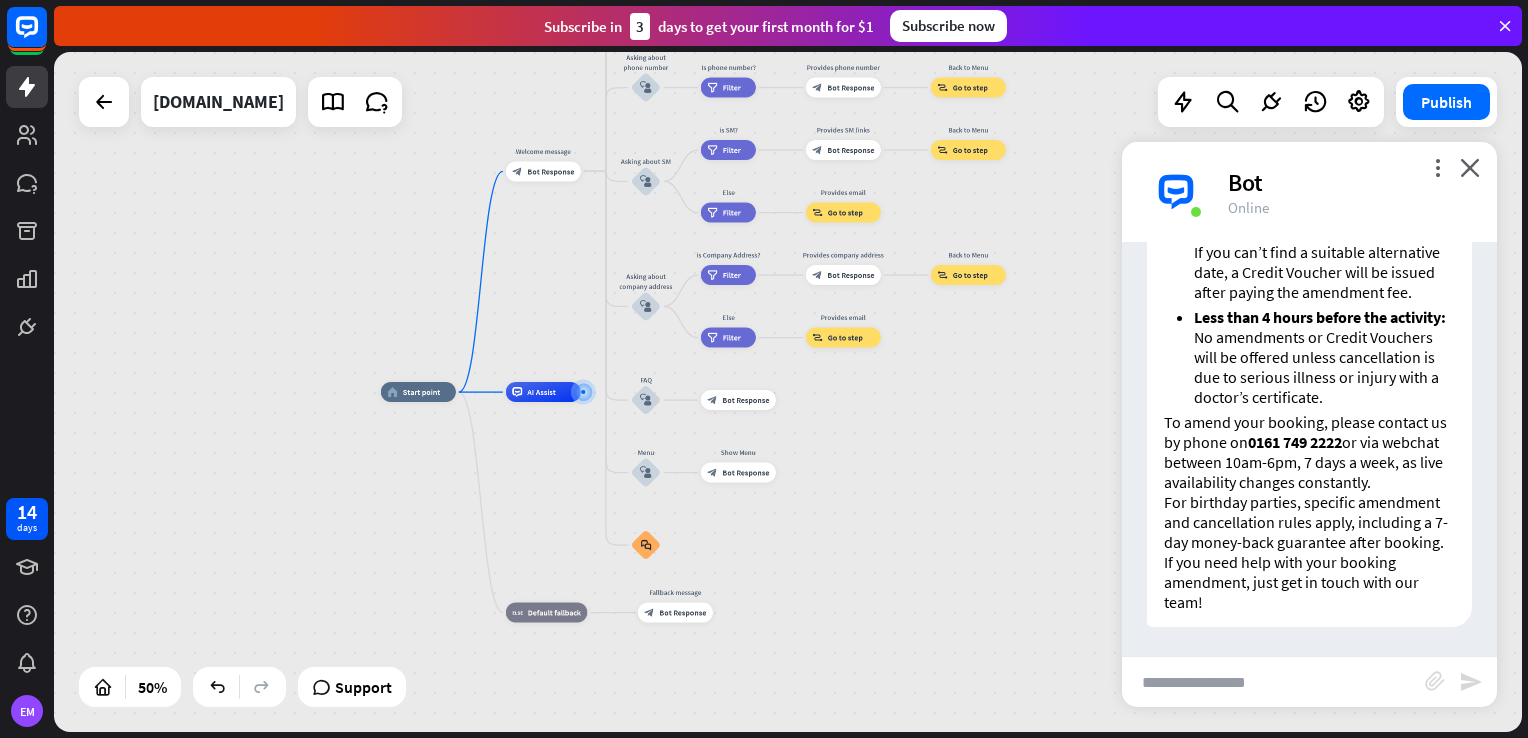 scroll, scrollTop: 964, scrollLeft: 0, axis: vertical 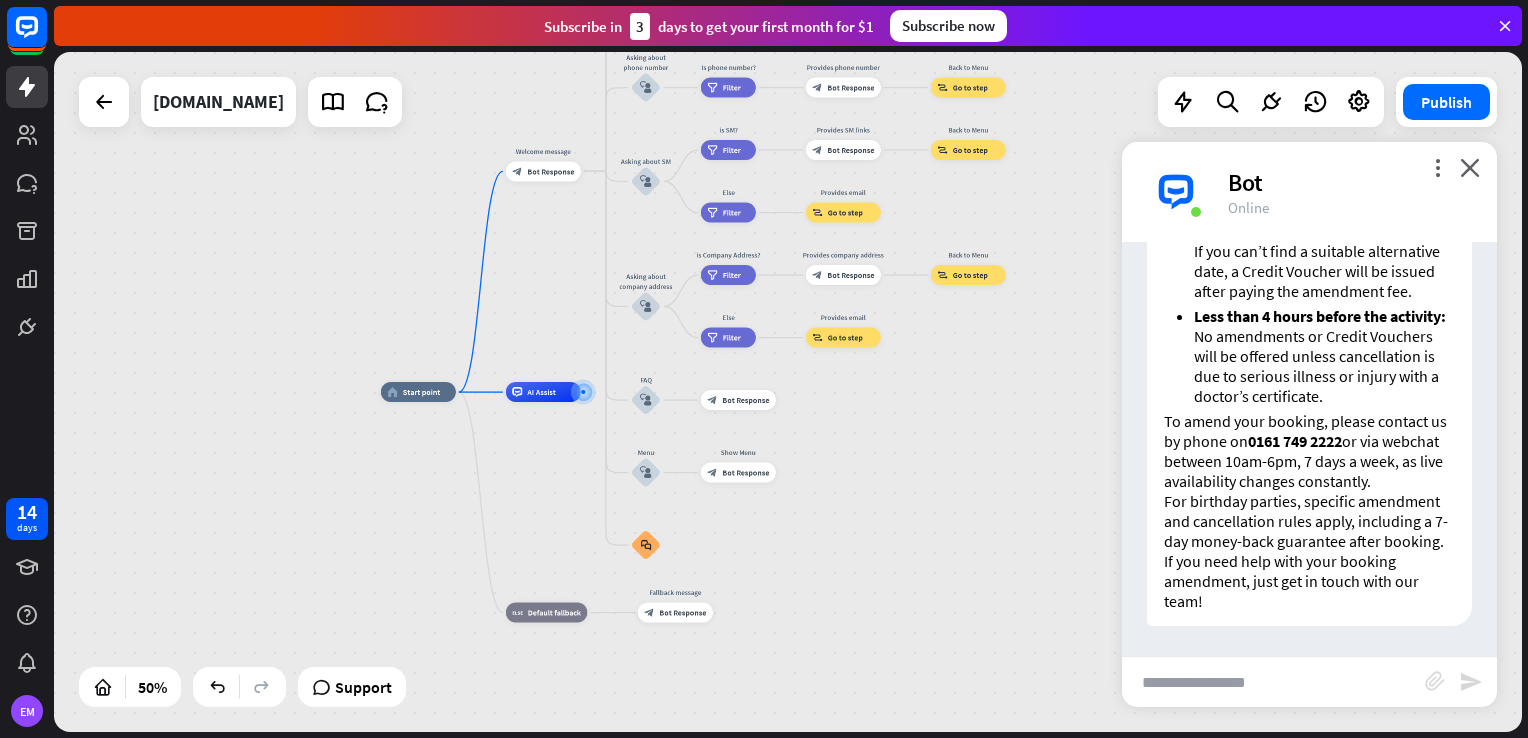 click on "For birthday parties, specific amendment and cancellation rules apply, including a 7-day money-back guarantee after booking." at bounding box center [1309, 521] 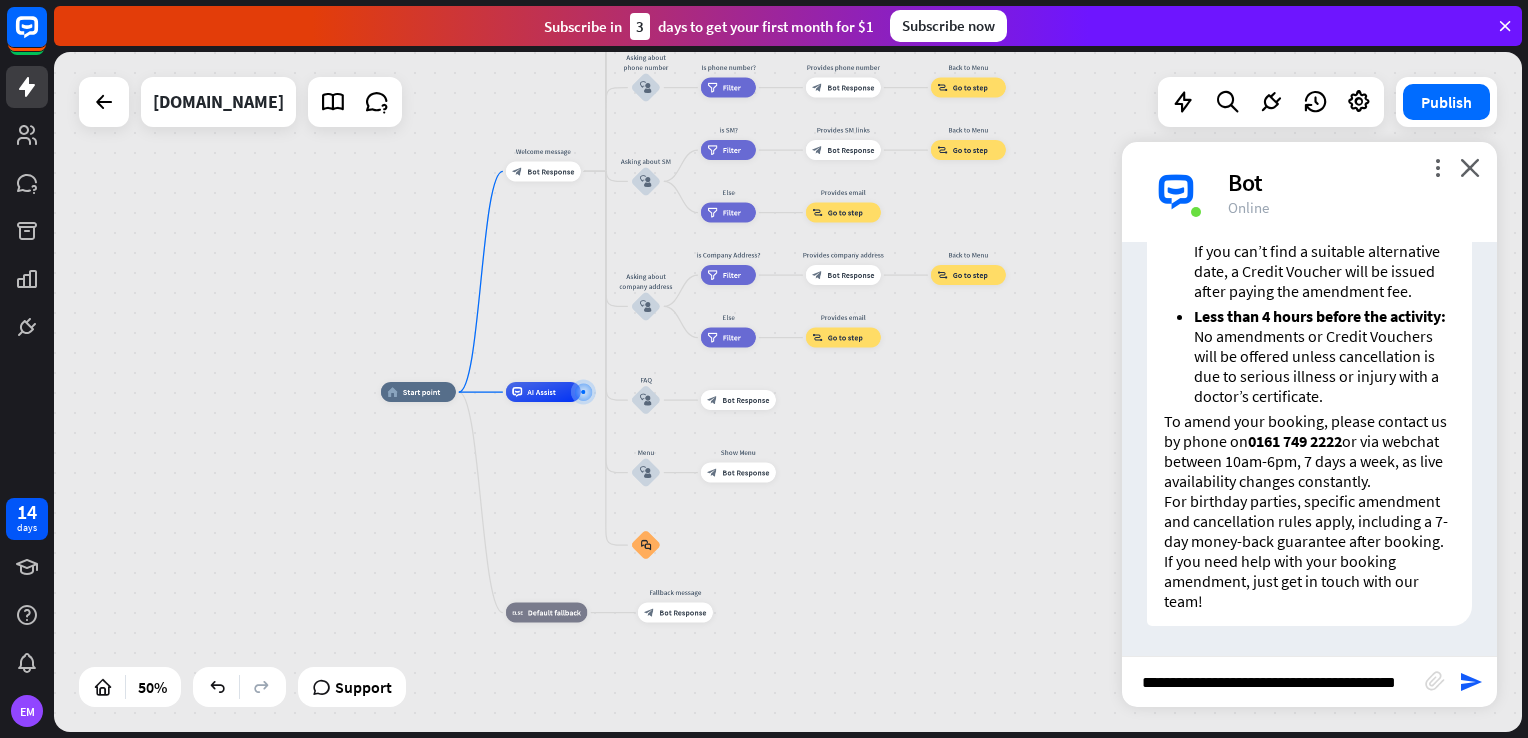 type on "**********" 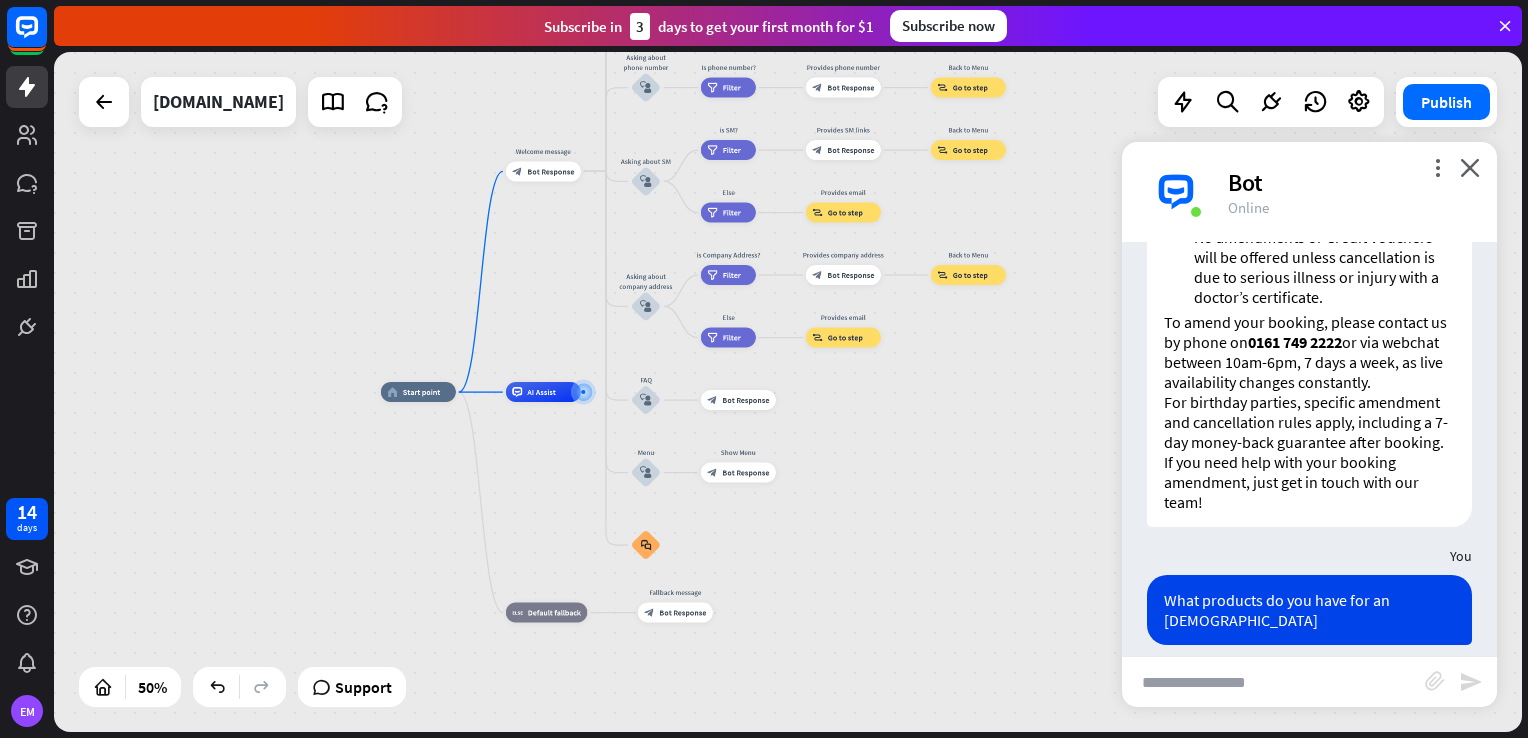 scroll, scrollTop: 0, scrollLeft: 0, axis: both 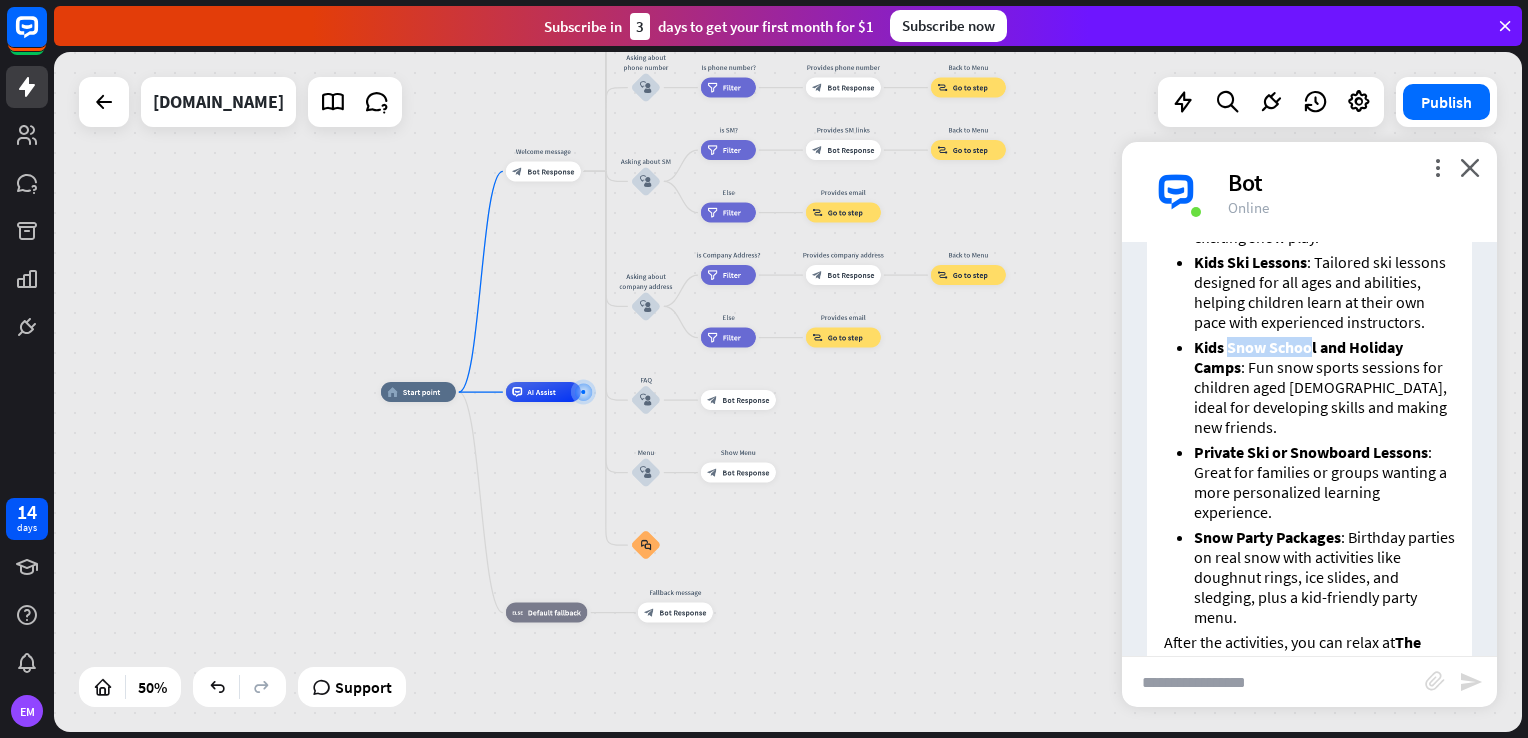 drag, startPoint x: 1228, startPoint y: 452, endPoint x: 1314, endPoint y: 450, distance: 86.023254 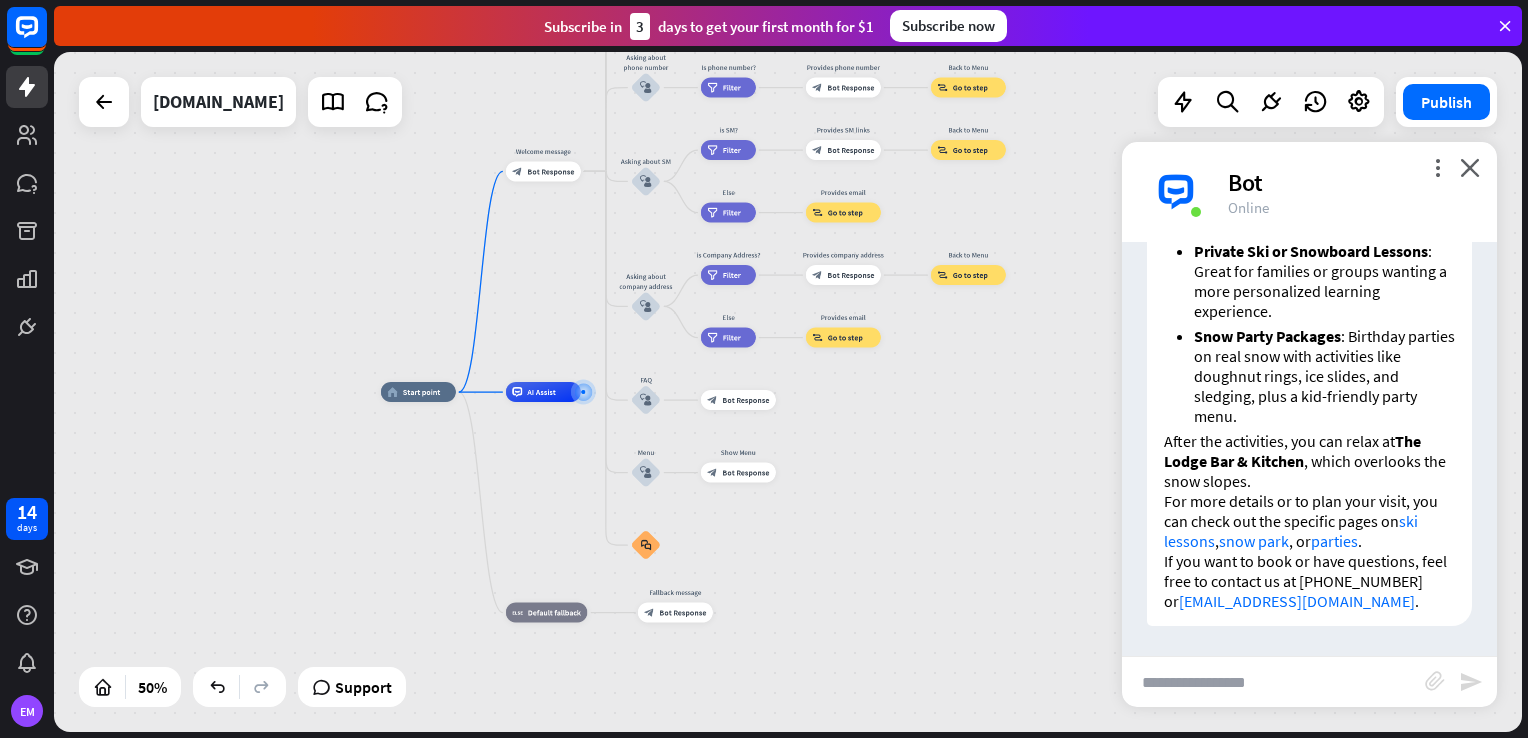 scroll, scrollTop: 1910, scrollLeft: 0, axis: vertical 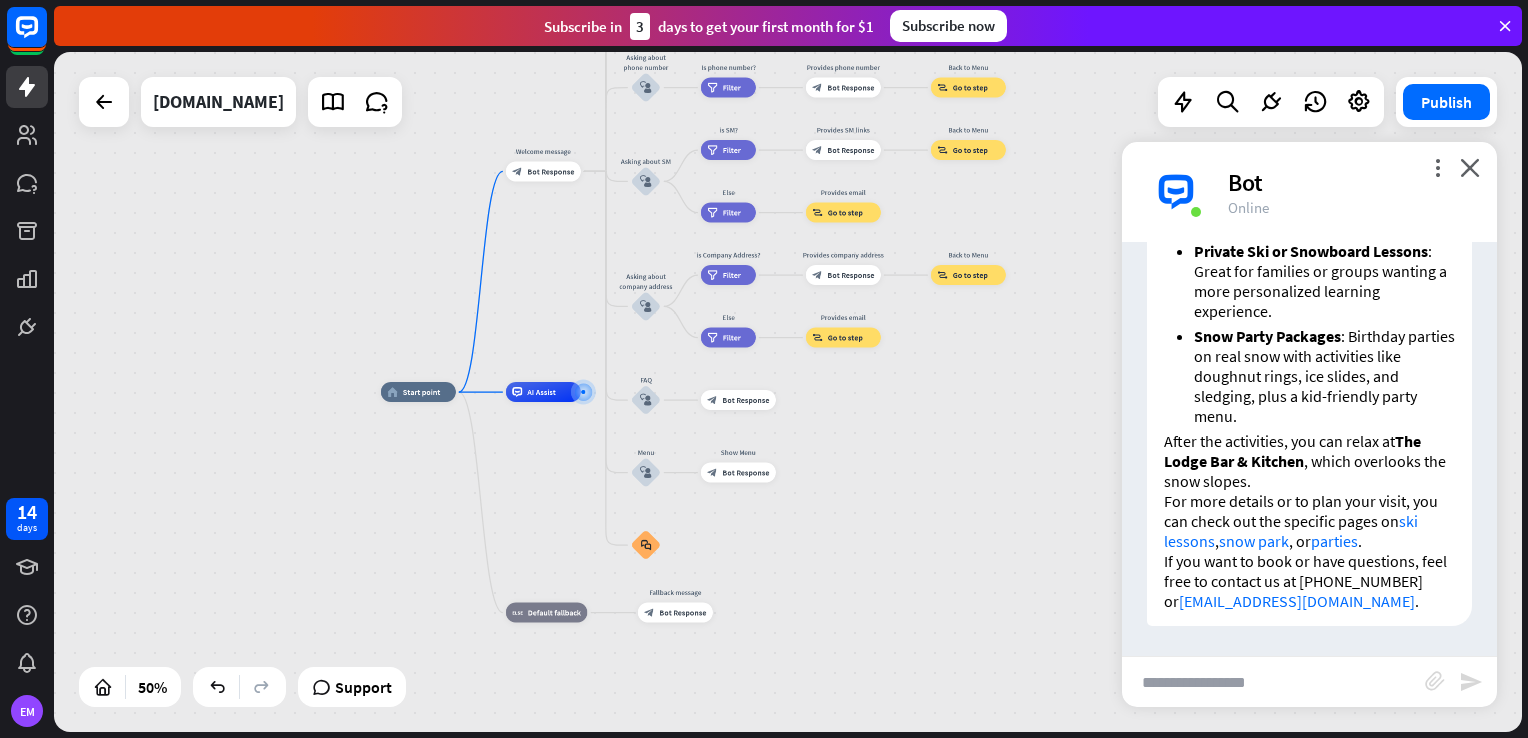 click at bounding box center [1273, 682] 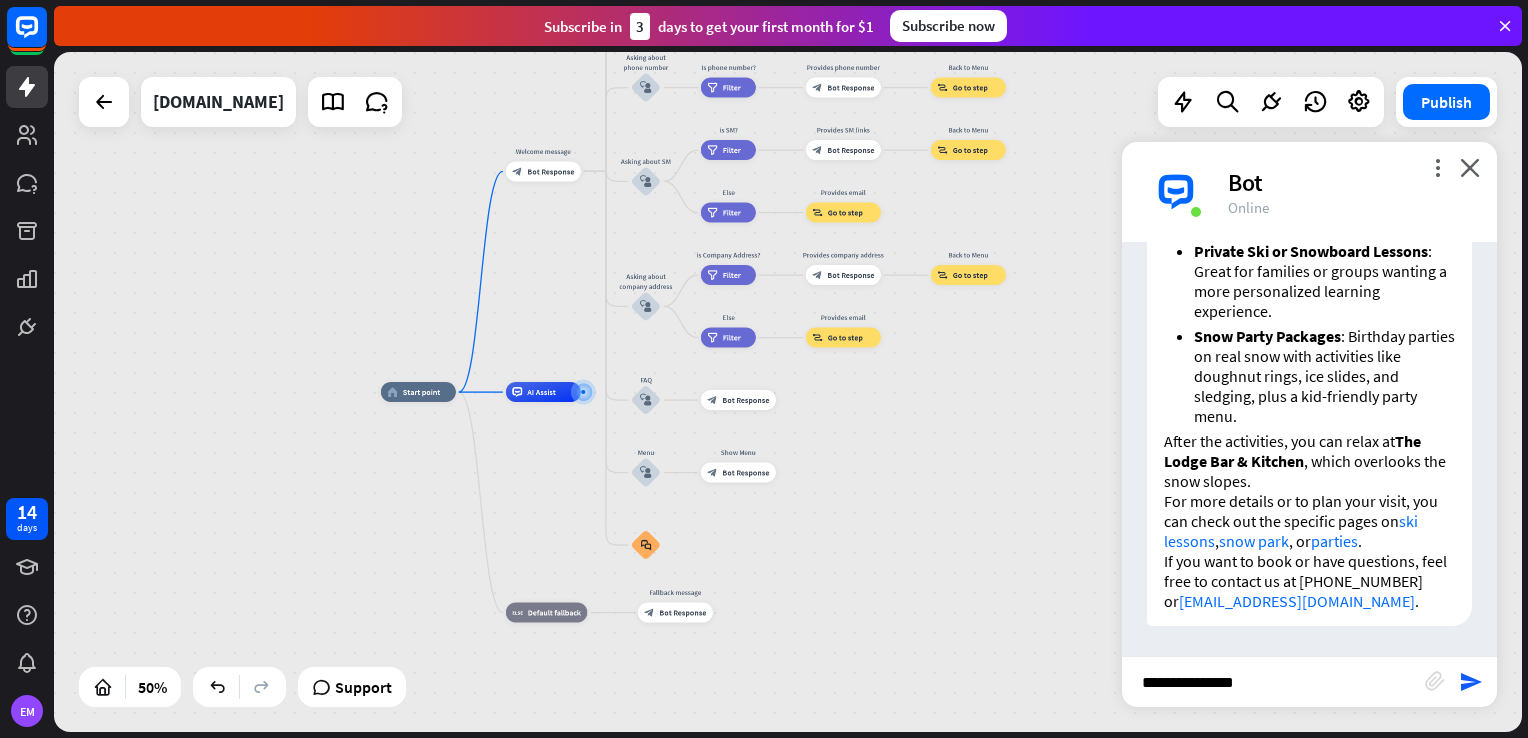 type on "**********" 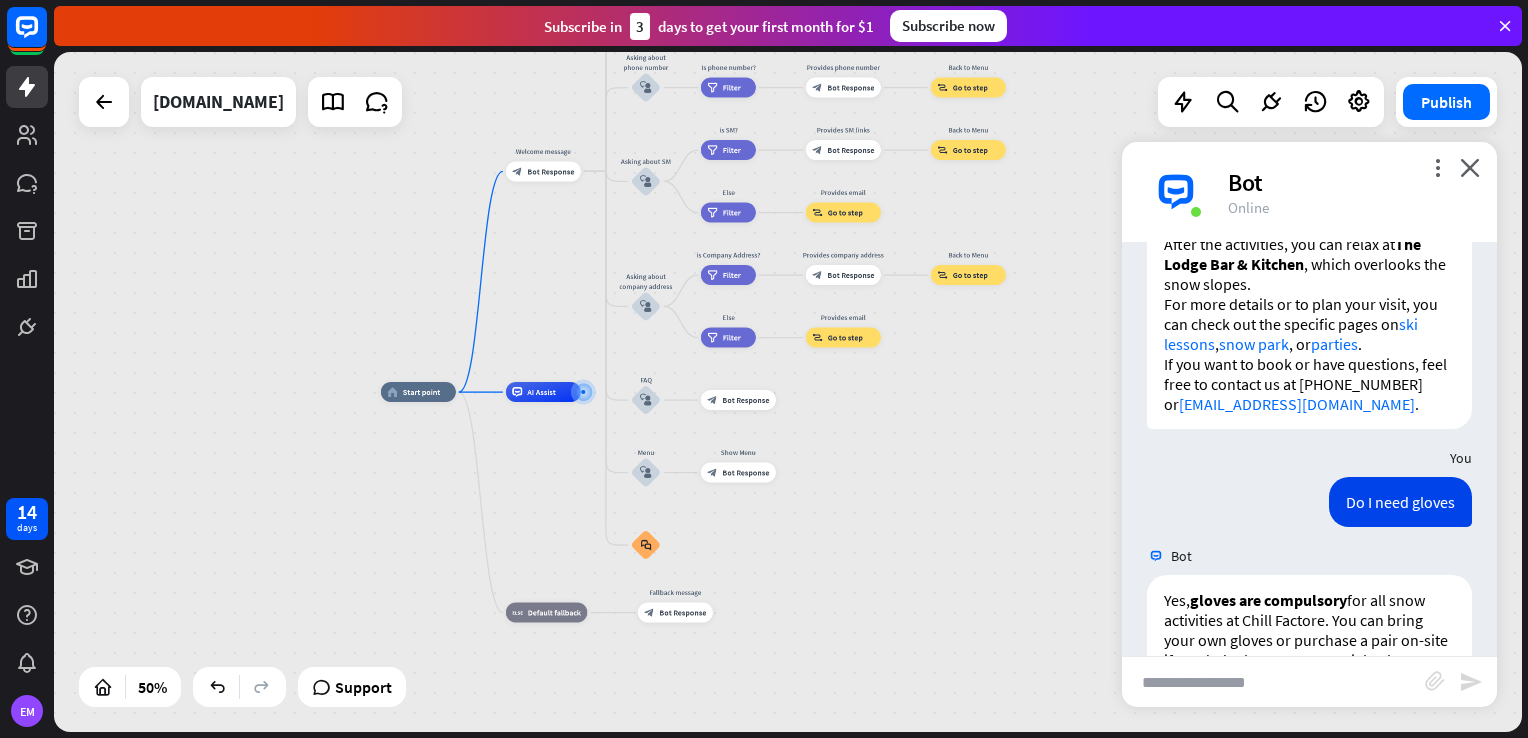 scroll, scrollTop: 2226, scrollLeft: 0, axis: vertical 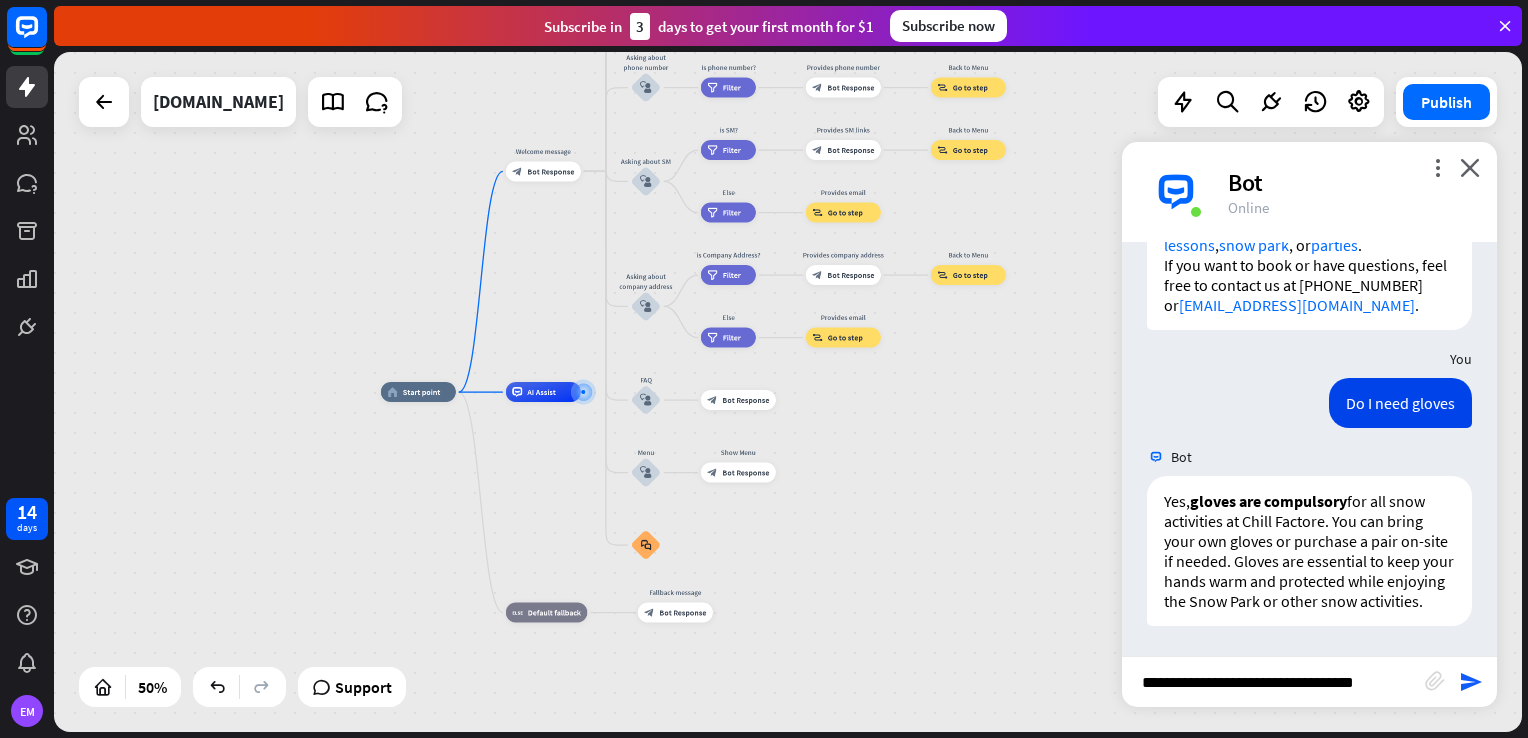 type on "**********" 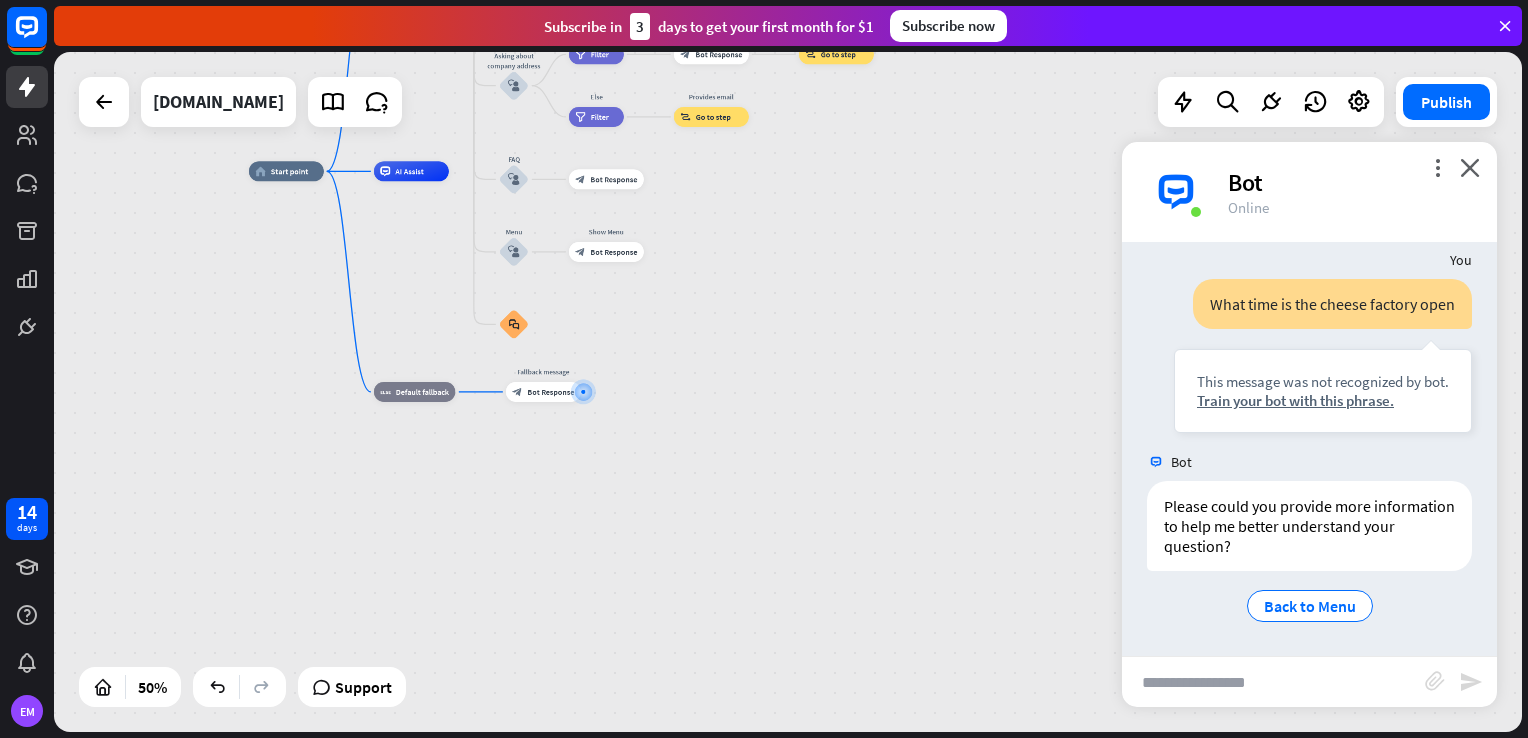 scroll, scrollTop: 2620, scrollLeft: 0, axis: vertical 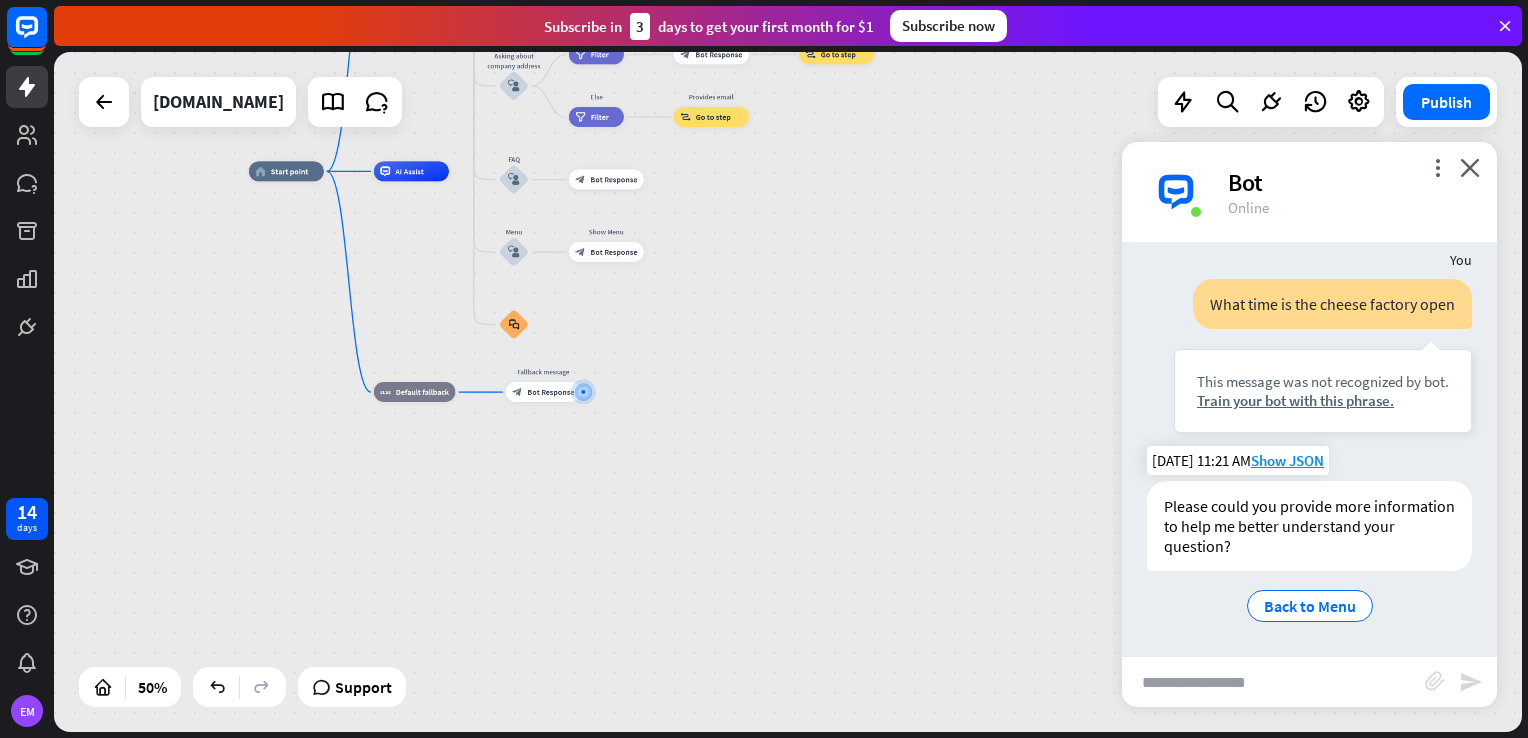 click on "Please could you provide more information to help me better understand your question?" at bounding box center (1309, 526) 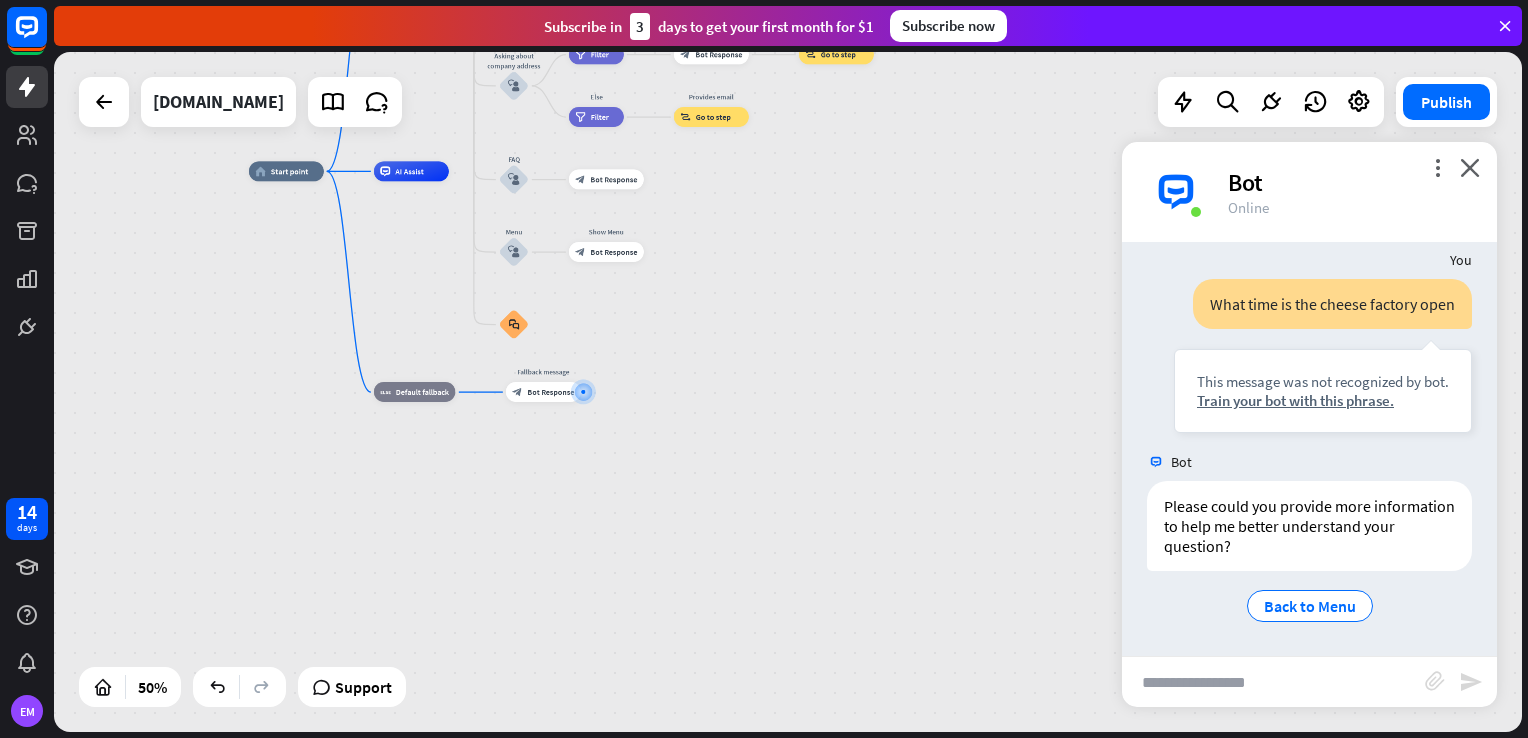 click at bounding box center [1273, 682] 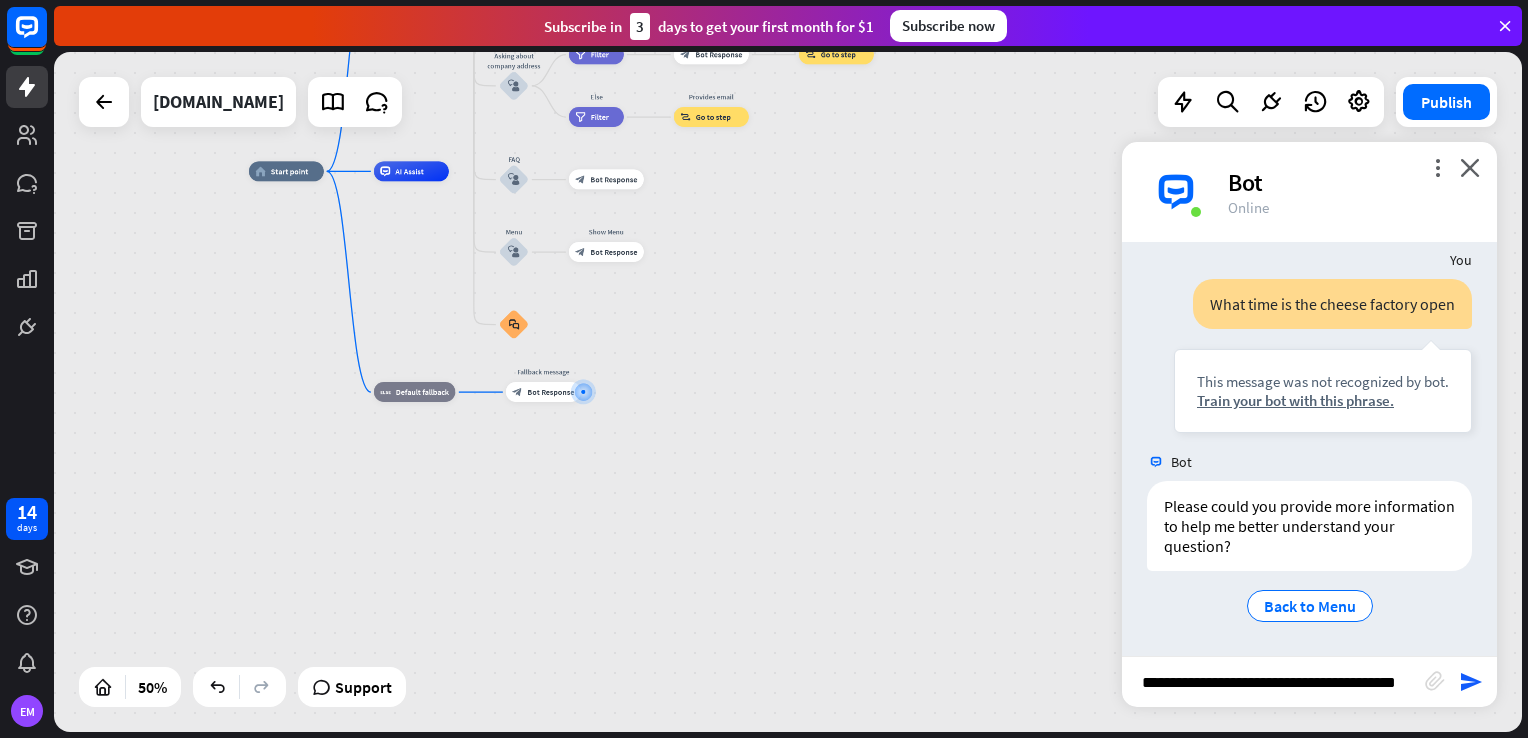 type on "**********" 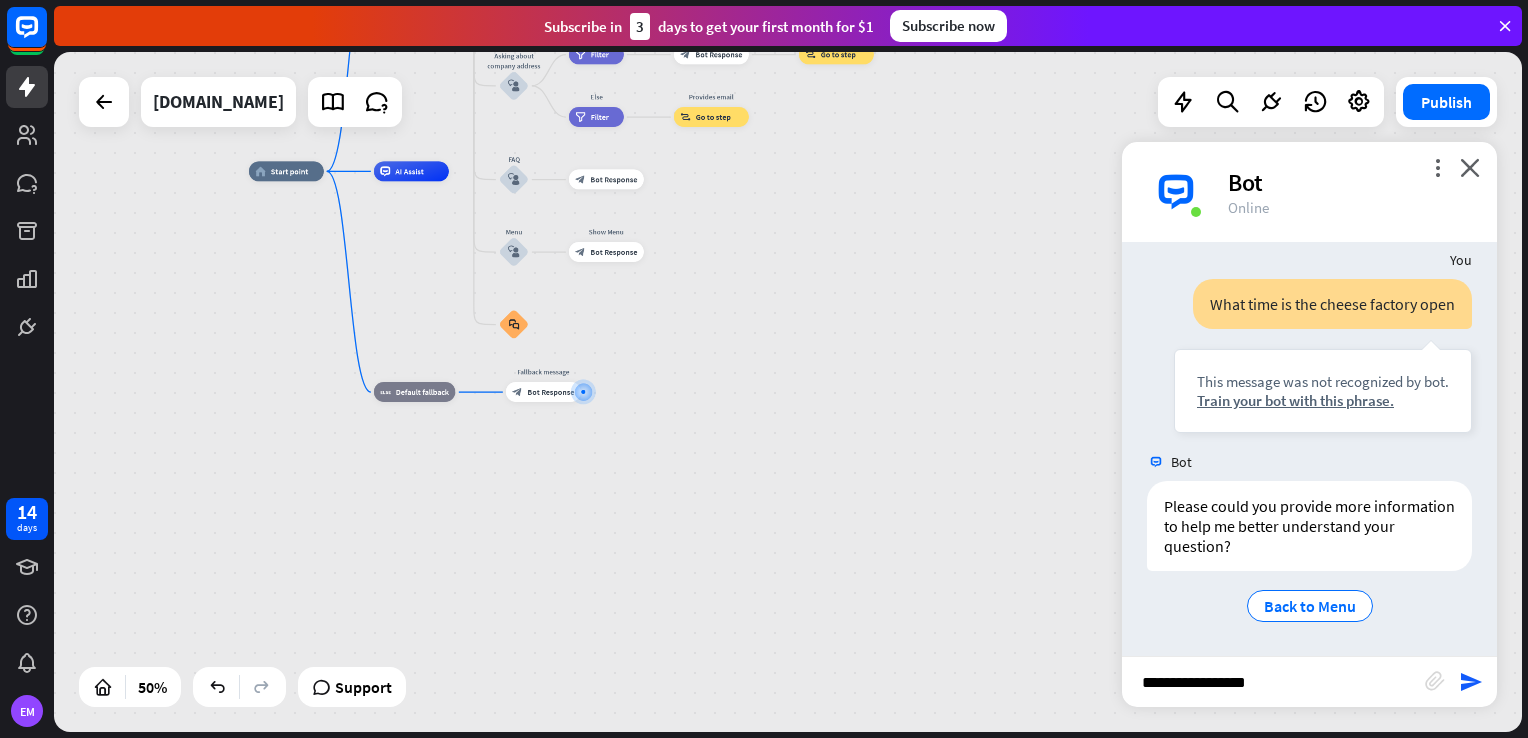 scroll, scrollTop: 0, scrollLeft: 0, axis: both 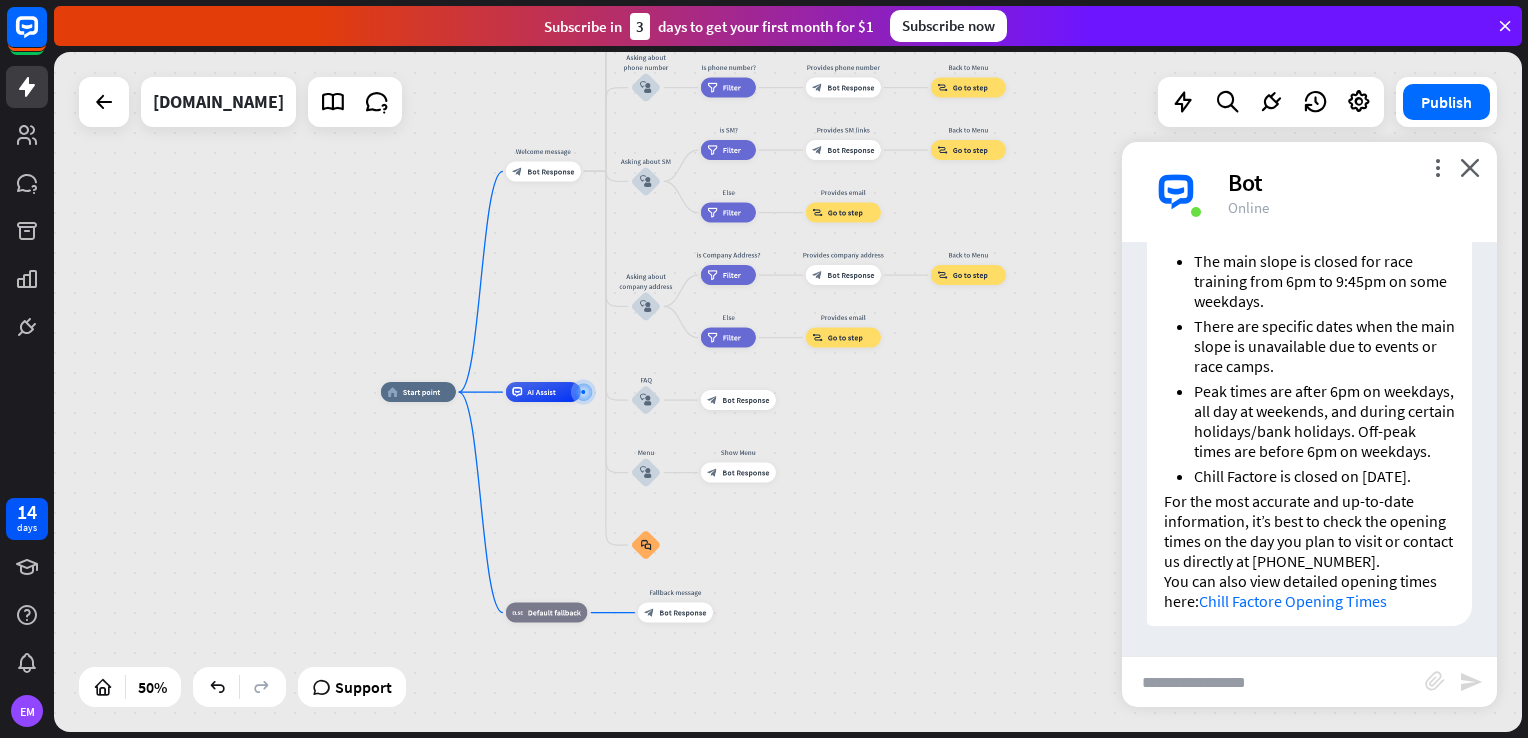 click at bounding box center [1273, 682] 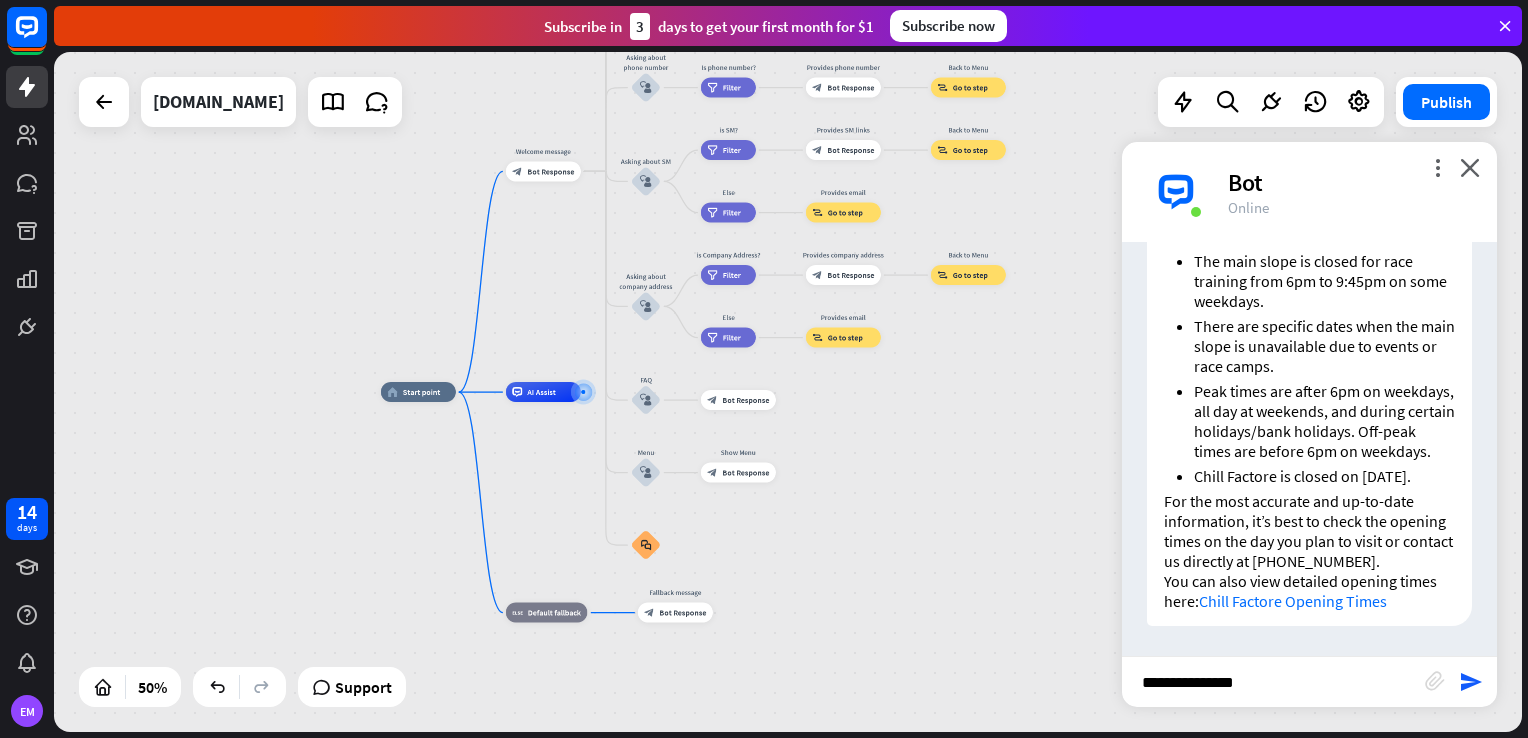 type on "**********" 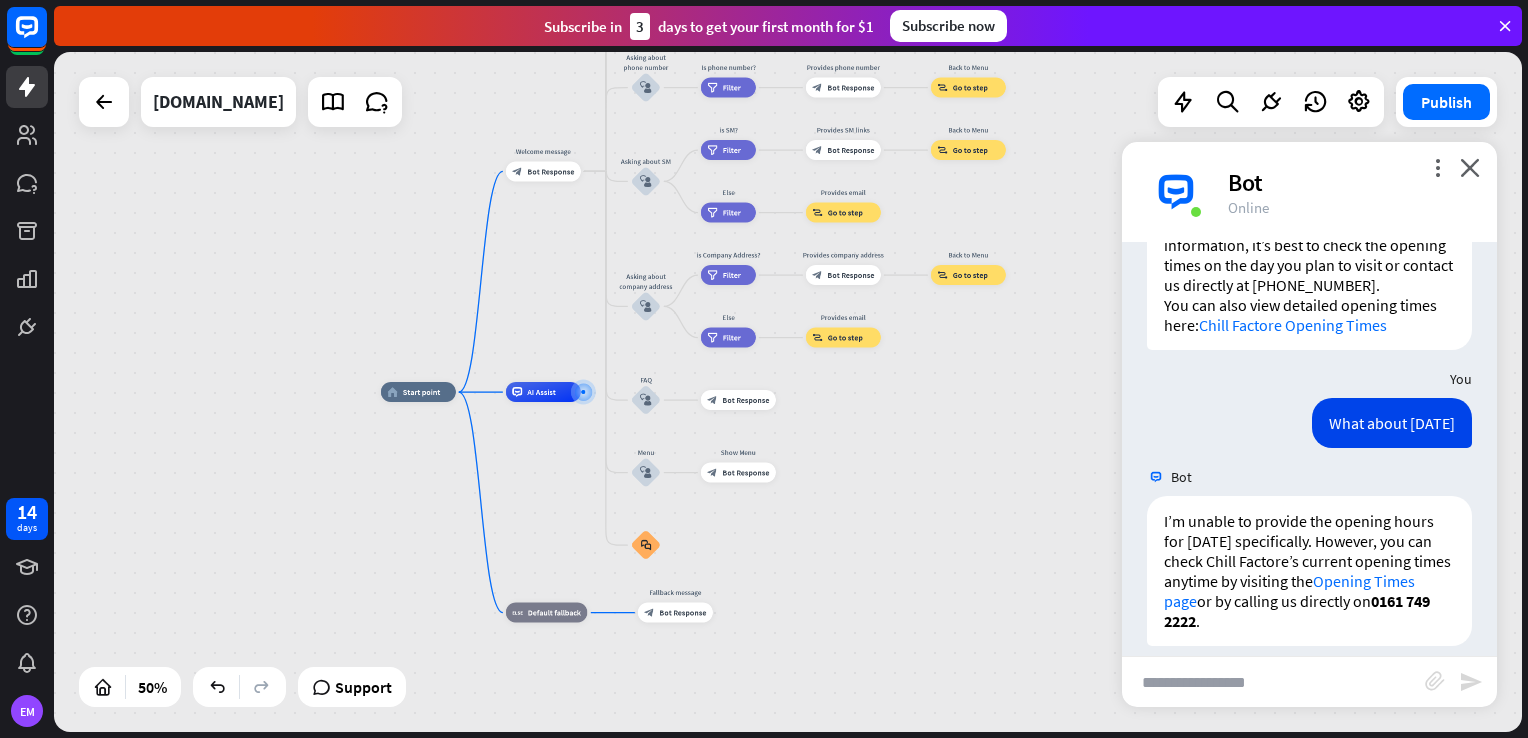 scroll, scrollTop: 3703, scrollLeft: 0, axis: vertical 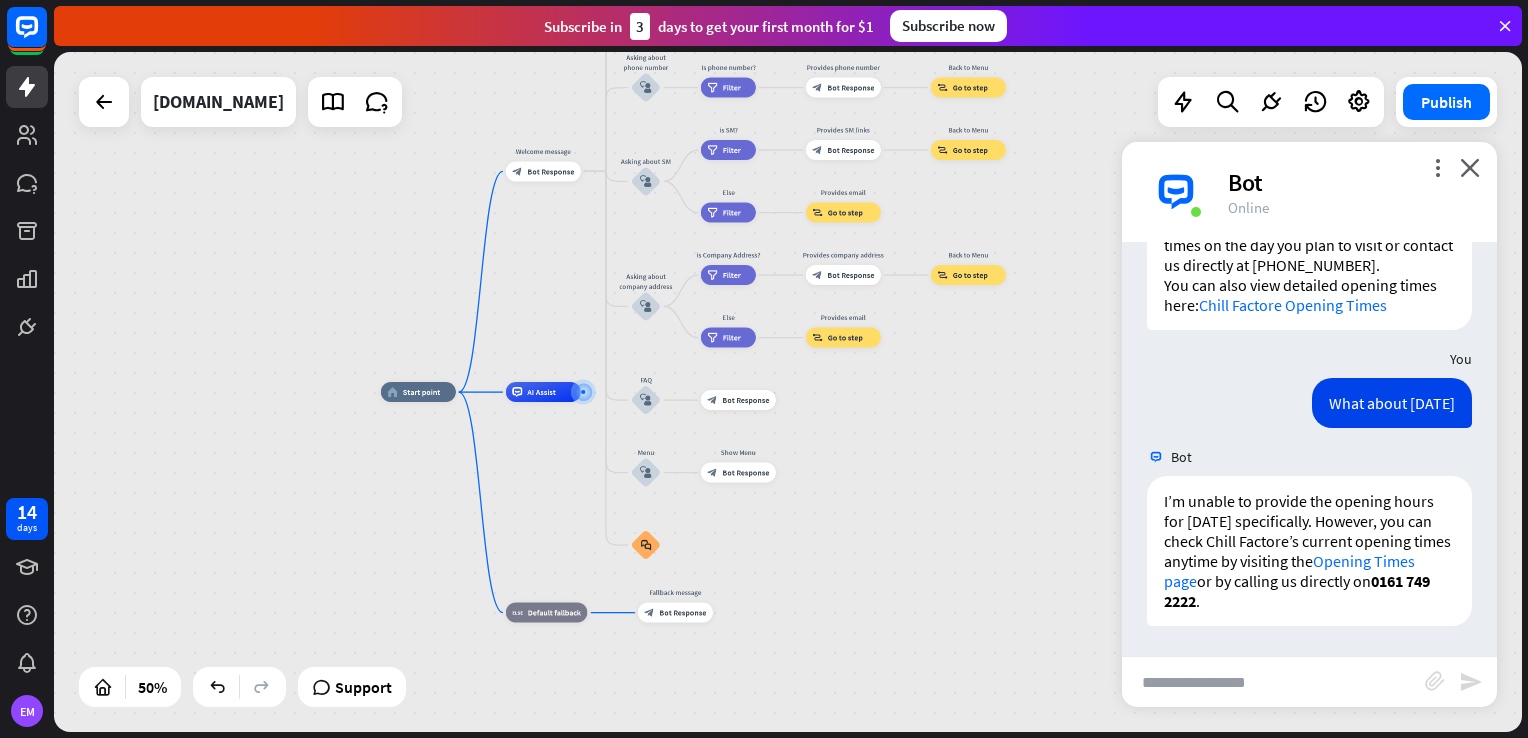 click at bounding box center [1273, 682] 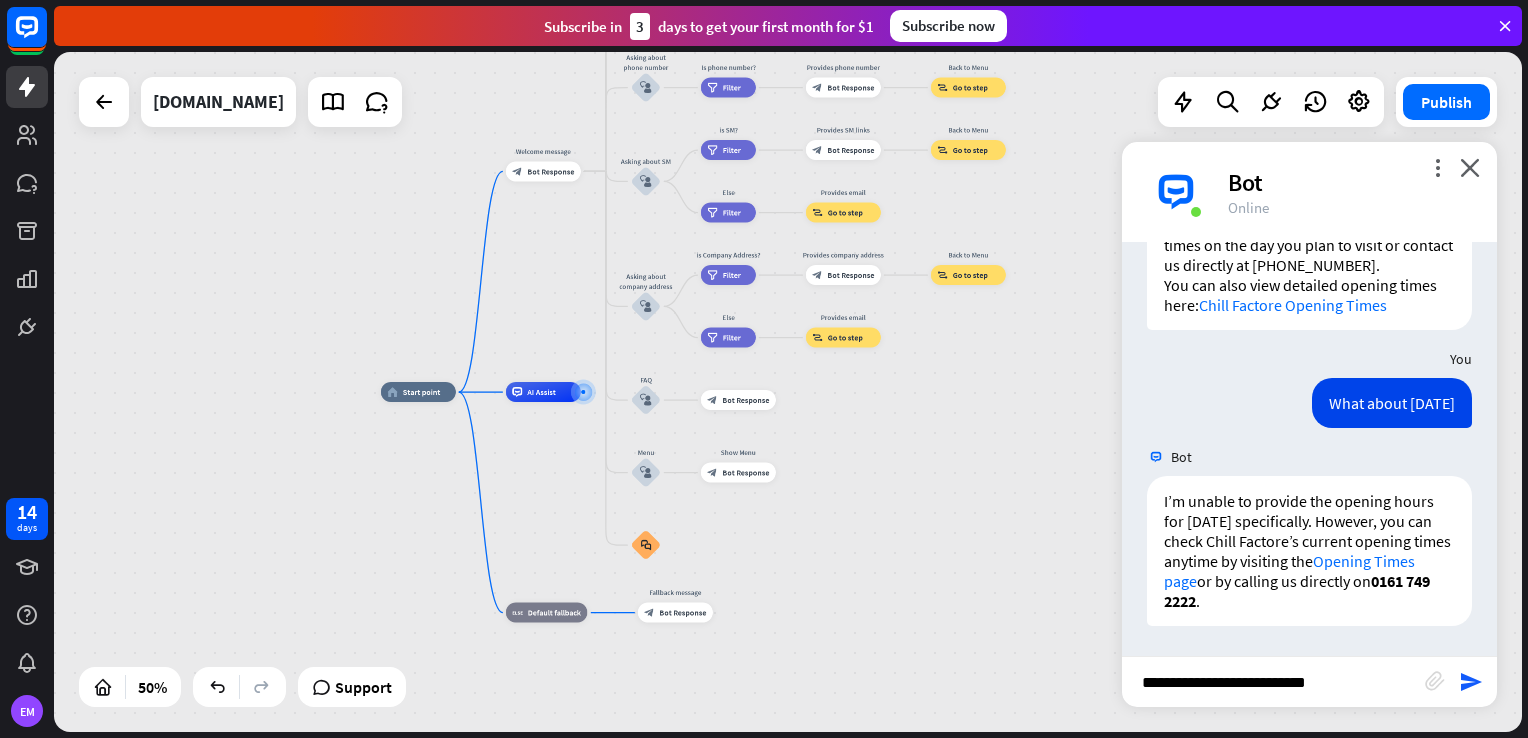 type on "**********" 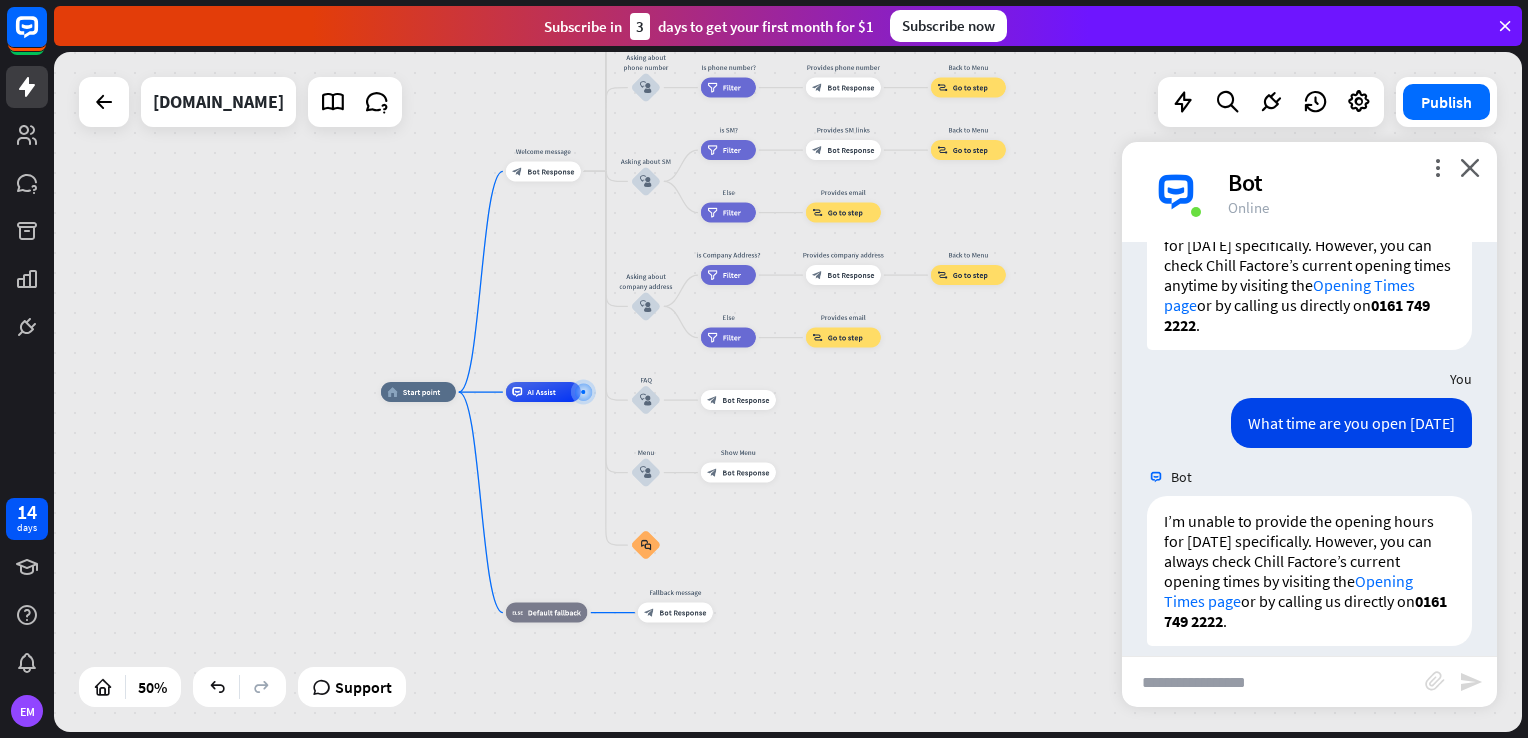 scroll, scrollTop: 3999, scrollLeft: 0, axis: vertical 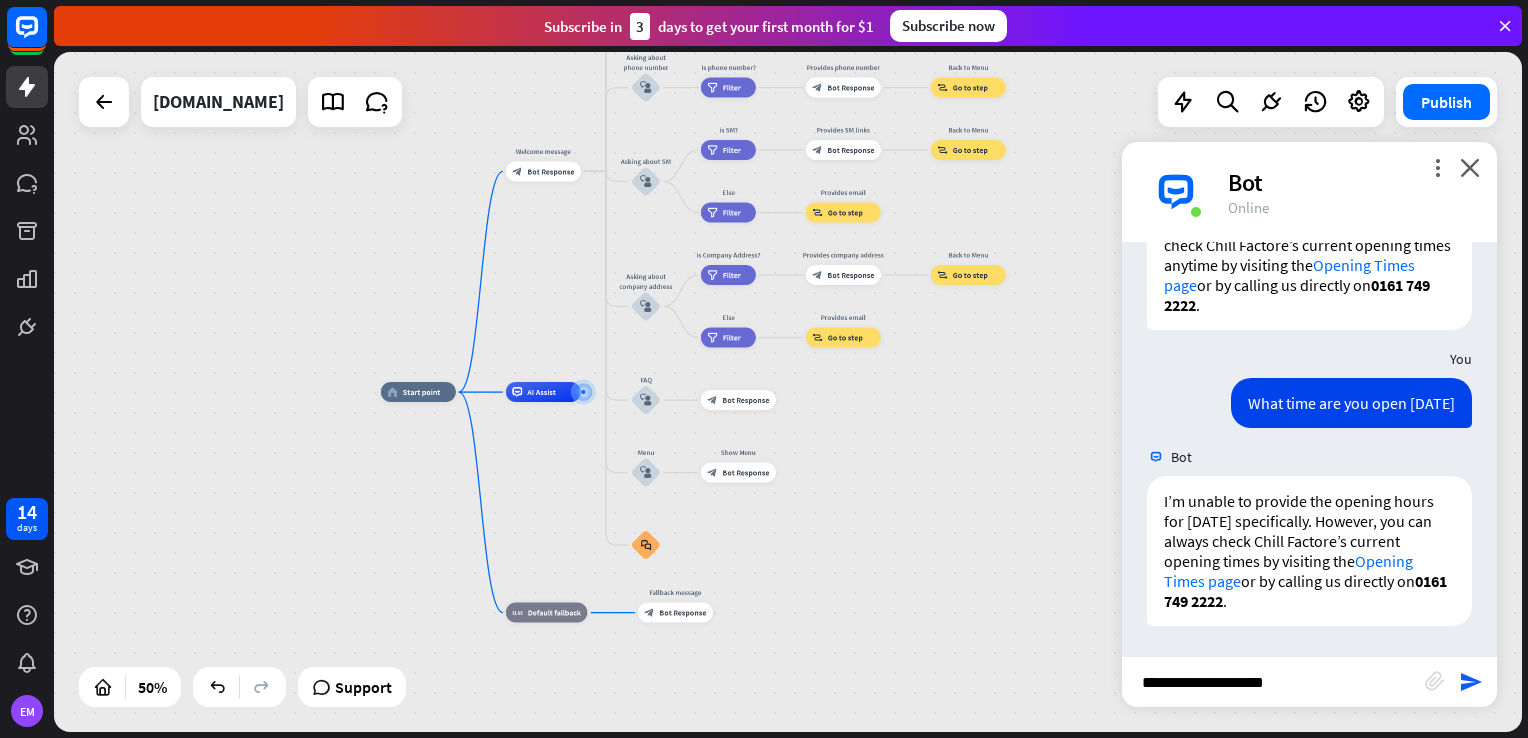 type on "**********" 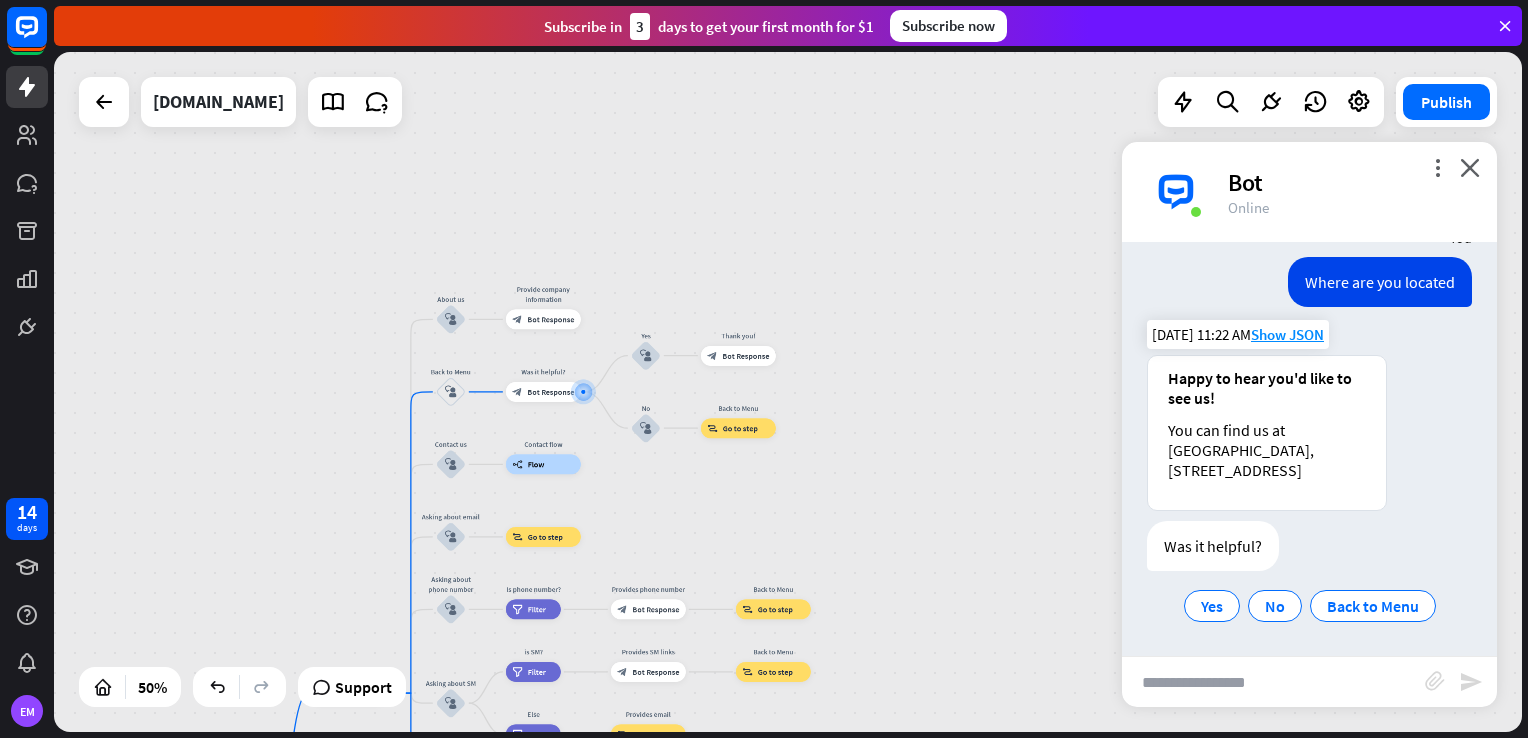 scroll, scrollTop: 4435, scrollLeft: 0, axis: vertical 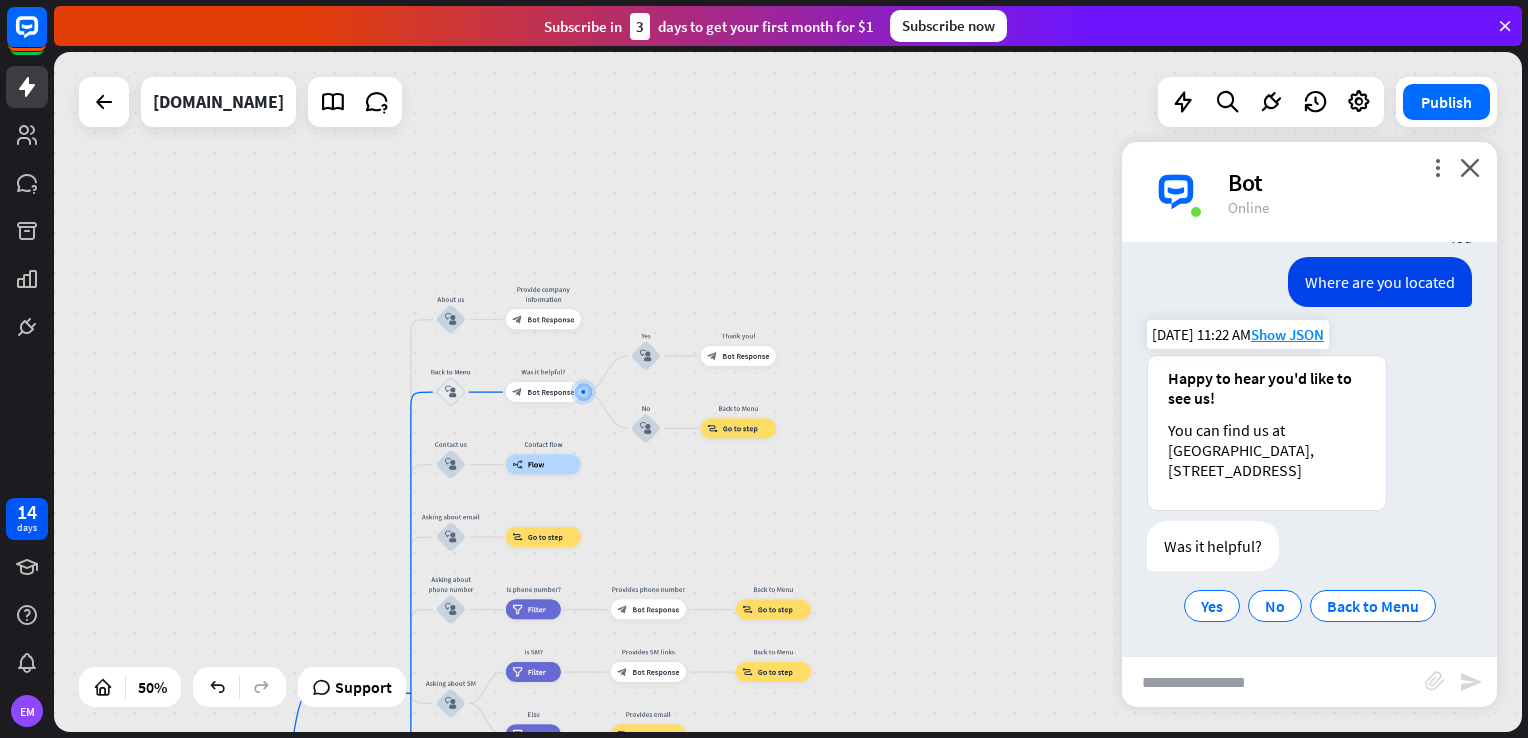 click on "Happy to hear you'd like to see us!   You can find us at [STREET_ADDRESS]" at bounding box center [1309, 433] 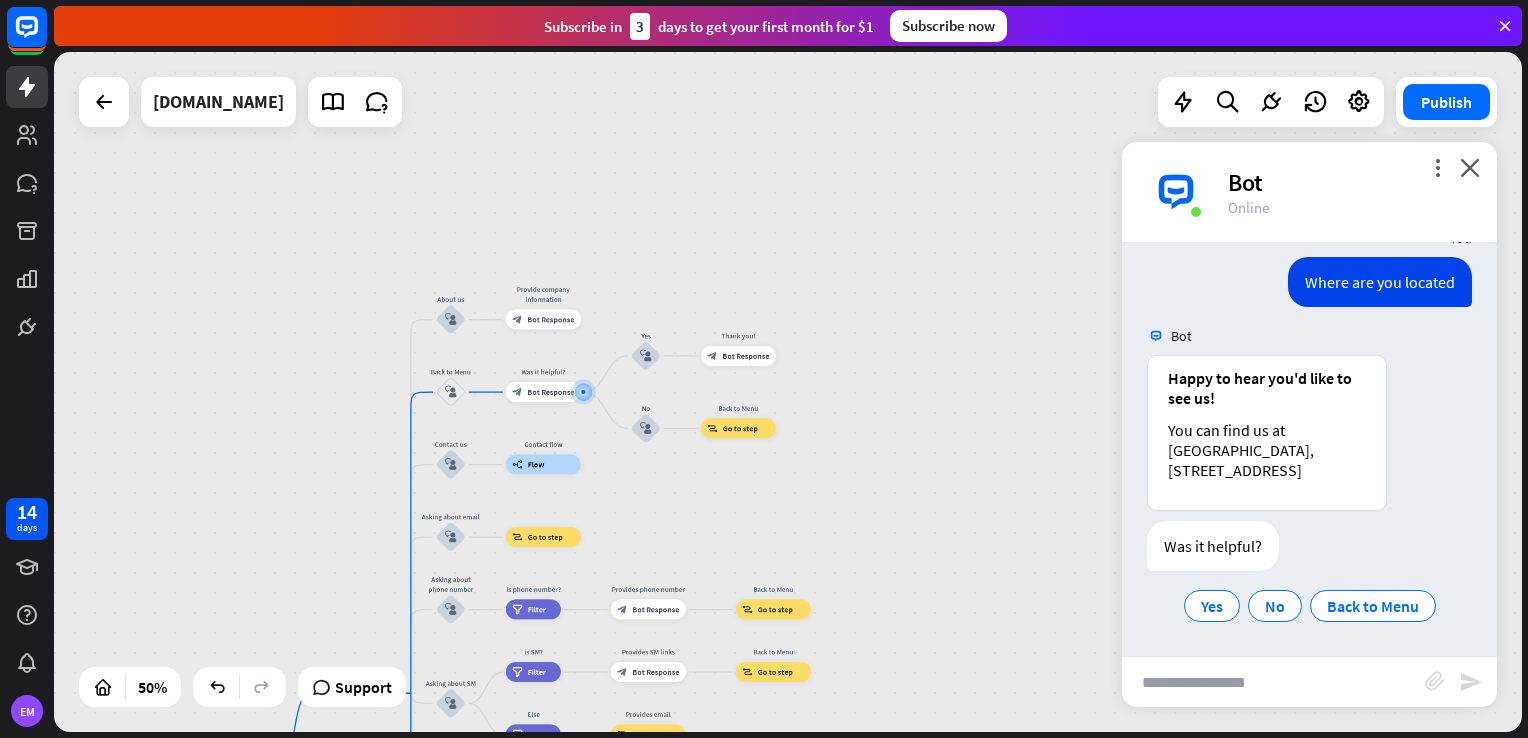 click at bounding box center (1273, 682) 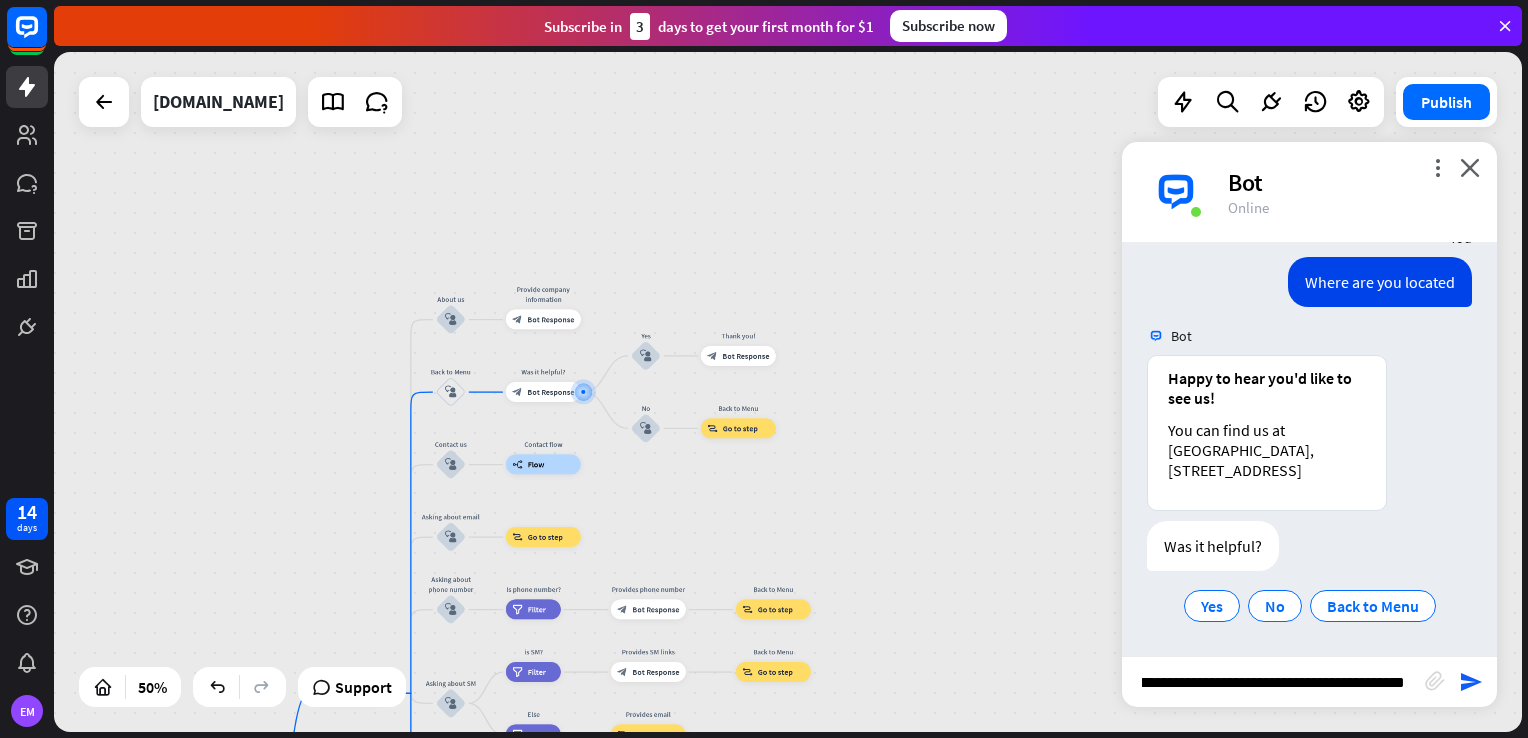 scroll, scrollTop: 0, scrollLeft: 25, axis: horizontal 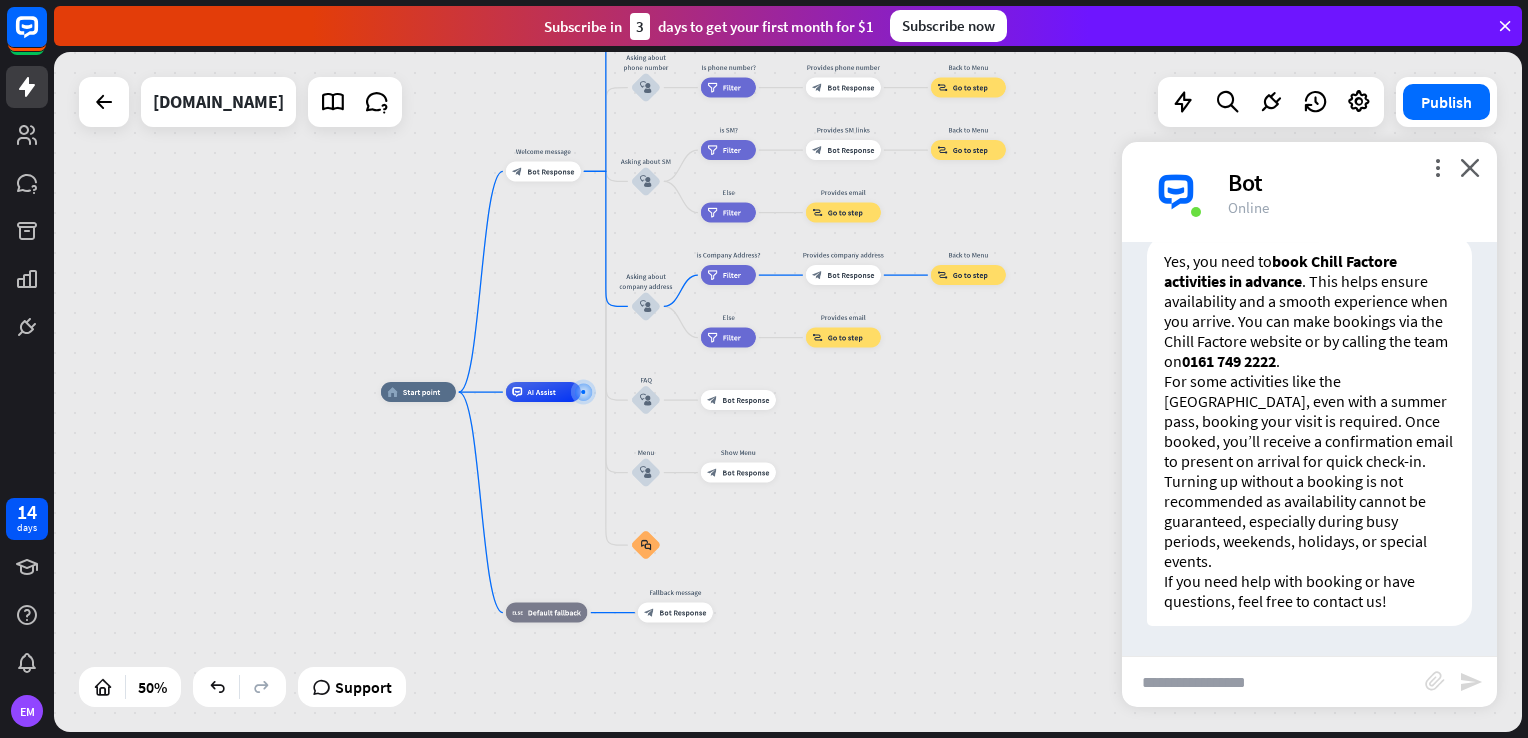 click on "For some activities like the [GEOGRAPHIC_DATA], even with a summer pass, booking your visit is required. Once booked, you’ll receive a confirmation email to present on arrival for quick check-in." at bounding box center (1309, 421) 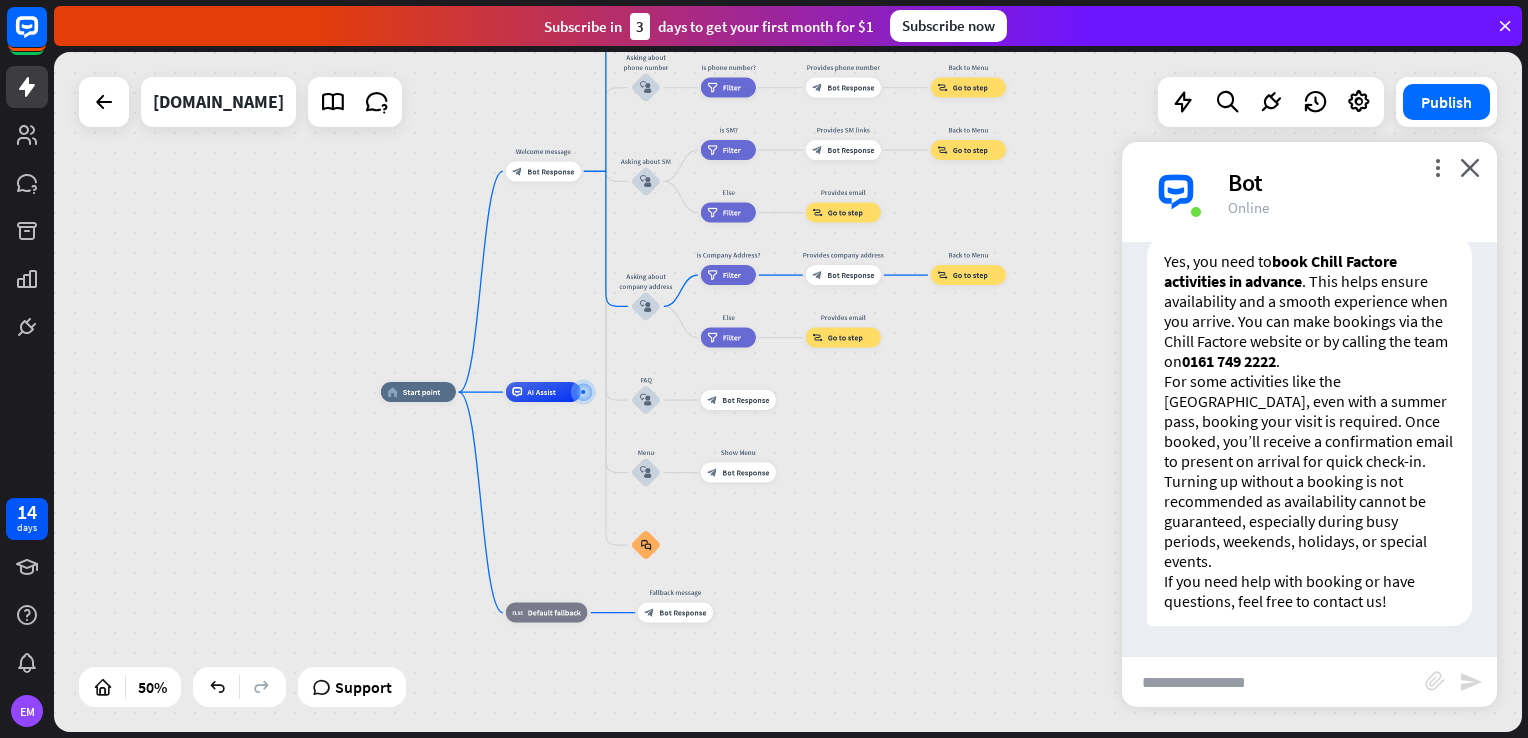 click at bounding box center (1273, 682) 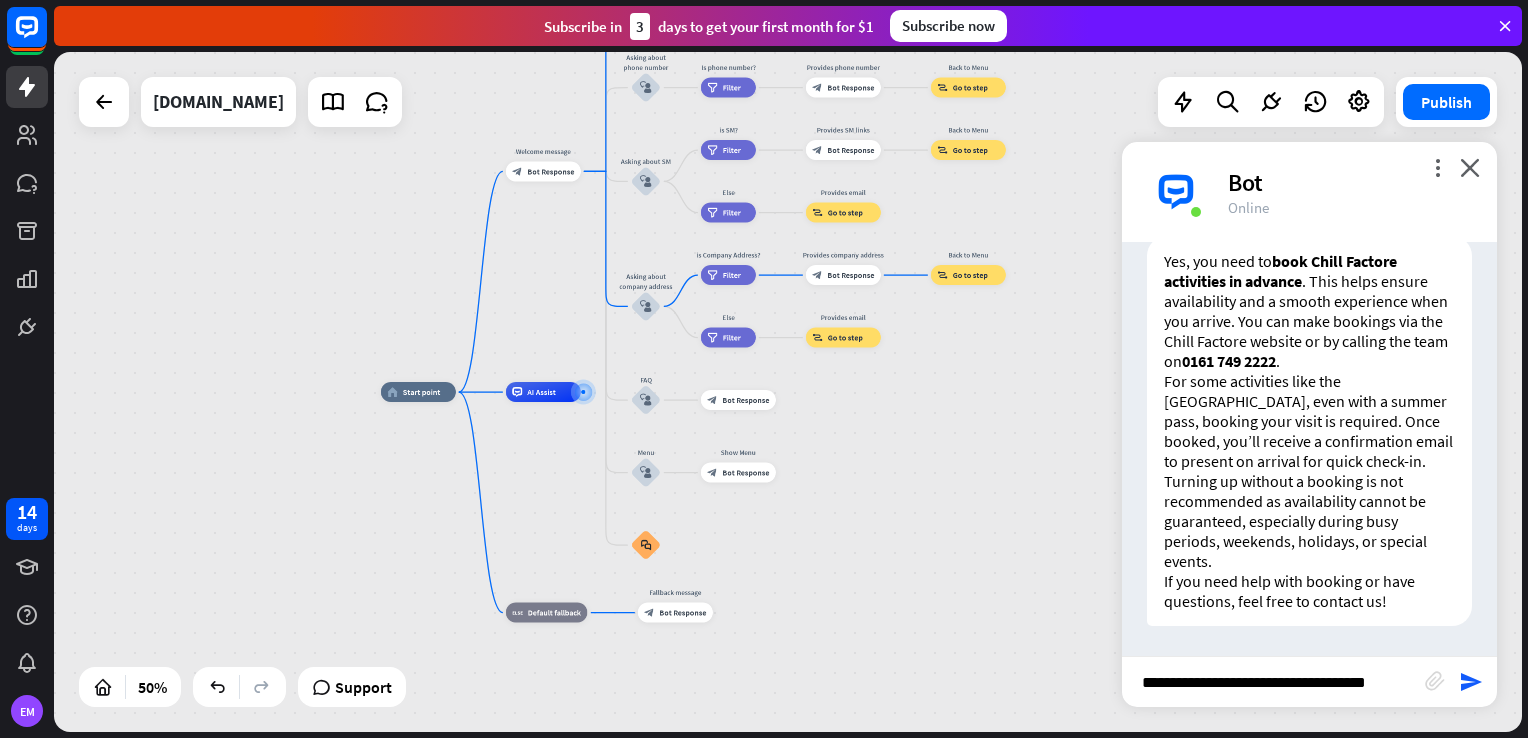 type on "**********" 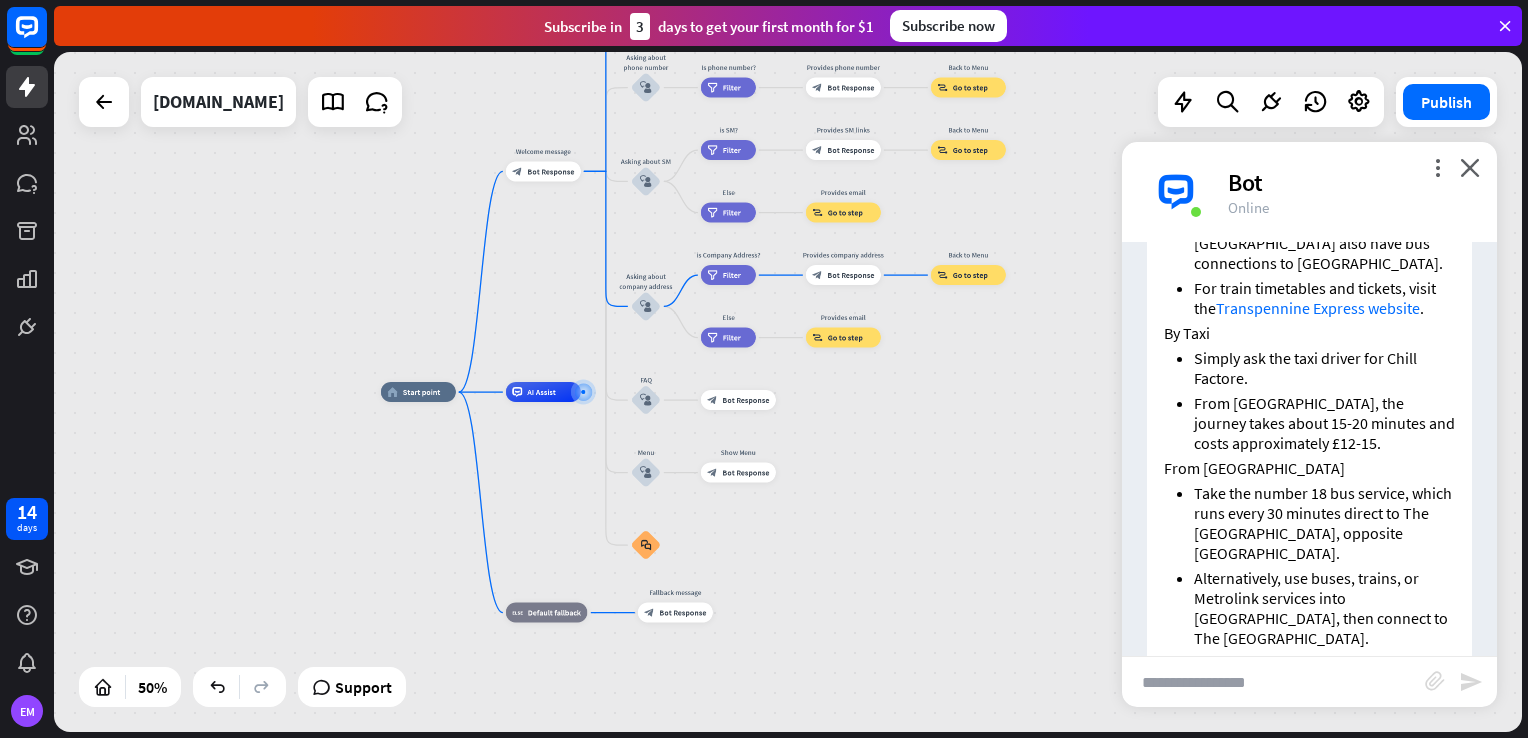 scroll, scrollTop: 5867, scrollLeft: 0, axis: vertical 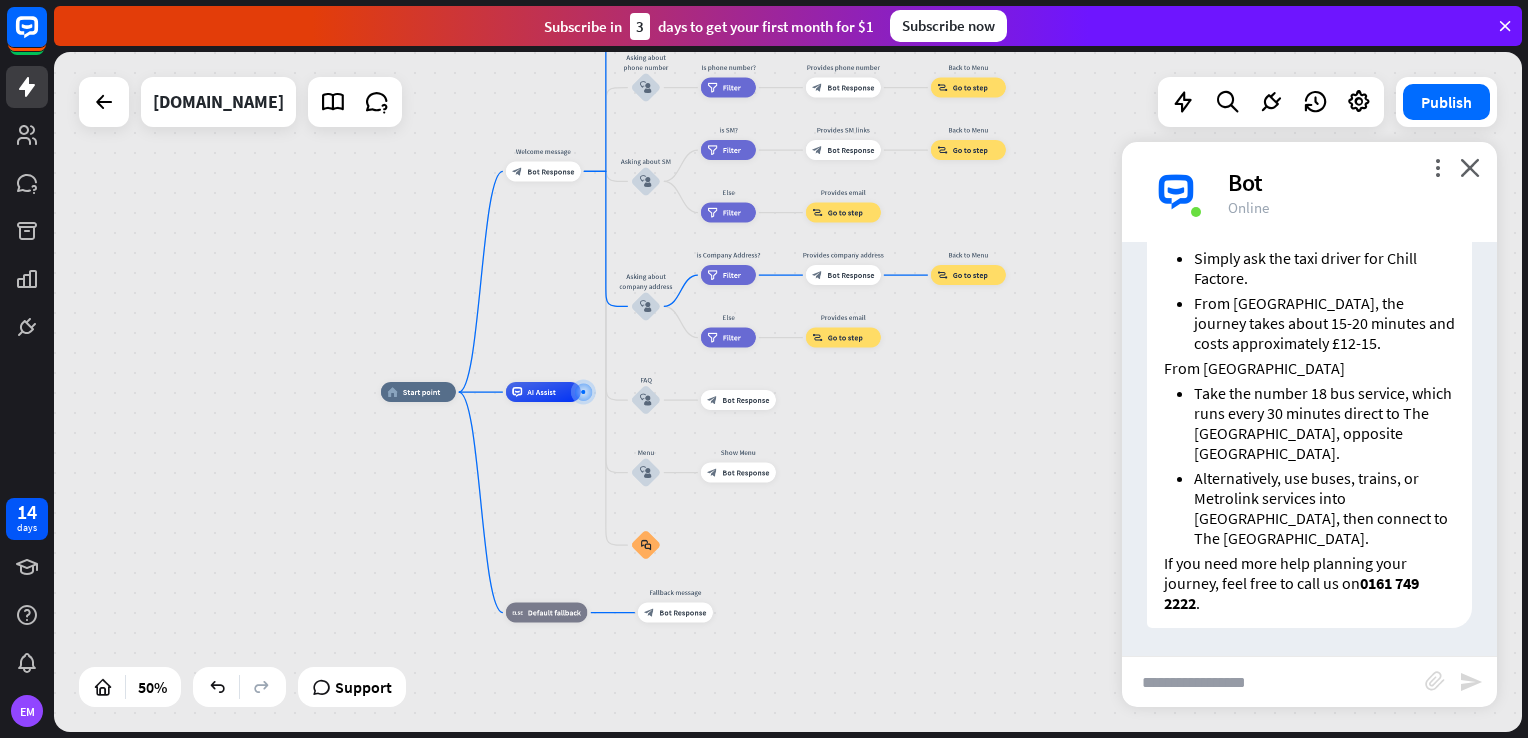click on "Local train stations like [GEOGRAPHIC_DATA], [GEOGRAPHIC_DATA], and [GEOGRAPHIC_DATA] also have bus connections to [GEOGRAPHIC_DATA]." at bounding box center [1324, 123] 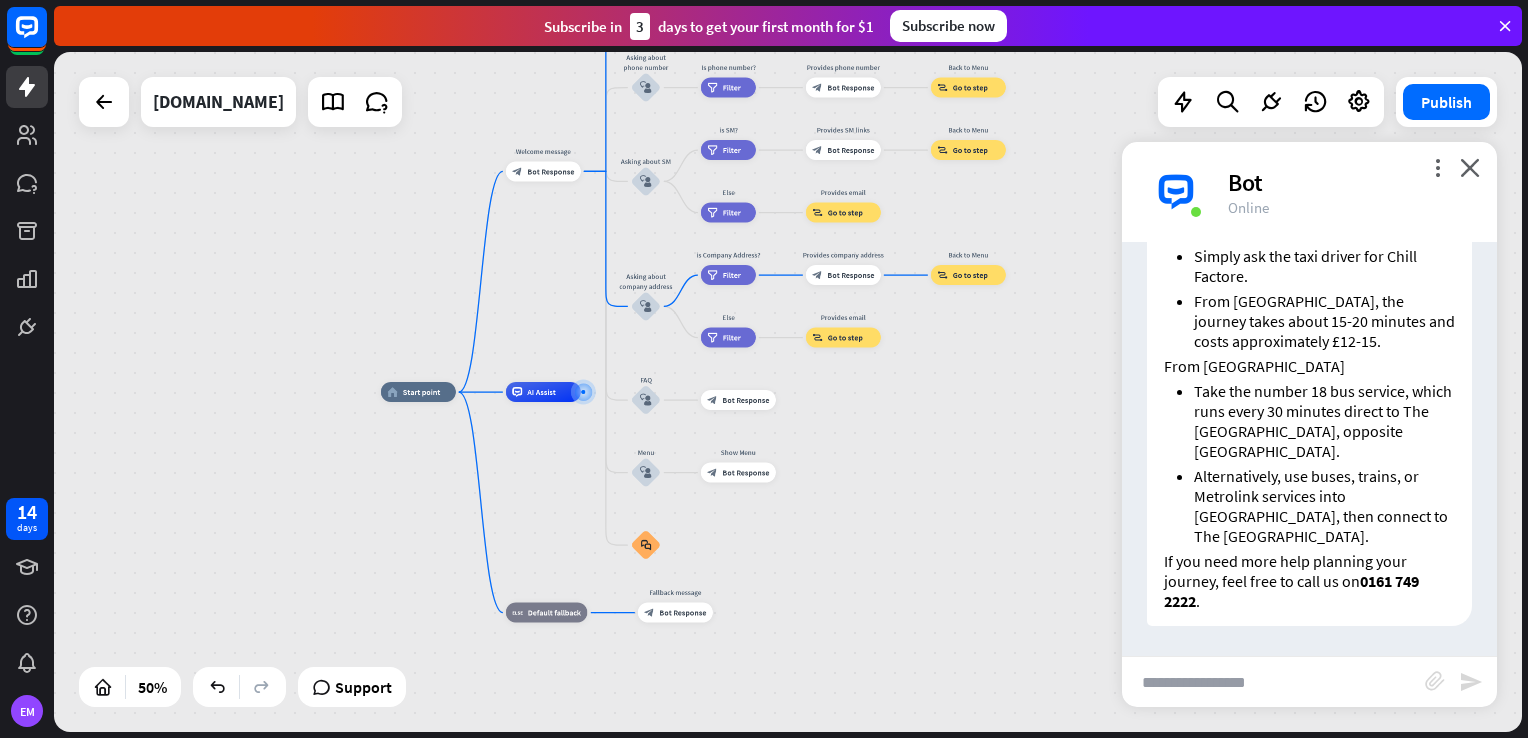 scroll, scrollTop: 6067, scrollLeft: 0, axis: vertical 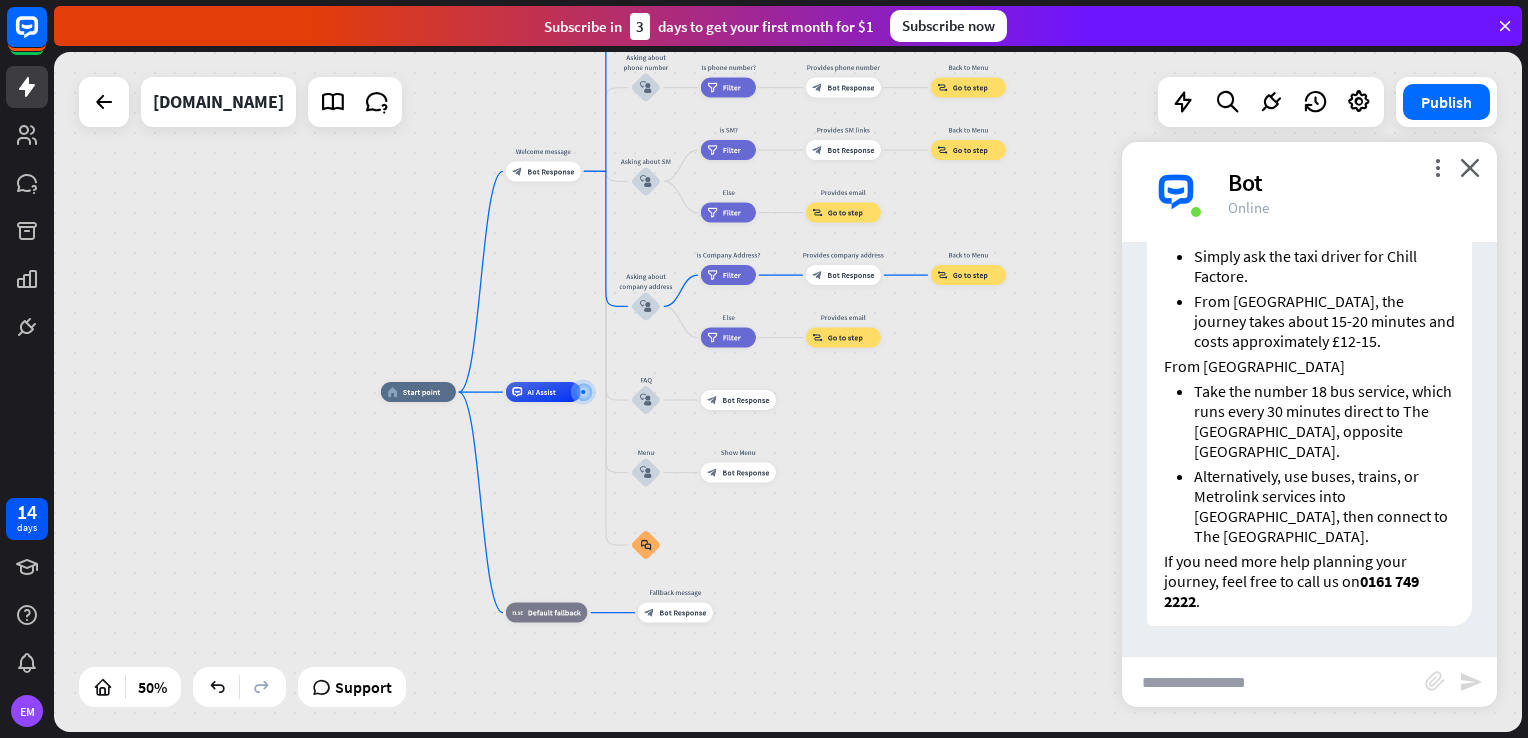 click on "If you need more help planning your journey, feel free to call us on  [PHONE_NUMBER] ." at bounding box center [1309, 581] 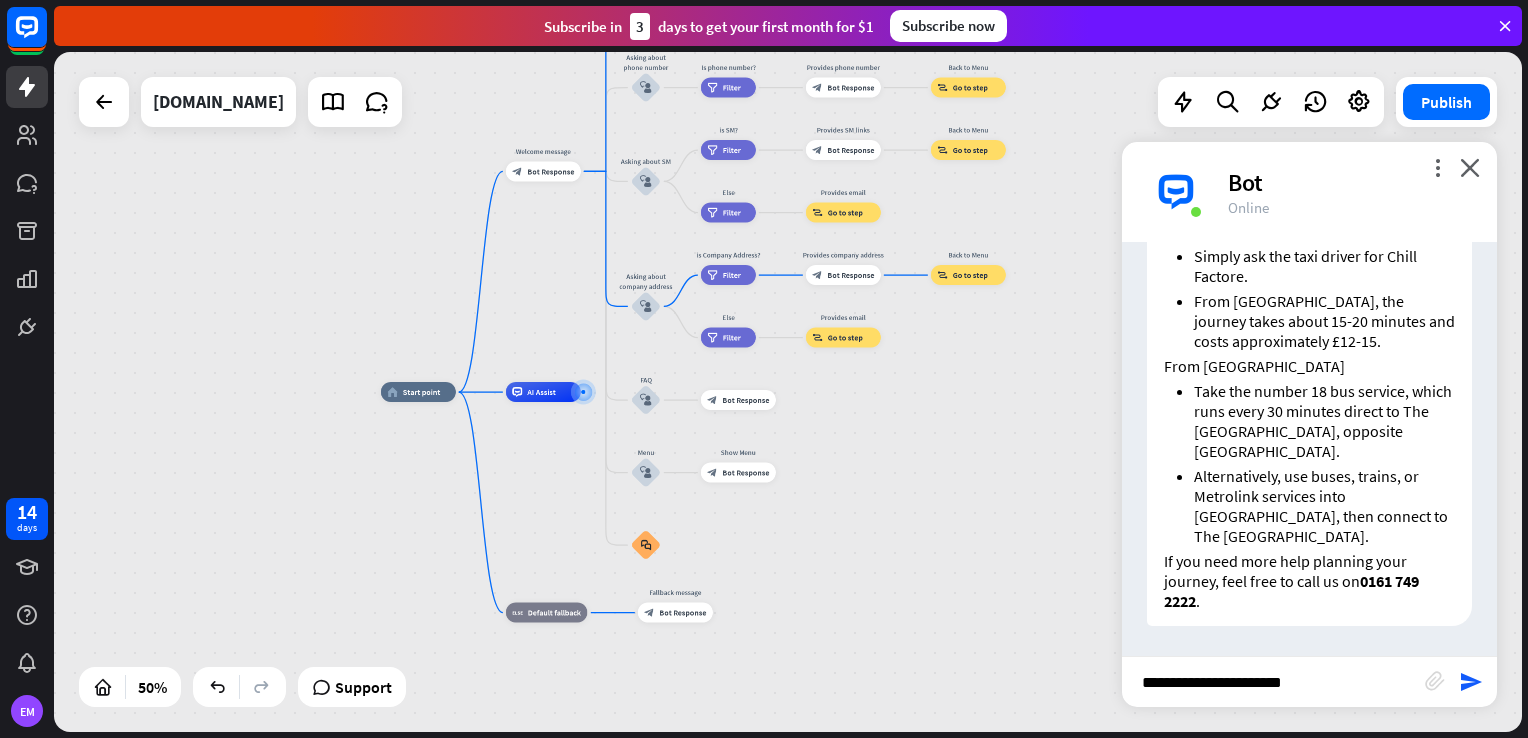 type on "**********" 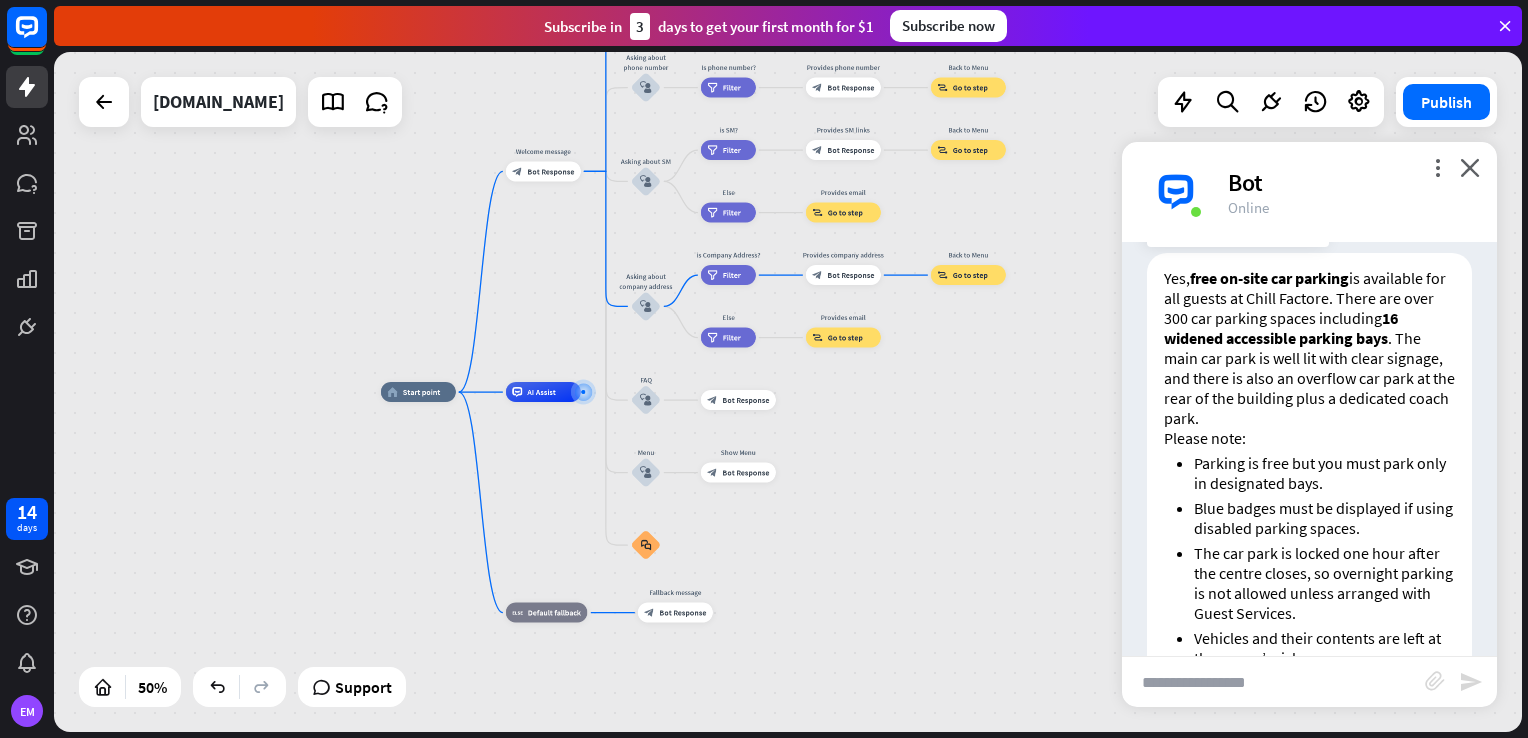 scroll, scrollTop: 6588, scrollLeft: 0, axis: vertical 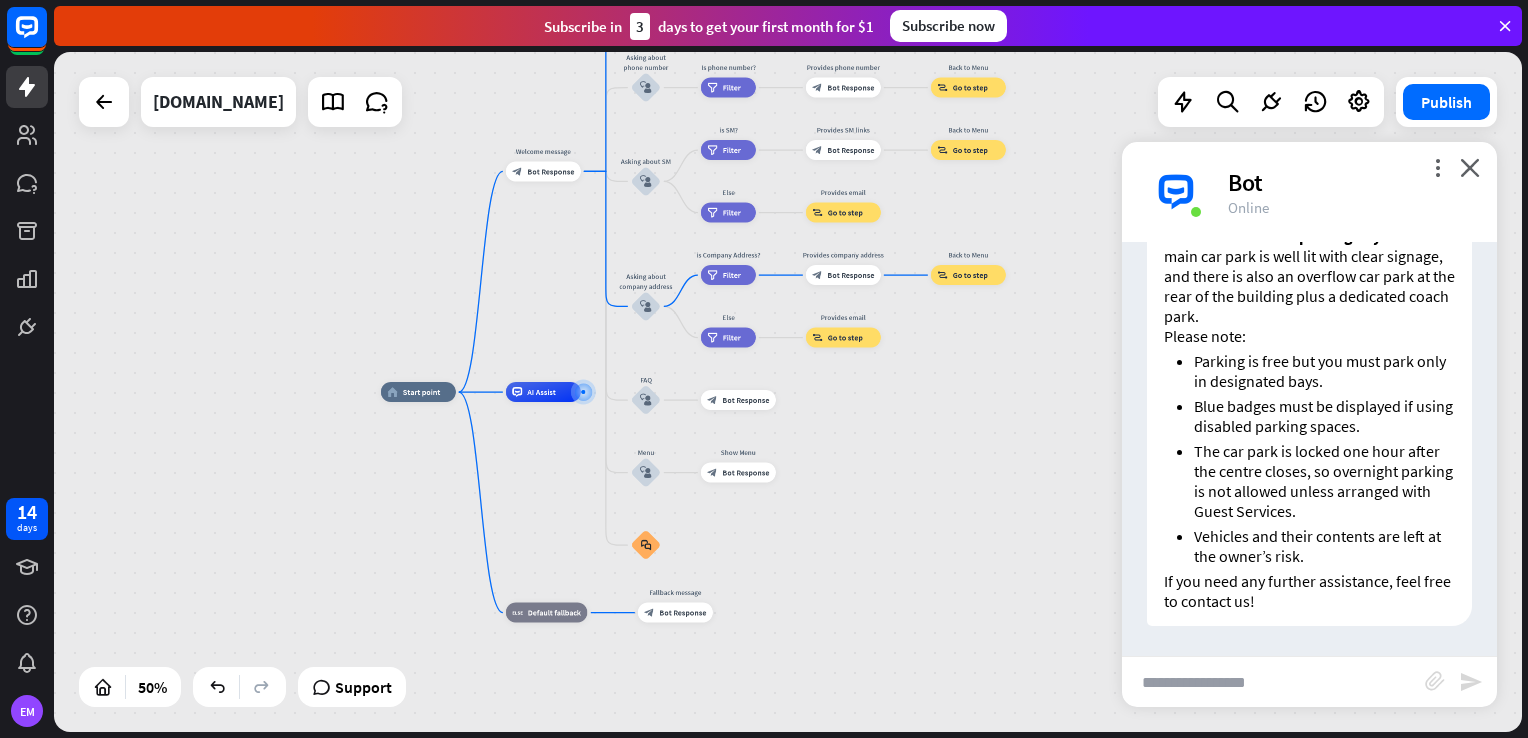 click on "Yes,  free on-site car parking  is available for all guests at Chill Factore. There are over 300 car parking spaces including  16 widened accessible parking bays . The main car park is well lit with clear signage, and there is also an overflow car park at the rear of the building plus a dedicated coach park." at bounding box center [1309, 246] 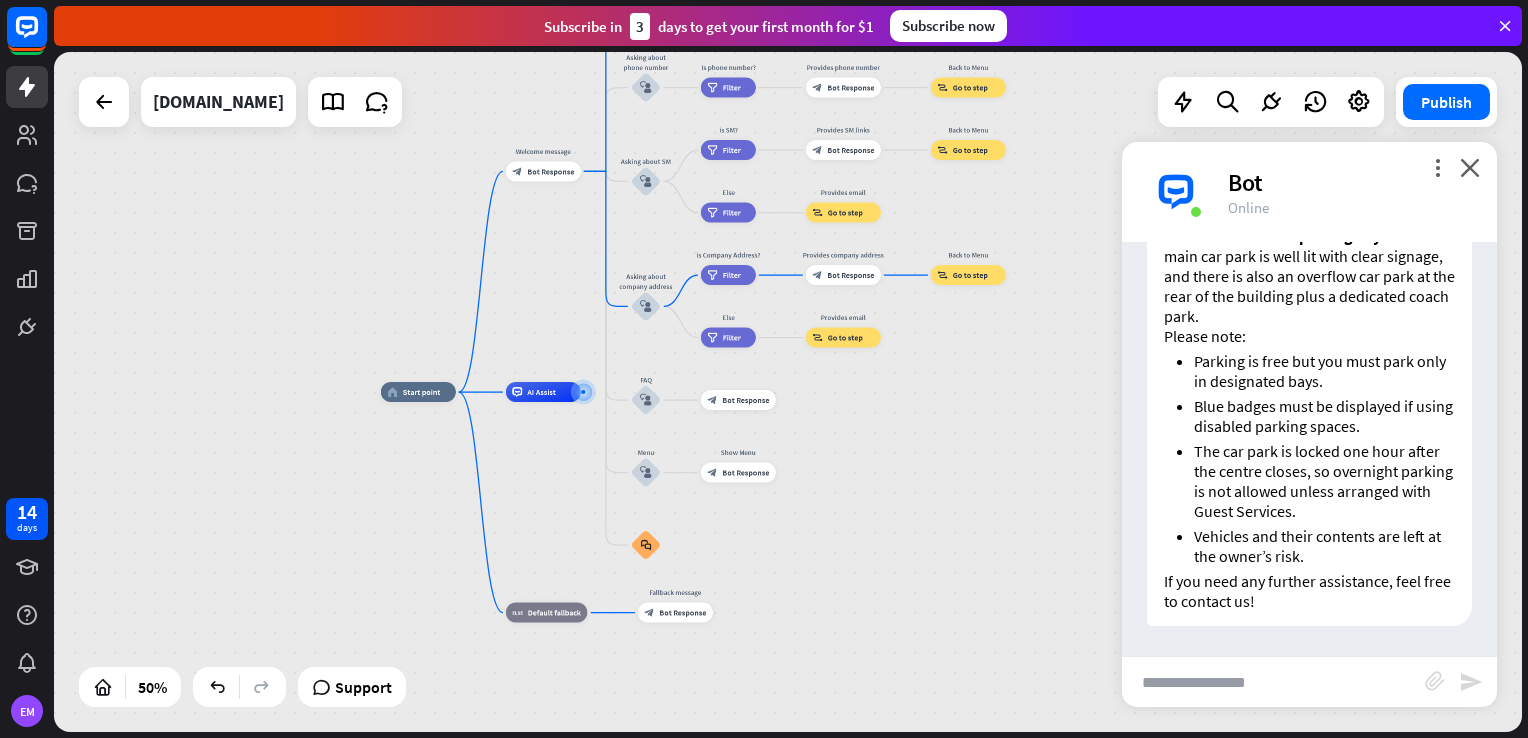 scroll, scrollTop: 6688, scrollLeft: 0, axis: vertical 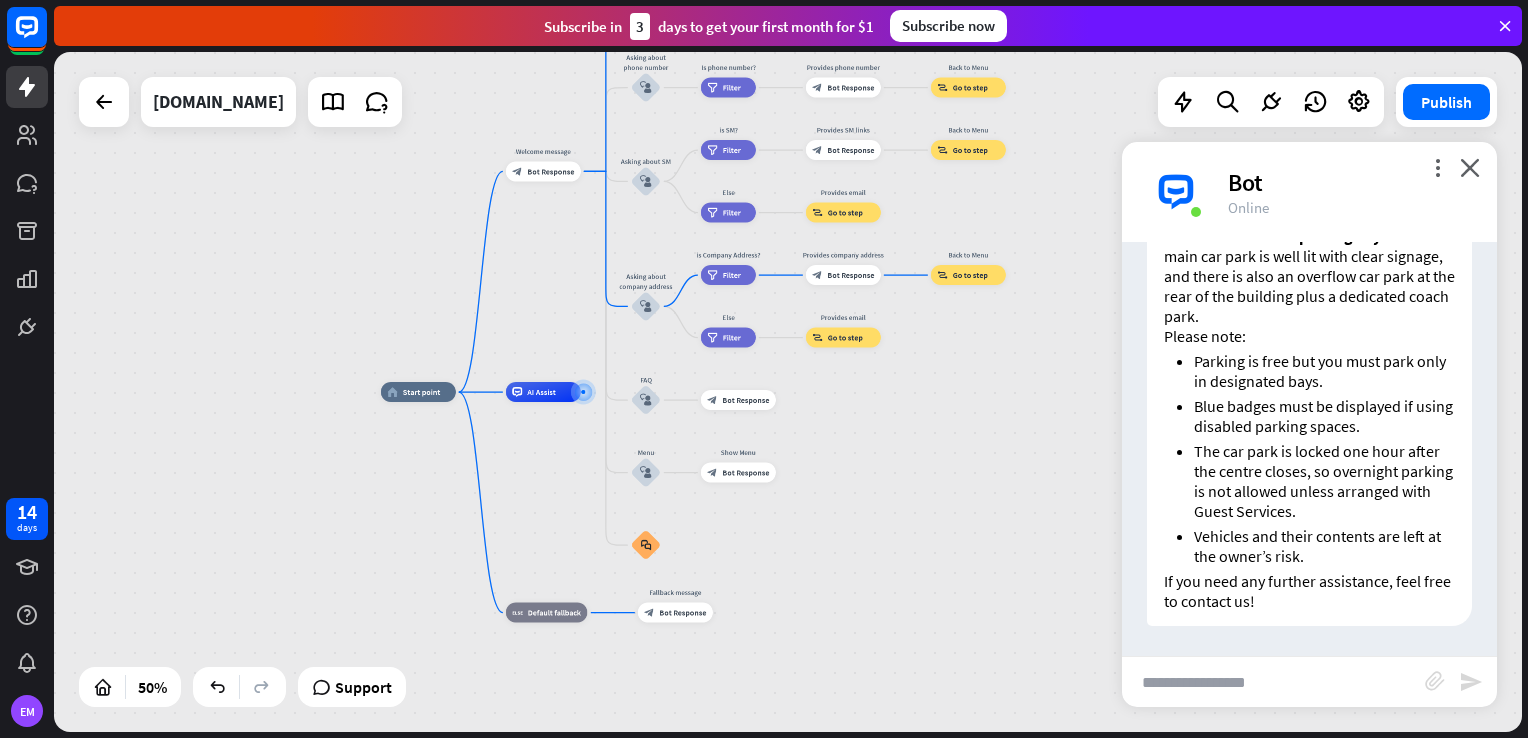 click on "Parking is free but you must park only in designated bays." at bounding box center [1324, 371] 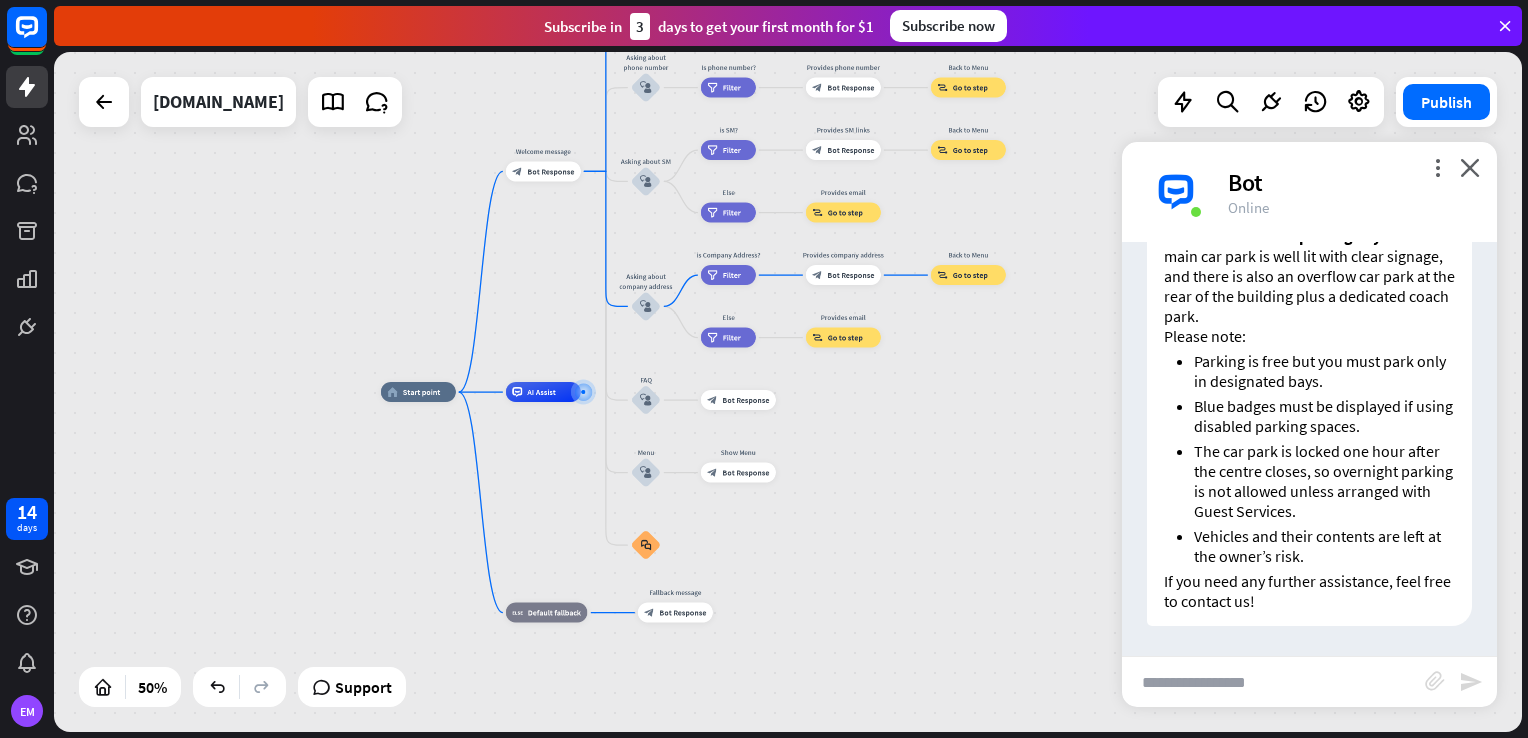 click on "Vehicles and their contents are left at the owner’s risk." at bounding box center (1324, 546) 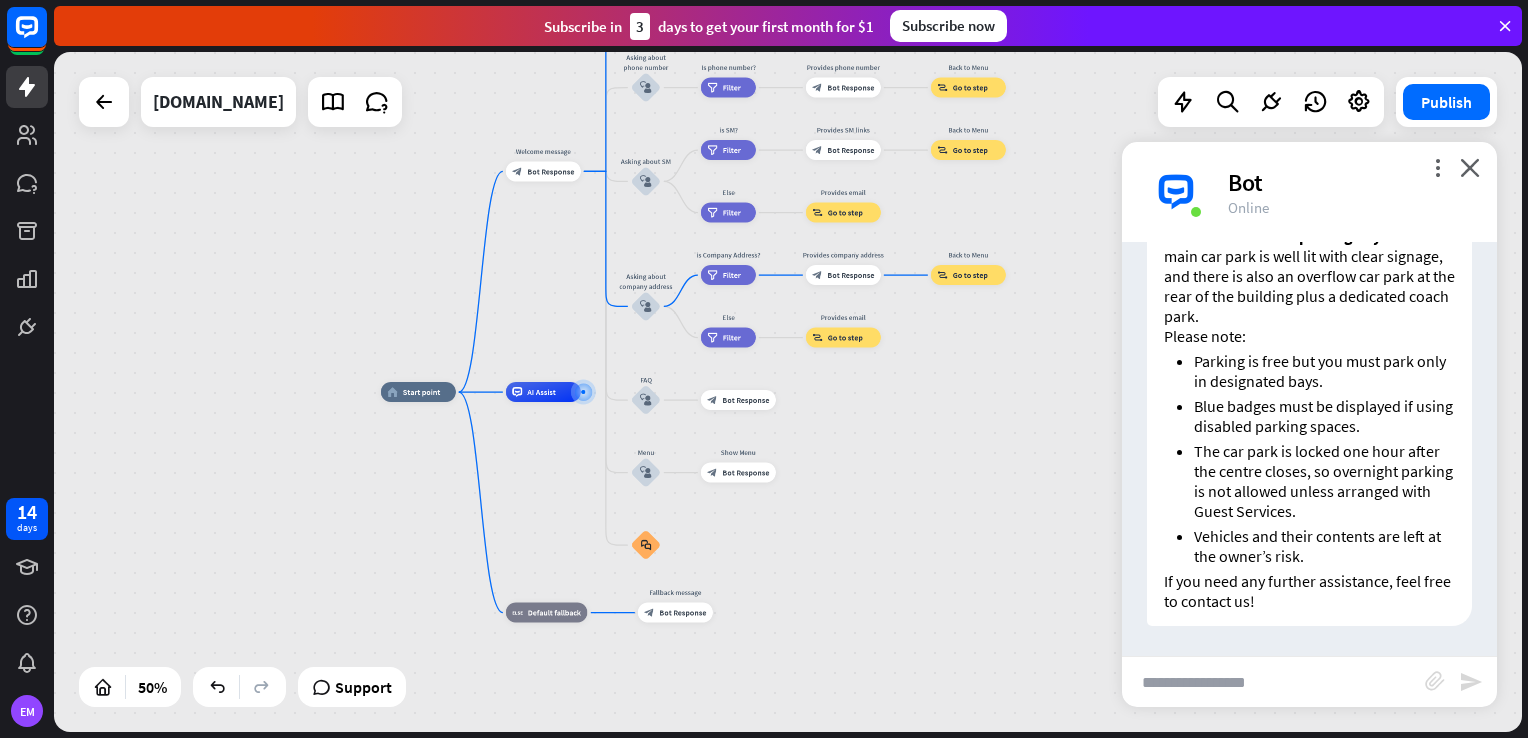 scroll, scrollTop: 6688, scrollLeft: 0, axis: vertical 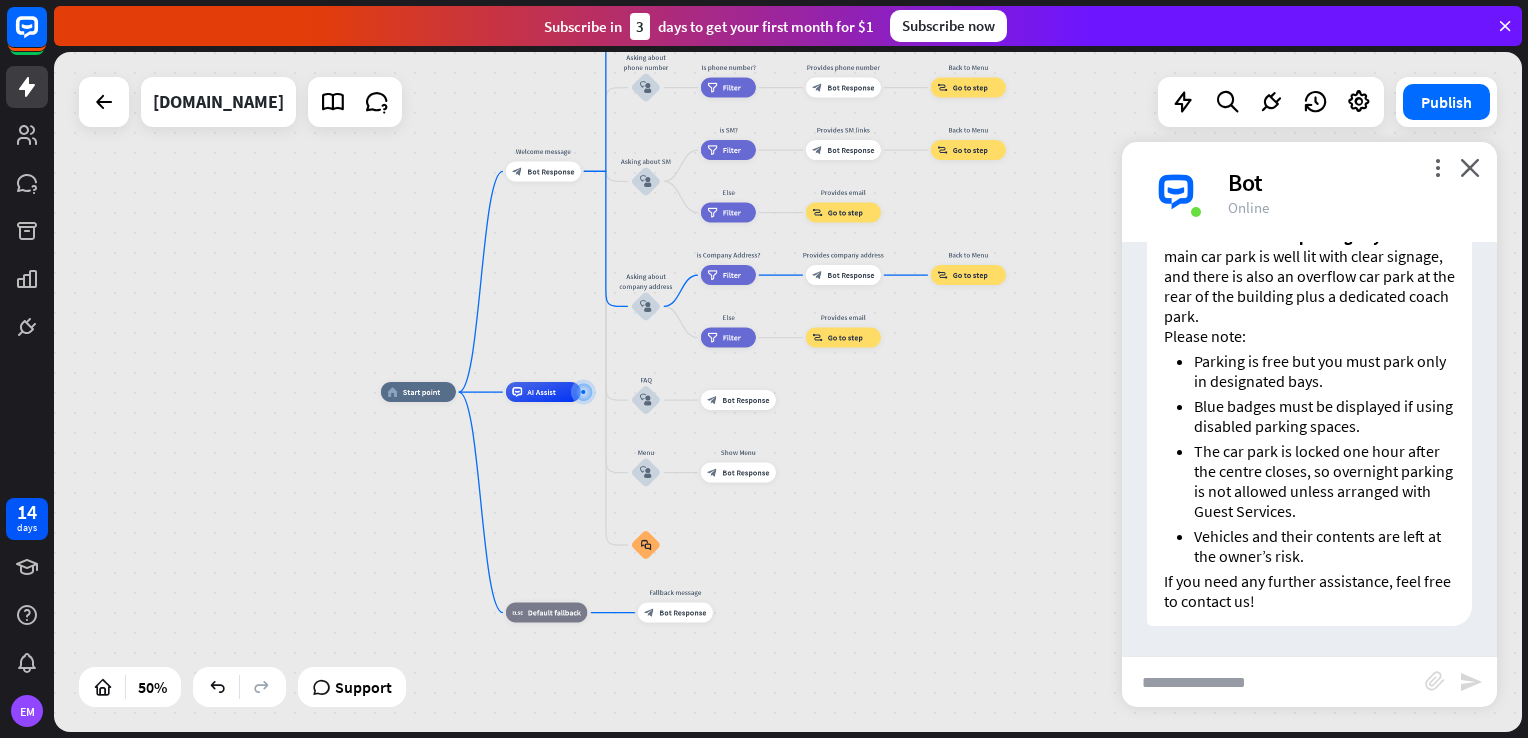 click on "If you need any further assistance, feel free to contact us!" at bounding box center (1309, 591) 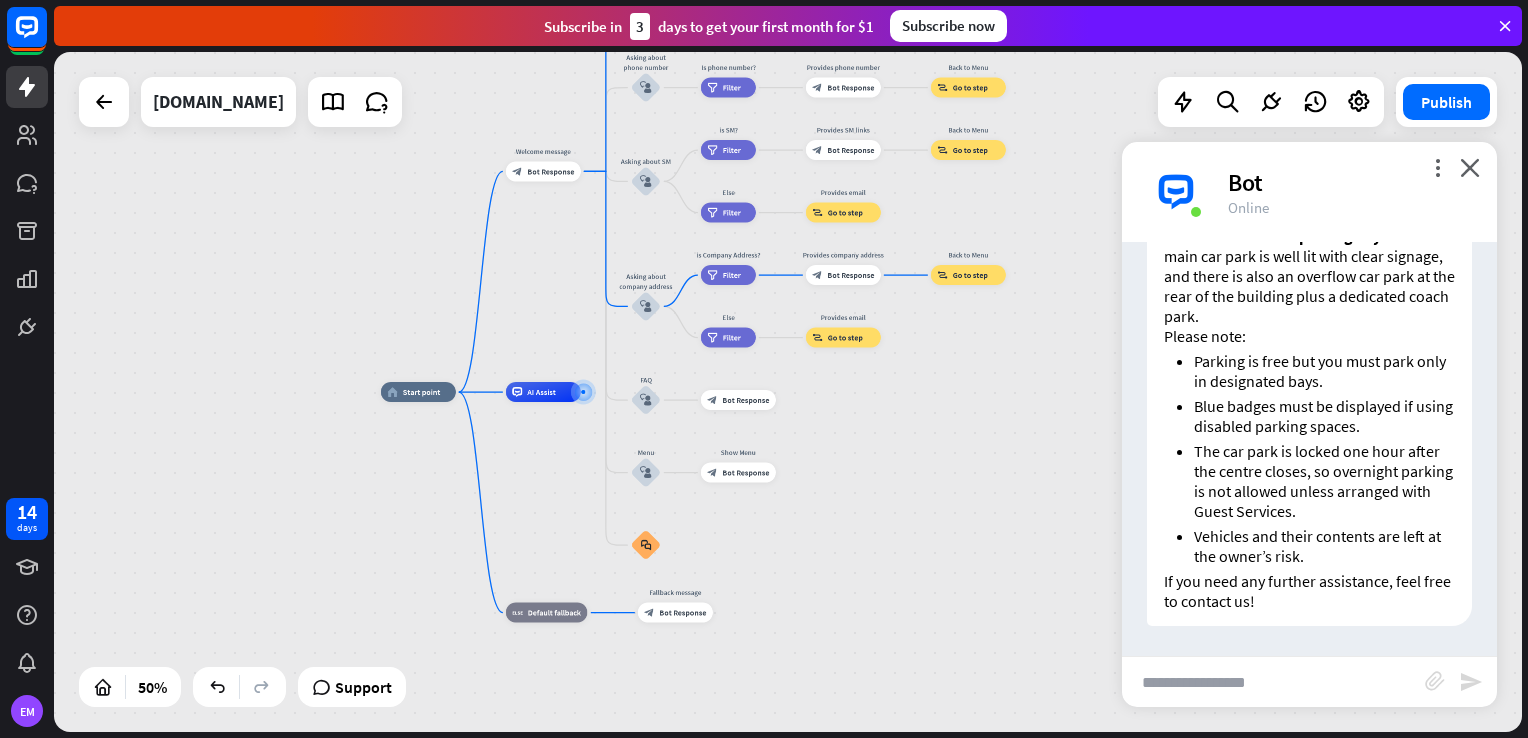 click at bounding box center [1273, 682] 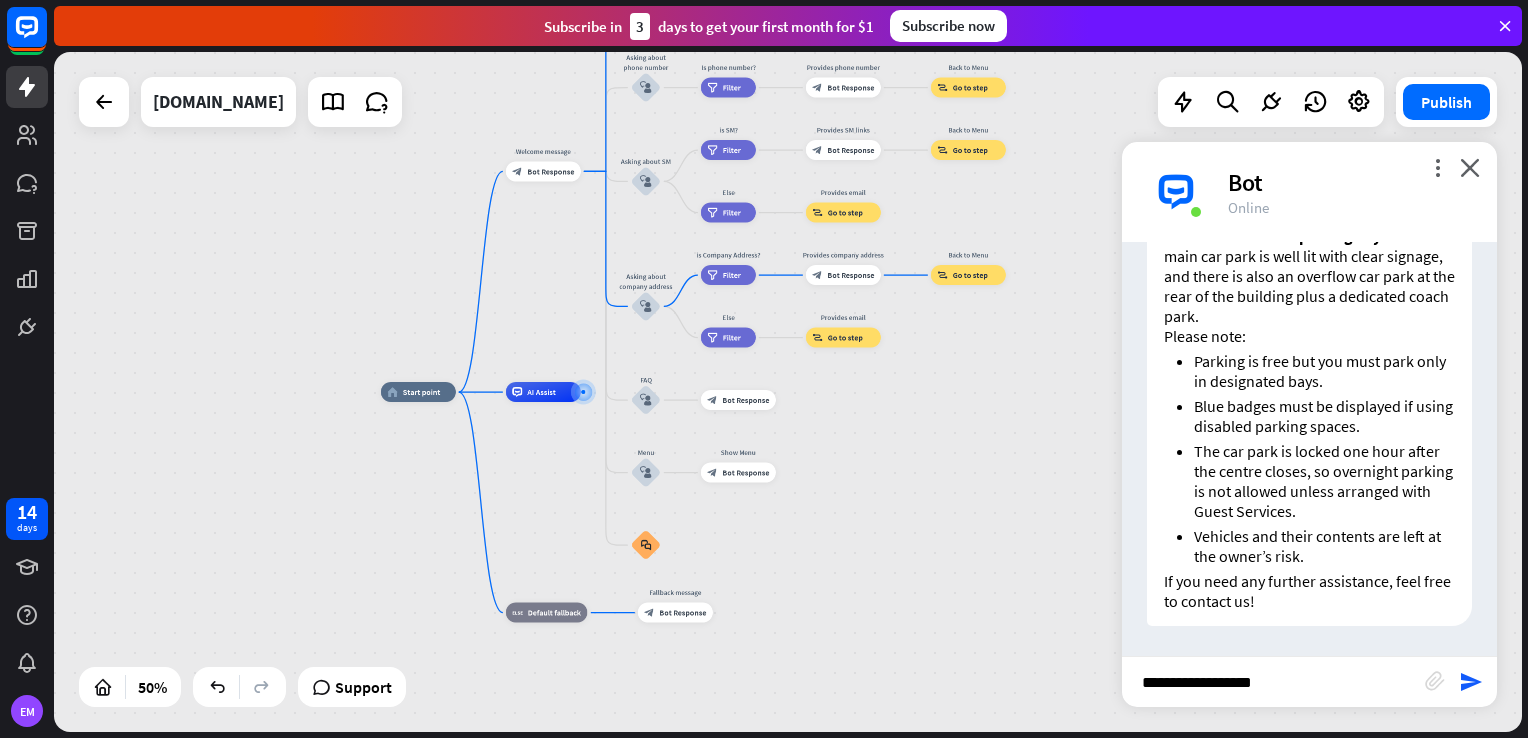 type on "**********" 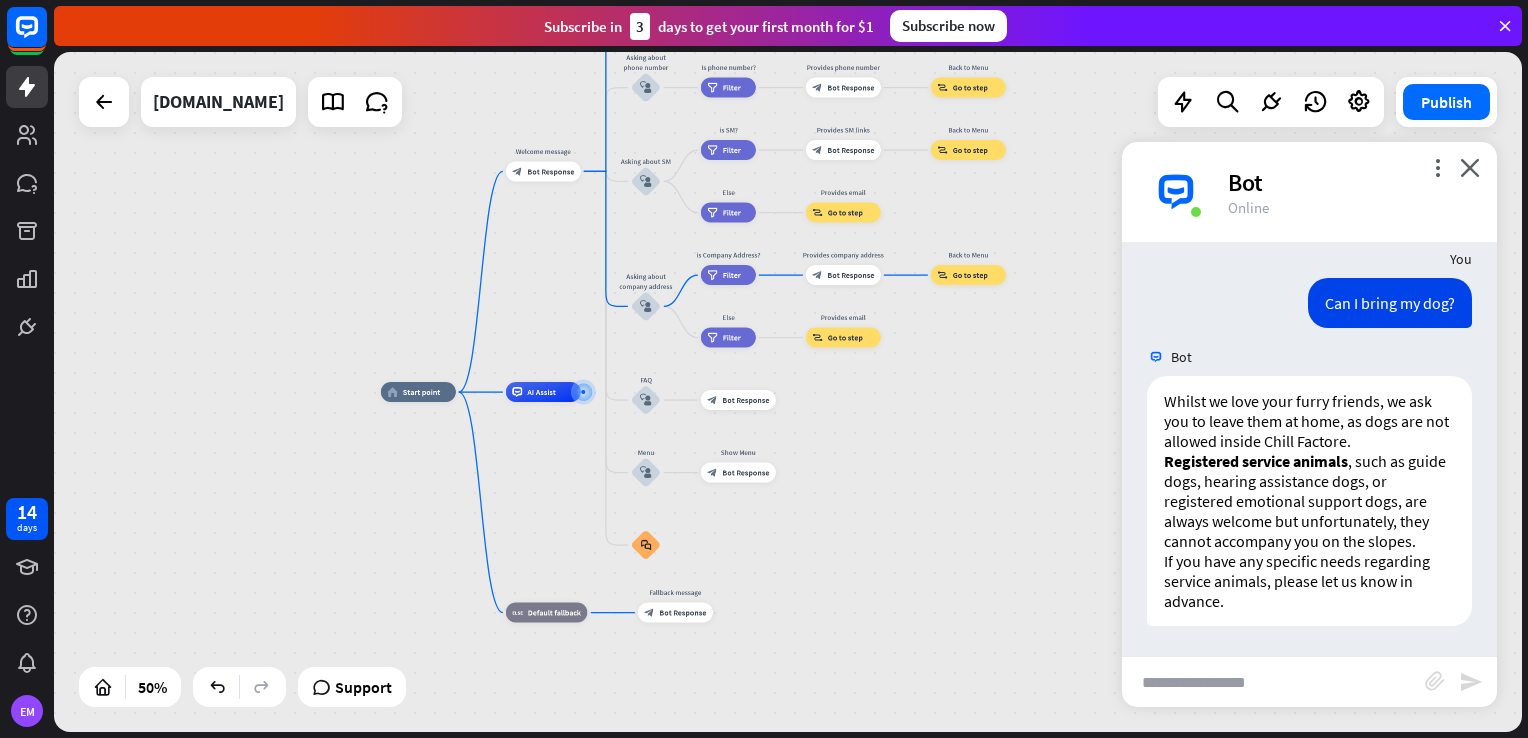 scroll, scrollTop: 7084, scrollLeft: 0, axis: vertical 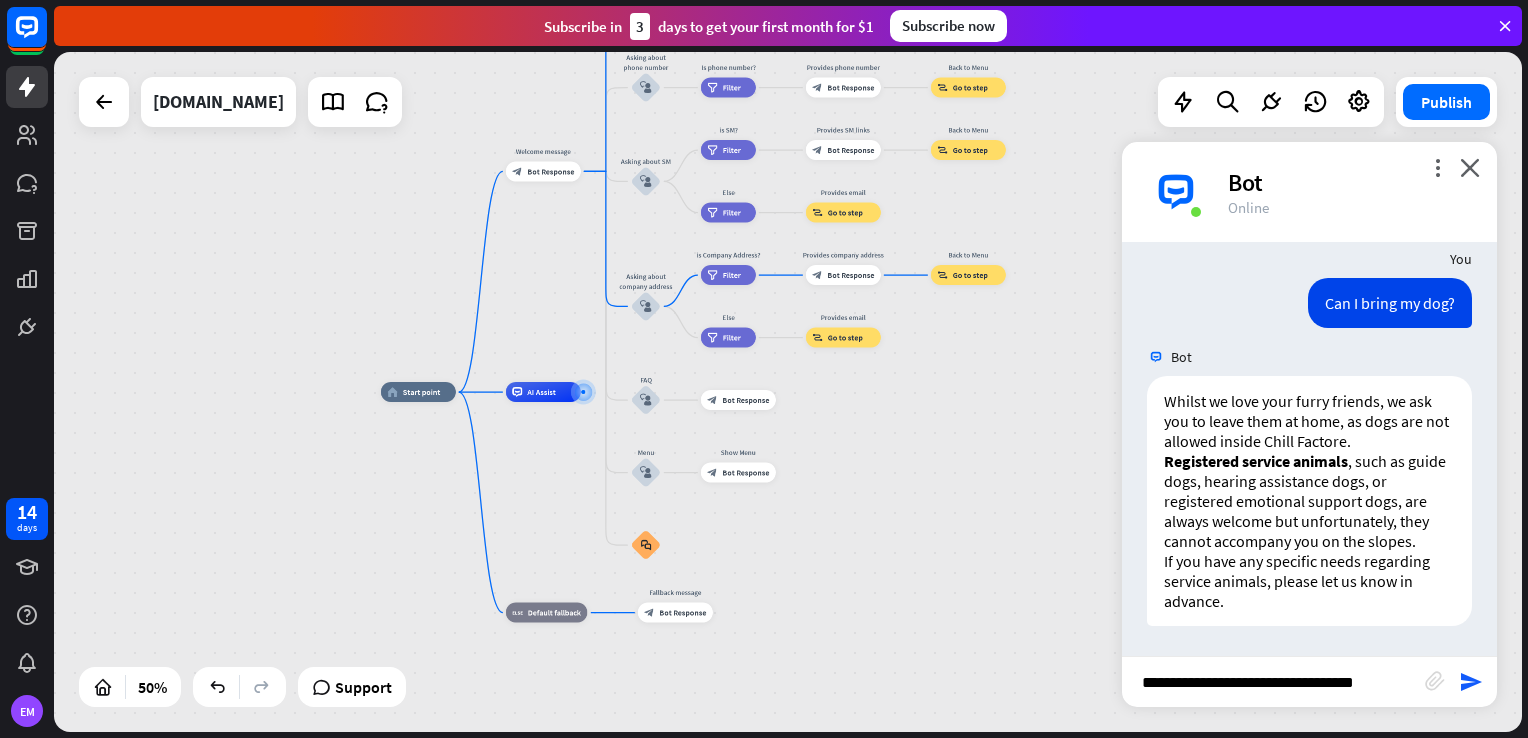 type on "**********" 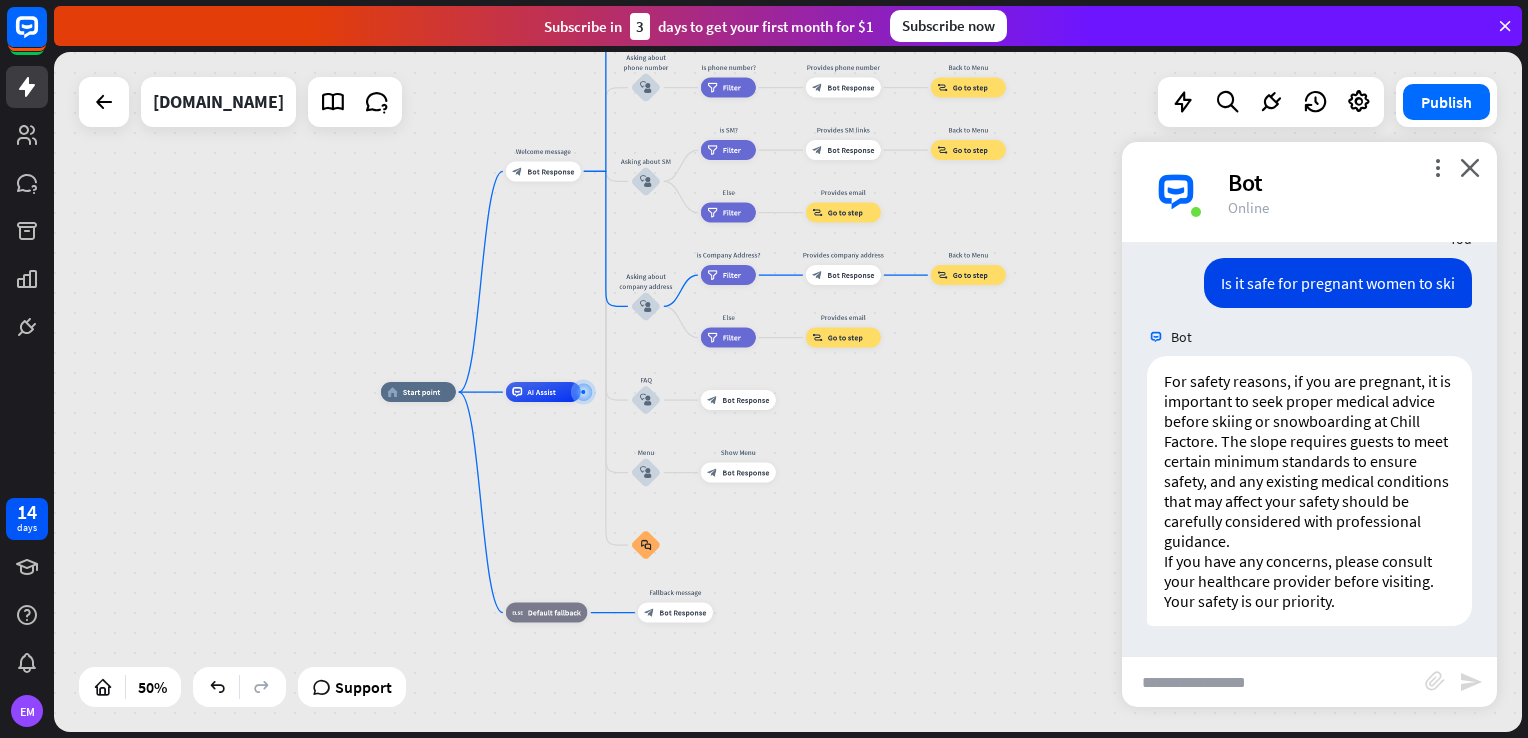 scroll, scrollTop: 7500, scrollLeft: 0, axis: vertical 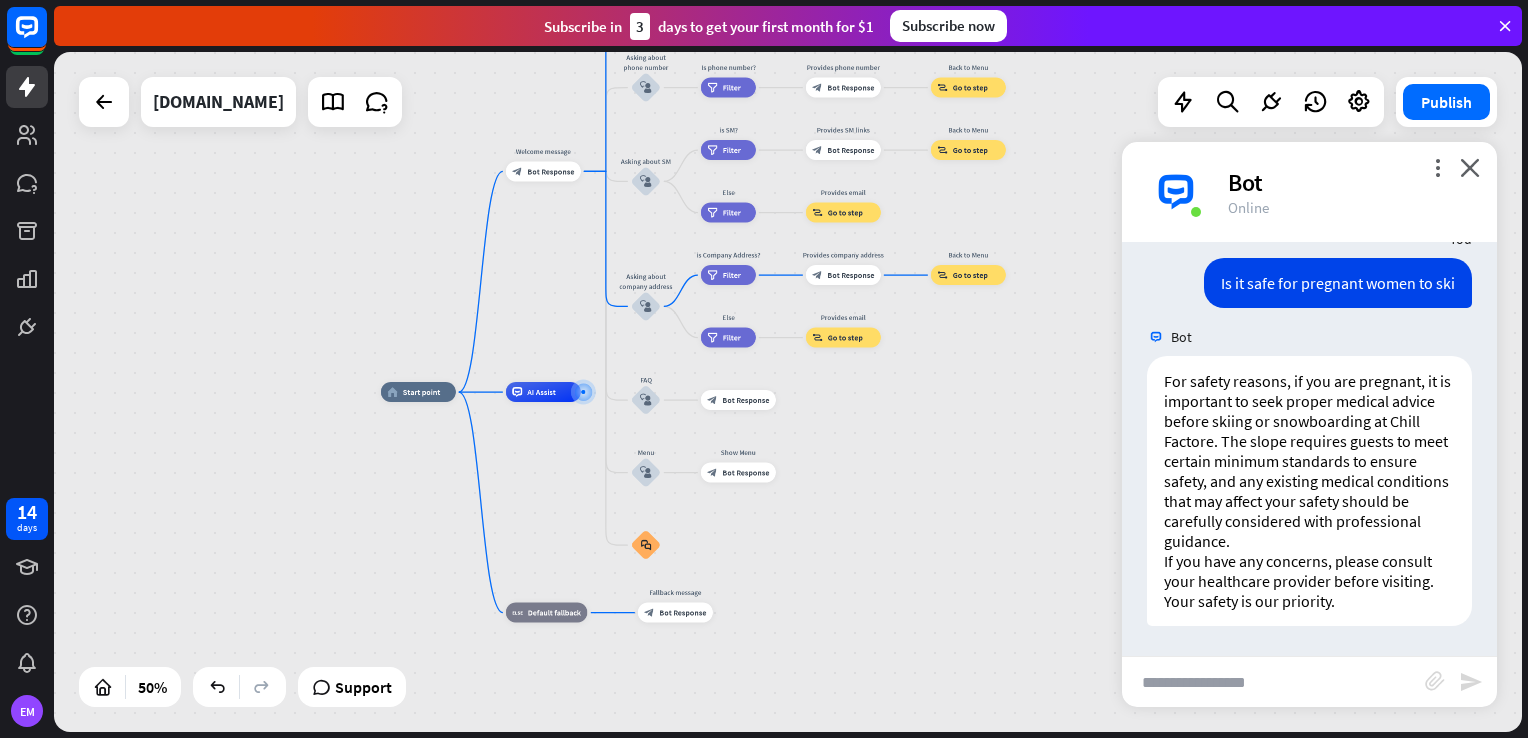 click at bounding box center (1273, 682) 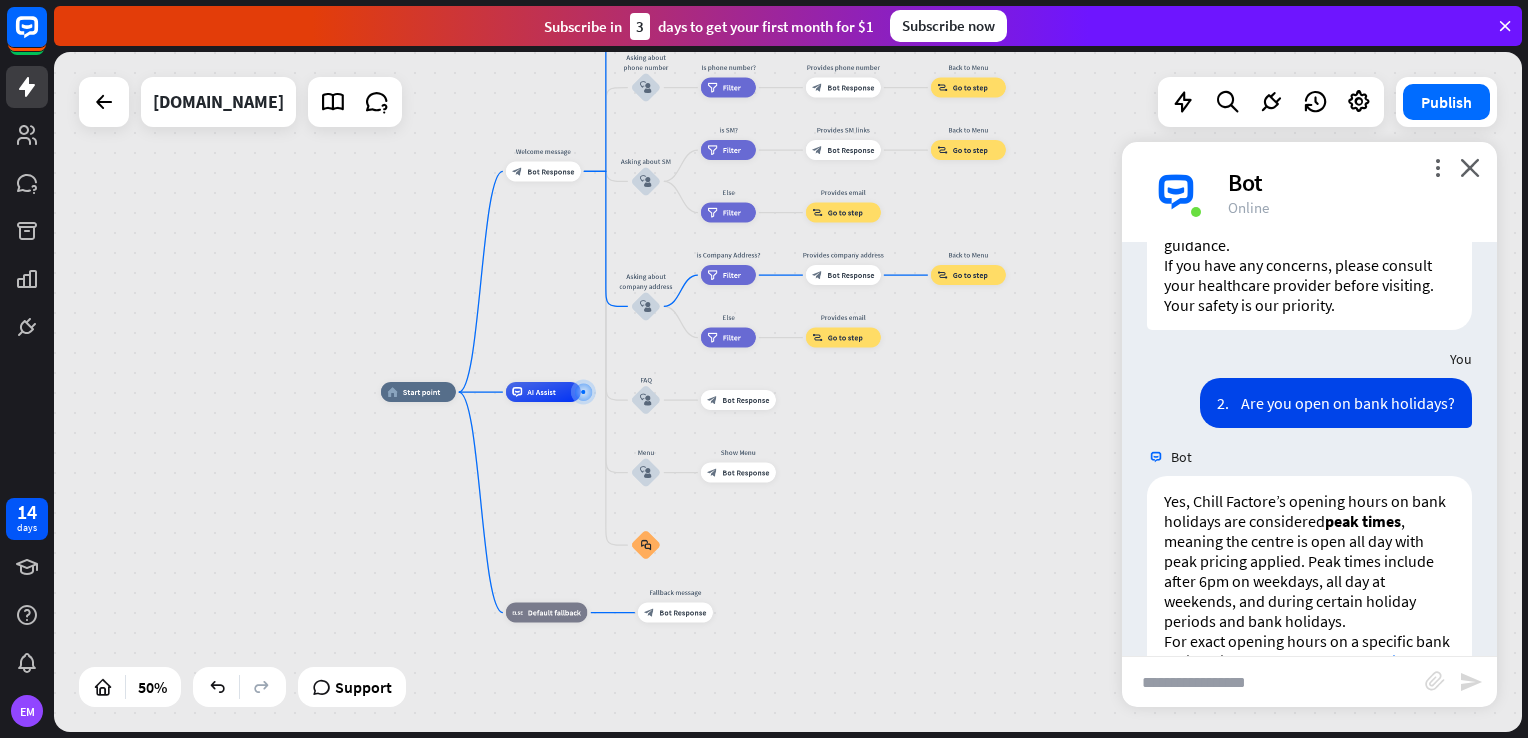 scroll, scrollTop: 7896, scrollLeft: 0, axis: vertical 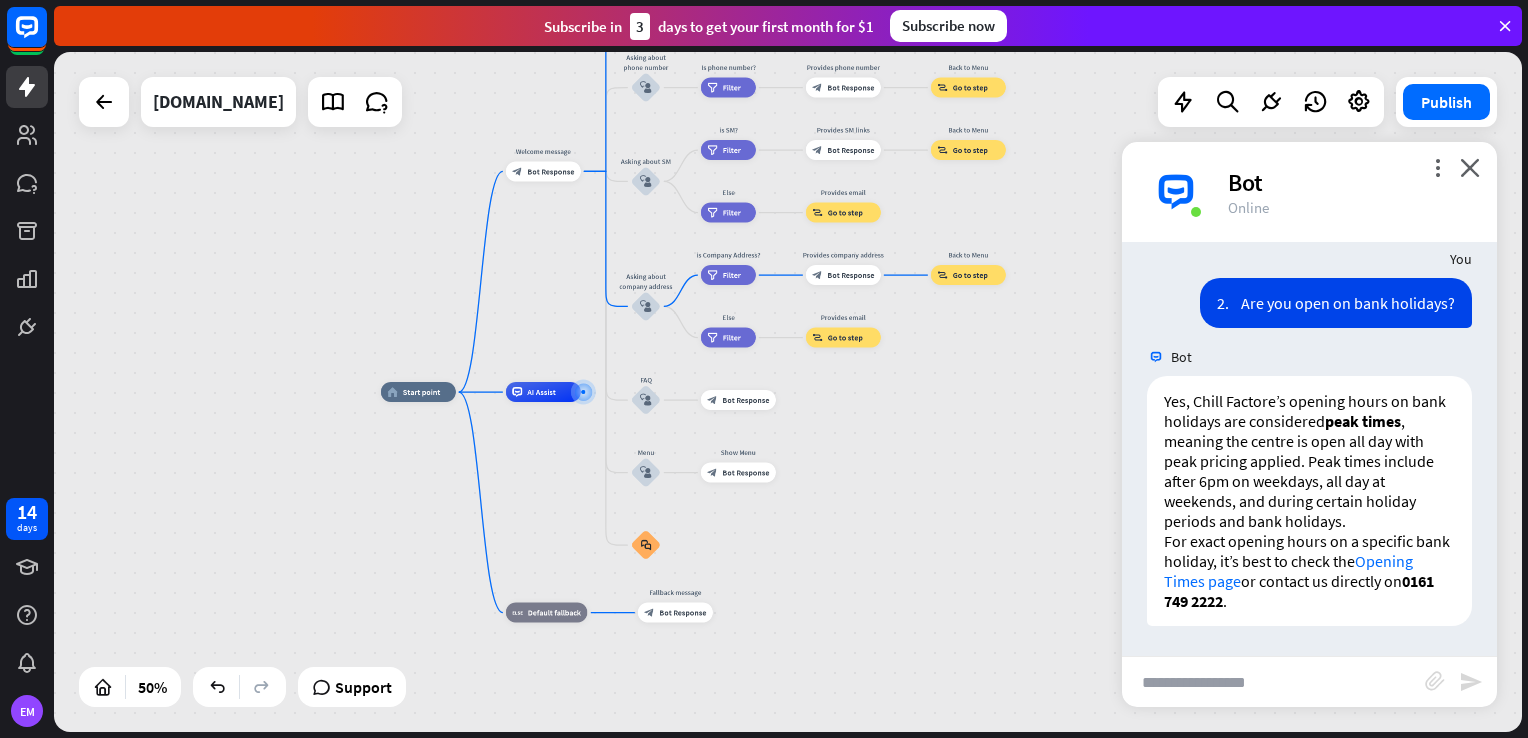 click at bounding box center [1273, 682] 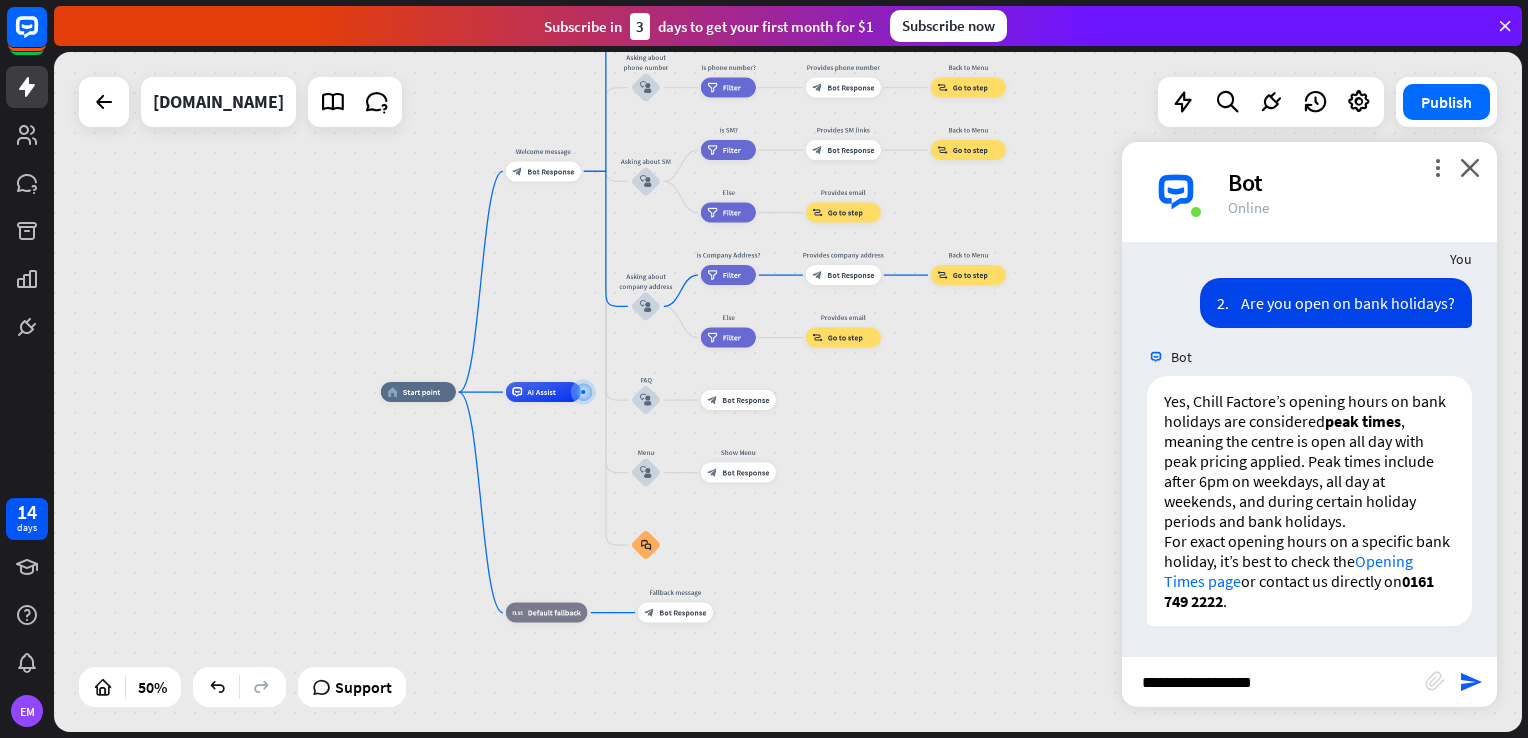 type on "**********" 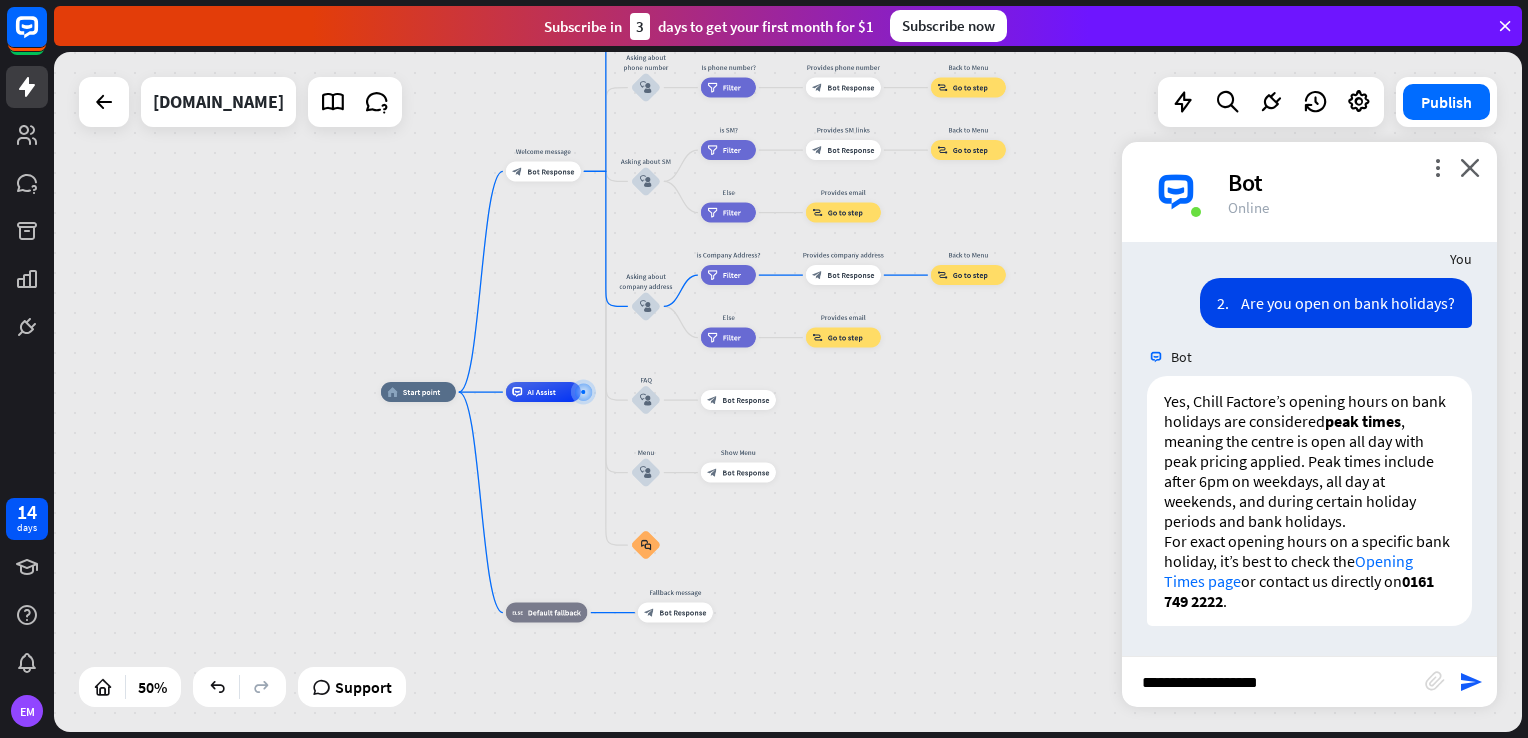 type 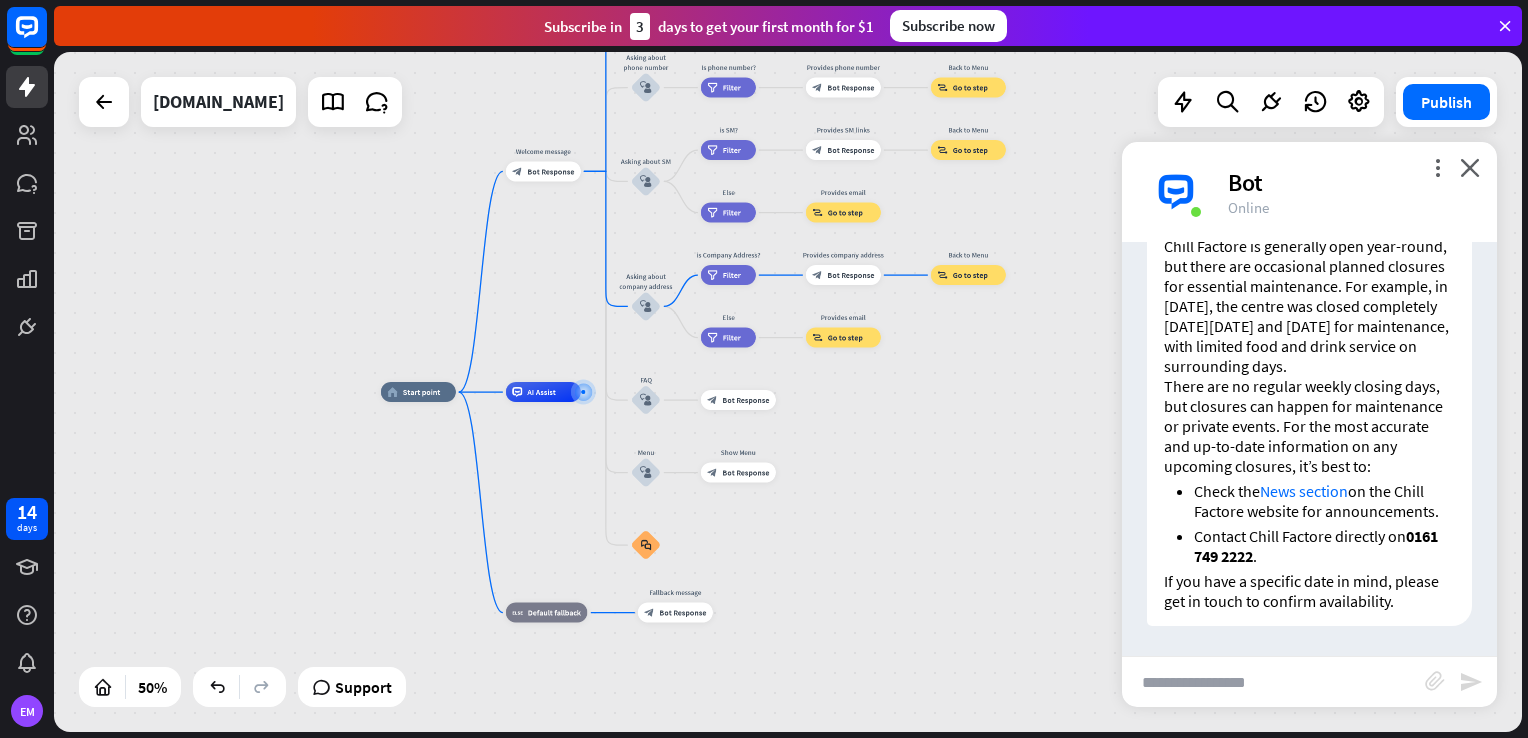 scroll, scrollTop: 8387, scrollLeft: 0, axis: vertical 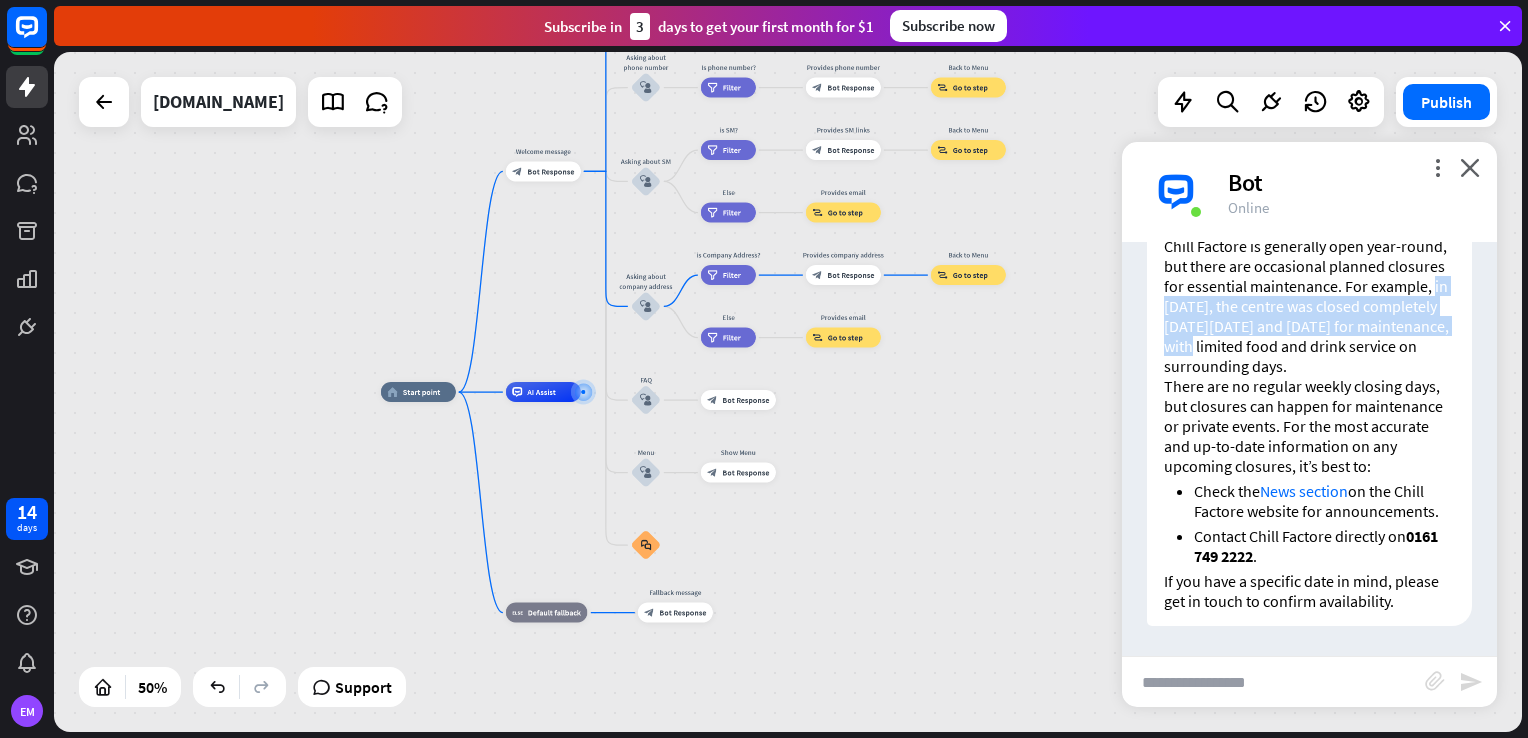 drag, startPoint x: 1227, startPoint y: 373, endPoint x: 1334, endPoint y: 402, distance: 110.860275 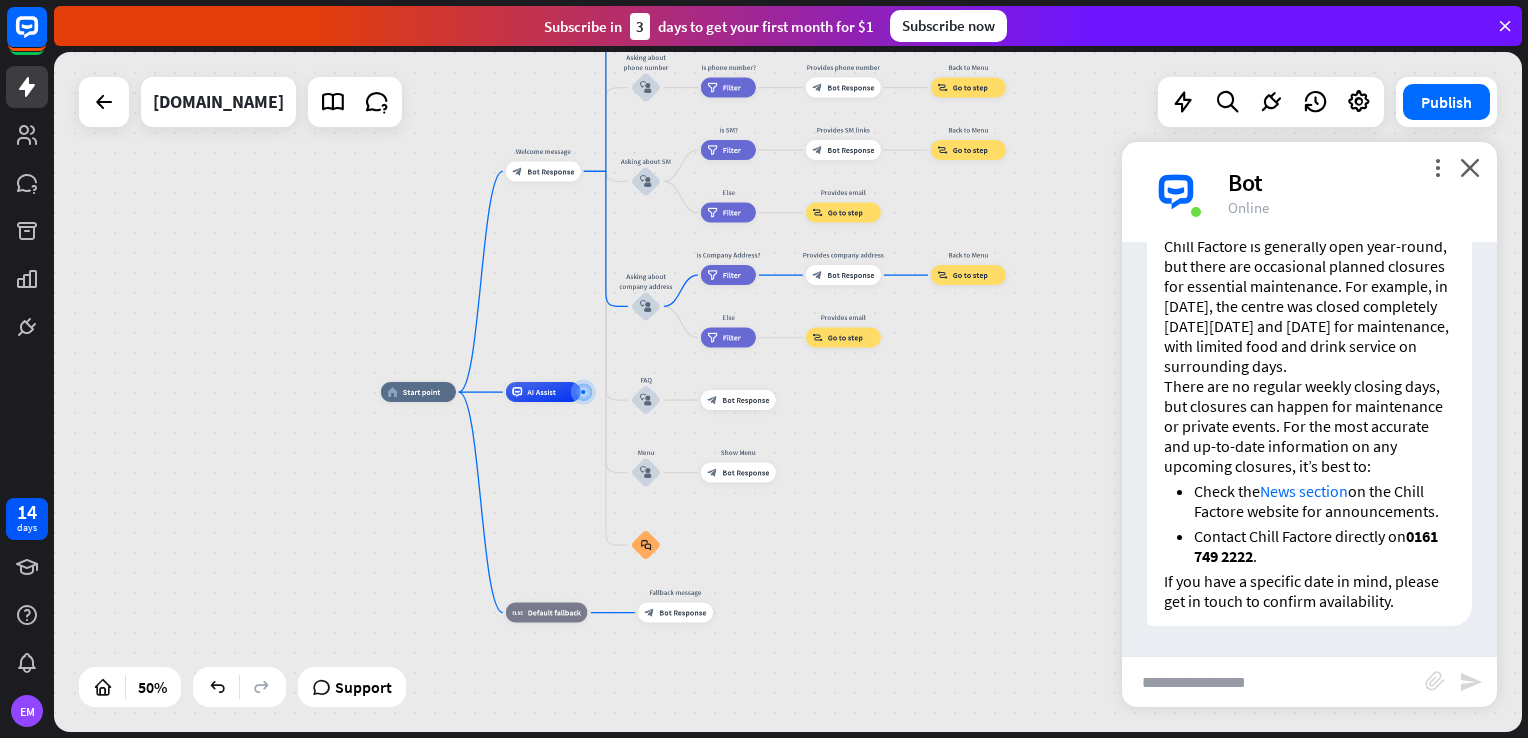 click on "Chill Factore is generally open year-round, but there are occasional planned closures for essential maintenance. For example, in [DATE], the centre was closed completely [DATE][DATE] and [DATE] for maintenance, with limited food and drink service on surrounding days." at bounding box center [1309, 306] 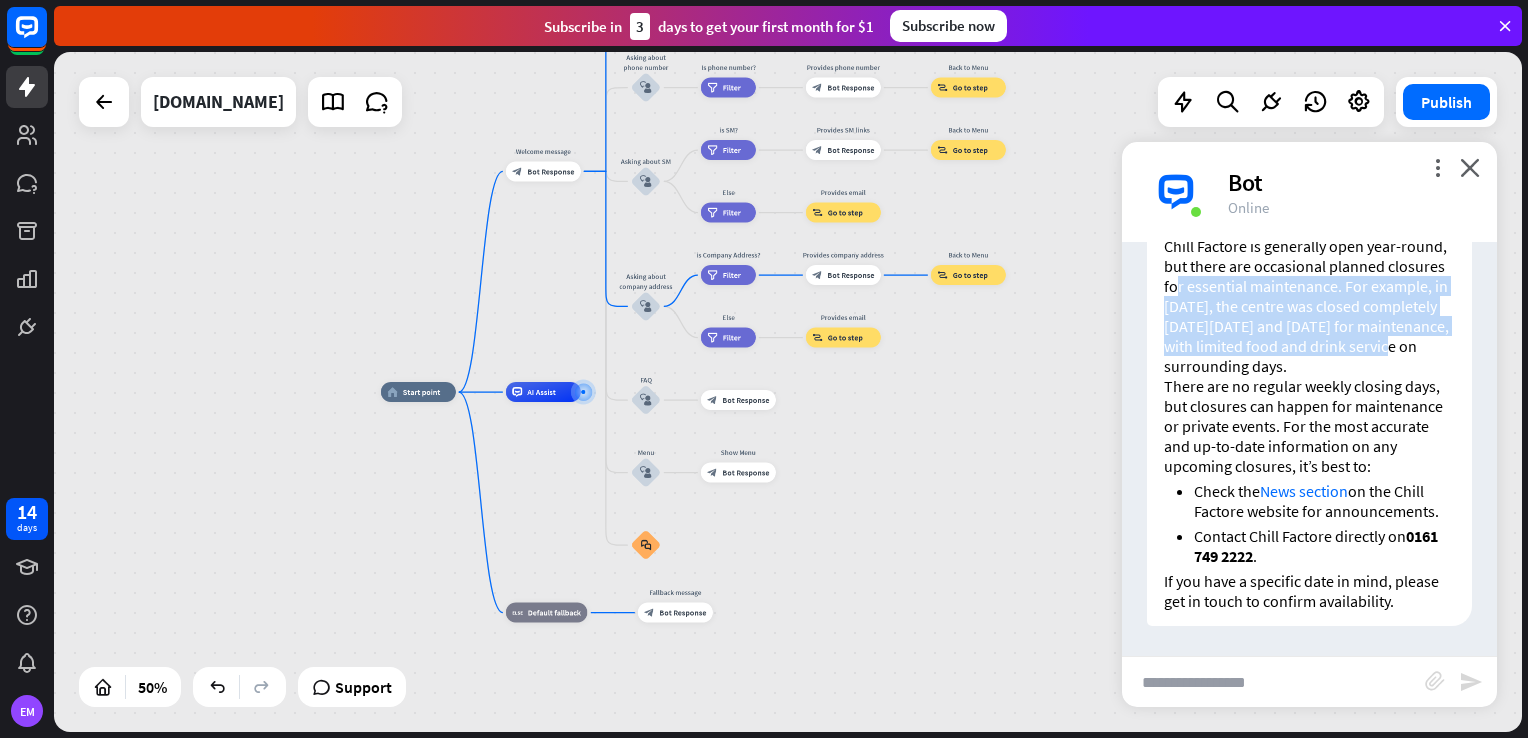 drag, startPoint x: 1268, startPoint y: 434, endPoint x: 1232, endPoint y: 357, distance: 85 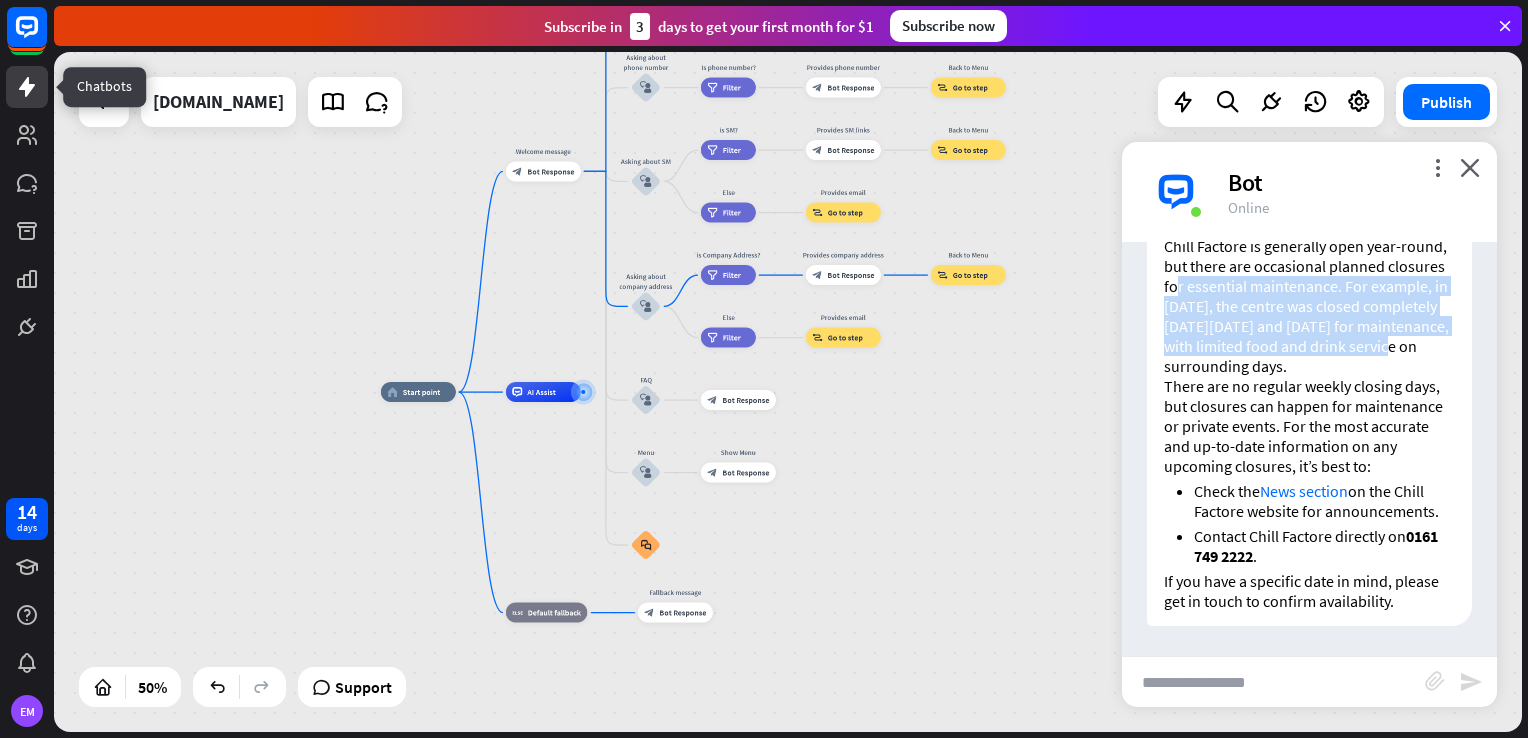 click at bounding box center [27, 87] 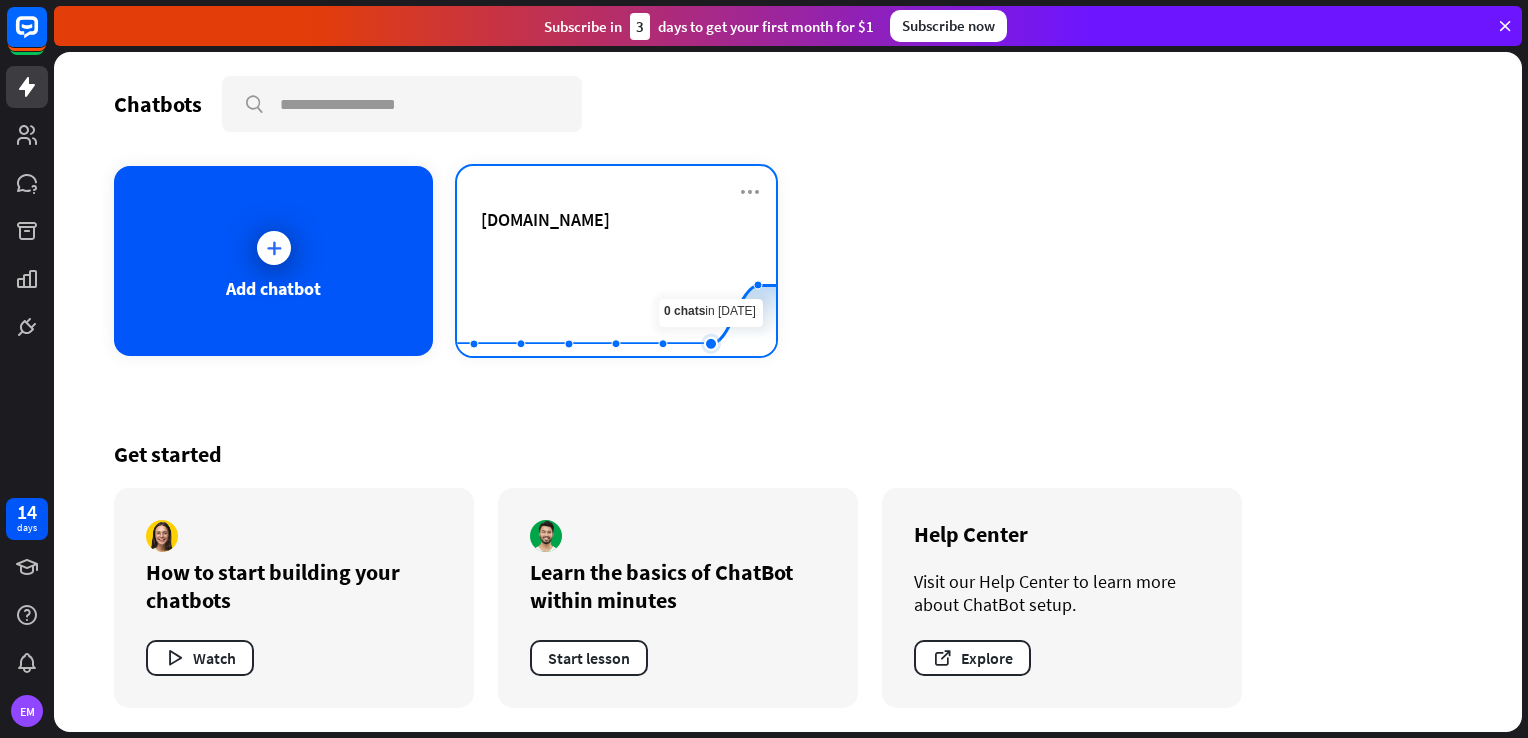 click 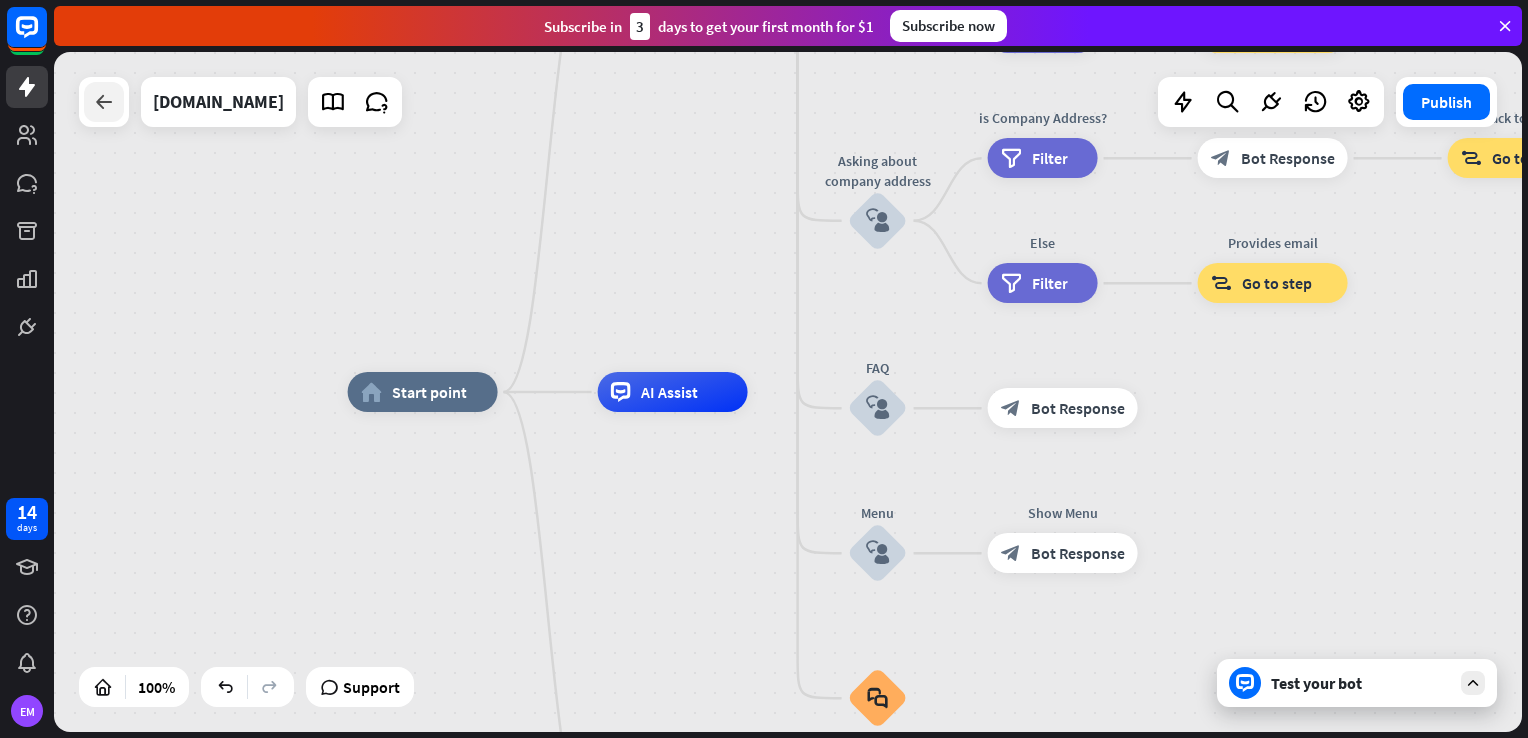 click at bounding box center [104, 102] 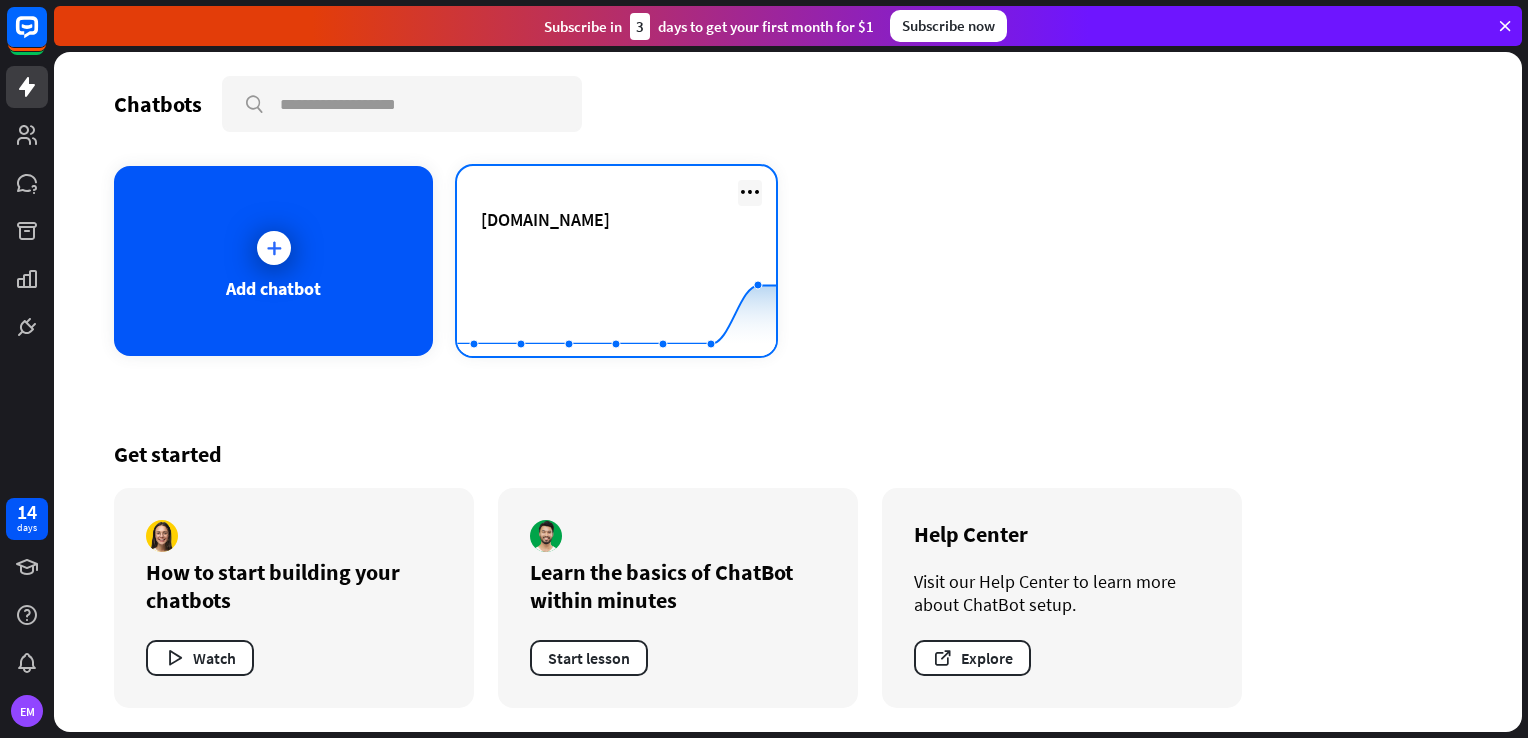 click at bounding box center (750, 192) 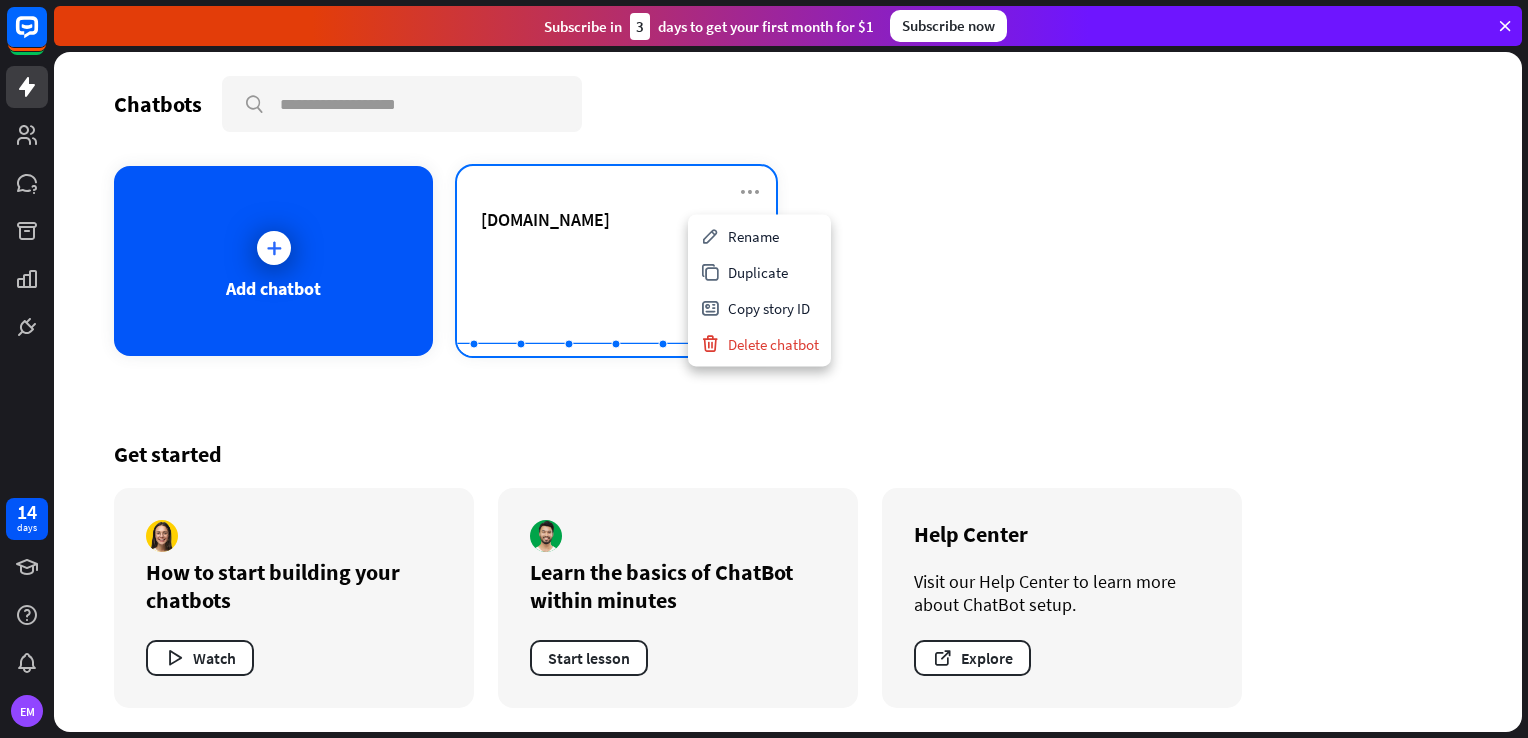 click on "[DOMAIN_NAME]" at bounding box center (545, 219) 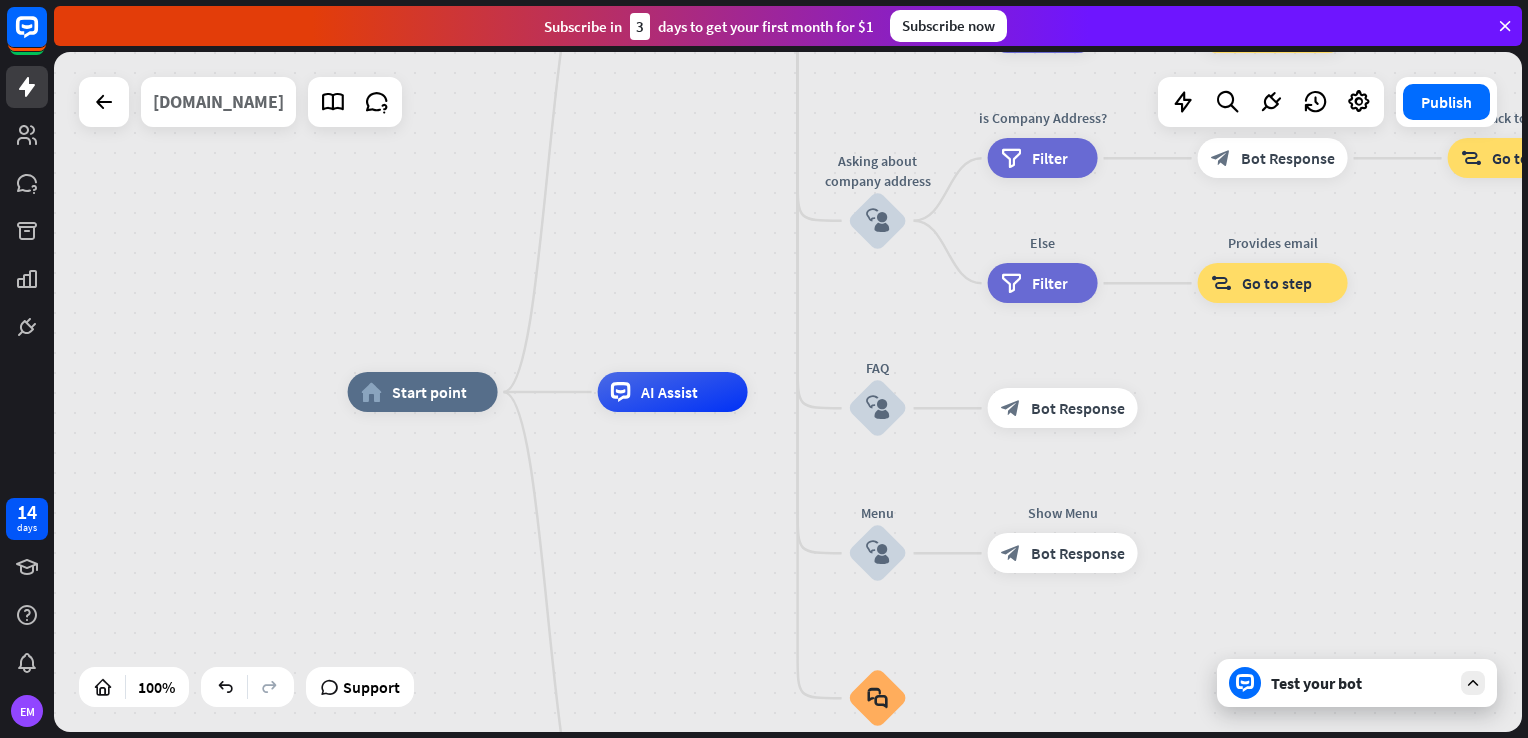 click on "[DOMAIN_NAME]" at bounding box center [218, 102] 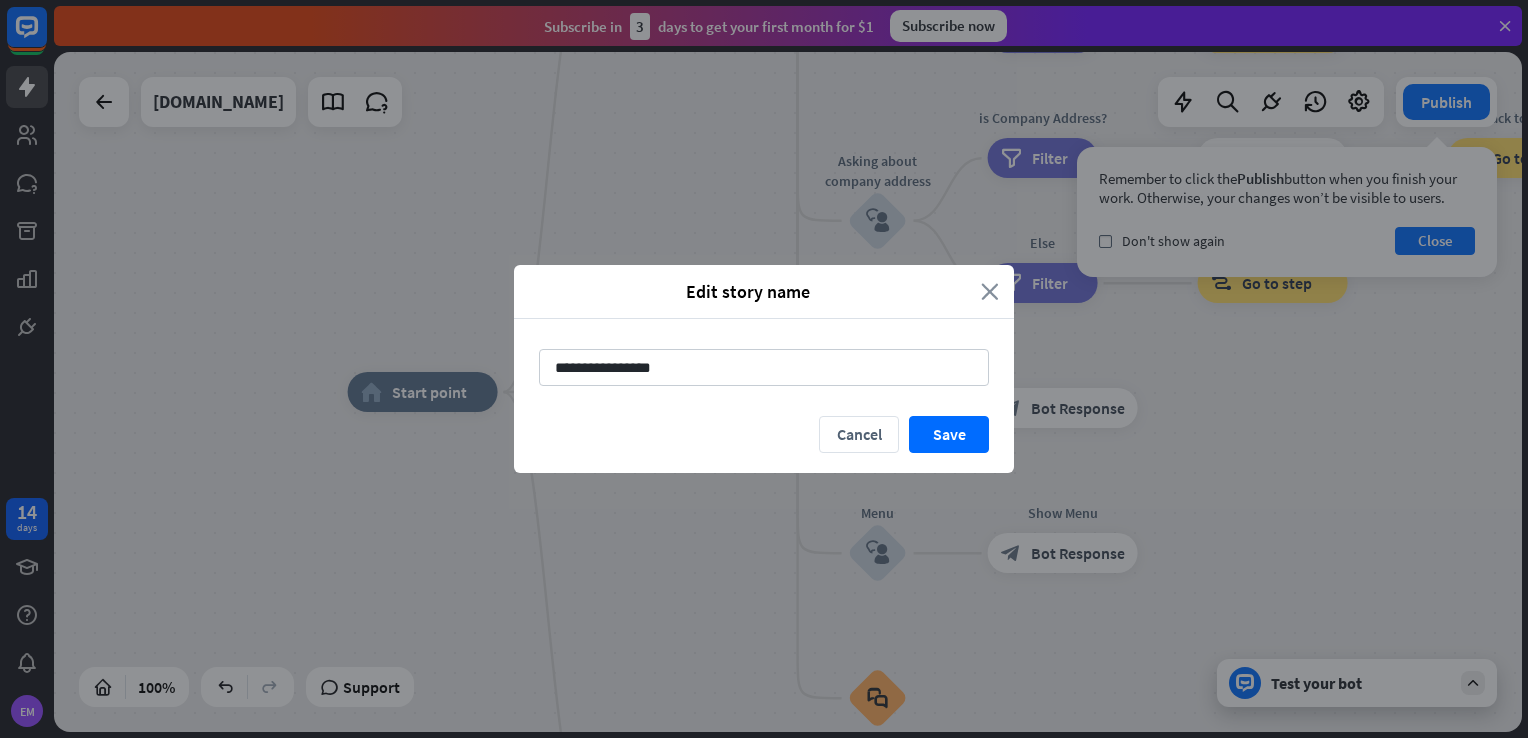 click on "close" at bounding box center (990, 291) 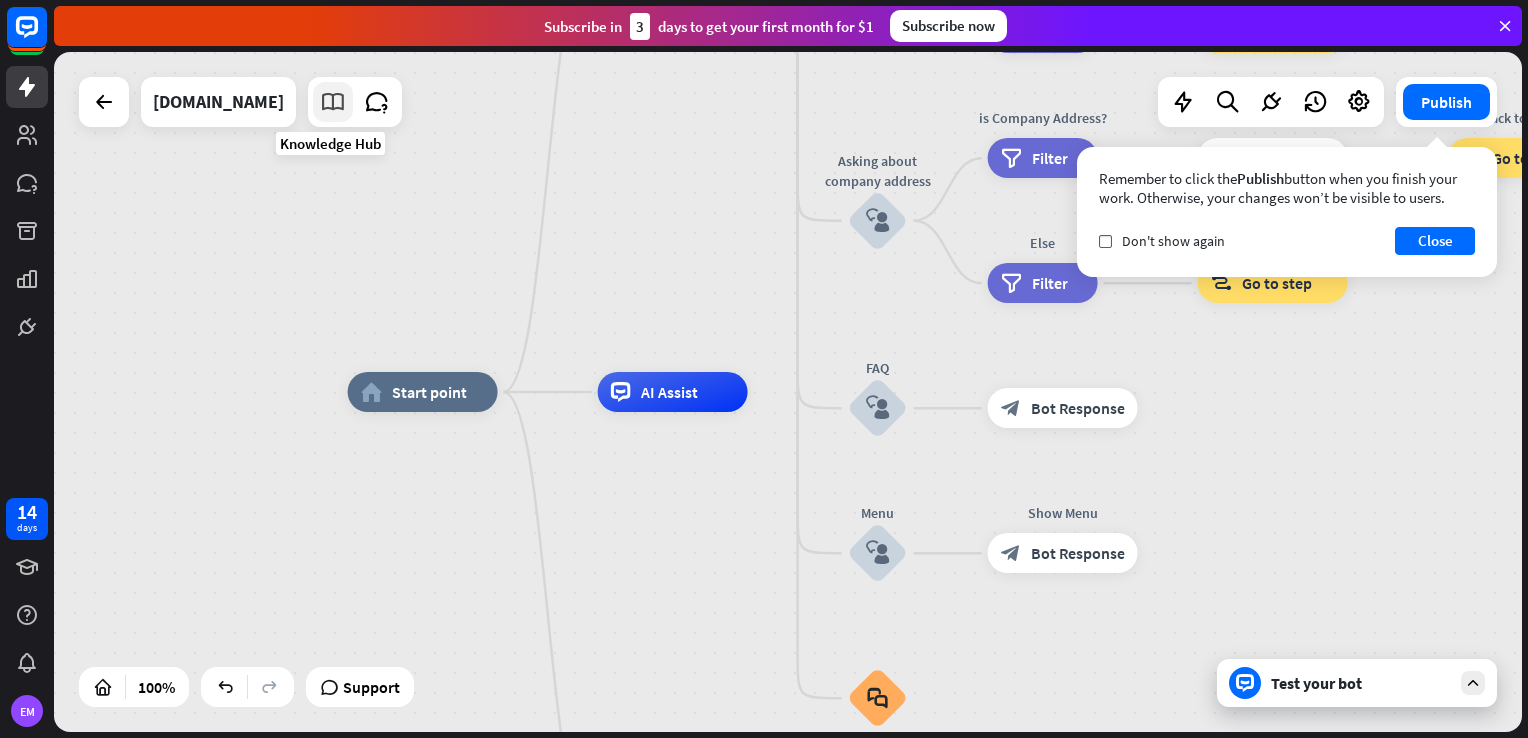 click at bounding box center [333, 102] 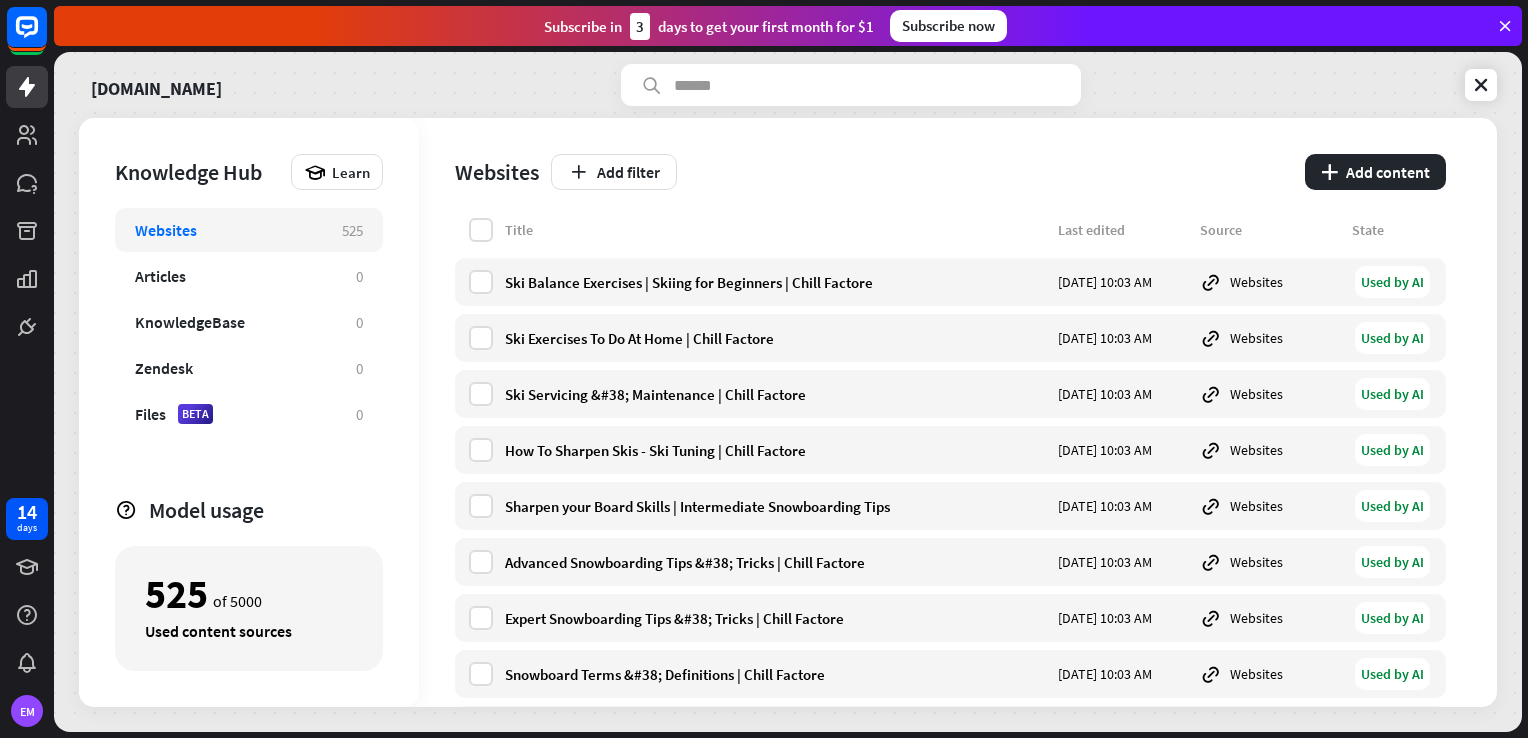 scroll, scrollTop: 3800, scrollLeft: 0, axis: vertical 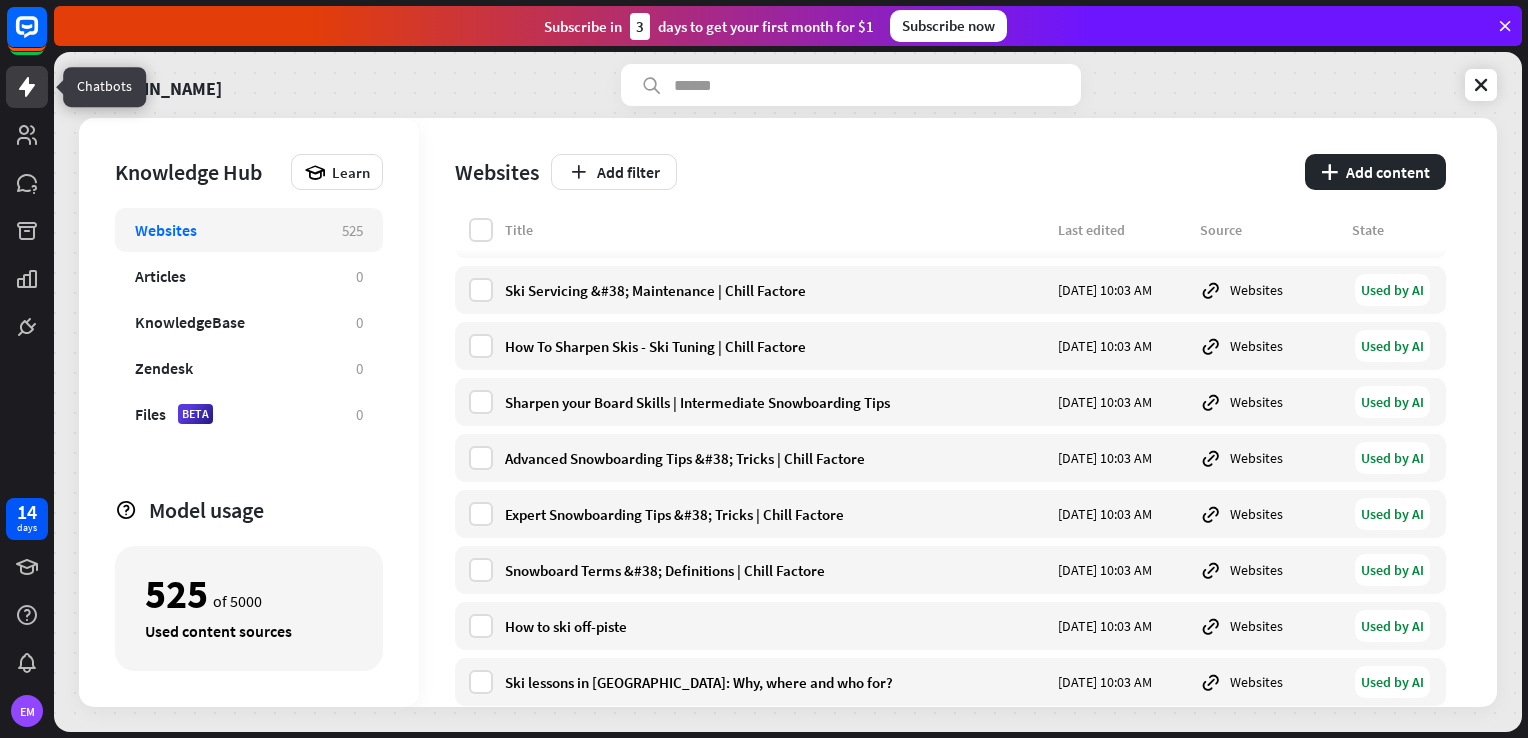 click at bounding box center (27, 87) 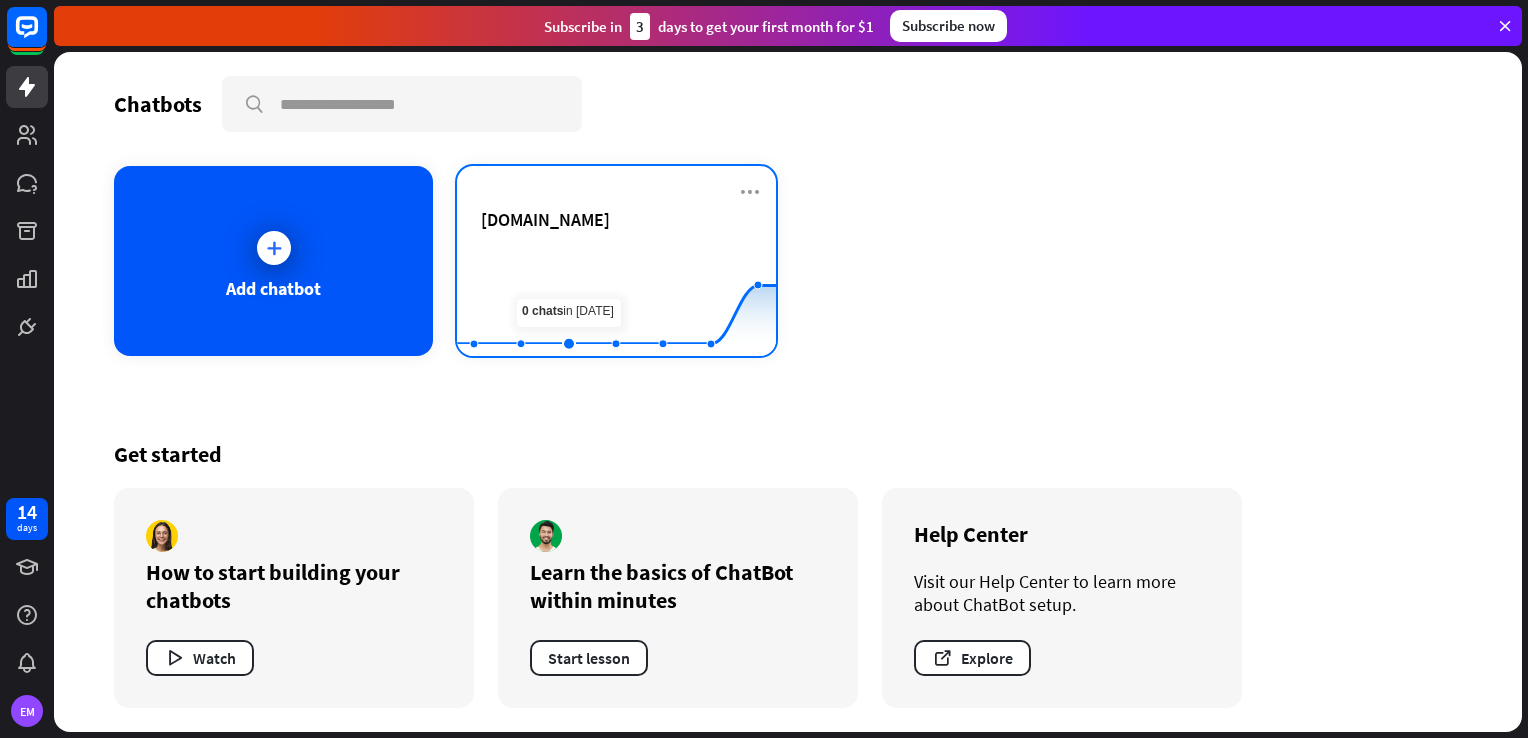 click on "[DOMAIN_NAME]" at bounding box center [545, 219] 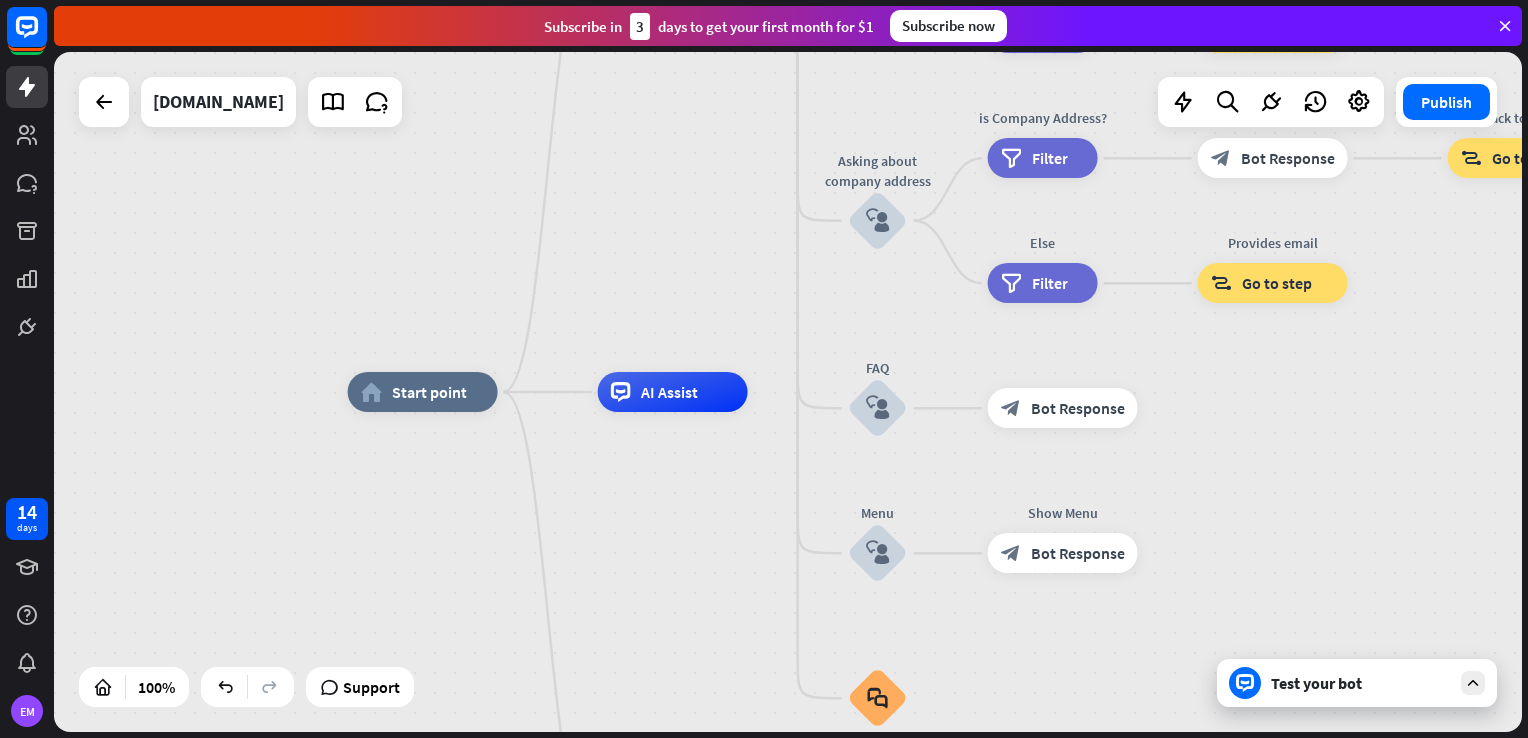 click on "Test your bot" at bounding box center (1361, 683) 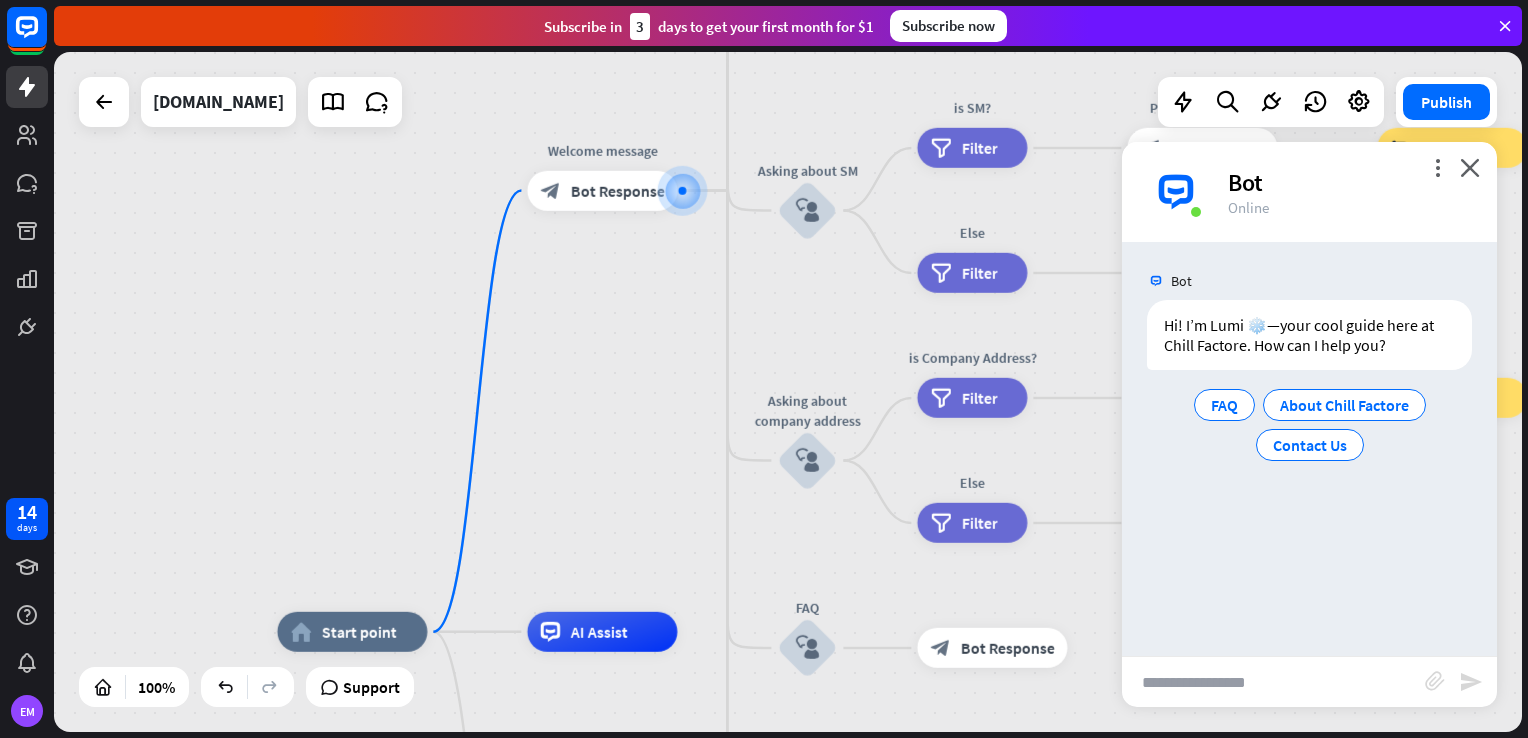 click at bounding box center (1273, 682) 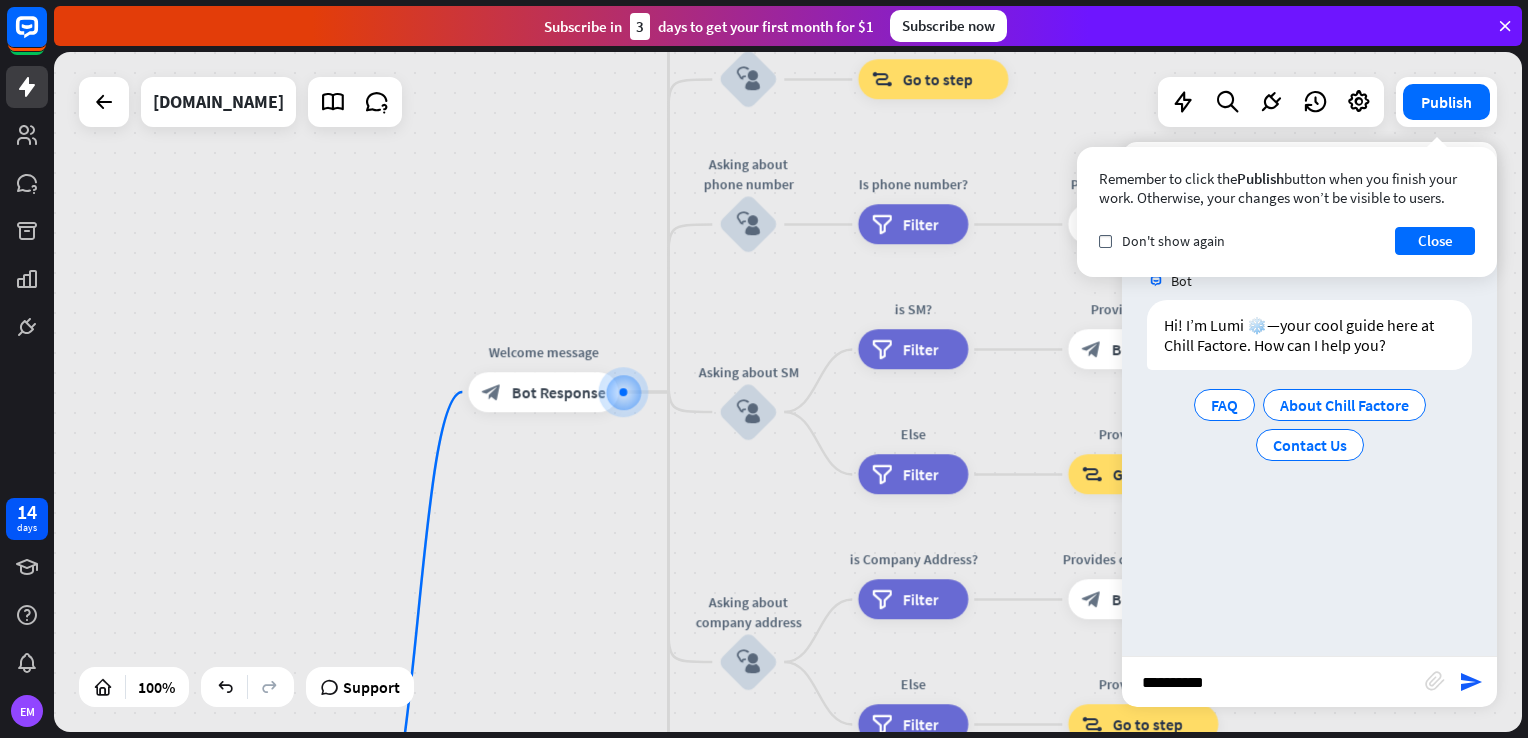 type on "**********" 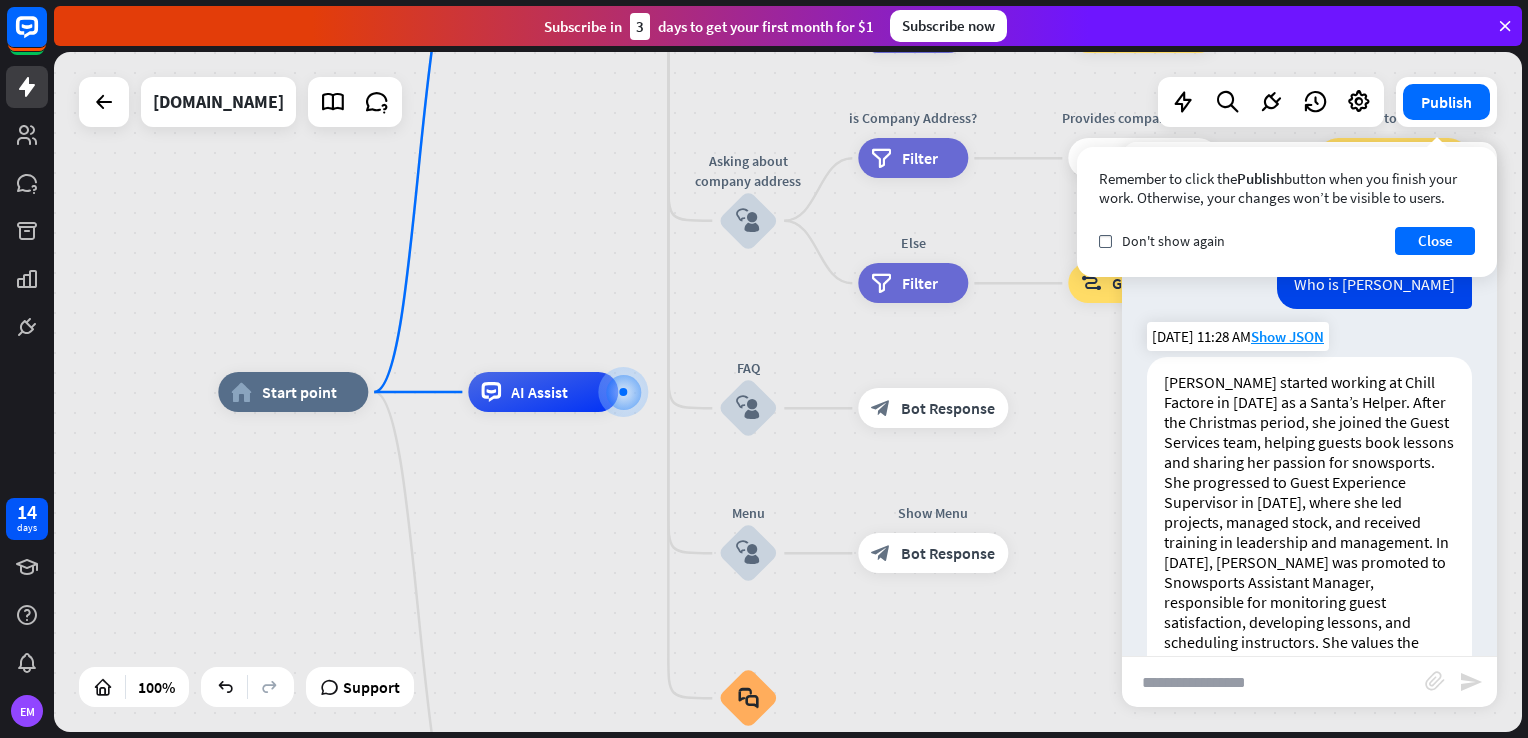scroll, scrollTop: 259, scrollLeft: 0, axis: vertical 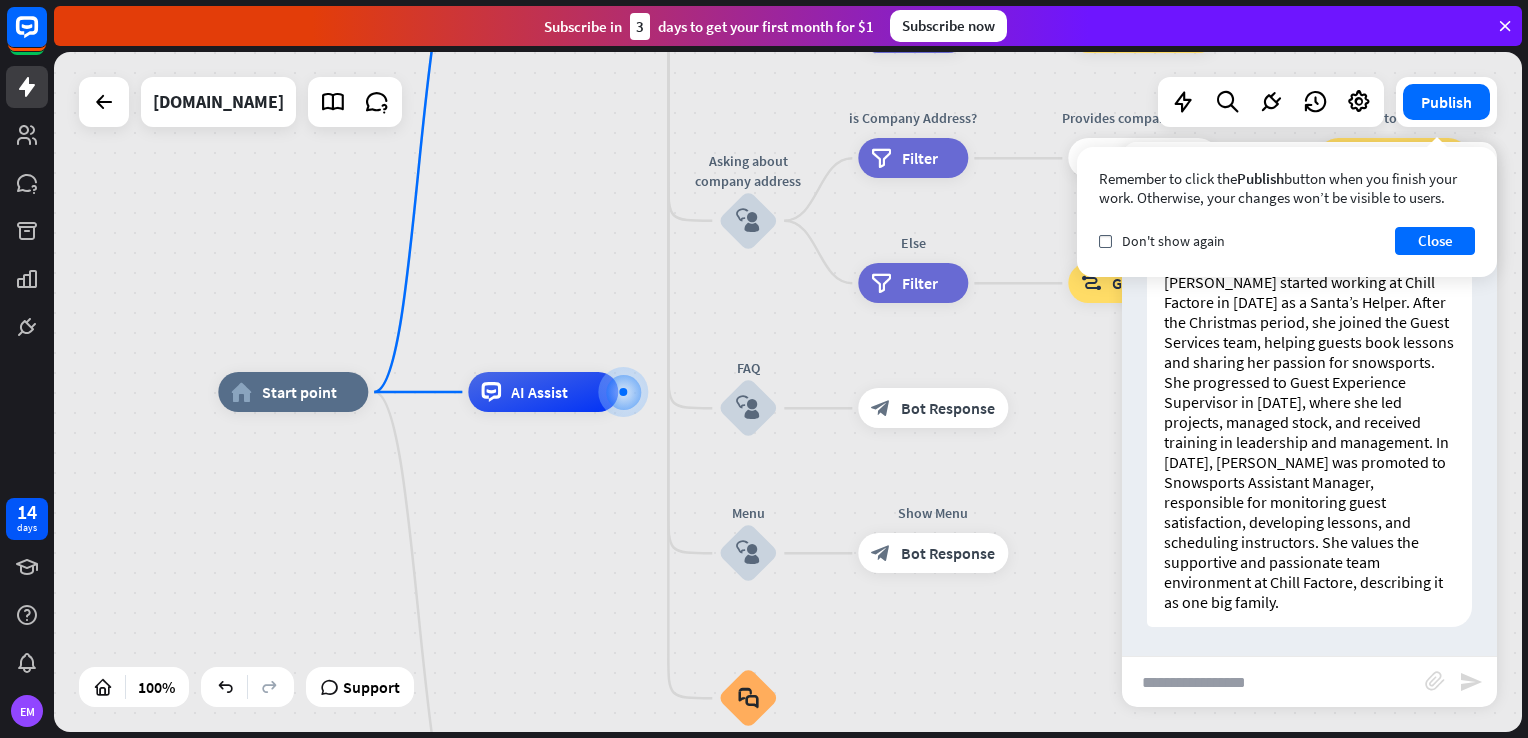 click at bounding box center [1273, 682] 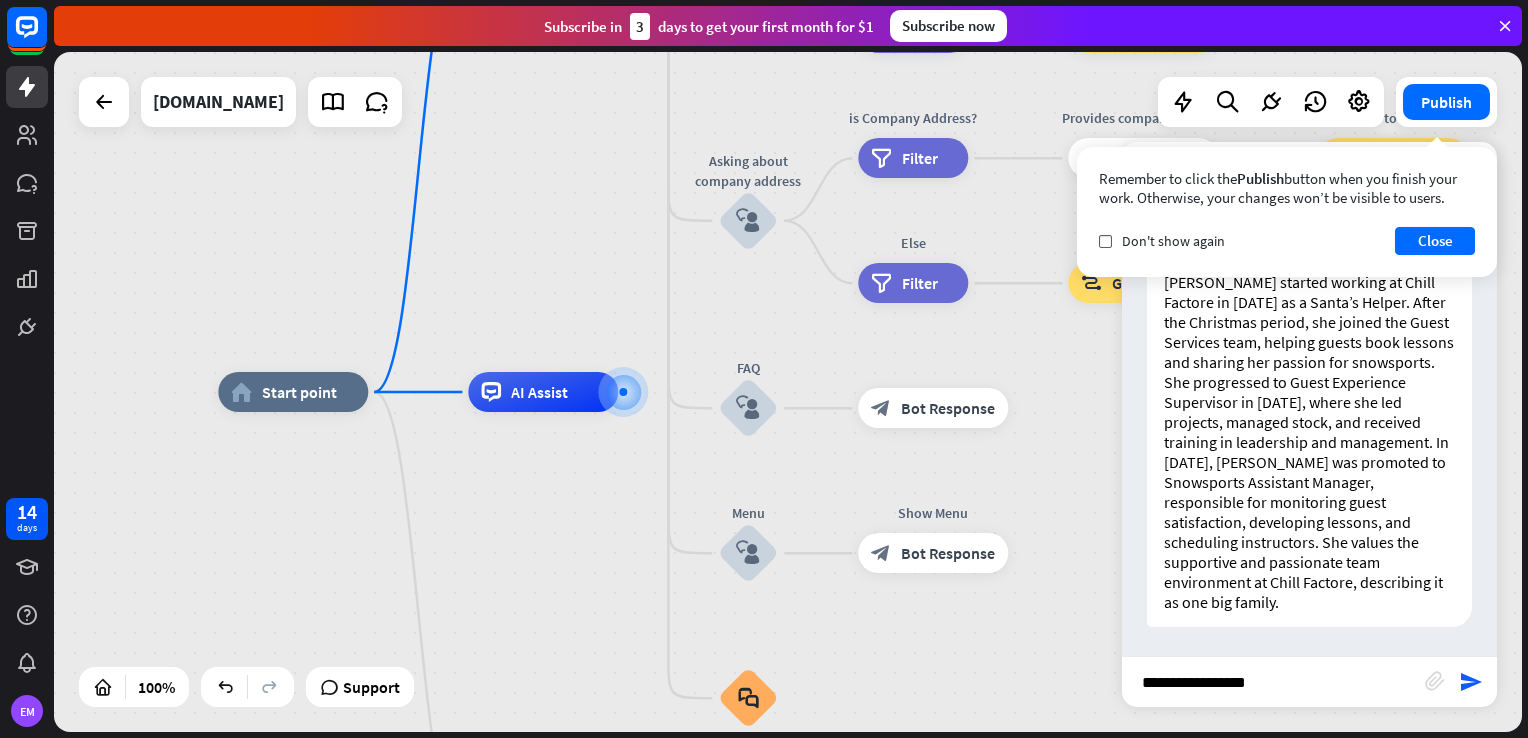 scroll, scrollTop: 0, scrollLeft: 0, axis: both 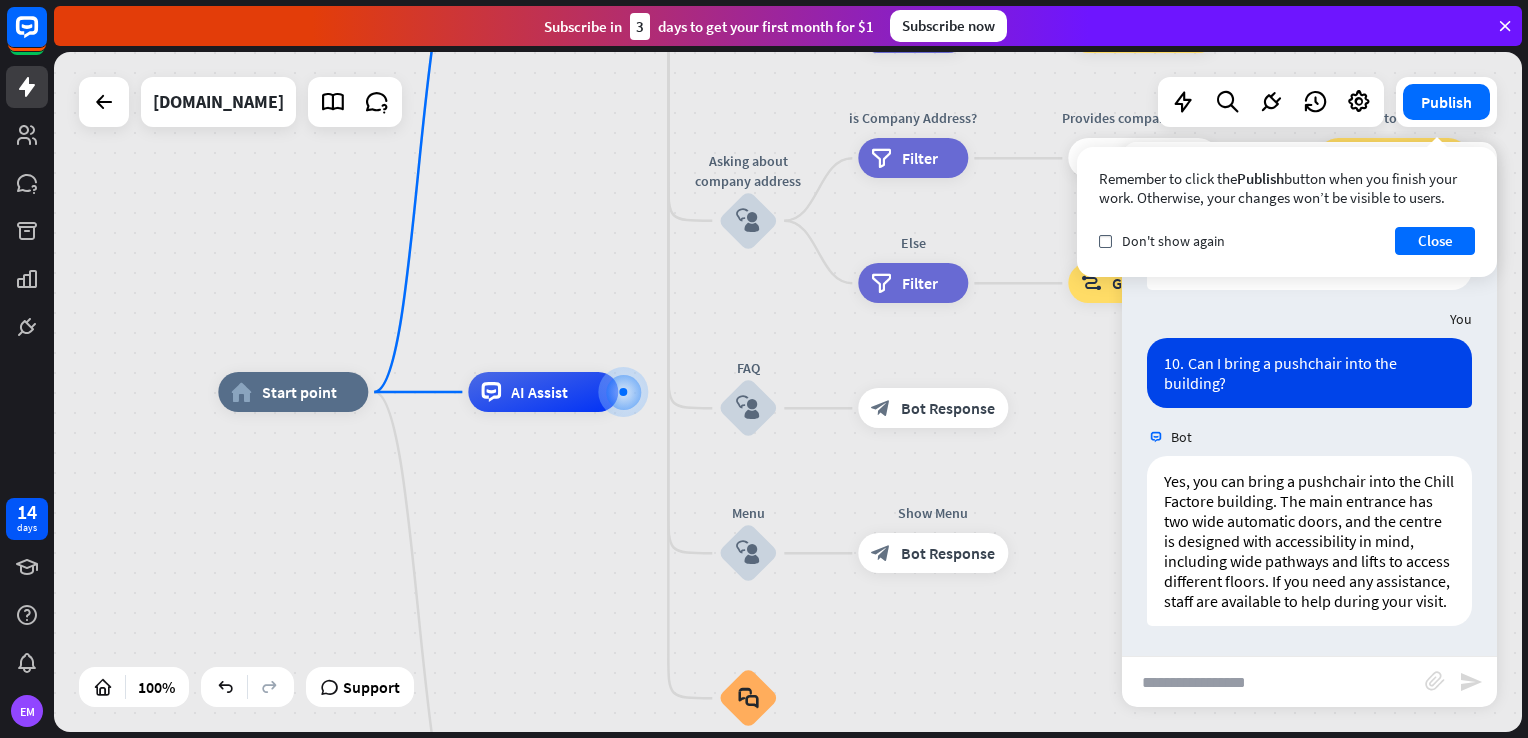 click at bounding box center [1273, 682] 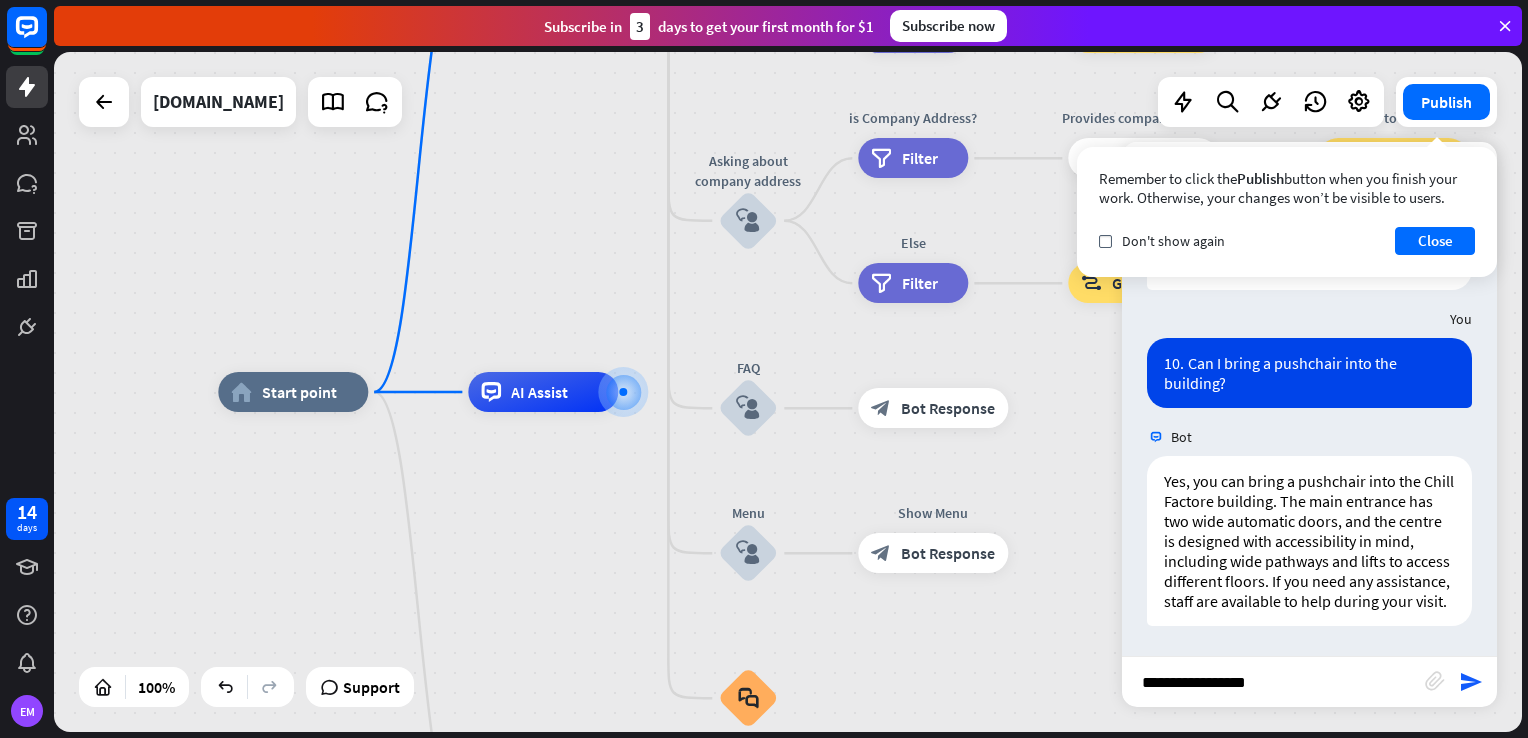 scroll, scrollTop: 0, scrollLeft: 0, axis: both 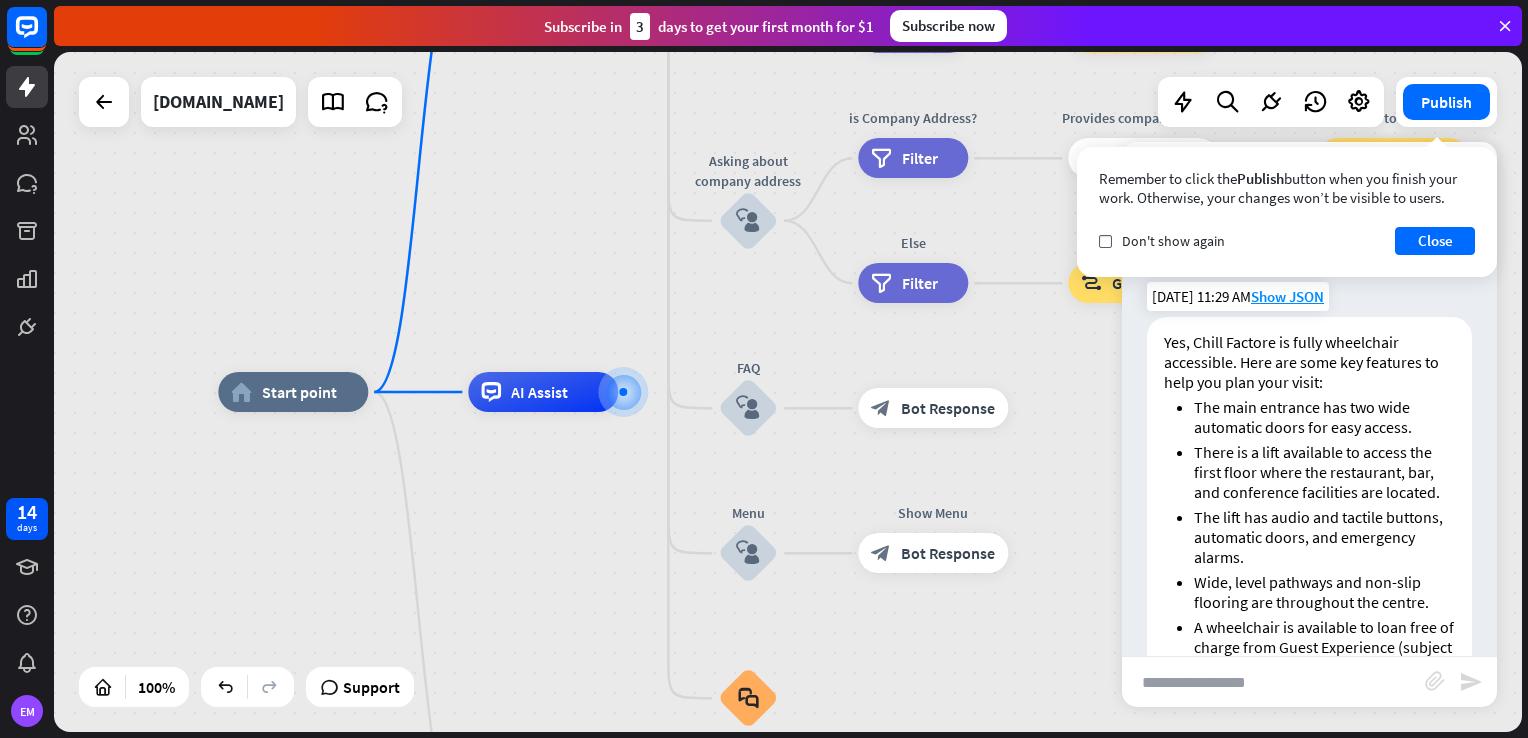click on "Yes, Chill Factore is fully wheelchair accessible. Here are some key features to help you plan your visit:" at bounding box center [1309, 362] 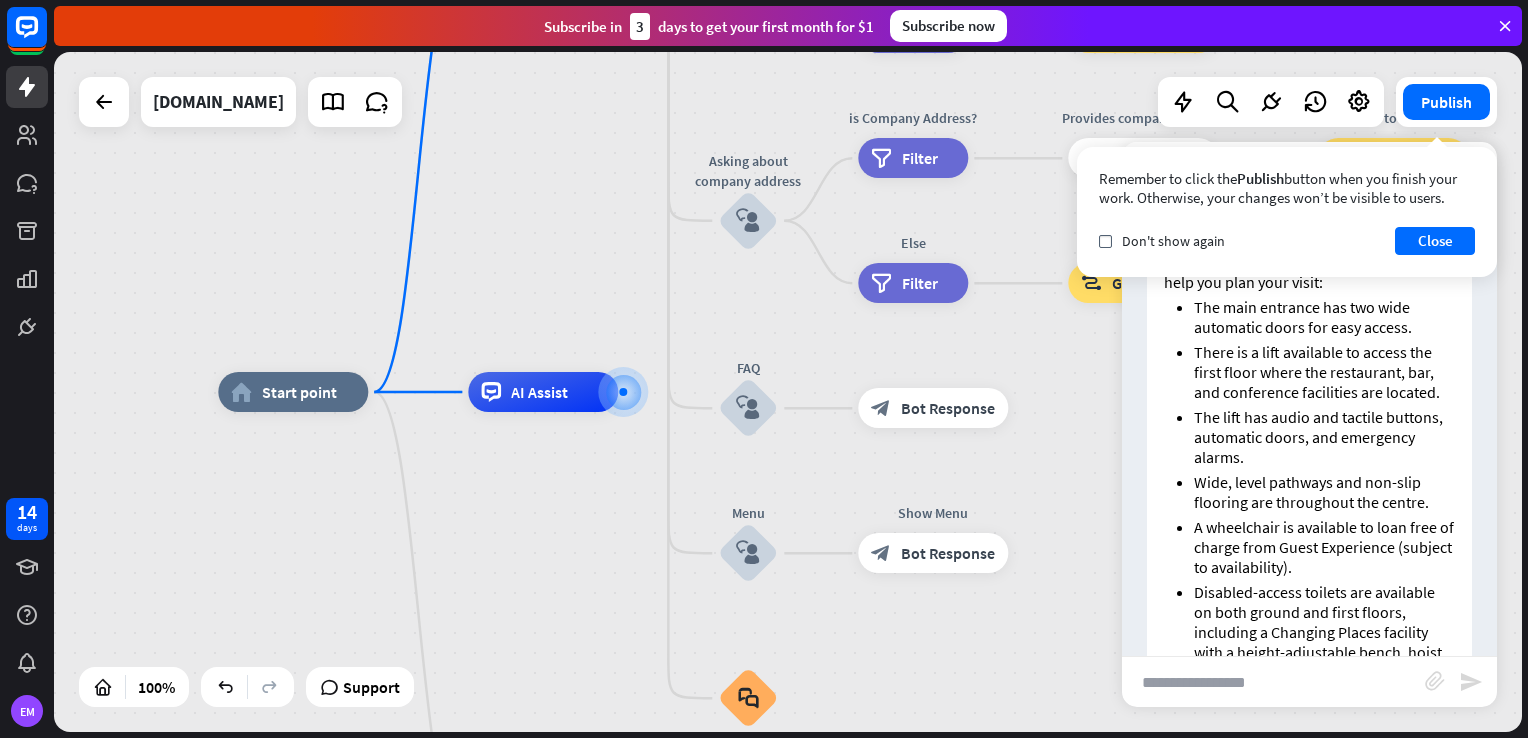 scroll, scrollTop: 1251, scrollLeft: 0, axis: vertical 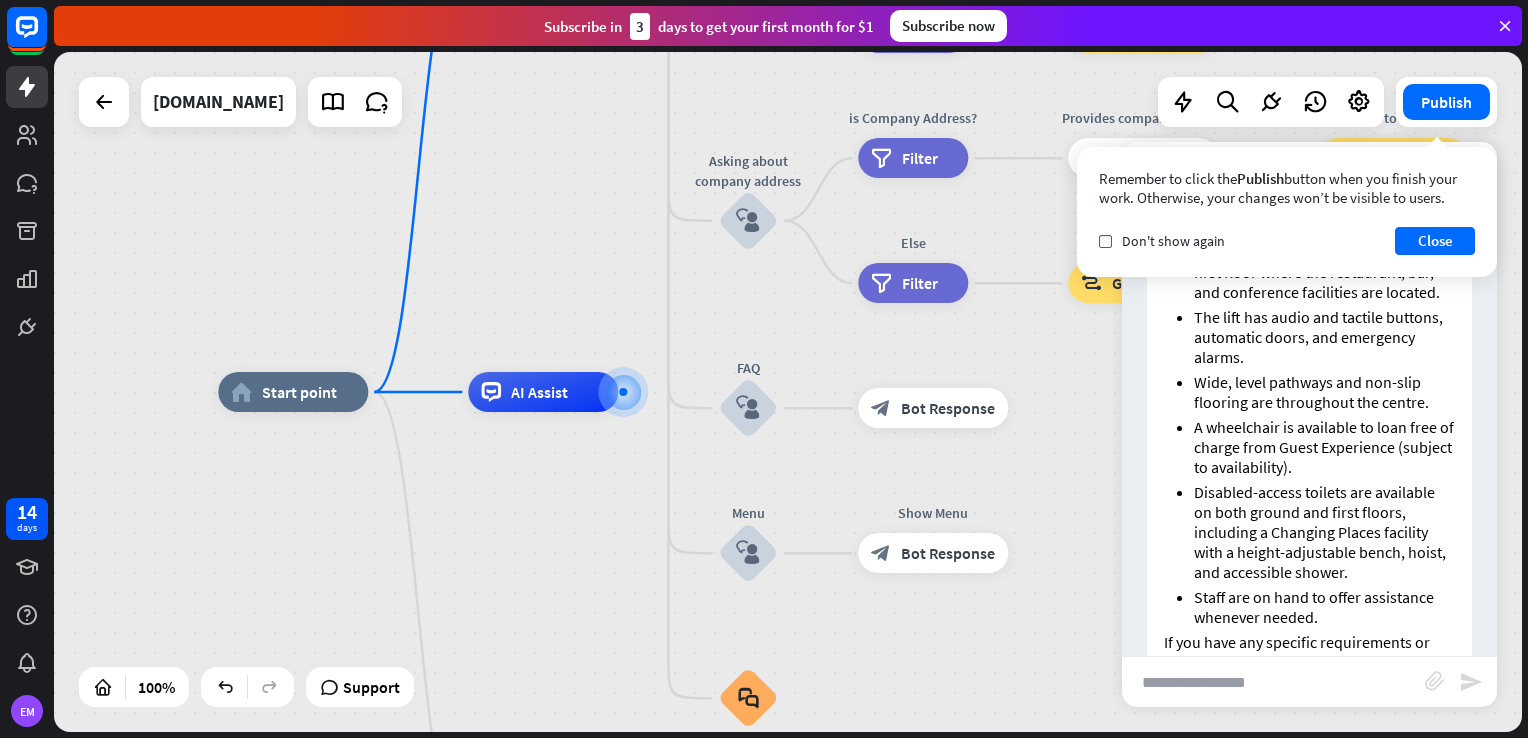 click on "A wheelchair is available to loan free of charge from Guest Experience (subject to availability)." at bounding box center [1324, 447] 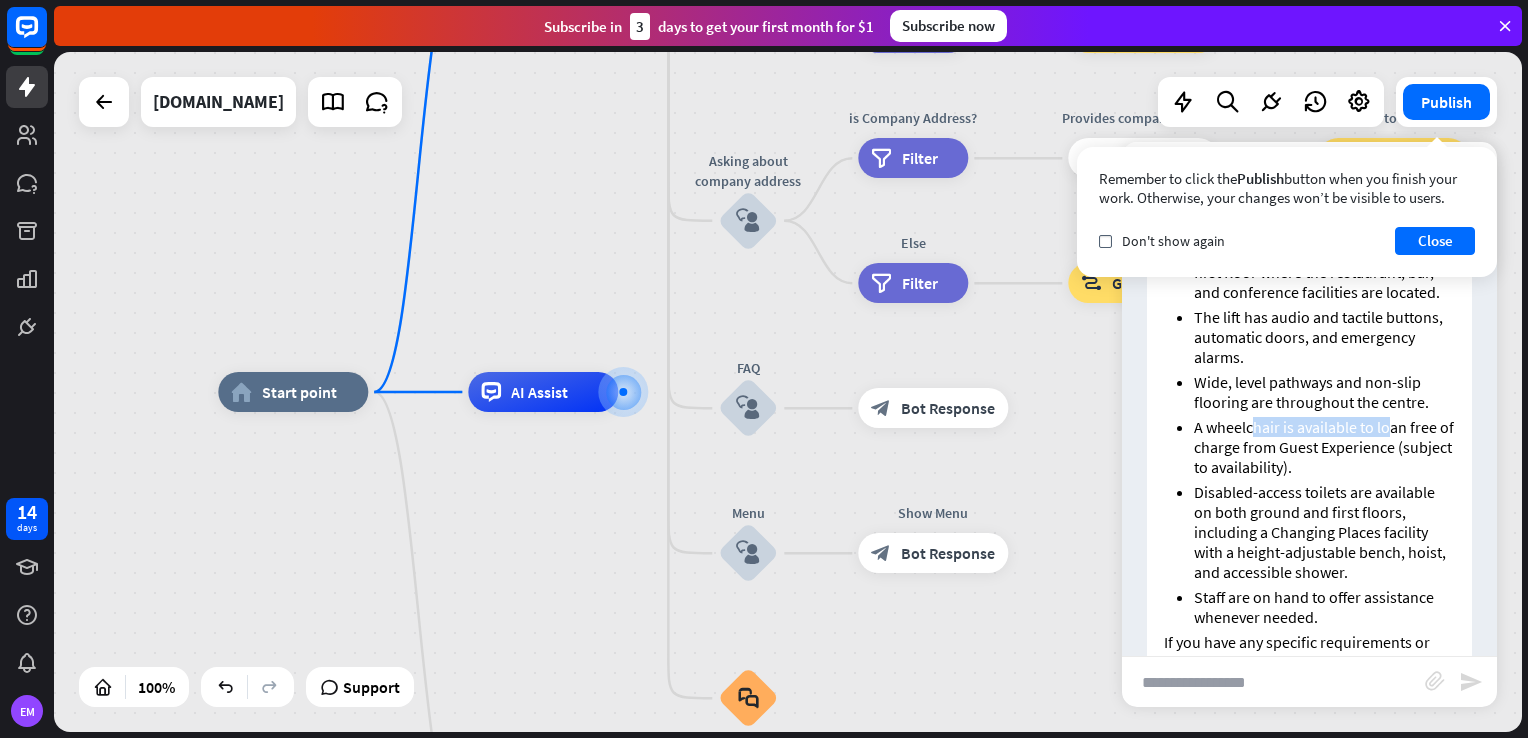 drag, startPoint x: 1255, startPoint y: 451, endPoint x: 1394, endPoint y: 455, distance: 139.05754 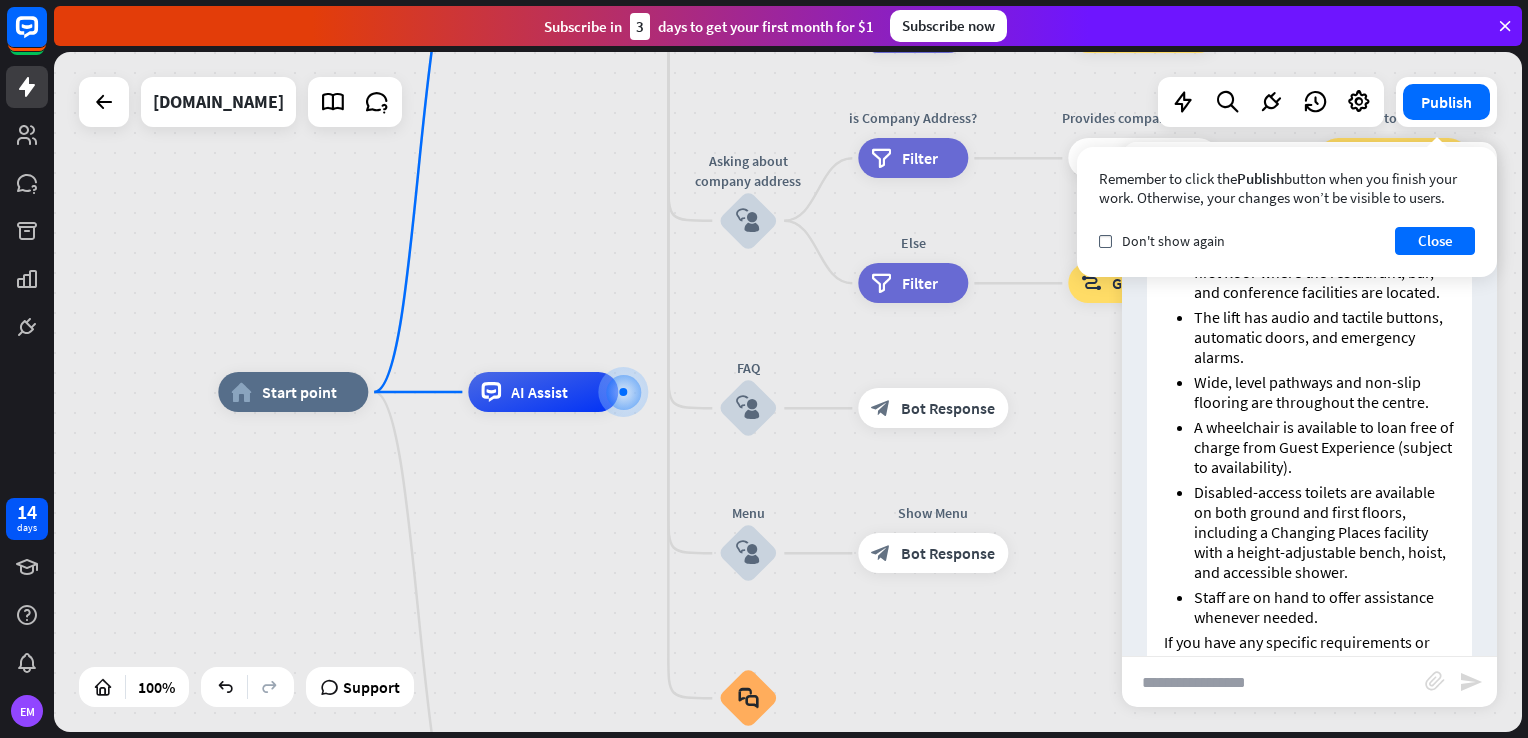 drag, startPoint x: 1394, startPoint y: 455, endPoint x: 1386, endPoint y: 494, distance: 39.812057 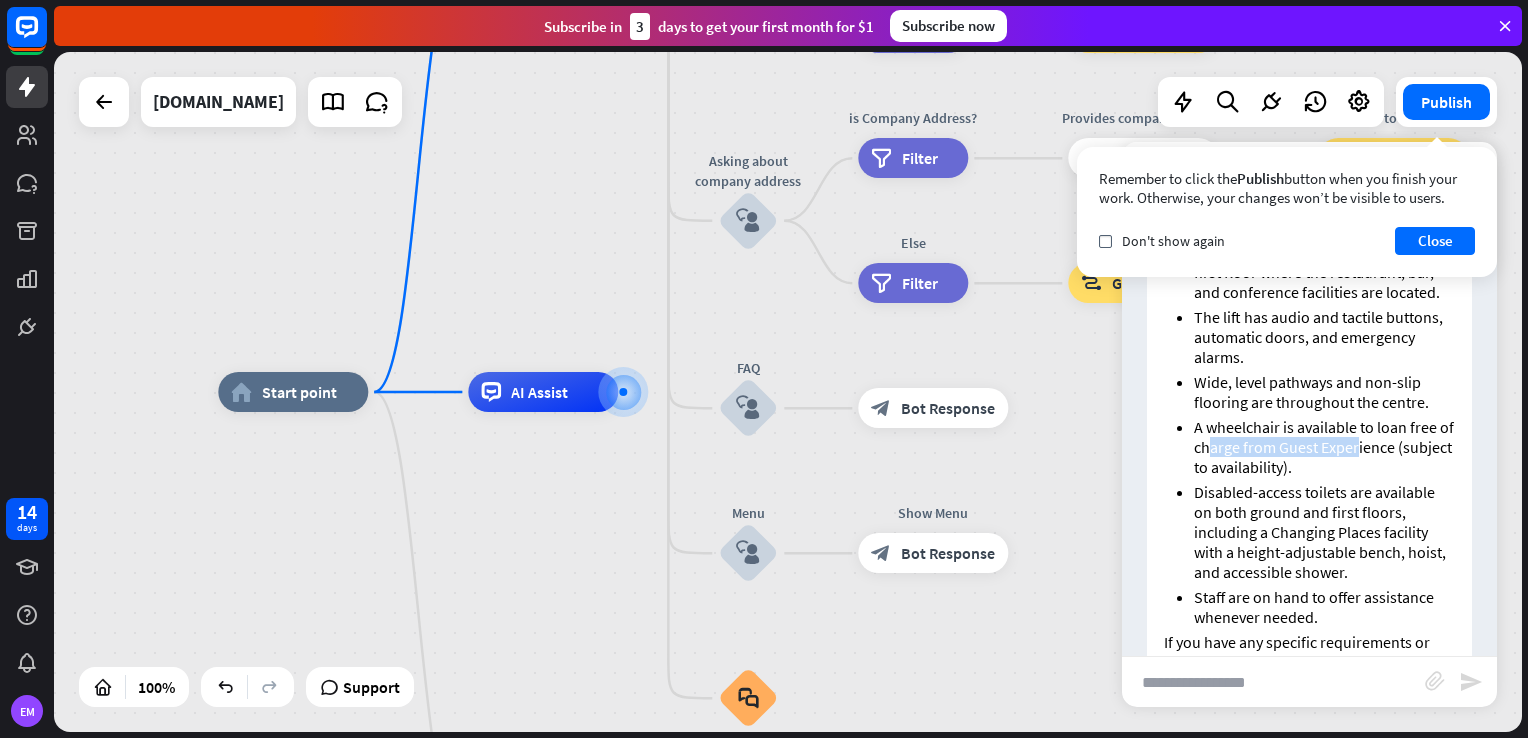 drag, startPoint x: 1373, startPoint y: 475, endPoint x: 1228, endPoint y: 458, distance: 145.99315 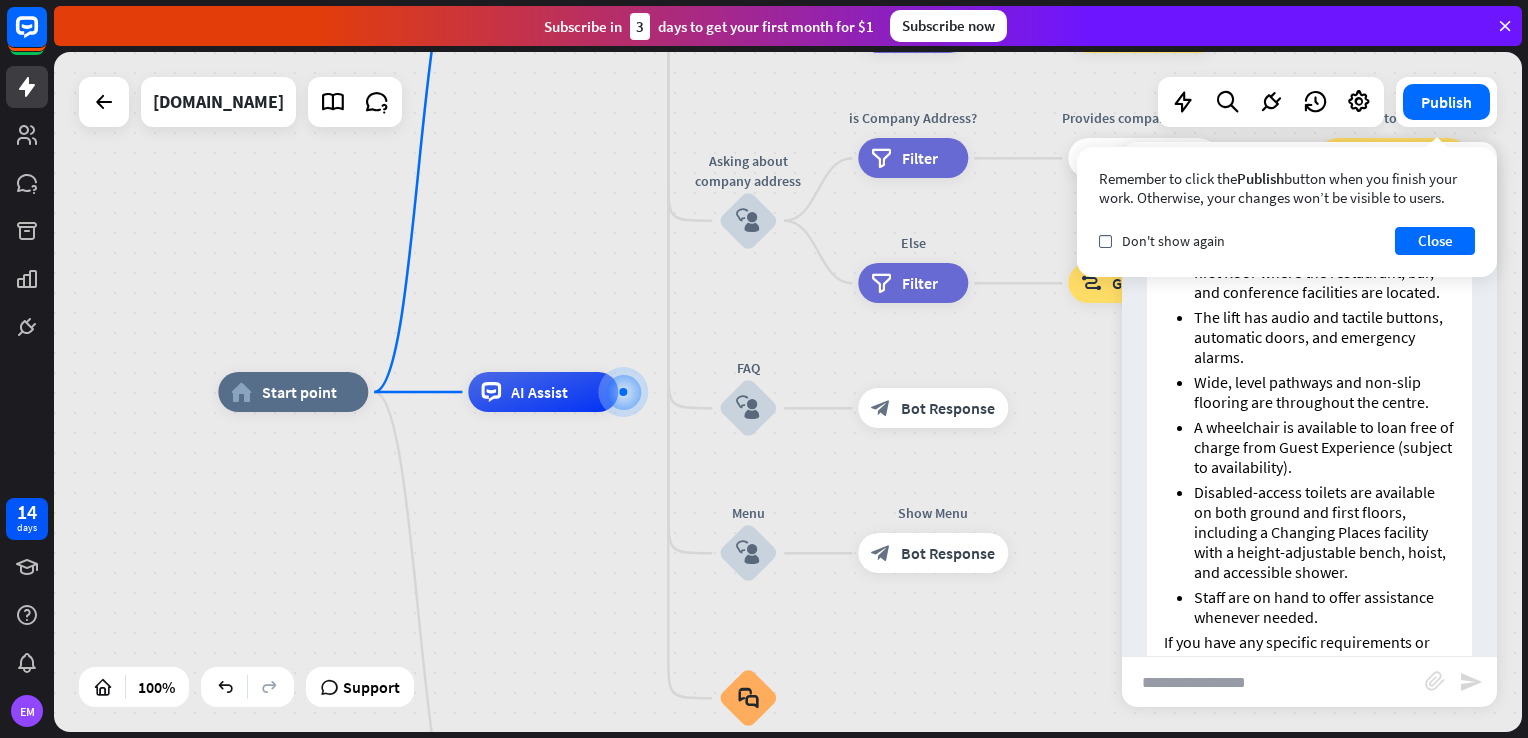 drag, startPoint x: 1228, startPoint y: 458, endPoint x: 1342, endPoint y: 481, distance: 116.297035 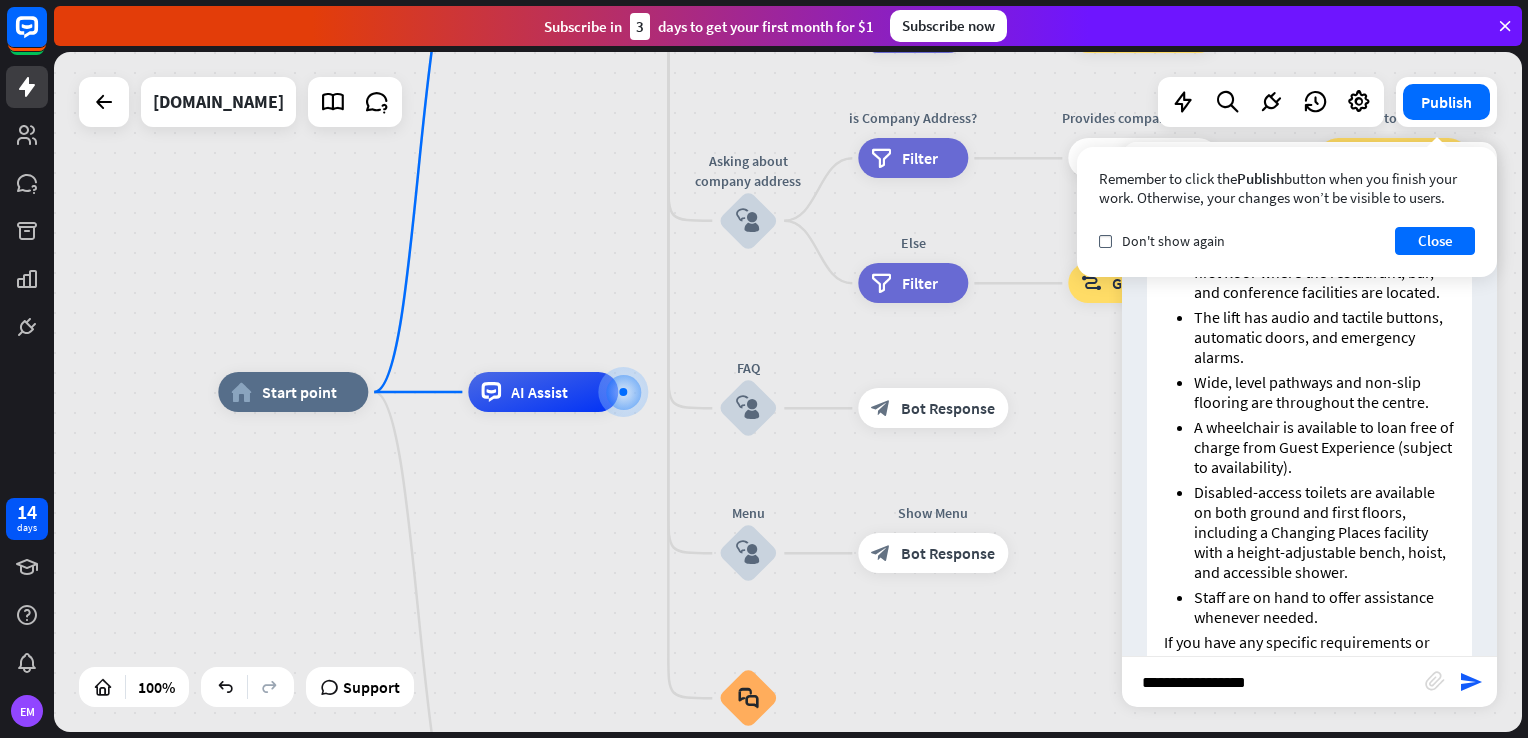 scroll, scrollTop: 0, scrollLeft: 0, axis: both 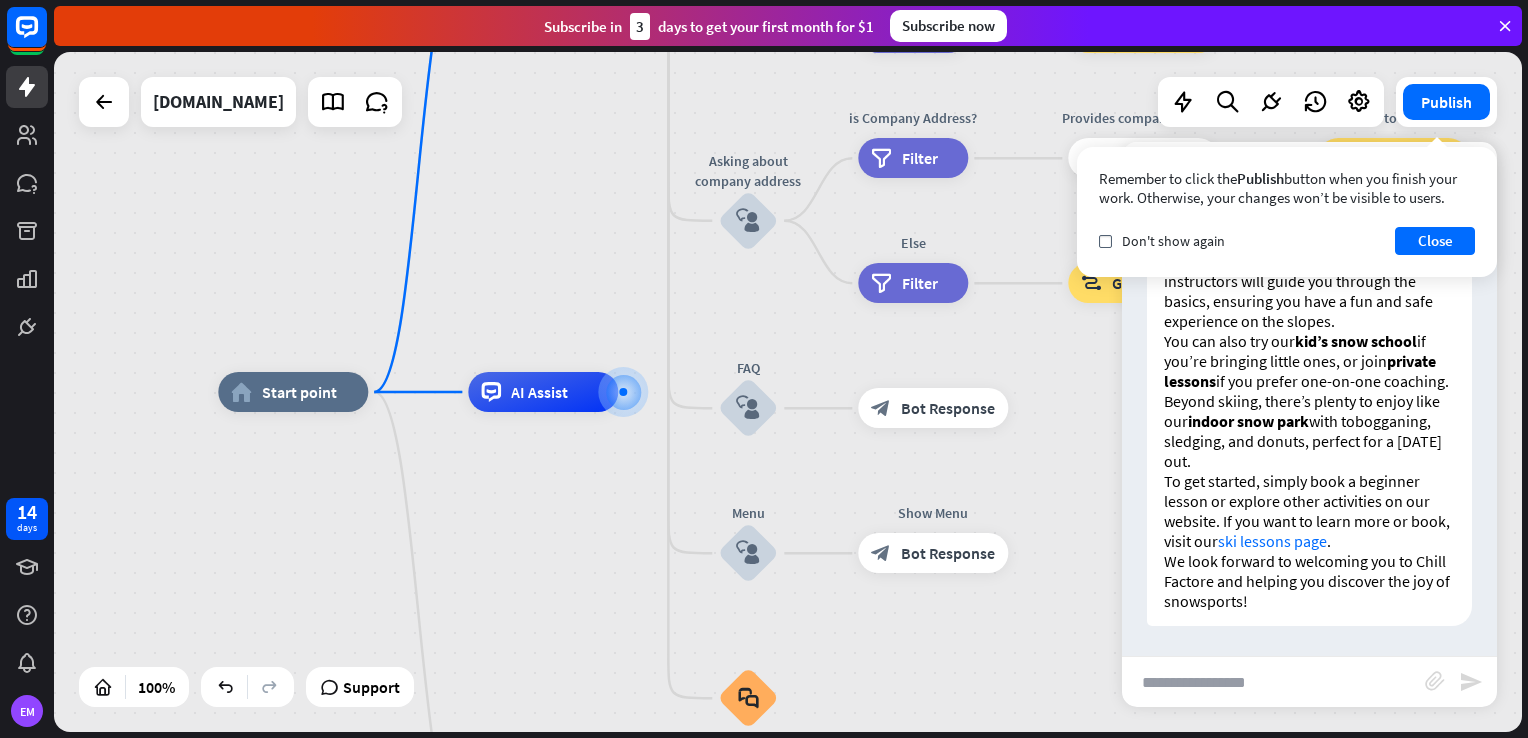 click at bounding box center (1273, 682) 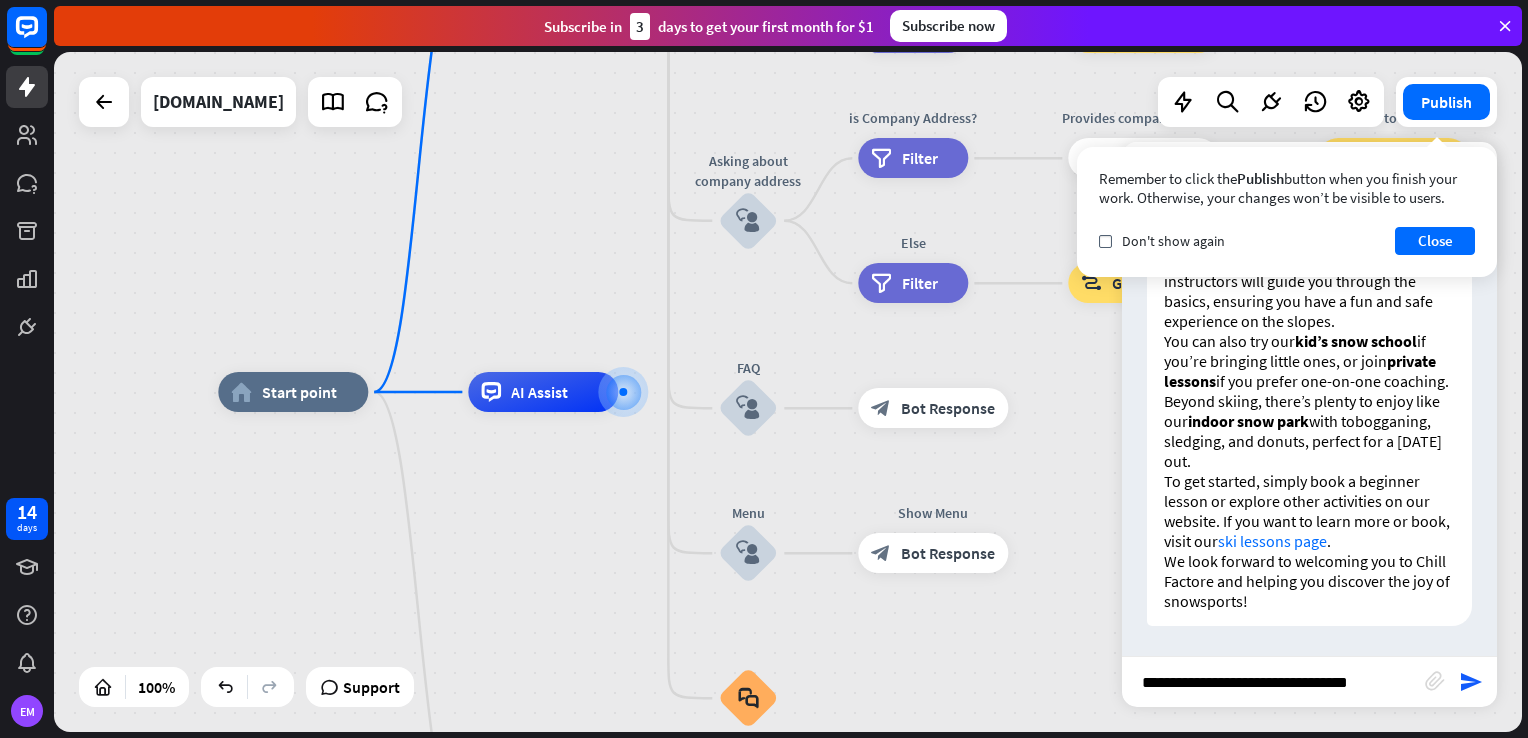type on "**********" 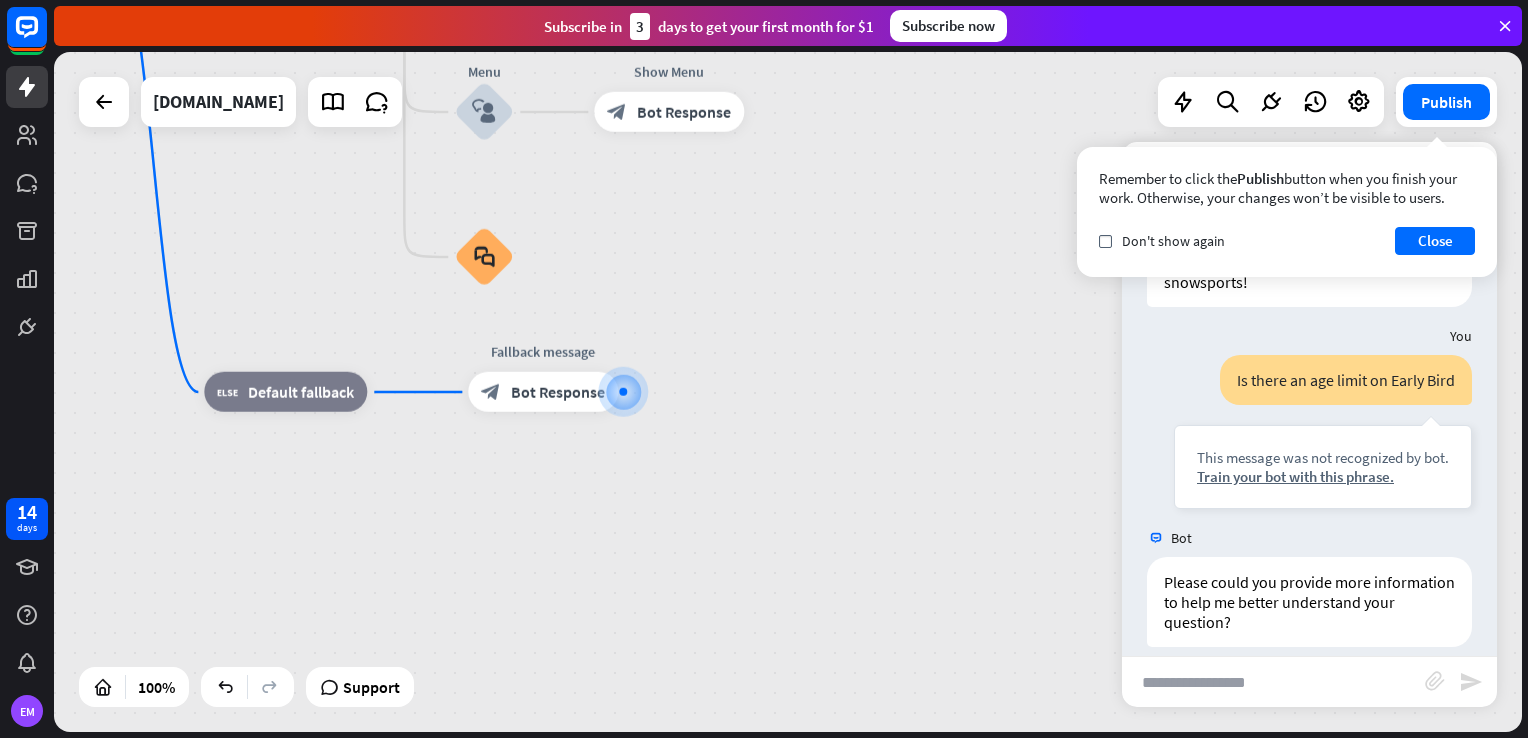 scroll, scrollTop: 2382, scrollLeft: 0, axis: vertical 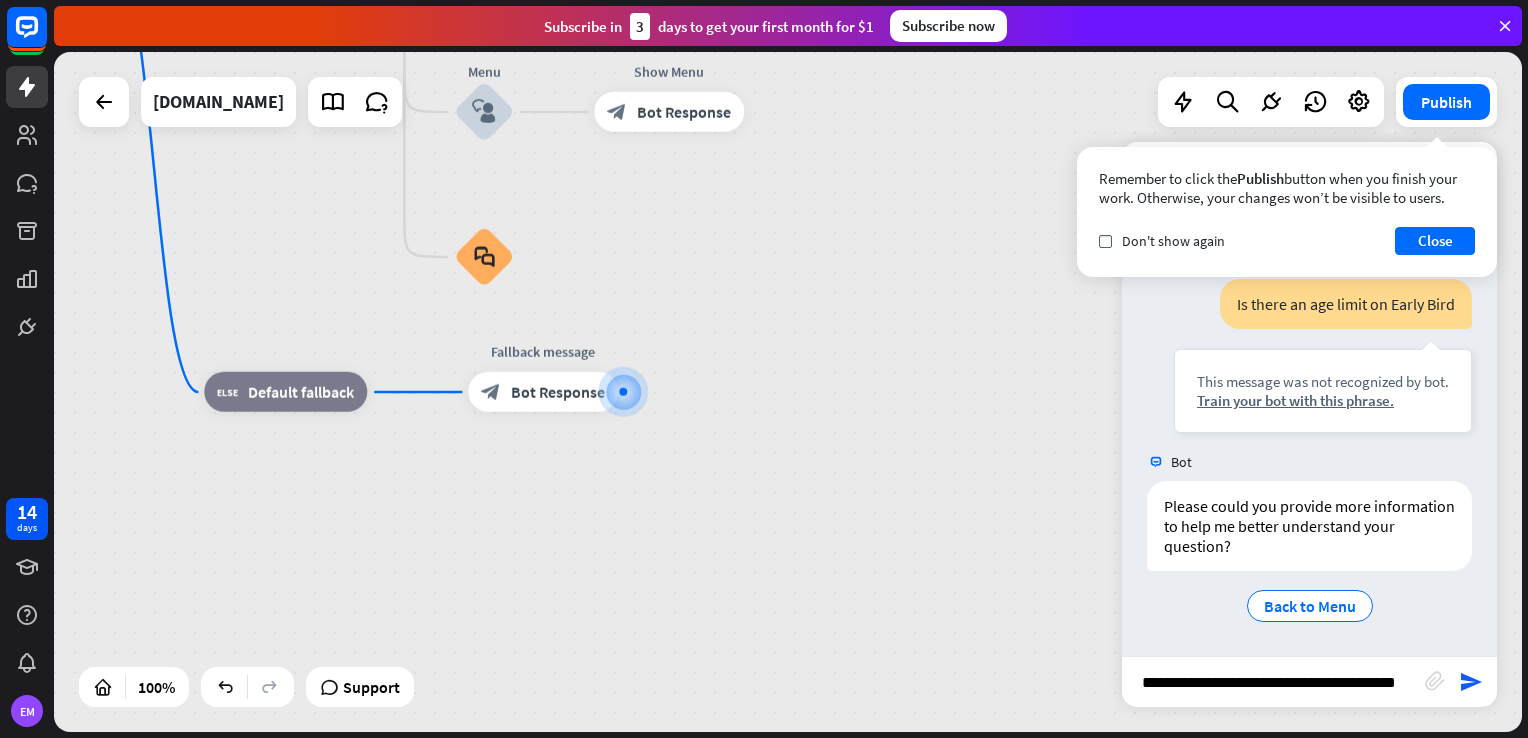 type on "**********" 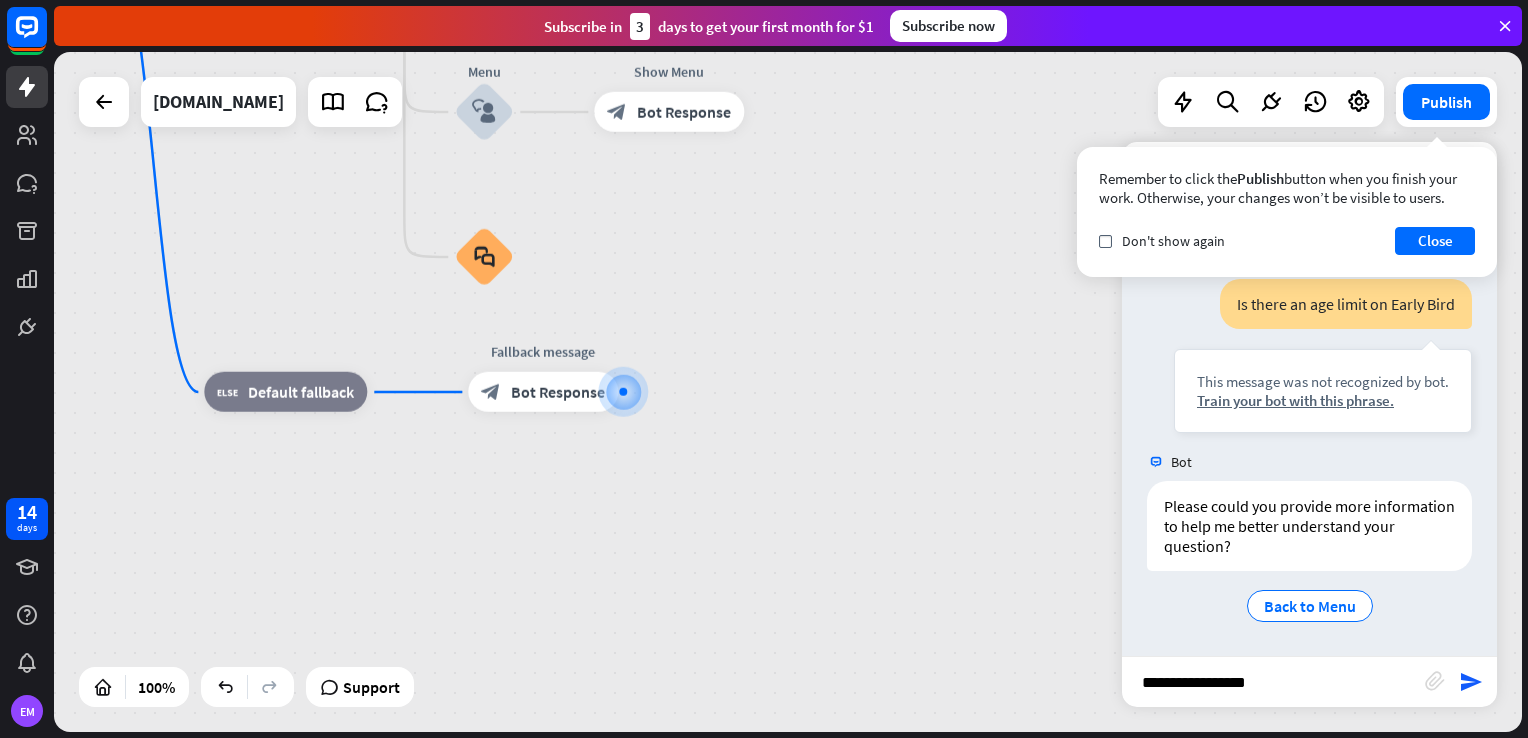 scroll, scrollTop: 0, scrollLeft: 0, axis: both 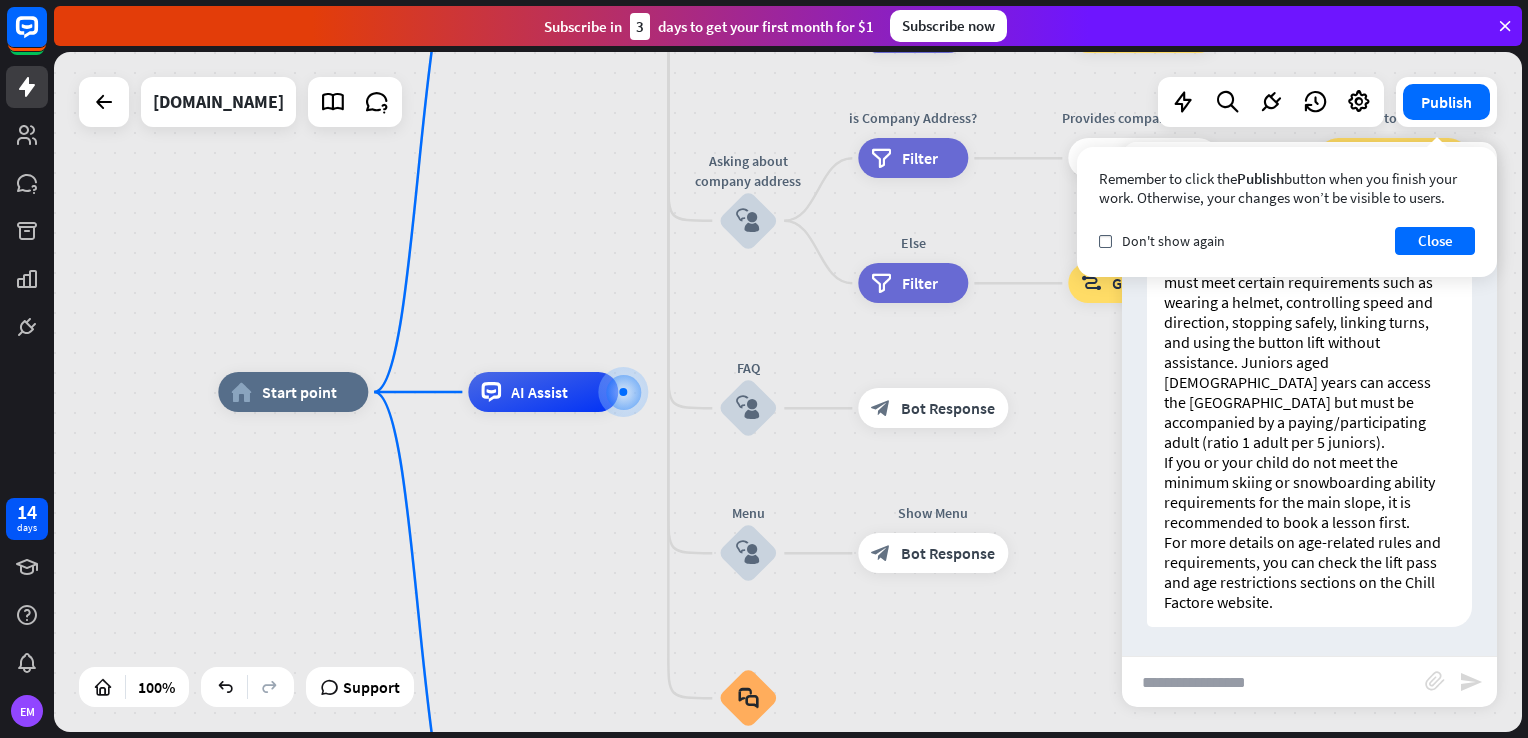 click at bounding box center [1273, 682] 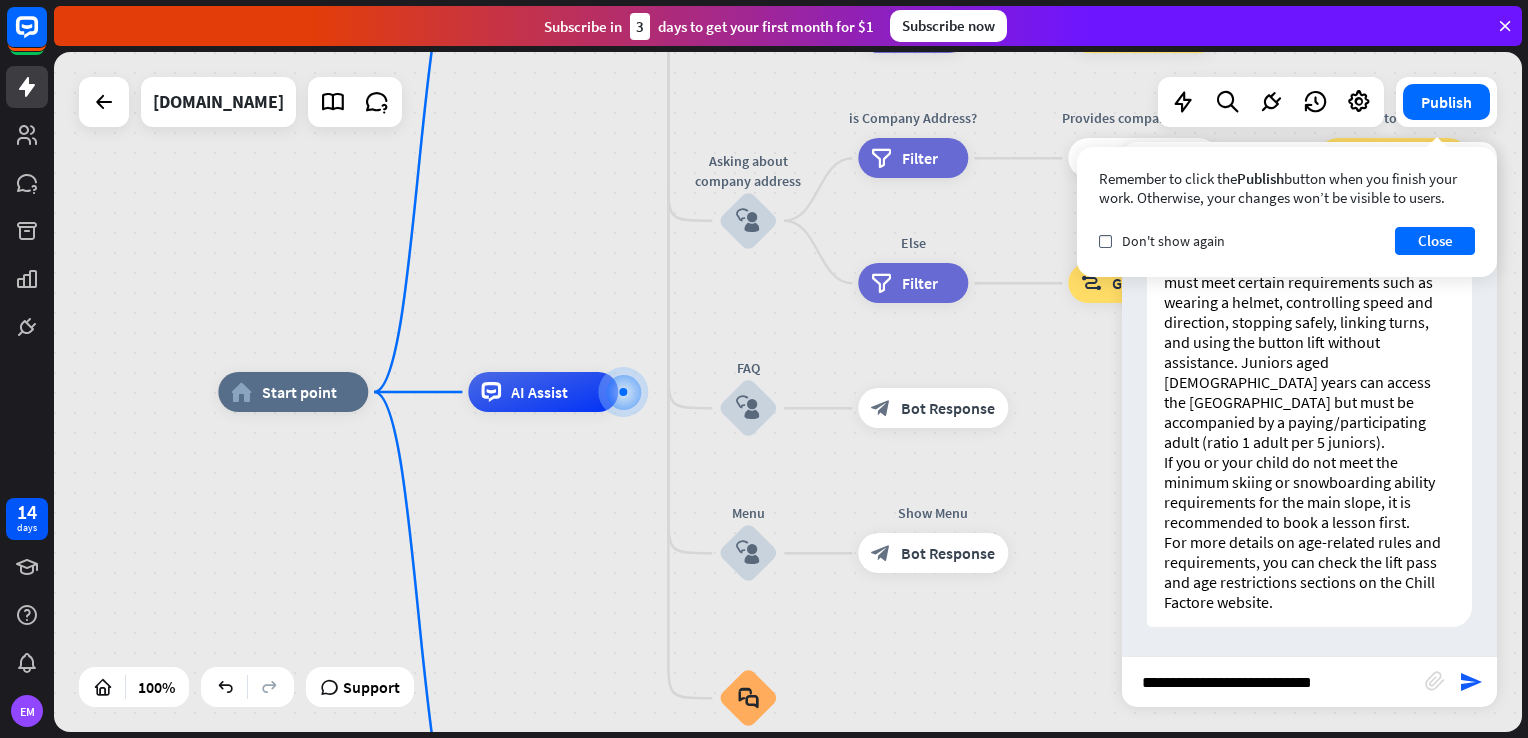 type on "**********" 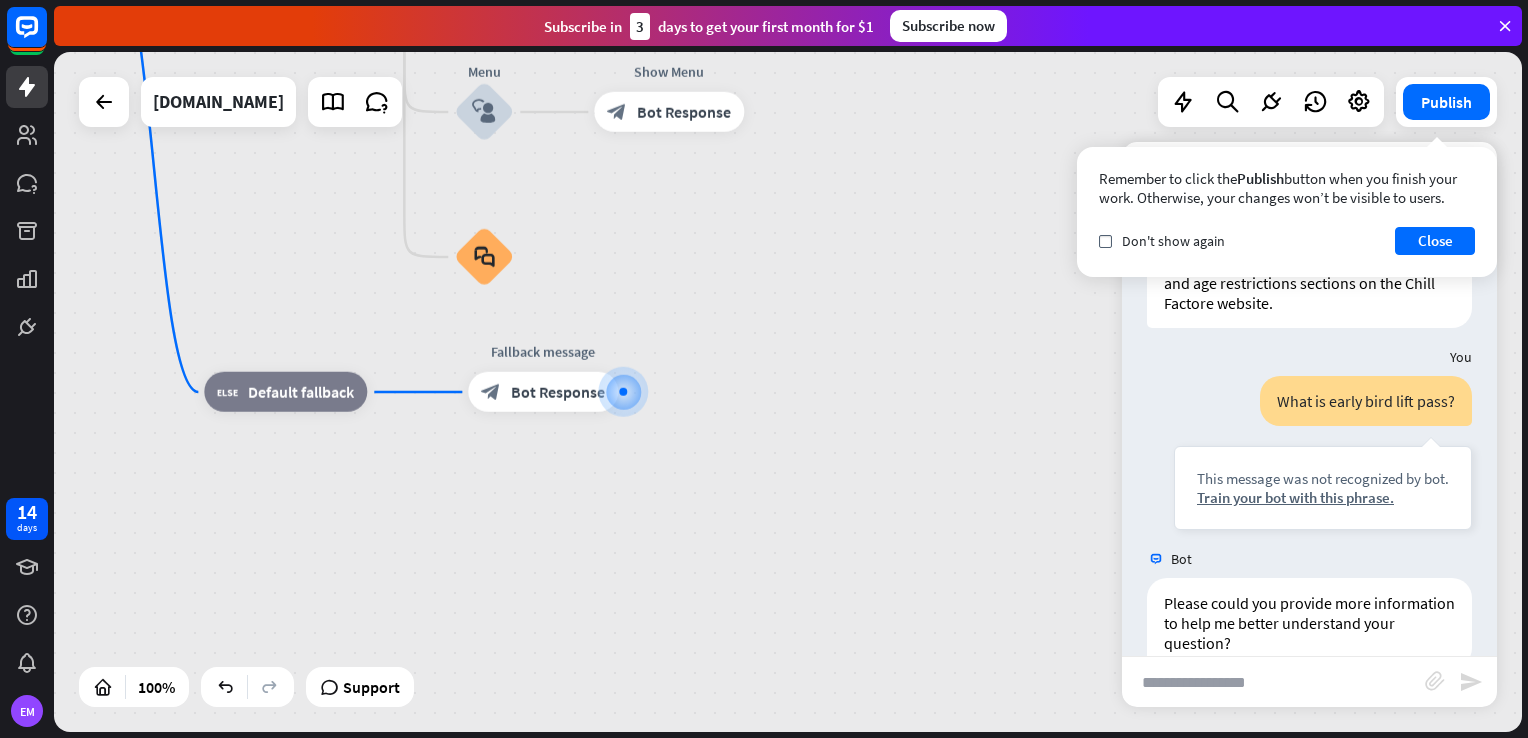 scroll, scrollTop: 3316, scrollLeft: 0, axis: vertical 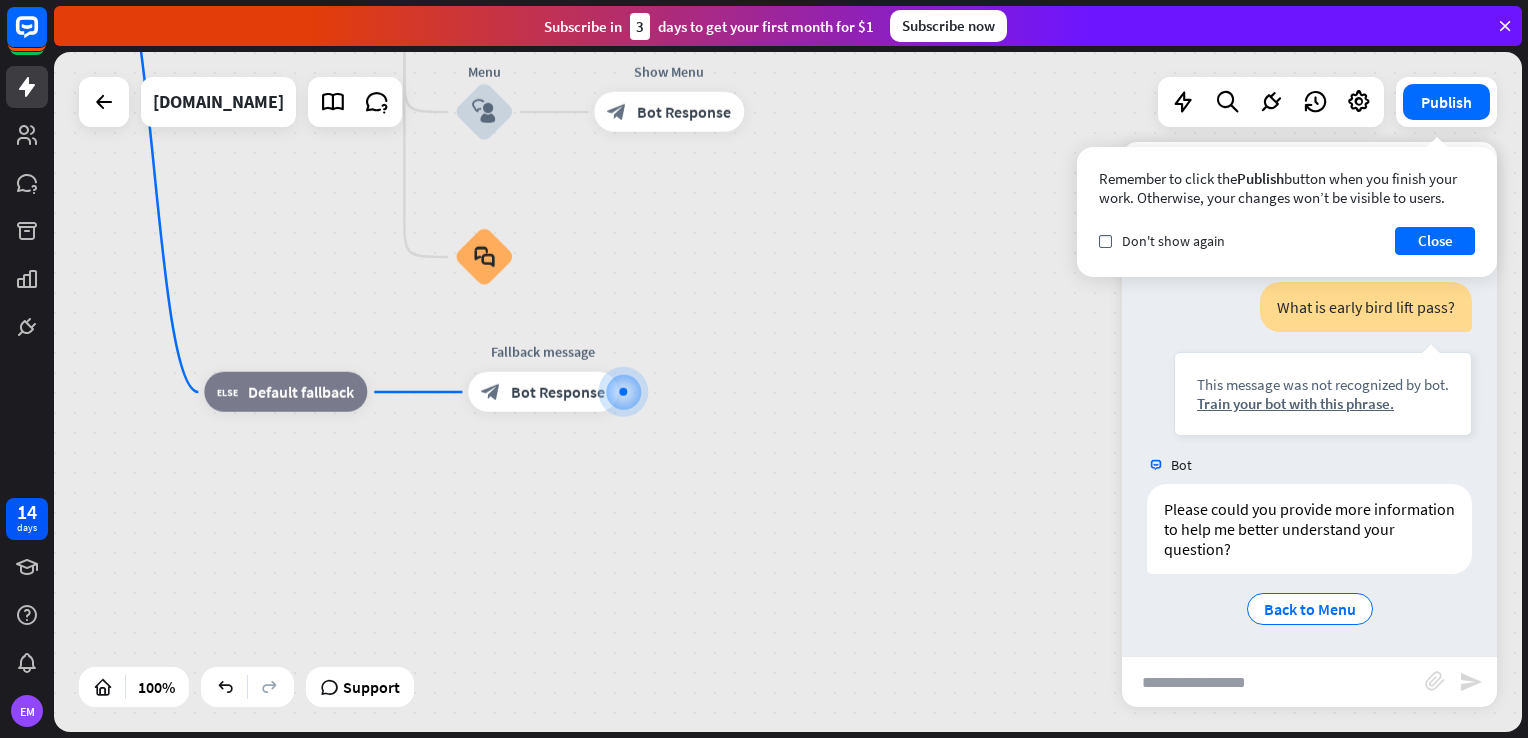 click at bounding box center (1273, 682) 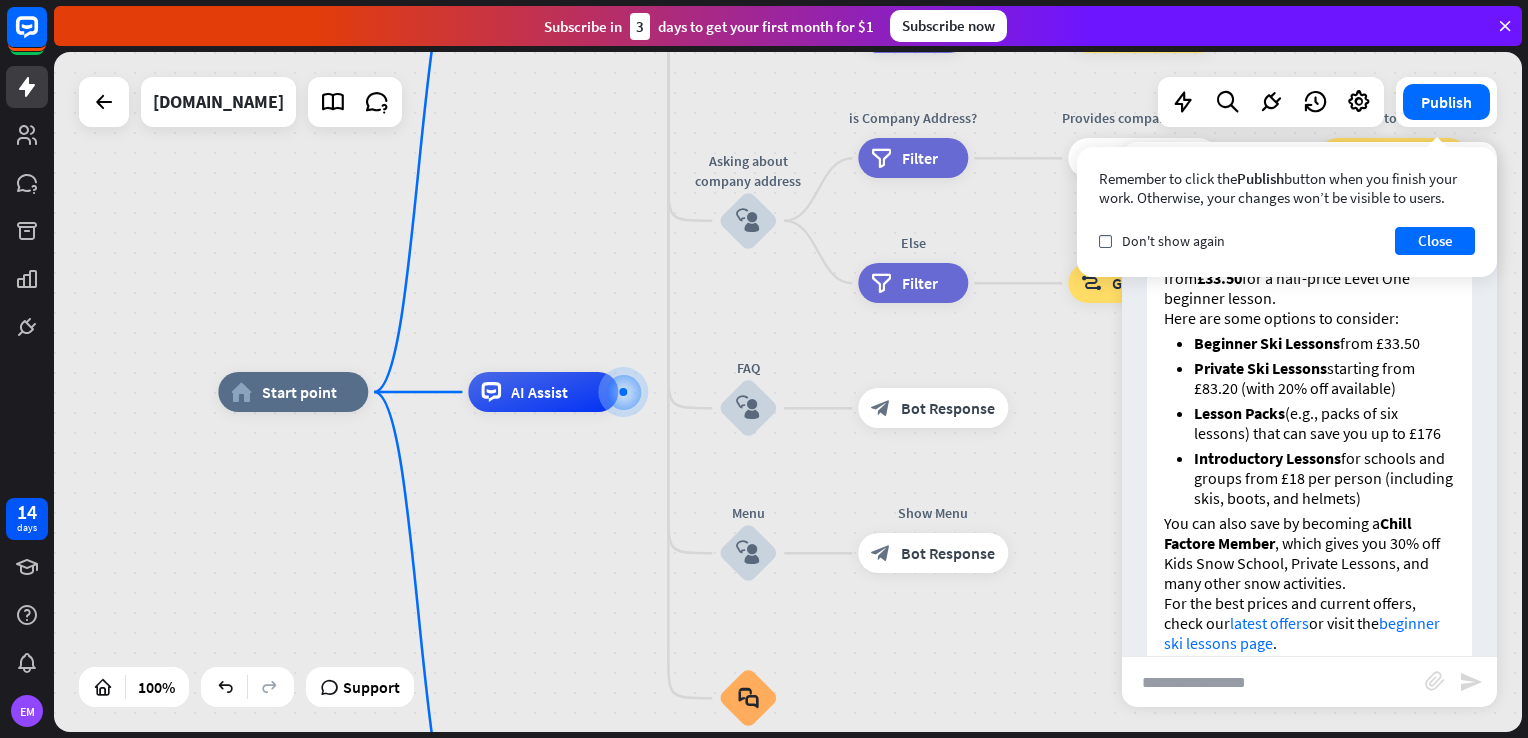 scroll, scrollTop: 3903, scrollLeft: 0, axis: vertical 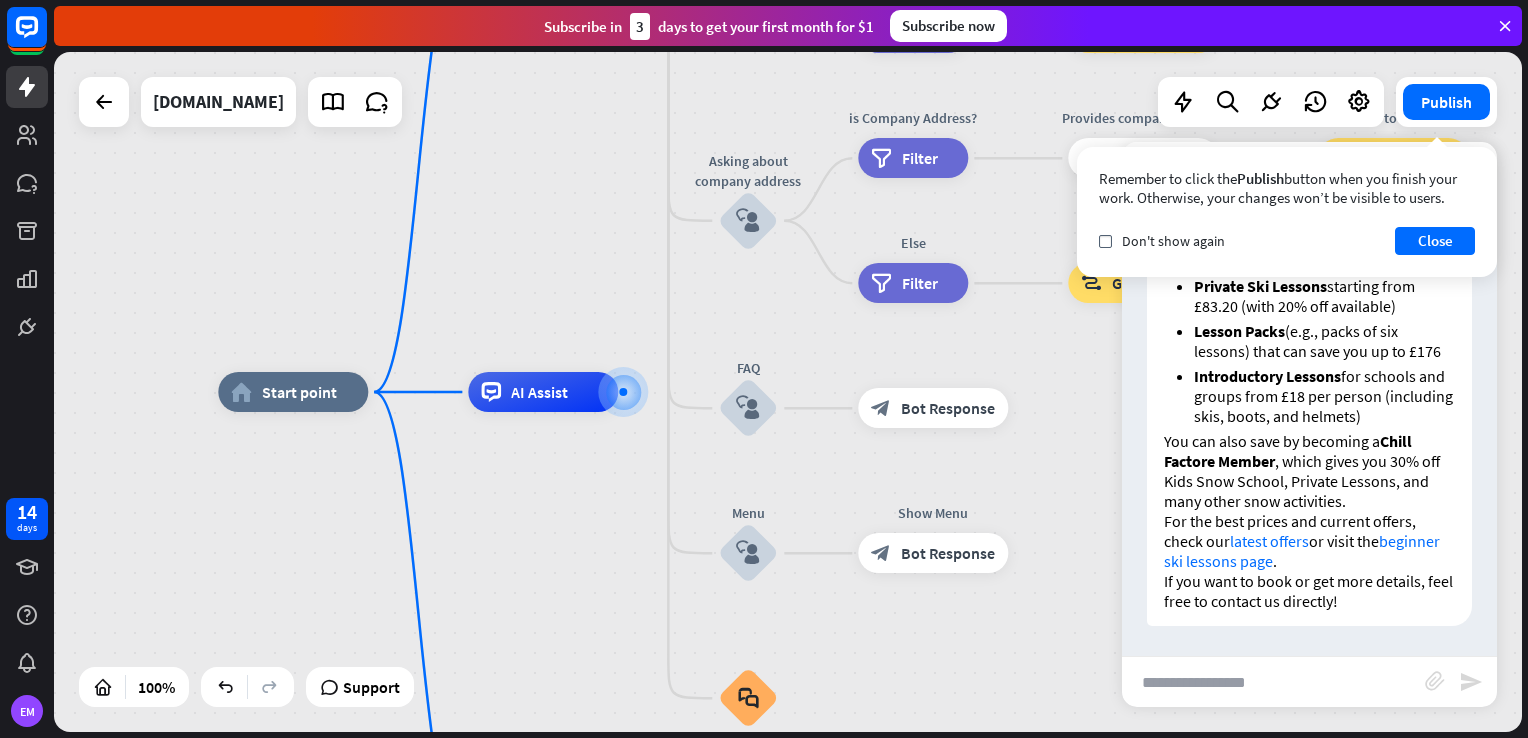click at bounding box center [1273, 682] 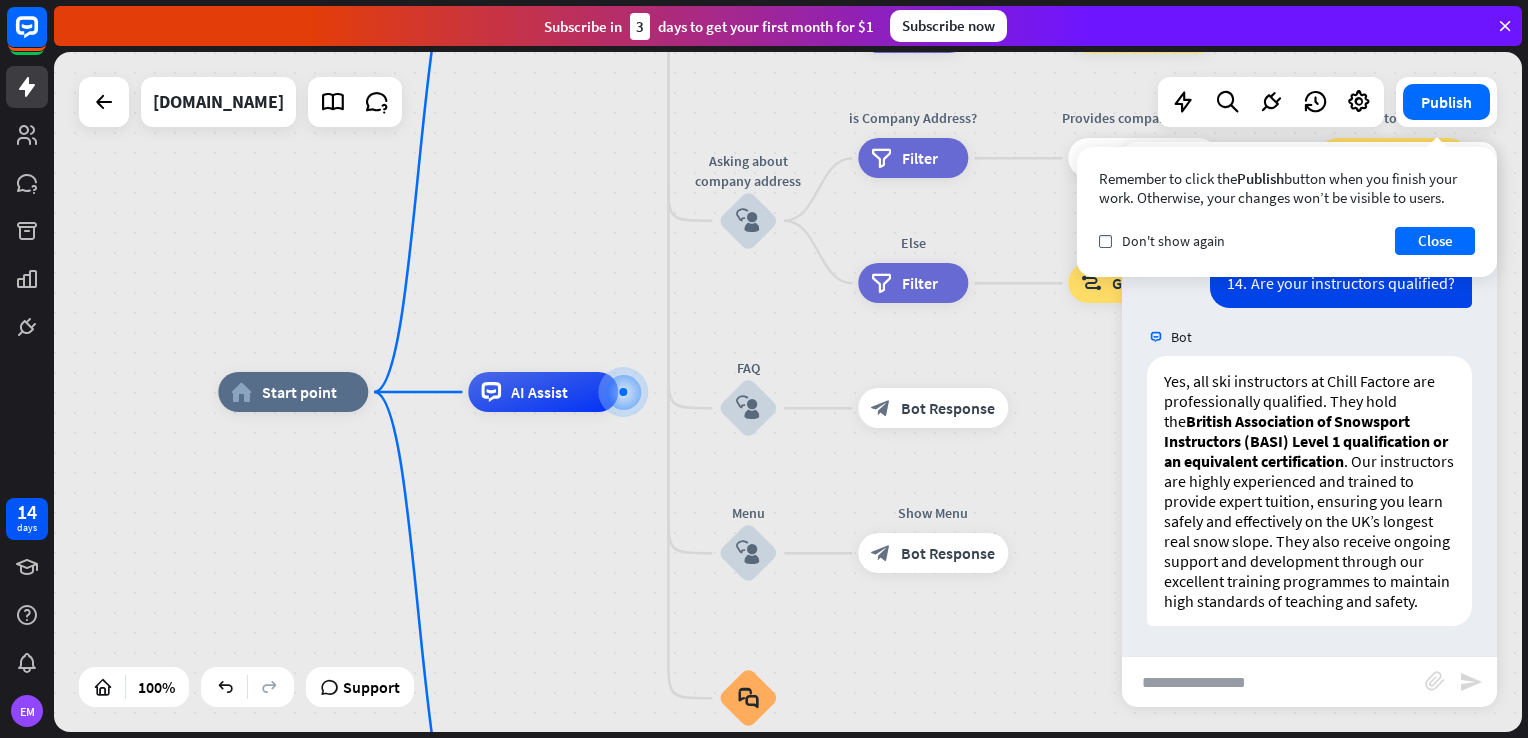 scroll, scrollTop: 4339, scrollLeft: 0, axis: vertical 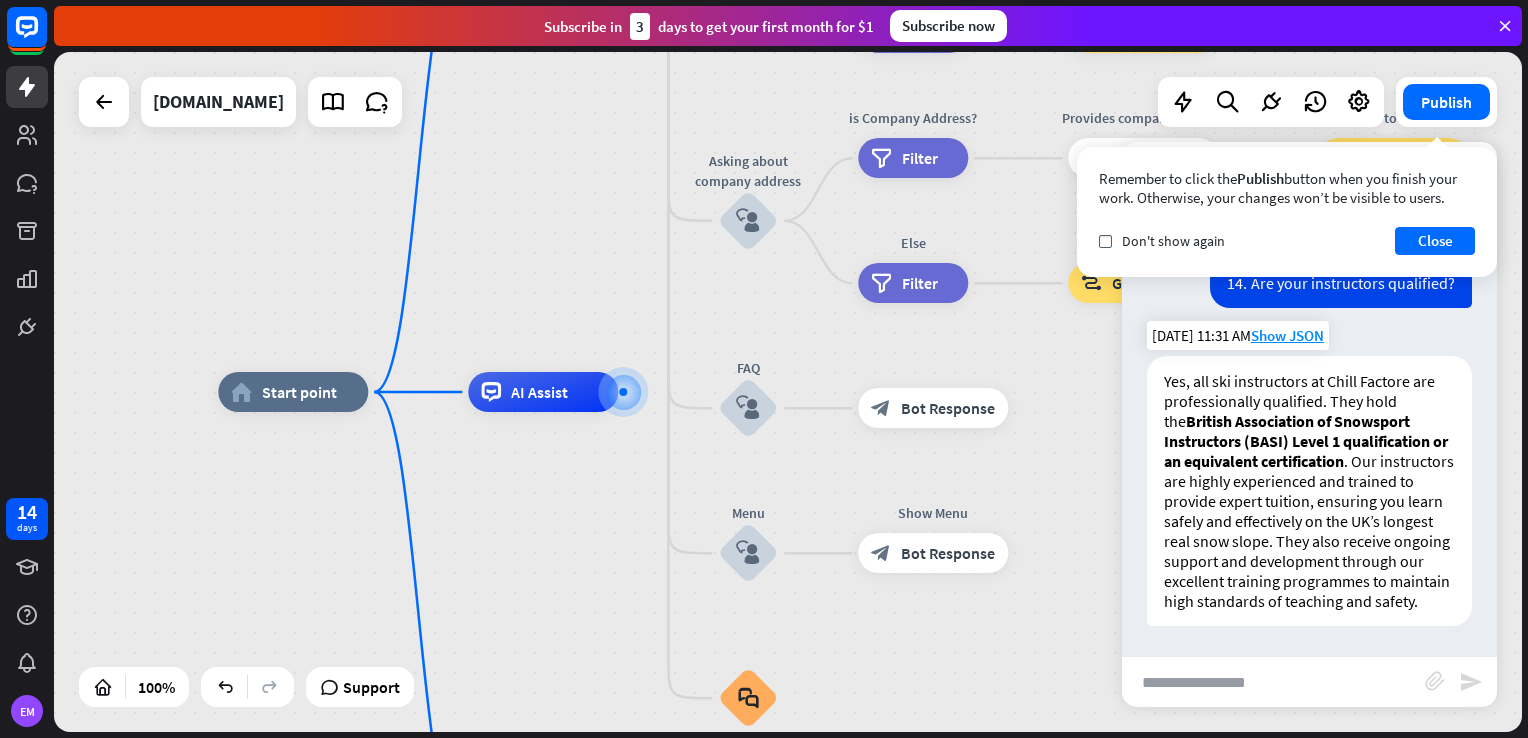 click on "Yes, all ski instructors at Chill Factore are professionally qualified. They hold the  British Association of Snowsport Instructors (BASI) Level 1 qualification or an equivalent certification . Our instructors are highly experienced and trained to provide expert tuition, ensuring you learn safely and effectively on the UK’s longest real snow slope. They also receive ongoing support and development through our excellent training programmes to maintain high standards of teaching and safety." at bounding box center (1309, 491) 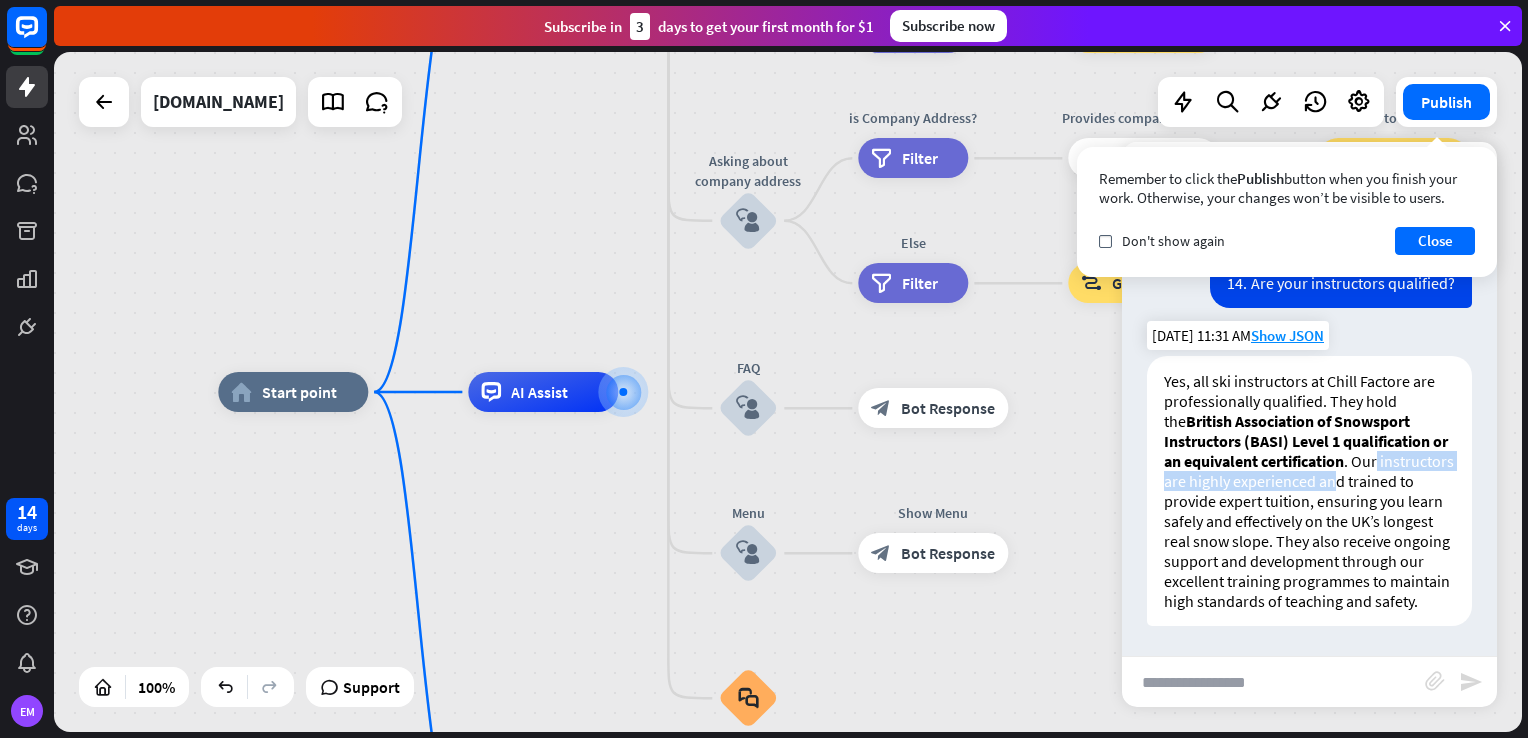 click on "Yes, all ski instructors at Chill Factore are professionally qualified. They hold the  British Association of Snowsport Instructors (BASI) Level 1 qualification or an equivalent certification . Our instructors are highly experienced and trained to provide expert tuition, ensuring you learn safely and effectively on the UK’s longest real snow slope. They also receive ongoing support and development through our excellent training programmes to maintain high standards of teaching and safety." at bounding box center (1309, 491) 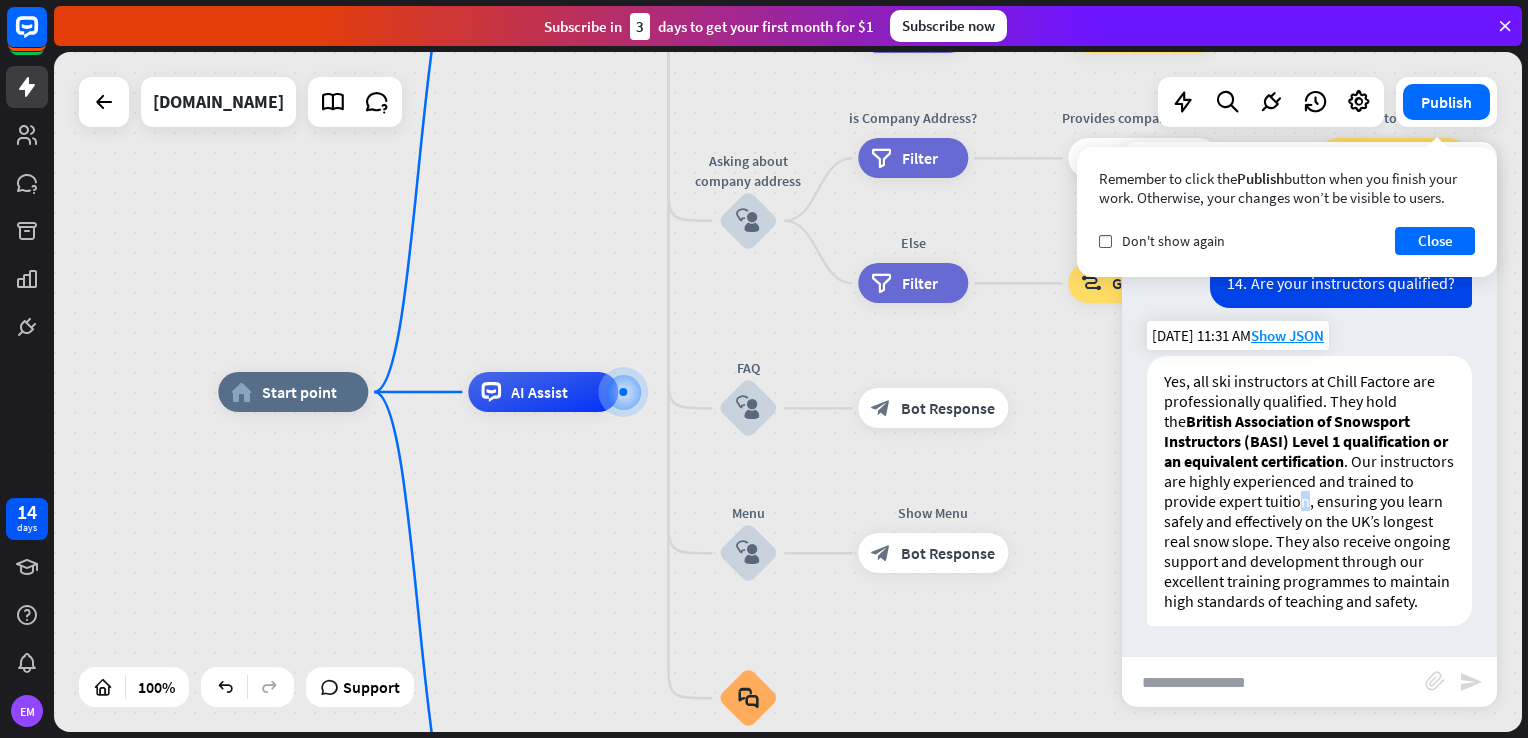 drag, startPoint x: 1412, startPoint y: 469, endPoint x: 1373, endPoint y: 486, distance: 42.544094 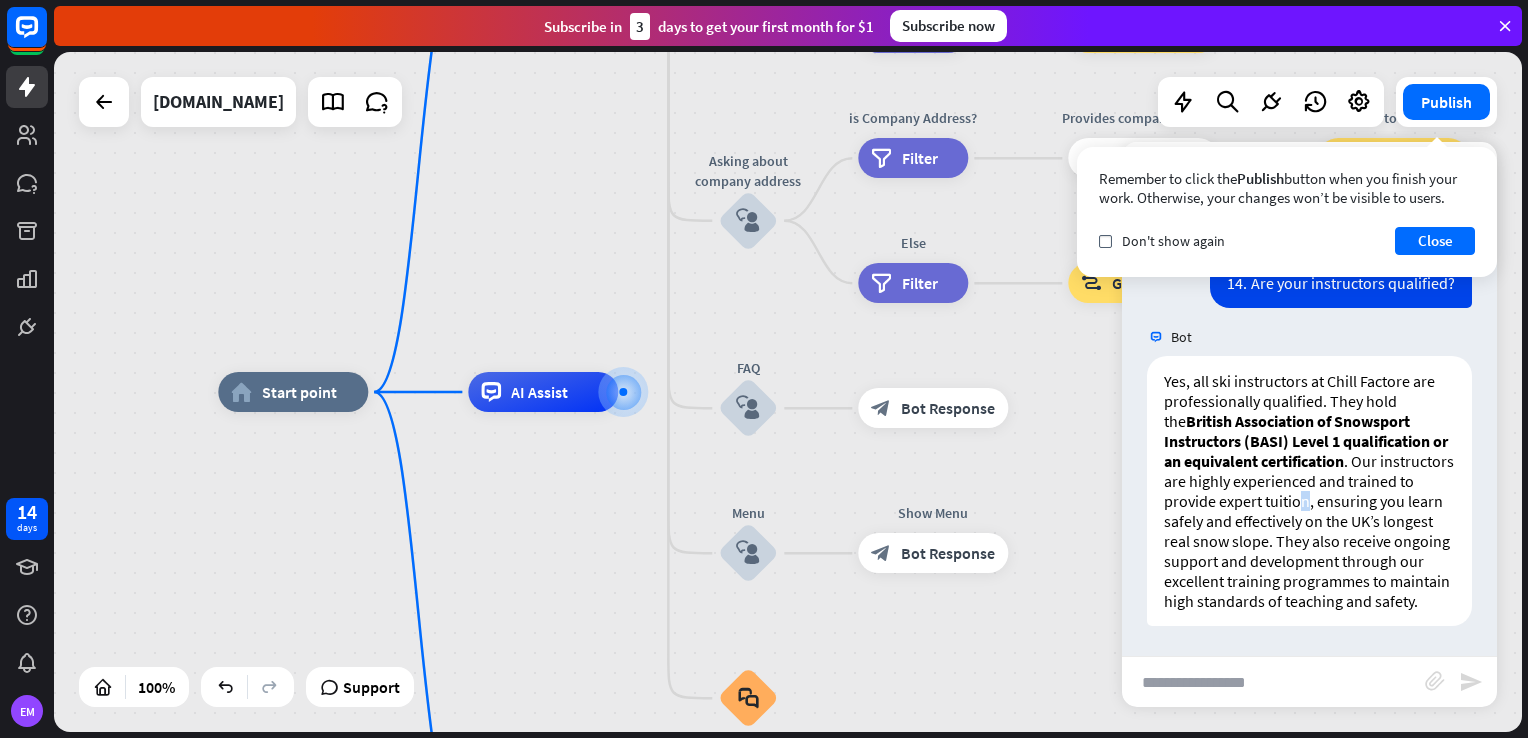 click at bounding box center (1273, 682) 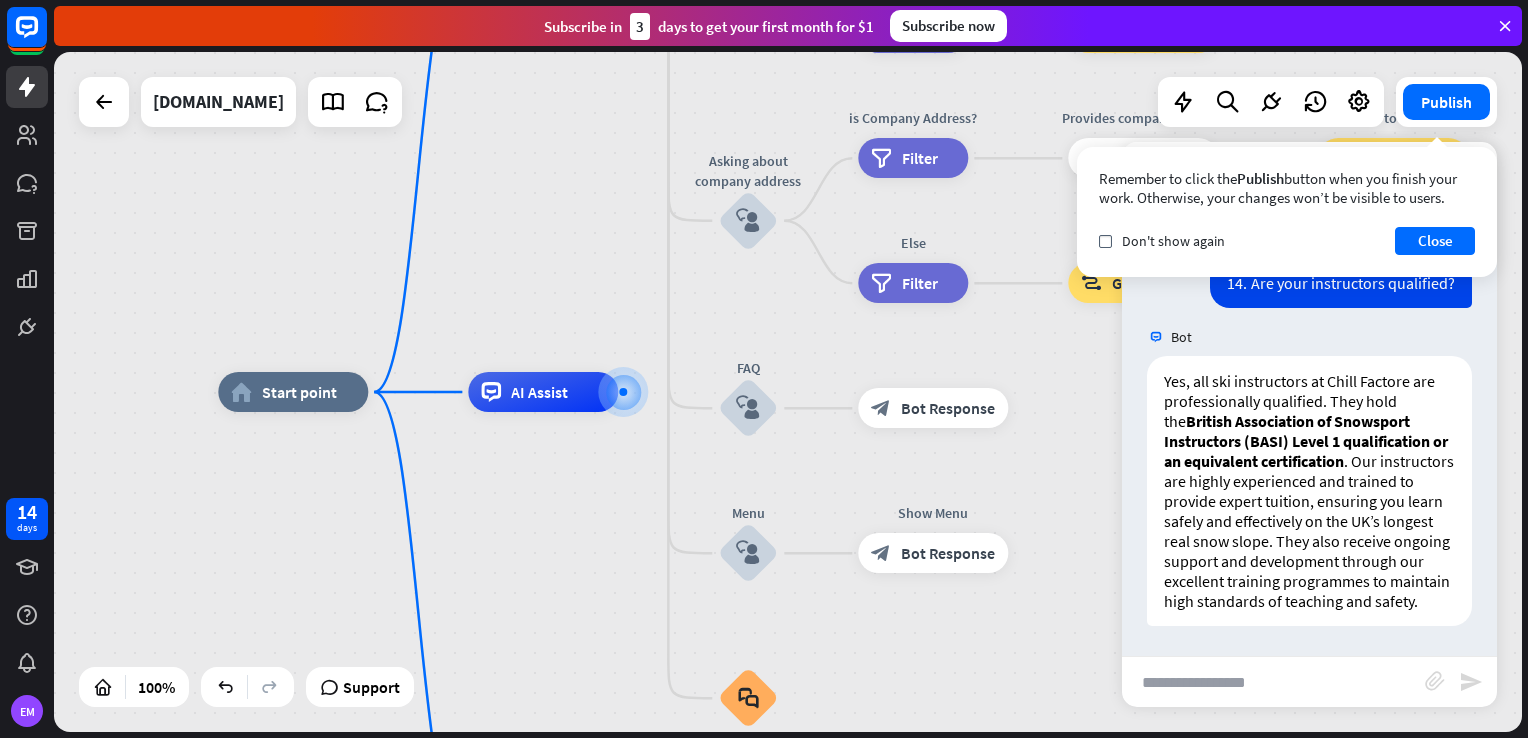 paste on "**********" 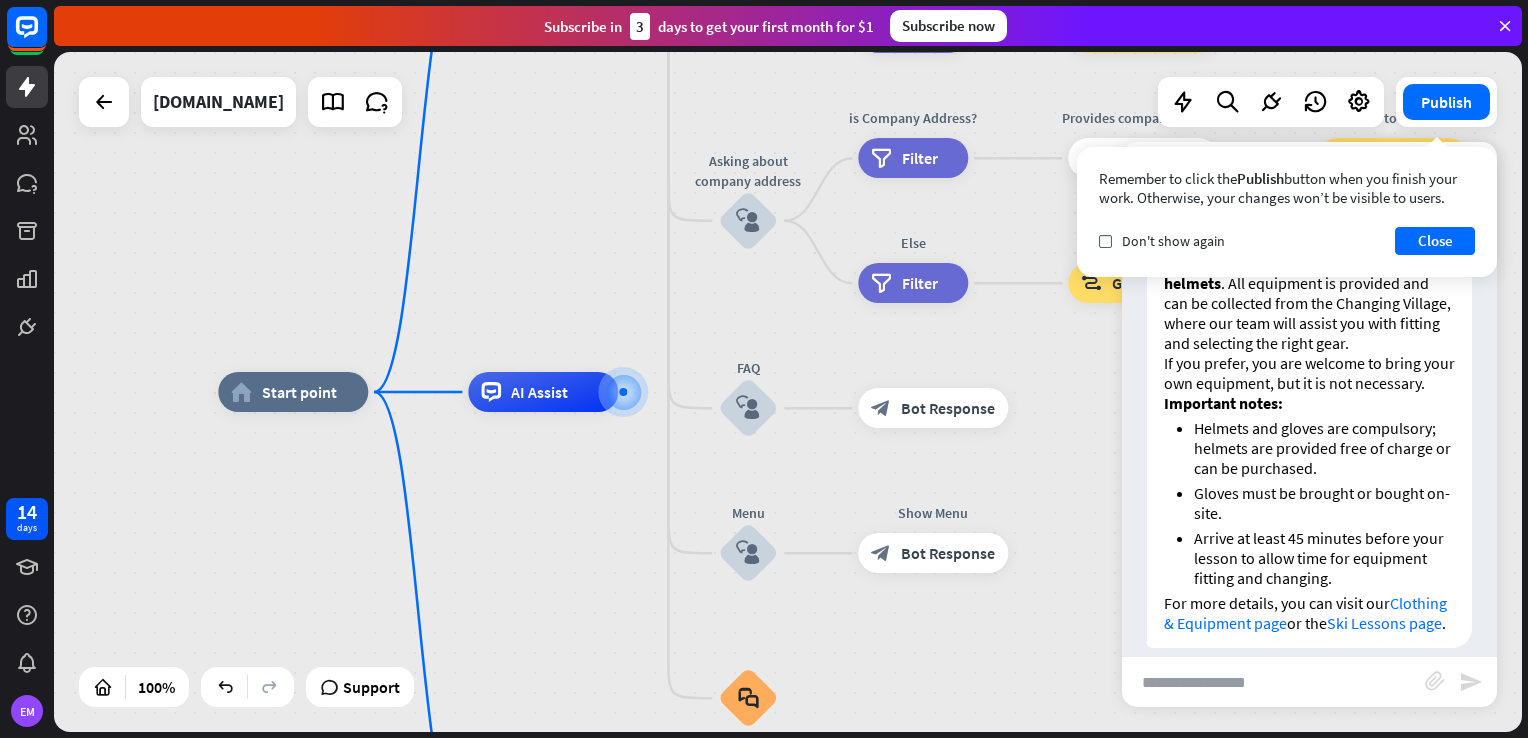 scroll, scrollTop: 4995, scrollLeft: 0, axis: vertical 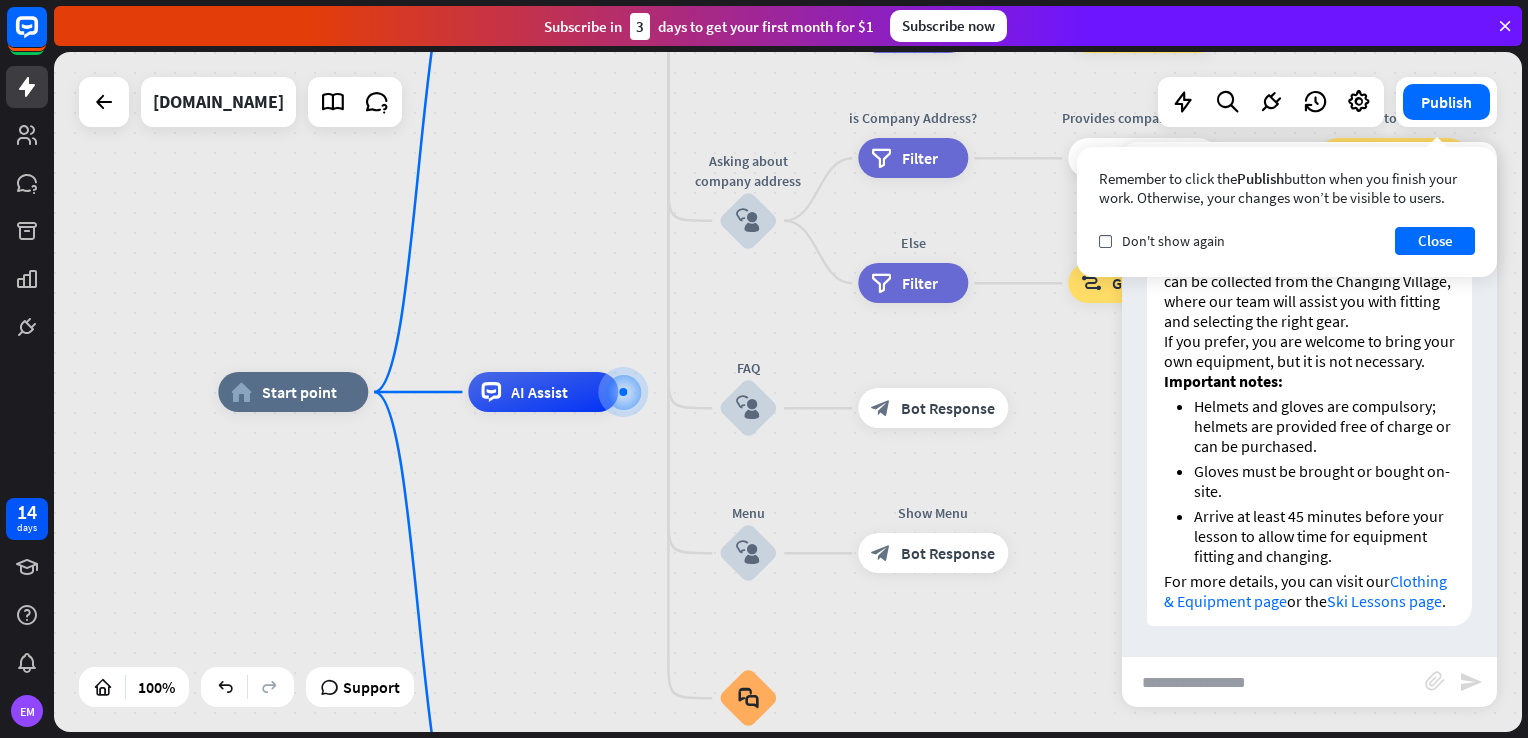 drag, startPoint x: 1337, startPoint y: 466, endPoint x: 1315, endPoint y: 473, distance: 23.086792 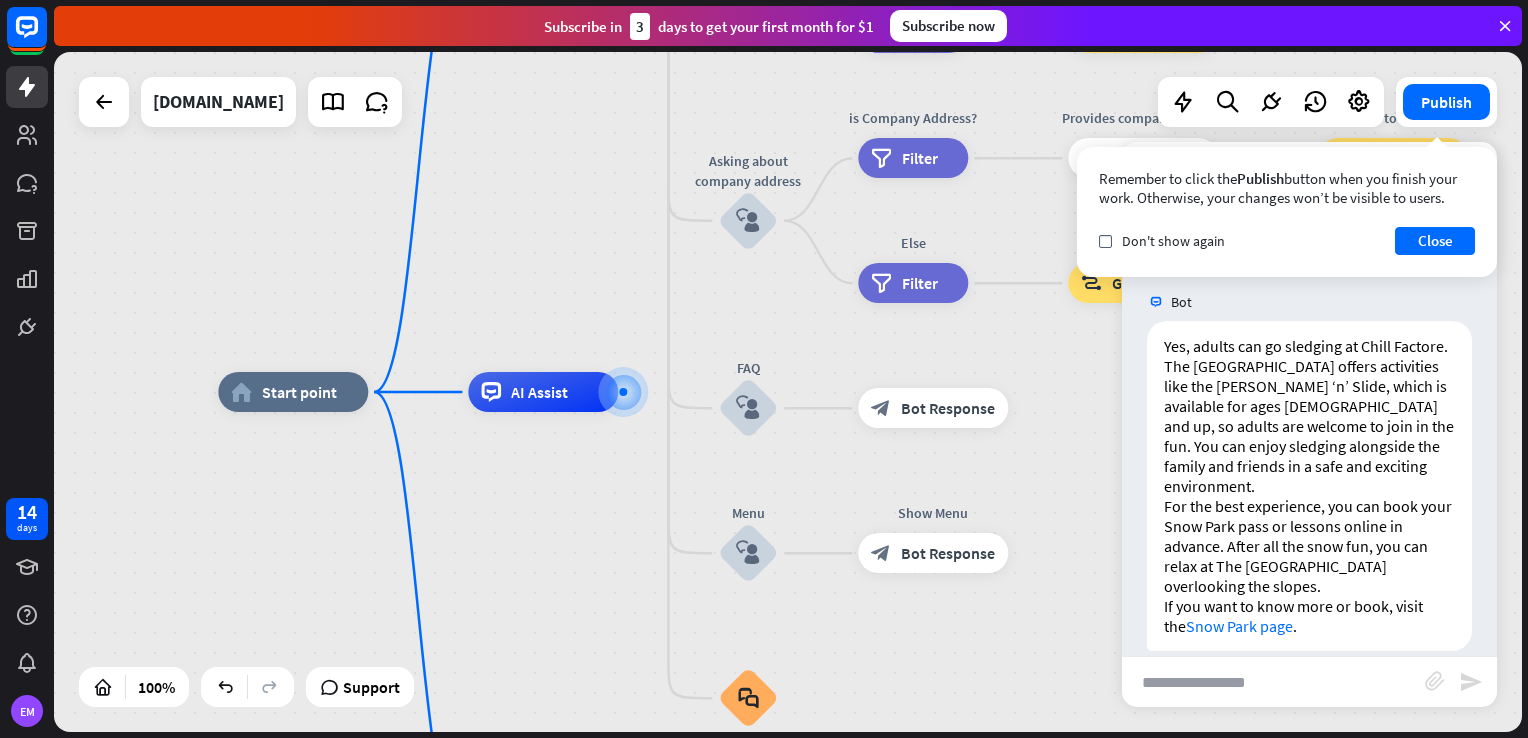 scroll, scrollTop: 5451, scrollLeft: 0, axis: vertical 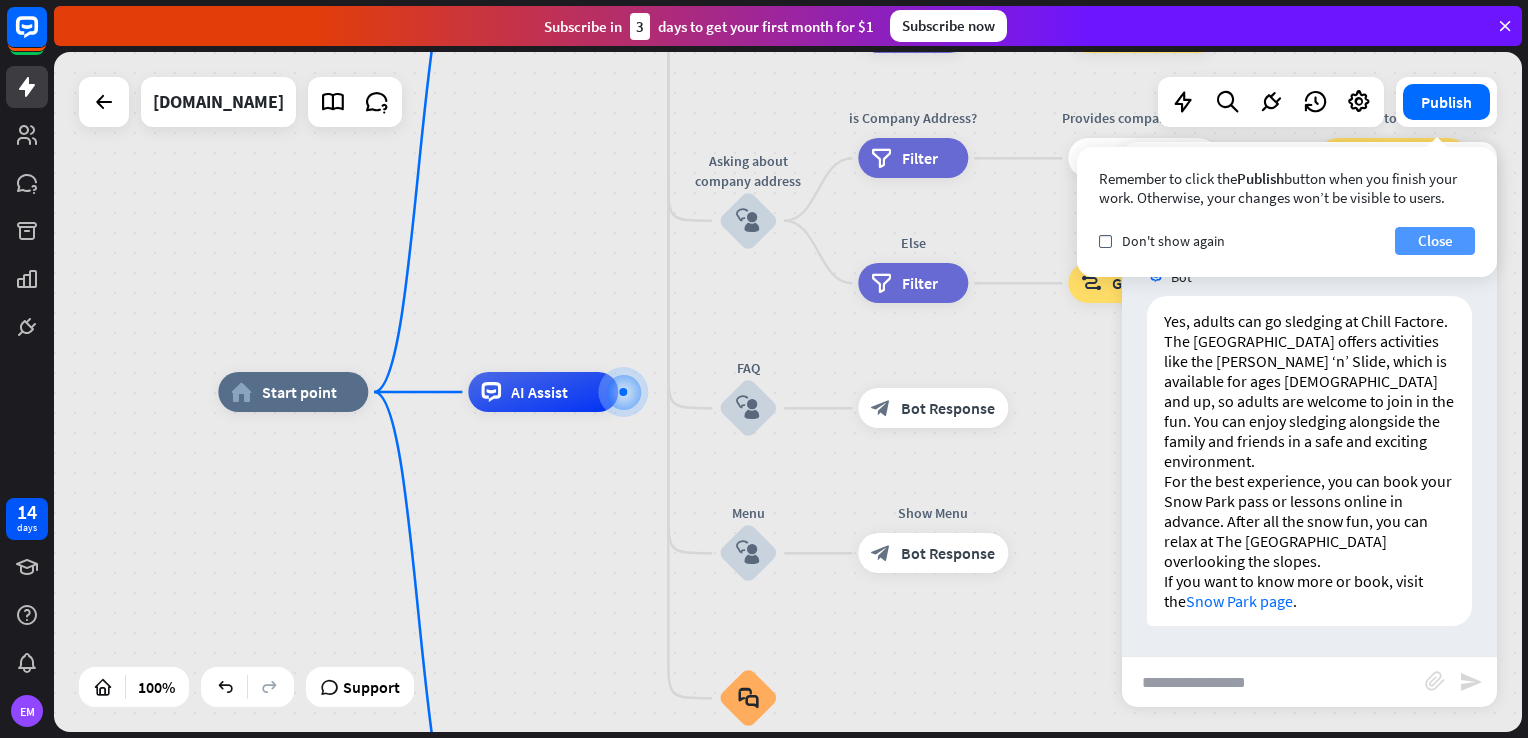 click on "Close" at bounding box center [1435, 241] 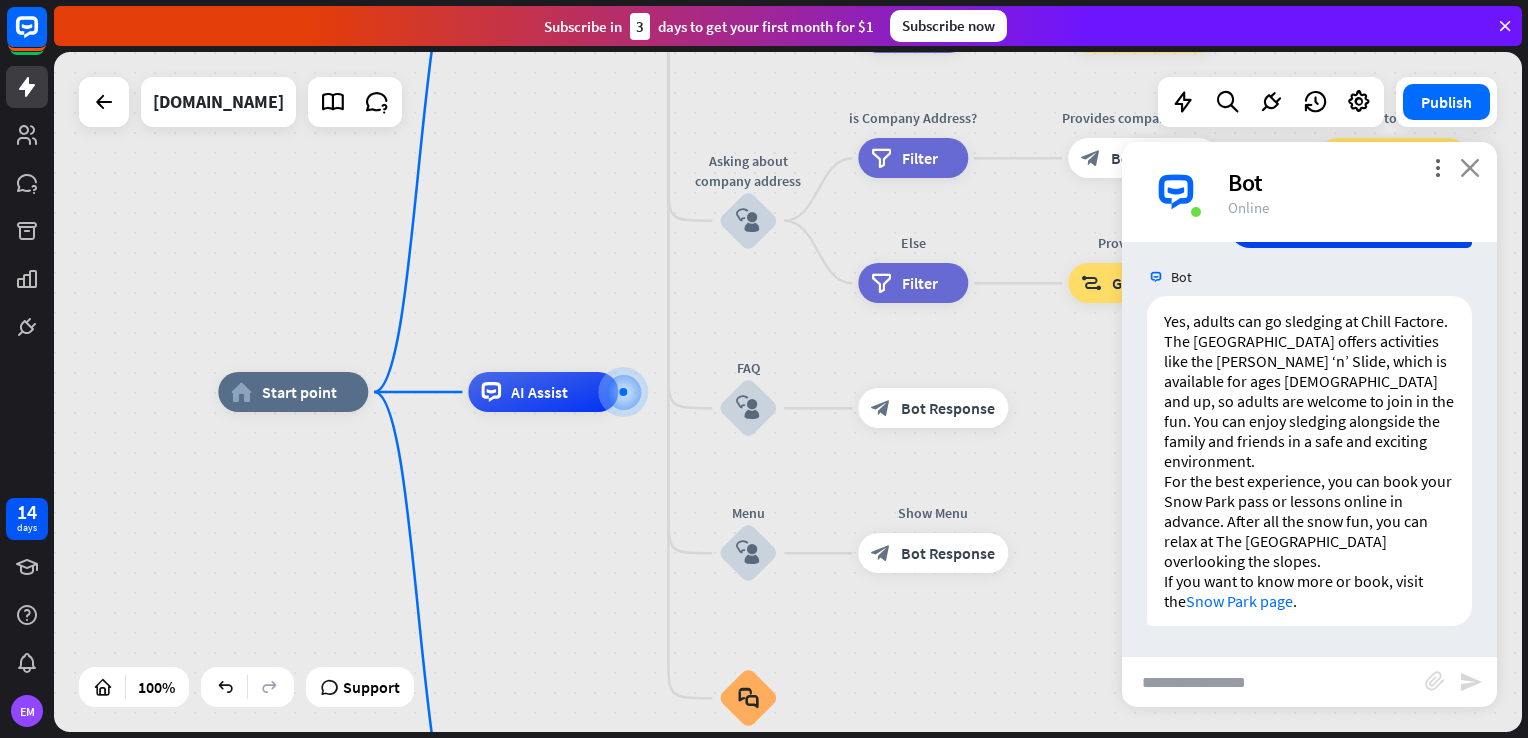 click on "close" at bounding box center (1470, 167) 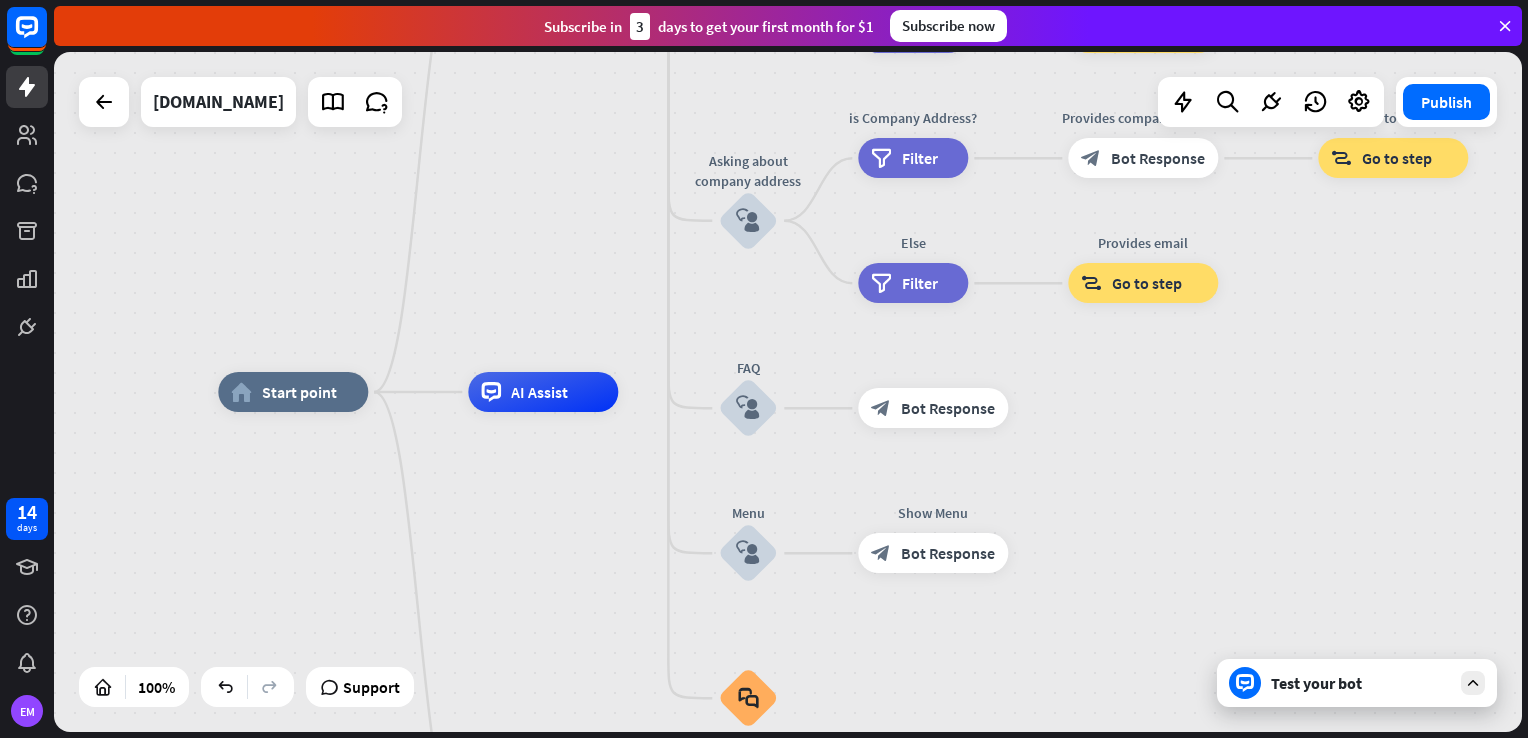 click on "Test your bot" at bounding box center (1361, 683) 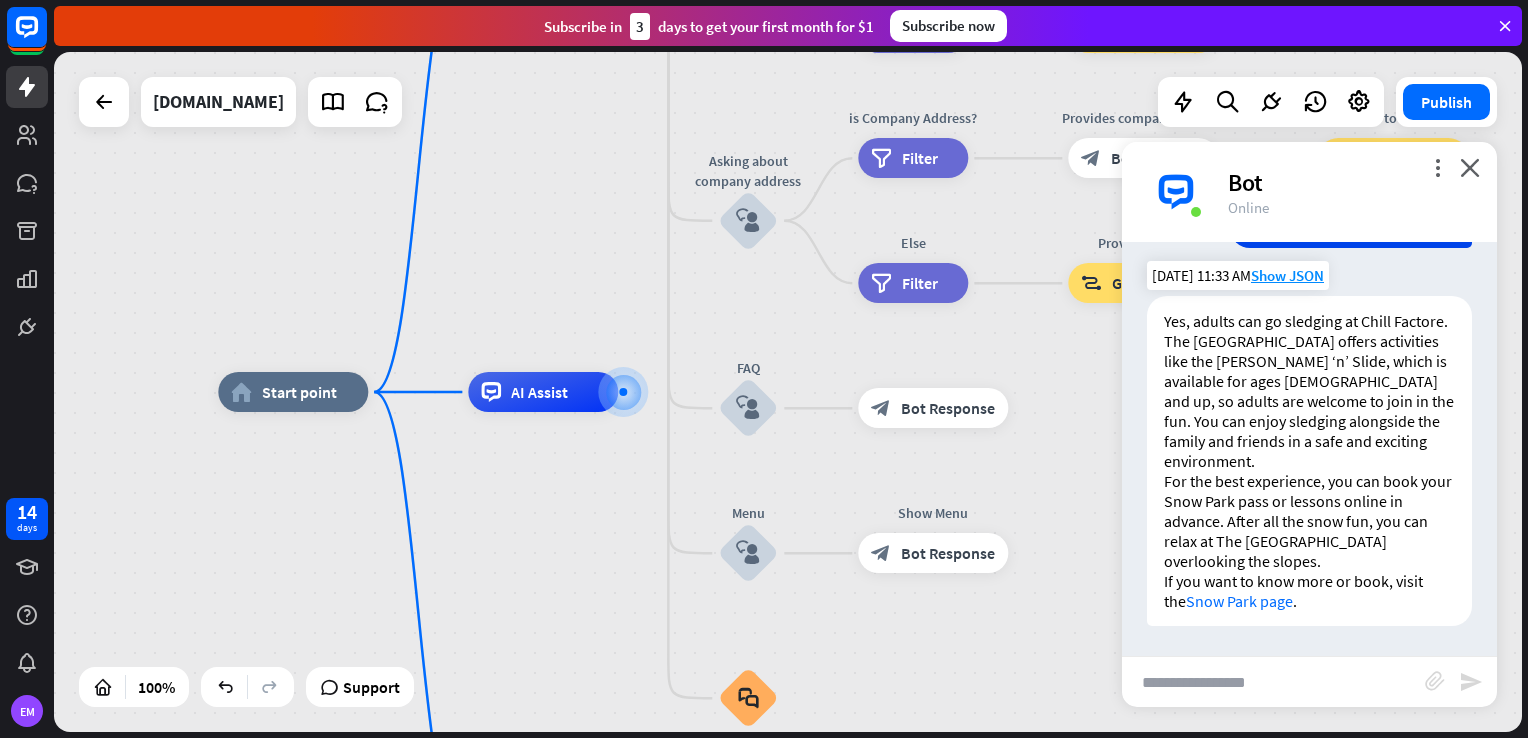 scroll, scrollTop: 5451, scrollLeft: 0, axis: vertical 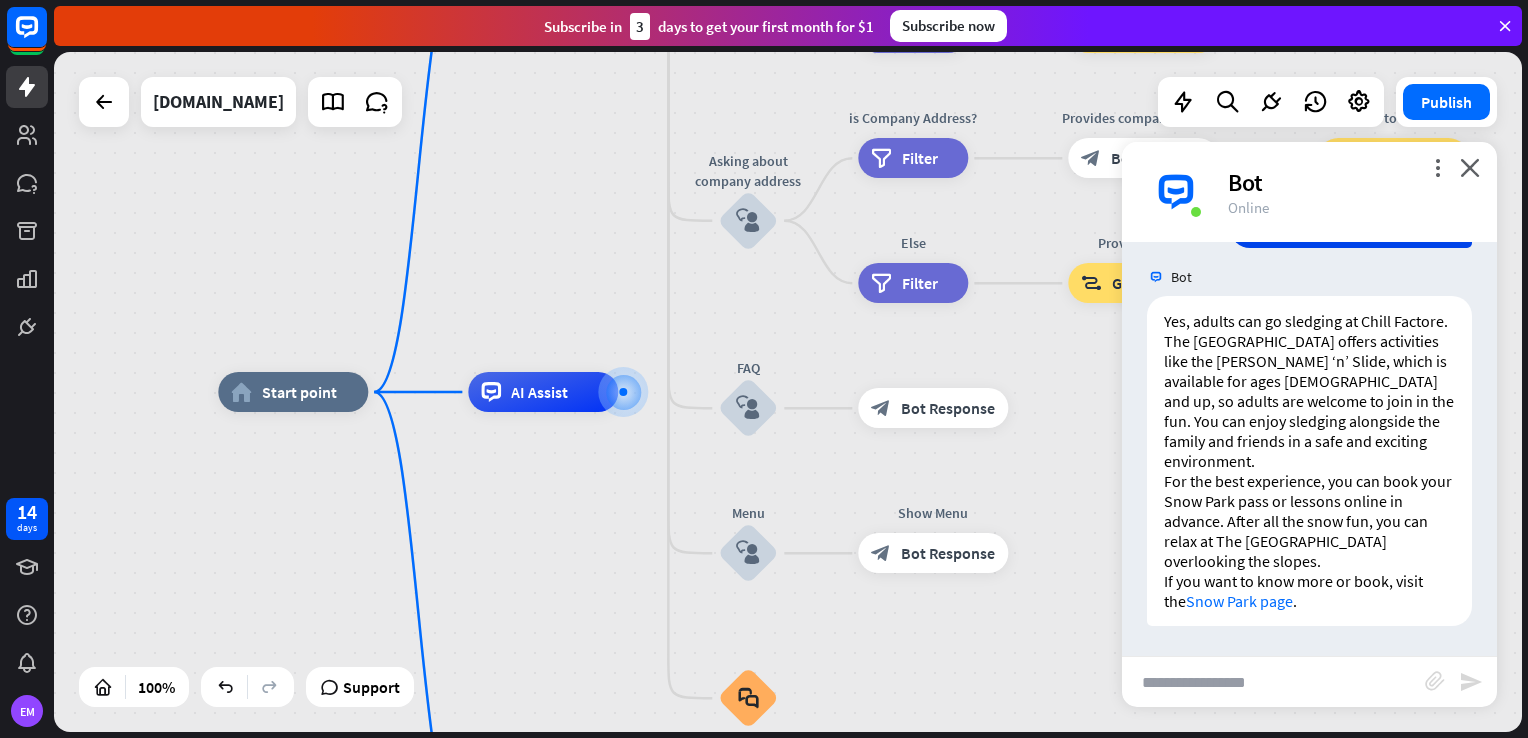 click on "more_vert
close
Bot
Online" at bounding box center (1309, 192) 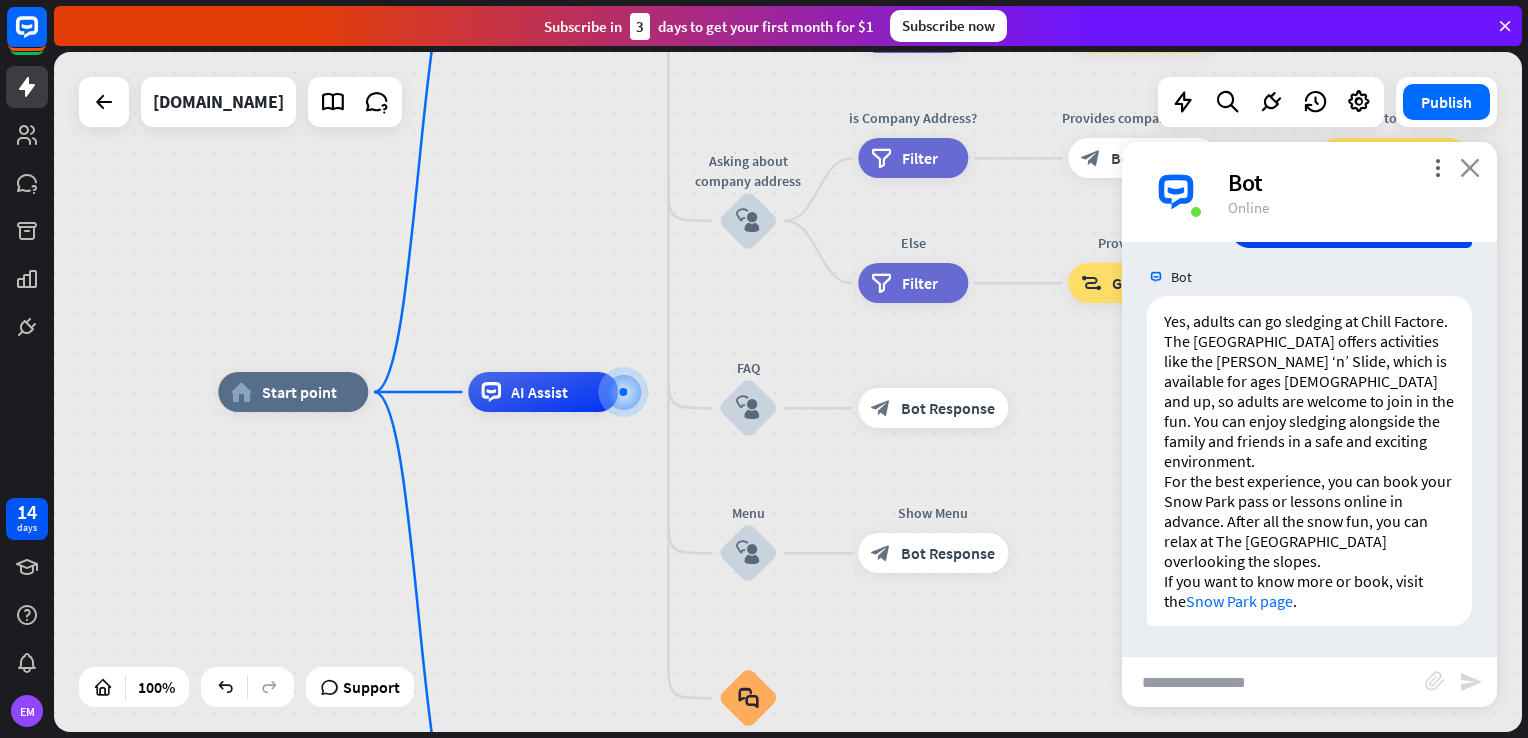 click on "close" at bounding box center [1470, 167] 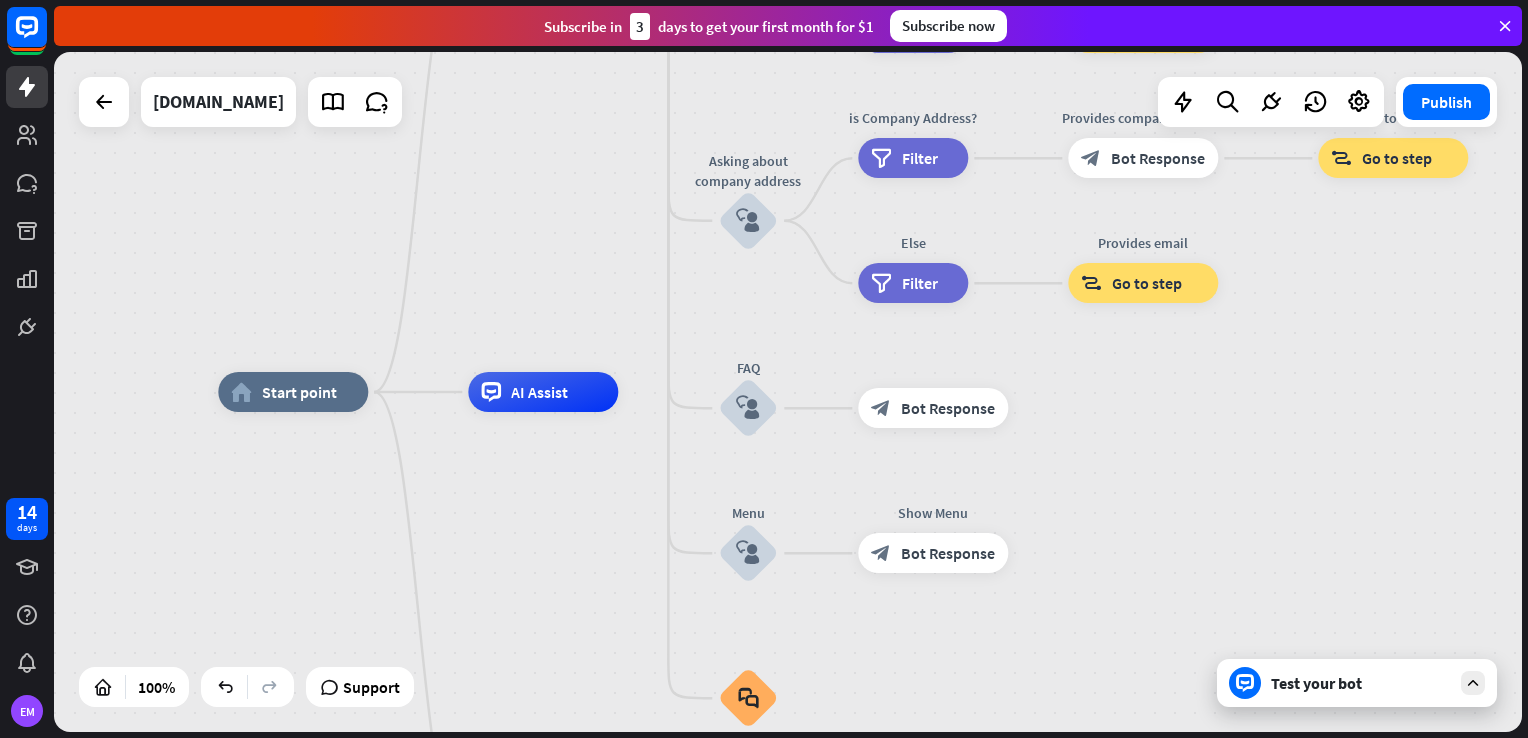 click on "Test your bot" at bounding box center [1361, 683] 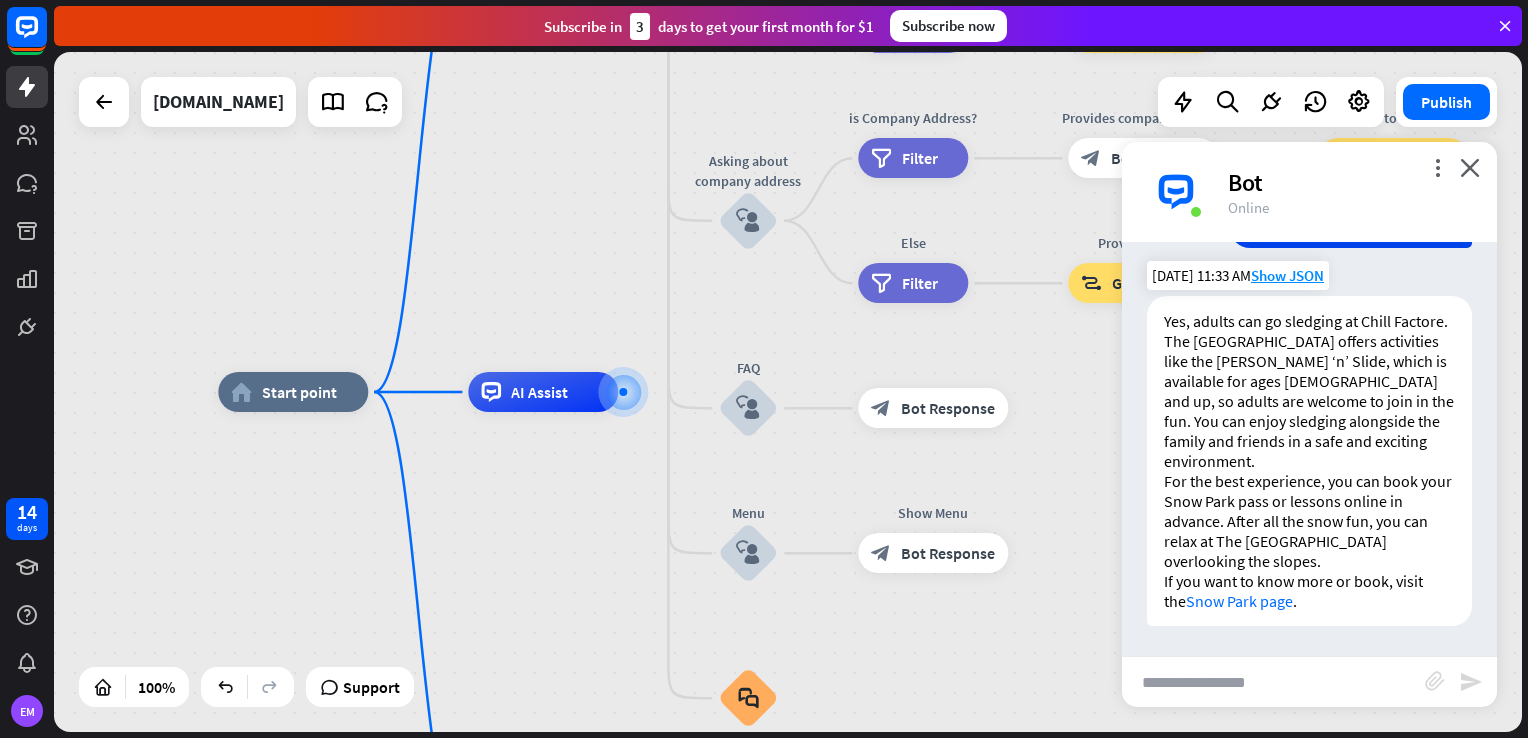 scroll, scrollTop: 5451, scrollLeft: 0, axis: vertical 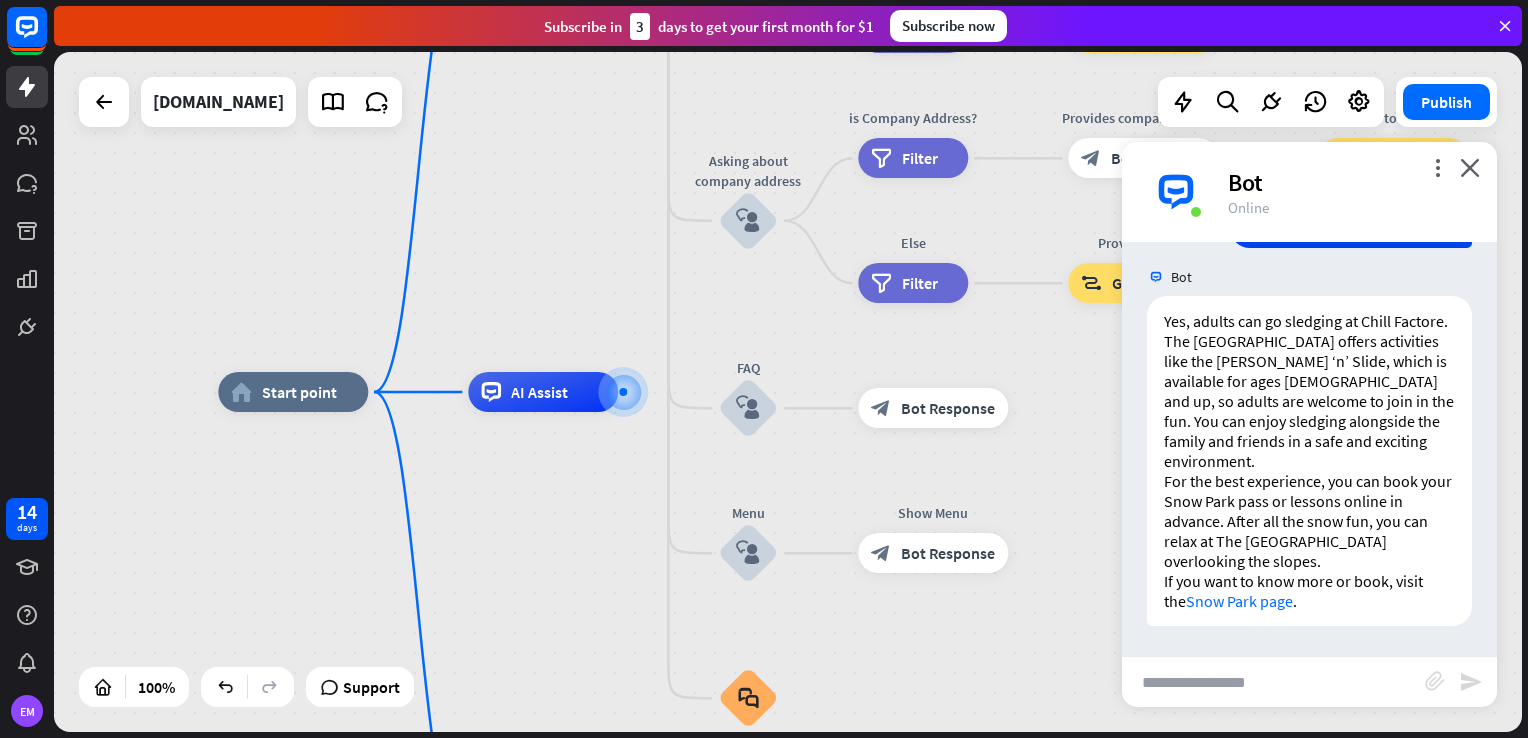 click at bounding box center [1273, 682] 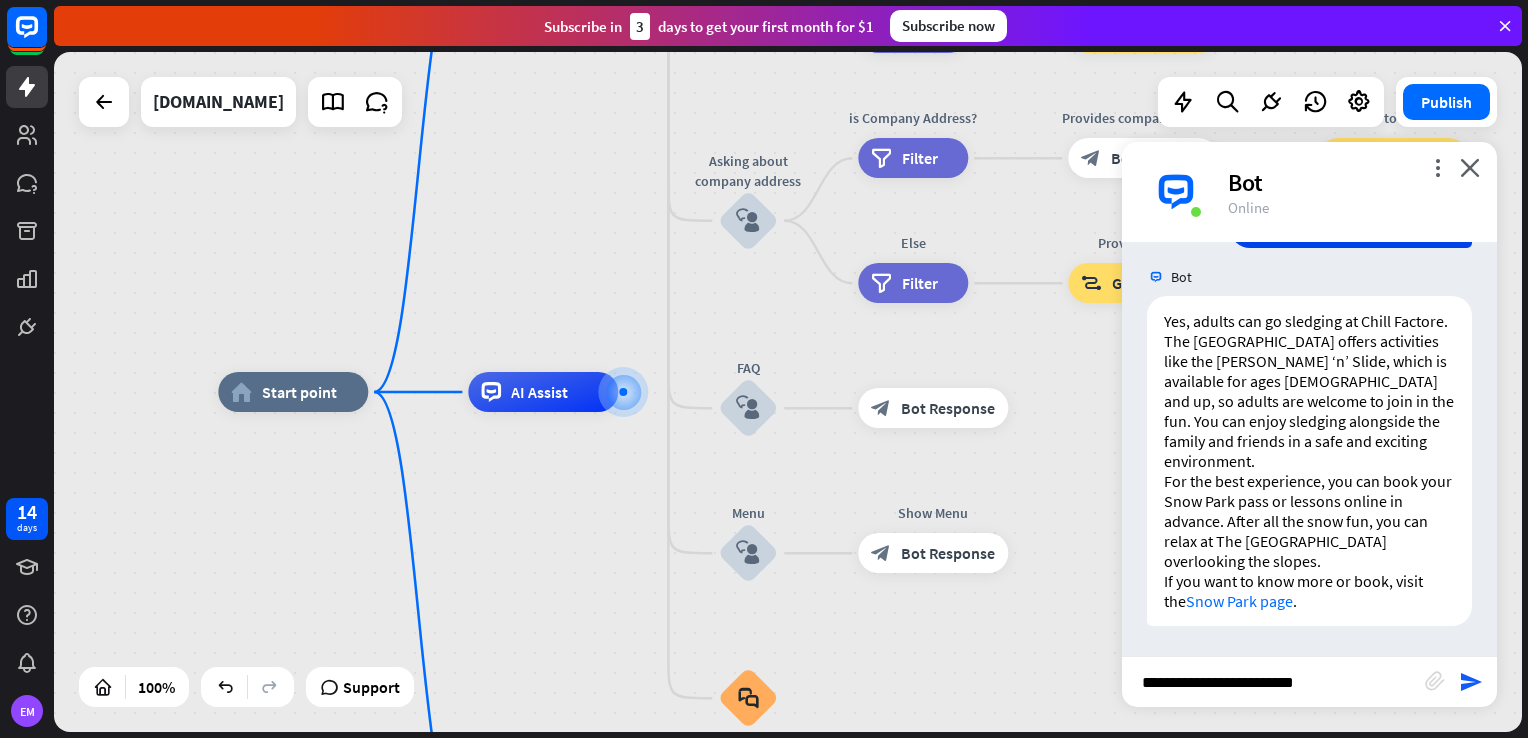 type on "**********" 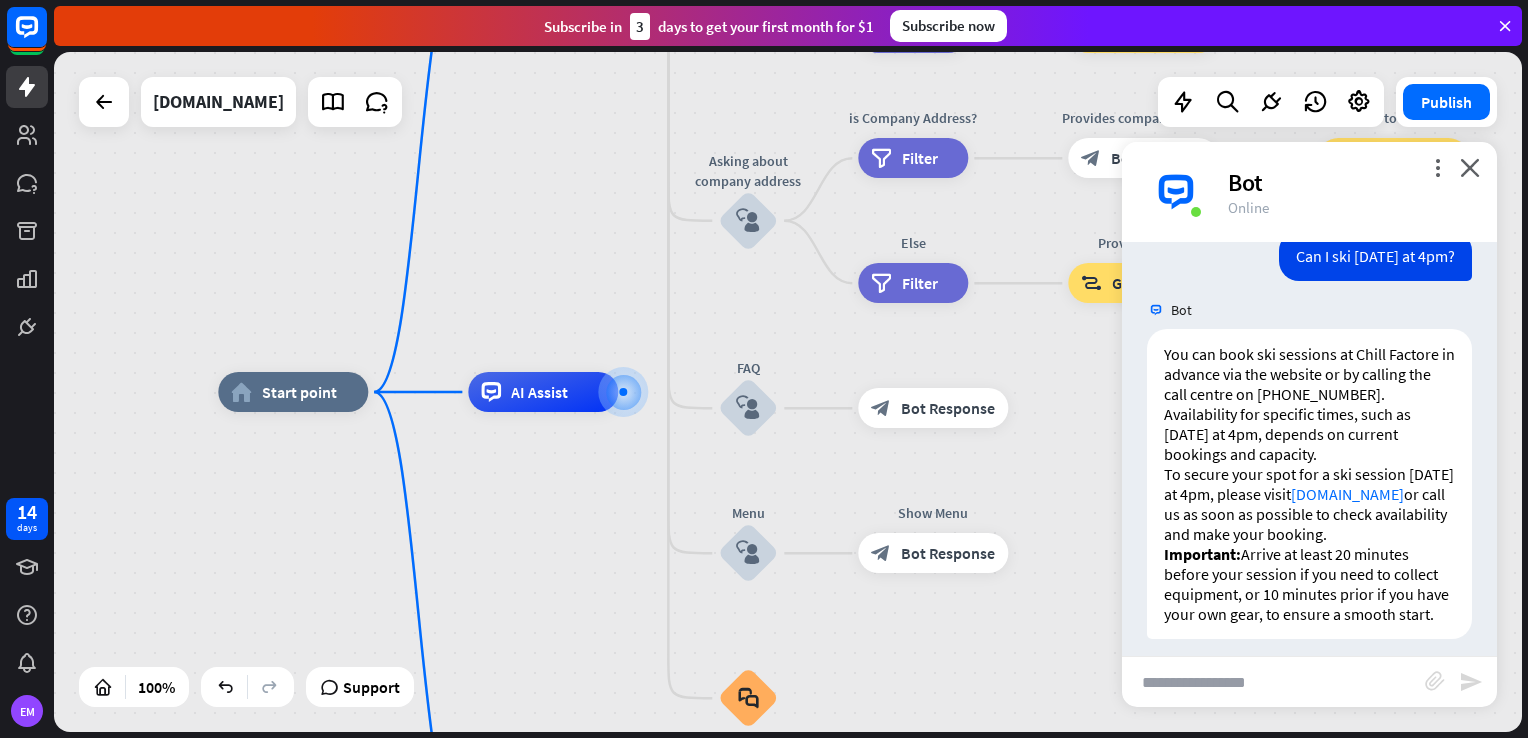 scroll, scrollTop: 5947, scrollLeft: 0, axis: vertical 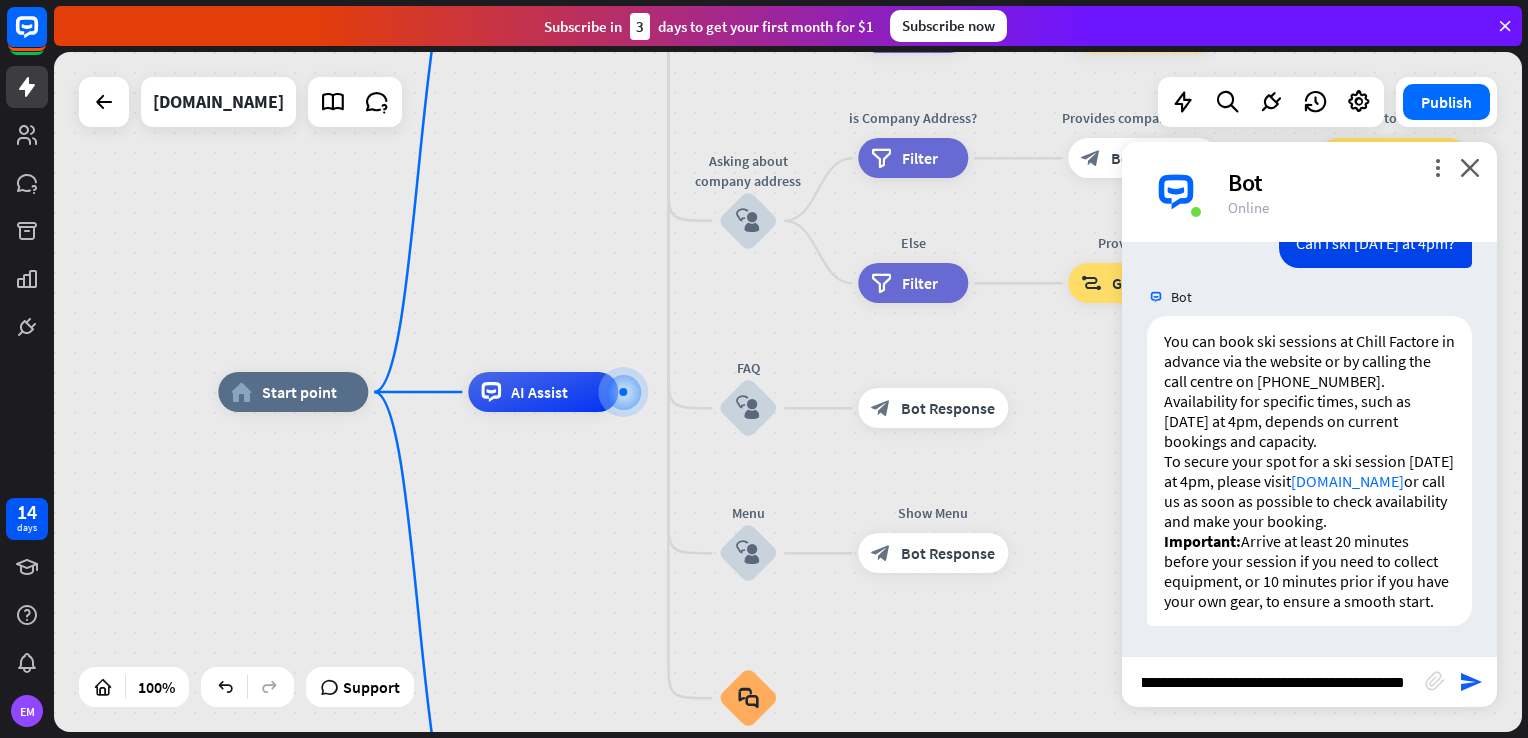 type on "**********" 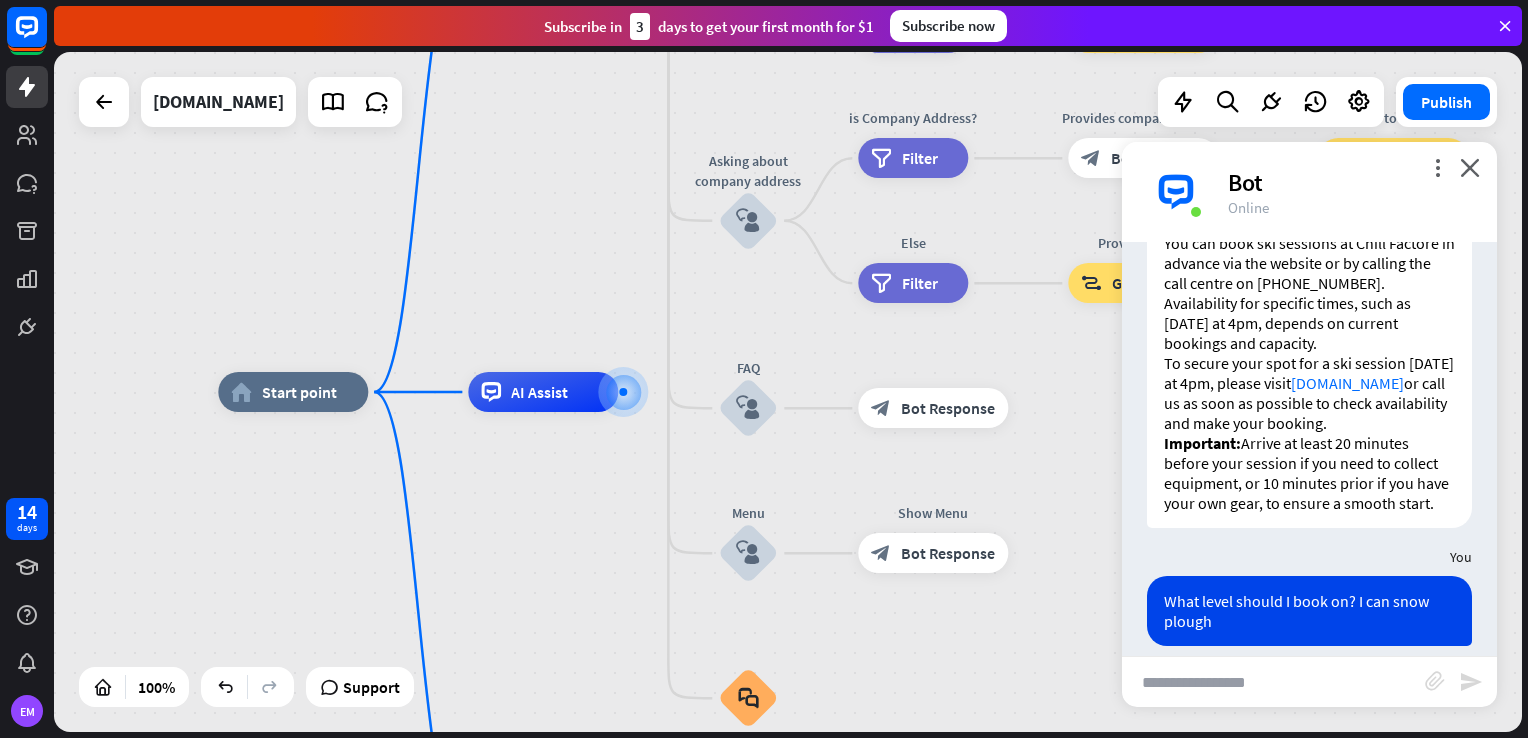 scroll, scrollTop: 0, scrollLeft: 0, axis: both 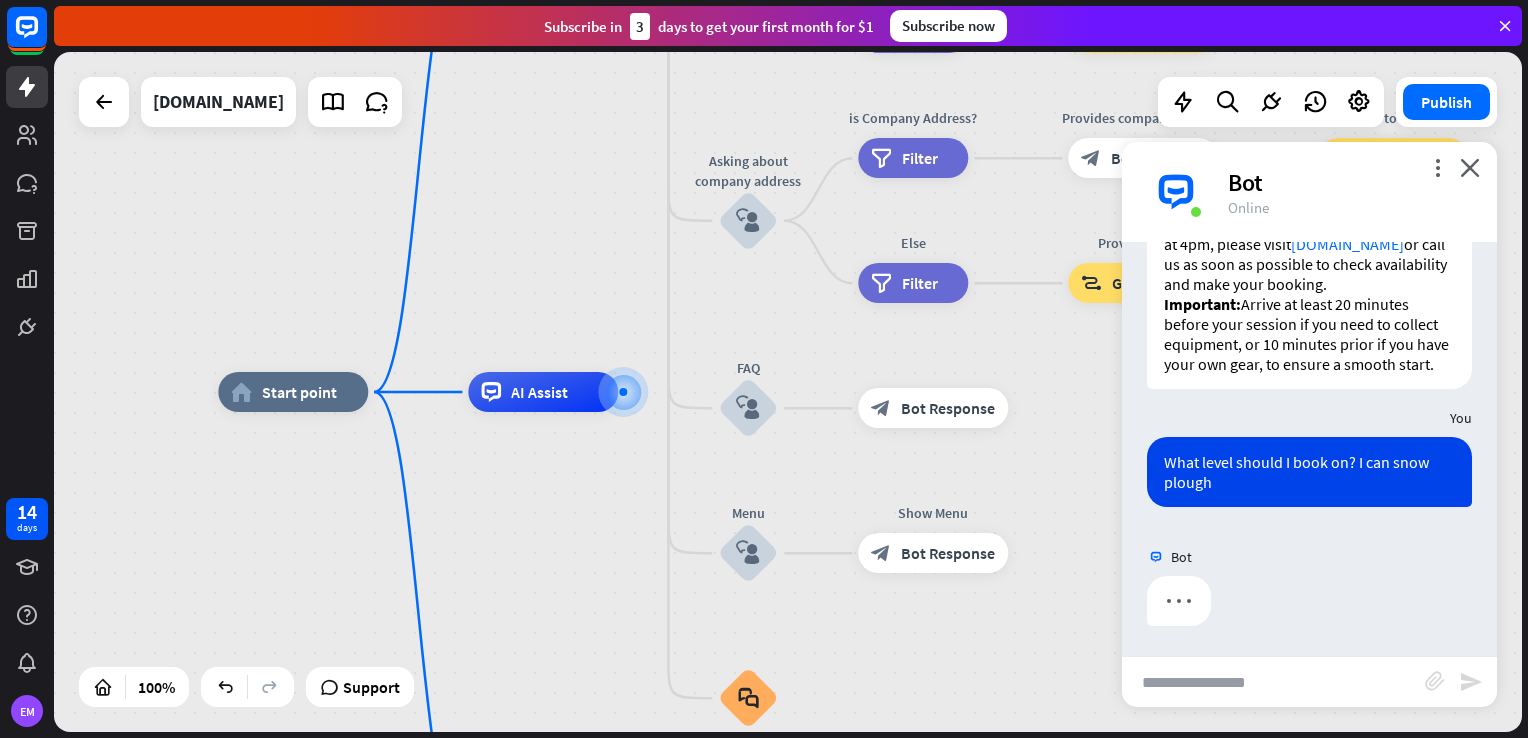 click at bounding box center [1309, 606] 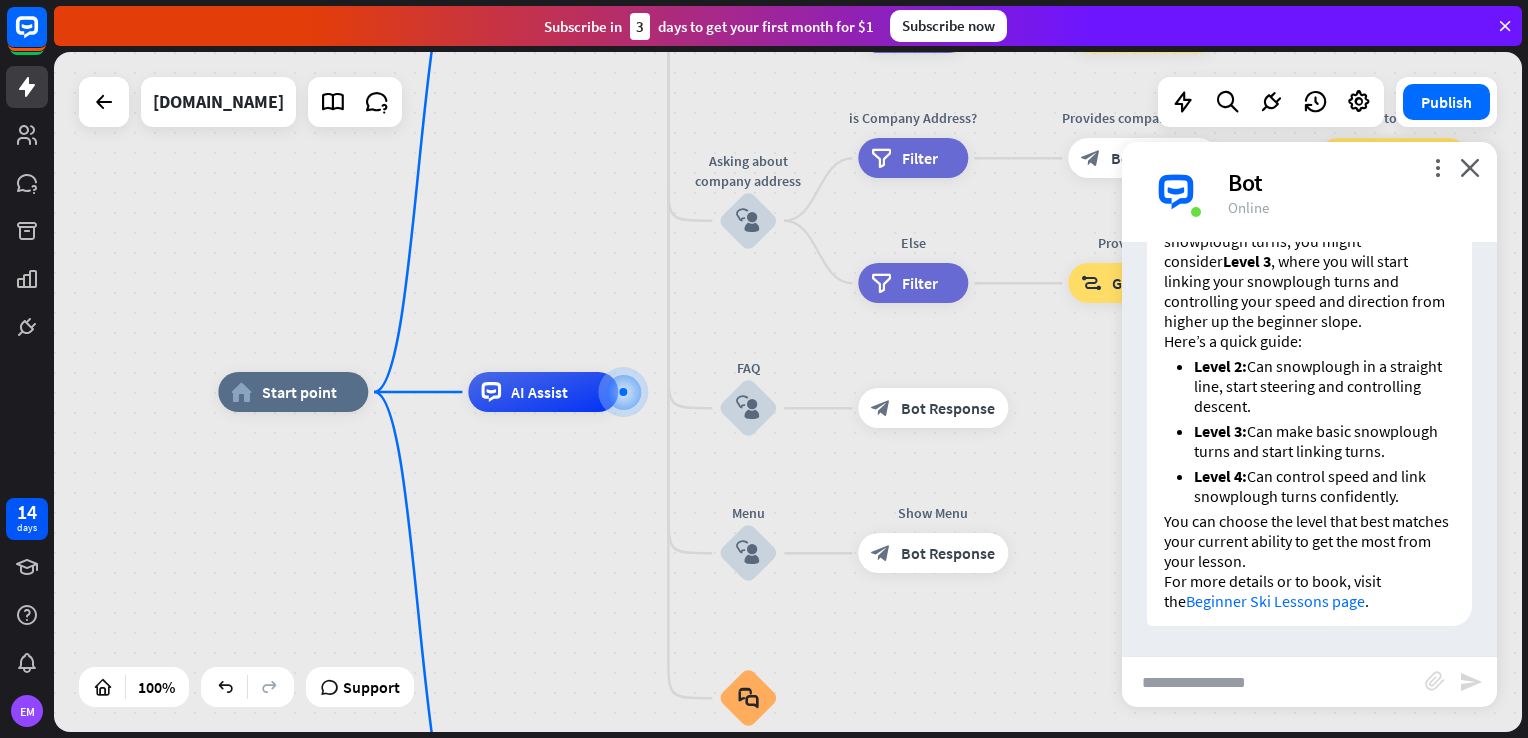 scroll, scrollTop: 6703, scrollLeft: 0, axis: vertical 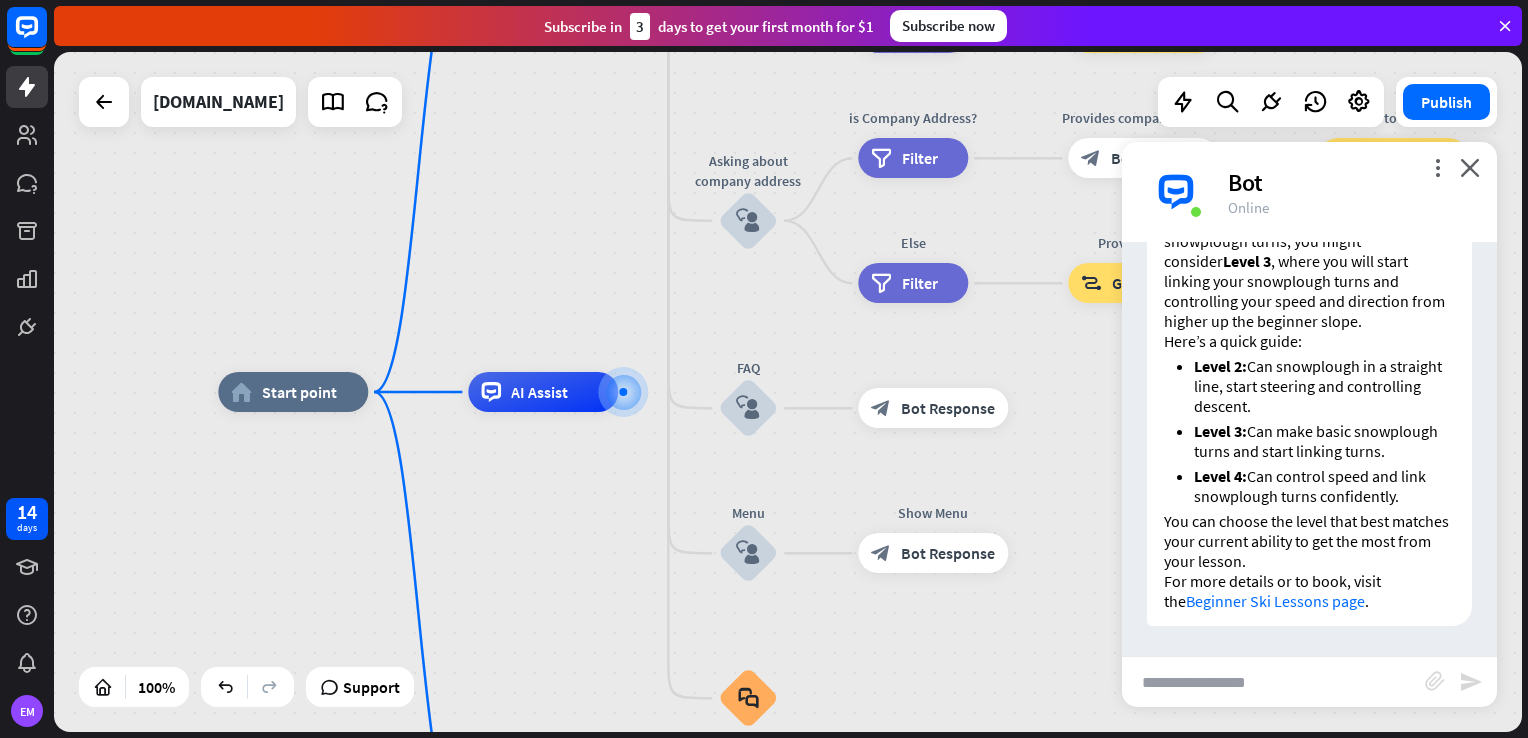 drag, startPoint x: 1417, startPoint y: 551, endPoint x: 1424, endPoint y: 543, distance: 10.630146 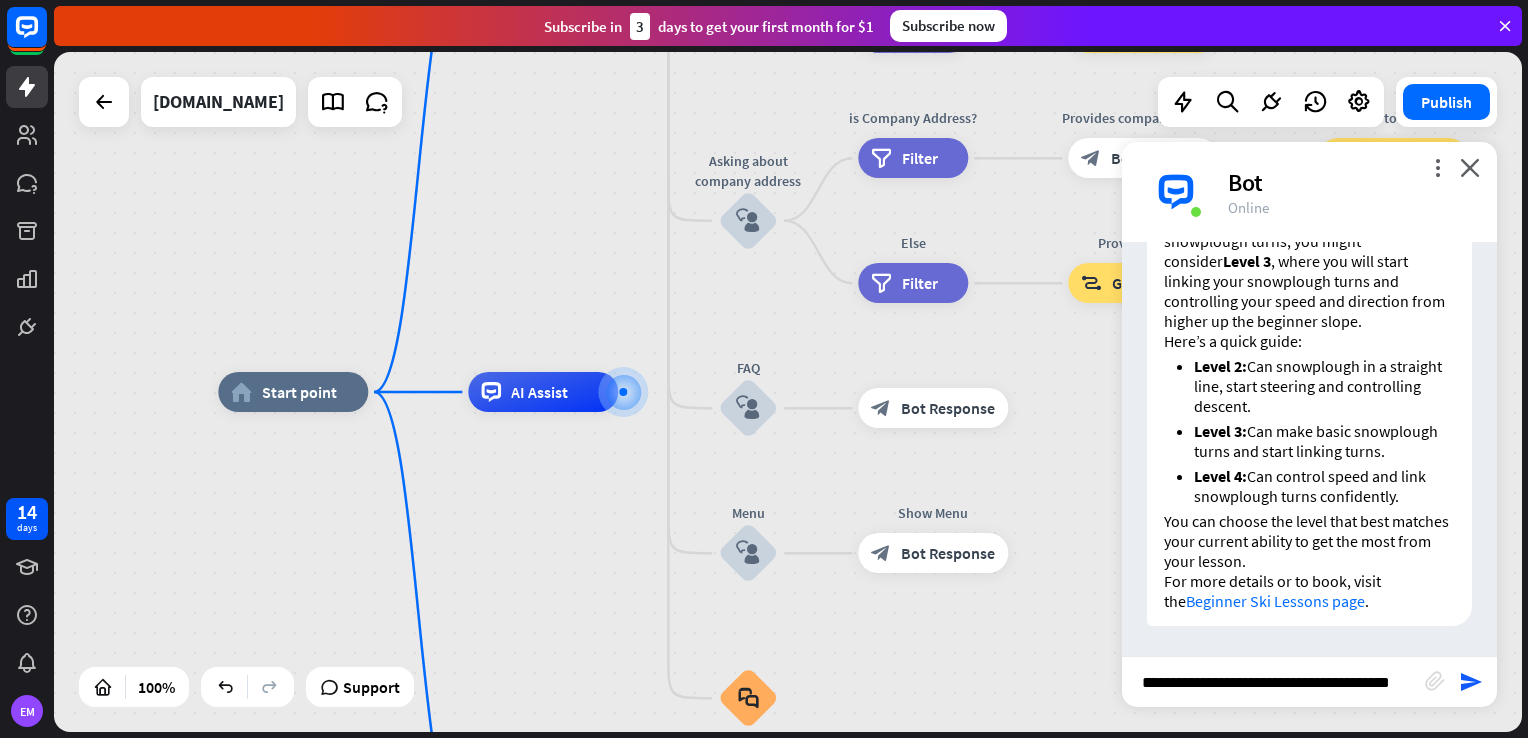 type on "**********" 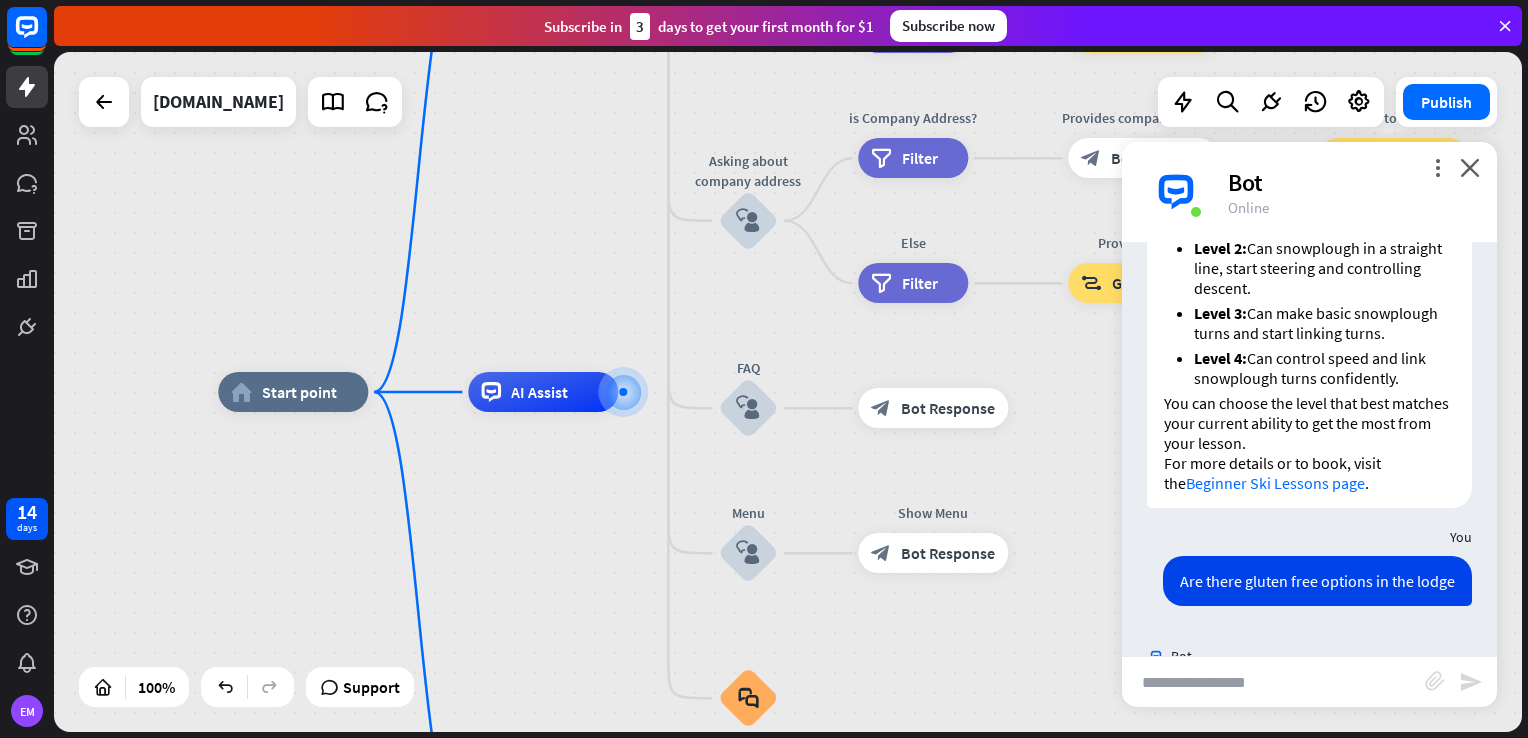 scroll, scrollTop: 0, scrollLeft: 0, axis: both 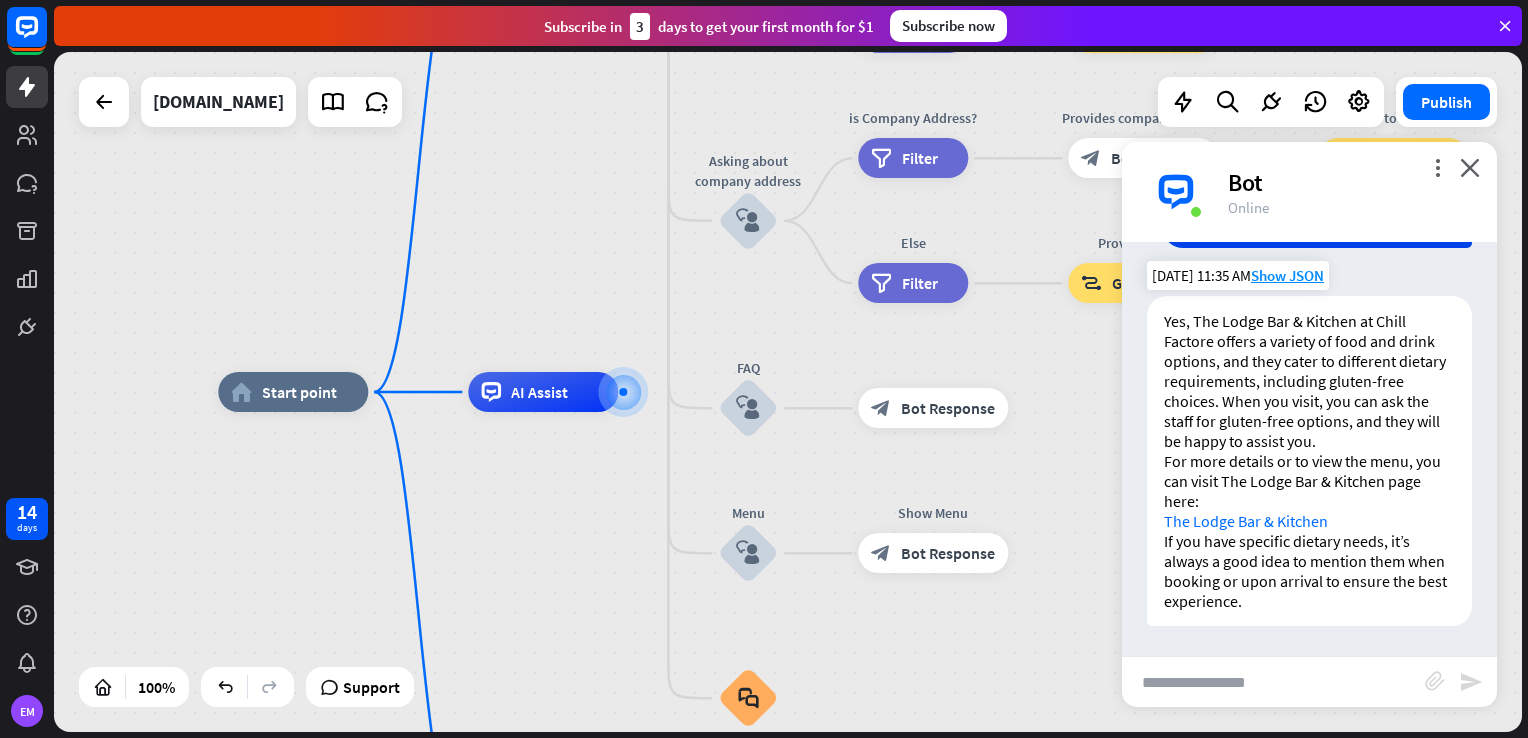 click on "If you have specific dietary needs, it’s always a good idea to mention them when booking or upon arrival to ensure the best experience." at bounding box center [1309, 571] 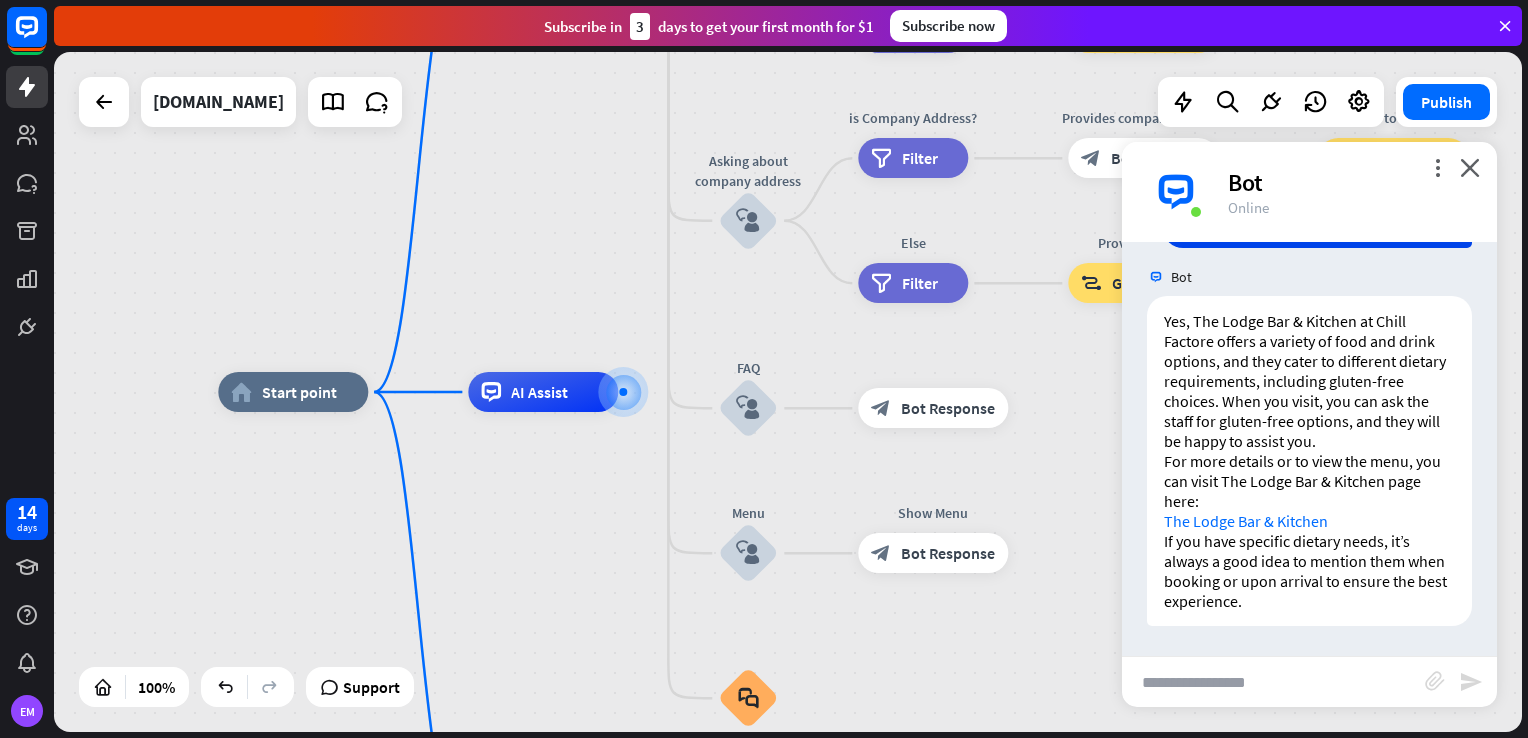 click at bounding box center [1273, 682] 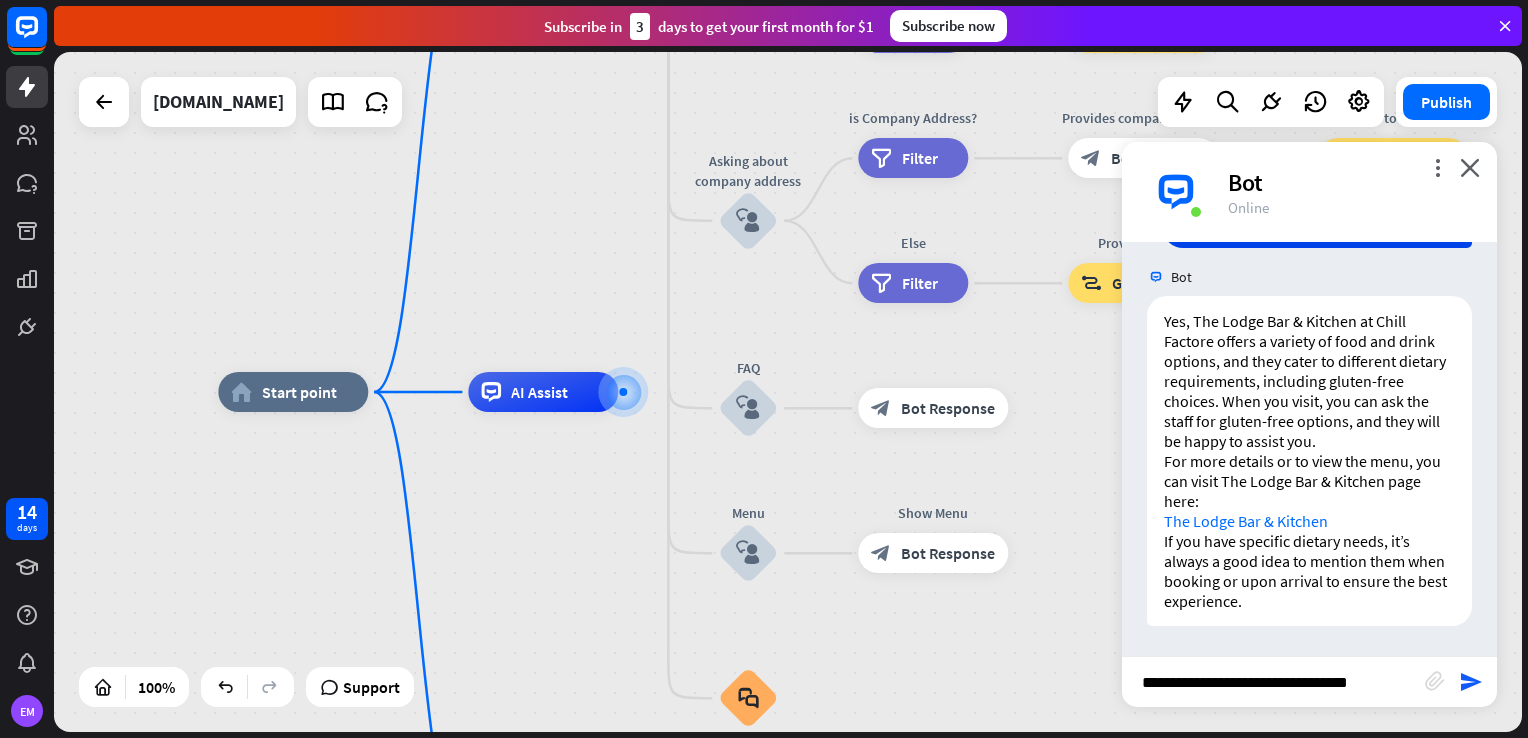 type on "**********" 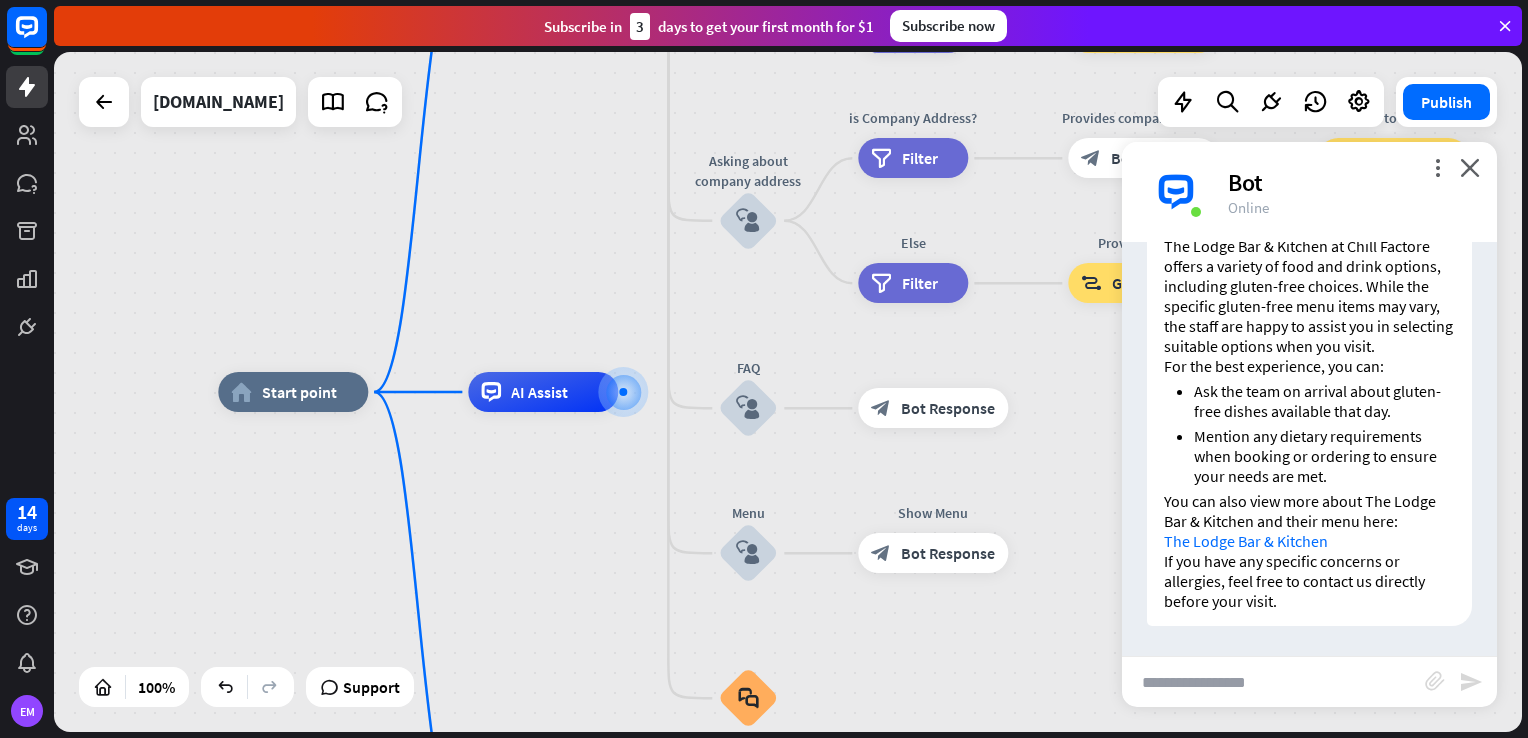 scroll, scrollTop: 7730, scrollLeft: 0, axis: vertical 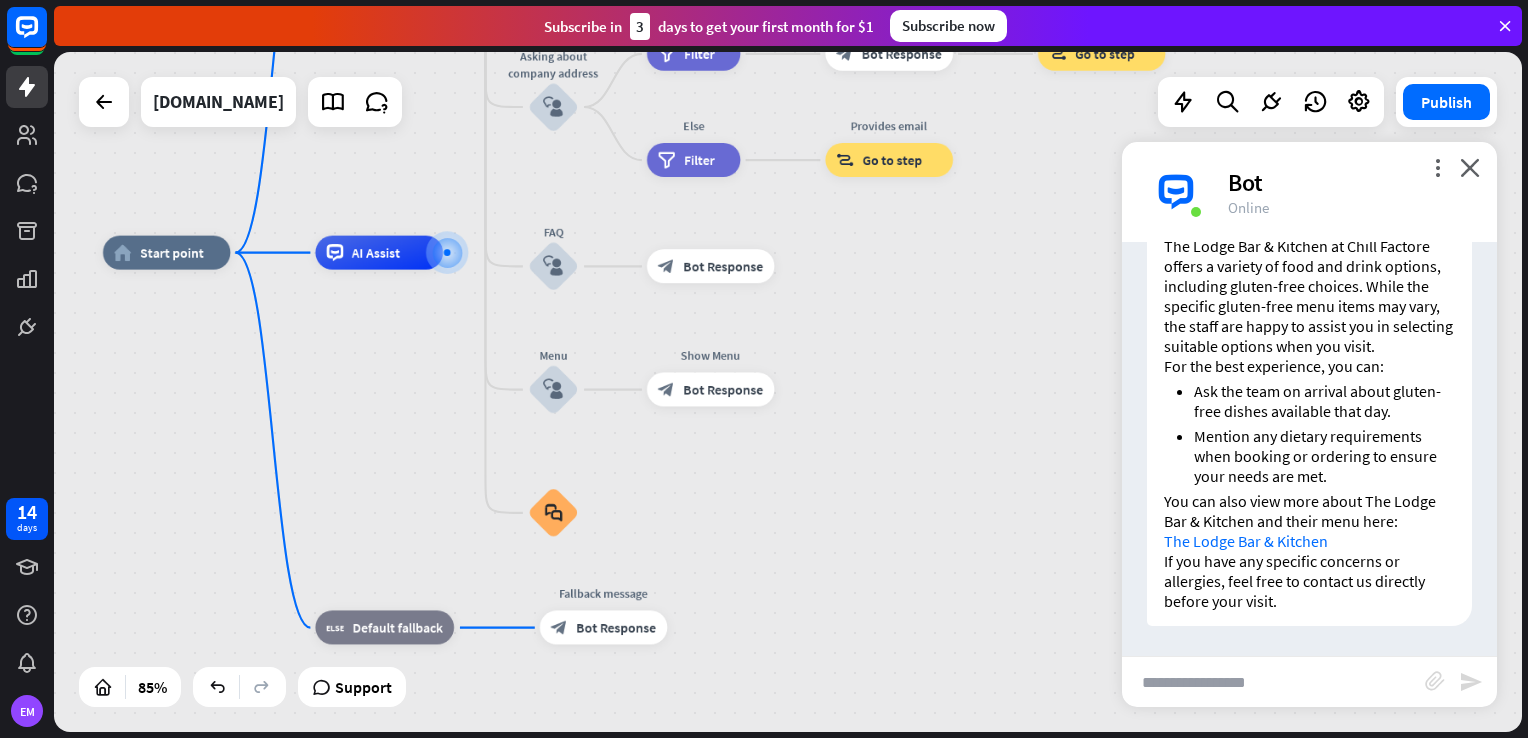 drag, startPoint x: 1008, startPoint y: 656, endPoint x: 703, endPoint y: 533, distance: 328.86777 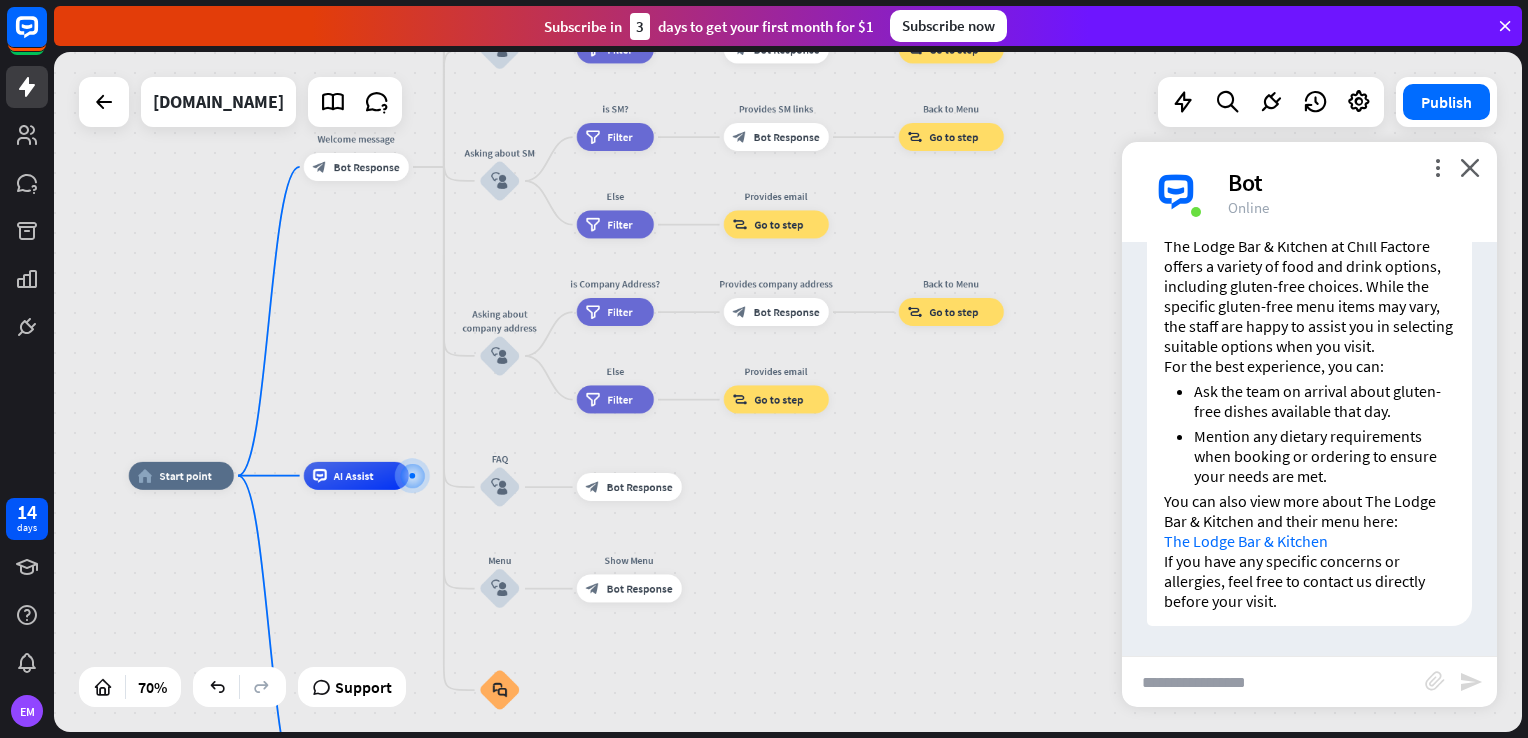 drag, startPoint x: 1052, startPoint y: 454, endPoint x: 955, endPoint y: 686, distance: 251.46173 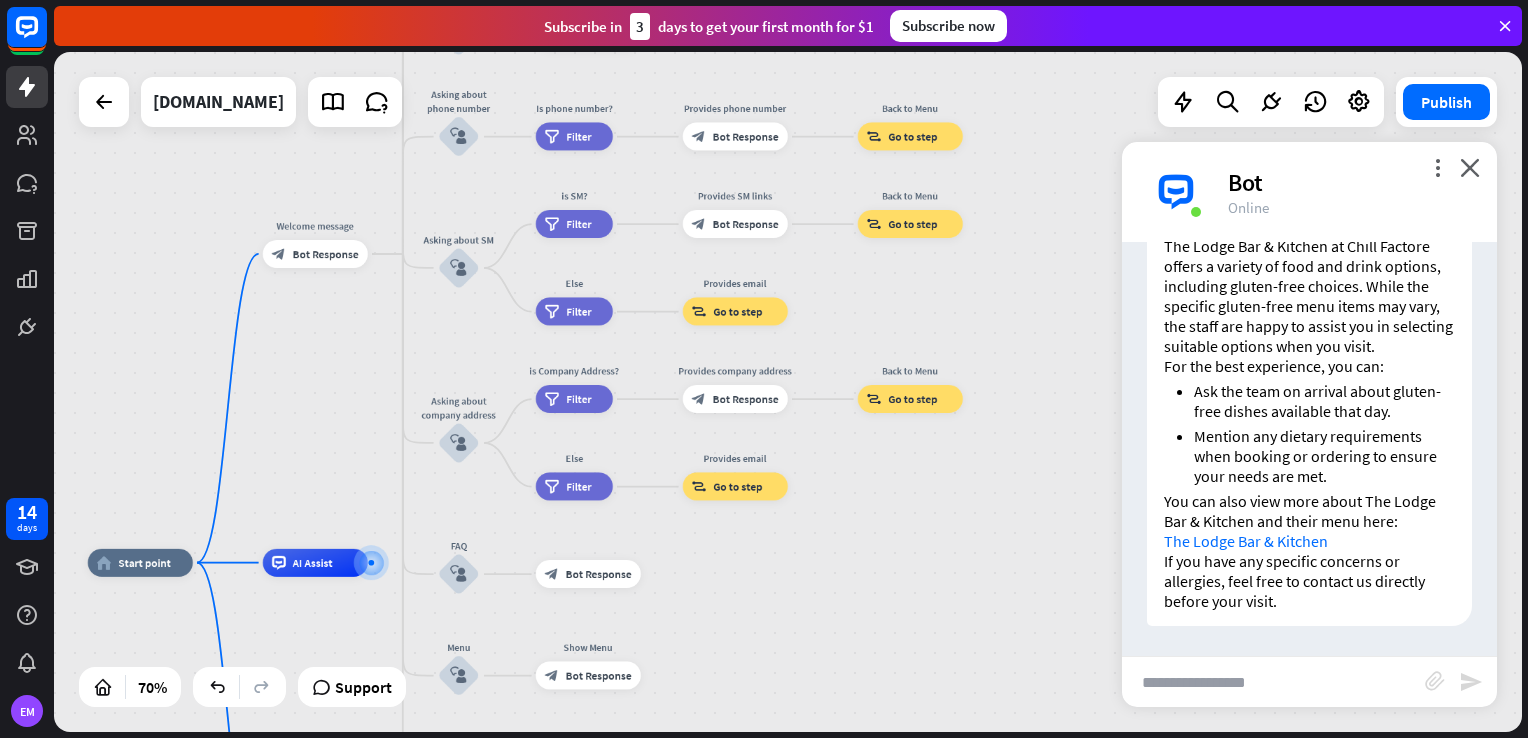 click at bounding box center [1273, 682] 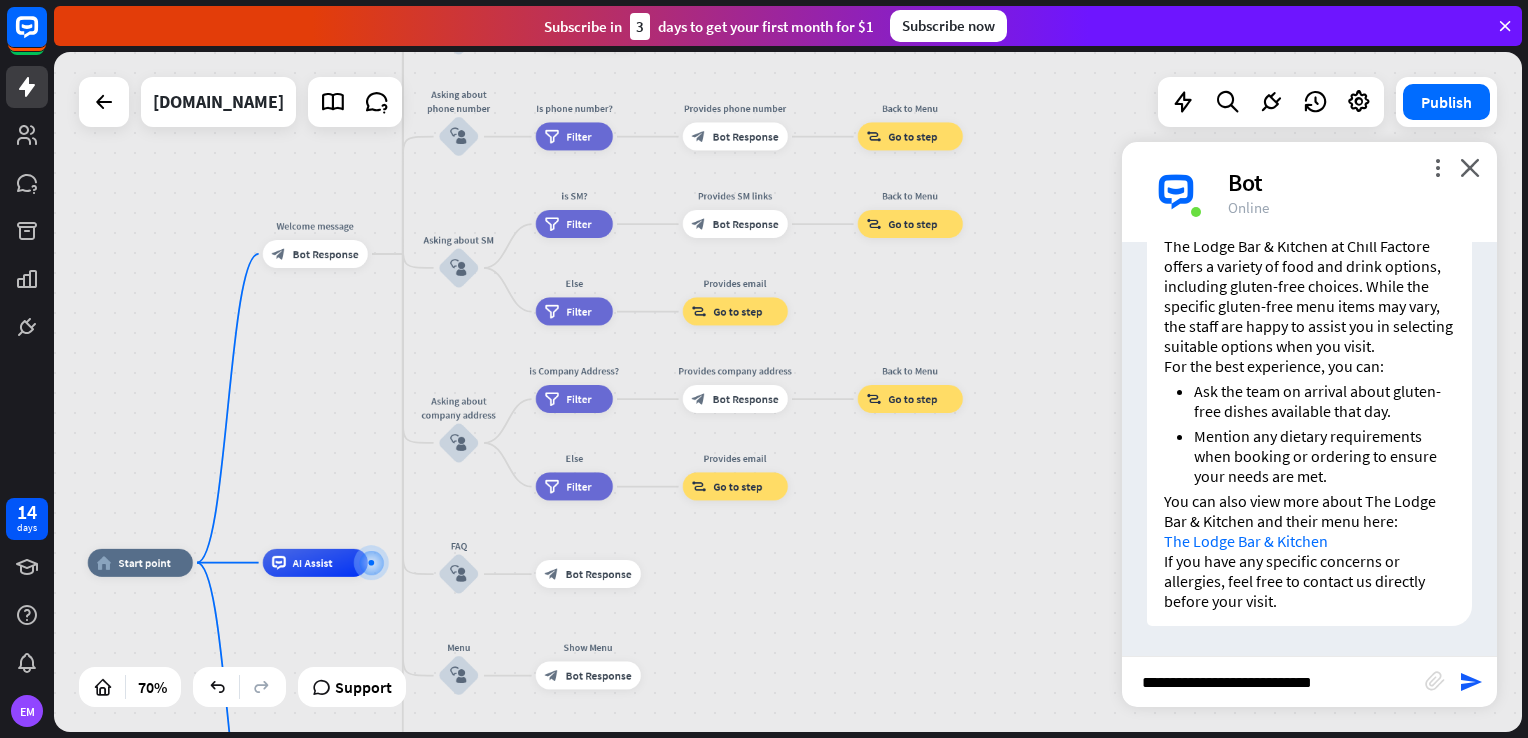 type on "**********" 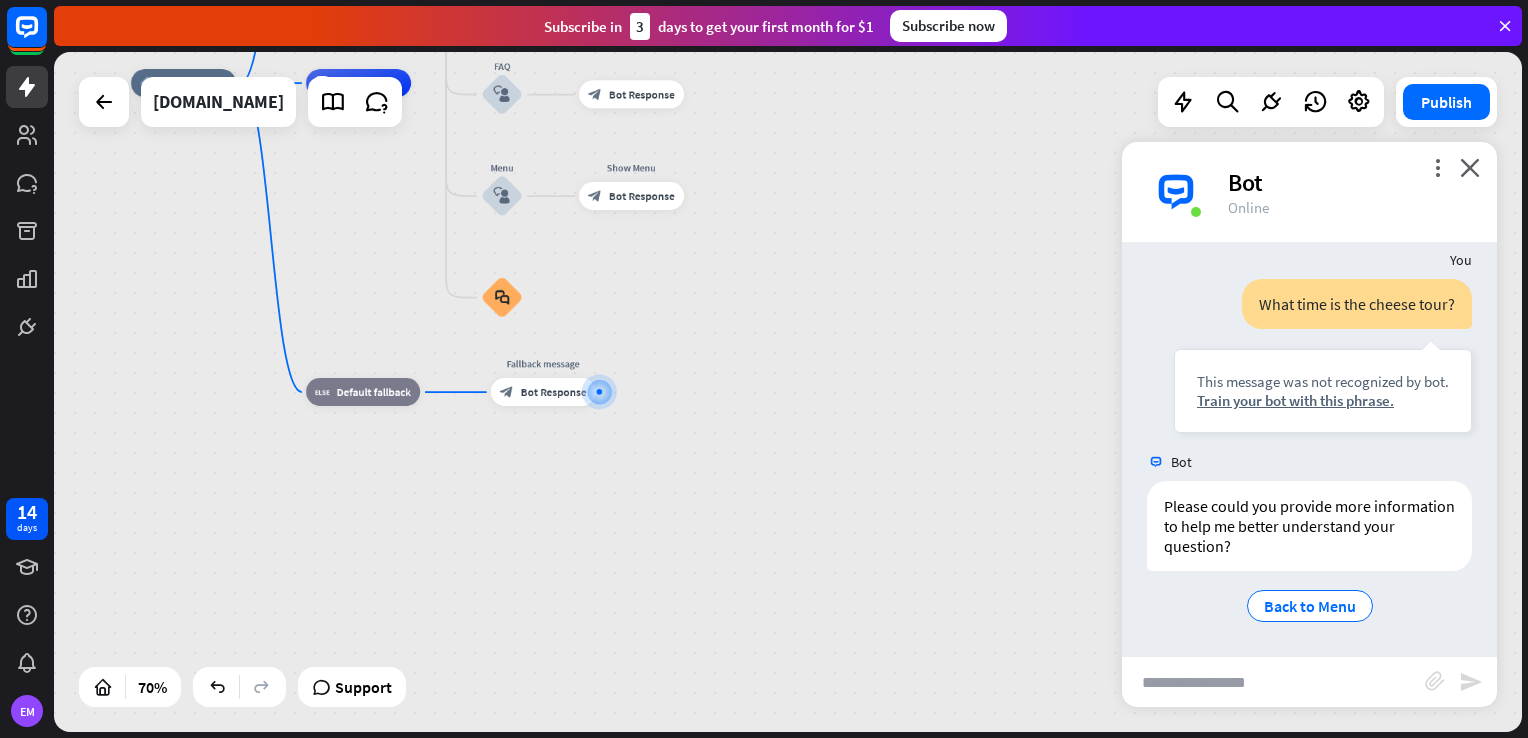 scroll, scrollTop: 8124, scrollLeft: 0, axis: vertical 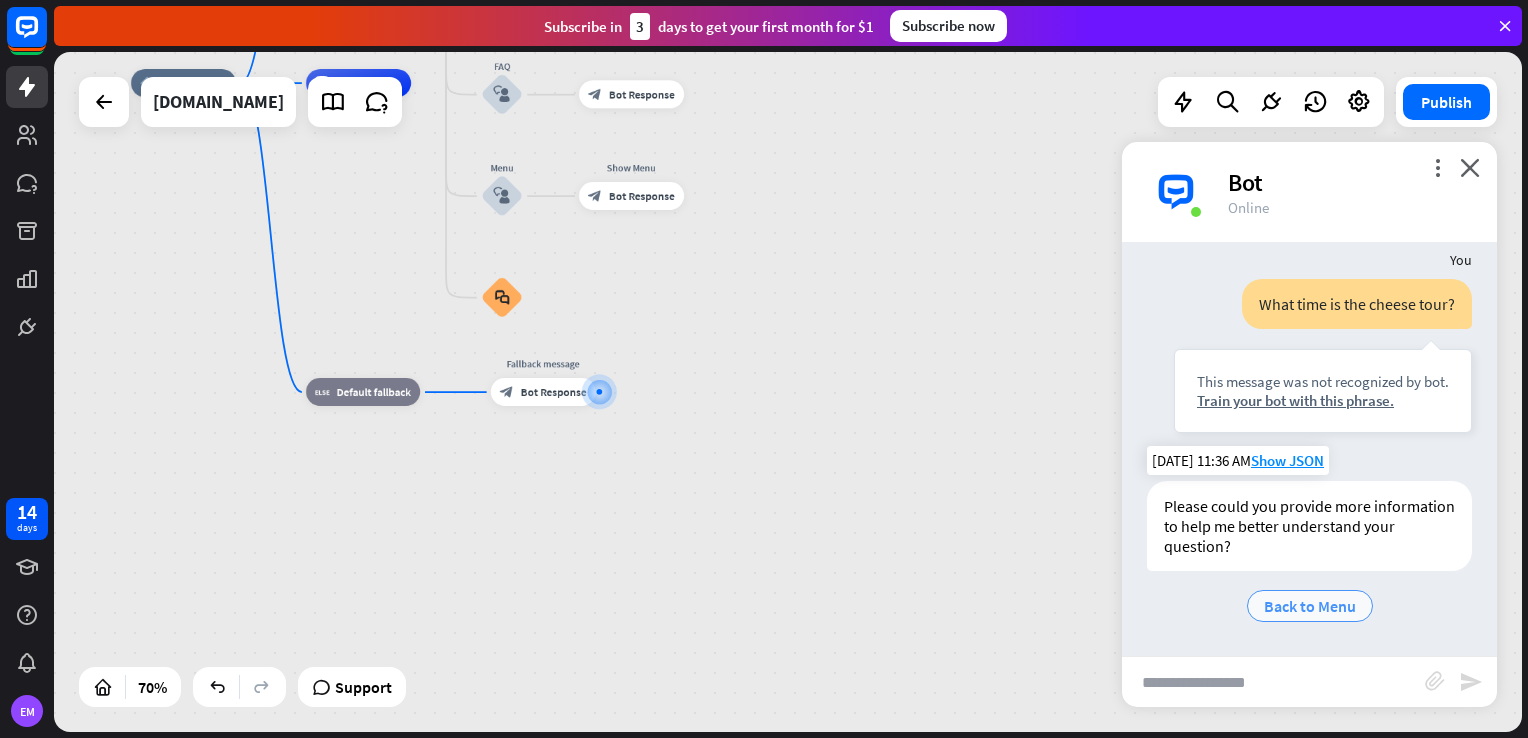 click on "Back to Menu" at bounding box center (1310, 606) 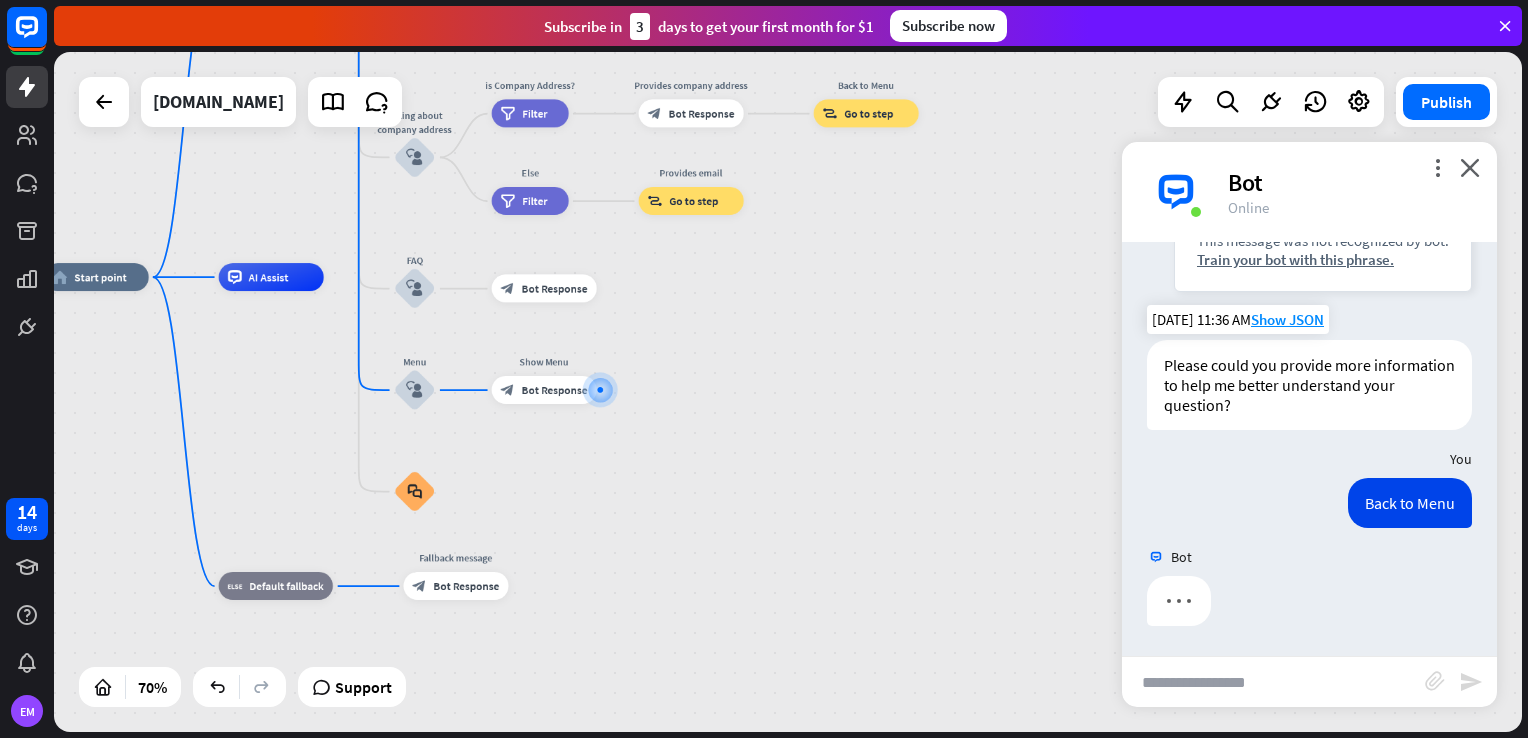 scroll, scrollTop: 8266, scrollLeft: 0, axis: vertical 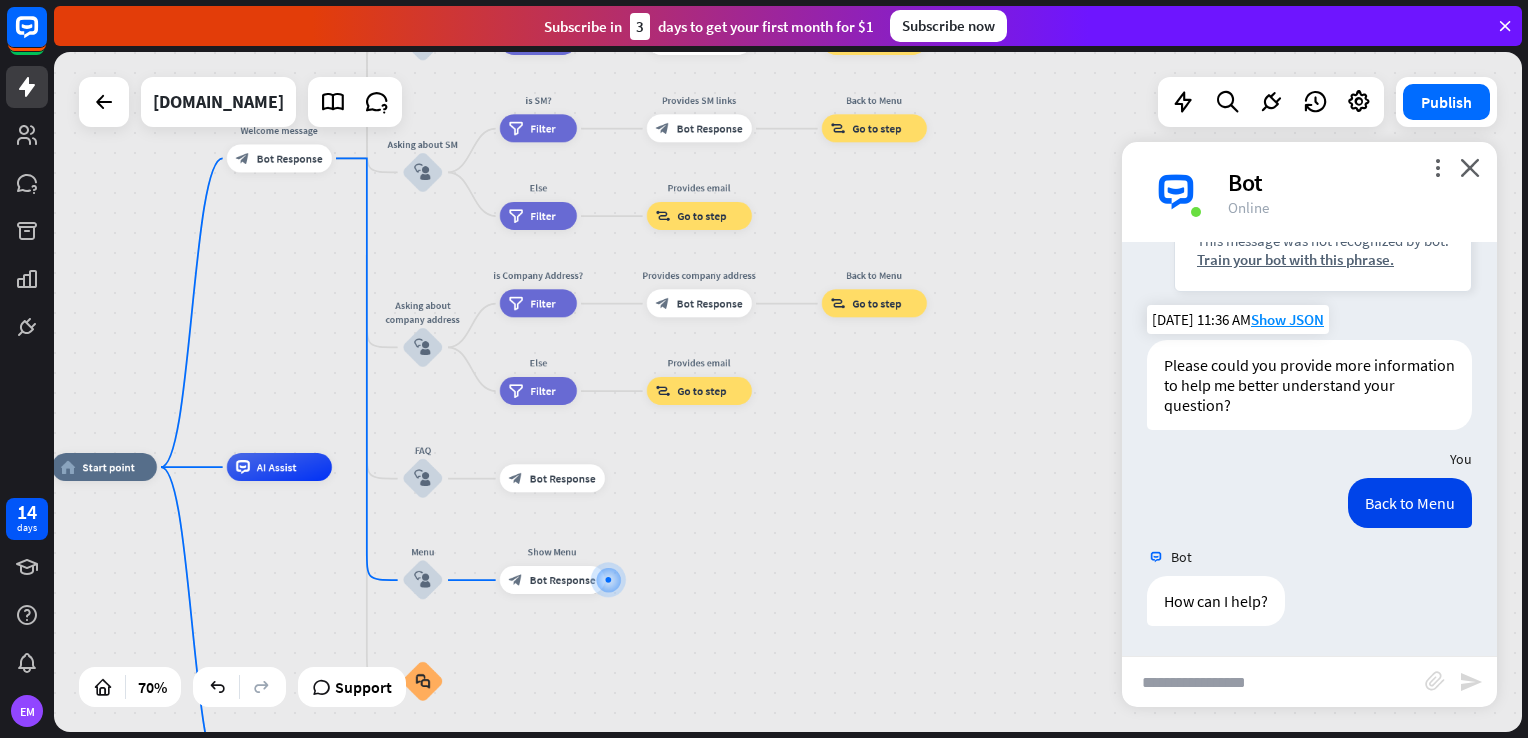 drag, startPoint x: 832, startPoint y: 530, endPoint x: 833, endPoint y: 563, distance: 33.01515 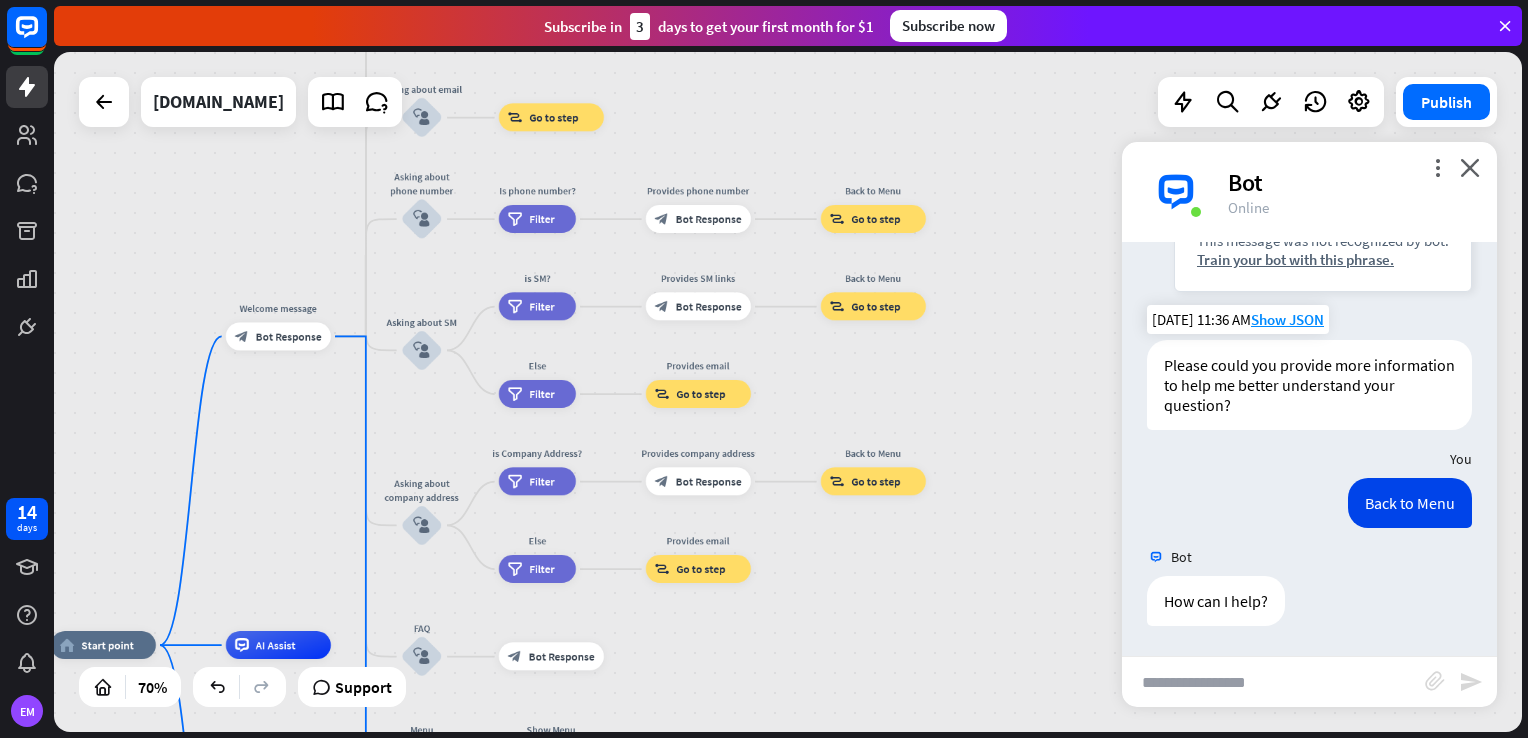 click on "home_2   Start point                 Welcome message   block_bot_response   Bot Response                 About us   block_user_input                 Provide company information   block_bot_response   Bot Response                 Back to Menu   block_user_input                 Was it helpful?   block_bot_response   Bot Response                 Yes   block_user_input                 Thank you!   block_bot_response   Bot Response                 No   block_user_input                 Back to Menu   block_goto   Go to step                 Contact us   block_user_input                 Contact flow   builder_tree   Flow                 Asking about email   block_user_input                   block_goto   Go to step                 Asking about phone number   block_user_input                 Is phone number?   filter   Filter                 Provides phone number   block_bot_response   Bot Response                 Back to Menu   block_goto   Go to step                 Asking about SM" at bounding box center (788, 392) 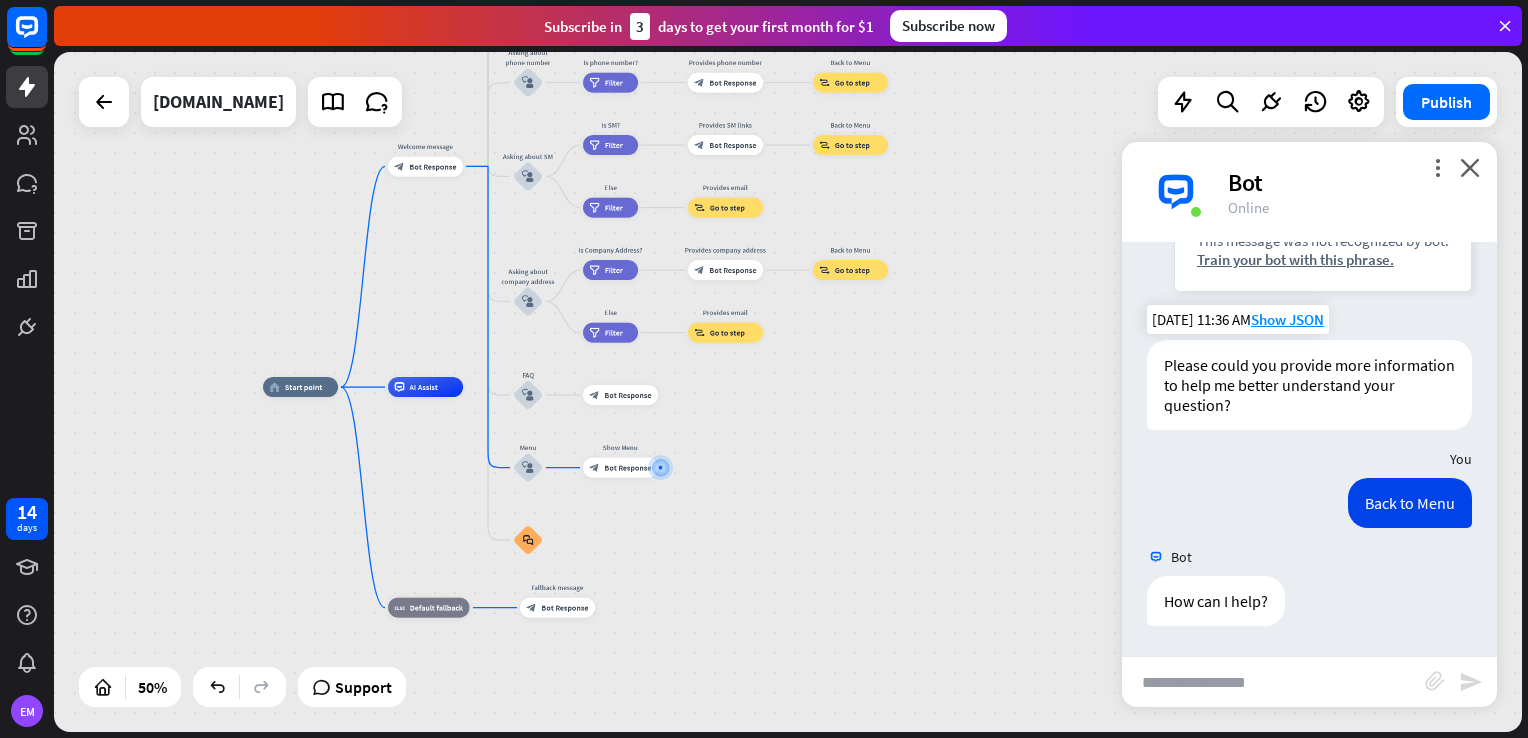 drag, startPoint x: 948, startPoint y: 612, endPoint x: 898, endPoint y: 374, distance: 243.19539 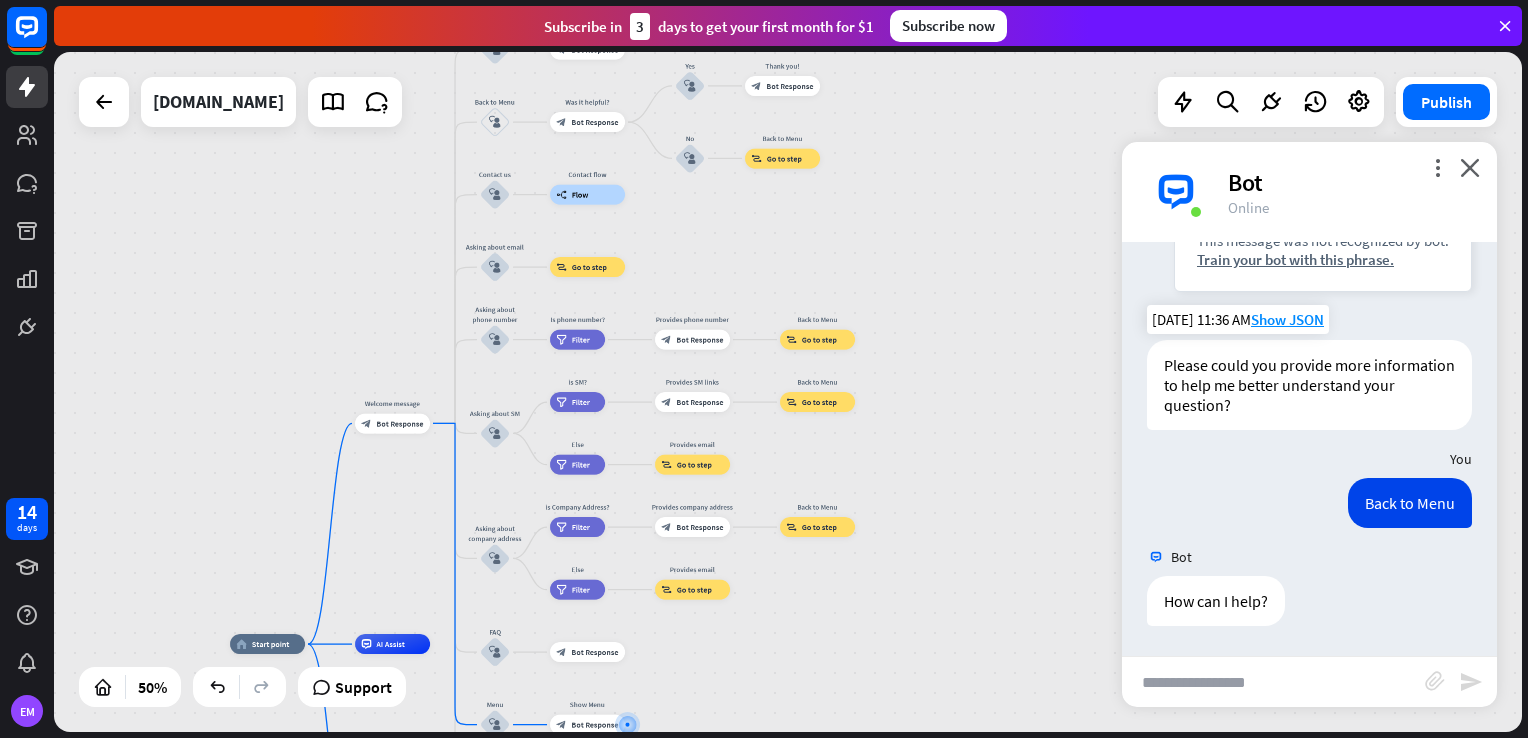 drag, startPoint x: 958, startPoint y: 410, endPoint x: 923, endPoint y: 653, distance: 245.50764 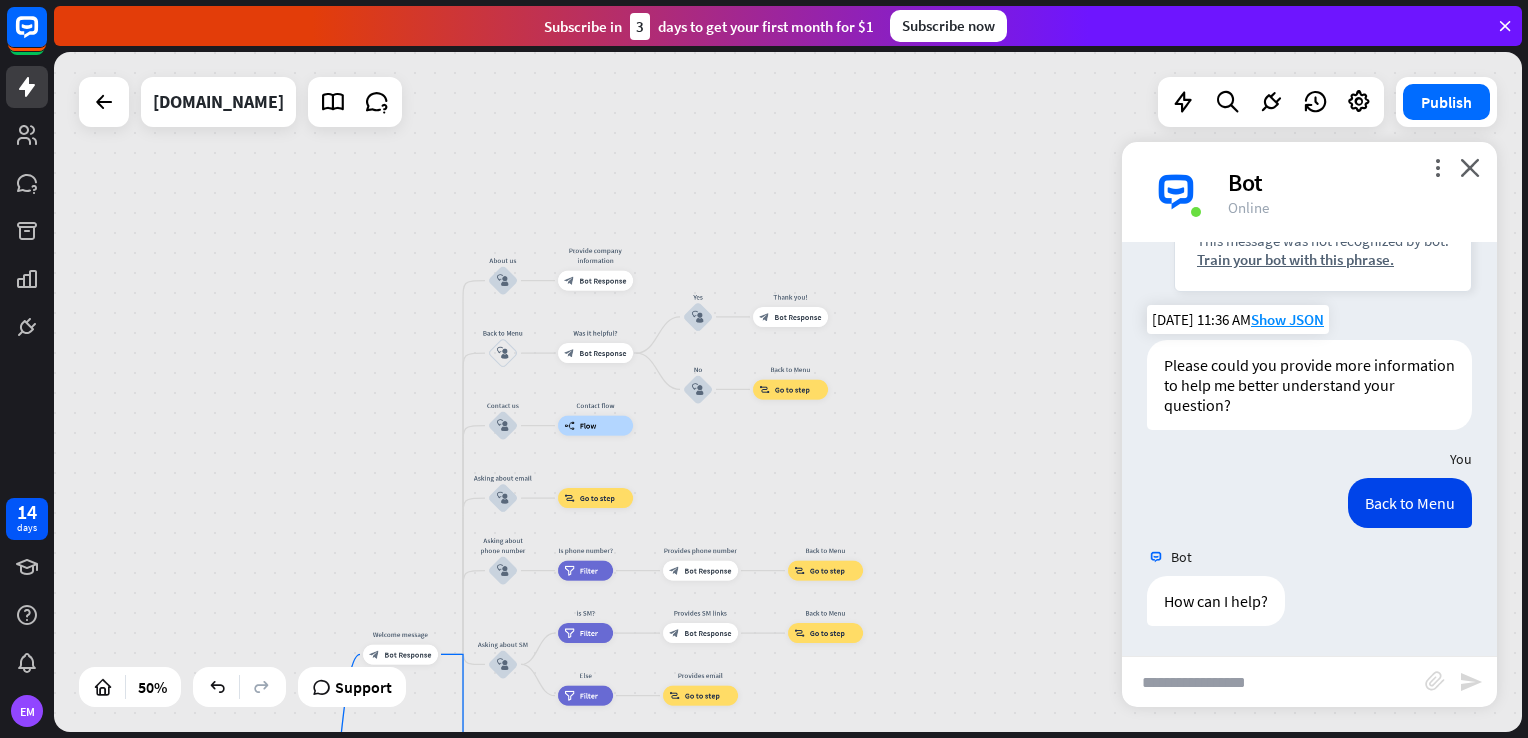 drag, startPoint x: 955, startPoint y: 458, endPoint x: 960, endPoint y: 549, distance: 91.13726 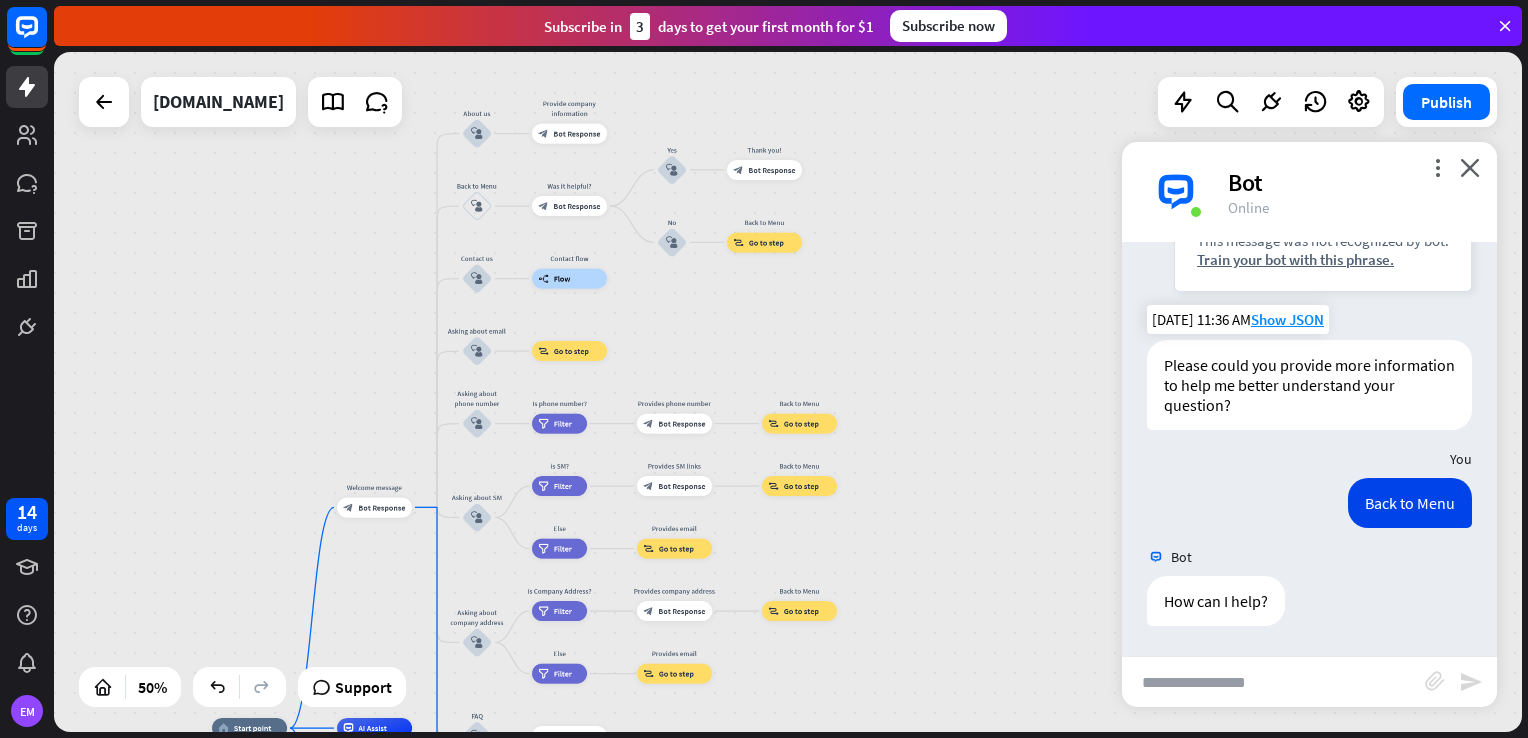 drag, startPoint x: 936, startPoint y: 447, endPoint x: 901, endPoint y: 294, distance: 156.95222 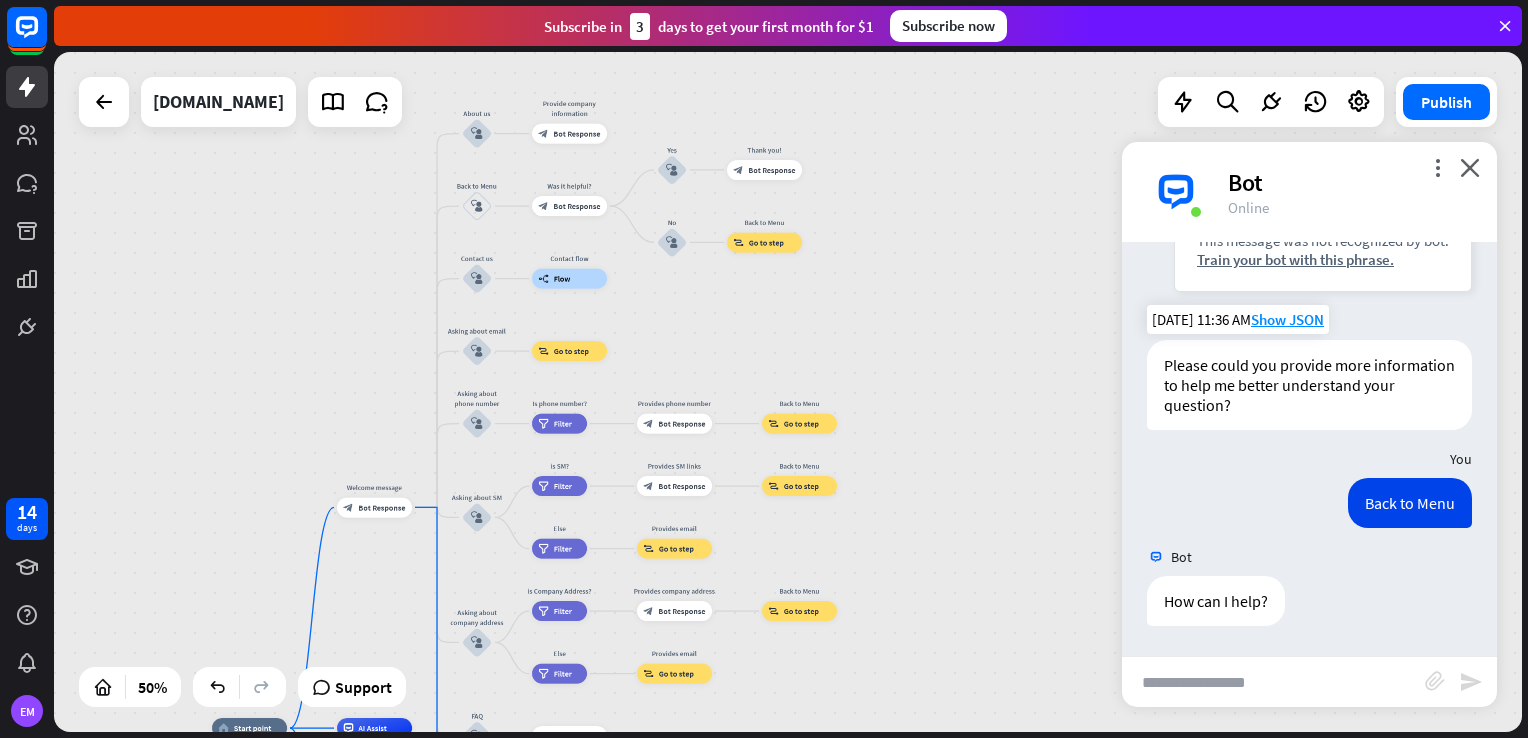 drag, startPoint x: 944, startPoint y: 292, endPoint x: 942, endPoint y: 282, distance: 10.198039 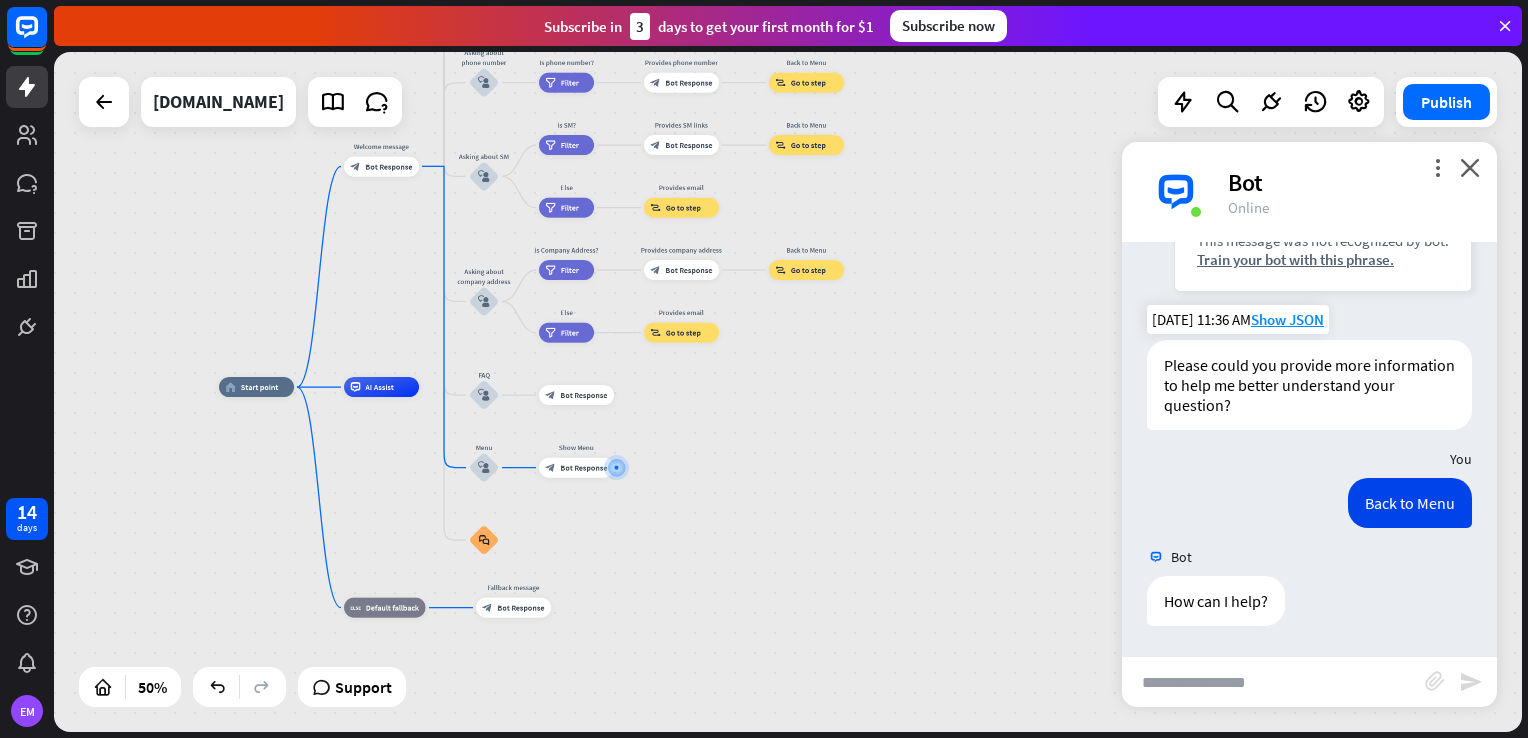 drag, startPoint x: 997, startPoint y: 584, endPoint x: 993, endPoint y: 389, distance: 195.04102 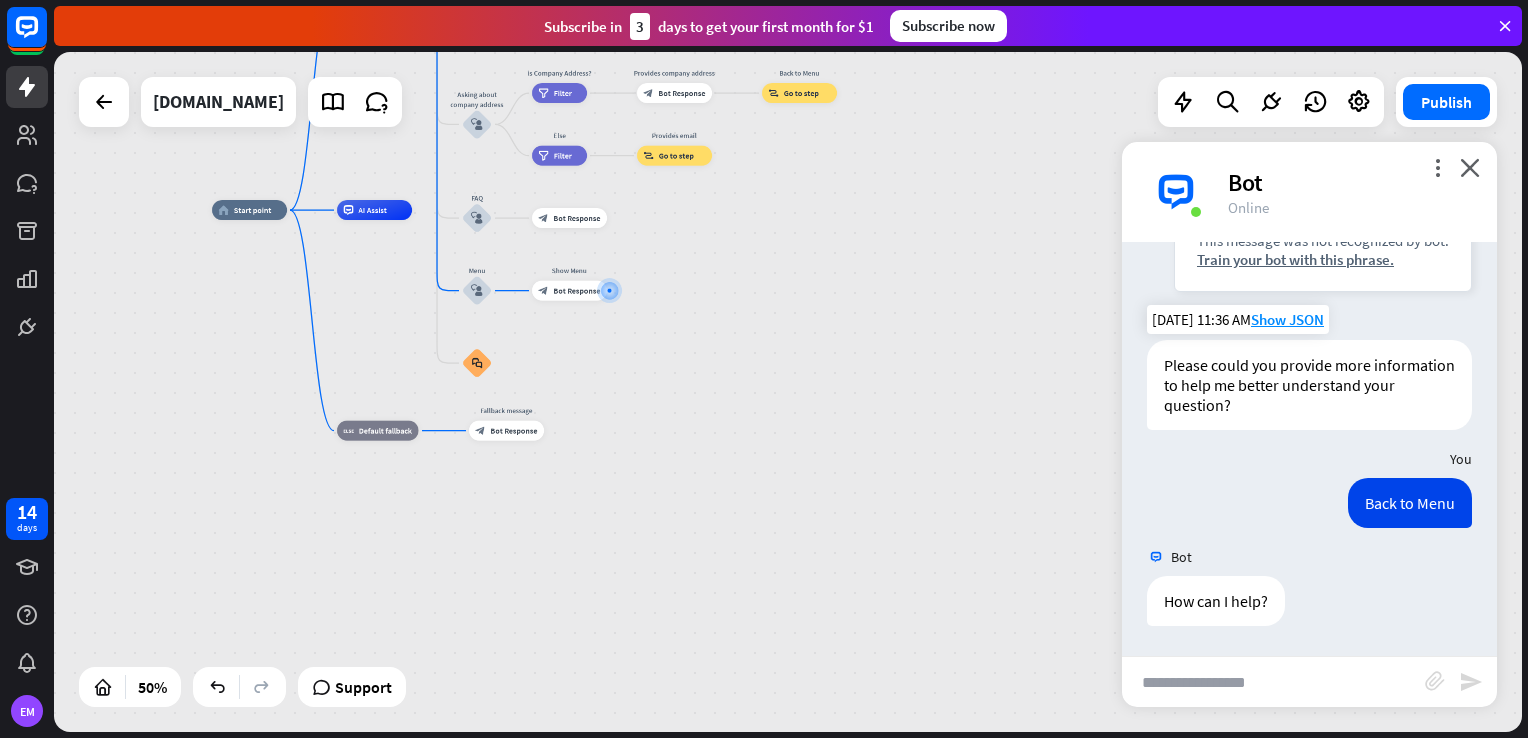 click on "home_2   Start point                 Welcome message   block_bot_response   Bot Response                 About us   block_user_input                 Provide company information   block_bot_response   Bot Response                 Back to Menu   block_user_input                 Was it helpful?   block_bot_response   Bot Response                 Yes   block_user_input                 Thank you!   block_bot_response   Bot Response                 No   block_user_input                 Back to Menu   block_goto   Go to step                 Contact us   block_user_input                 Contact flow   builder_tree   Flow                 Asking about email   block_user_input                   block_goto   Go to step                 Asking about phone number   block_user_input                 Is phone number?   filter   Filter                 Provides phone number   block_bot_response   Bot Response                 Back to Menu   block_goto   Go to step                 Asking about SM" at bounding box center [788, 392] 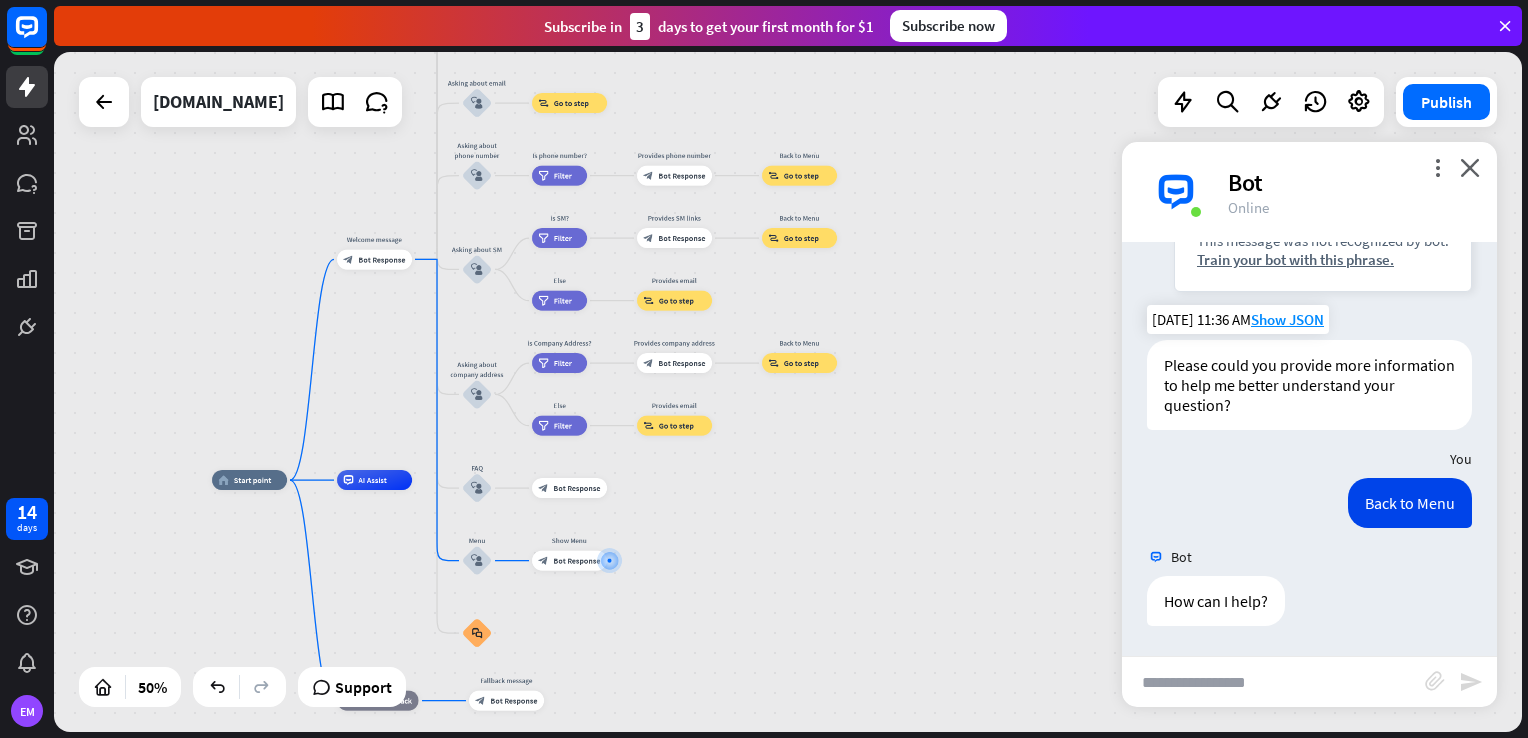 drag, startPoint x: 1008, startPoint y: 366, endPoint x: 1008, endPoint y: 566, distance: 200 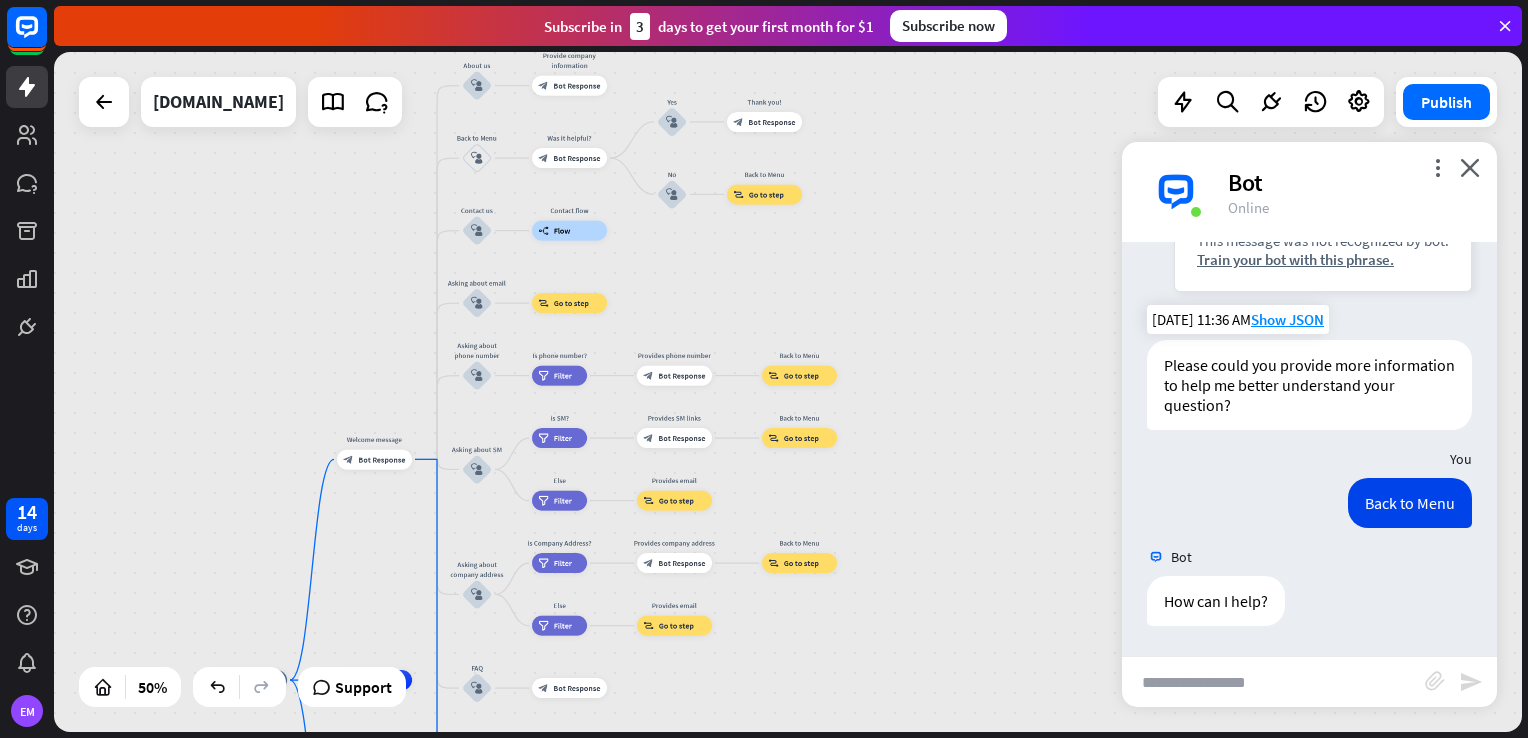 scroll, scrollTop: 8266, scrollLeft: 0, axis: vertical 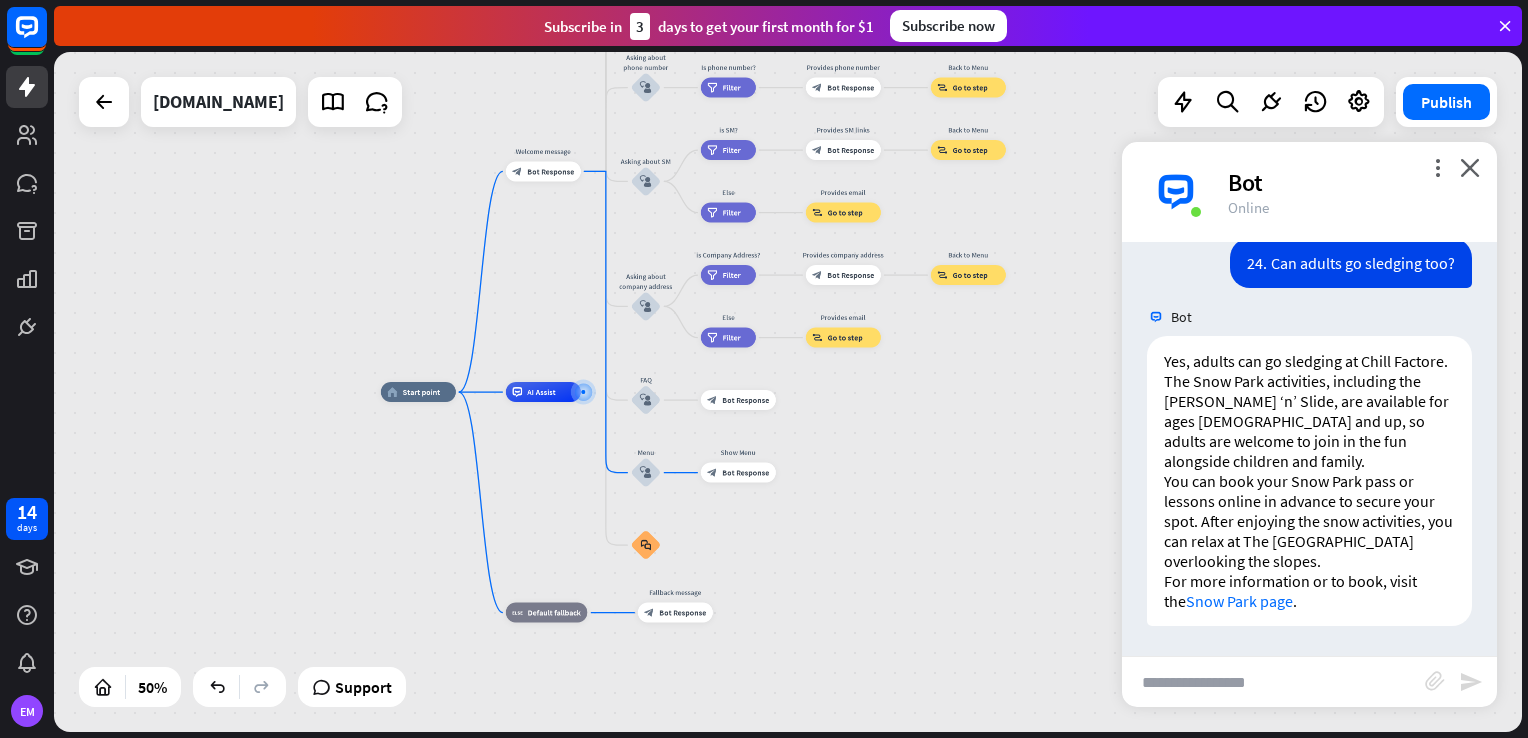 click at bounding box center (1273, 682) 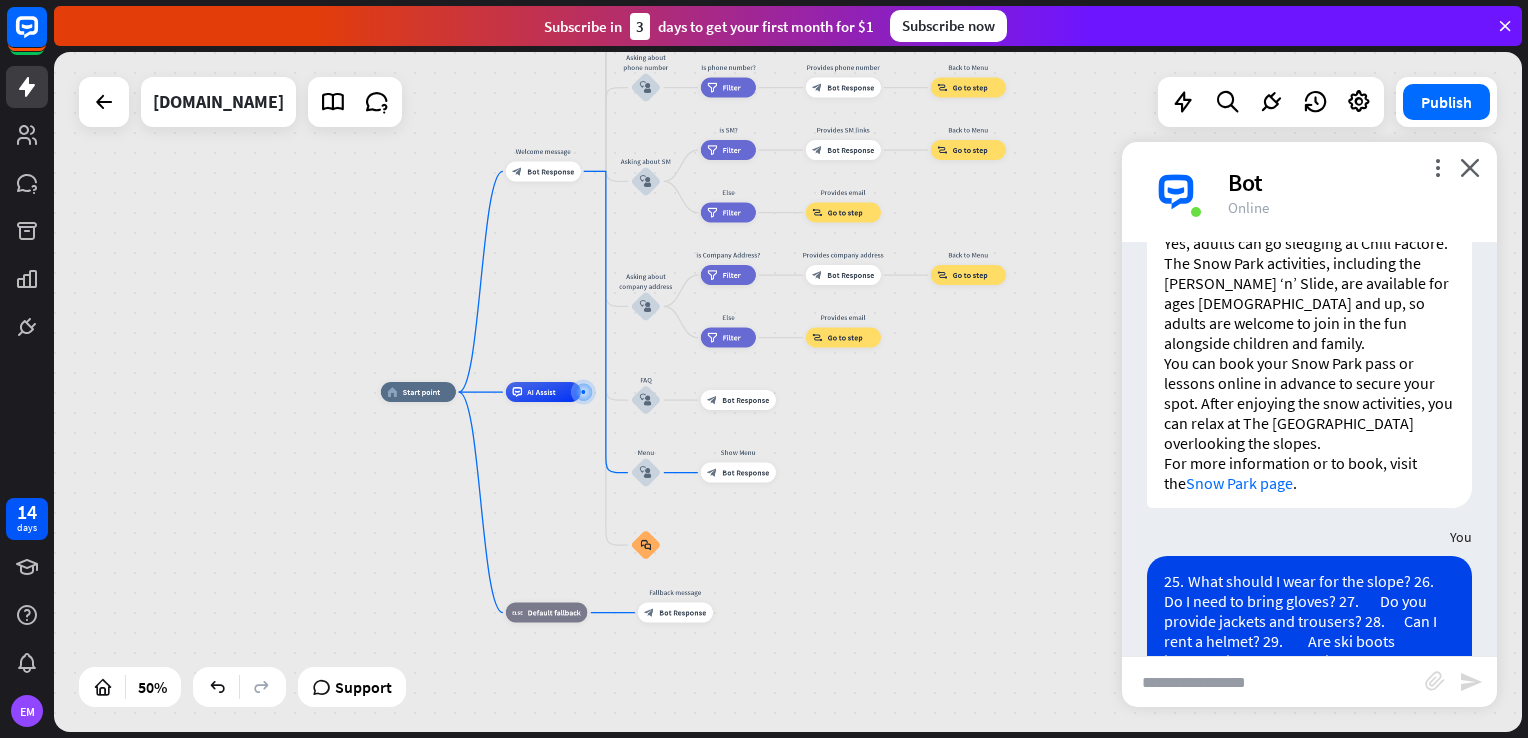 scroll, scrollTop: 0, scrollLeft: 0, axis: both 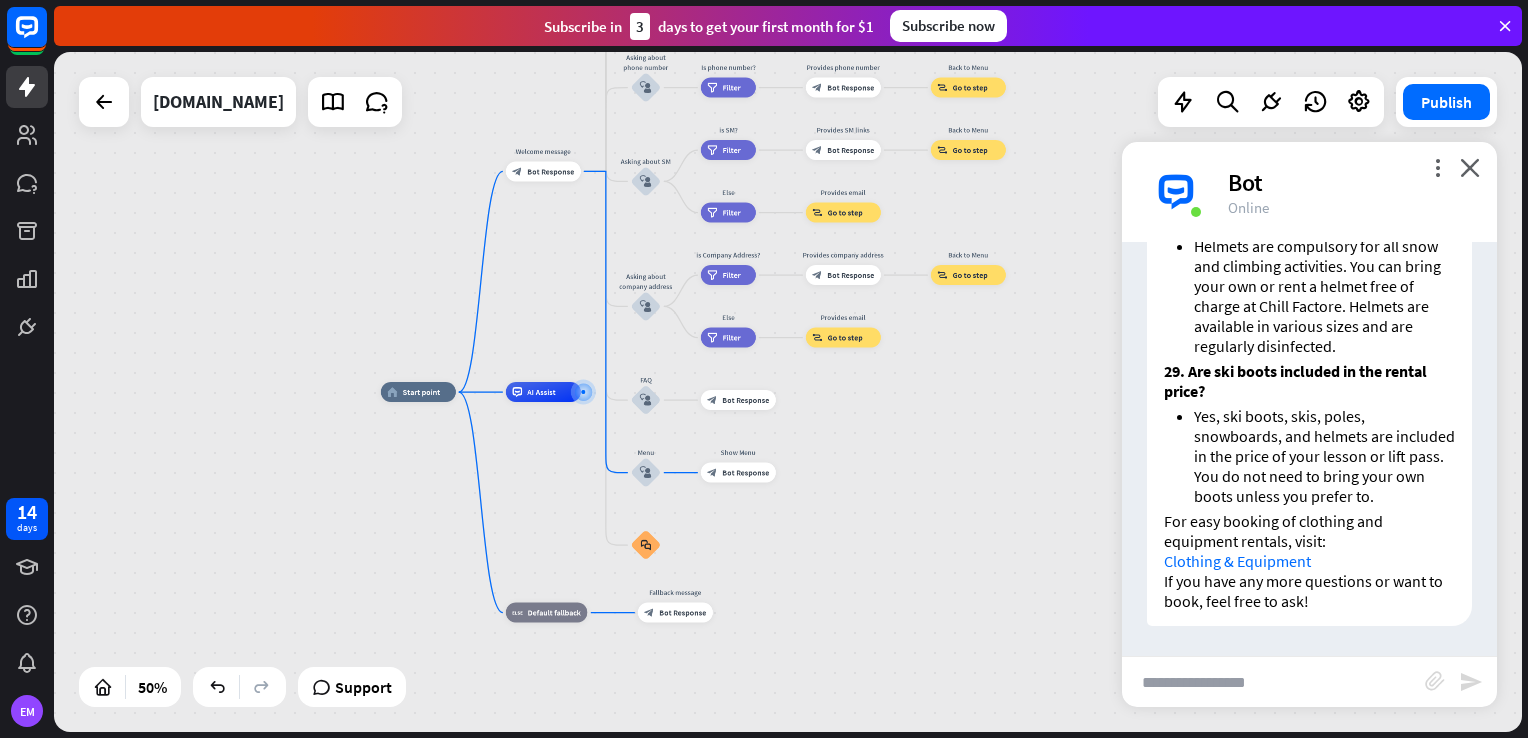 click at bounding box center [1273, 682] 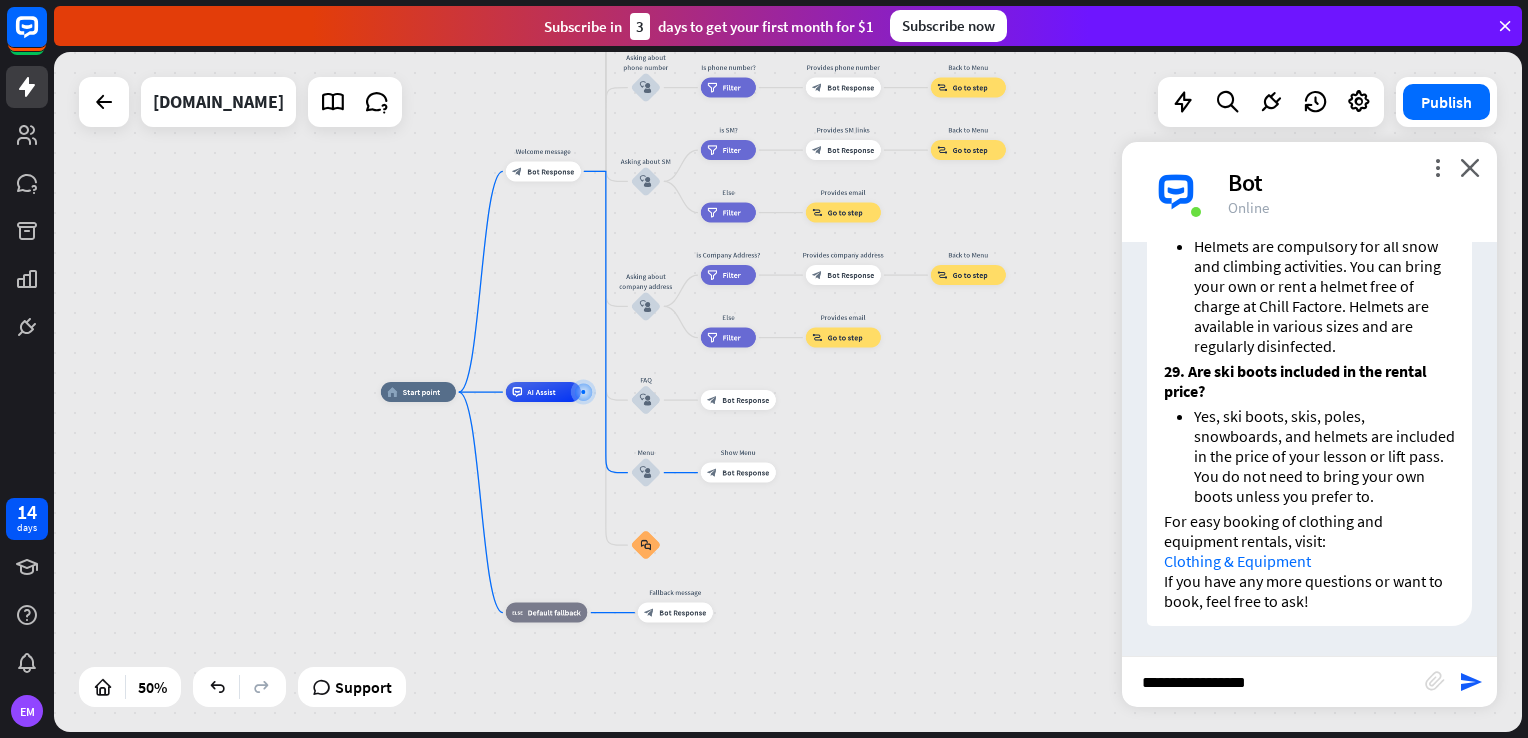 scroll, scrollTop: 0, scrollLeft: 0, axis: both 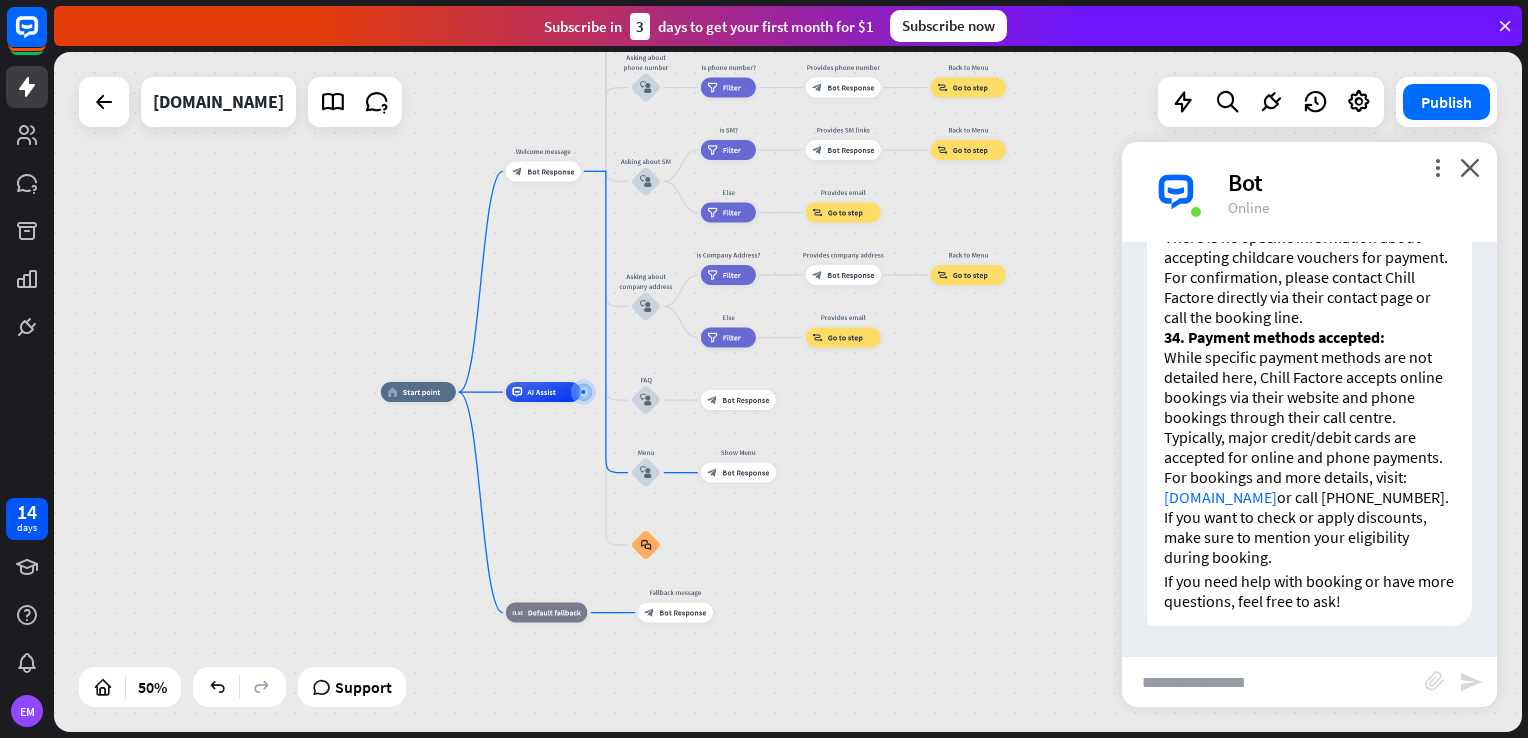 click at bounding box center (1273, 682) 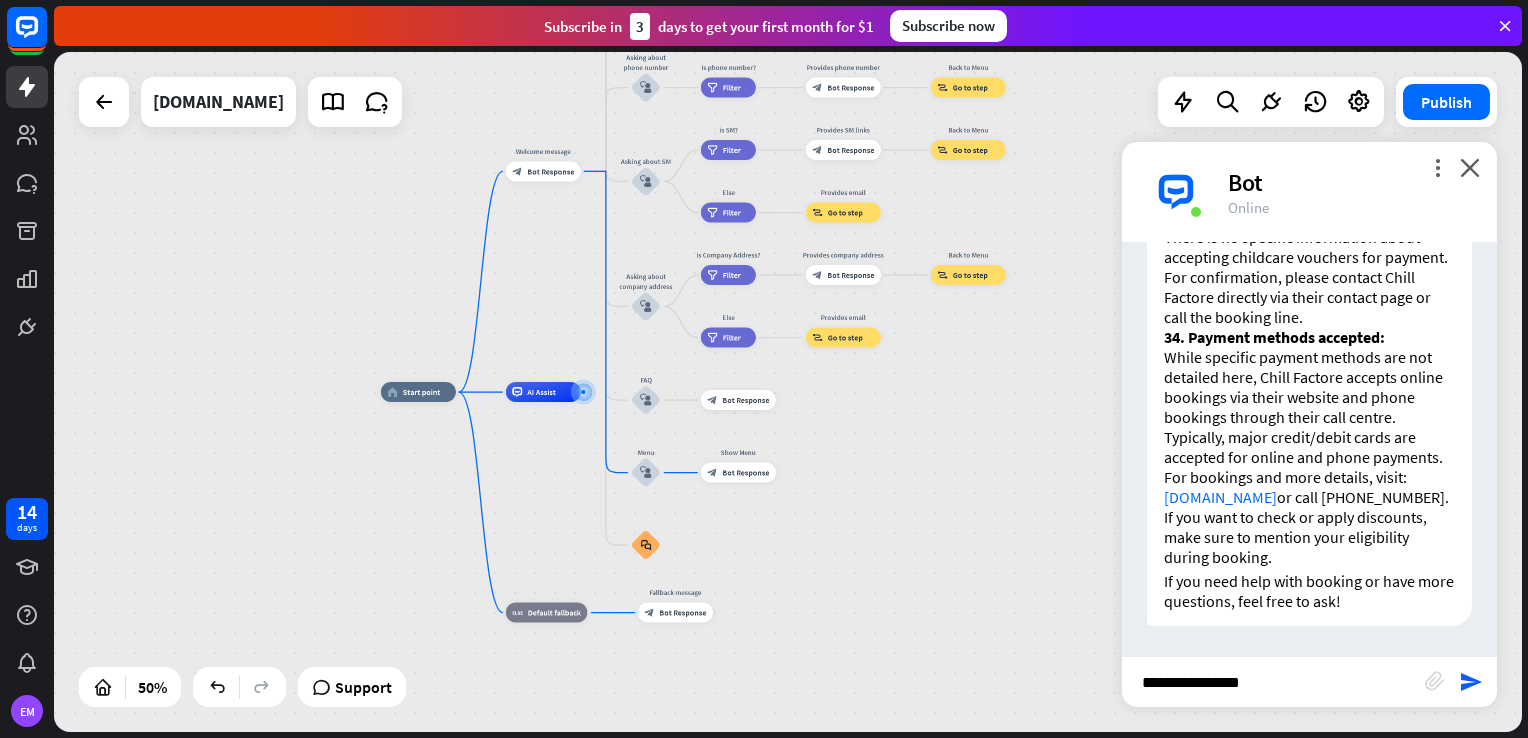 type on "**********" 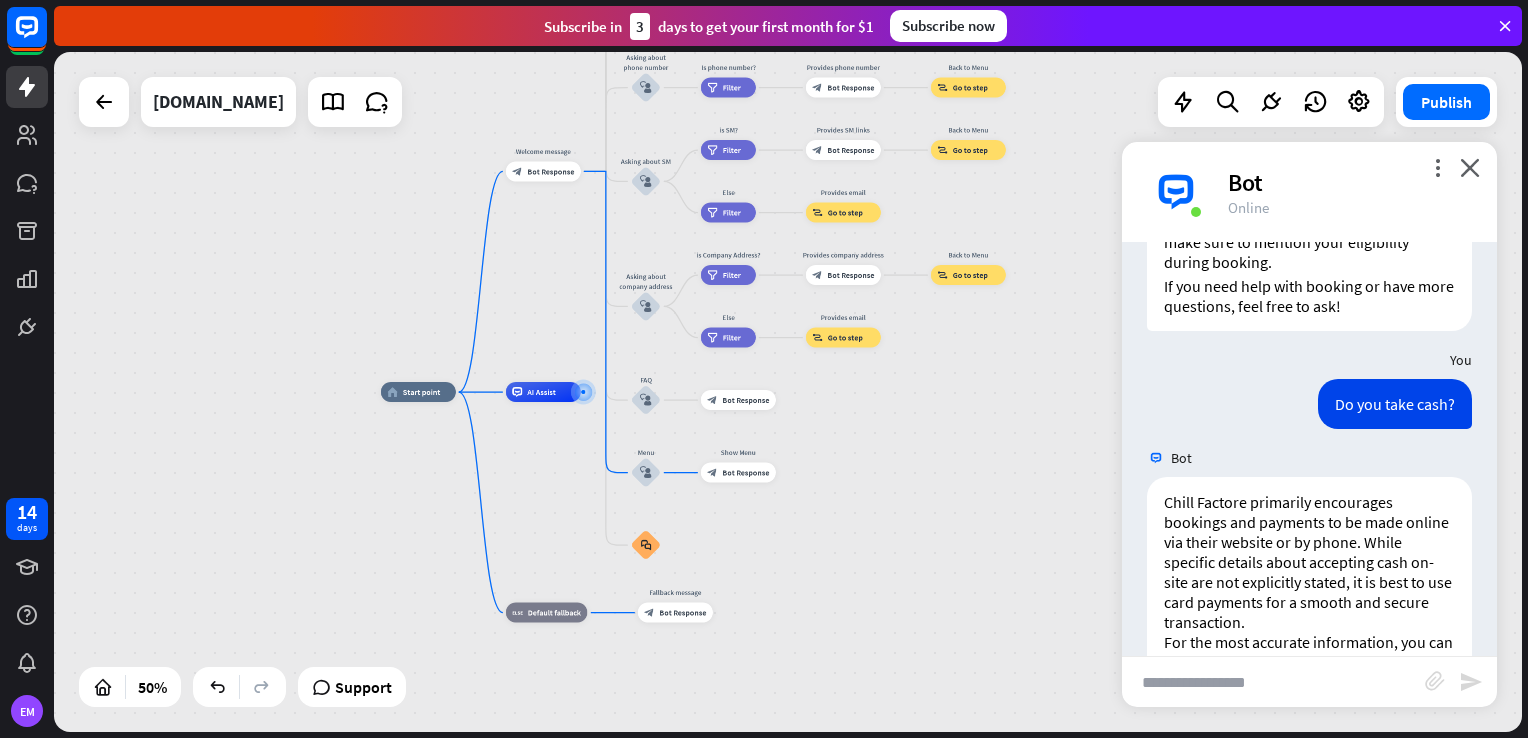 scroll, scrollTop: 11559, scrollLeft: 0, axis: vertical 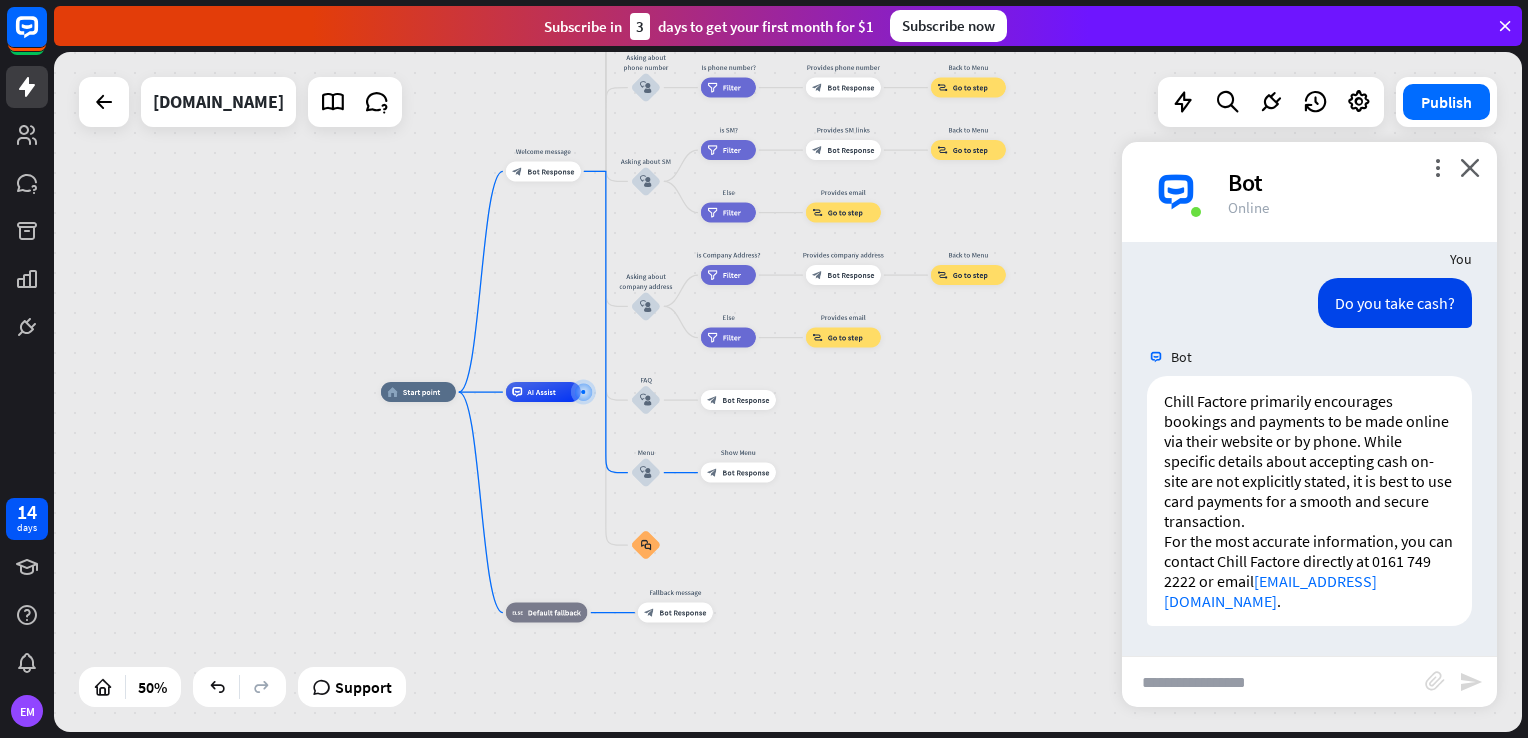 click at bounding box center (1273, 682) 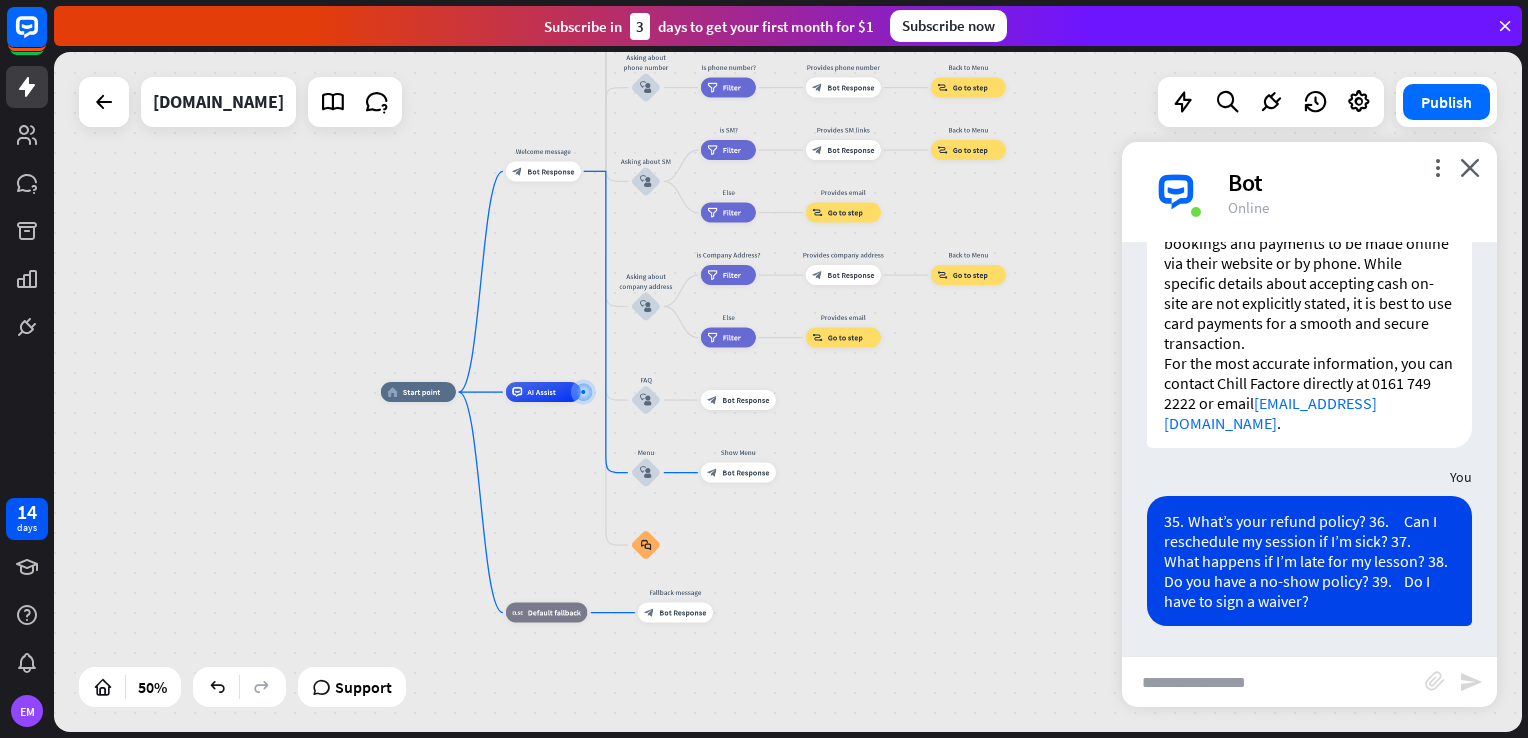 scroll, scrollTop: 0, scrollLeft: 0, axis: both 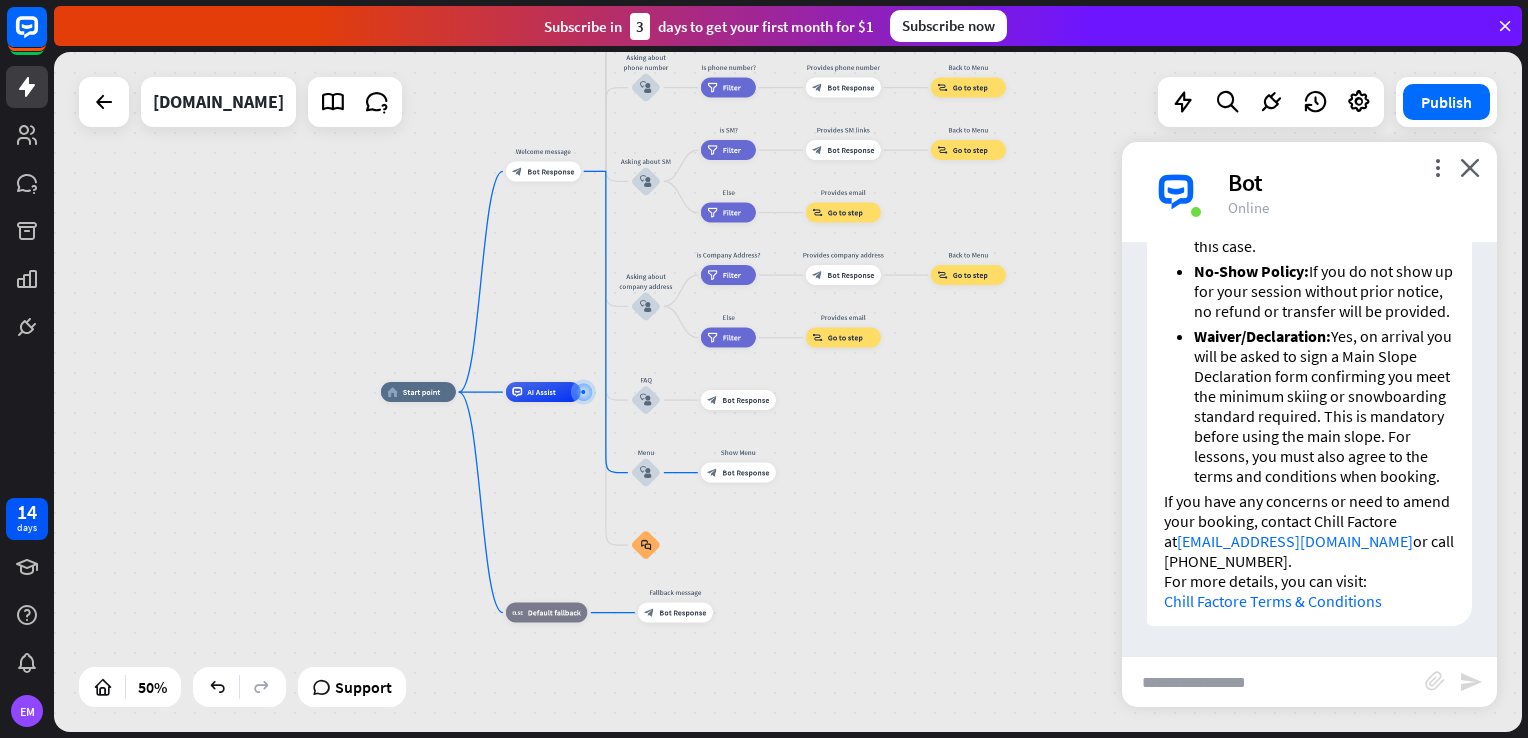 click at bounding box center [1273, 682] 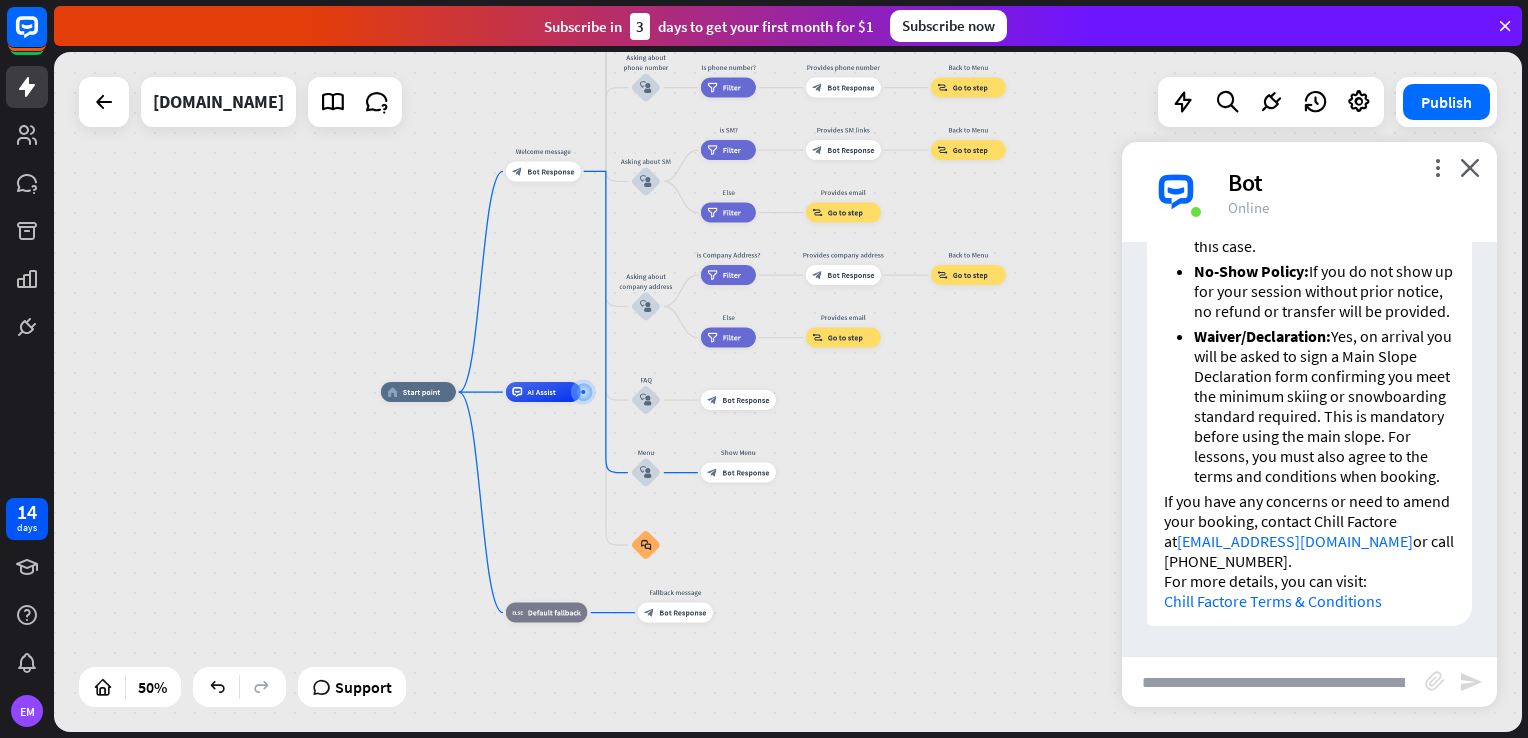 scroll, scrollTop: 0, scrollLeft: 821, axis: horizontal 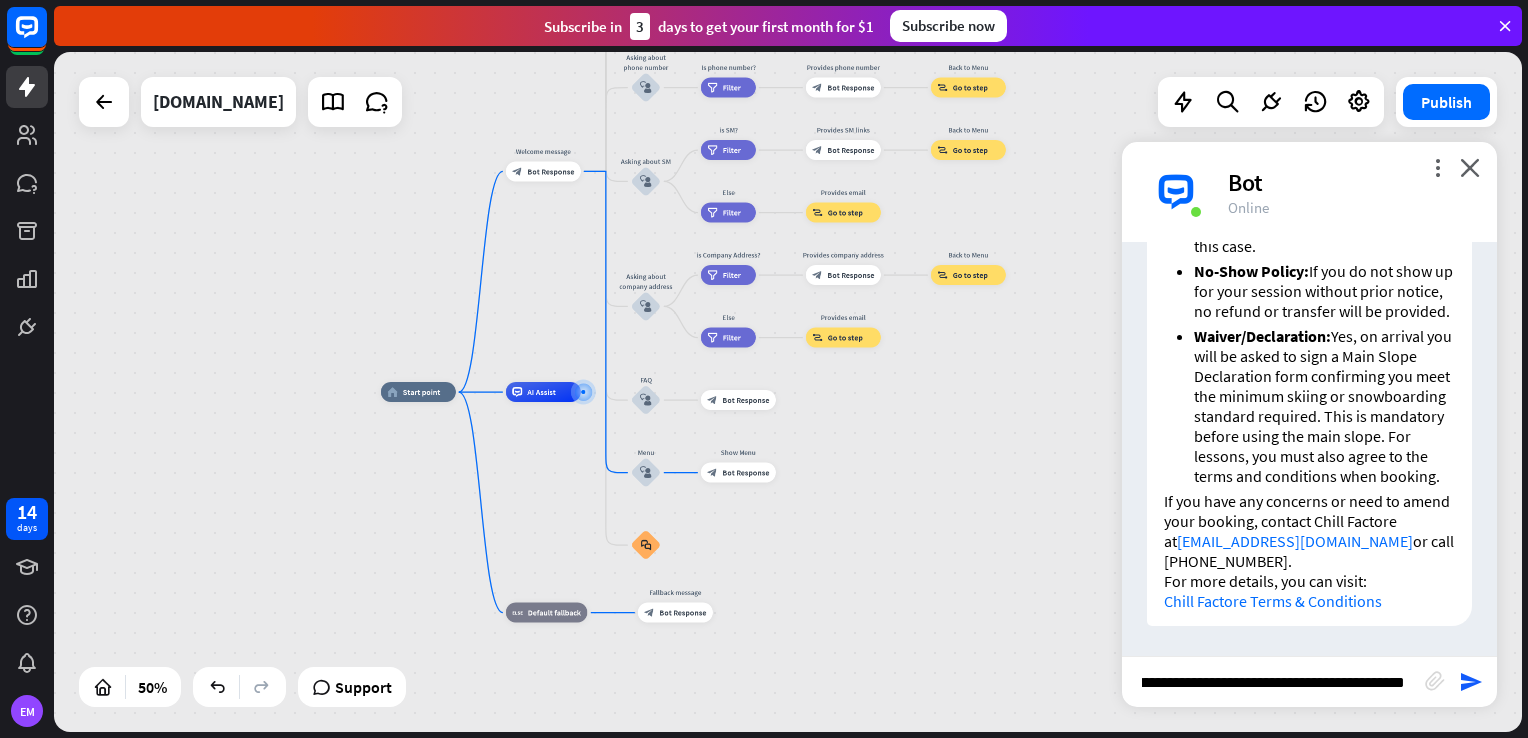 type 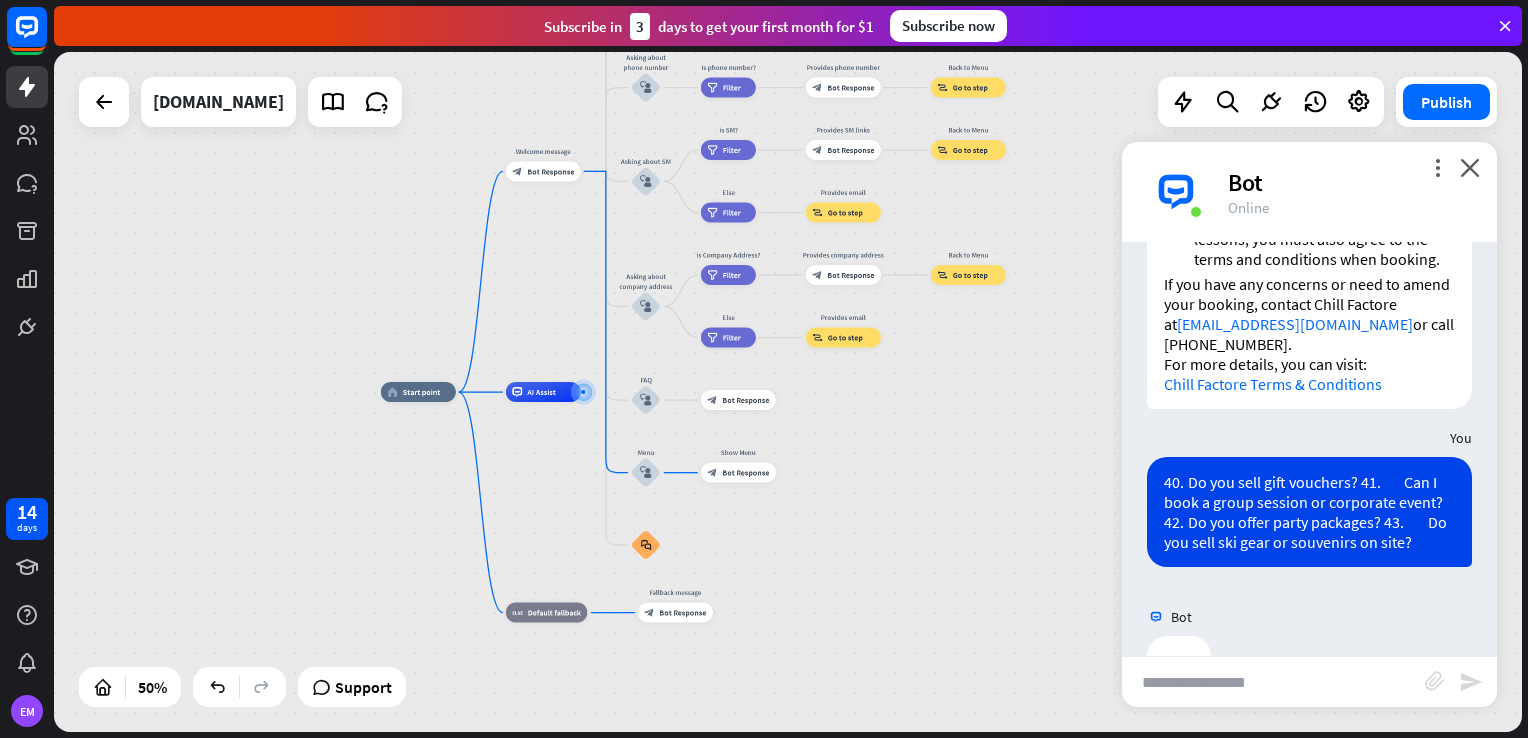 scroll, scrollTop: 0, scrollLeft: 0, axis: both 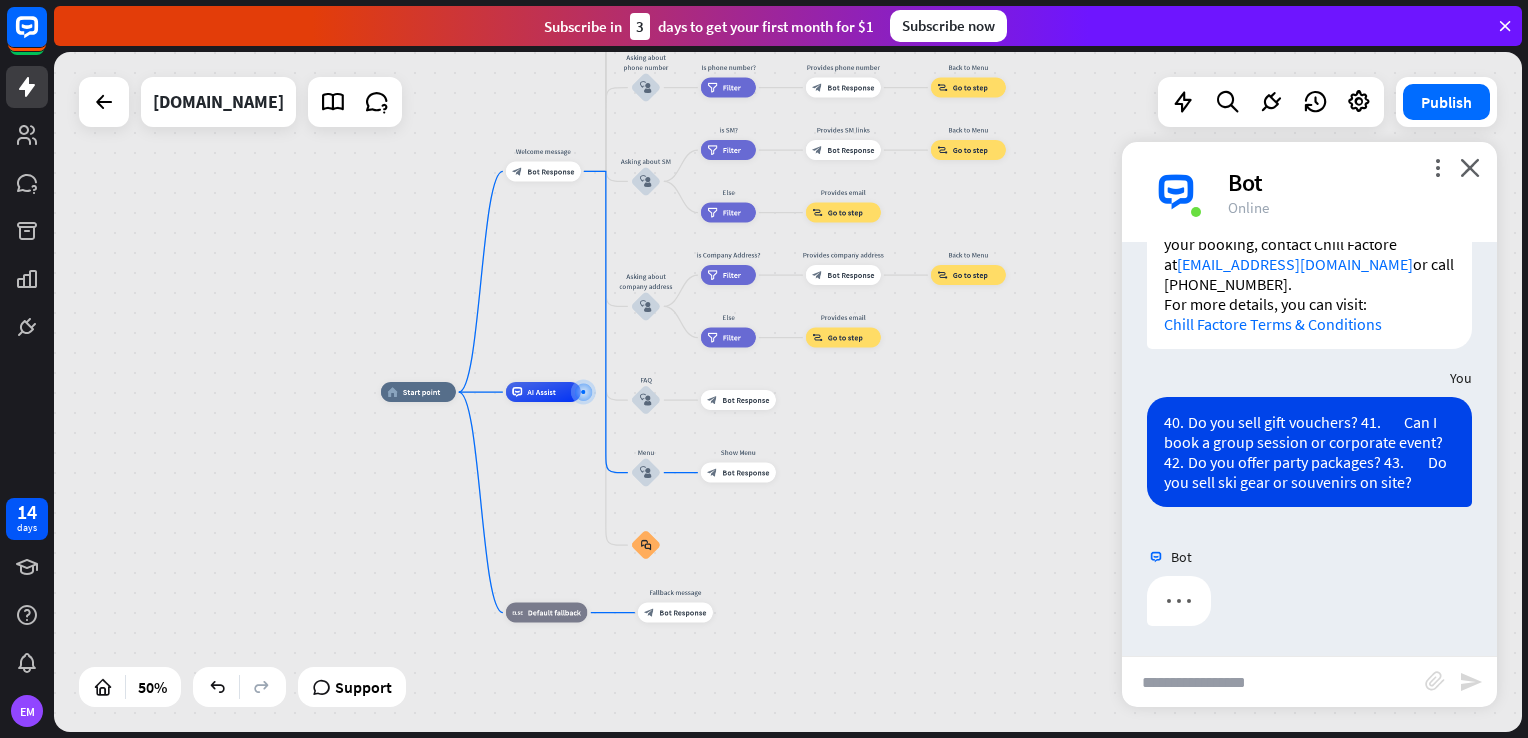 click on "Bot" at bounding box center [1309, 557] 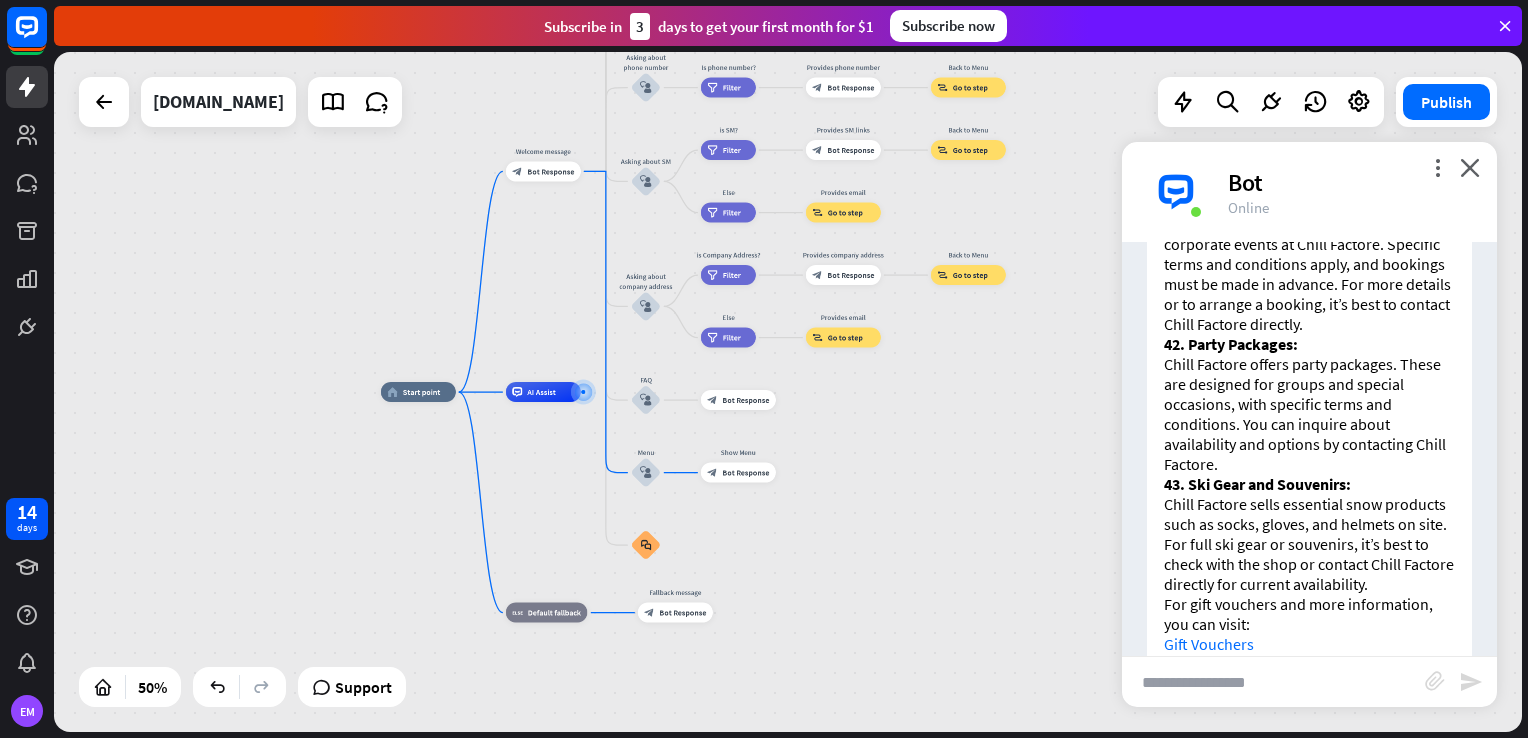 scroll, scrollTop: 13100, scrollLeft: 0, axis: vertical 